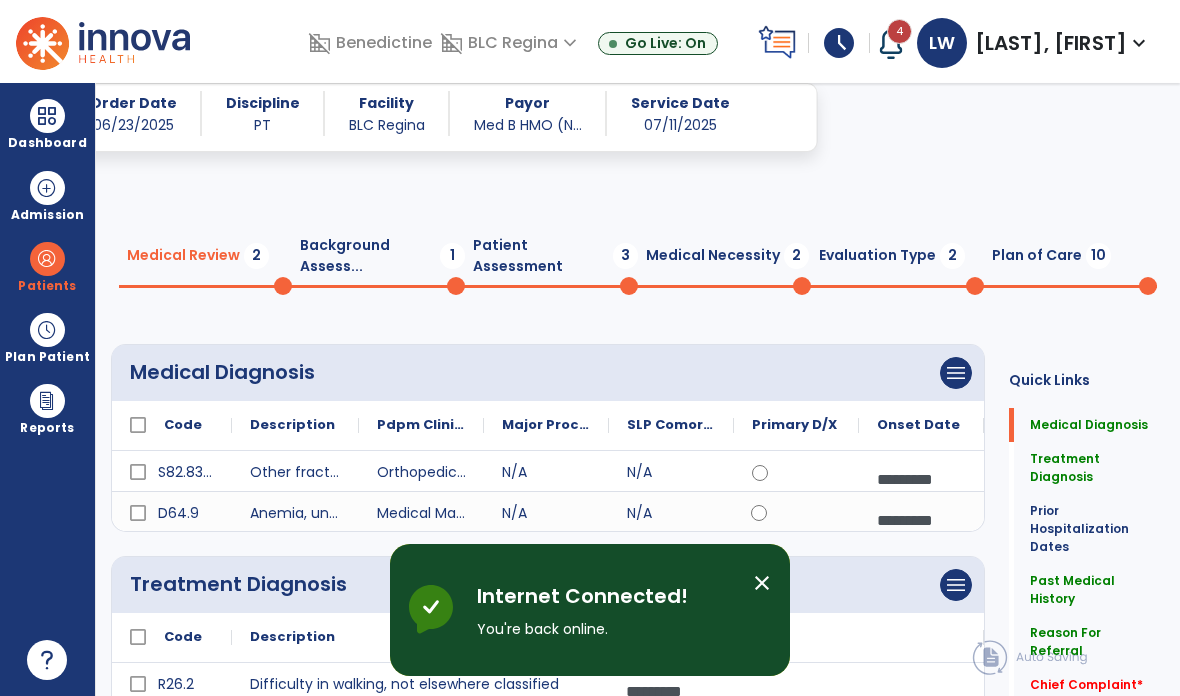 scroll, scrollTop: 0, scrollLeft: 0, axis: both 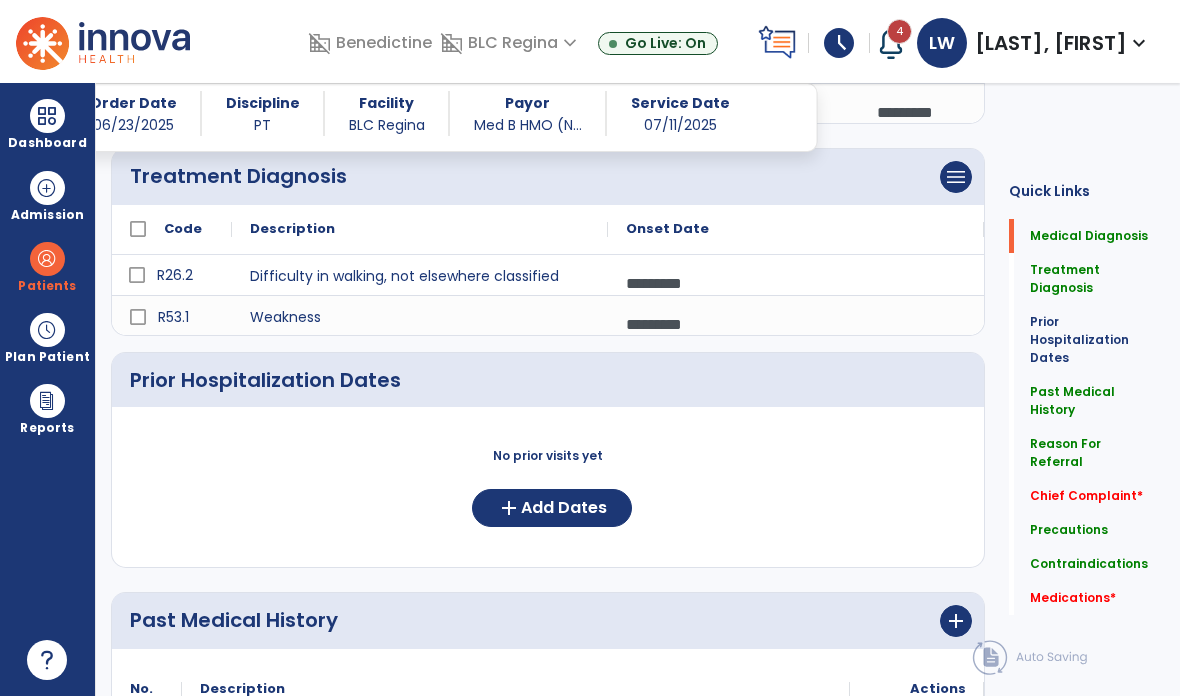 click 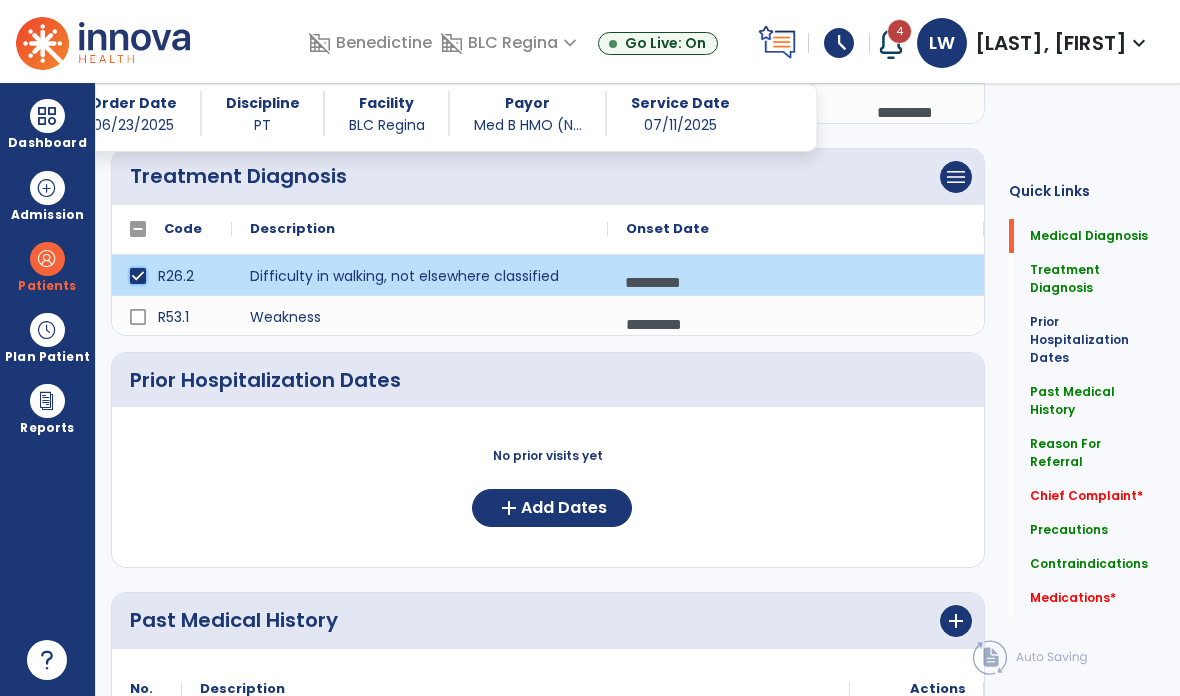 scroll, scrollTop: 361, scrollLeft: 0, axis: vertical 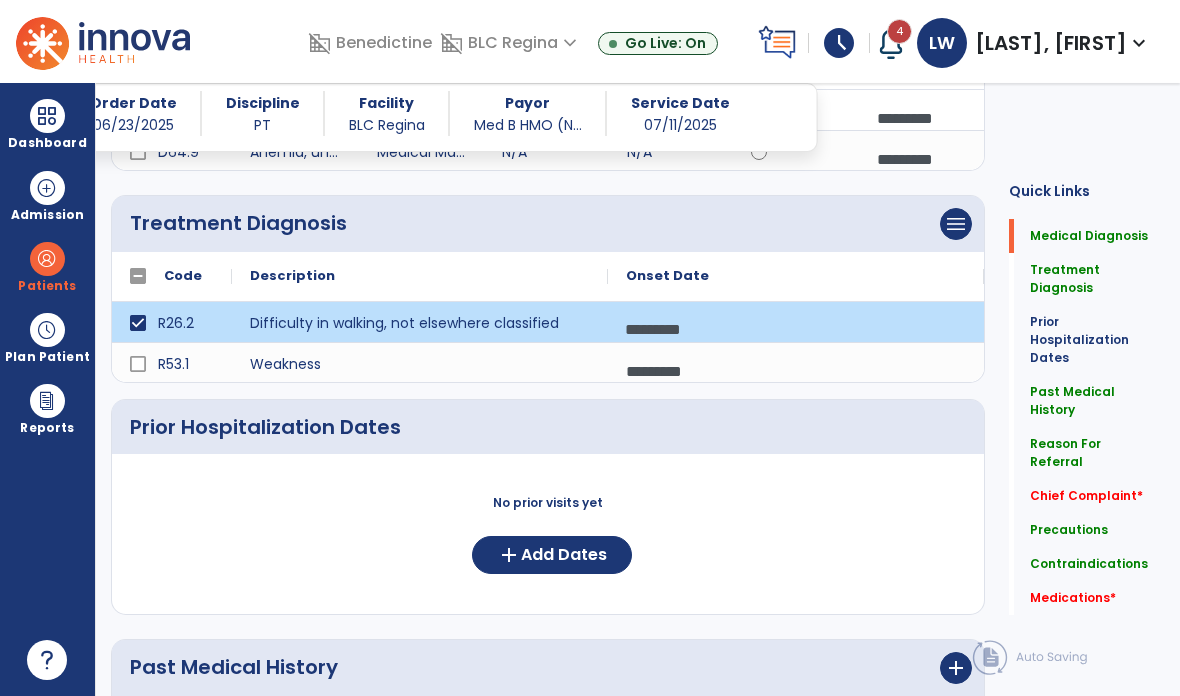 click on "menu" at bounding box center [956, 12] 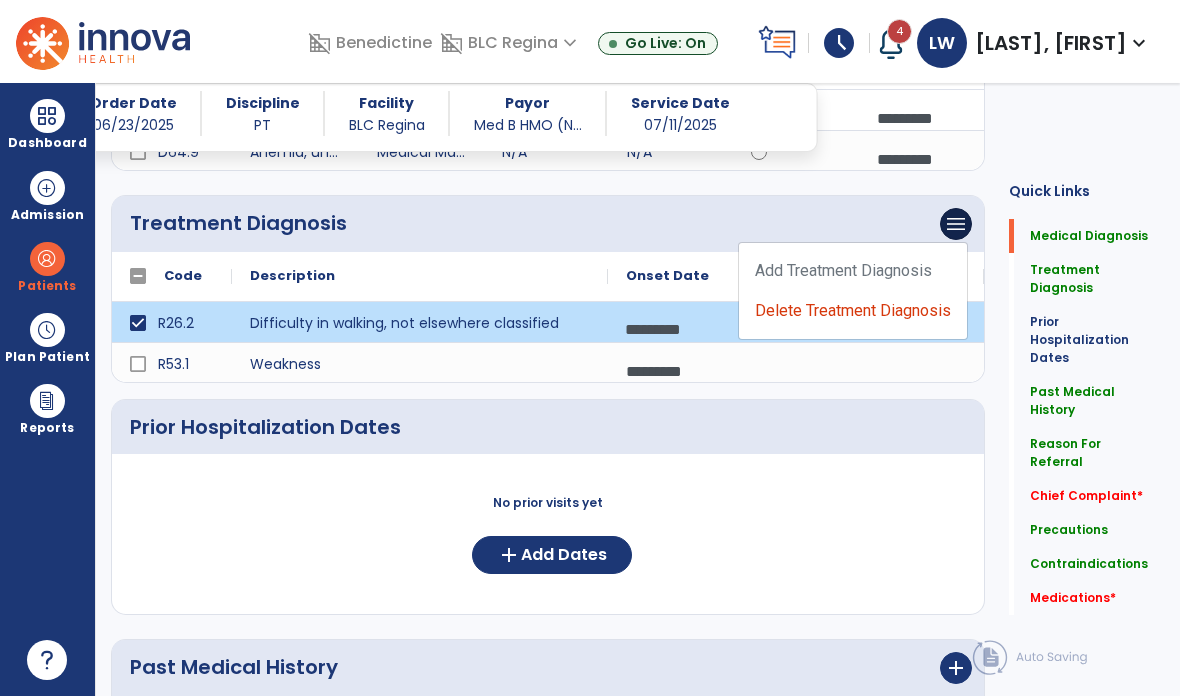 click on "Delete Treatment Diagnosis" 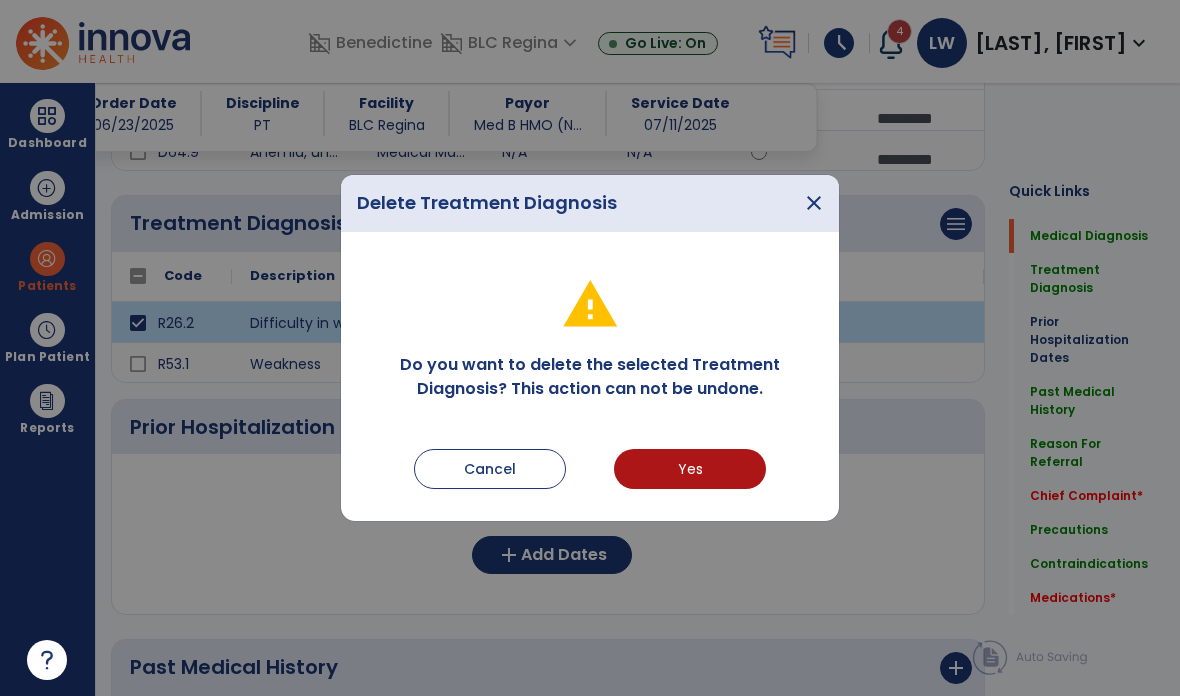 click on "Yes" at bounding box center [690, 469] 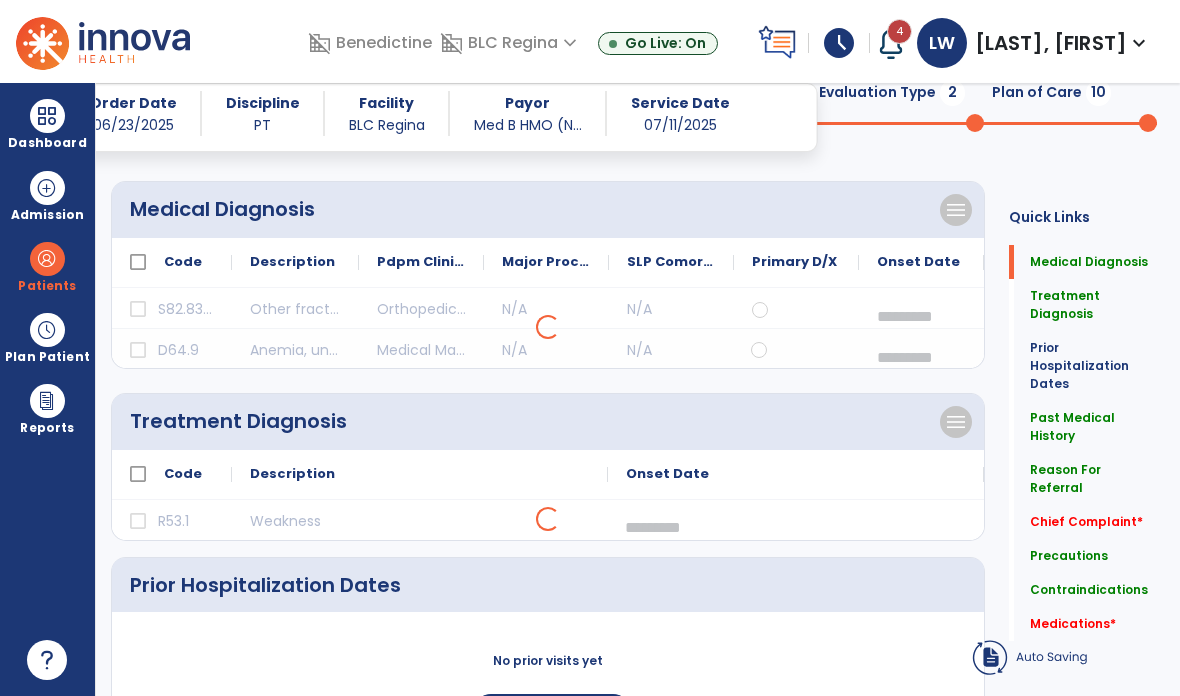 scroll, scrollTop: 164, scrollLeft: 0, axis: vertical 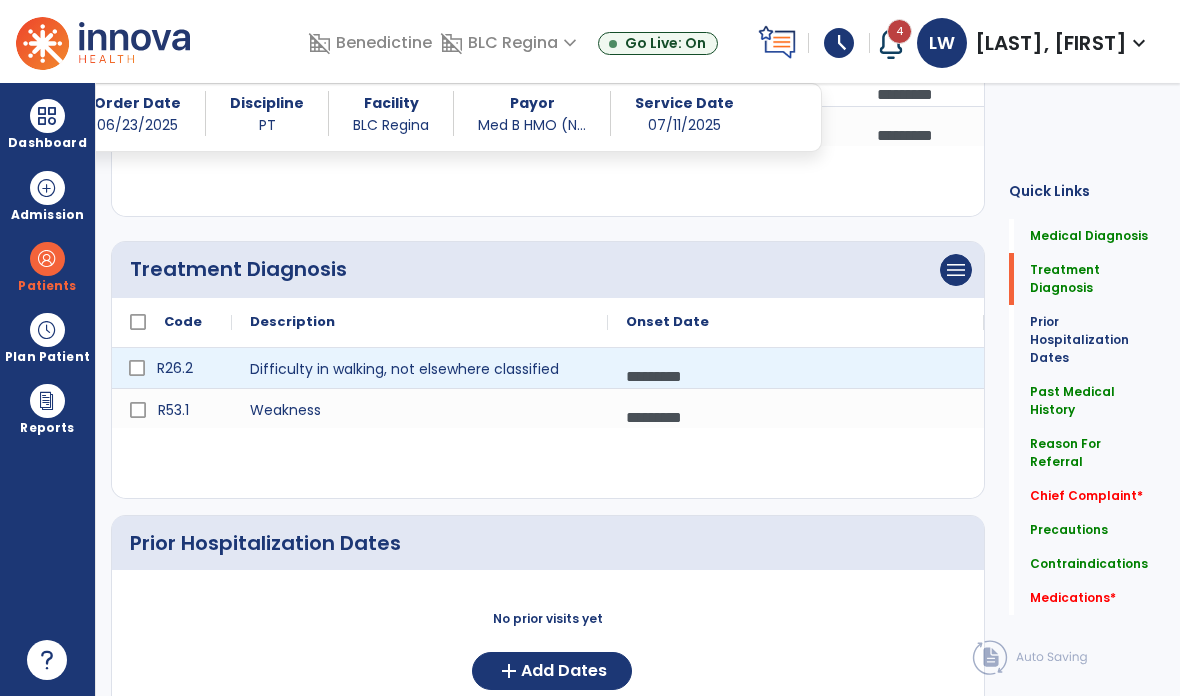 click 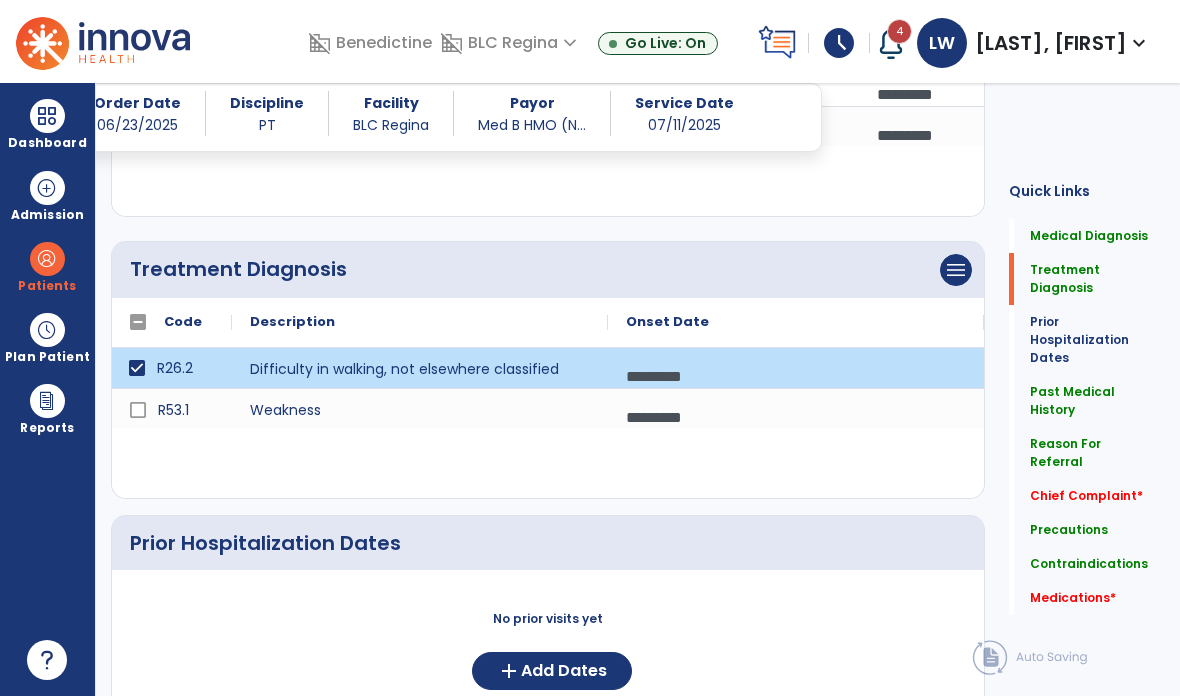 click on "menu" at bounding box center (956, -12) 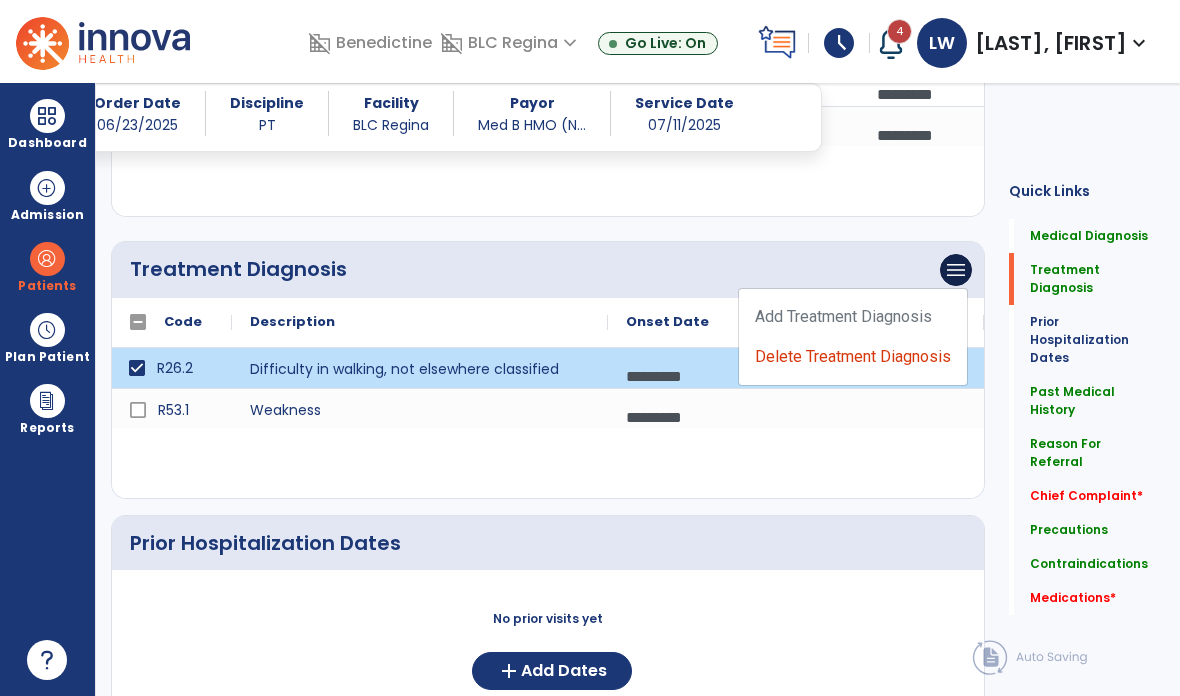 click on "Delete Treatment Diagnosis" 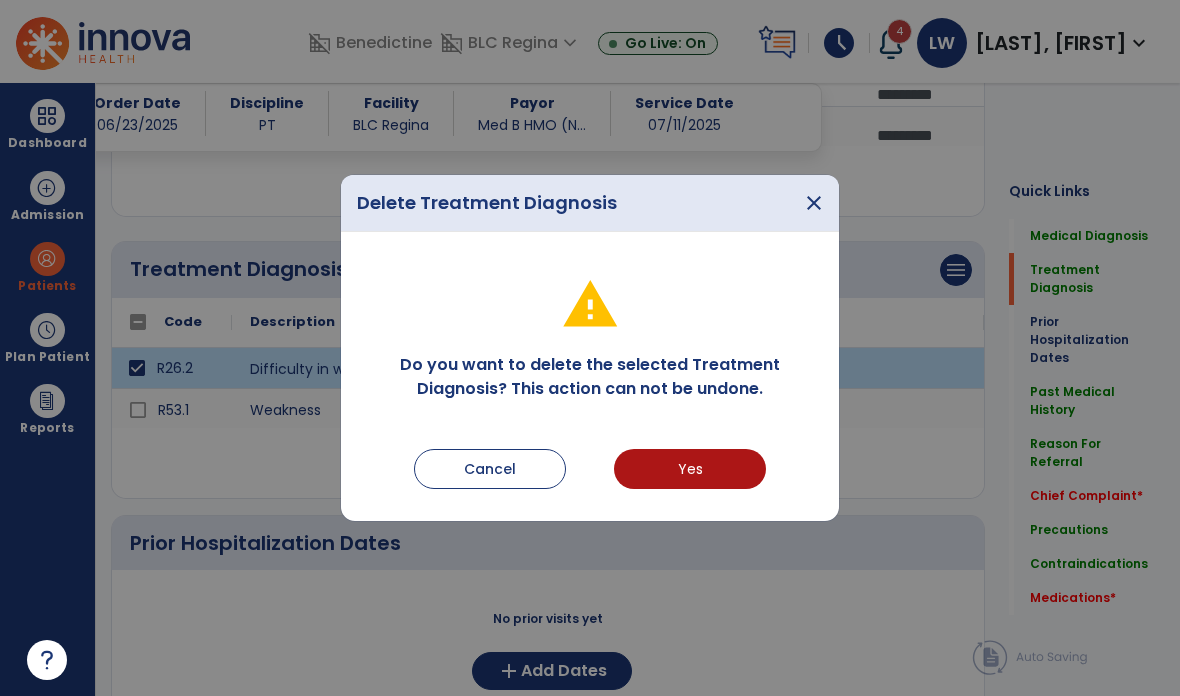 click on "Yes" at bounding box center [690, 469] 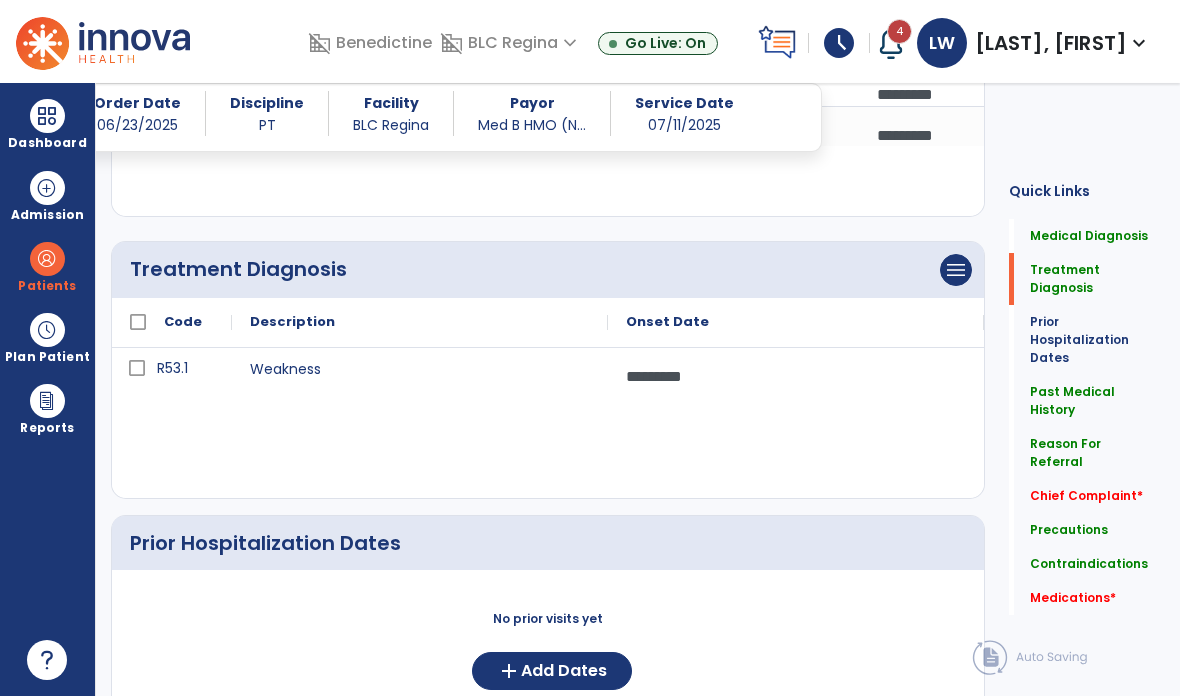 click on "menu" at bounding box center [956, -12] 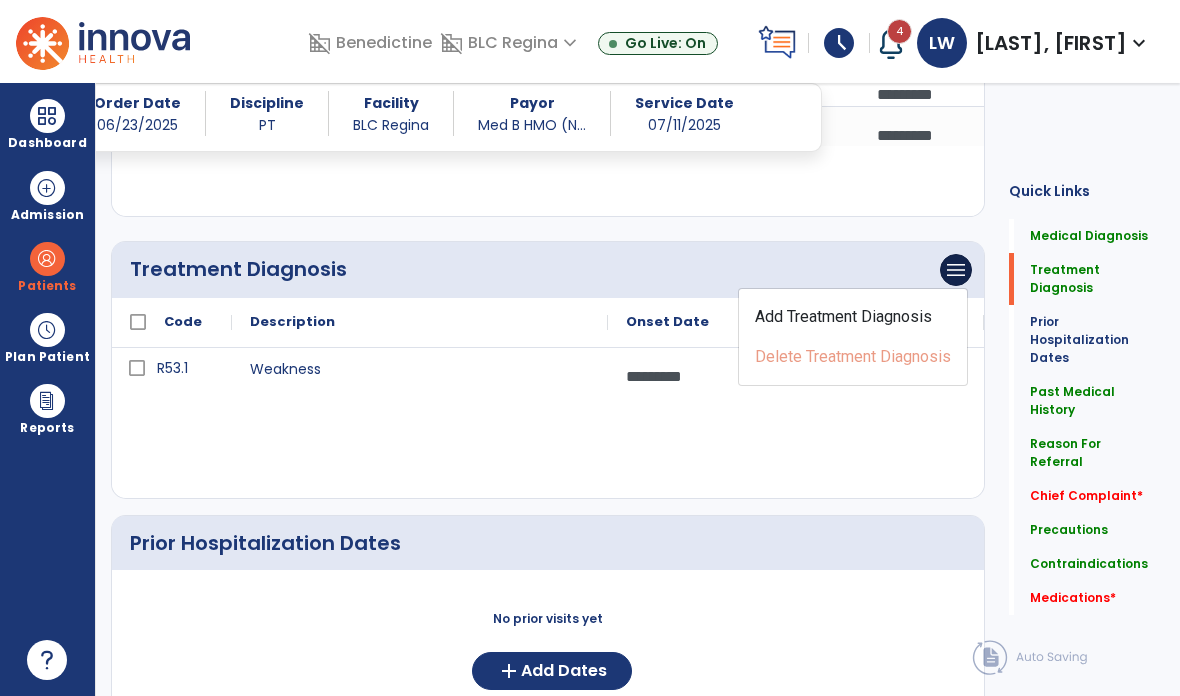 click on "Add Treatment Diagnosis" 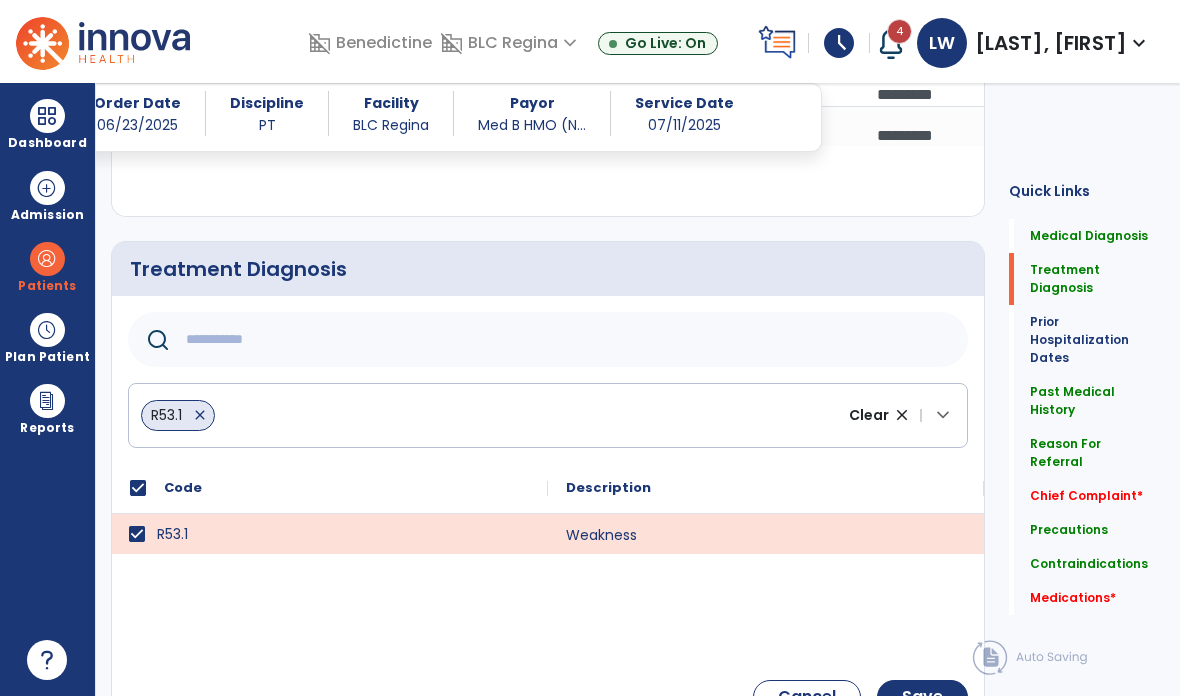click 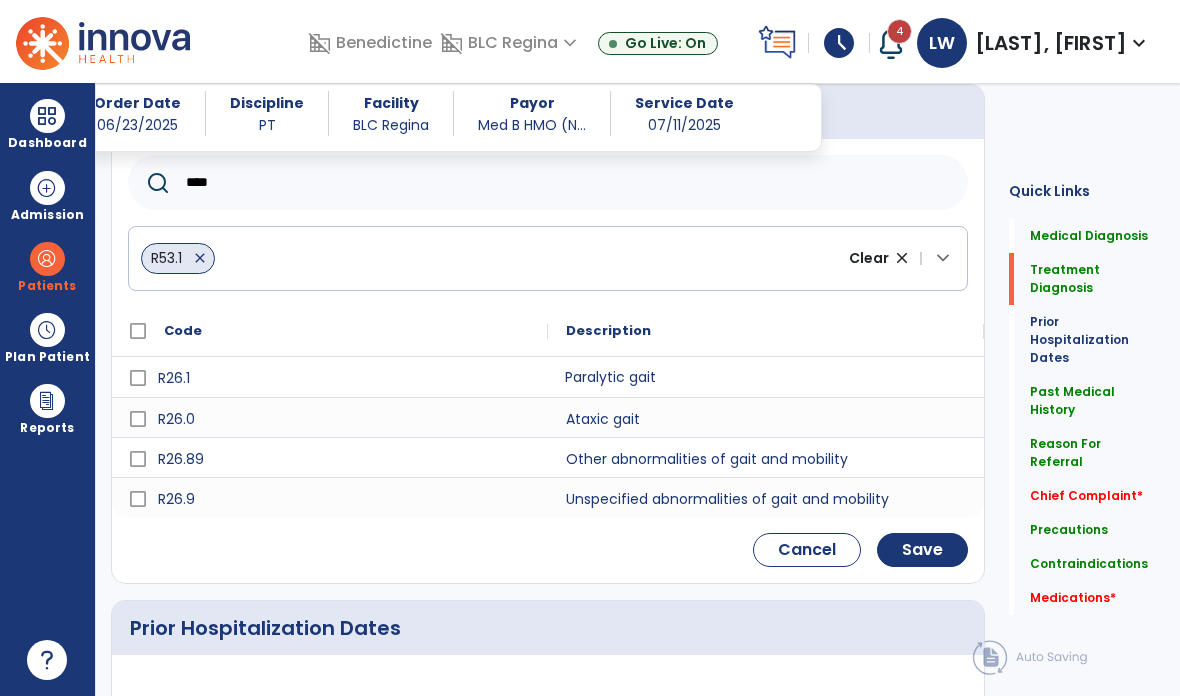 scroll, scrollTop: 543, scrollLeft: 0, axis: vertical 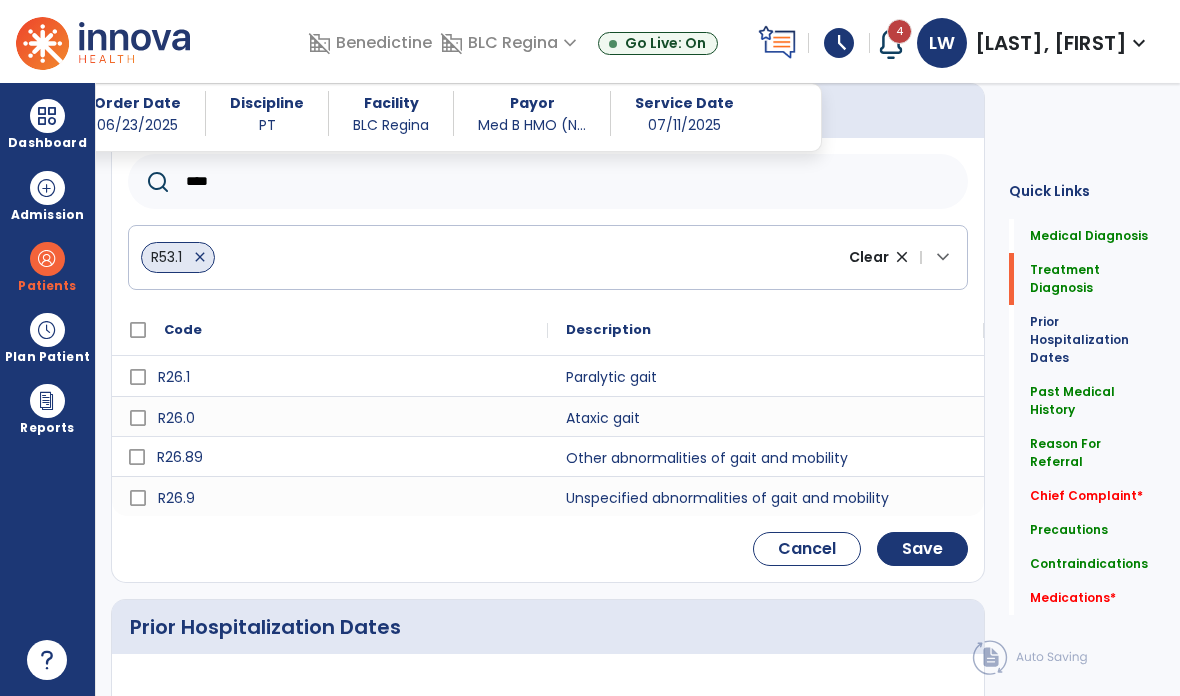 type on "****" 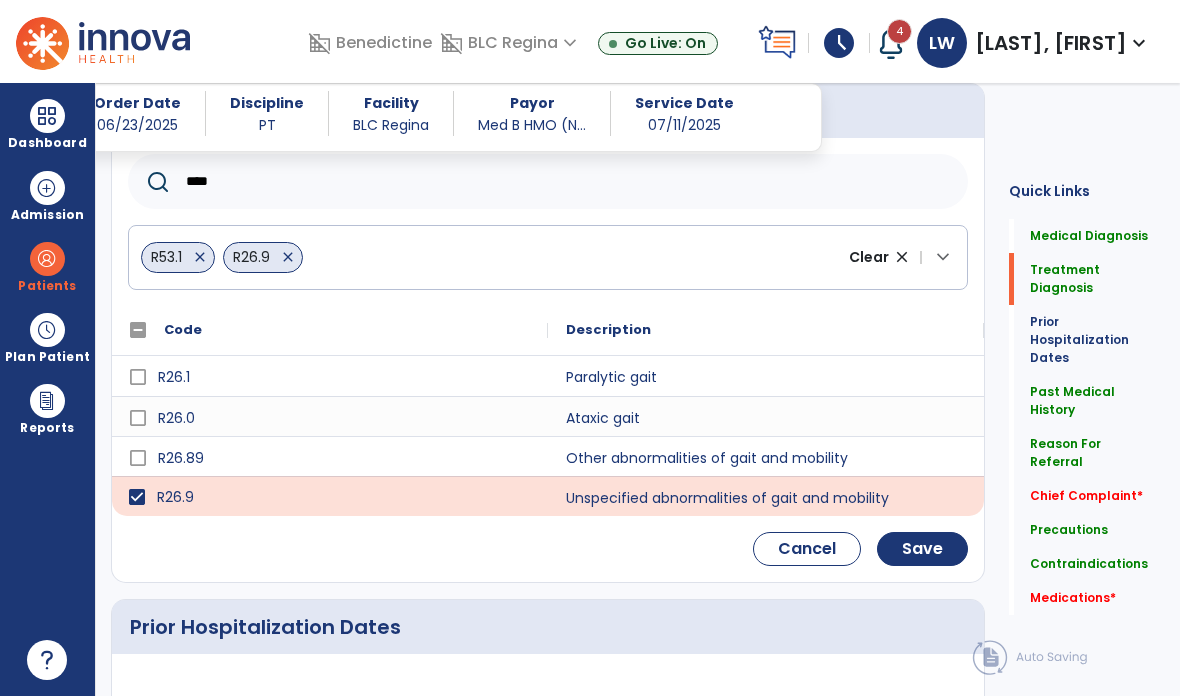 click on "Save" 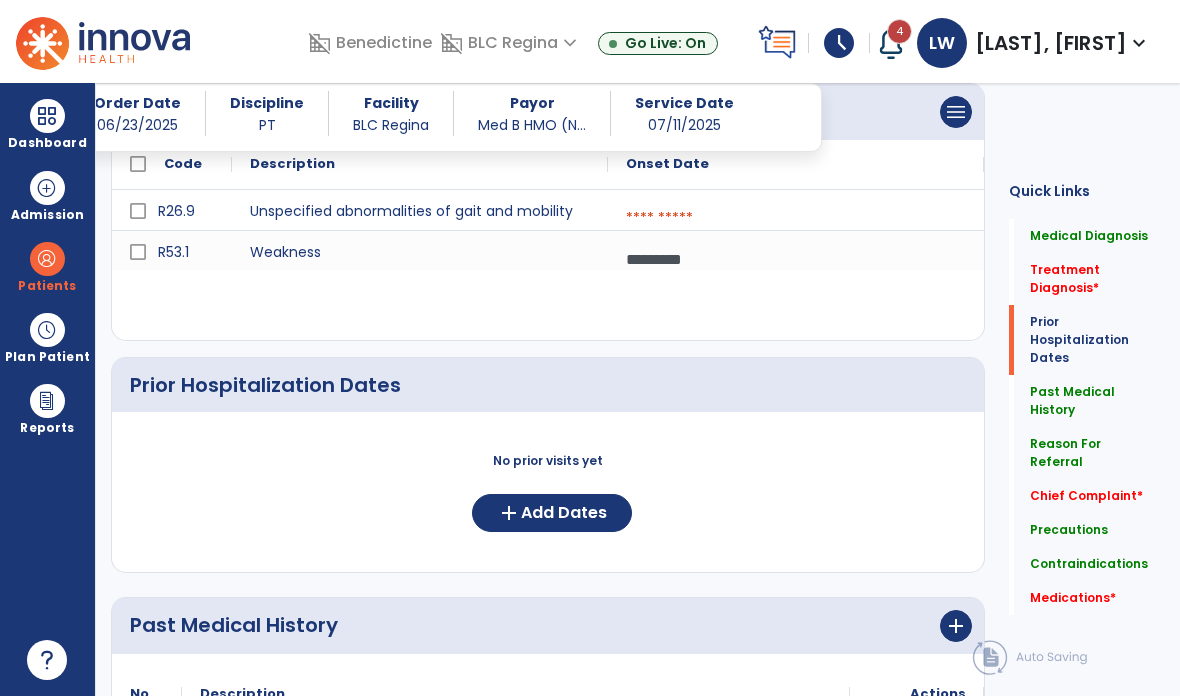 click at bounding box center (796, 218) 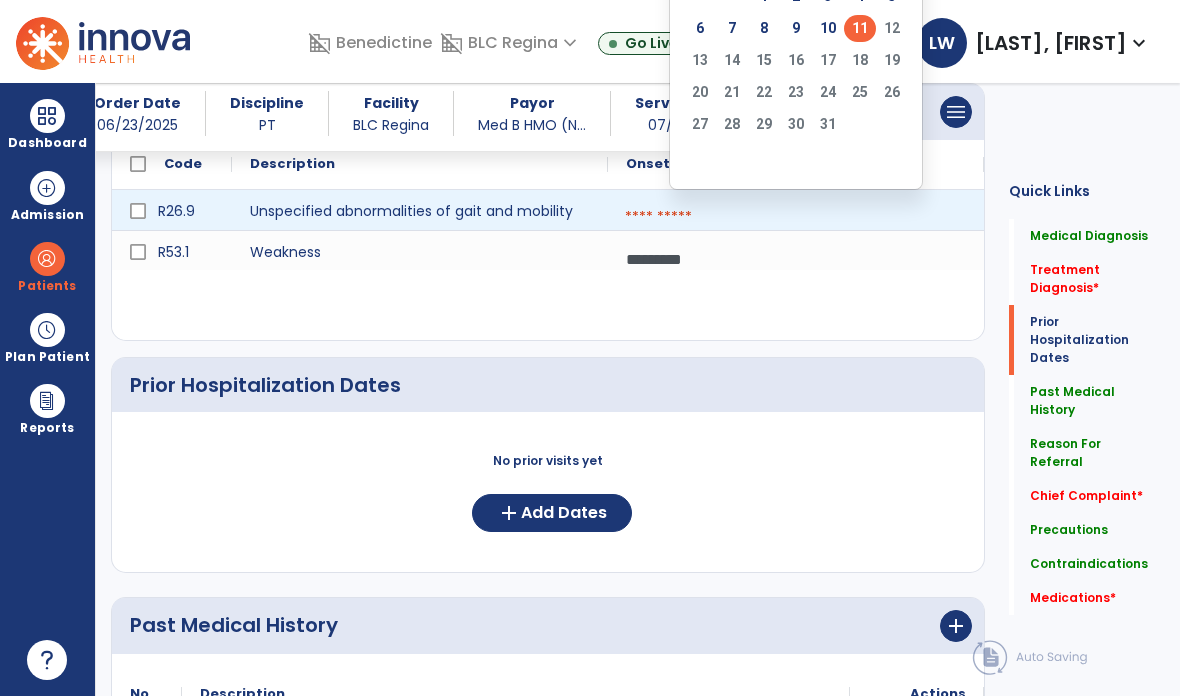 click on "11" 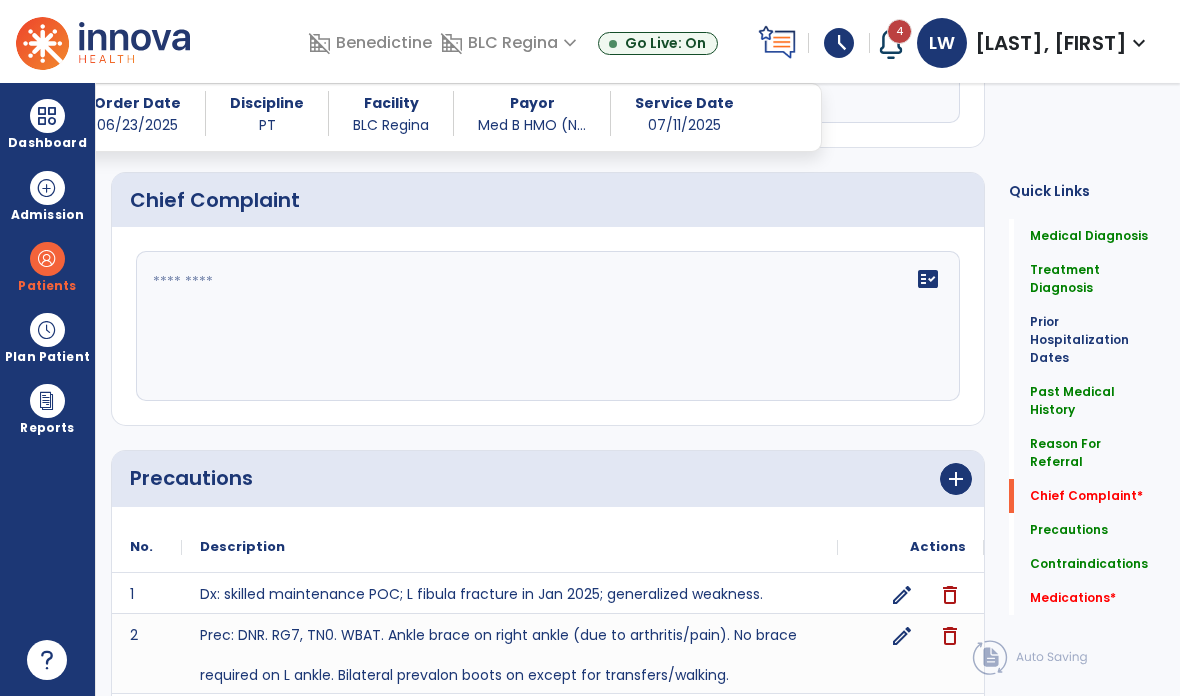 scroll, scrollTop: 1606, scrollLeft: 0, axis: vertical 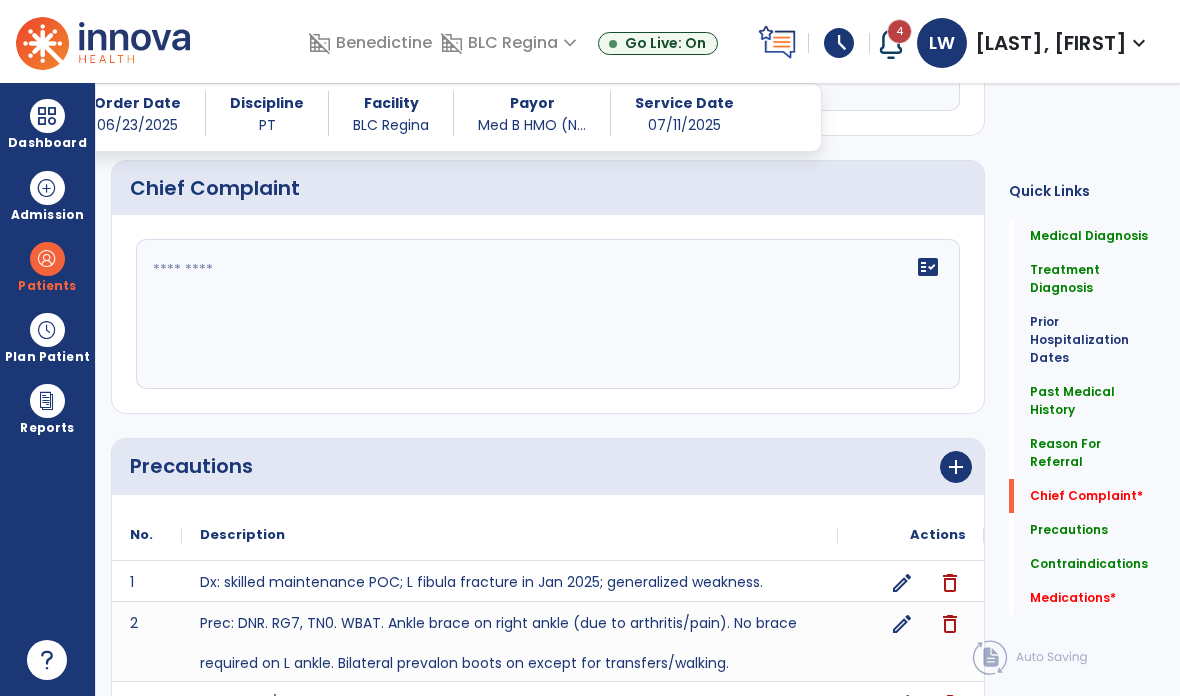 click on "fact_check" 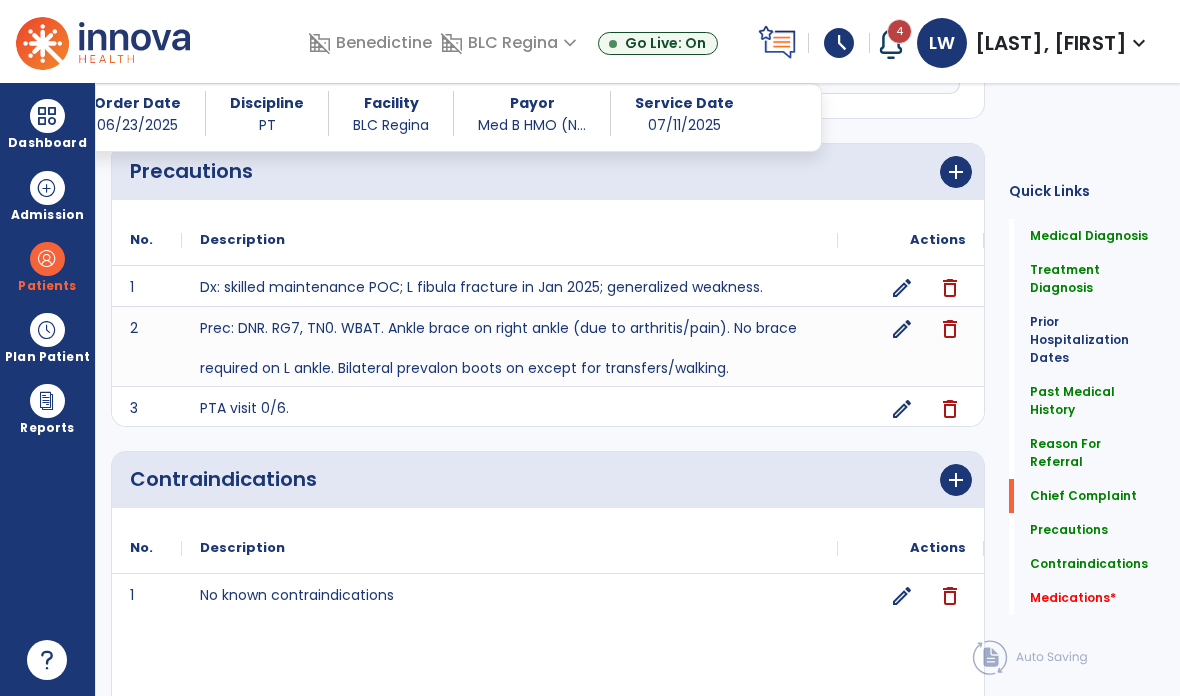 scroll, scrollTop: 1906, scrollLeft: 0, axis: vertical 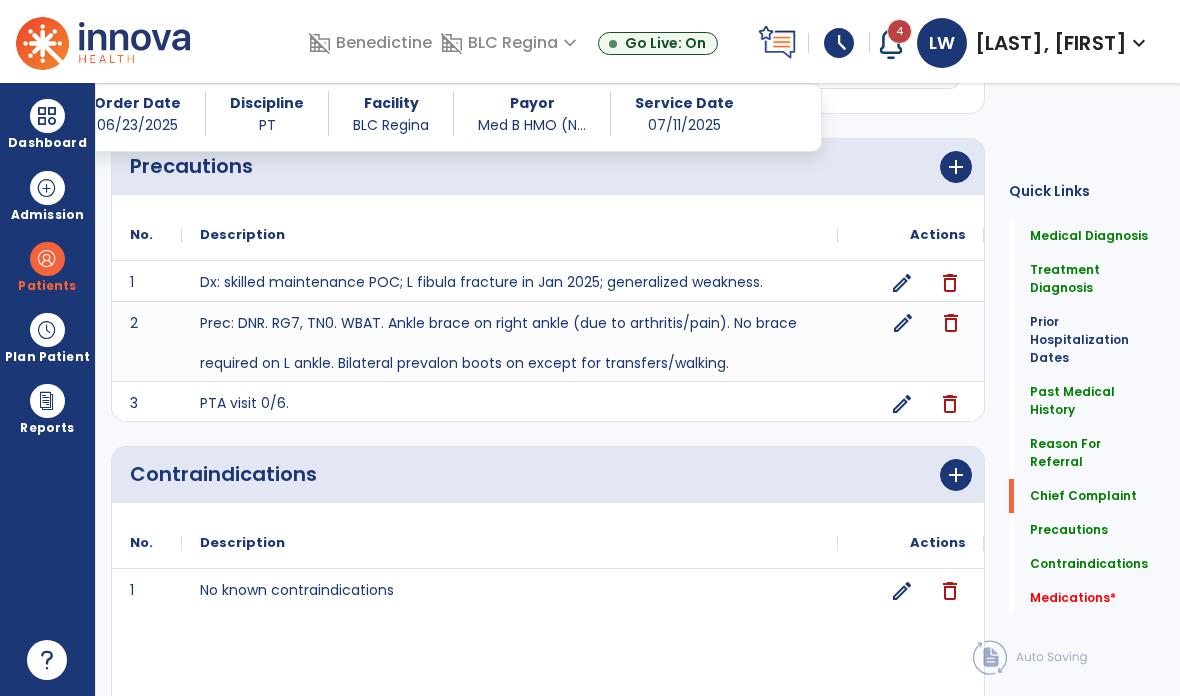 type on "**********" 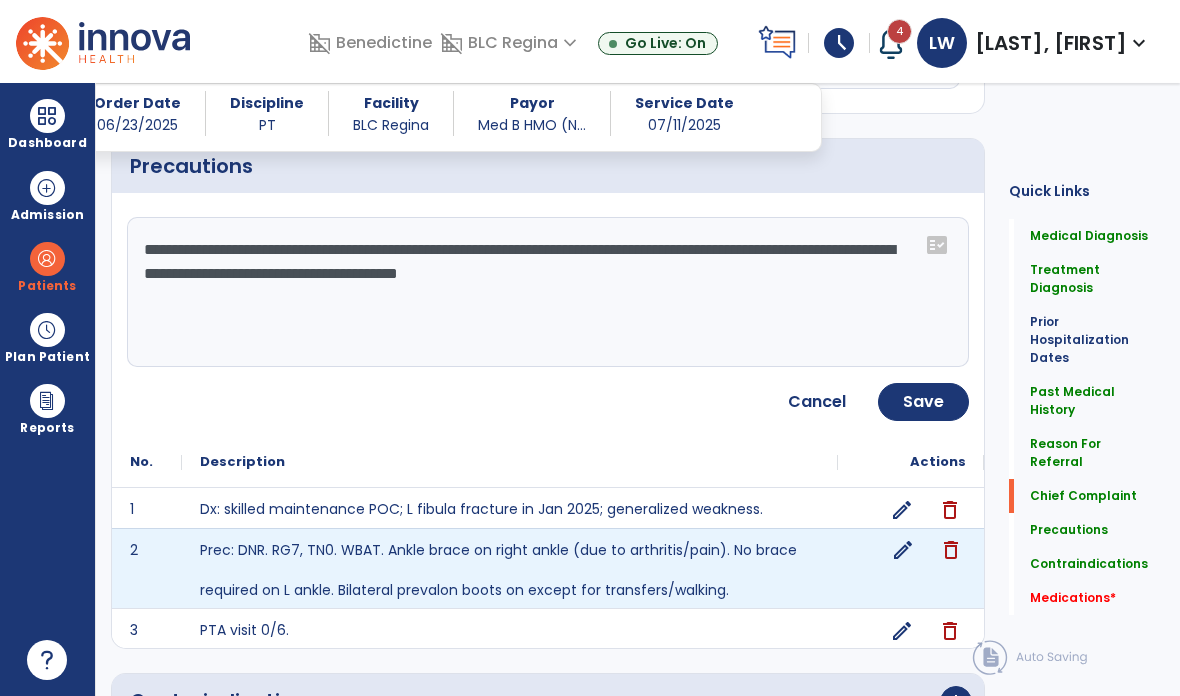 click on "**********" 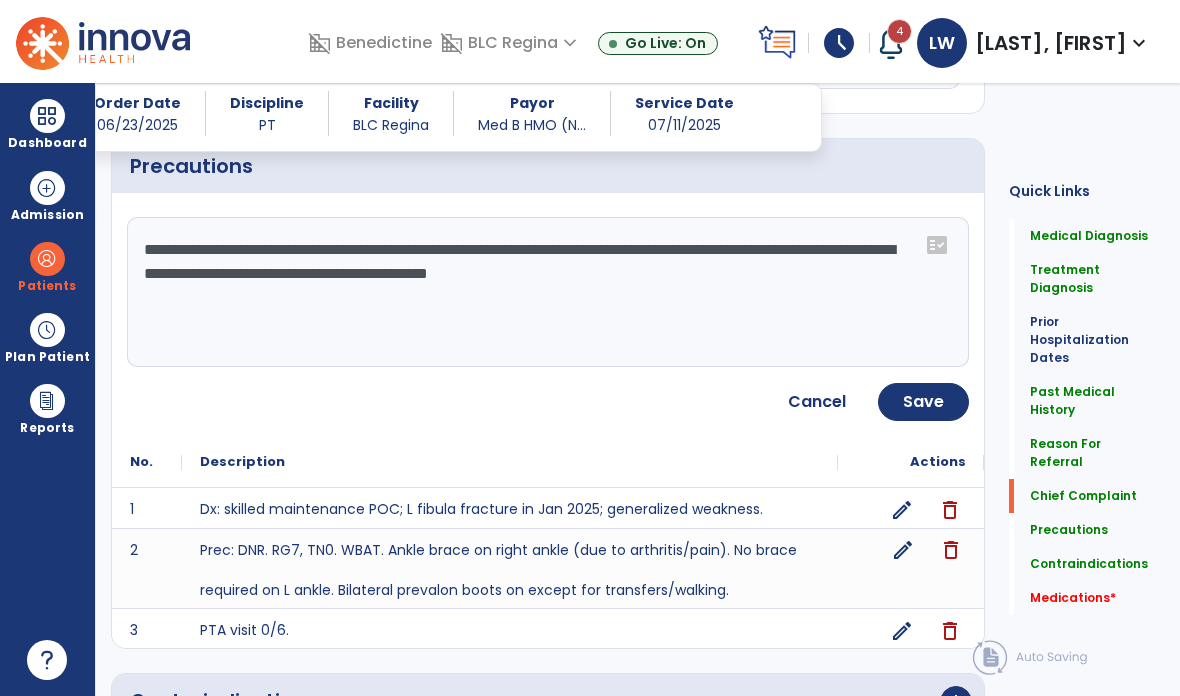 type on "**********" 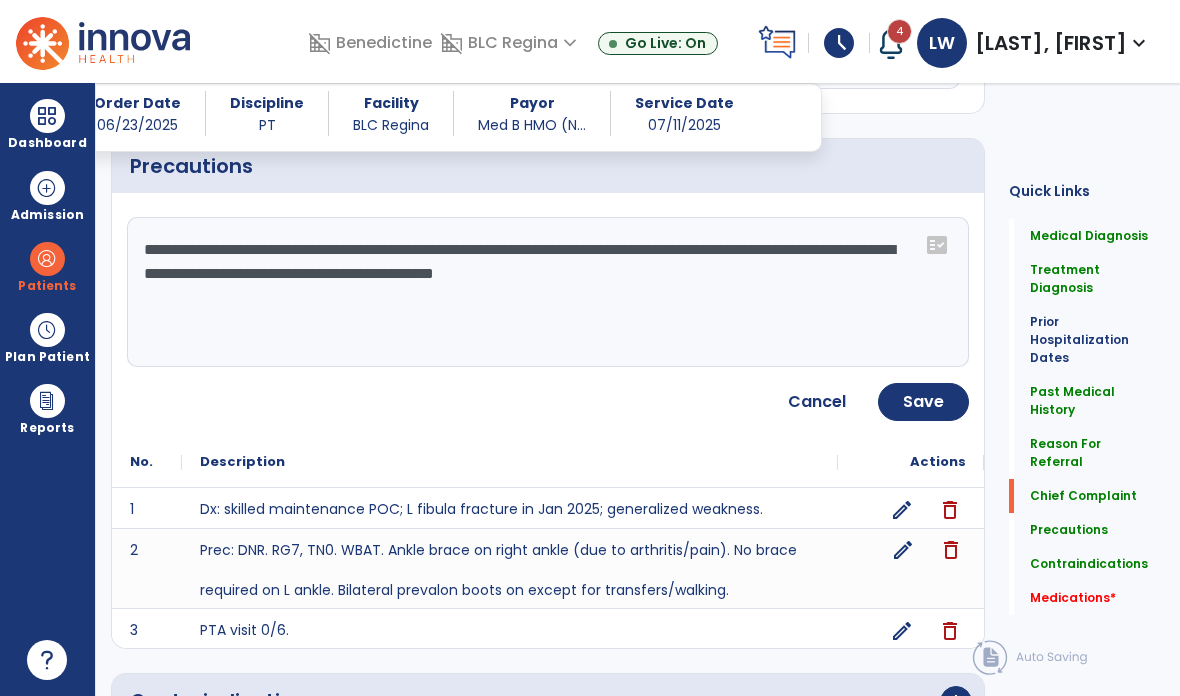 click on "Save" 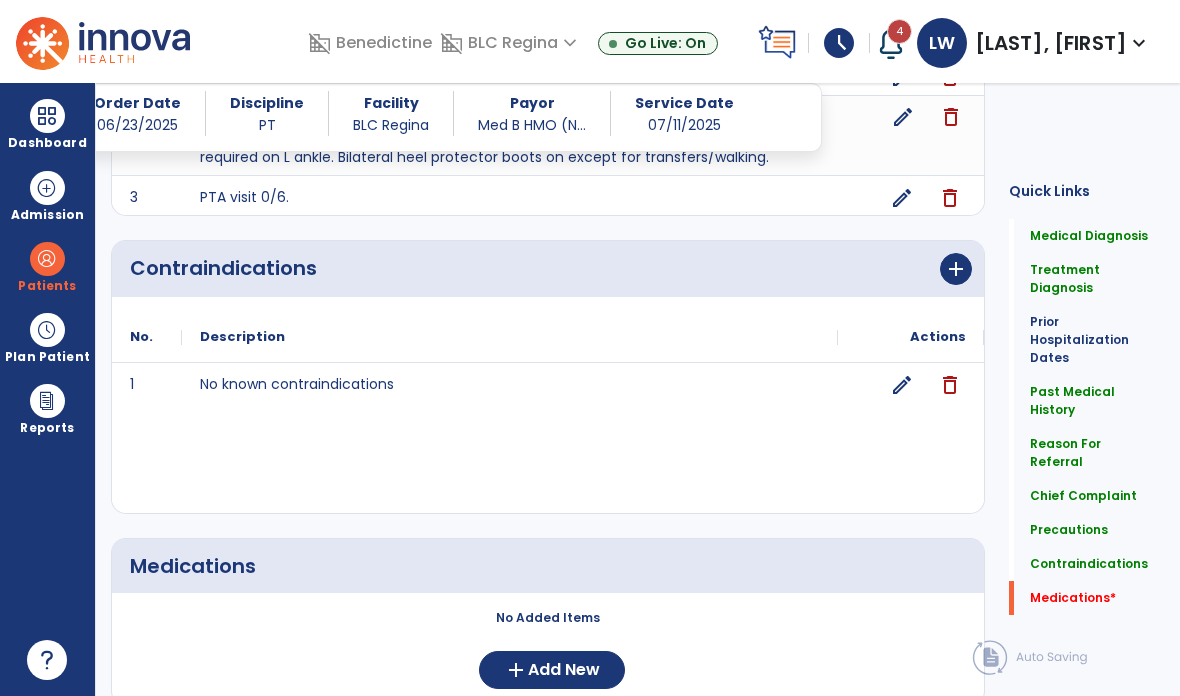 scroll, scrollTop: 2112, scrollLeft: 0, axis: vertical 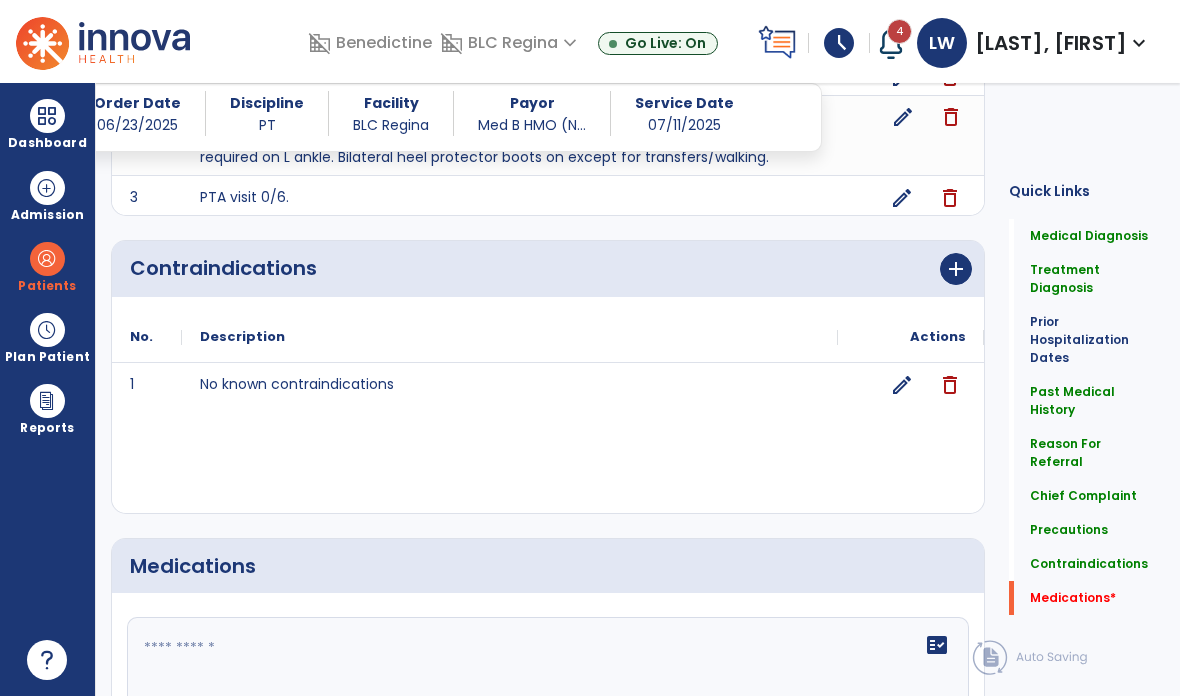 click 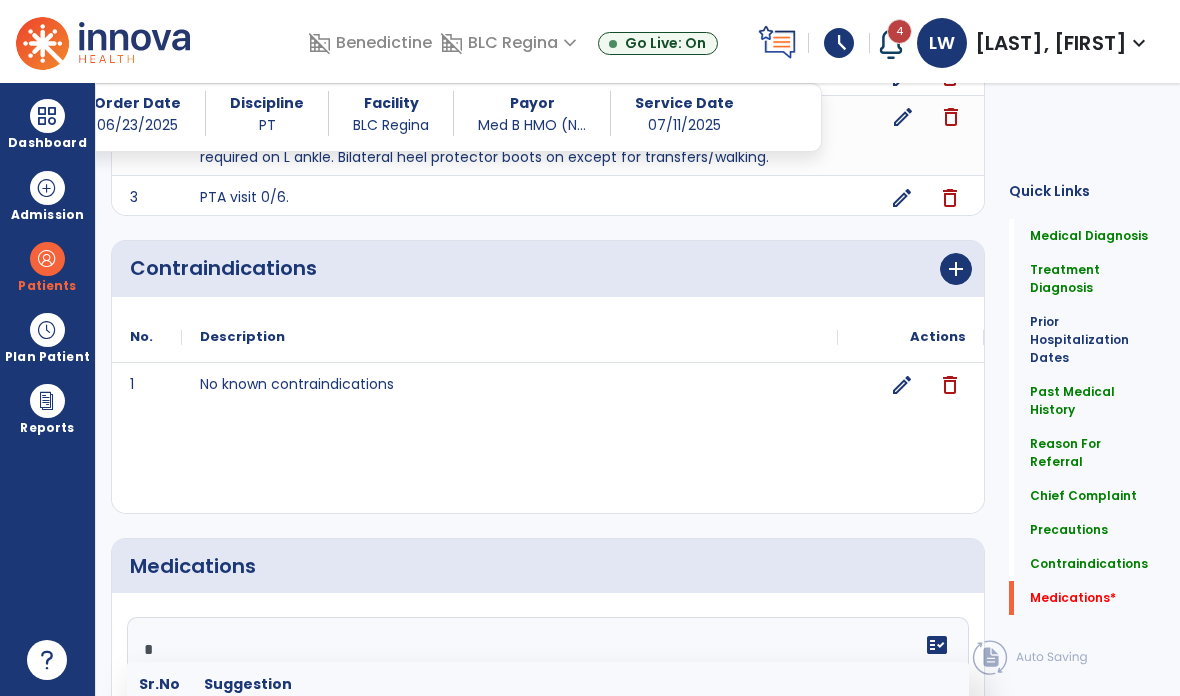 scroll, scrollTop: 35, scrollLeft: 0, axis: vertical 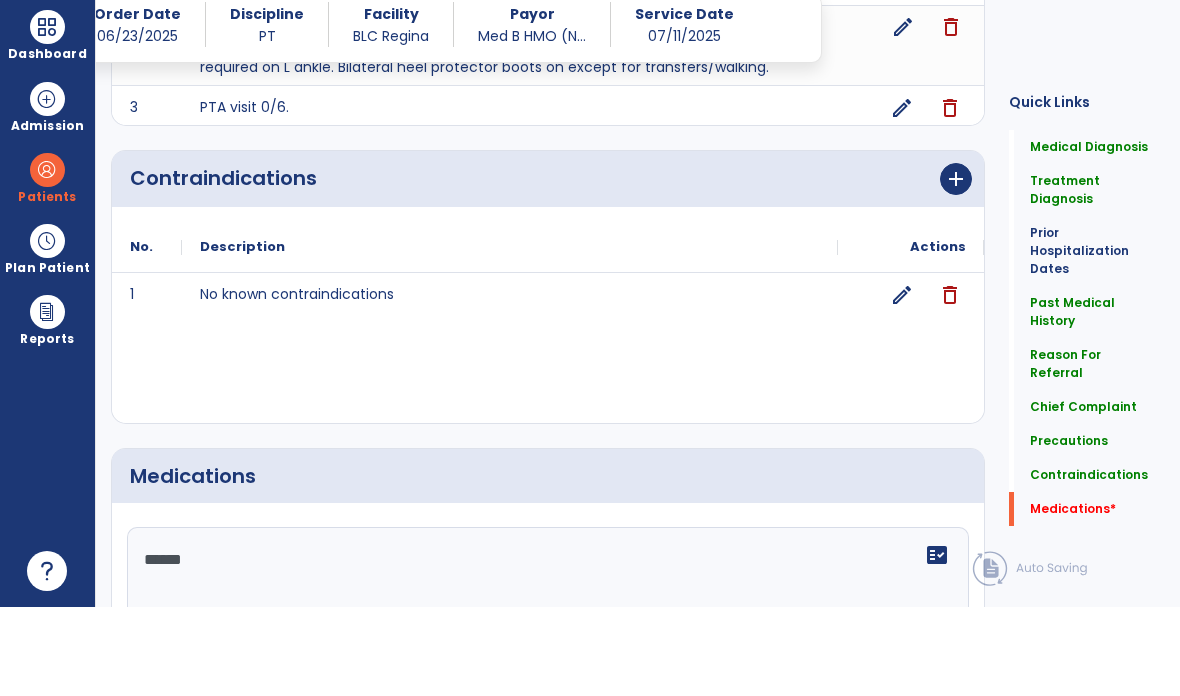 type on "*******" 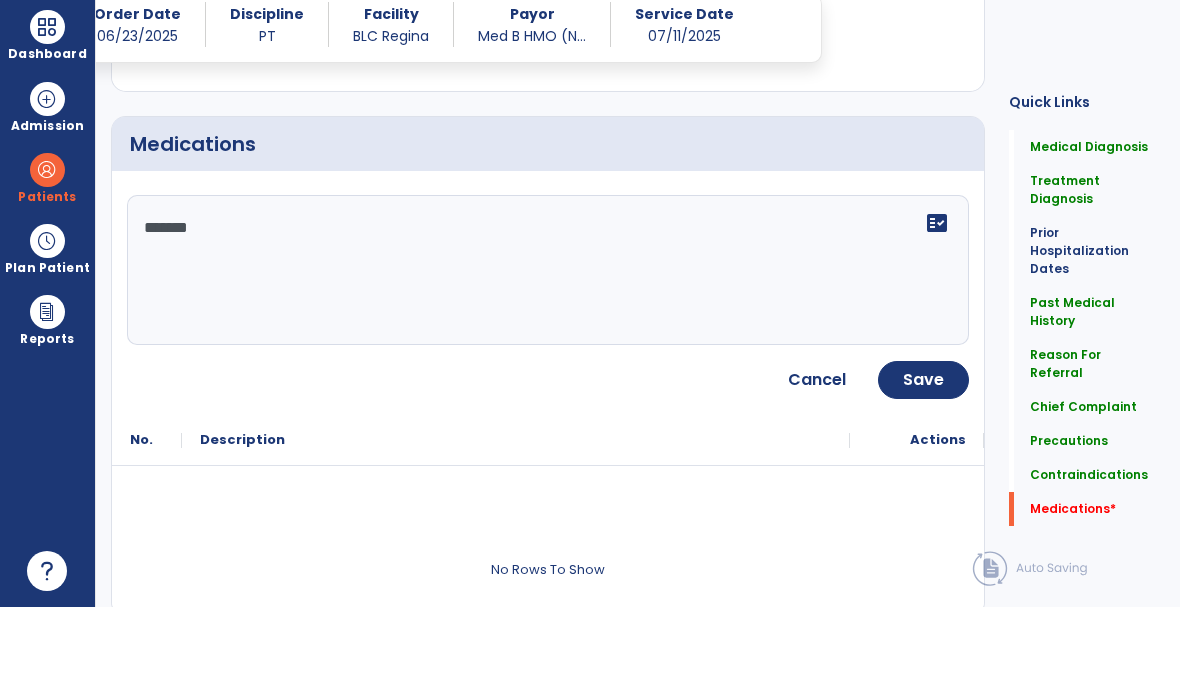 click on "Save" 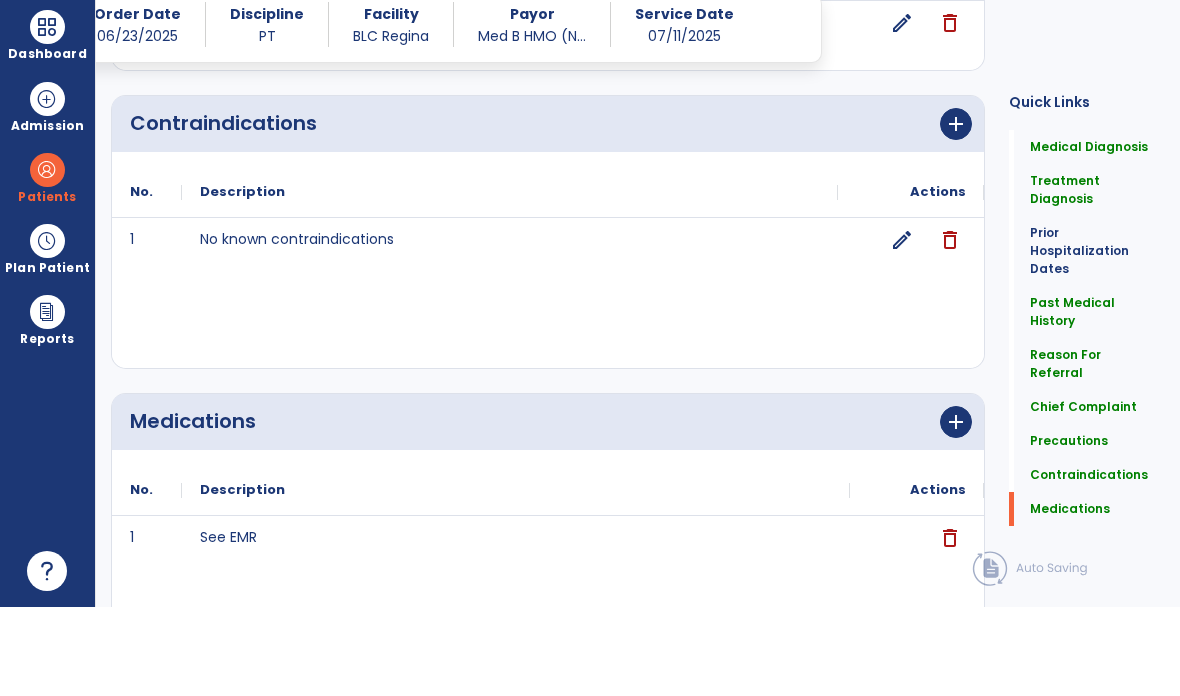 scroll, scrollTop: 2158, scrollLeft: 0, axis: vertical 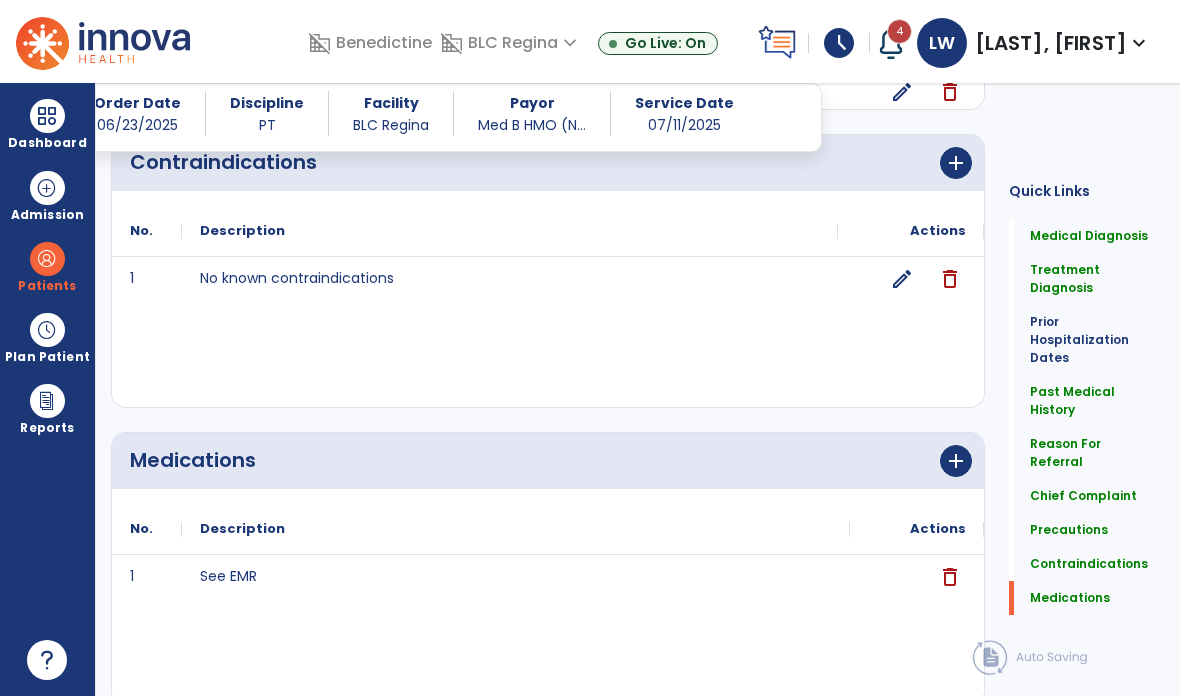 click on "Continue  chevron_right" 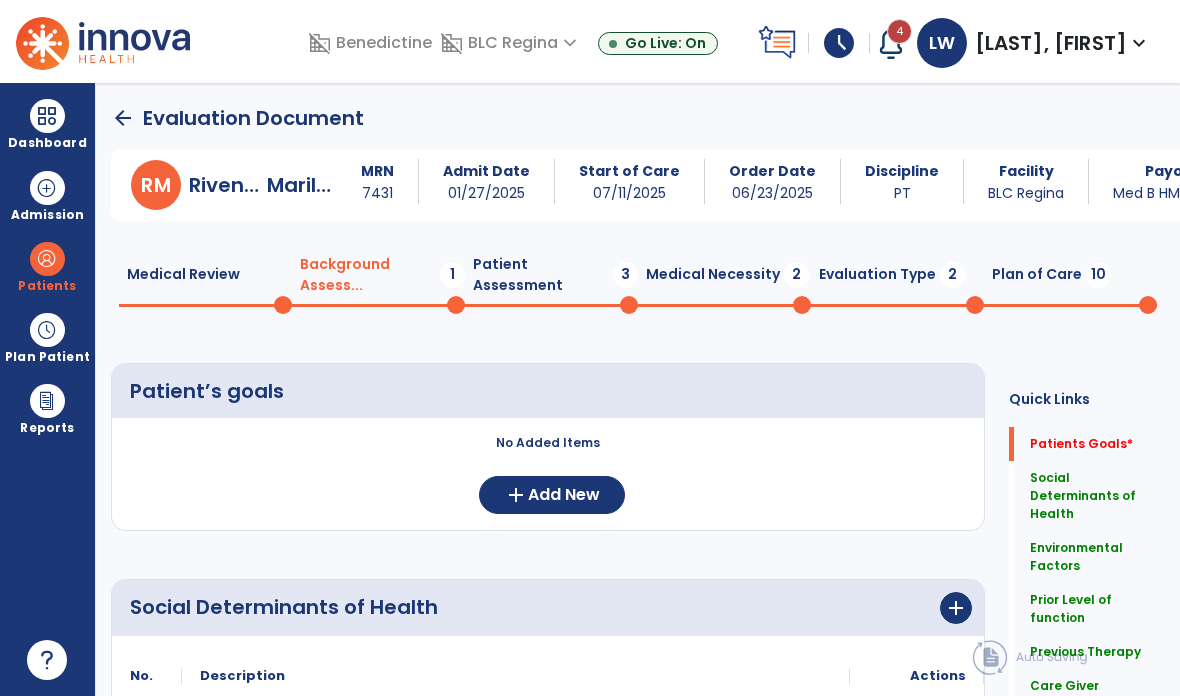scroll, scrollTop: 0, scrollLeft: 0, axis: both 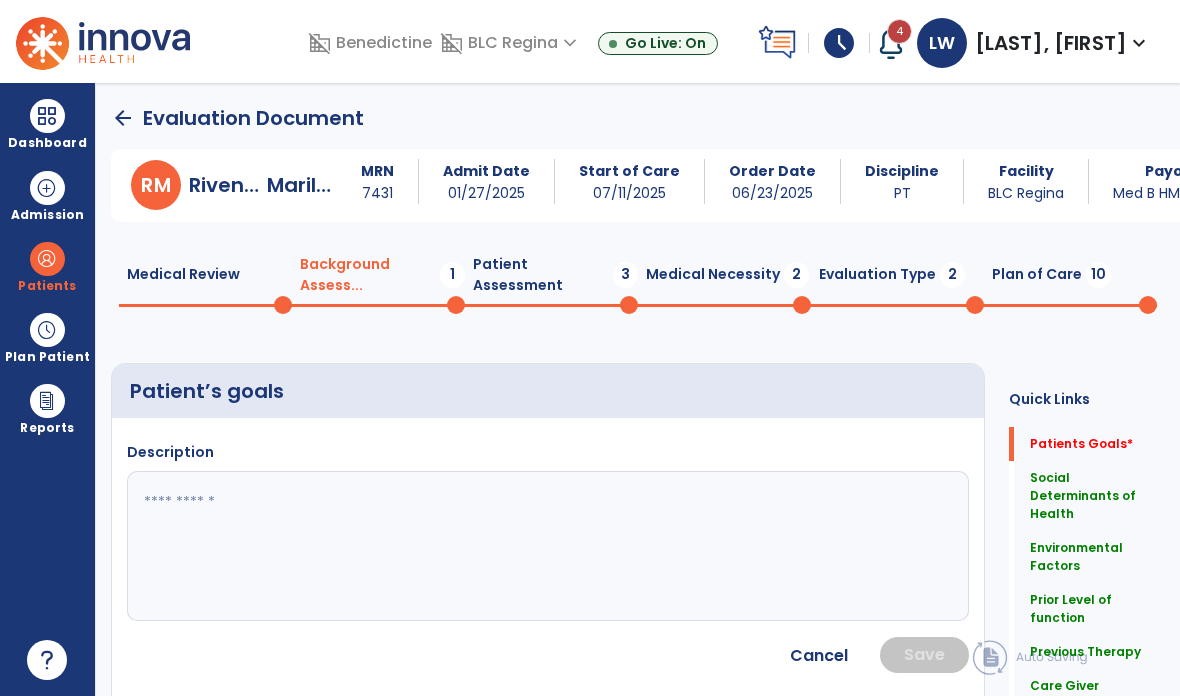 click 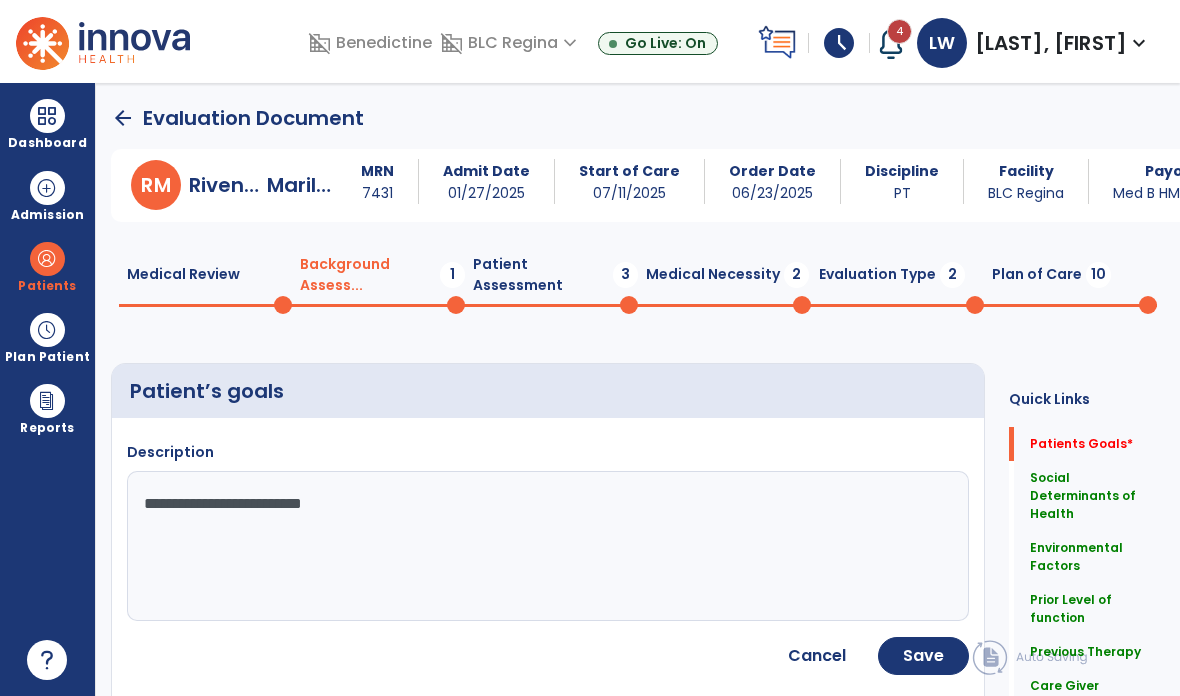 type on "**********" 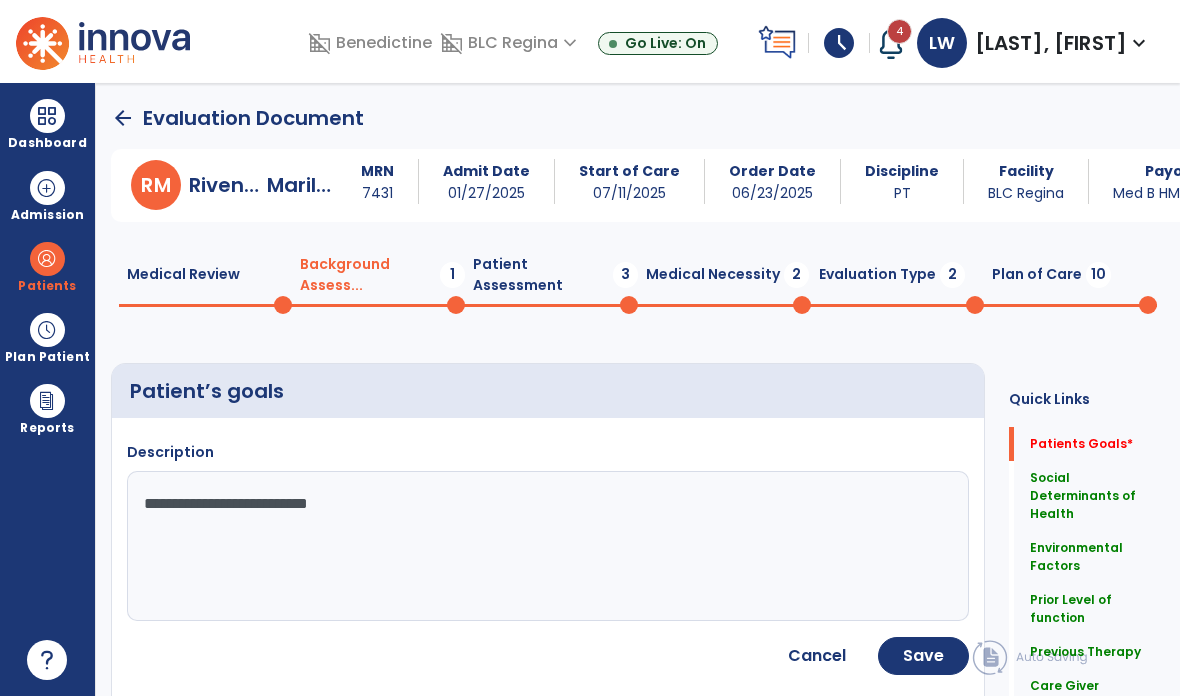 click on "Save" 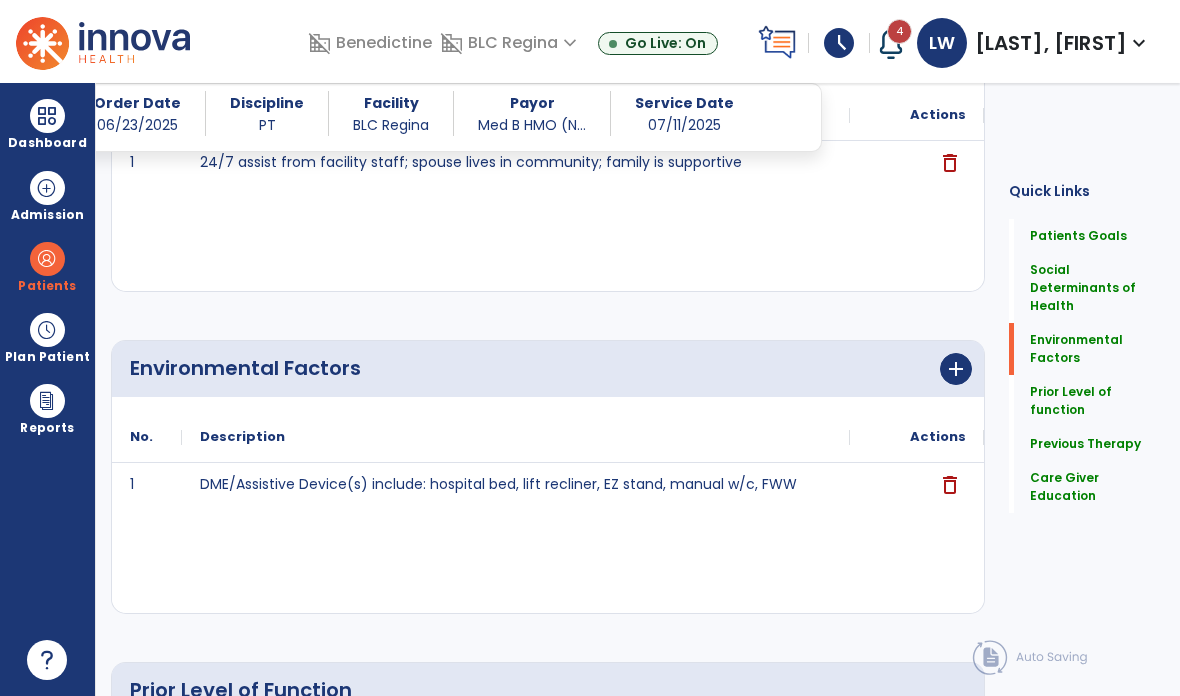scroll, scrollTop: 649, scrollLeft: 0, axis: vertical 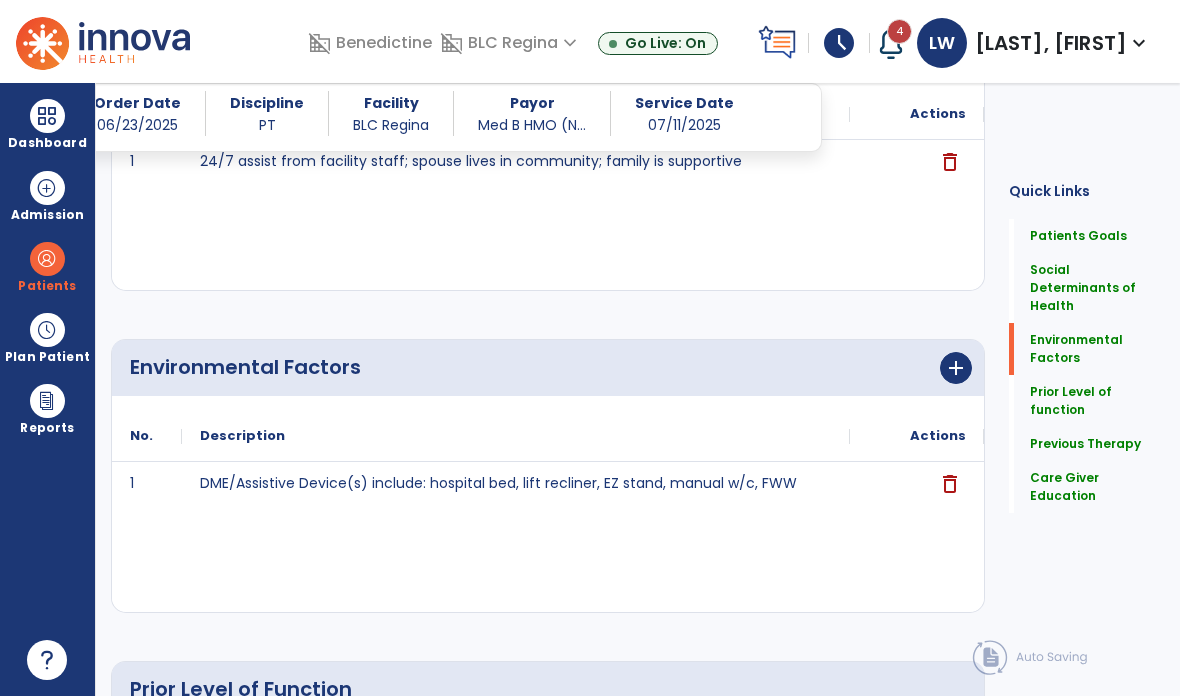 click on "add" 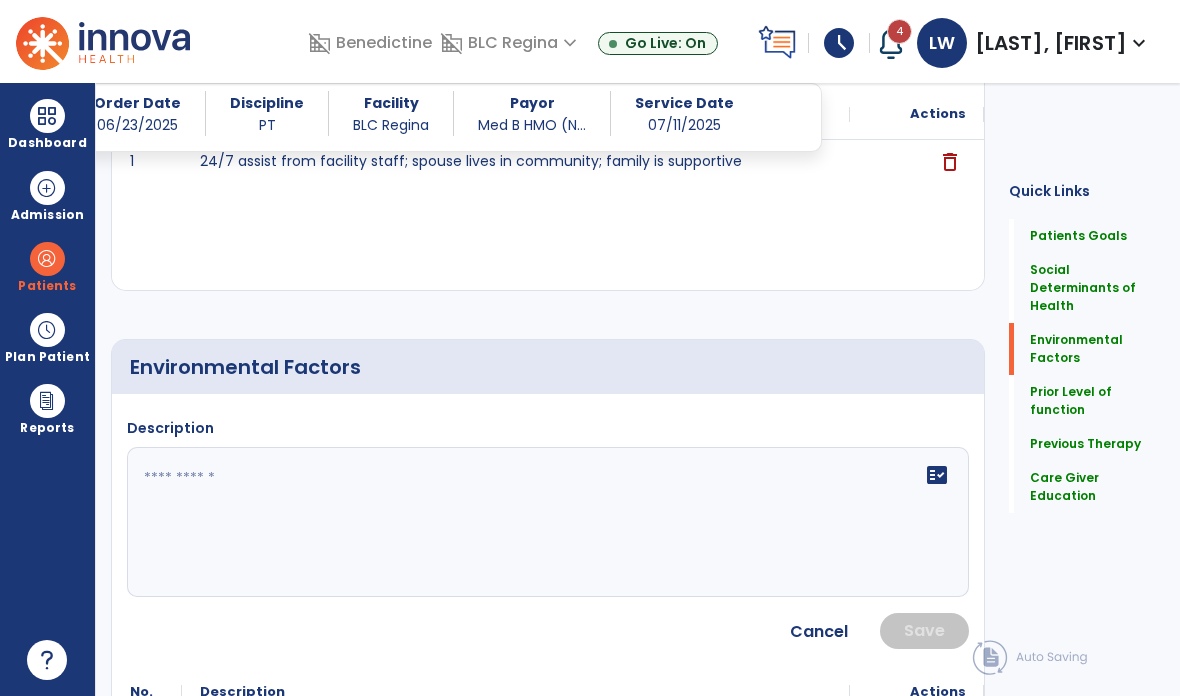 click on "fact_check" 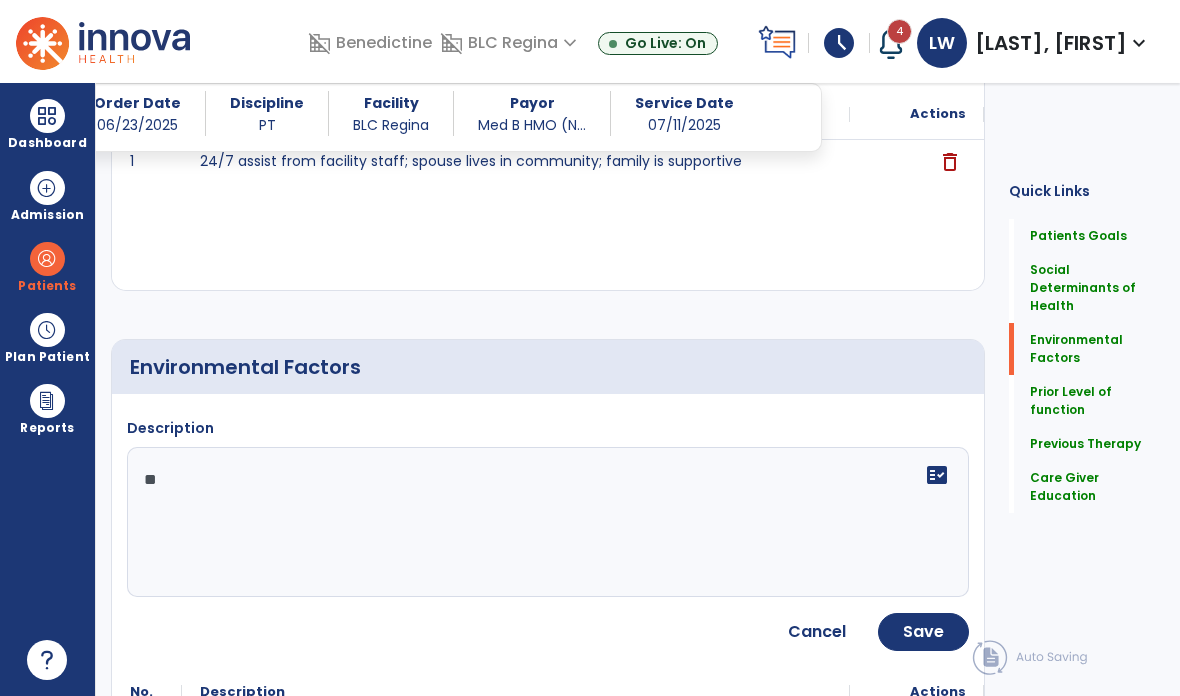 type on "*" 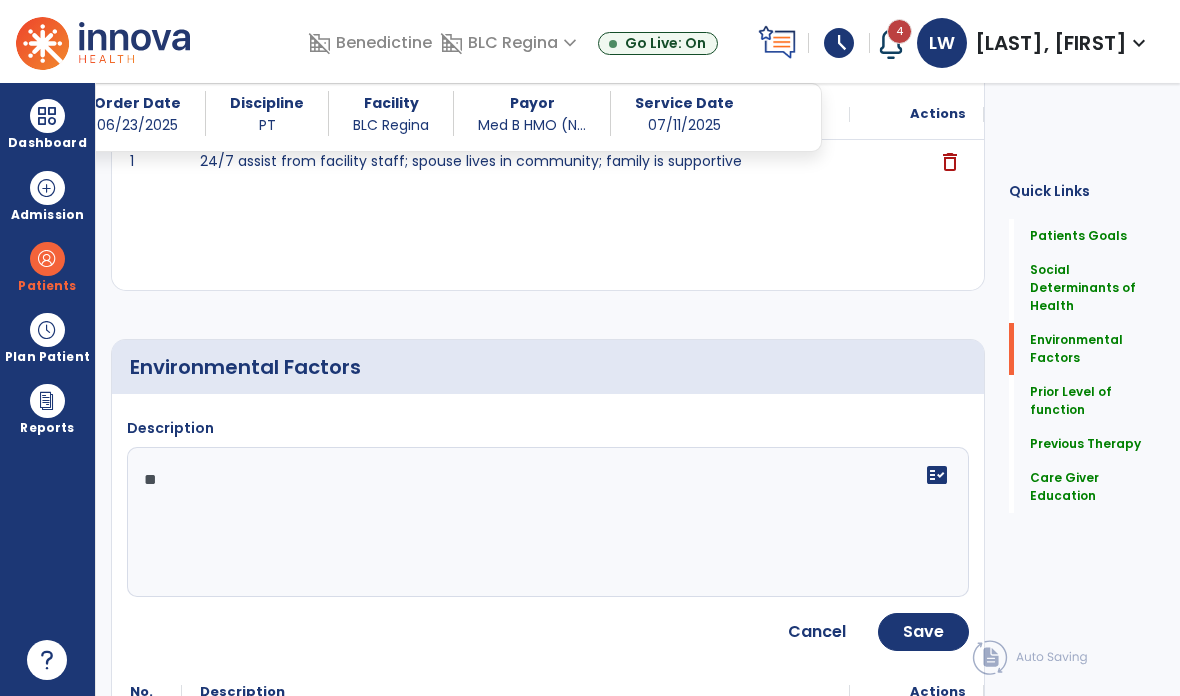 type on "*" 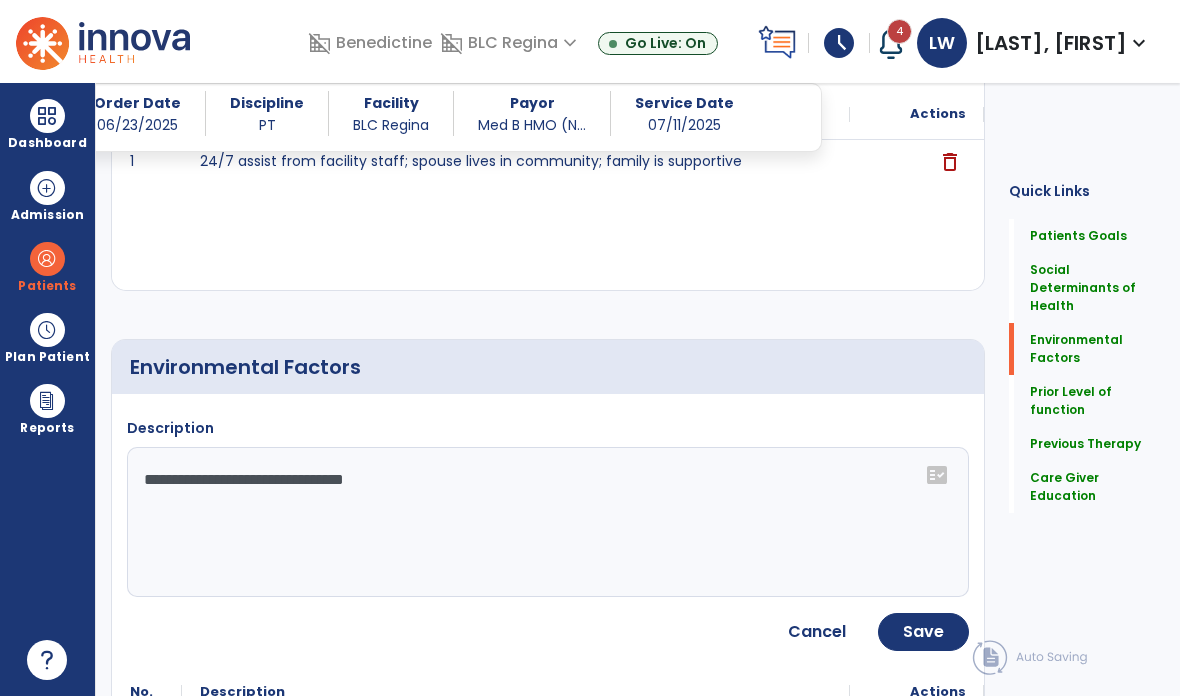 click on "**********" 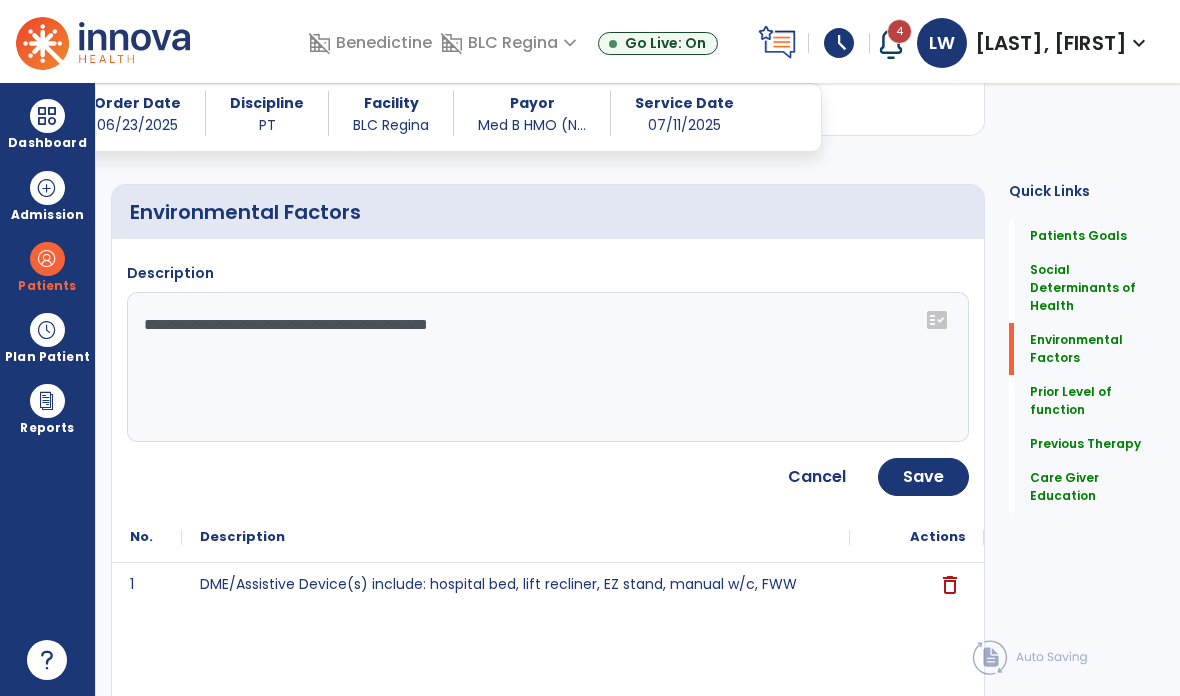 scroll, scrollTop: 820, scrollLeft: 0, axis: vertical 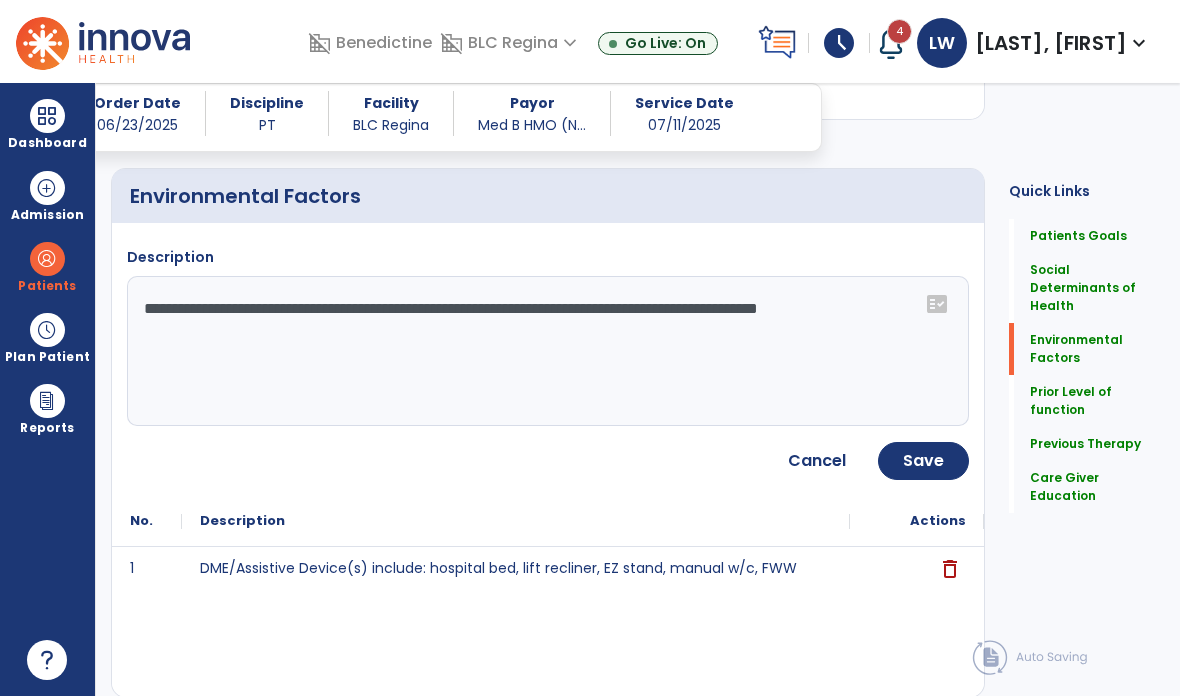 type on "**********" 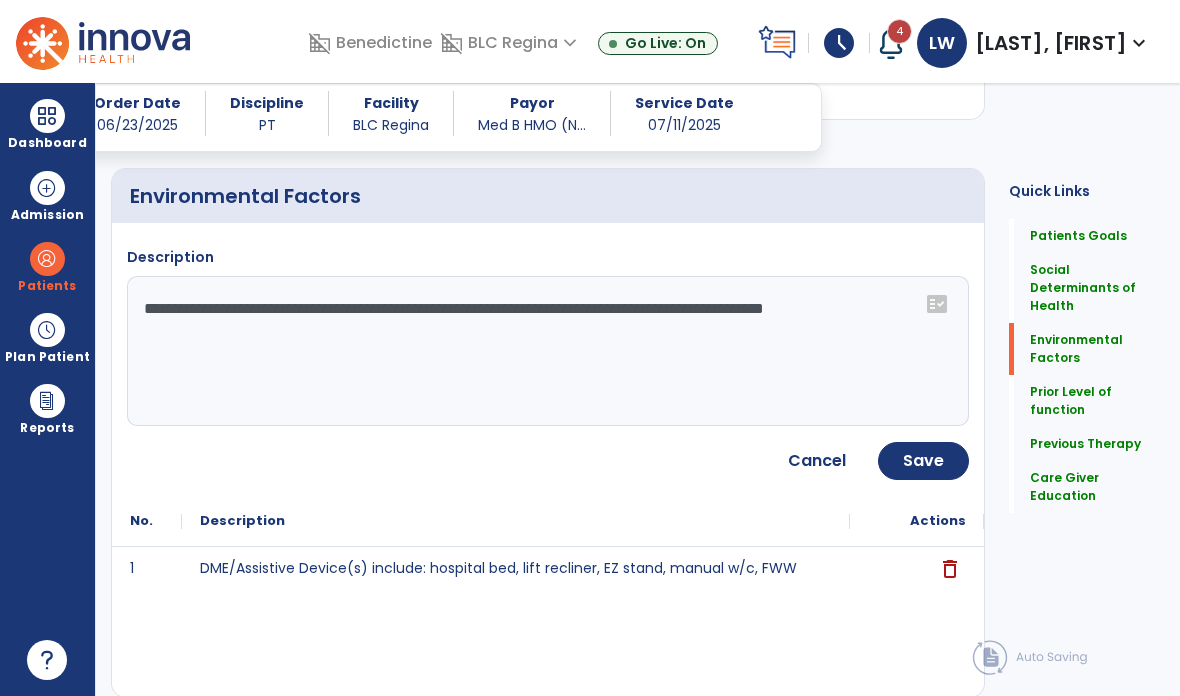 click on "Save" 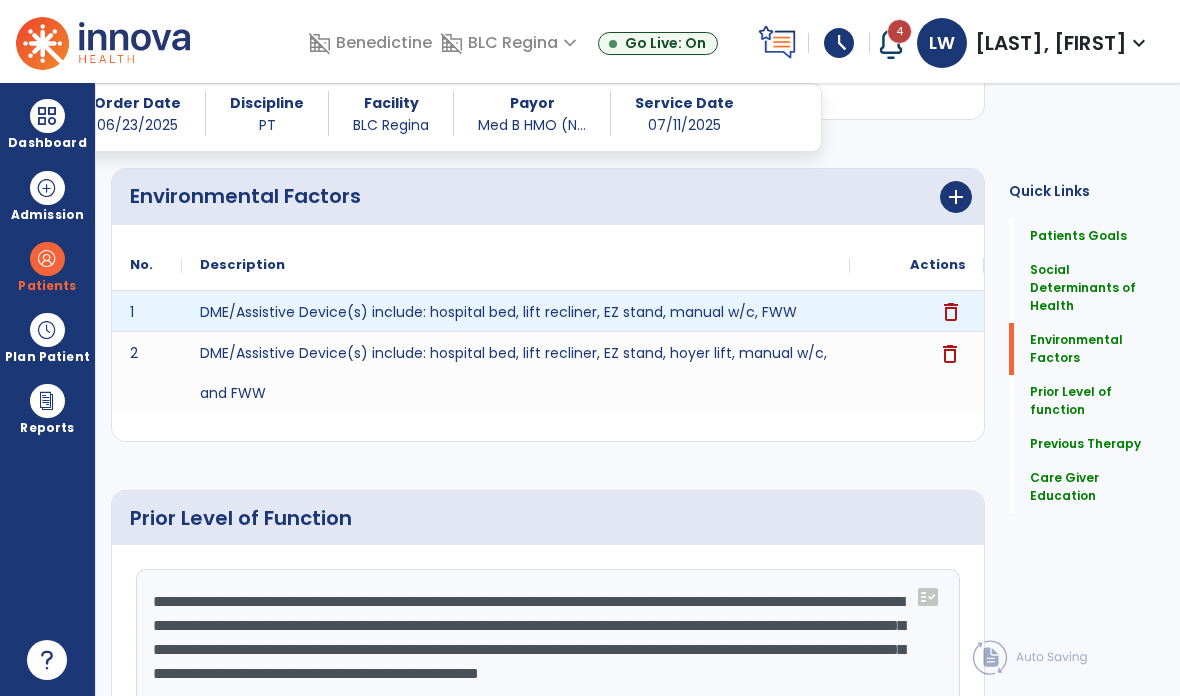 click on "delete" 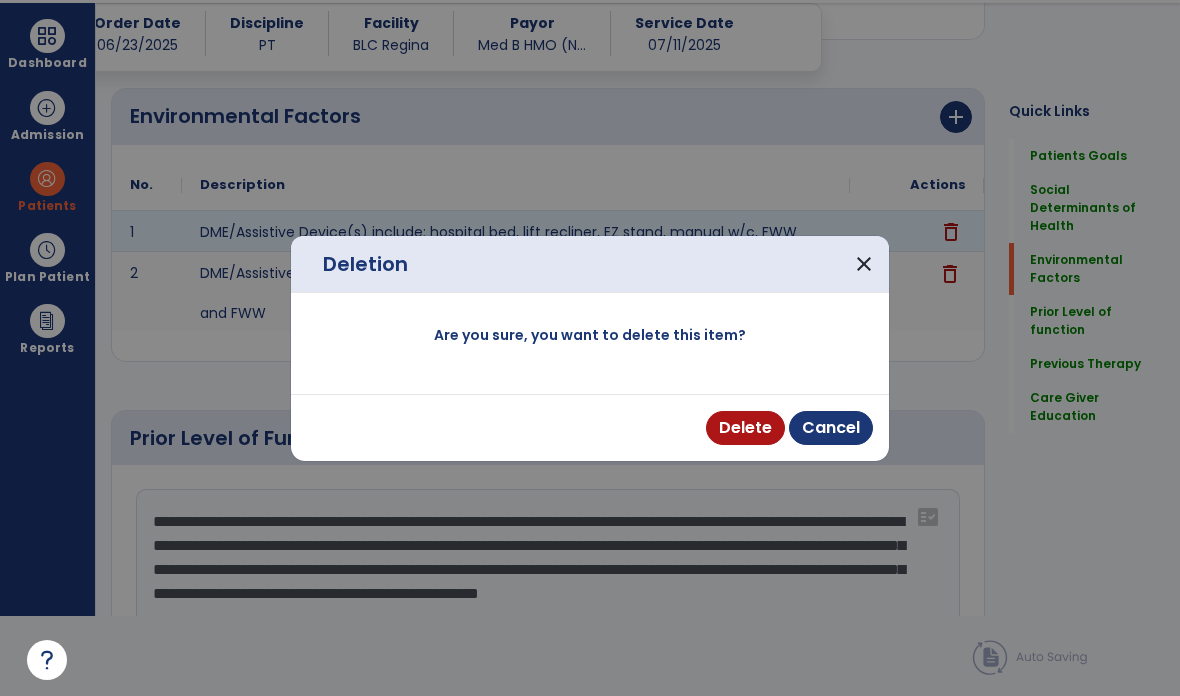click on "Delete" at bounding box center (745, 428) 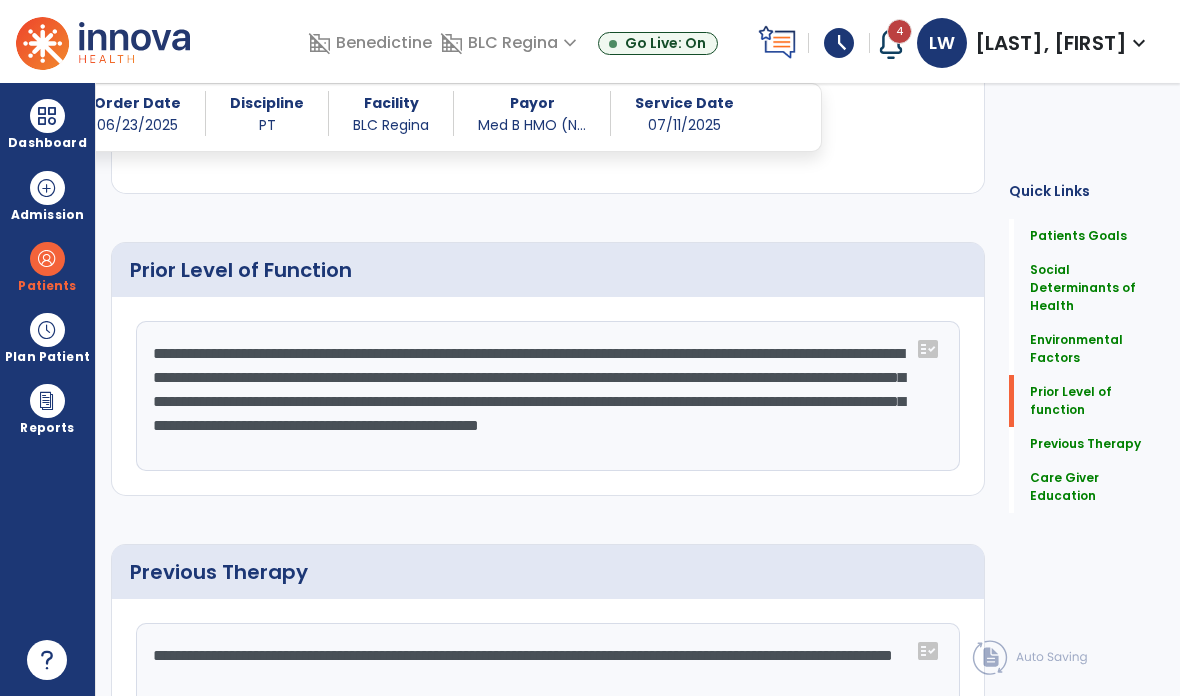 scroll, scrollTop: 1070, scrollLeft: 0, axis: vertical 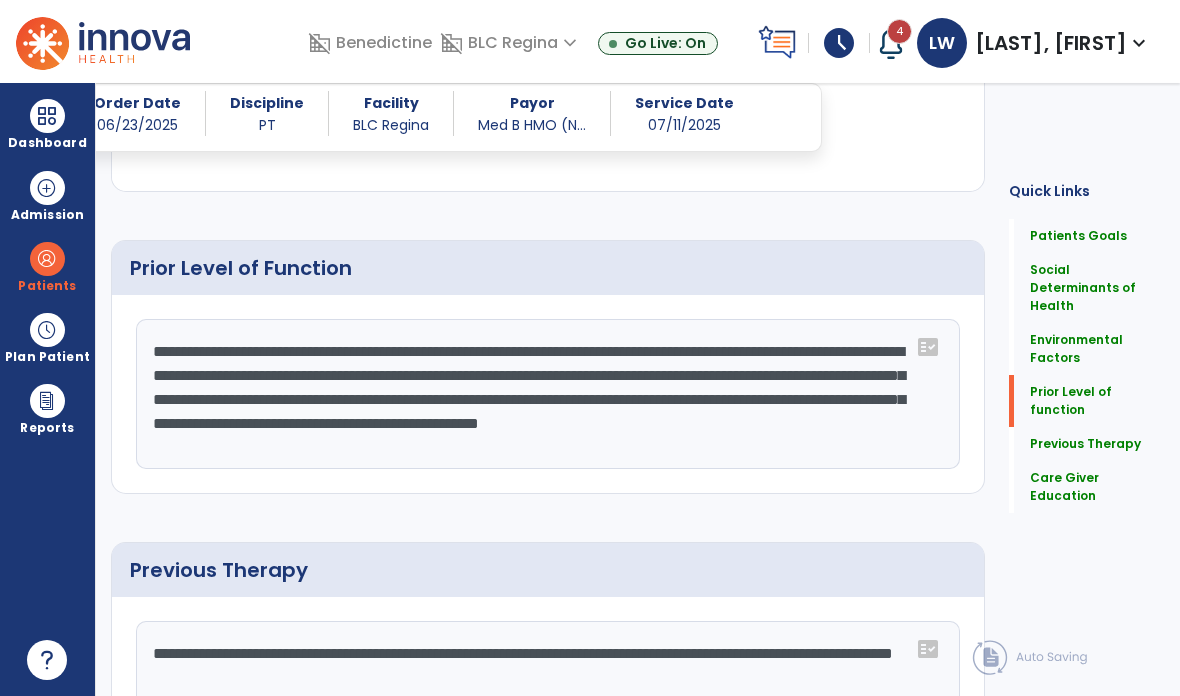 click on "**********" 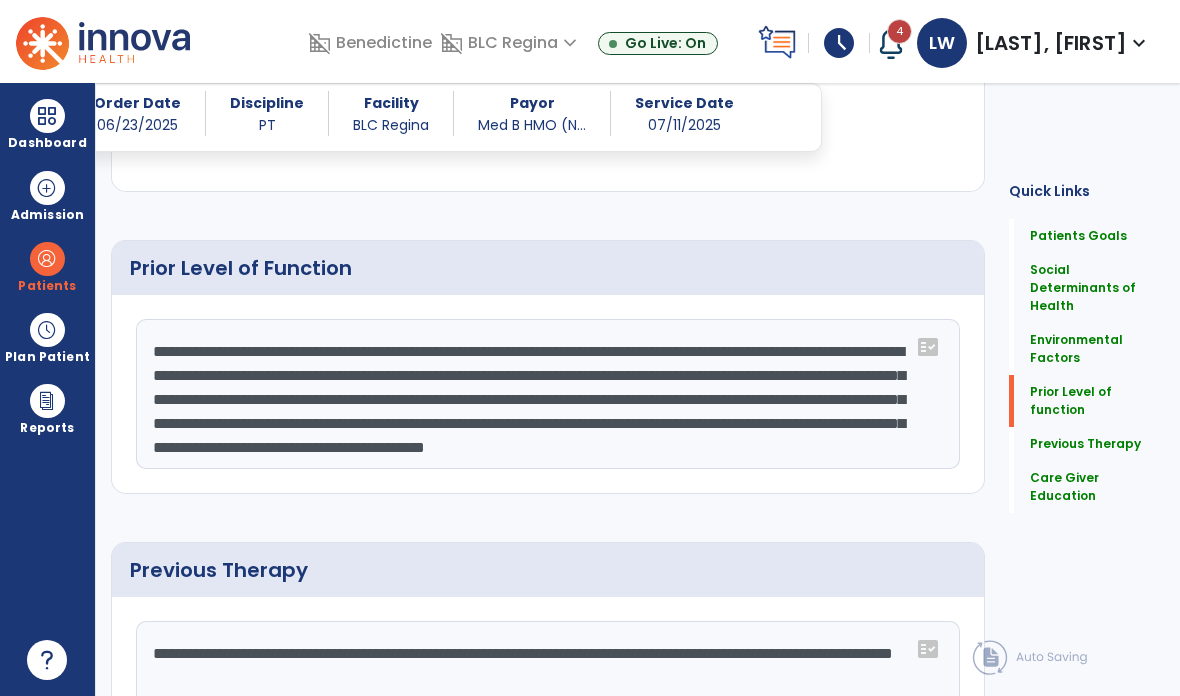 click on "**********" 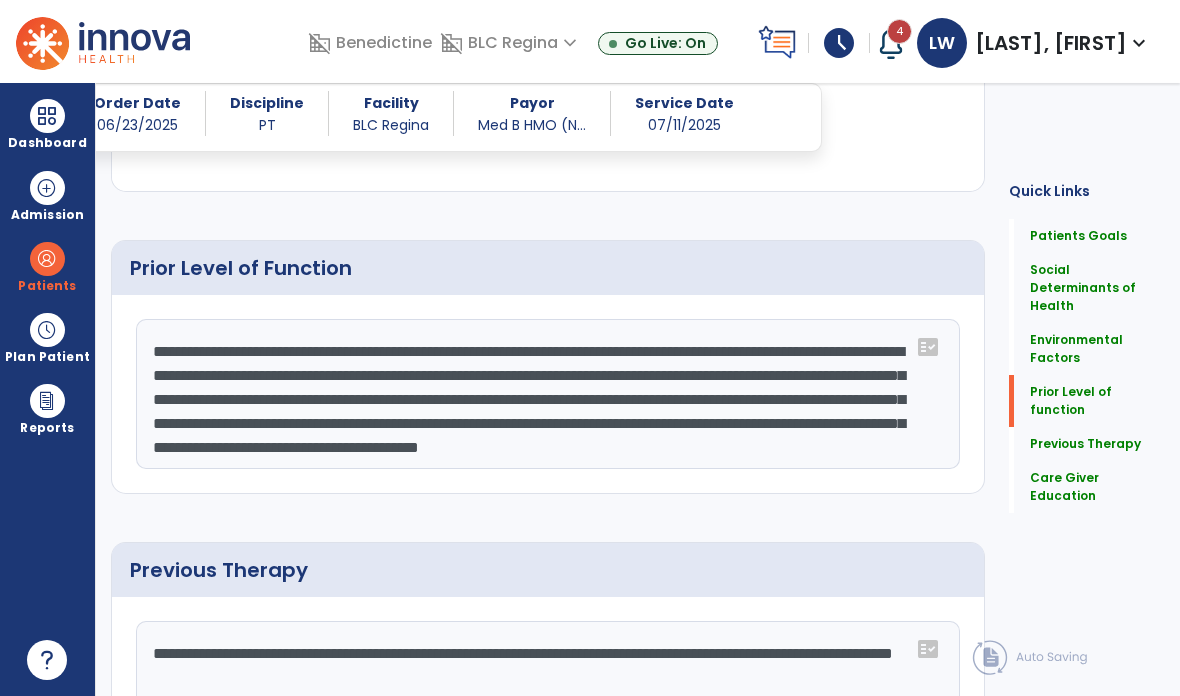type on "**********" 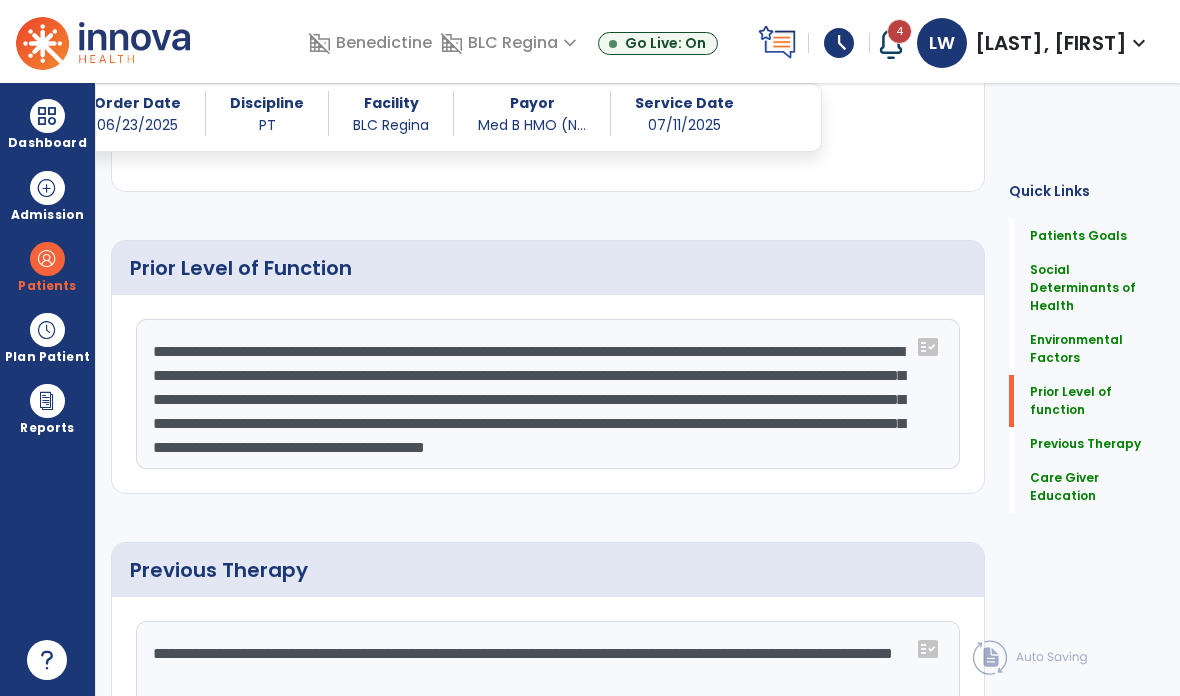 scroll, scrollTop: 32, scrollLeft: 0, axis: vertical 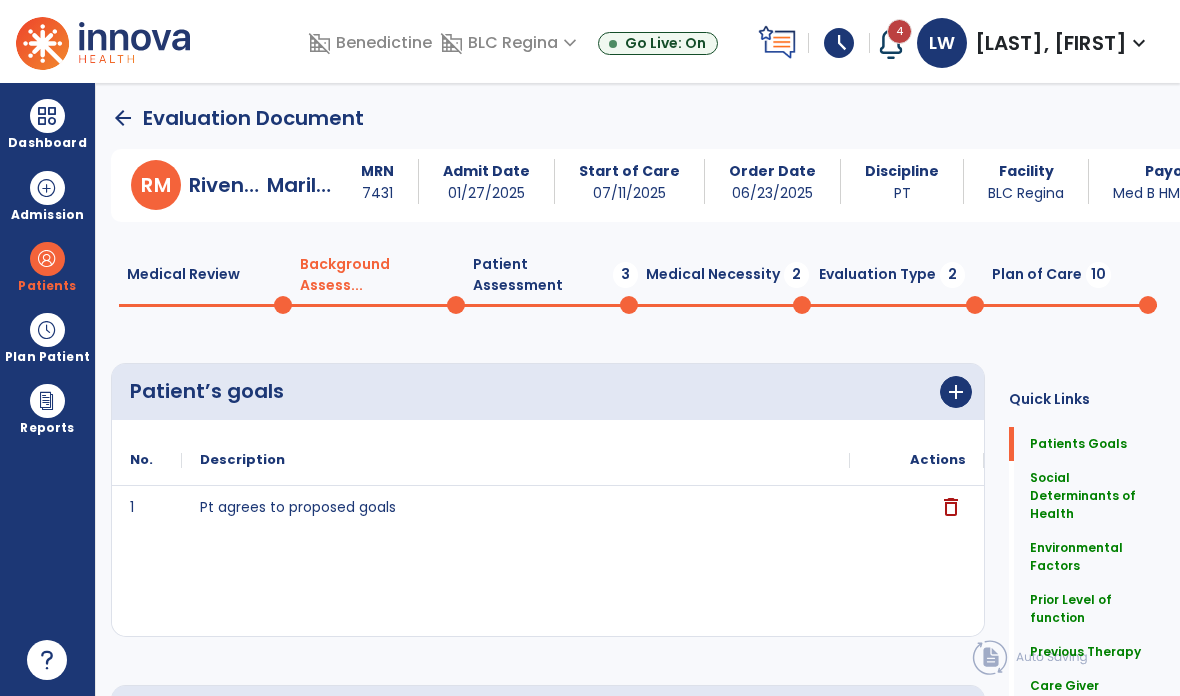 click on "Medical Review  0" 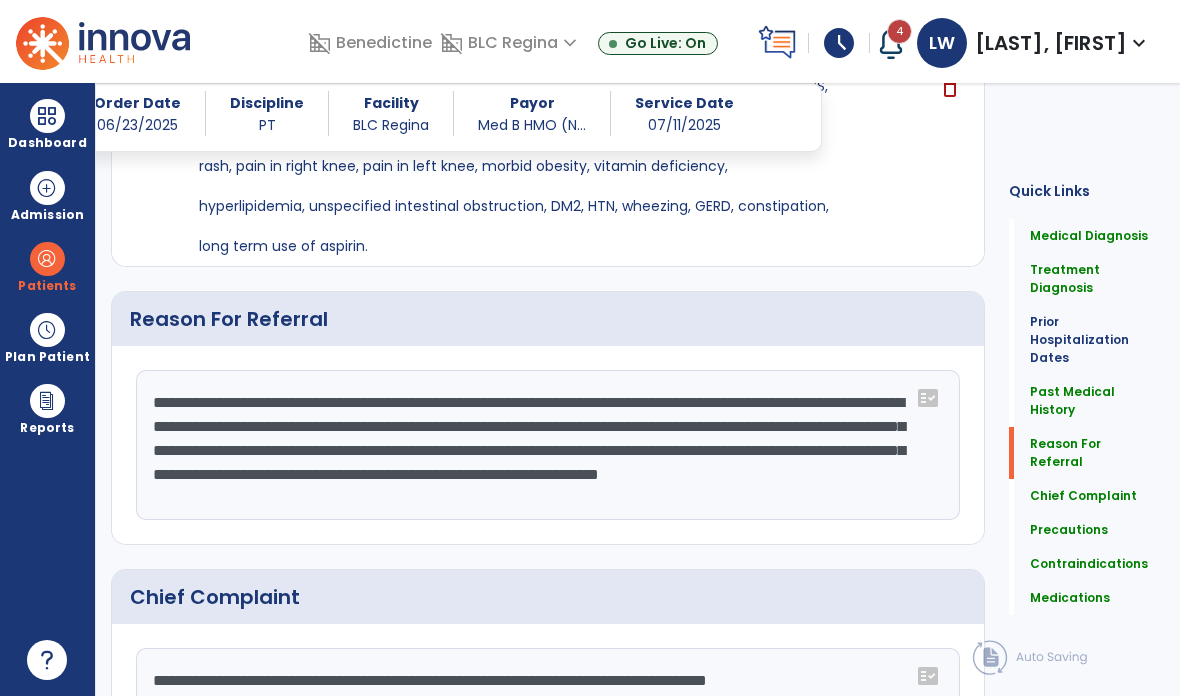 scroll, scrollTop: 1206, scrollLeft: 0, axis: vertical 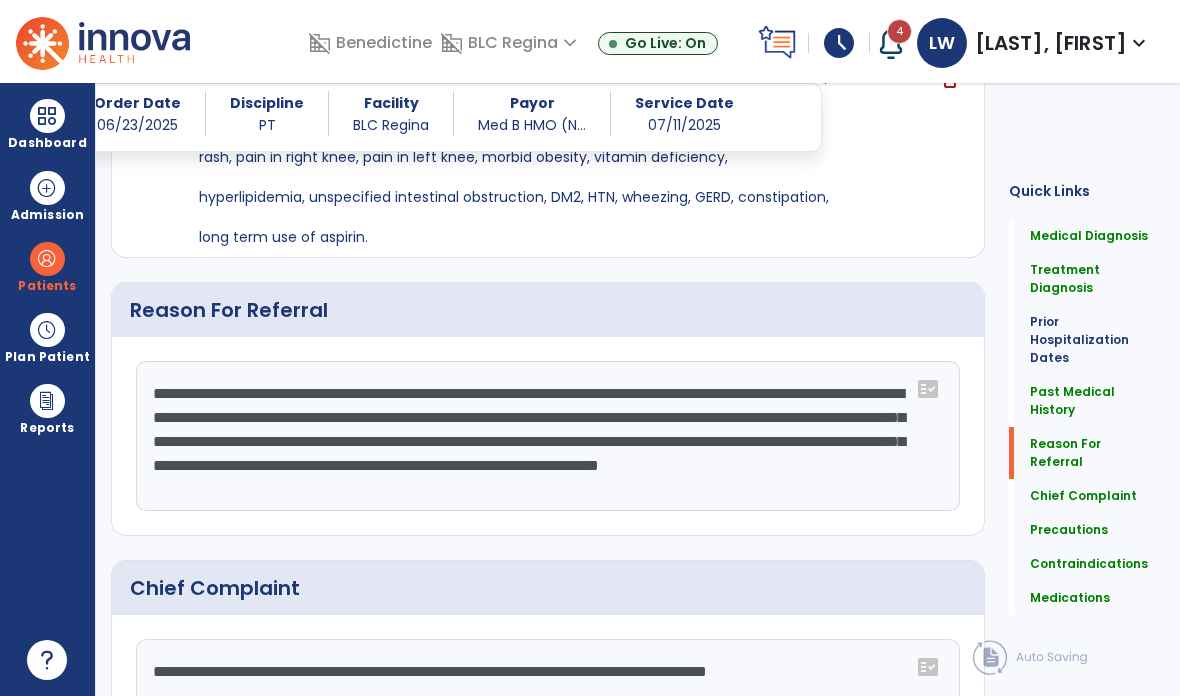 click on "**********" 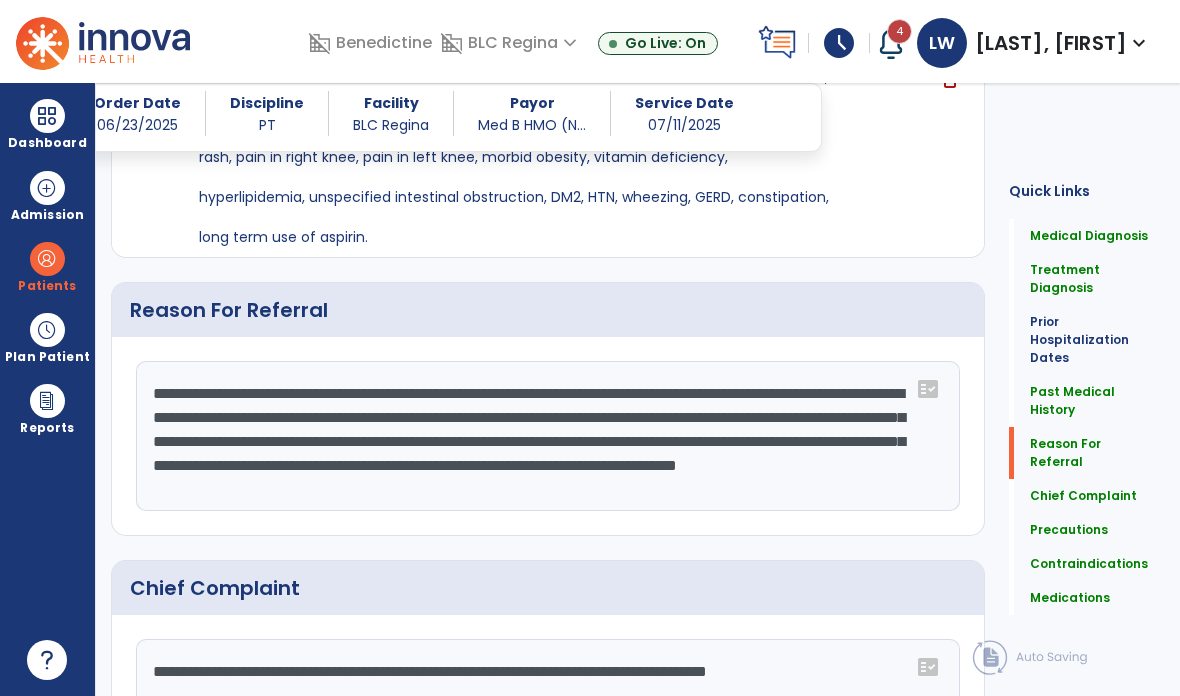 scroll, scrollTop: 15, scrollLeft: 0, axis: vertical 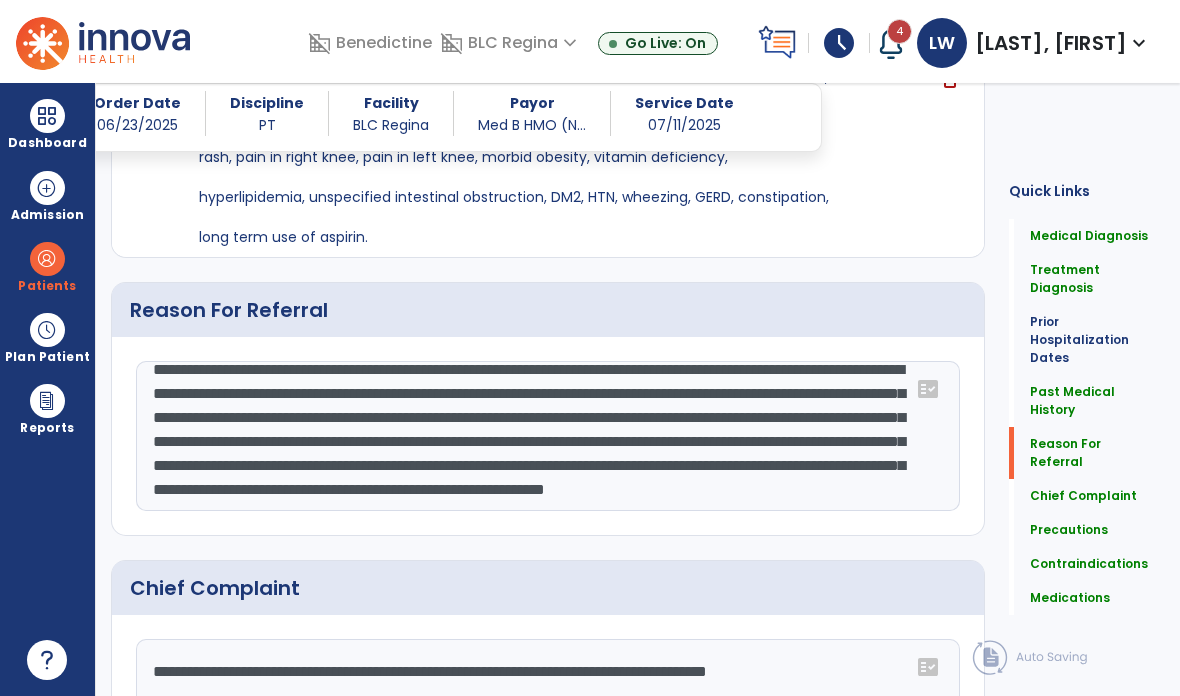 type on "**********" 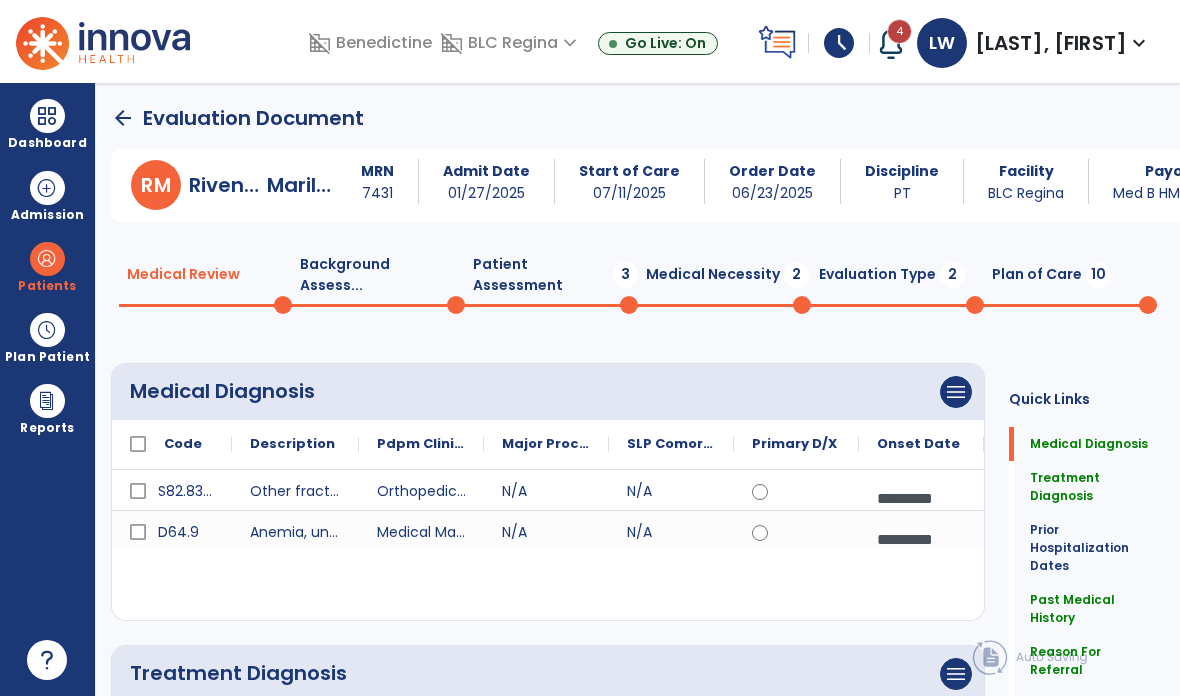 scroll, scrollTop: 0, scrollLeft: 0, axis: both 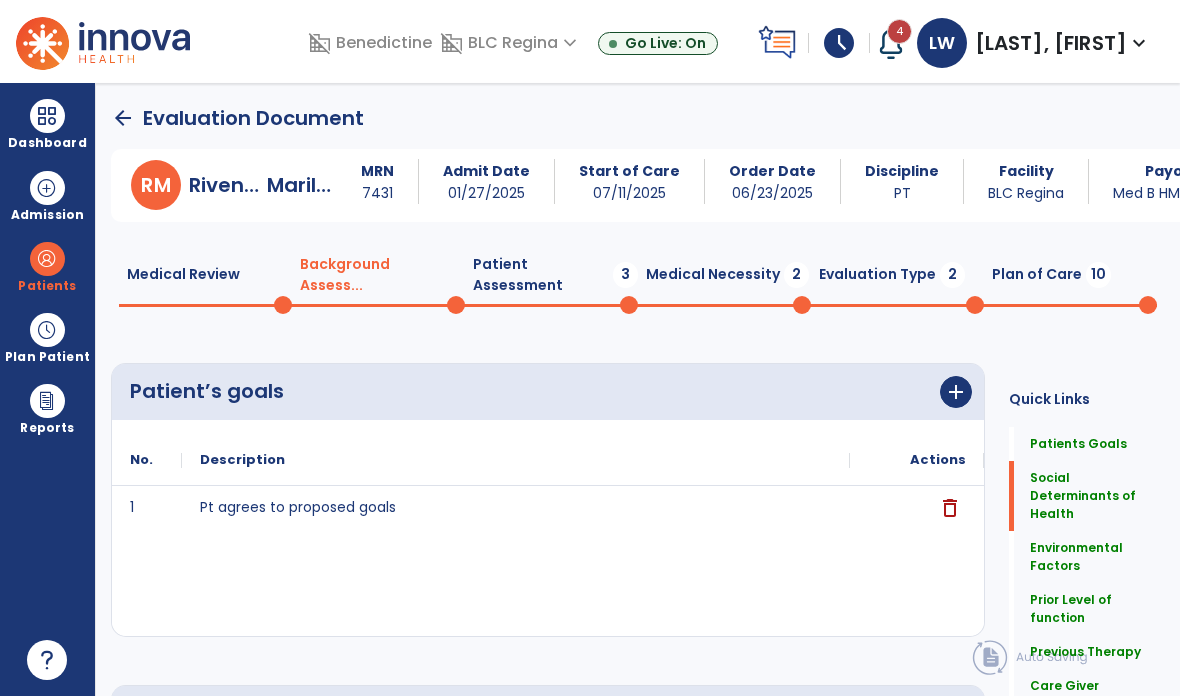 click on "Patient Assessment  3" 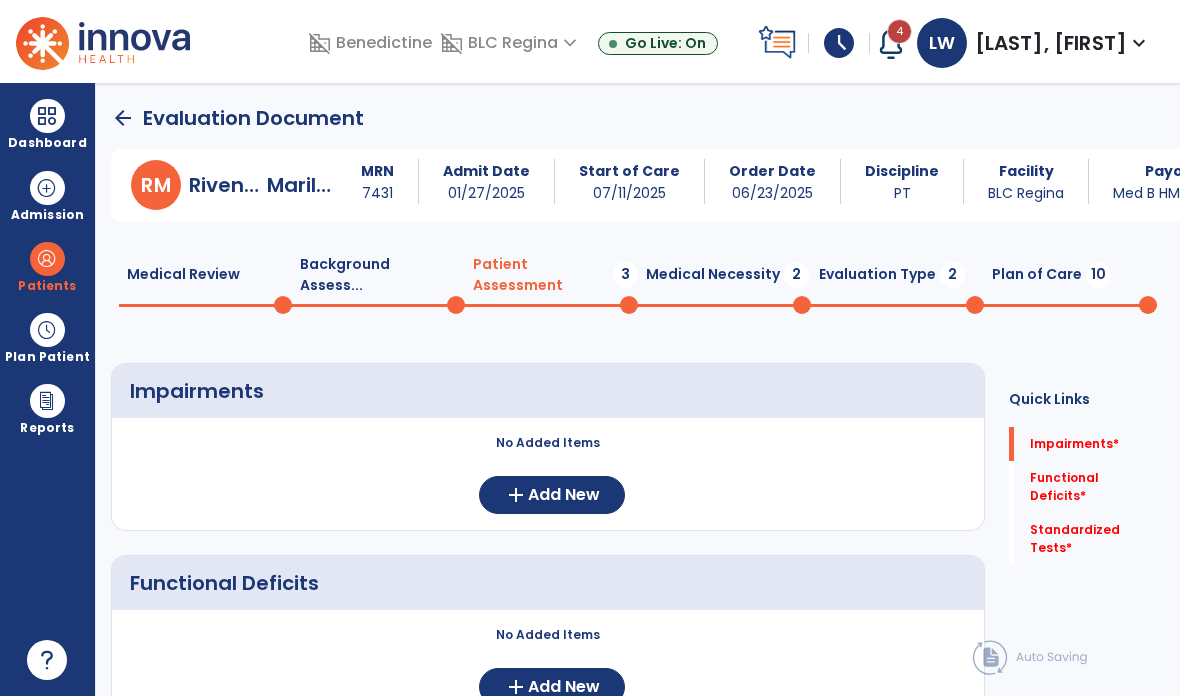 click on "Patient Assessment  3" 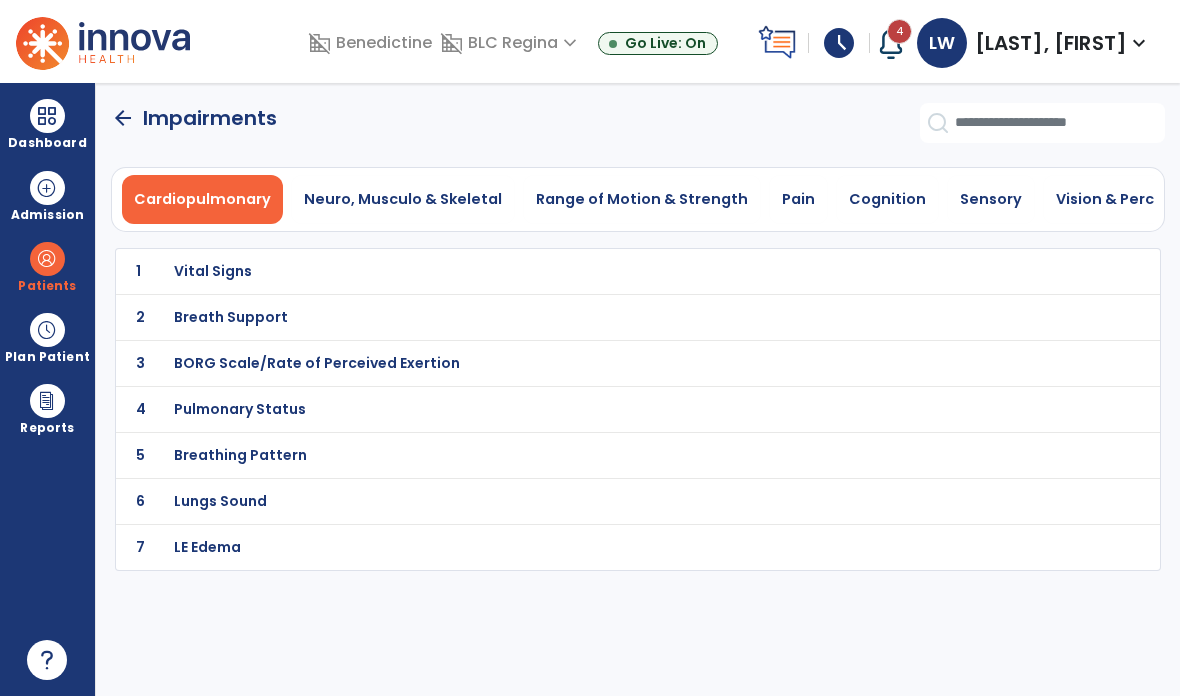 click on "Neuro, Musculo & Skeletal" at bounding box center [403, 199] 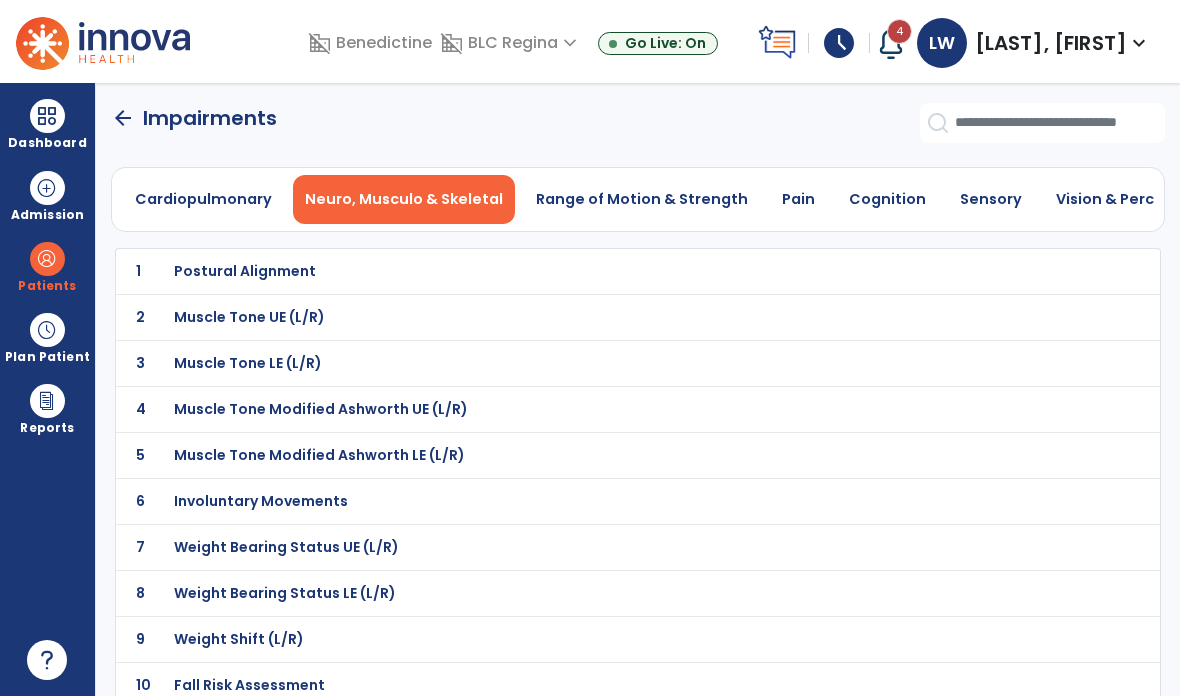 click on "Weight Bearing Status LE (L/R)" at bounding box center [245, 271] 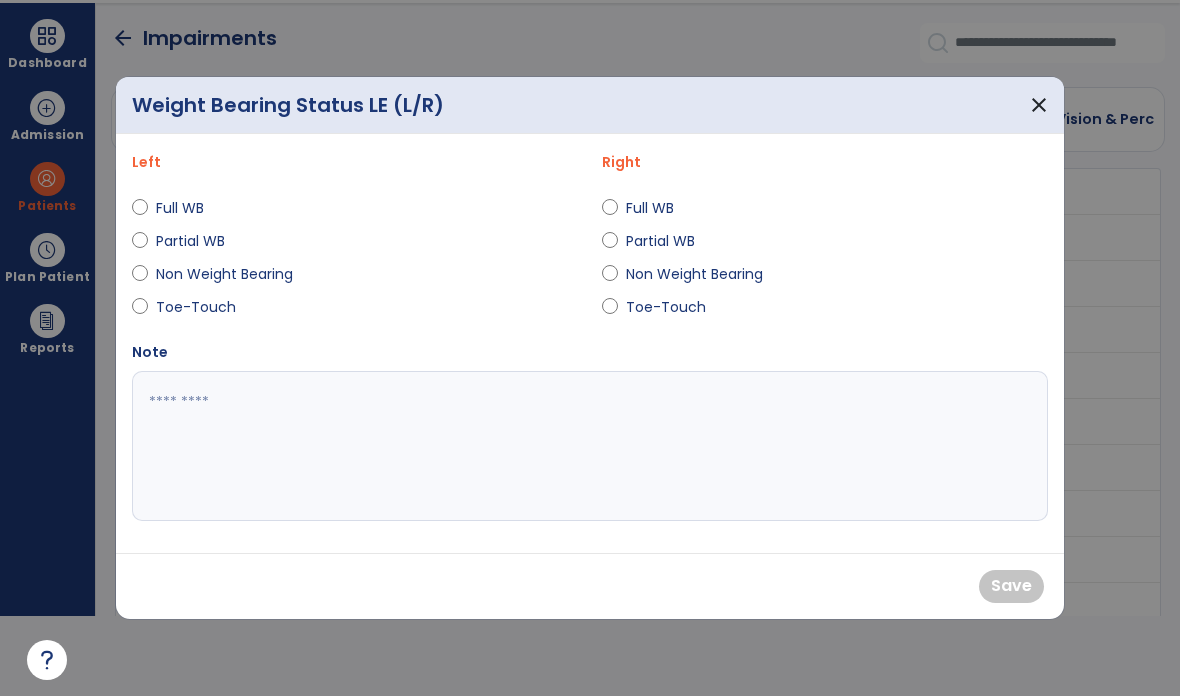 scroll, scrollTop: 0, scrollLeft: 0, axis: both 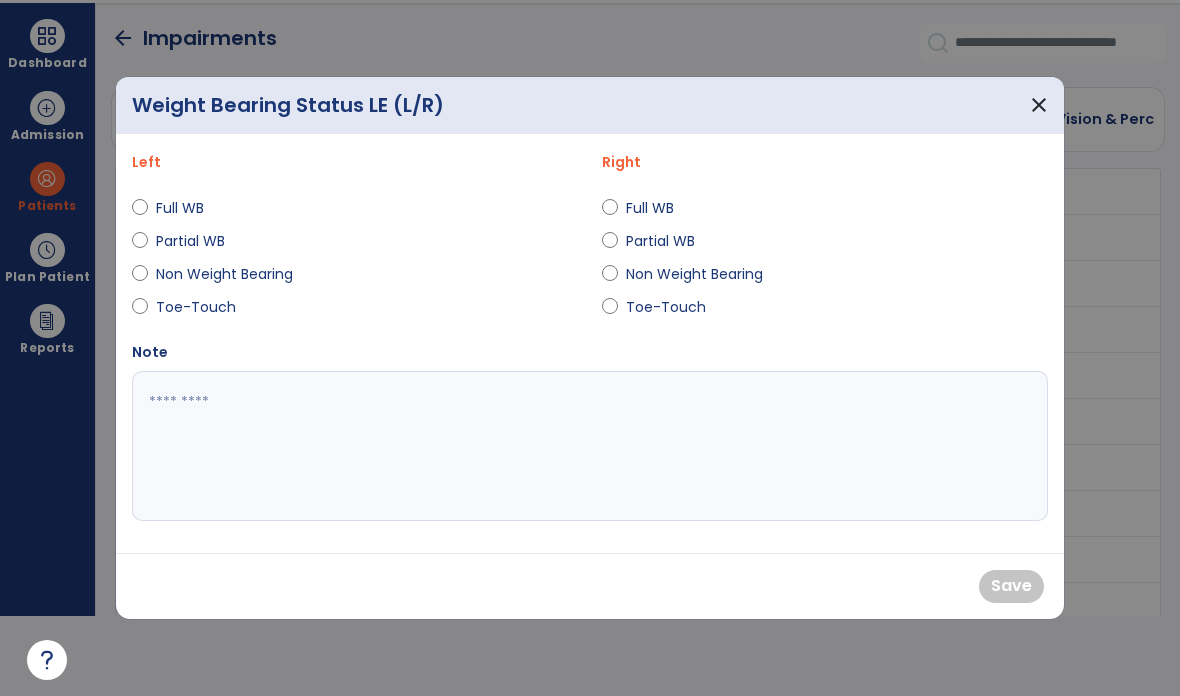 click on "Full WB" at bounding box center [191, 208] 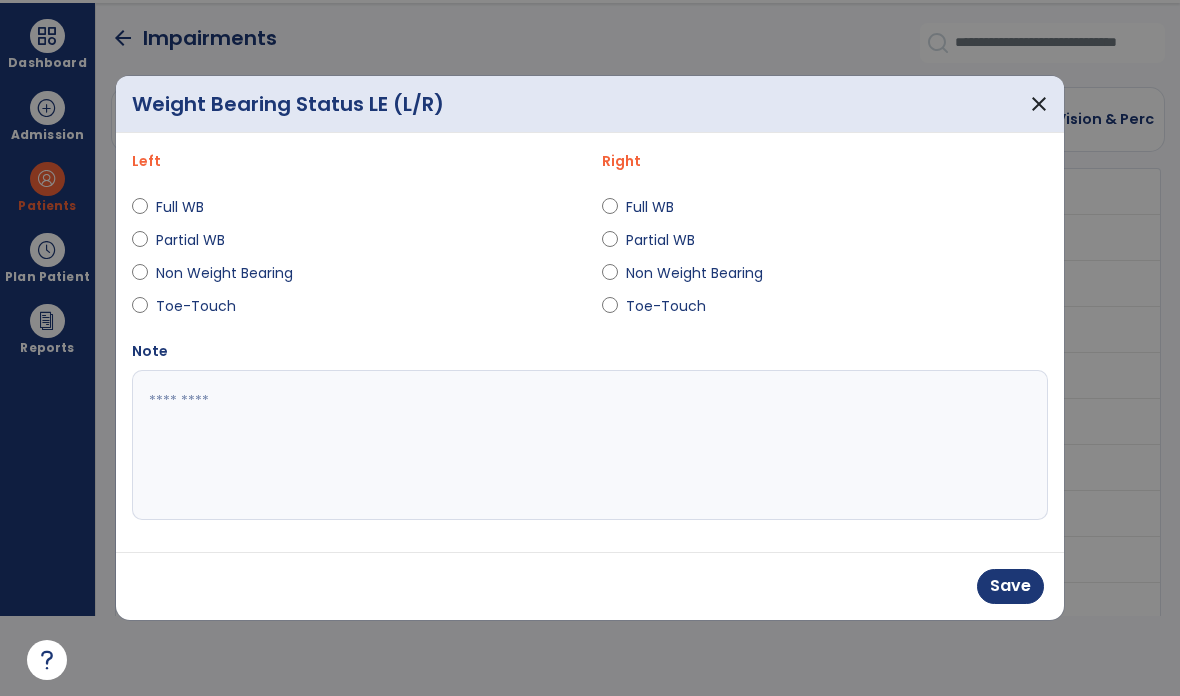 click on "Full WB" at bounding box center [661, 207] 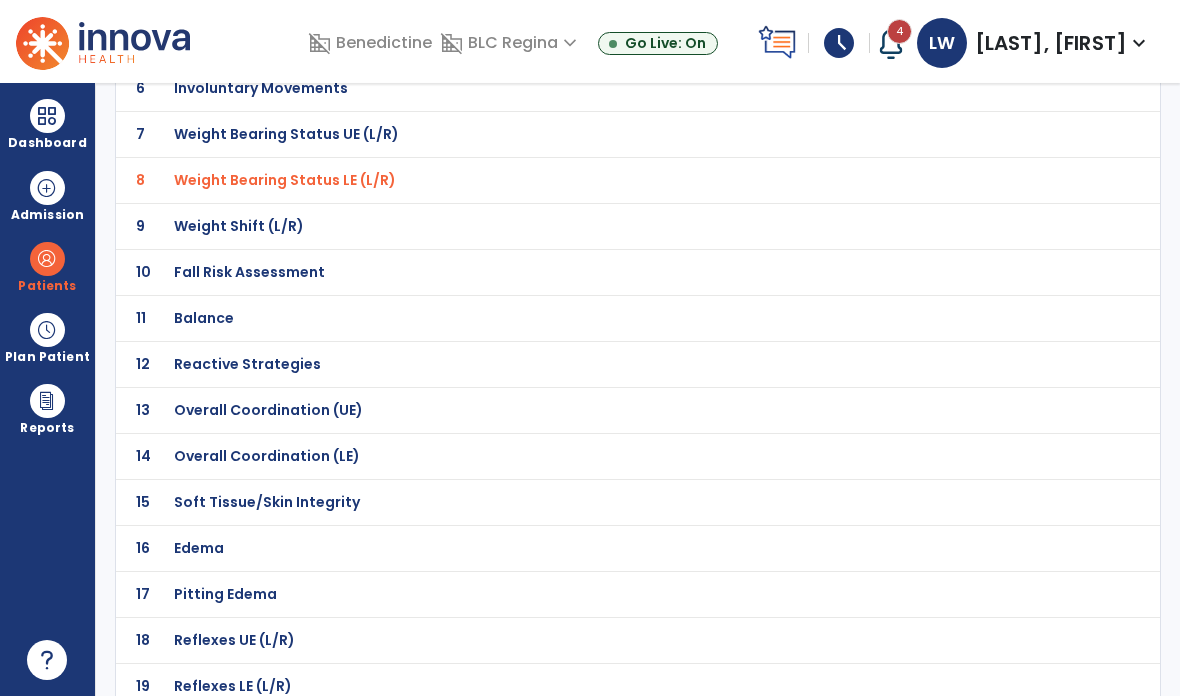 scroll, scrollTop: 419, scrollLeft: 0, axis: vertical 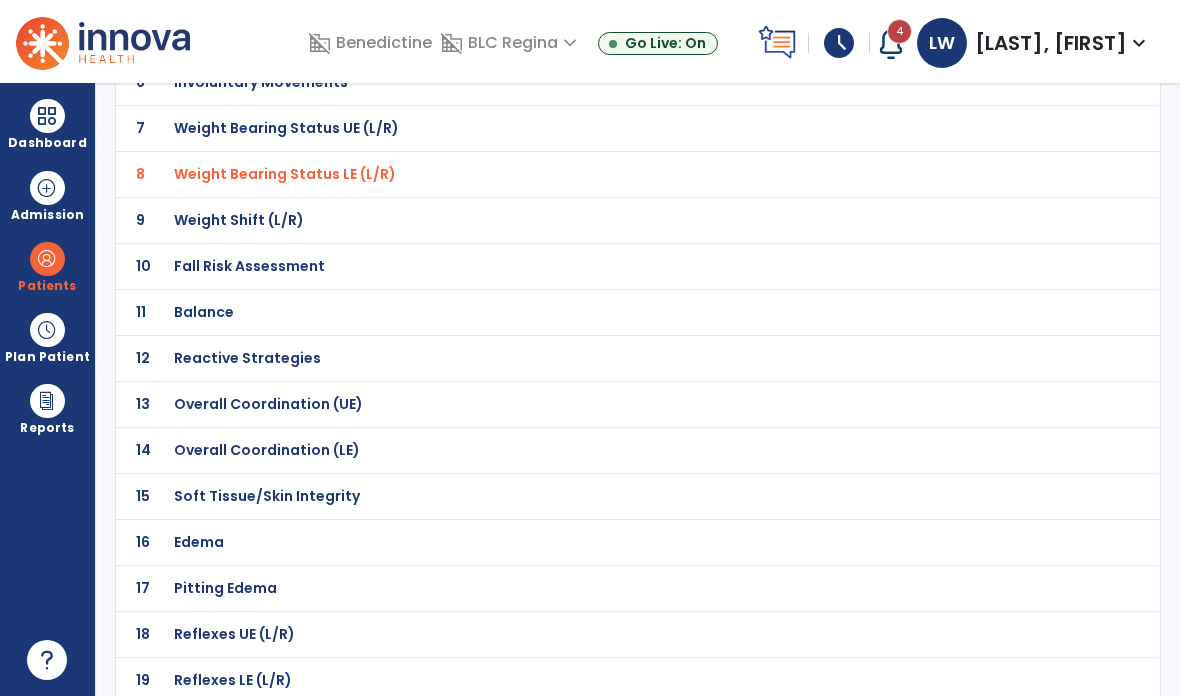 click on "9 Weight Shift (L/R)" 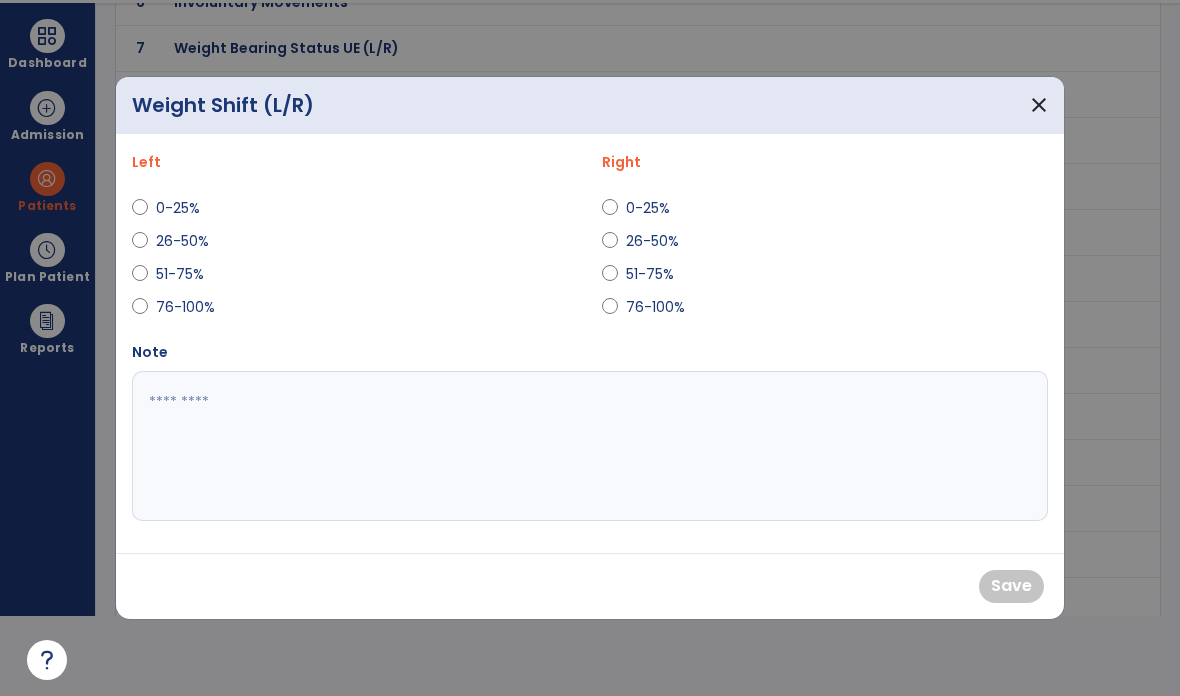 scroll, scrollTop: 0, scrollLeft: 0, axis: both 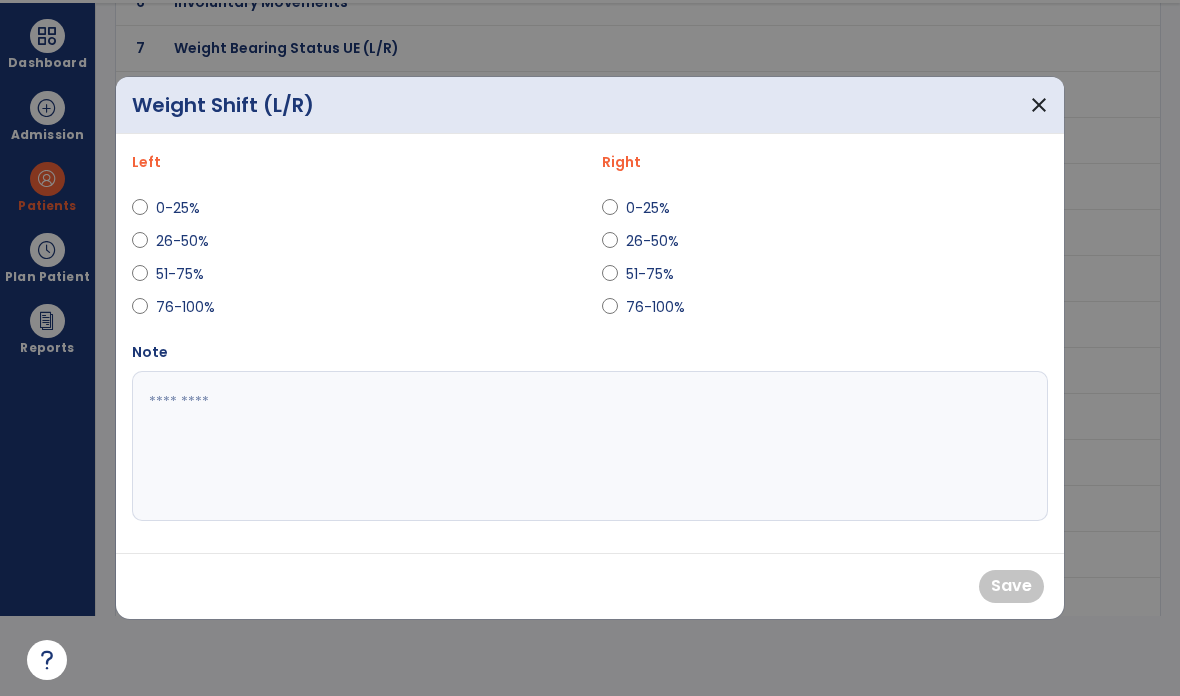 click on "close" at bounding box center [1039, 105] 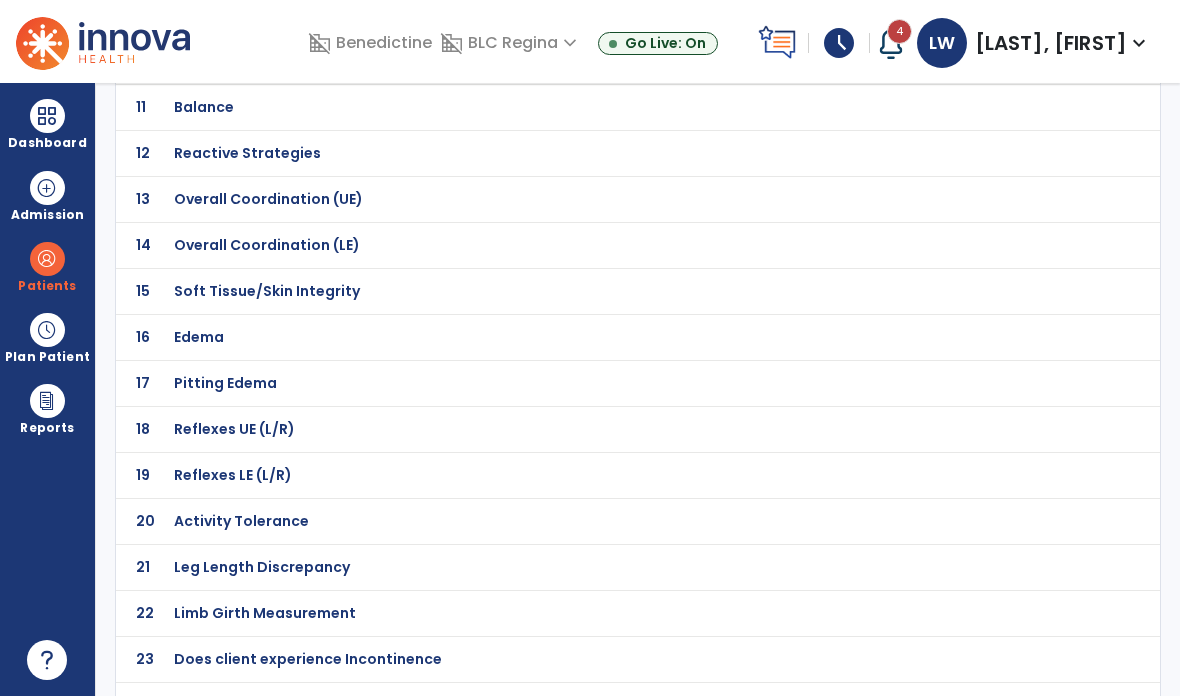scroll, scrollTop: 623, scrollLeft: 0, axis: vertical 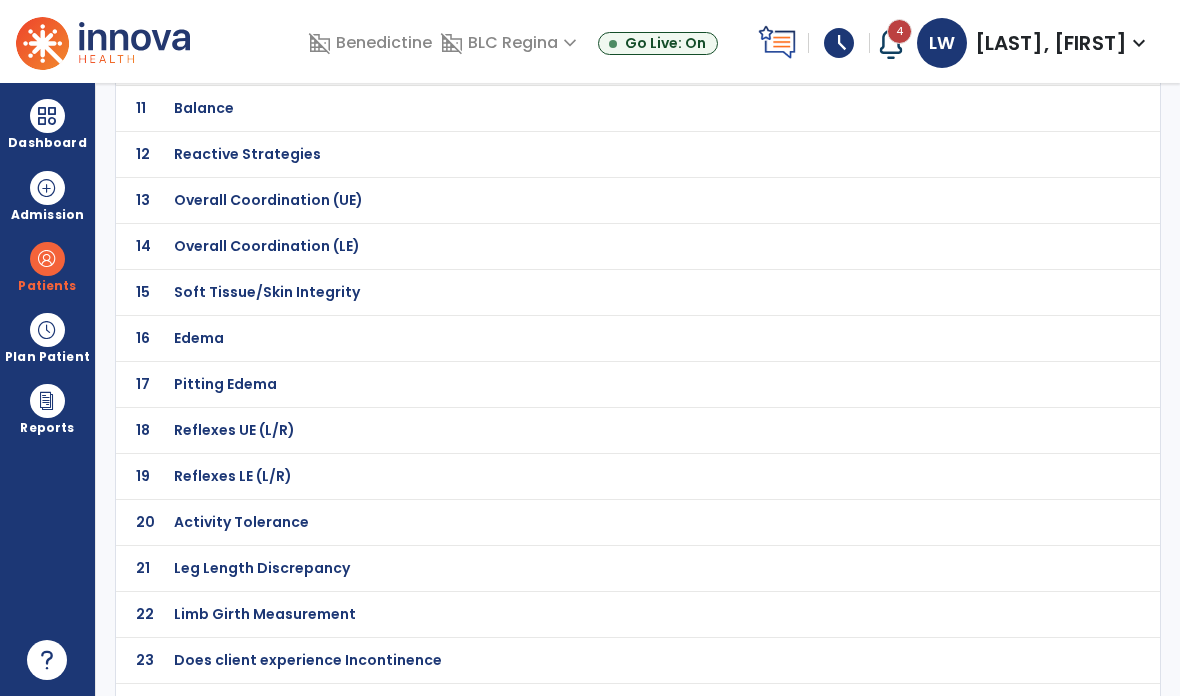 click on "Edema" at bounding box center [245, -352] 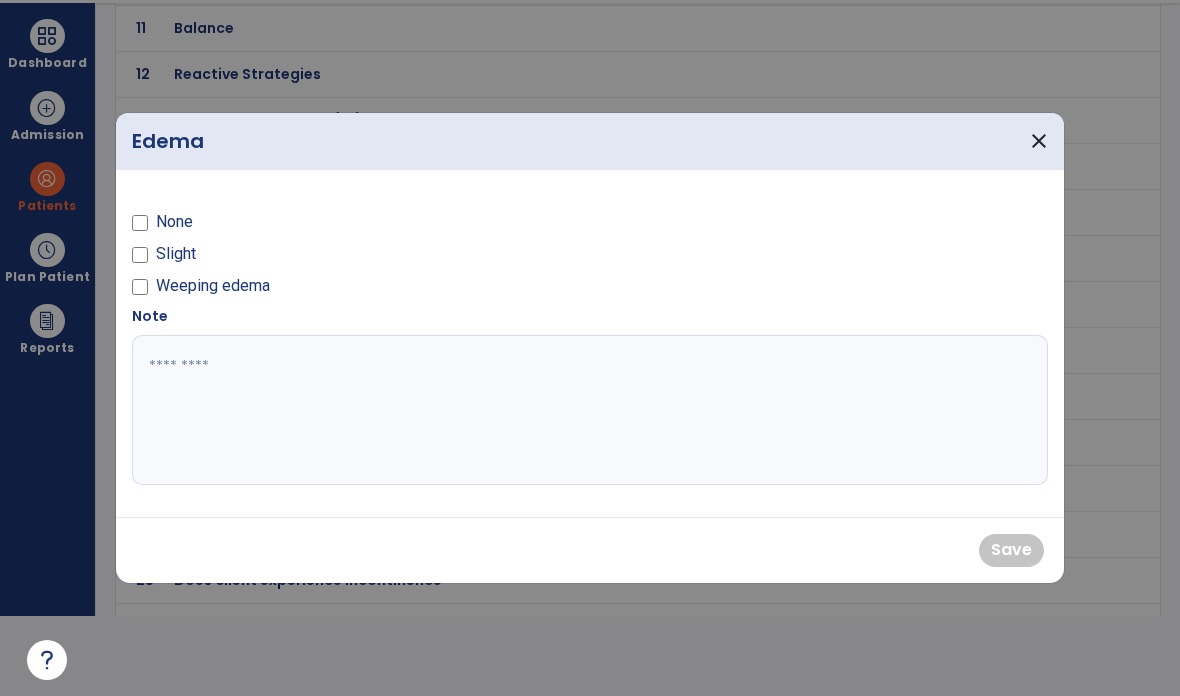 click on "Slight" at bounding box center (176, 254) 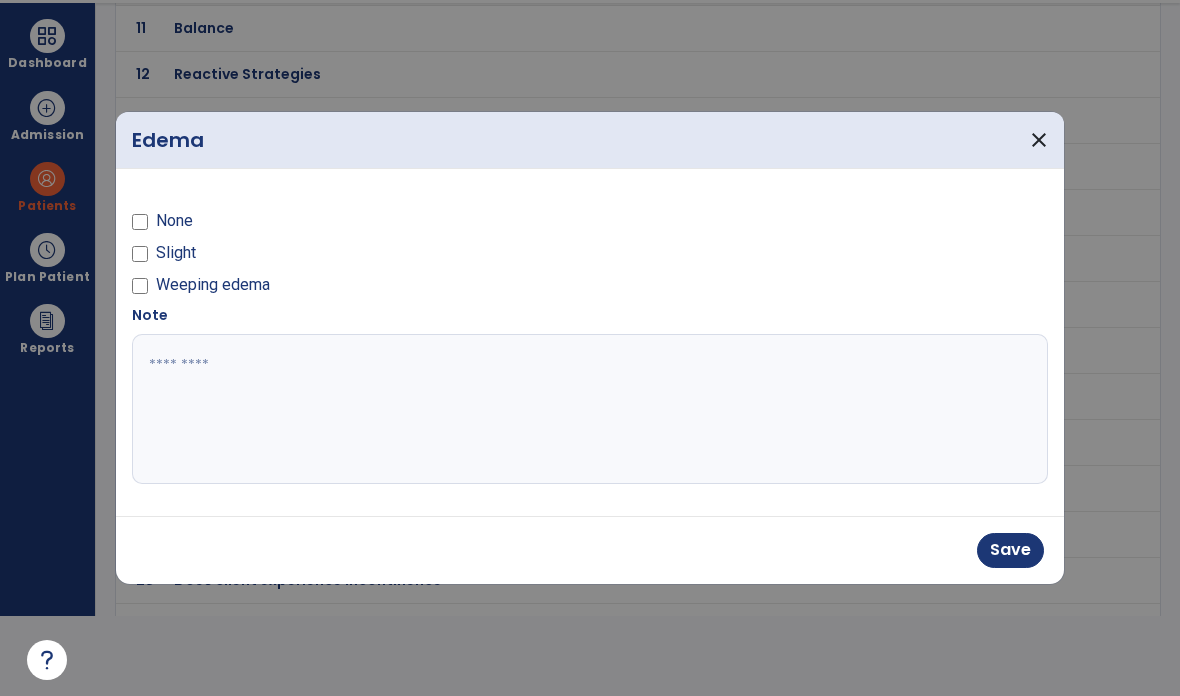 click at bounding box center [590, 409] 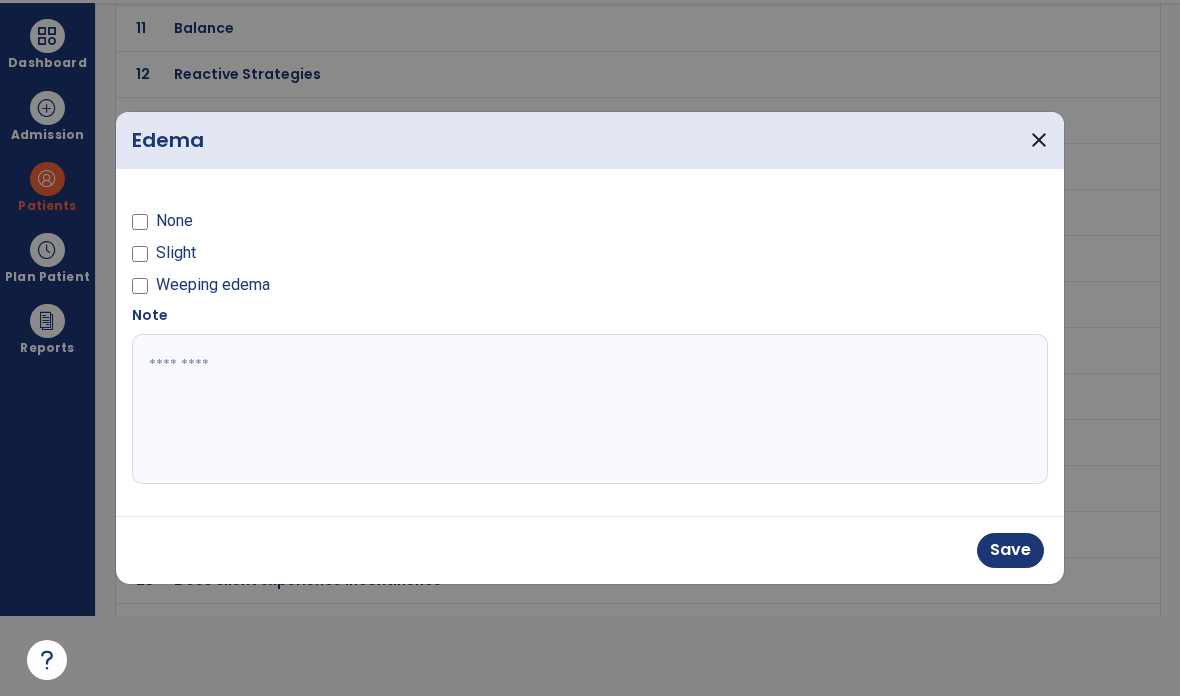 type on "*" 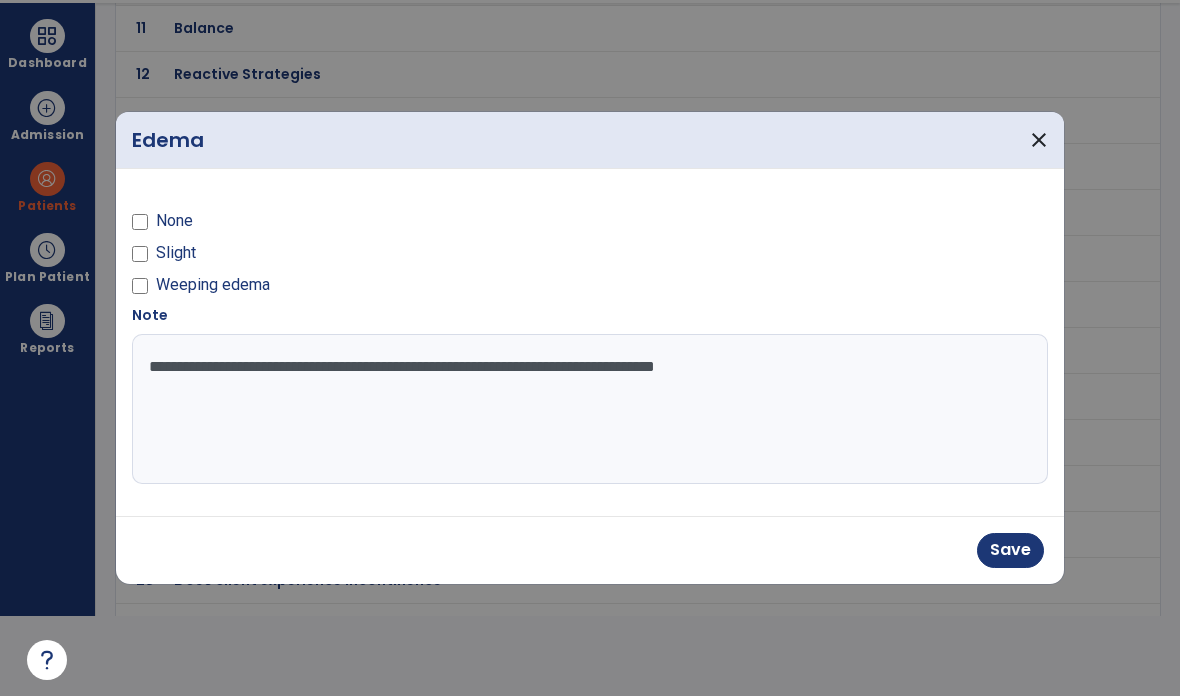 type on "**********" 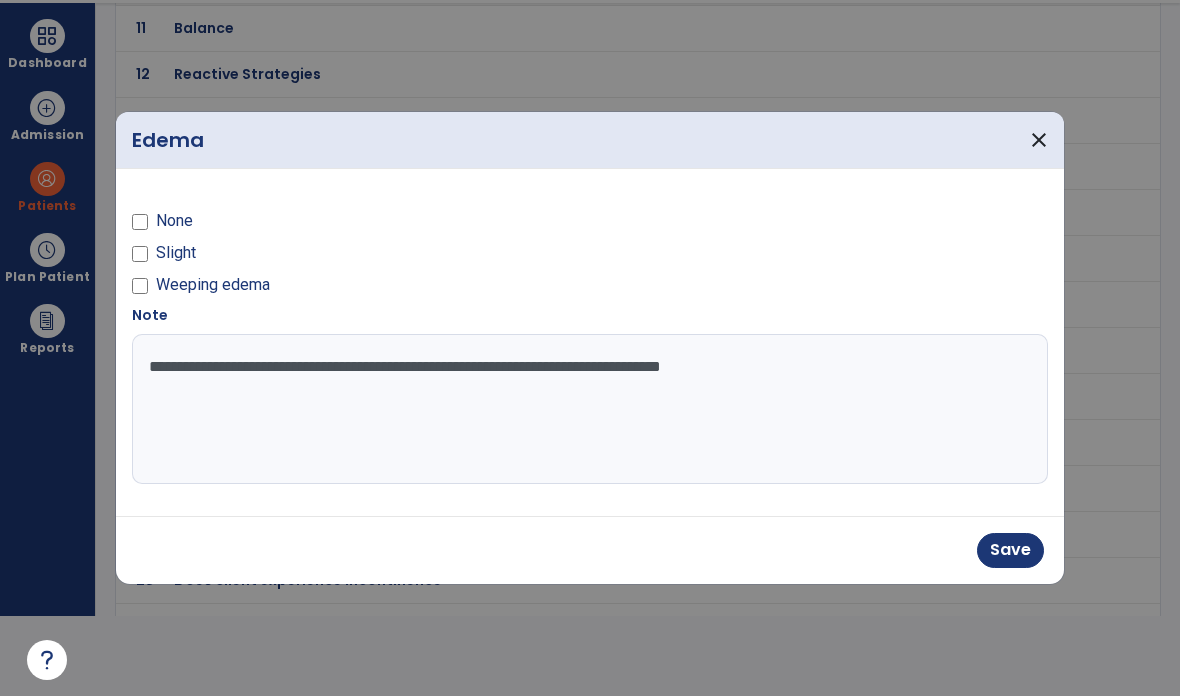 click on "Save" at bounding box center [1010, 550] 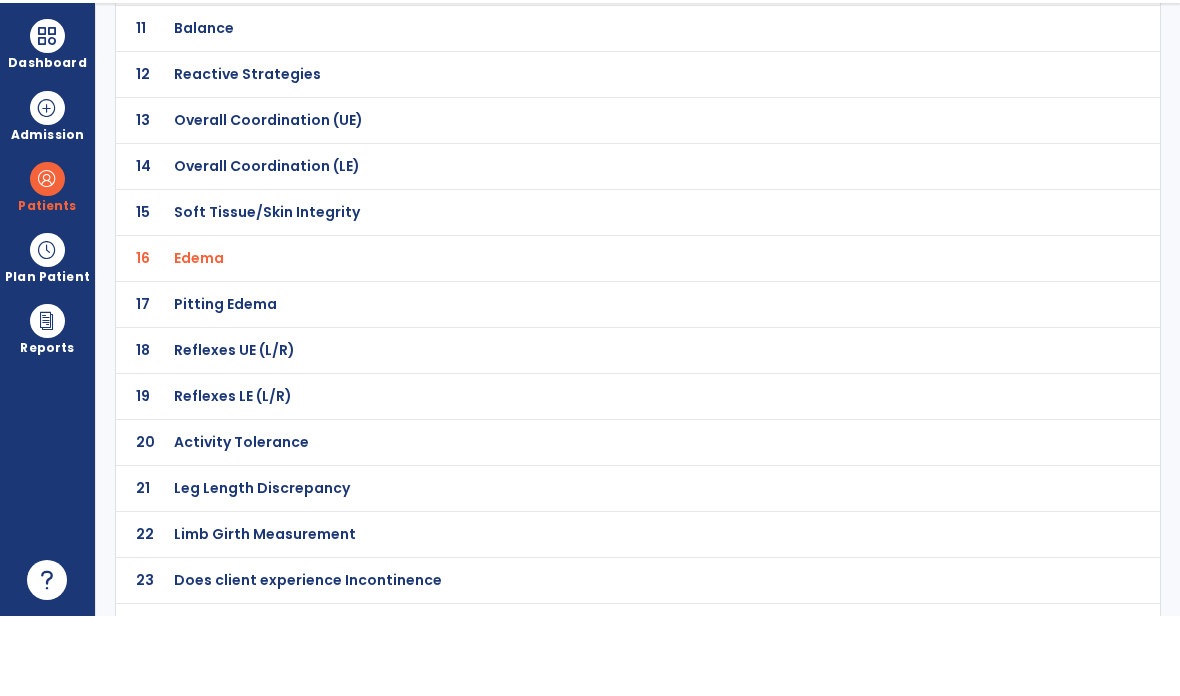 scroll, scrollTop: 80, scrollLeft: 0, axis: vertical 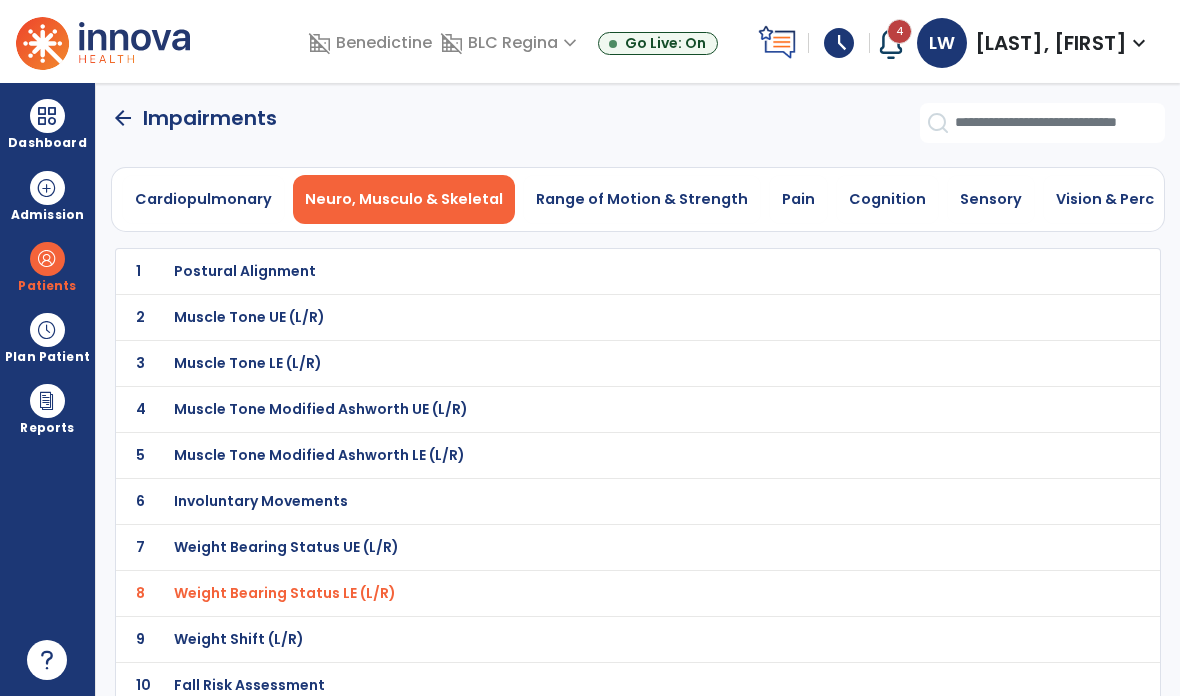 click on "Range of Motion & Strength" at bounding box center (642, 199) 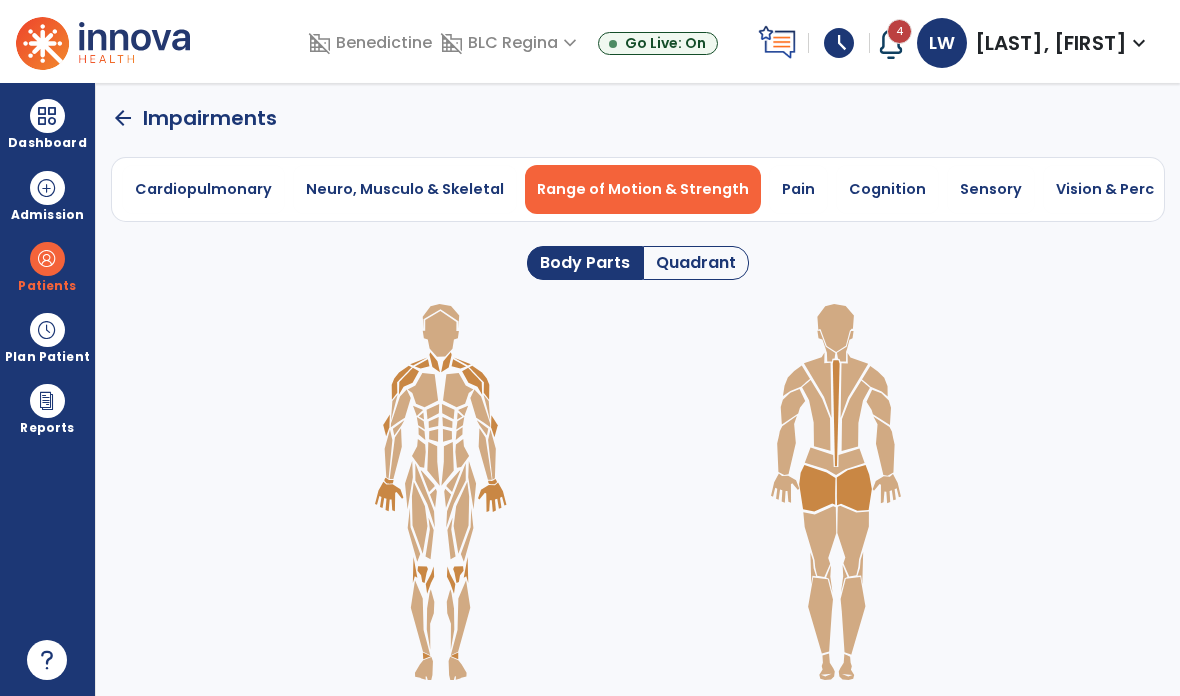 click 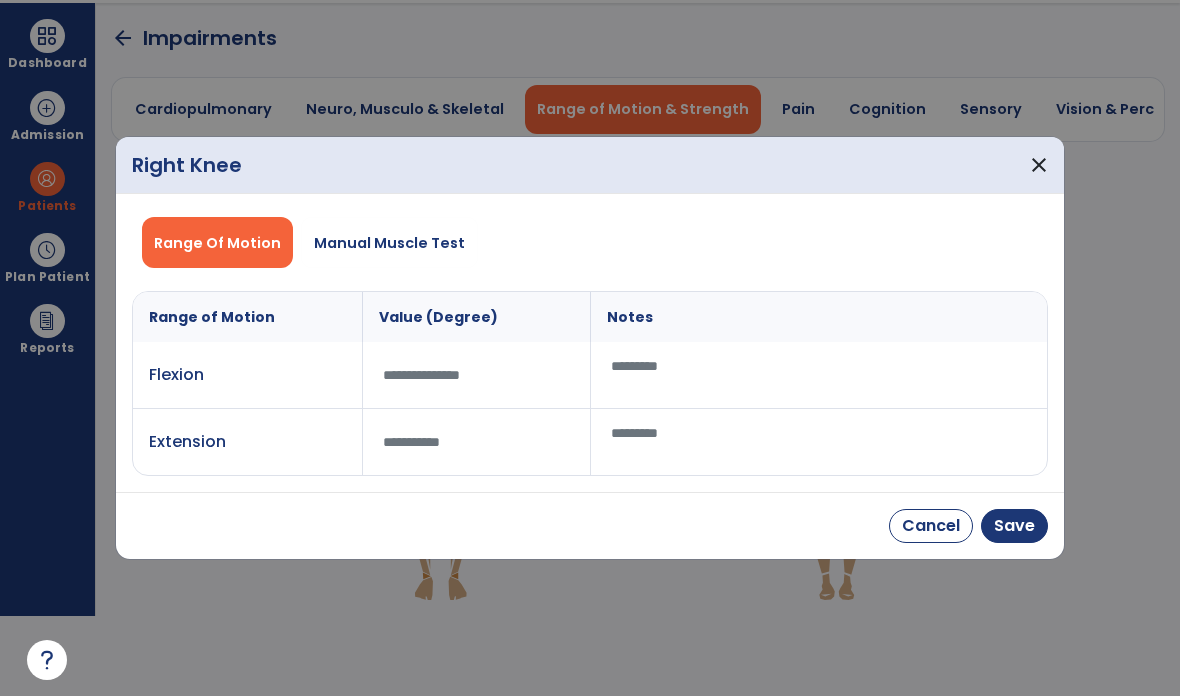 scroll, scrollTop: 0, scrollLeft: 0, axis: both 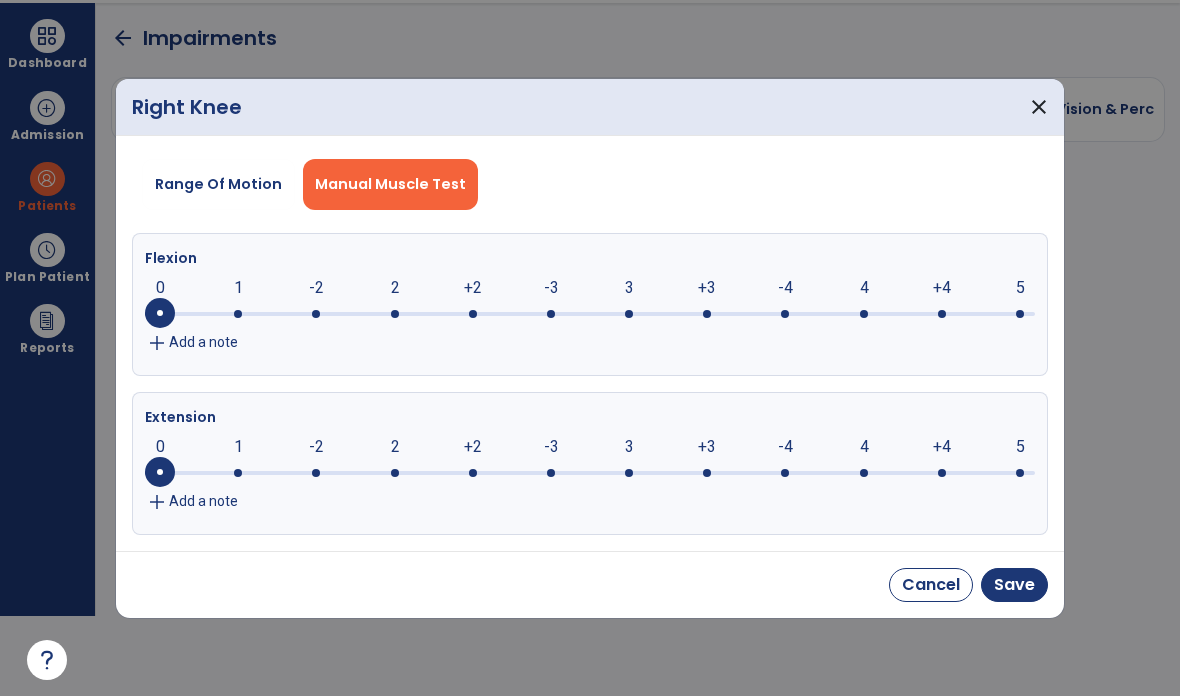 click 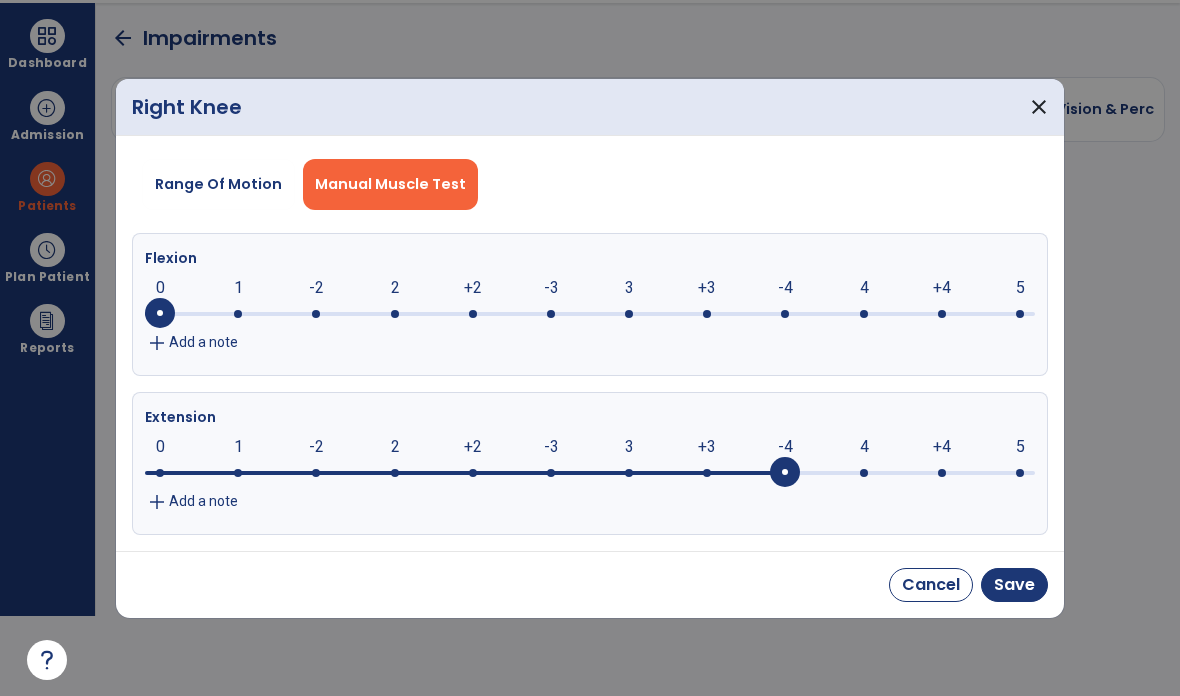 click on "Cancel   Save" at bounding box center [590, 584] 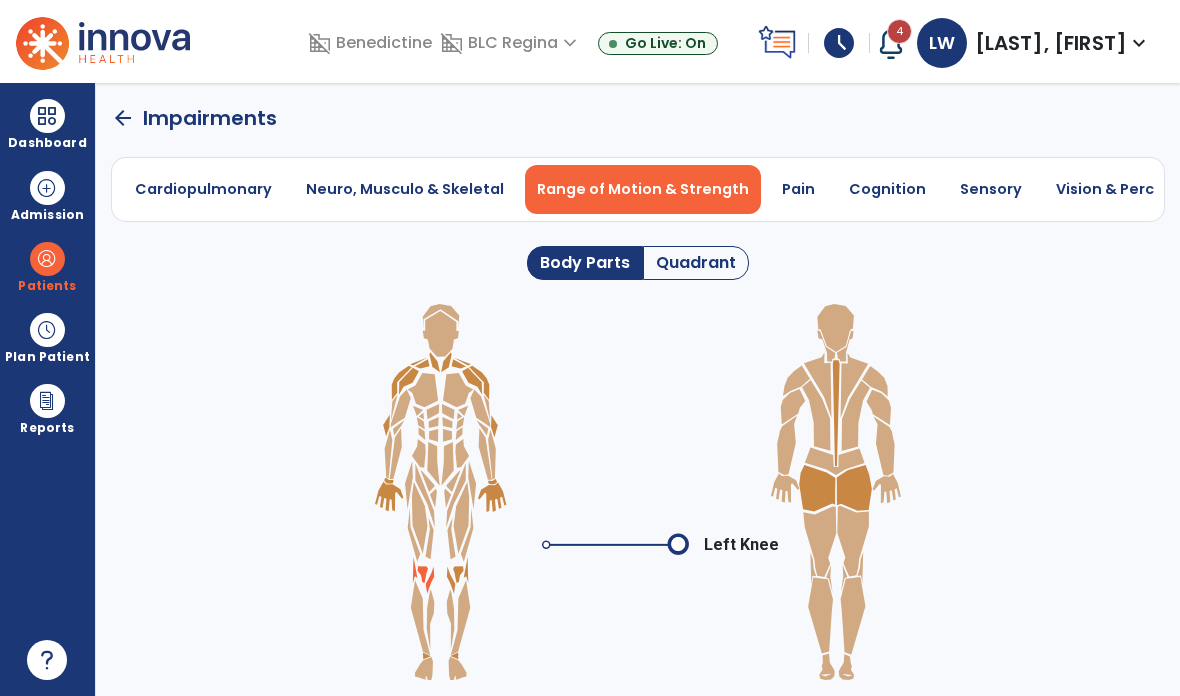 click 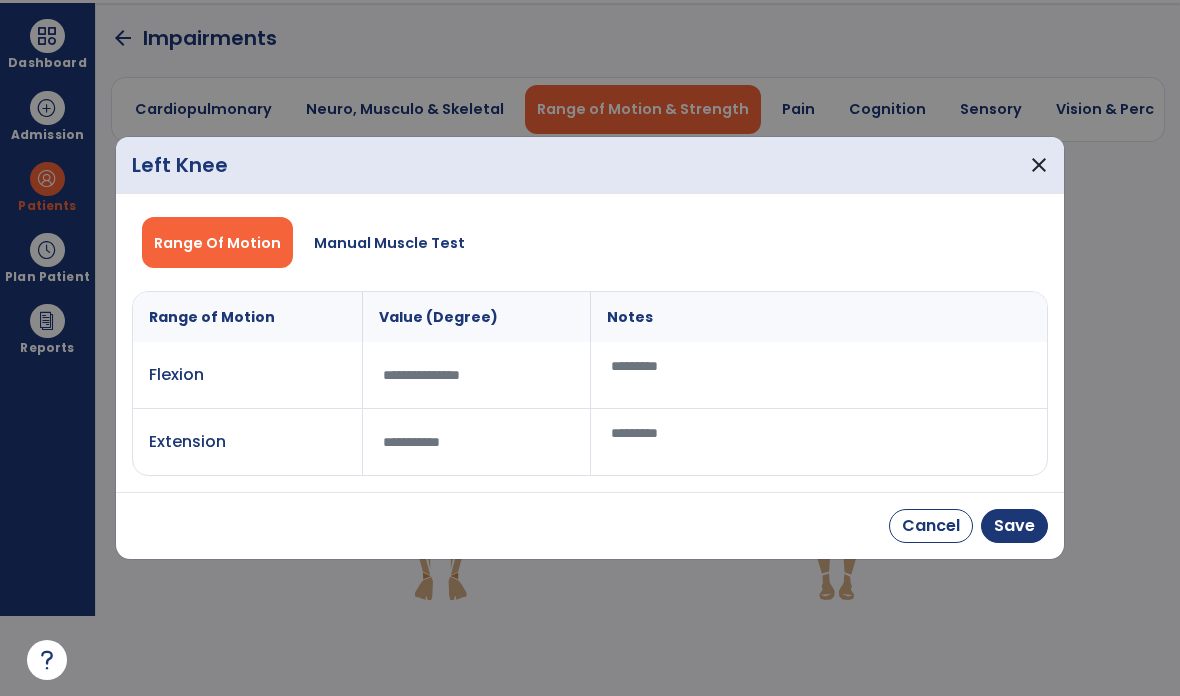click on "Manual Muscle Test" at bounding box center (389, 242) 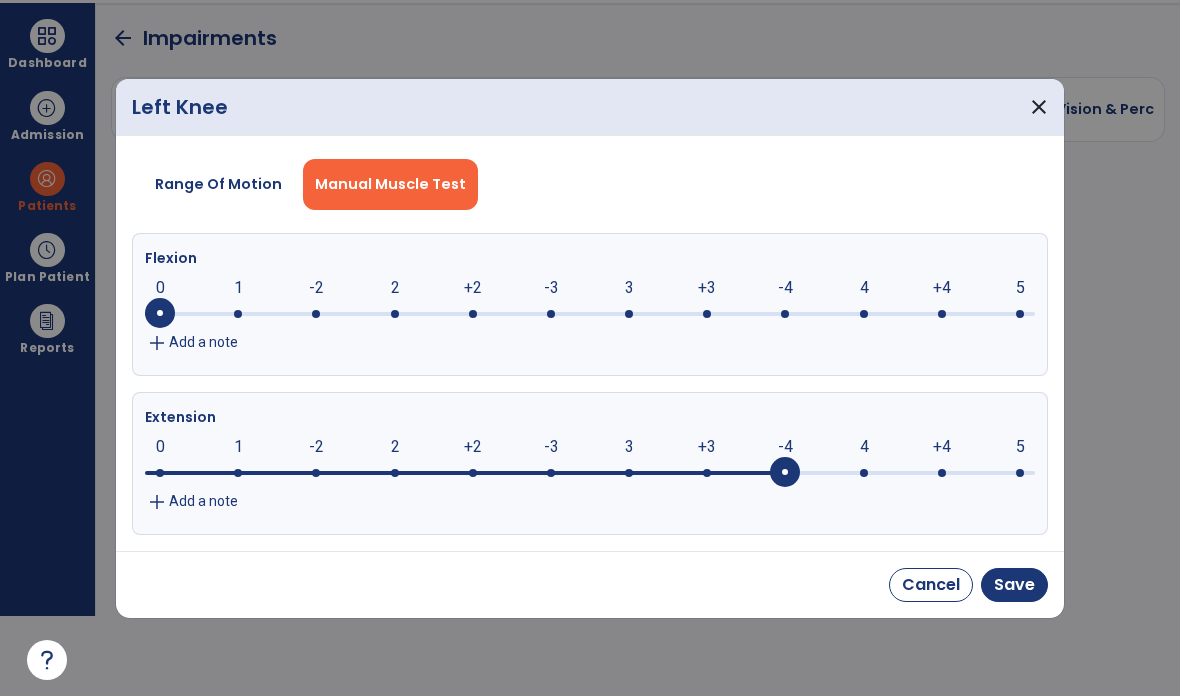 click 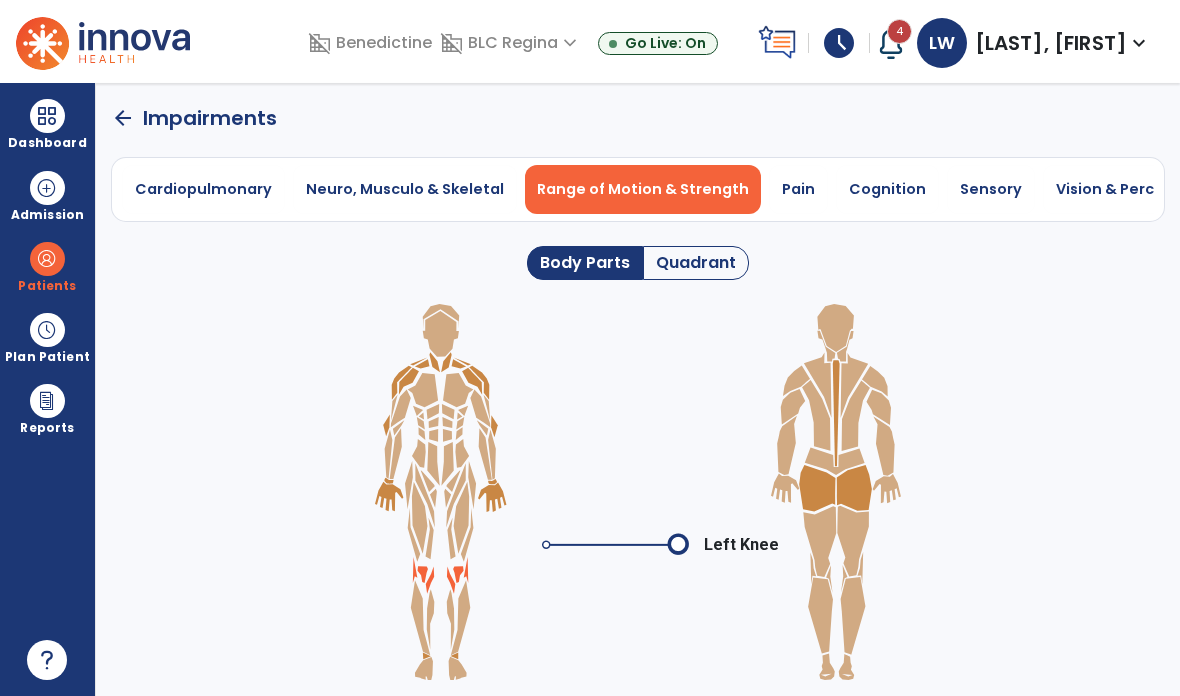 click 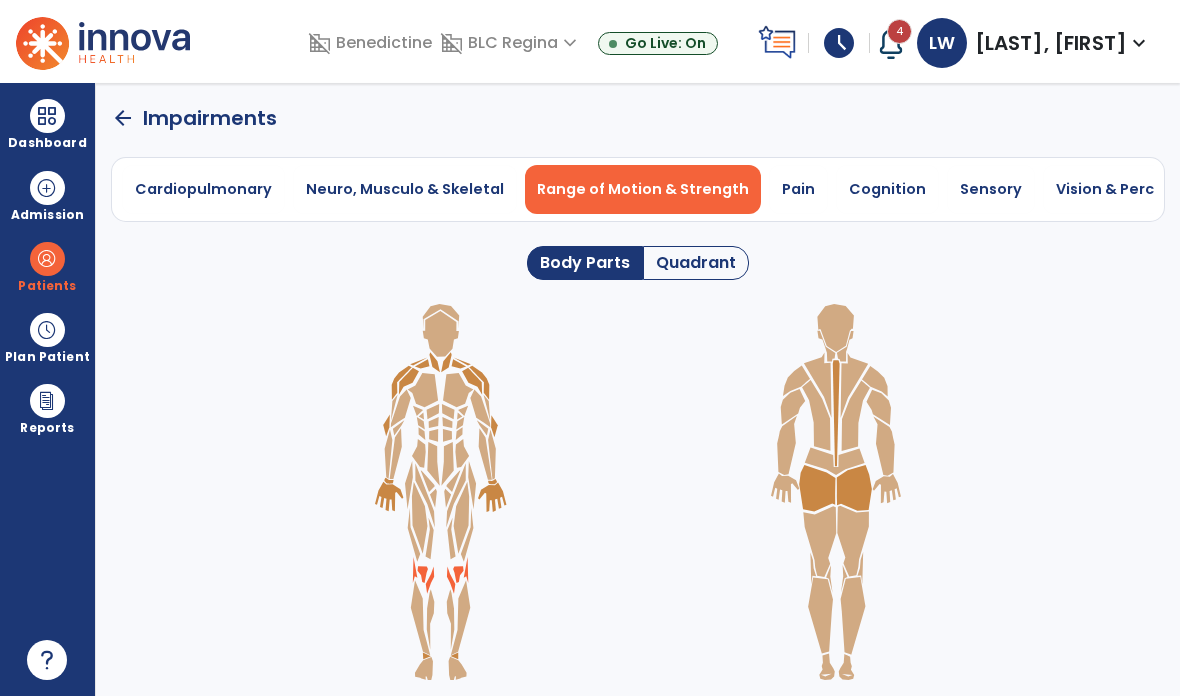 click 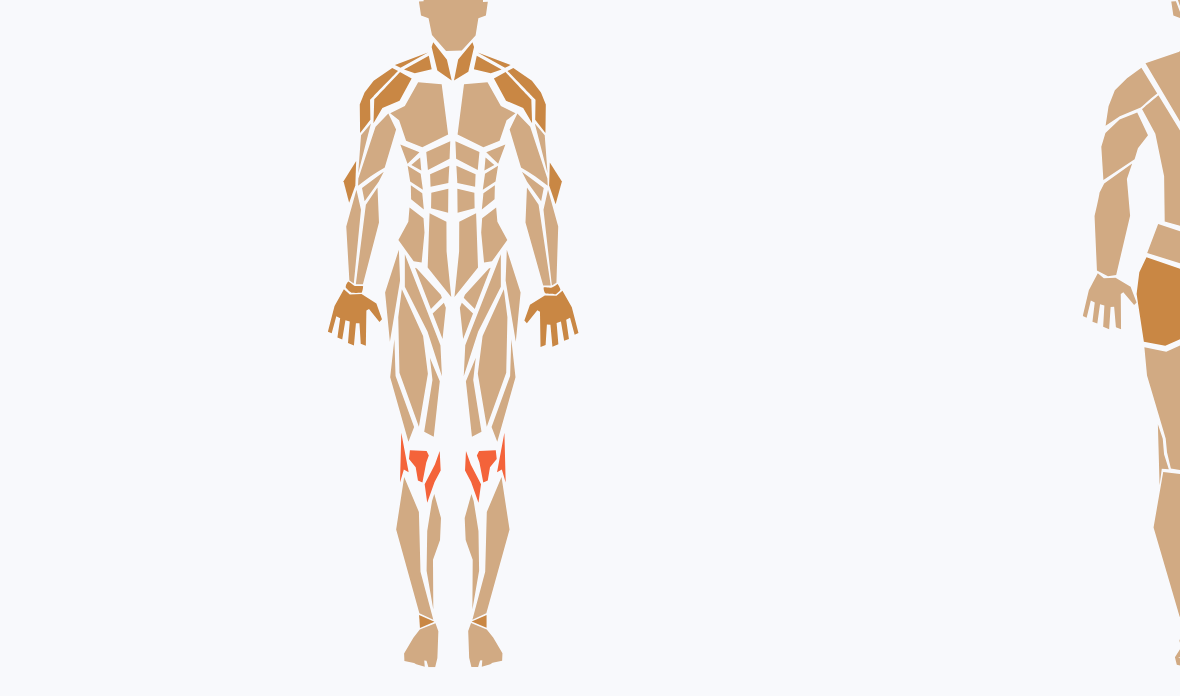 click 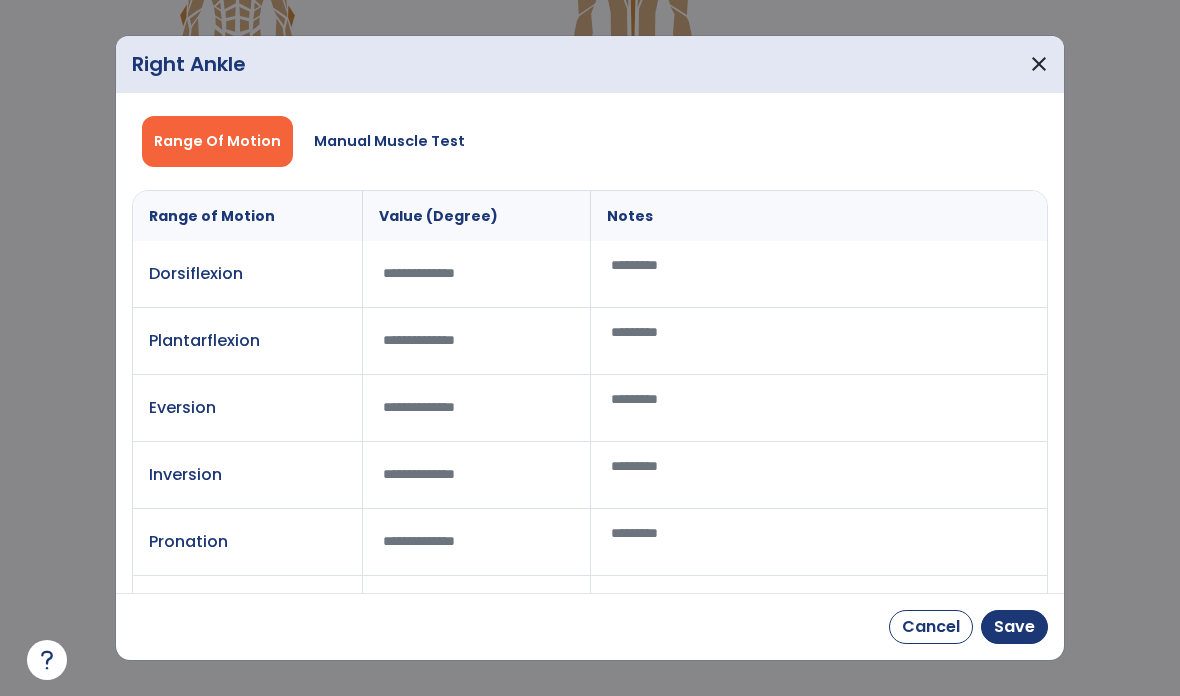click on "Manual Muscle Test" at bounding box center (389, 141) 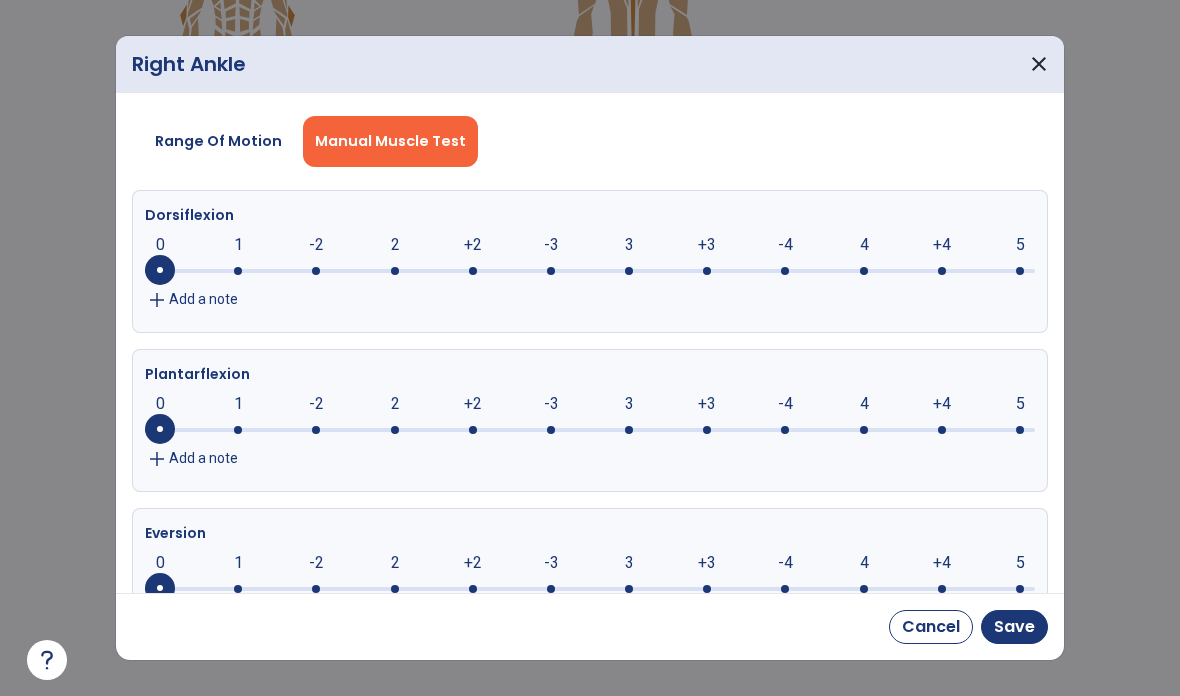 click on "add Add a note" 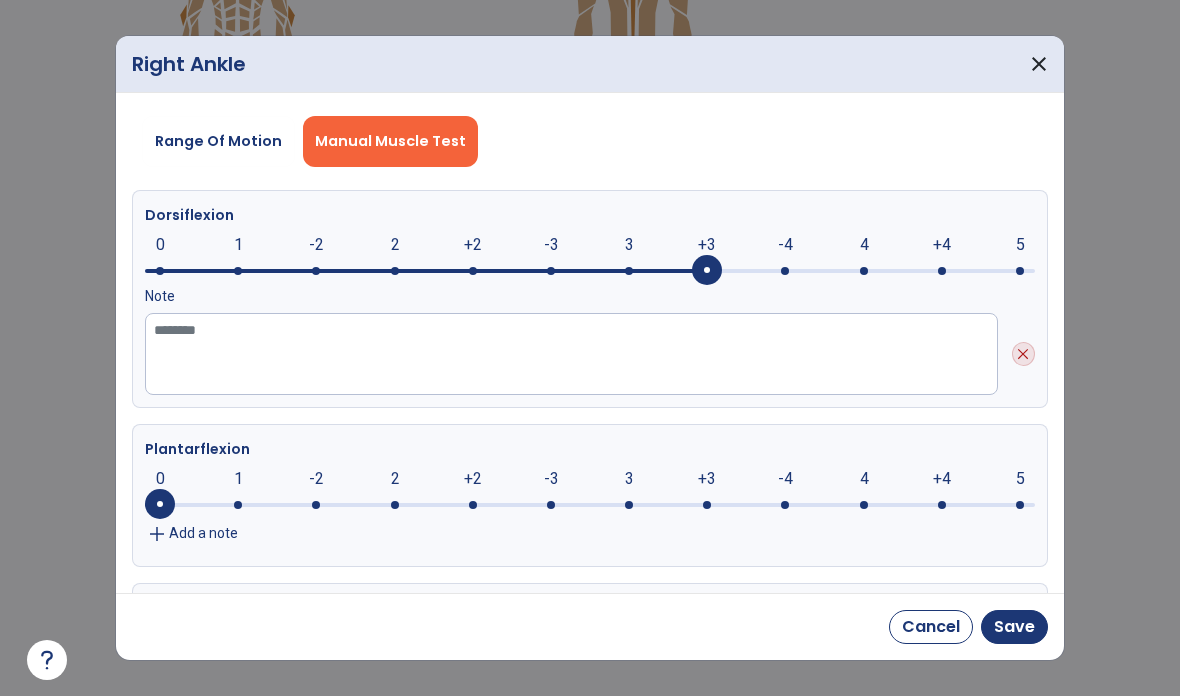 click 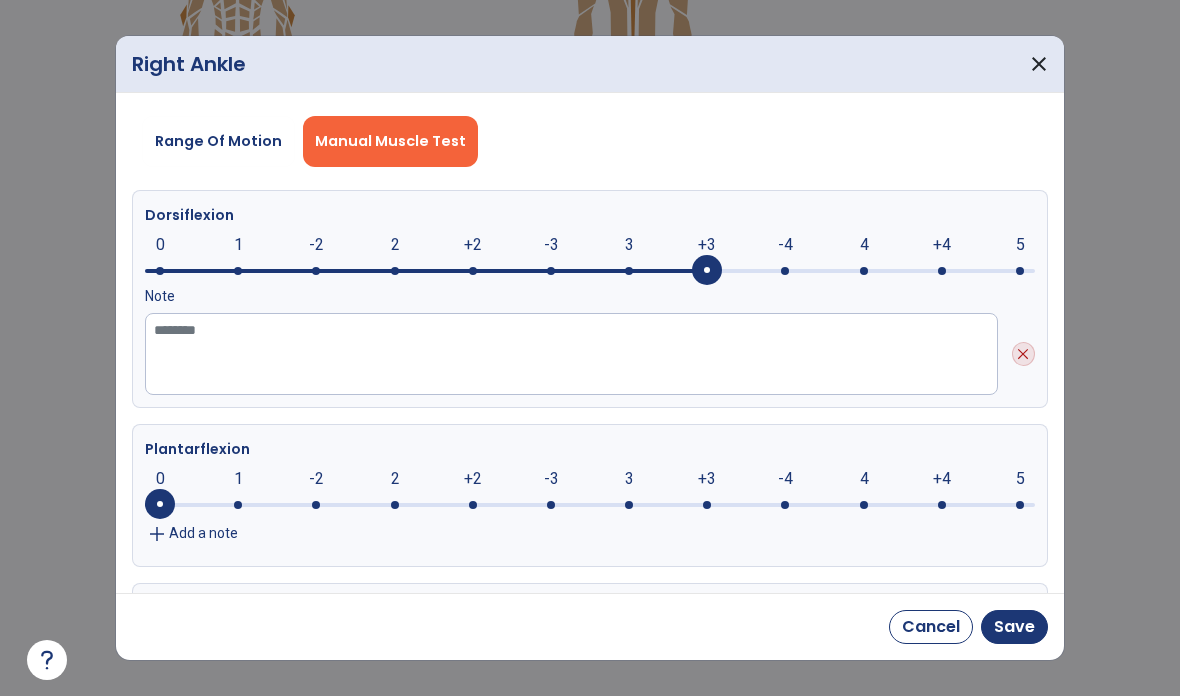 click on "Save" at bounding box center [1014, 627] 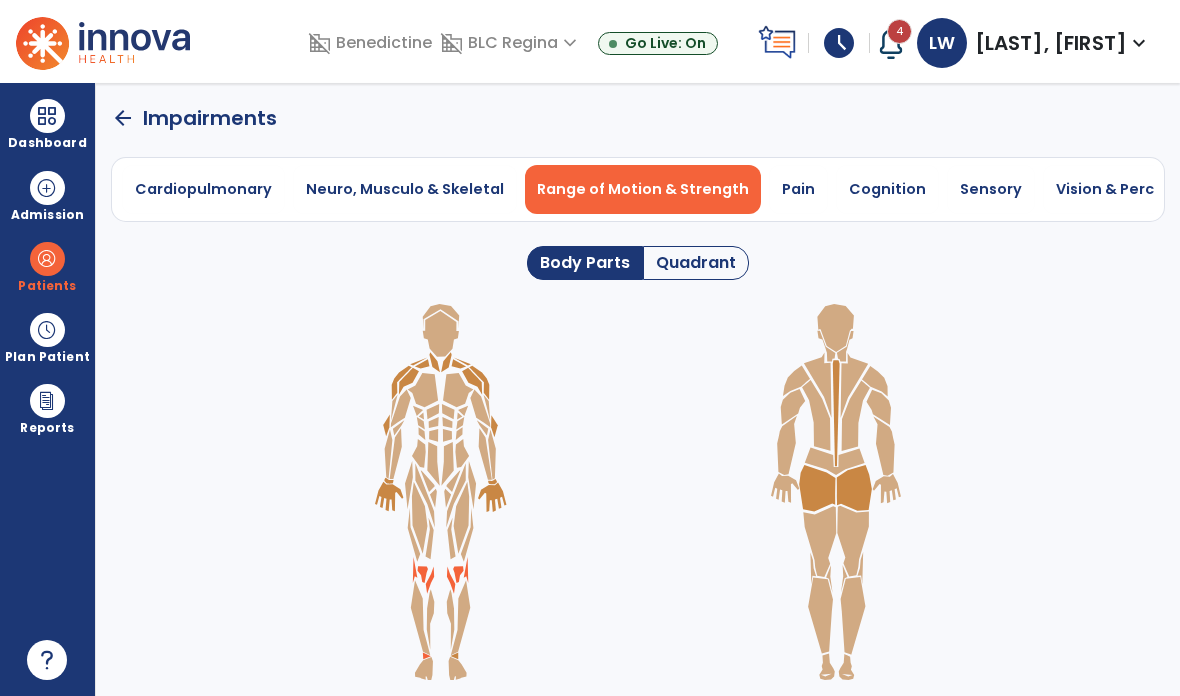 click 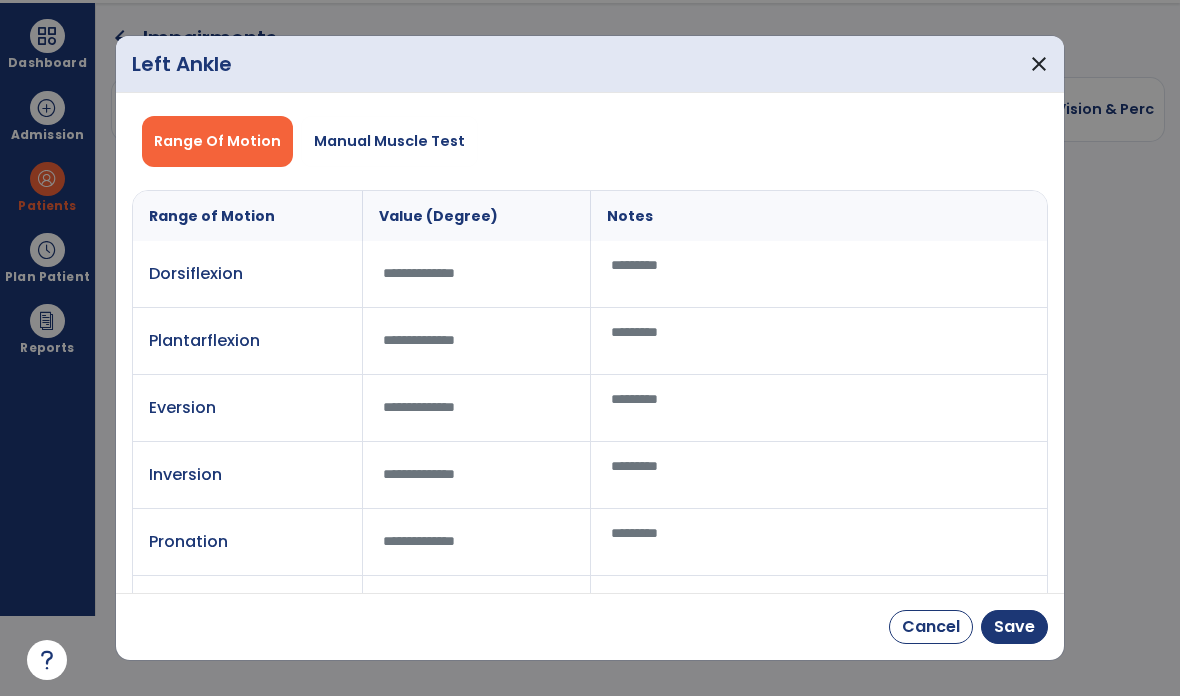 scroll, scrollTop: 0, scrollLeft: 0, axis: both 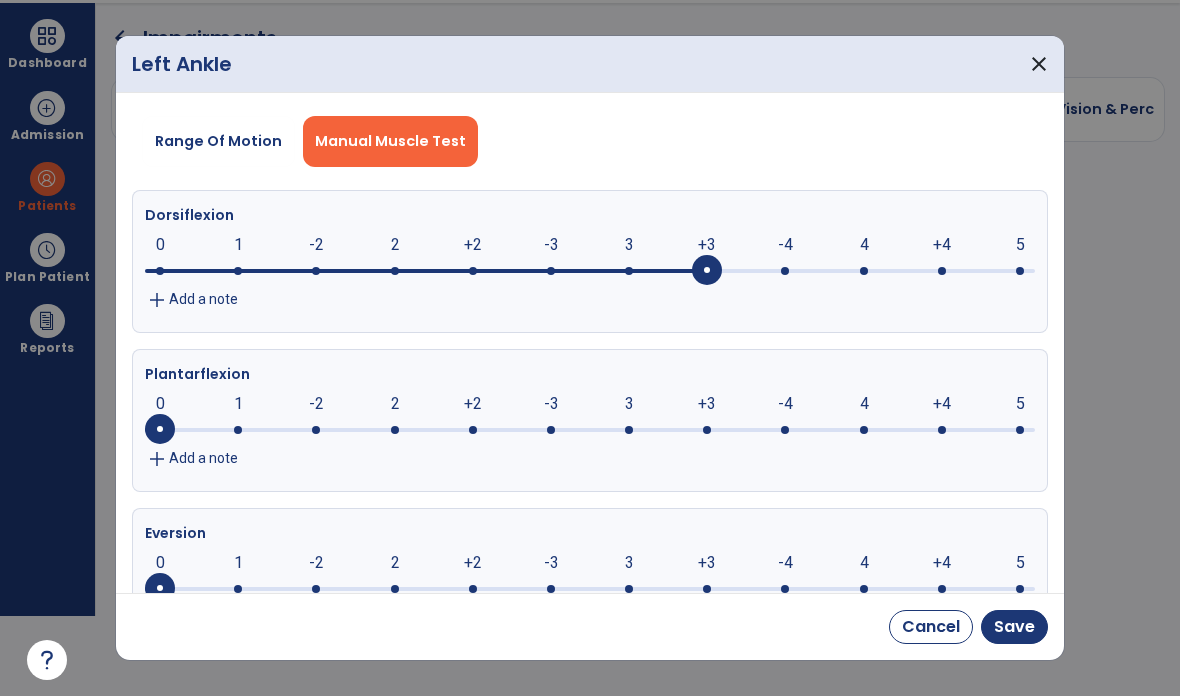 click 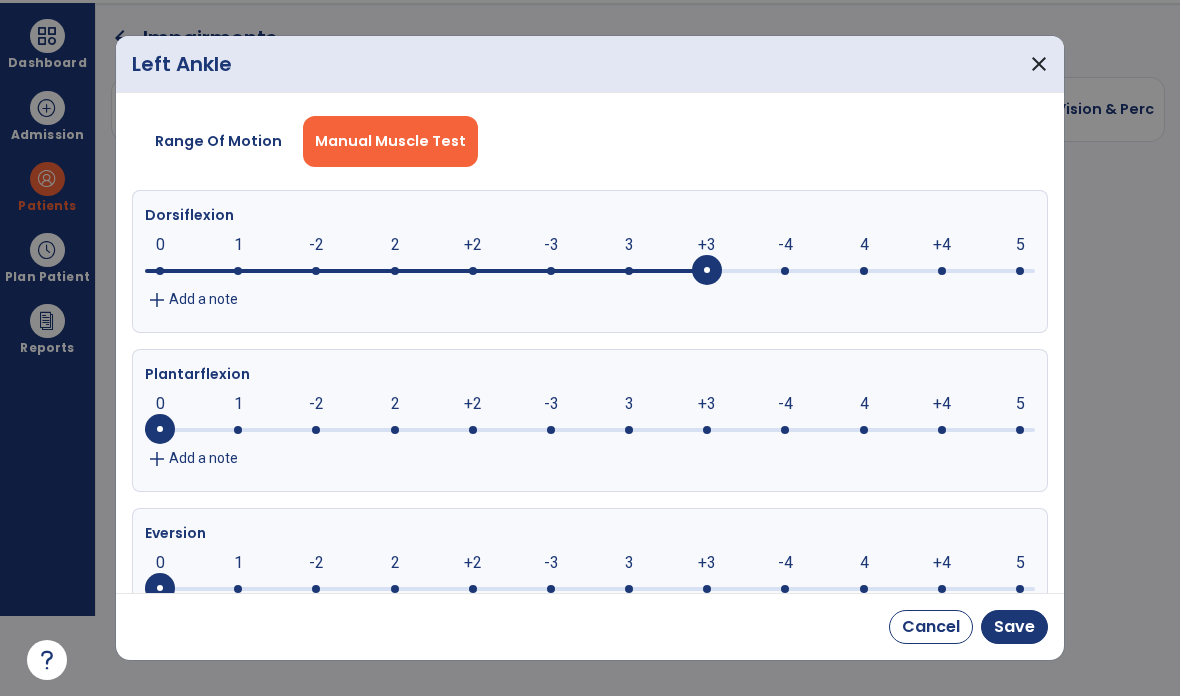click on "Save" at bounding box center (1014, 627) 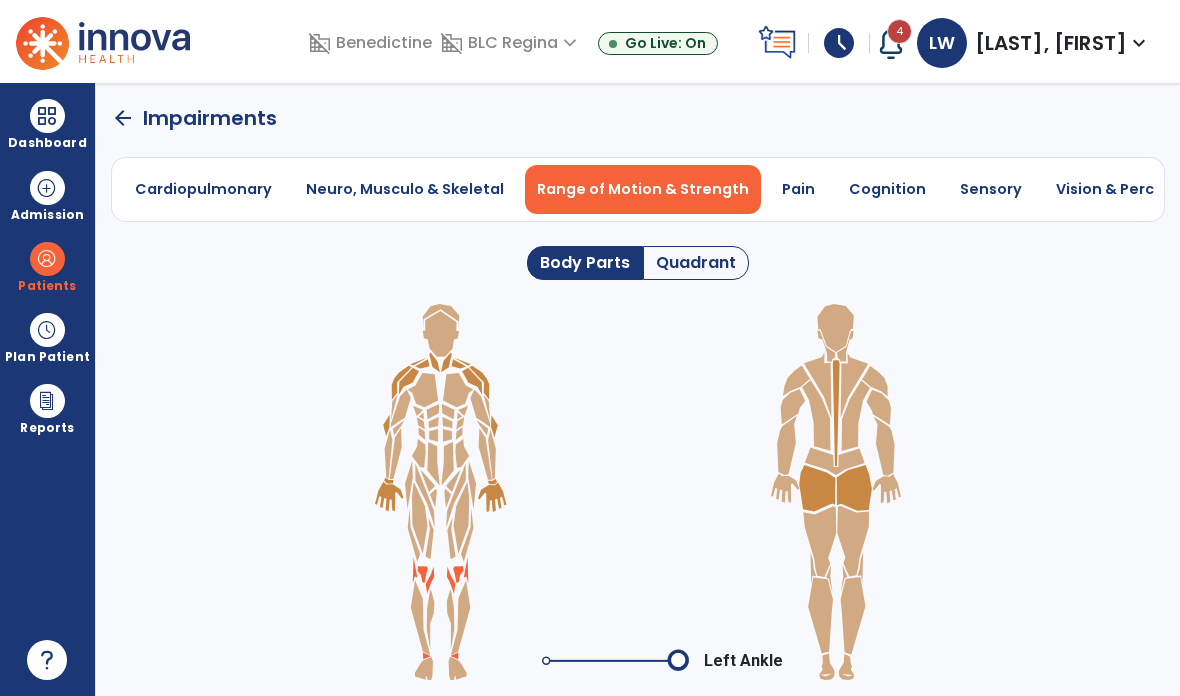 click 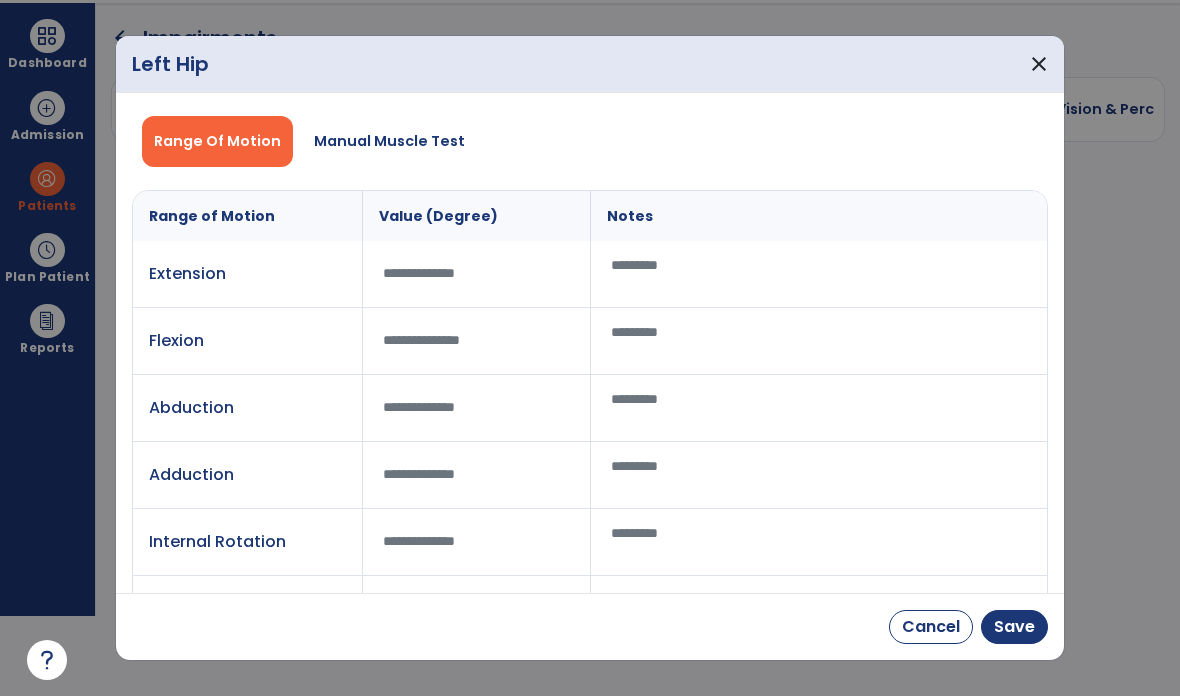 scroll, scrollTop: 0, scrollLeft: 0, axis: both 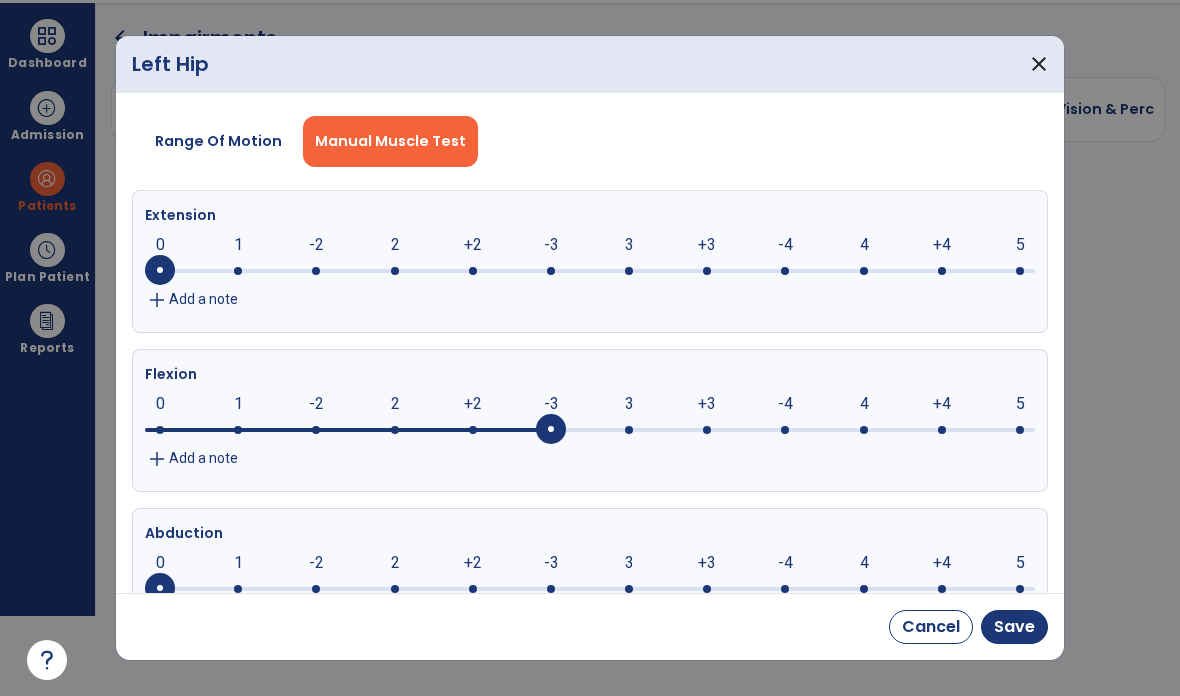 click 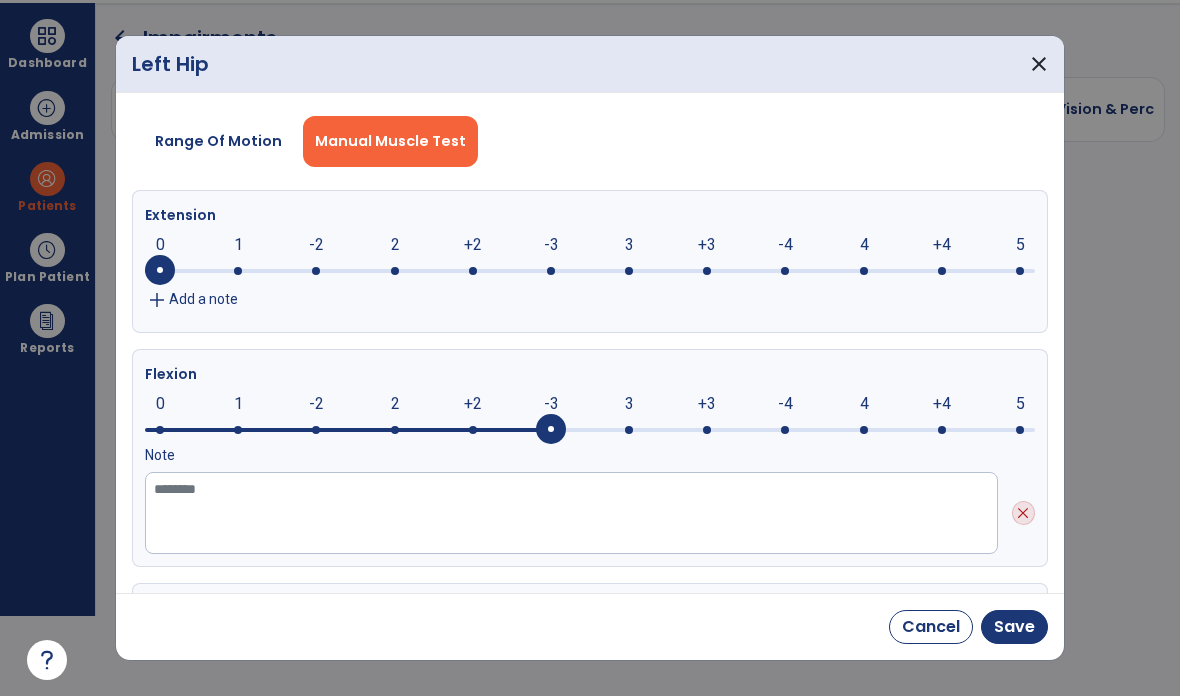 click 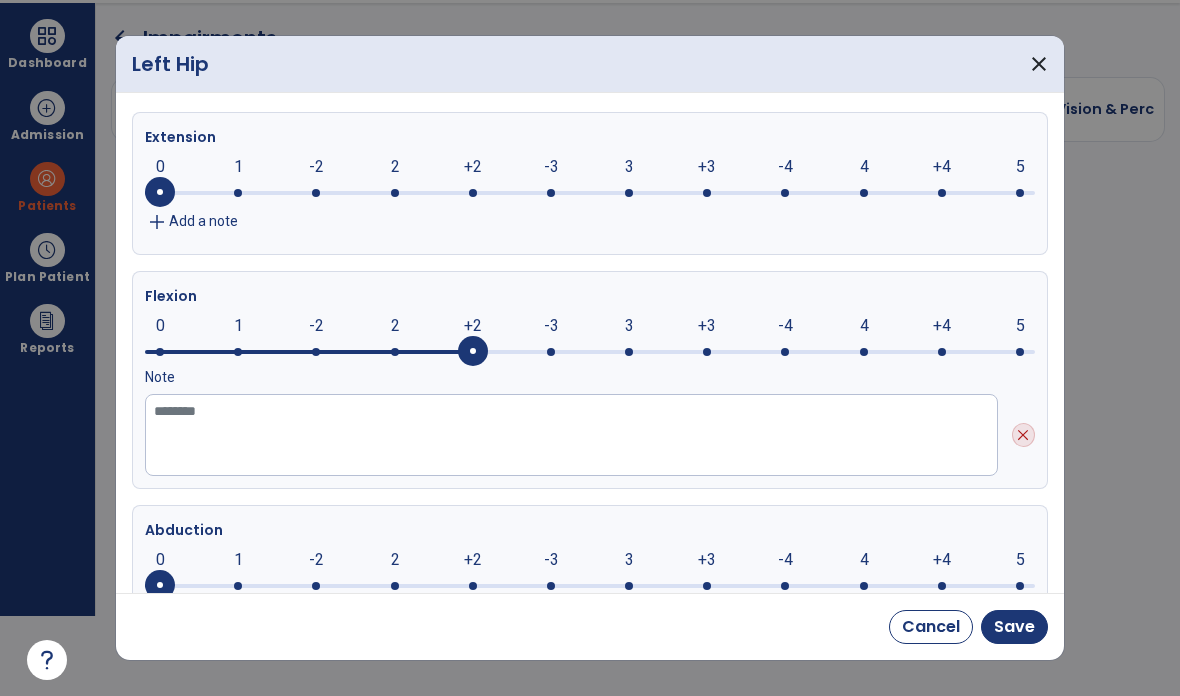 scroll, scrollTop: 95, scrollLeft: 0, axis: vertical 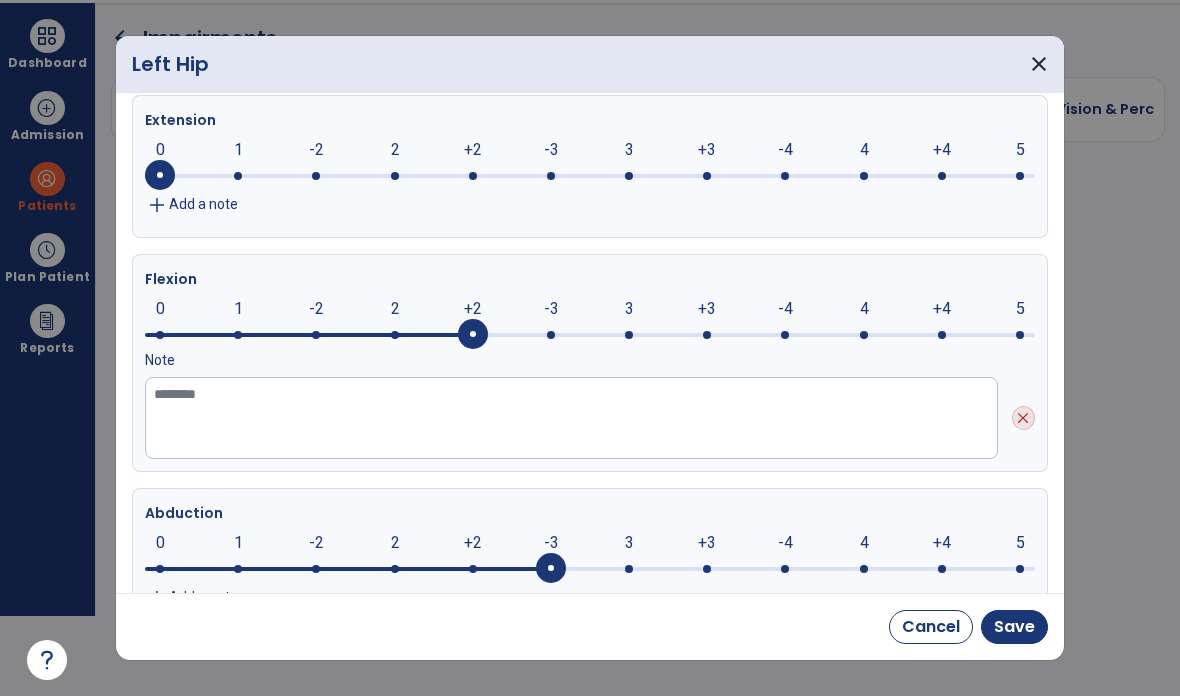 click 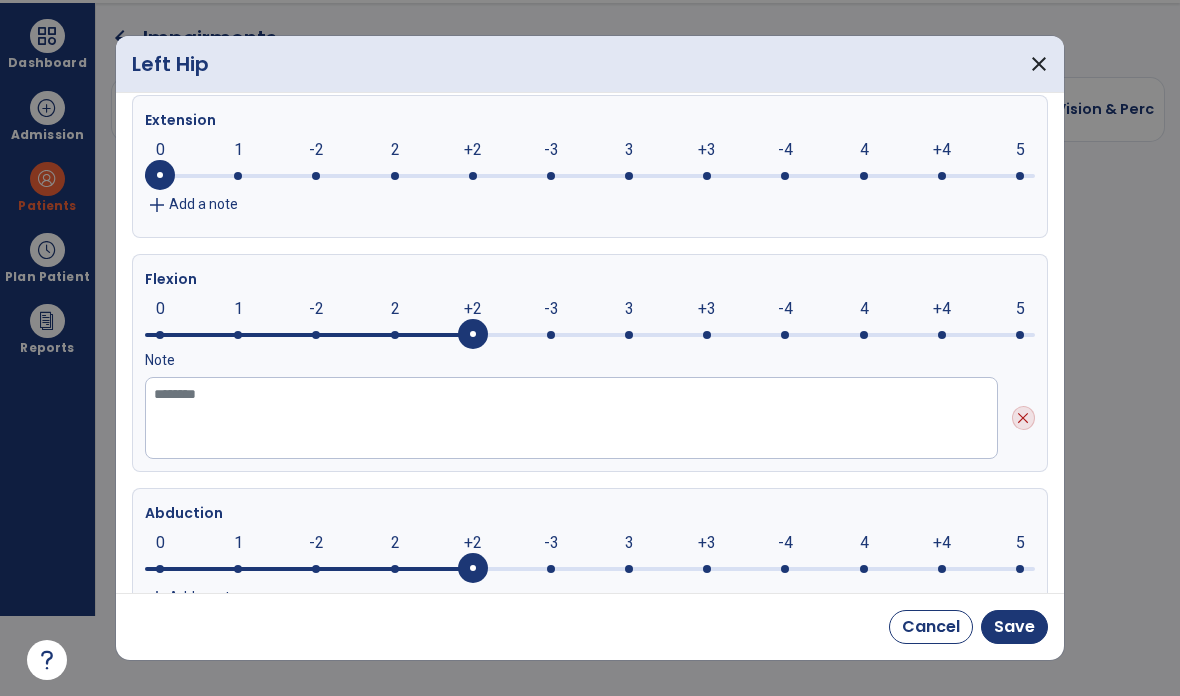 click 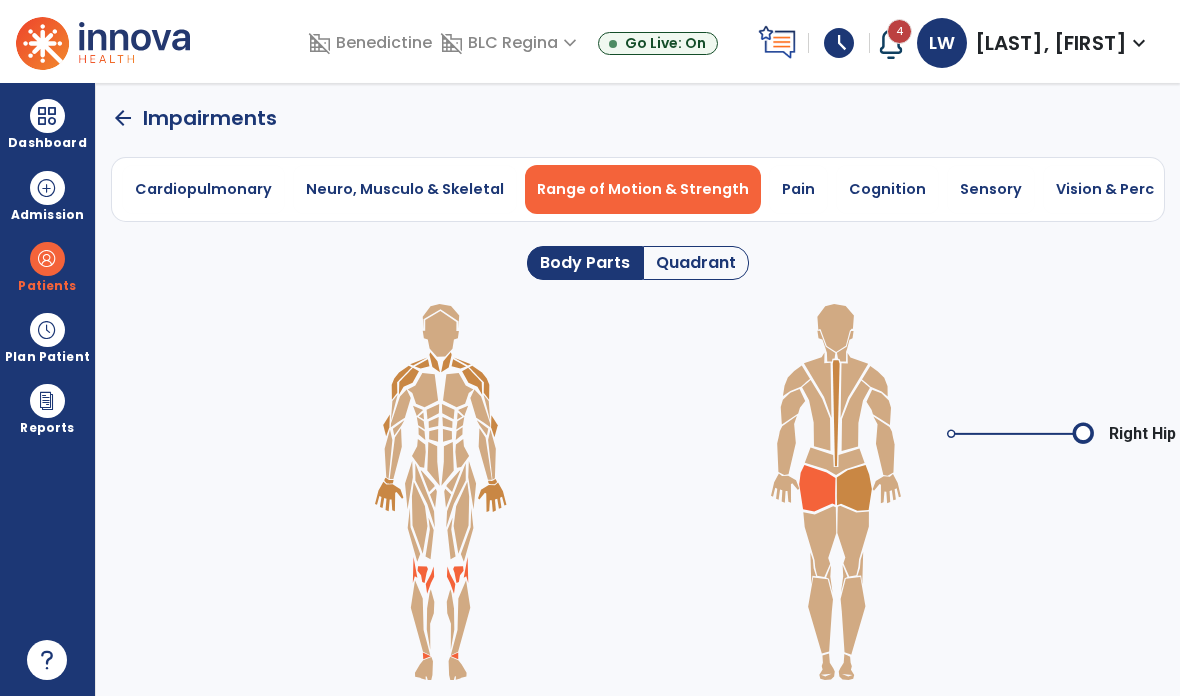click 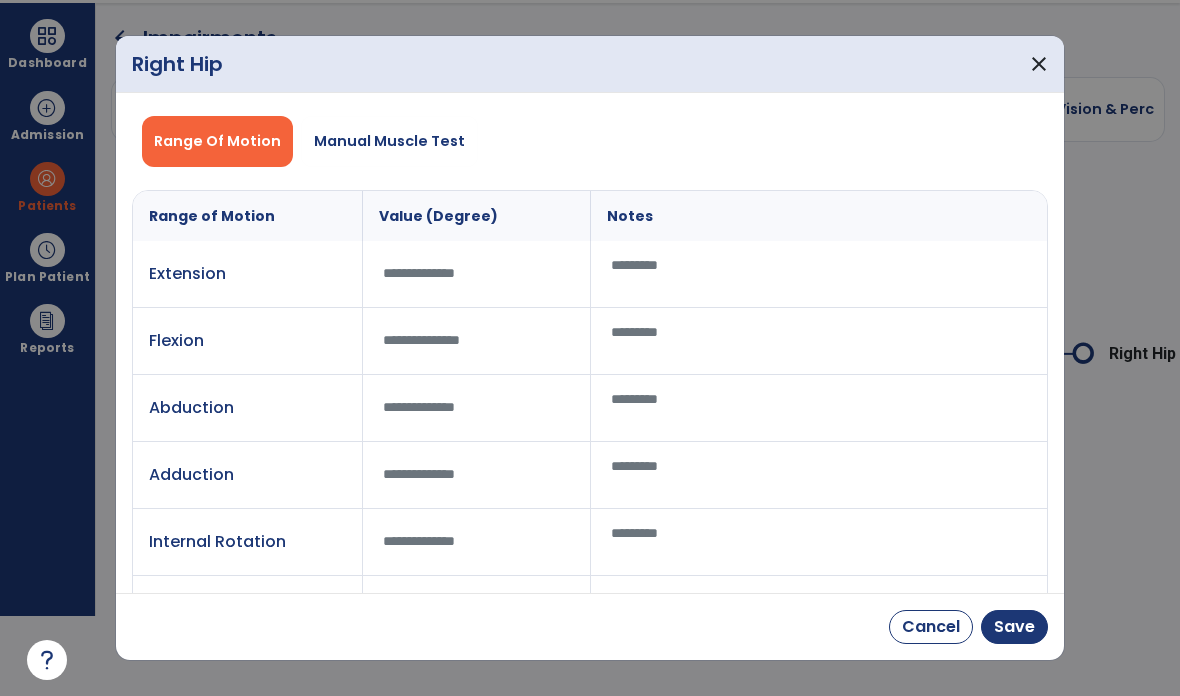 scroll, scrollTop: 0, scrollLeft: 0, axis: both 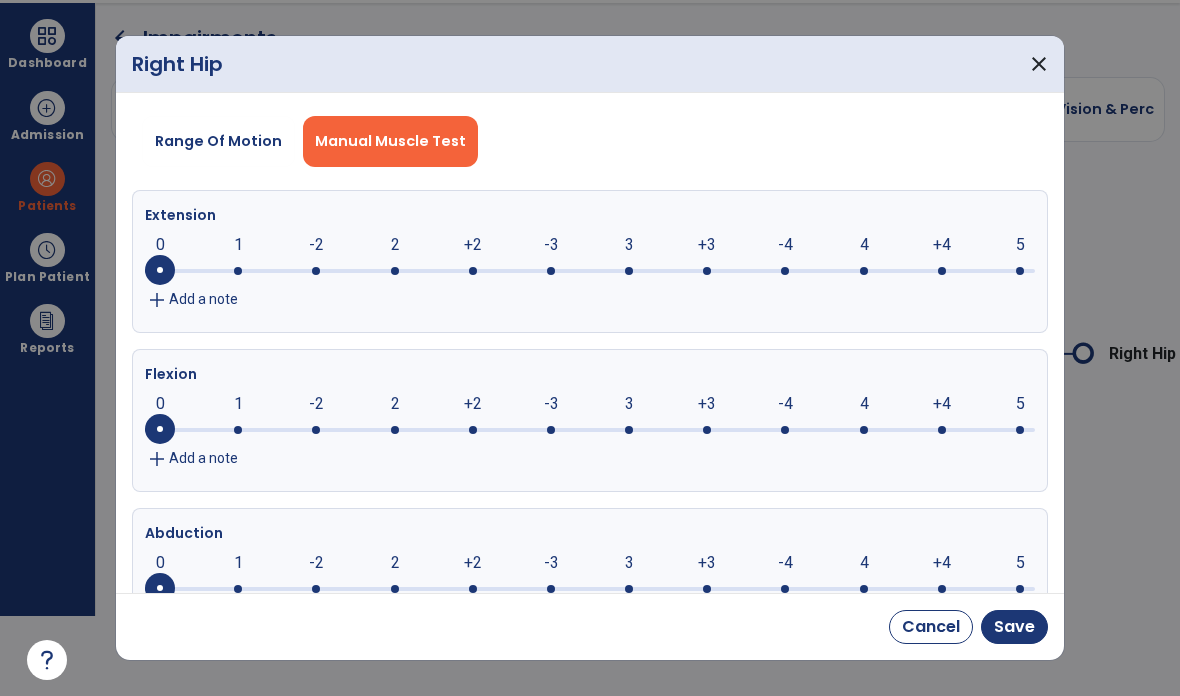 click 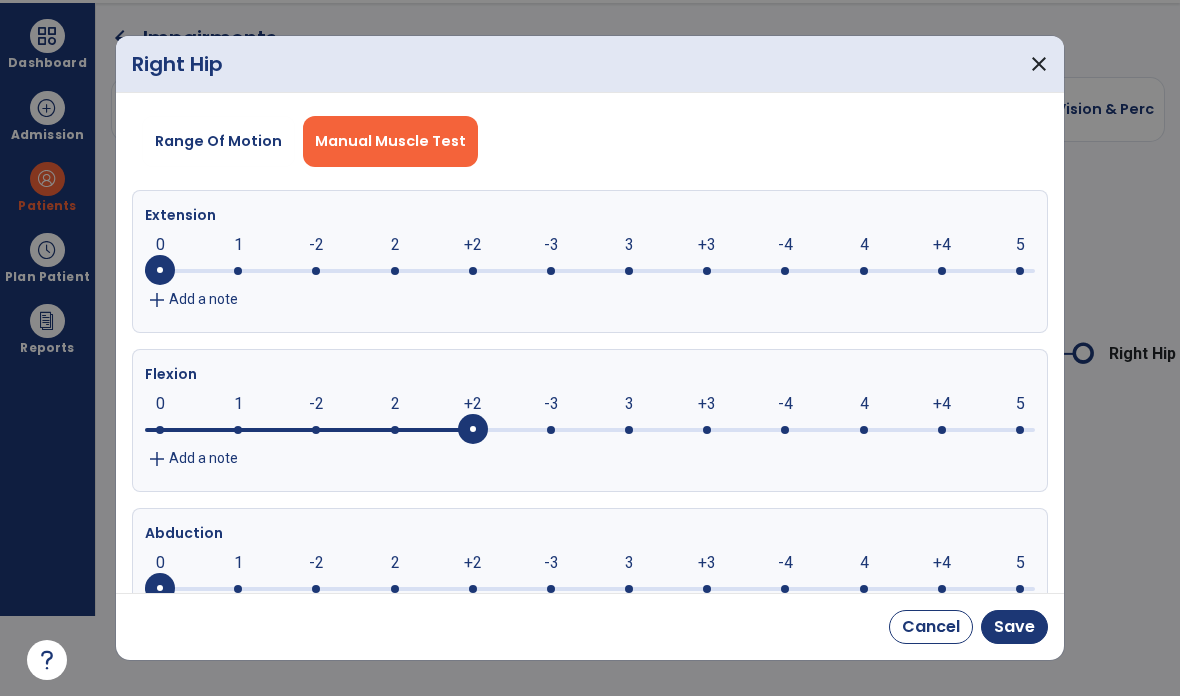 click 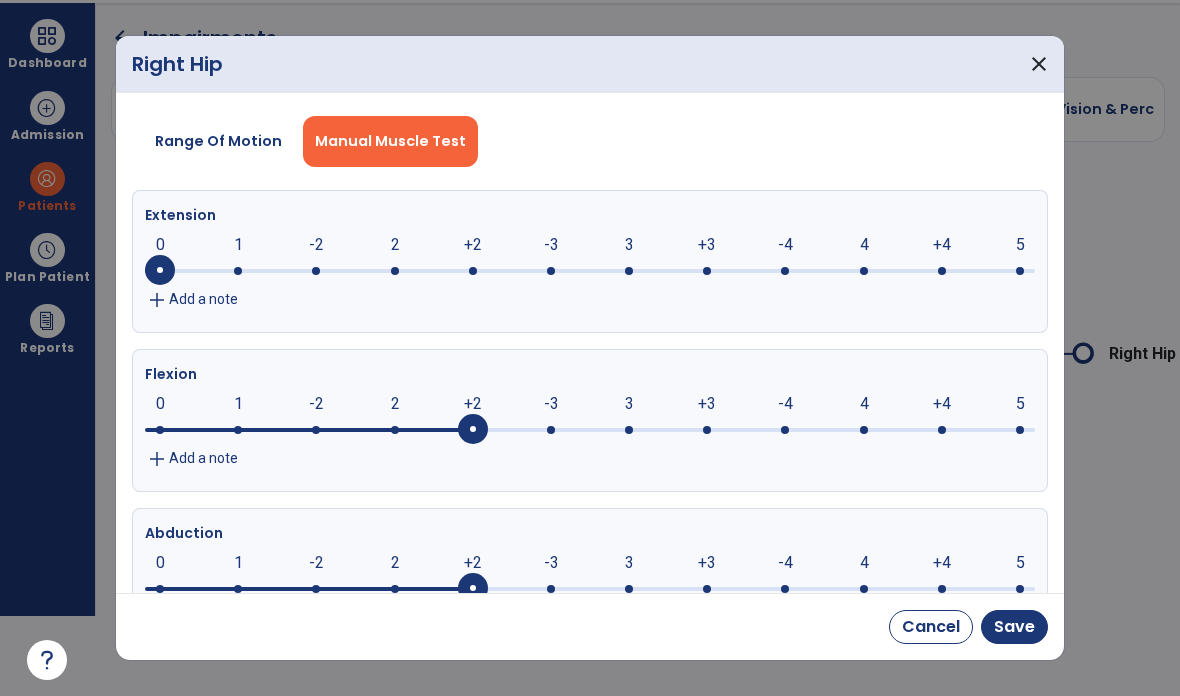 click on "Save" at bounding box center [1014, 627] 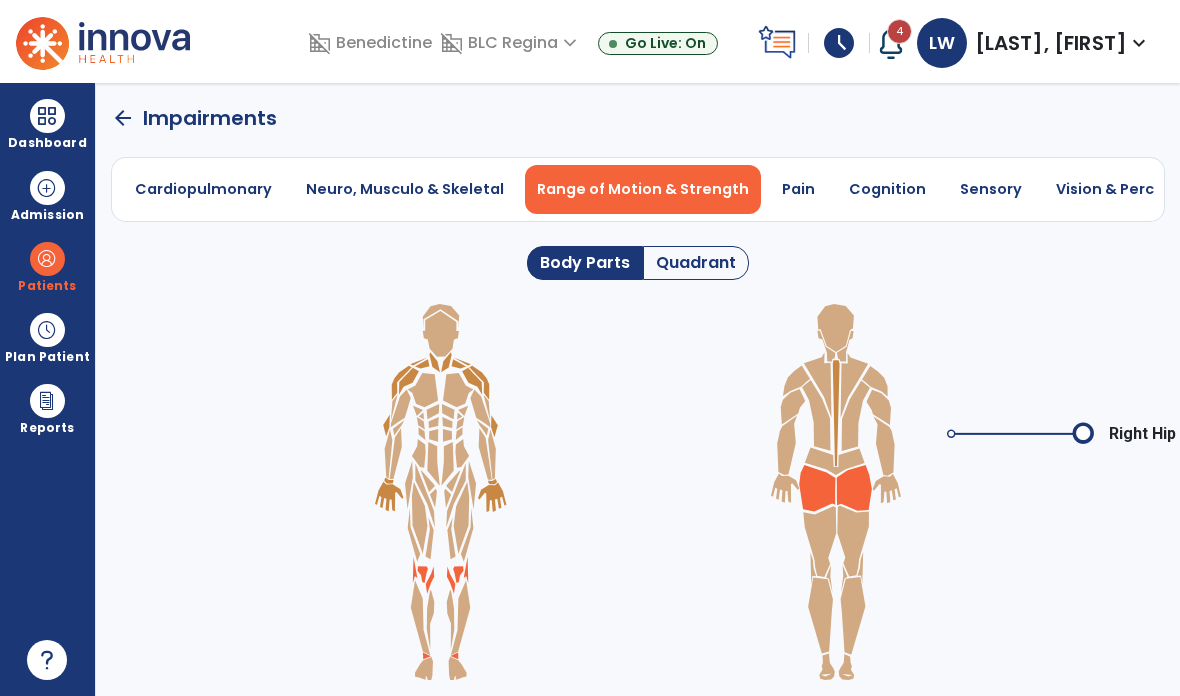 click on "Pain" at bounding box center [798, 189] 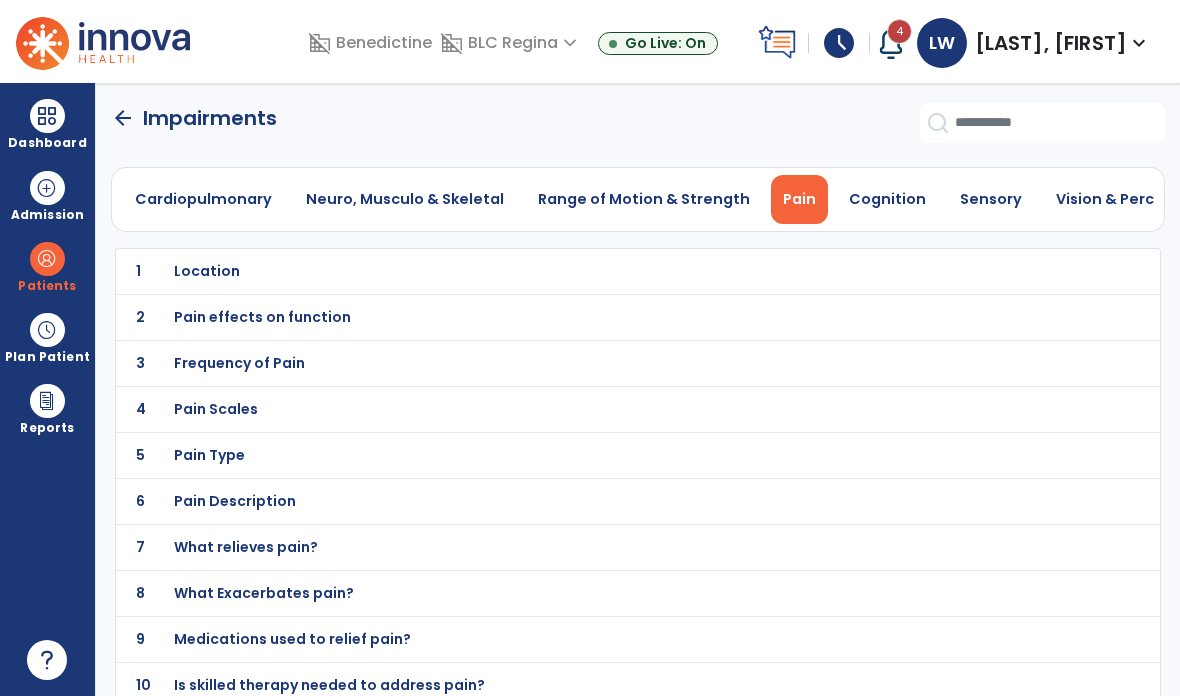 click on "Location" at bounding box center (593, 271) 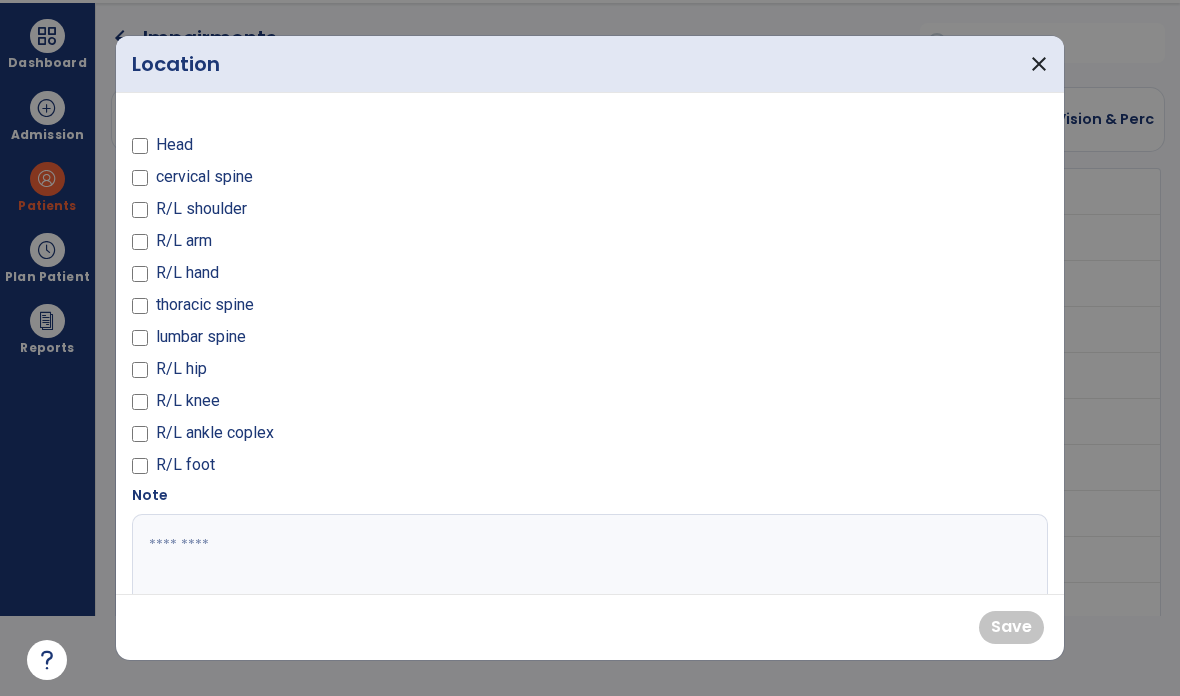 click on "lumbar spine" at bounding box center [201, 337] 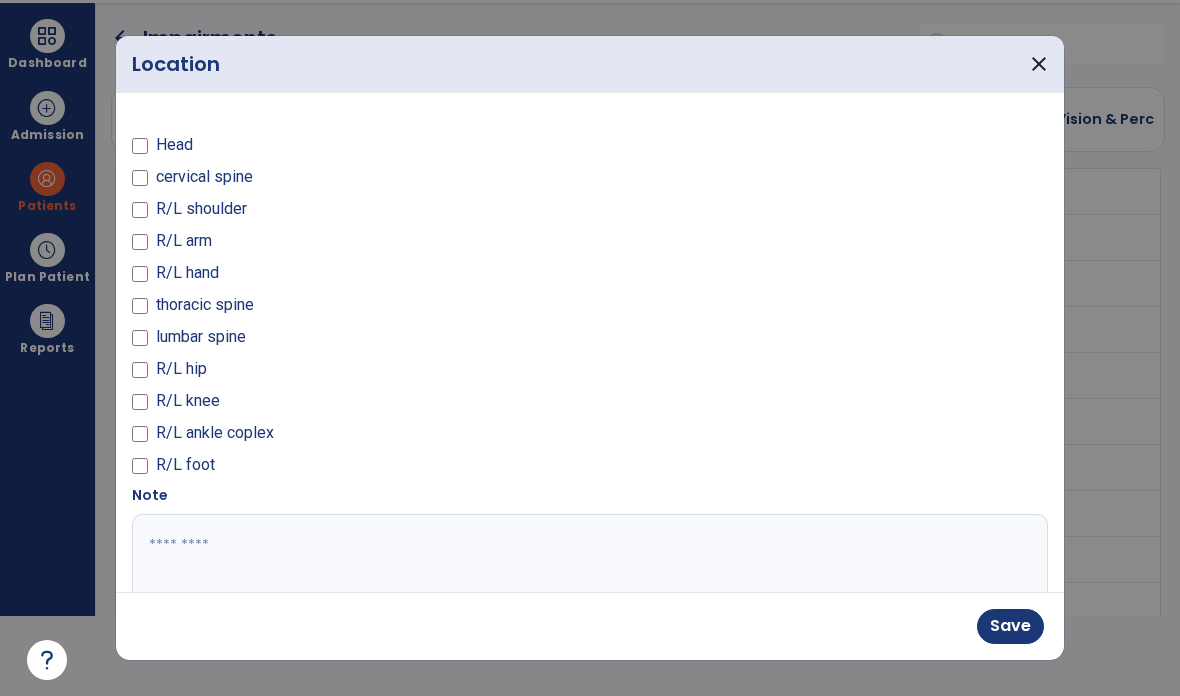 click at bounding box center [590, 589] 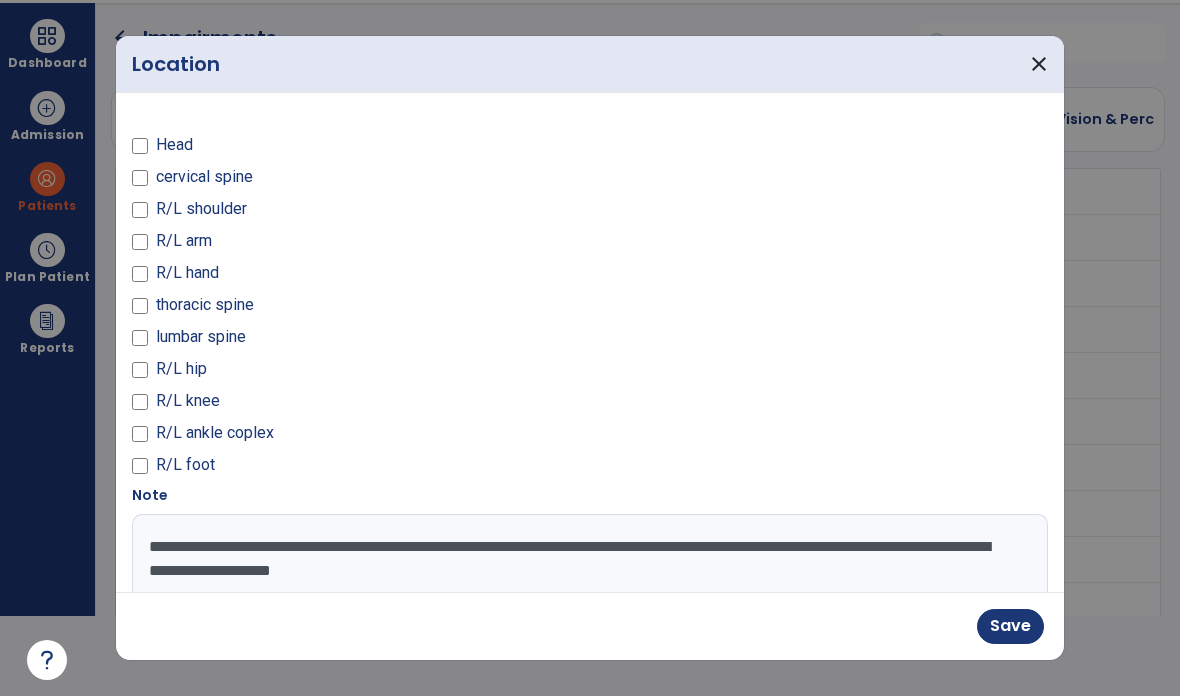type on "**********" 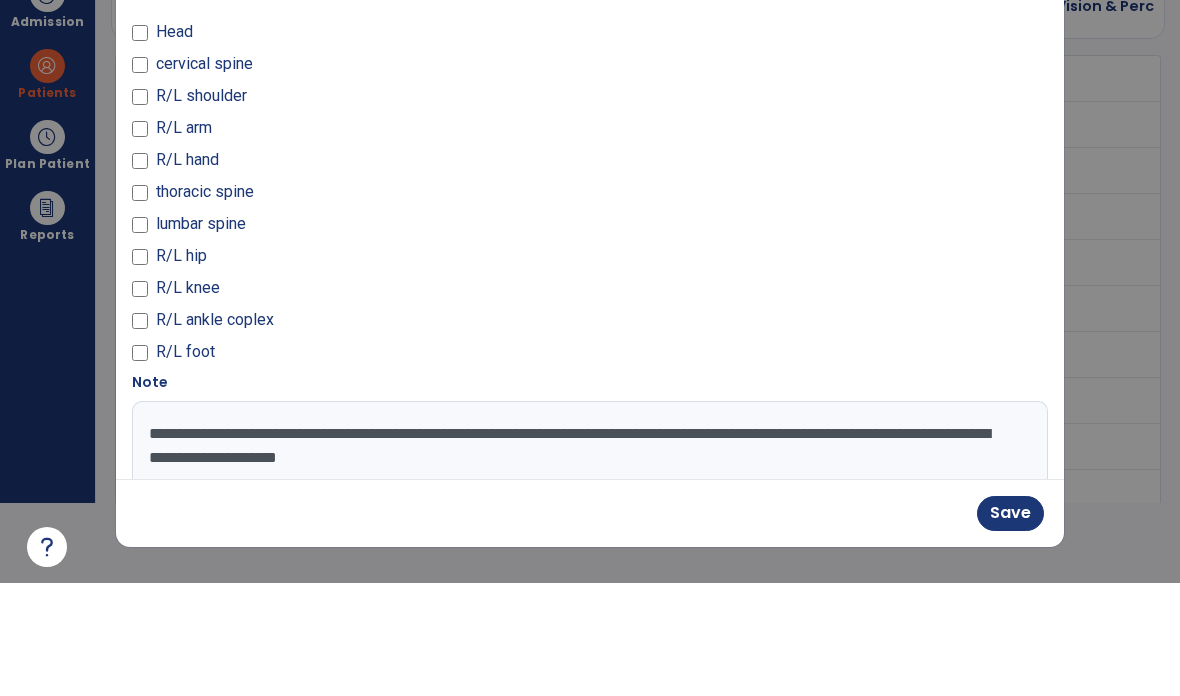 click on "Save" at bounding box center [1010, 626] 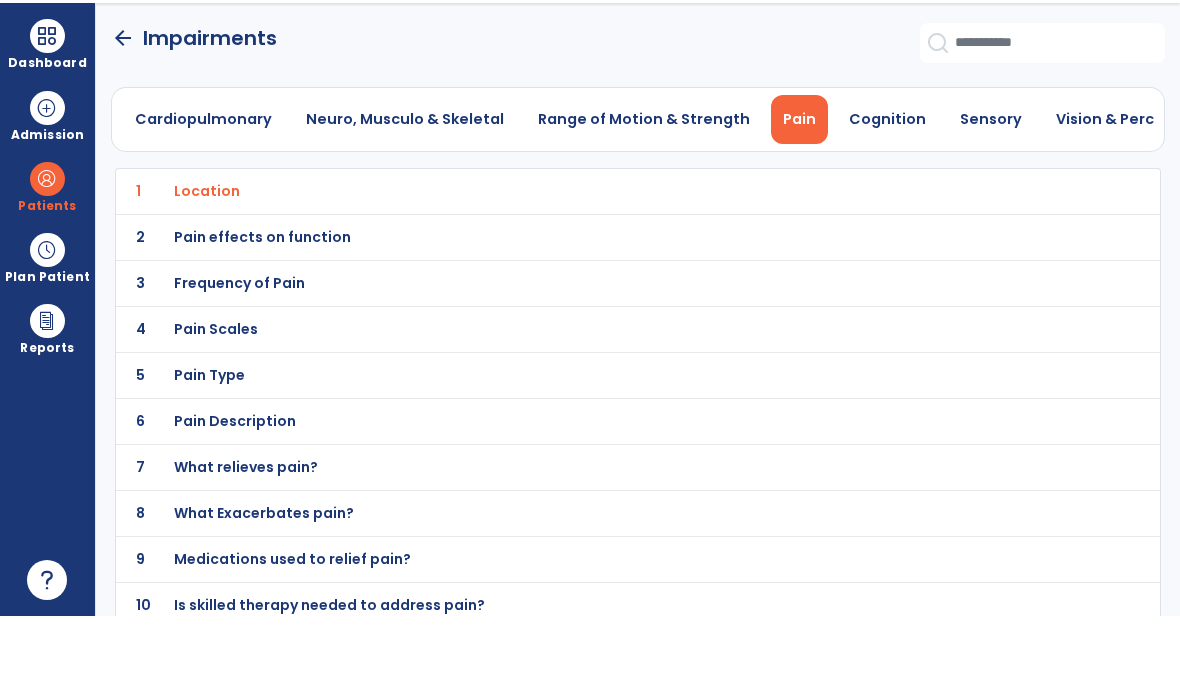scroll, scrollTop: 80, scrollLeft: 0, axis: vertical 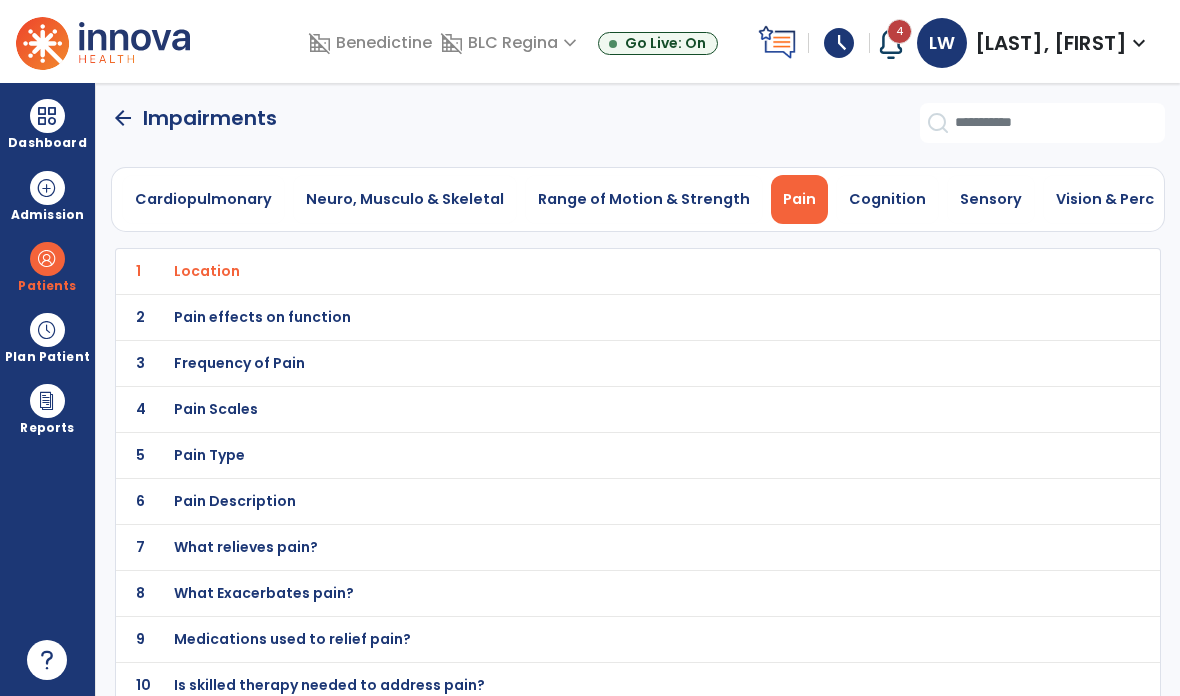 click on "Sensory" at bounding box center (991, 199) 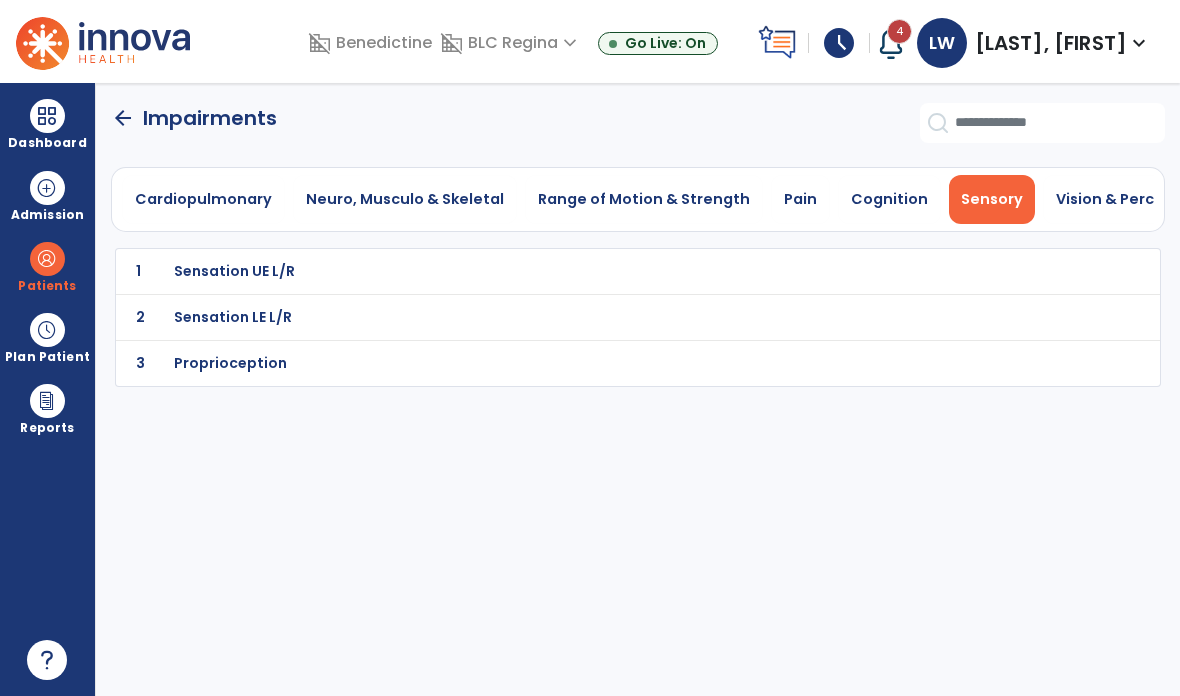 click on "Sensation LE L/R" at bounding box center [593, 271] 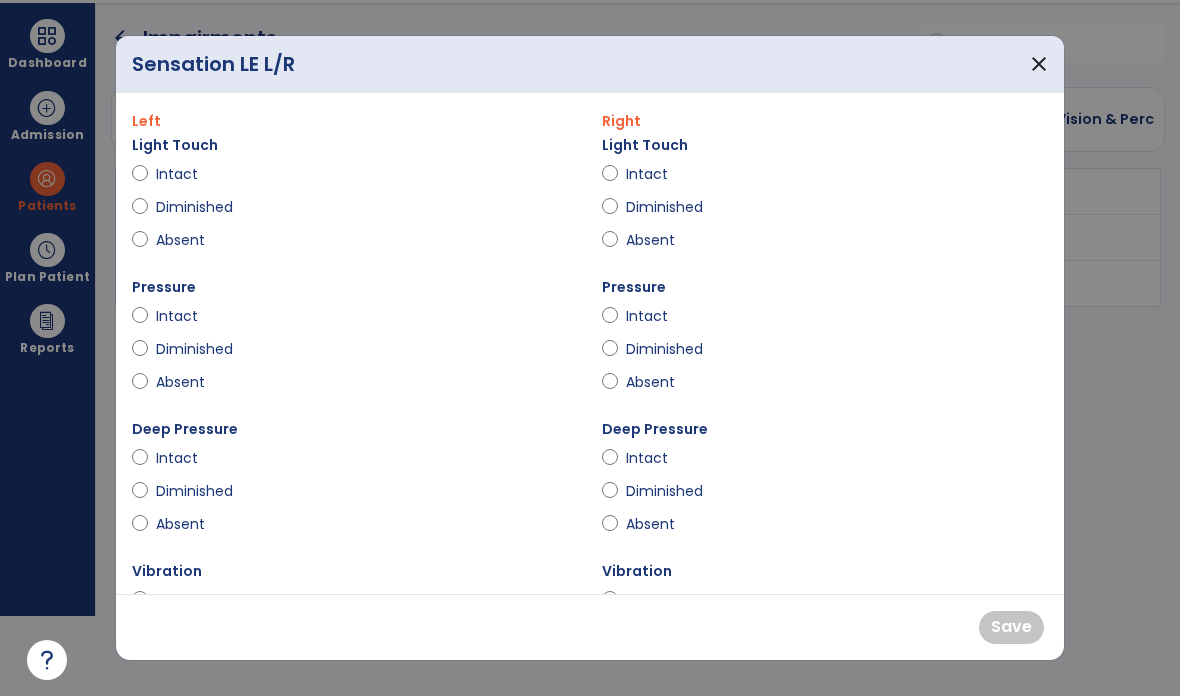 click on "Intact" at bounding box center [191, 174] 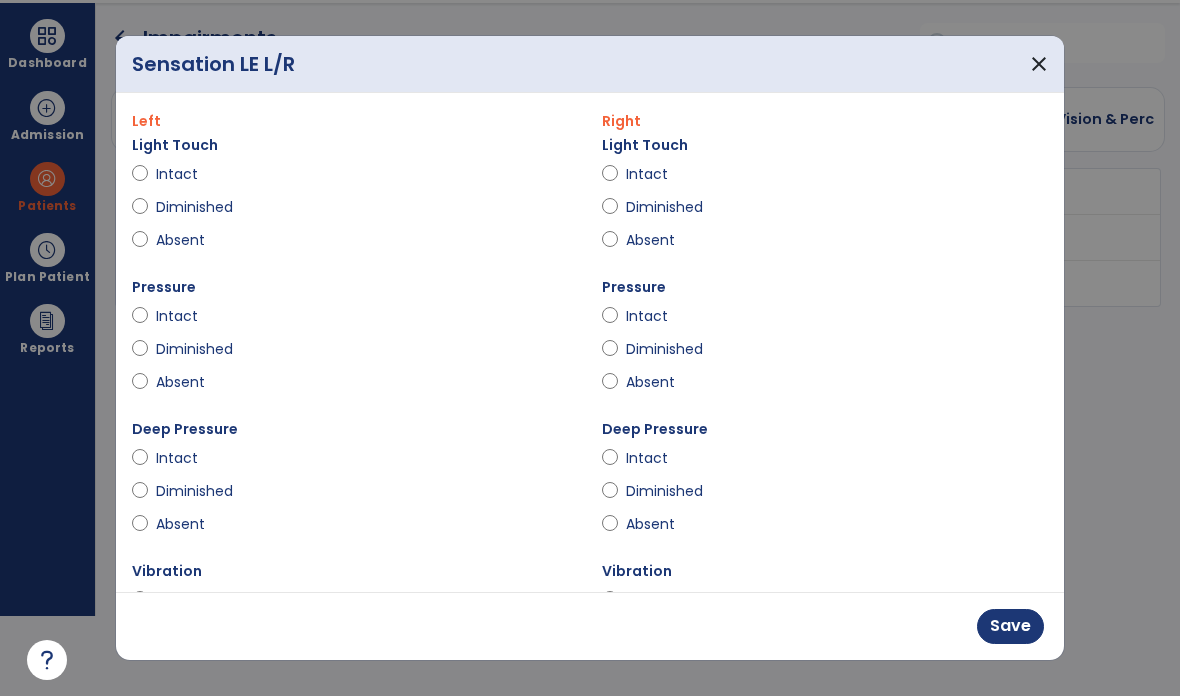 click on "Intact" at bounding box center (661, 174) 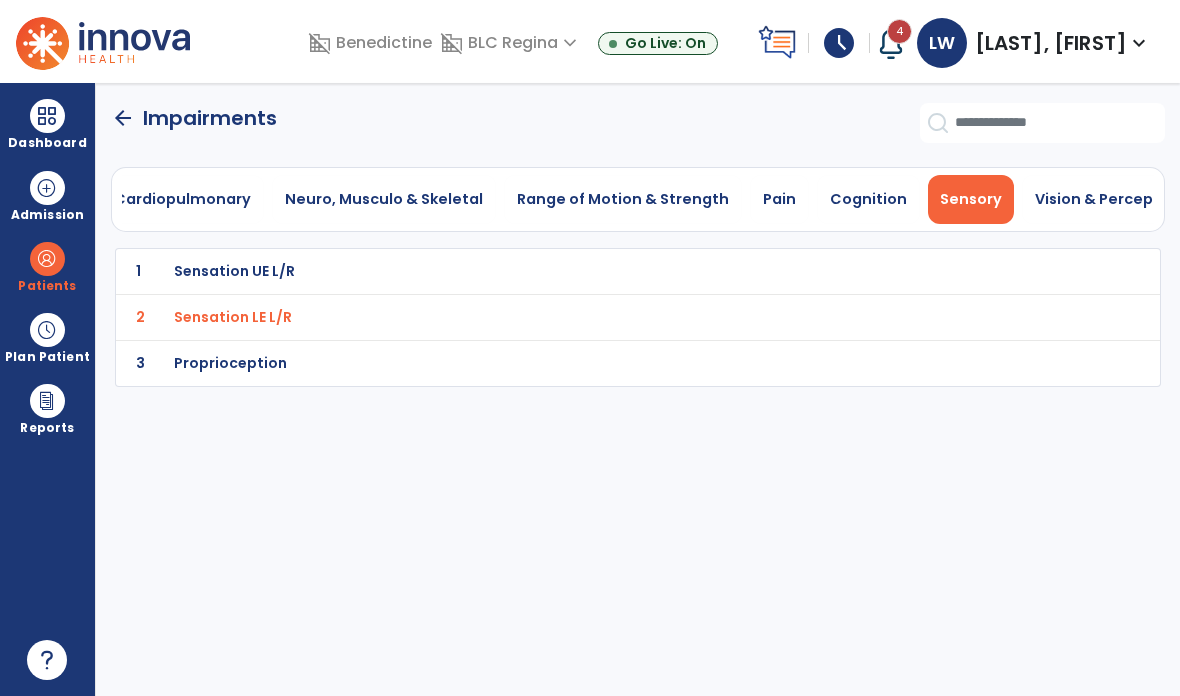 scroll, scrollTop: 0, scrollLeft: 20, axis: horizontal 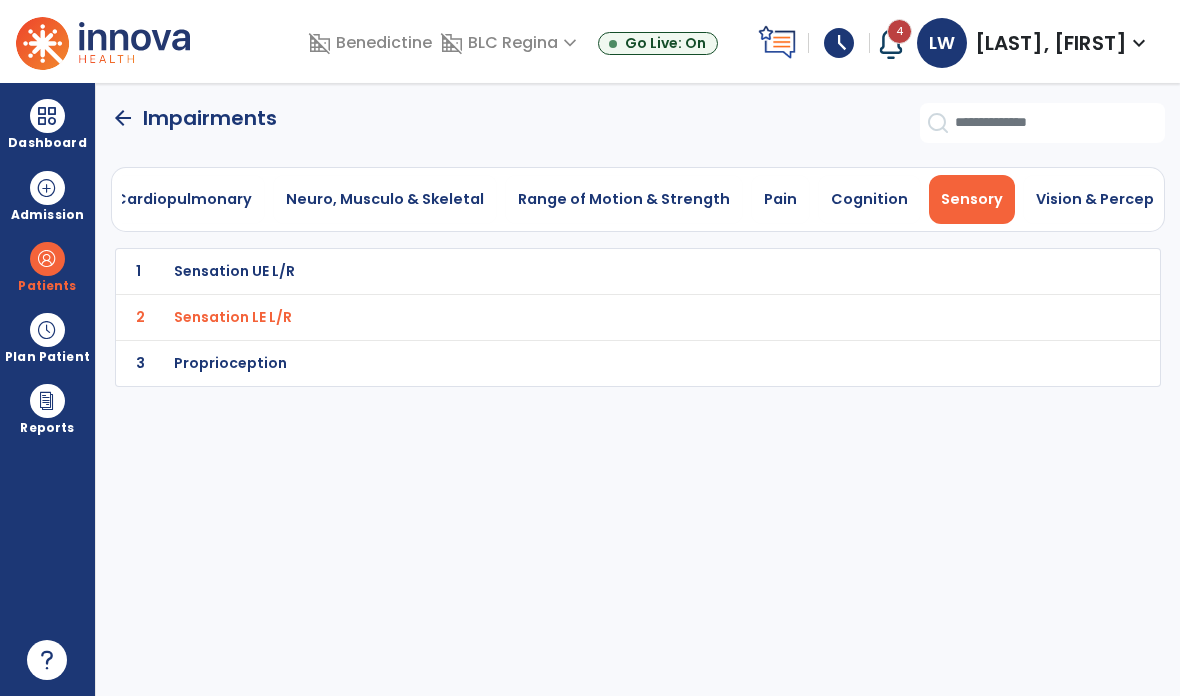 click on "arrow_back" 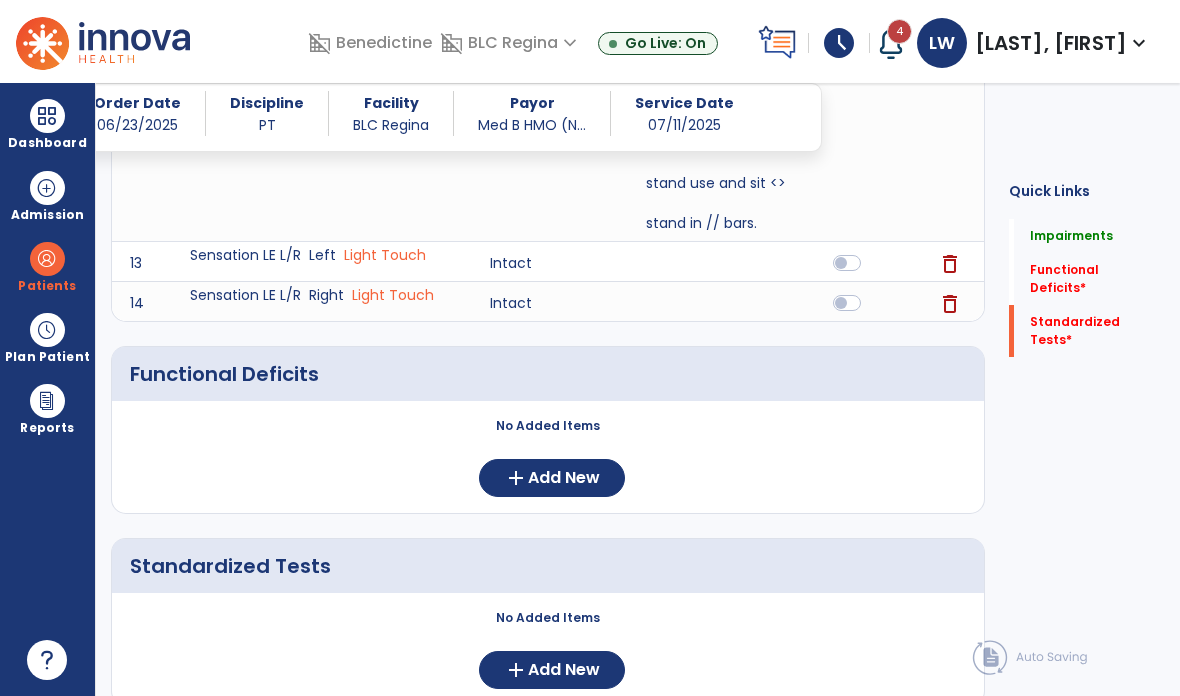 click on "add  Add New" 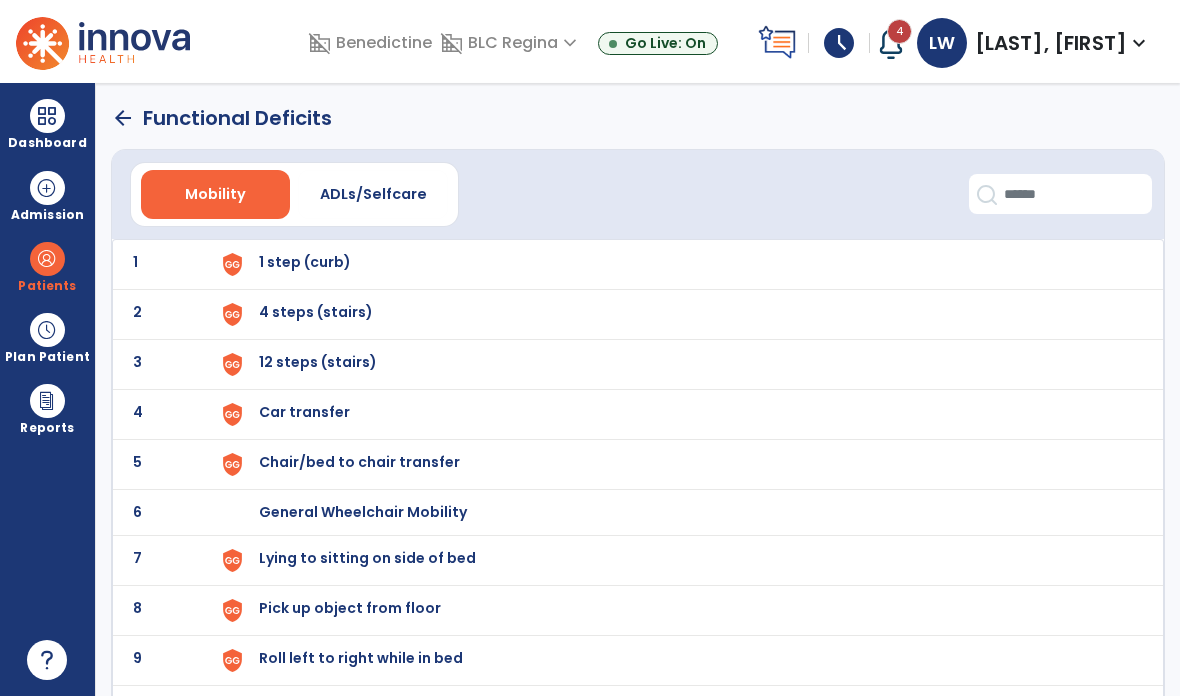 scroll, scrollTop: 0, scrollLeft: 0, axis: both 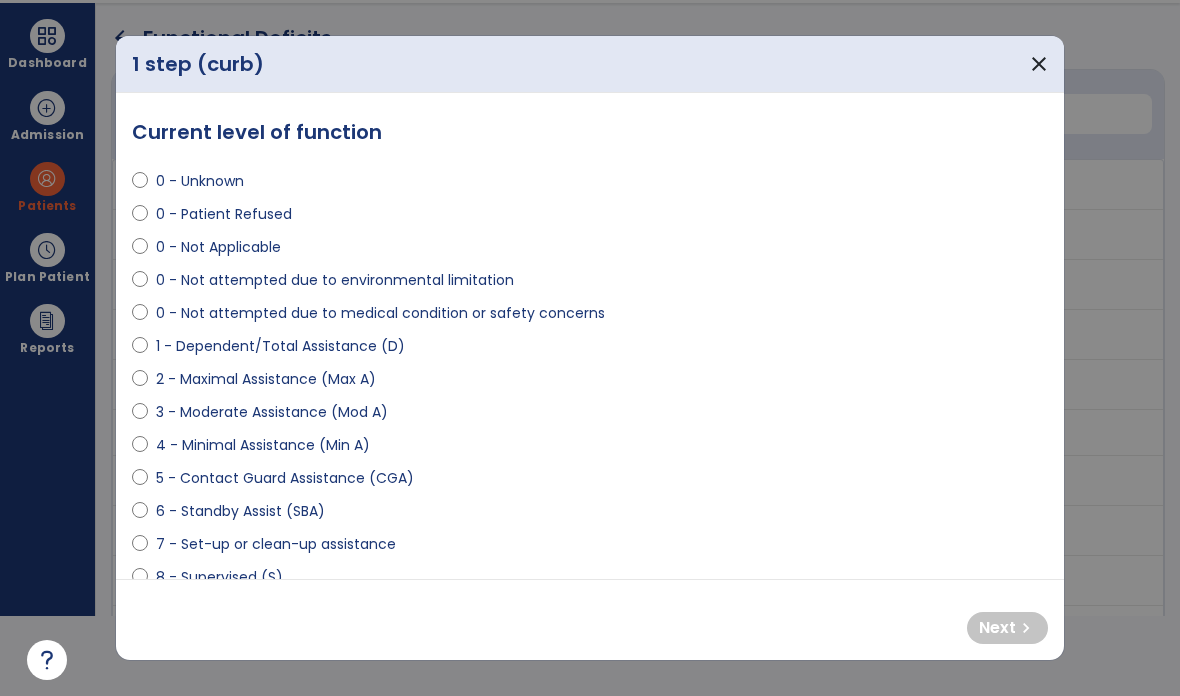 click on "0 - Not Applicable" at bounding box center (218, 247) 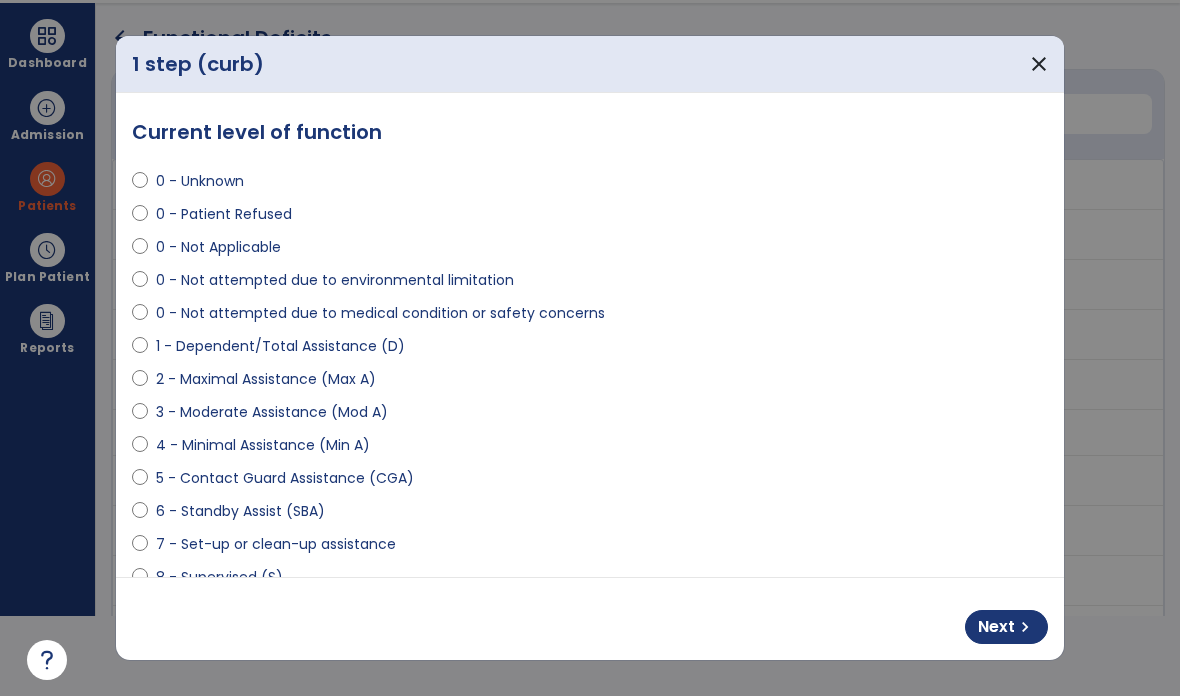 select on "**********" 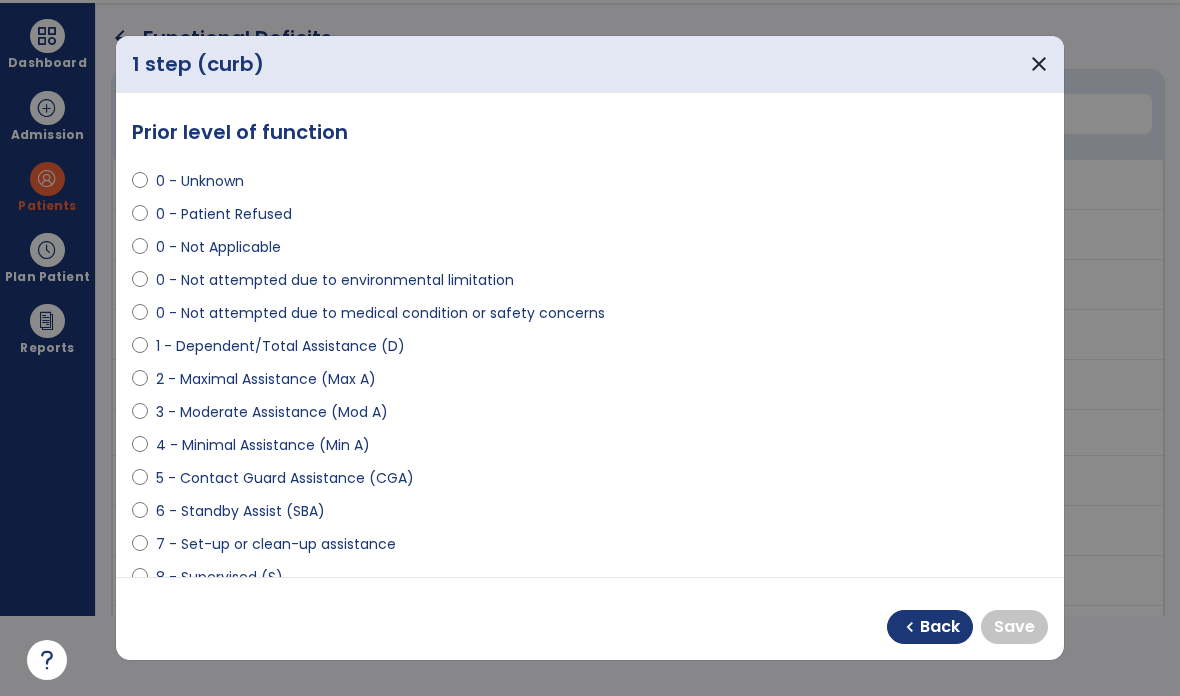 select on "**********" 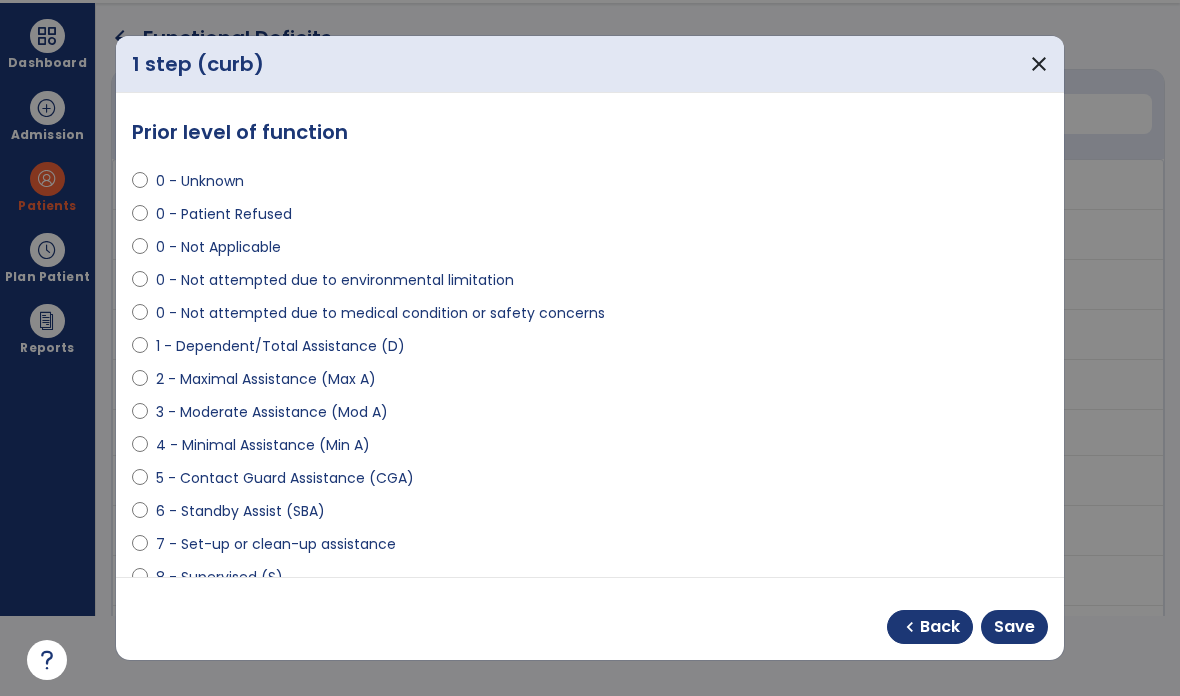 click on "Save" at bounding box center [1014, 627] 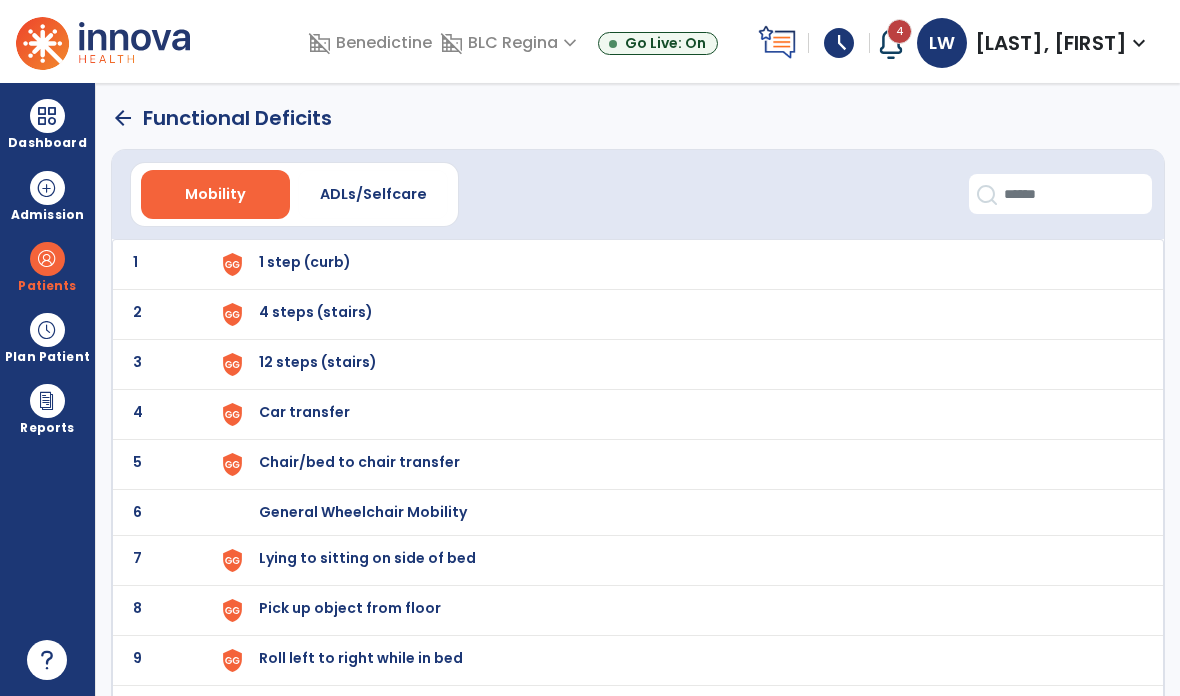 scroll, scrollTop: 80, scrollLeft: 0, axis: vertical 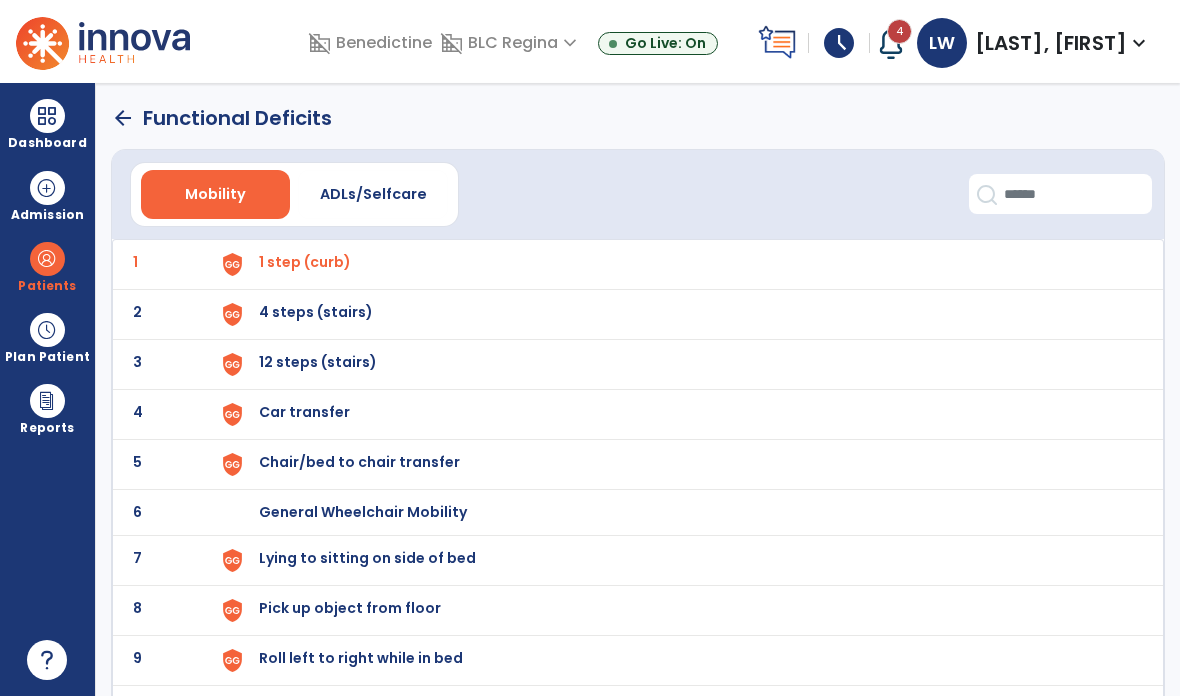 click on "4 steps (stairs)" at bounding box center (681, 264) 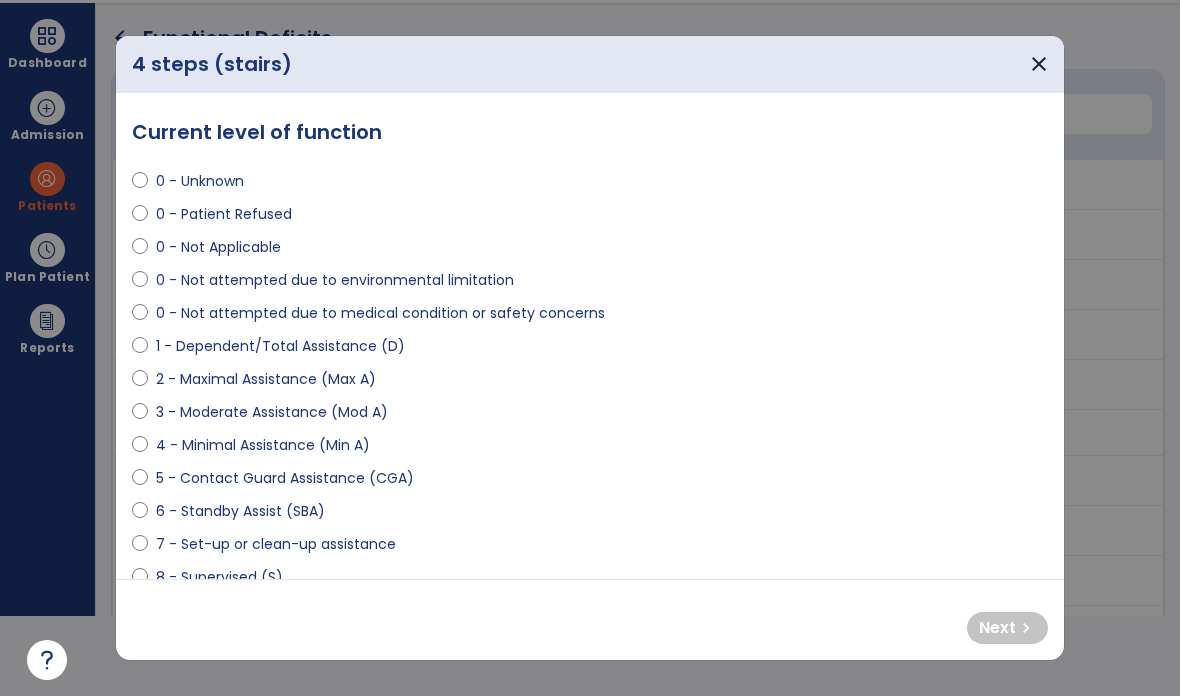 scroll, scrollTop: 0, scrollLeft: 0, axis: both 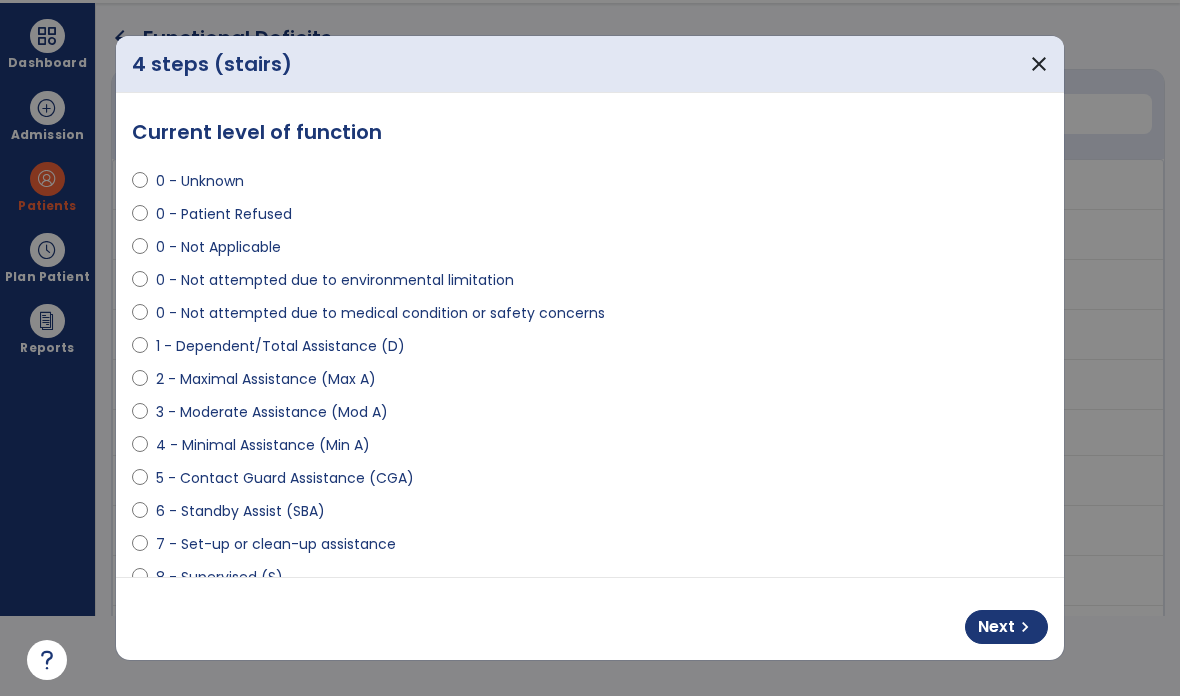 click on "Next" at bounding box center [996, 627] 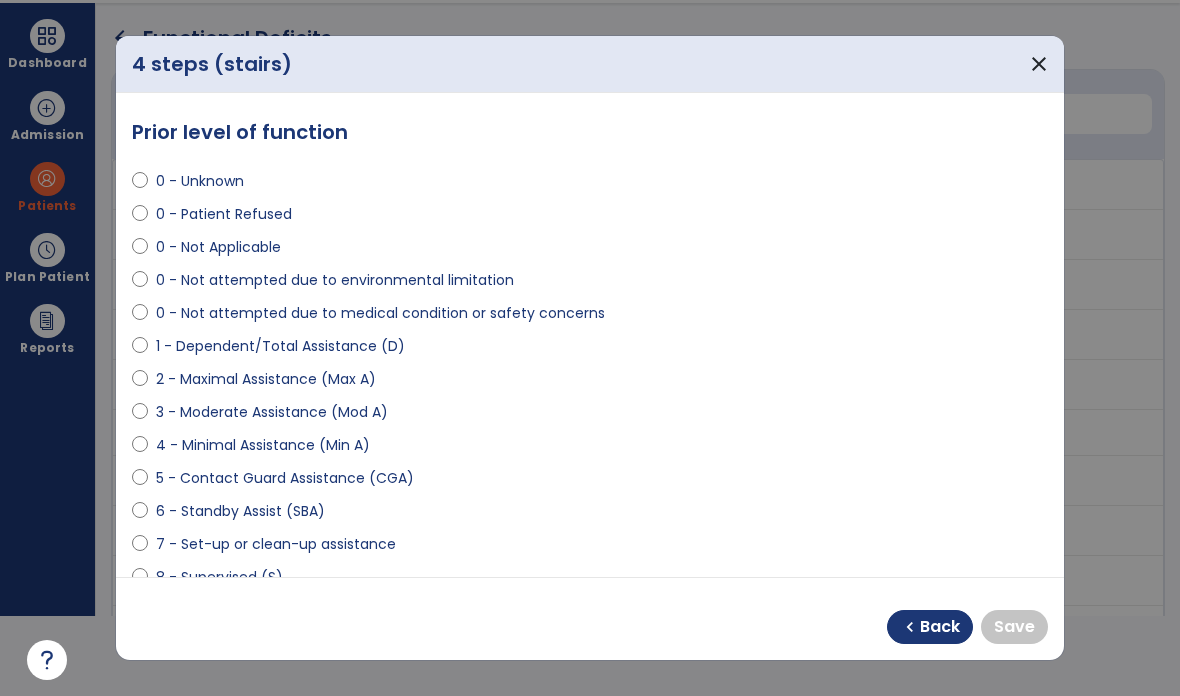click on "0 - Not Applicable" at bounding box center (218, 247) 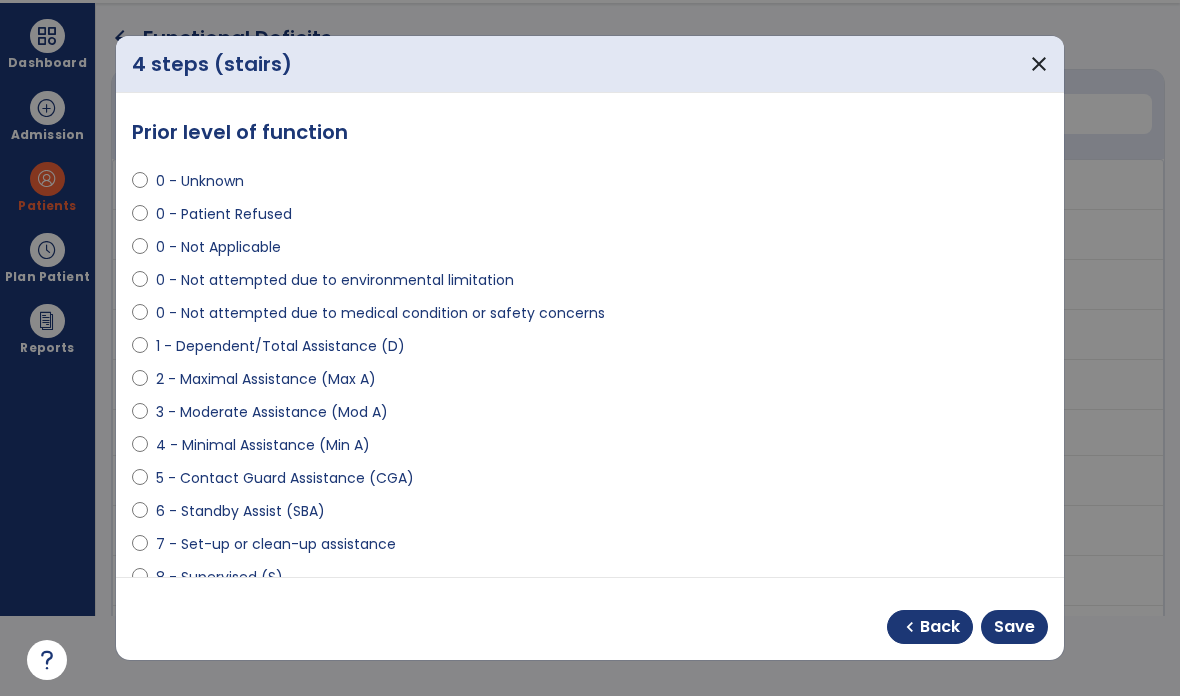 click on "Save" at bounding box center [1014, 627] 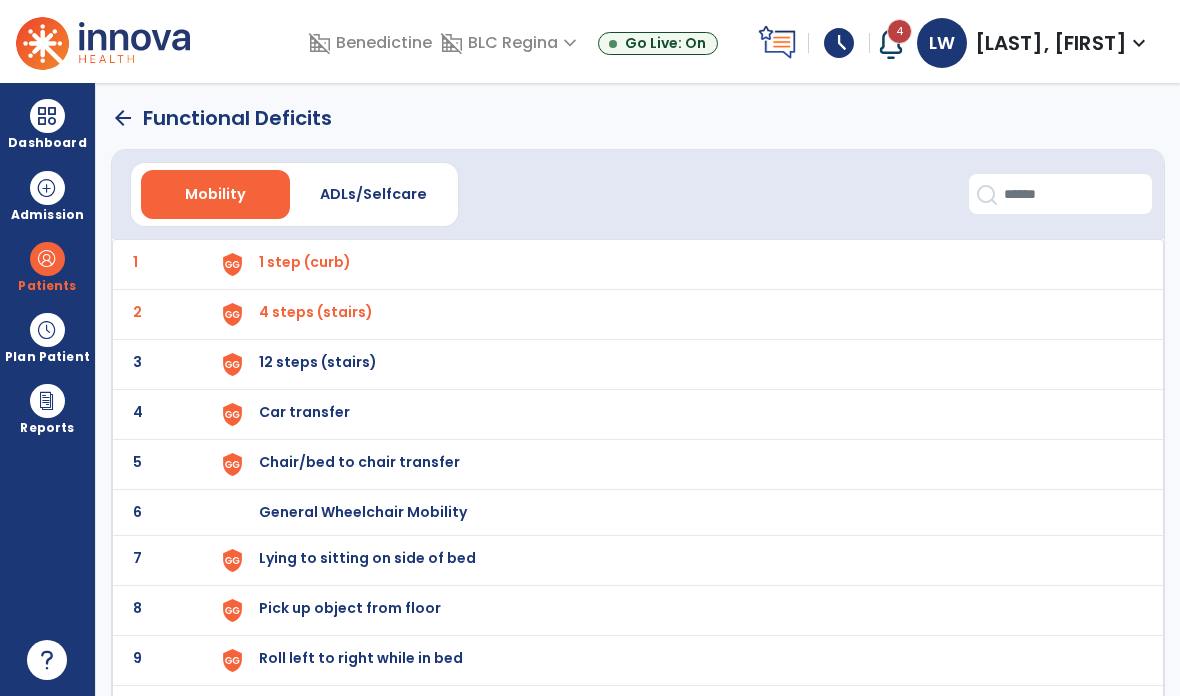 click on "12 steps (stairs)" at bounding box center (681, 264) 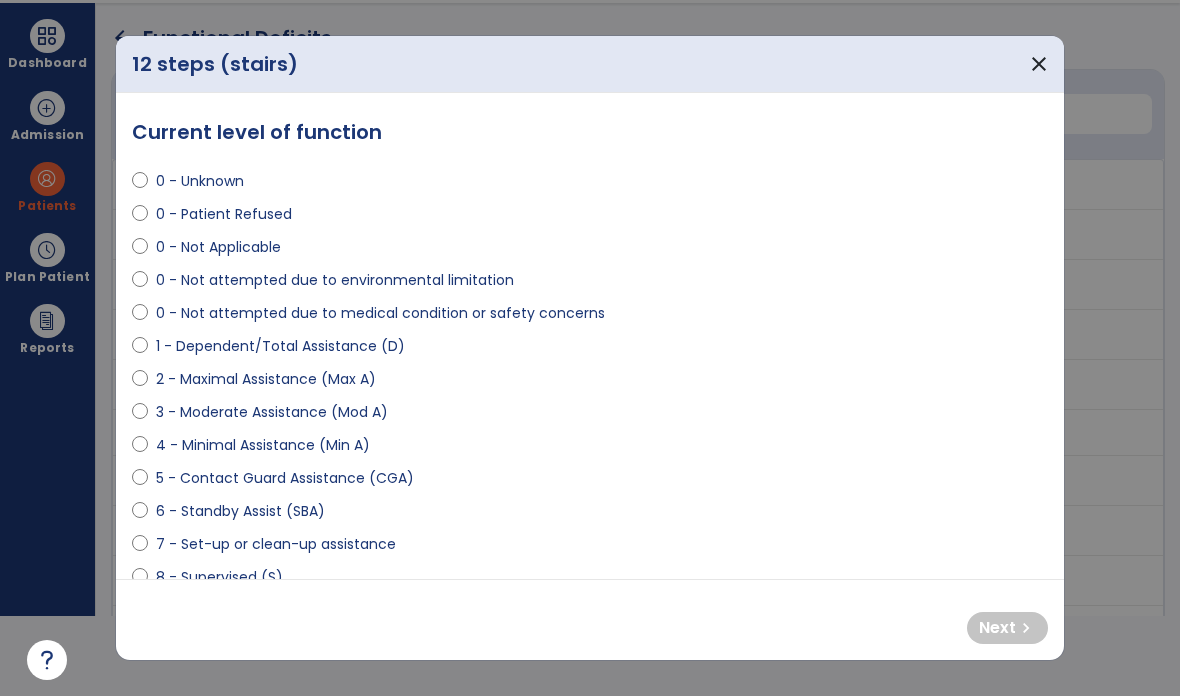 scroll, scrollTop: 0, scrollLeft: 0, axis: both 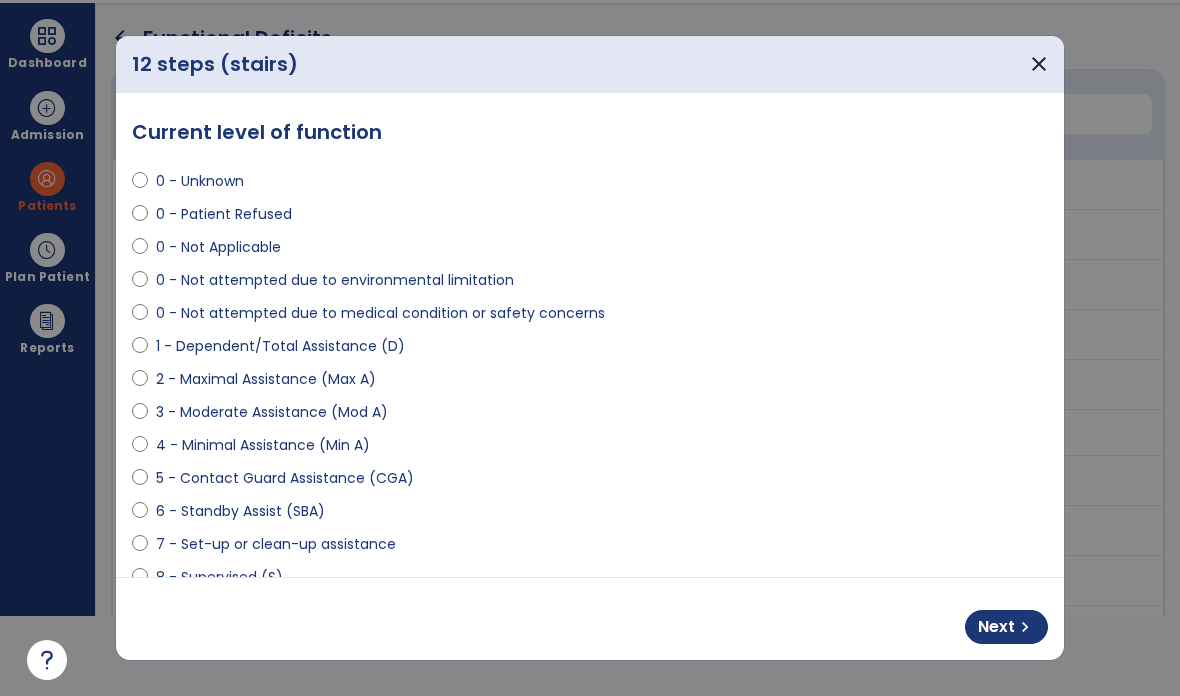 click on "0 - Not Applicable" at bounding box center (218, 247) 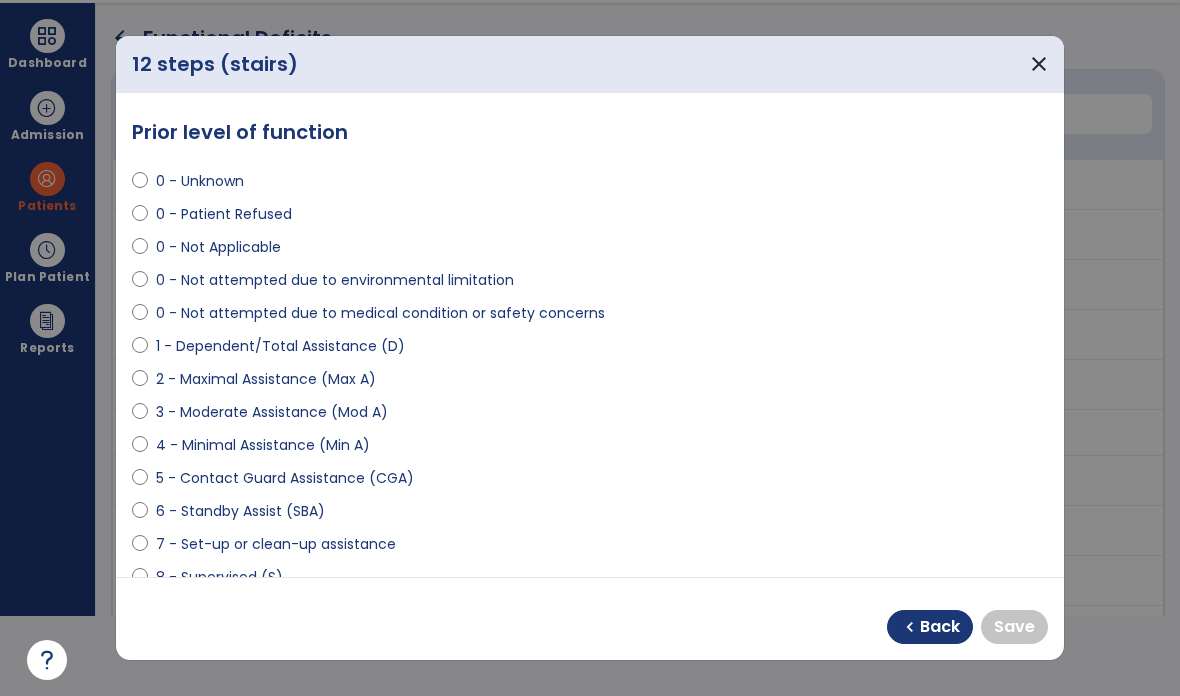 select on "**********" 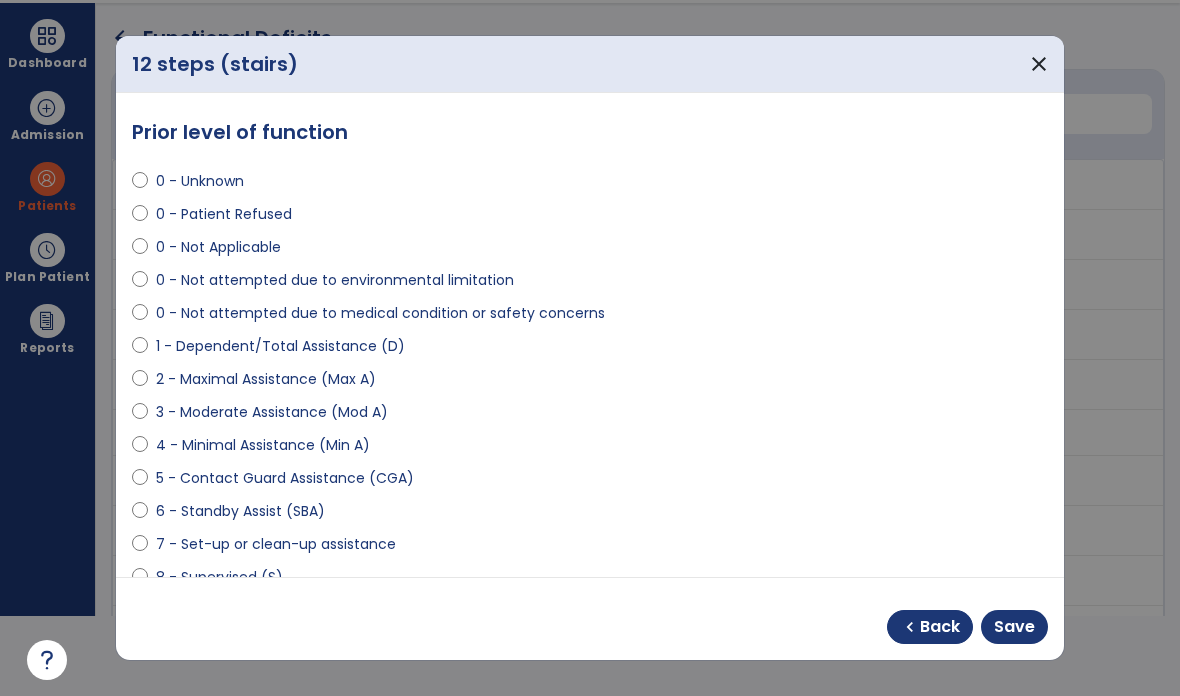 click on "Save" at bounding box center (1014, 627) 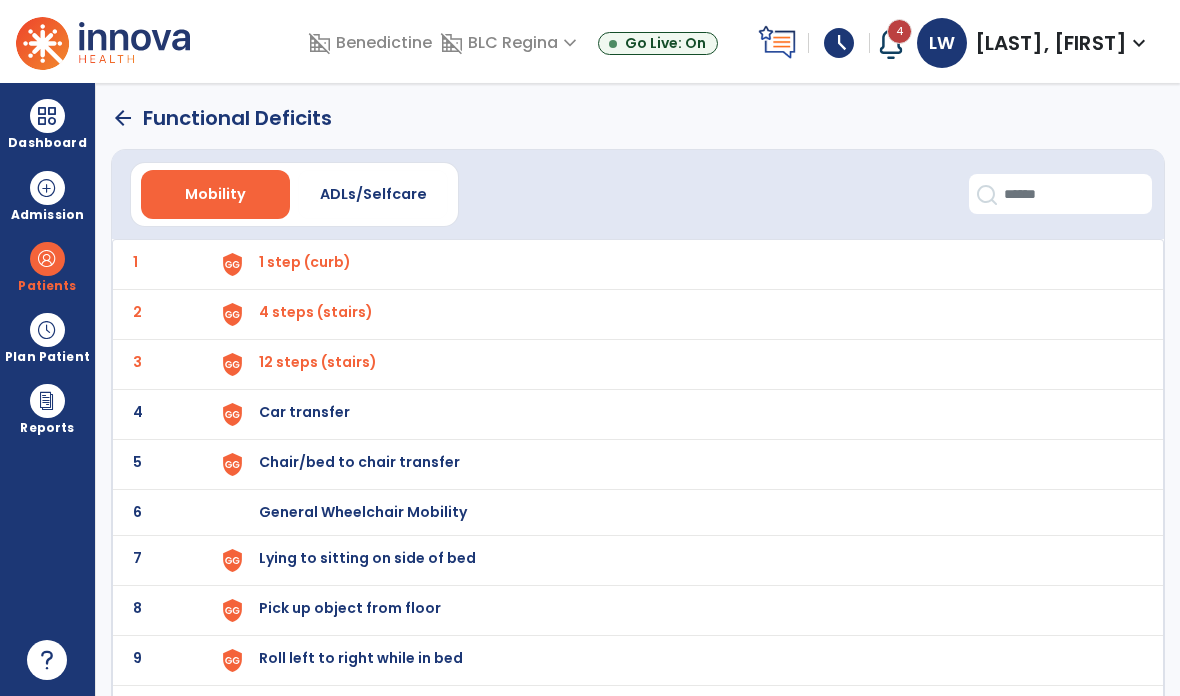 click on "Car transfer" at bounding box center (305, 262) 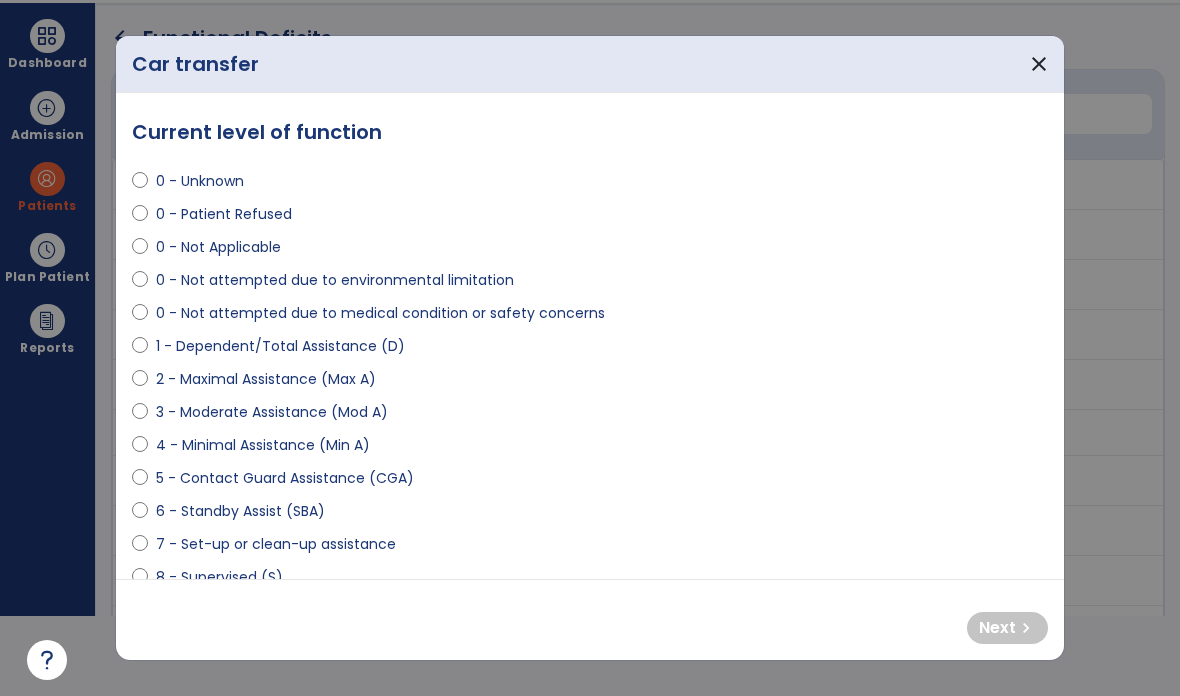 select on "**********" 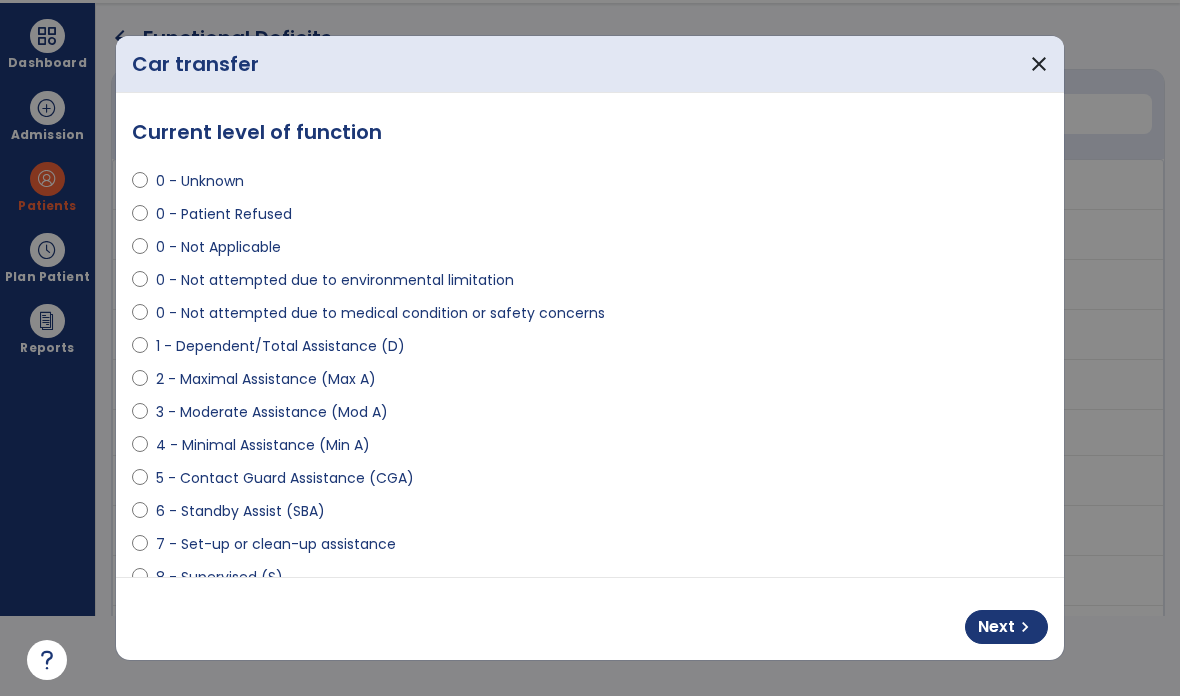 click on "chevron_right" at bounding box center [1025, 627] 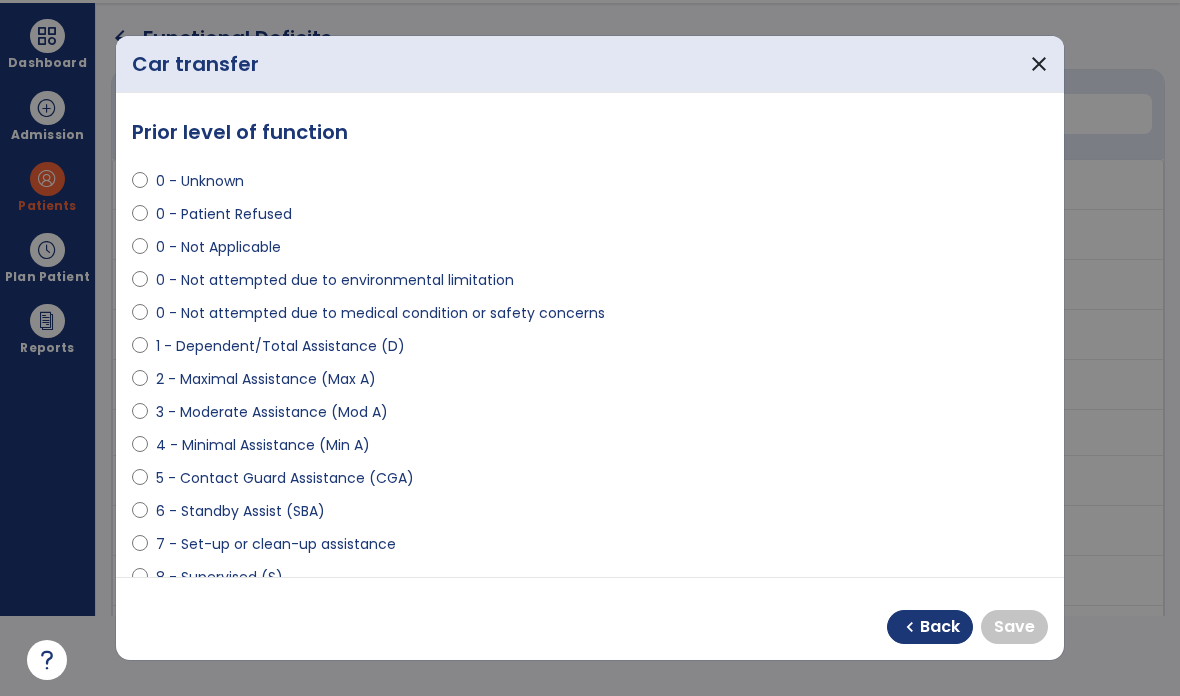 click on "0 - Not attempted due to environmental limitation" at bounding box center [335, 280] 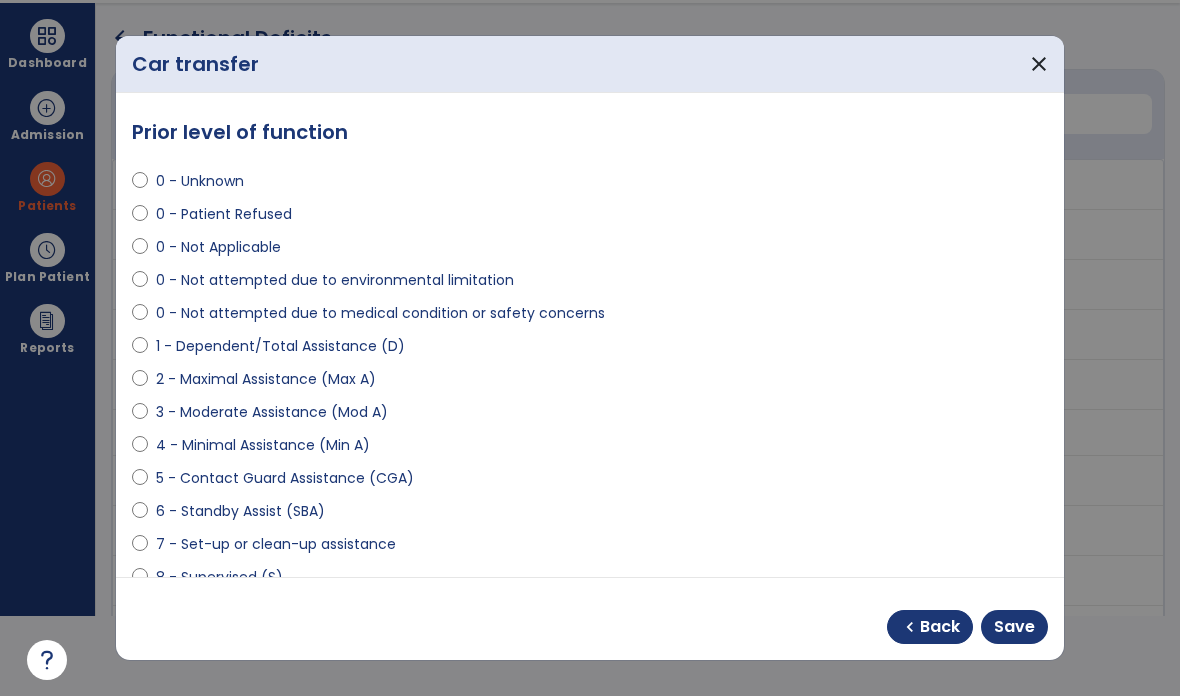select on "**********" 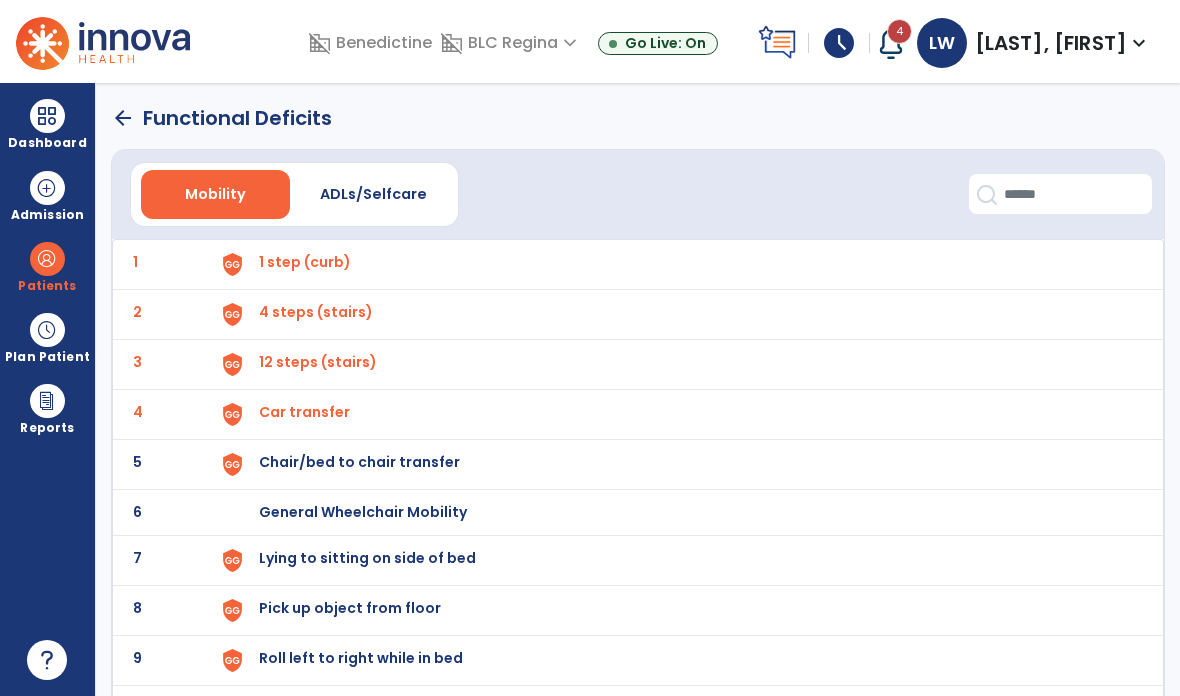 click on "Chair/bed to chair transfer" at bounding box center [681, 264] 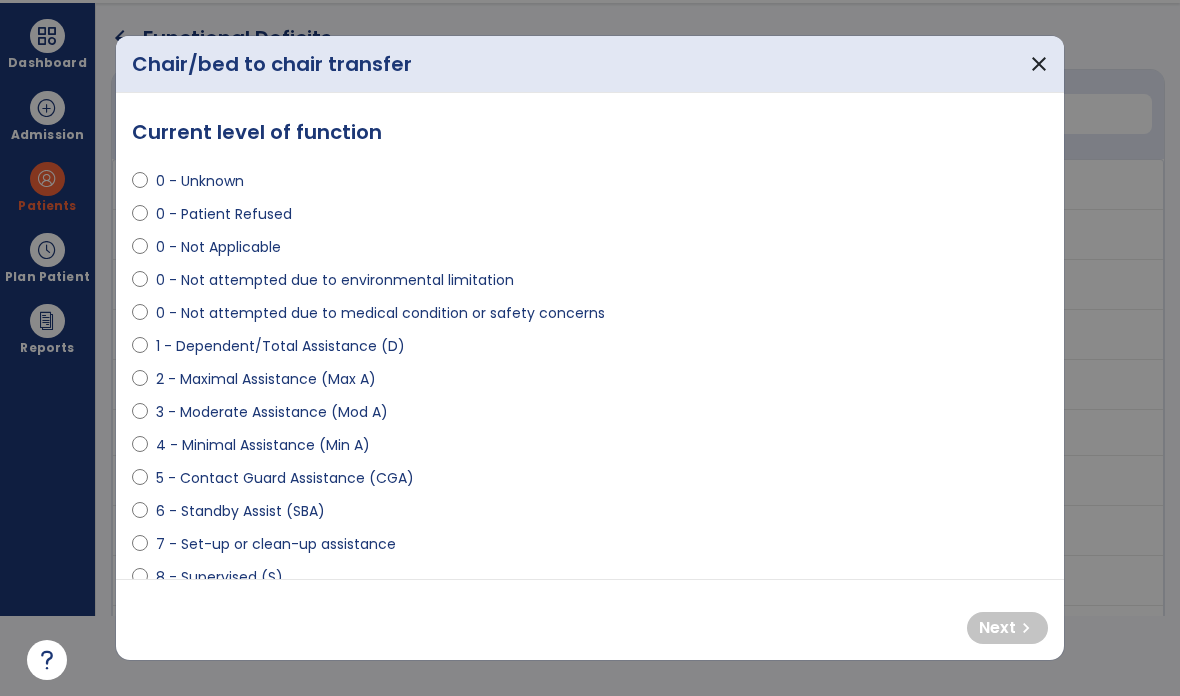 scroll, scrollTop: 0, scrollLeft: 0, axis: both 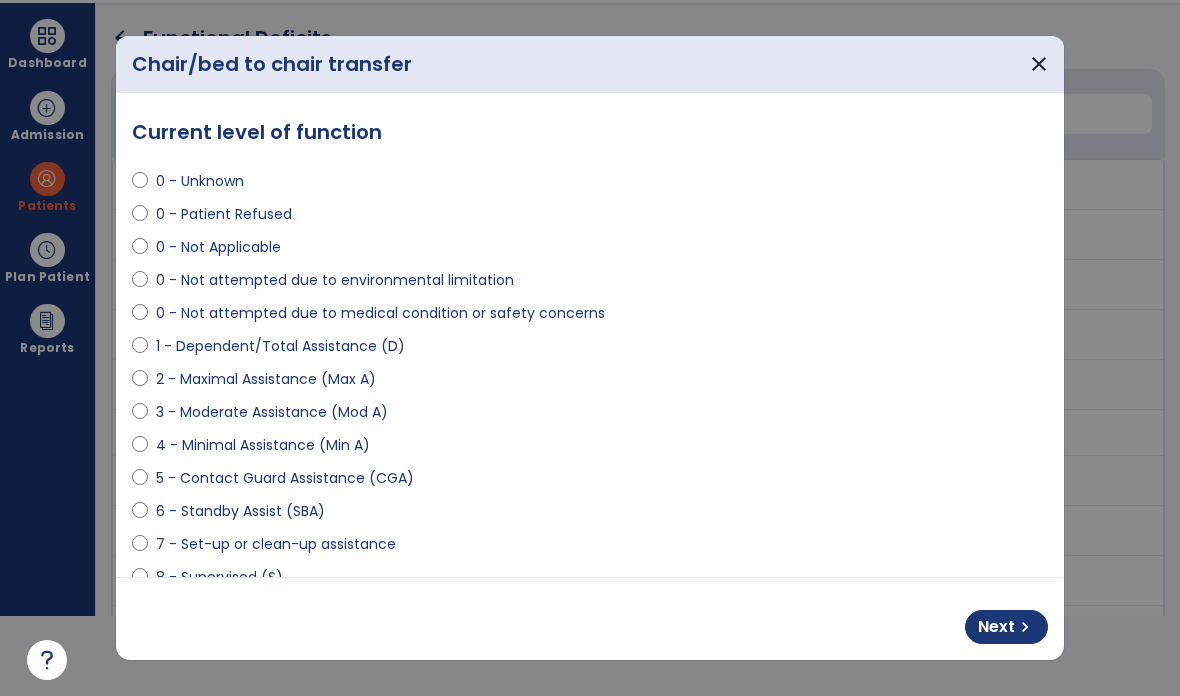 click on "Next" at bounding box center [996, 627] 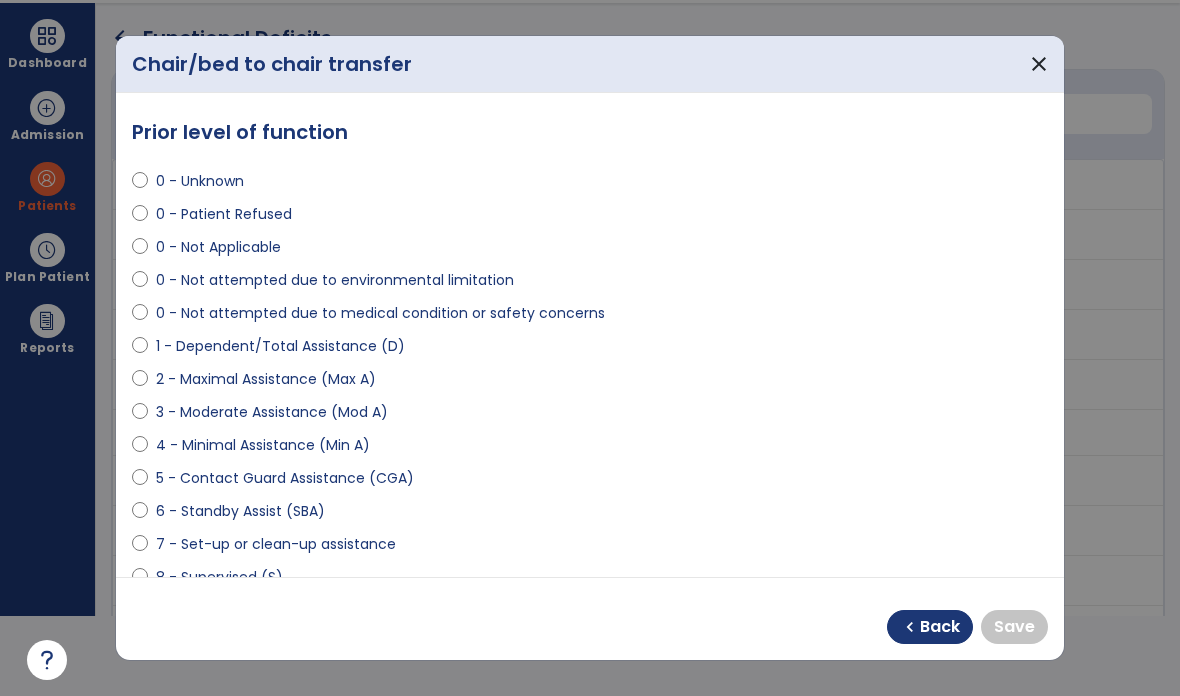 click on "Back" at bounding box center [940, 627] 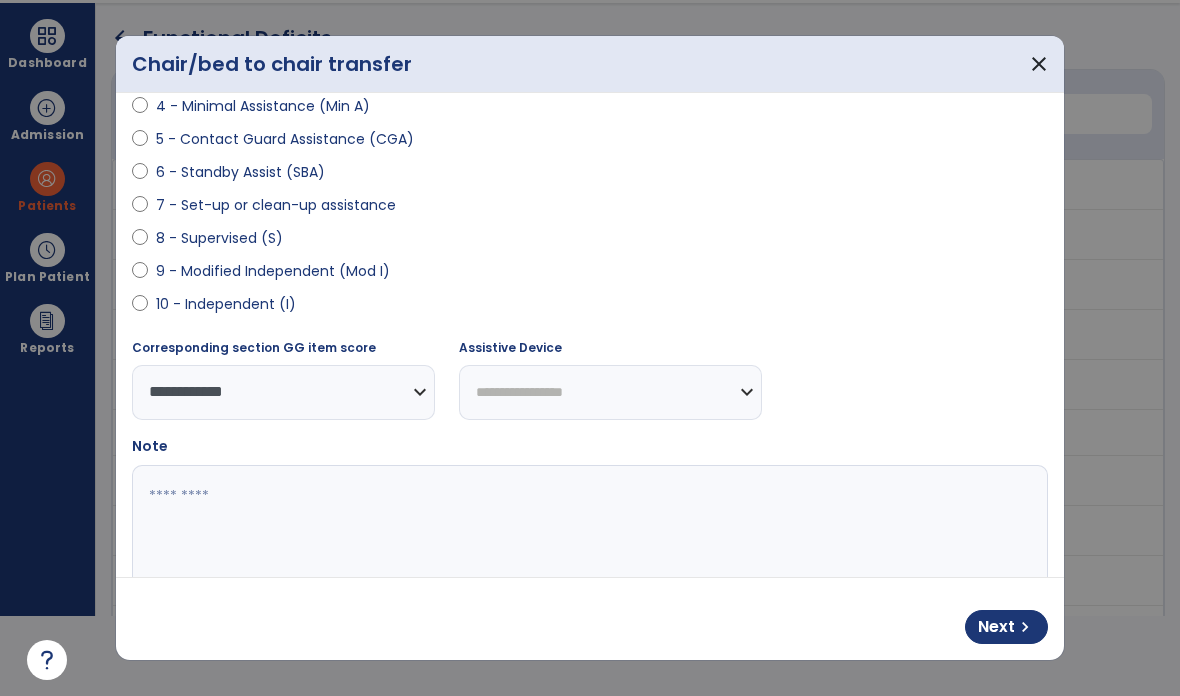 scroll, scrollTop: 337, scrollLeft: 0, axis: vertical 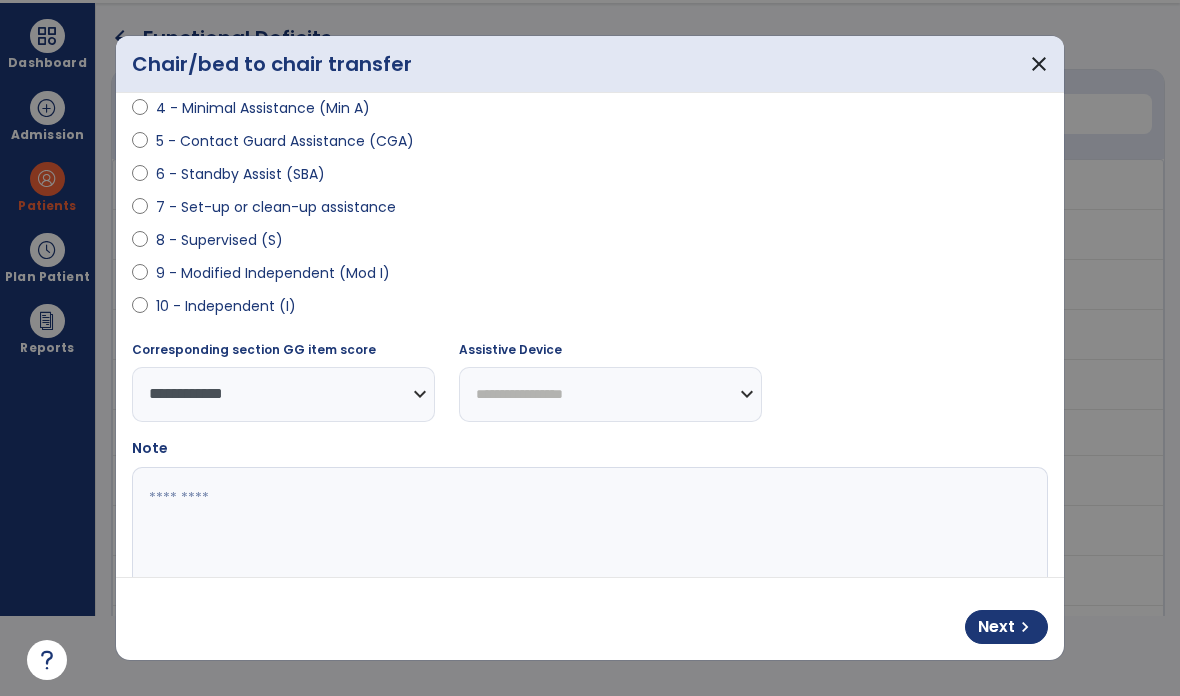 click at bounding box center [590, 542] 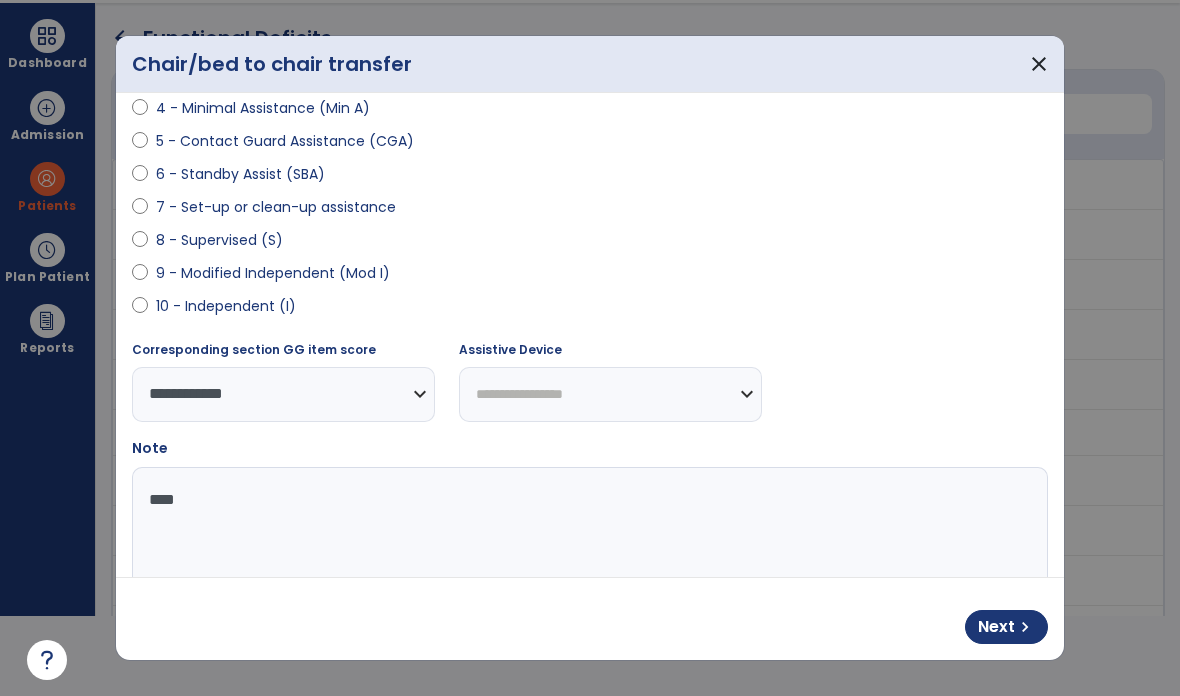 type on "*****" 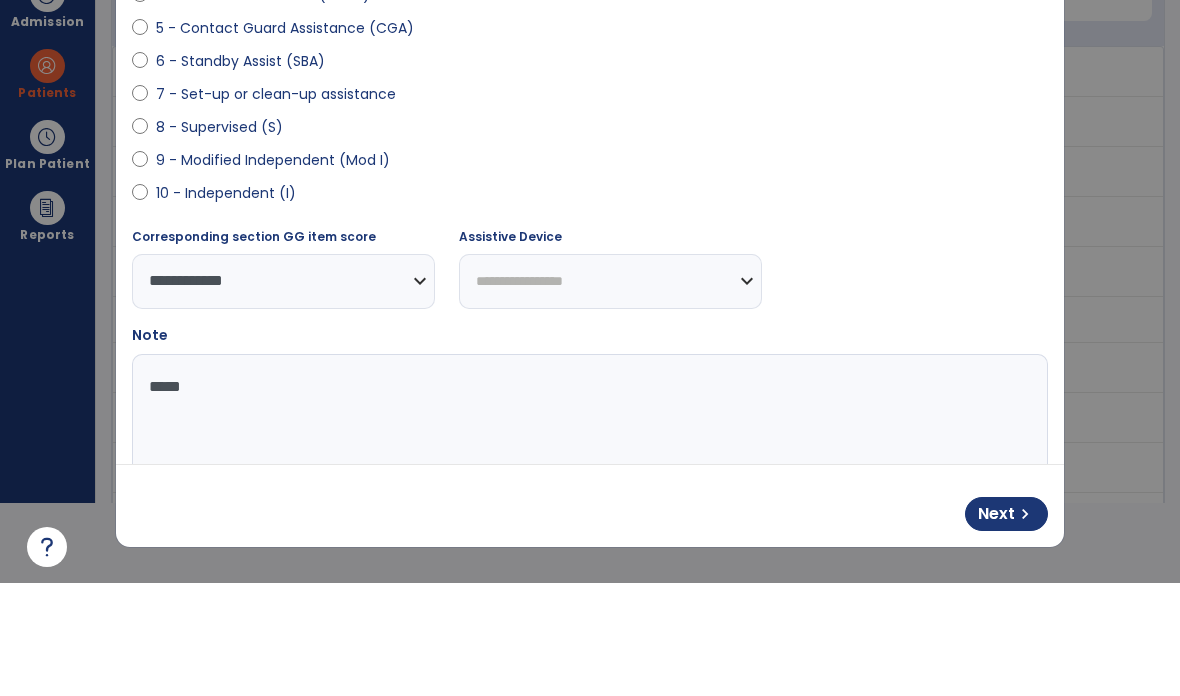 click on "Next  chevron_right" at bounding box center [1006, 627] 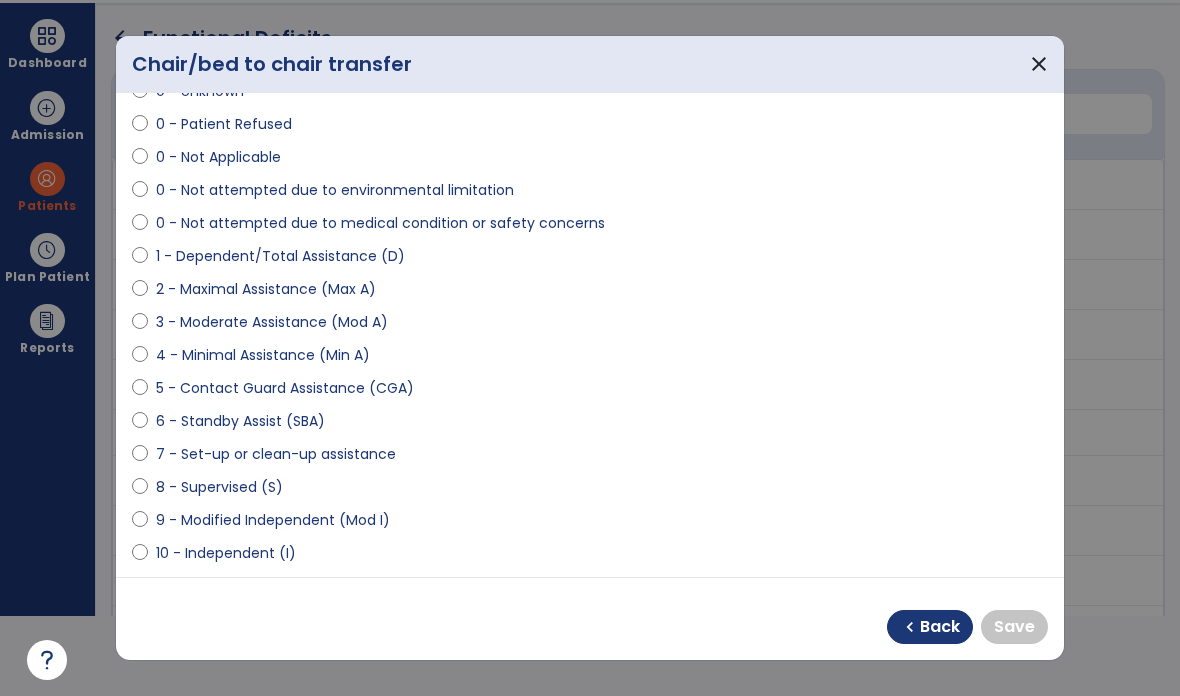 scroll, scrollTop: 88, scrollLeft: 0, axis: vertical 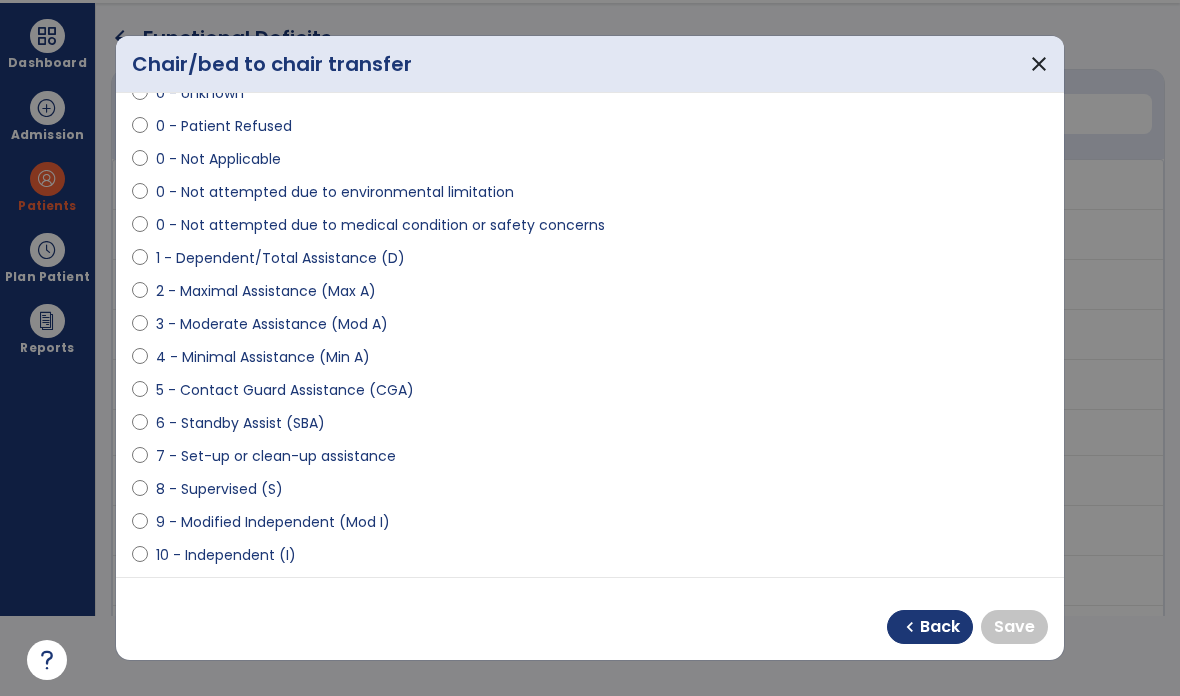 click on "1 - Dependent/Total Assistance (D)" at bounding box center (280, 258) 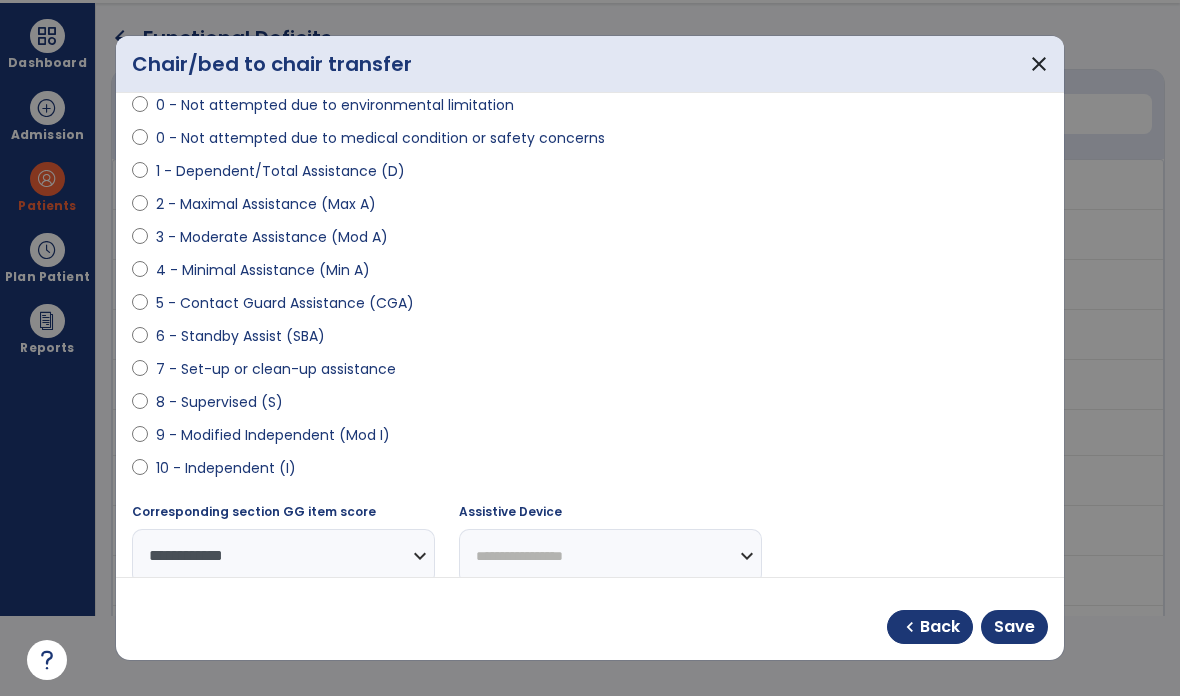 scroll, scrollTop: 265, scrollLeft: 0, axis: vertical 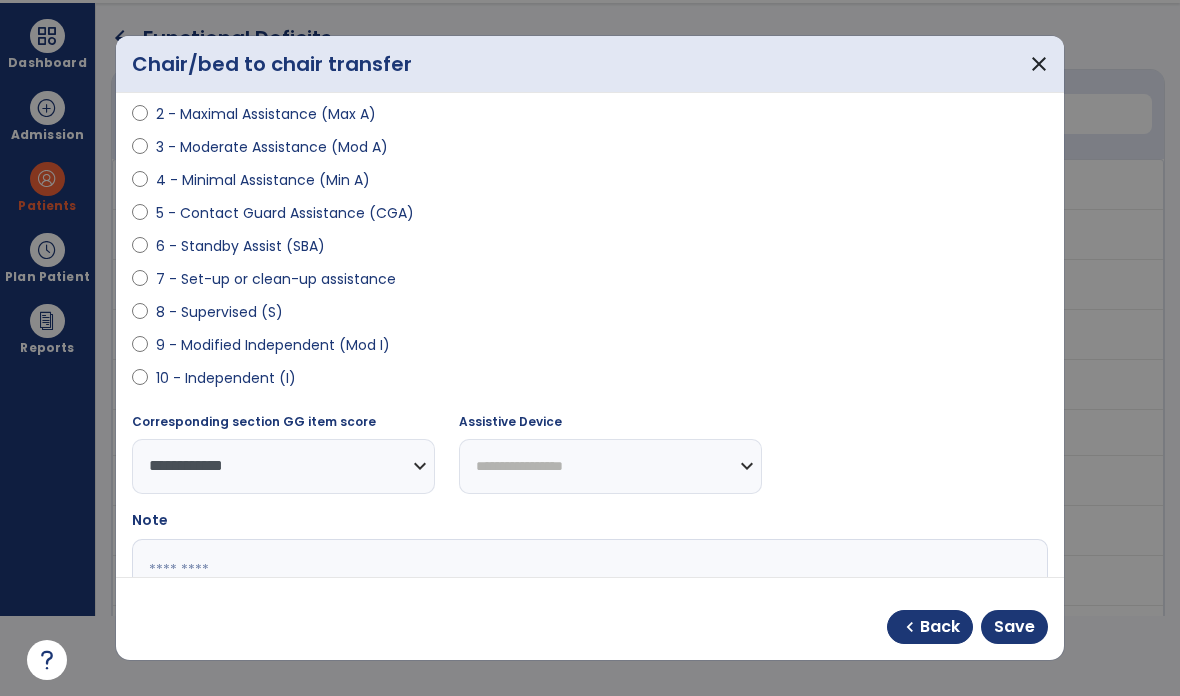 click at bounding box center (590, 614) 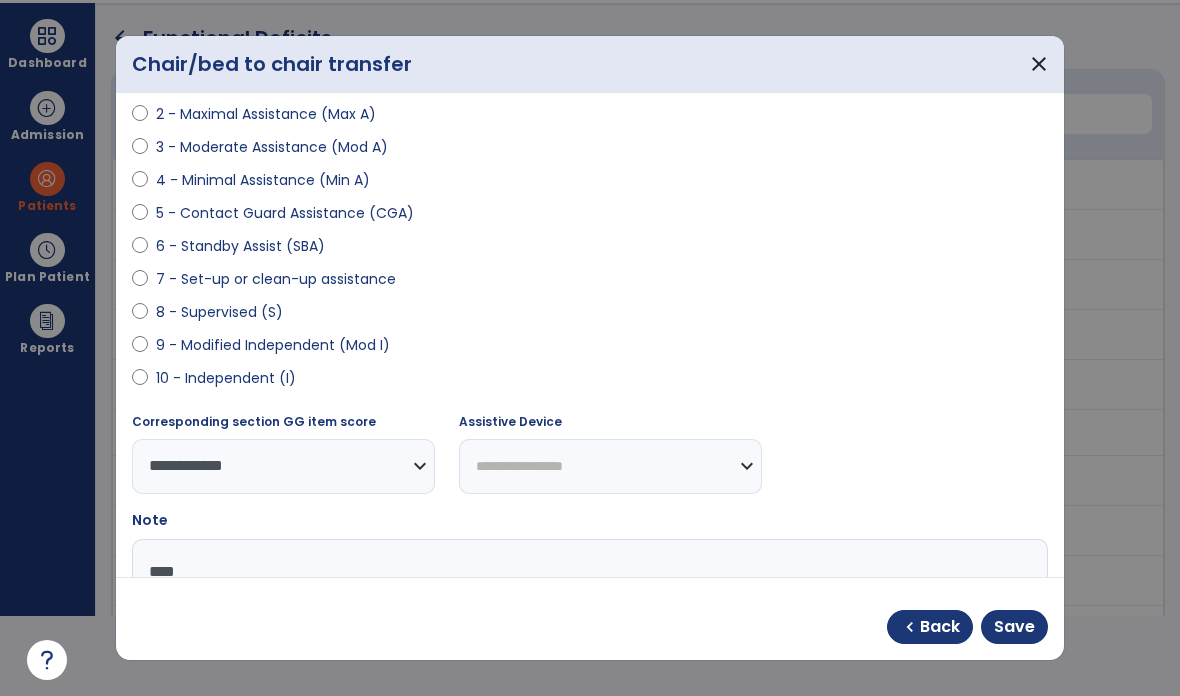 type on "*****" 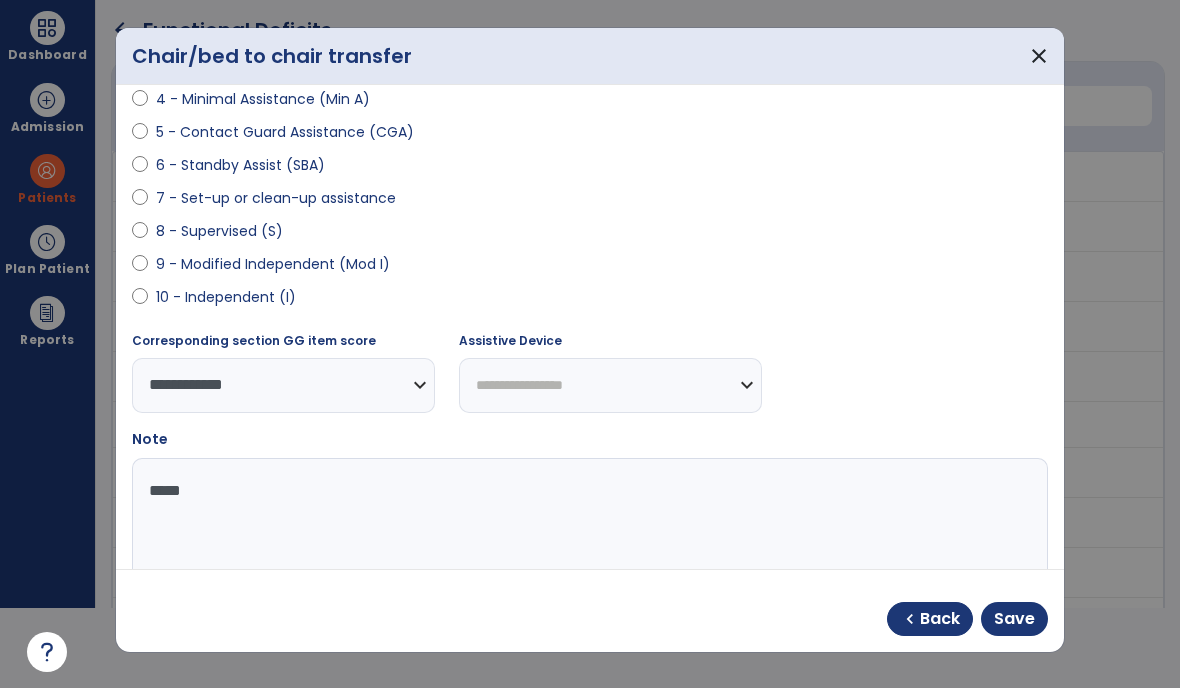 scroll, scrollTop: 337, scrollLeft: 0, axis: vertical 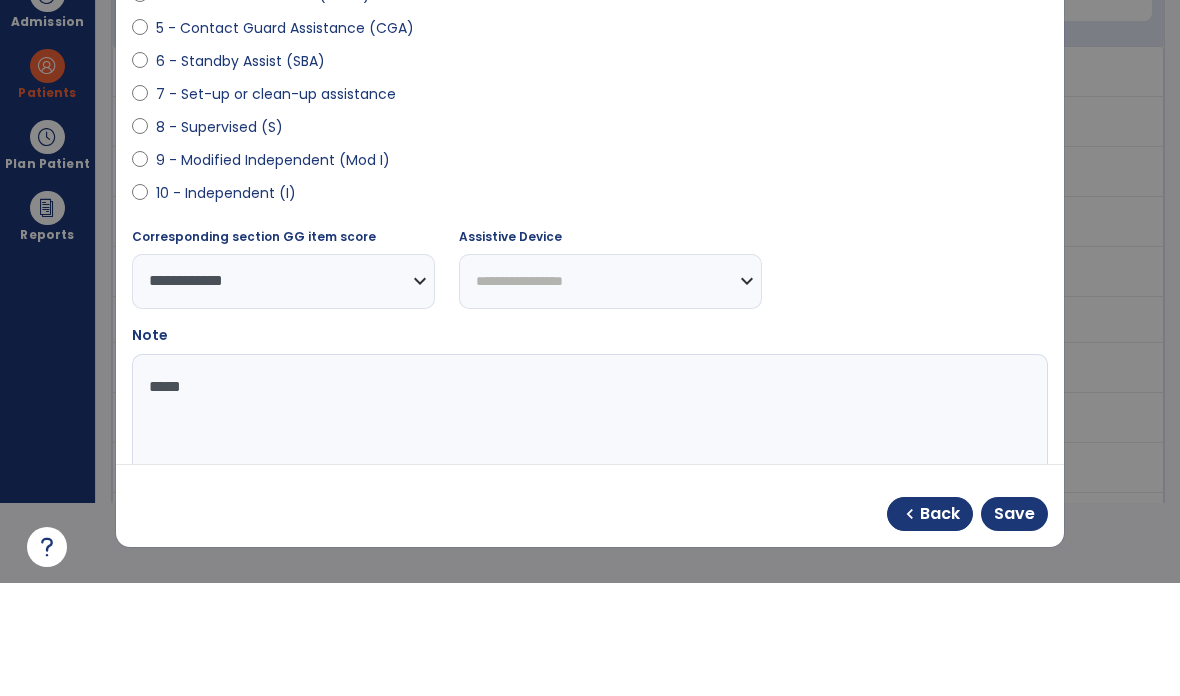 click on "Save" at bounding box center [1014, 627] 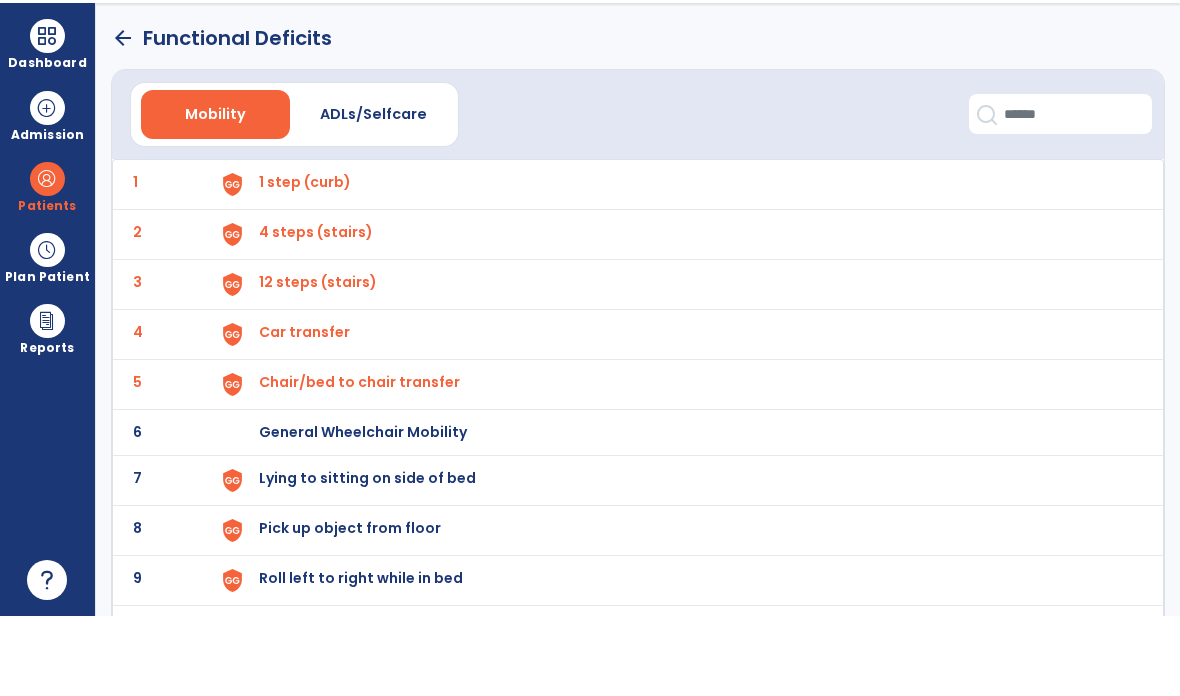 scroll, scrollTop: 80, scrollLeft: 0, axis: vertical 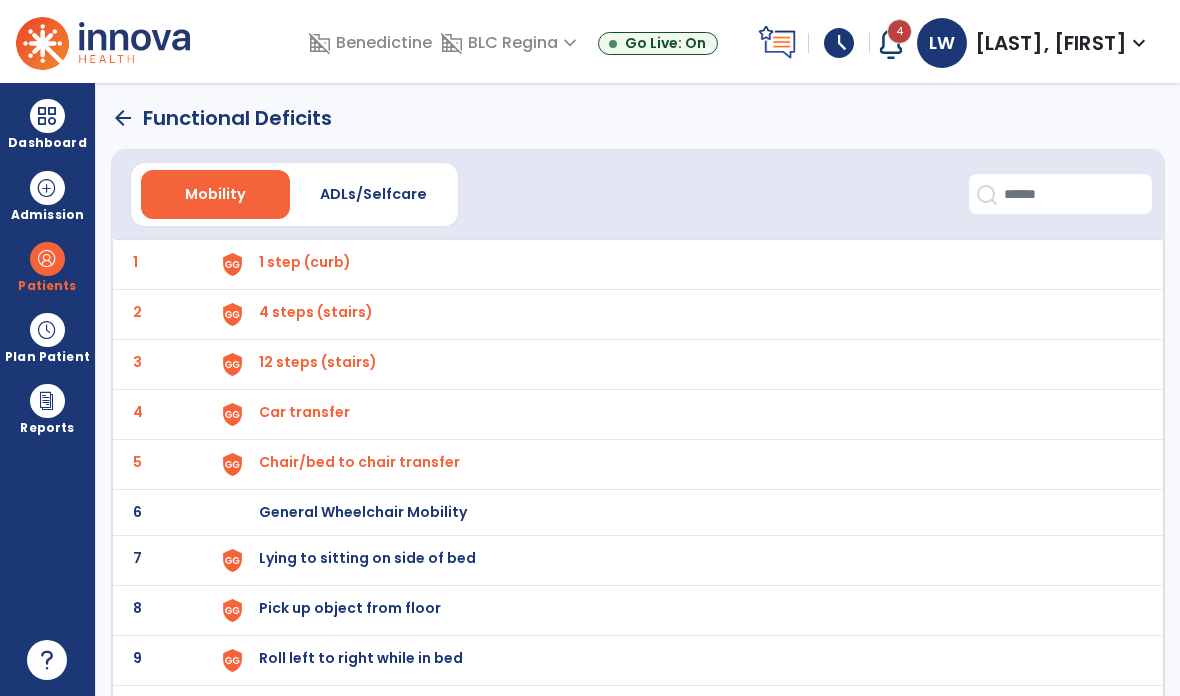 click on "Lying to sitting on side of bed" at bounding box center (305, 262) 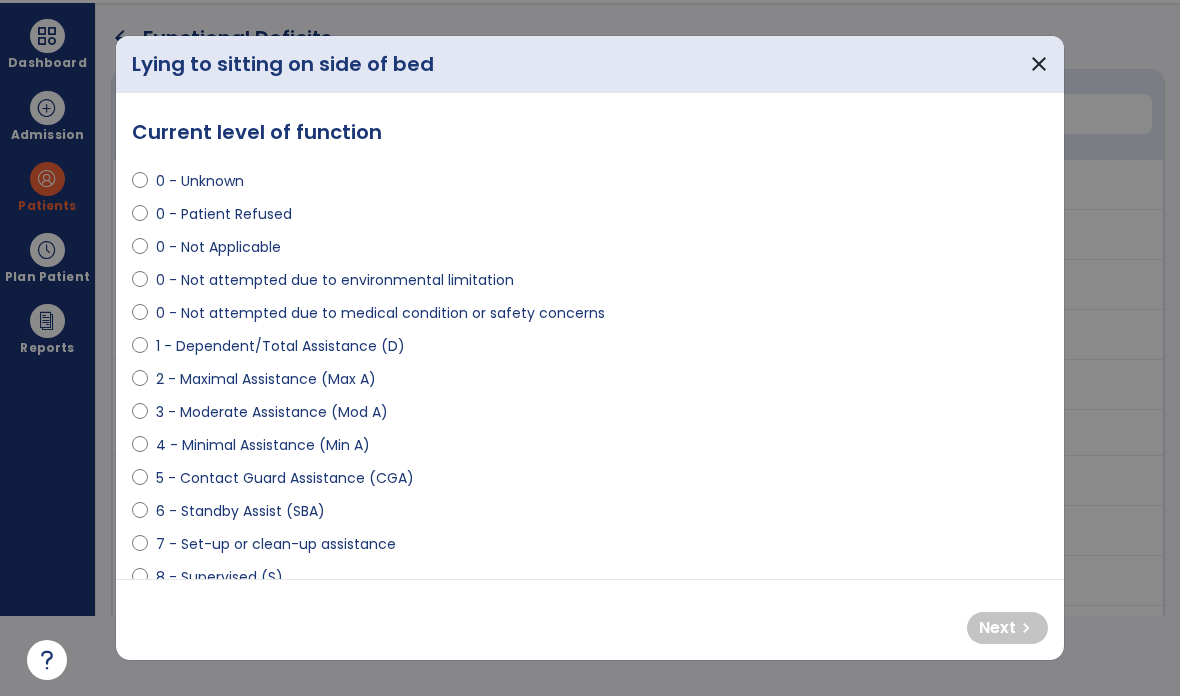 scroll, scrollTop: 0, scrollLeft: 0, axis: both 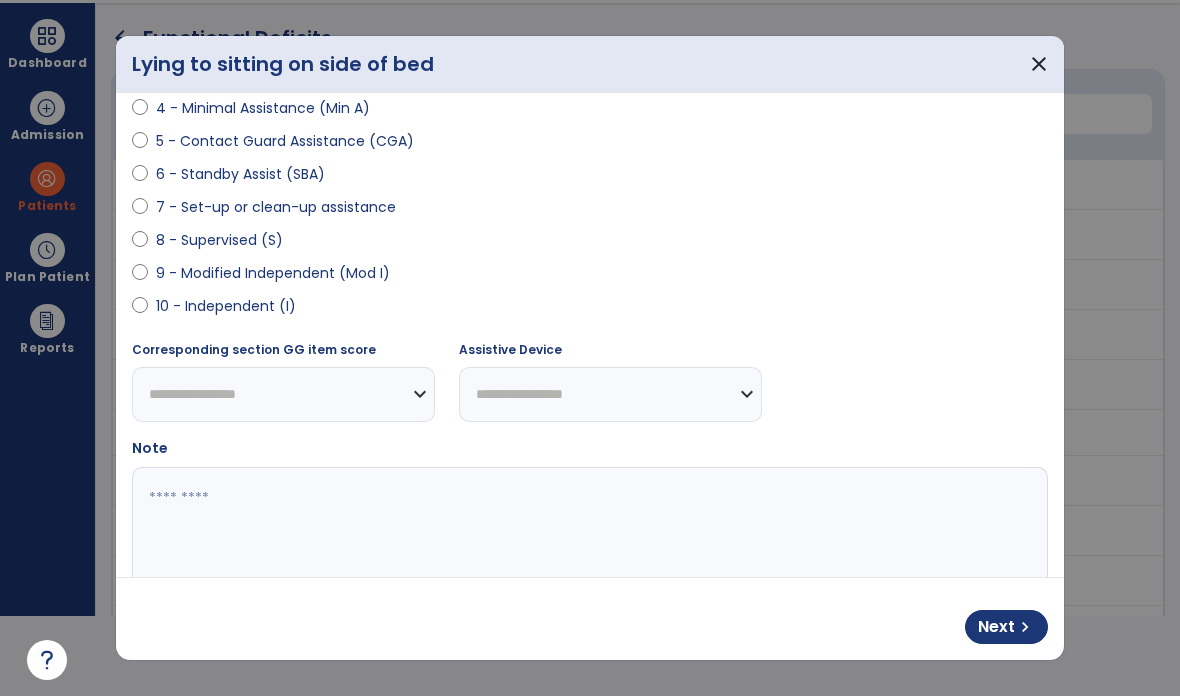 click at bounding box center [590, 542] 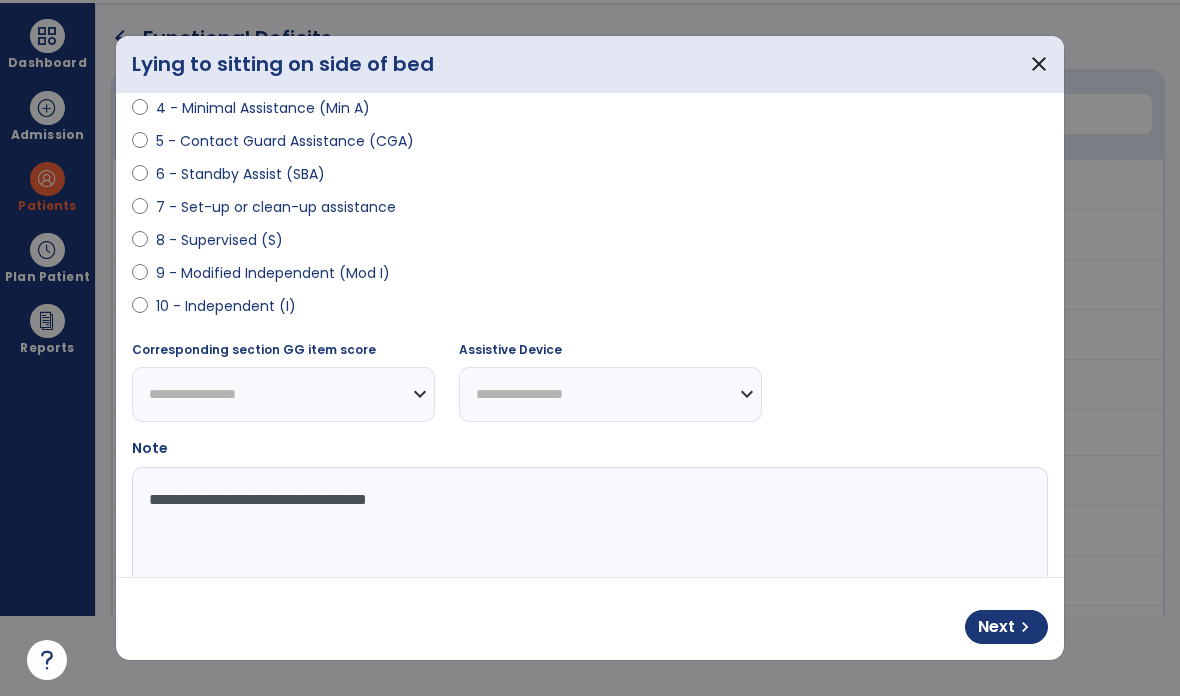 type on "**********" 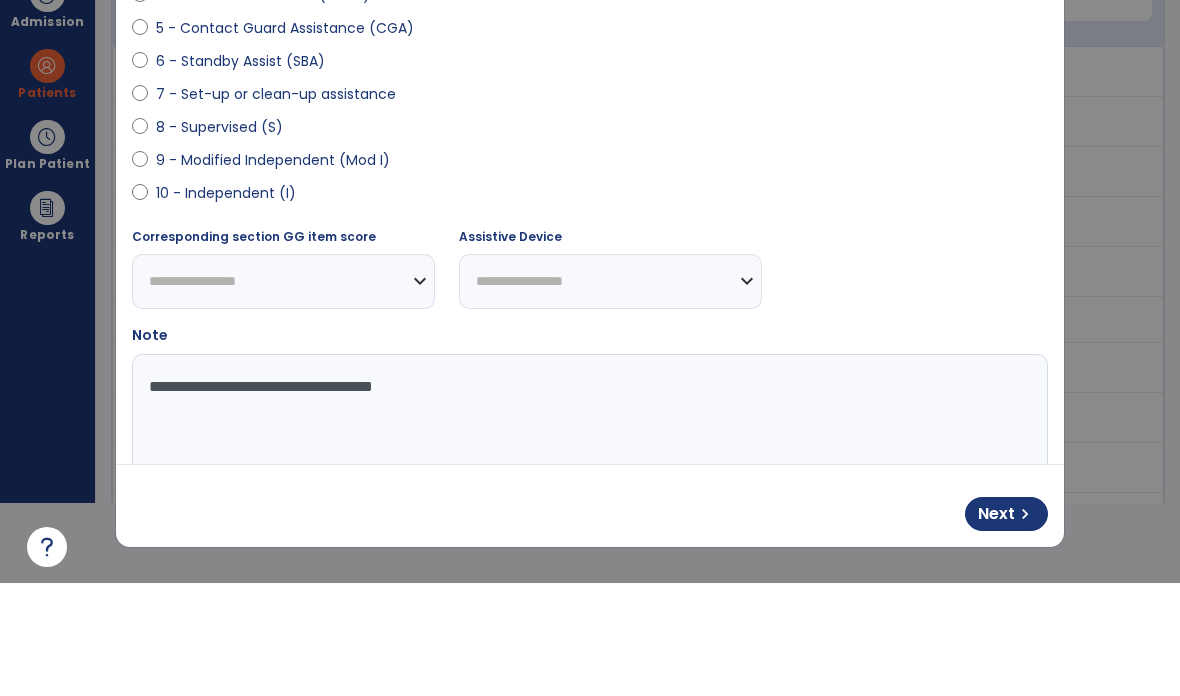 click on "chevron_right" at bounding box center (1025, 627) 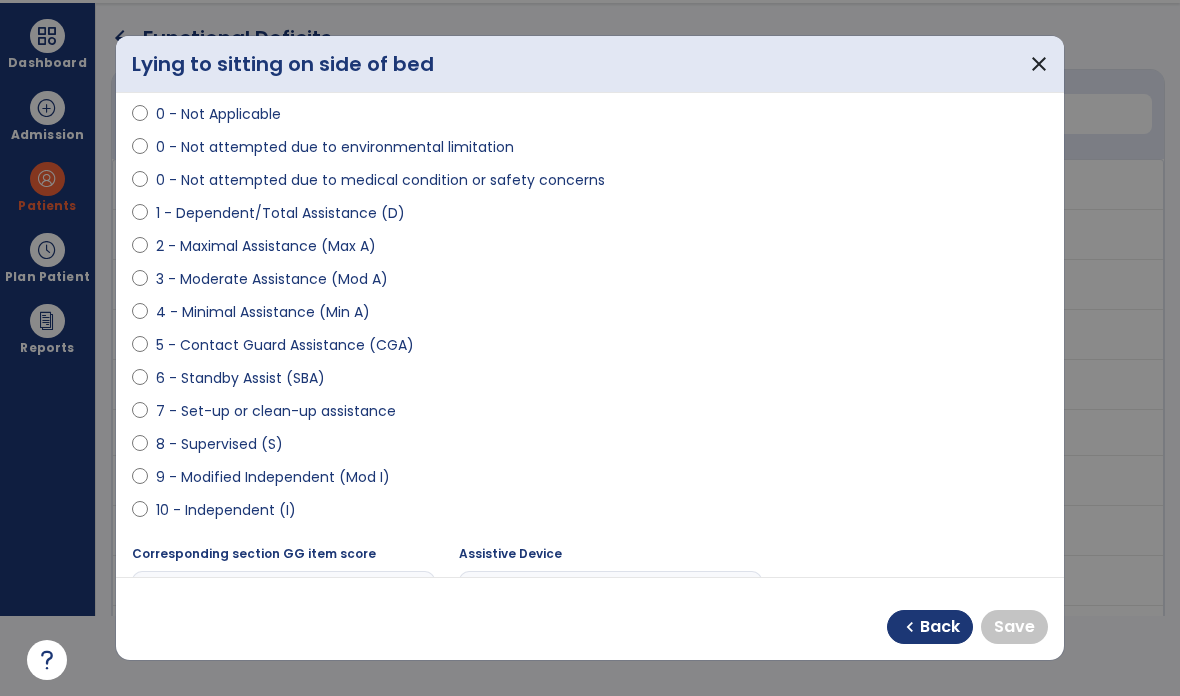 scroll, scrollTop: 136, scrollLeft: 0, axis: vertical 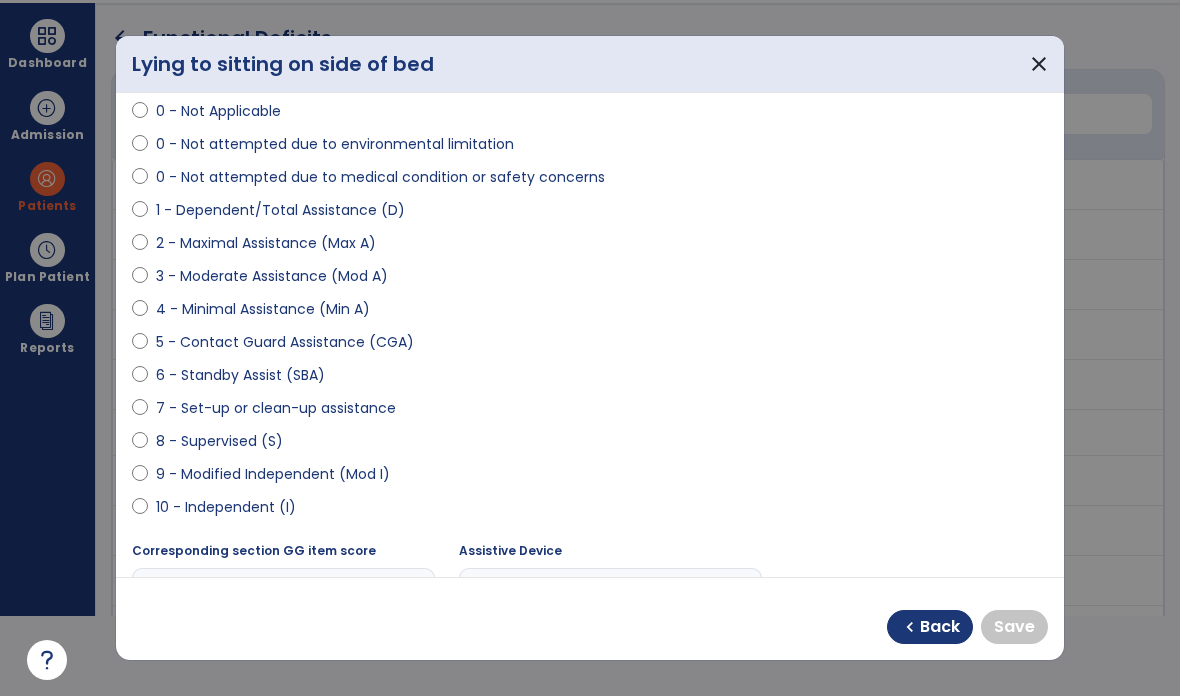 click on "1 - Dependent/Total Assistance (D)" at bounding box center (280, 210) 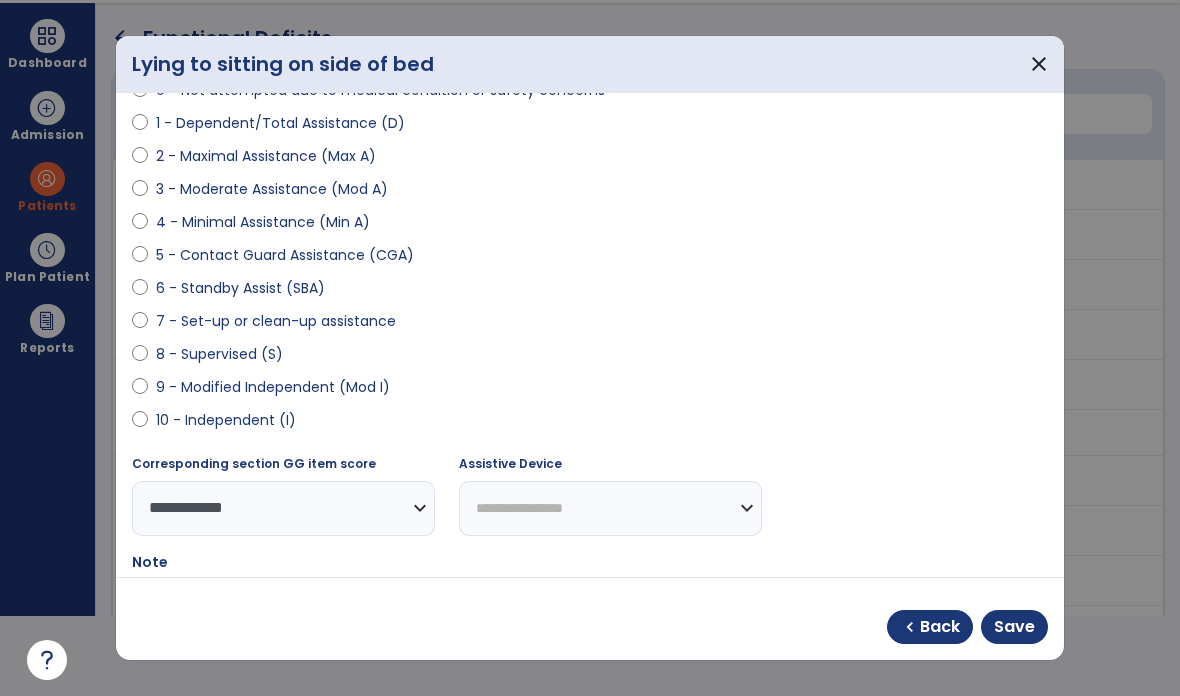 scroll, scrollTop: 248, scrollLeft: 0, axis: vertical 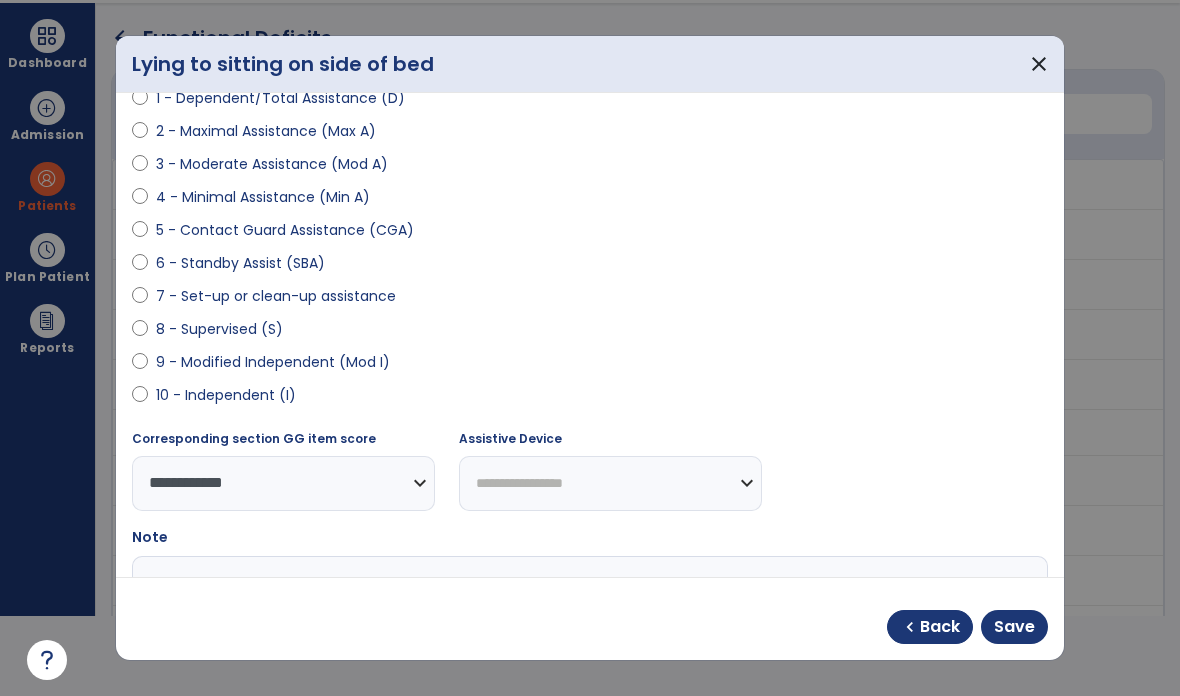 click at bounding box center [590, 631] 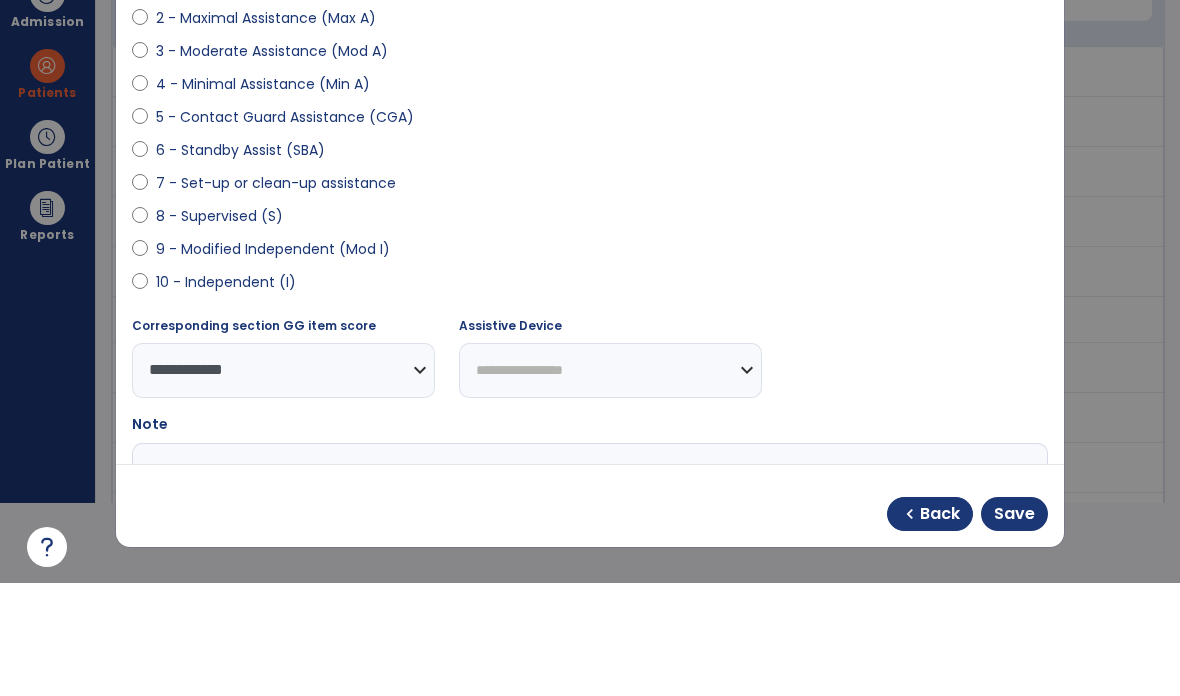 click on "Save" at bounding box center (1014, 627) 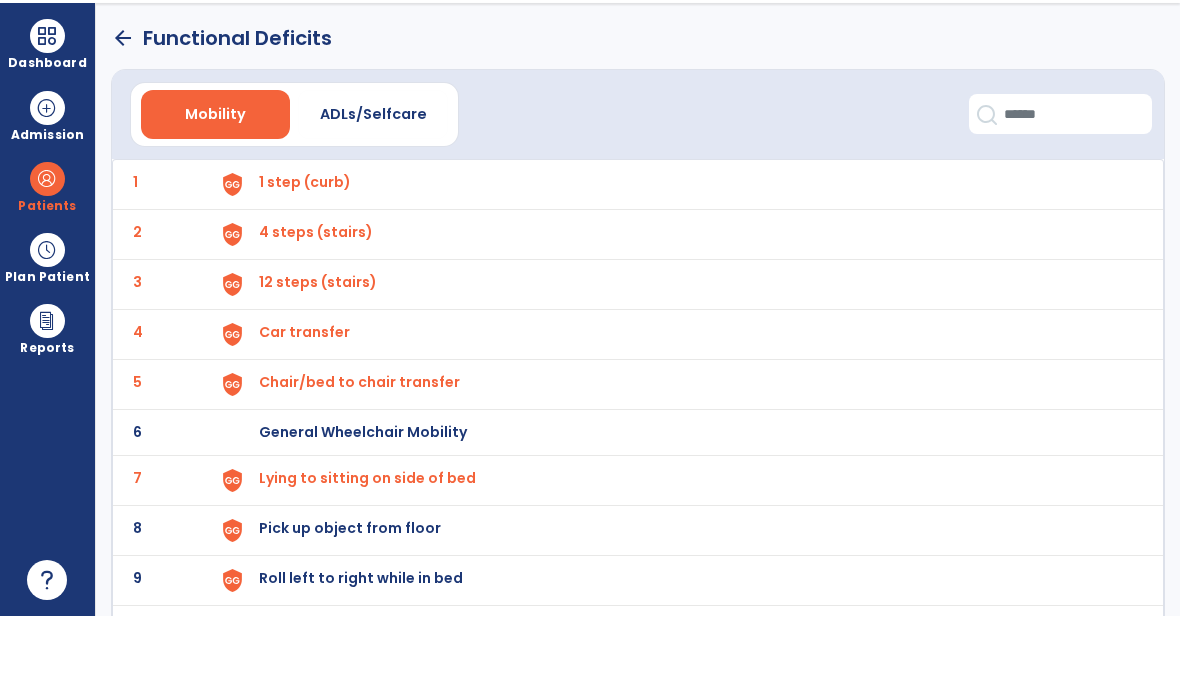 scroll, scrollTop: 80, scrollLeft: 0, axis: vertical 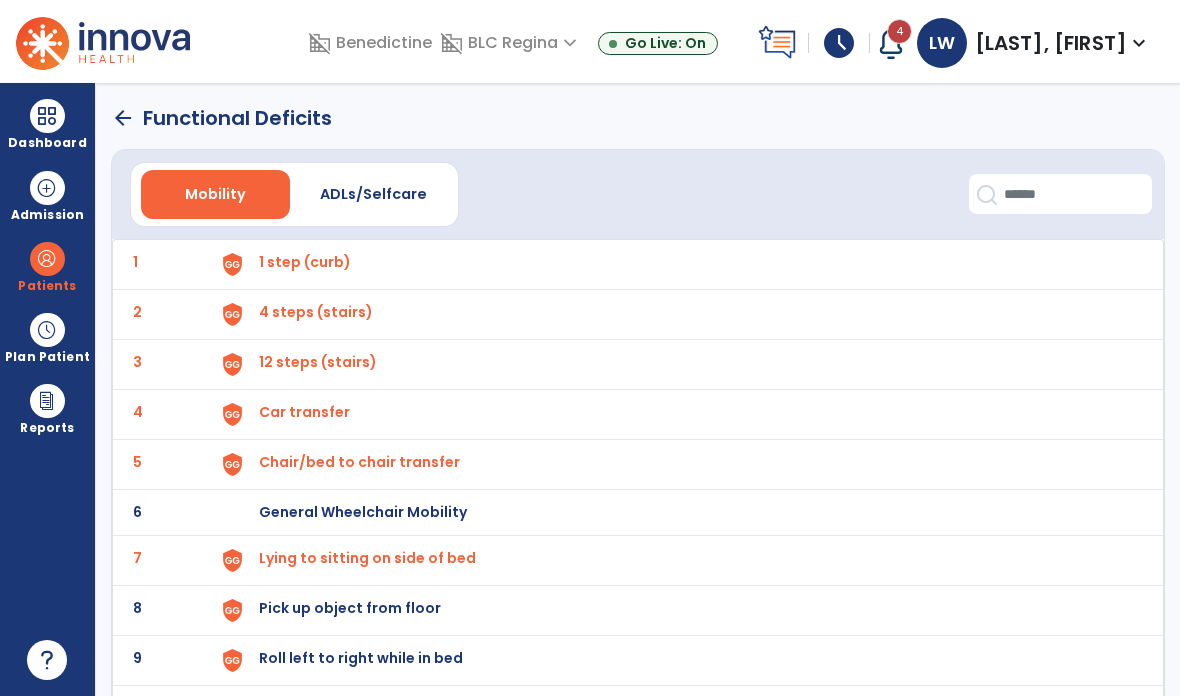 click on "8 Pick up object from floor" 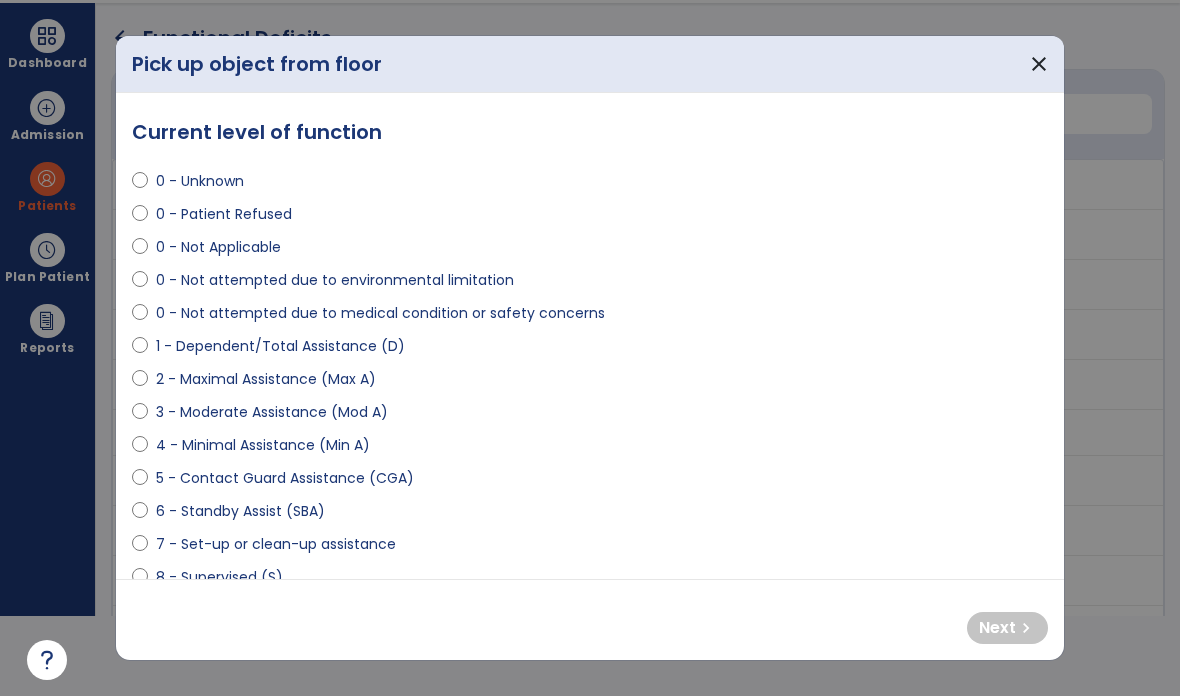 click on "7 - Set-up or clean-up assistance" at bounding box center [590, 548] 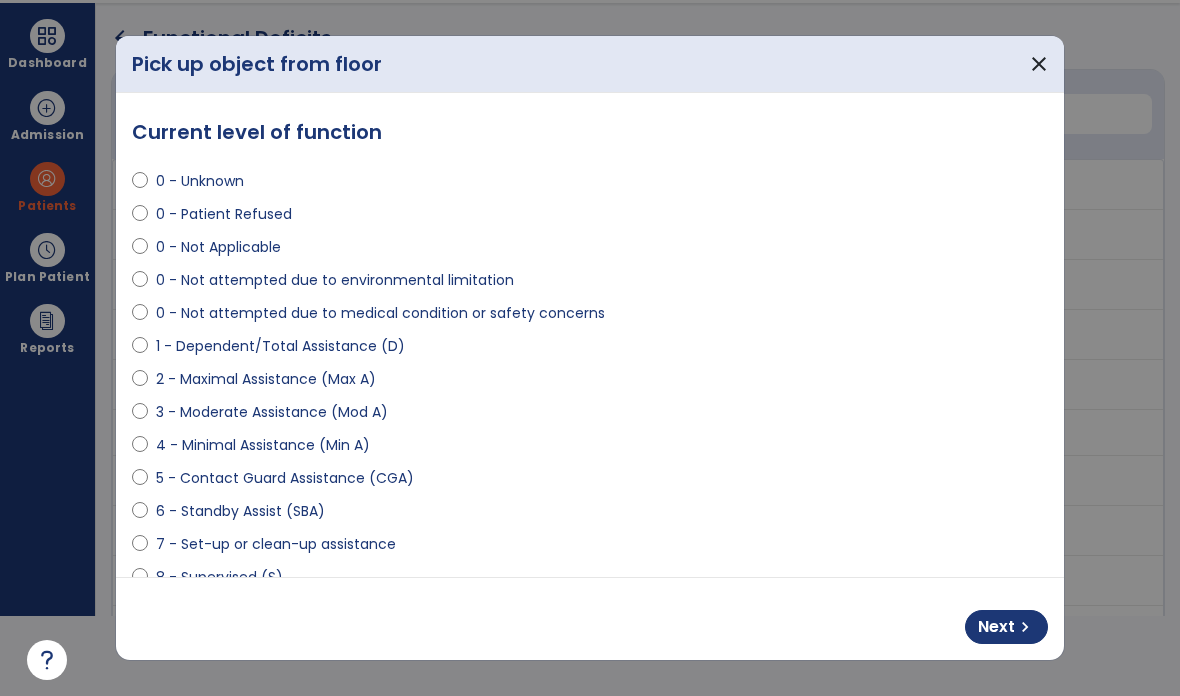 click on "Next" at bounding box center (996, 627) 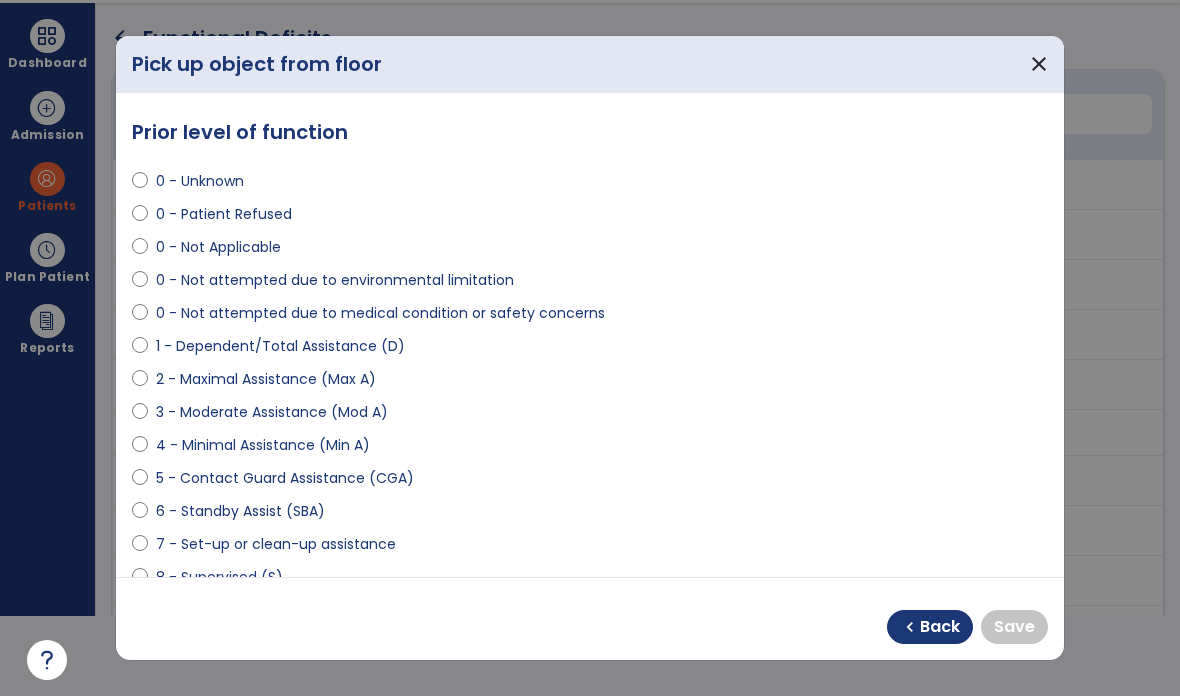 select on "**********" 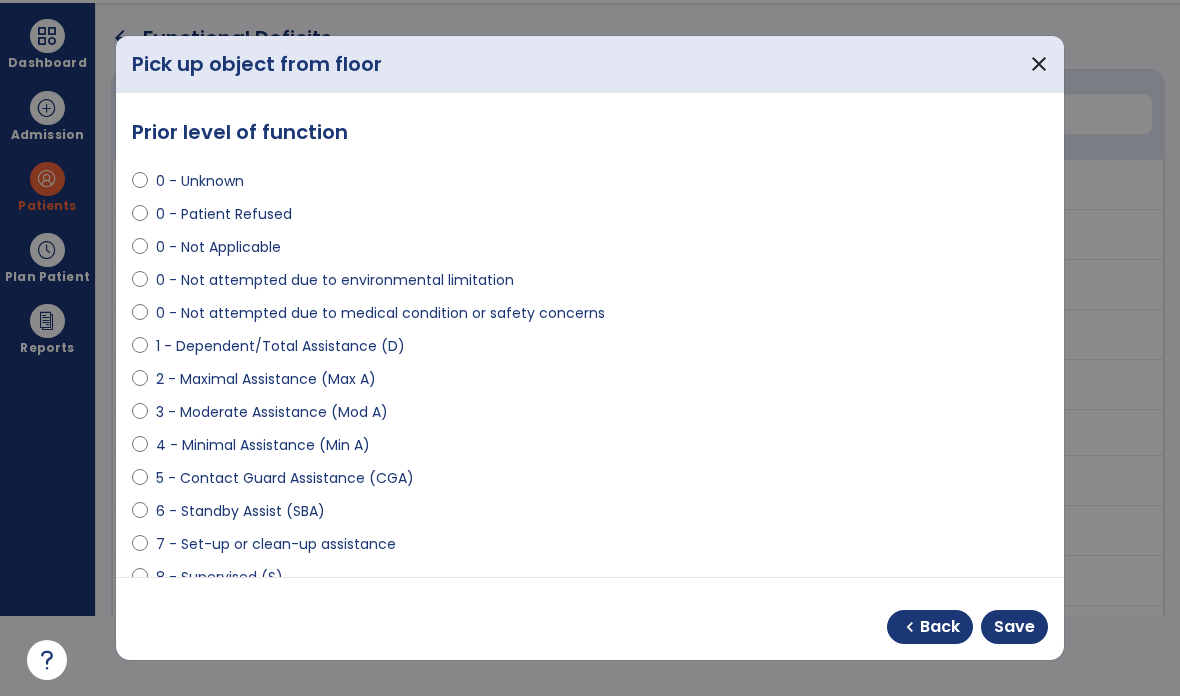 click on "Save" at bounding box center (1014, 627) 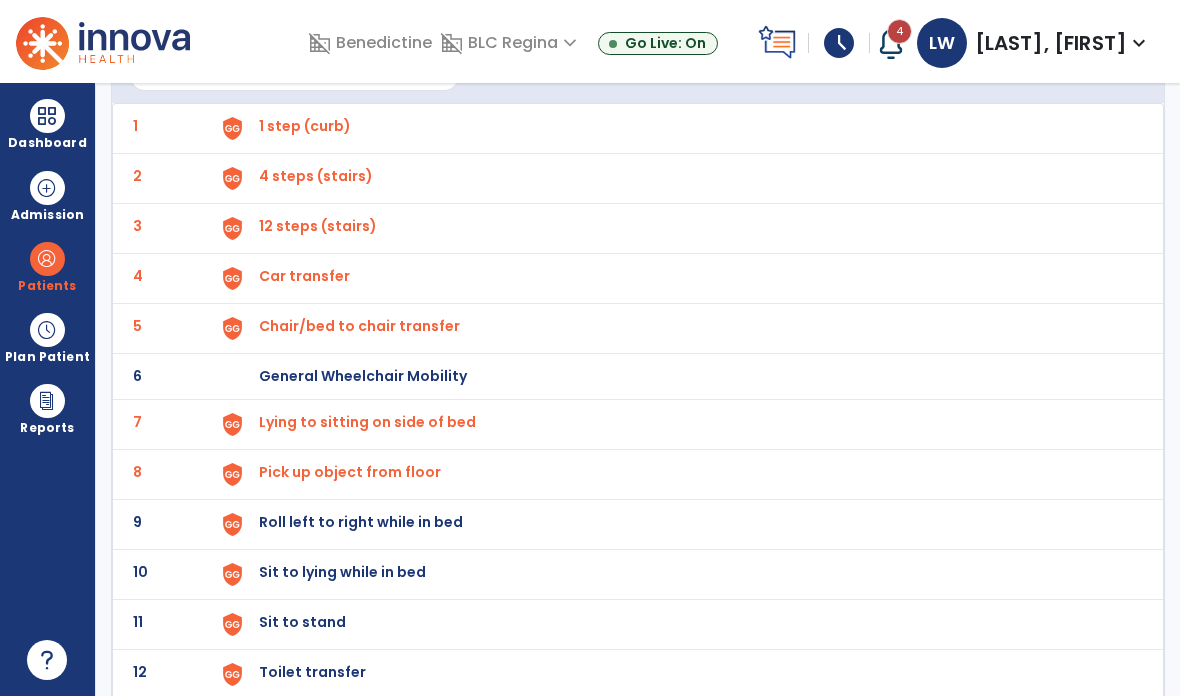 scroll, scrollTop: 197, scrollLeft: 0, axis: vertical 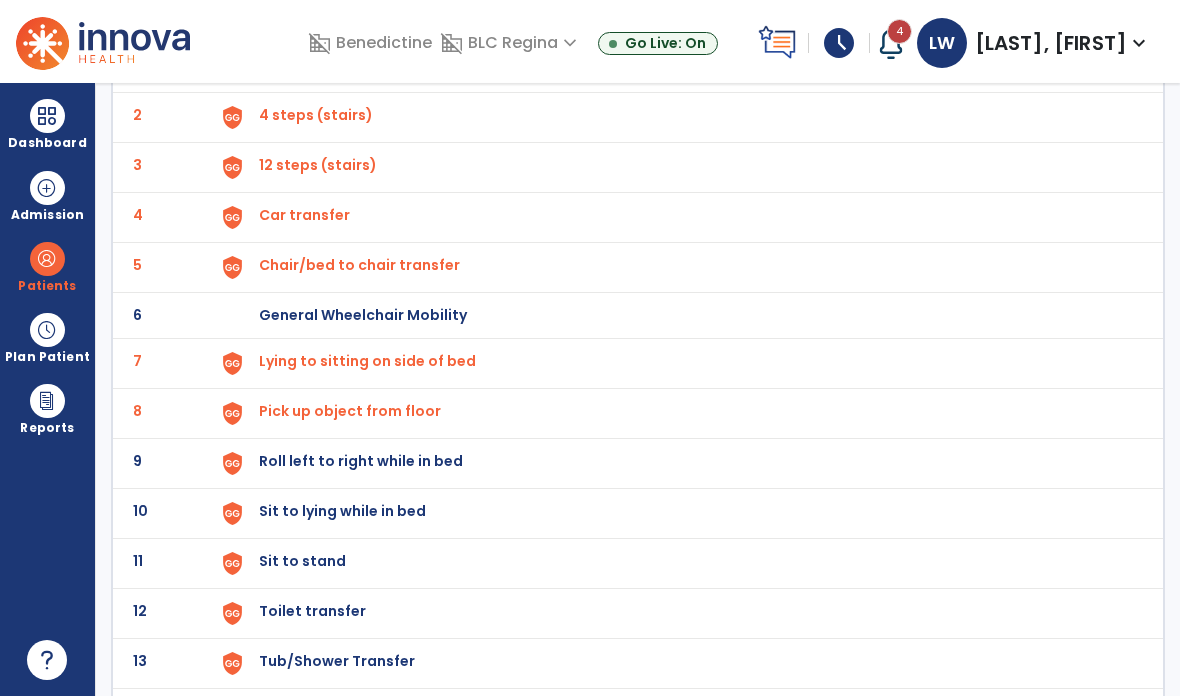 click on "Roll left to right while in bed" at bounding box center [305, 65] 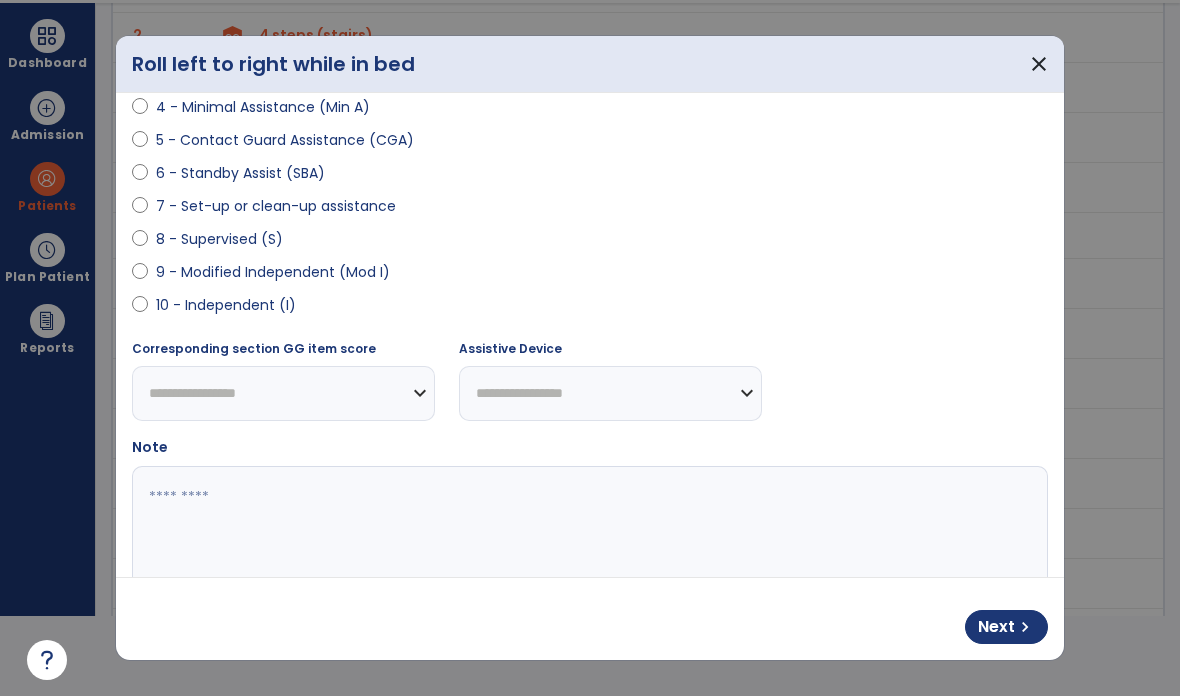 scroll, scrollTop: 337, scrollLeft: 0, axis: vertical 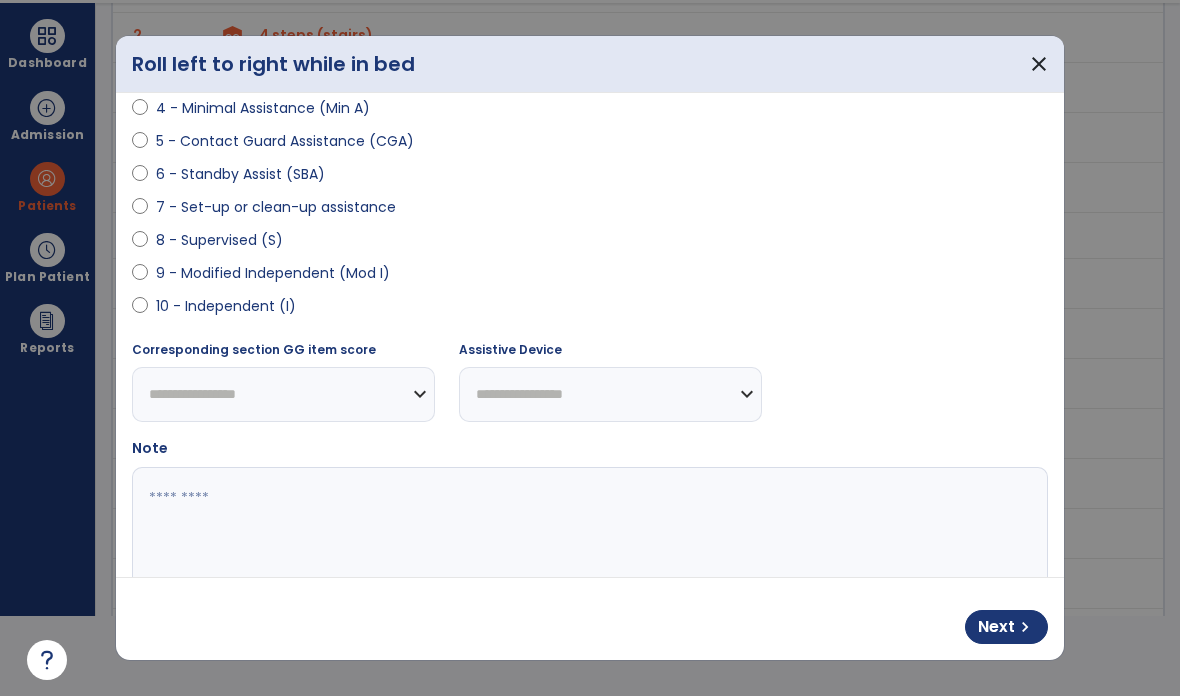 click at bounding box center (590, 542) 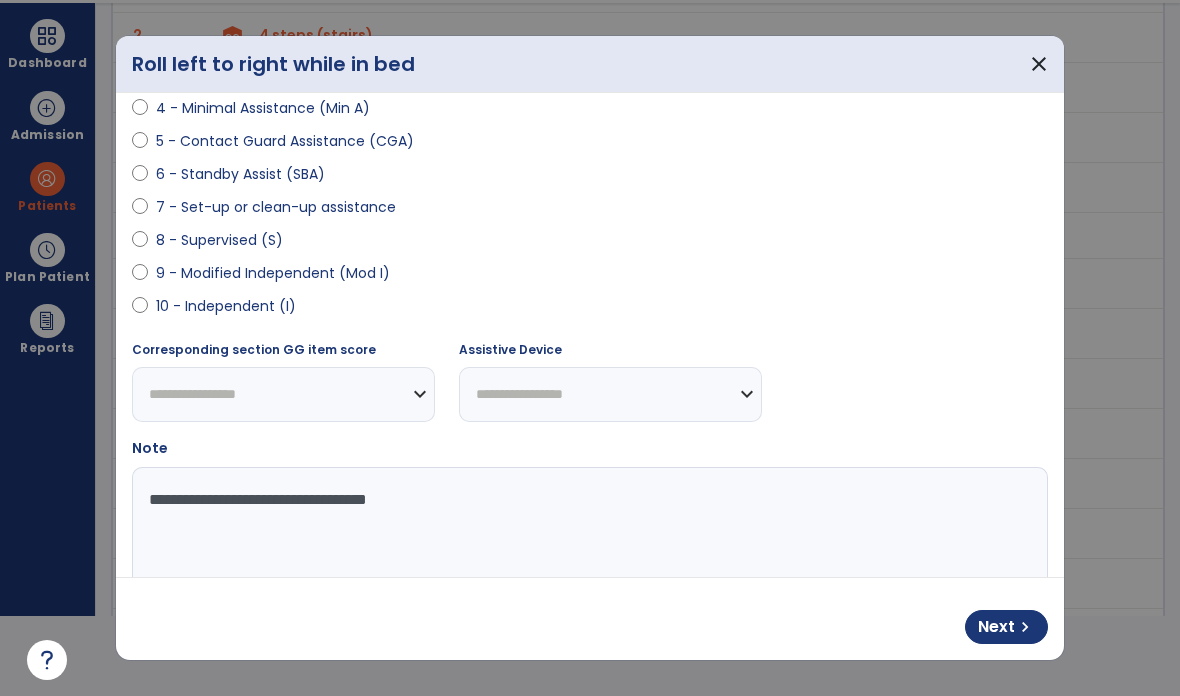 type on "**********" 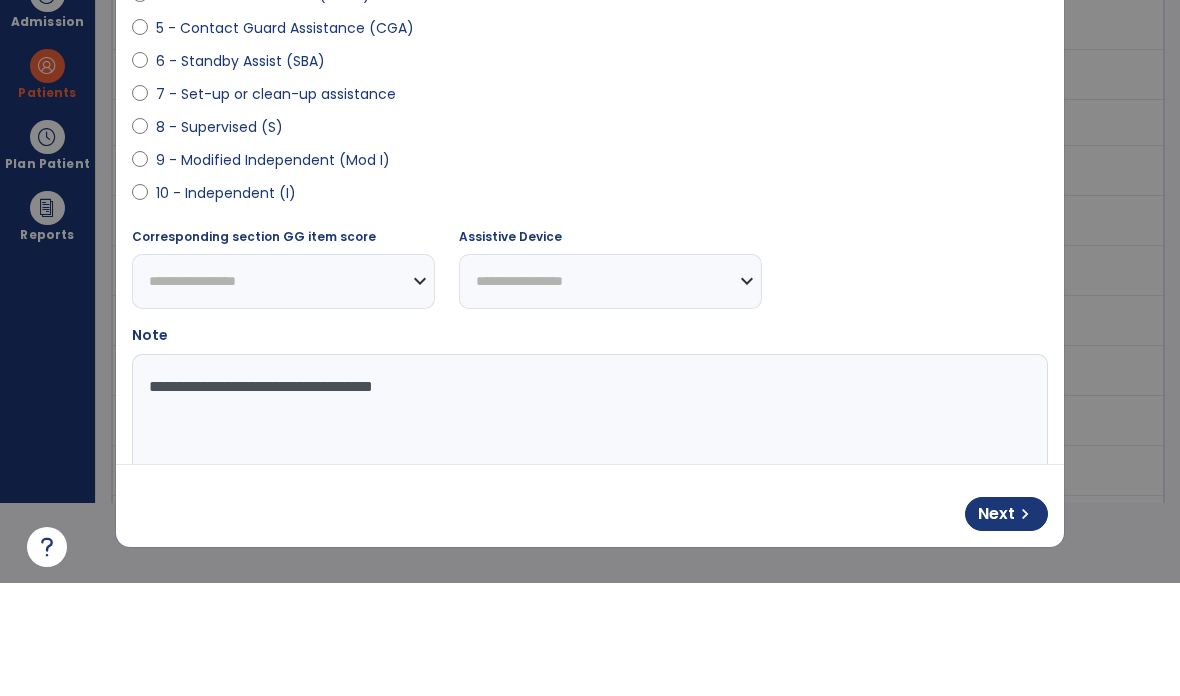 click on "Next" at bounding box center (996, 627) 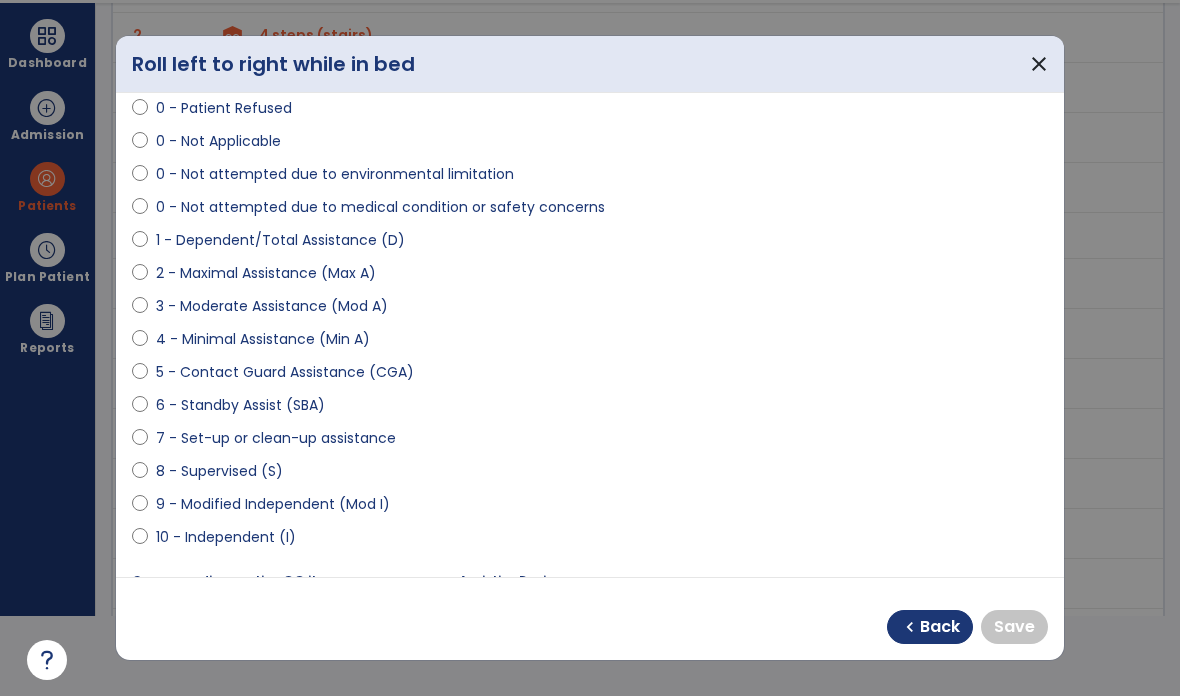 scroll, scrollTop: 102, scrollLeft: 0, axis: vertical 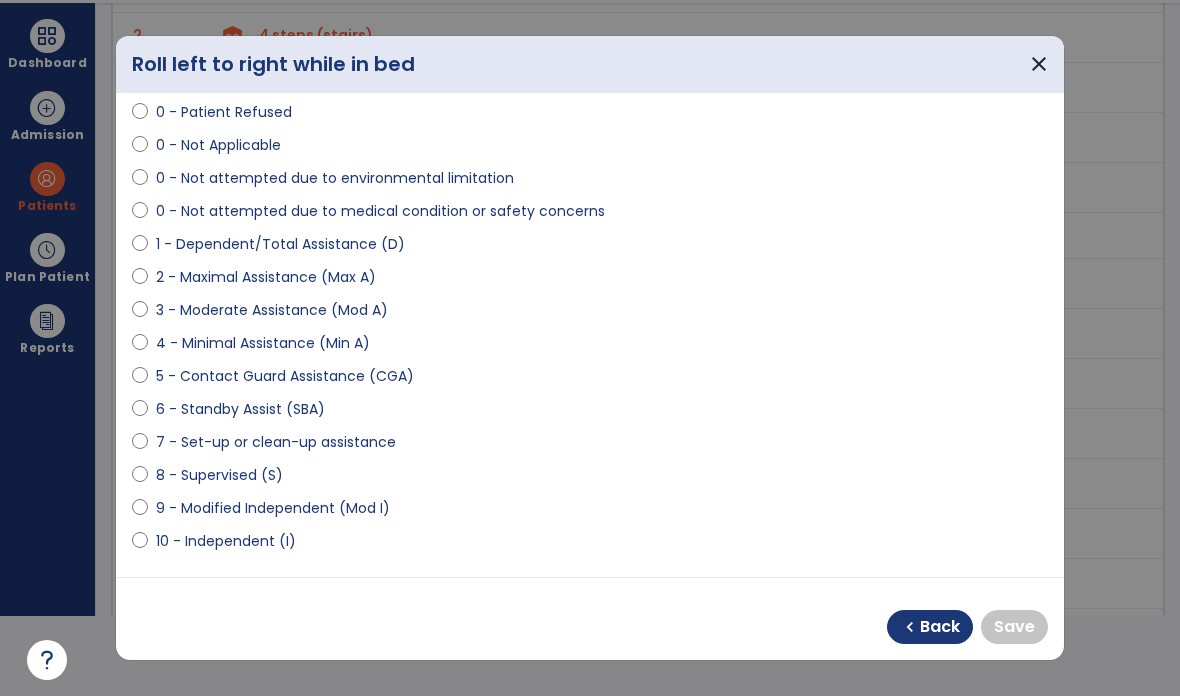 select on "**********" 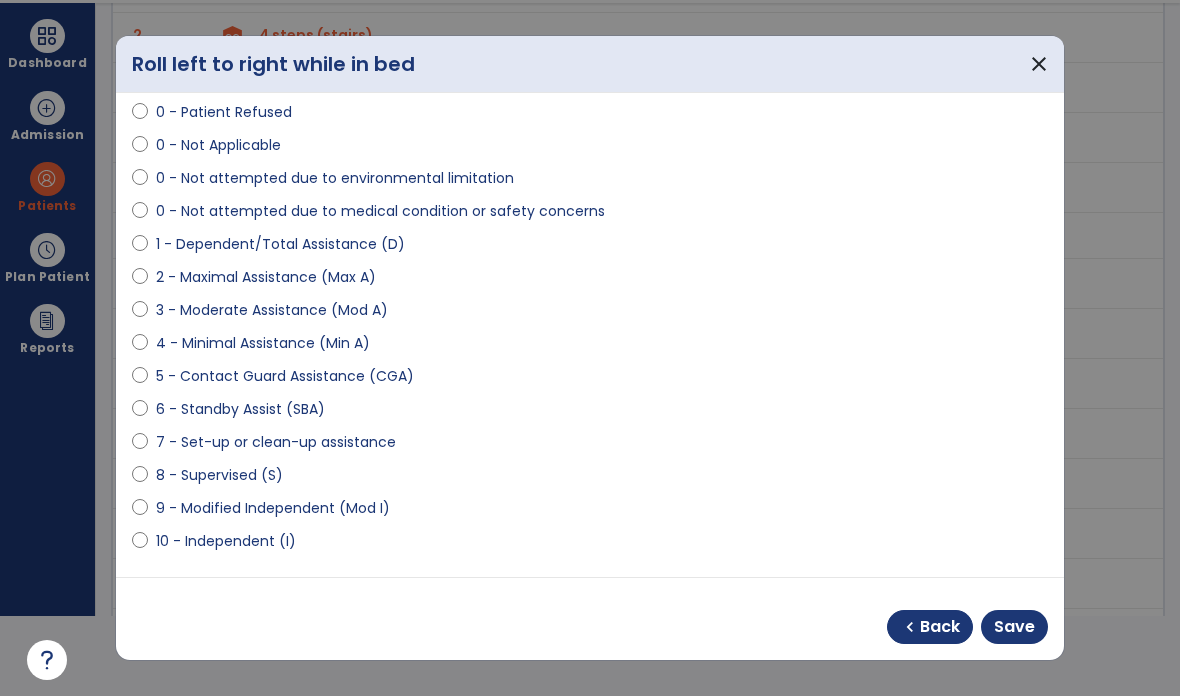 click on "Save" at bounding box center [1014, 627] 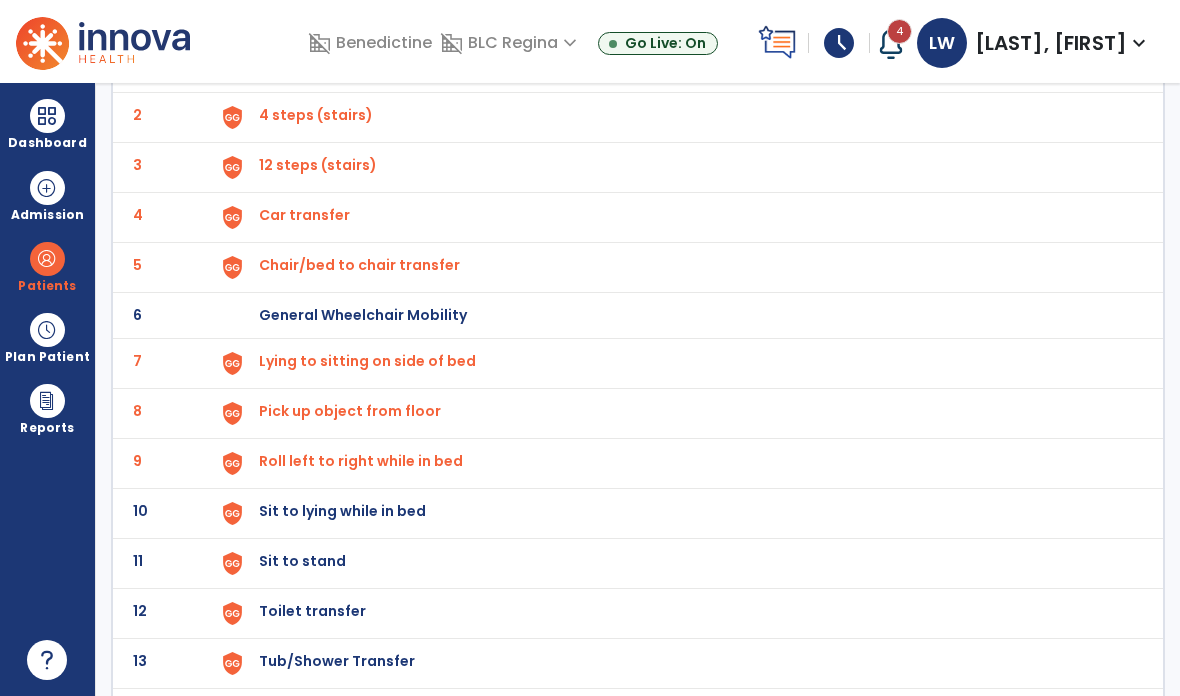 click on "Sit to lying while in bed" at bounding box center (305, 65) 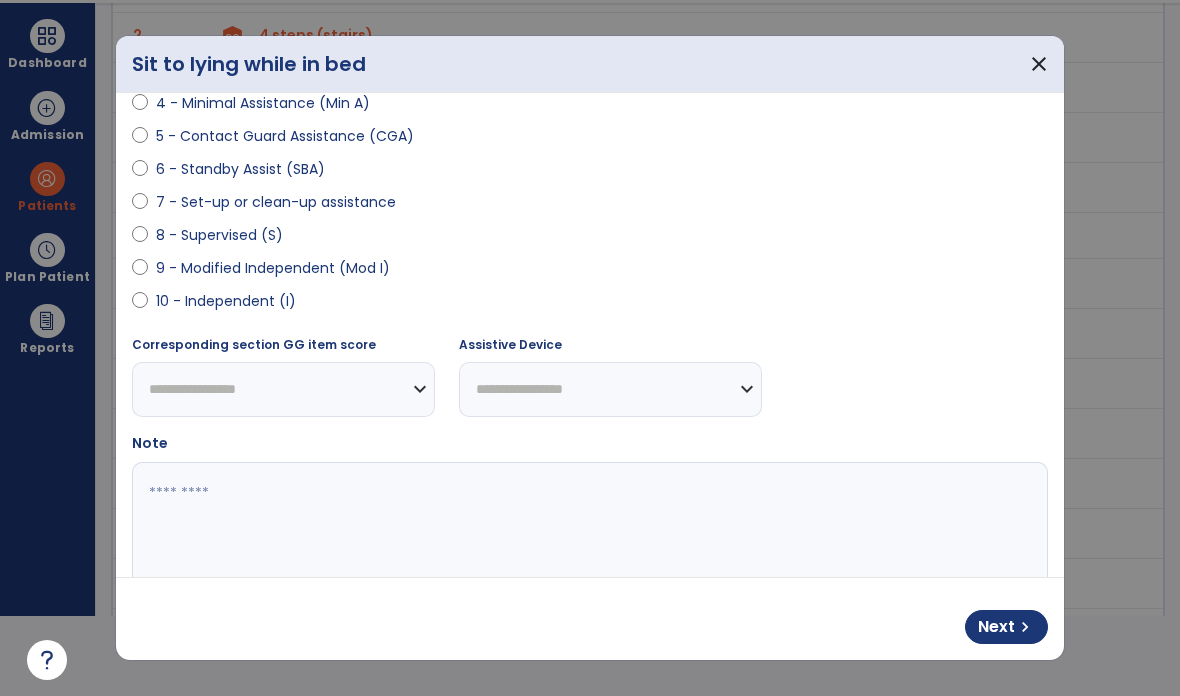scroll, scrollTop: 337, scrollLeft: 0, axis: vertical 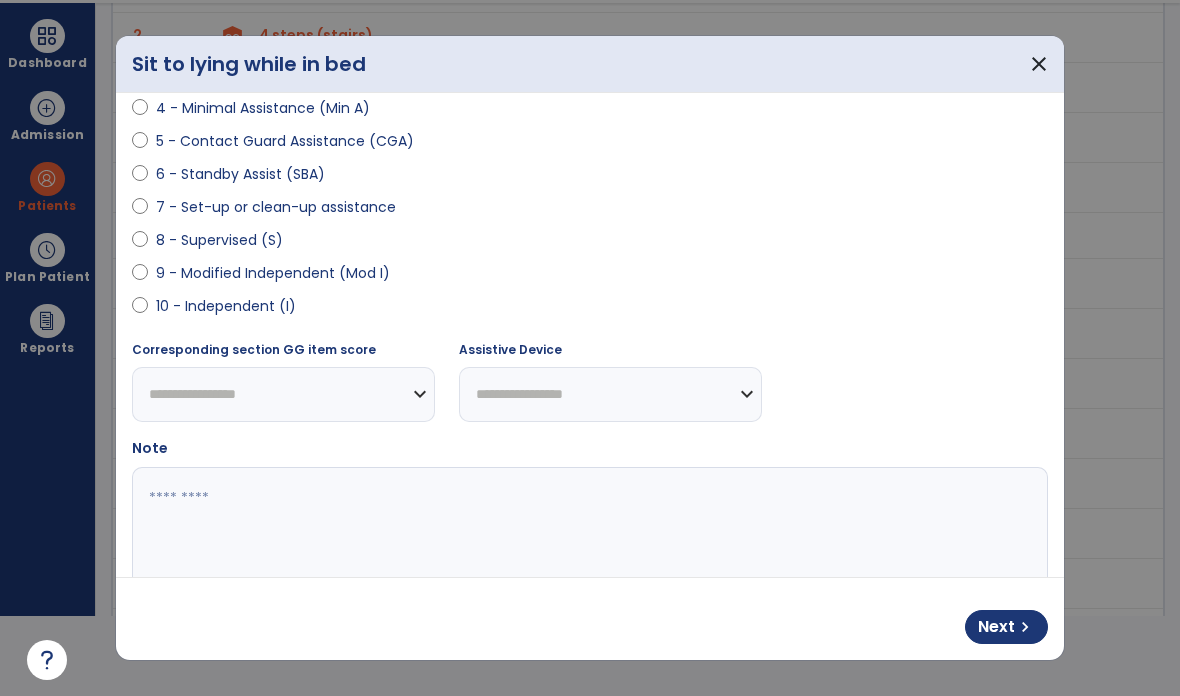 click at bounding box center (590, 542) 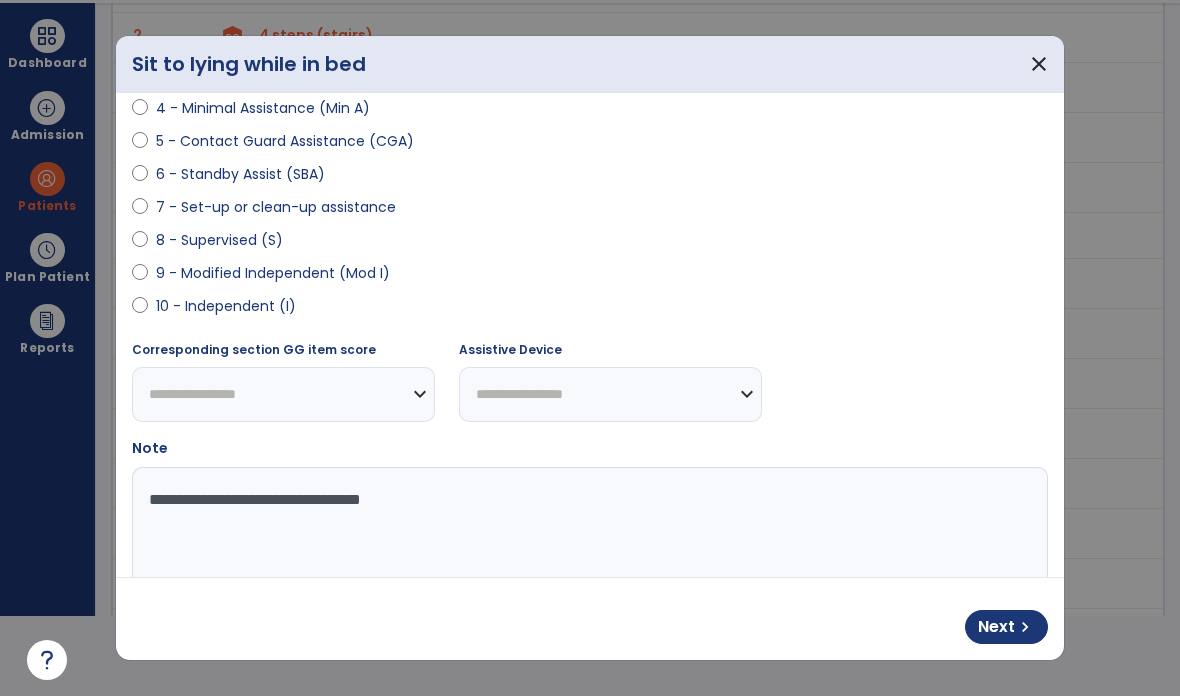 type on "**********" 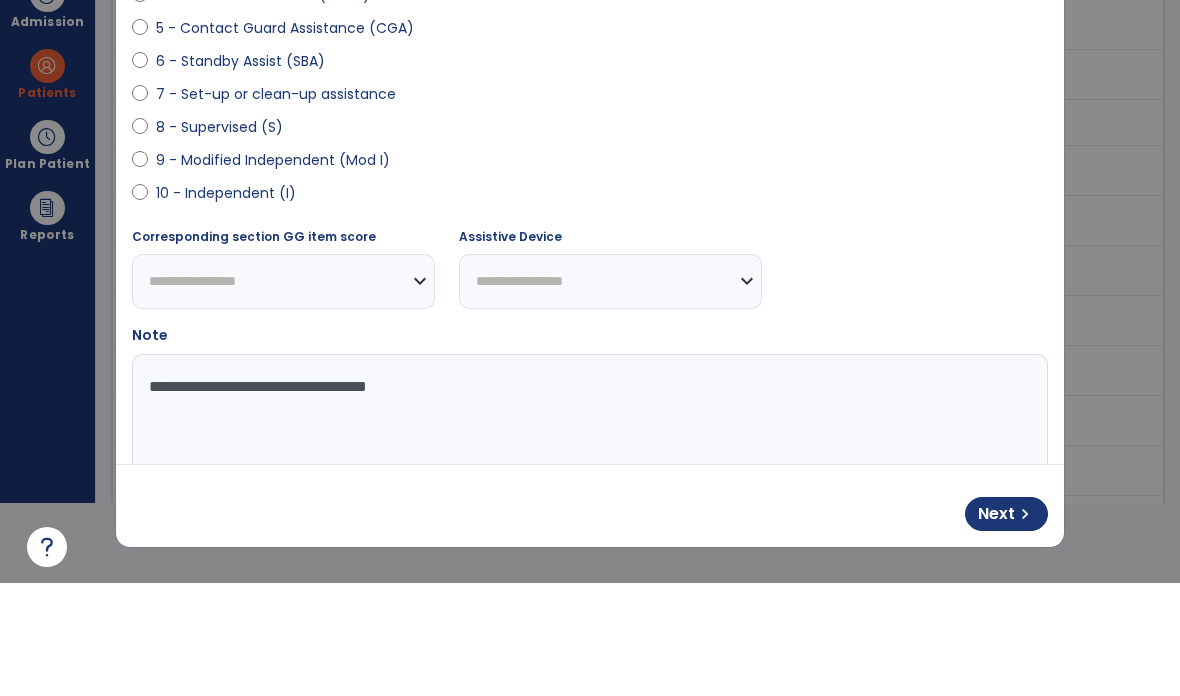 click on "chevron_right" at bounding box center (1025, 627) 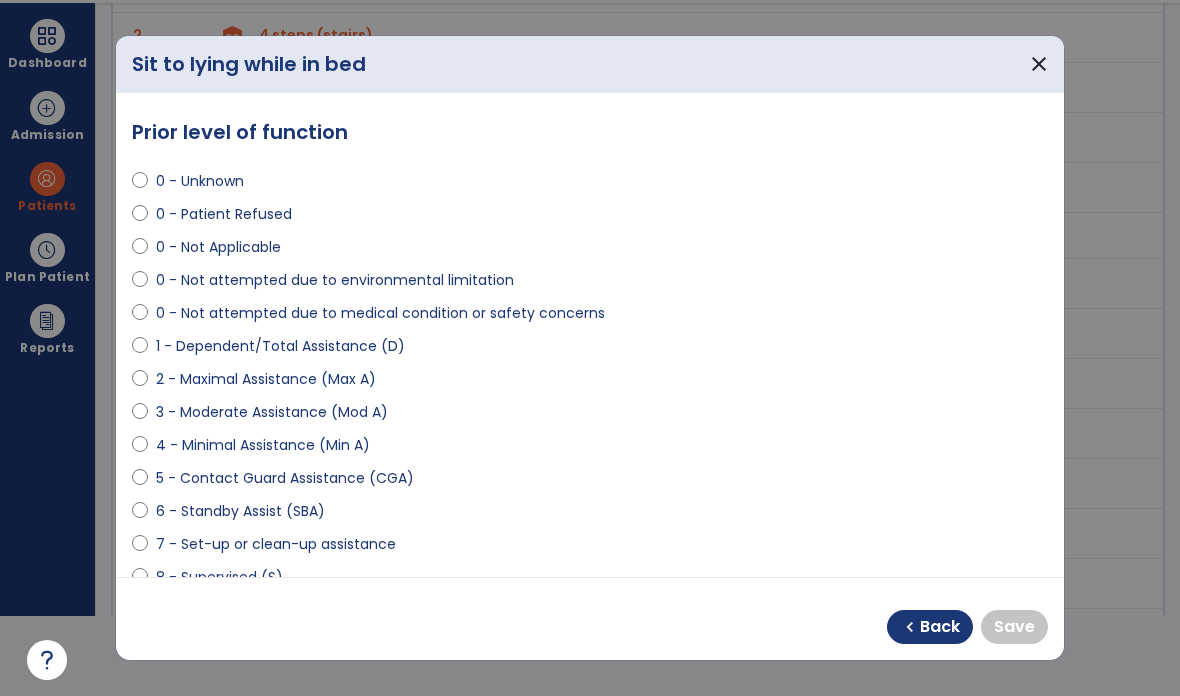 scroll, scrollTop: 0, scrollLeft: 0, axis: both 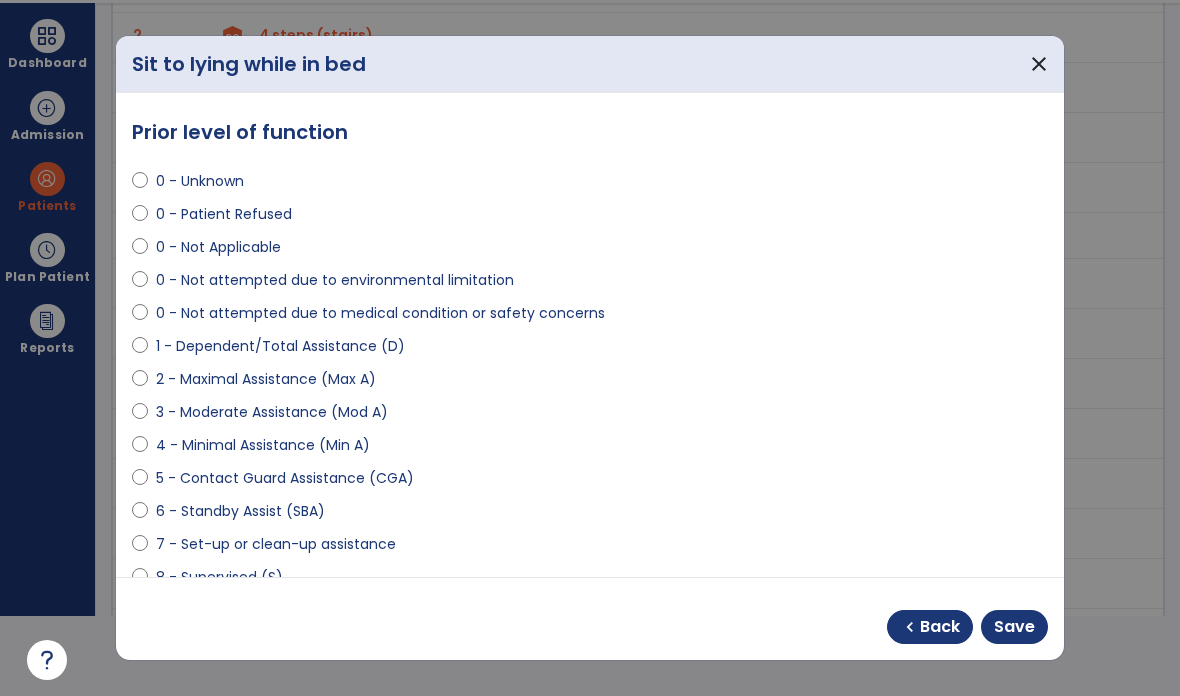 click on "Save" at bounding box center (1014, 627) 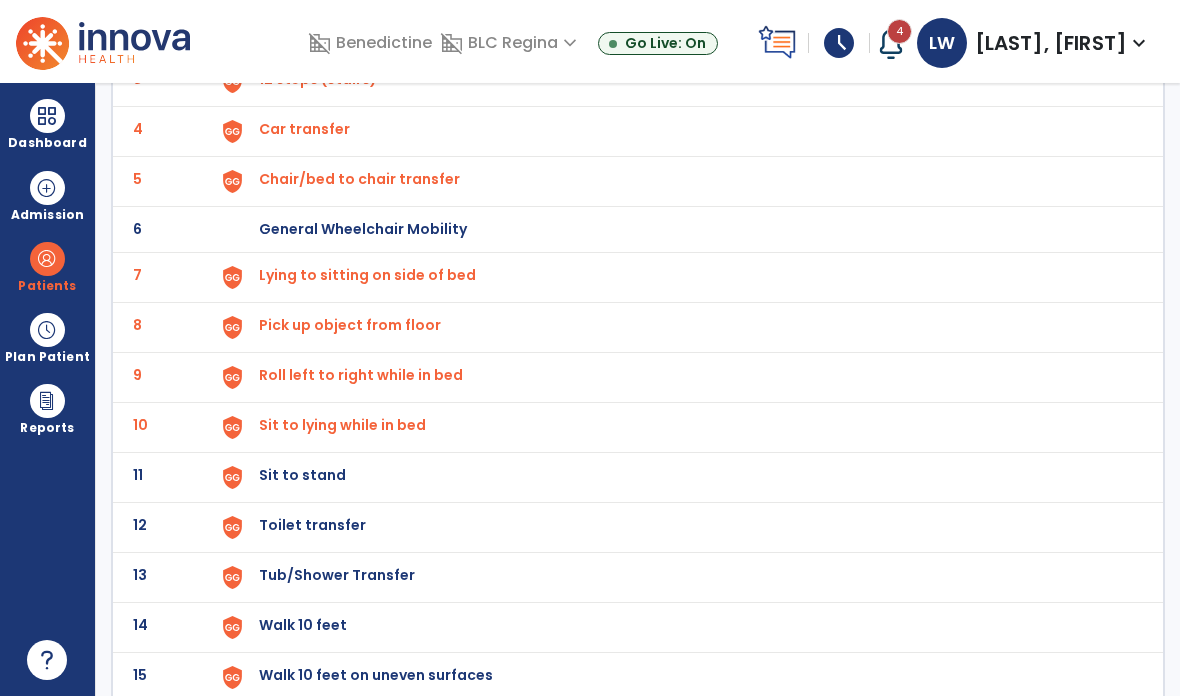 scroll, scrollTop: 292, scrollLeft: 0, axis: vertical 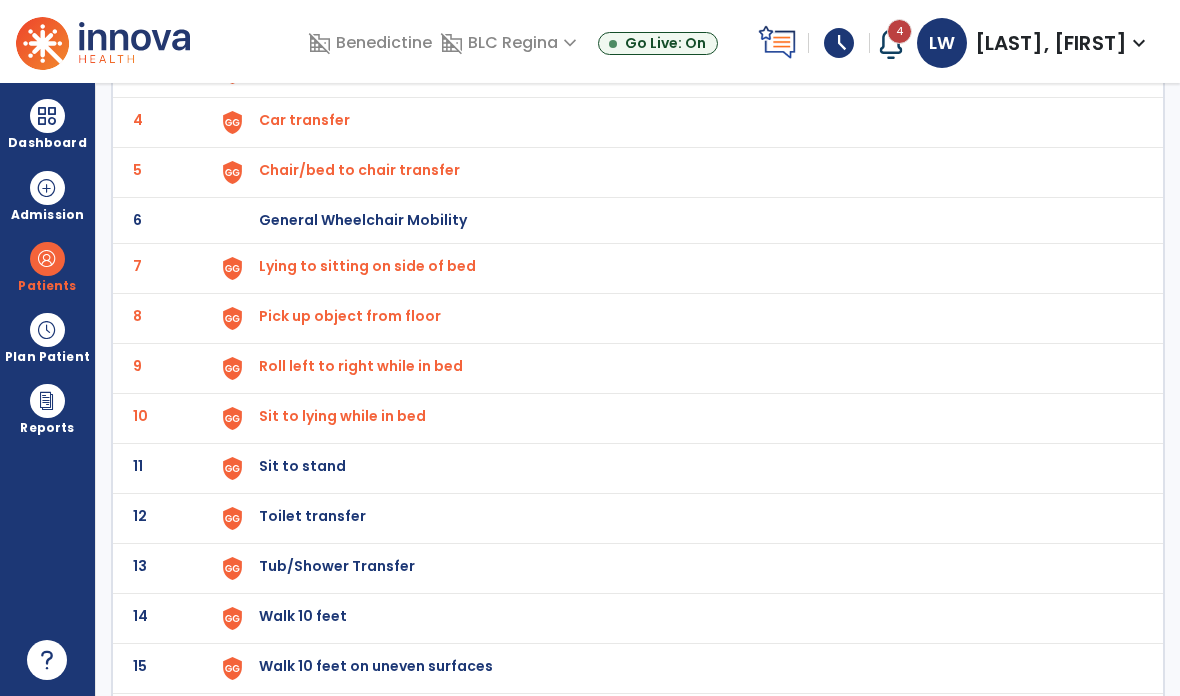 click on "Sit to stand" at bounding box center [305, -30] 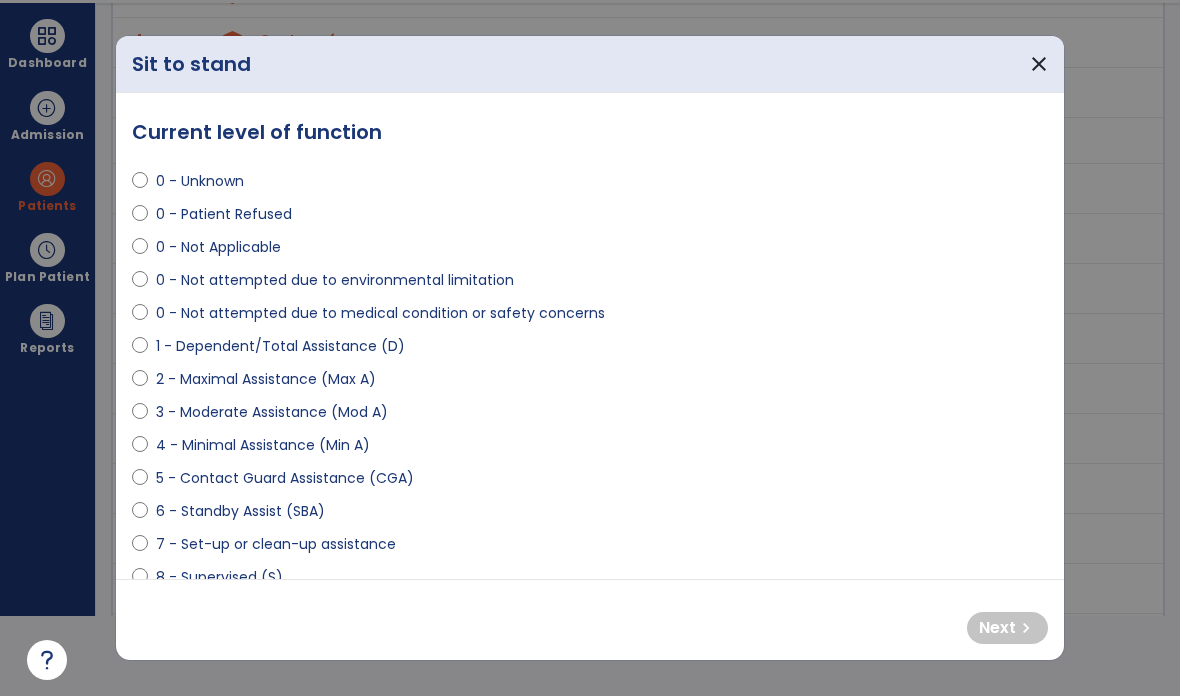 click on "0 - Unknown 0 - Patient Refused 0 - Not Applicable 0 - Not attempted due to environmental limitation 0 - Not attempted due to medical condition or safety concerns 1 - Dependent/Total Assistance (D) 2 - Maximal Assistance (Max A) 3 - Moderate Assistance (Mod A) 4 - Minimal Assistance (Min A) 5 - Contact Guard Assistance (CGA) 6 - Standby Assist (SBA) 7 - Set-up or clean-up assistance 8 - Supervised (S) 9 - Modified Independent (Mod I) 10 - Independent (I)" at bounding box center [590, 404] 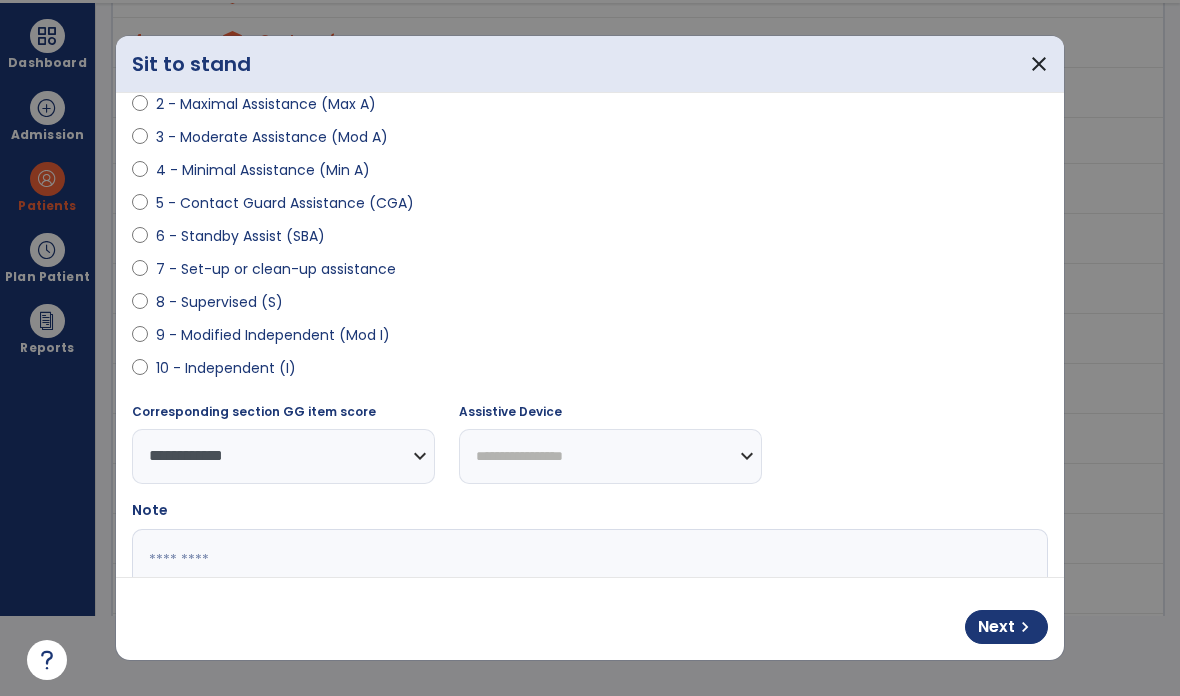 scroll, scrollTop: 289, scrollLeft: 0, axis: vertical 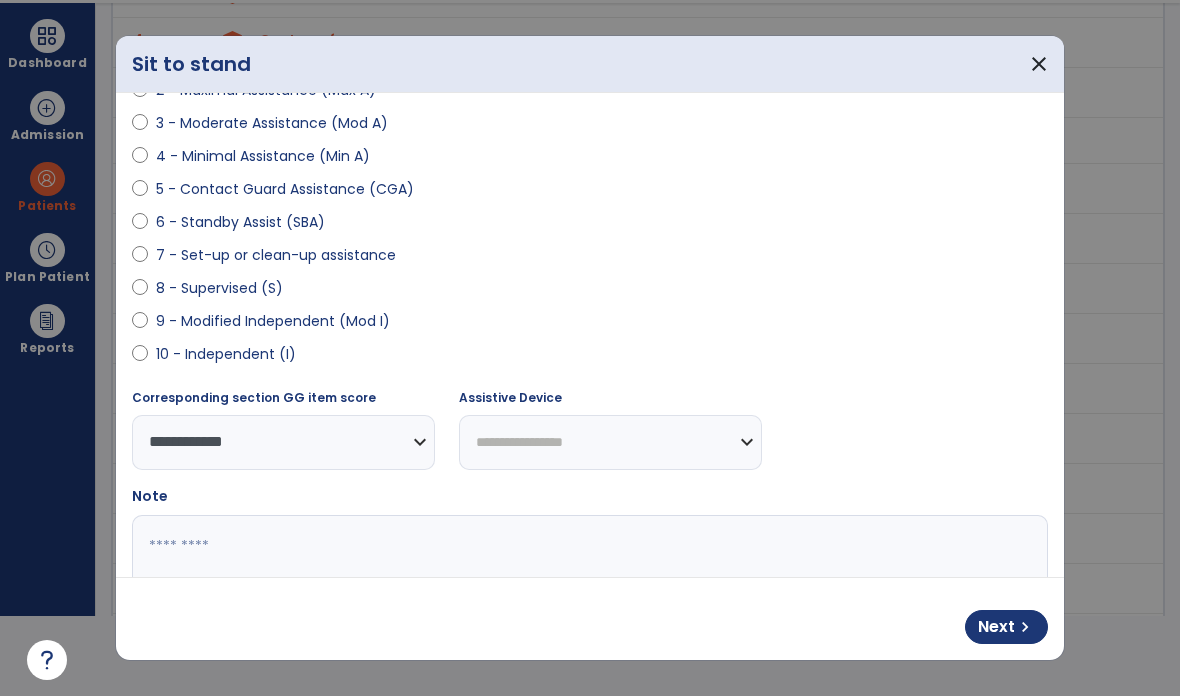 click at bounding box center (590, 590) 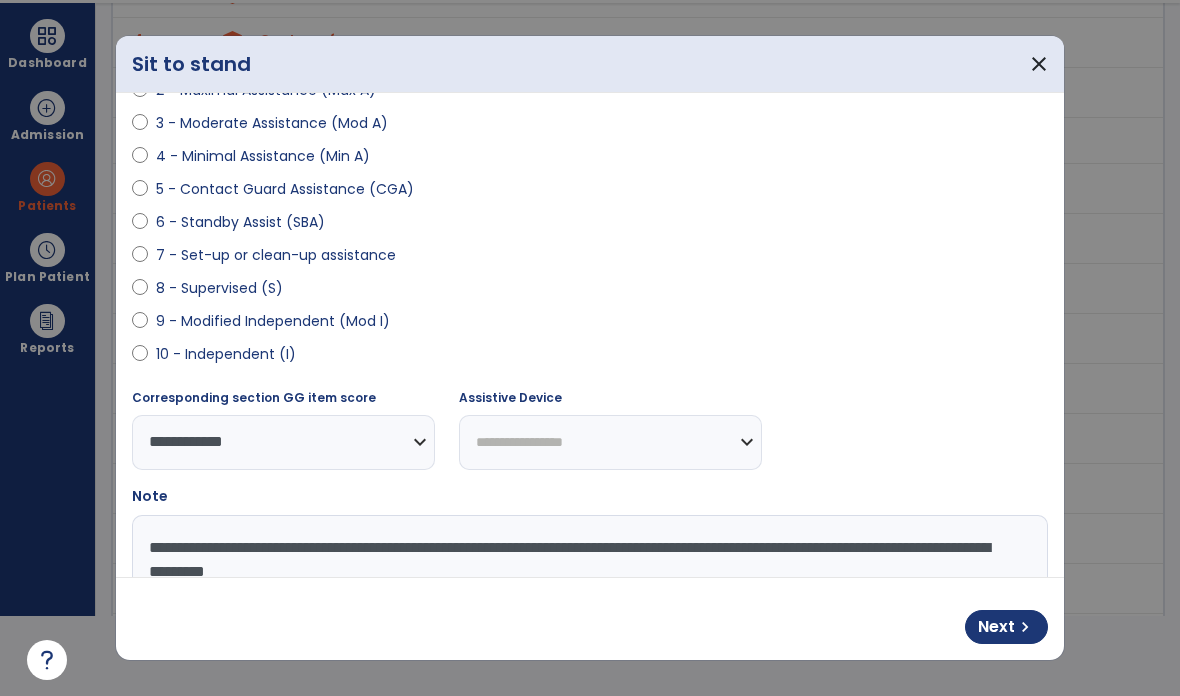 type on "**********" 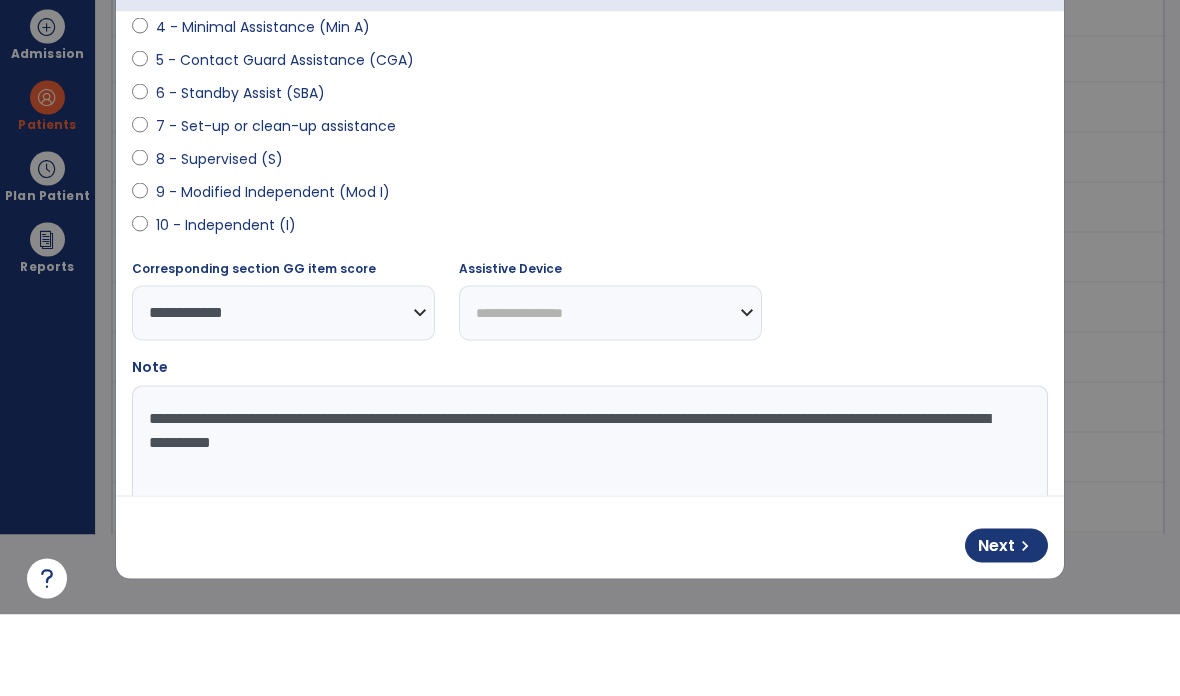 scroll, scrollTop: 337, scrollLeft: 0, axis: vertical 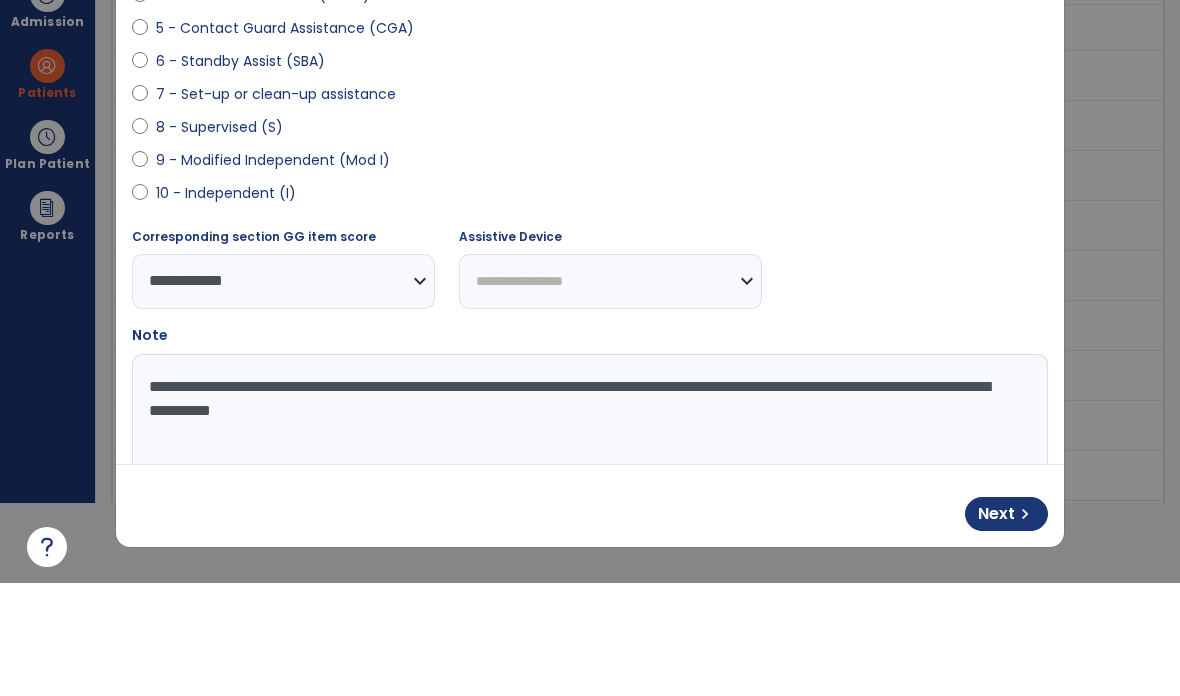click on "Next" at bounding box center [996, 627] 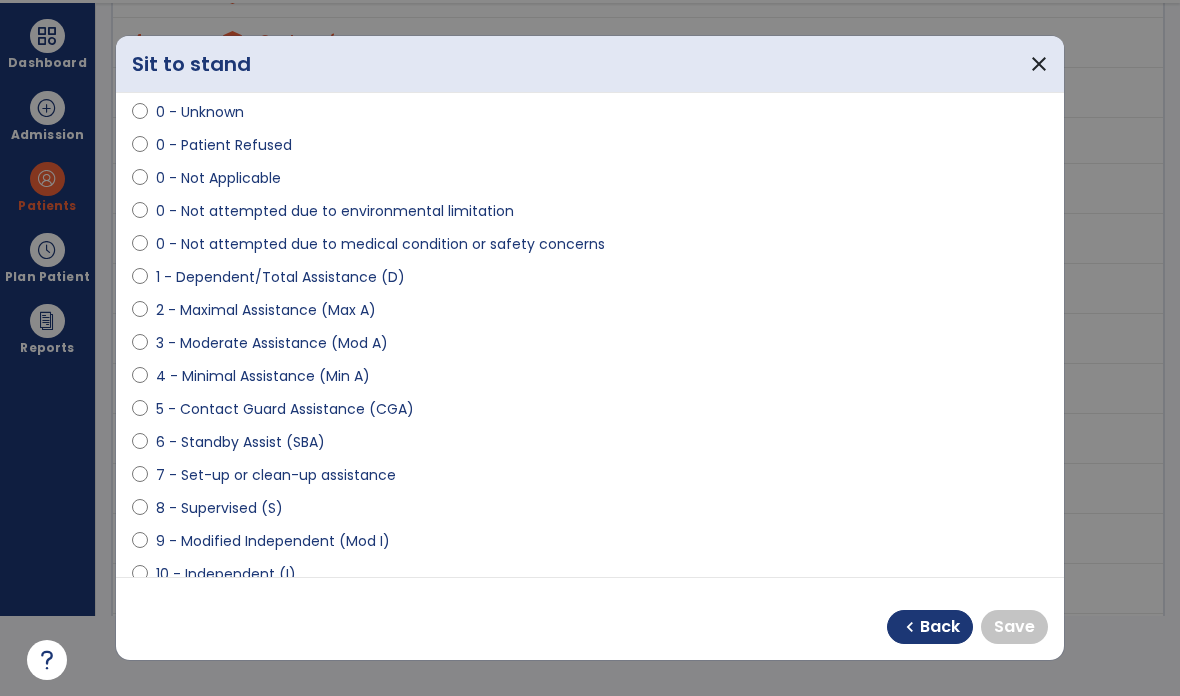 scroll, scrollTop: 72, scrollLeft: 0, axis: vertical 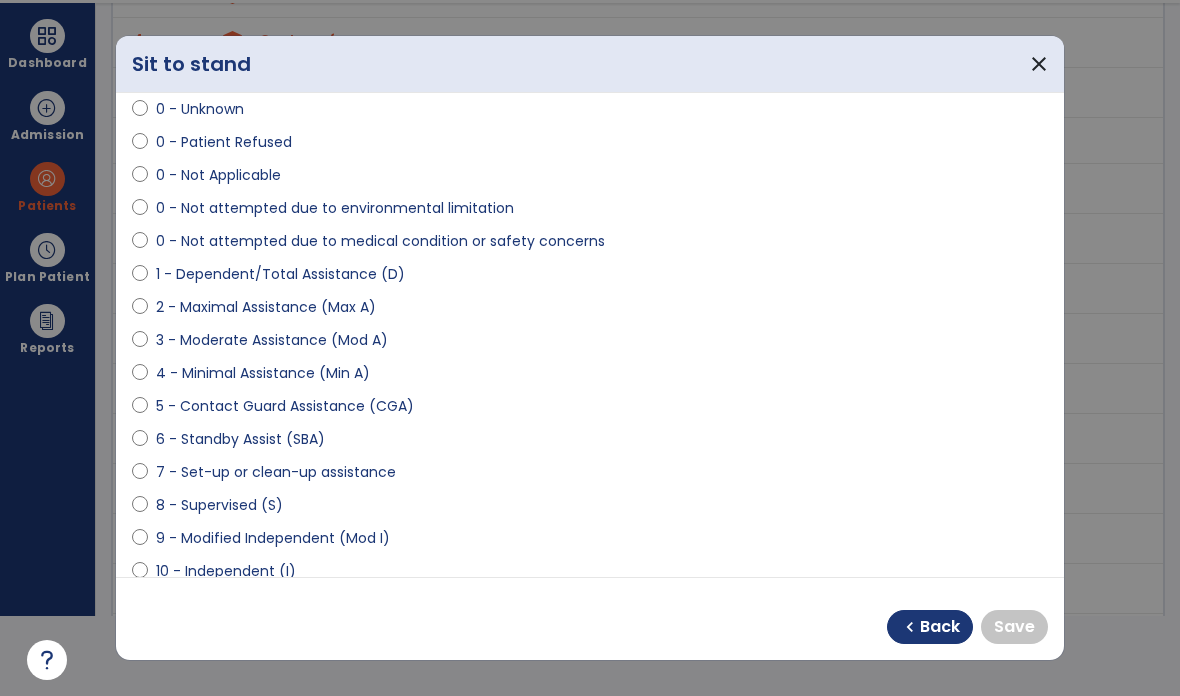 click on "1 - Dependent/Total Assistance (D)" at bounding box center (280, 274) 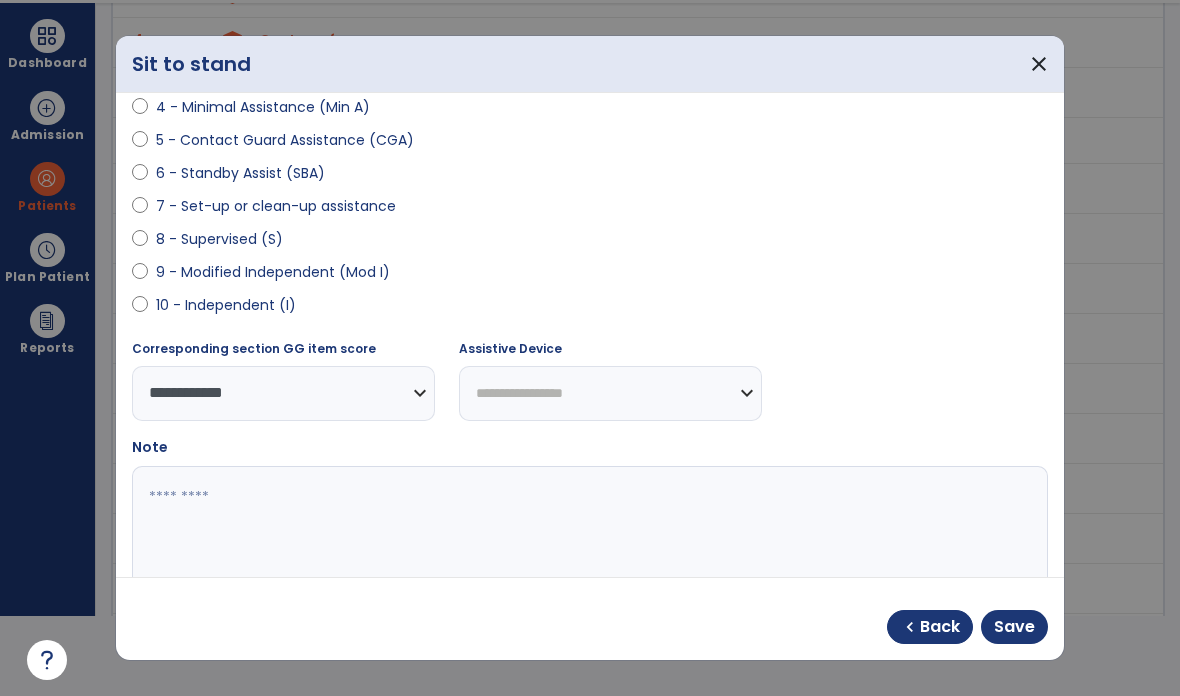 scroll, scrollTop: 337, scrollLeft: 0, axis: vertical 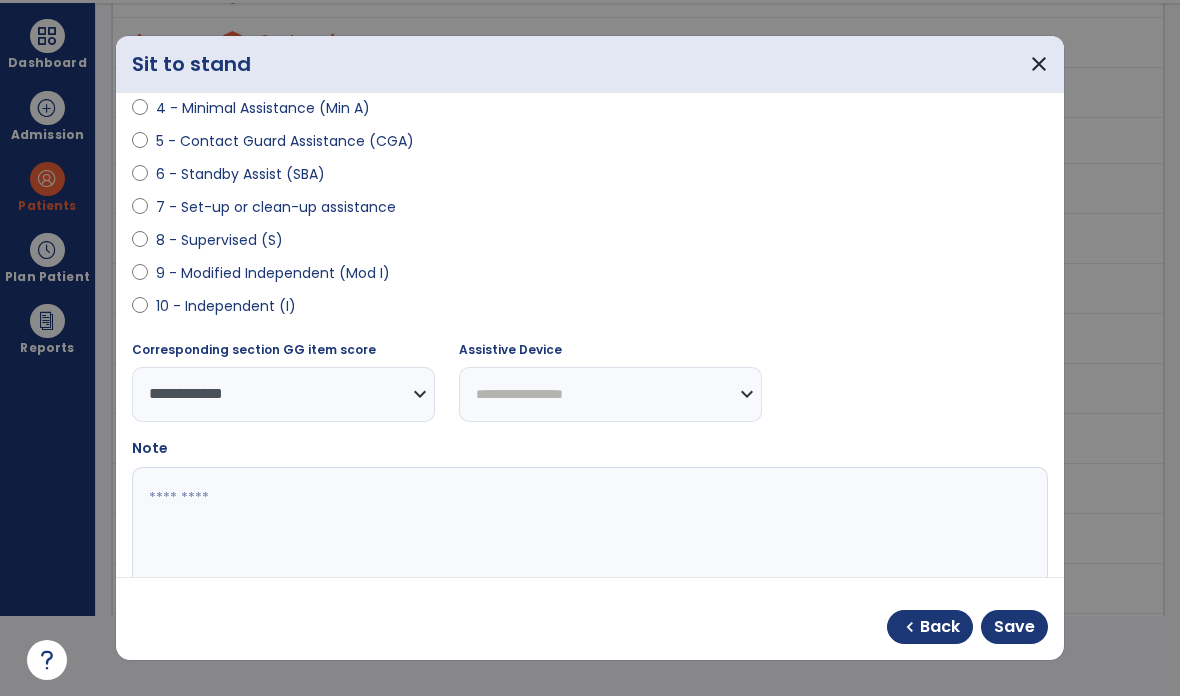 click at bounding box center [590, 542] 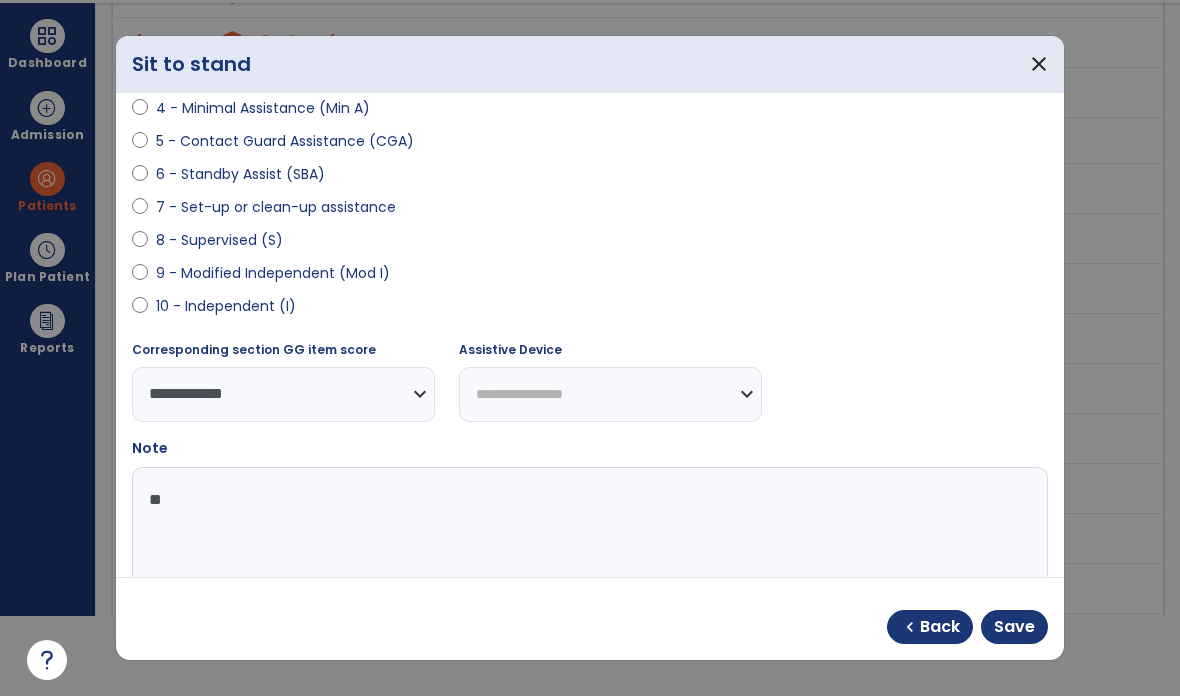 type on "*" 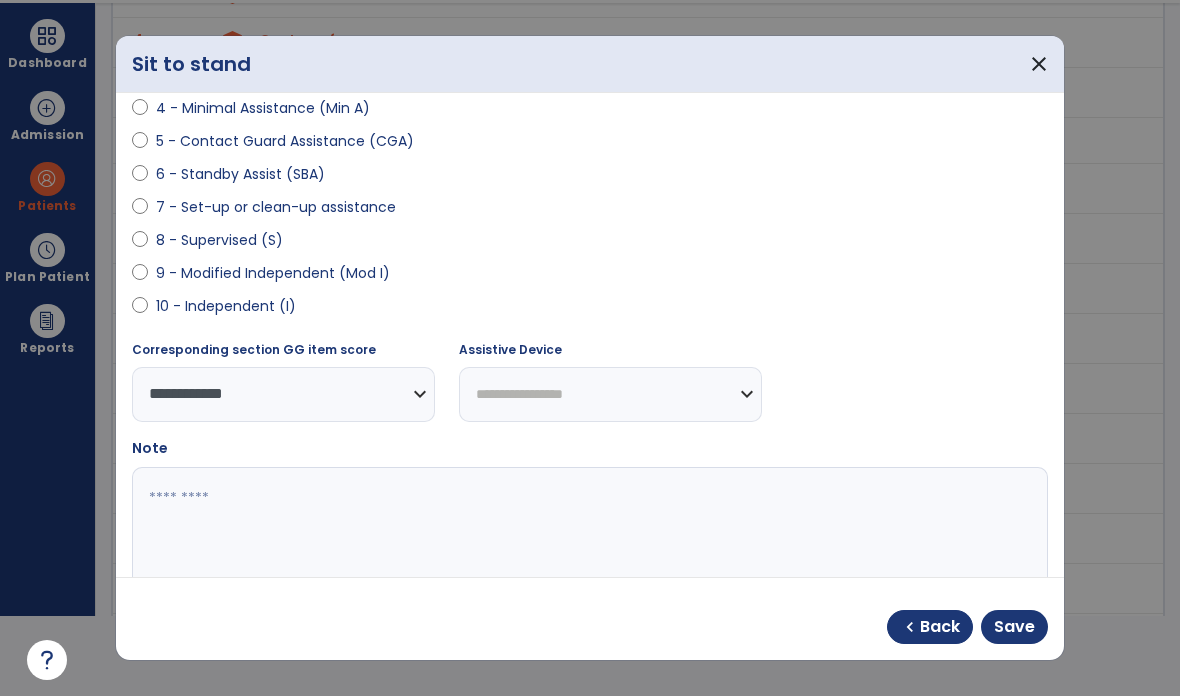 type on "*" 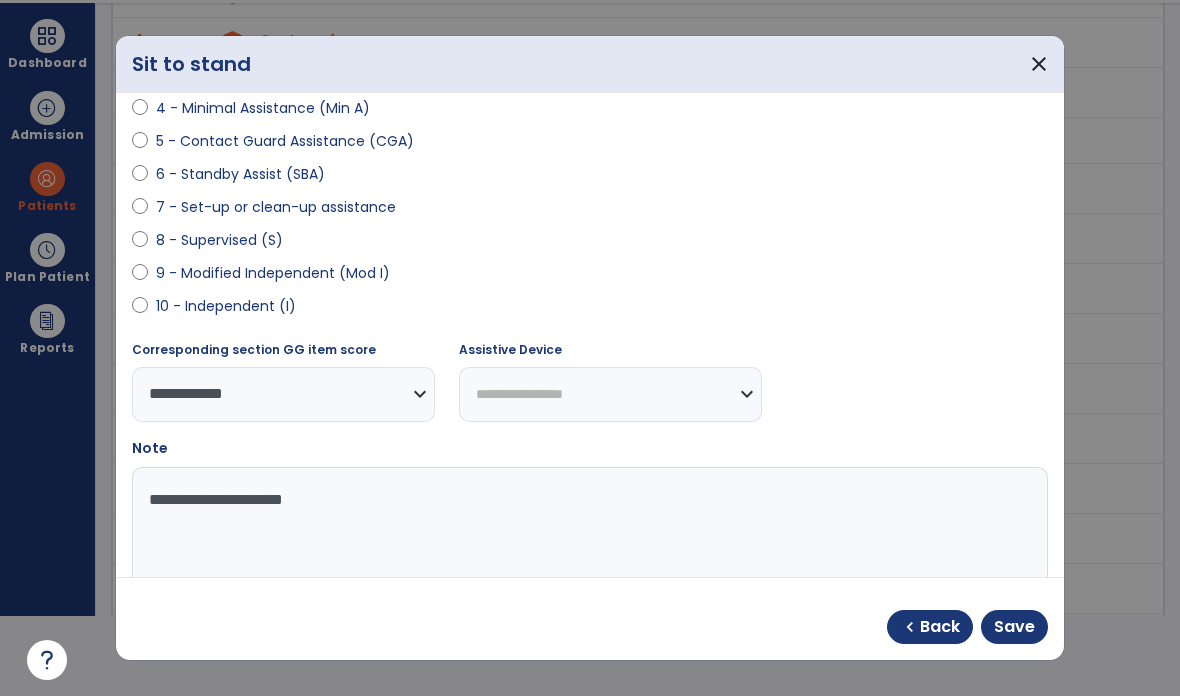 type on "**********" 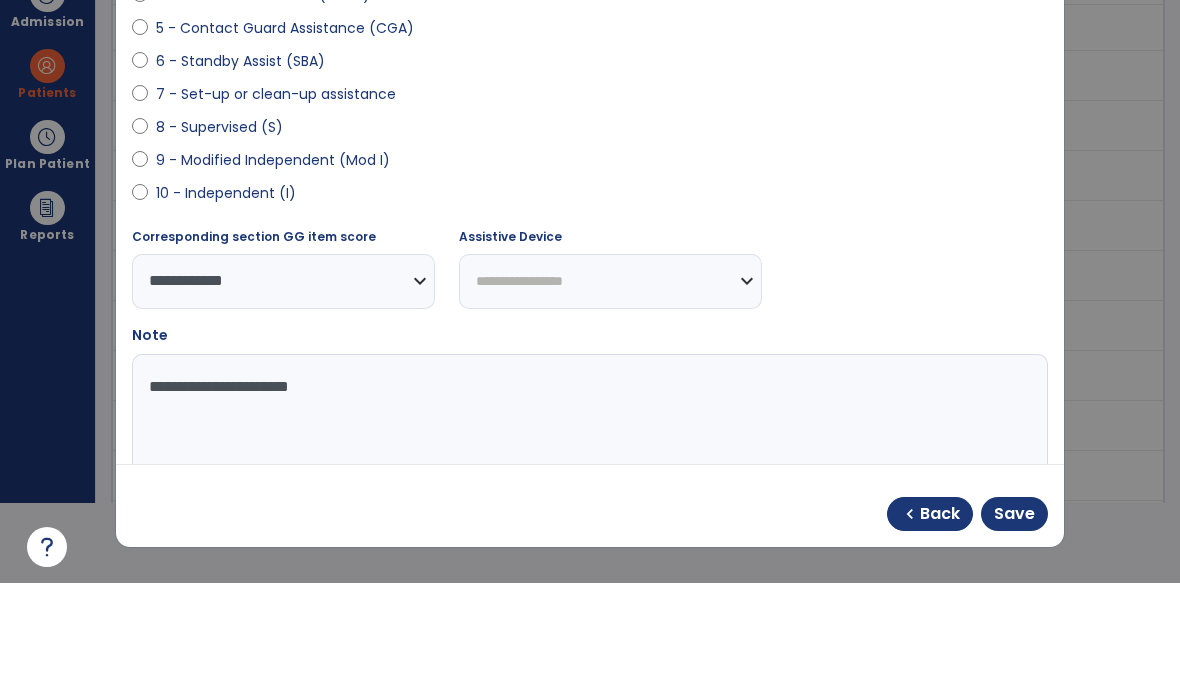 click on "Save" at bounding box center [1014, 627] 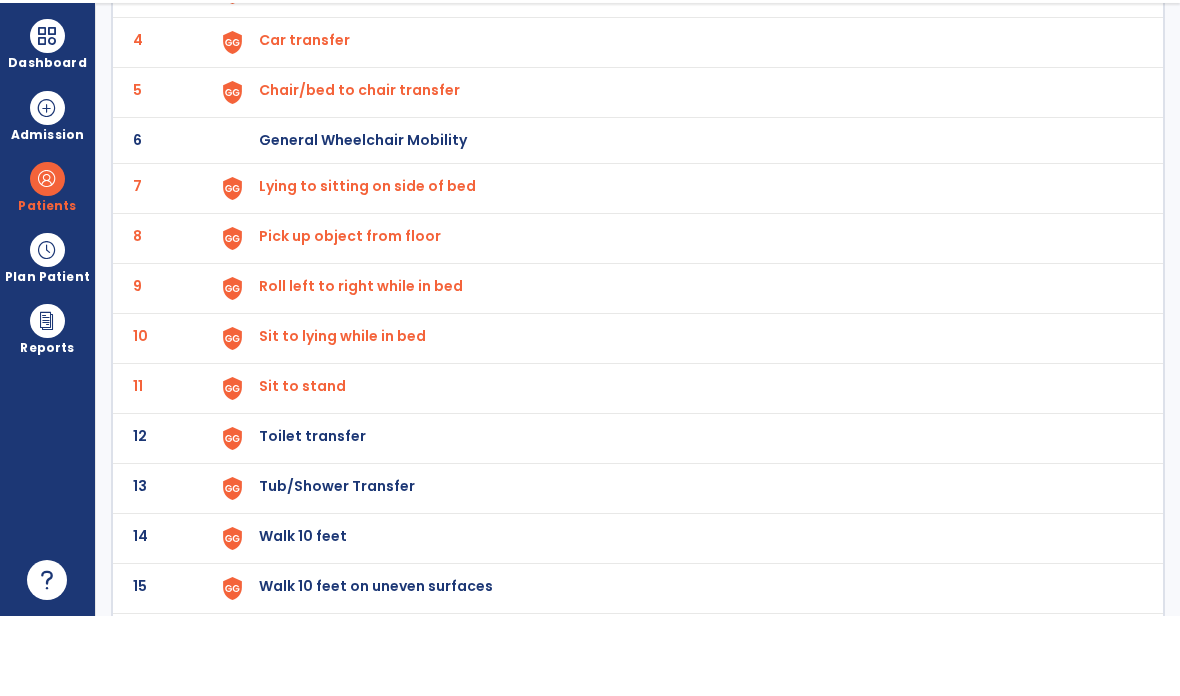 scroll, scrollTop: 80, scrollLeft: 0, axis: vertical 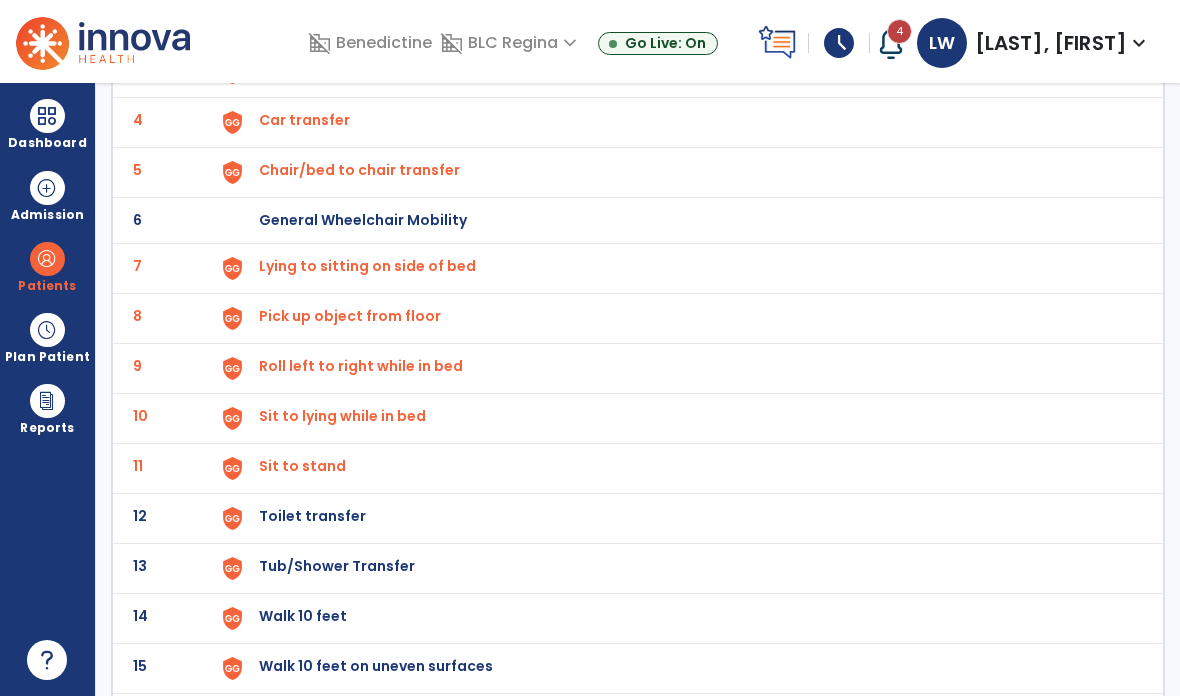 click on "Toilet transfer" at bounding box center (305, -30) 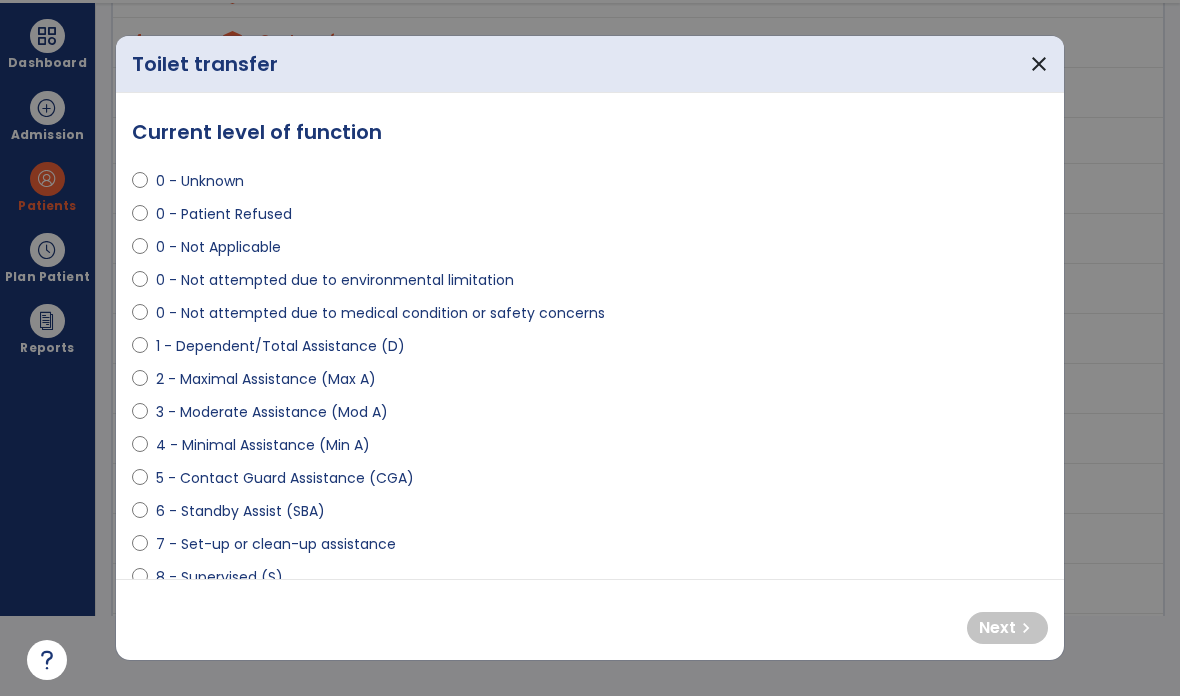 scroll, scrollTop: 0, scrollLeft: 0, axis: both 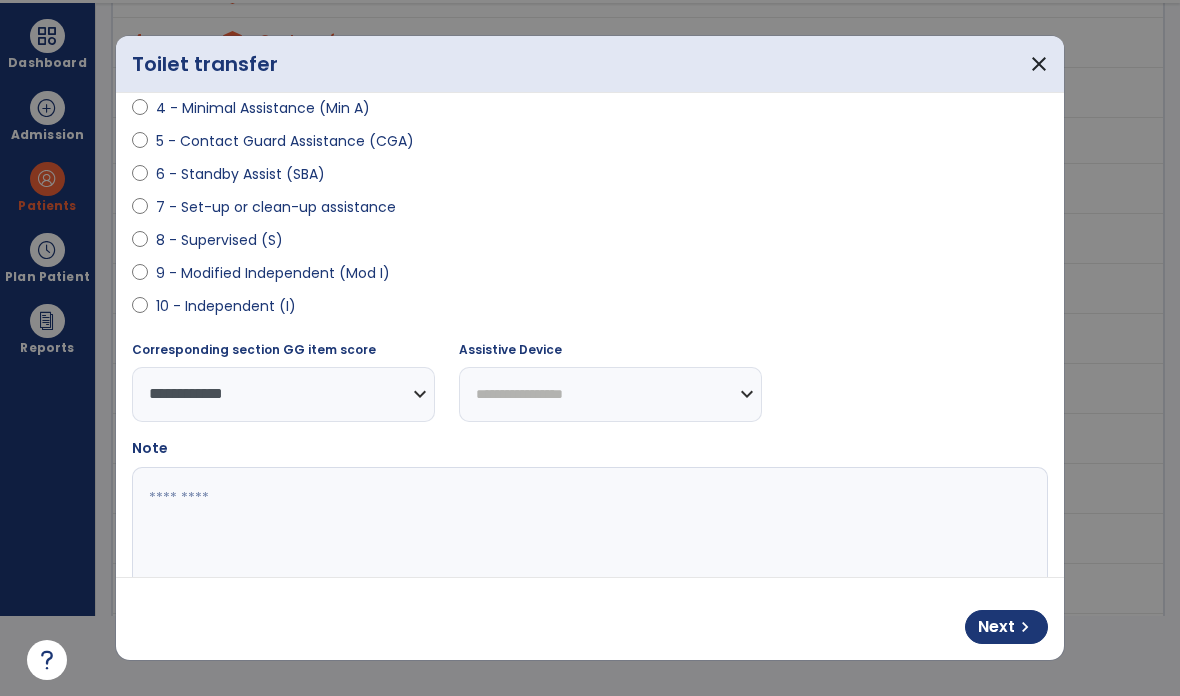 click at bounding box center (590, 542) 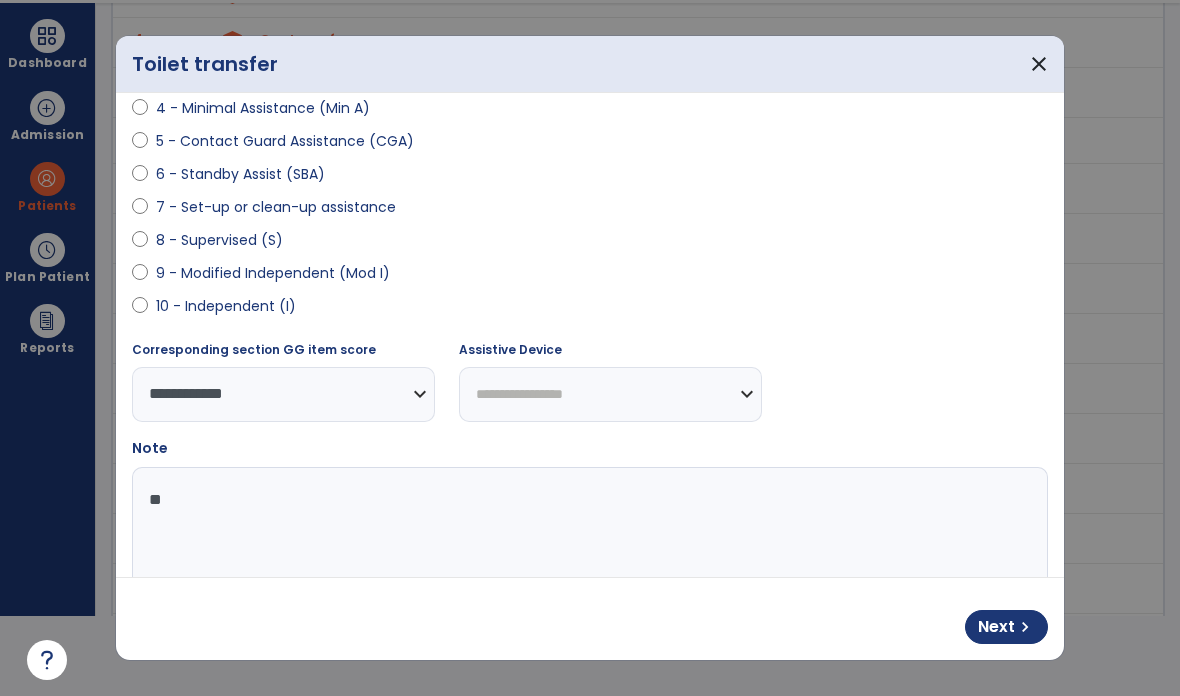 type on "*" 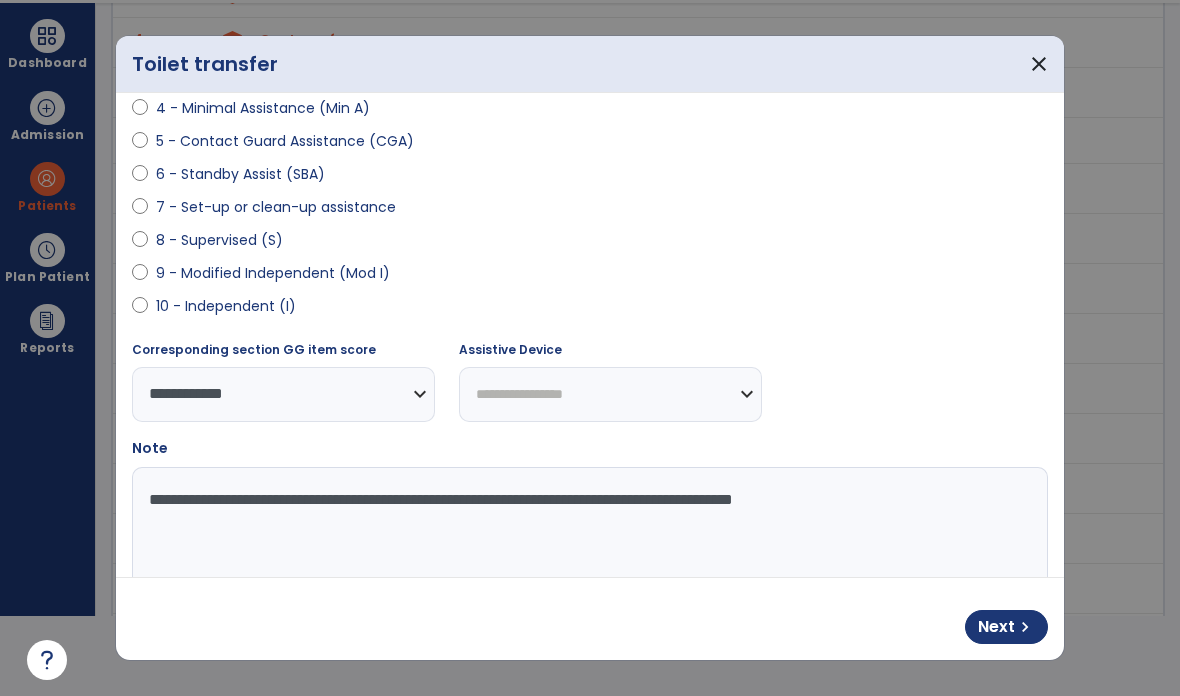 type on "**********" 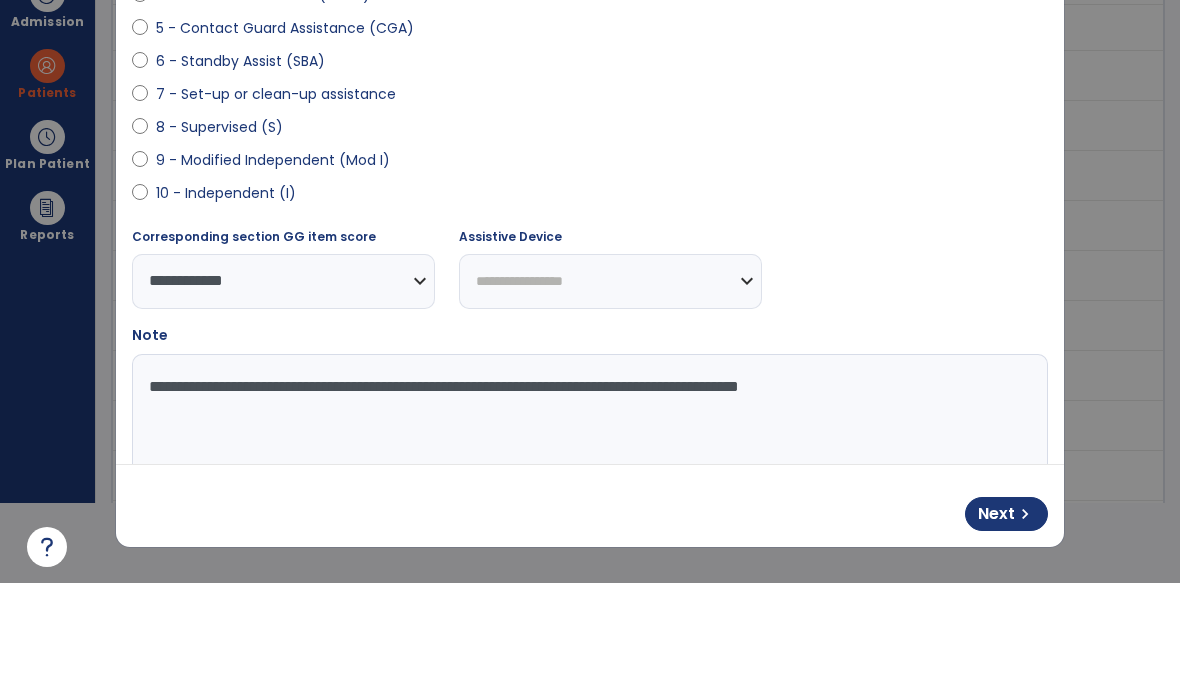 click on "Next  chevron_right" at bounding box center (1006, 627) 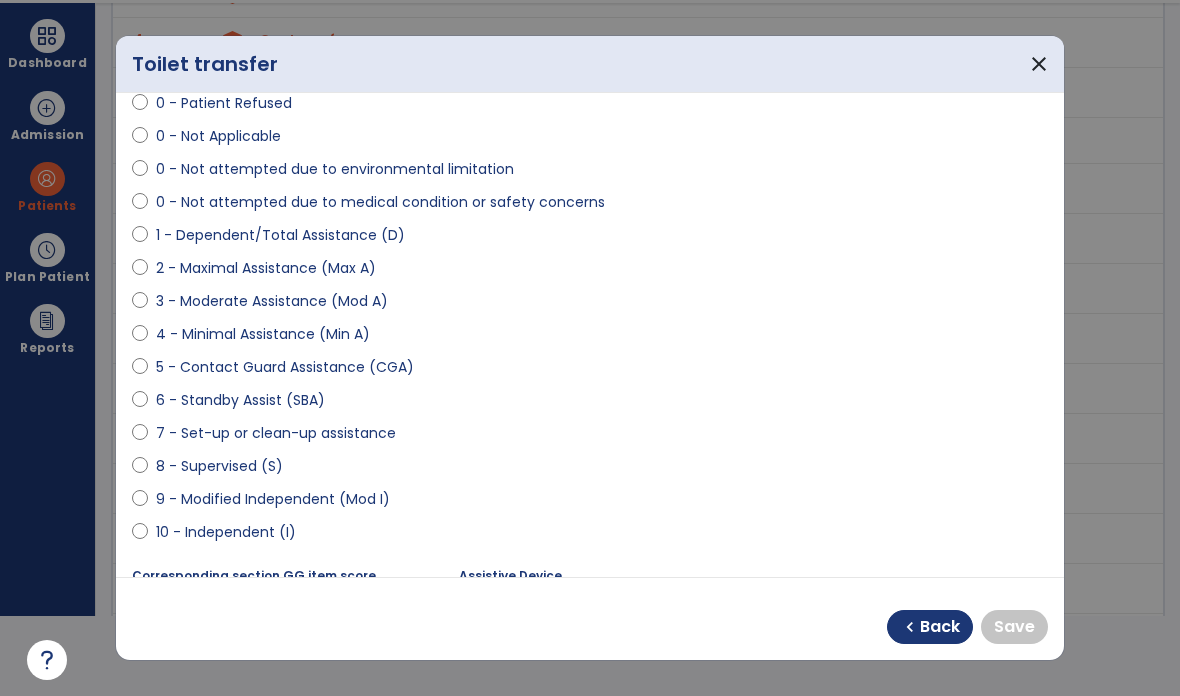 scroll, scrollTop: 95, scrollLeft: 0, axis: vertical 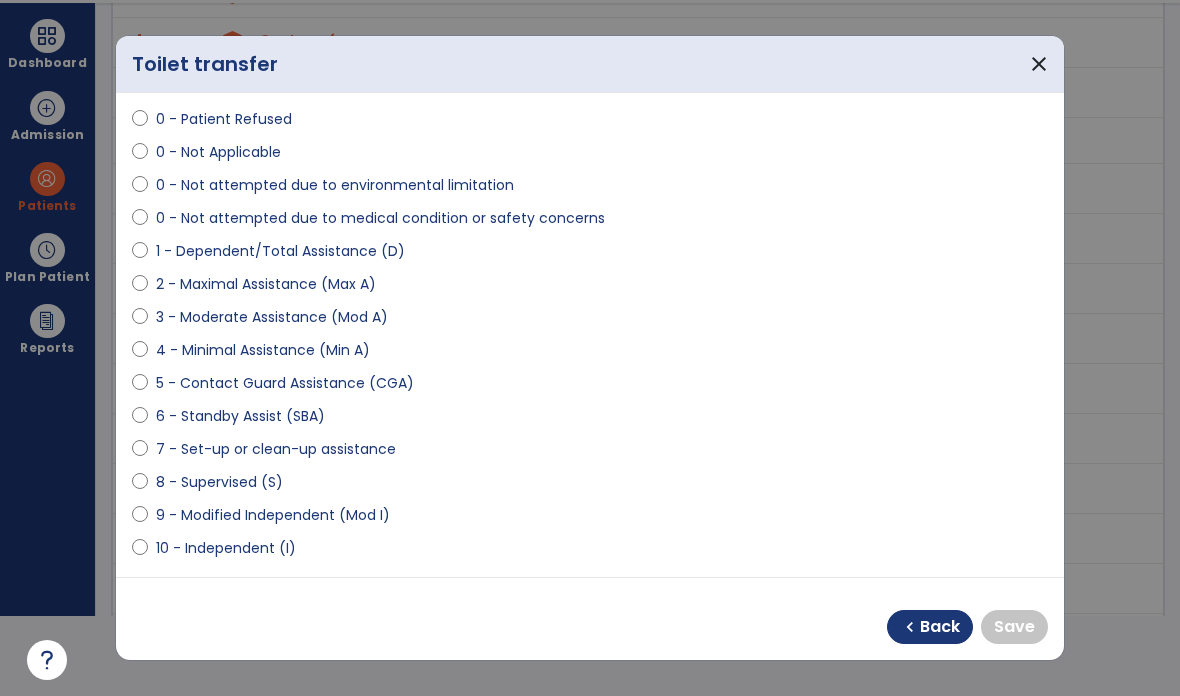 click on "1 - Dependent/Total Assistance (D)" at bounding box center (280, 251) 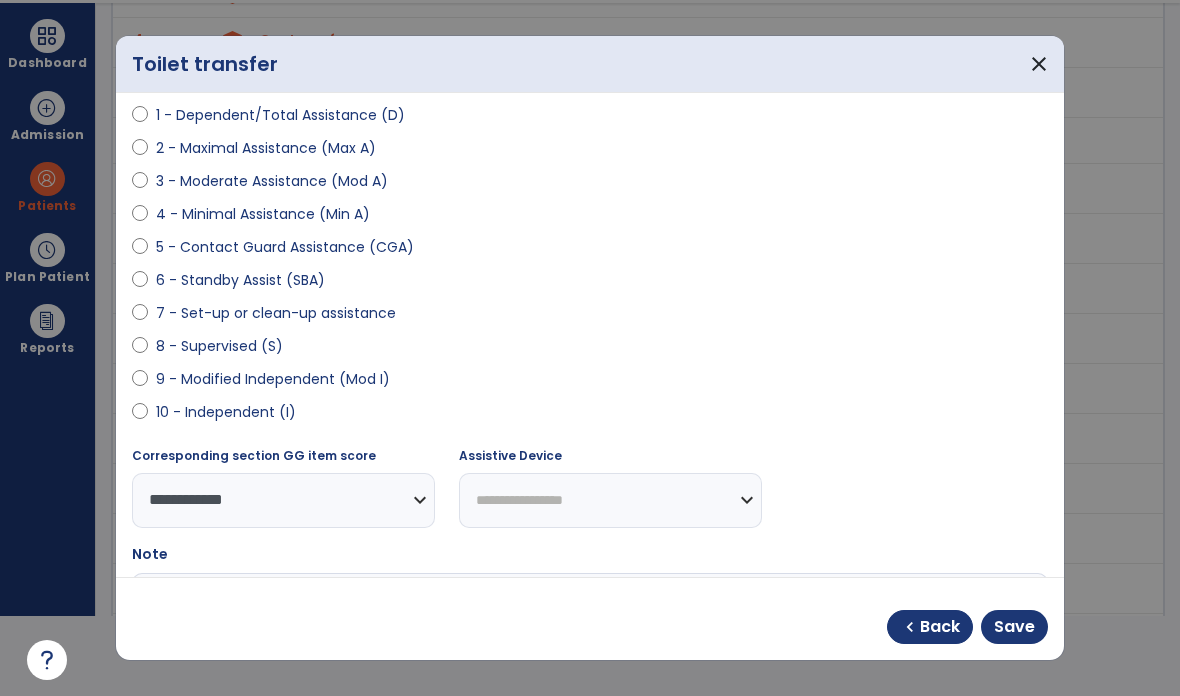 scroll, scrollTop: 276, scrollLeft: 0, axis: vertical 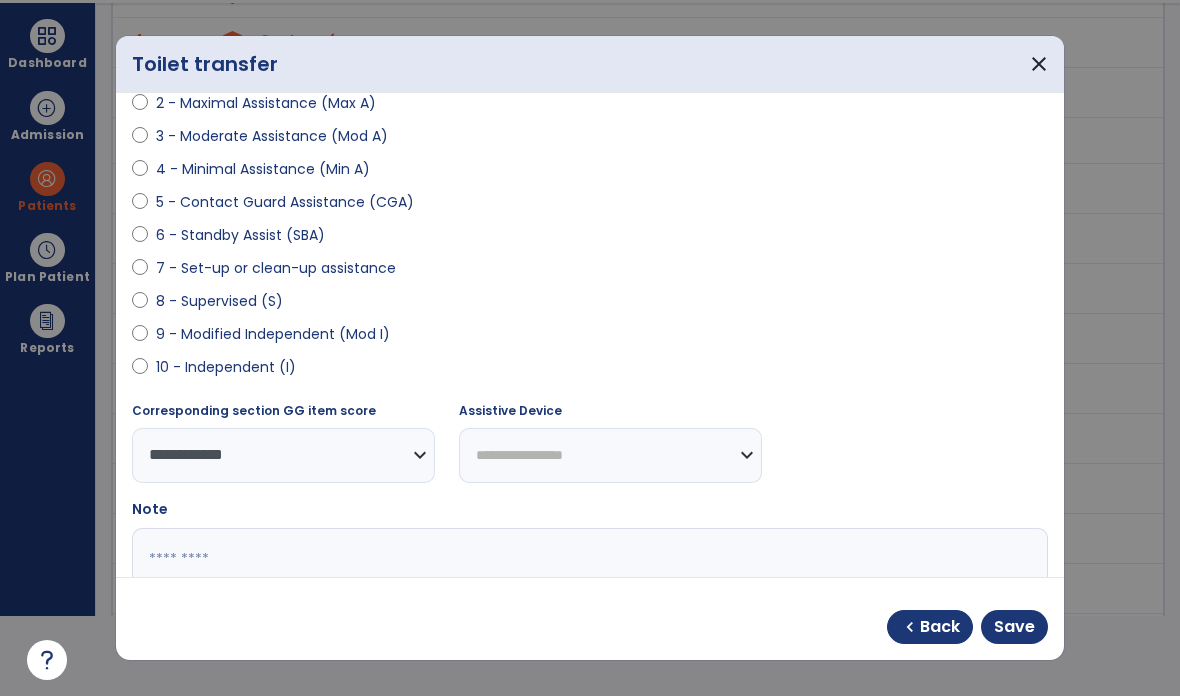 click at bounding box center (590, 603) 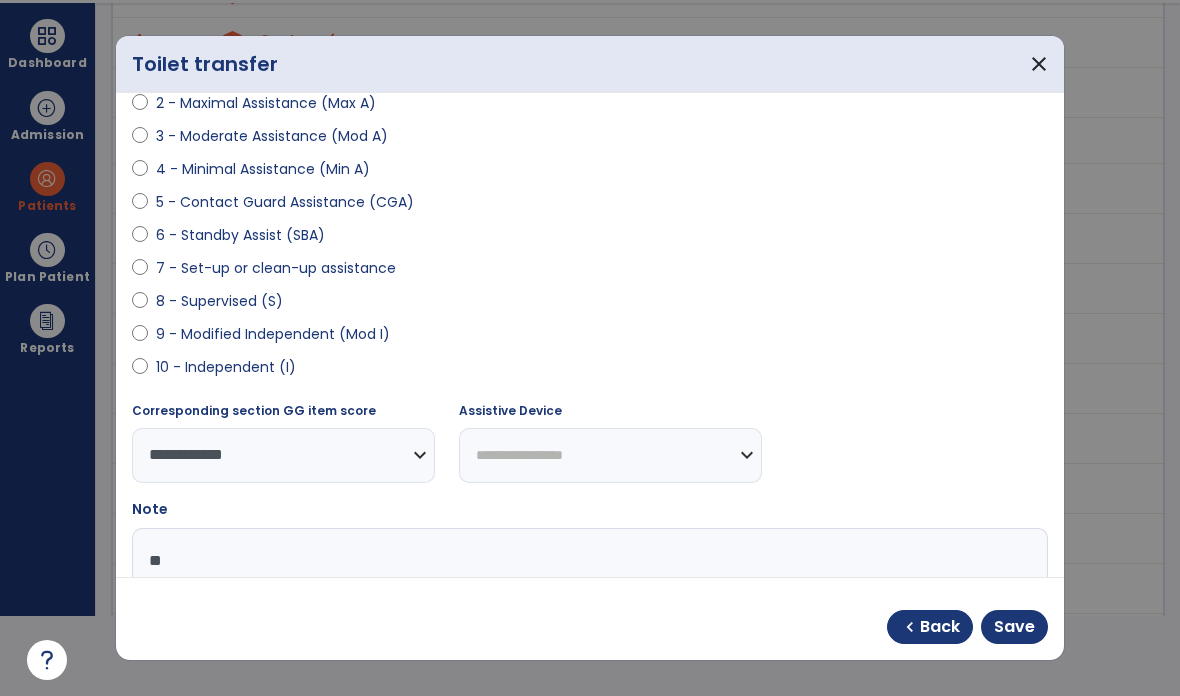 type on "*" 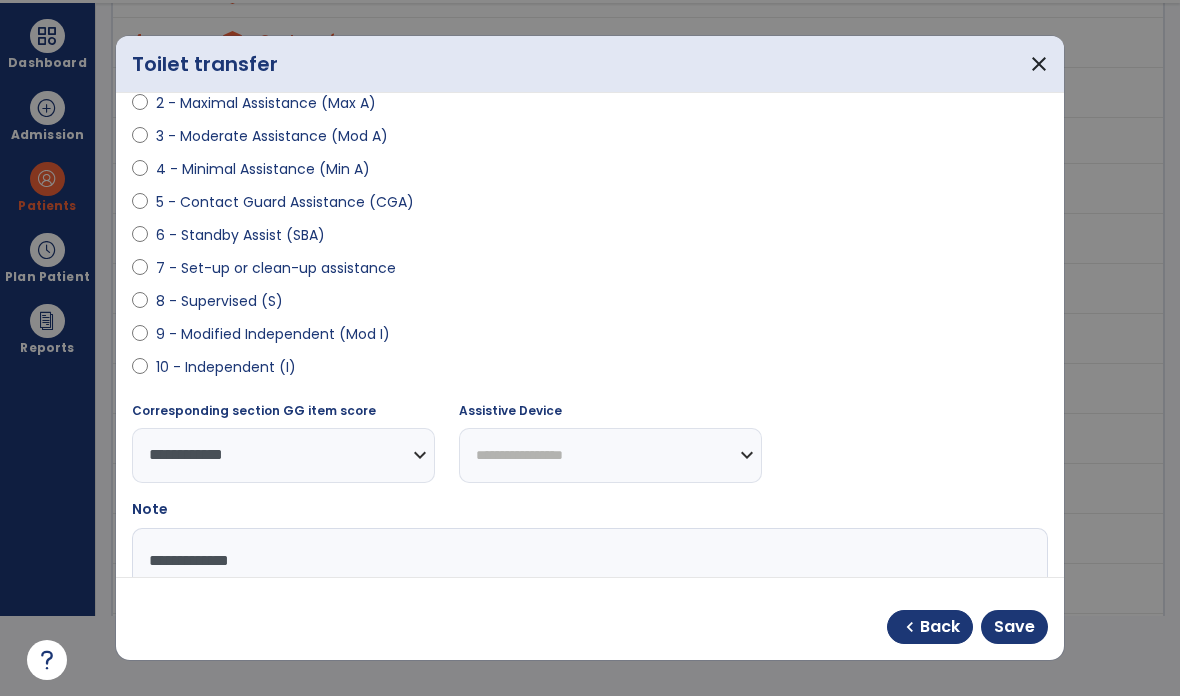 type on "**********" 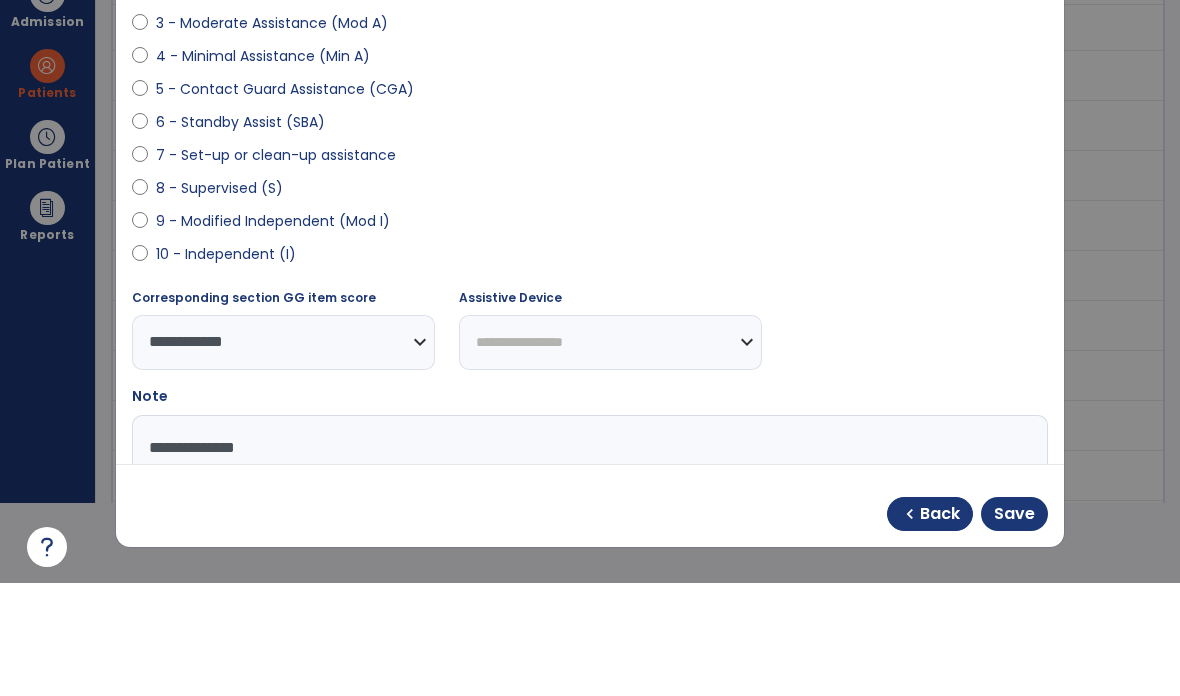 click on "Save" at bounding box center (1014, 627) 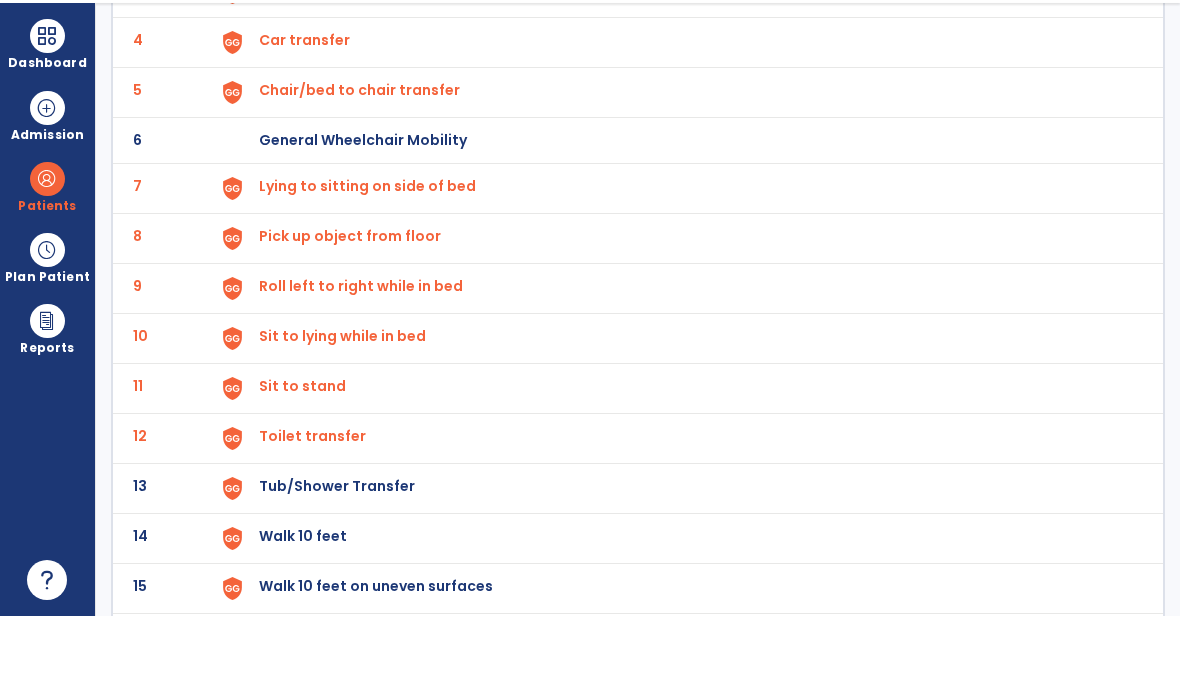 scroll, scrollTop: 80, scrollLeft: 0, axis: vertical 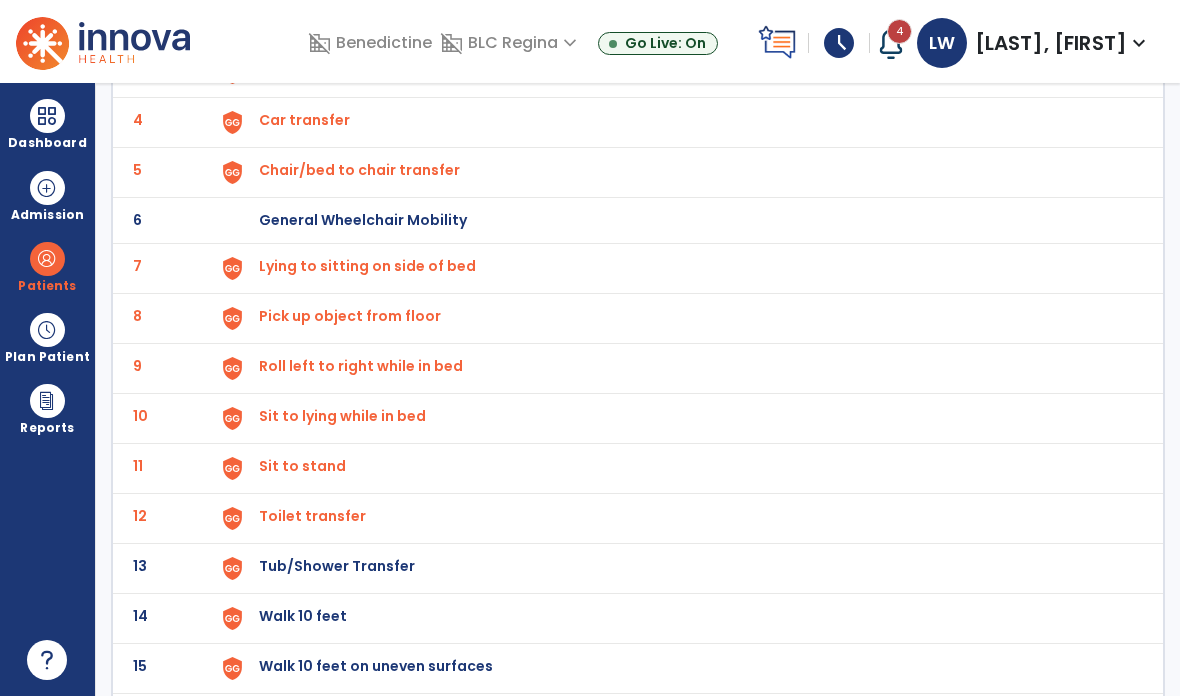 click on "Tub/Shower Transfer" at bounding box center [305, -30] 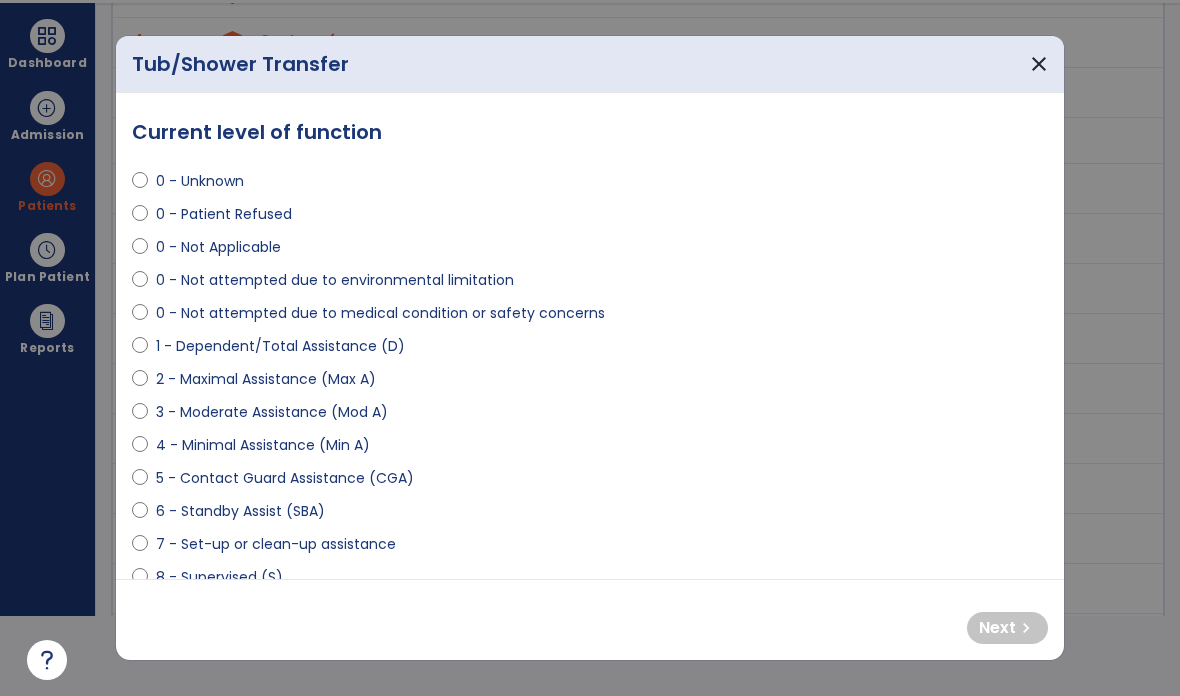 scroll, scrollTop: 0, scrollLeft: 0, axis: both 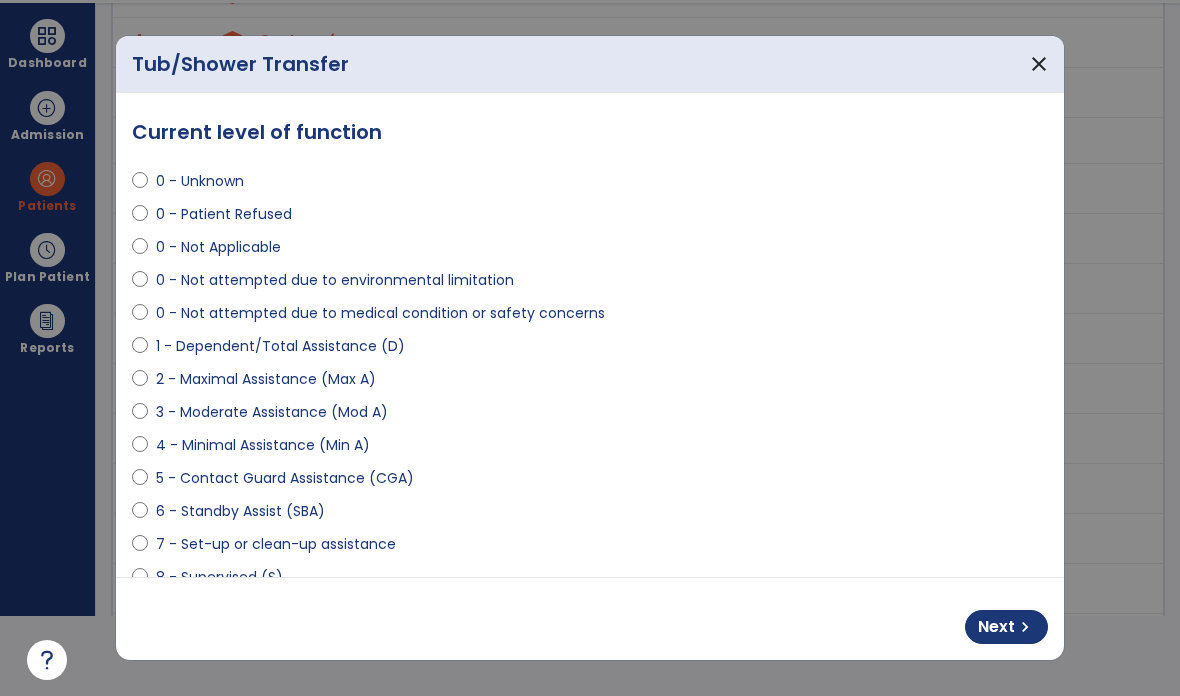 click on "0 - Unknown" at bounding box center [200, 181] 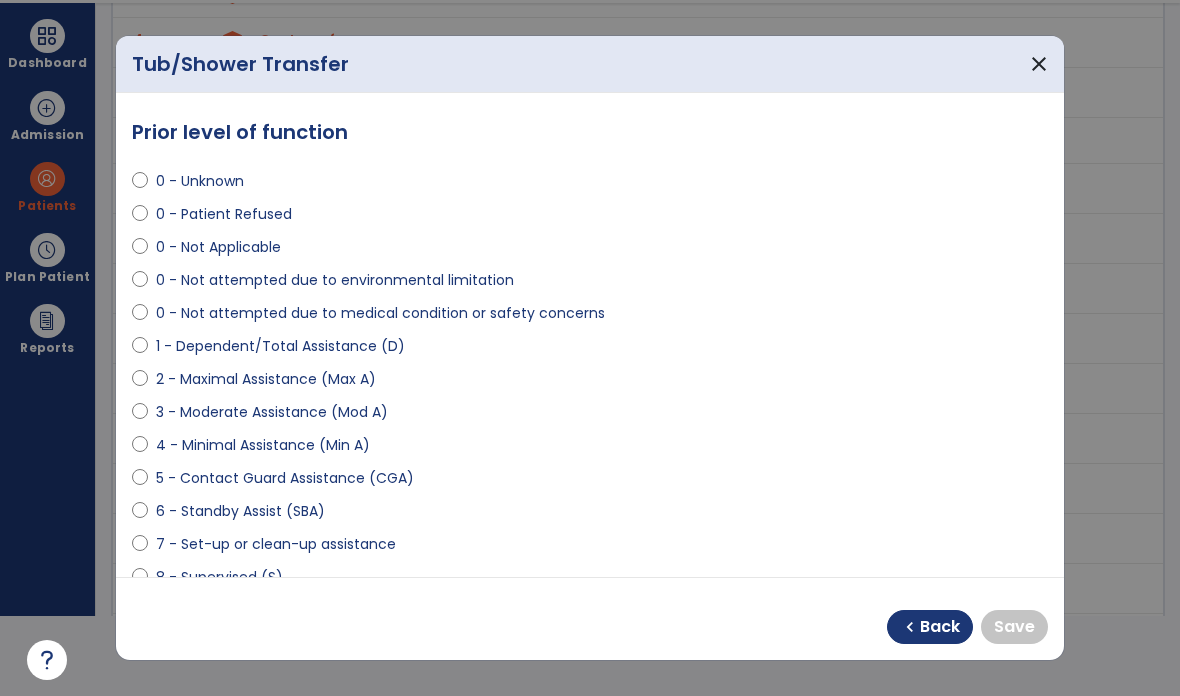 click on "1 - Dependent/Total Assistance (D)" at bounding box center [280, 346] 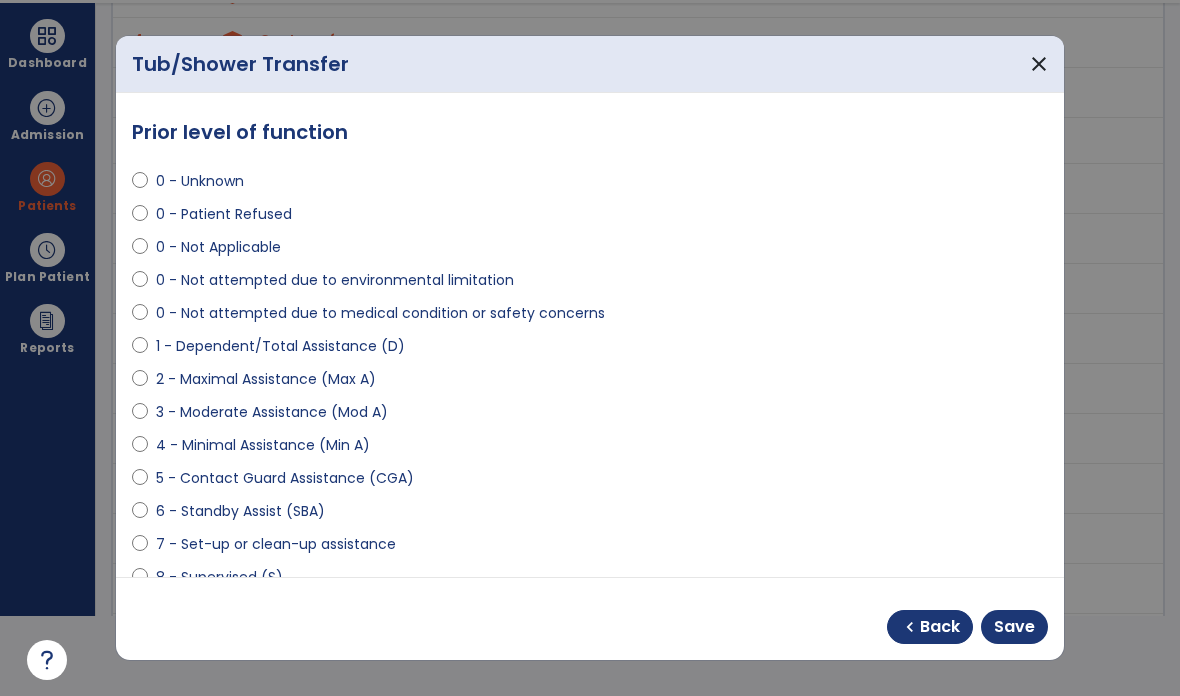 click on "Save" at bounding box center (1014, 627) 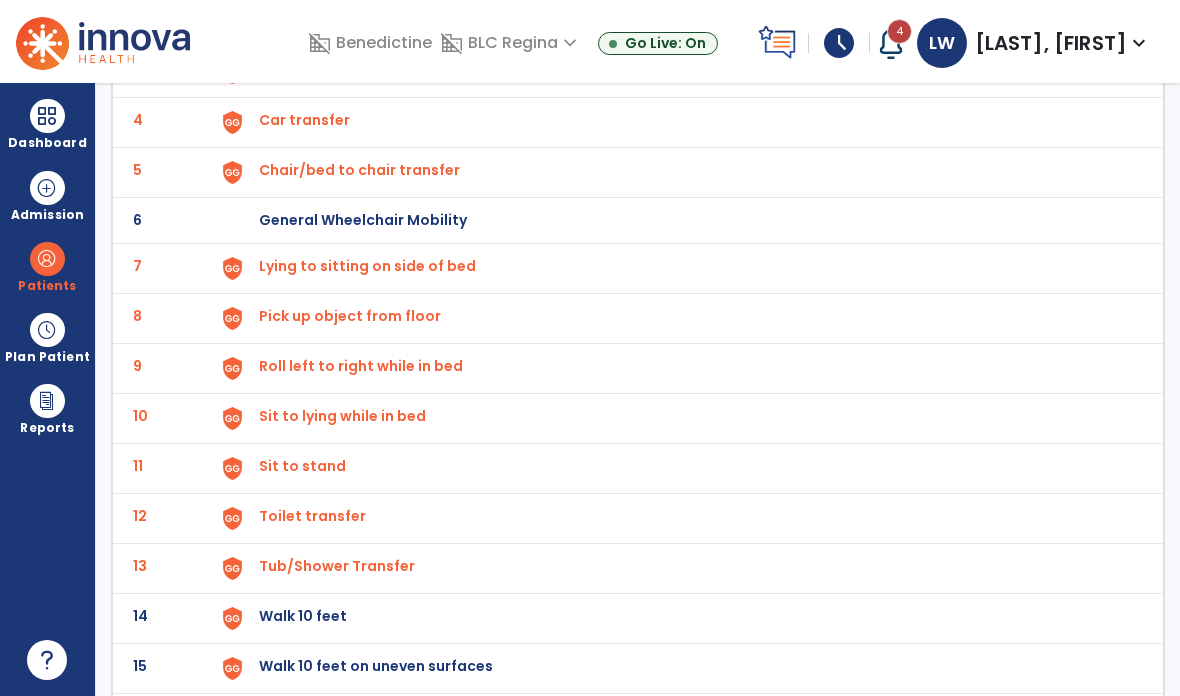 click on "Walk 10 feet" at bounding box center (681, -28) 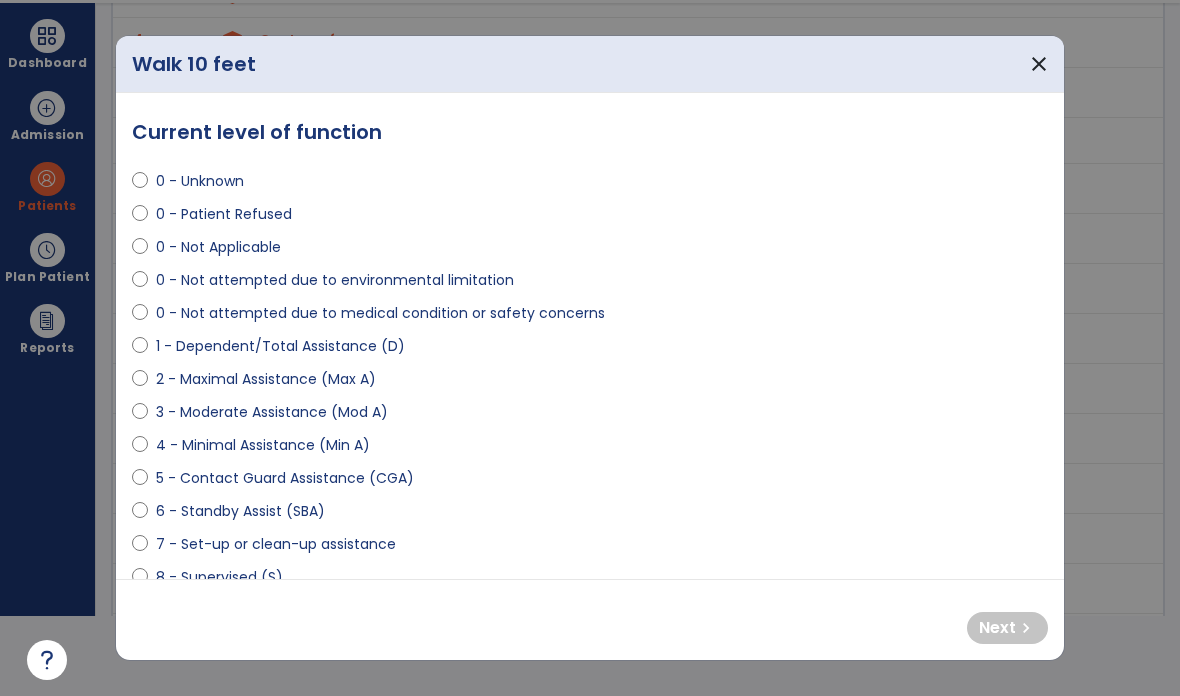 scroll, scrollTop: 0, scrollLeft: 0, axis: both 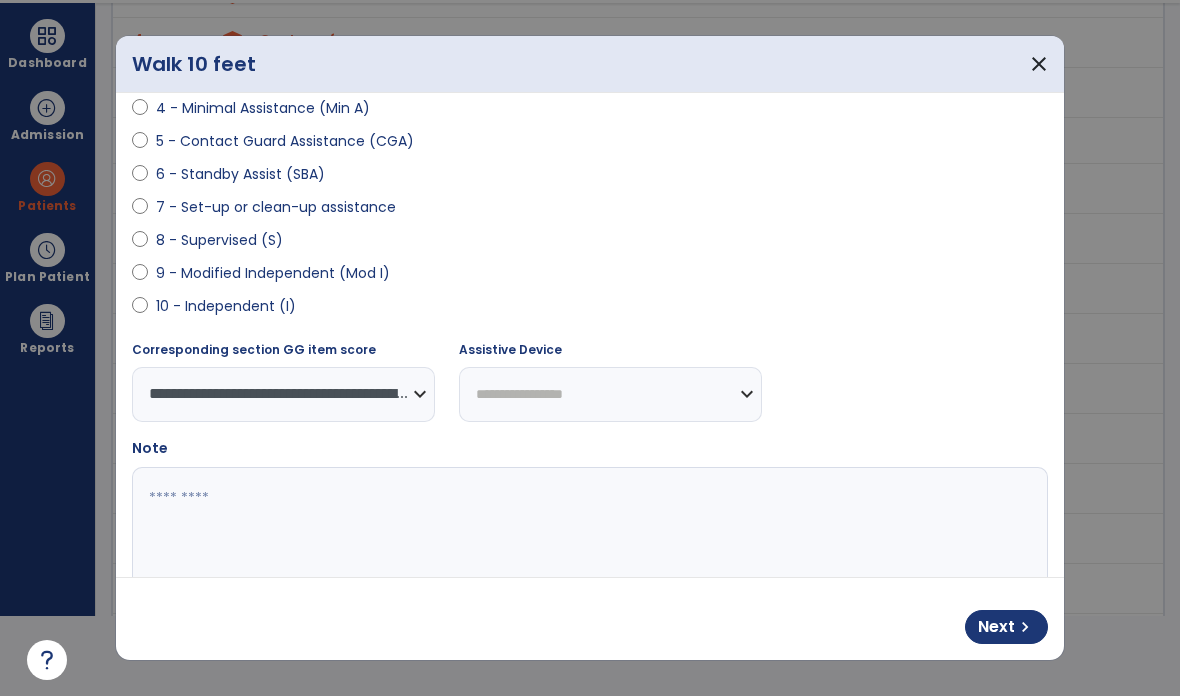 click at bounding box center [590, 542] 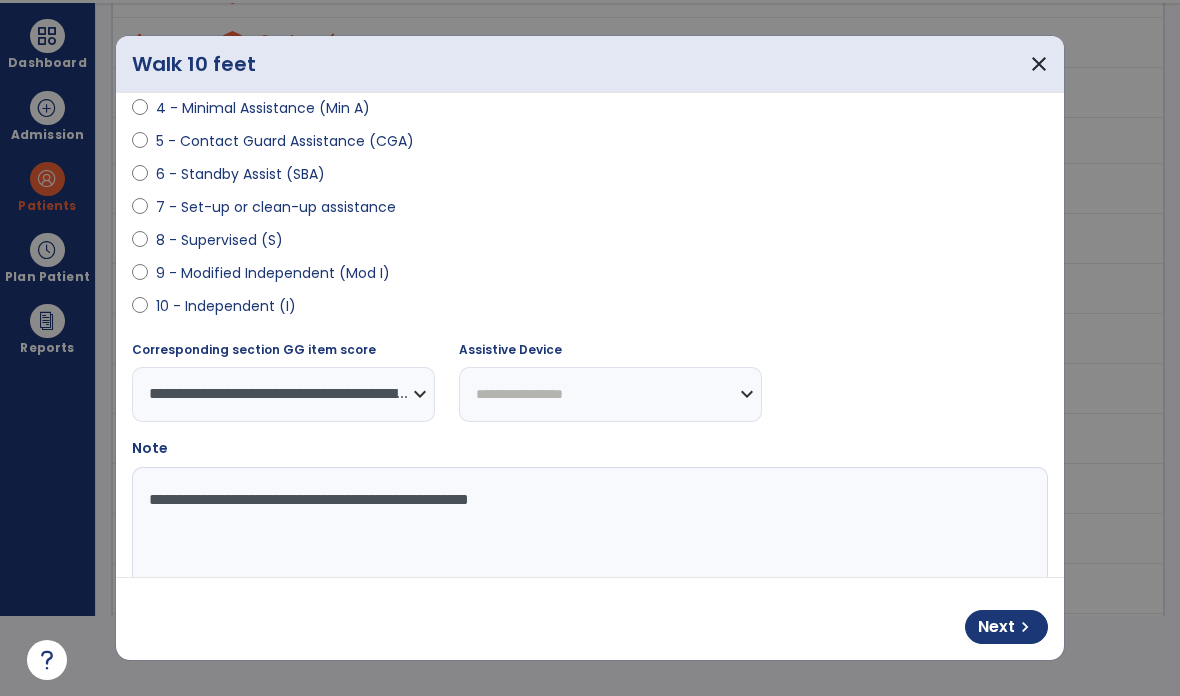type on "**********" 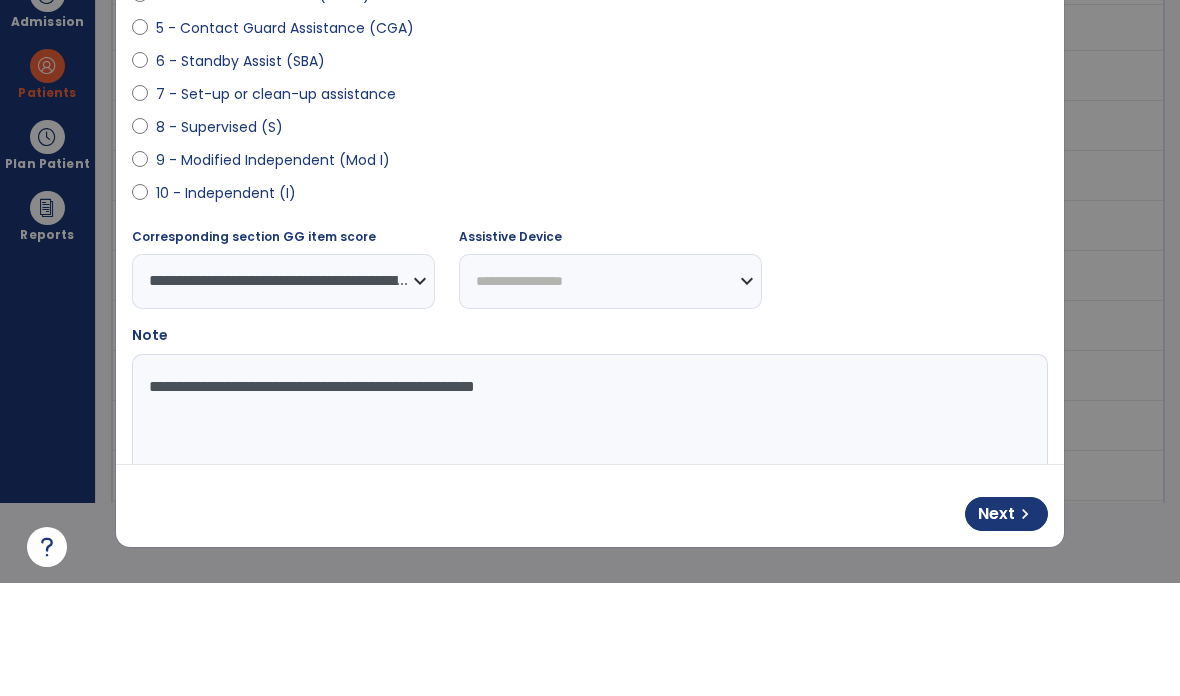 click on "Next" at bounding box center (996, 627) 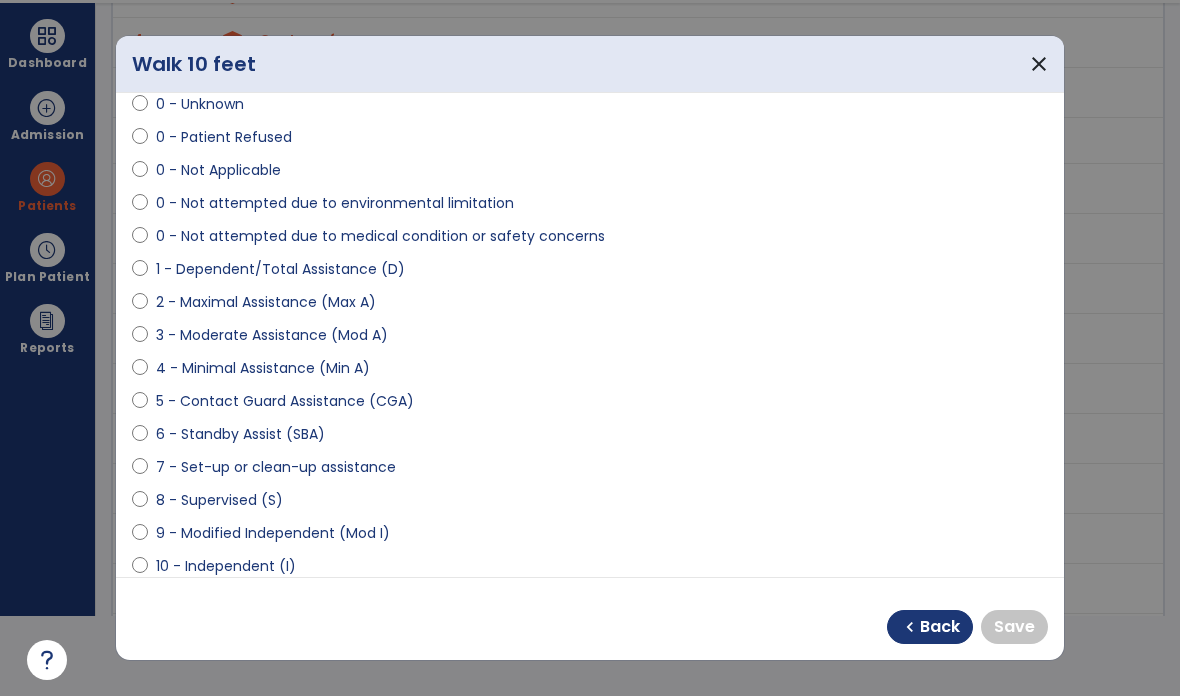 scroll, scrollTop: 78, scrollLeft: 0, axis: vertical 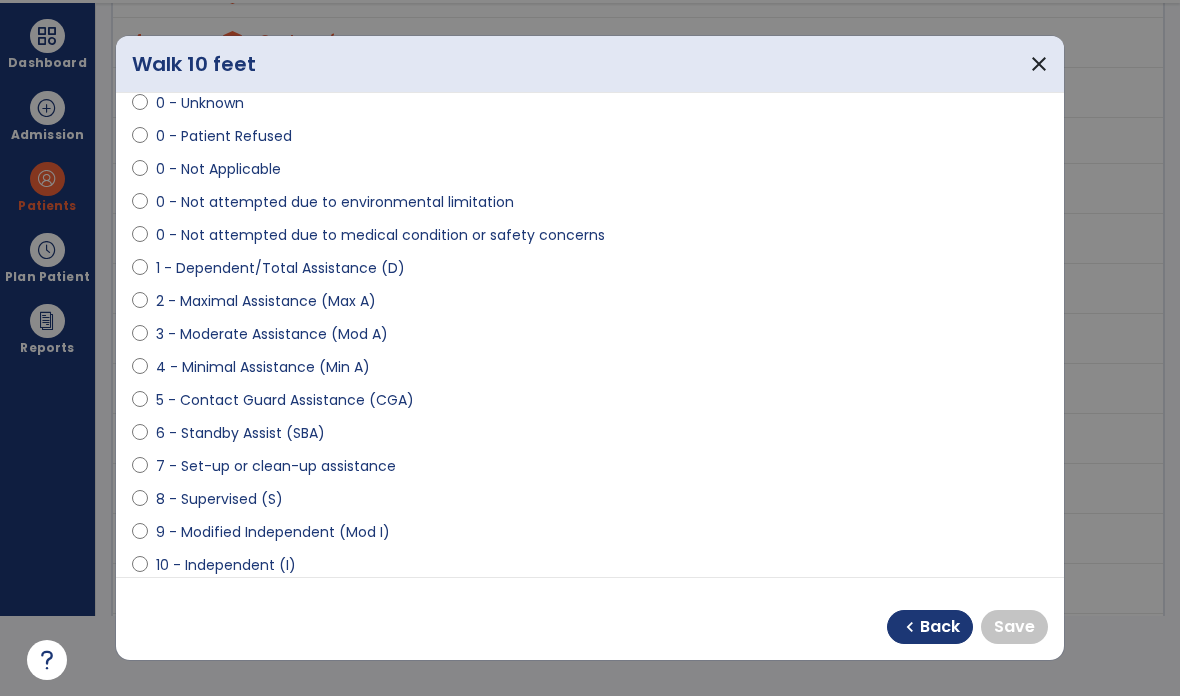 click on "4 - Minimal Assistance (Min A)" at bounding box center [263, 367] 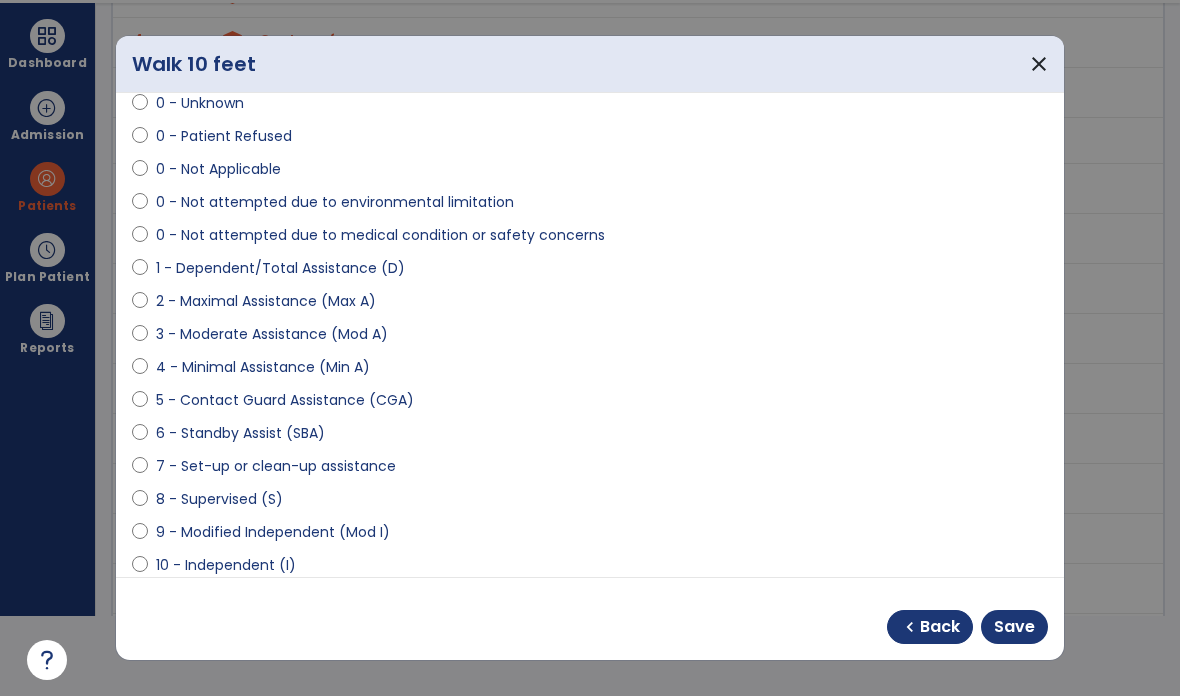 click on "3 - Moderate Assistance (Mod A)" at bounding box center (272, 334) 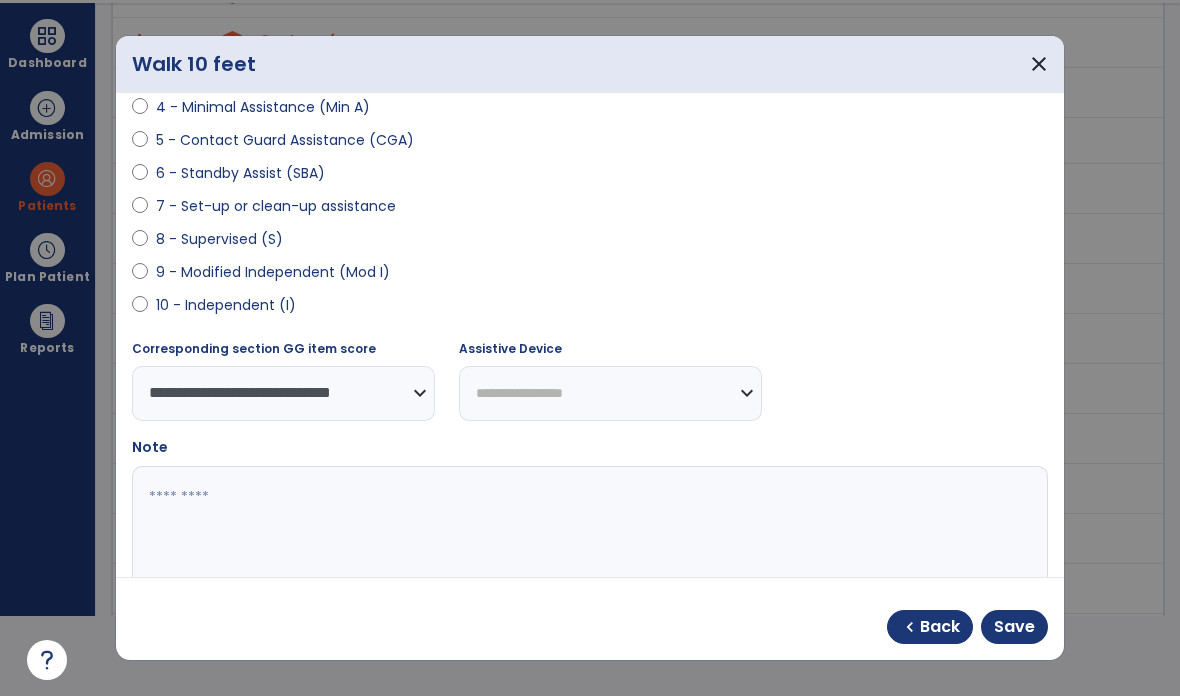 scroll, scrollTop: 337, scrollLeft: 0, axis: vertical 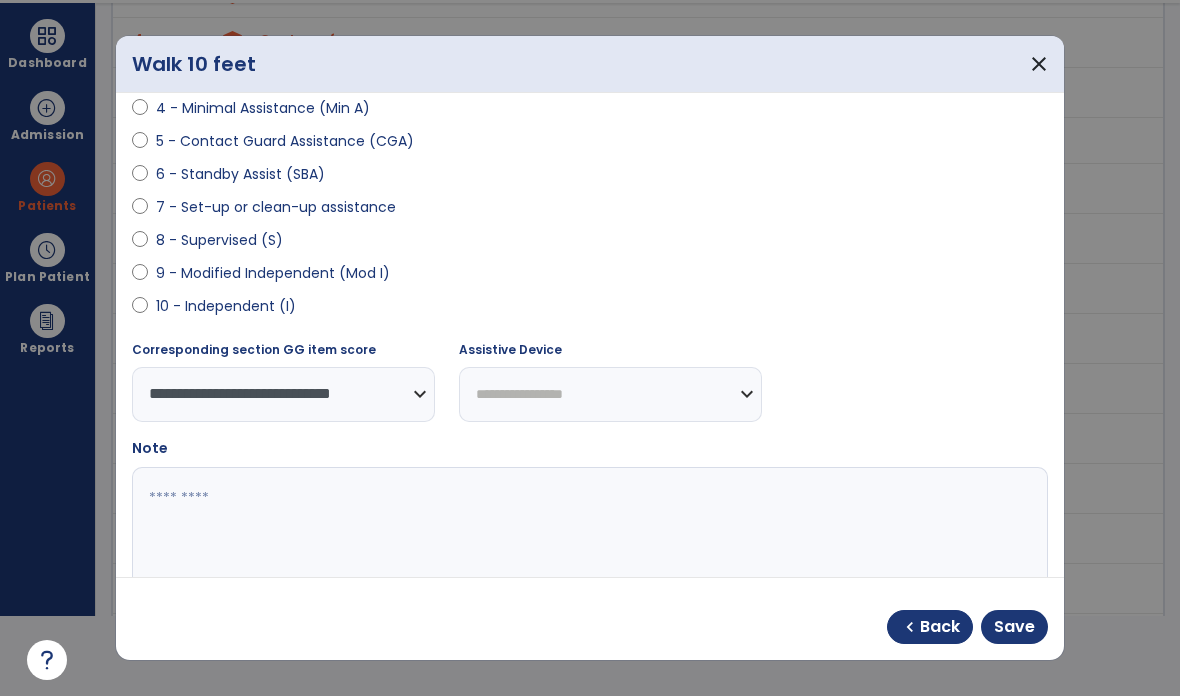 click at bounding box center [590, 542] 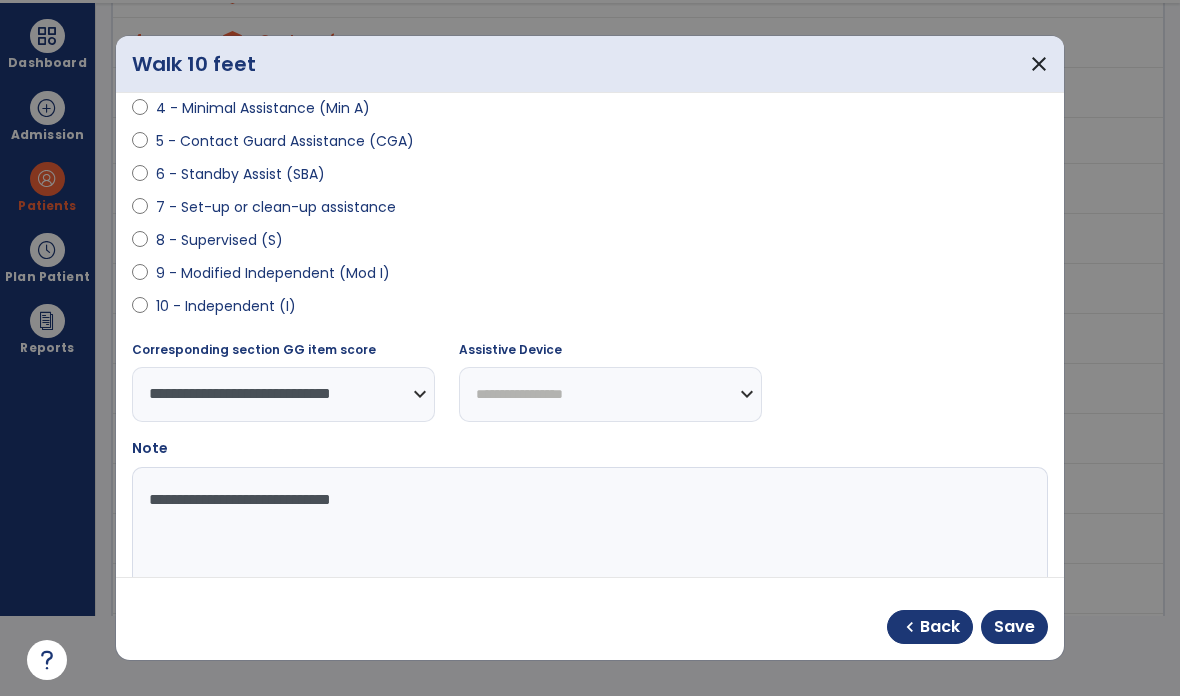 type on "**********" 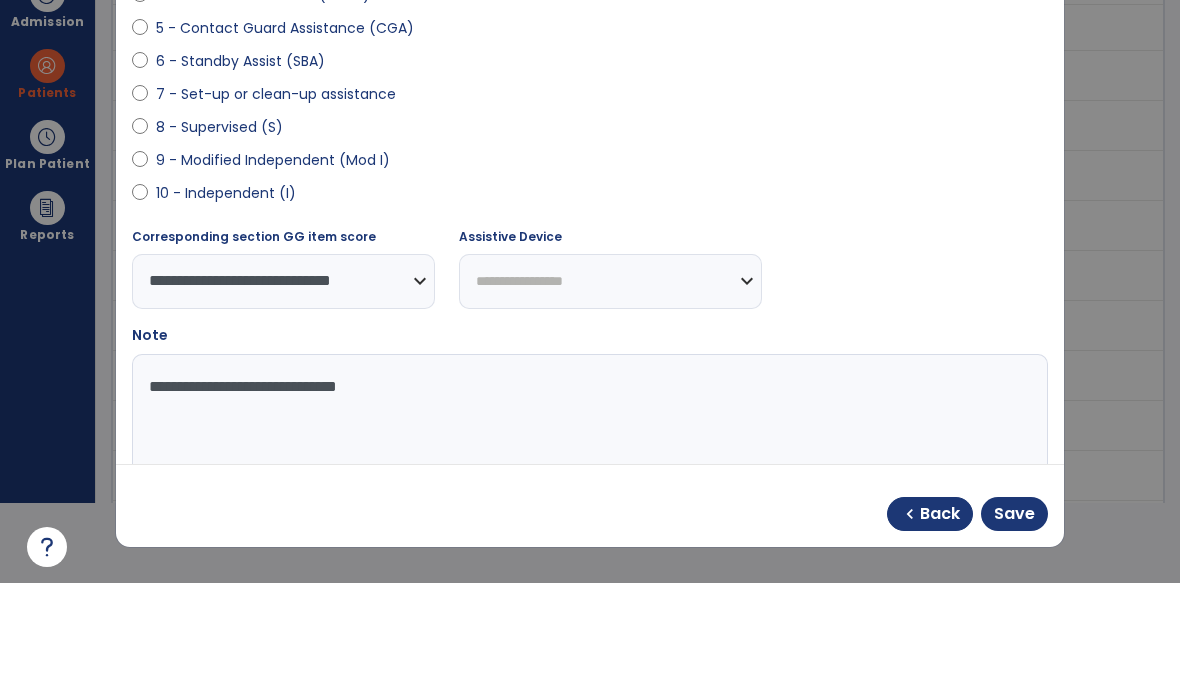 click on "Save" at bounding box center [1014, 627] 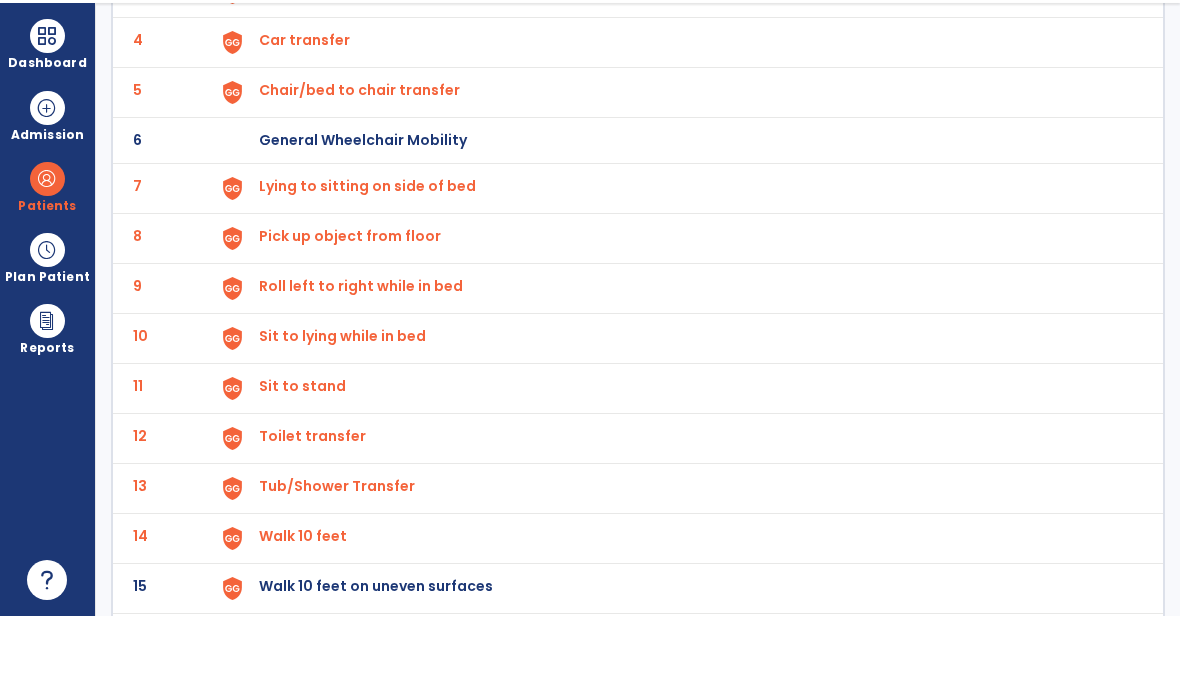scroll, scrollTop: 80, scrollLeft: 0, axis: vertical 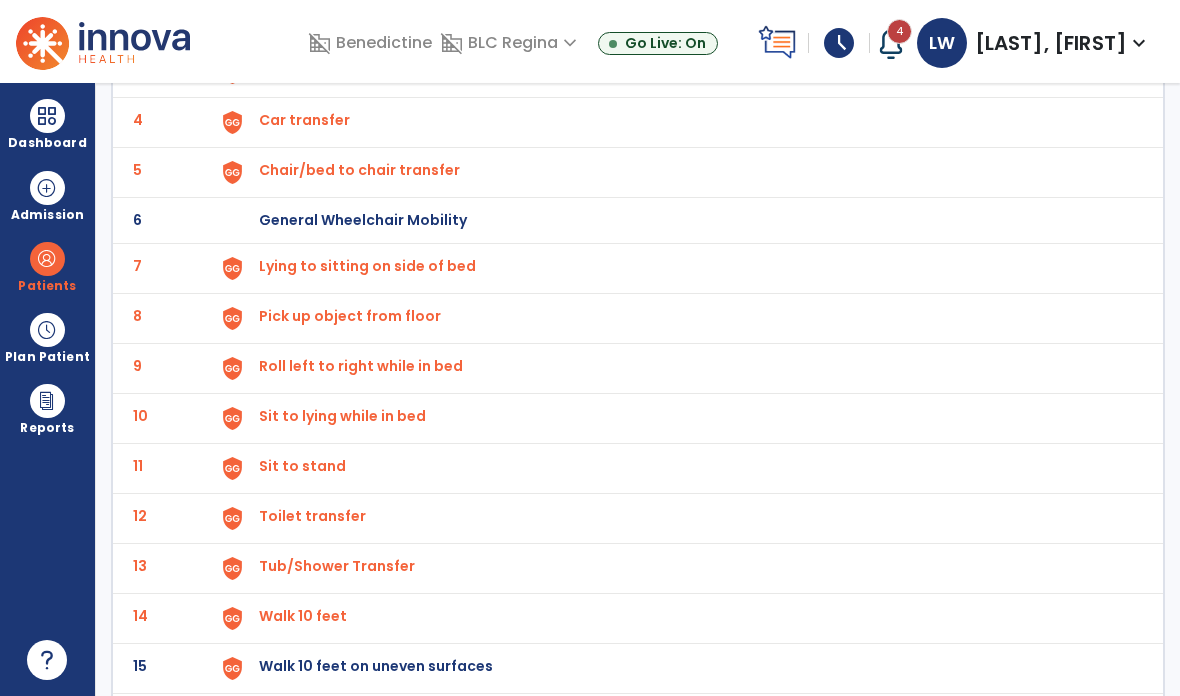 click on "Walk 10 feet on uneven surfaces" at bounding box center [305, -30] 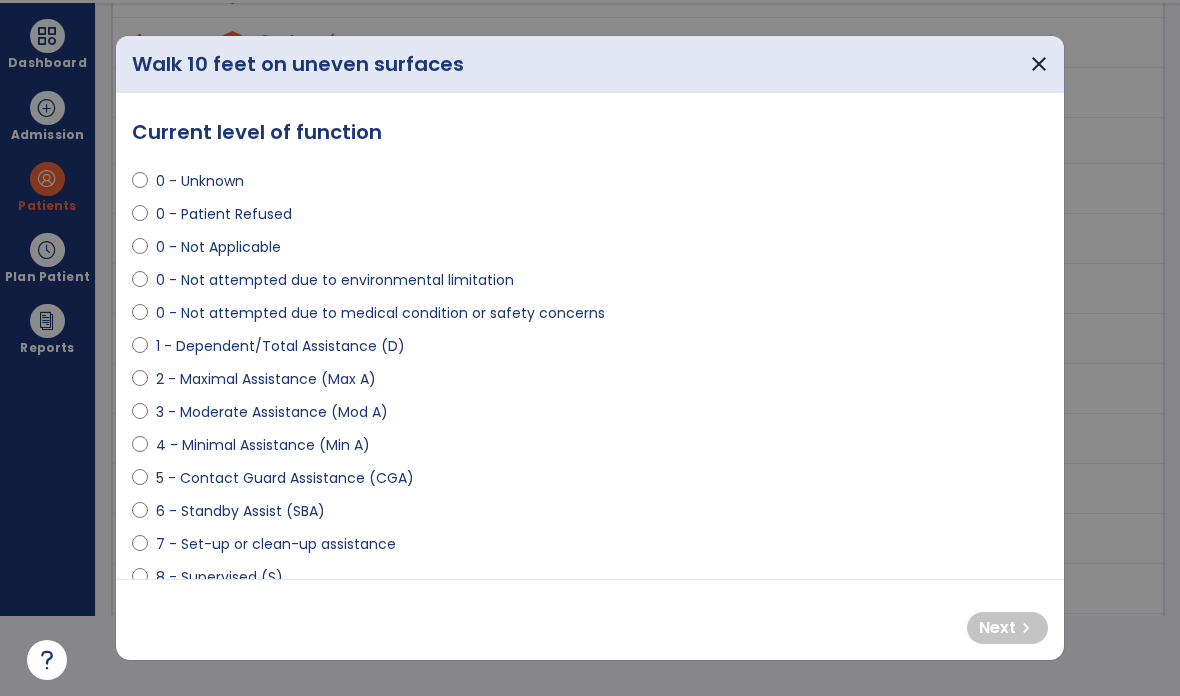 click on "0 - Not Applicable" at bounding box center (218, 247) 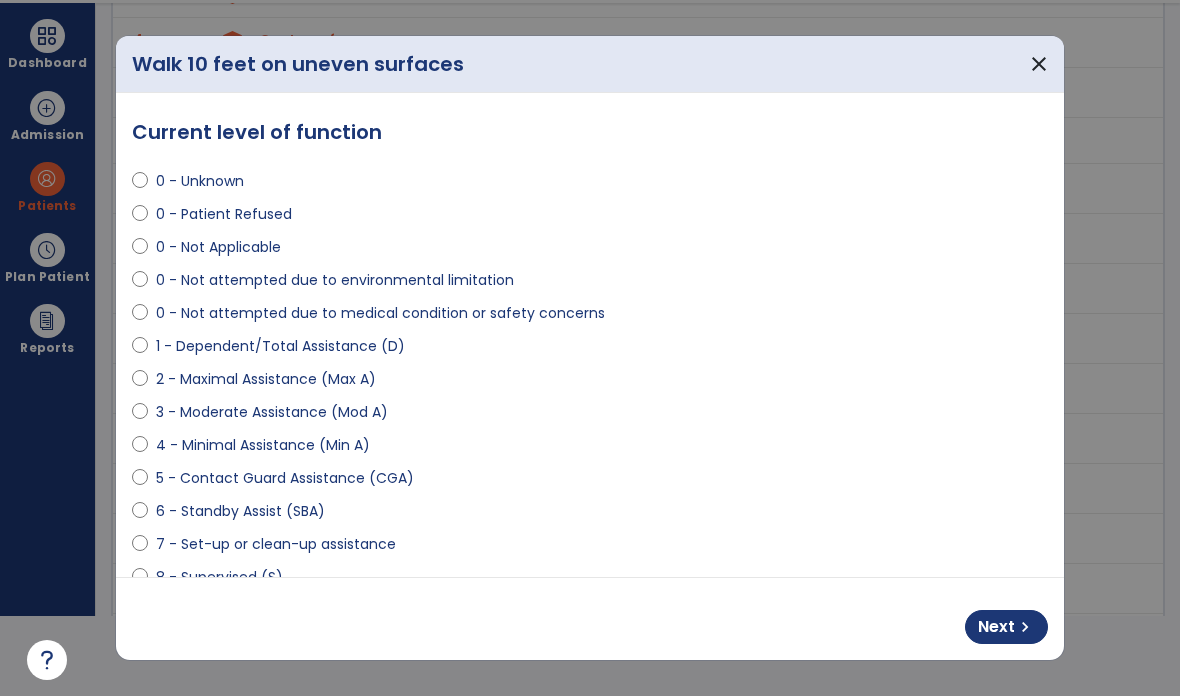 click on "chevron_right" at bounding box center [1025, 627] 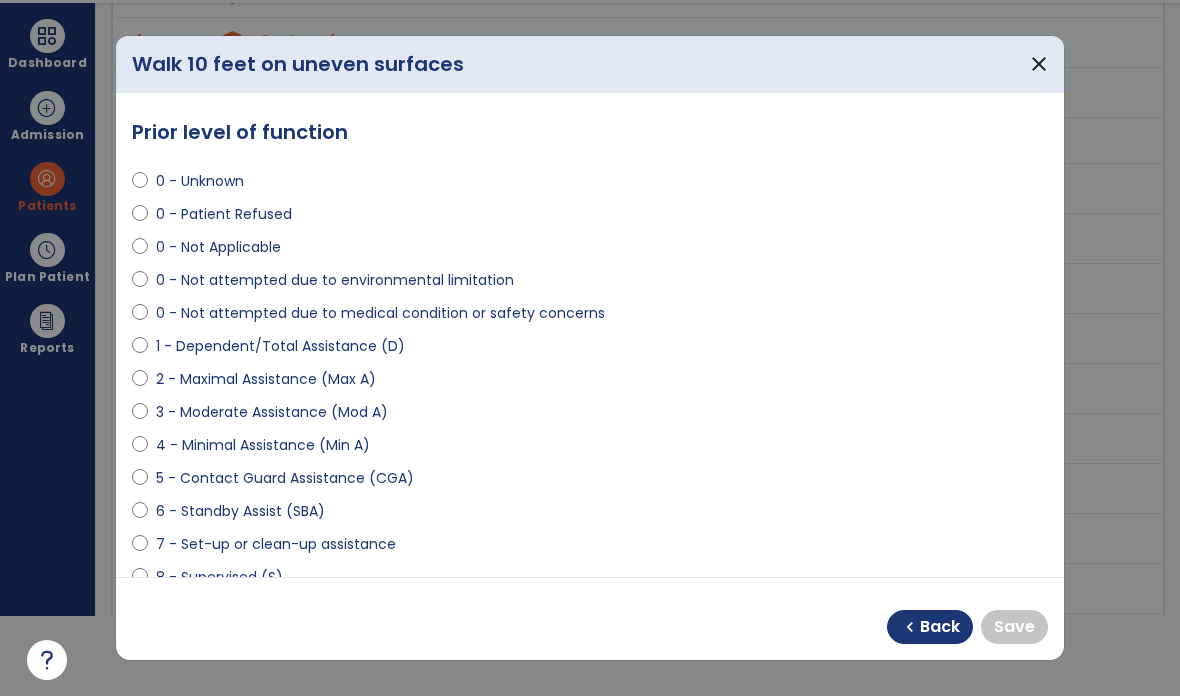 click on "0 - Not Applicable" at bounding box center [218, 247] 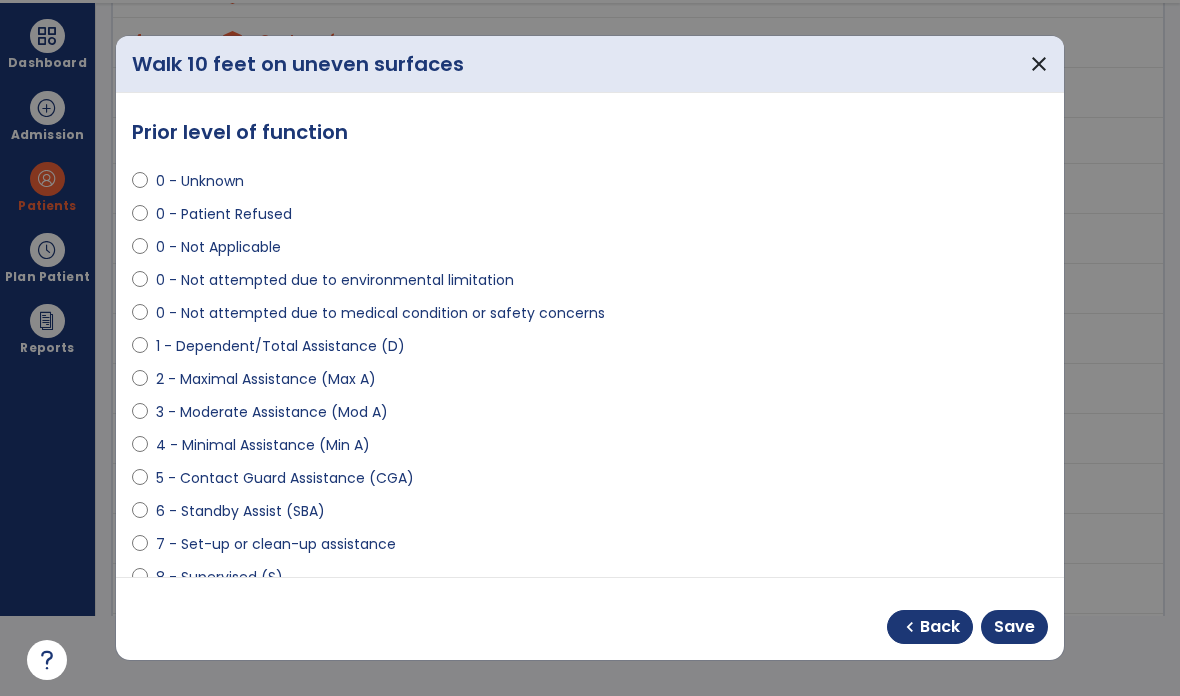 click on "Save" at bounding box center [1014, 627] 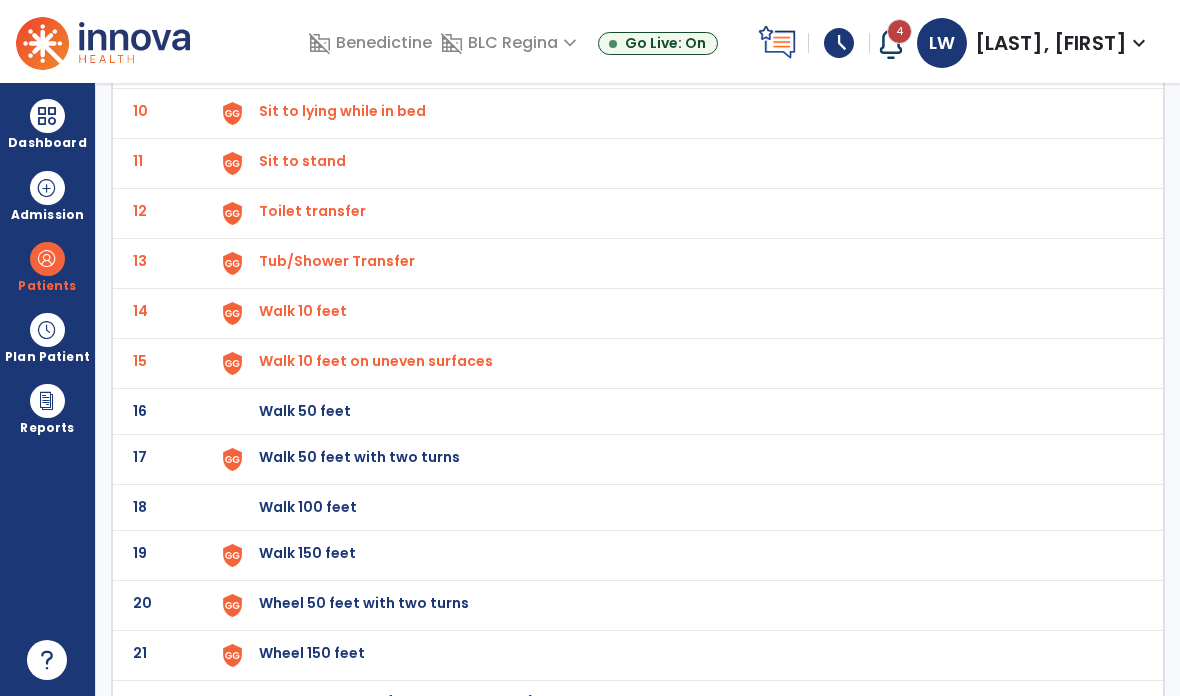 scroll, scrollTop: 595, scrollLeft: 0, axis: vertical 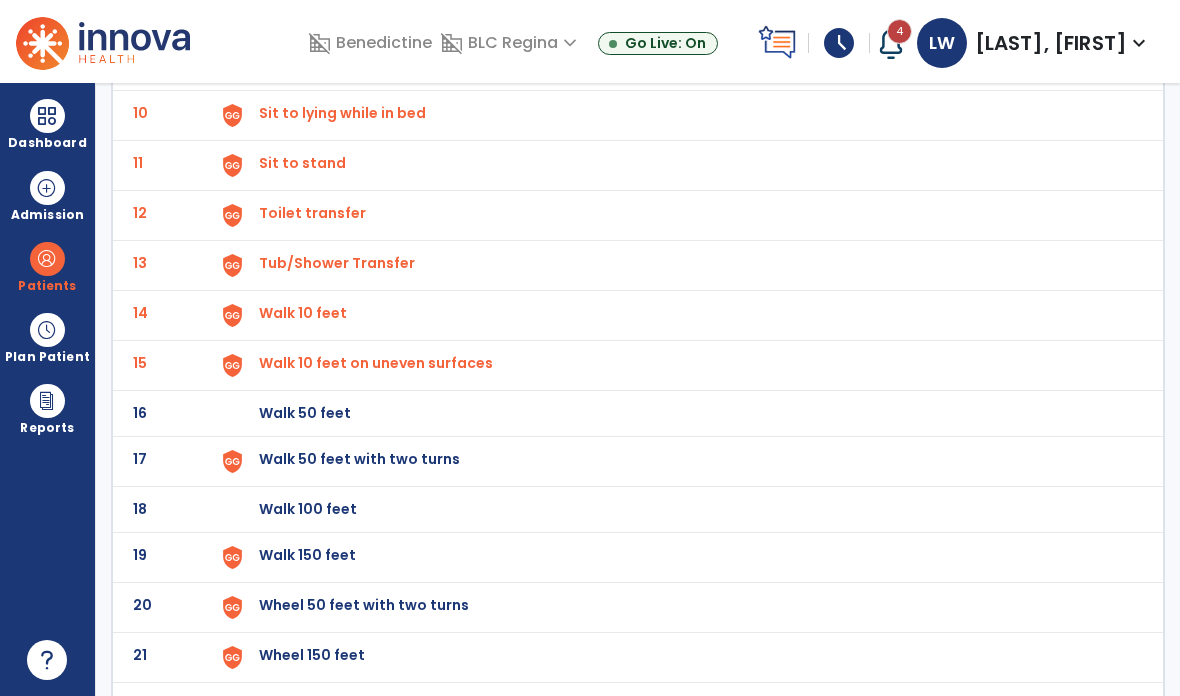 click on "Walk 50 feet with two turns" at bounding box center [305, -333] 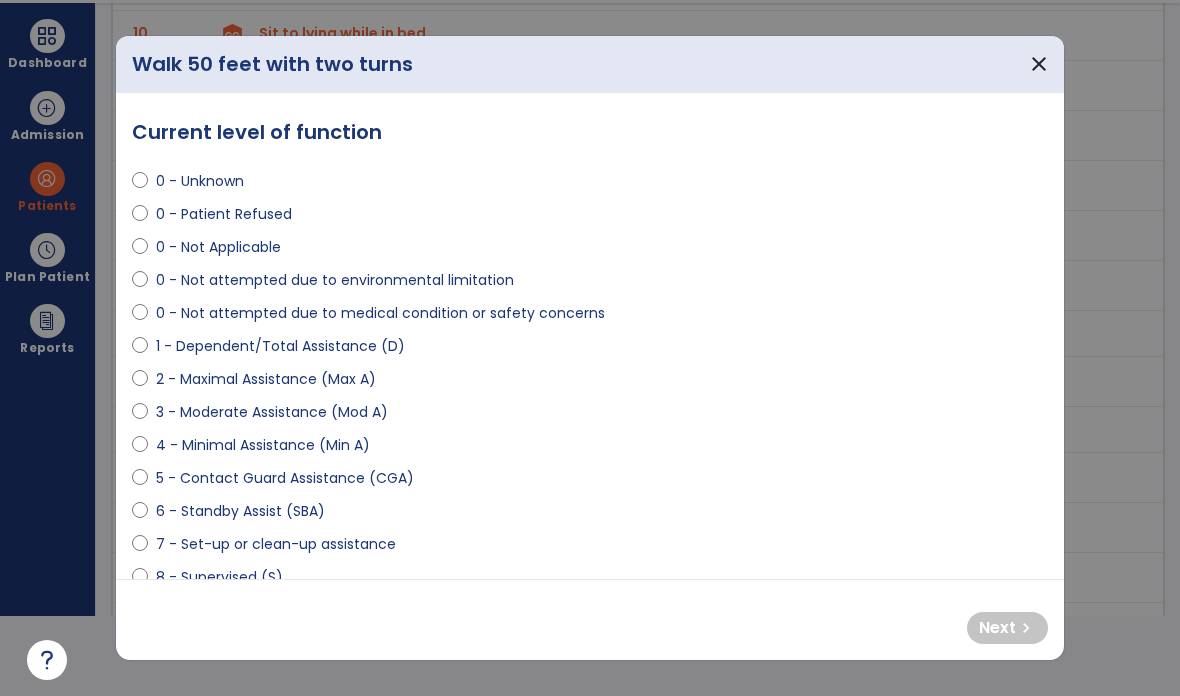 scroll, scrollTop: 0, scrollLeft: 0, axis: both 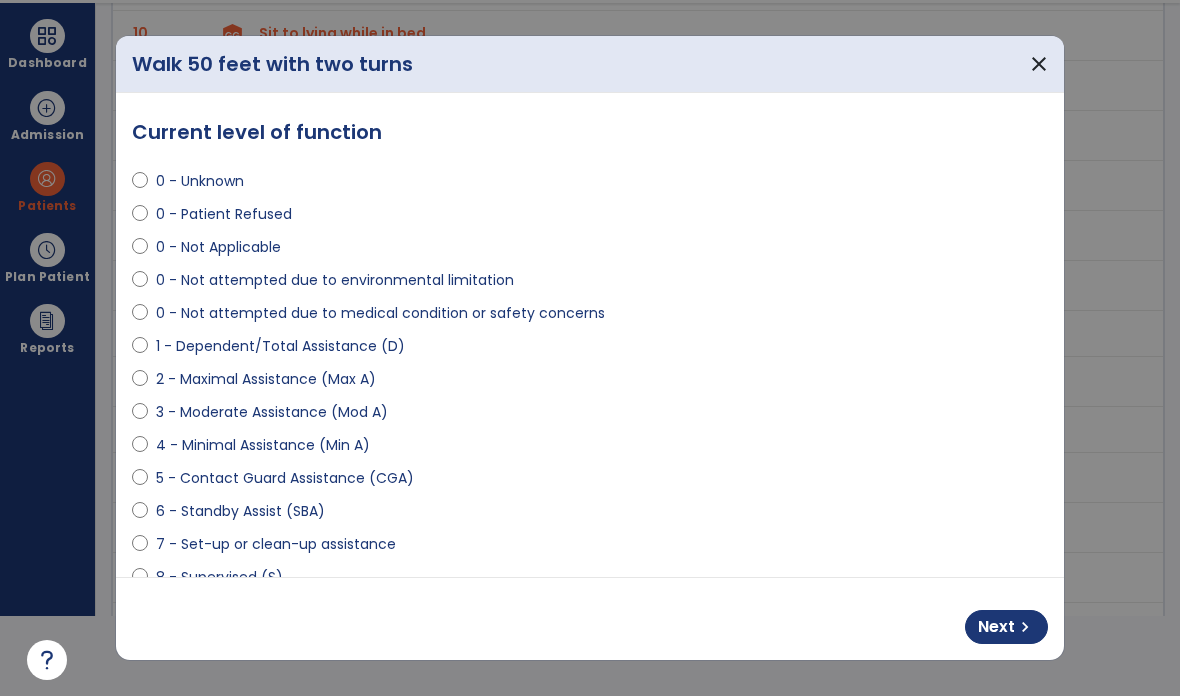 click on "0 - Not Applicable" at bounding box center (218, 247) 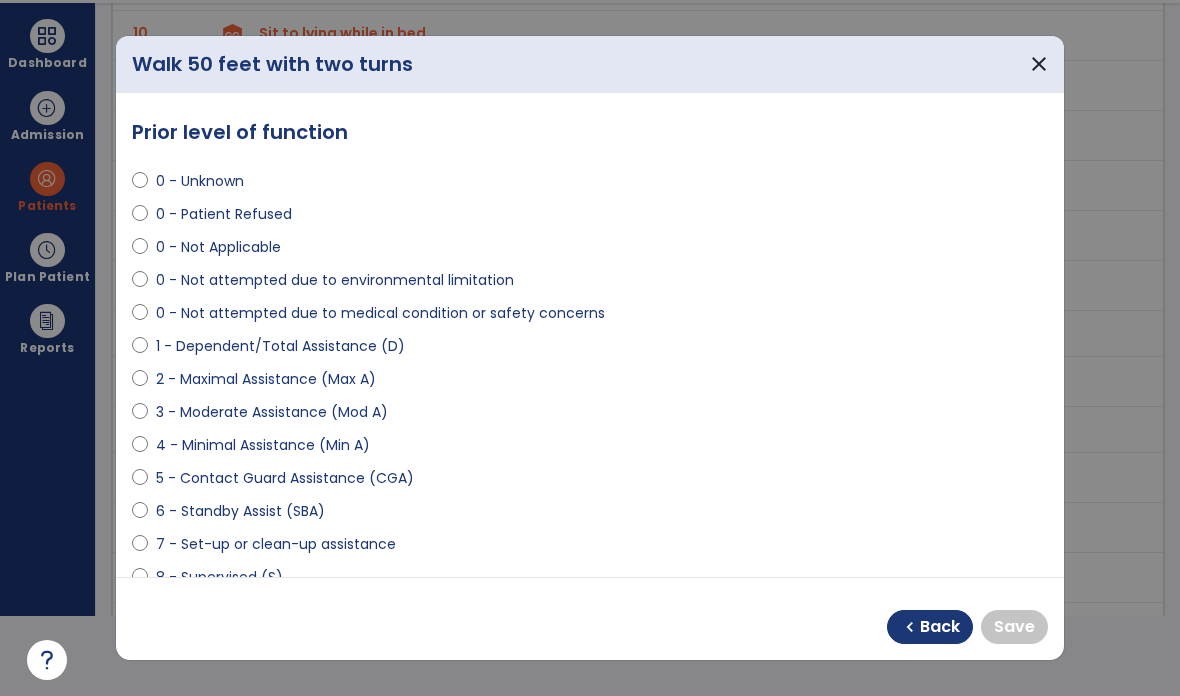 click on "0 - Not Applicable" at bounding box center (218, 247) 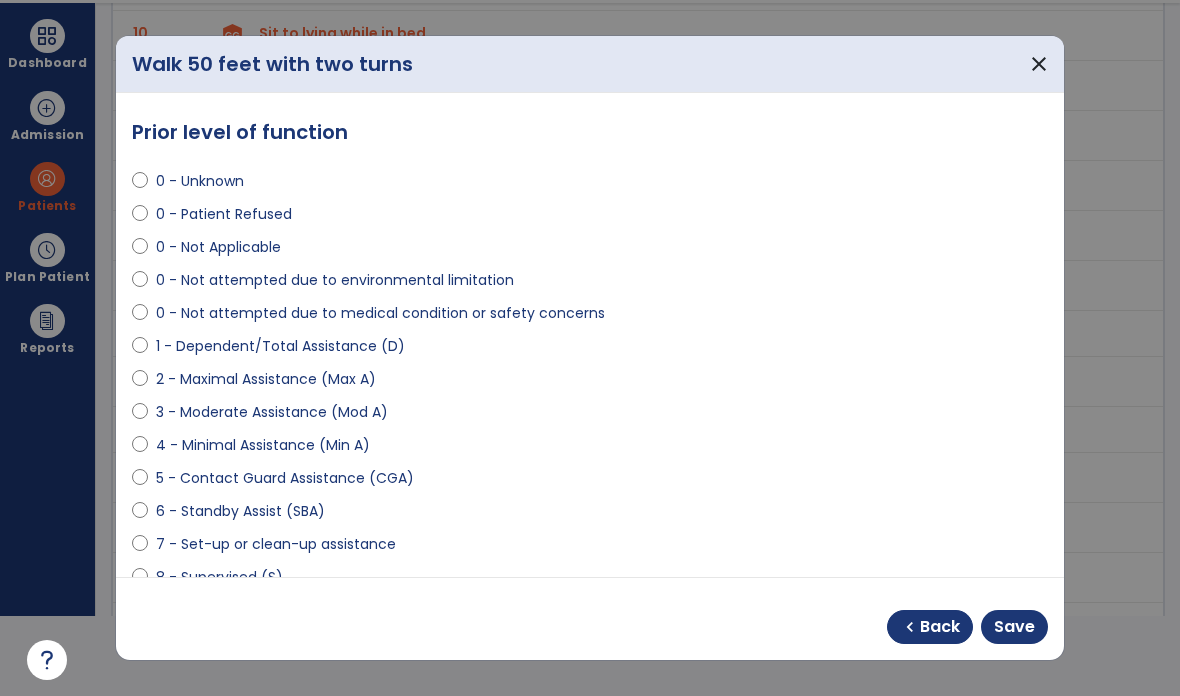 click on "Save" at bounding box center (1014, 627) 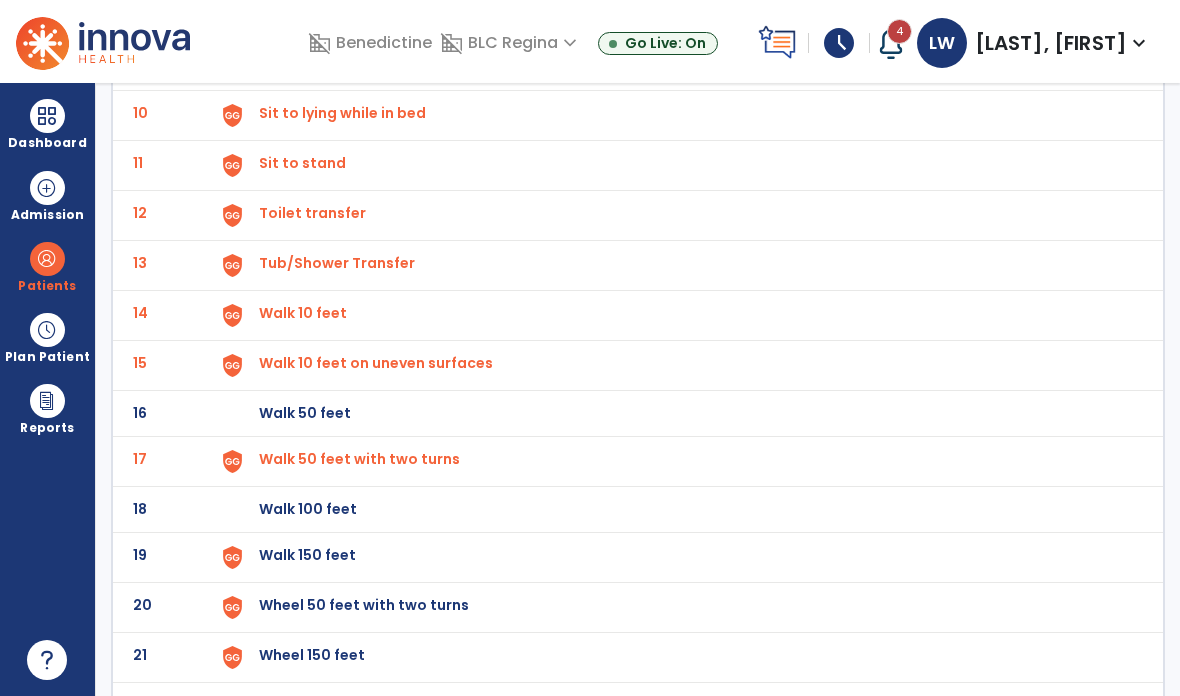 click on "Walk 150 feet" at bounding box center (305, -333) 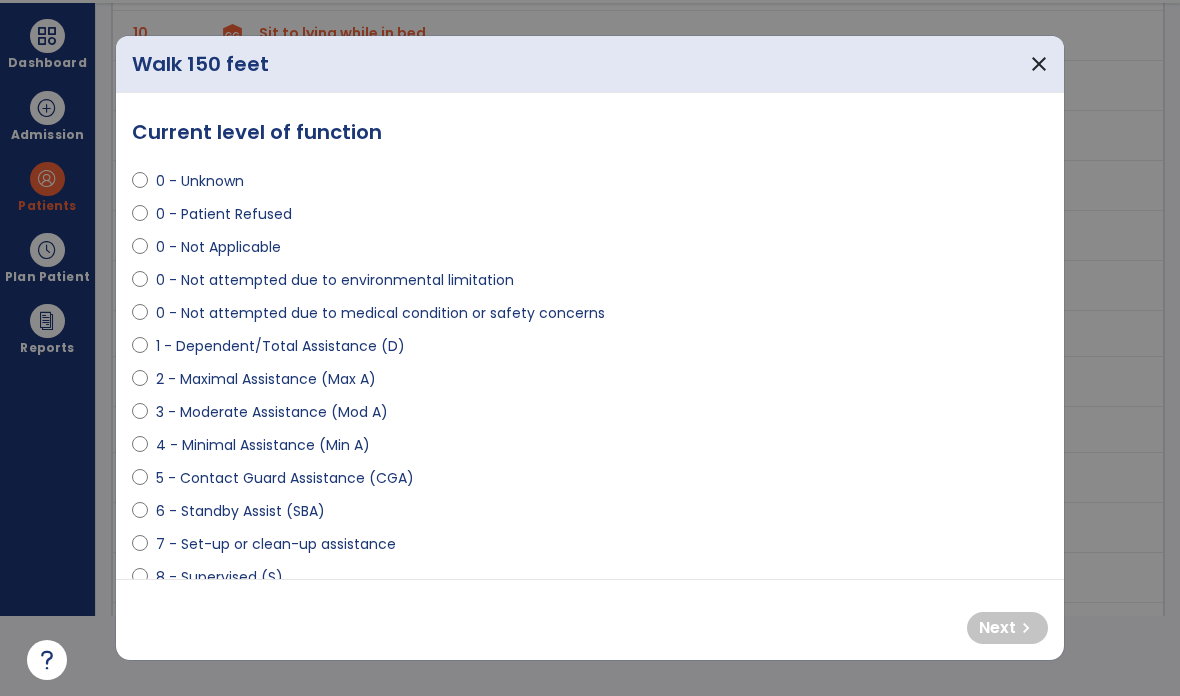 scroll, scrollTop: 0, scrollLeft: 0, axis: both 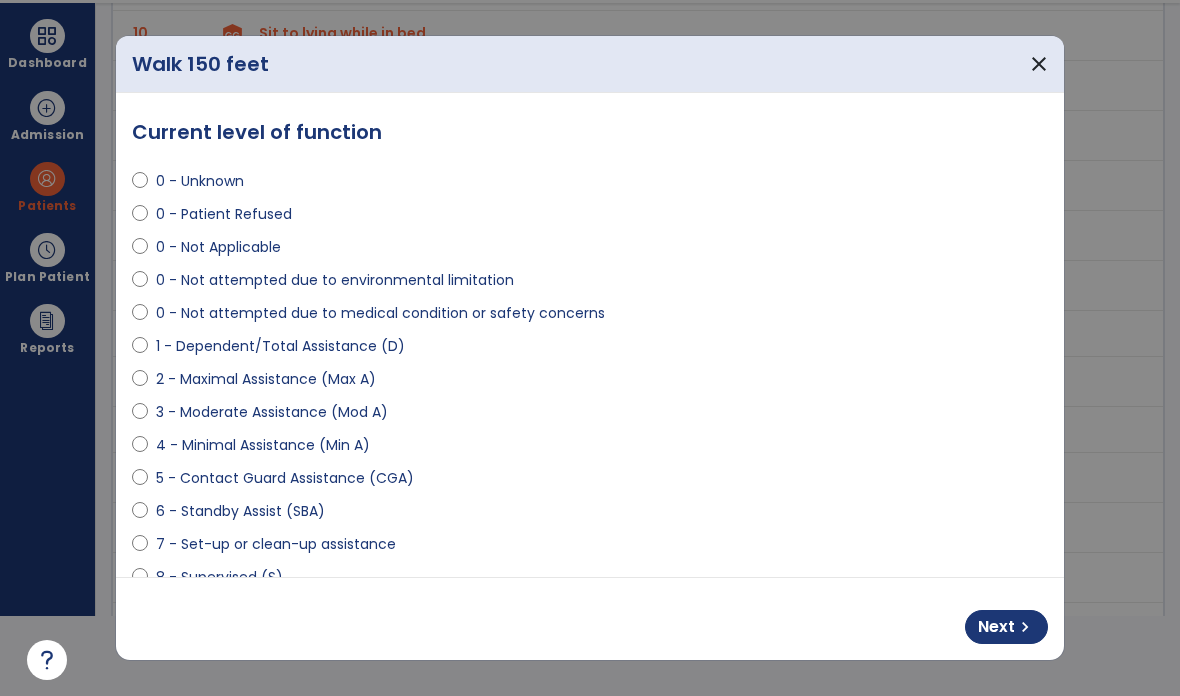 click on "Next  chevron_right" at bounding box center (590, 619) 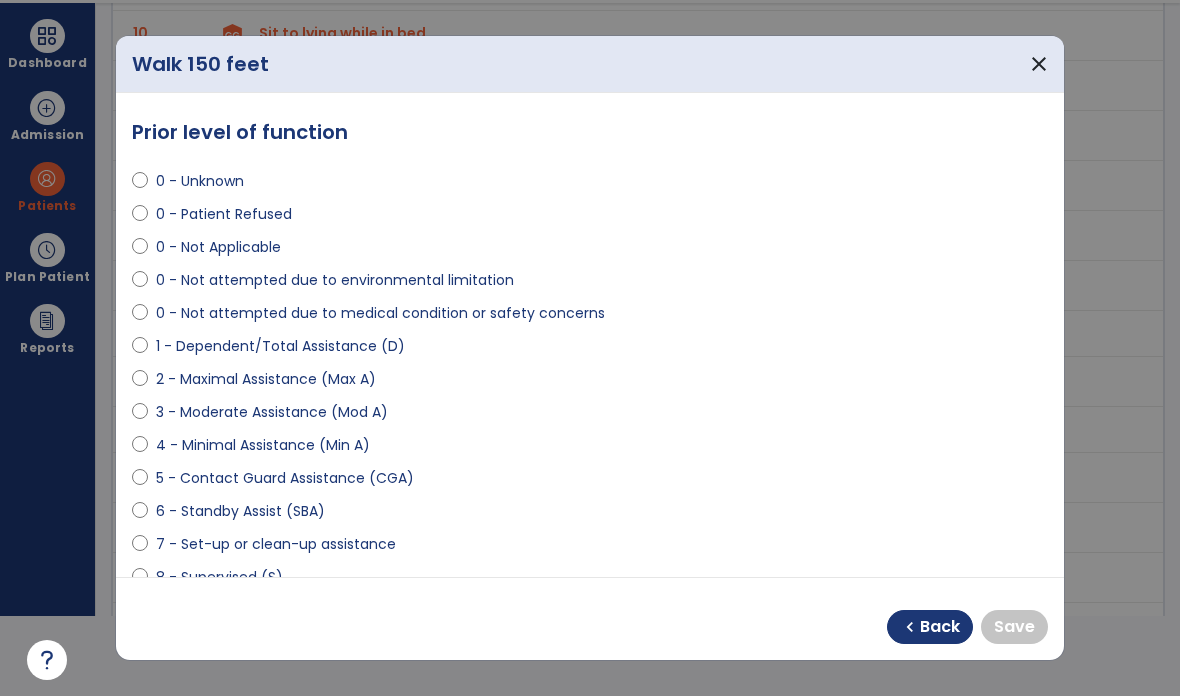 click on "0 - Not Applicable" at bounding box center (218, 247) 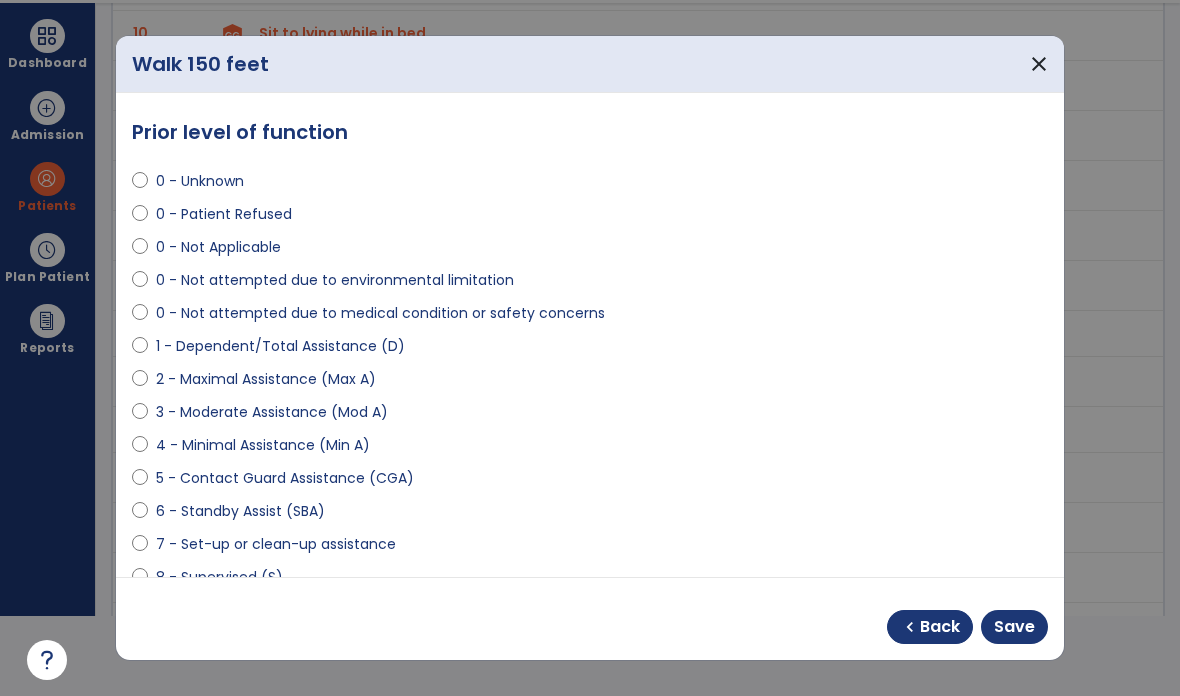 click on "Save" at bounding box center [1014, 627] 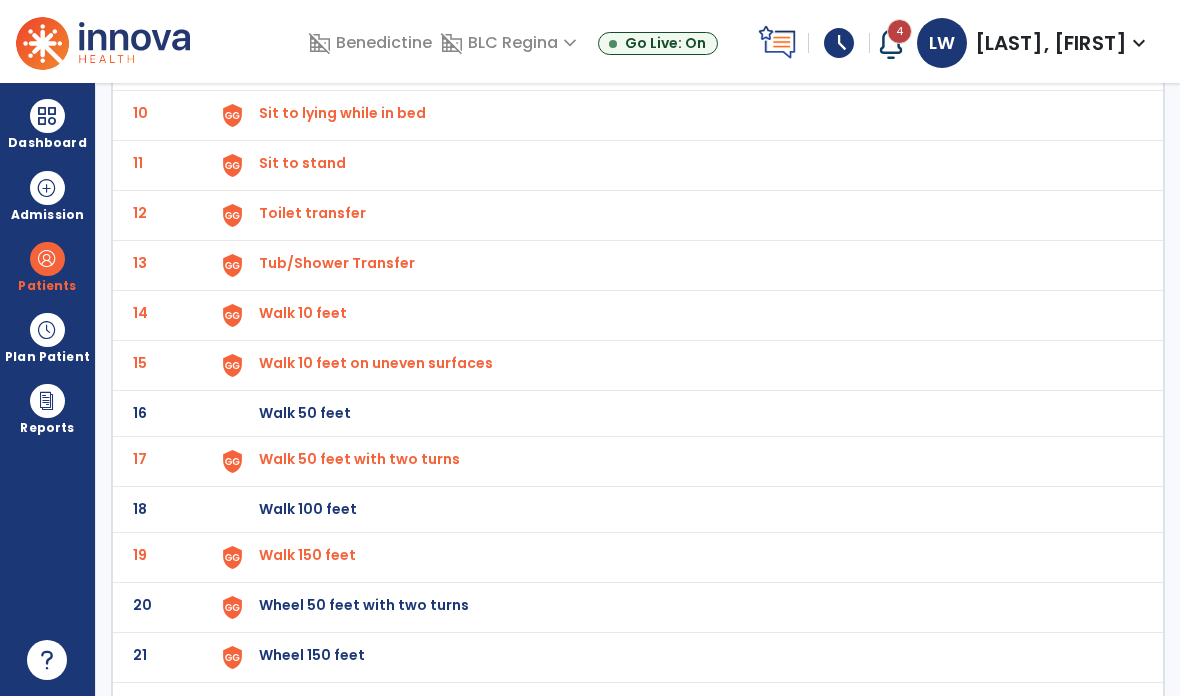 click on "Wheel 50 feet with two turns" at bounding box center [305, -333] 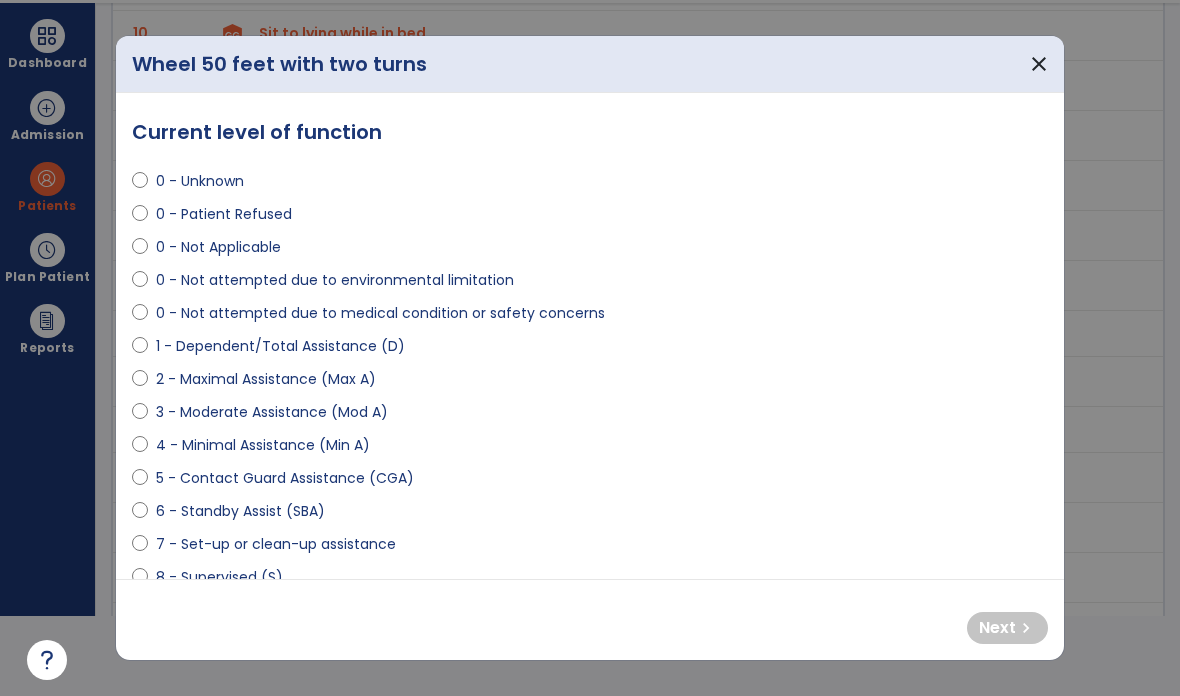 scroll, scrollTop: 0, scrollLeft: 0, axis: both 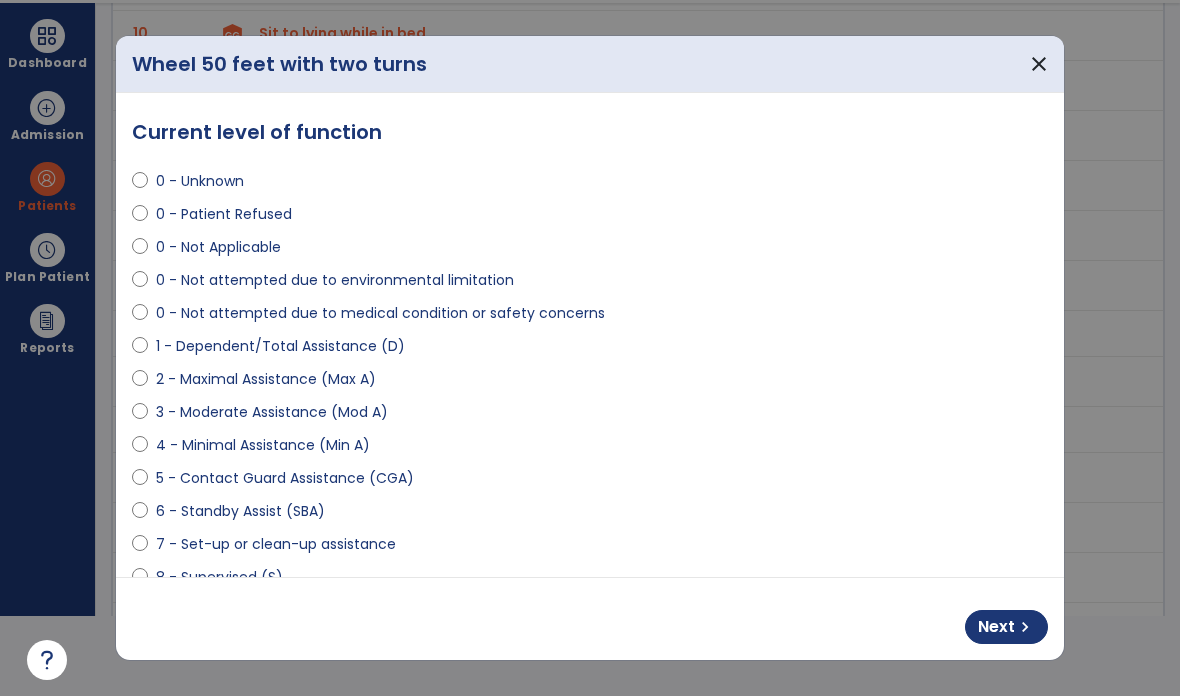 click on "Next" at bounding box center (996, 627) 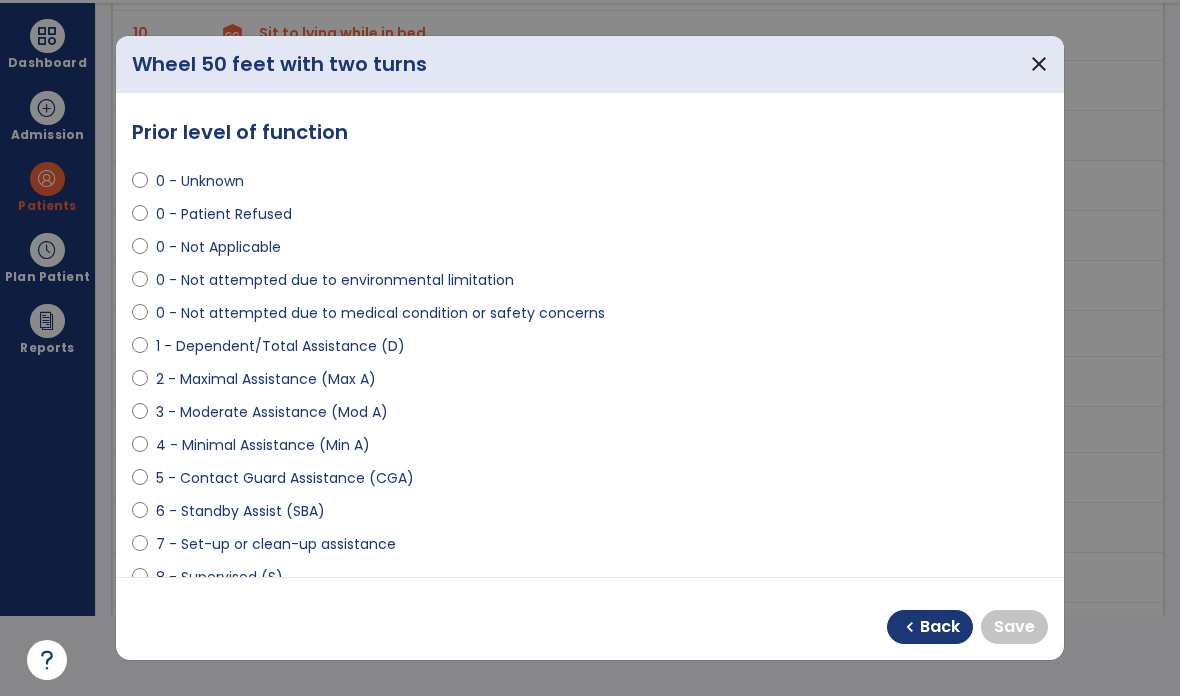 click on "1 - Dependent/Total Assistance (D)" at bounding box center [280, 346] 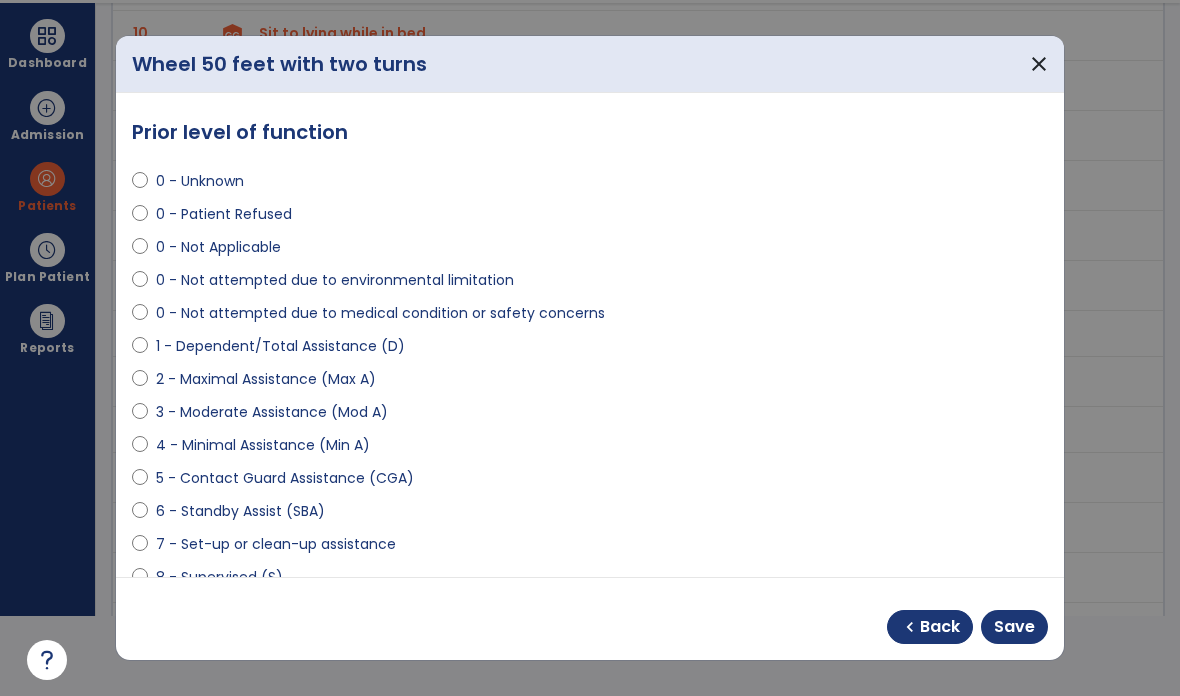 click on "Save" at bounding box center (1014, 627) 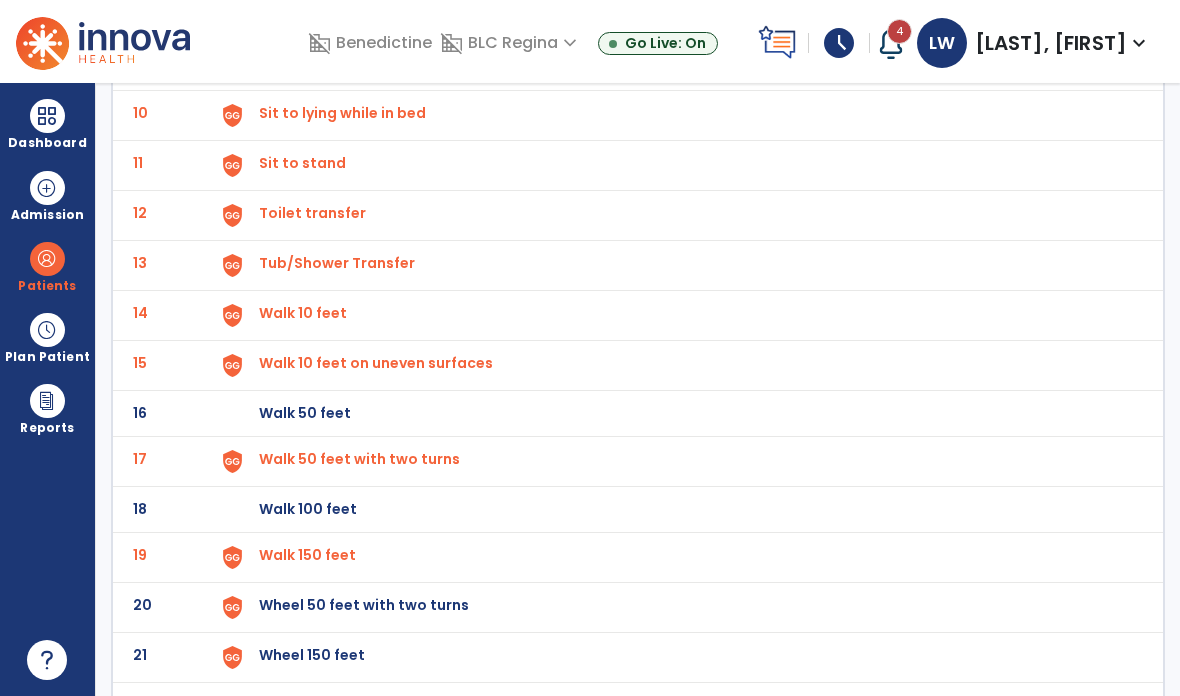 scroll, scrollTop: 80, scrollLeft: 0, axis: vertical 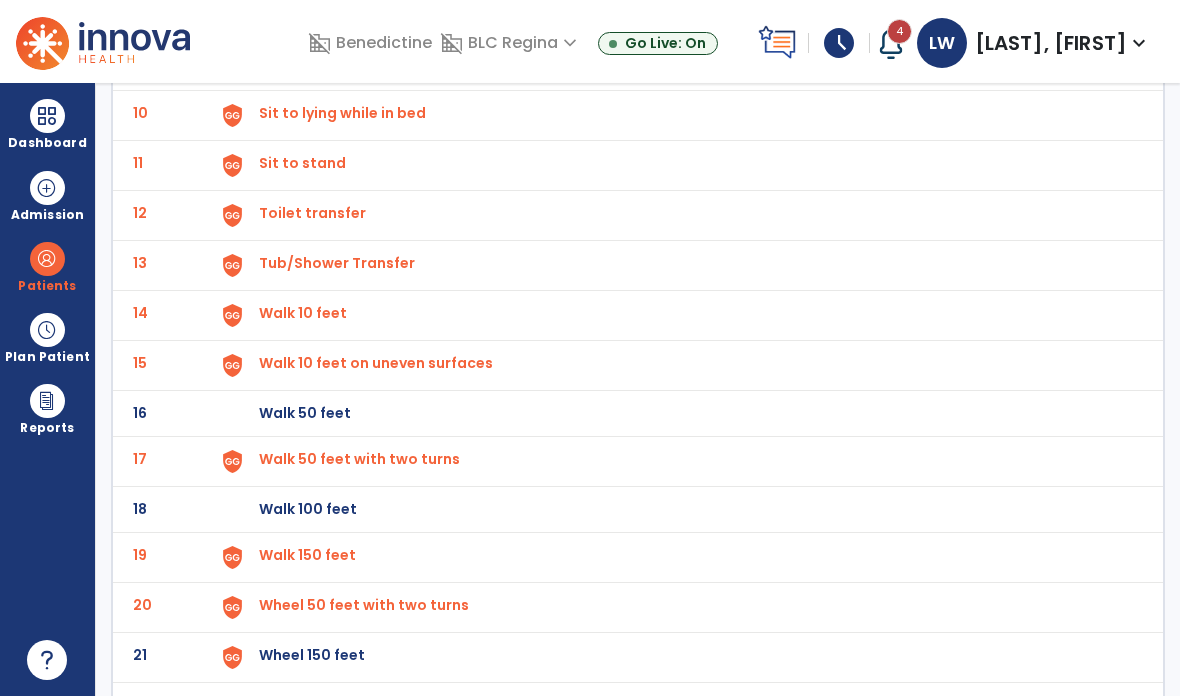 click on "21 Wheel 150 feet" 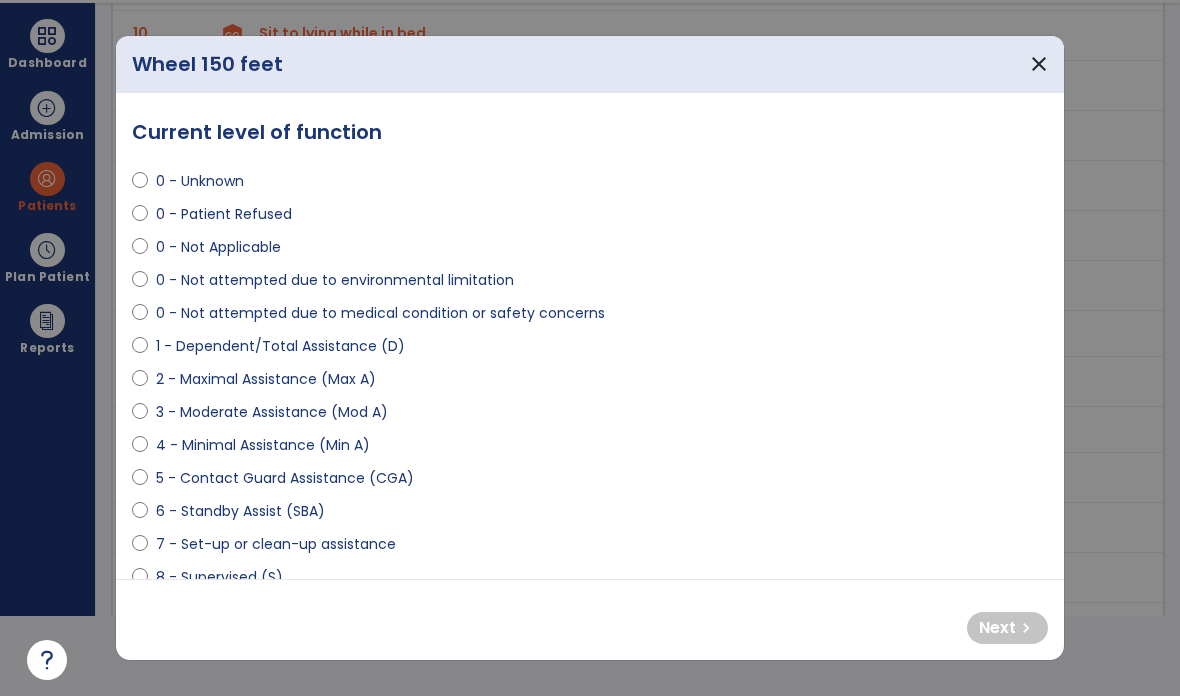 click on "1 - Dependent/Total Assistance (D)" at bounding box center [280, 346] 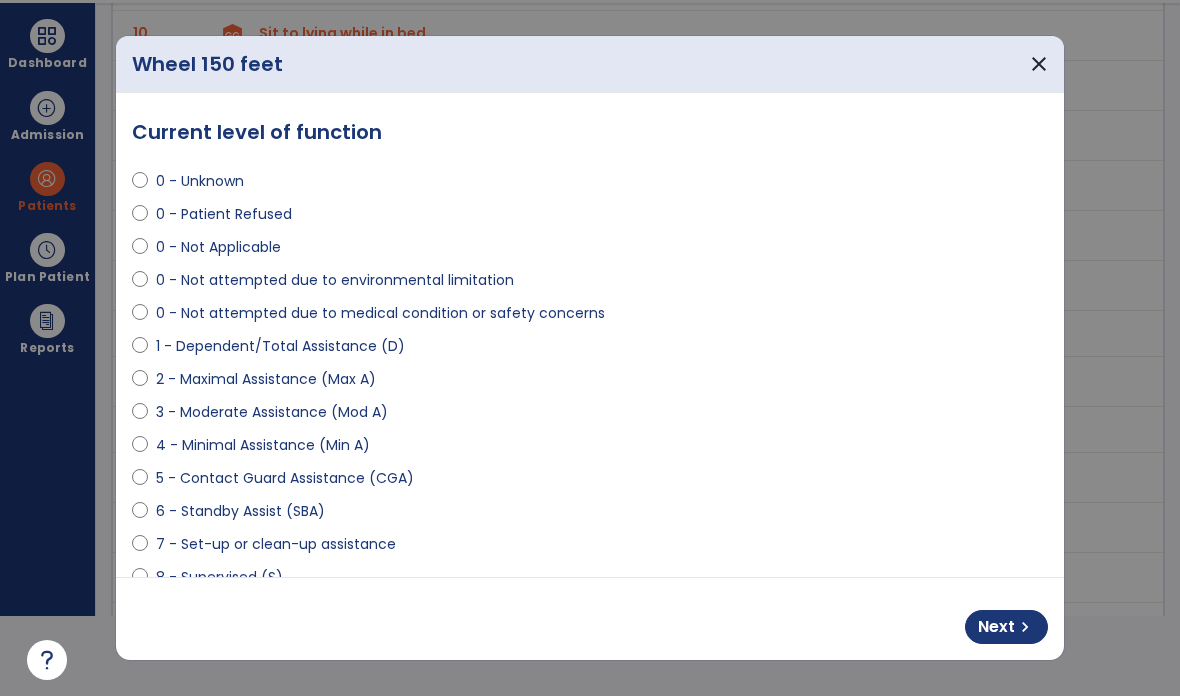 click on "Next" at bounding box center (996, 627) 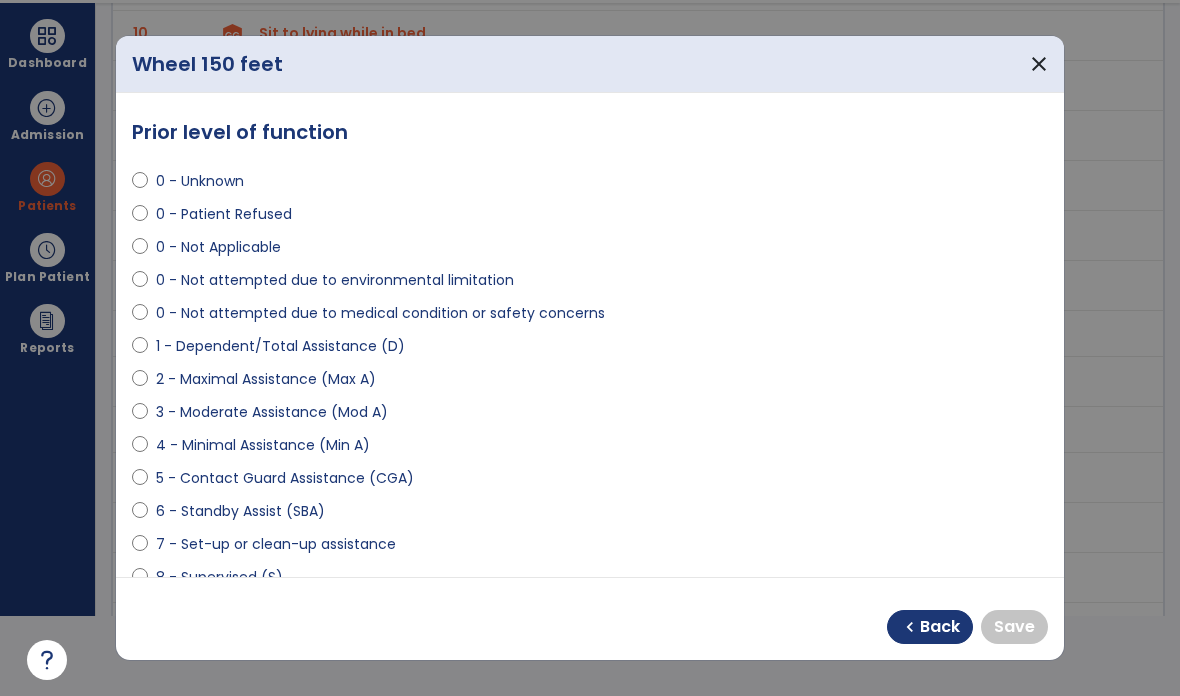 click on "1 - Dependent/Total Assistance (D)" at bounding box center (280, 346) 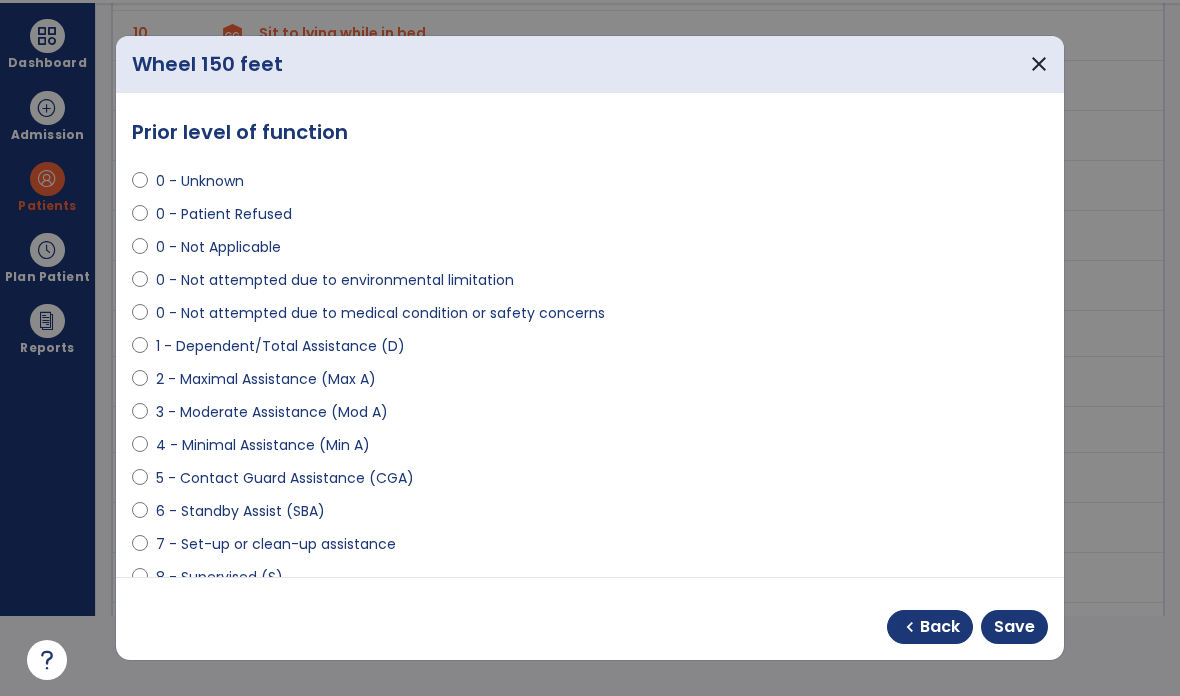 click on "Save" at bounding box center (1014, 627) 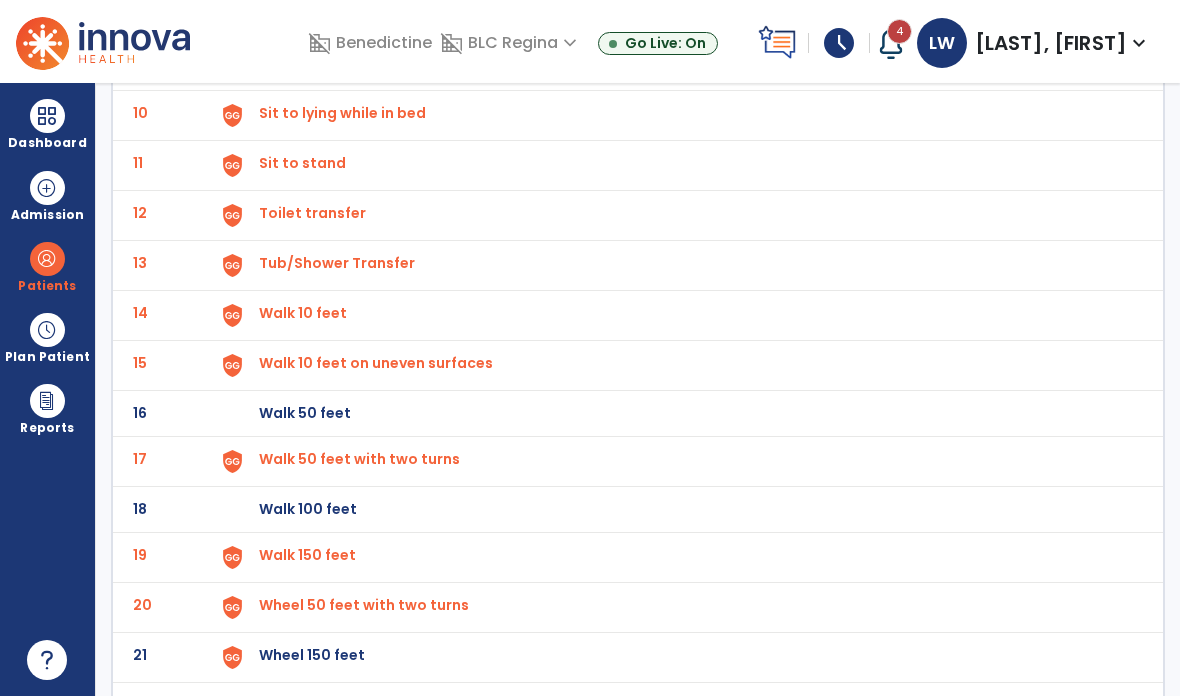 scroll, scrollTop: 80, scrollLeft: 0, axis: vertical 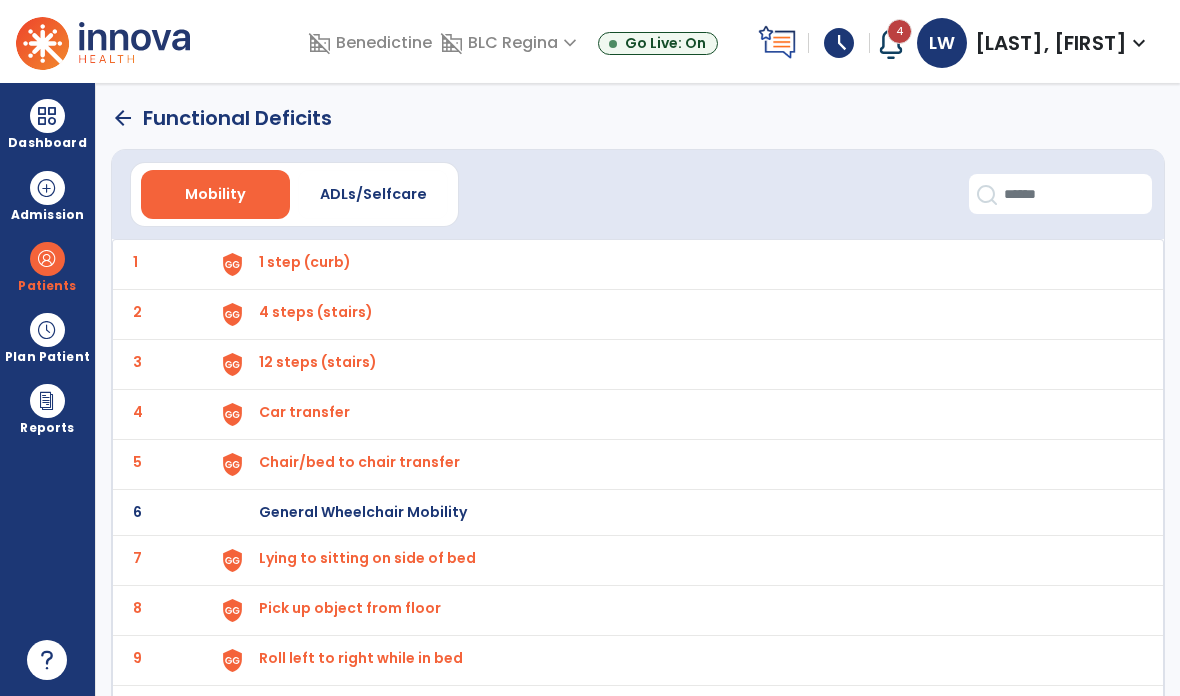 click on "arrow_back" 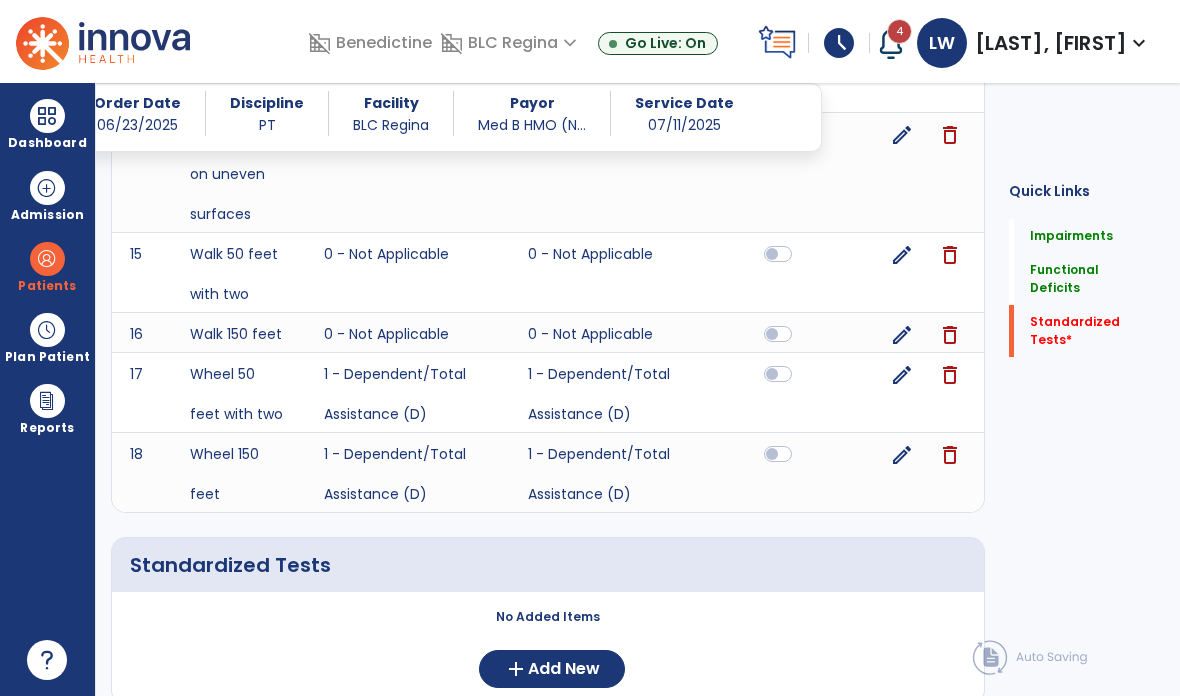 scroll, scrollTop: 2646, scrollLeft: 0, axis: vertical 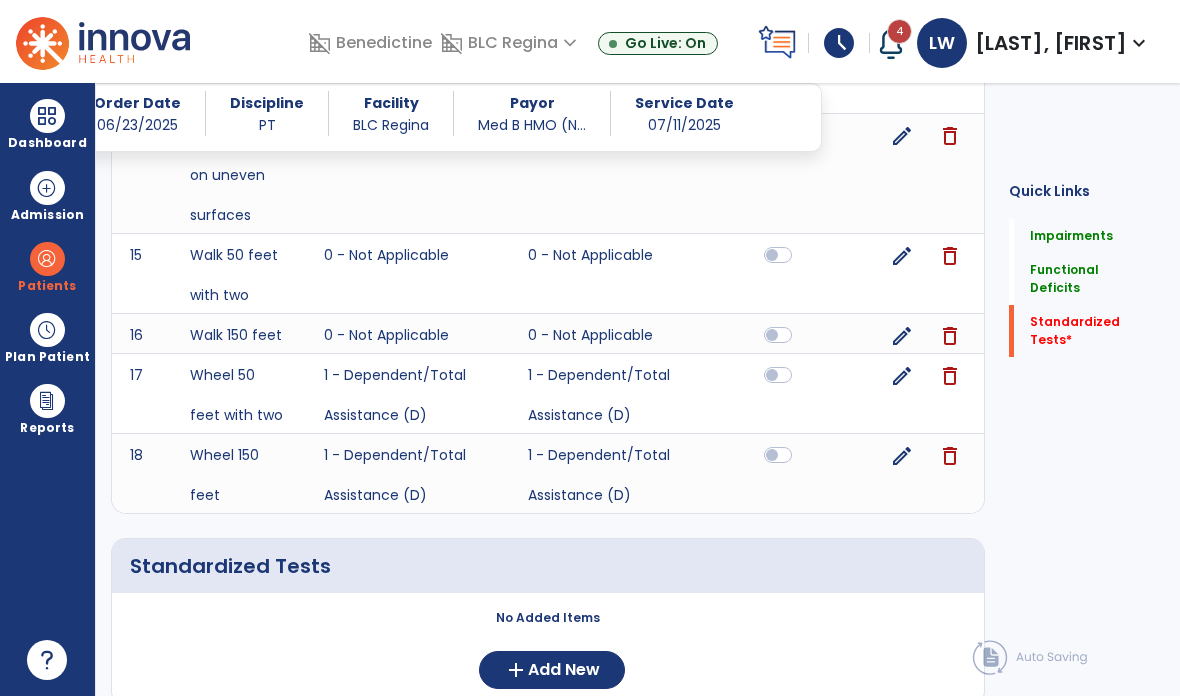 click on "add  Add New" 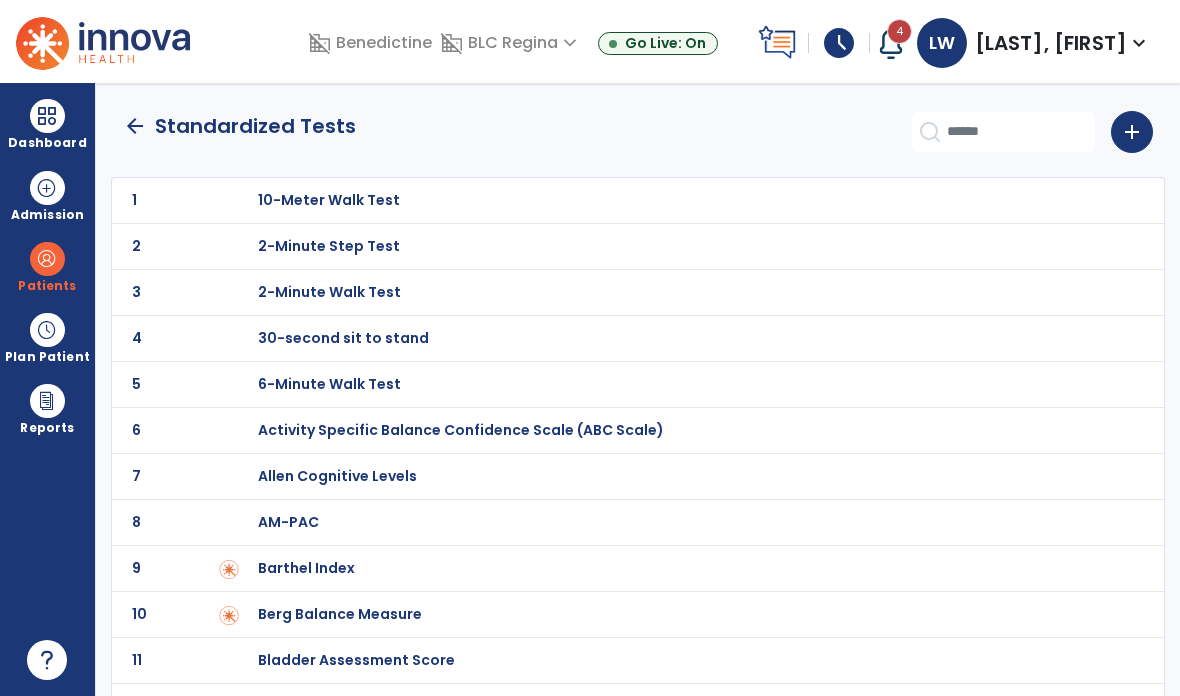 scroll, scrollTop: 0, scrollLeft: 0, axis: both 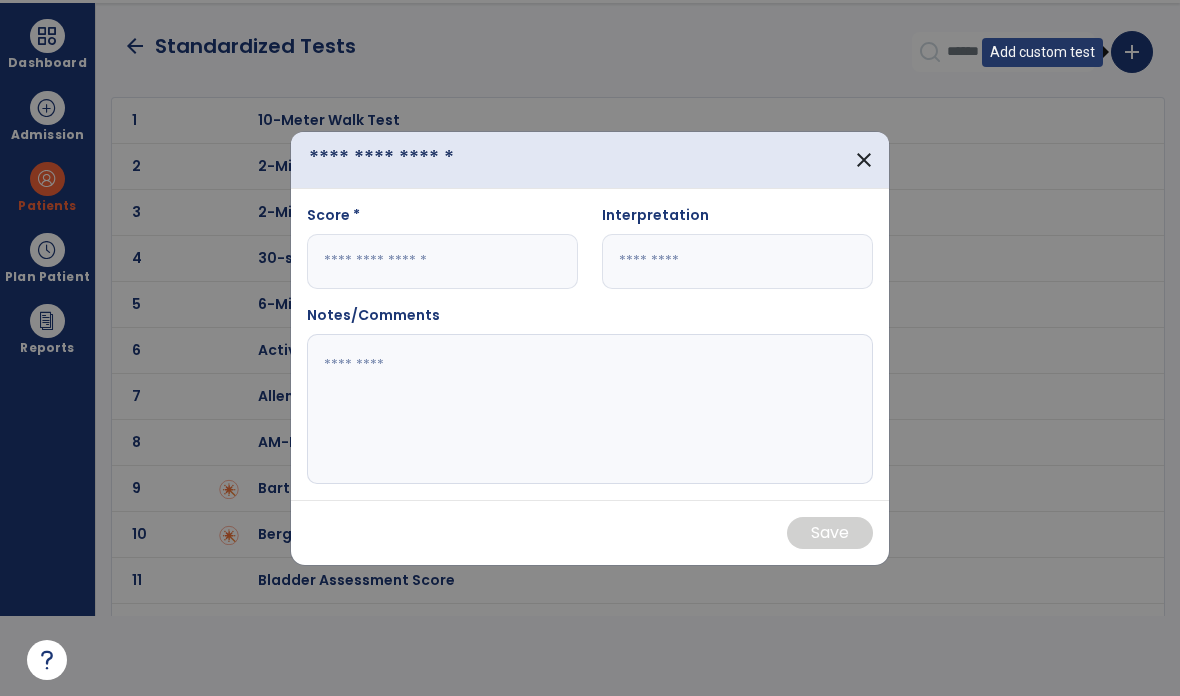 click at bounding box center (395, 159) 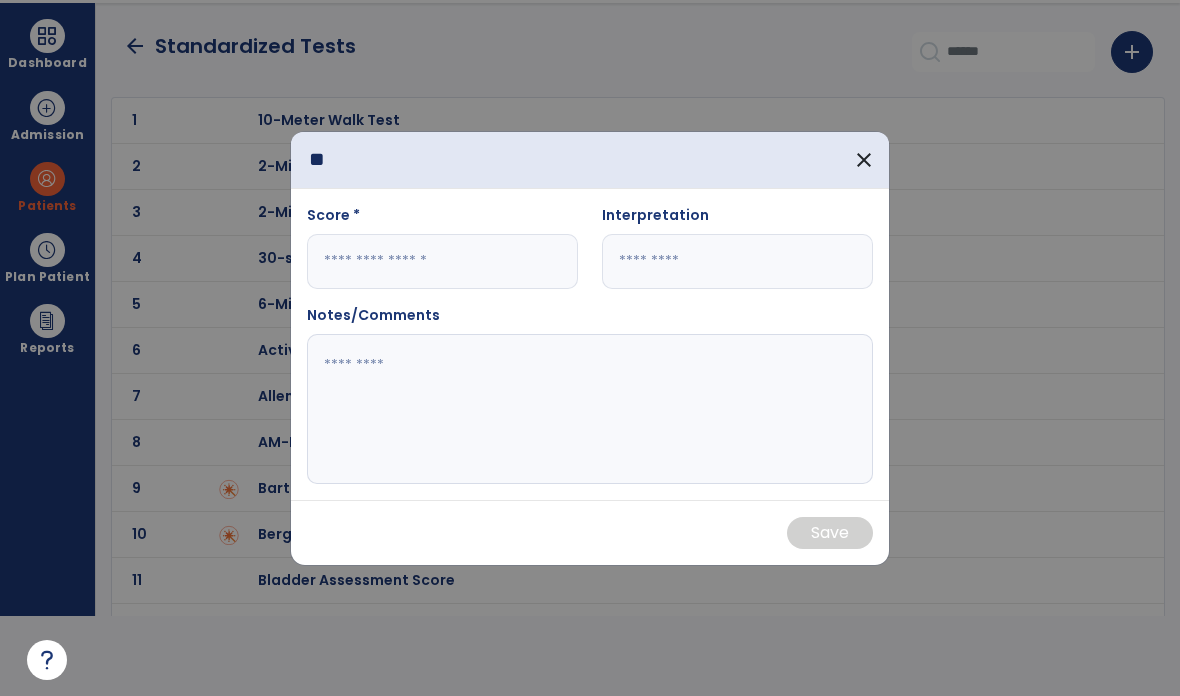 type on "**" 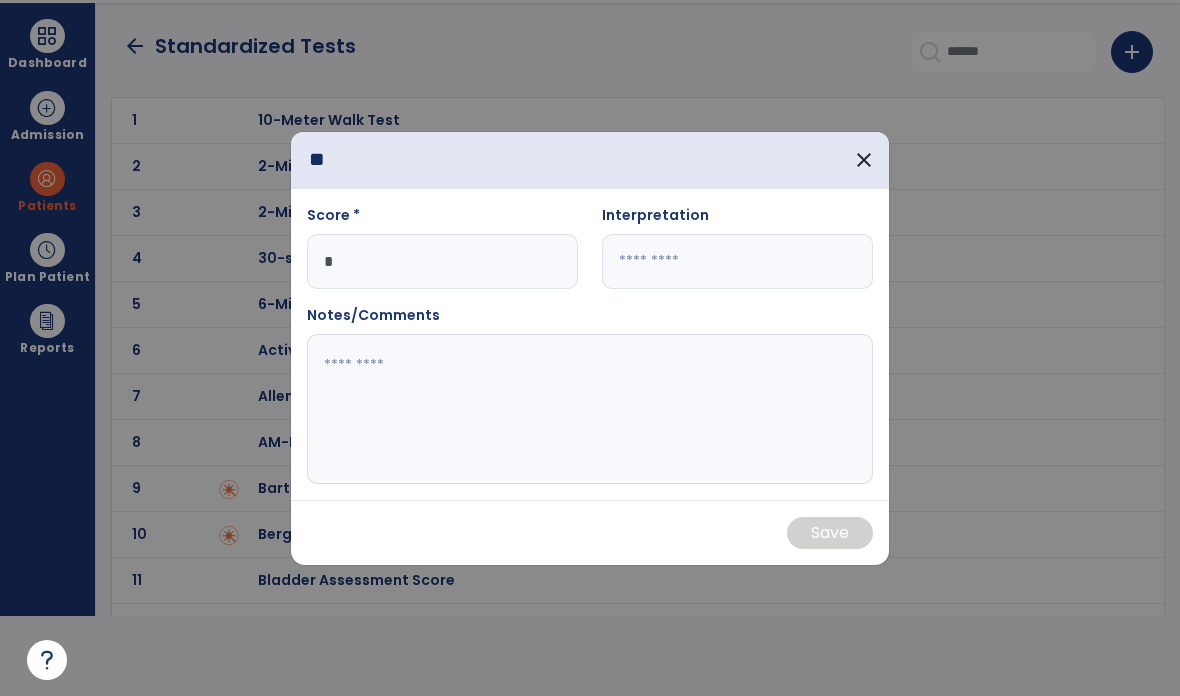 type on "**" 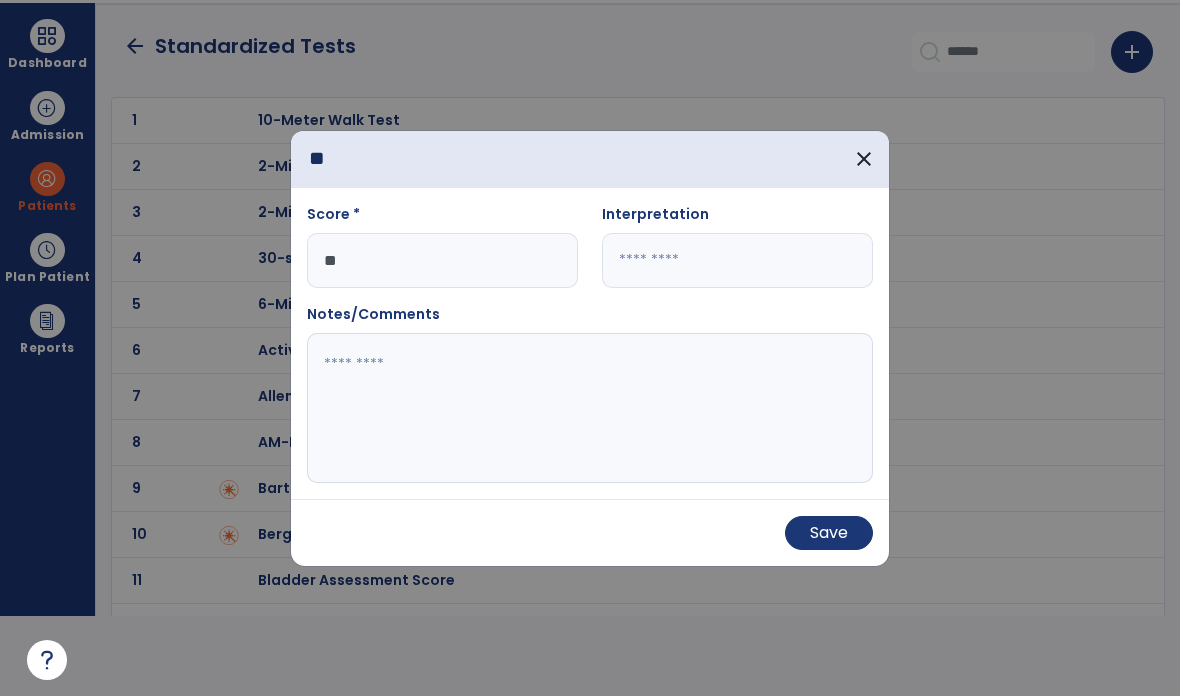click on "Save" at bounding box center [829, 533] 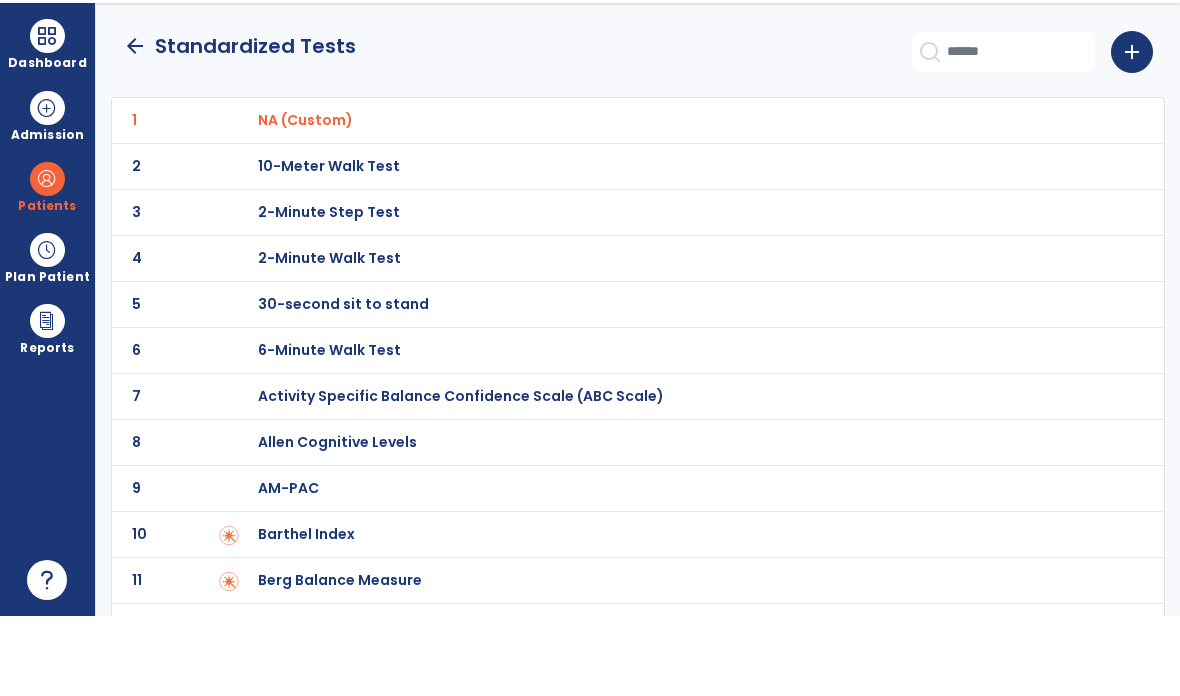 scroll, scrollTop: 80, scrollLeft: 0, axis: vertical 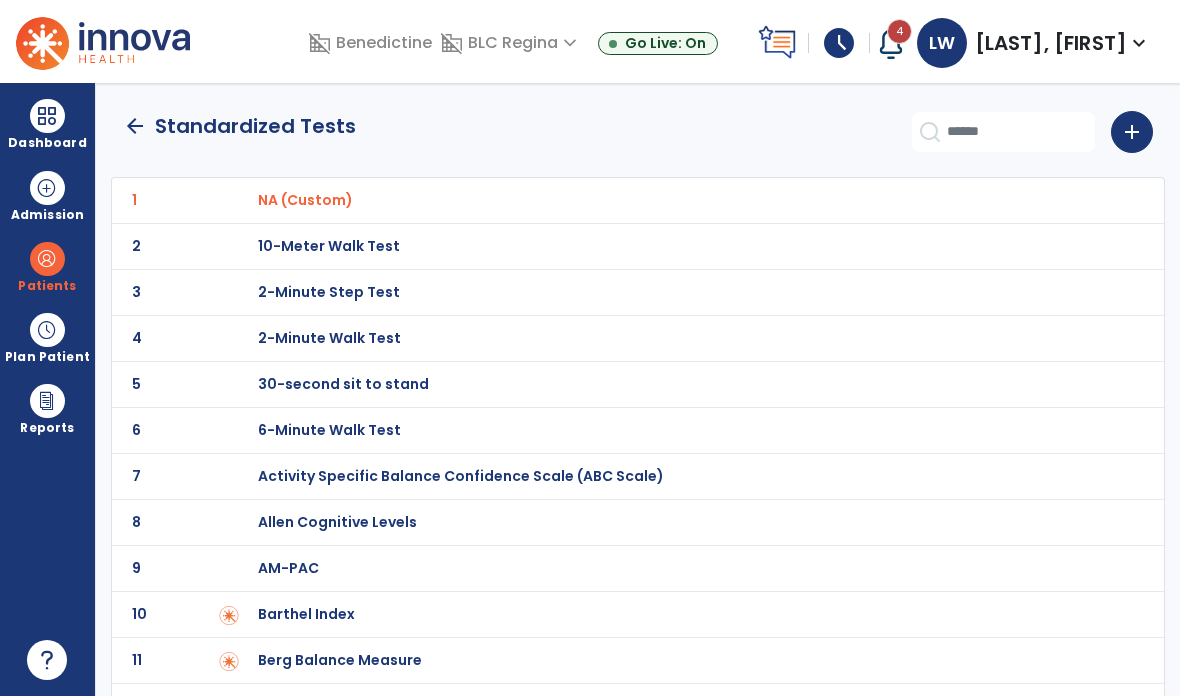 click on "arrow_back" 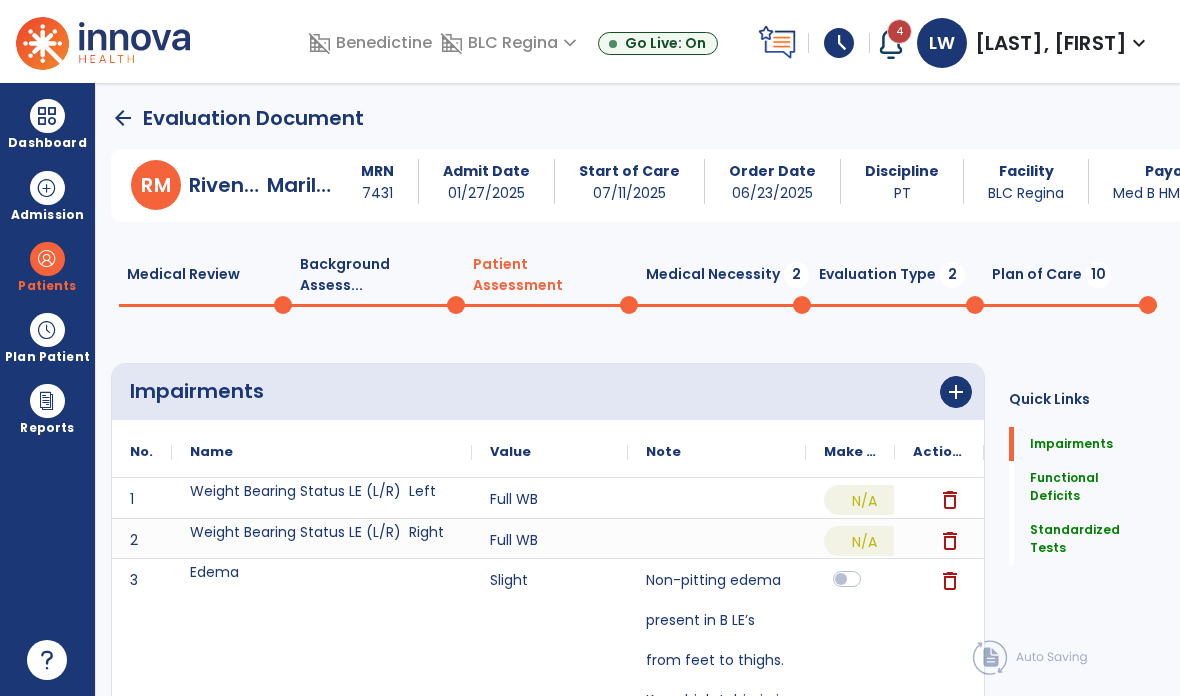 scroll, scrollTop: 0, scrollLeft: 0, axis: both 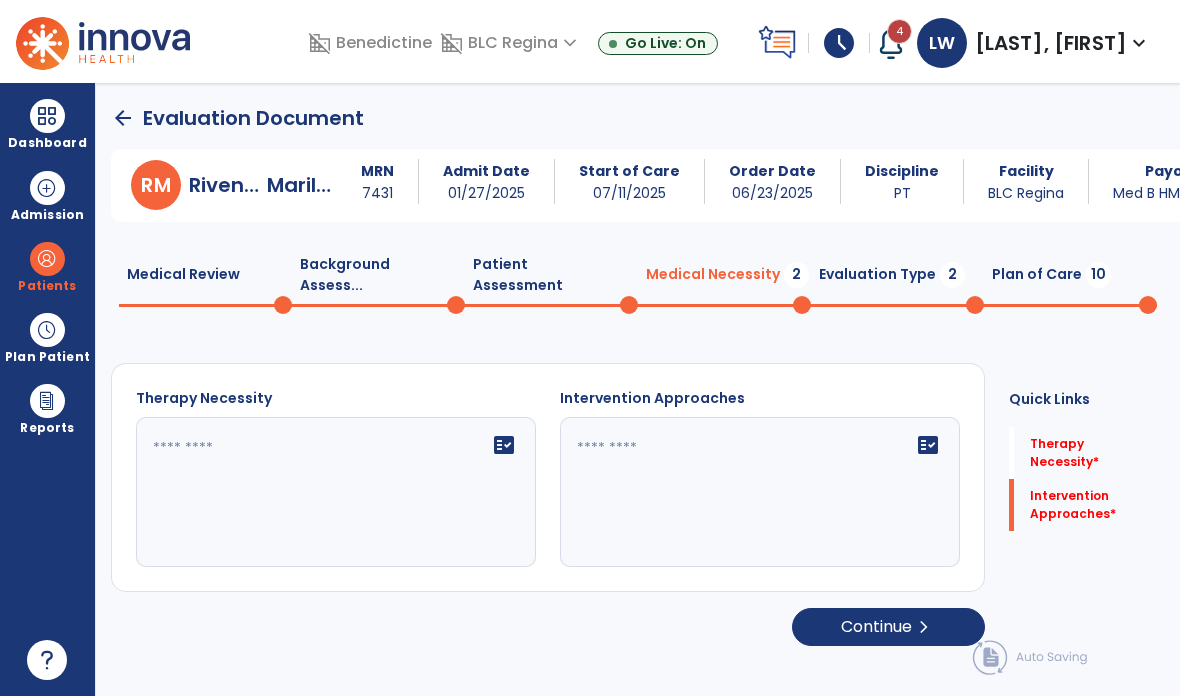 click on "fact_check" 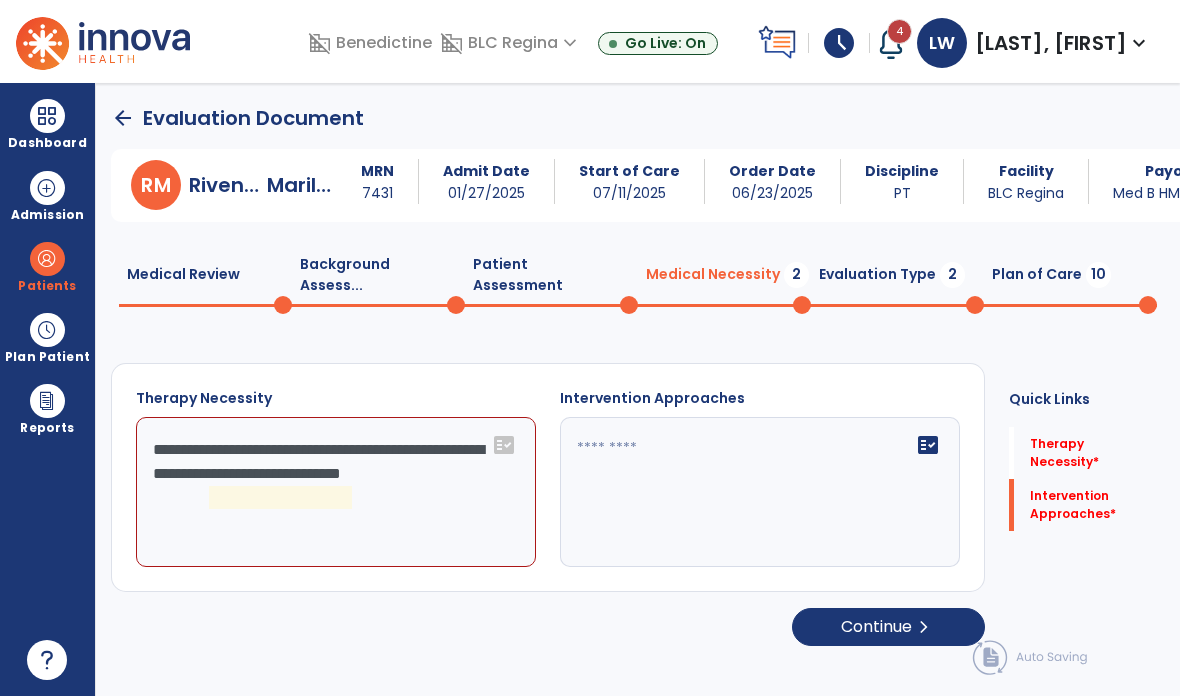 click on "**********" 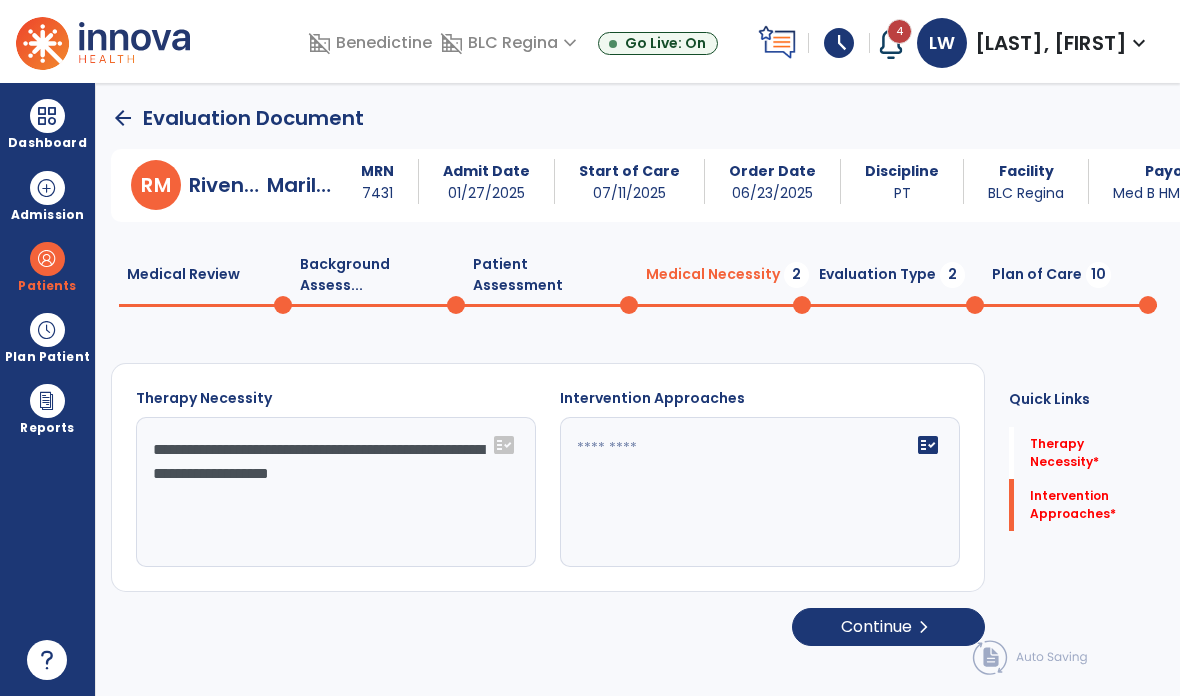 click on "**********" 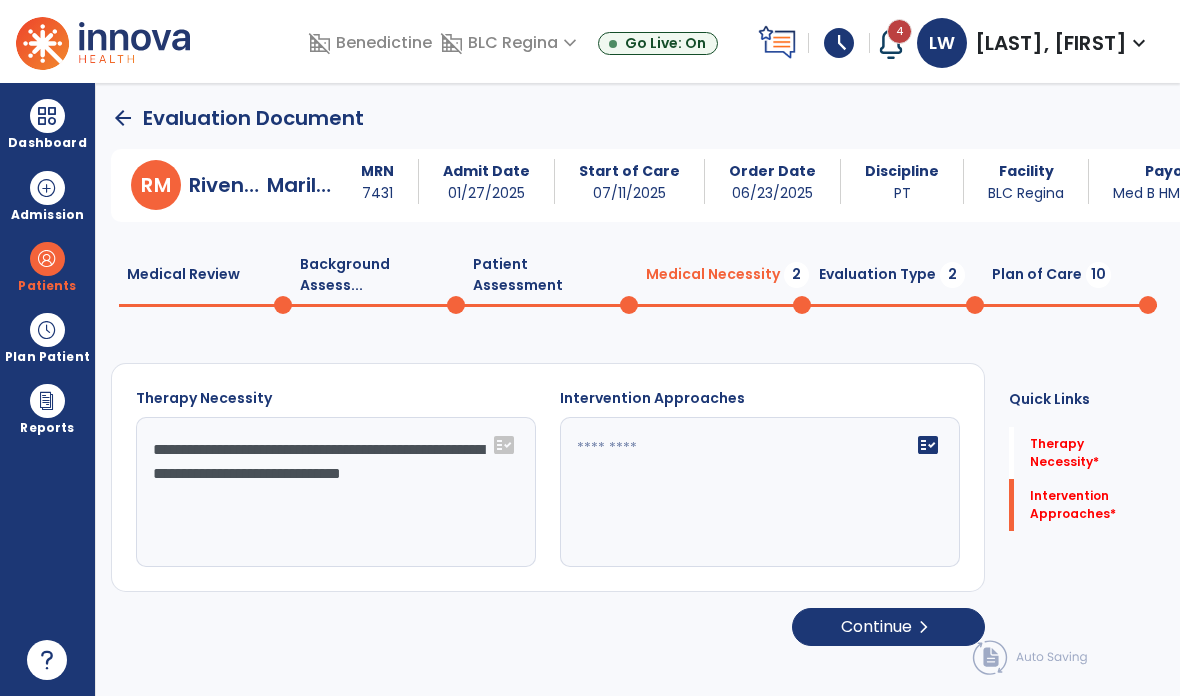 click on "**********" 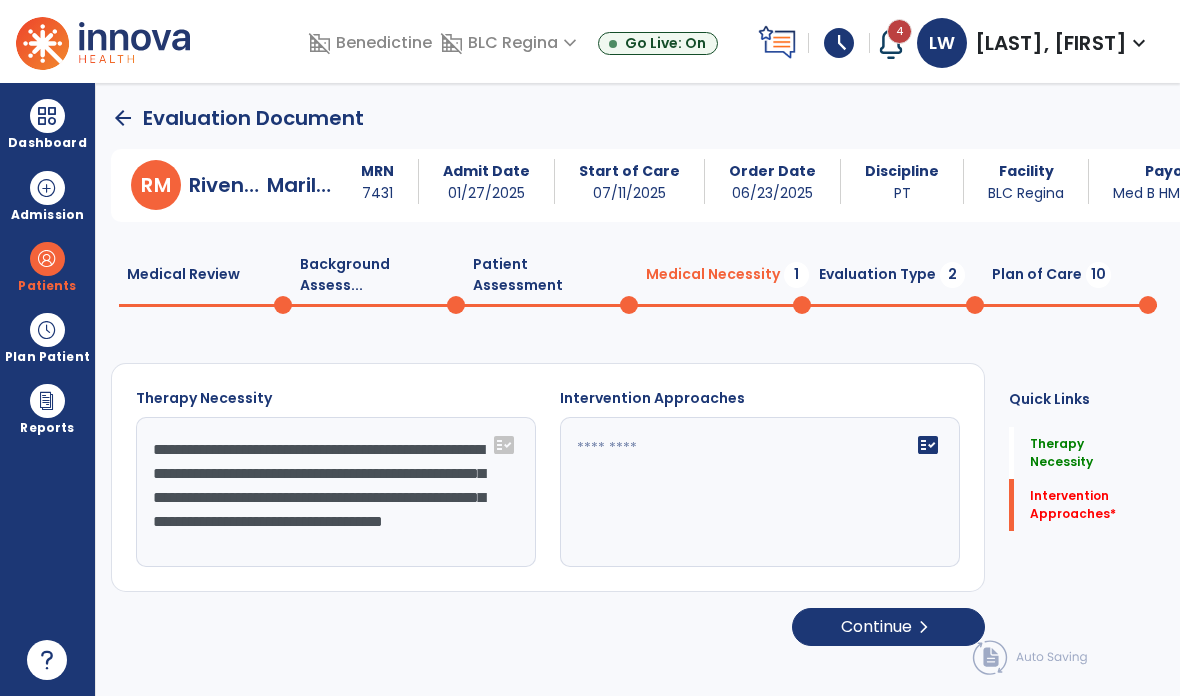 scroll, scrollTop: 15, scrollLeft: 0, axis: vertical 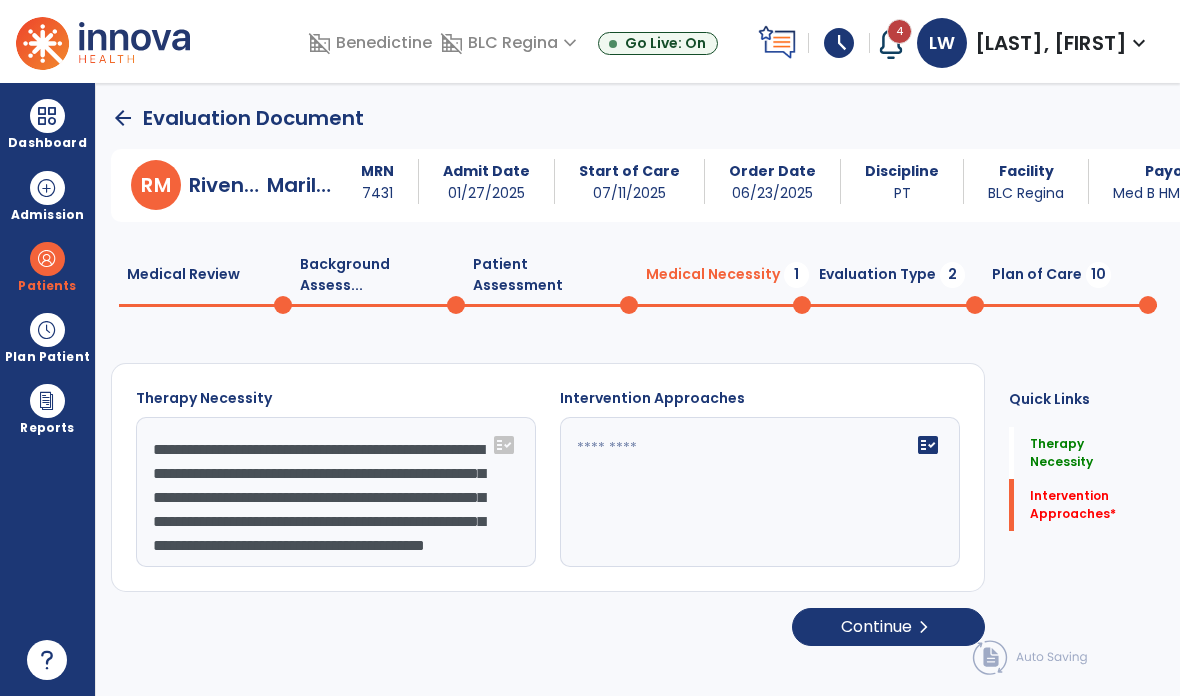click on "**********" 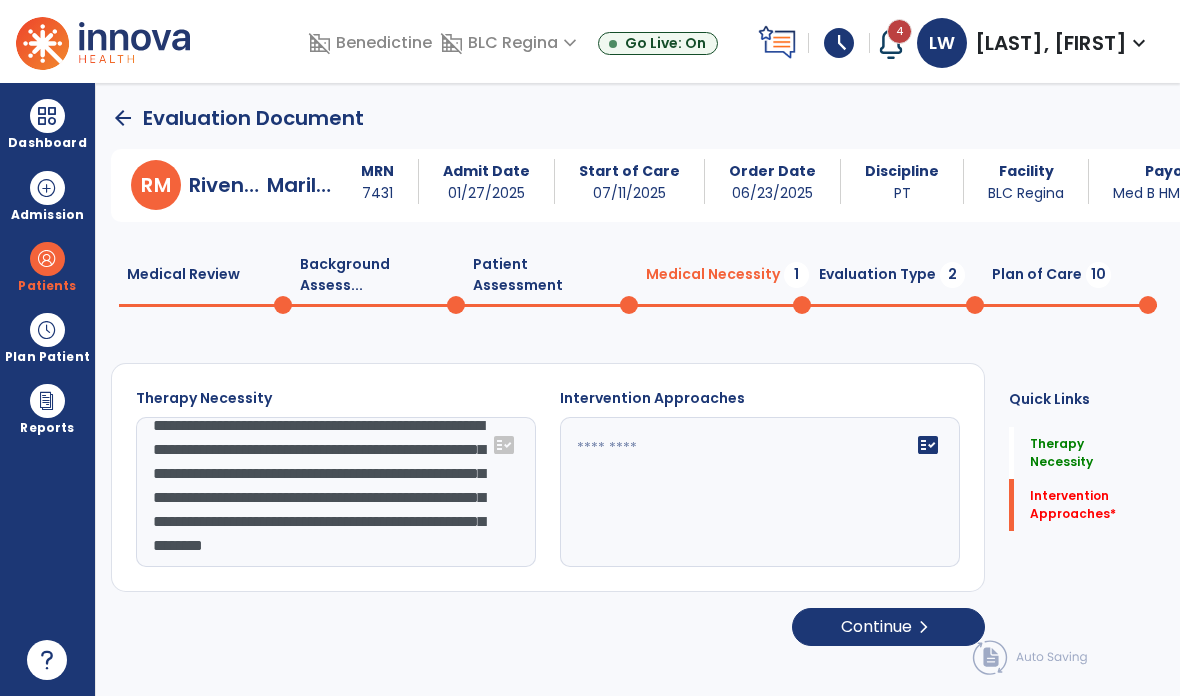 scroll, scrollTop: 53, scrollLeft: 0, axis: vertical 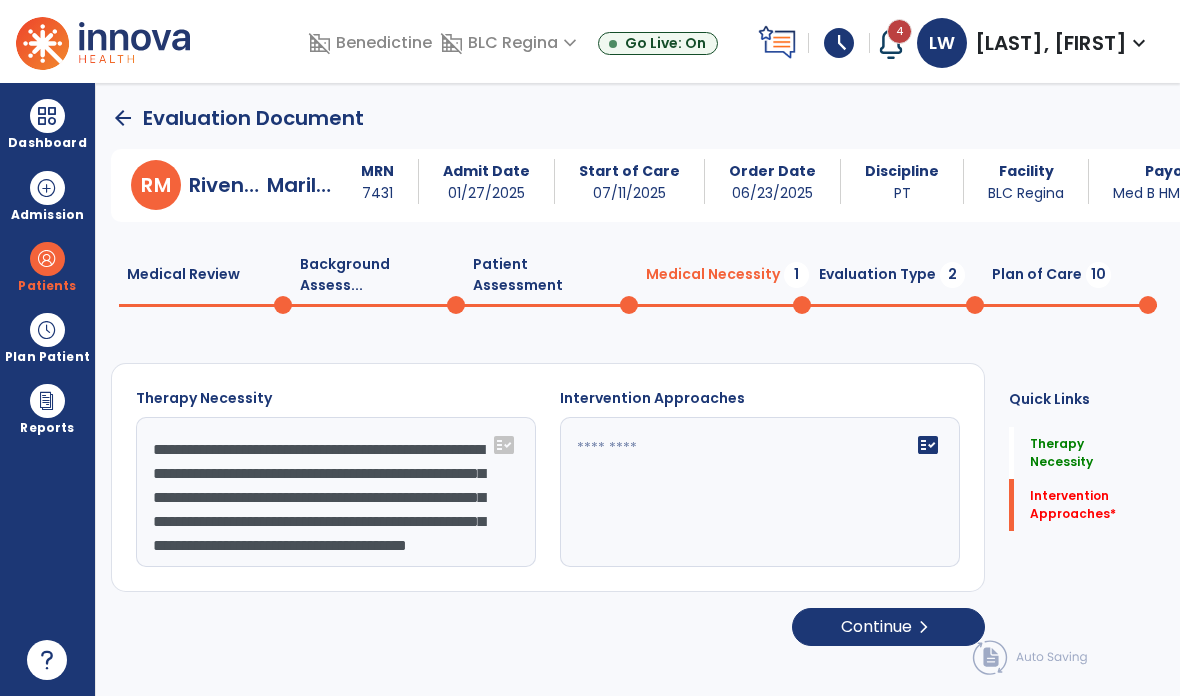 click on "**********" 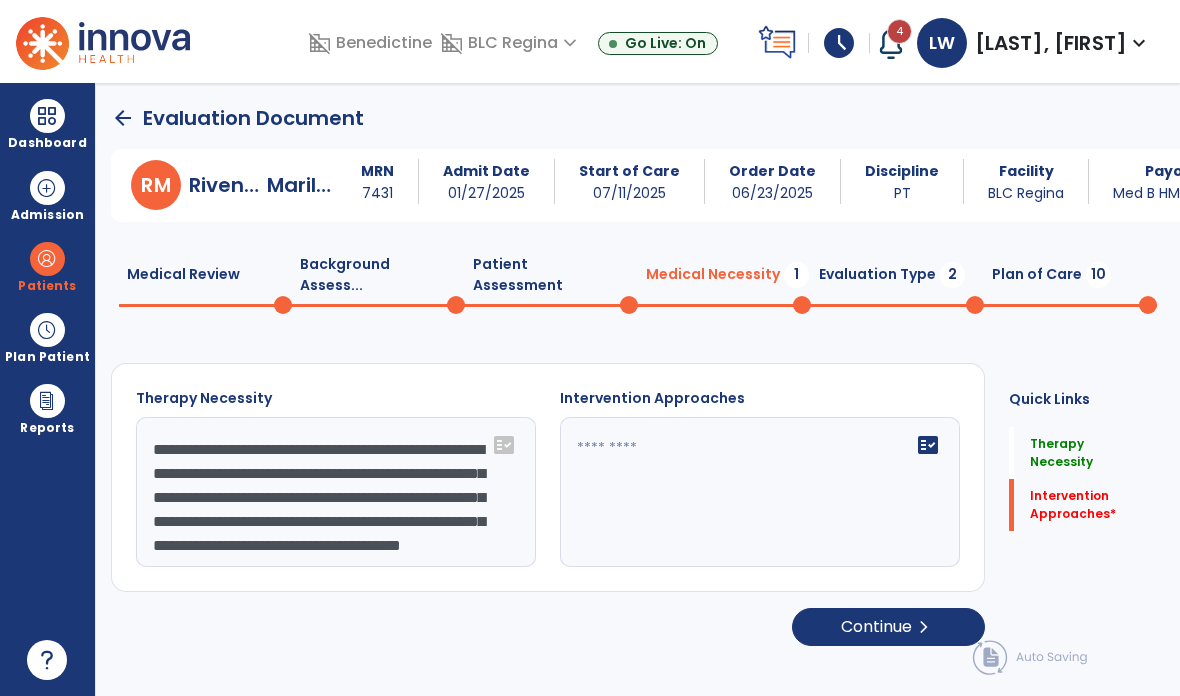 click on "**********" 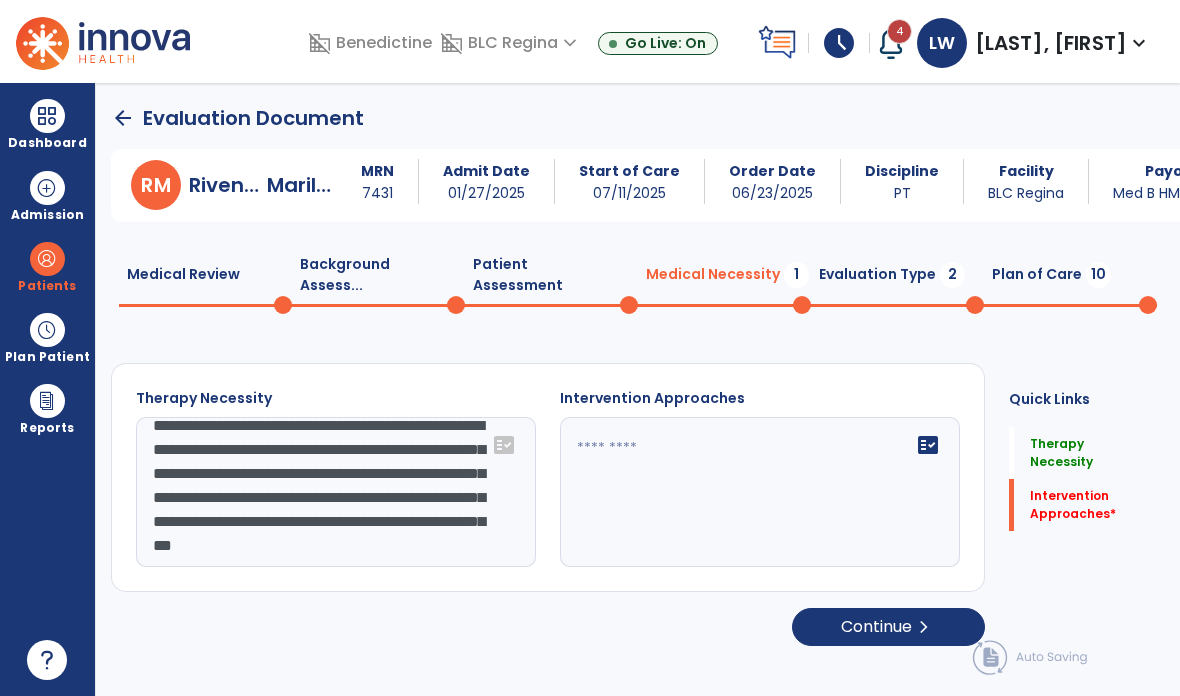 scroll, scrollTop: 63, scrollLeft: 0, axis: vertical 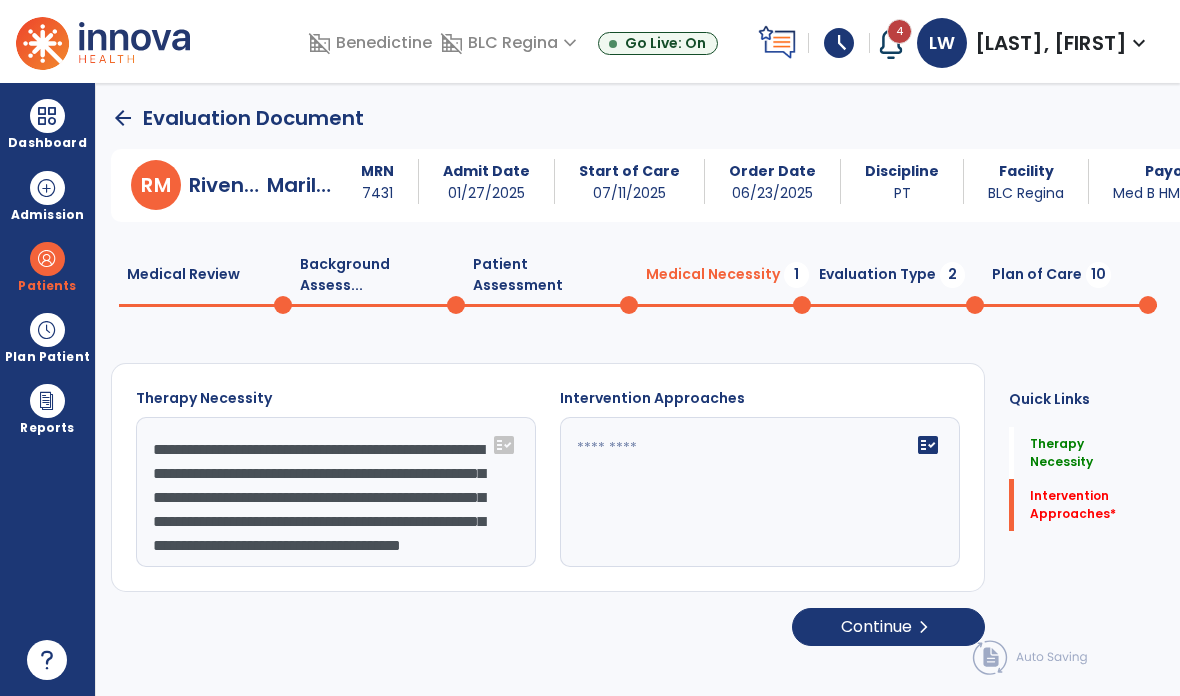 type on "**********" 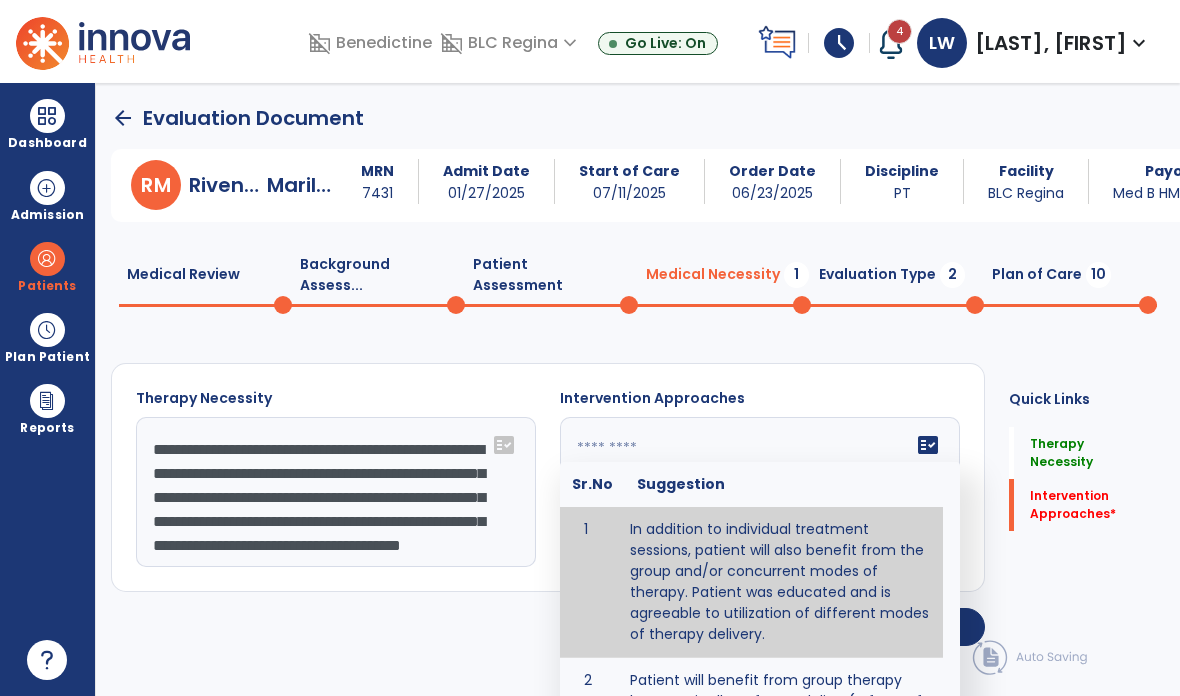type on "**********" 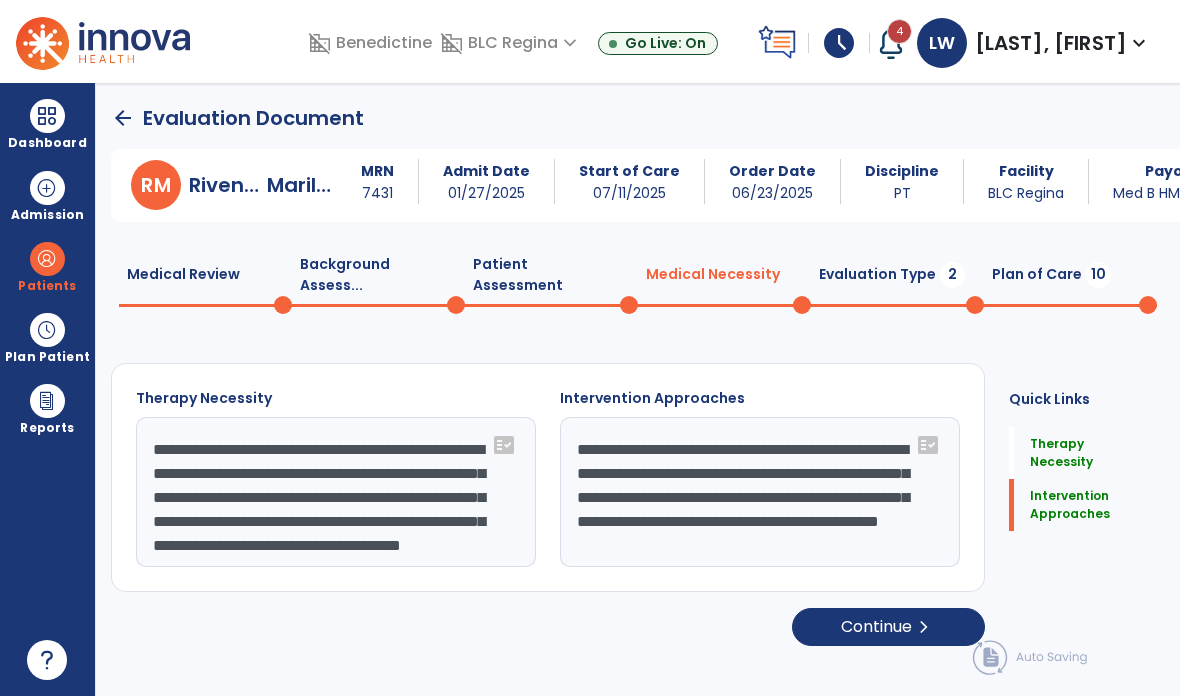 click on "Evaluation Type  2" 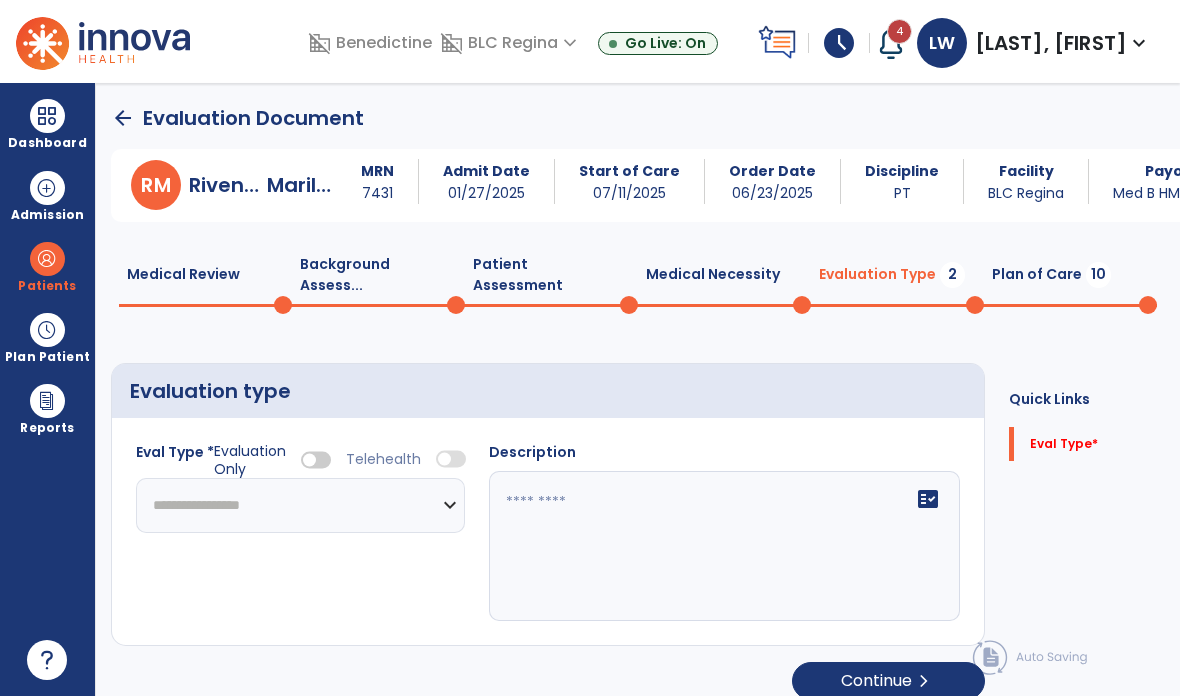 click on "**********" 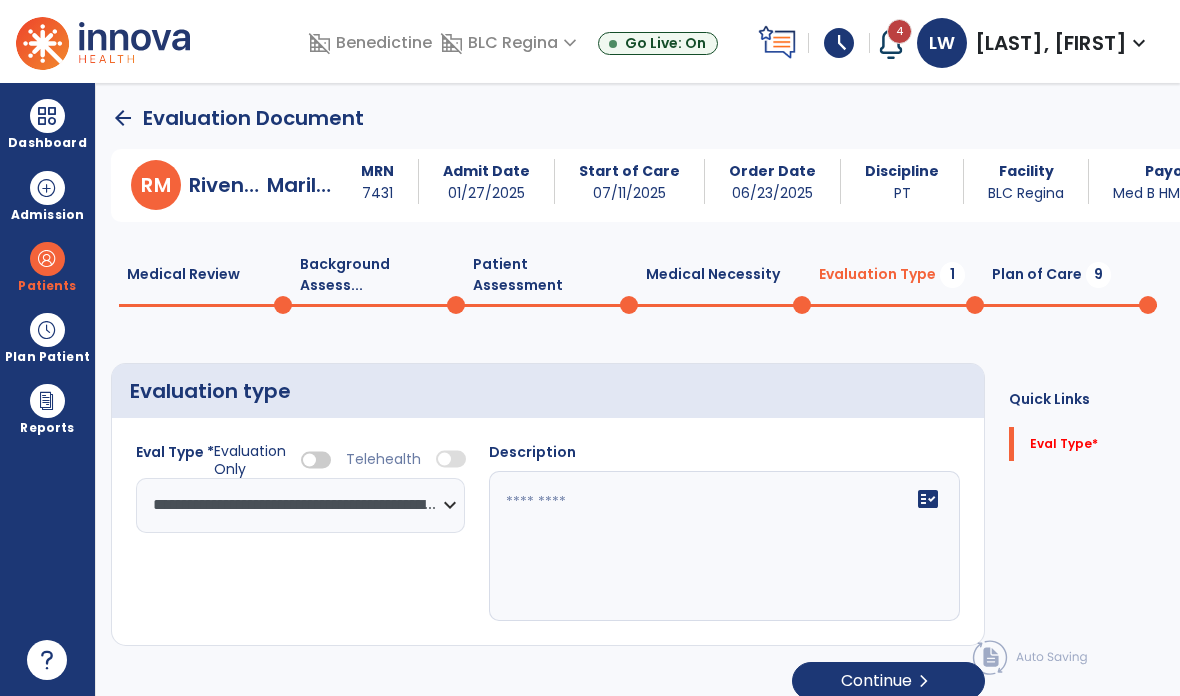 click on "fact_check" 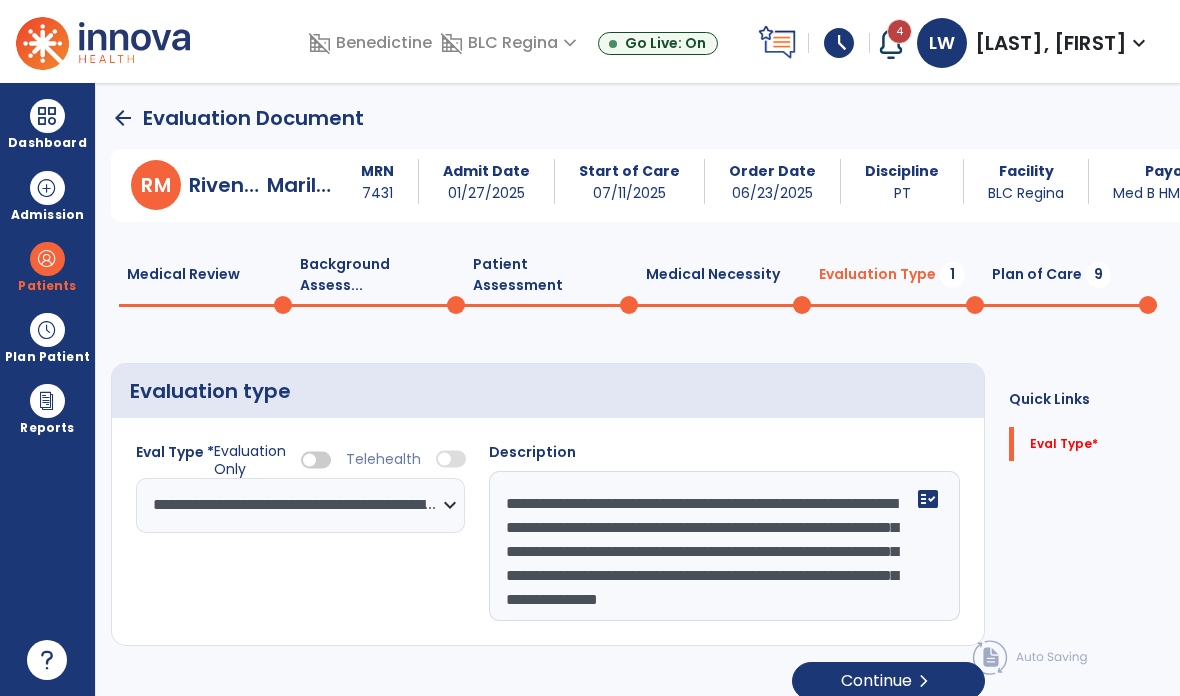 scroll, scrollTop: 15, scrollLeft: 0, axis: vertical 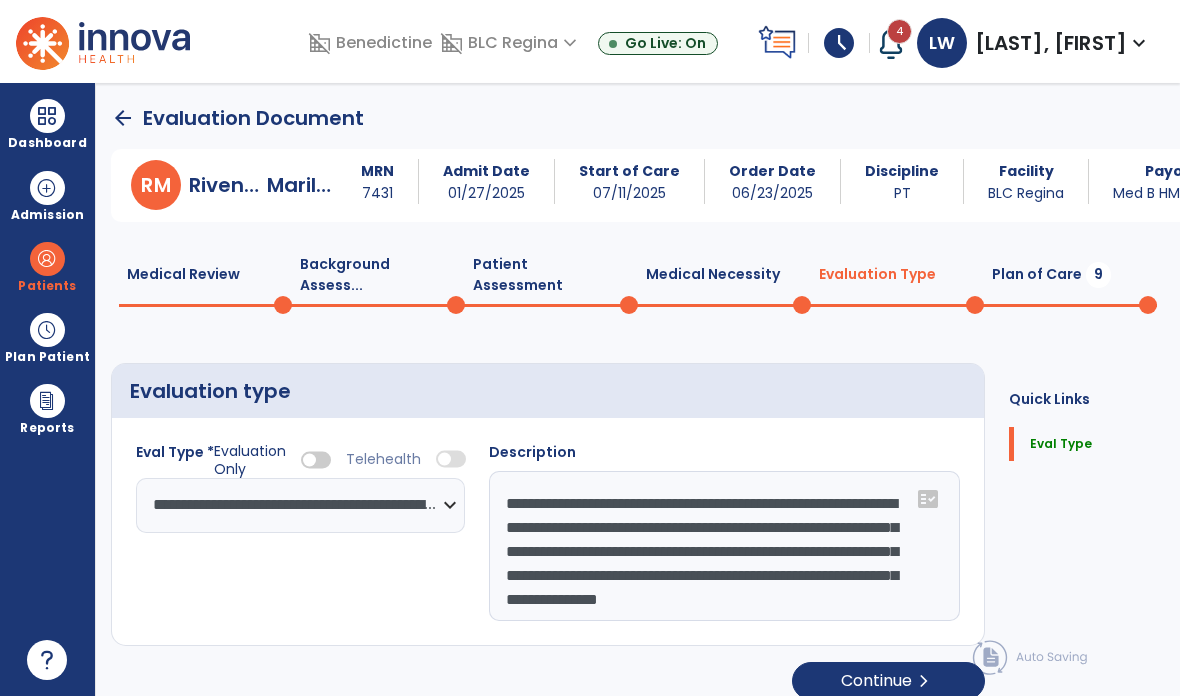 click on "**********" 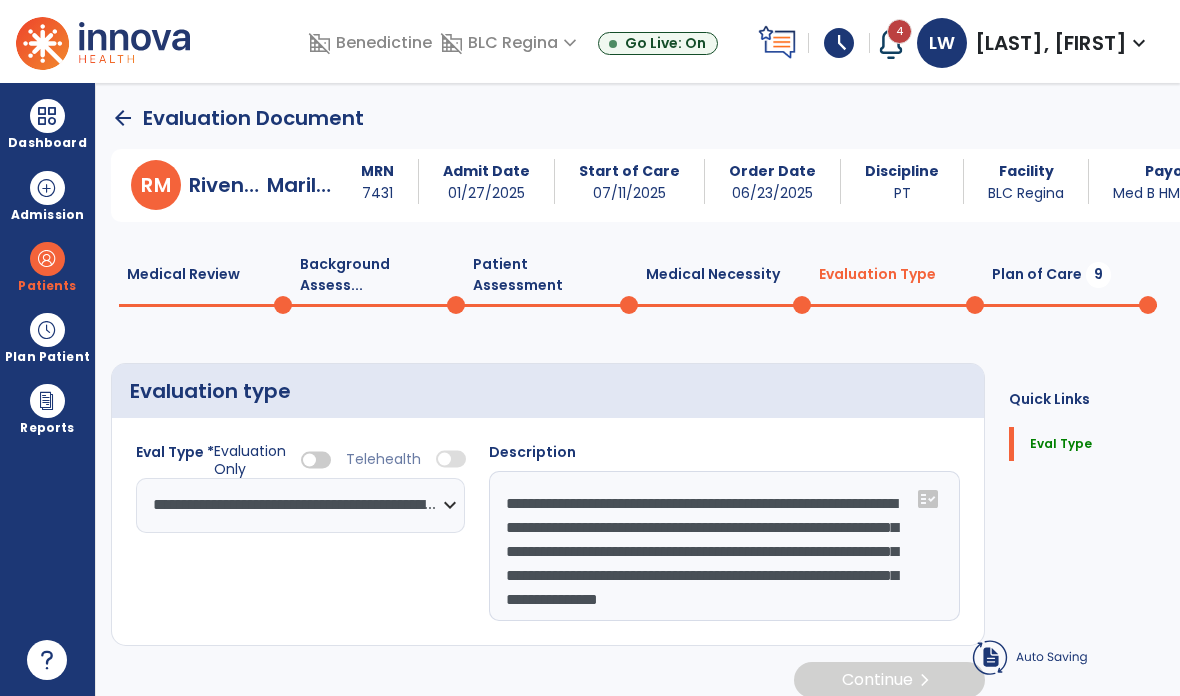 click on "**********" 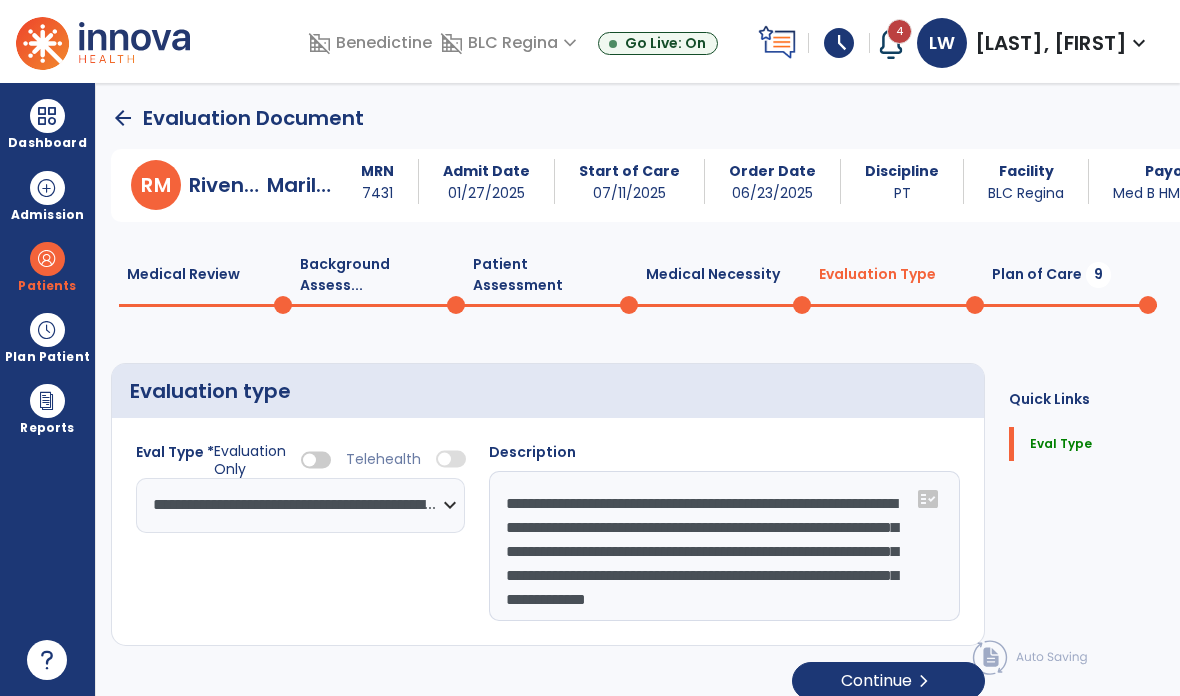 click on "**********" 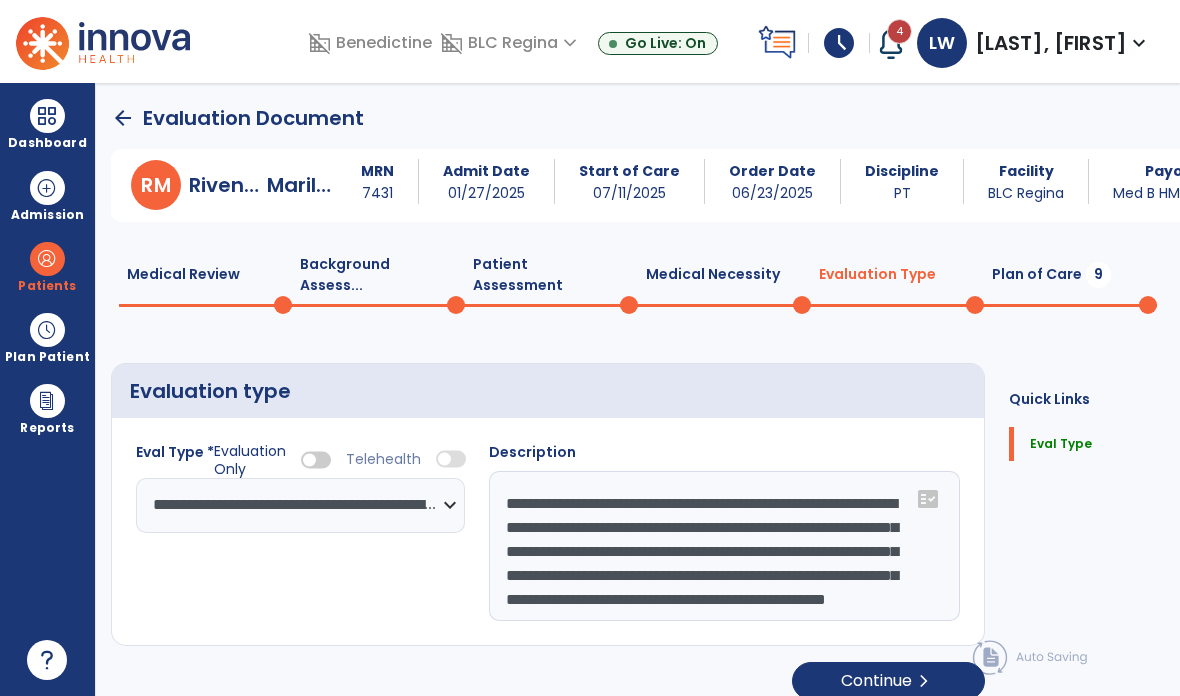 type on "**********" 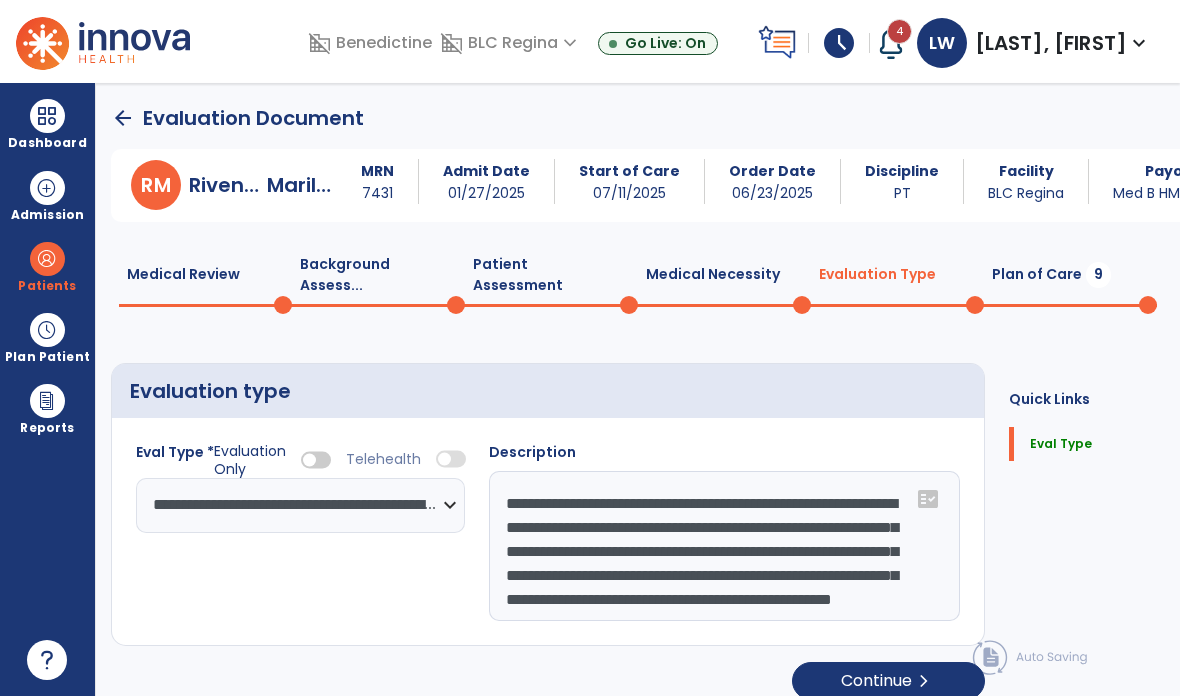 scroll, scrollTop: 63, scrollLeft: 0, axis: vertical 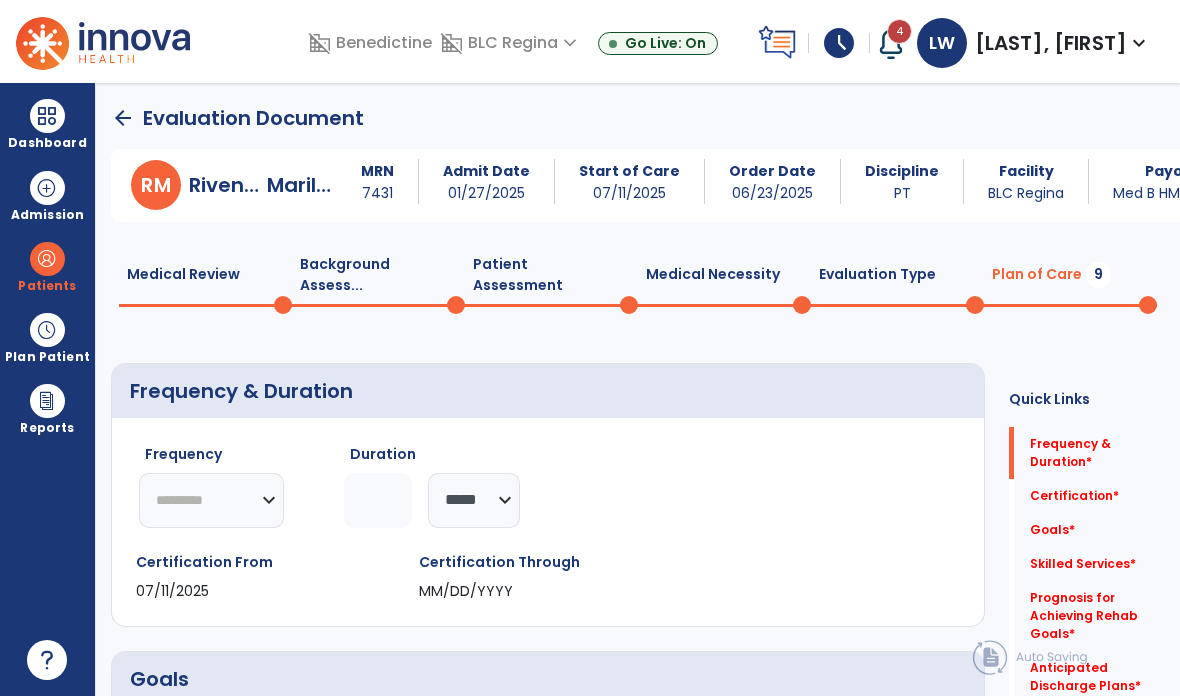 click on "********* ** ** ** ** ** ** **" 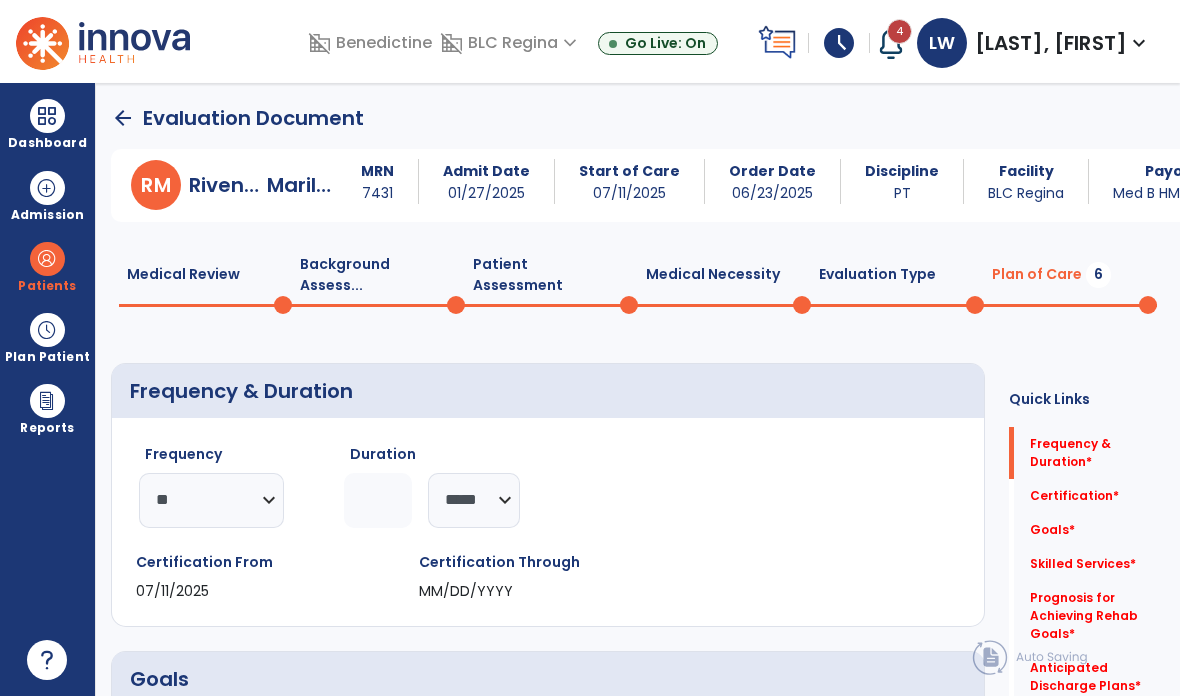 click 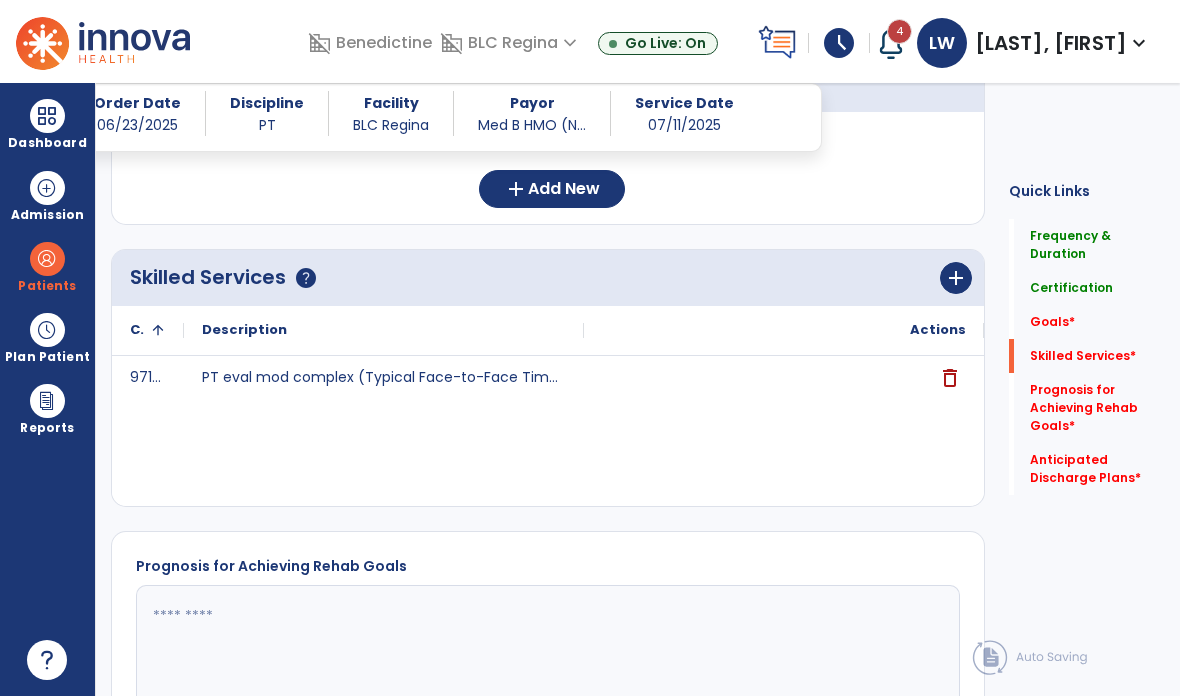 scroll, scrollTop: 602, scrollLeft: 0, axis: vertical 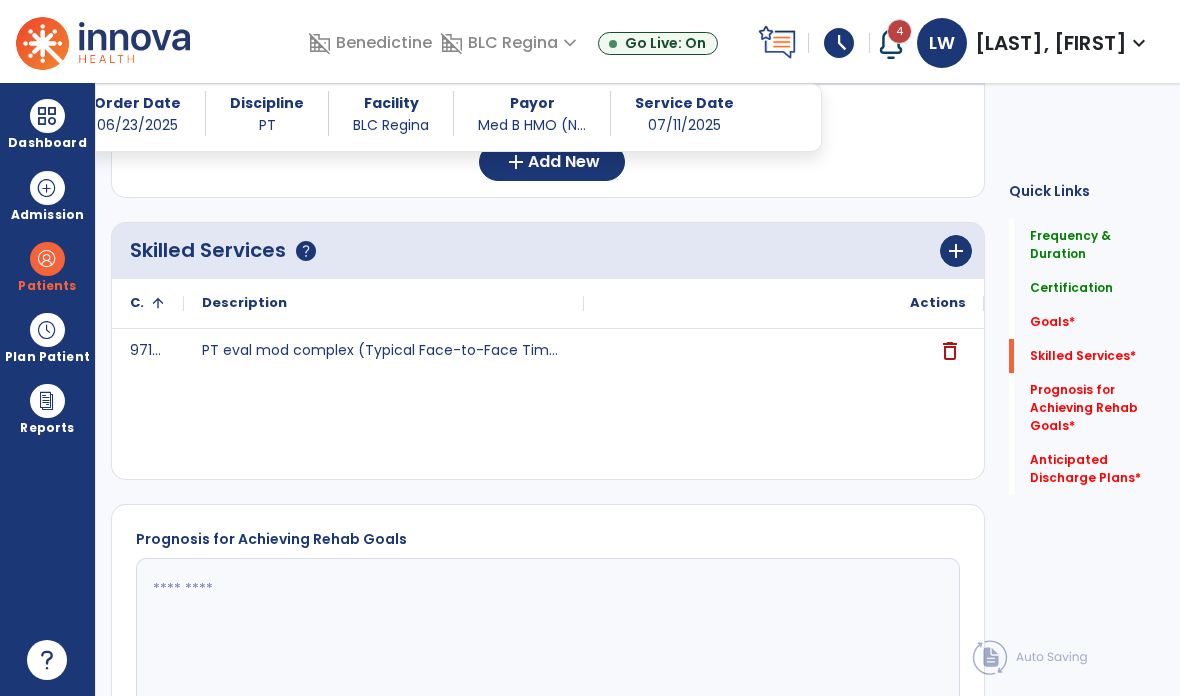 type on "**" 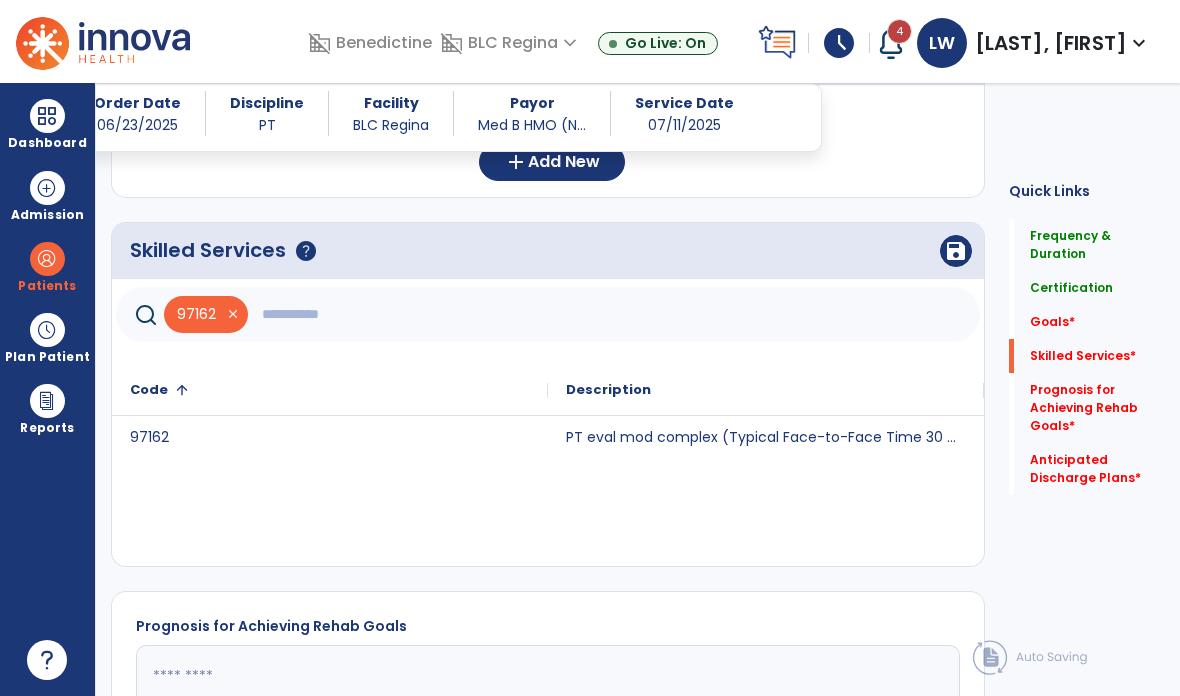 click on "97162   close" 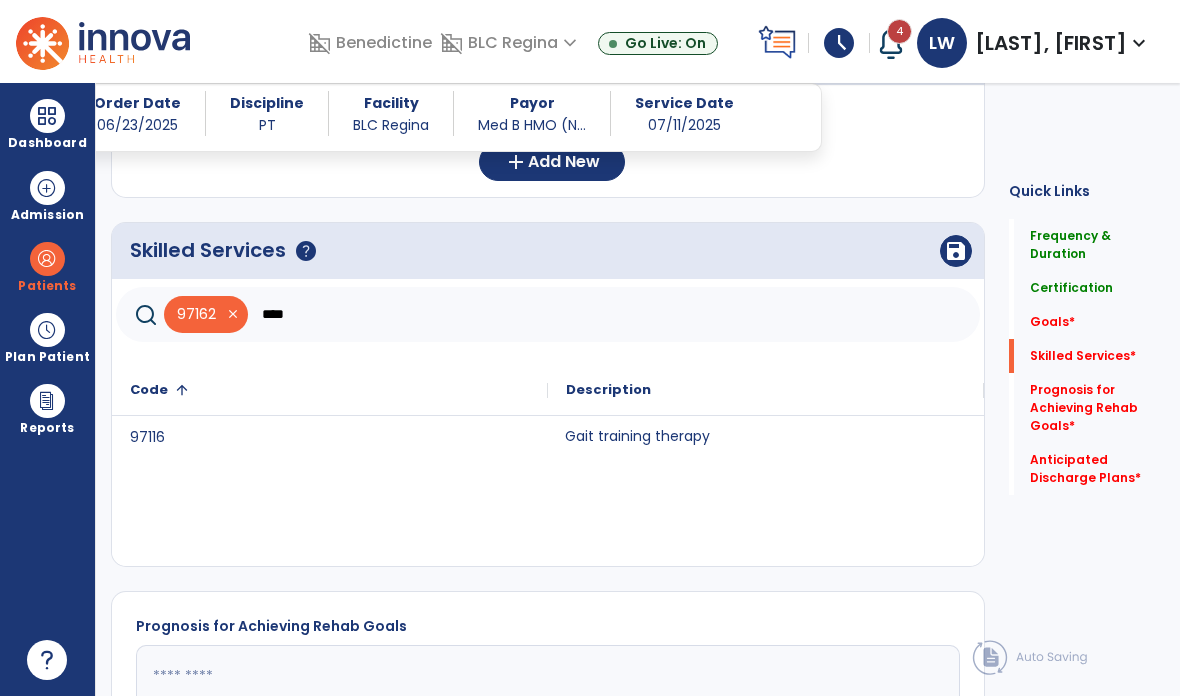 click on "Gait training therapy" 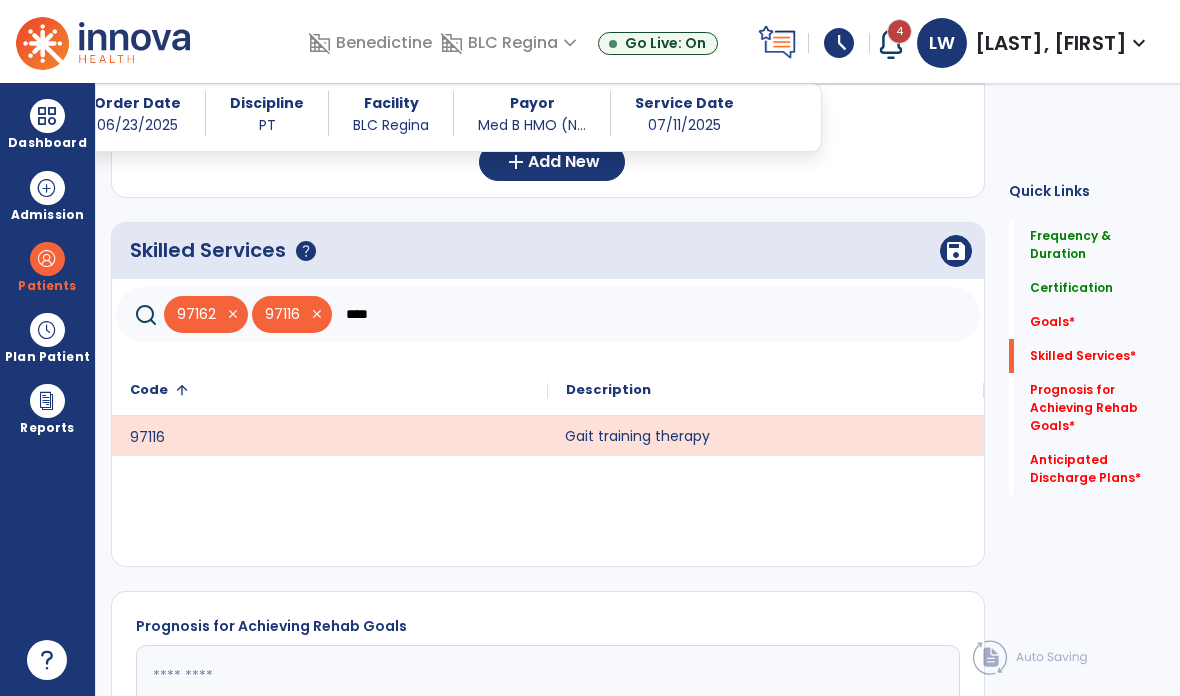 click on "****" 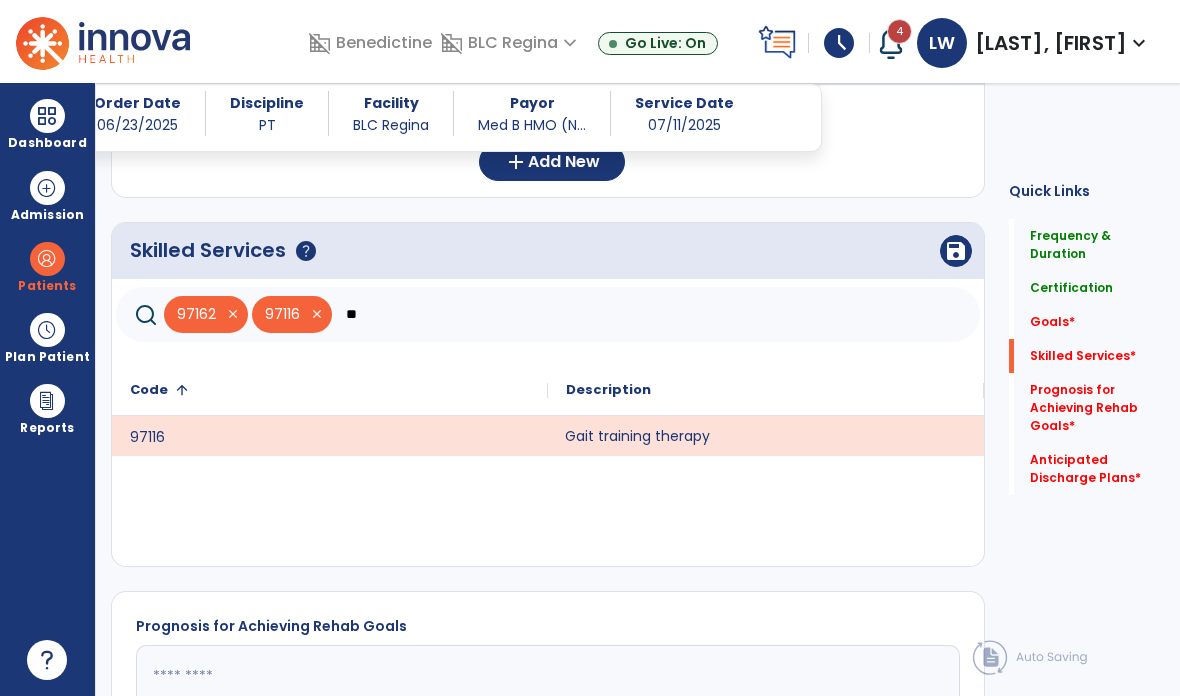 type on "*" 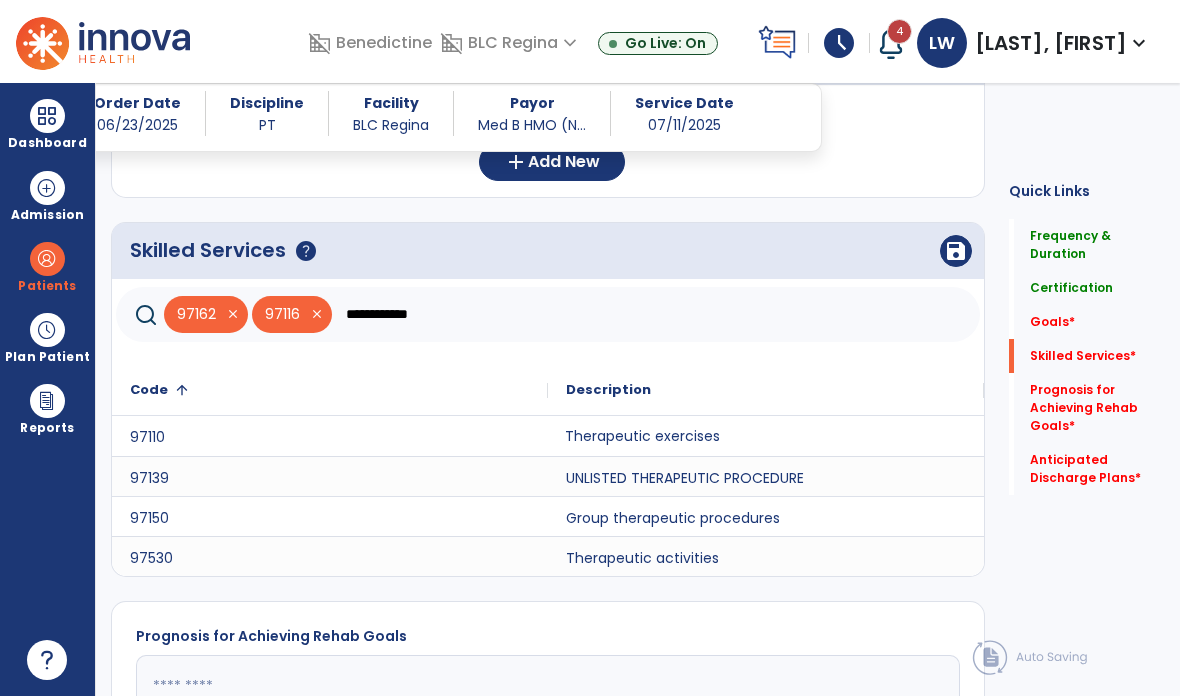 click on "Therapeutic exercises" 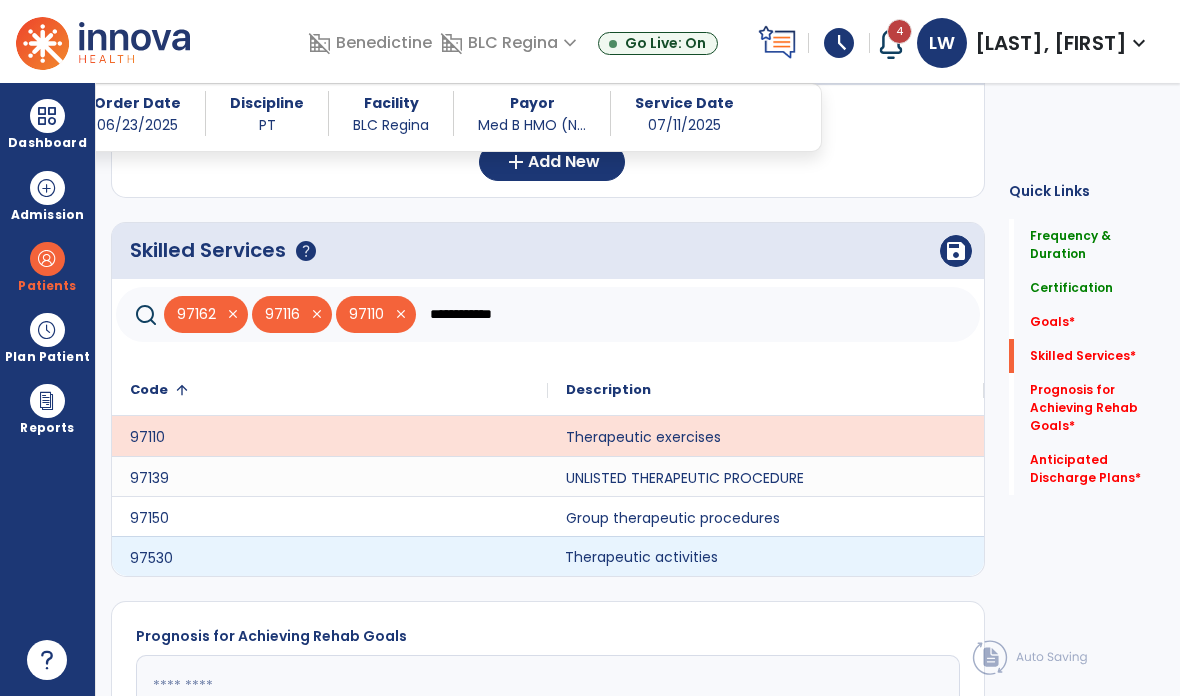 click on "Therapeutic activities" 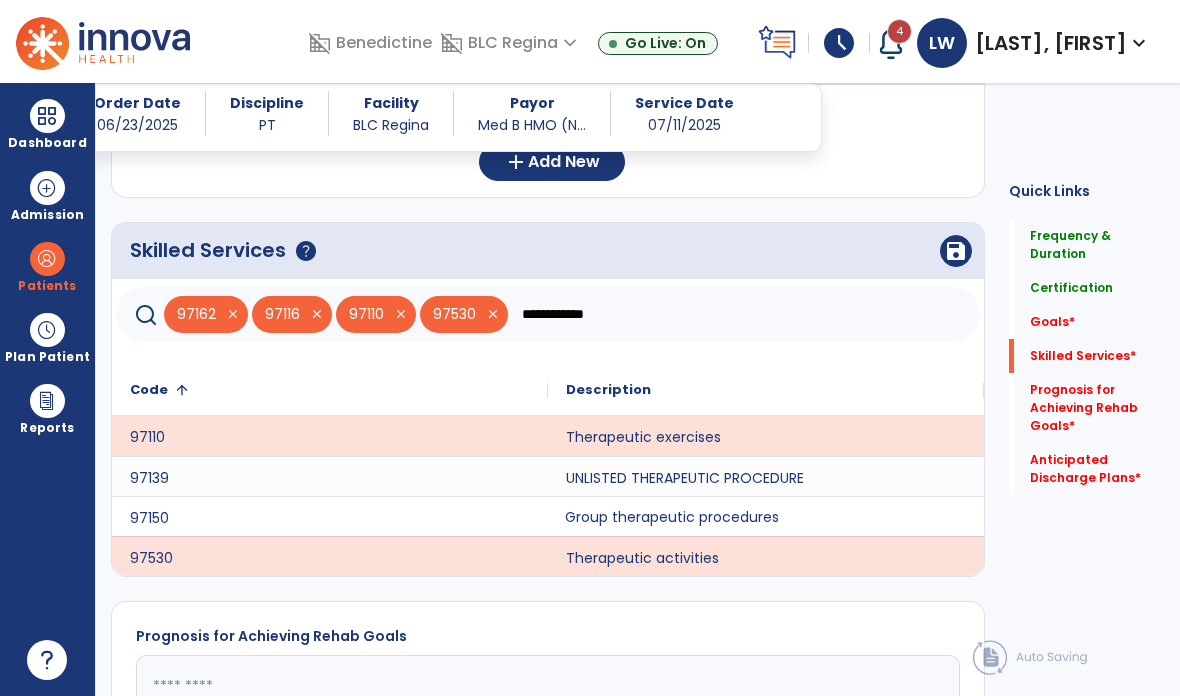 click on "Group therapeutic procedures" 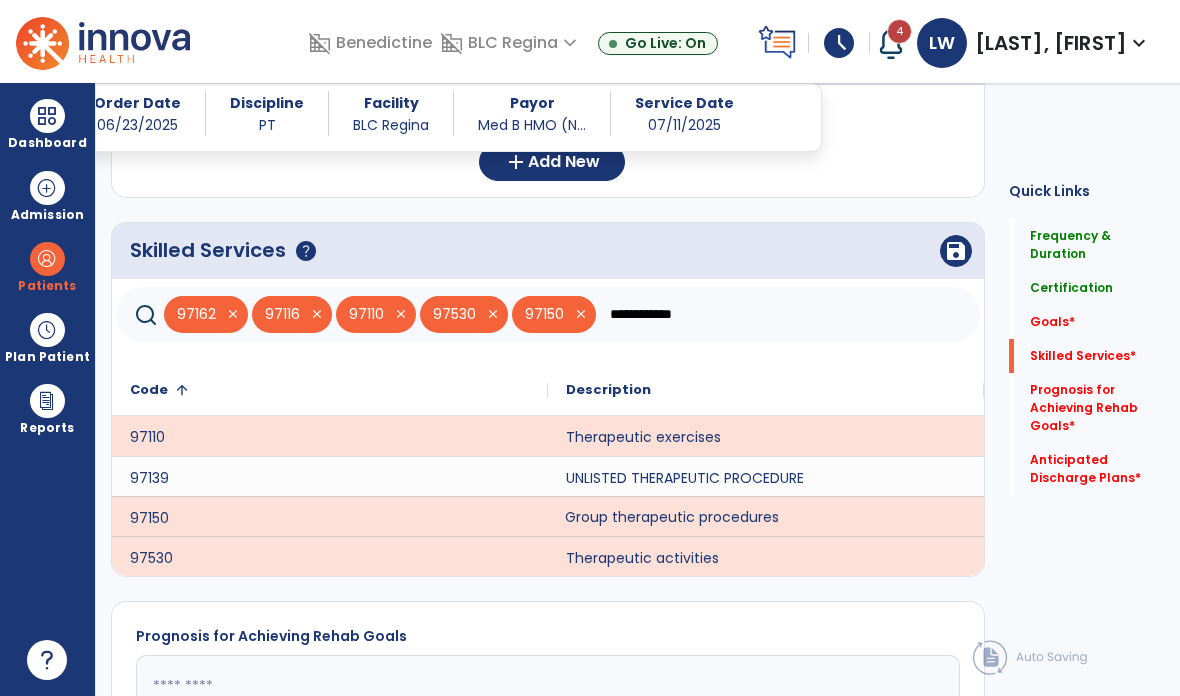 click on "**********" 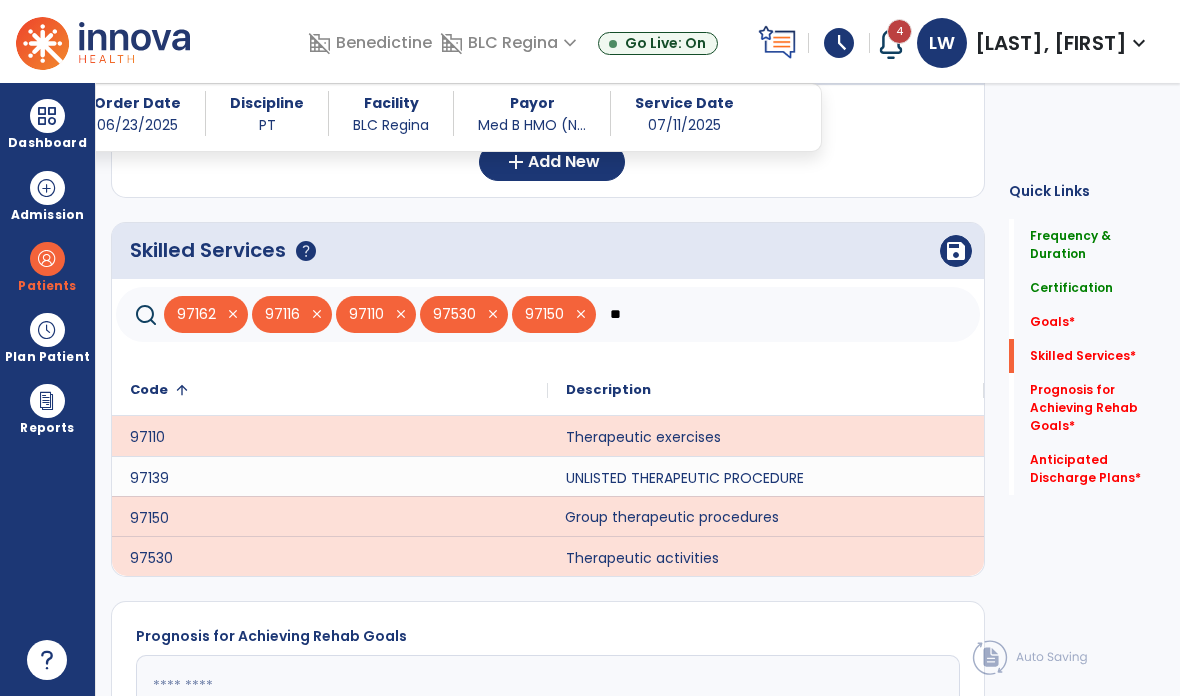 type on "*" 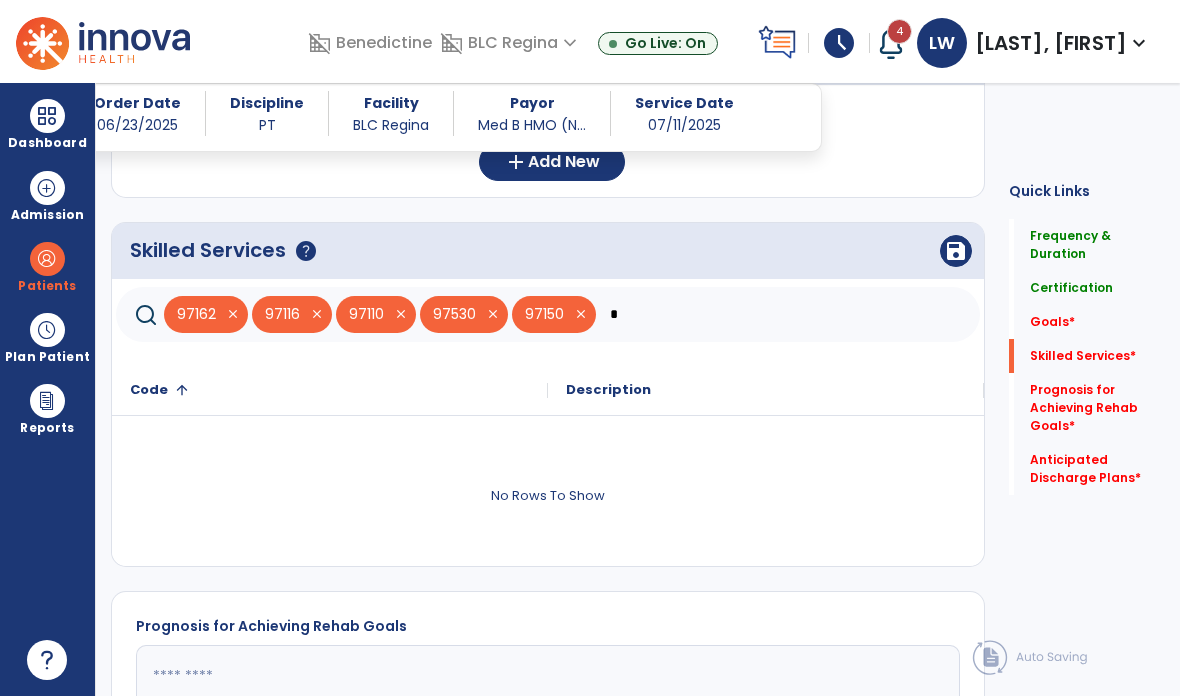 type on "*" 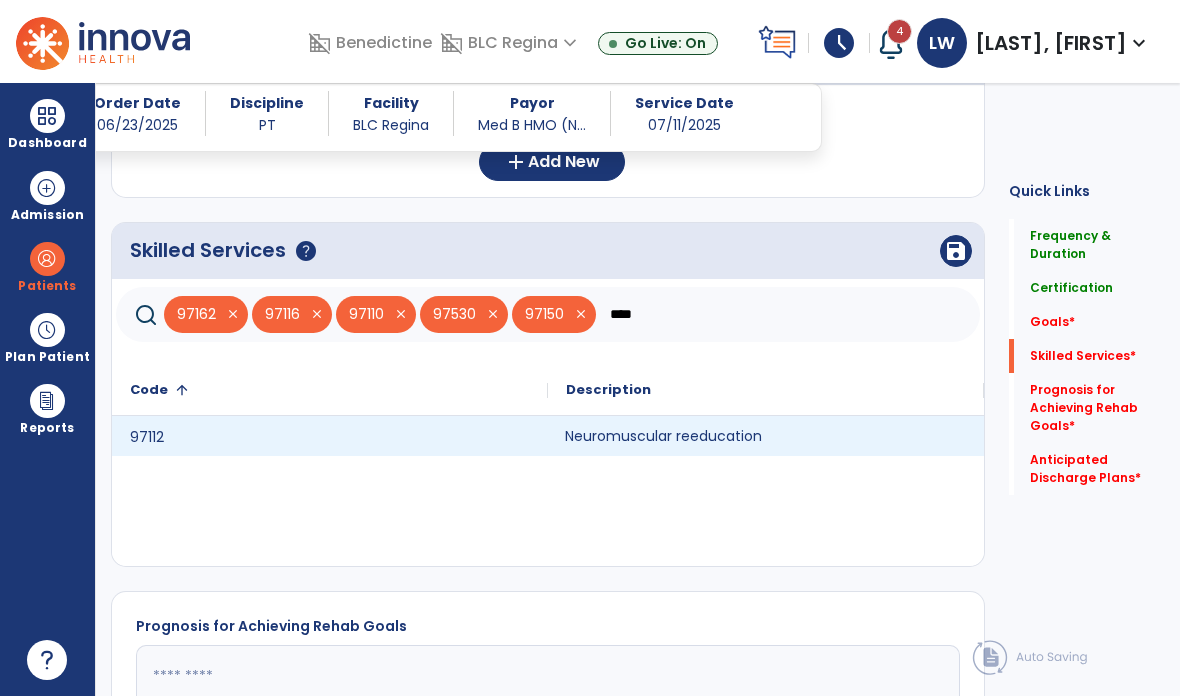 click on "Neuromuscular reeducation" 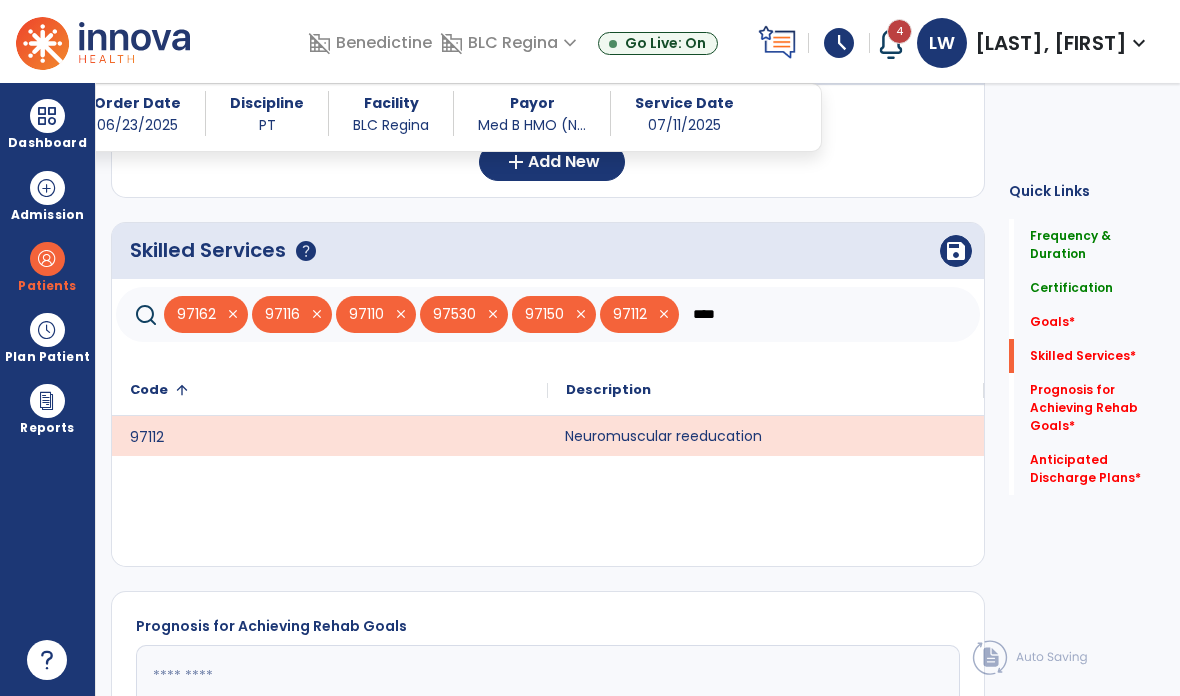 click on "****" 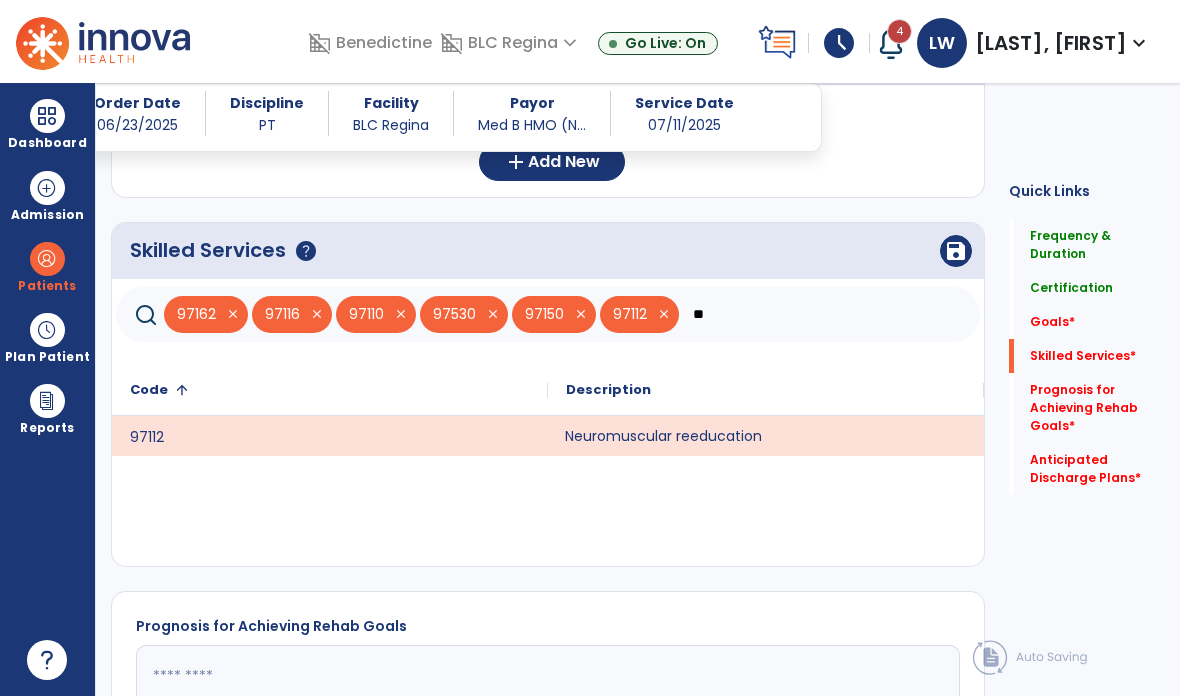 type on "*" 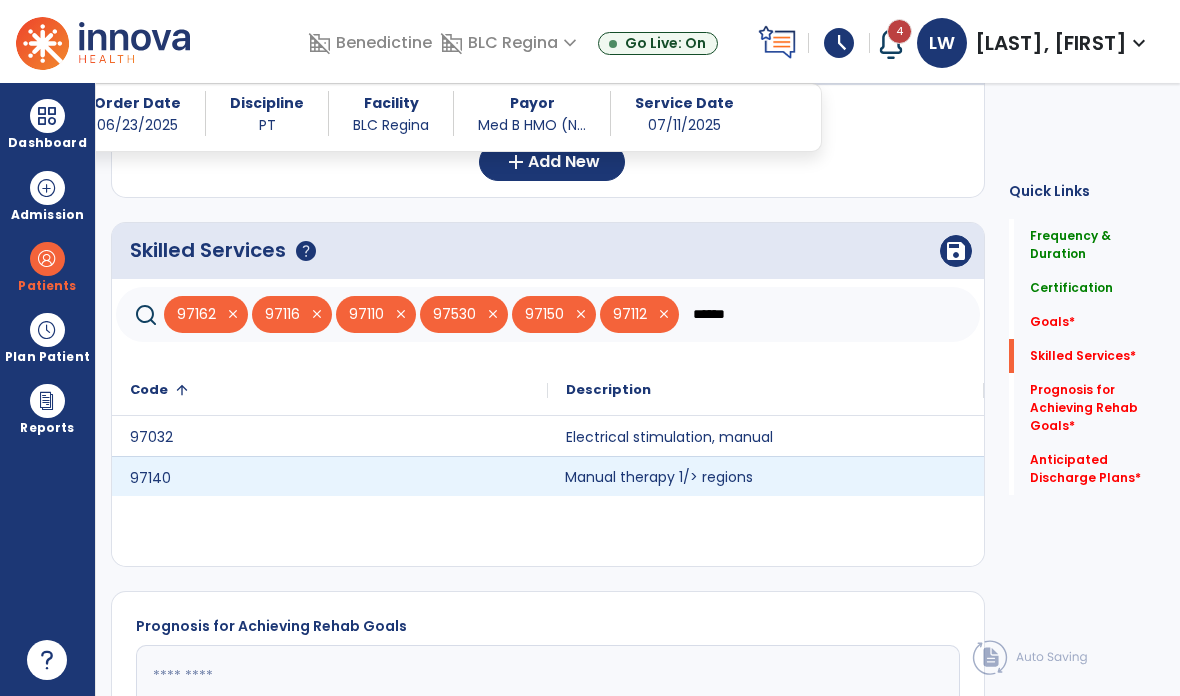type on "******" 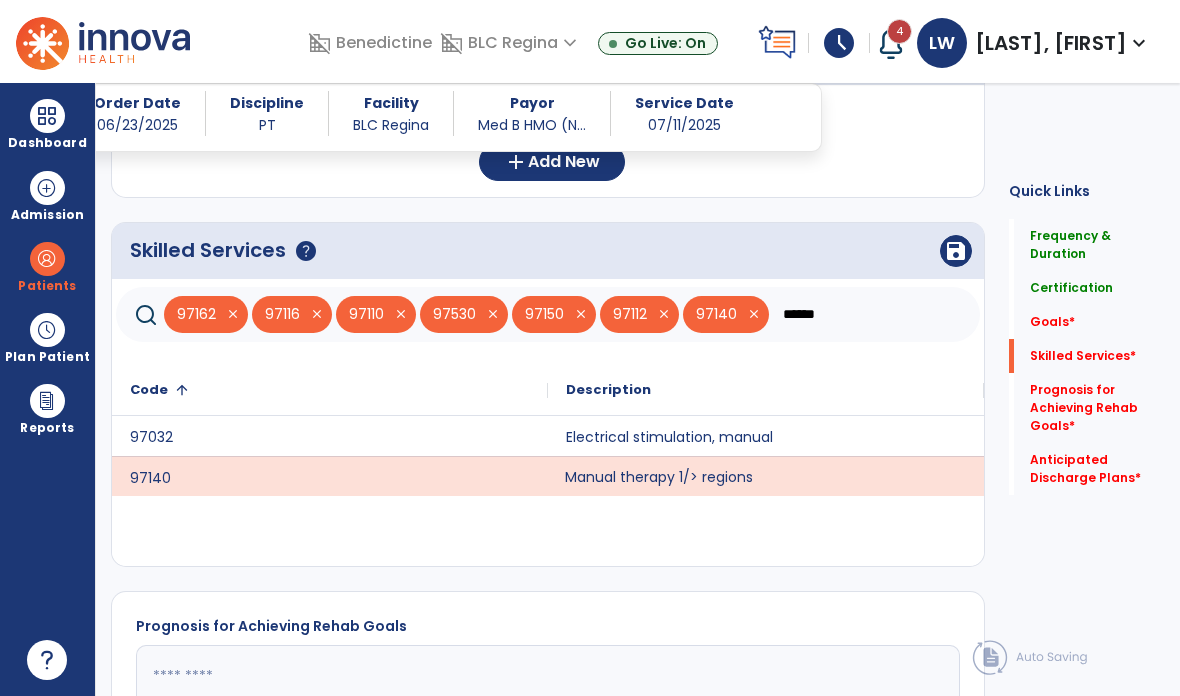 click on "save" 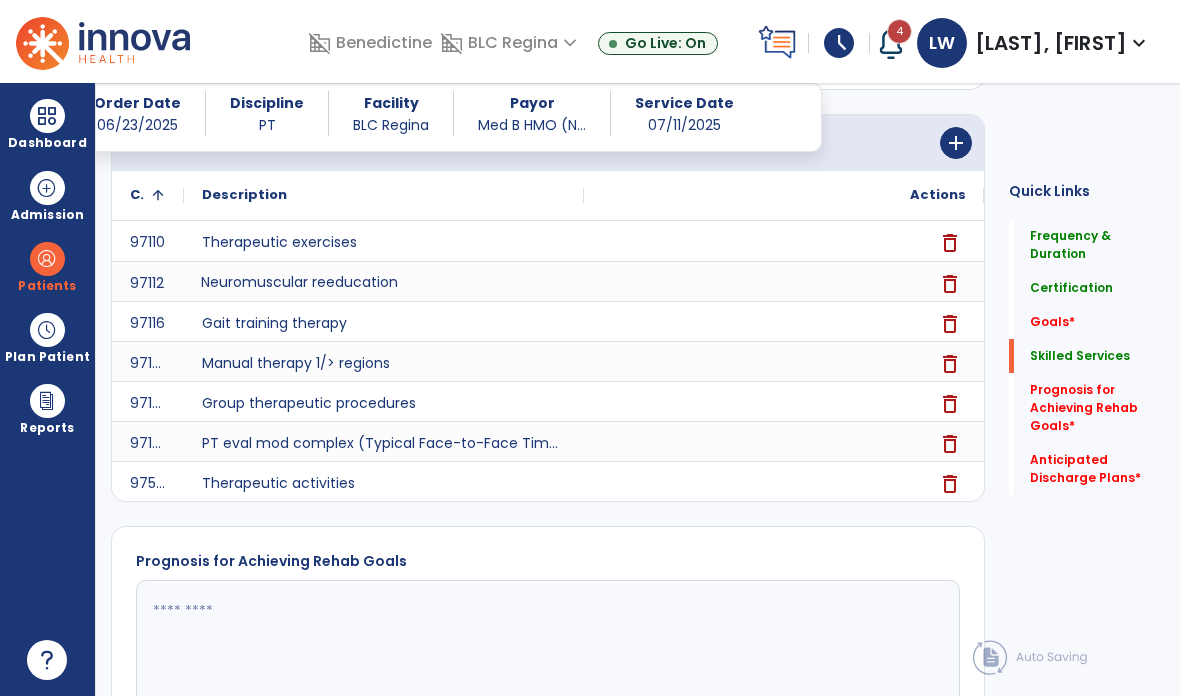 scroll, scrollTop: 870, scrollLeft: 0, axis: vertical 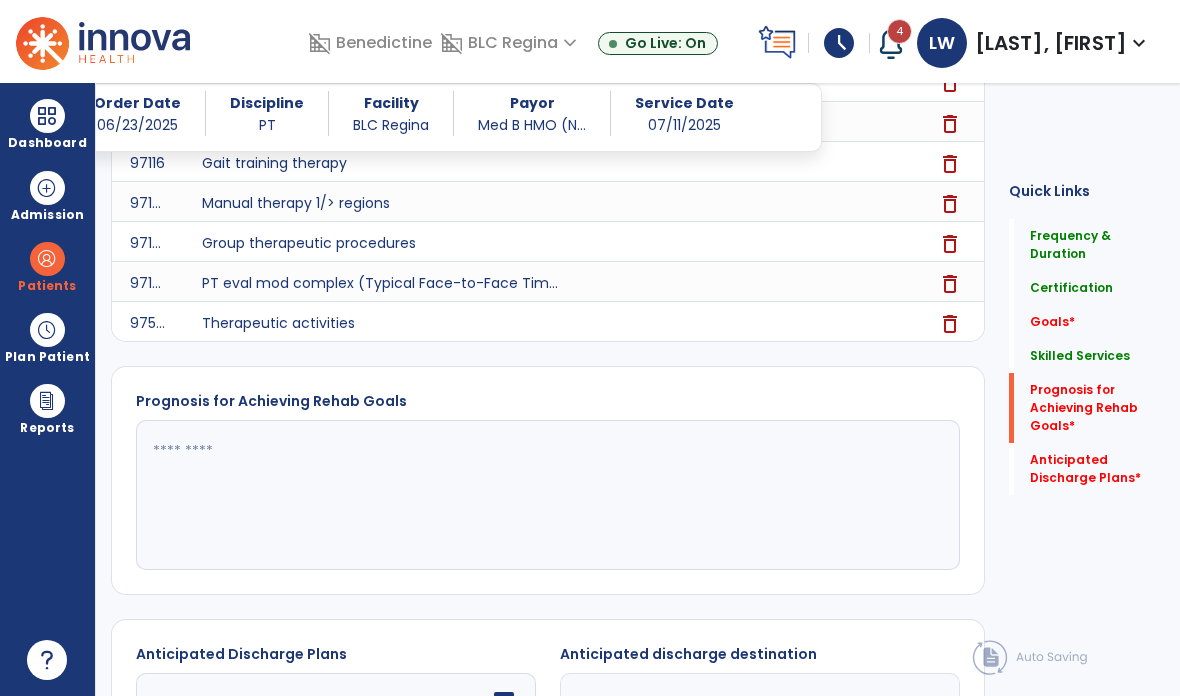 click 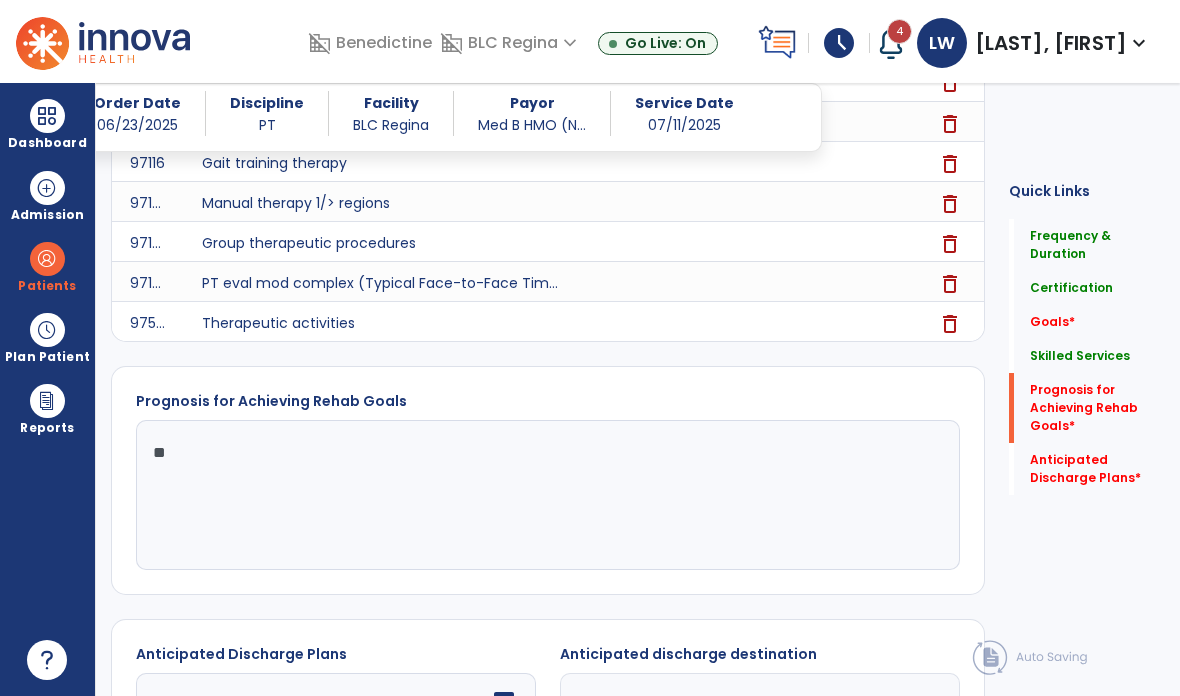 type on "*" 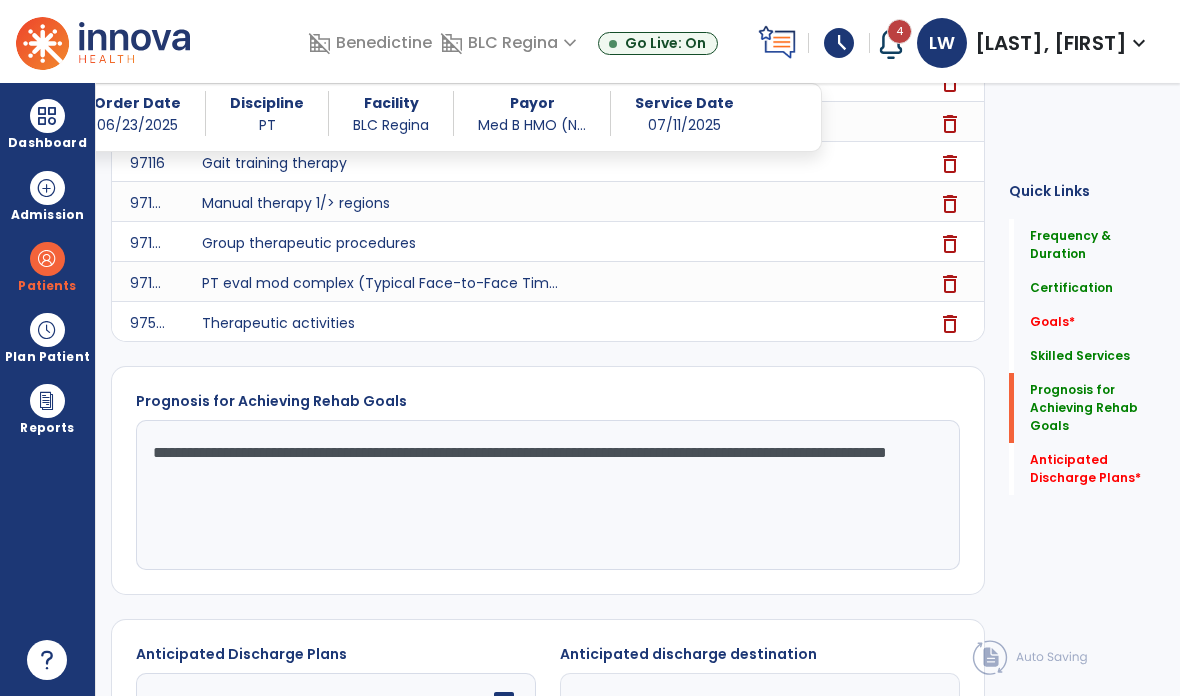 click on "**********" 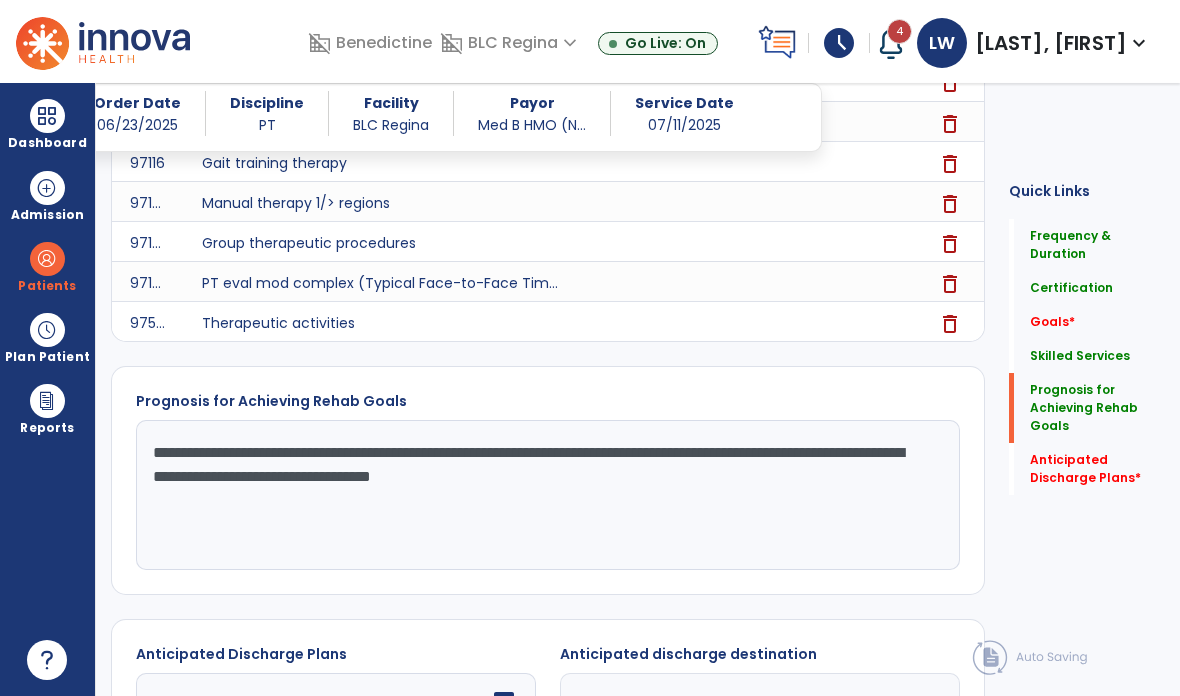 click on "**********" 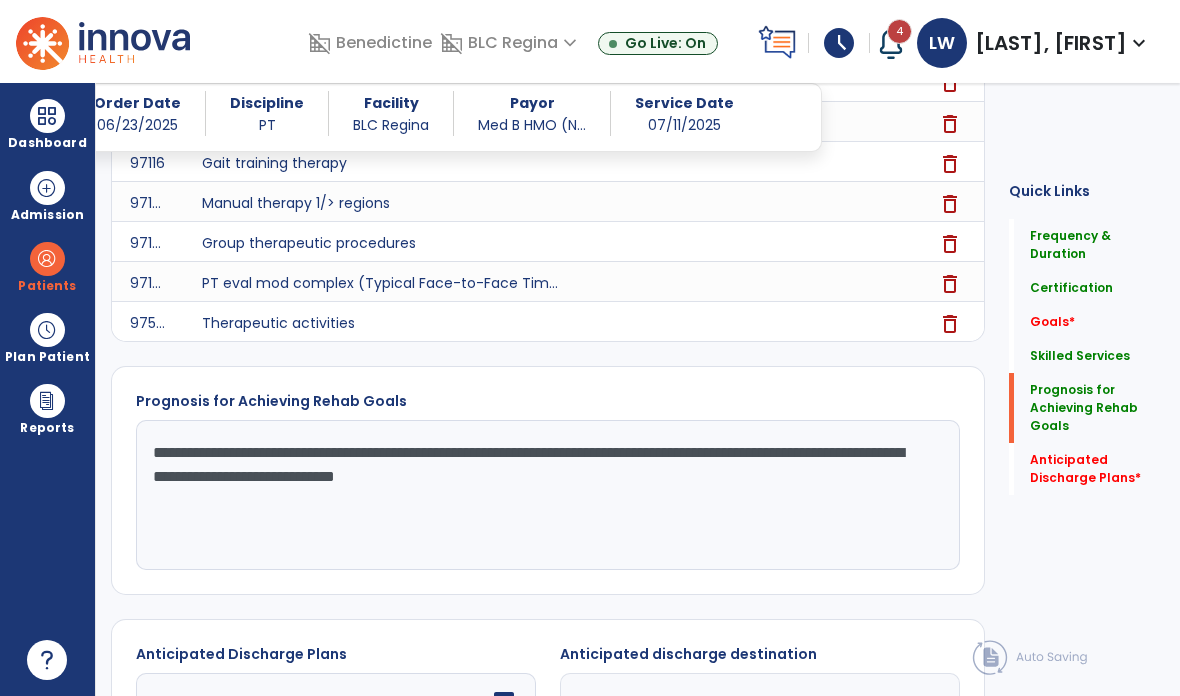 click on "**********" 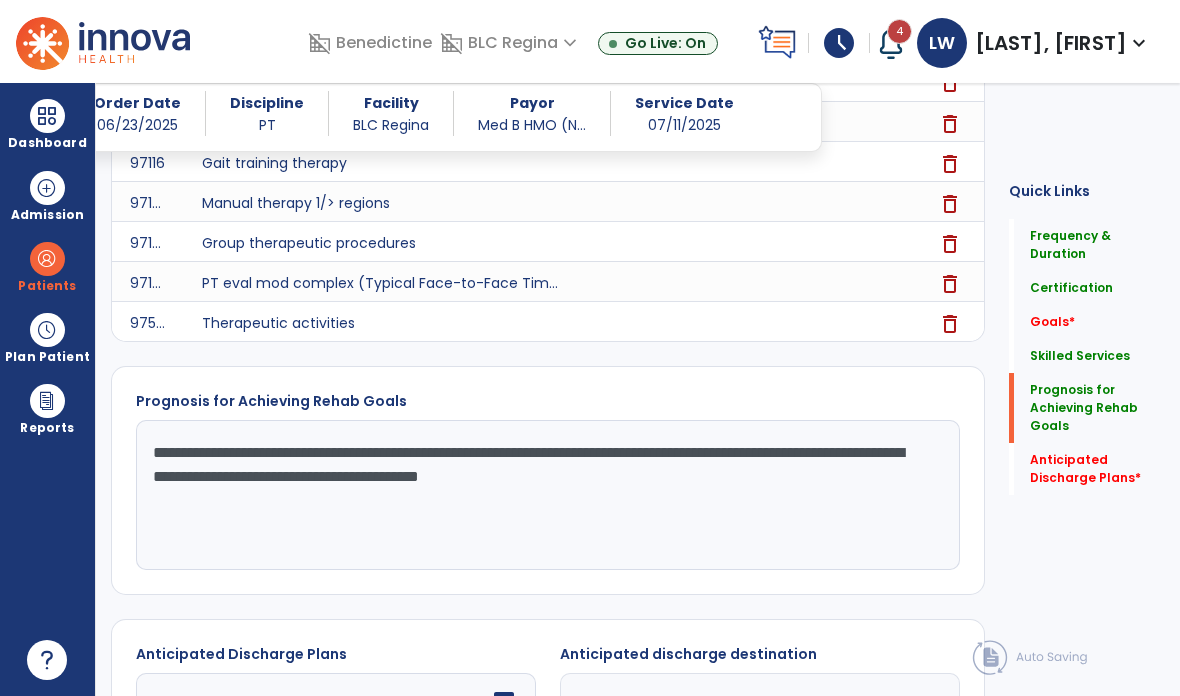 click on "**********" 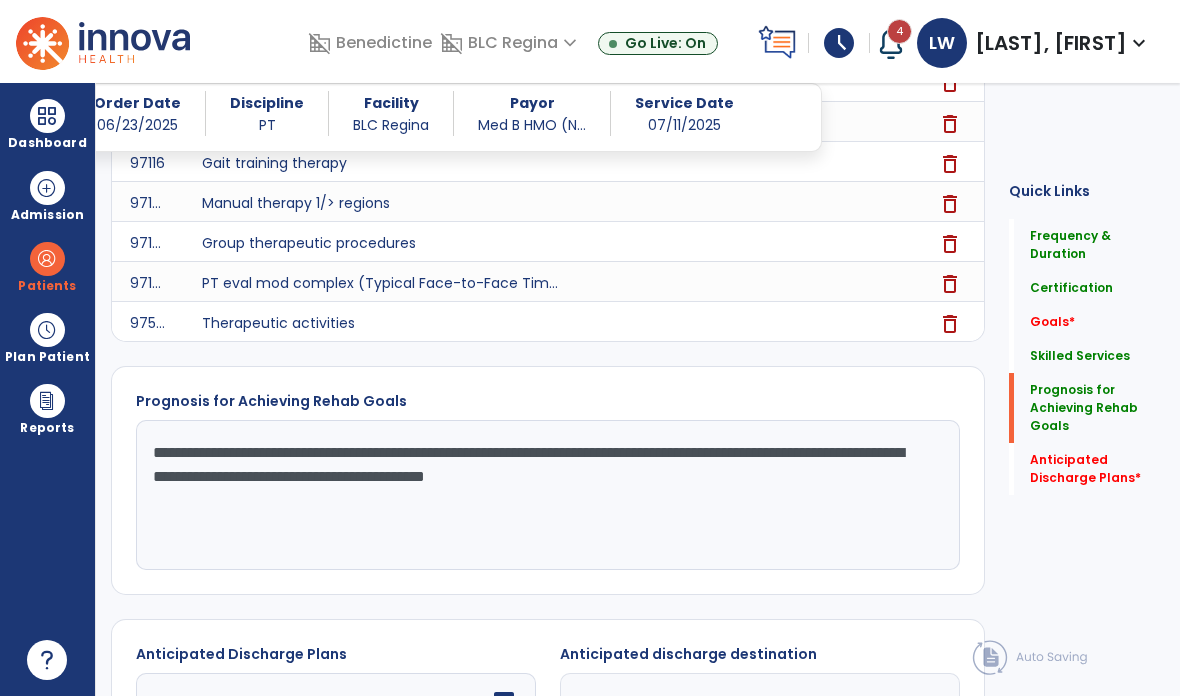 click on "**********" 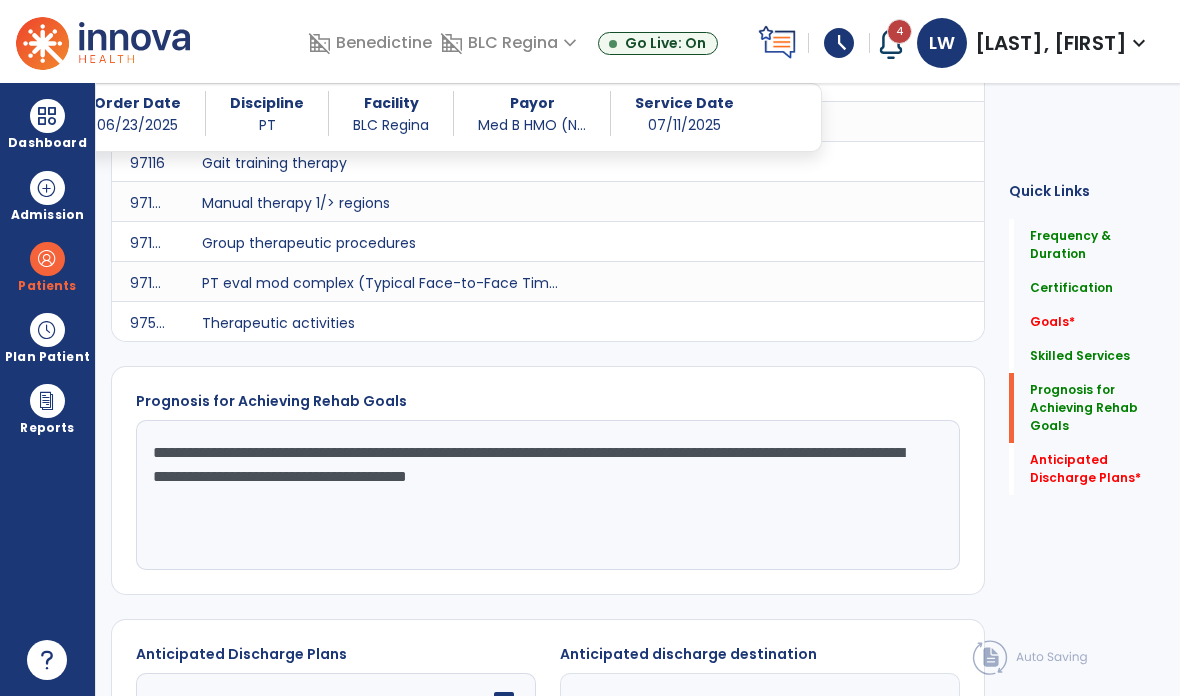 click on "**********" 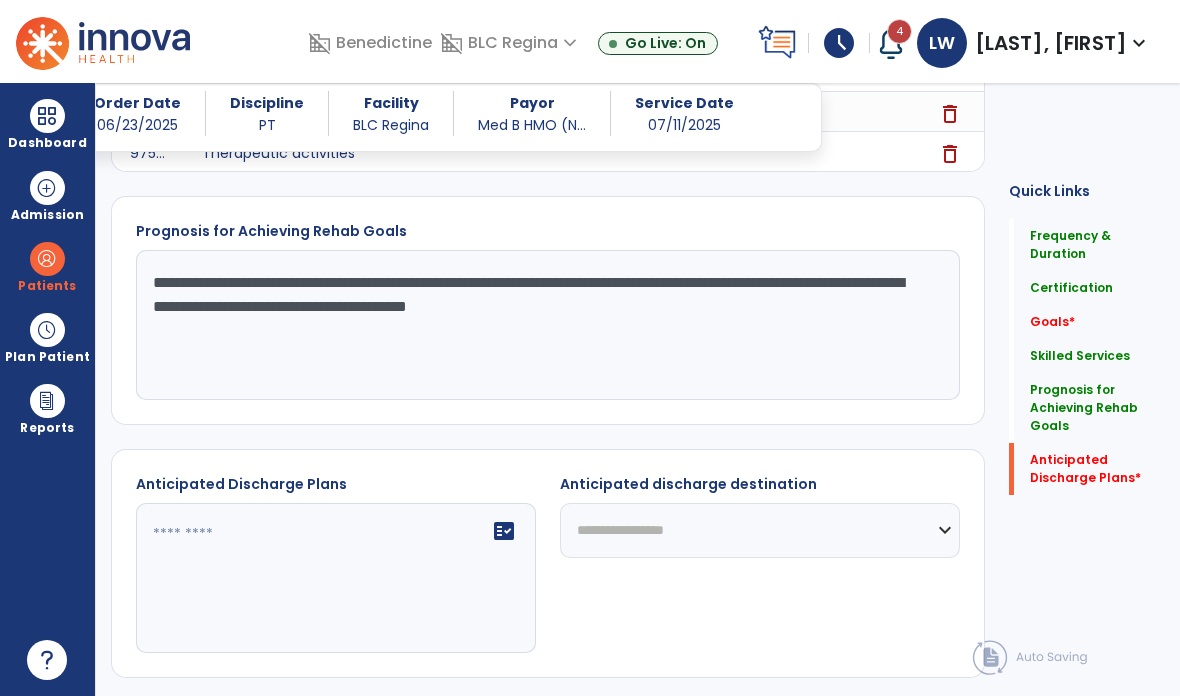 scroll, scrollTop: 1039, scrollLeft: 0, axis: vertical 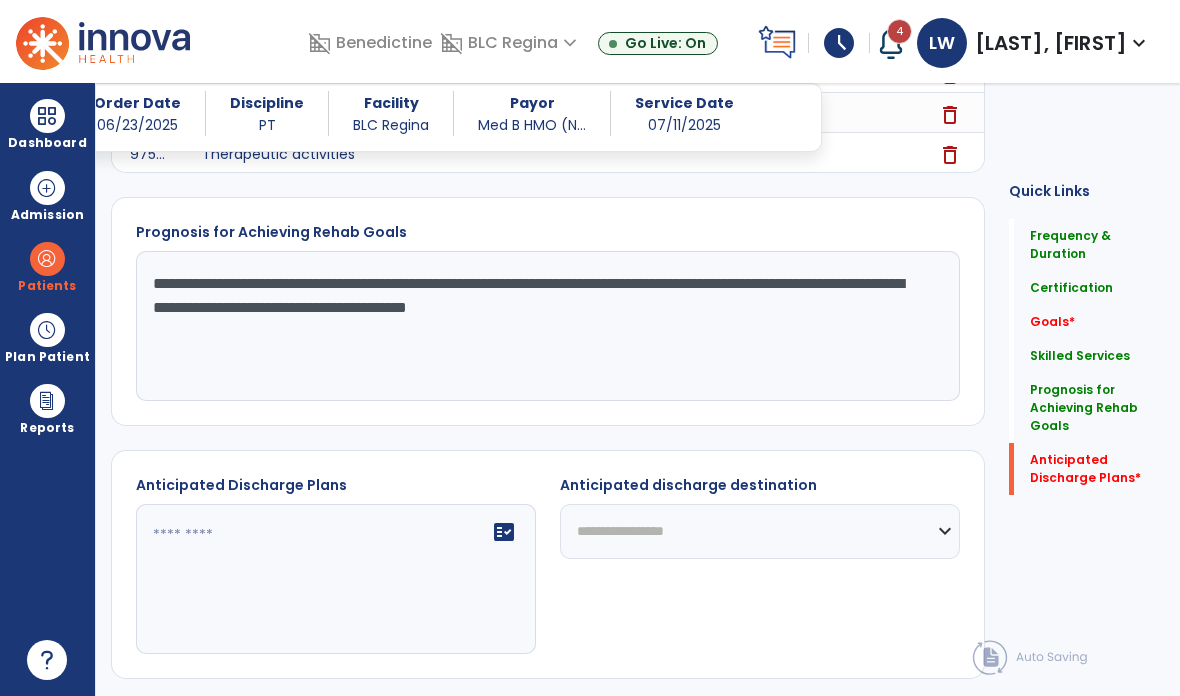 type on "**********" 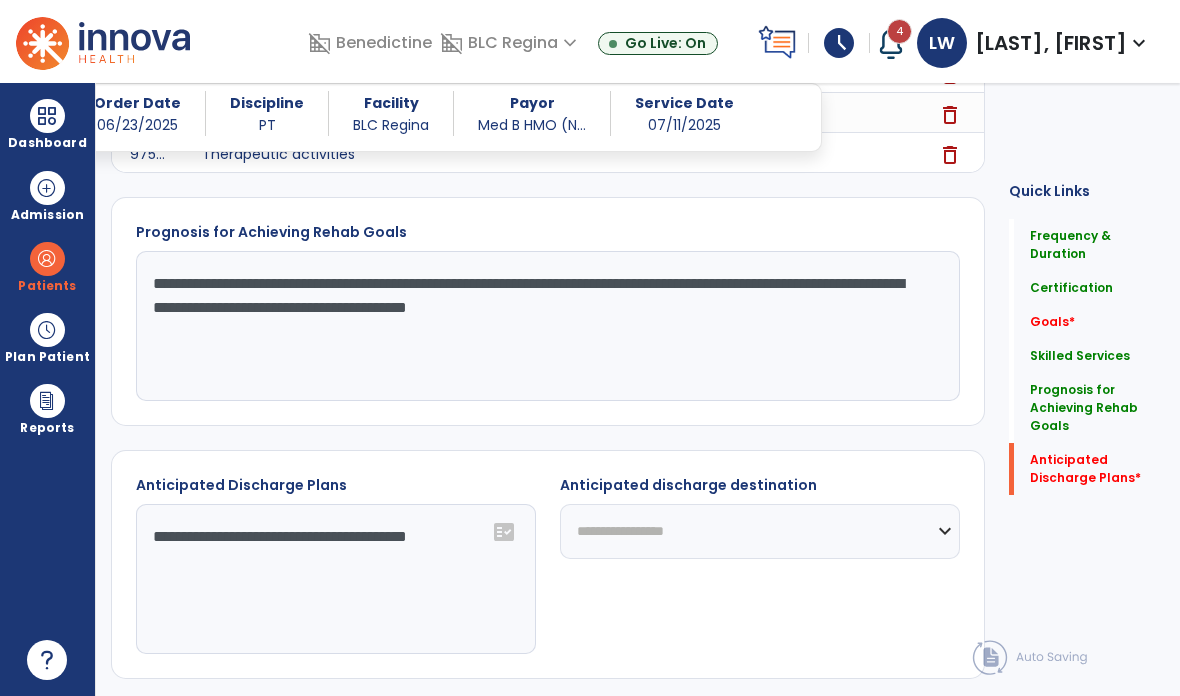 type on "**********" 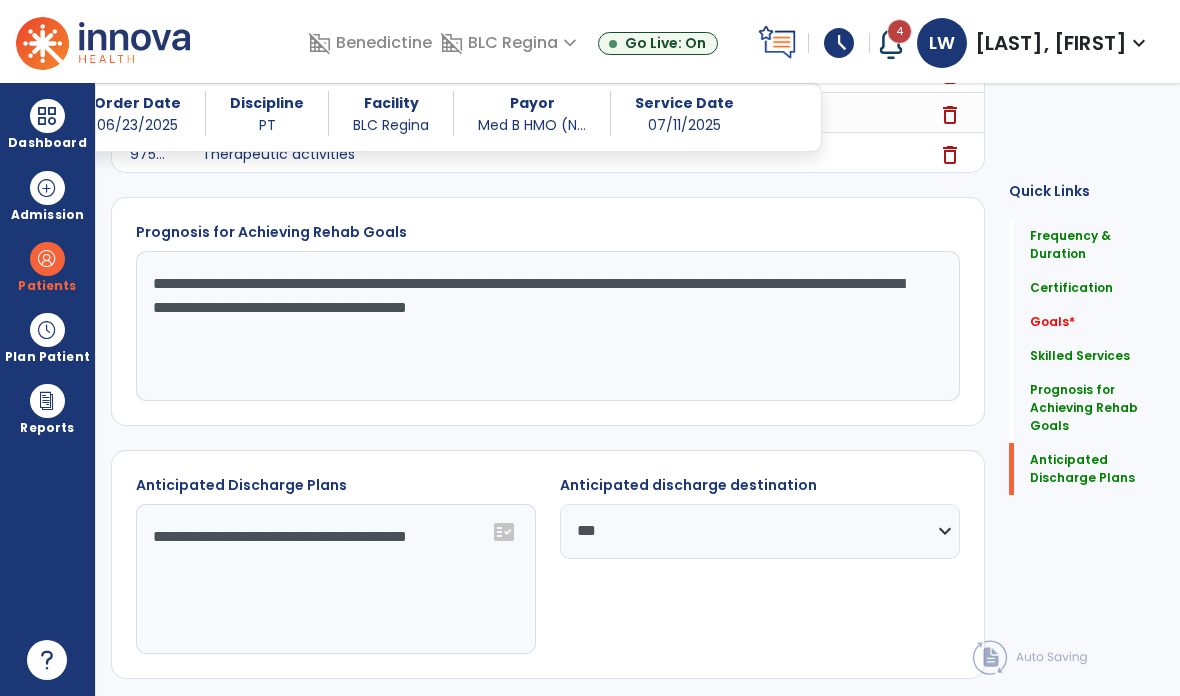 click on "**********" 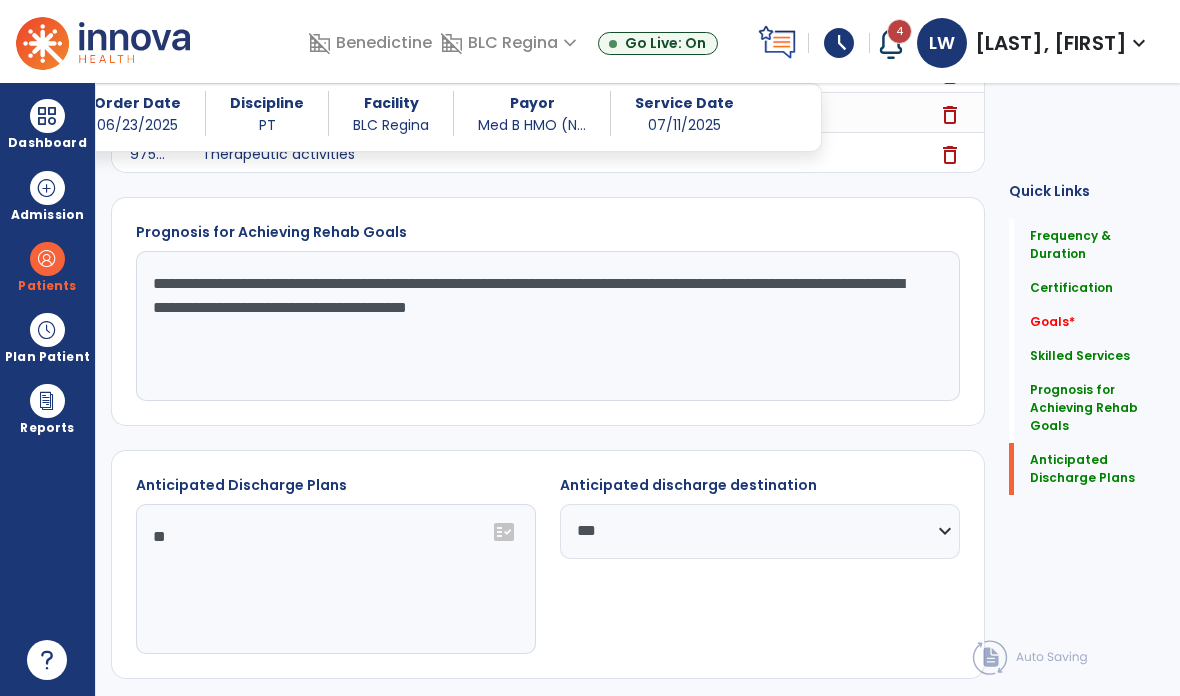 type on "*" 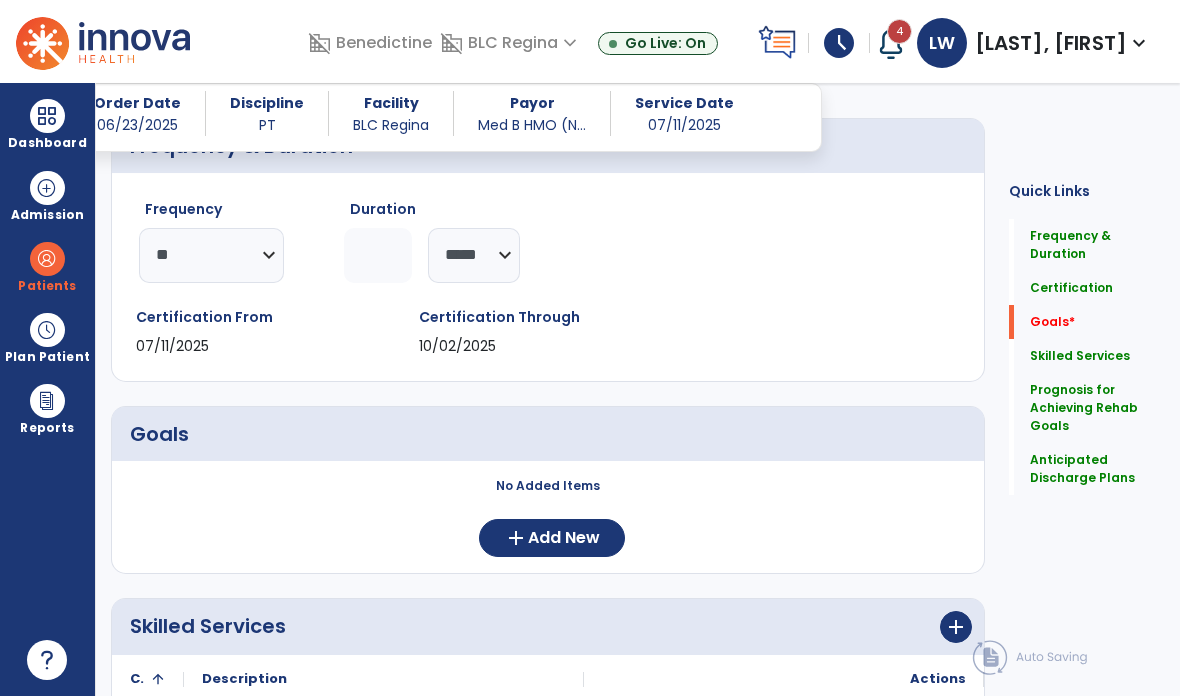 scroll, scrollTop: 223, scrollLeft: 0, axis: vertical 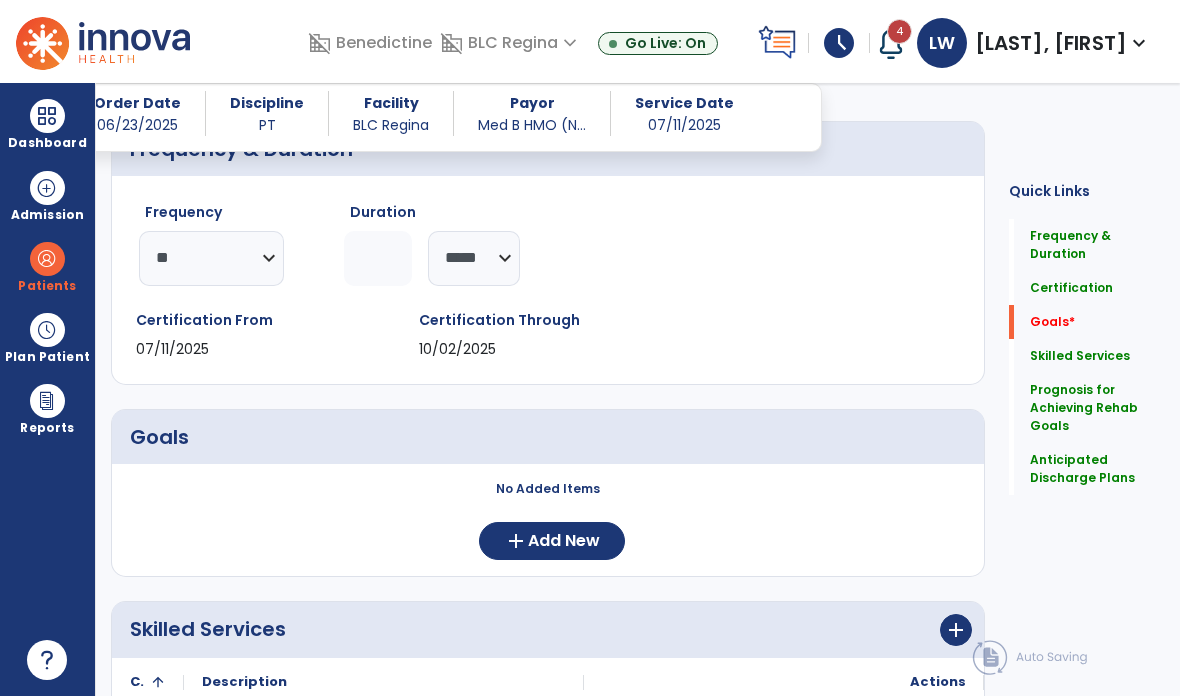 type on "**********" 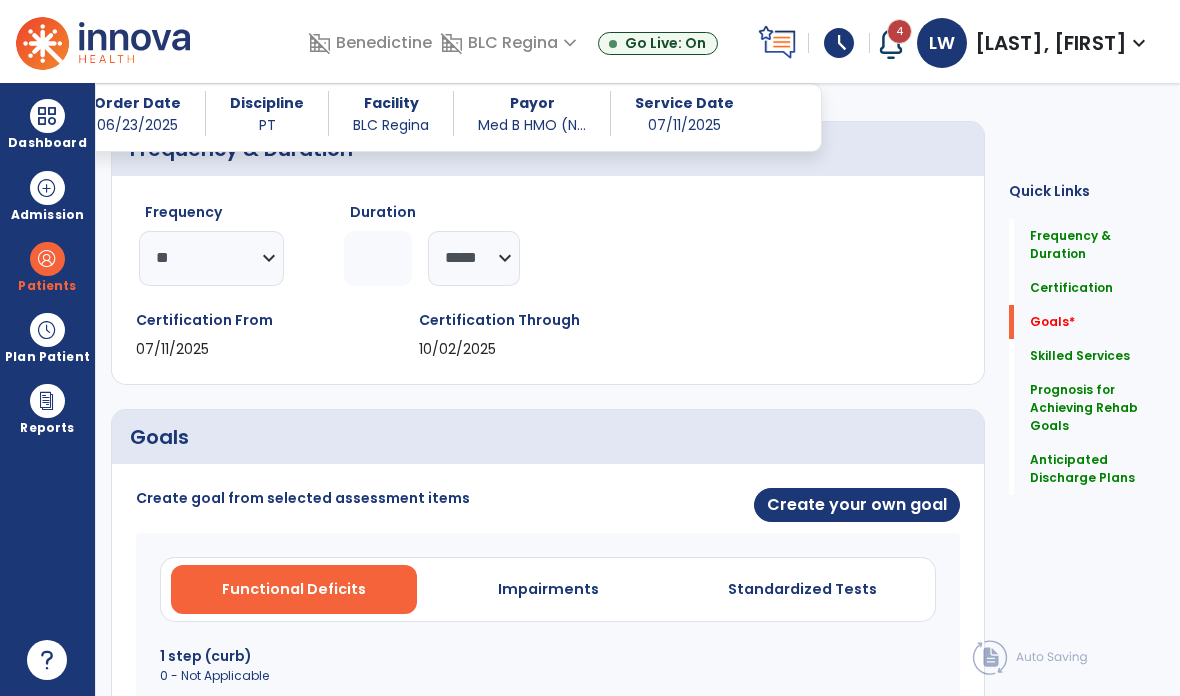 scroll, scrollTop: 0, scrollLeft: 0, axis: both 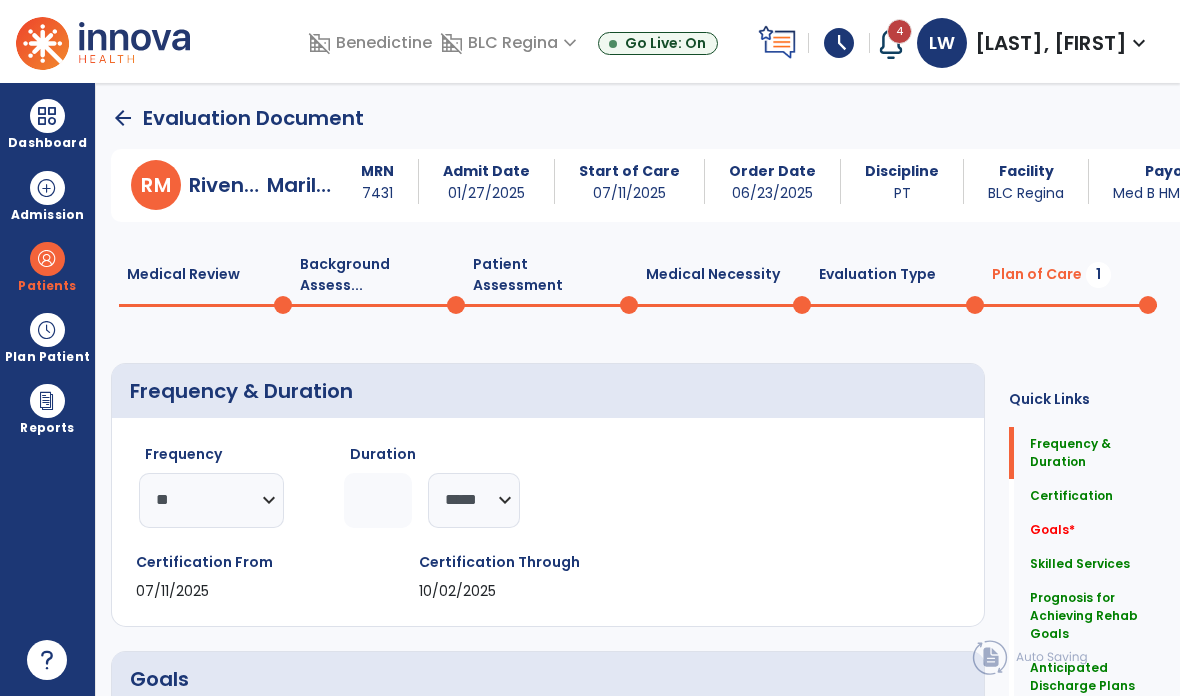 click at bounding box center (47, 116) 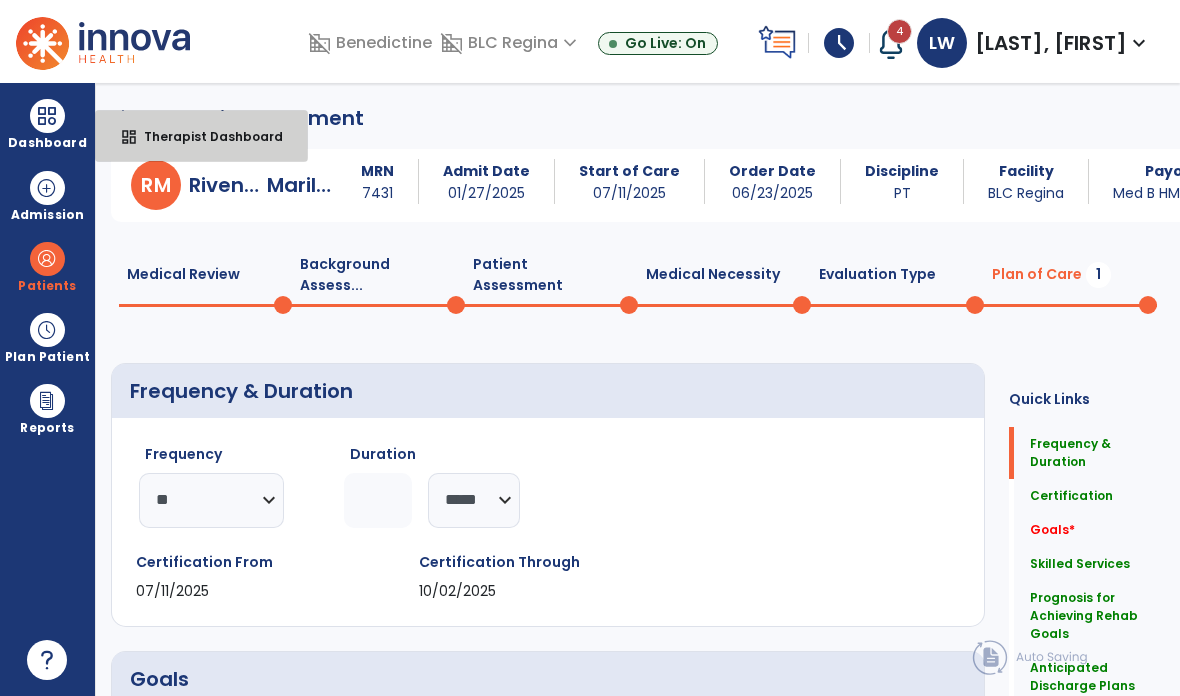click on "Therapist Dashboard" at bounding box center [205, 136] 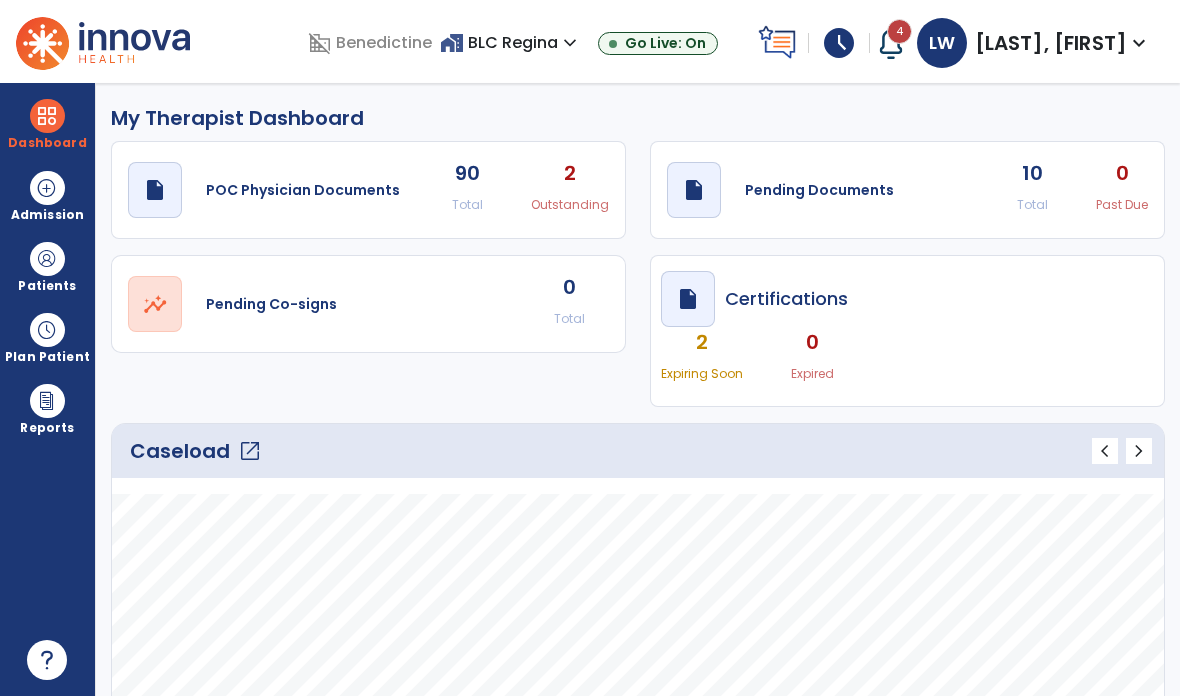 click on "draft   open_in_new" 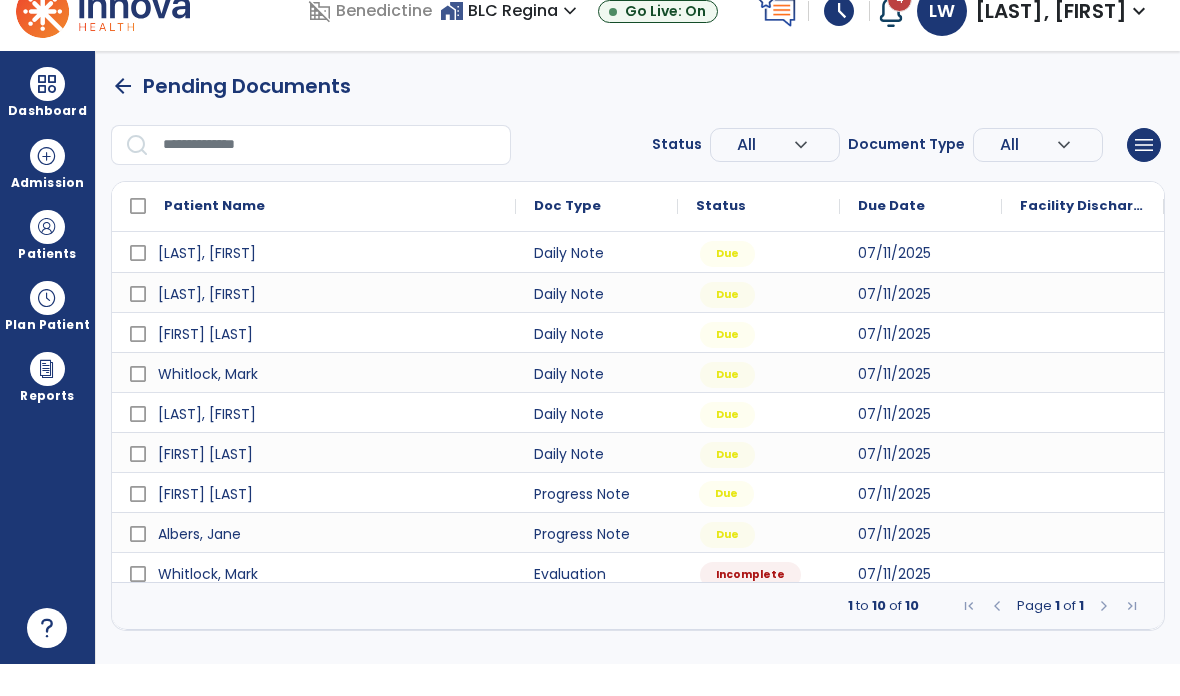 click on "arrow_back" at bounding box center (123, 118) 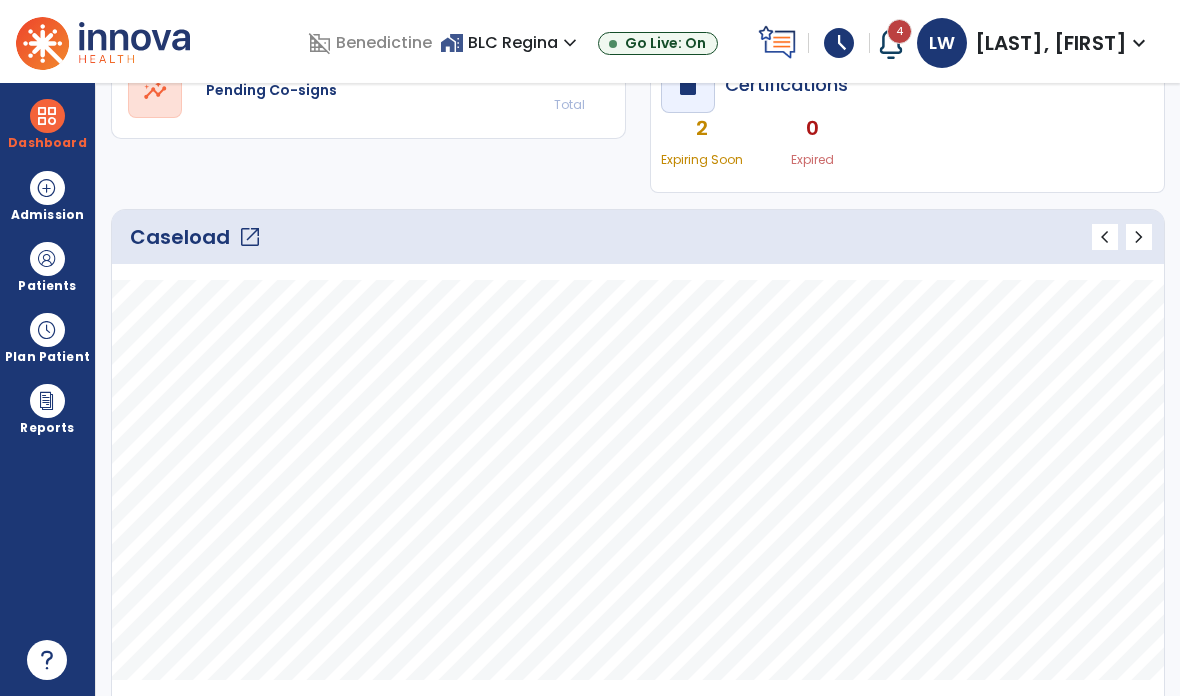 scroll, scrollTop: 212, scrollLeft: 0, axis: vertical 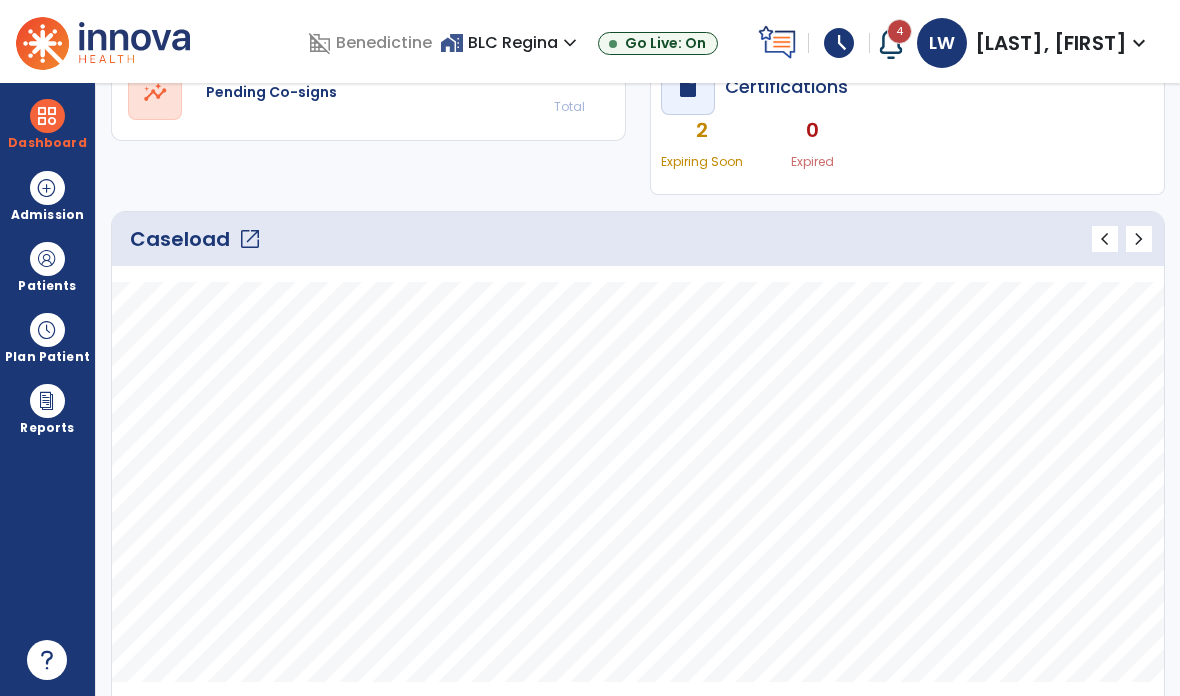 click on "open_in_new" 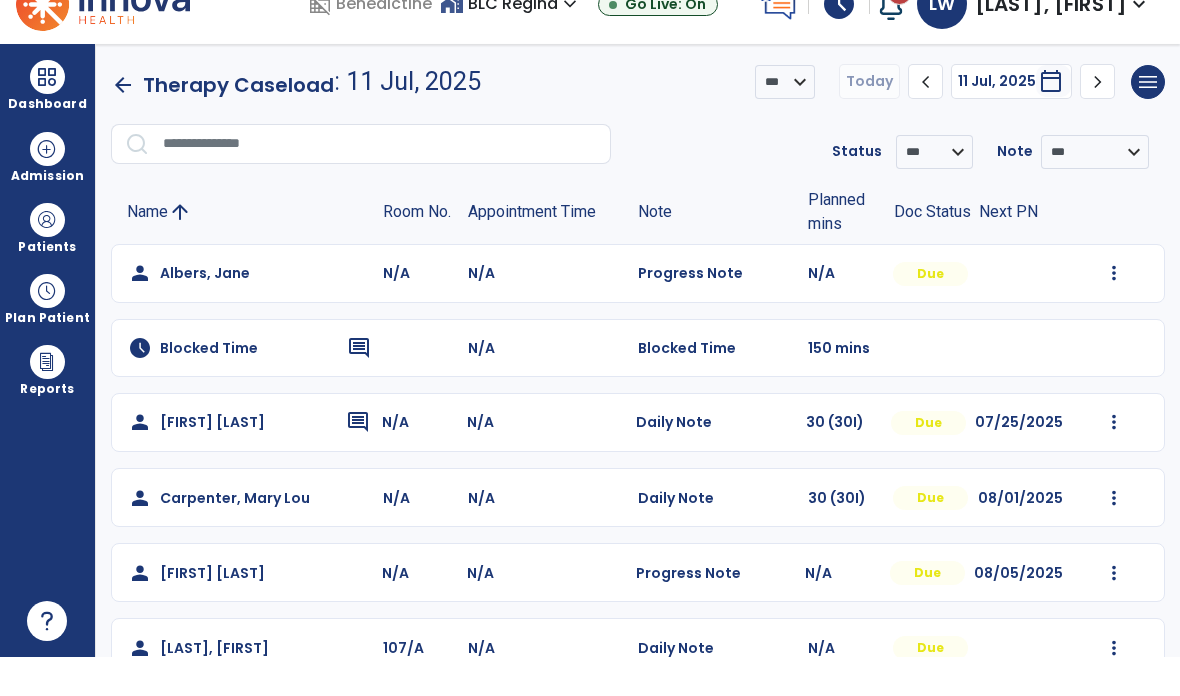 scroll, scrollTop: 0, scrollLeft: 0, axis: both 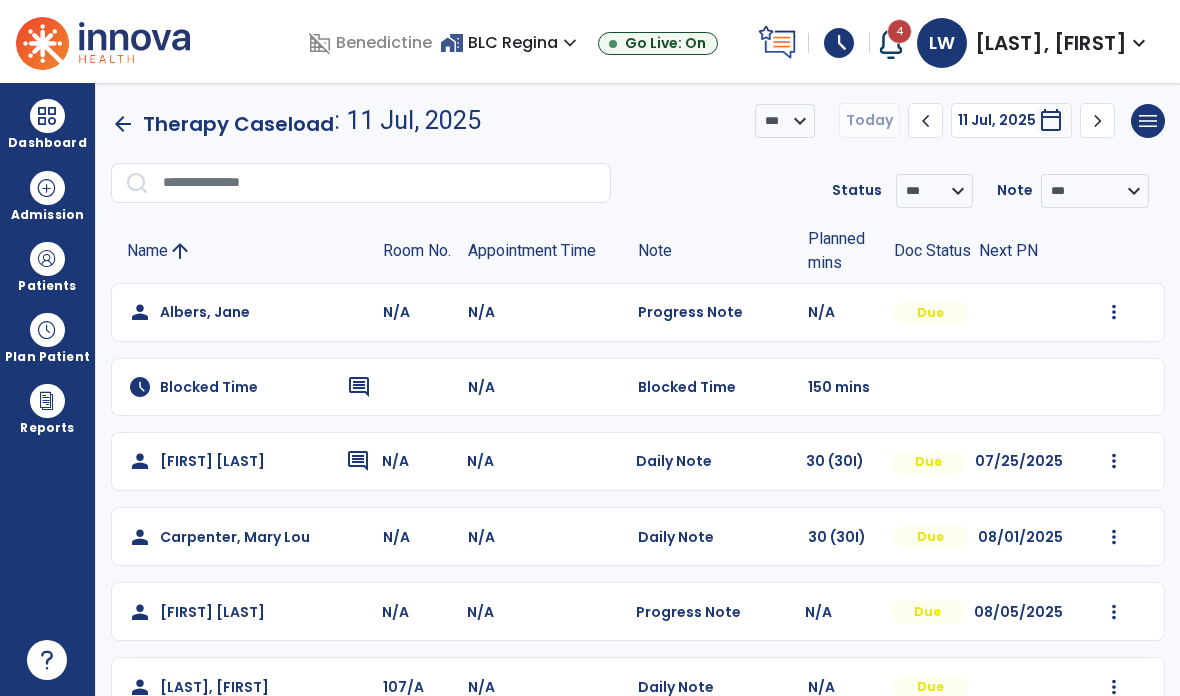 click on "schedule   Blocked Time  comment N/A  Blocked Time   150 mins" 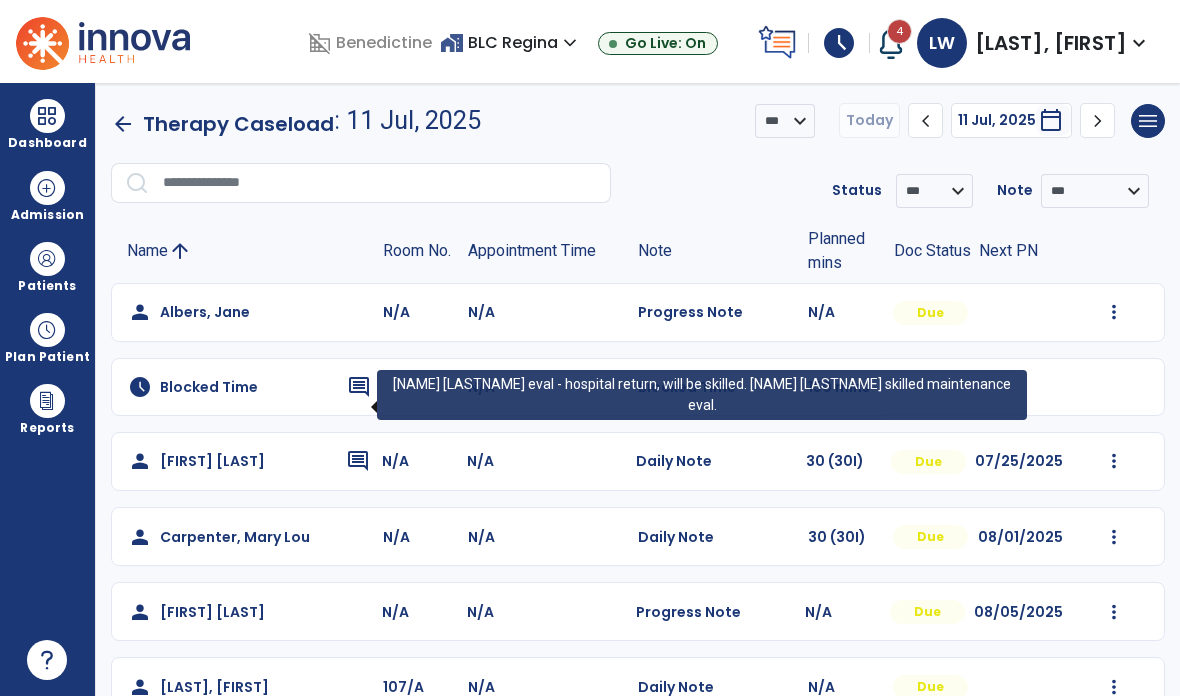 click on "comment" 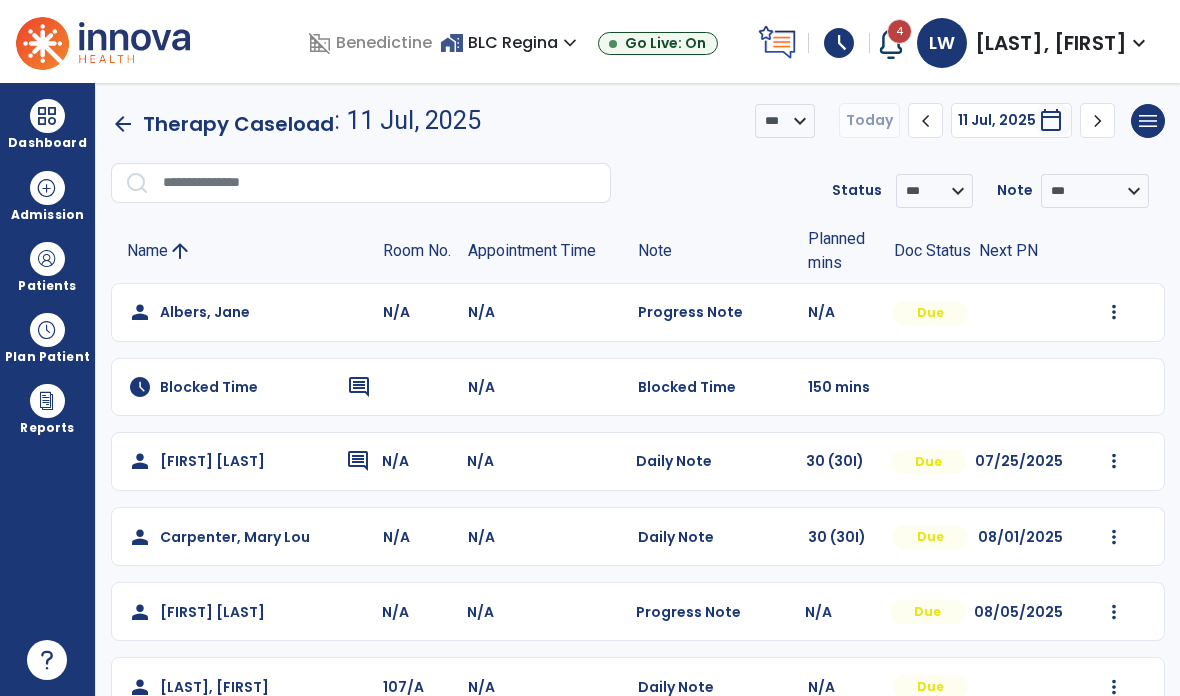 click on "comment" 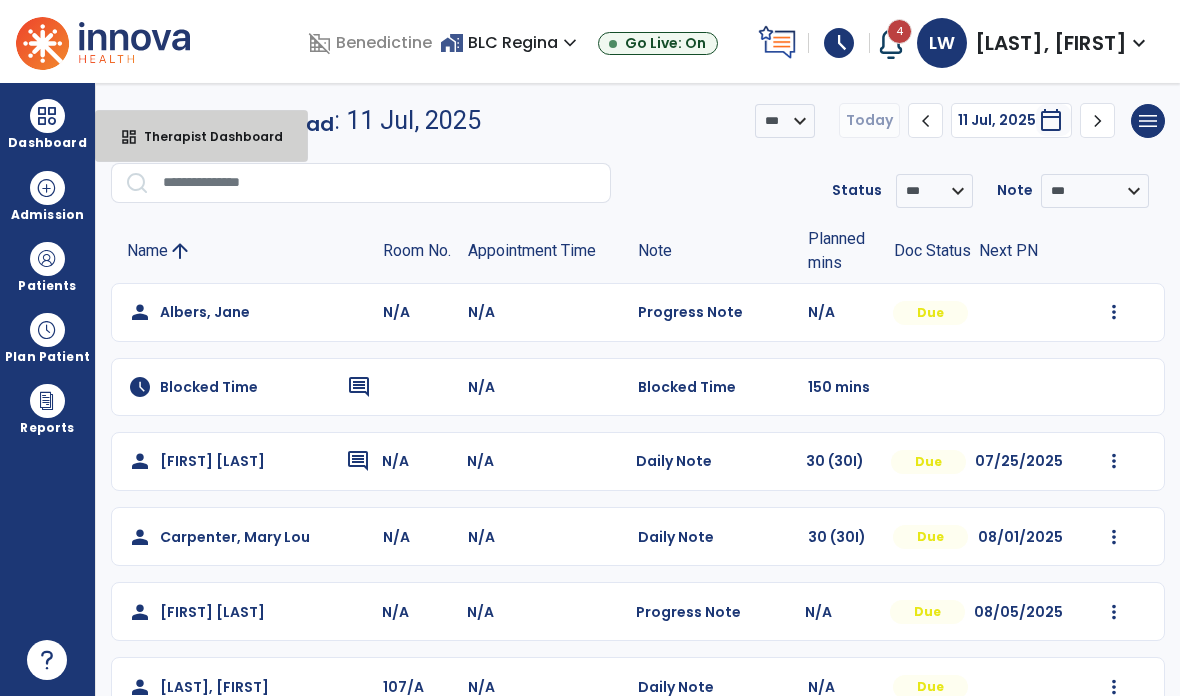 click on "Therapist Dashboard" at bounding box center (205, 136) 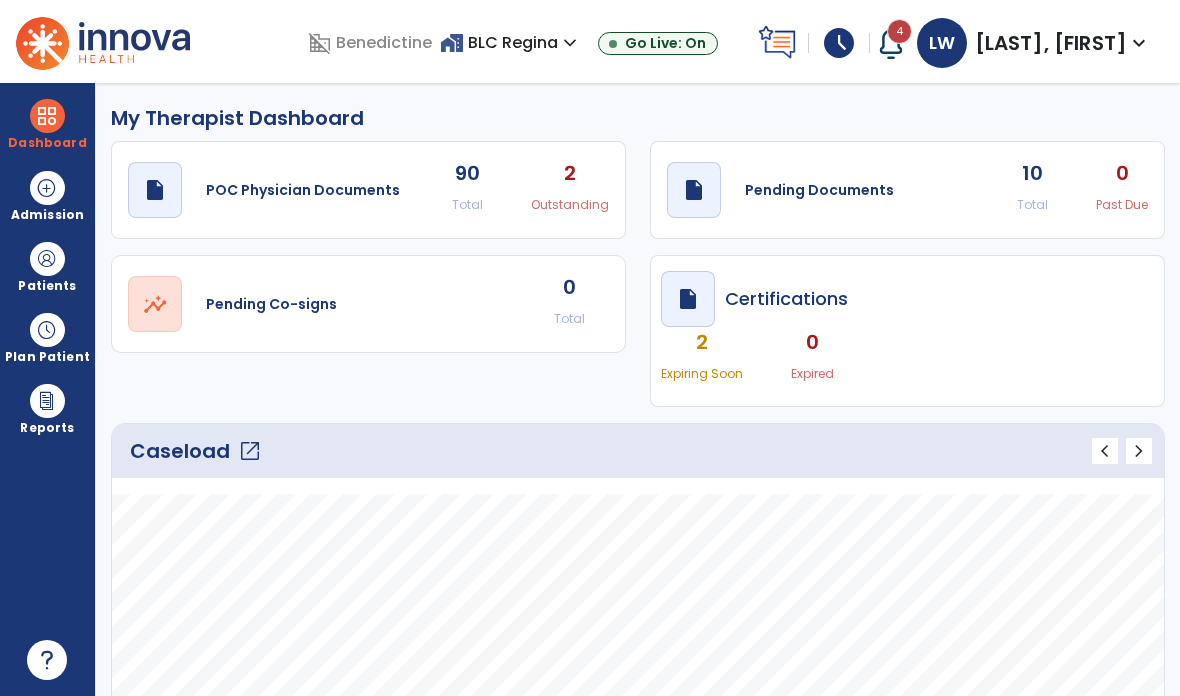 click on "open_in_new" 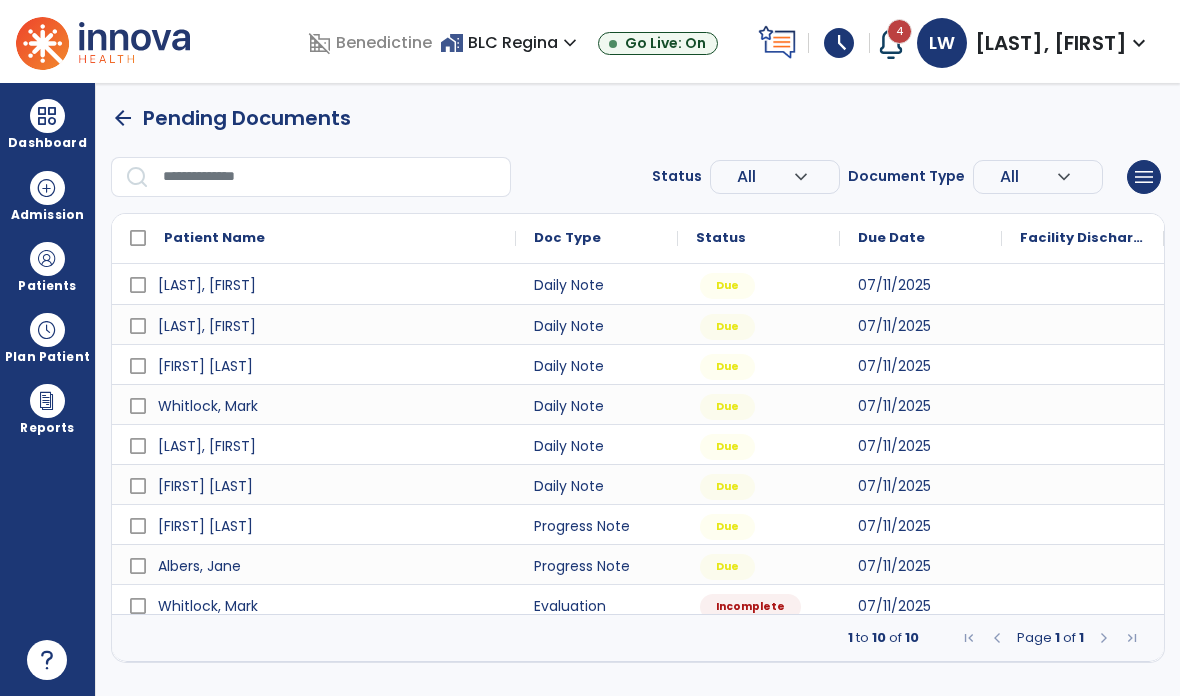 click on "Evaluation" at bounding box center (597, 644) 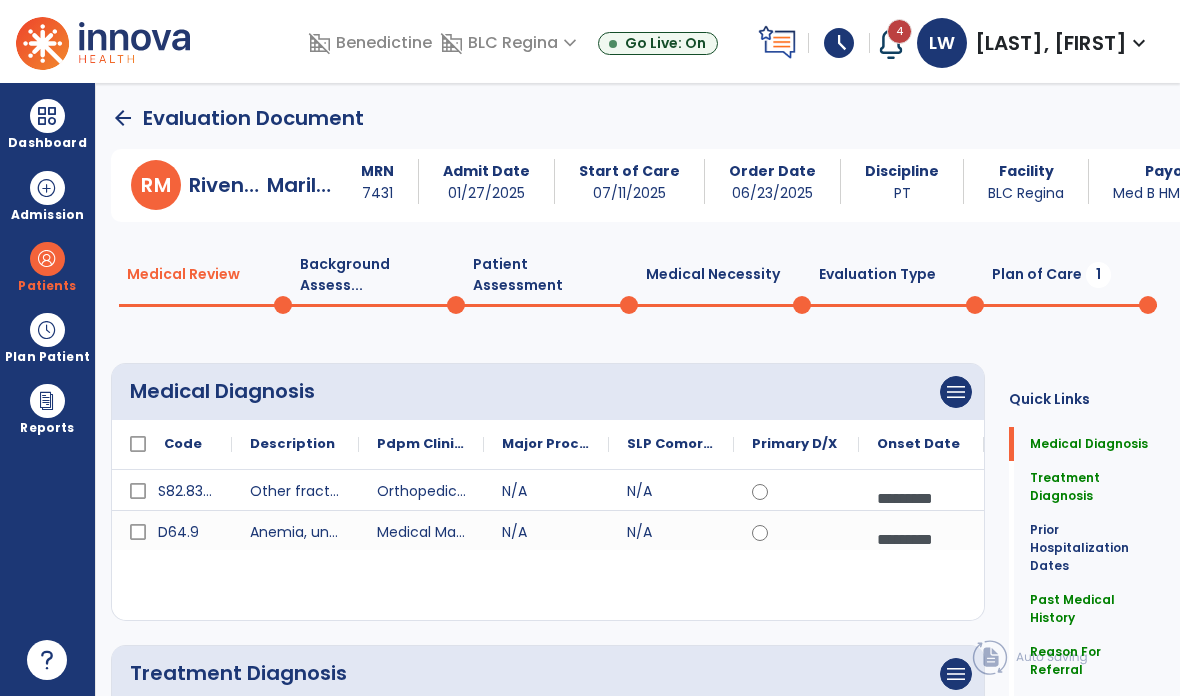 scroll, scrollTop: 0, scrollLeft: 0, axis: both 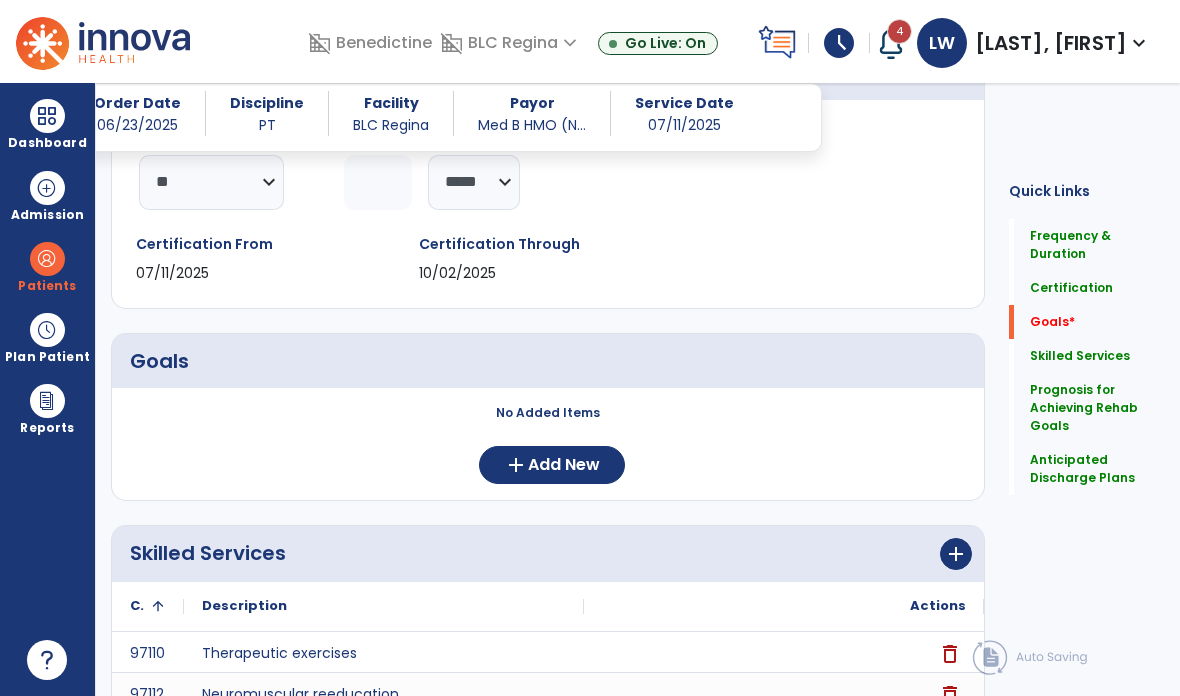 click on "add  Add New" at bounding box center [552, 465] 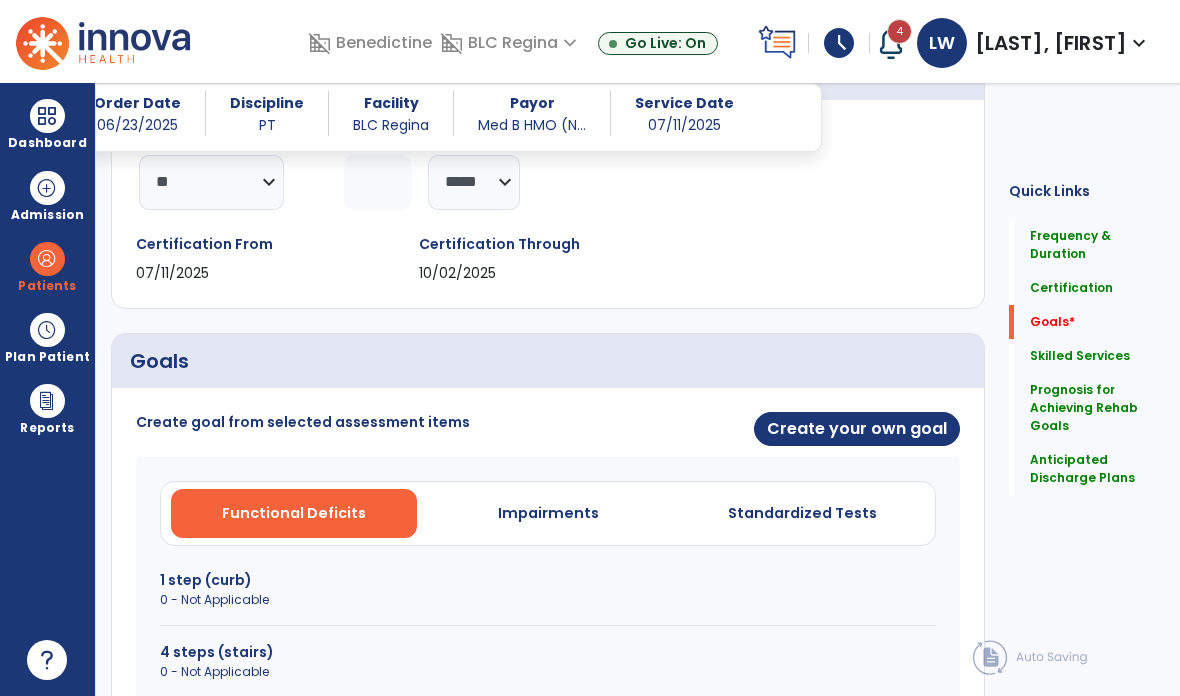 click on "Create your own goal" at bounding box center [857, 429] 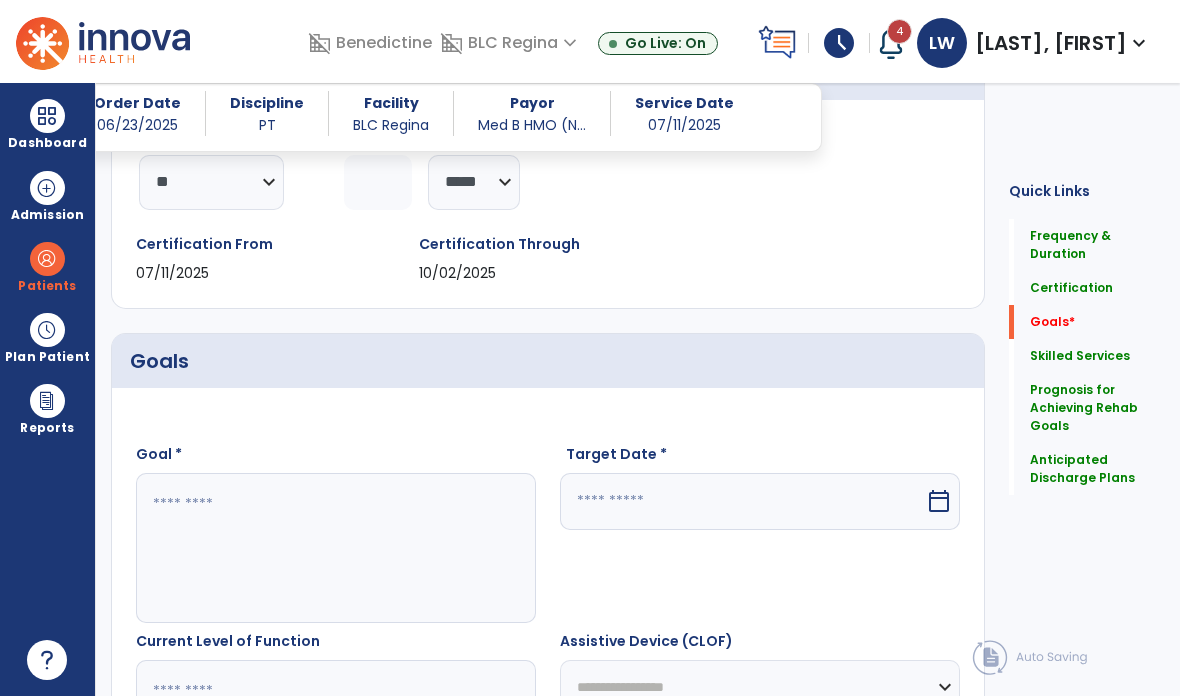 click at bounding box center (336, 548) 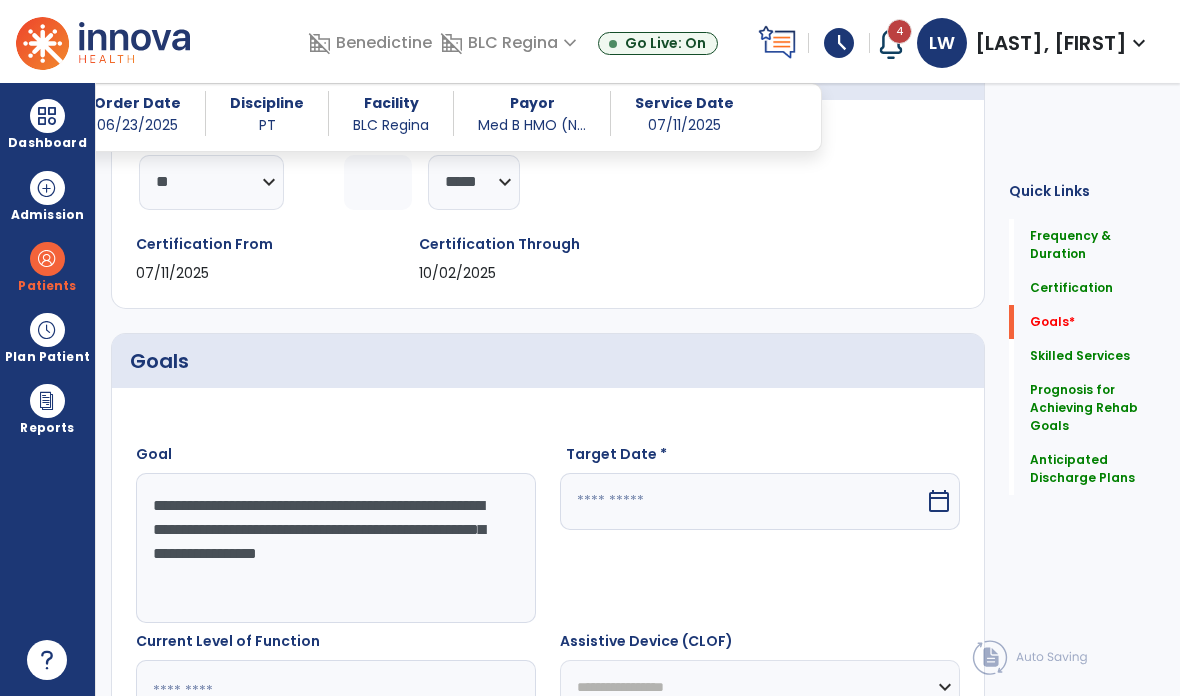 click on "**********" at bounding box center (336, 548) 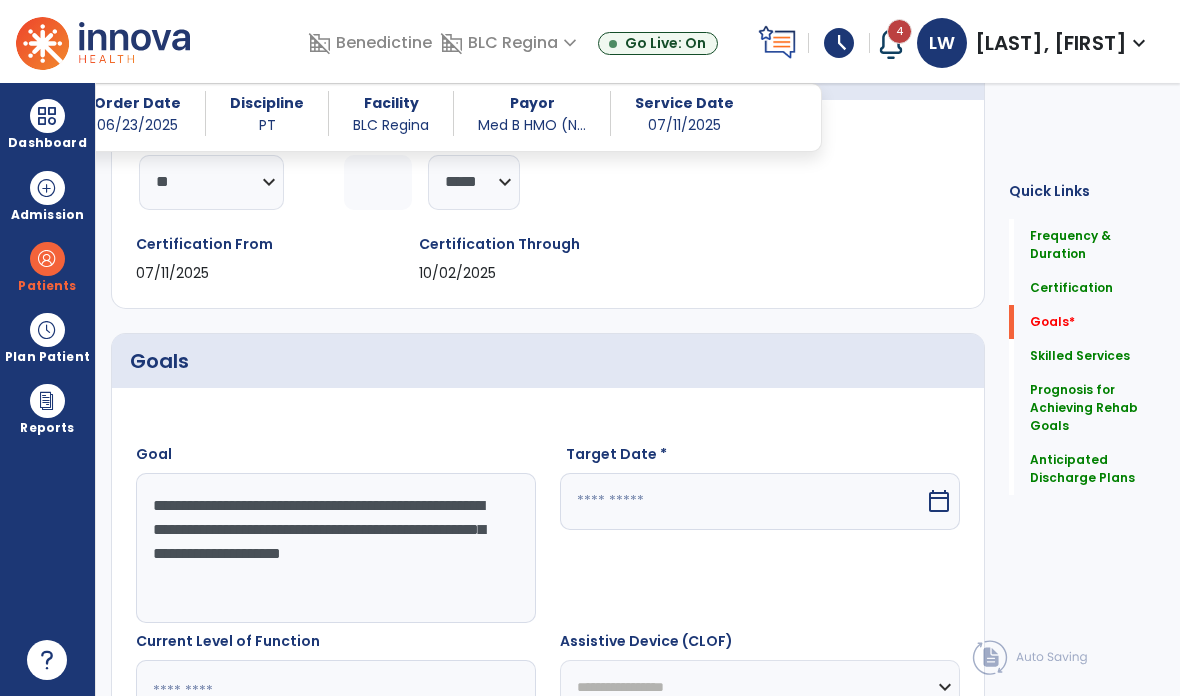 click on "**********" at bounding box center [336, 548] 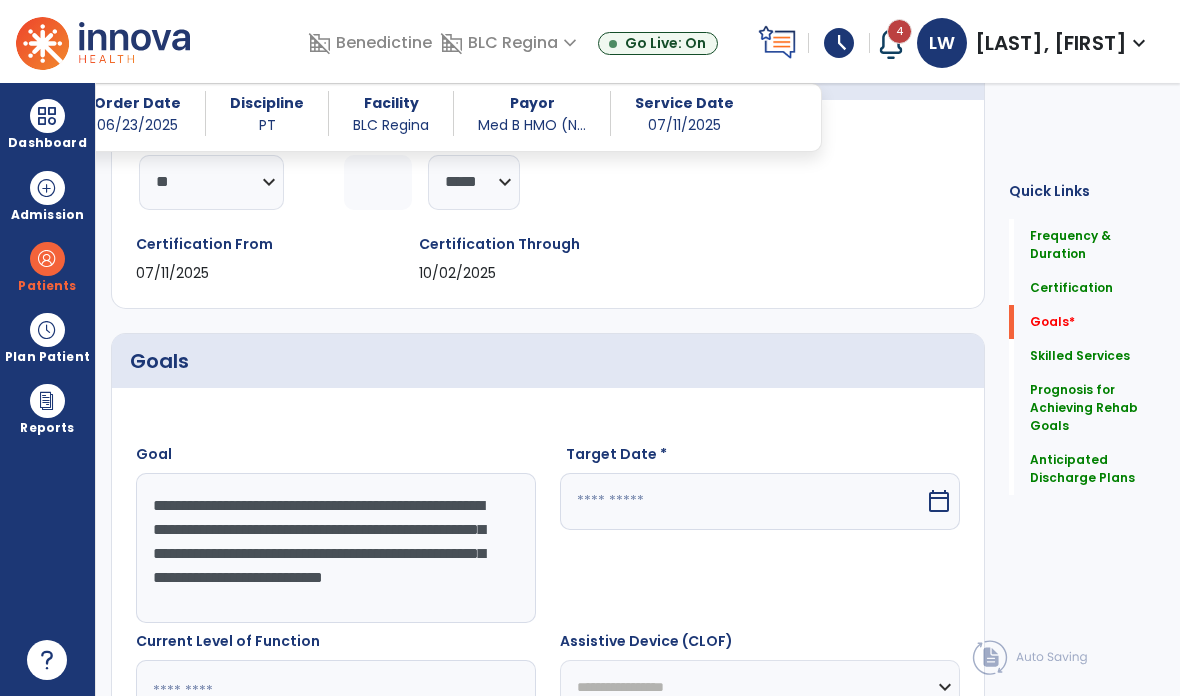 type on "**********" 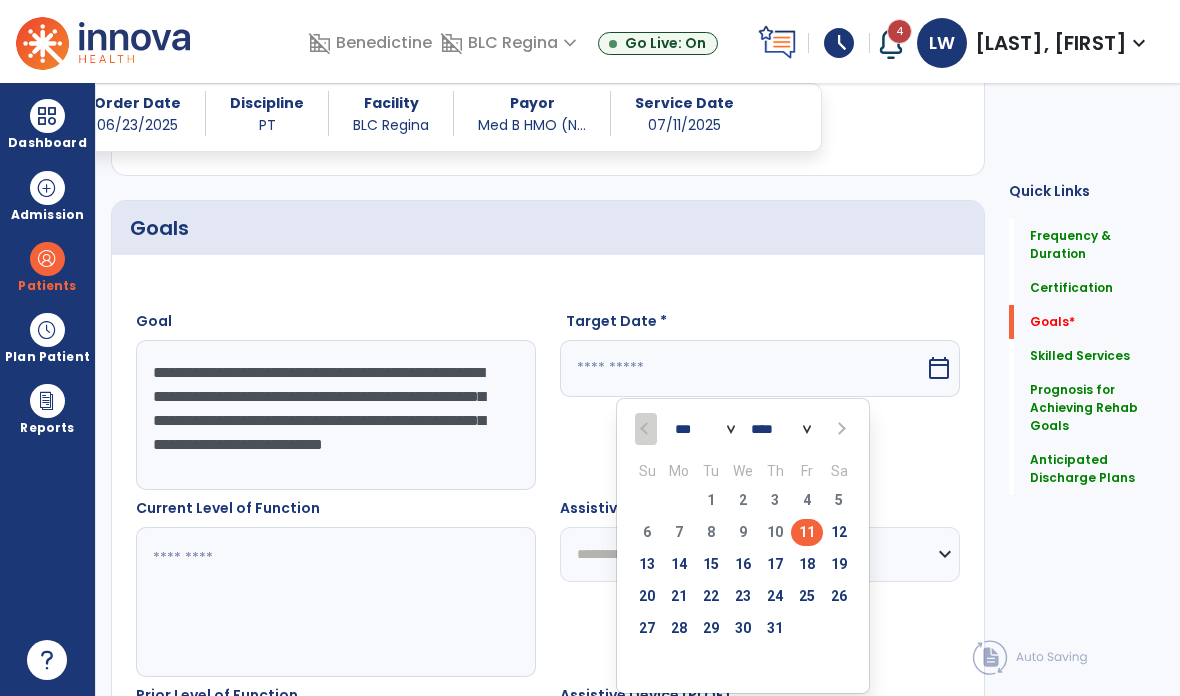scroll, scrollTop: 446, scrollLeft: 0, axis: vertical 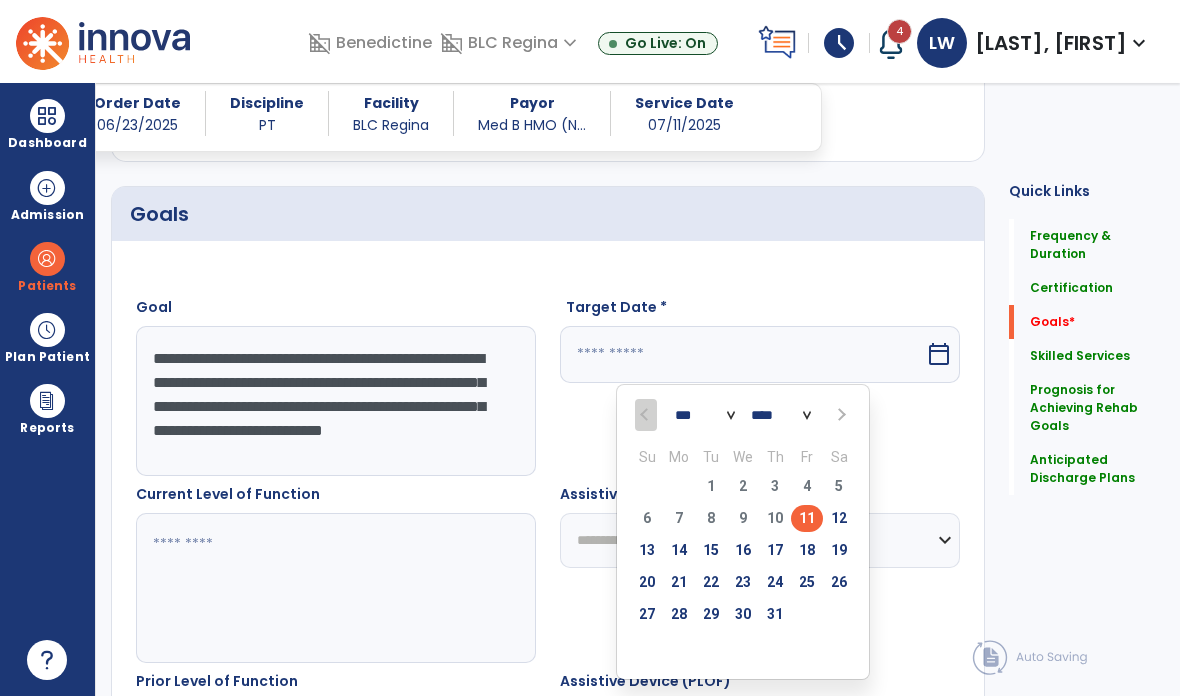 click on "*** *** *** *** **** Su Mo Tu We Th Fr Sa  29   30   1   2   3   4   5   6   7   8   9   10   11   12   13   14   15   16   17   18   19   20   21   22   23   24   25   26   27   28   29   30   31   1   2   3   4   5   6   7   8   9" at bounding box center [743, 532] 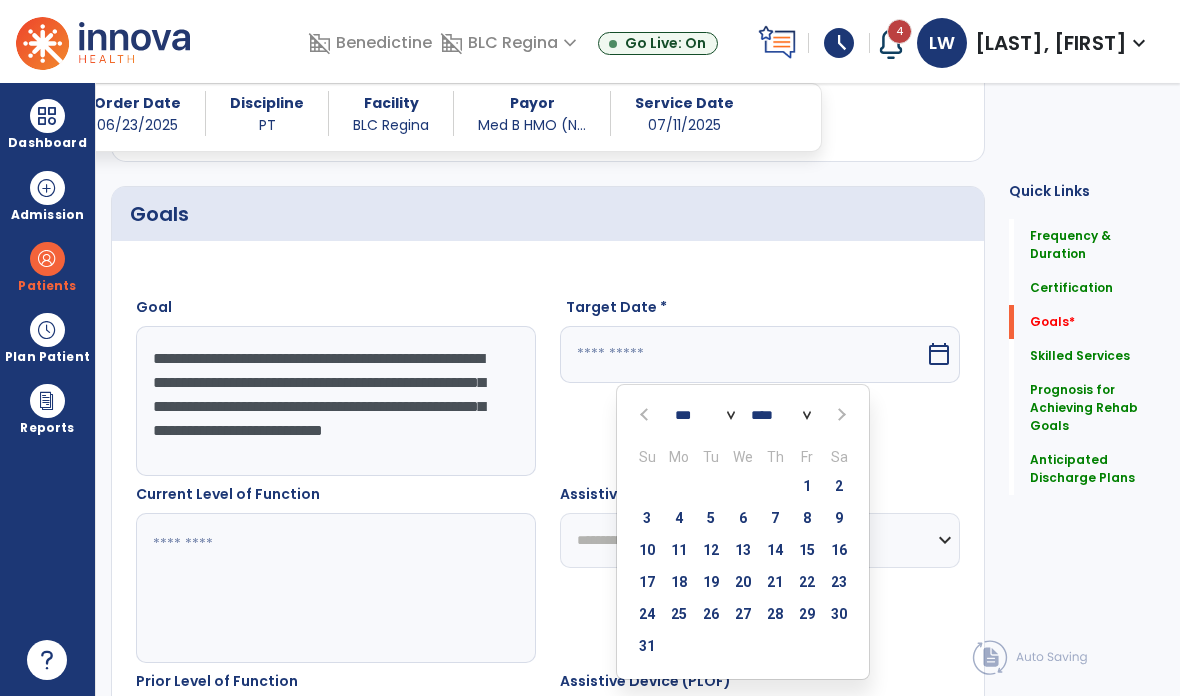 click on "8" at bounding box center (807, 518) 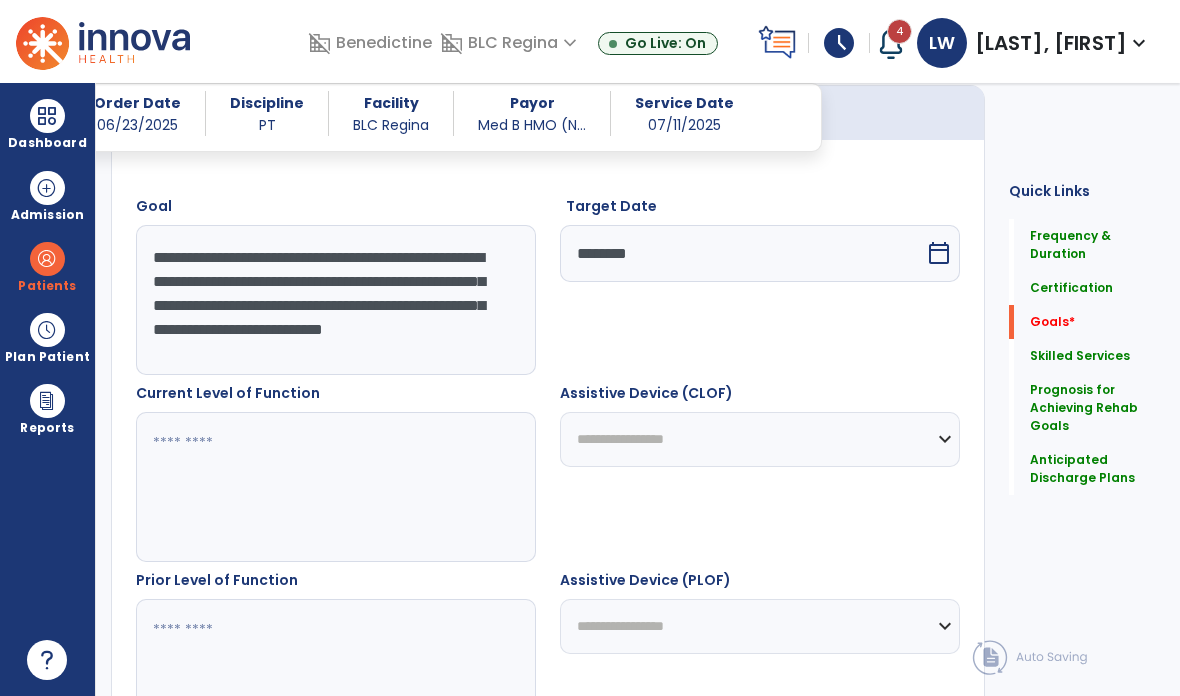 scroll, scrollTop: 548, scrollLeft: 0, axis: vertical 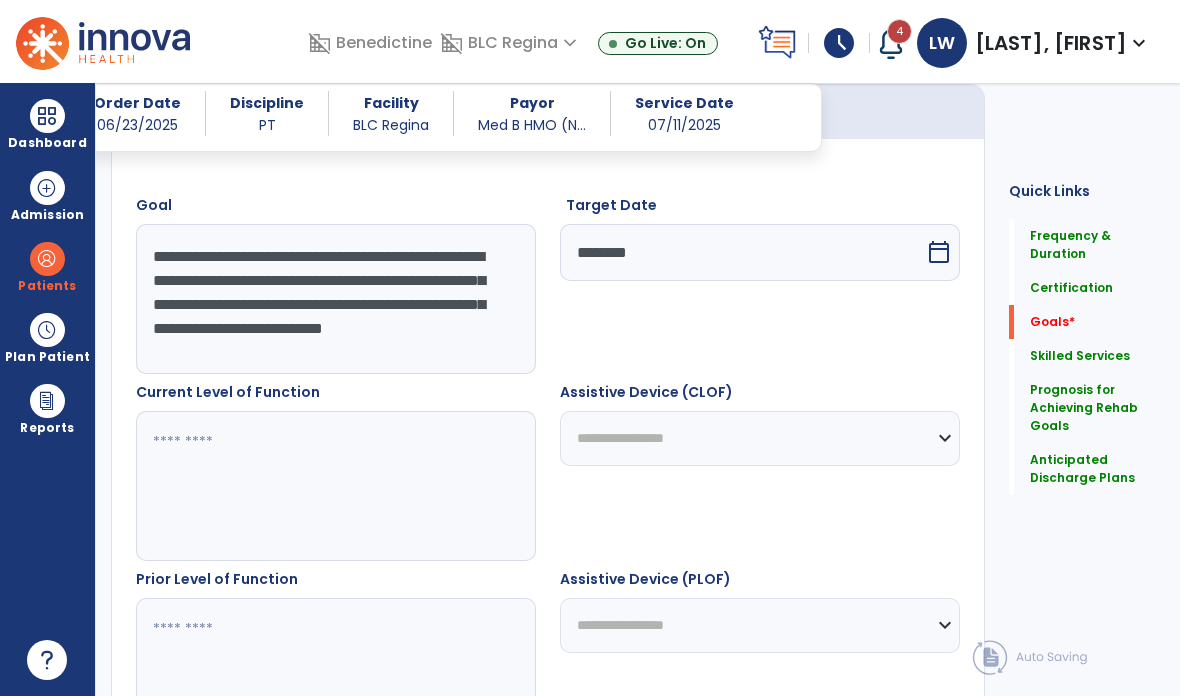 click on "calendar_today" at bounding box center (939, 252) 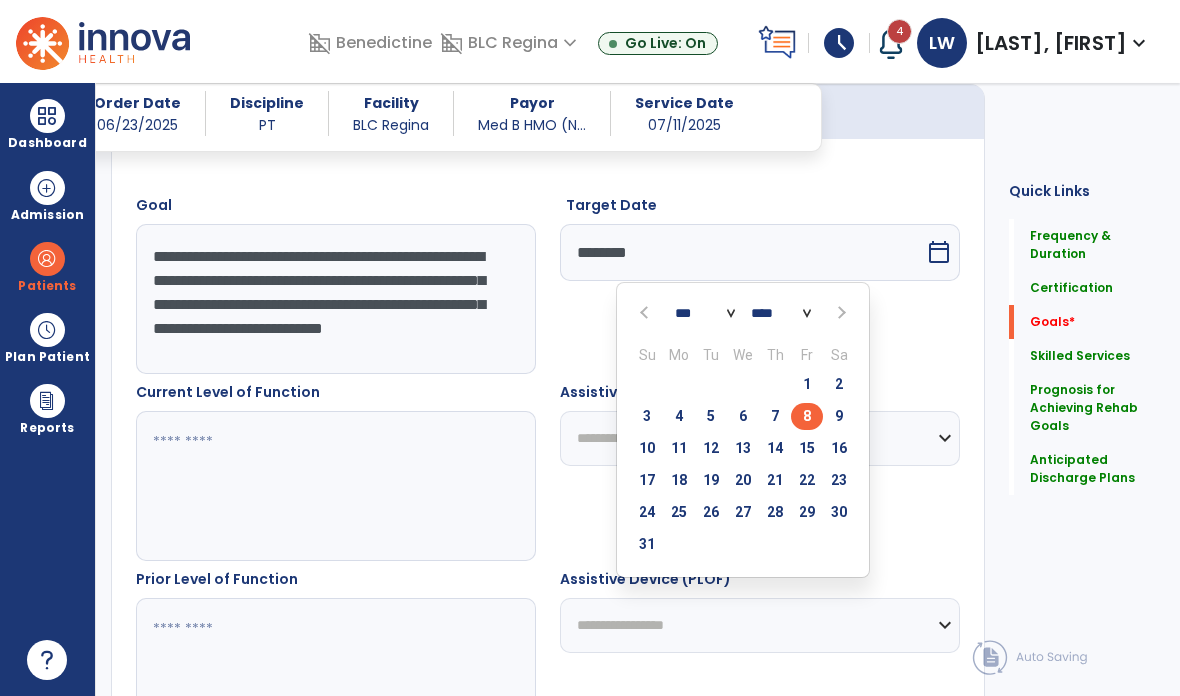 click at bounding box center [839, 312] 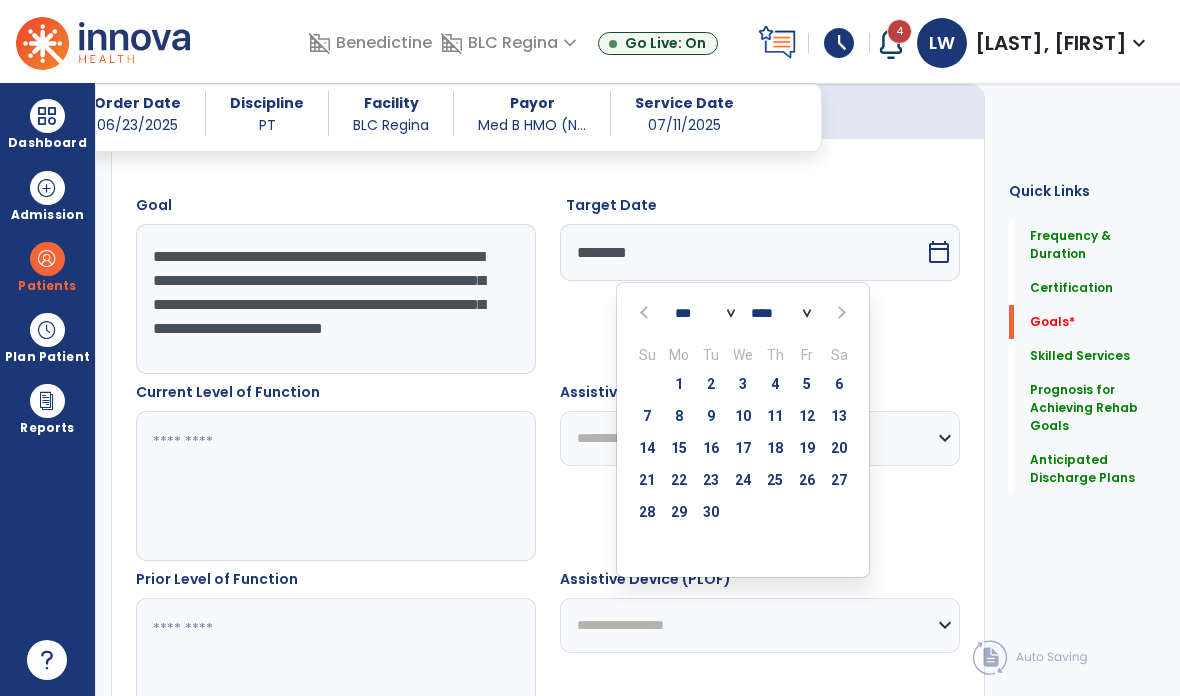 click at bounding box center [840, 313] 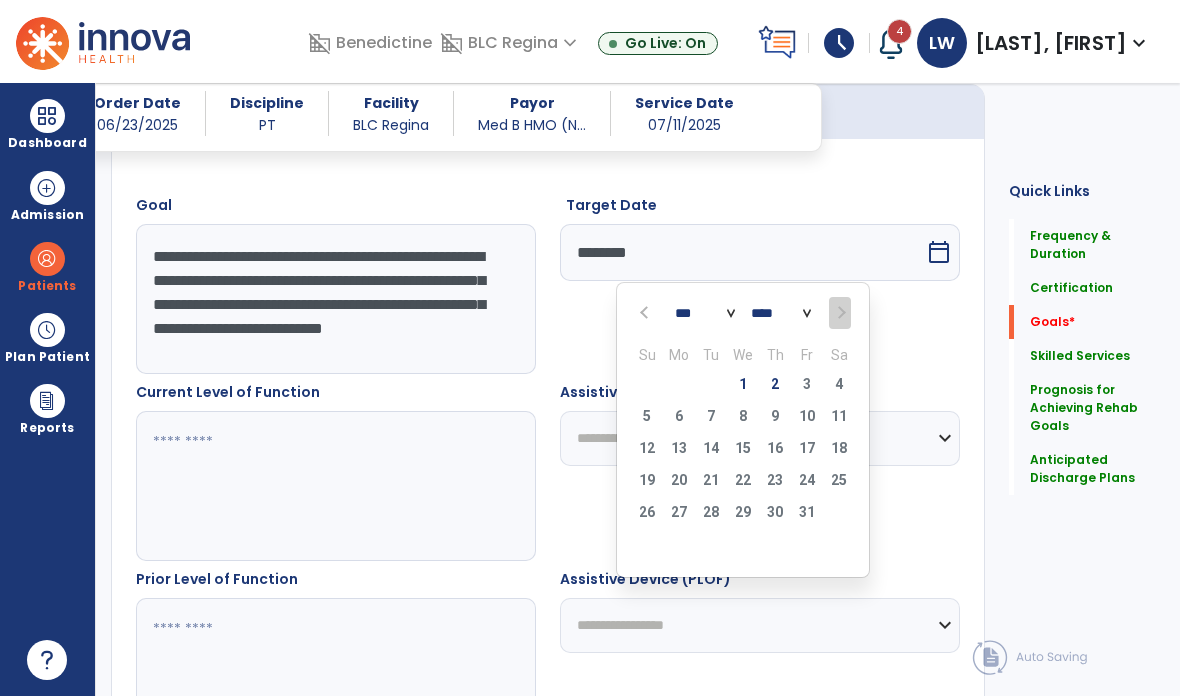 click on "2" at bounding box center (775, 384) 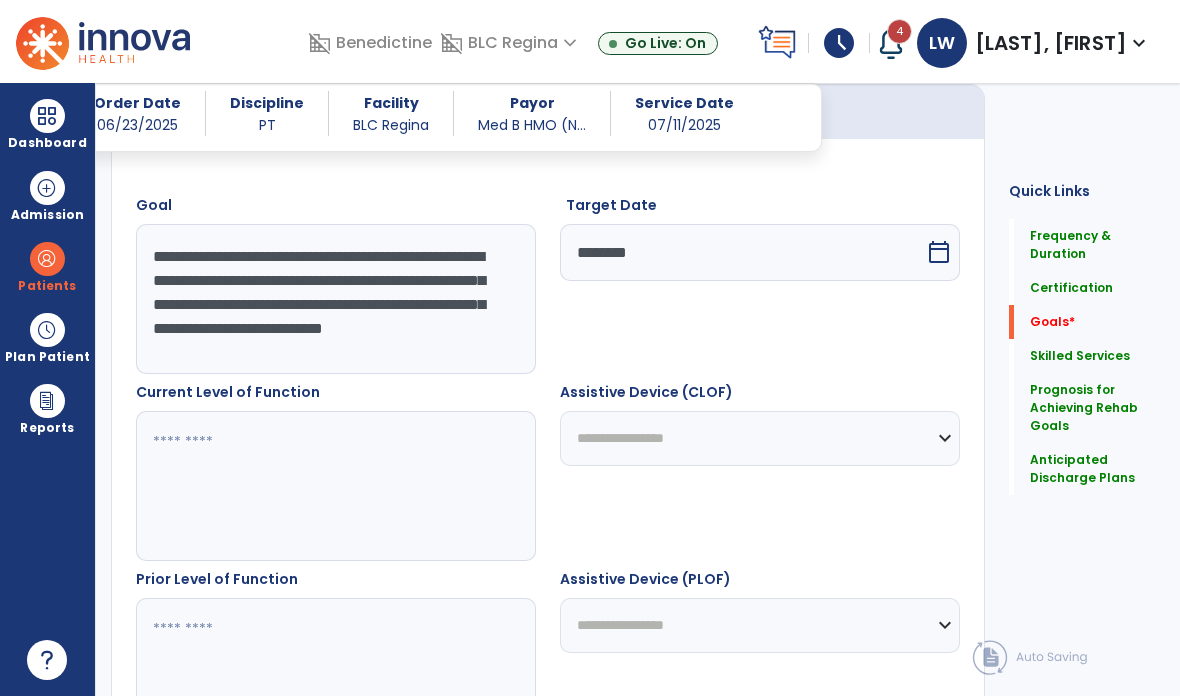 type on "*********" 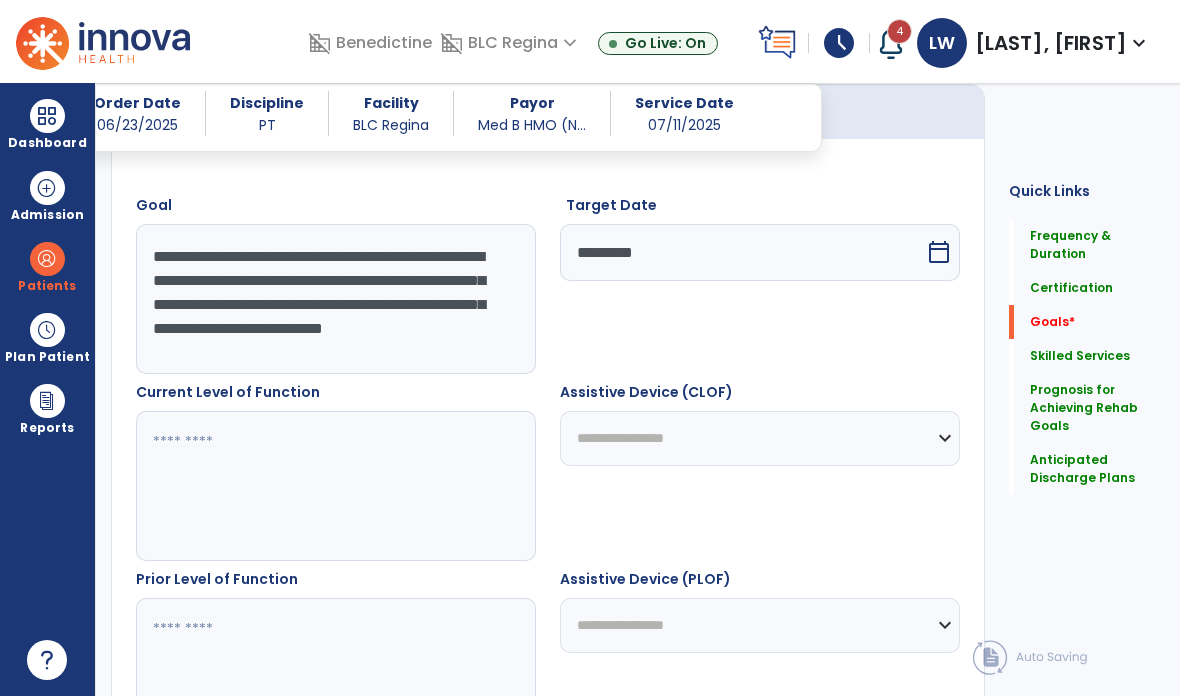 click at bounding box center [336, 486] 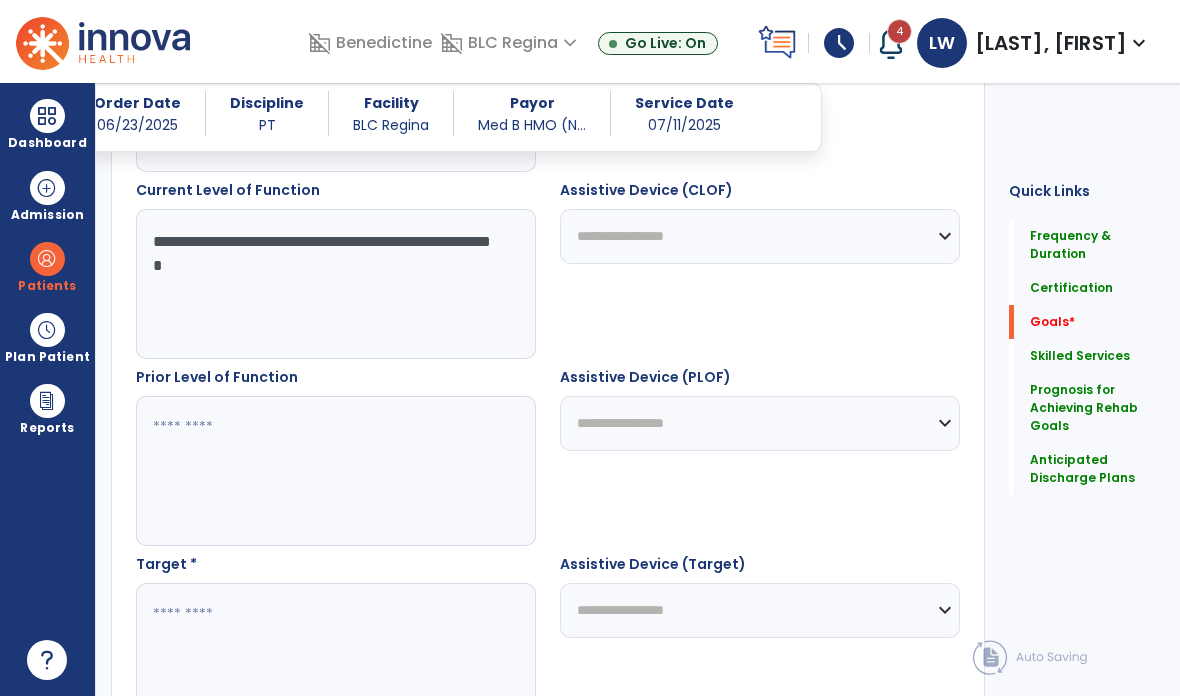 scroll, scrollTop: 758, scrollLeft: 0, axis: vertical 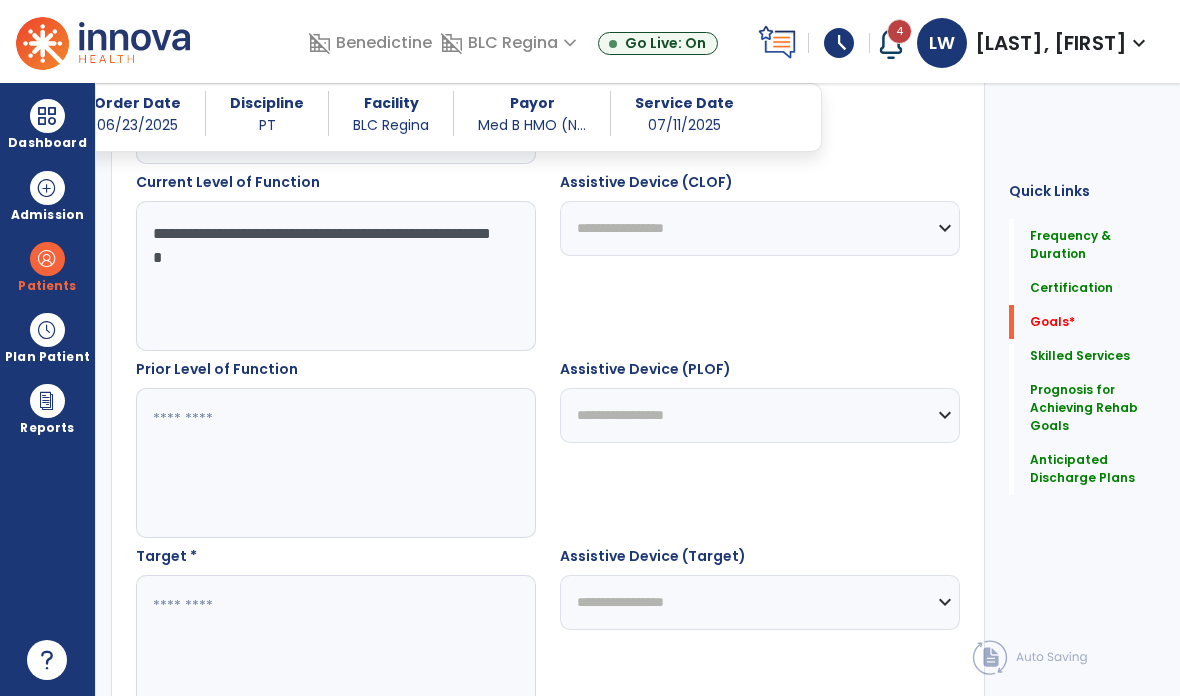 type on "**********" 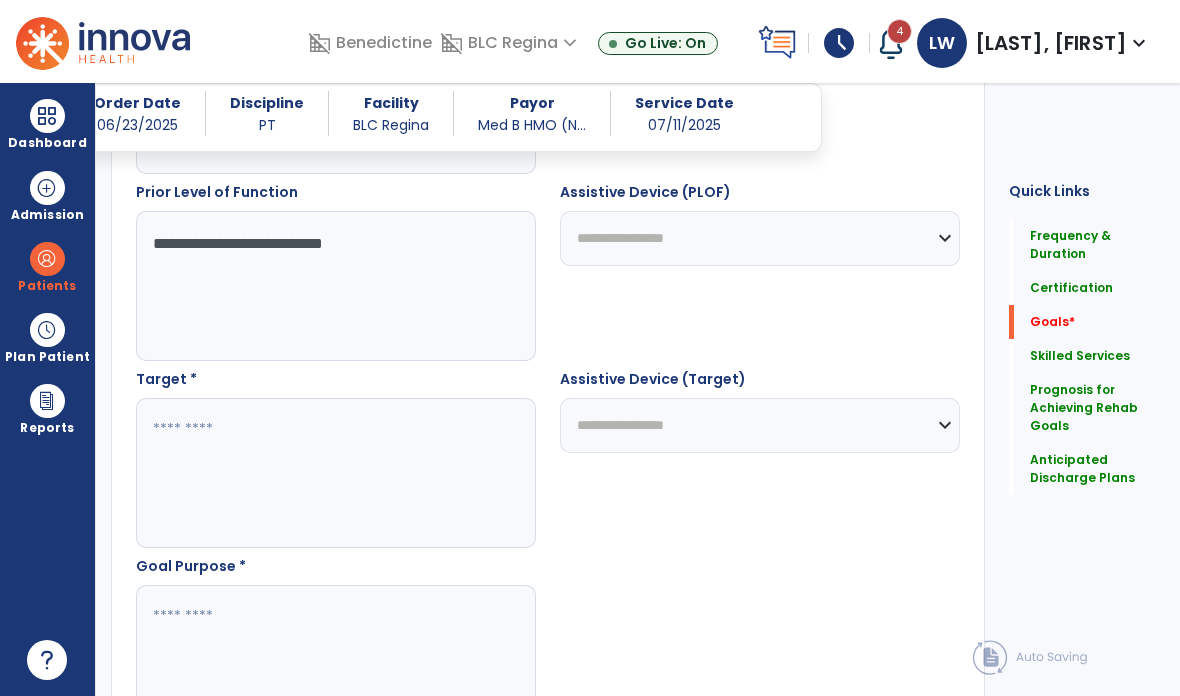 scroll, scrollTop: 950, scrollLeft: 0, axis: vertical 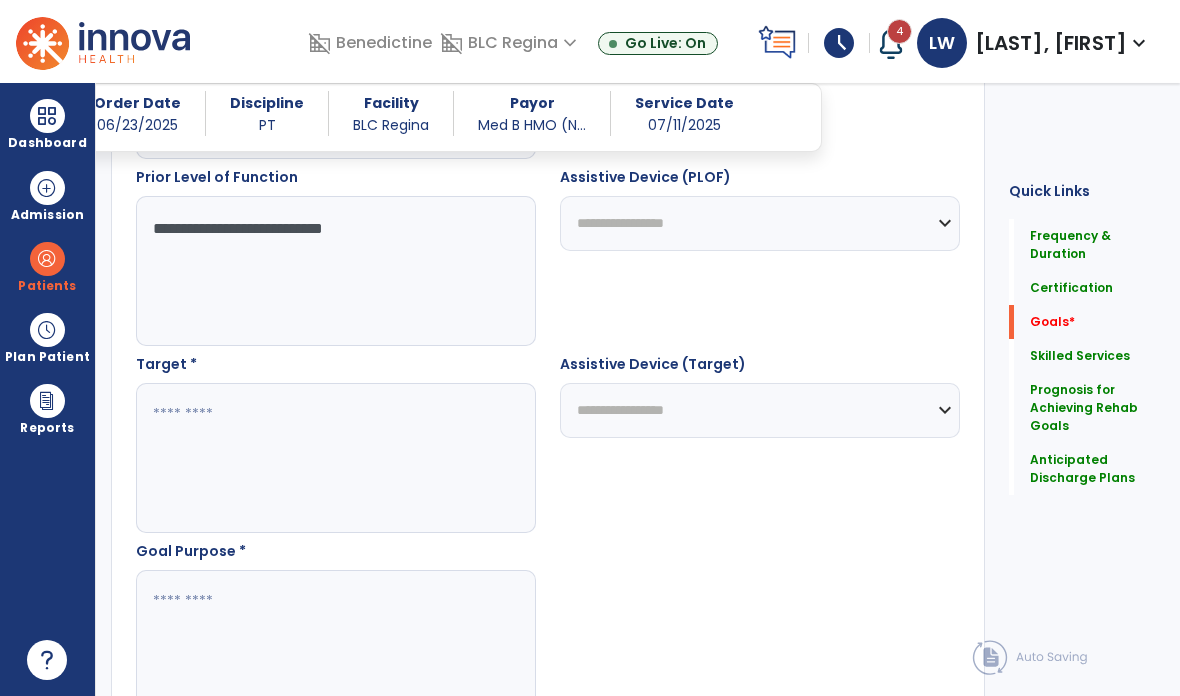 type on "**********" 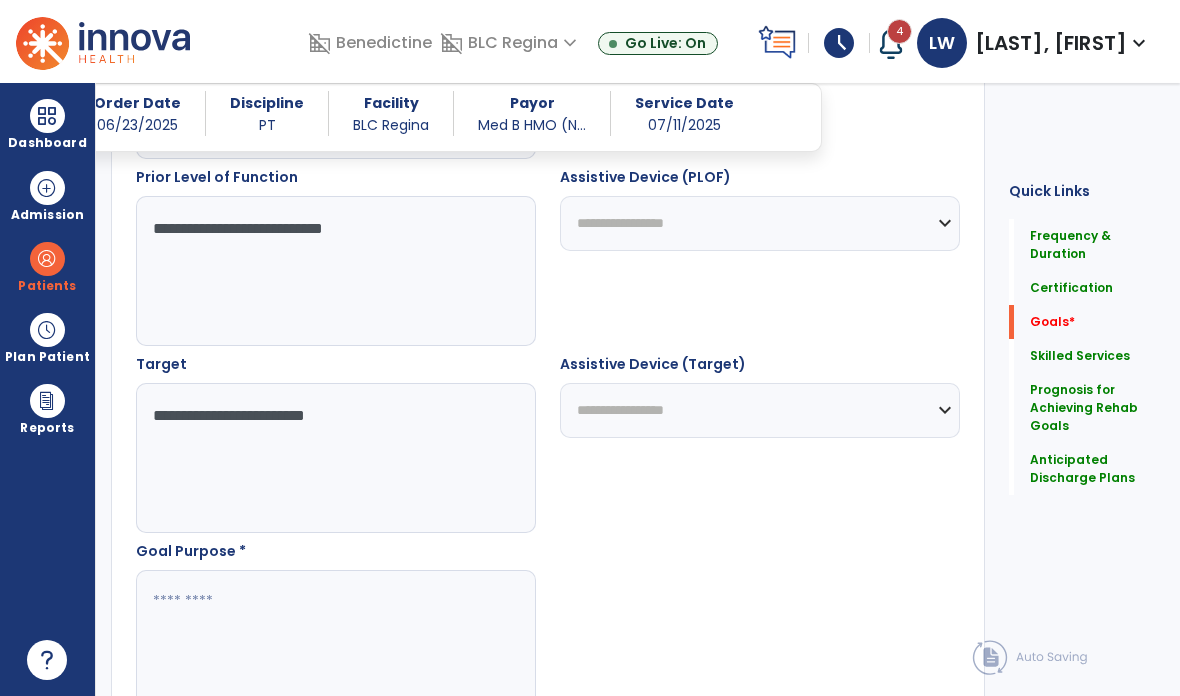 click on "**********" at bounding box center [336, 458] 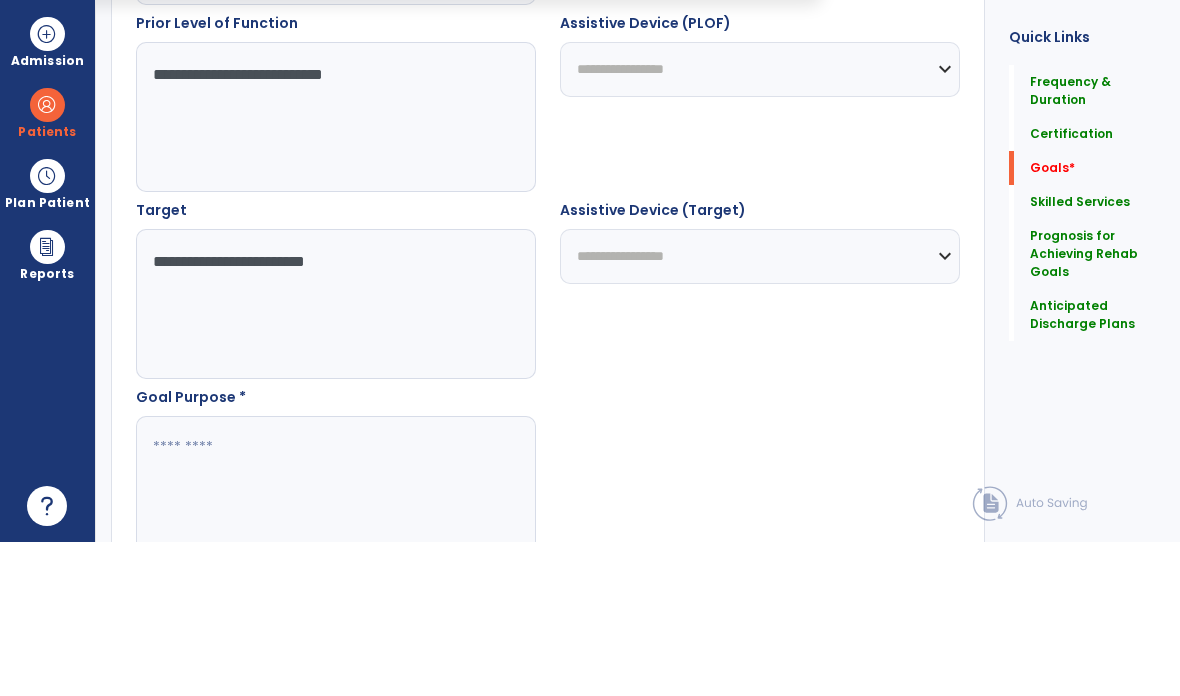 scroll, scrollTop: 80, scrollLeft: 0, axis: vertical 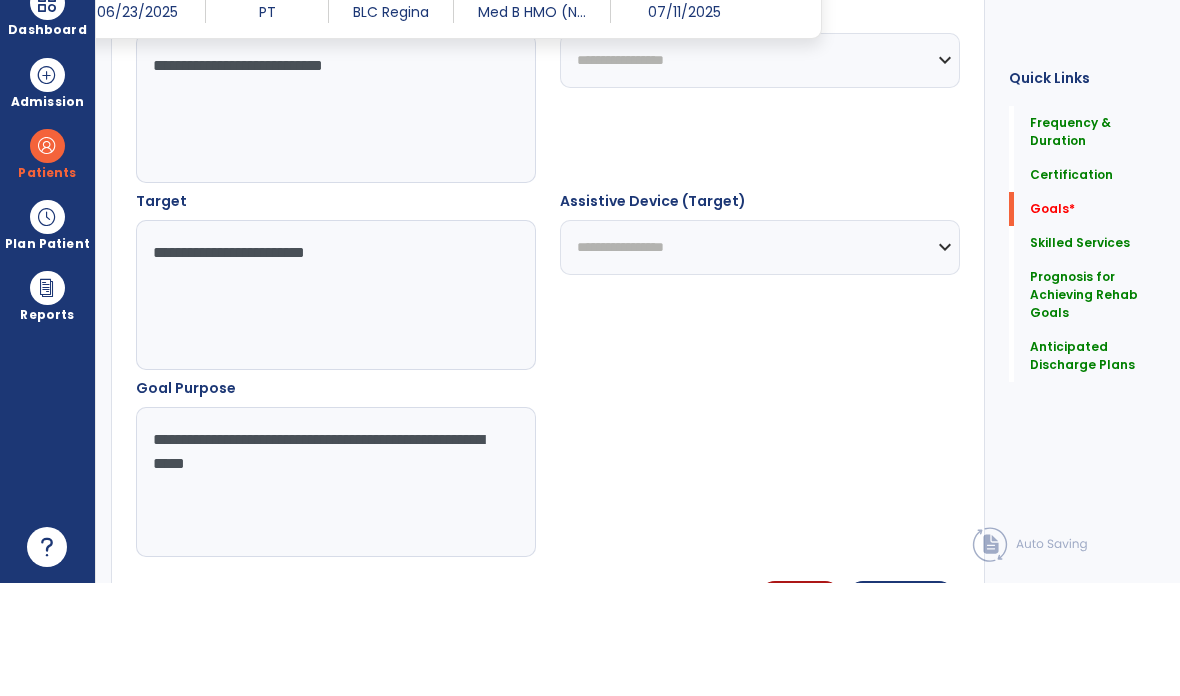 click on "**********" at bounding box center [336, 595] 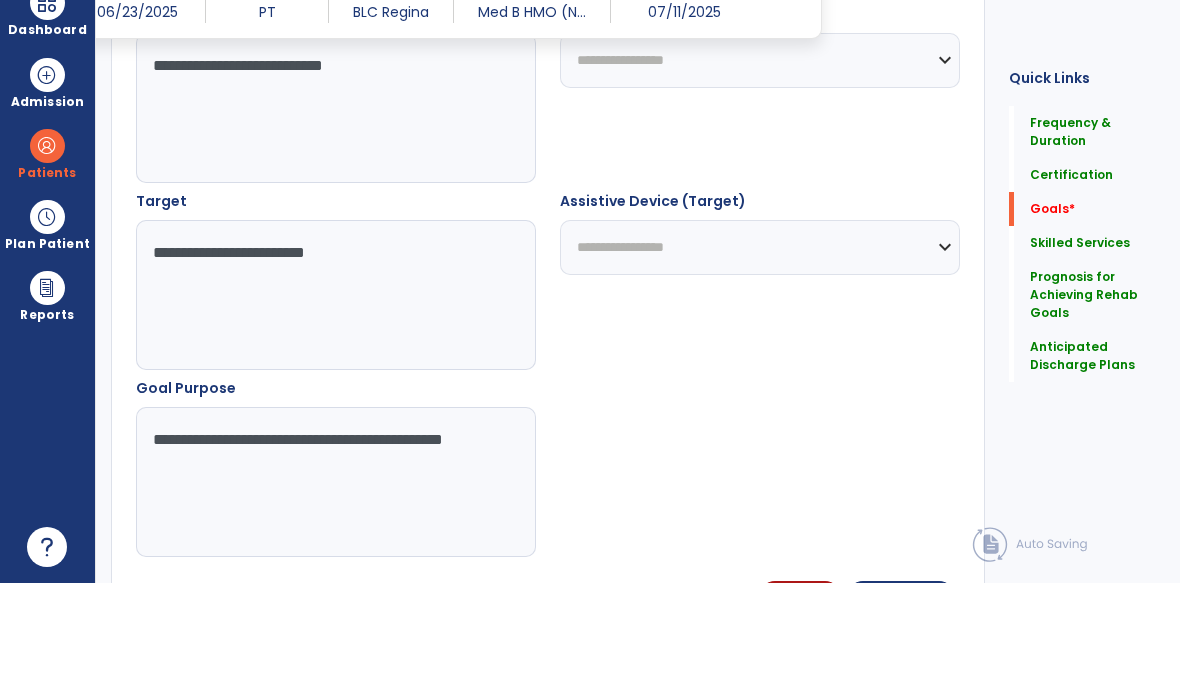 type on "**********" 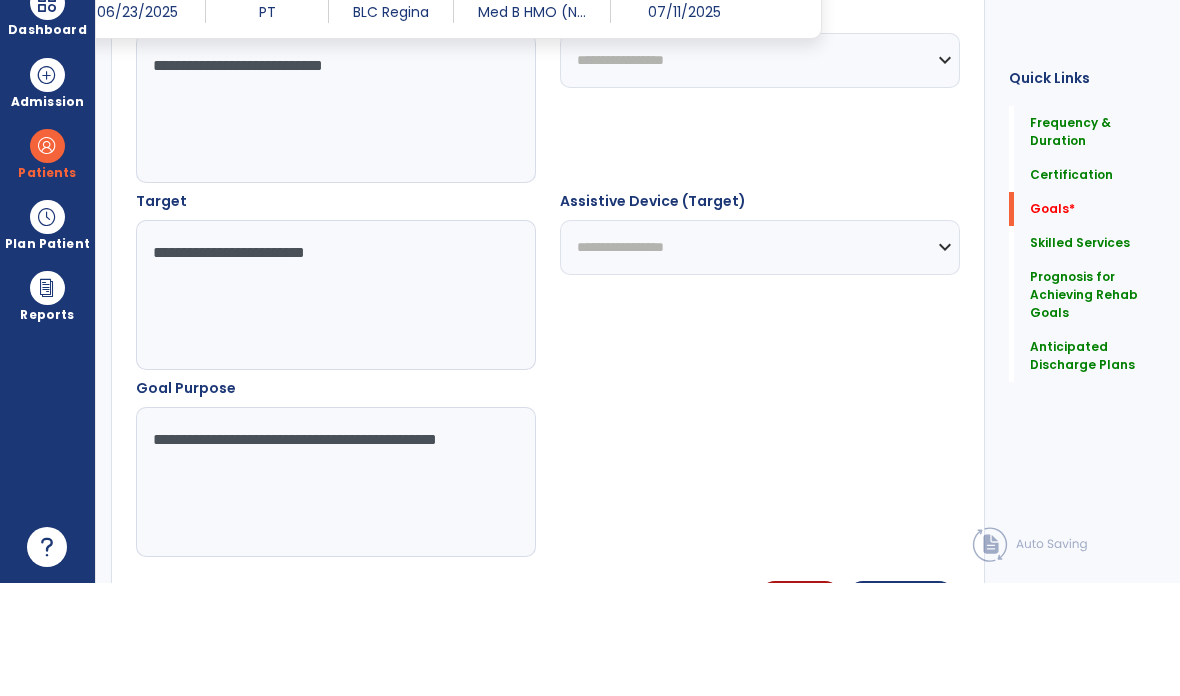 click on "Save Goal" at bounding box center [901, 711] 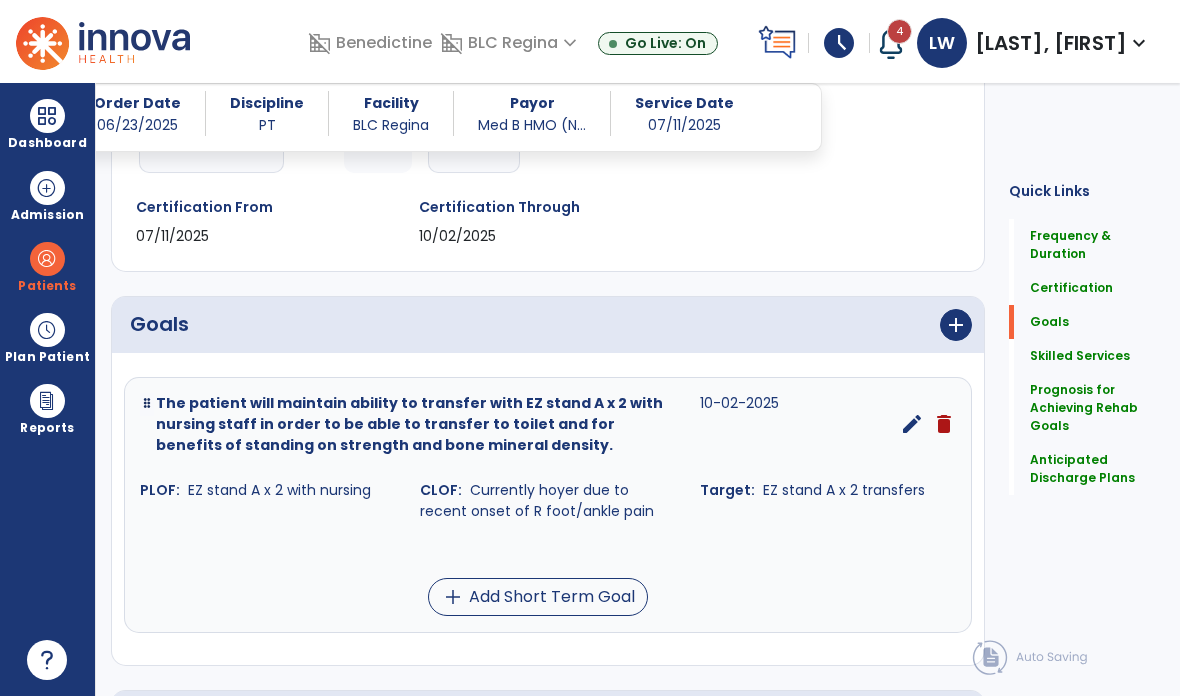 scroll, scrollTop: 335, scrollLeft: 0, axis: vertical 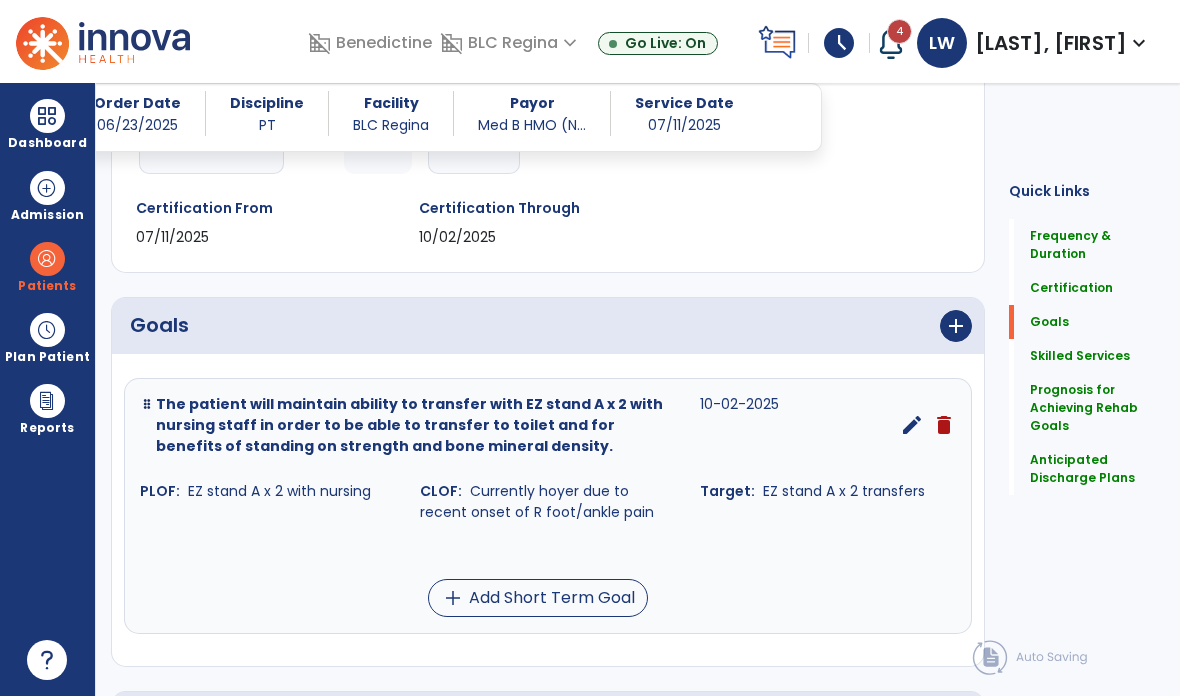 click on "add" at bounding box center (956, 326) 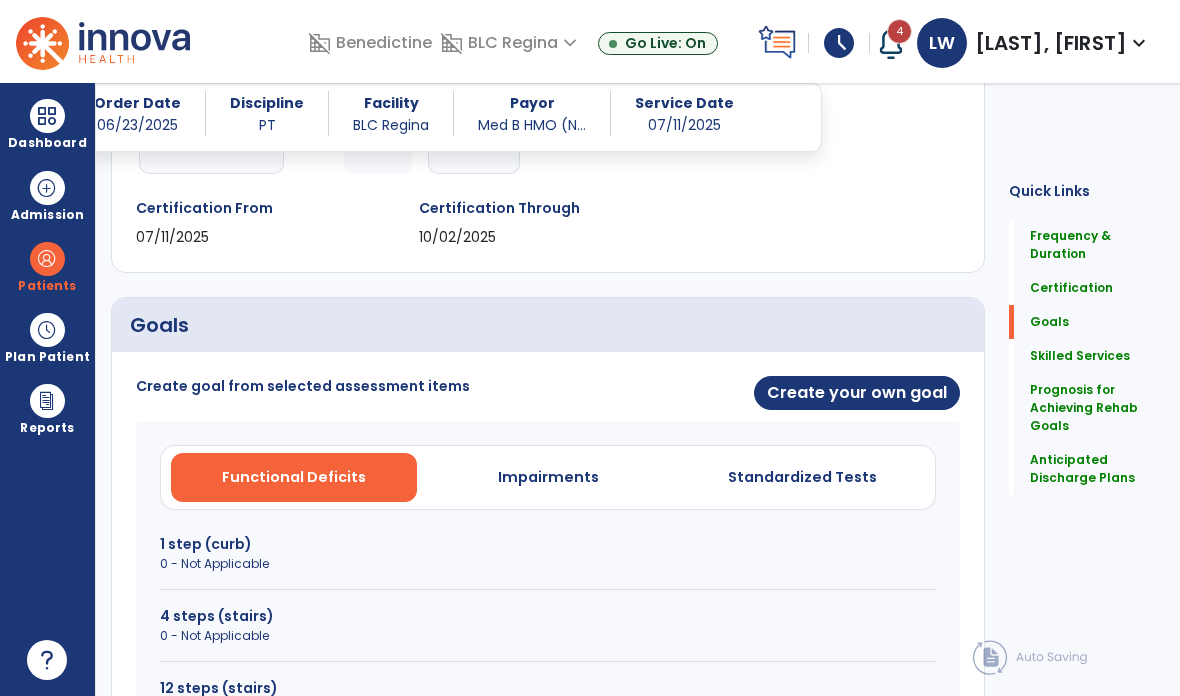 click on "Create your own goal" at bounding box center [857, 393] 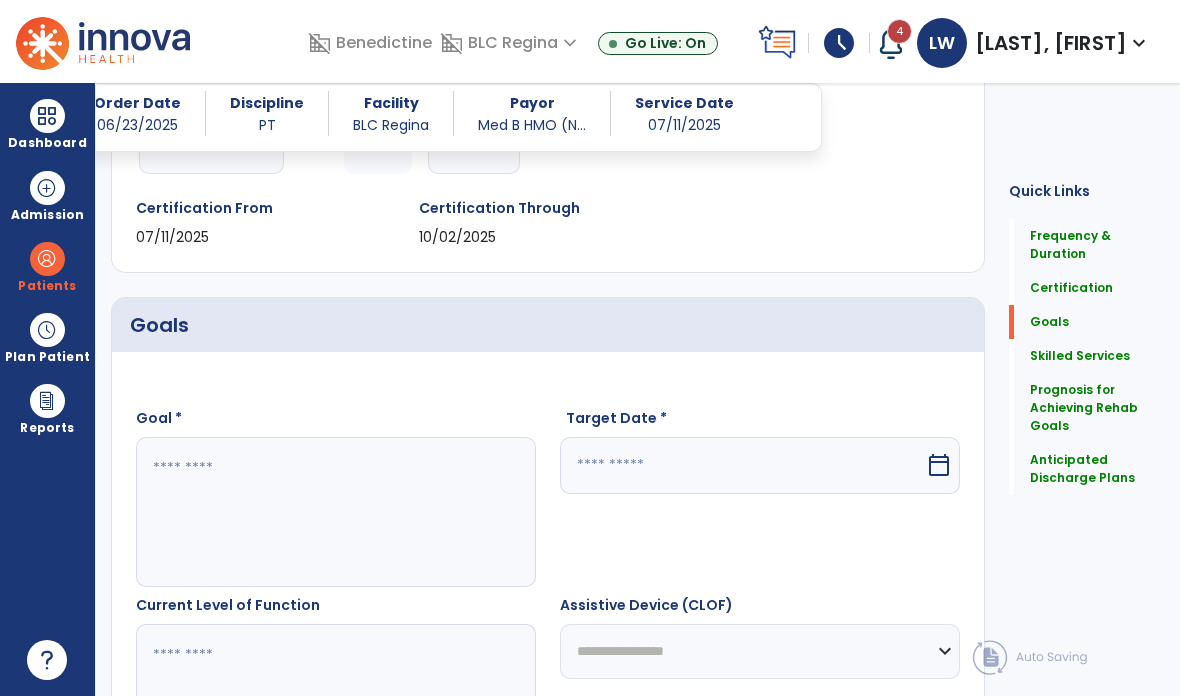 click at bounding box center [336, 512] 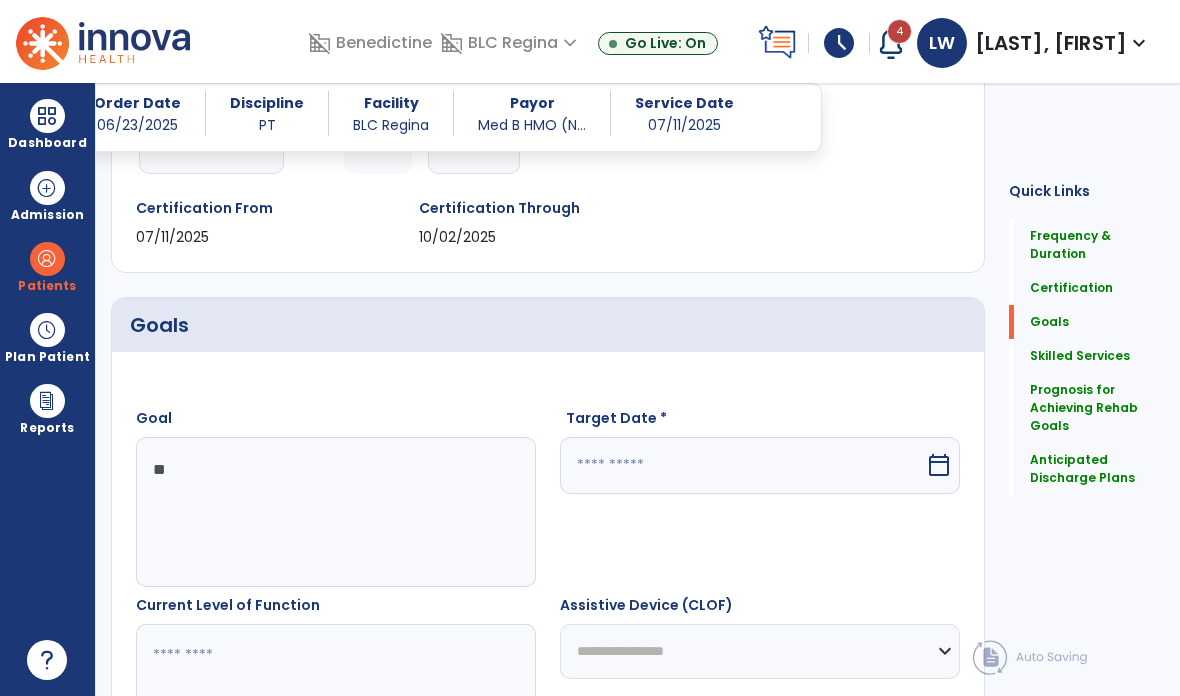 type on "*" 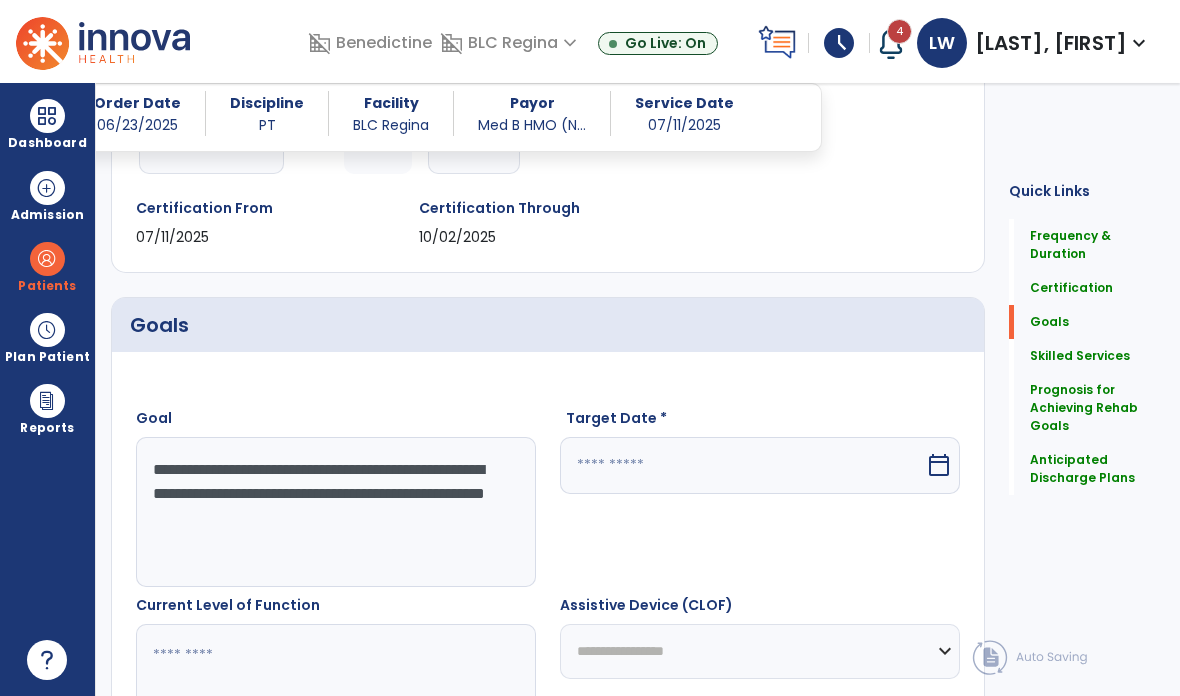 type on "**********" 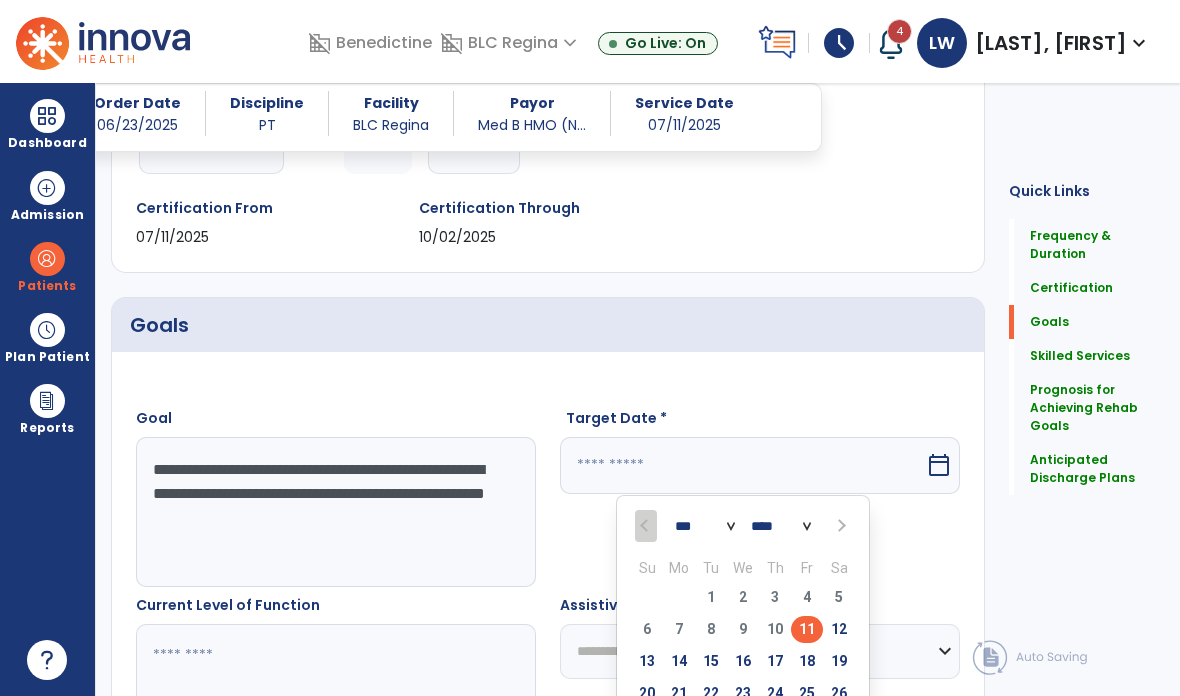 click at bounding box center [840, 526] 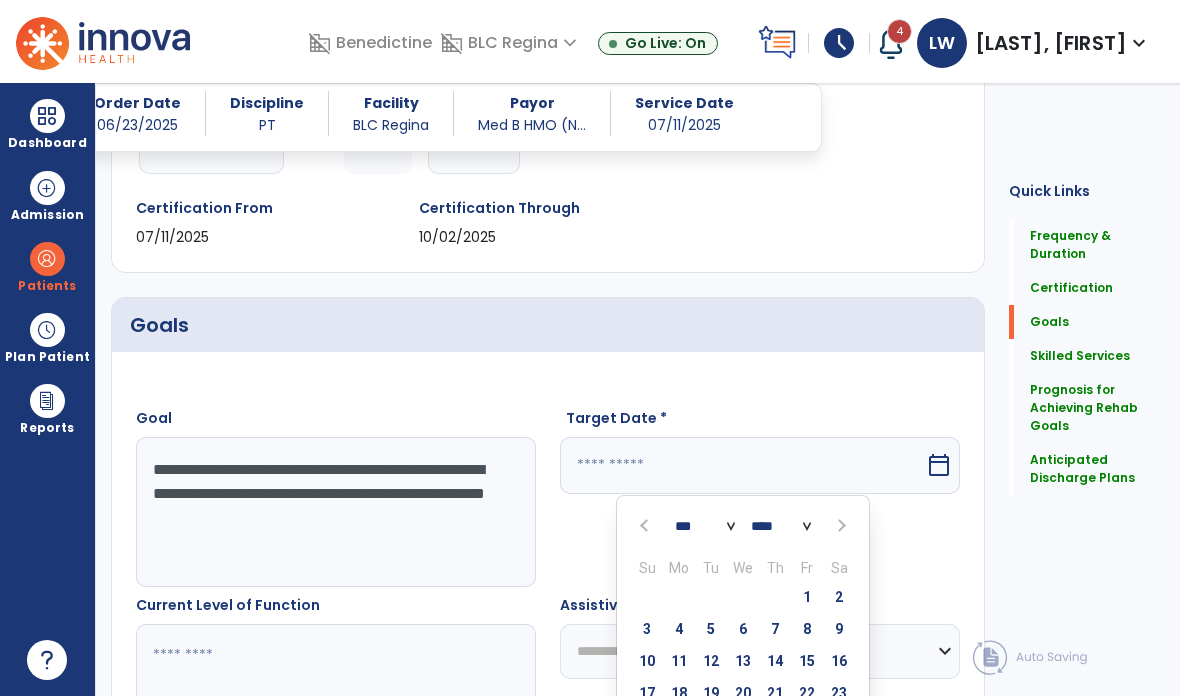 click at bounding box center [840, 526] 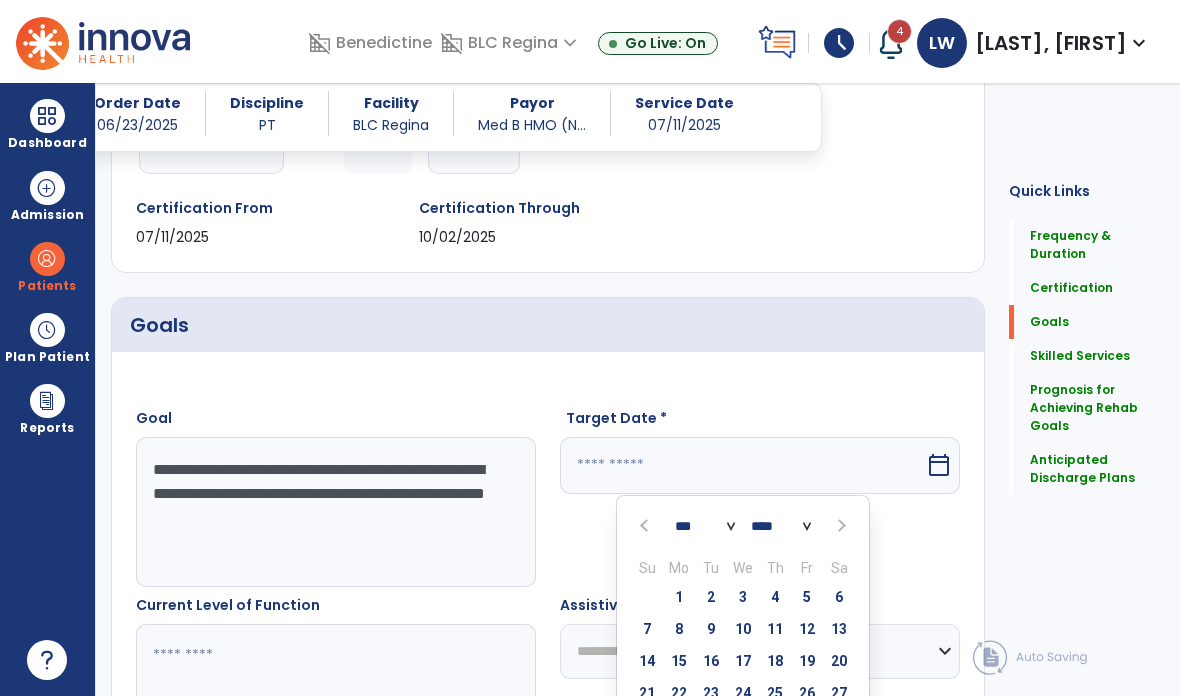 click at bounding box center [840, 526] 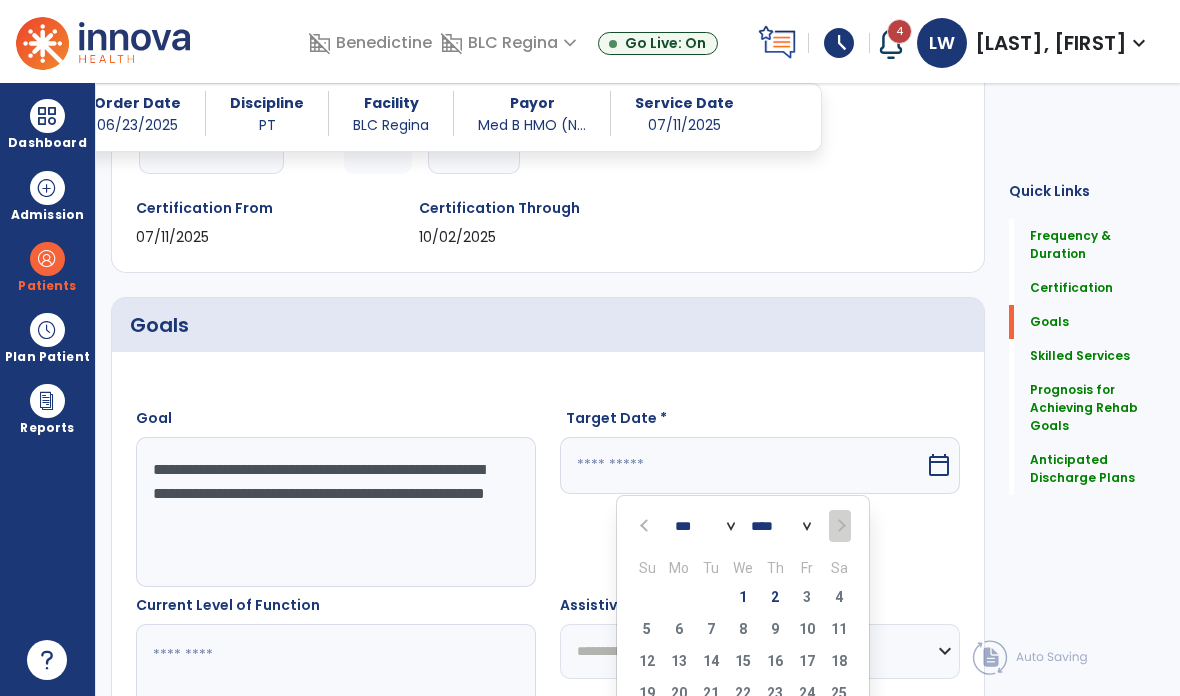 click on "2" at bounding box center [775, 597] 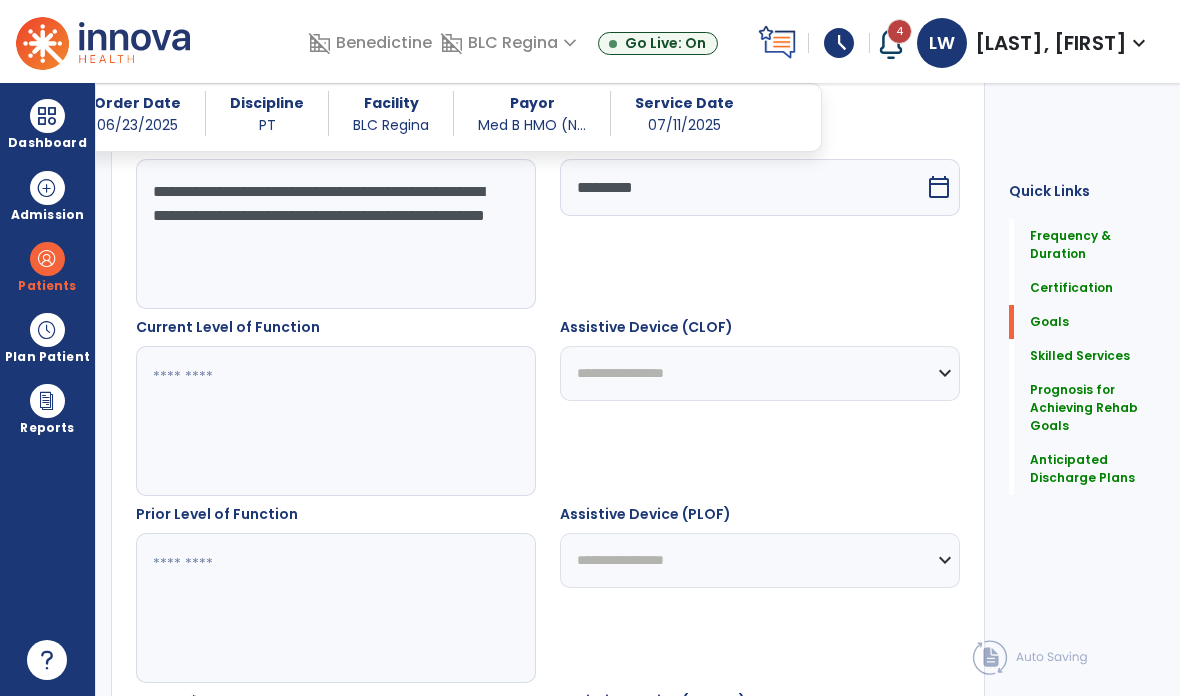 scroll, scrollTop: 618, scrollLeft: 0, axis: vertical 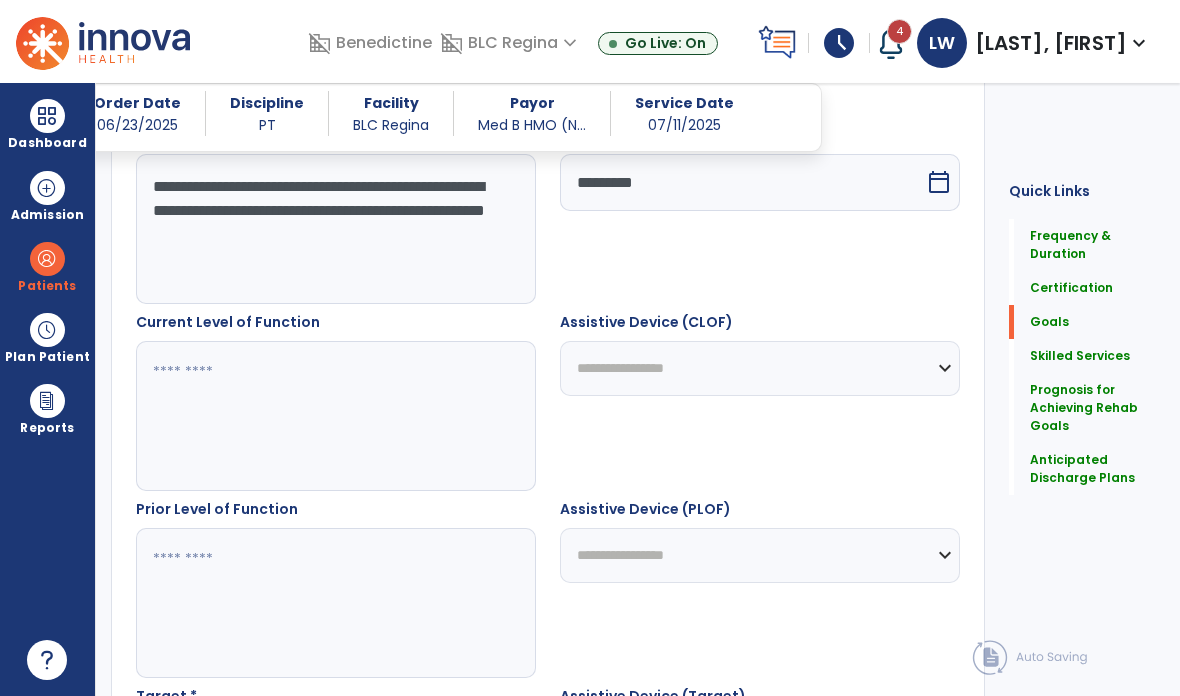 click at bounding box center (336, 416) 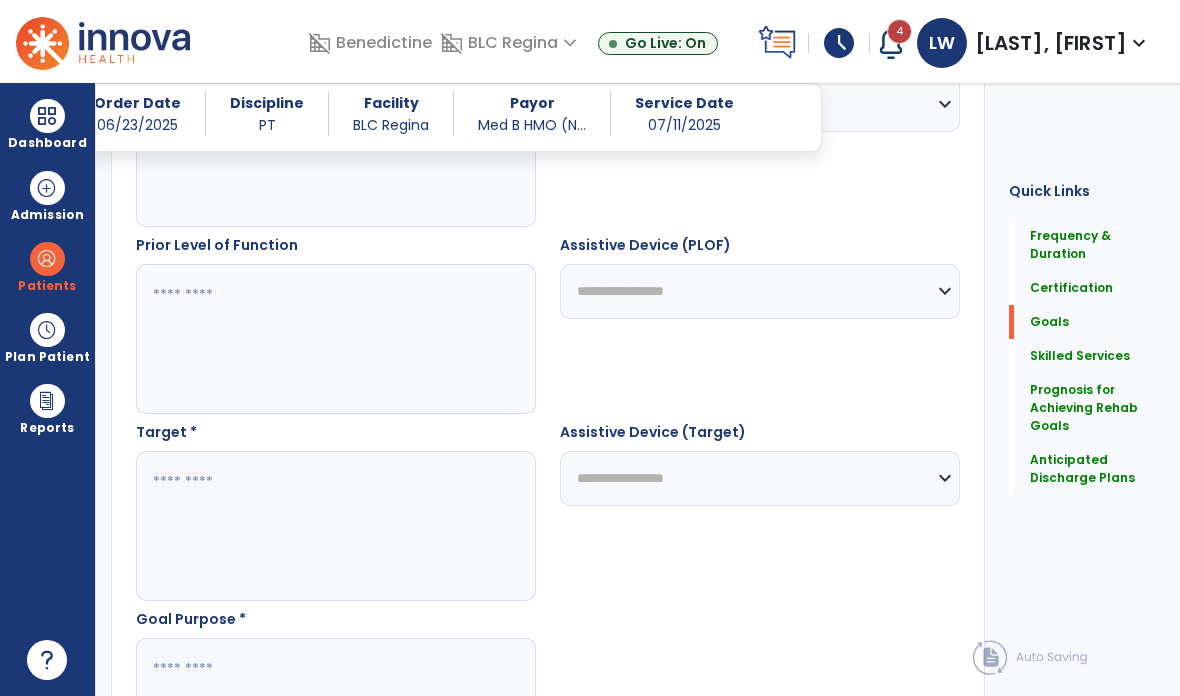 scroll, scrollTop: 917, scrollLeft: 0, axis: vertical 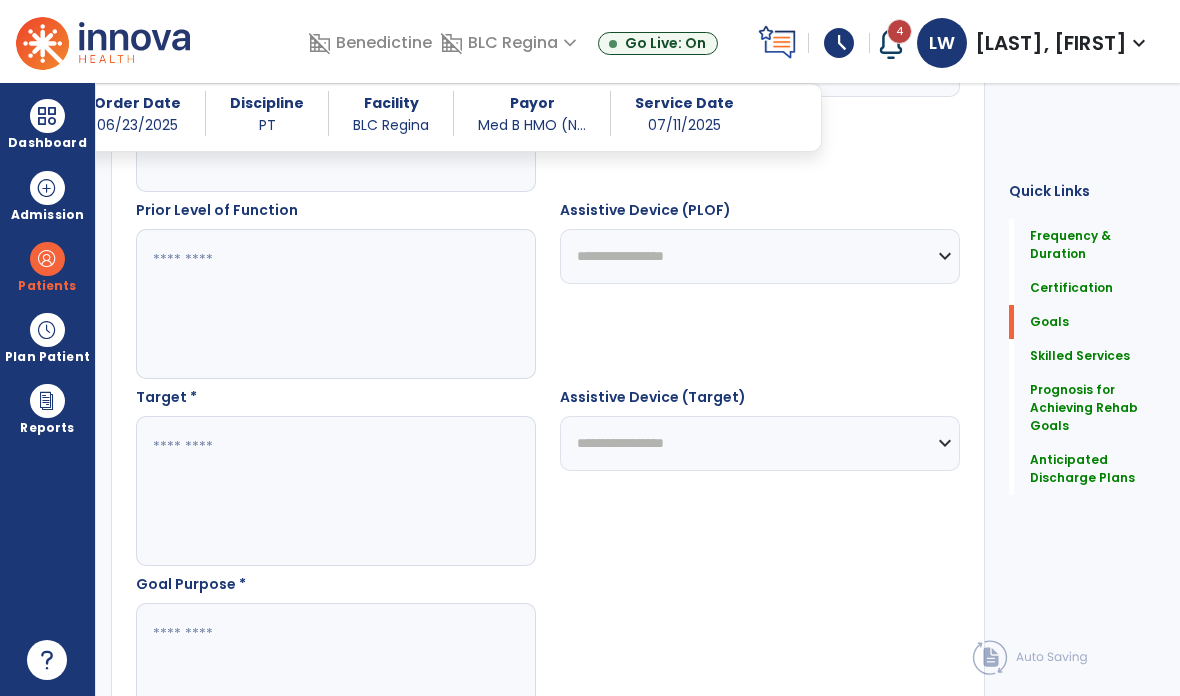 type on "**********" 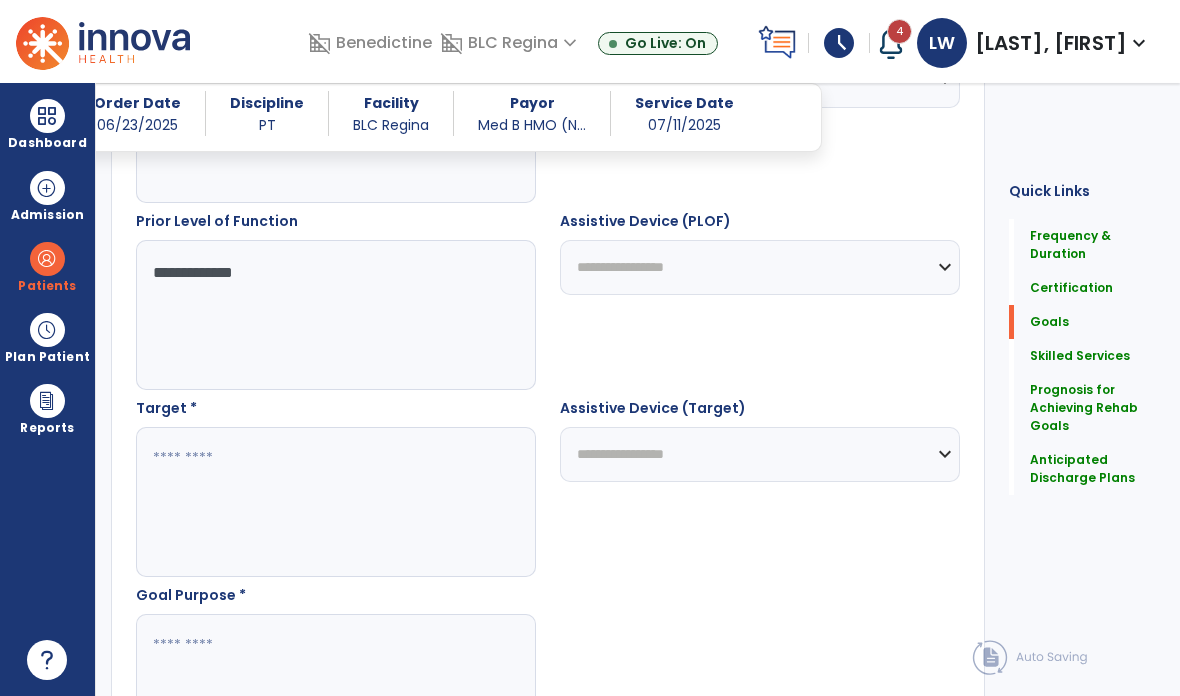 scroll, scrollTop: 904, scrollLeft: 0, axis: vertical 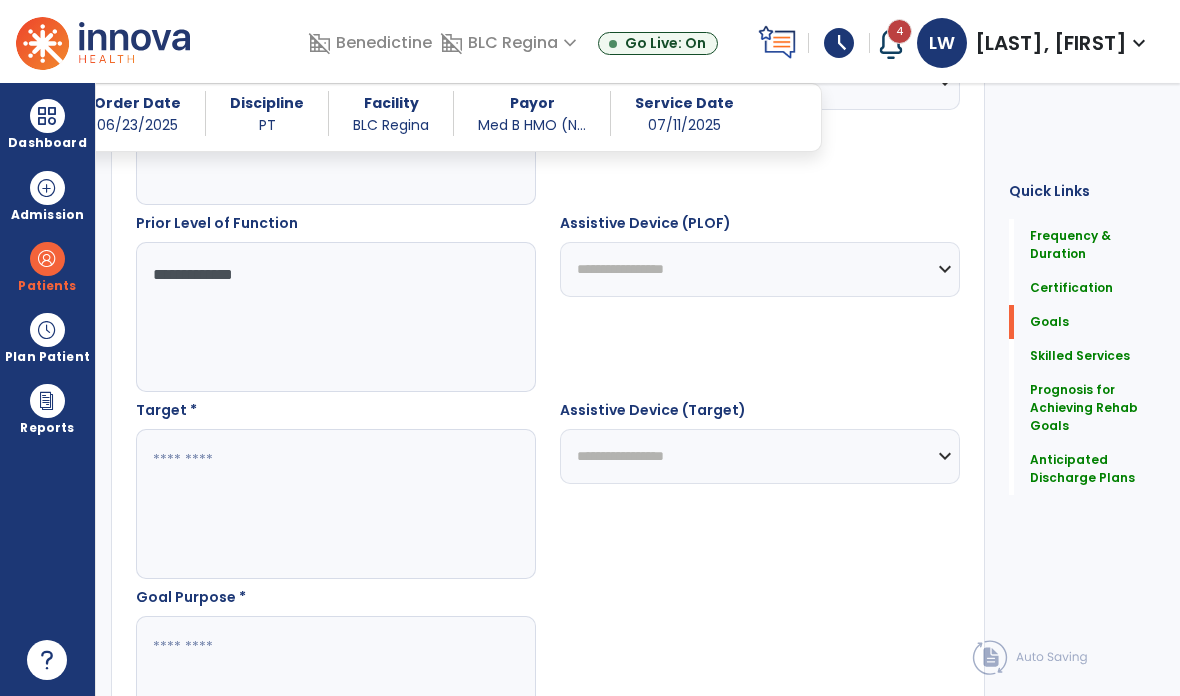 type on "**********" 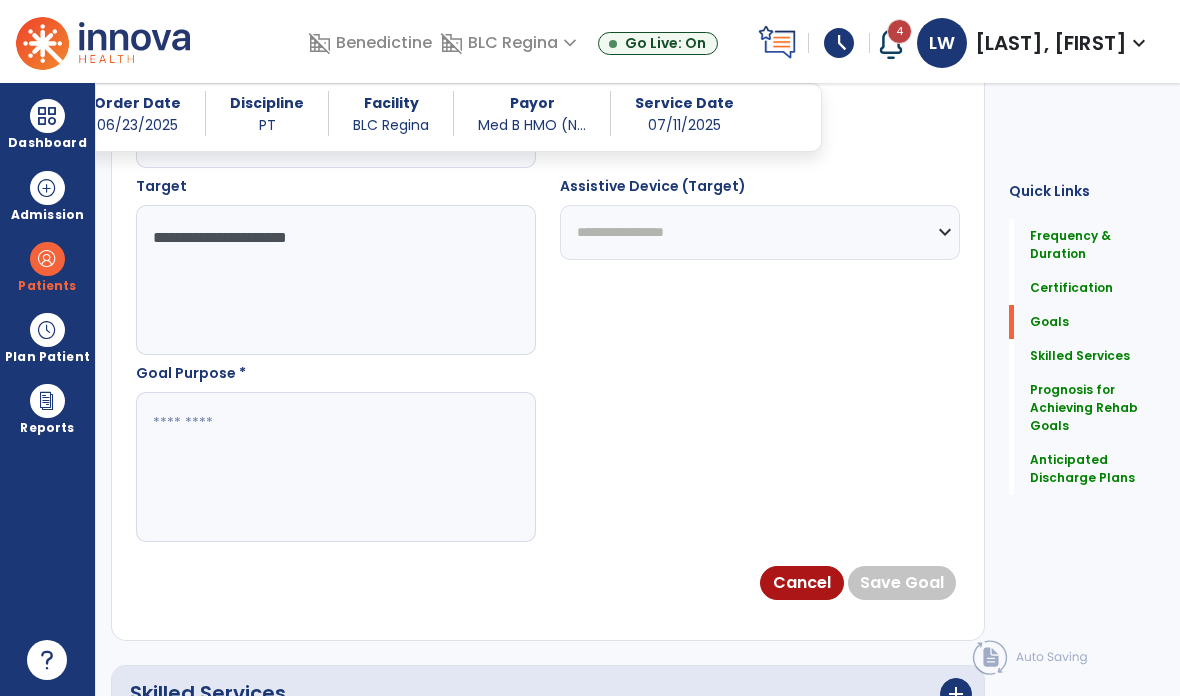 scroll, scrollTop: 1142, scrollLeft: 0, axis: vertical 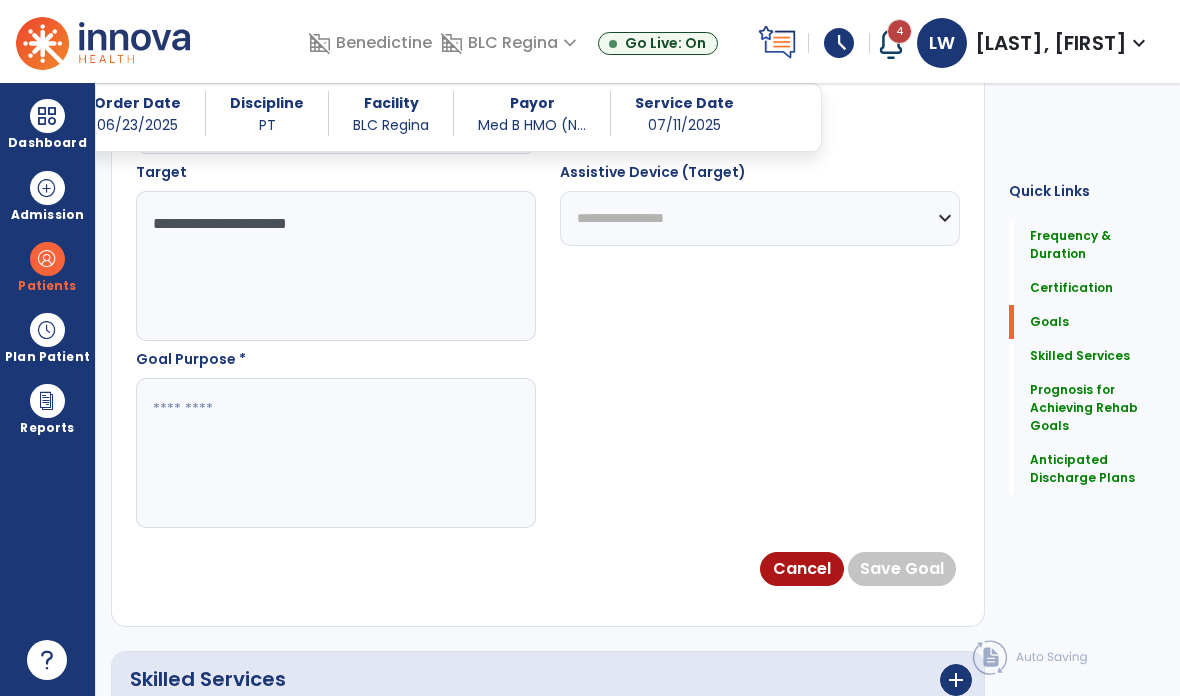 type on "**********" 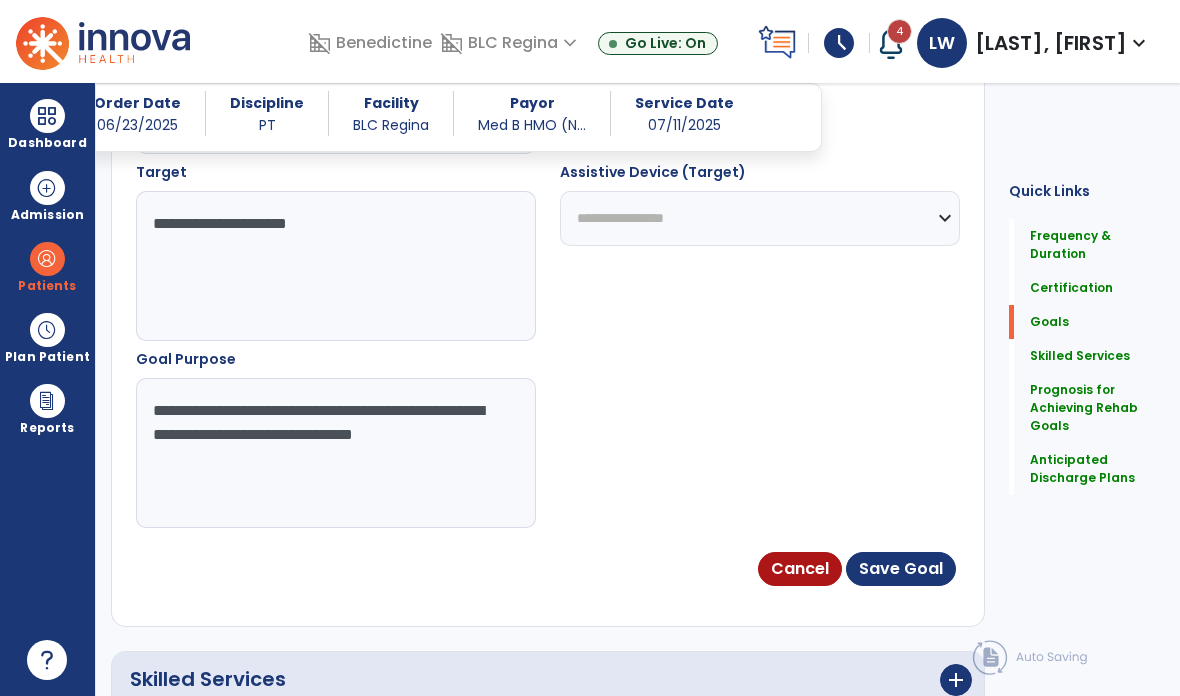 type on "**********" 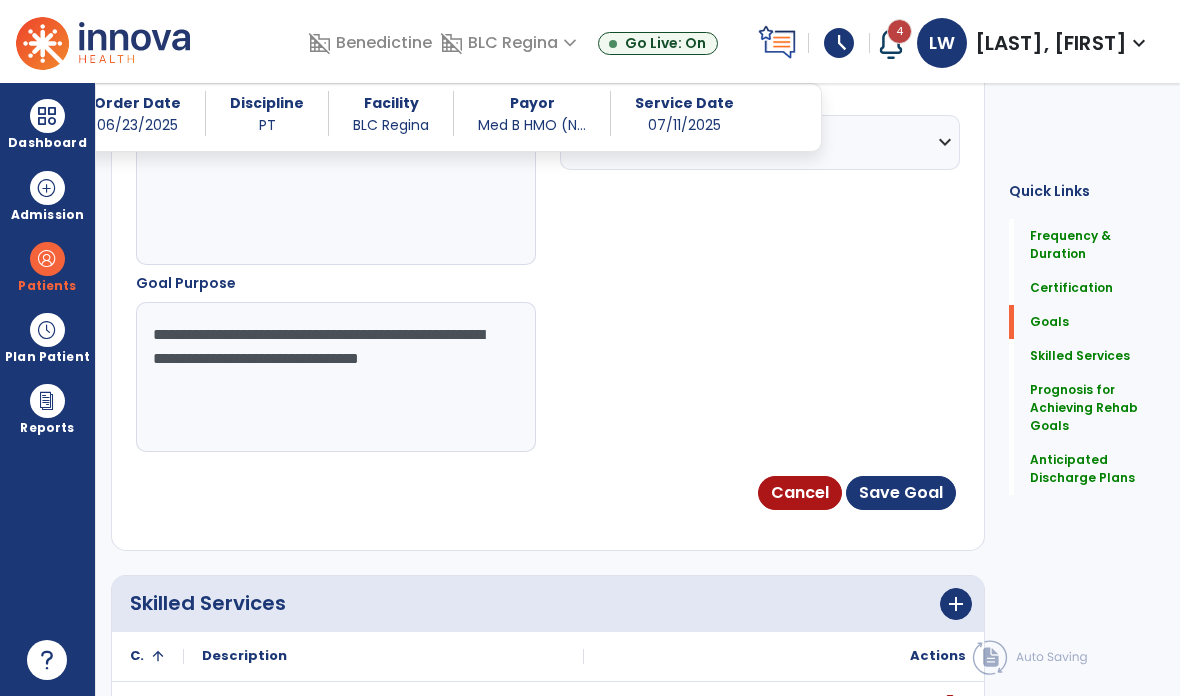 scroll, scrollTop: 1289, scrollLeft: 0, axis: vertical 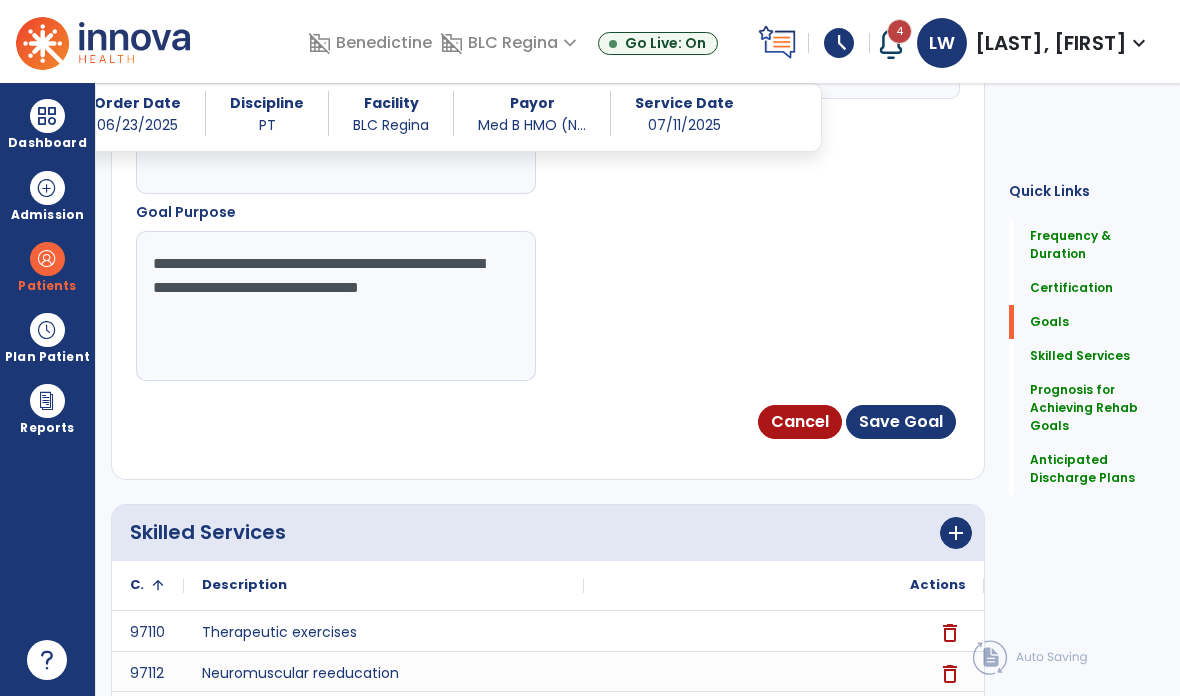 click on "Save Goal" at bounding box center [901, 422] 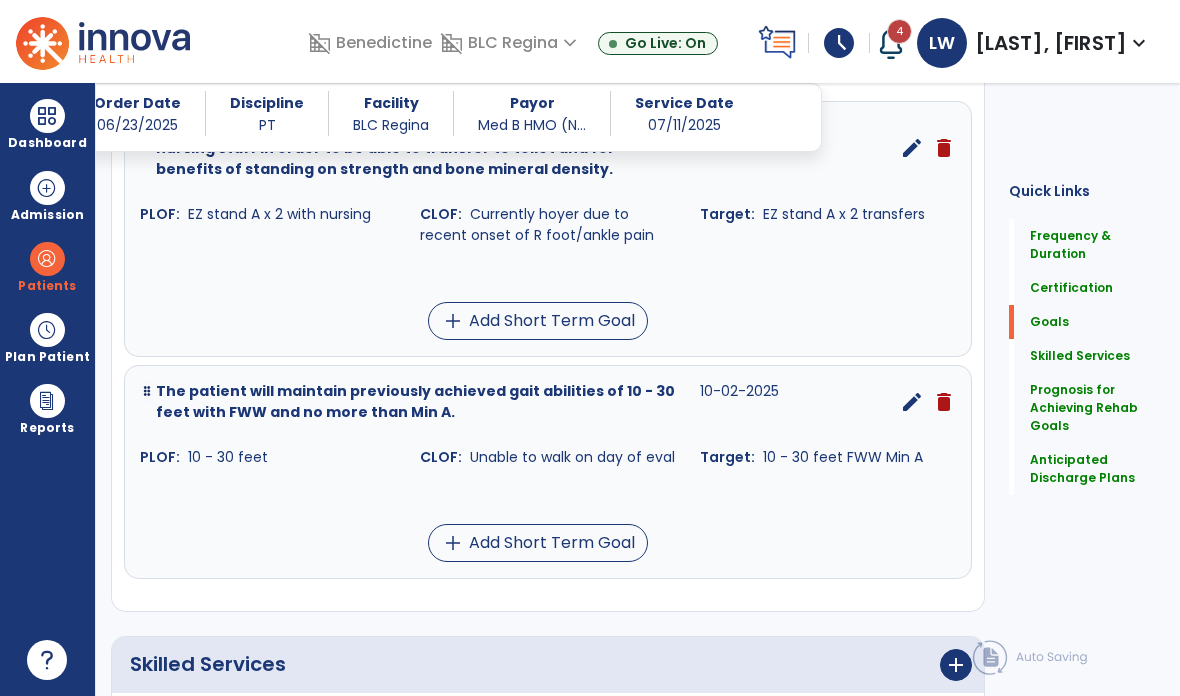 scroll, scrollTop: 537, scrollLeft: 0, axis: vertical 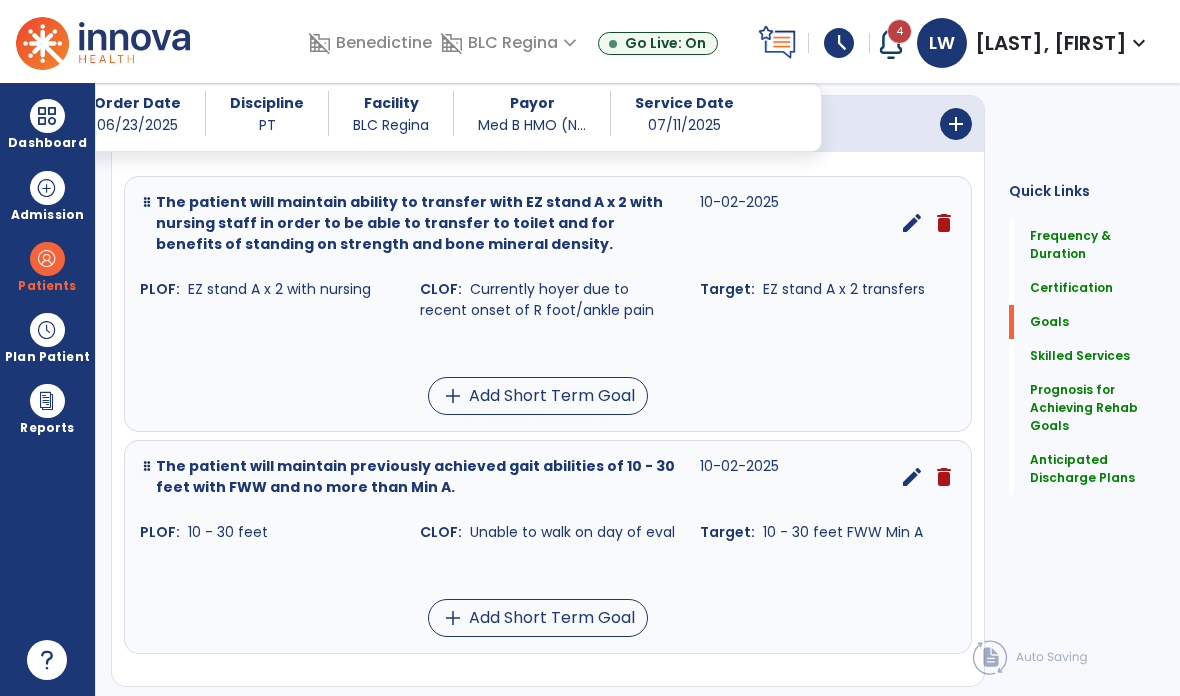 click on "add" at bounding box center (956, 124) 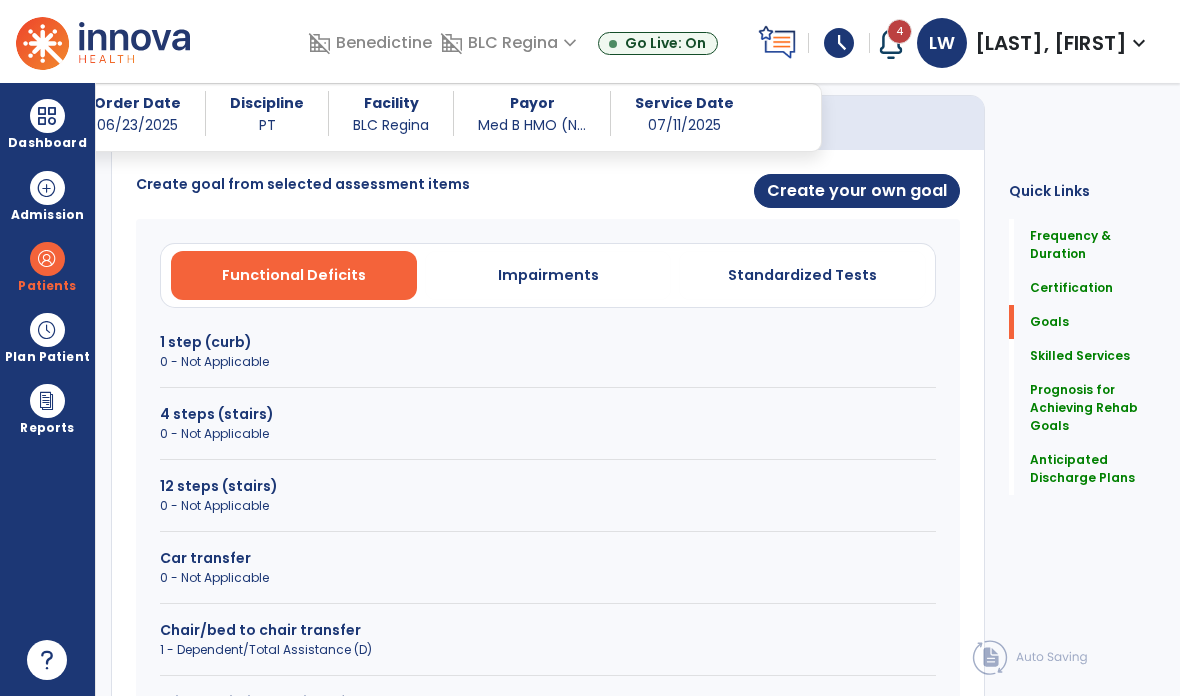 click on "Create your own goal" at bounding box center [857, 191] 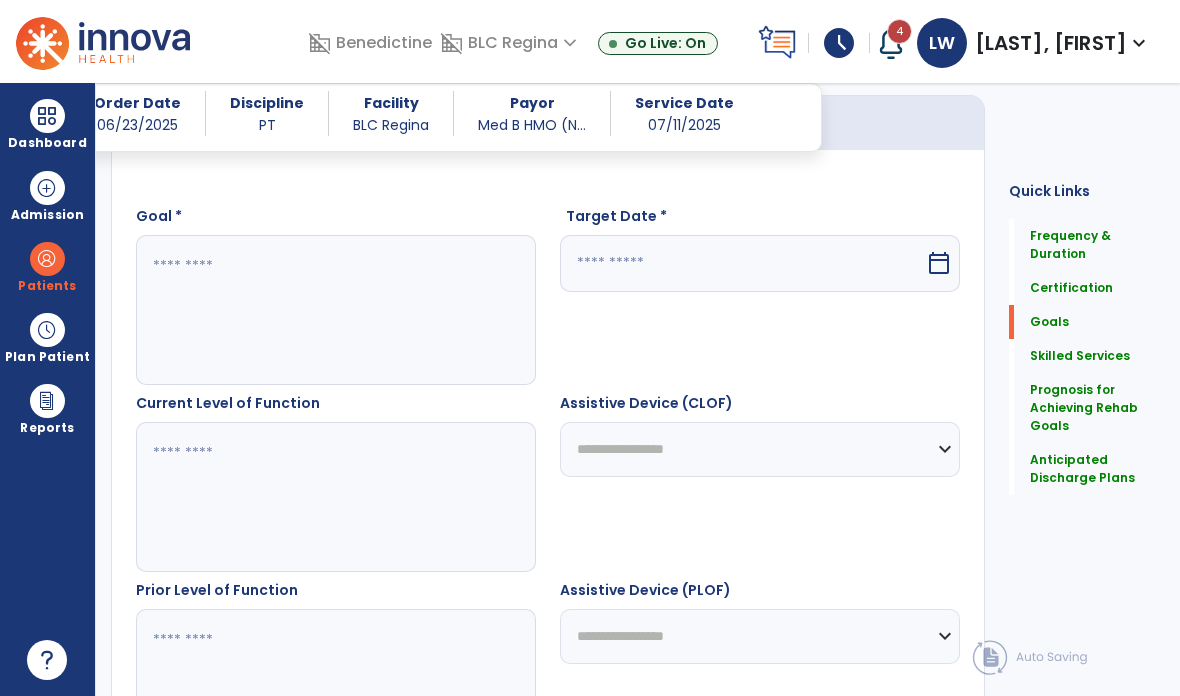 click at bounding box center (336, 310) 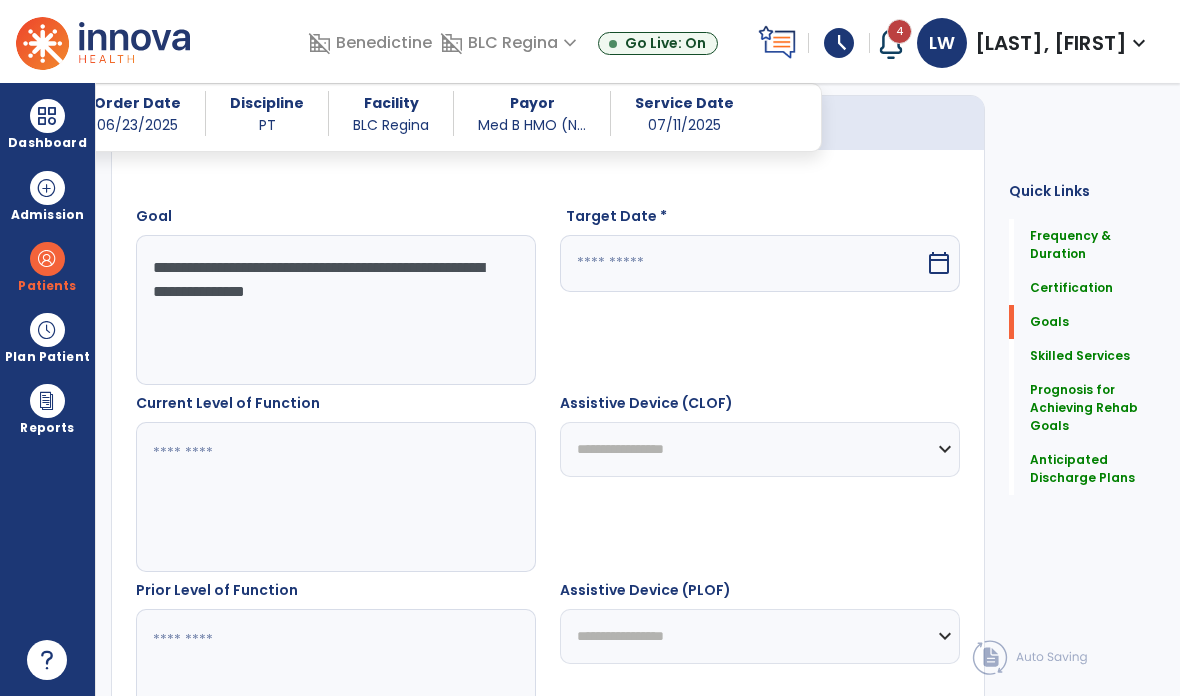 click on "**********" at bounding box center (336, 310) 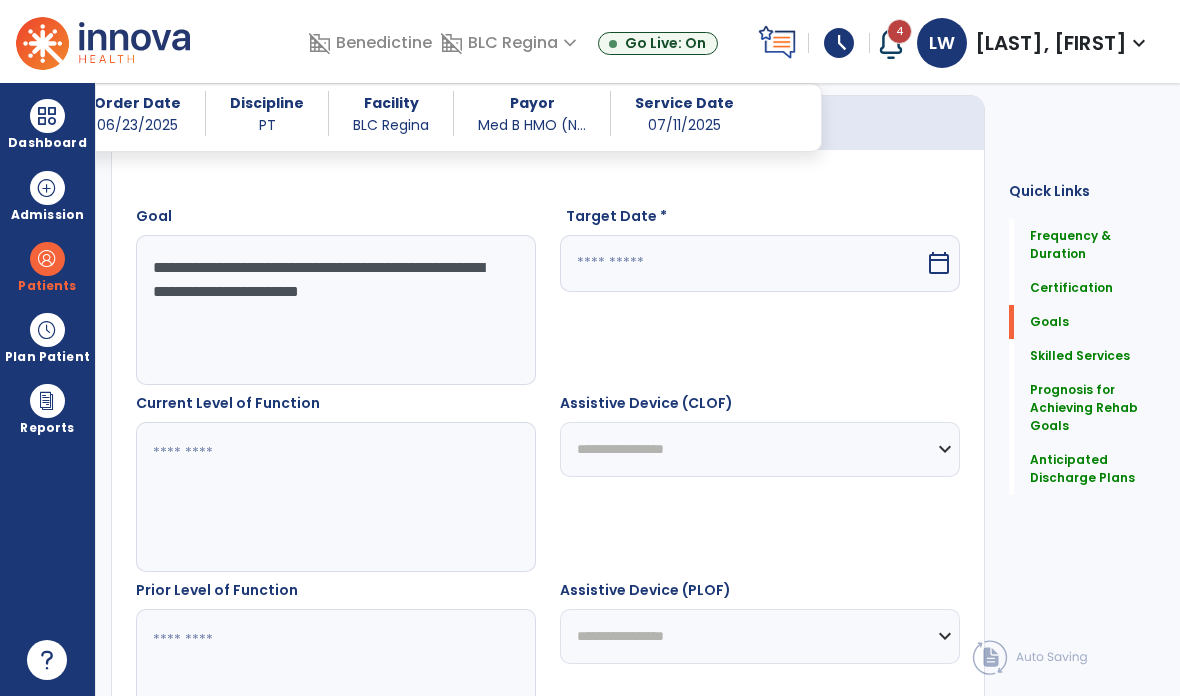 click on "**********" at bounding box center [336, 310] 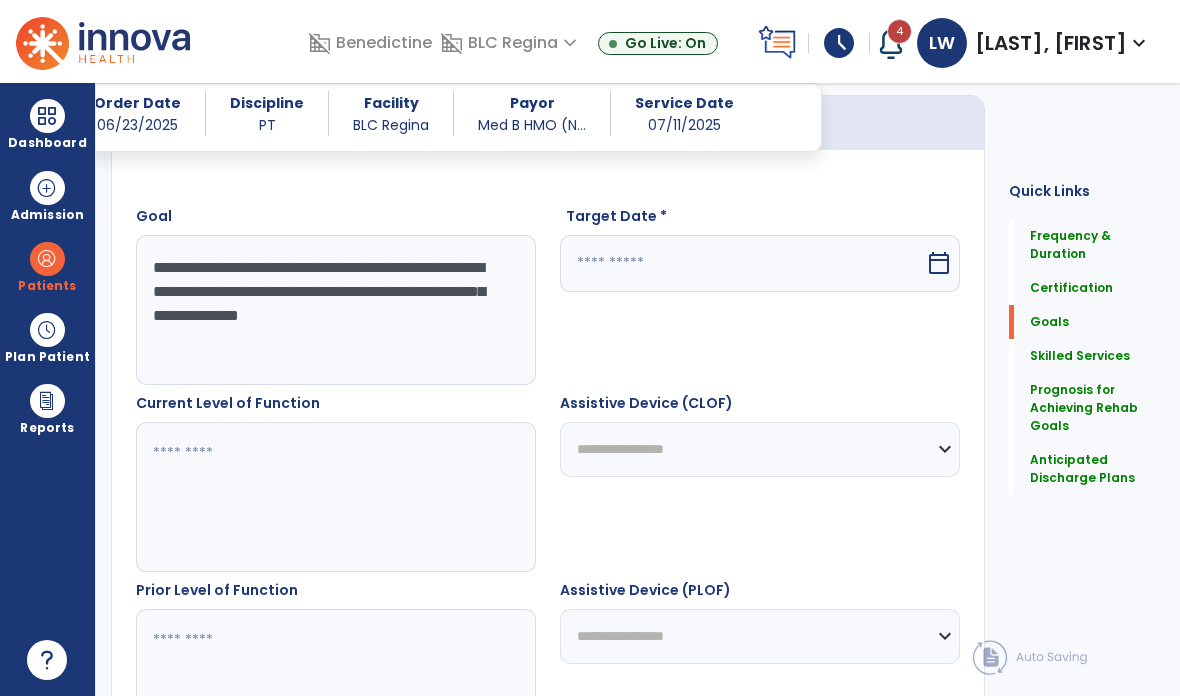 type on "**********" 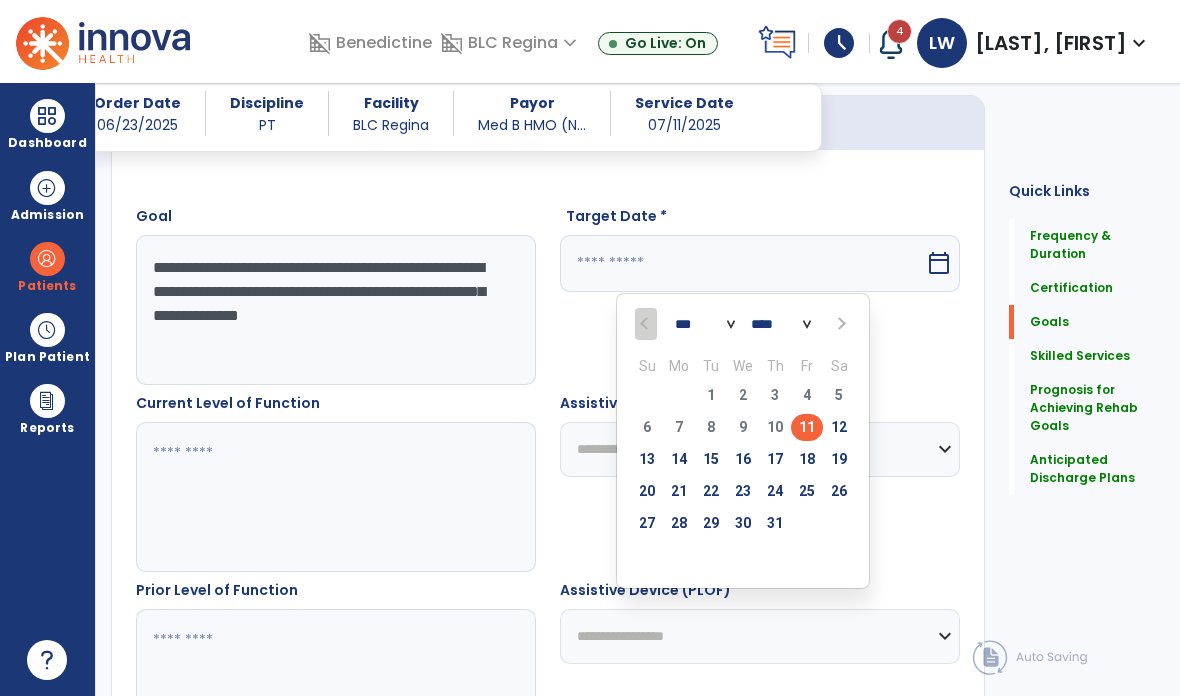 click at bounding box center (840, 324) 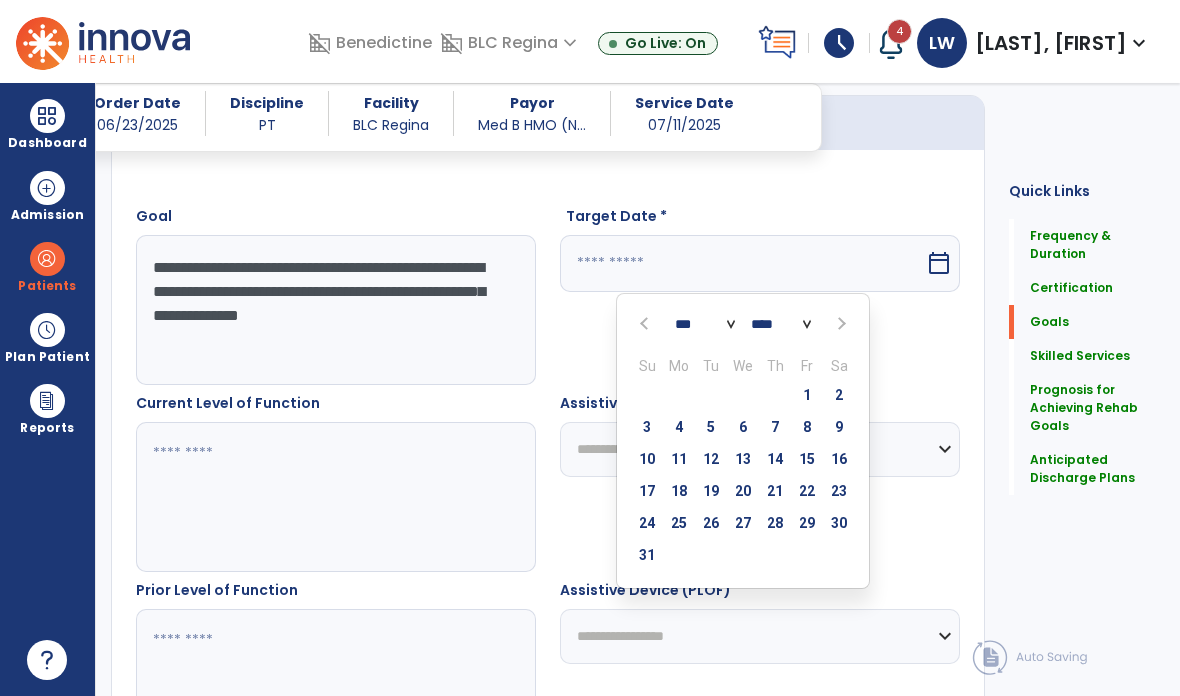 click at bounding box center [840, 324] 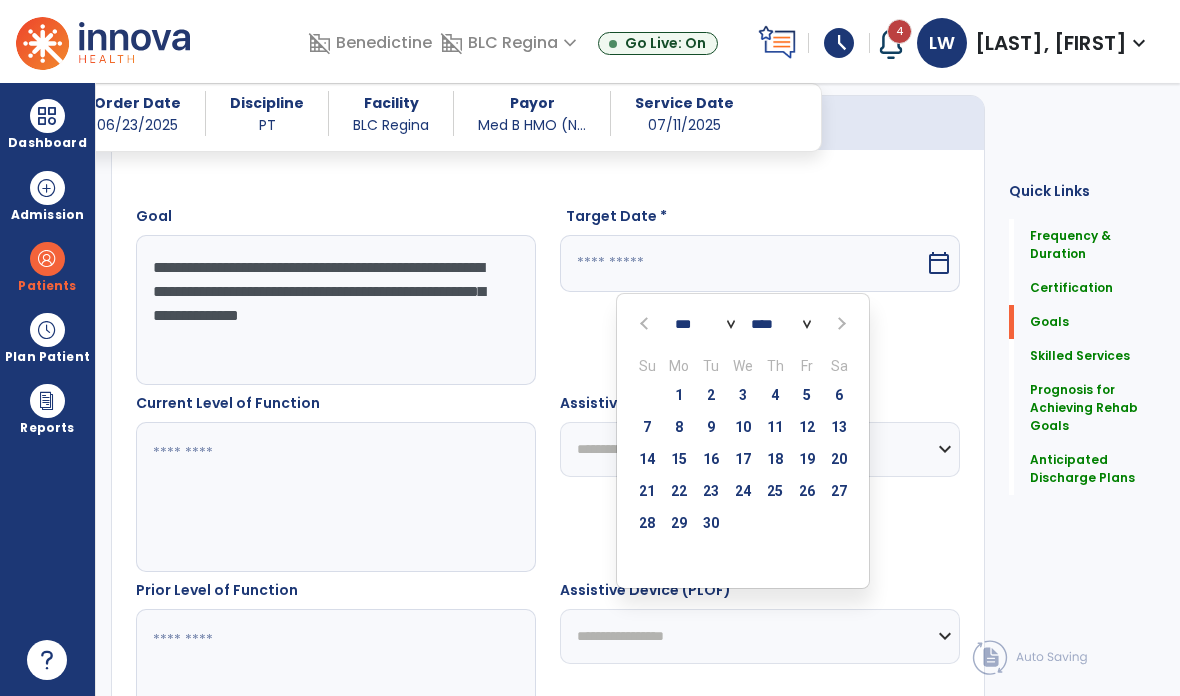 click at bounding box center (840, 324) 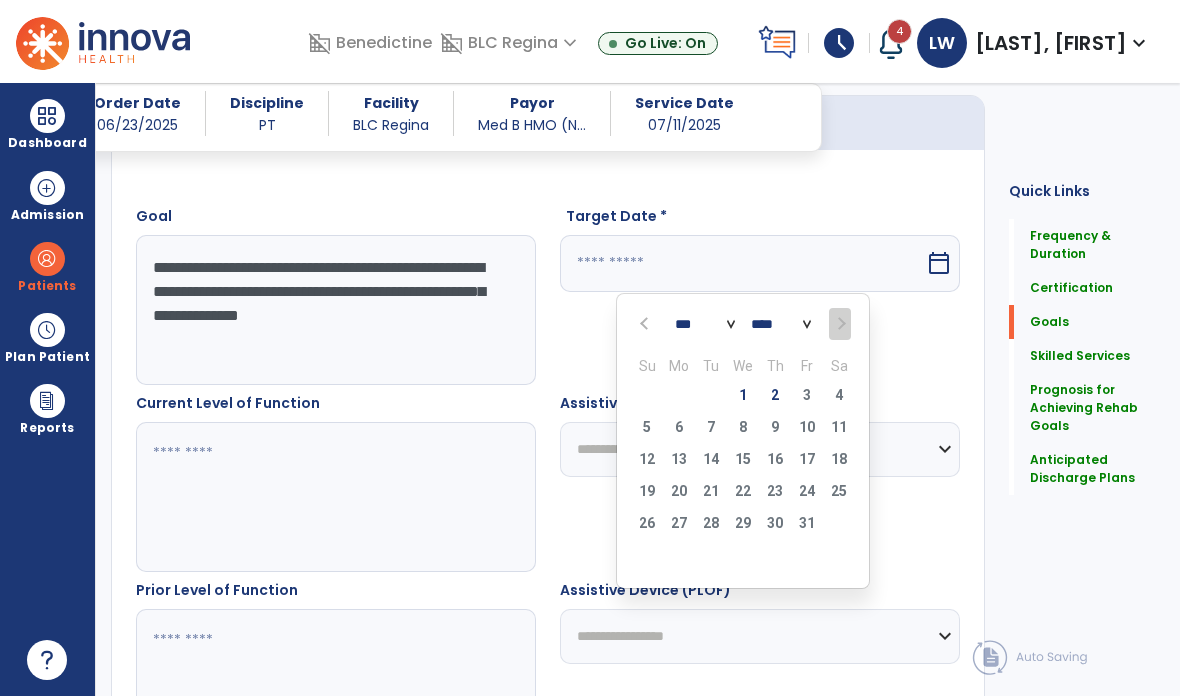 select on "**" 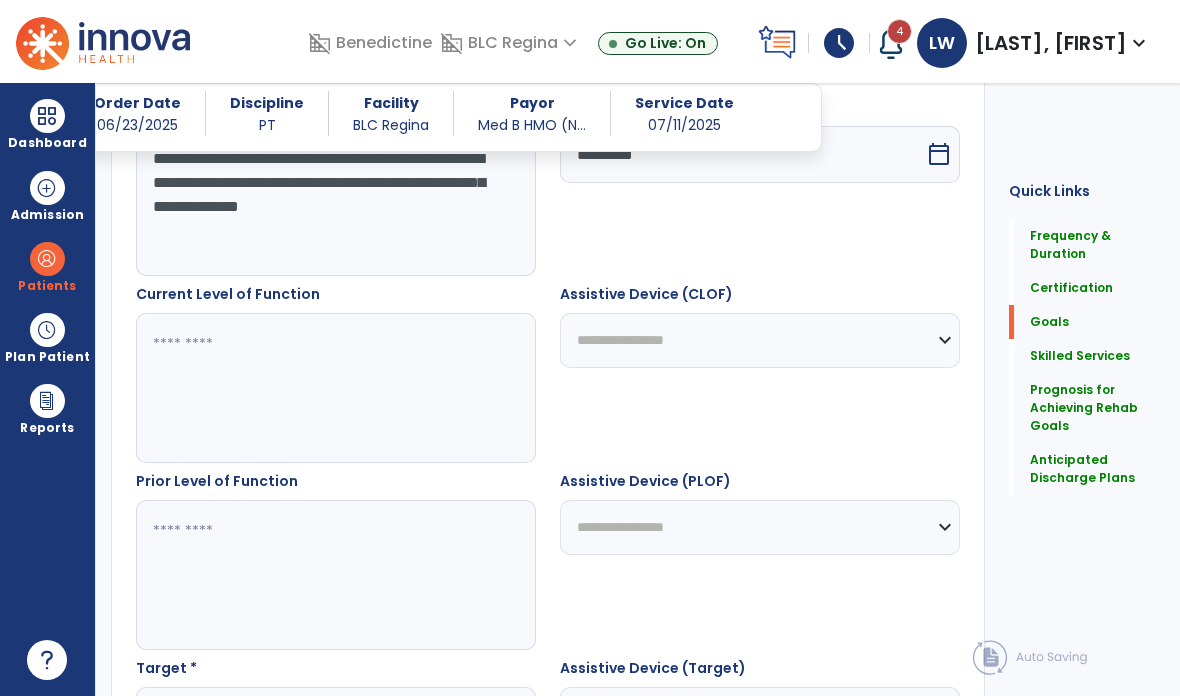 scroll, scrollTop: 643, scrollLeft: 0, axis: vertical 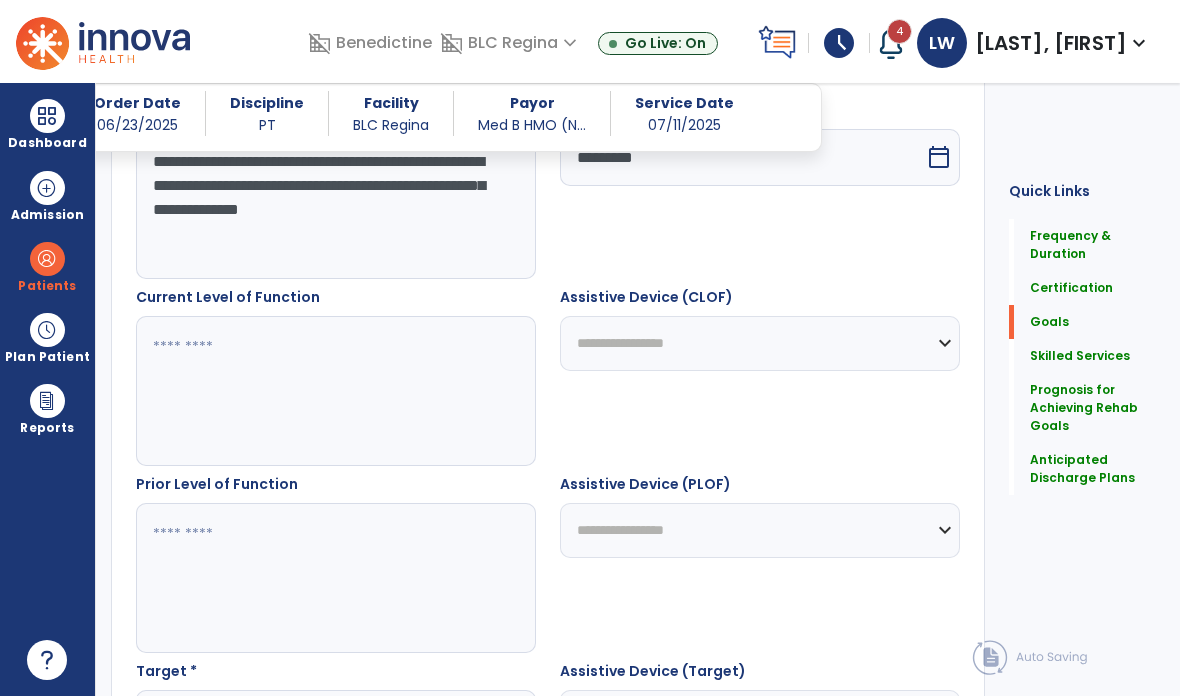 click at bounding box center (336, 391) 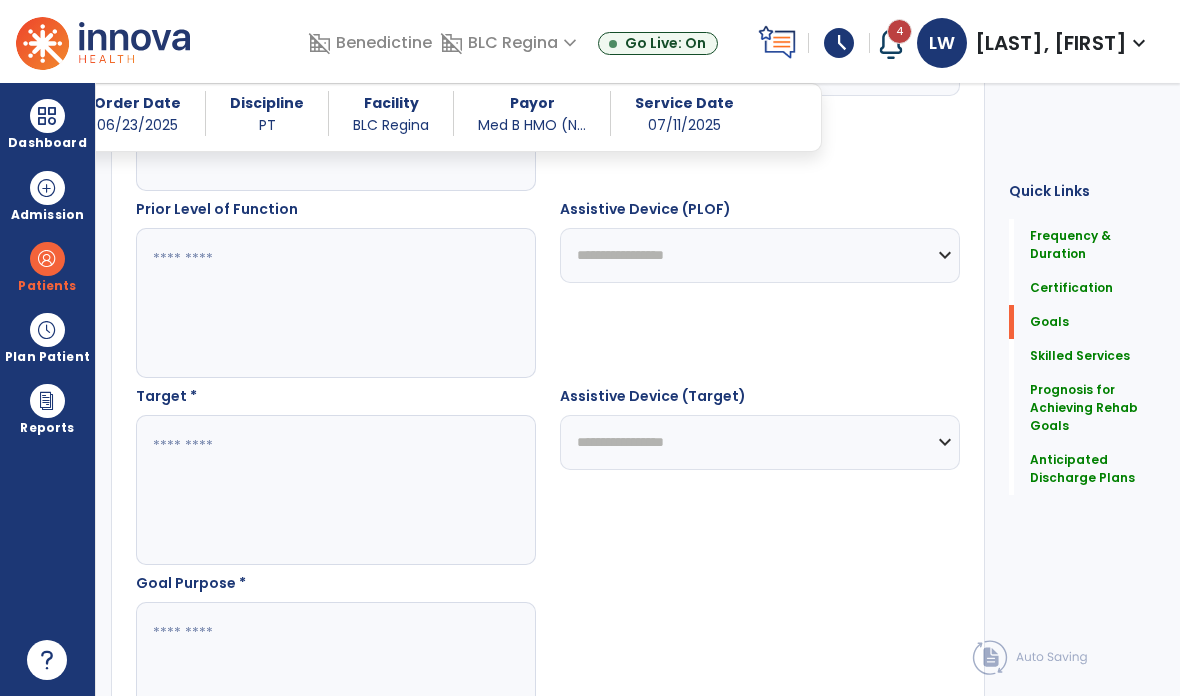 scroll, scrollTop: 928, scrollLeft: 0, axis: vertical 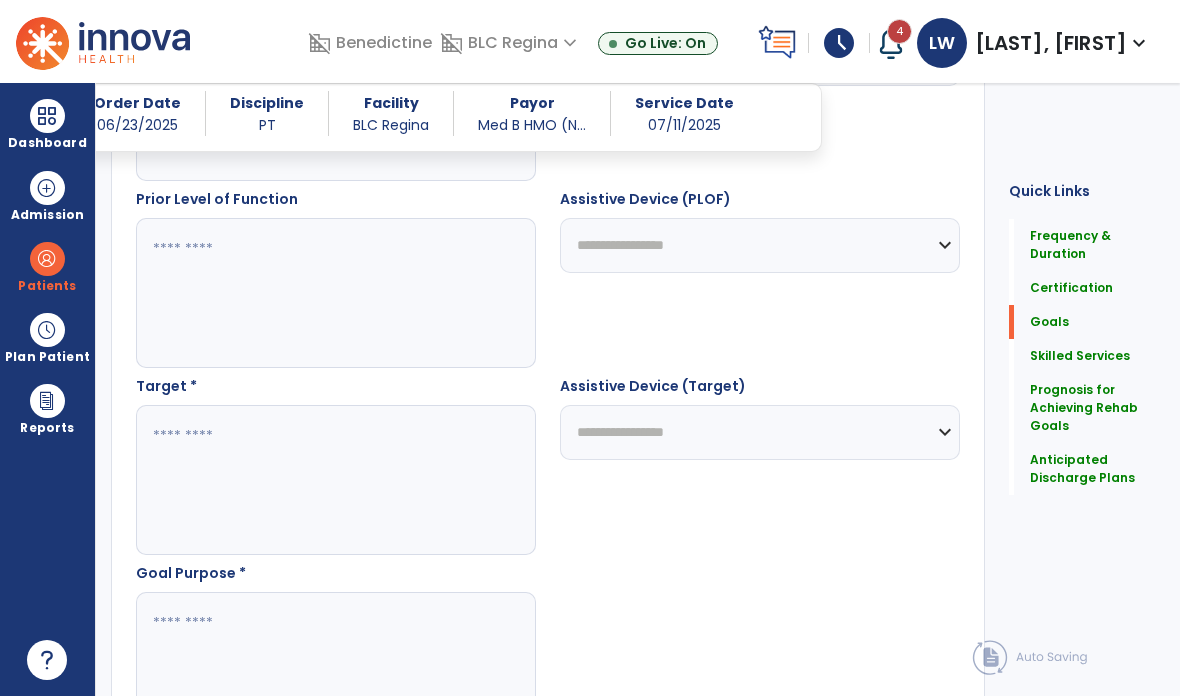 type on "**********" 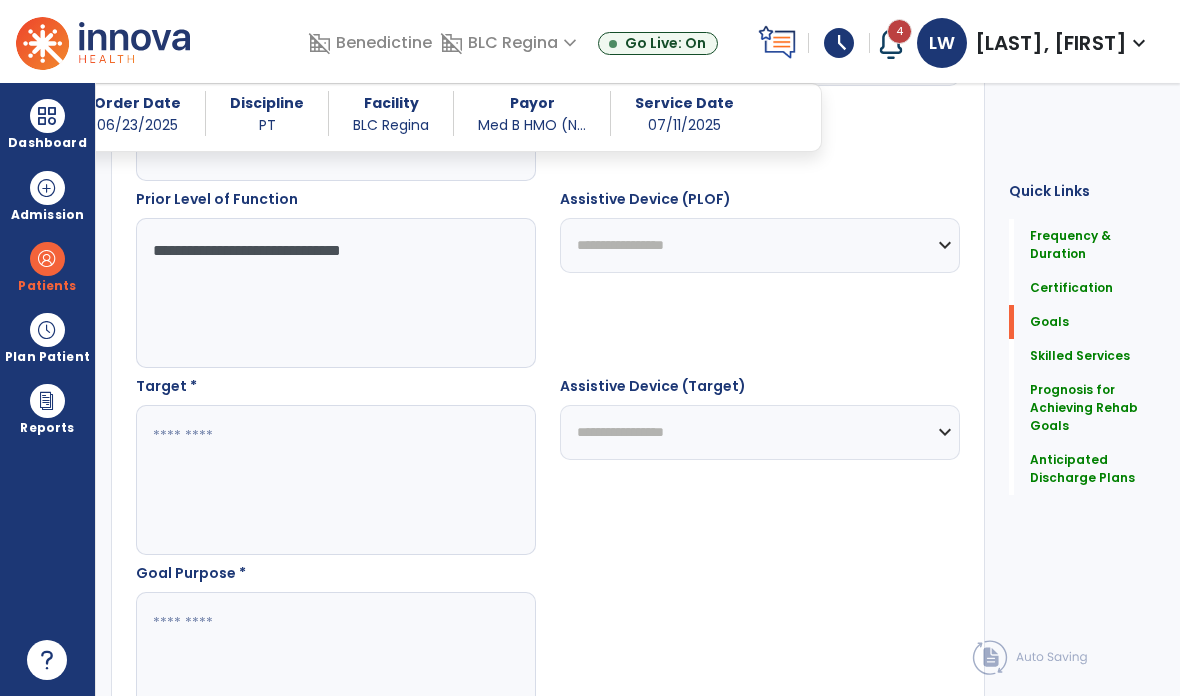 type on "**********" 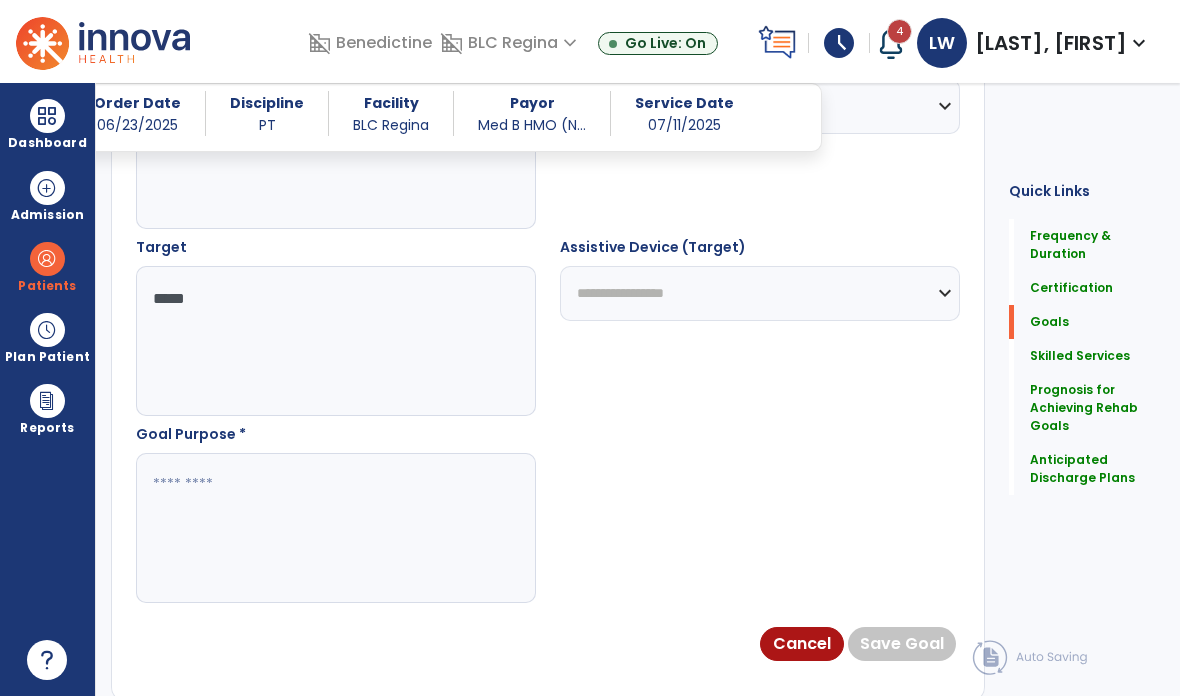 scroll, scrollTop: 1080, scrollLeft: 0, axis: vertical 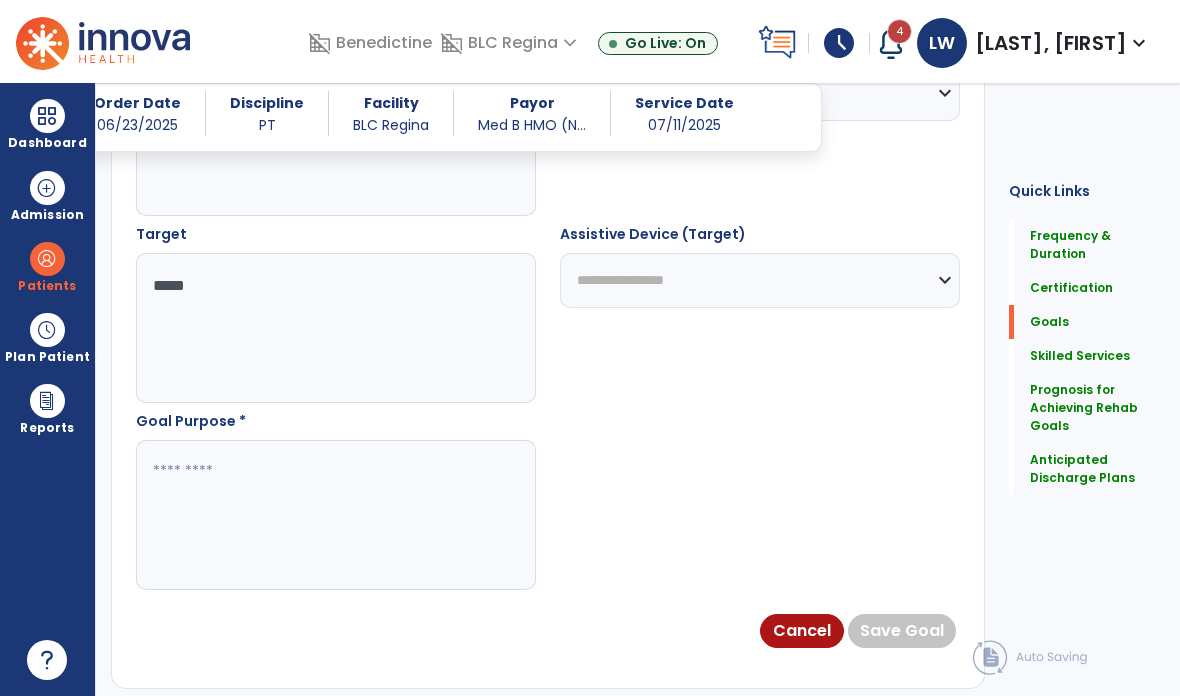 type on "*****" 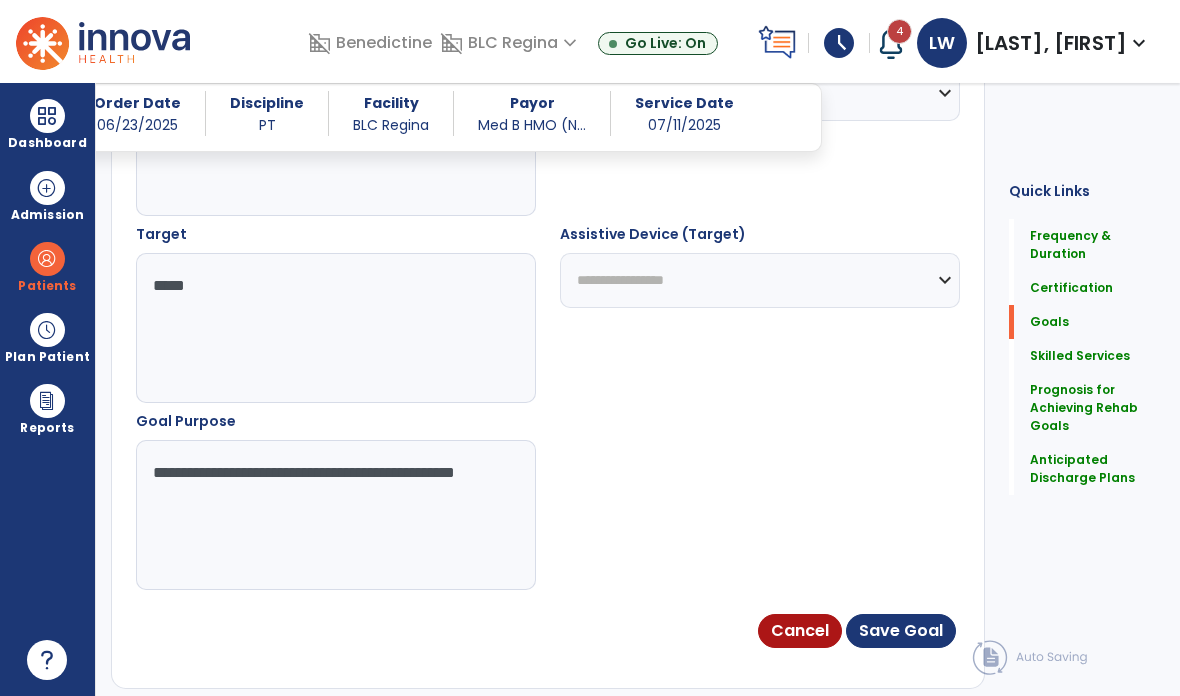 type on "**********" 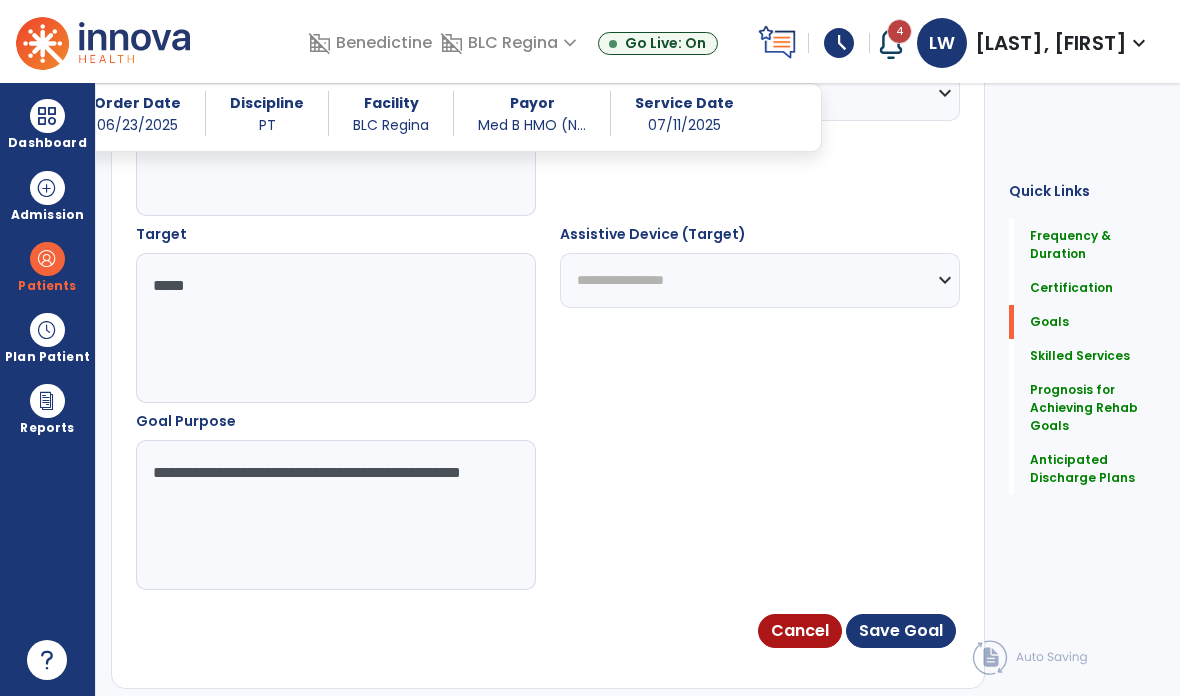 click on "Save Goal" at bounding box center [901, 631] 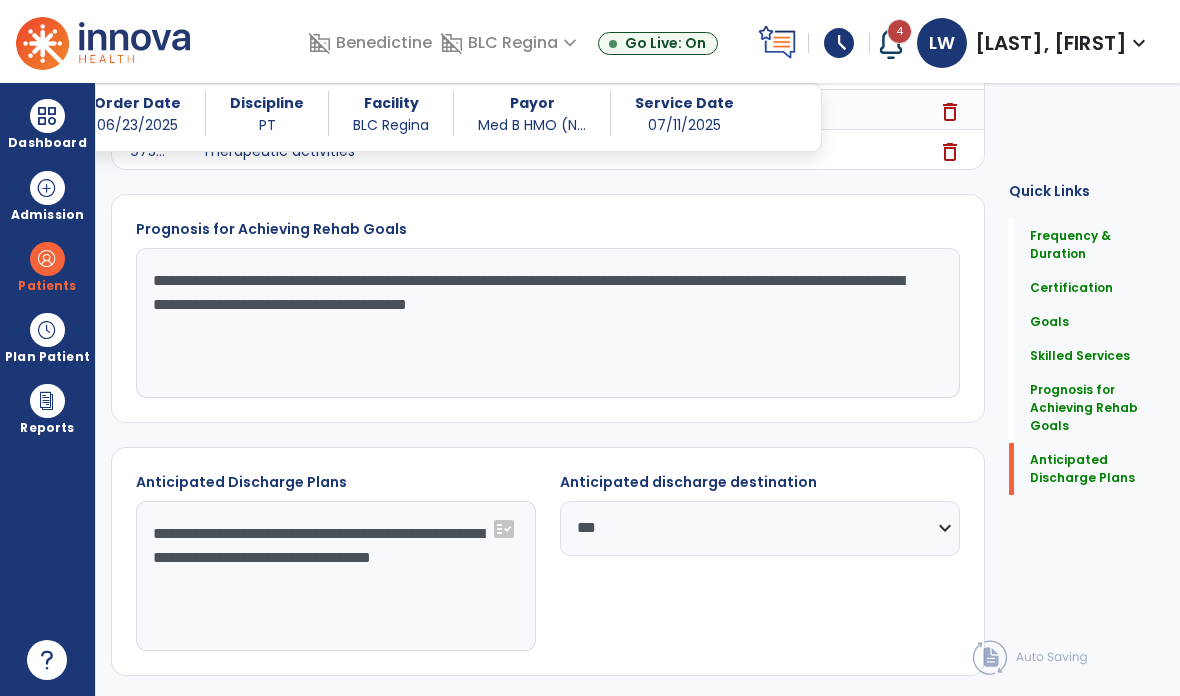 scroll, scrollTop: 1708, scrollLeft: 0, axis: vertical 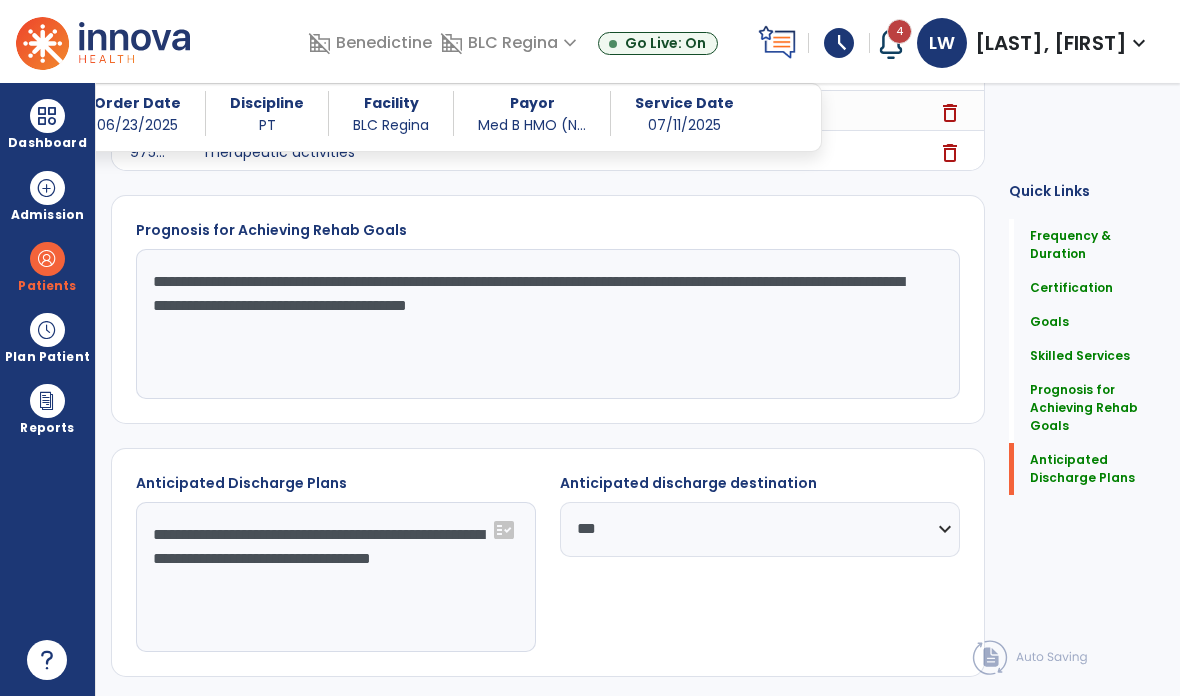 click on "Sign Doc" 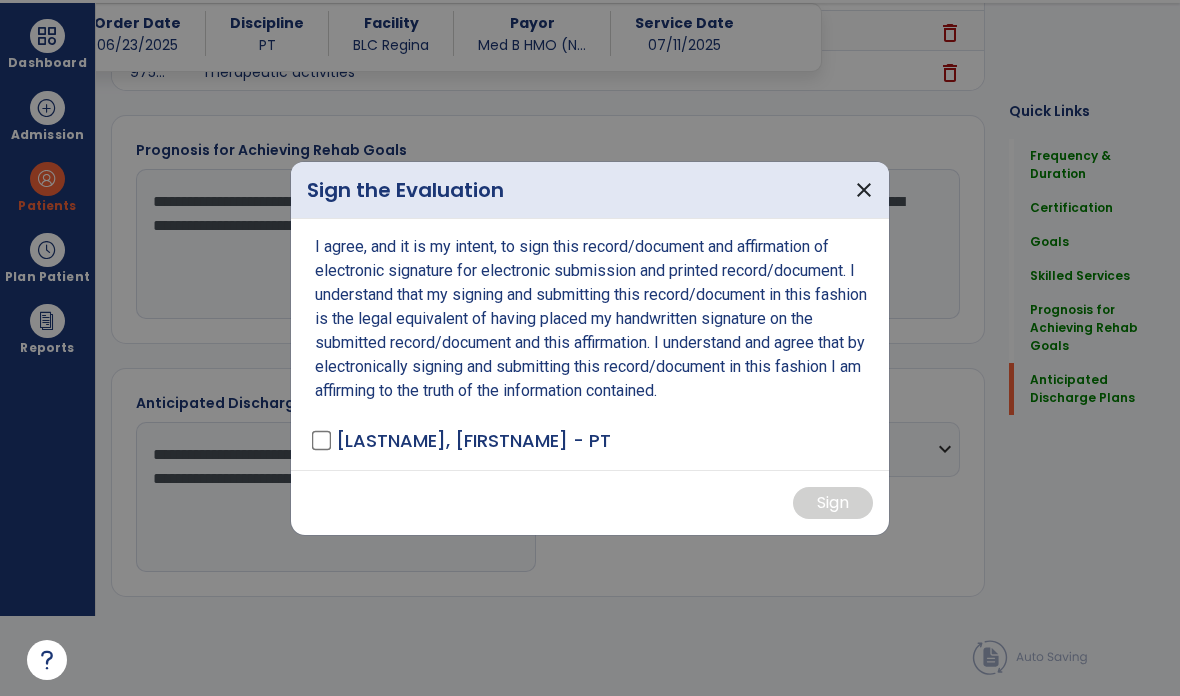 scroll, scrollTop: 0, scrollLeft: 0, axis: both 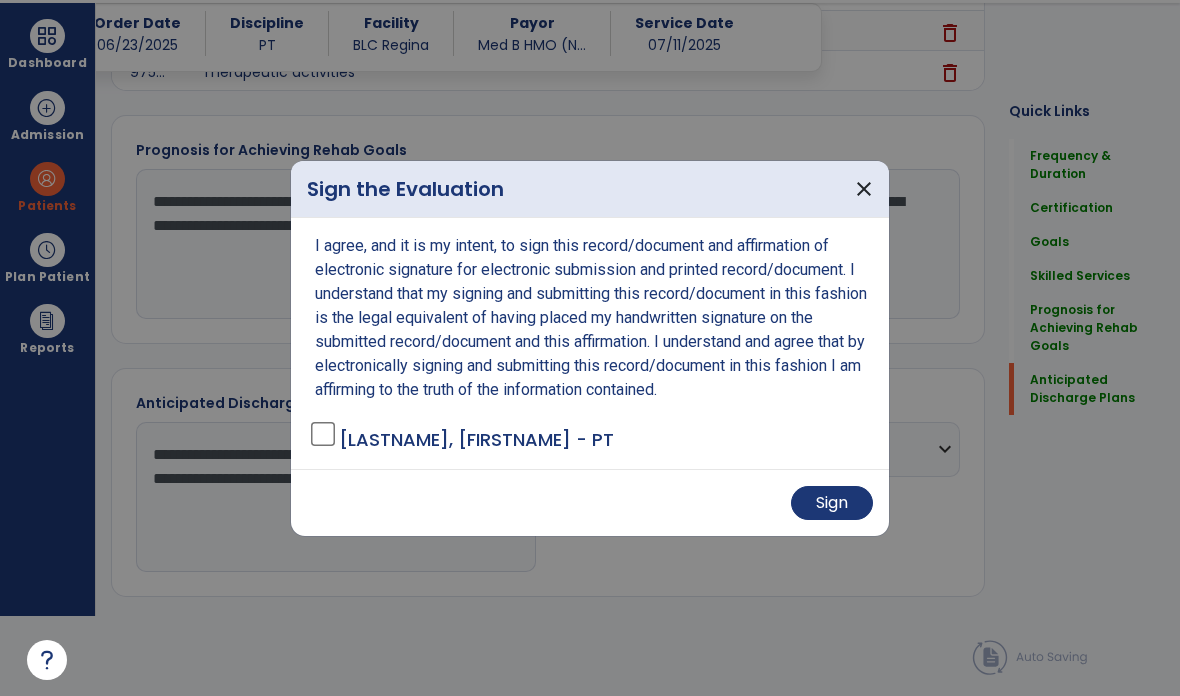 click on "Sign" at bounding box center [832, 503] 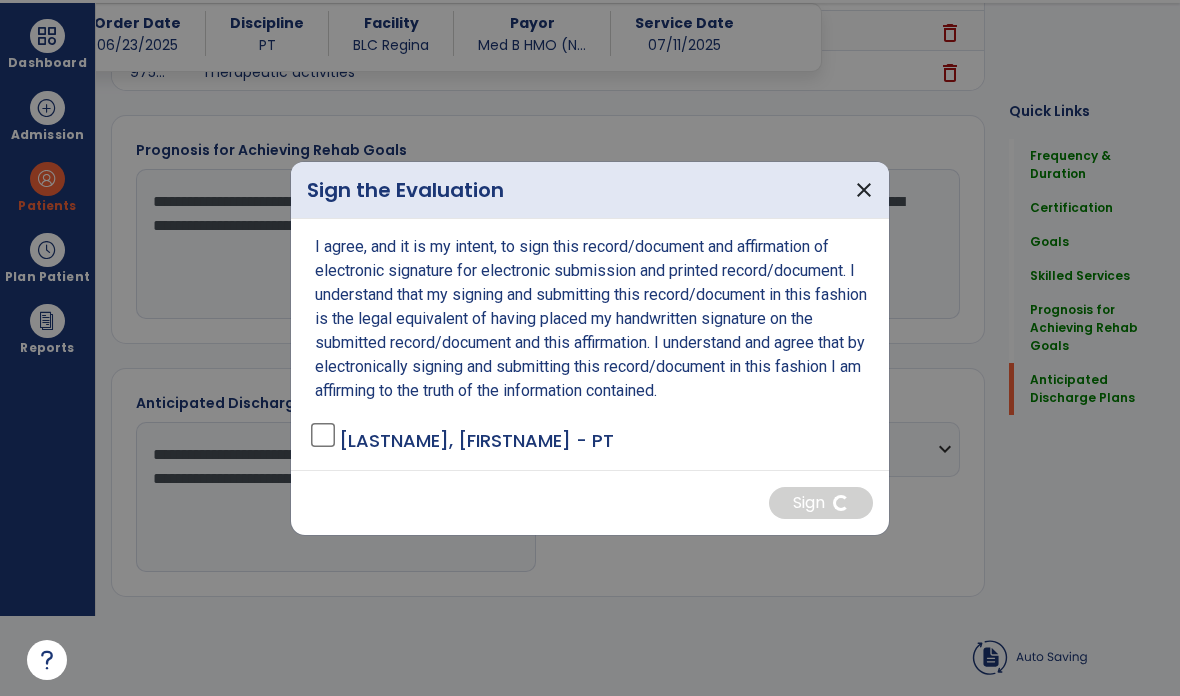 scroll, scrollTop: 1706, scrollLeft: 0, axis: vertical 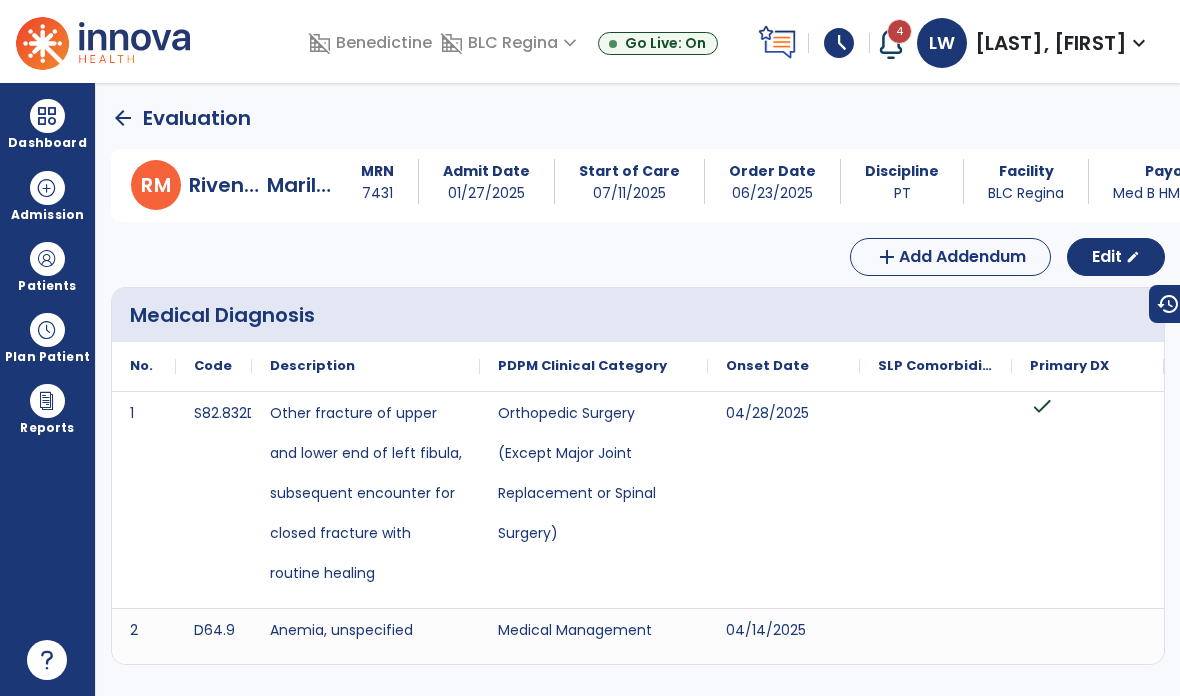 click on "arrow_back" 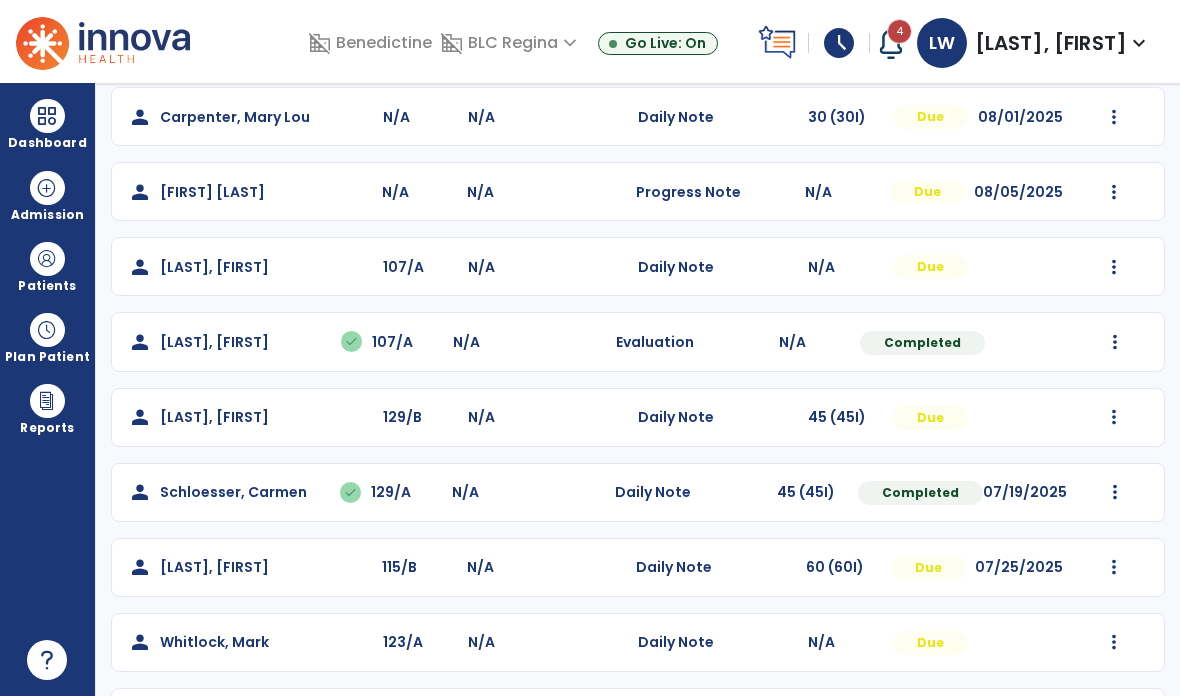scroll, scrollTop: 415, scrollLeft: 0, axis: vertical 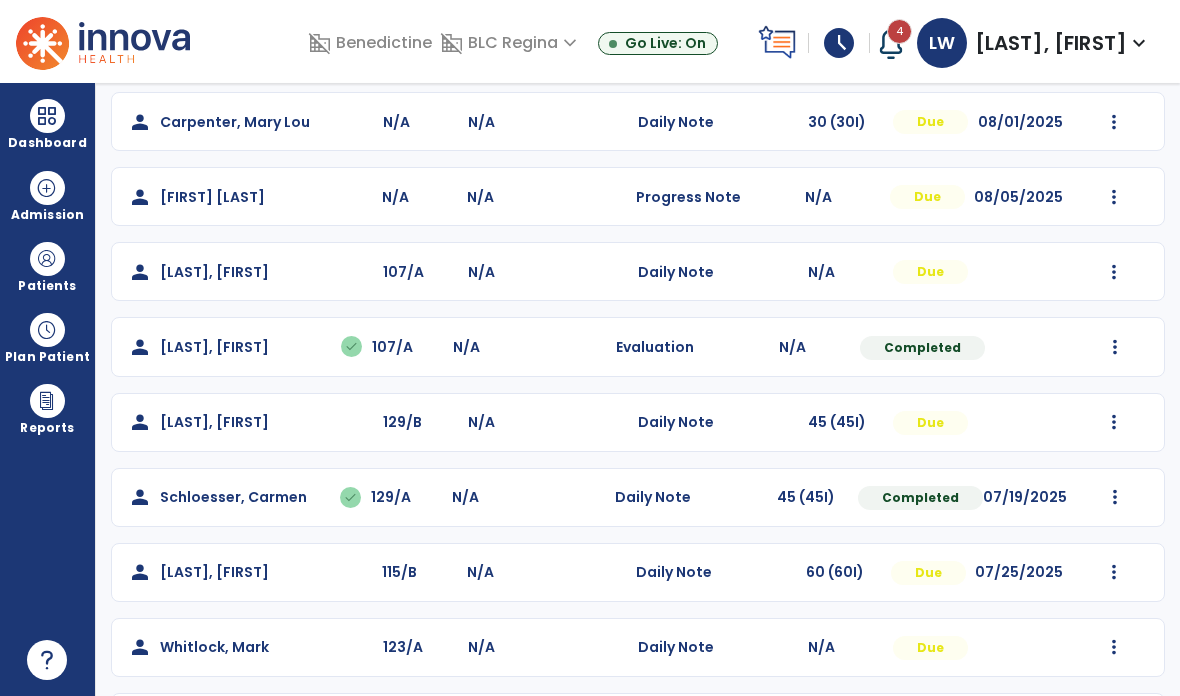 click on "Mark Visit As Complete   Reset Note   Open Document   G + C Mins" 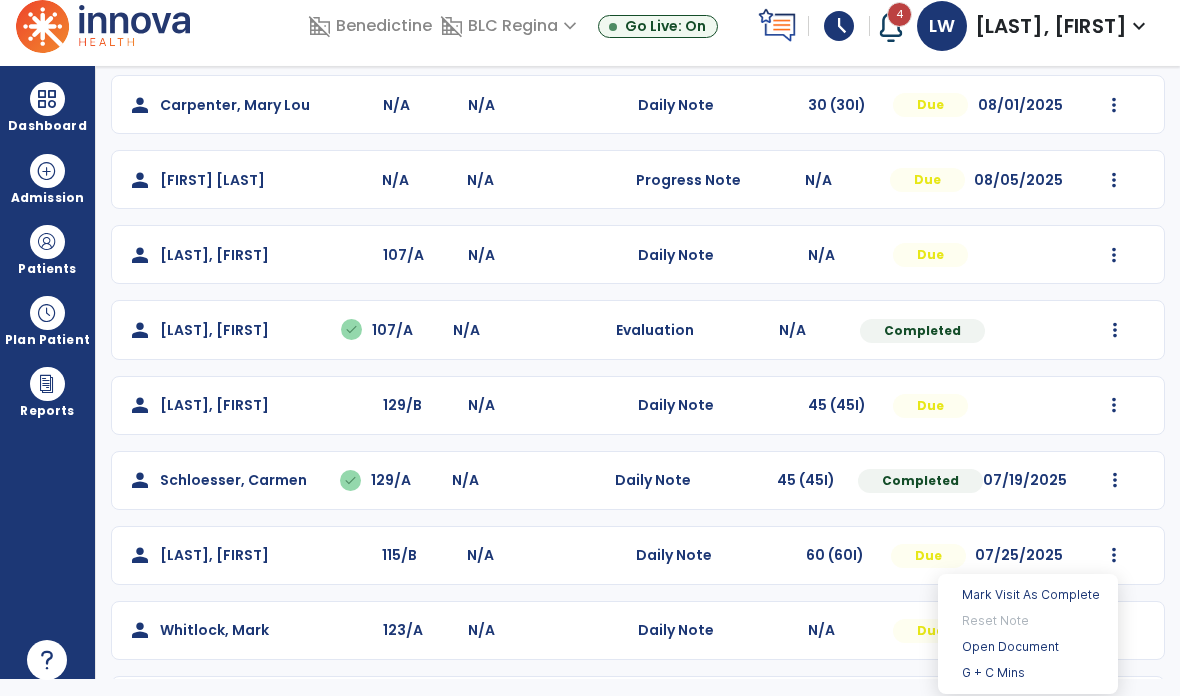 click on "Open Document" at bounding box center (1028, 647) 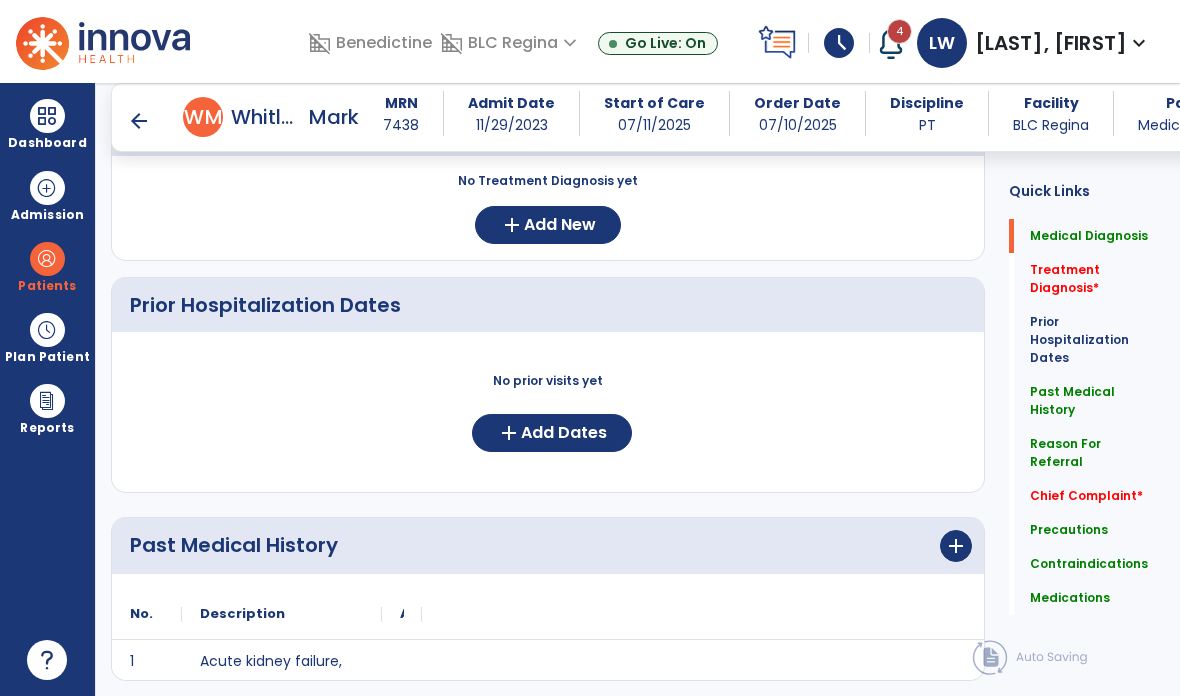 scroll, scrollTop: 247, scrollLeft: 0, axis: vertical 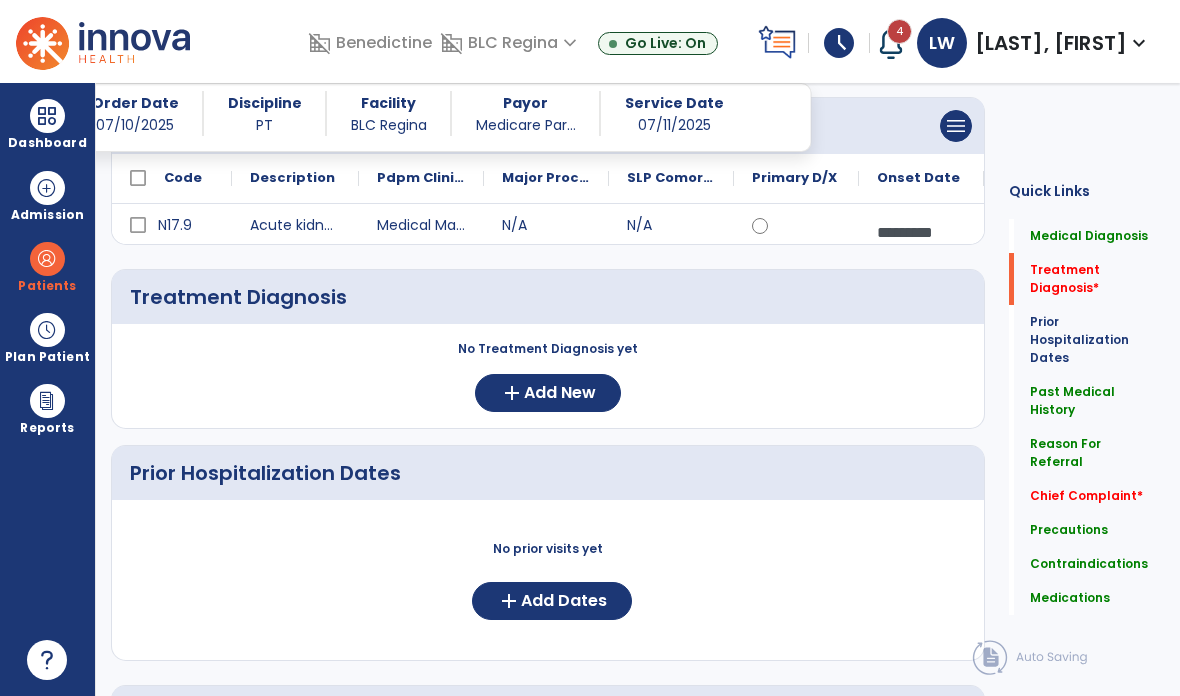 click on "Add New" 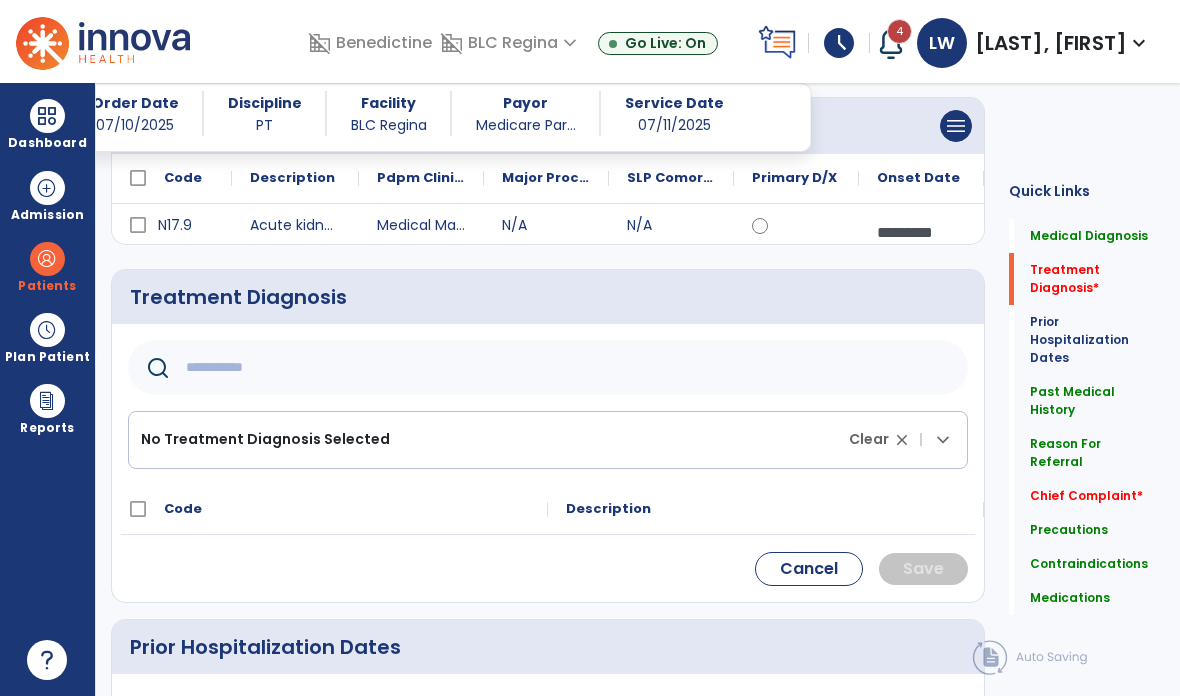 click 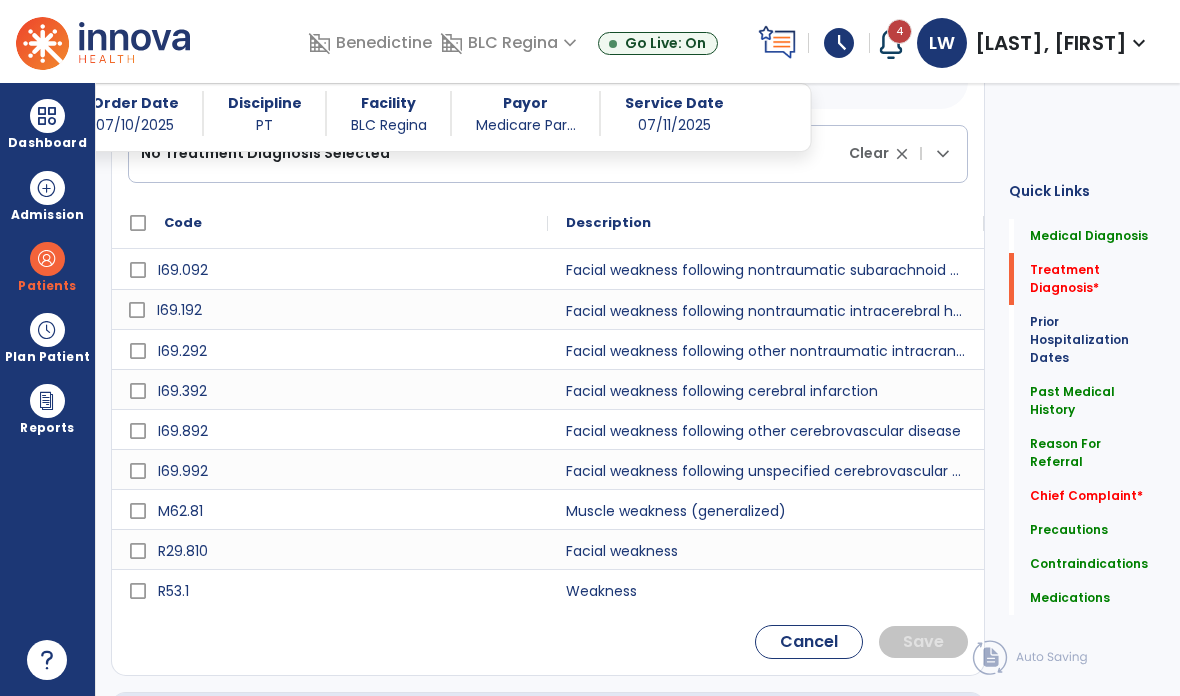 scroll, scrollTop: 537, scrollLeft: 0, axis: vertical 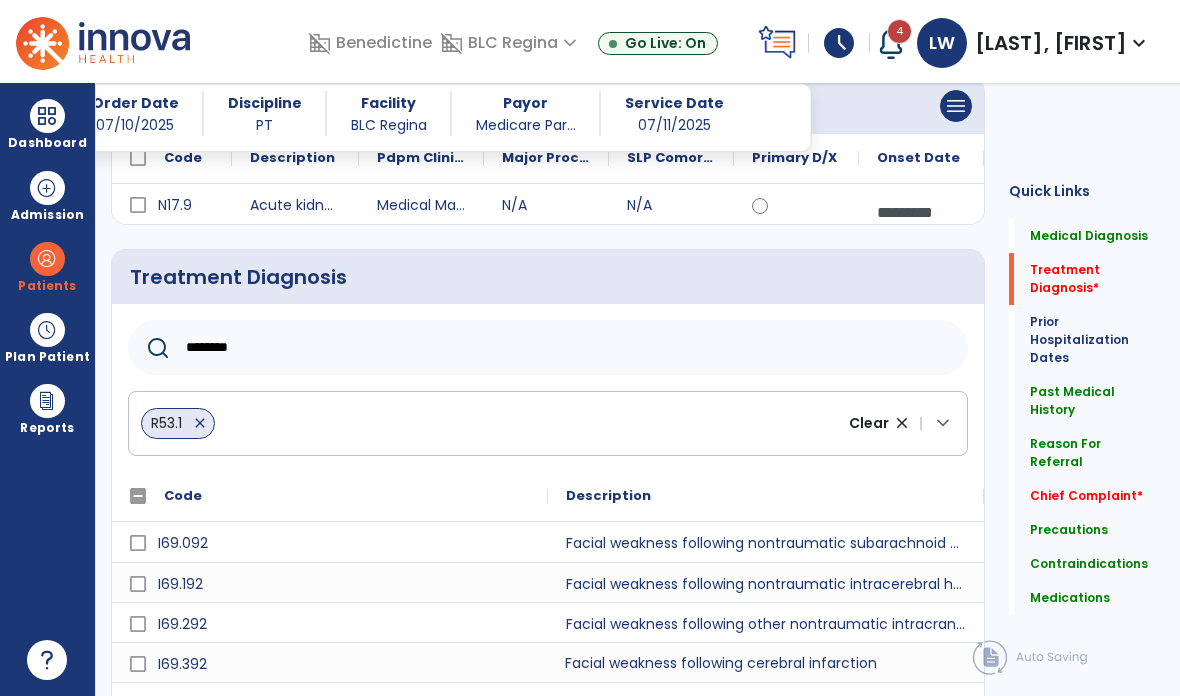 click on "********" 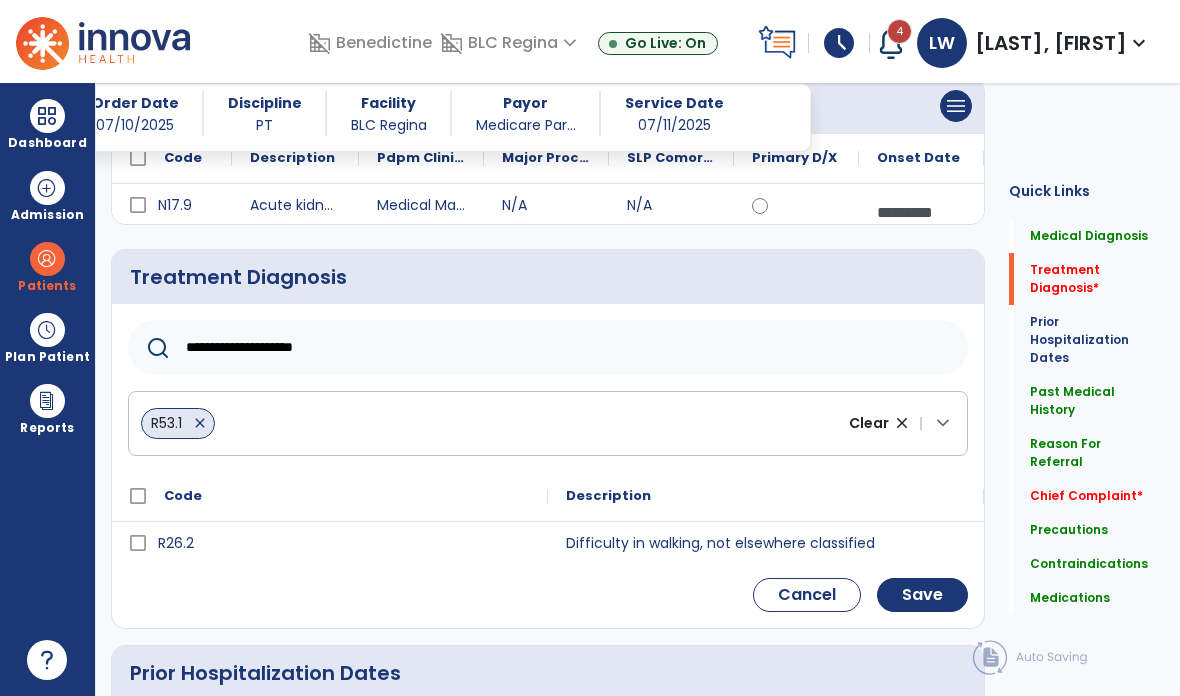 type on "**********" 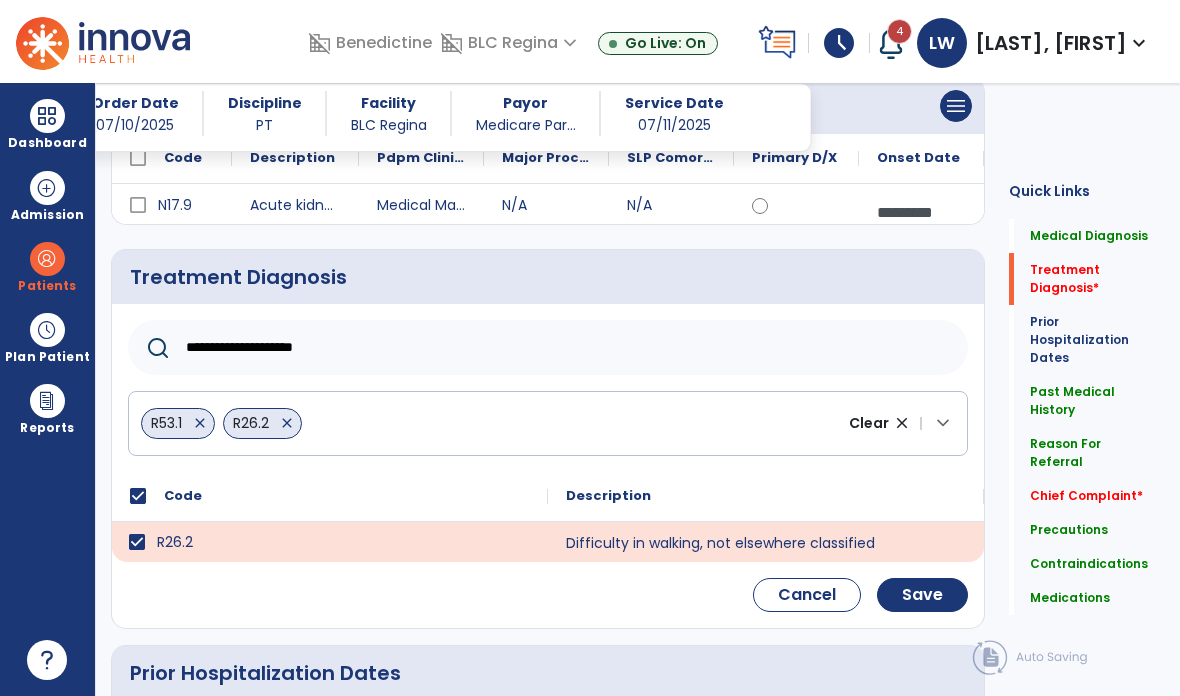 click on "Save" 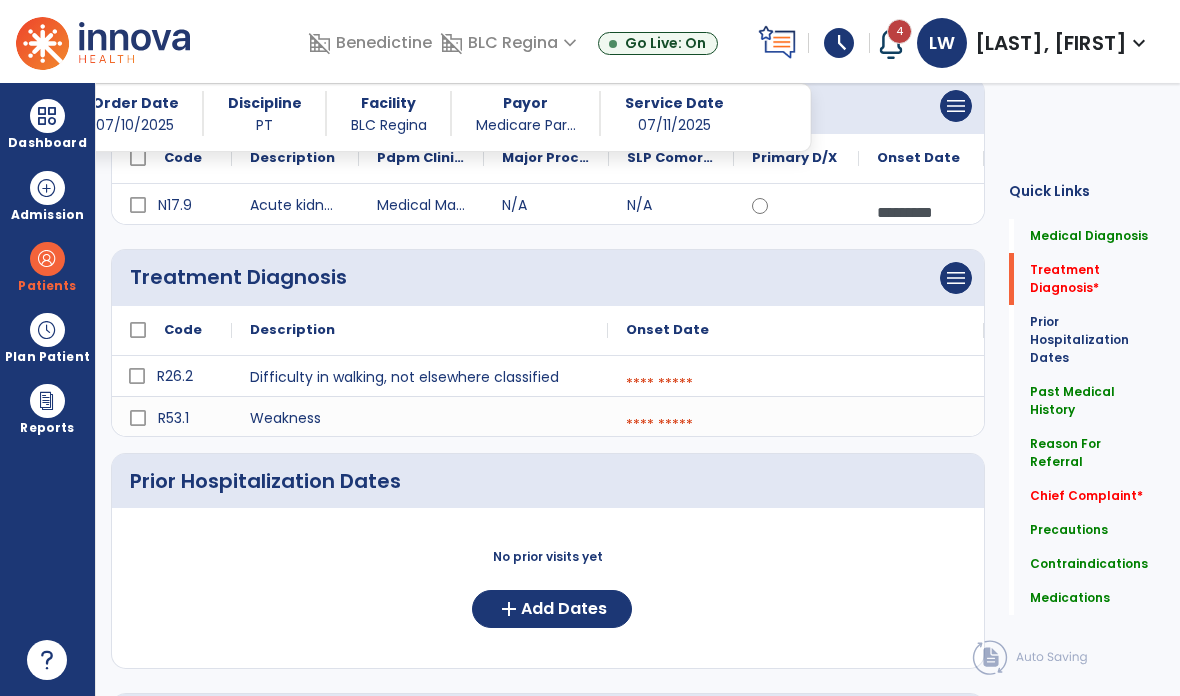 click at bounding box center (796, 384) 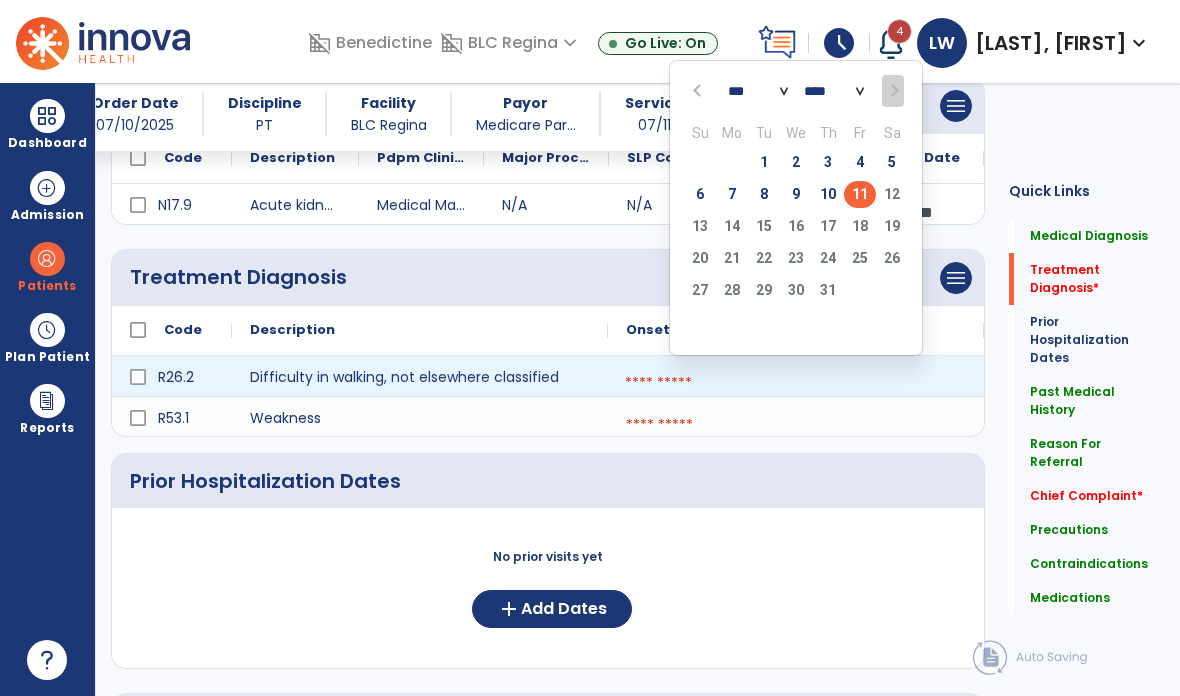 click at bounding box center [796, 383] 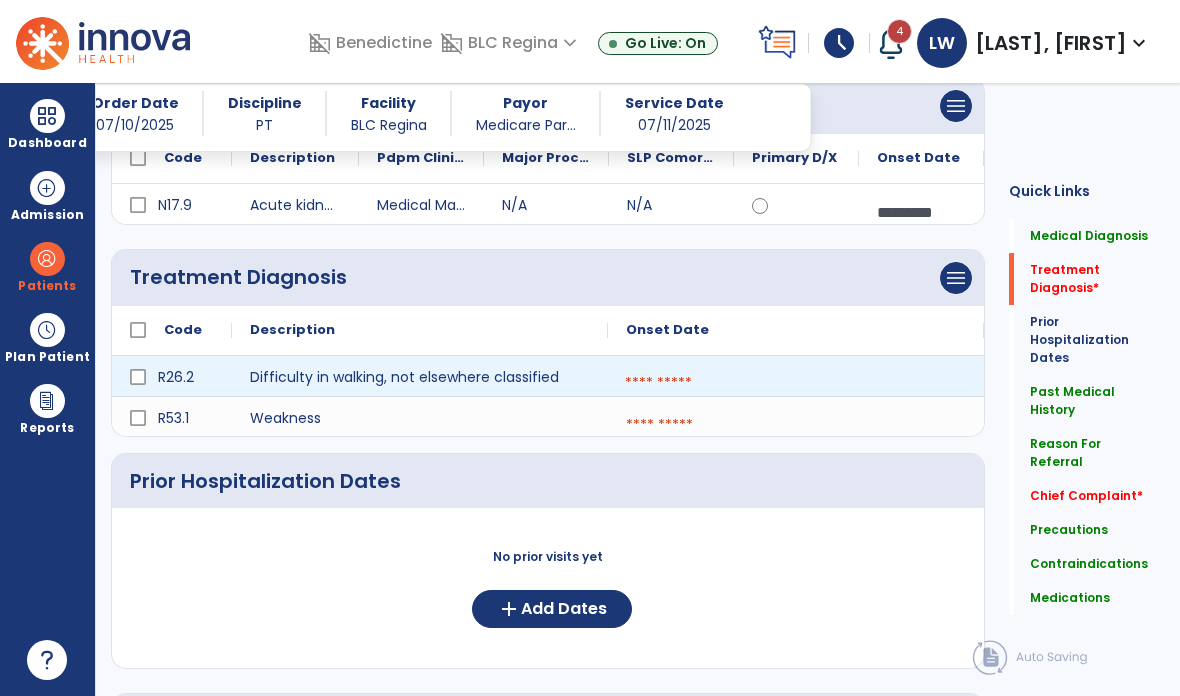 click at bounding box center (796, 383) 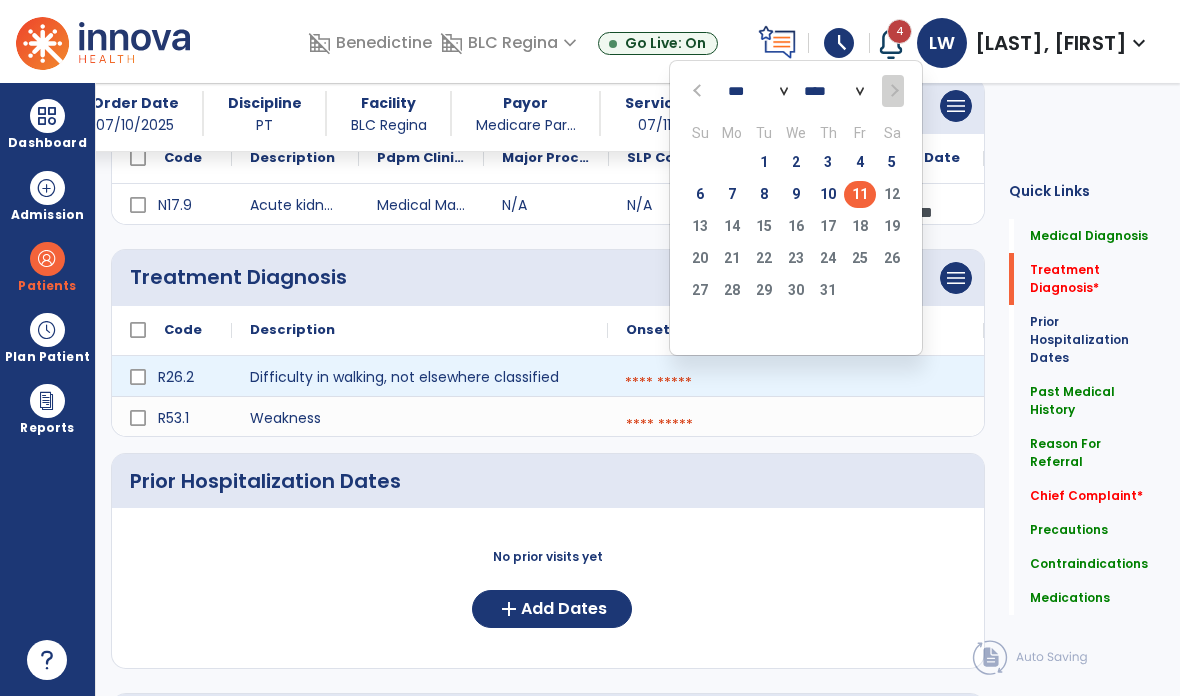 click on "11" 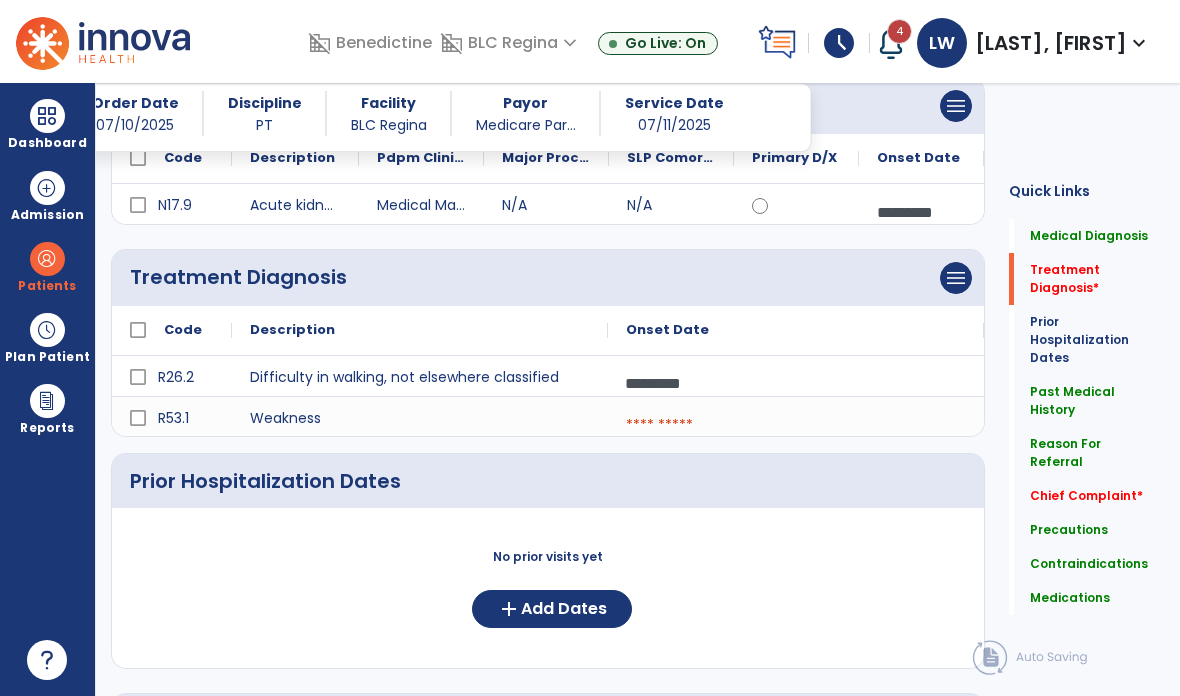 scroll, scrollTop: 70, scrollLeft: 0, axis: vertical 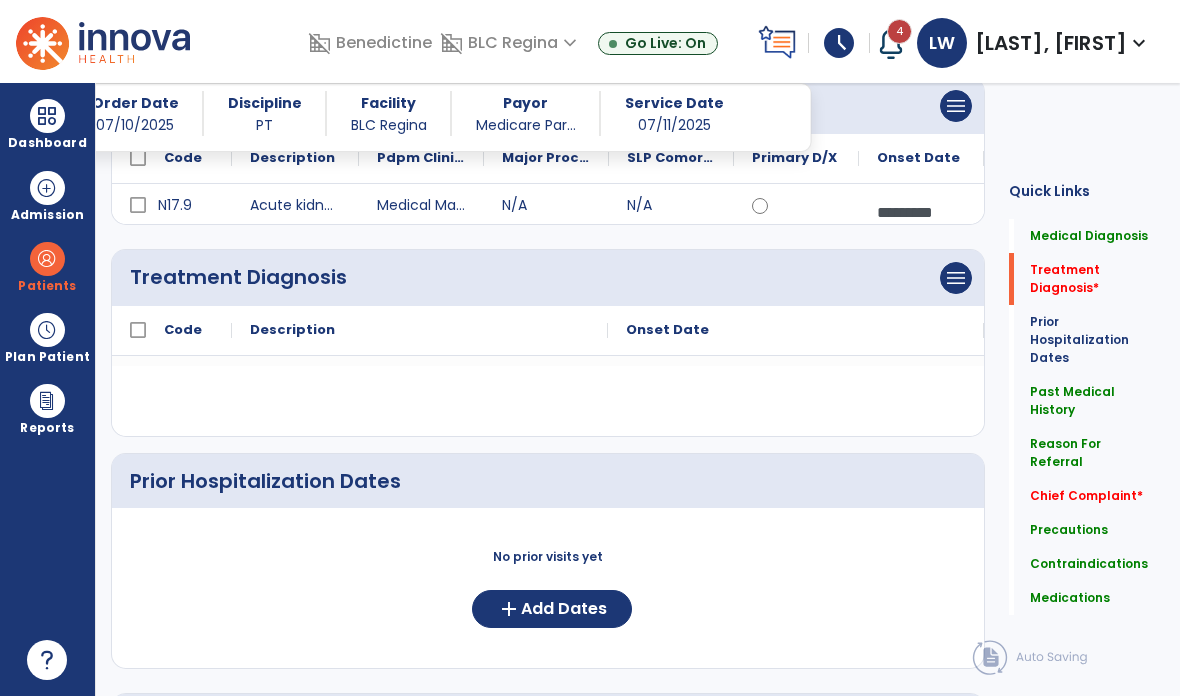 click at bounding box center (796, 354) 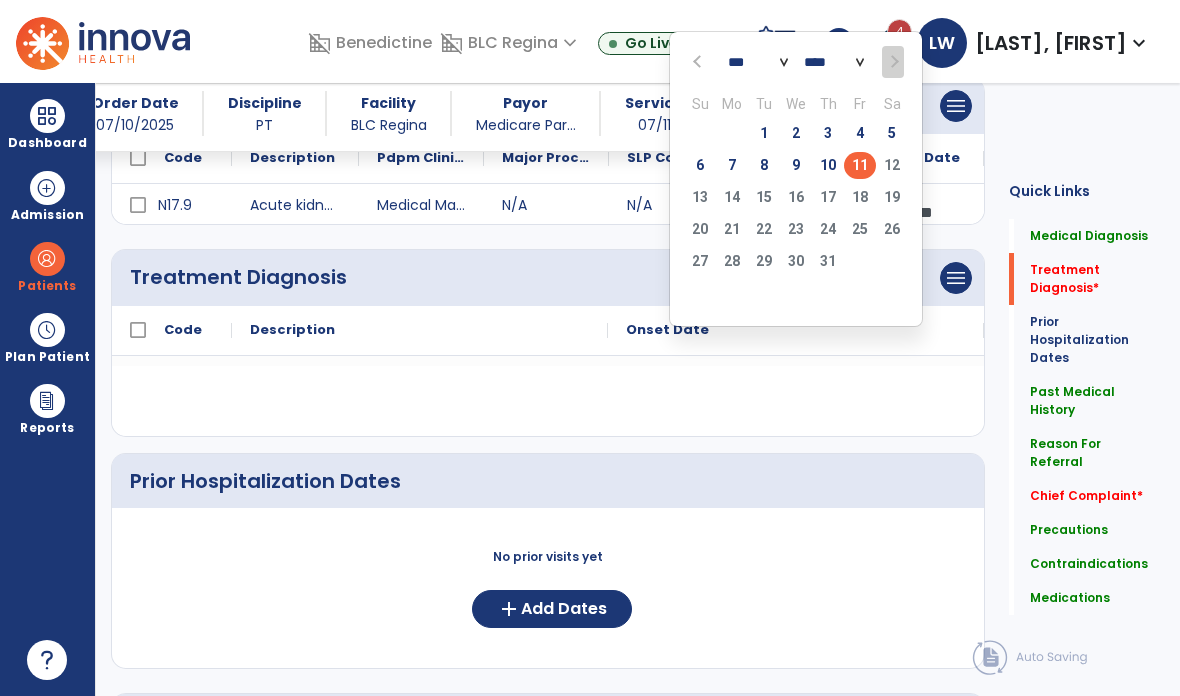 click on "11" 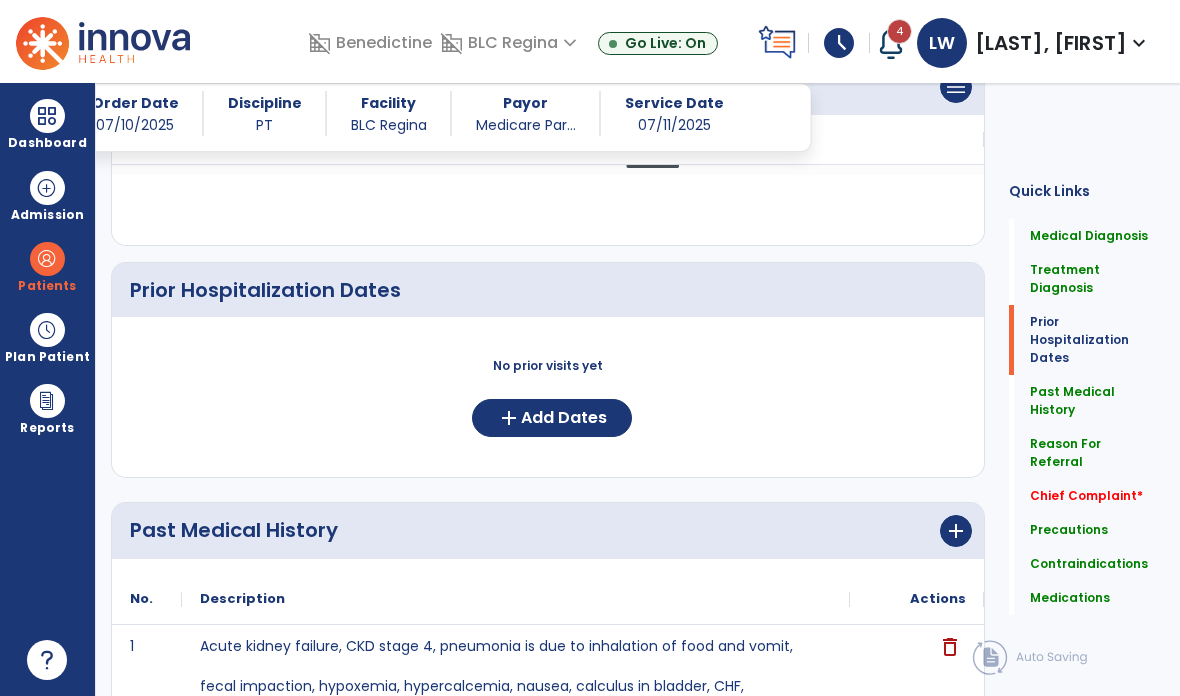 scroll, scrollTop: 544, scrollLeft: 0, axis: vertical 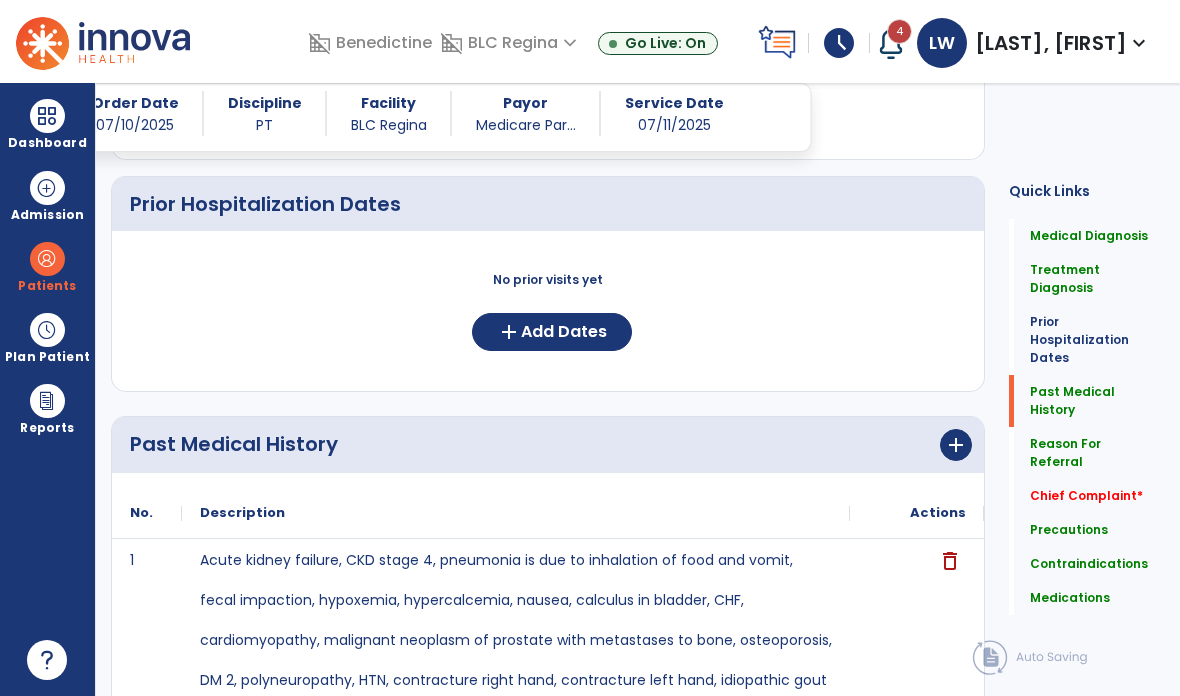 click on "Add Dates" 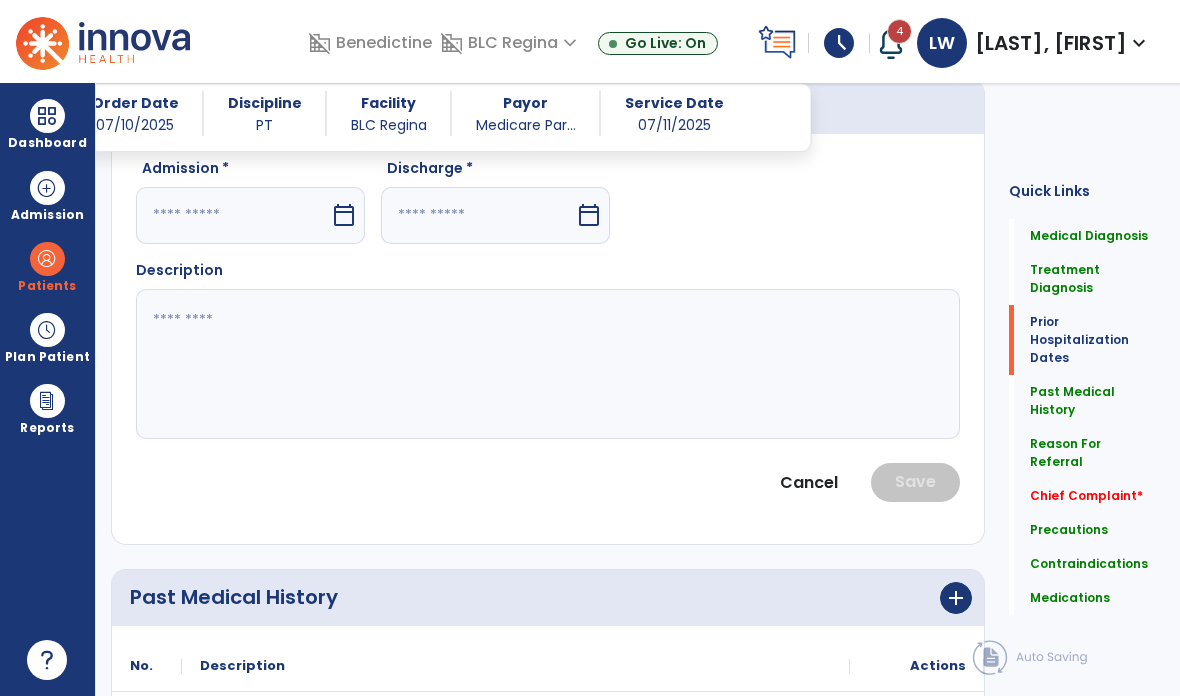 scroll, scrollTop: 618, scrollLeft: 0, axis: vertical 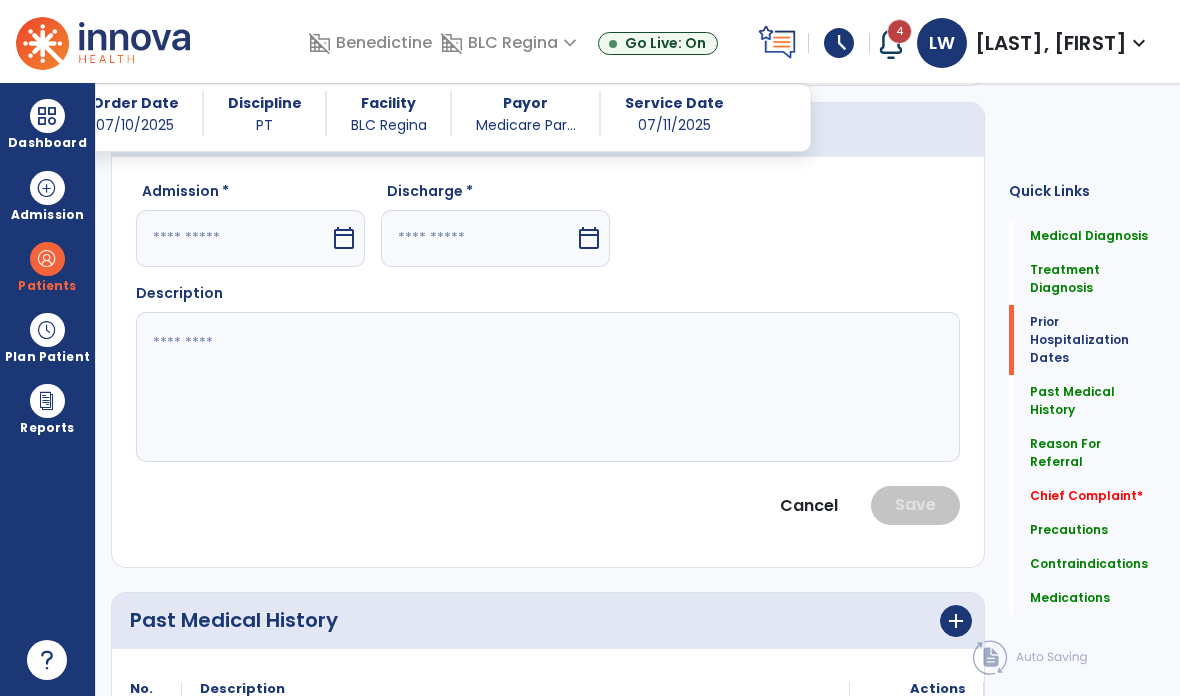 click on "calendar_today" at bounding box center (344, 238) 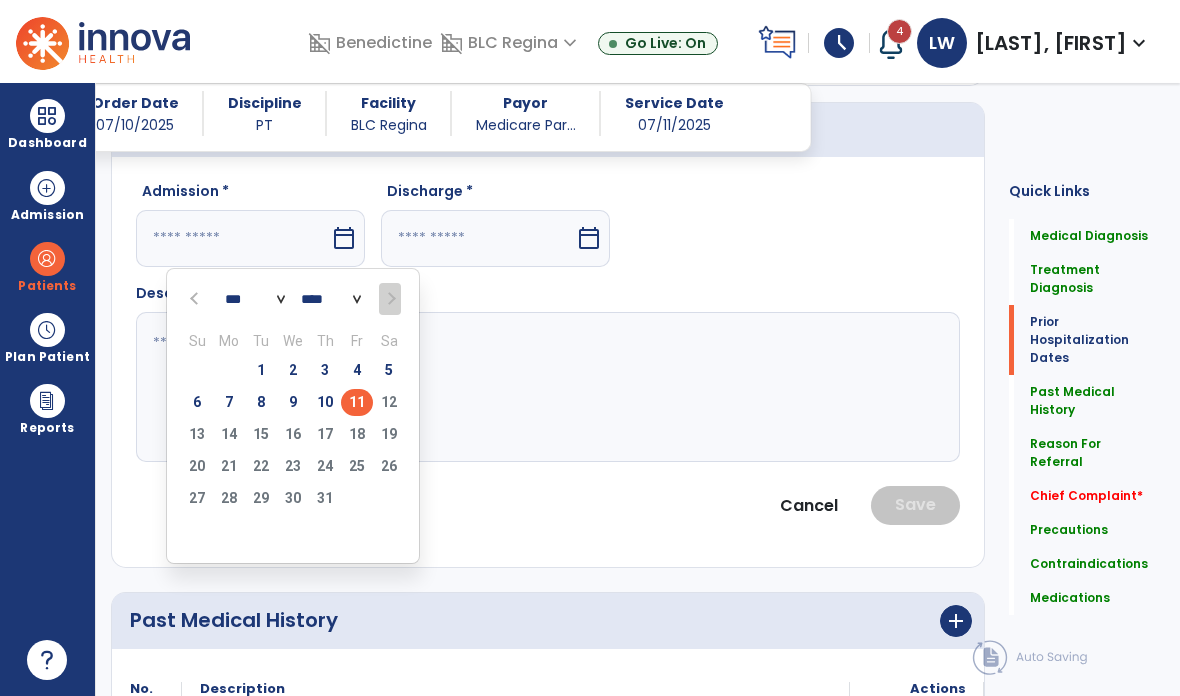 click on "7" at bounding box center (229, 402) 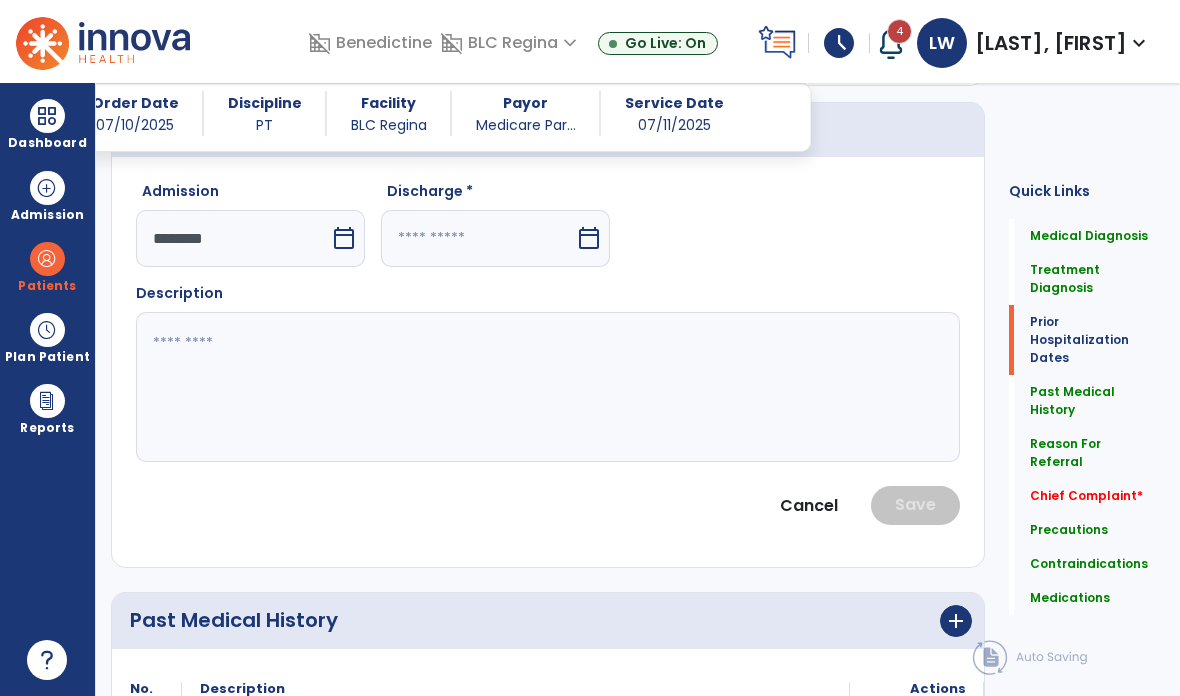 click on "calendar_today" at bounding box center (589, 238) 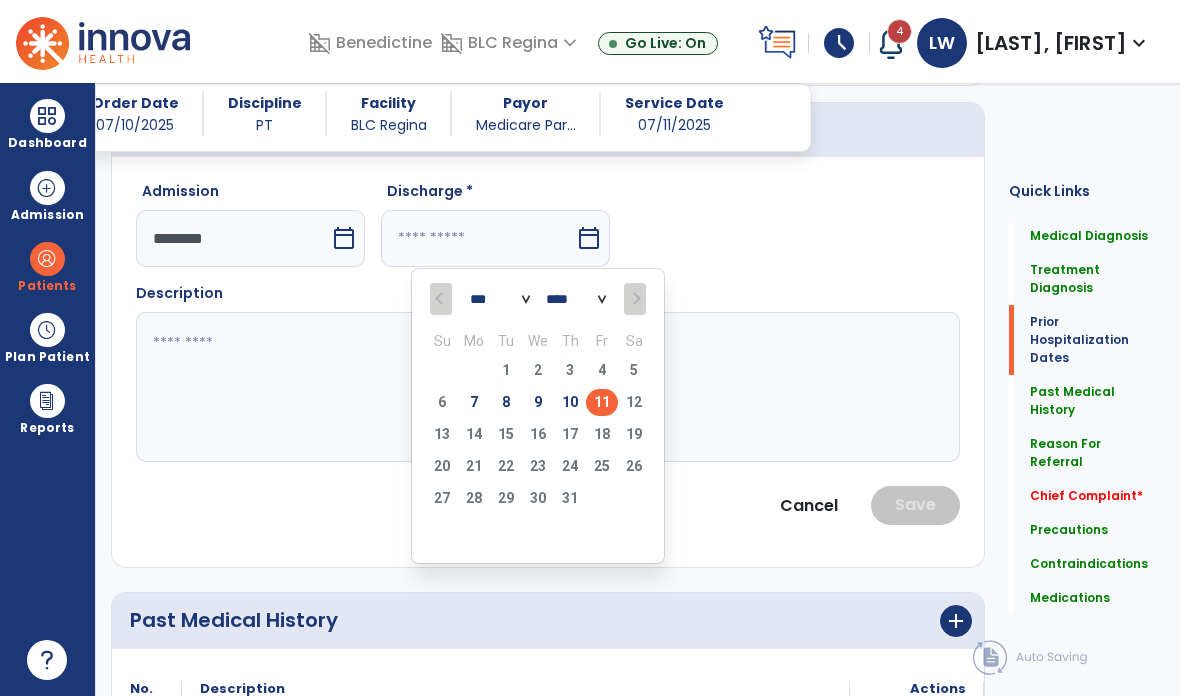 click on "11" at bounding box center (602, 402) 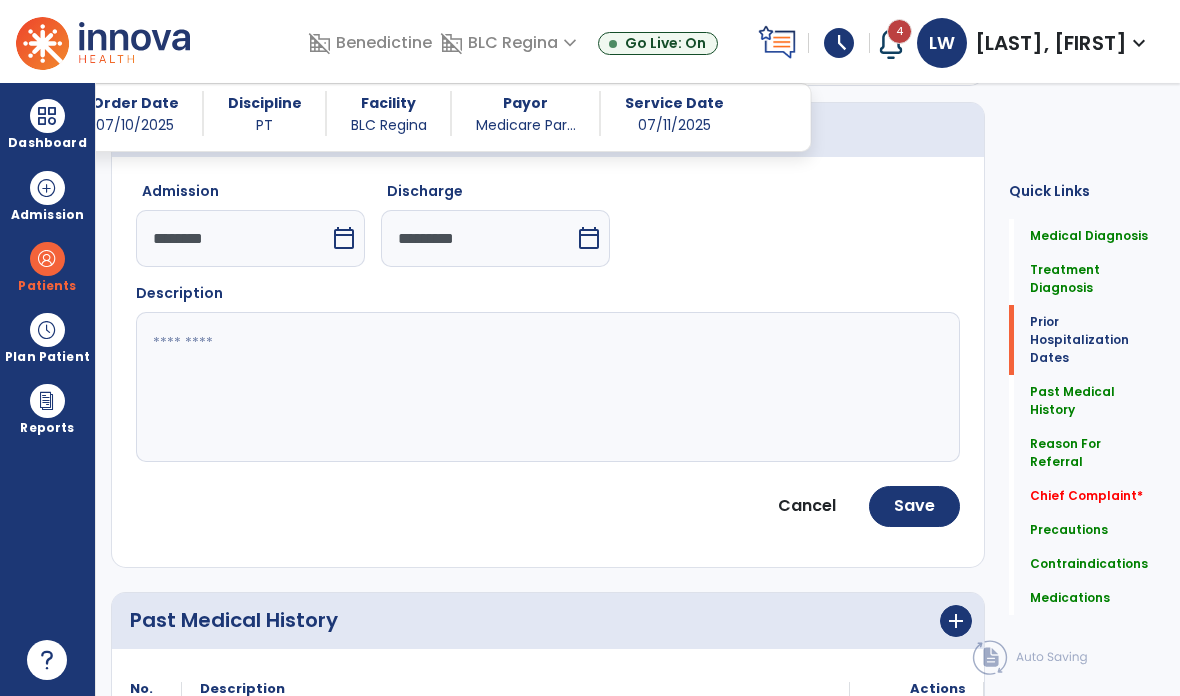 click on "calendar_today" at bounding box center [591, 238] 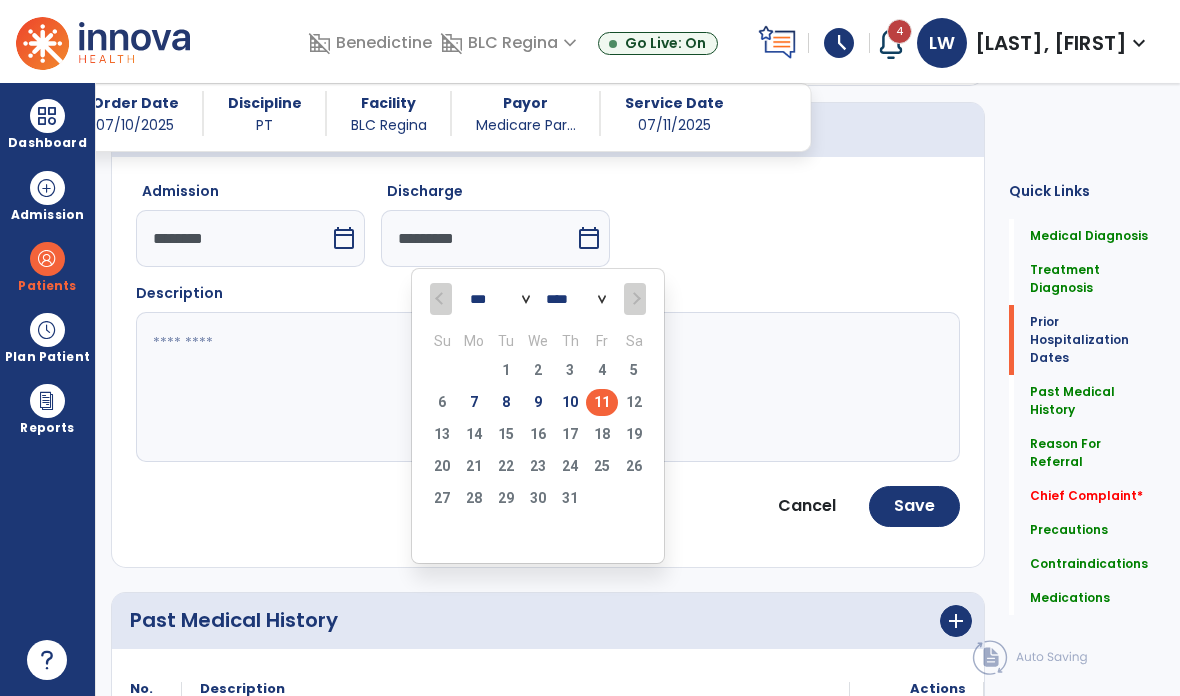 click on "10" at bounding box center [570, 402] 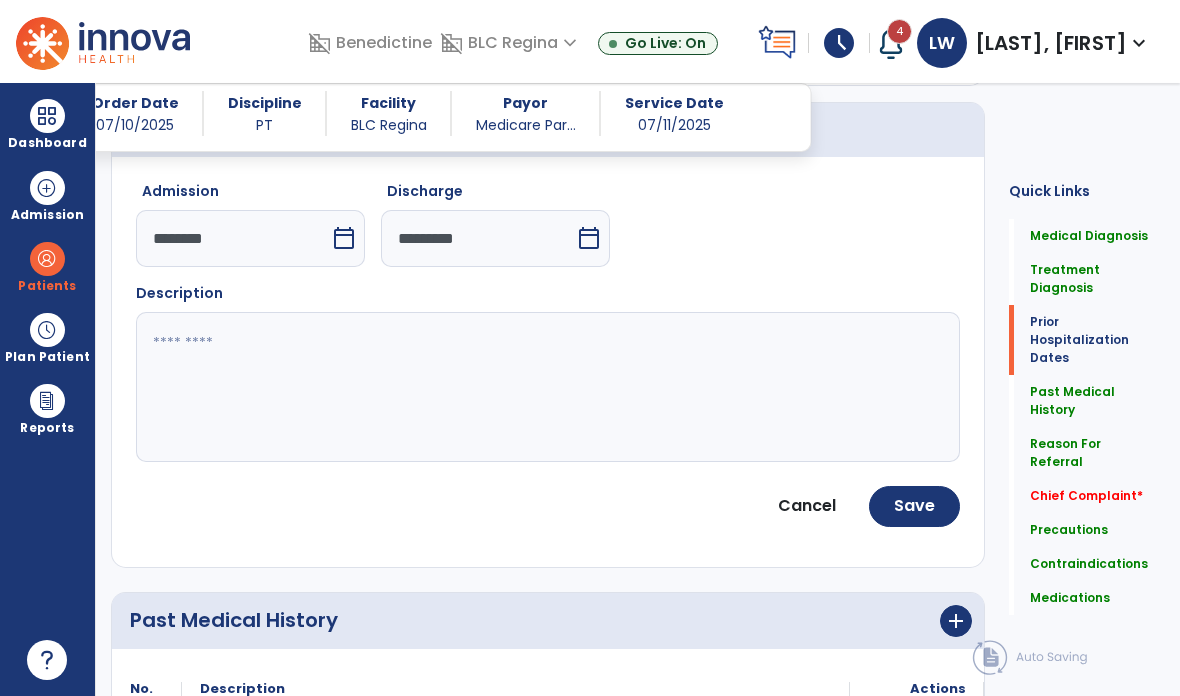 click 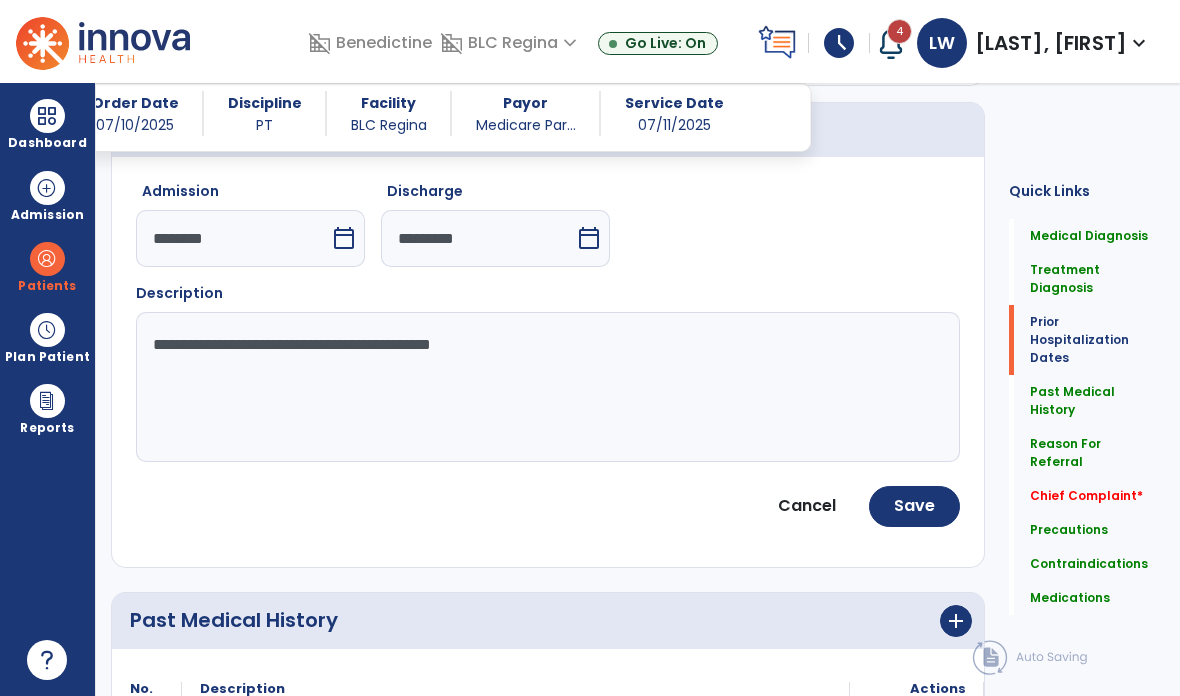 type on "**********" 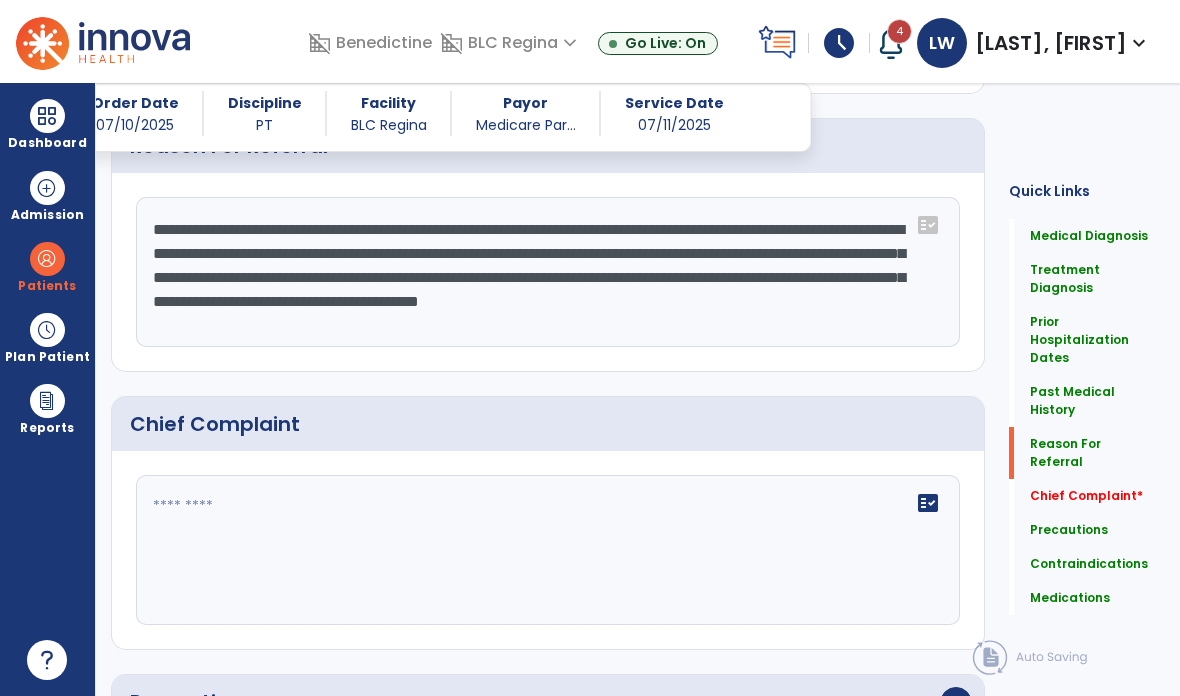 scroll, scrollTop: 1183, scrollLeft: 0, axis: vertical 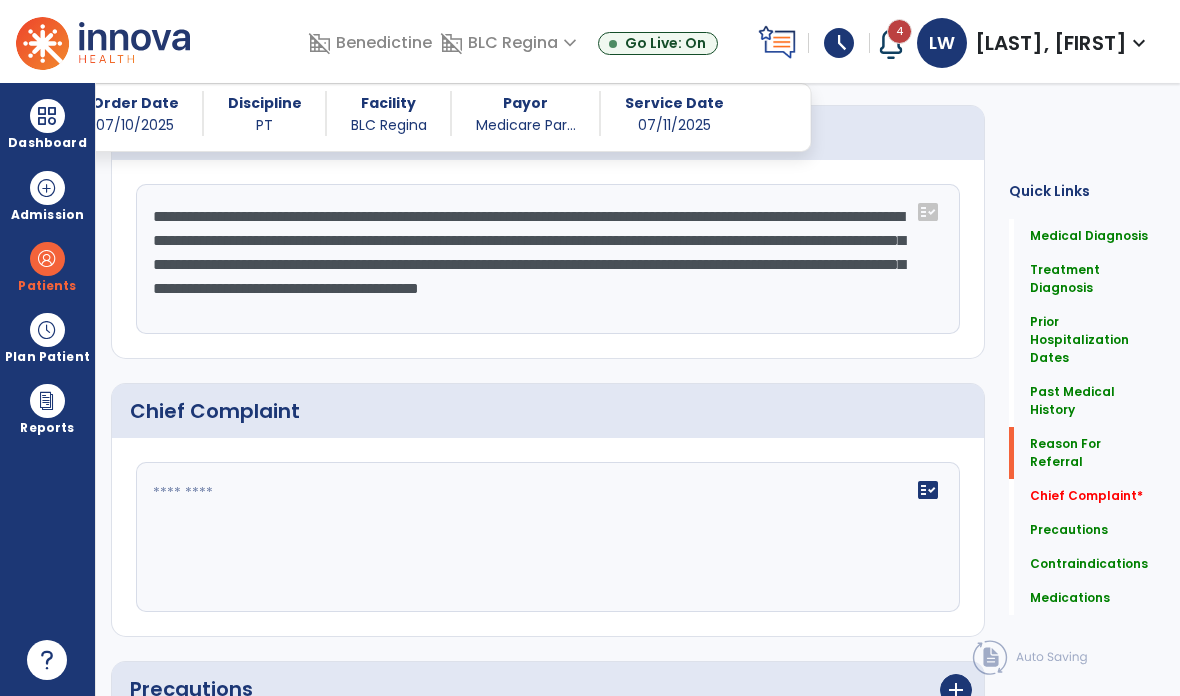 click on "fact_check" 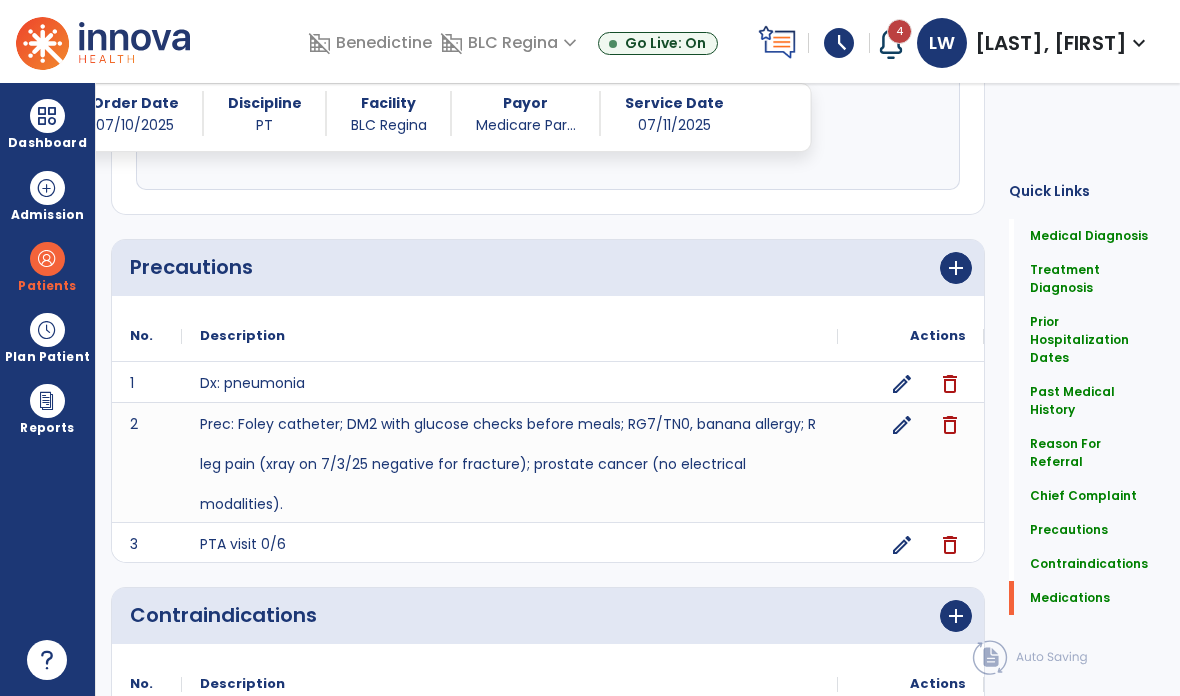 scroll, scrollTop: 1598, scrollLeft: 0, axis: vertical 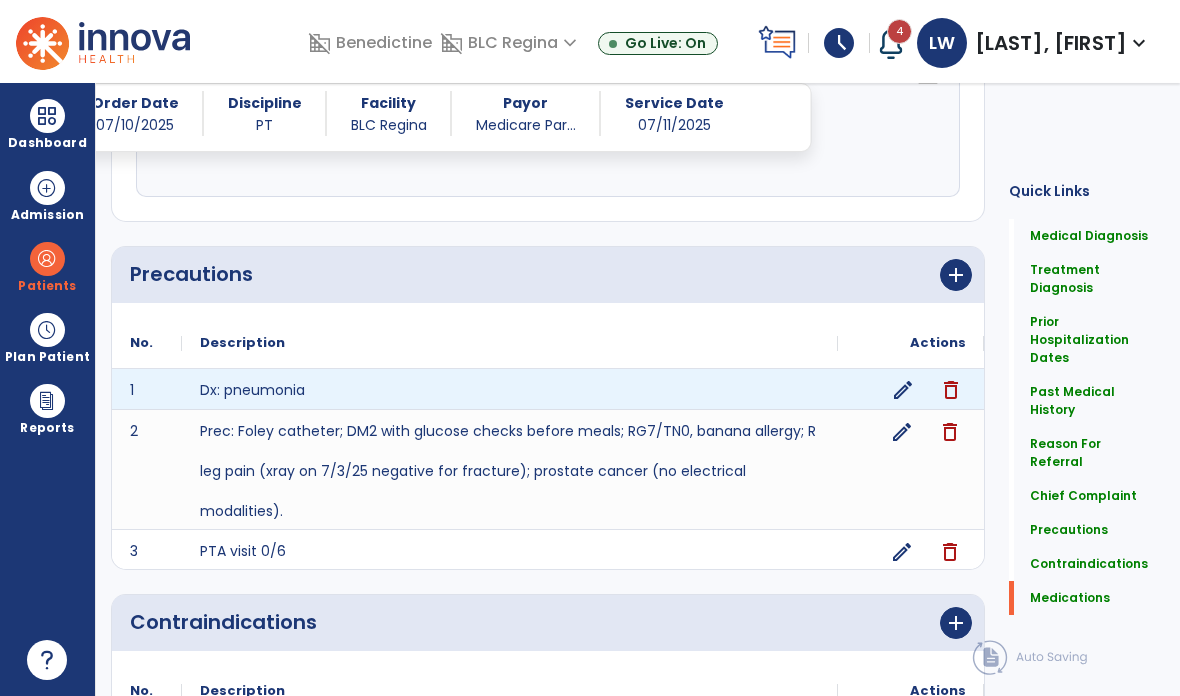 type on "**********" 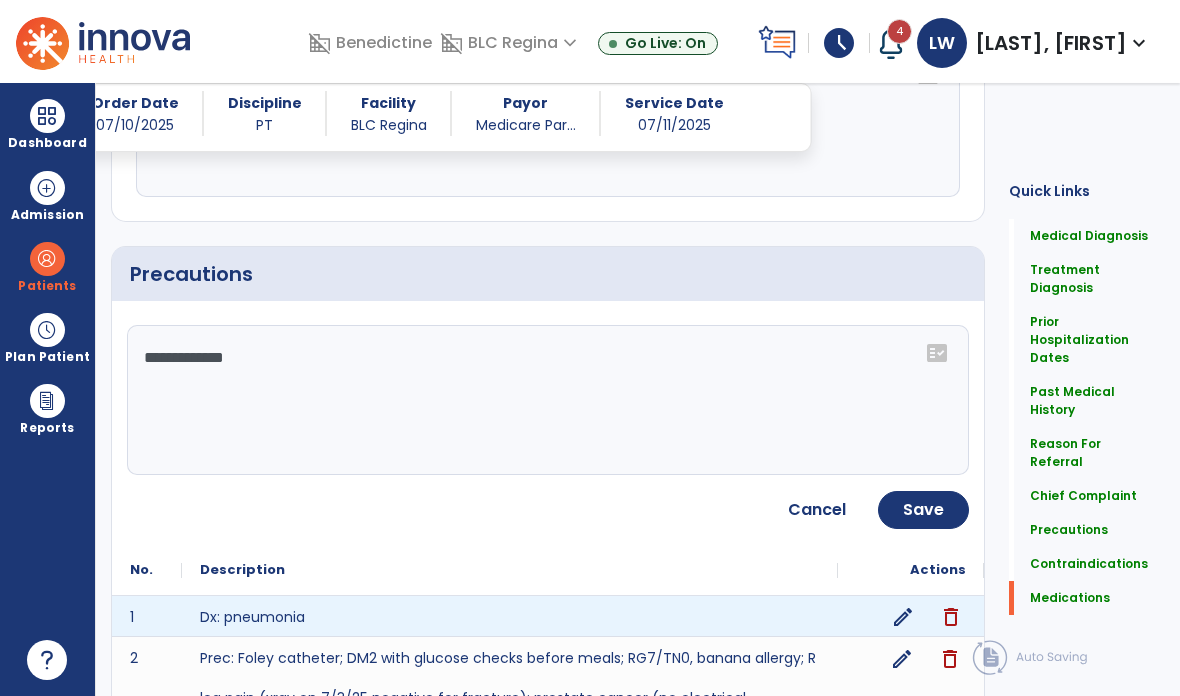 click on "**********" 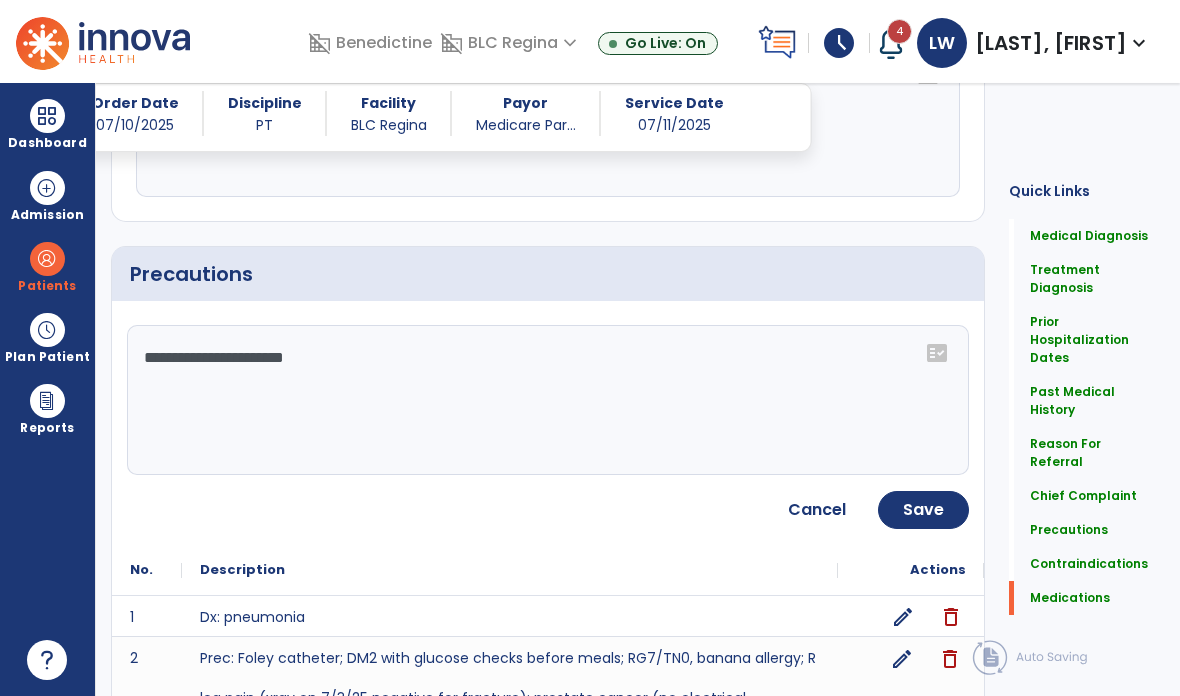 type on "**********" 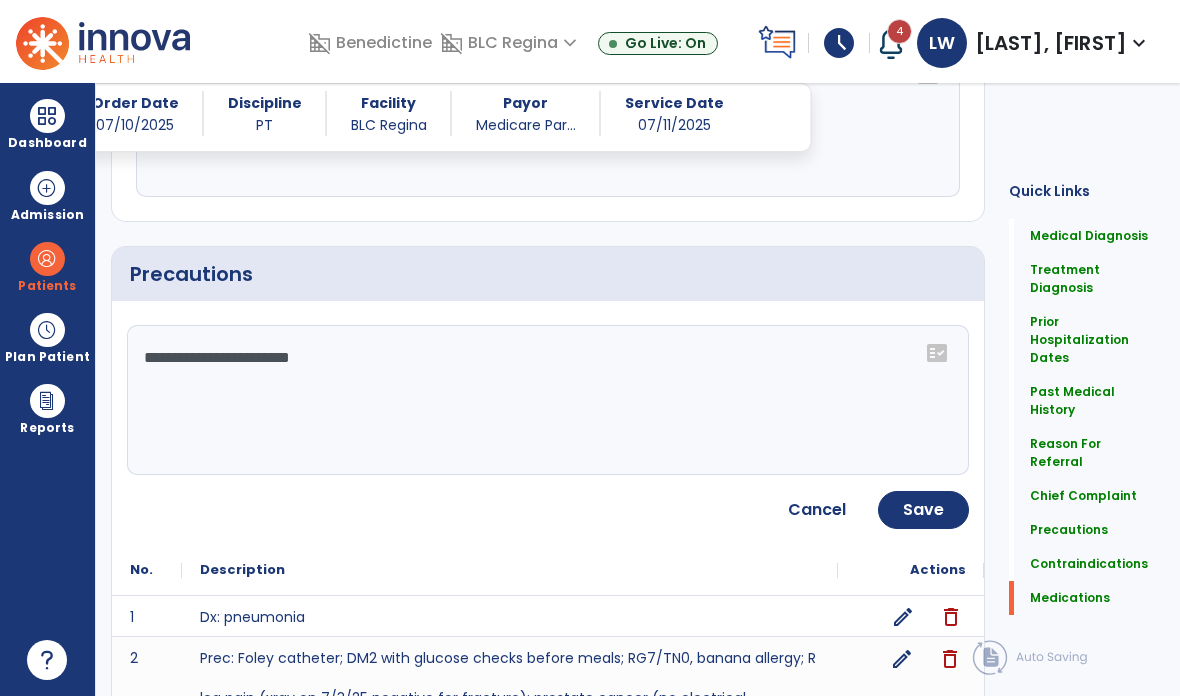 click on "Save" 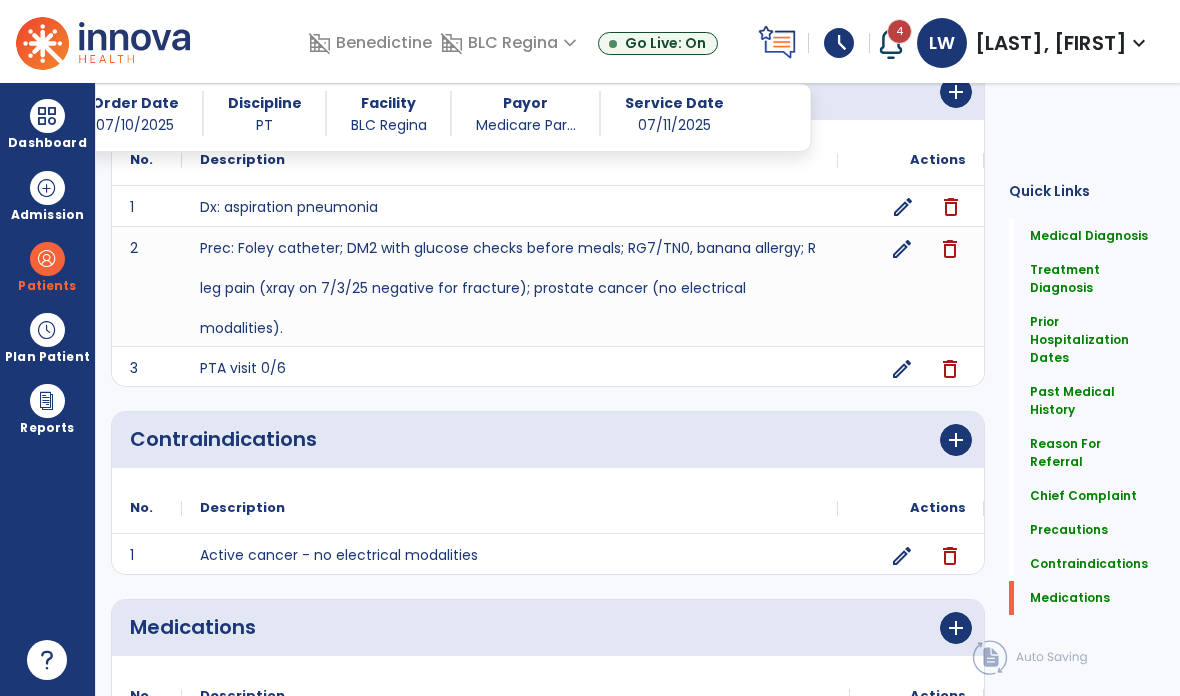 scroll, scrollTop: 1784, scrollLeft: 0, axis: vertical 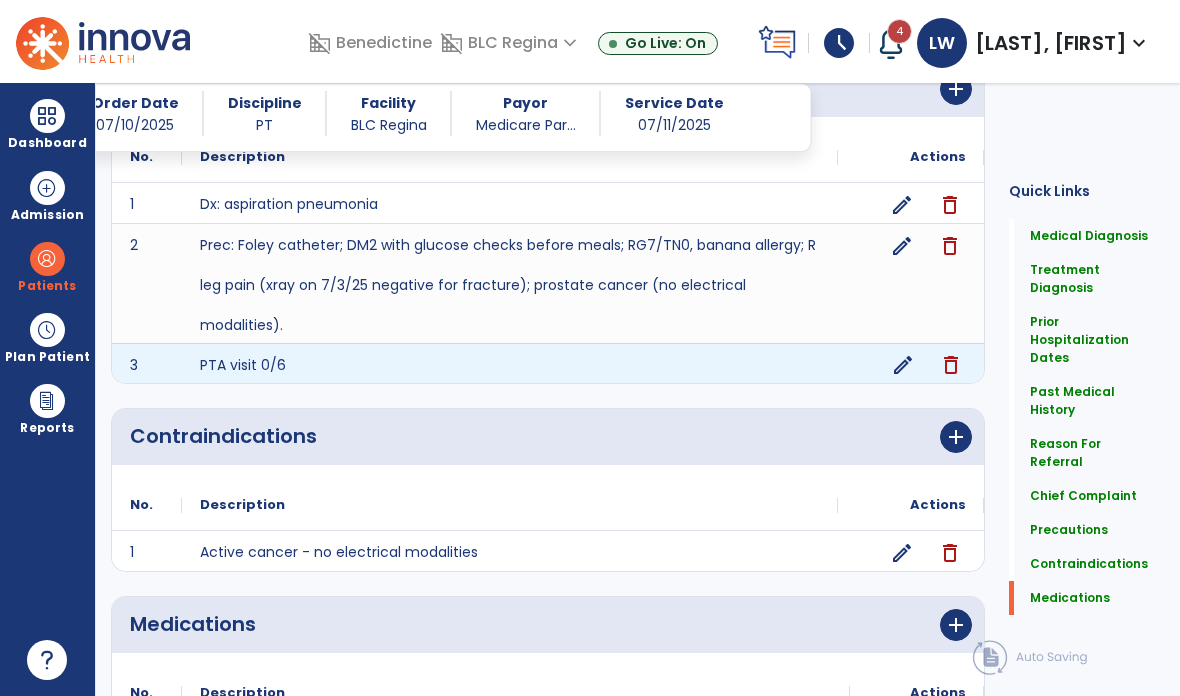click on "delete" 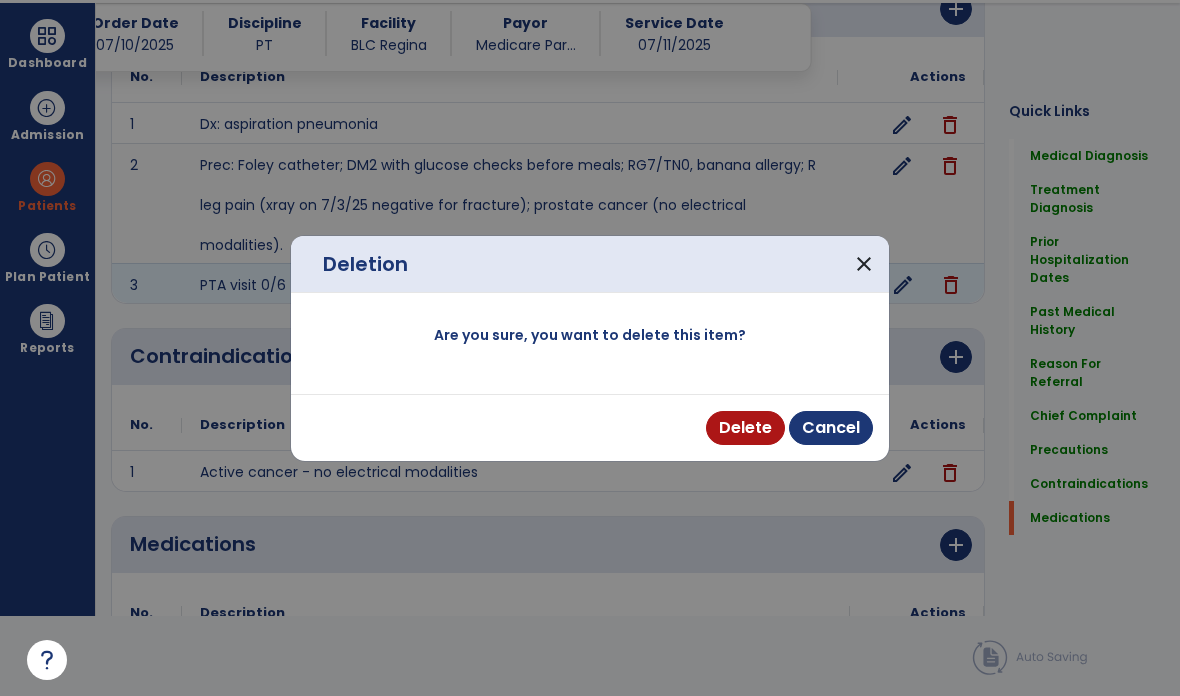 click on "Delete" at bounding box center (745, 428) 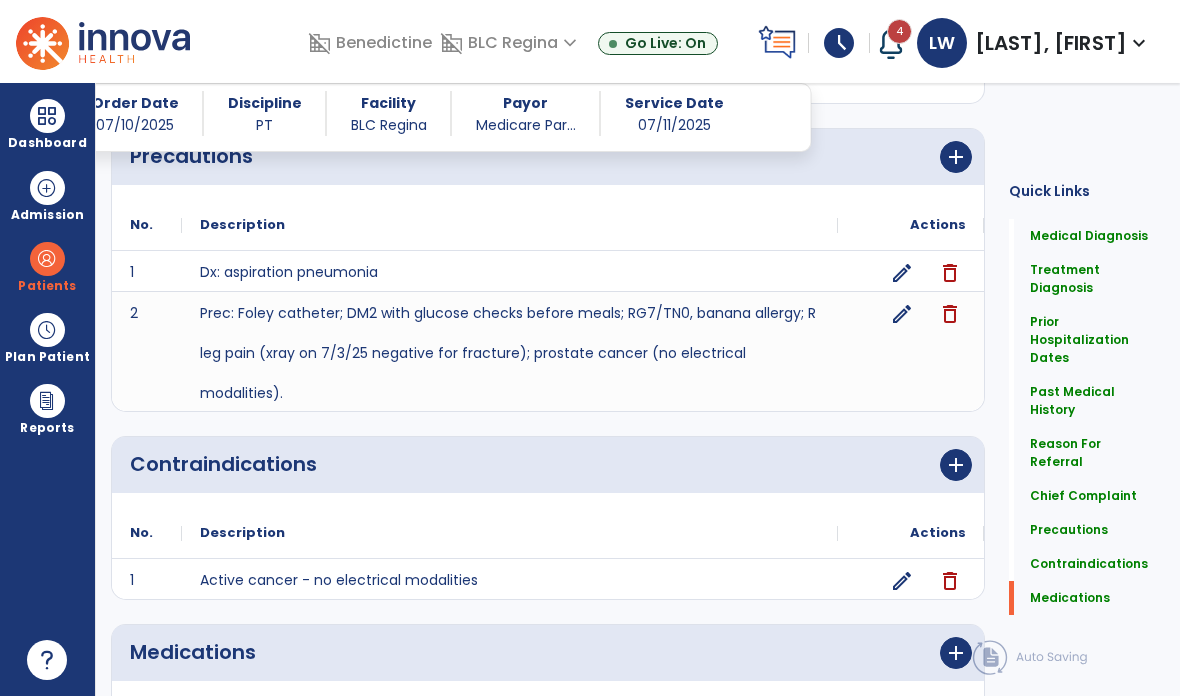 scroll, scrollTop: 1558, scrollLeft: 0, axis: vertical 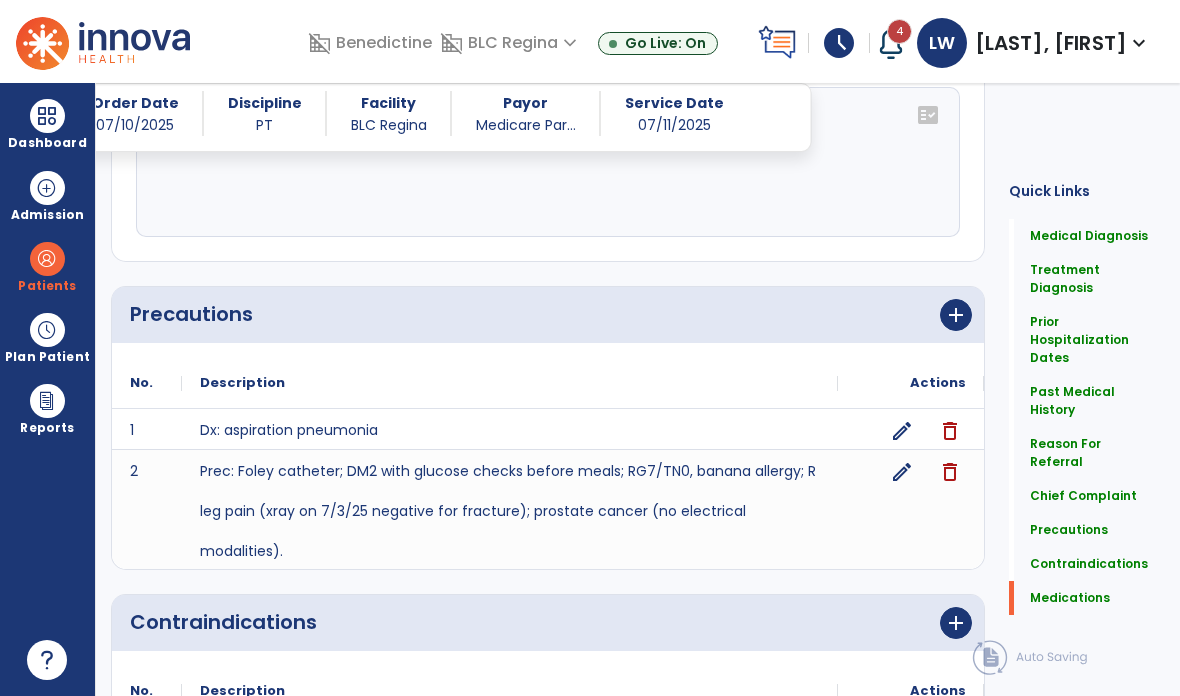 click on "add" 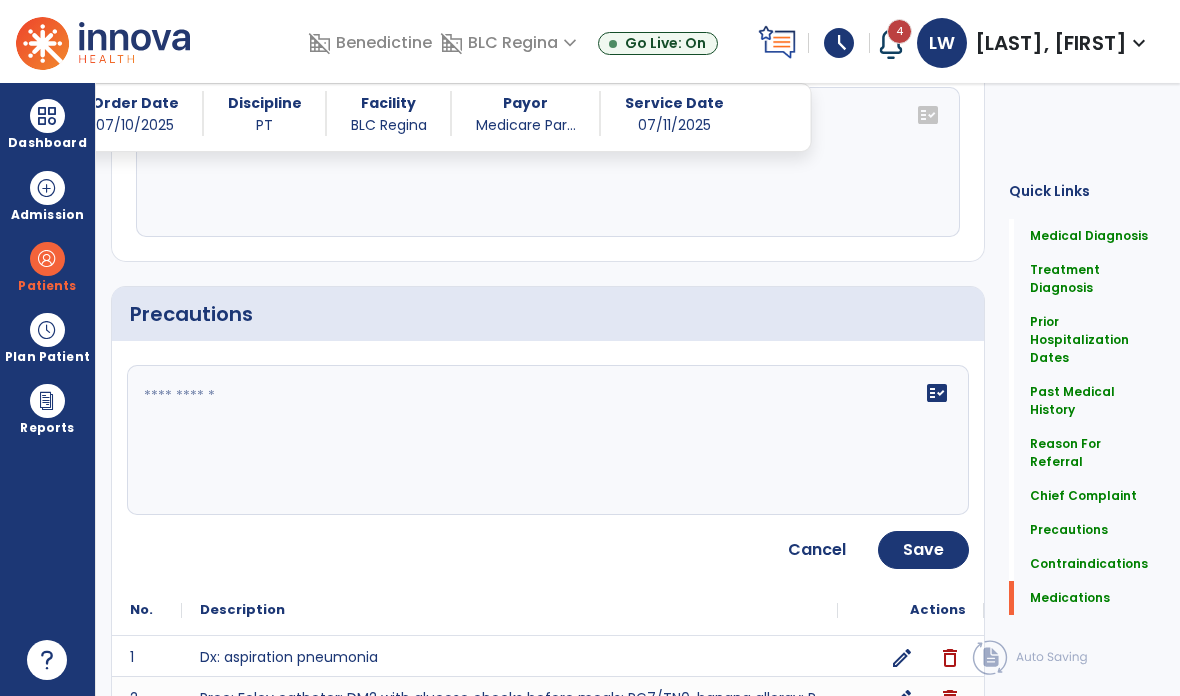 click on "fact_check" 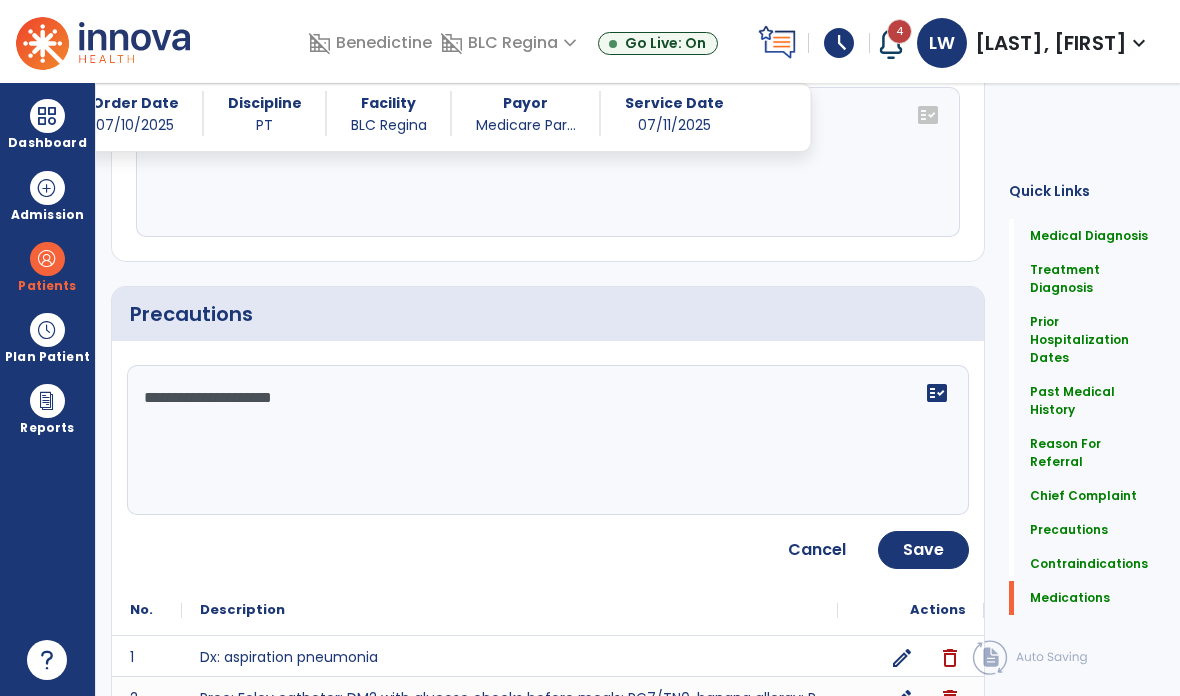 type on "**********" 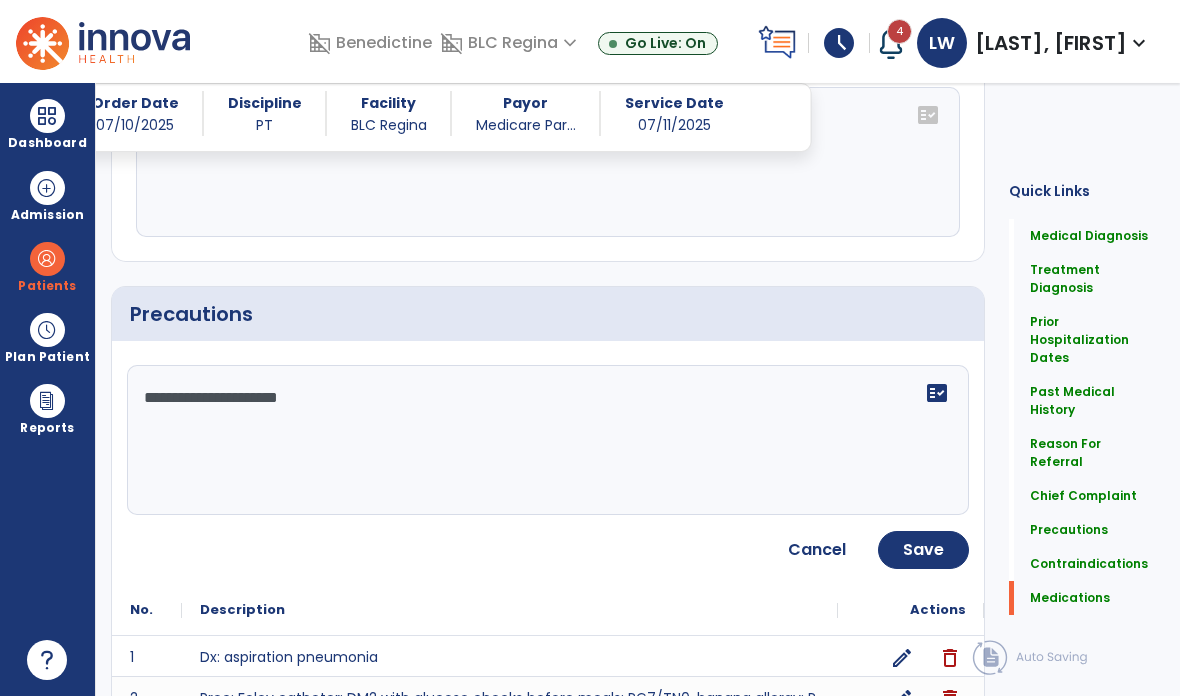 click on "Save" 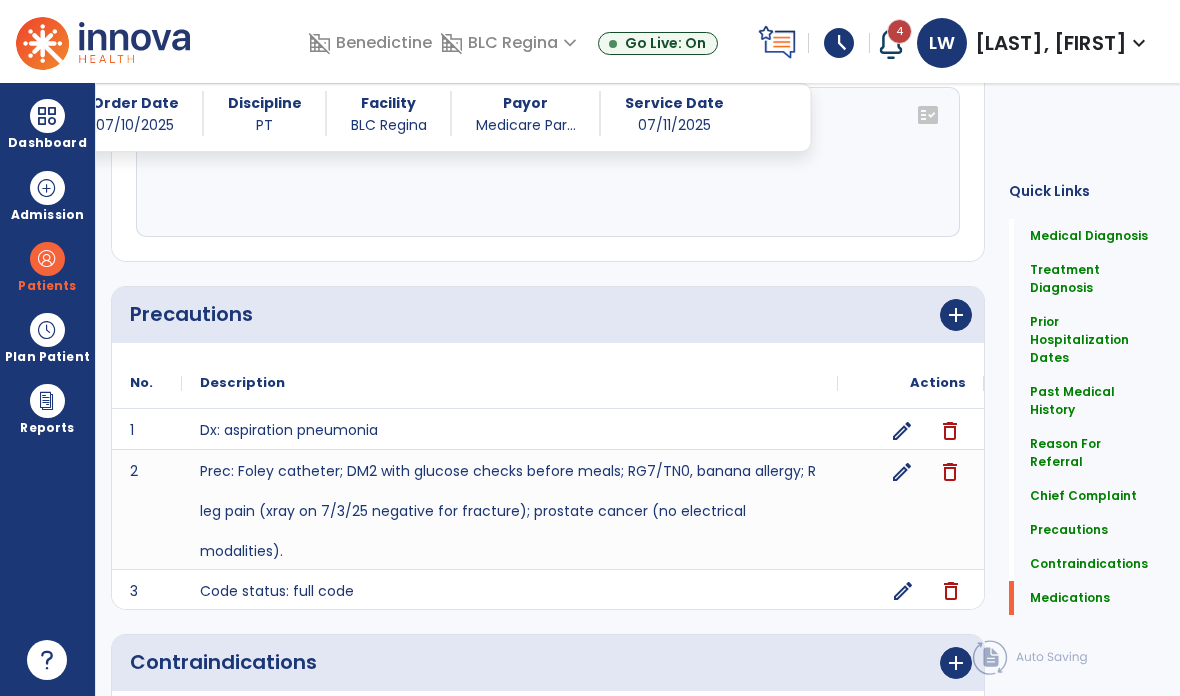 click on "add" 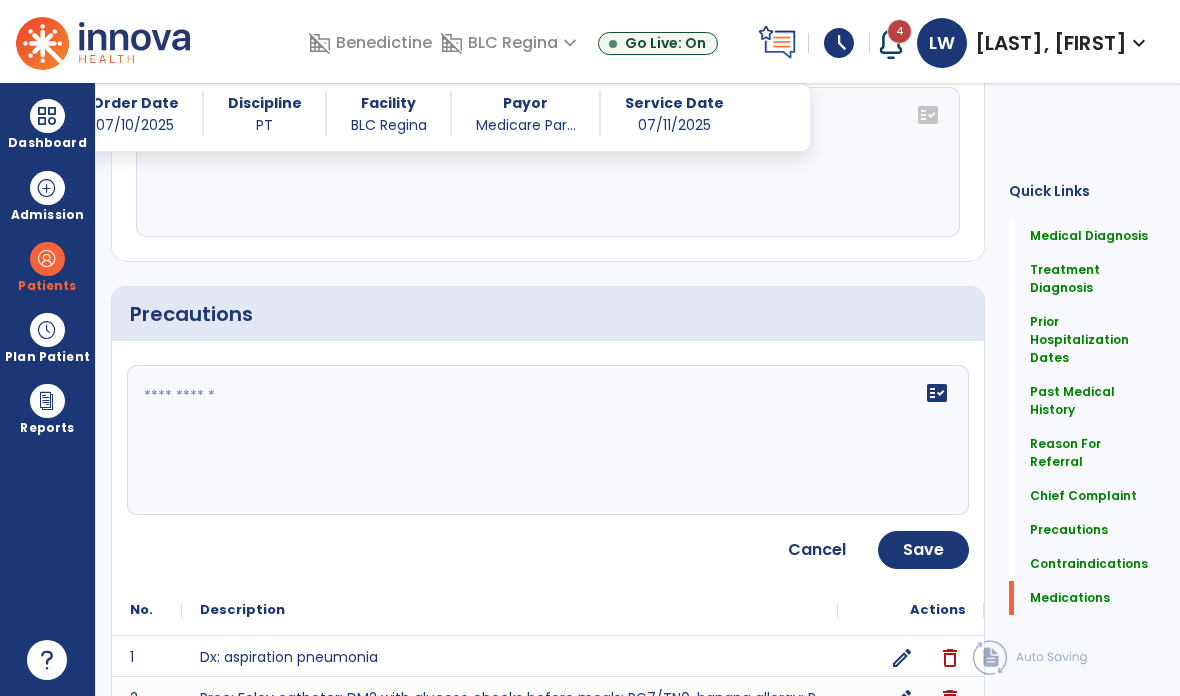 click on "fact_check" 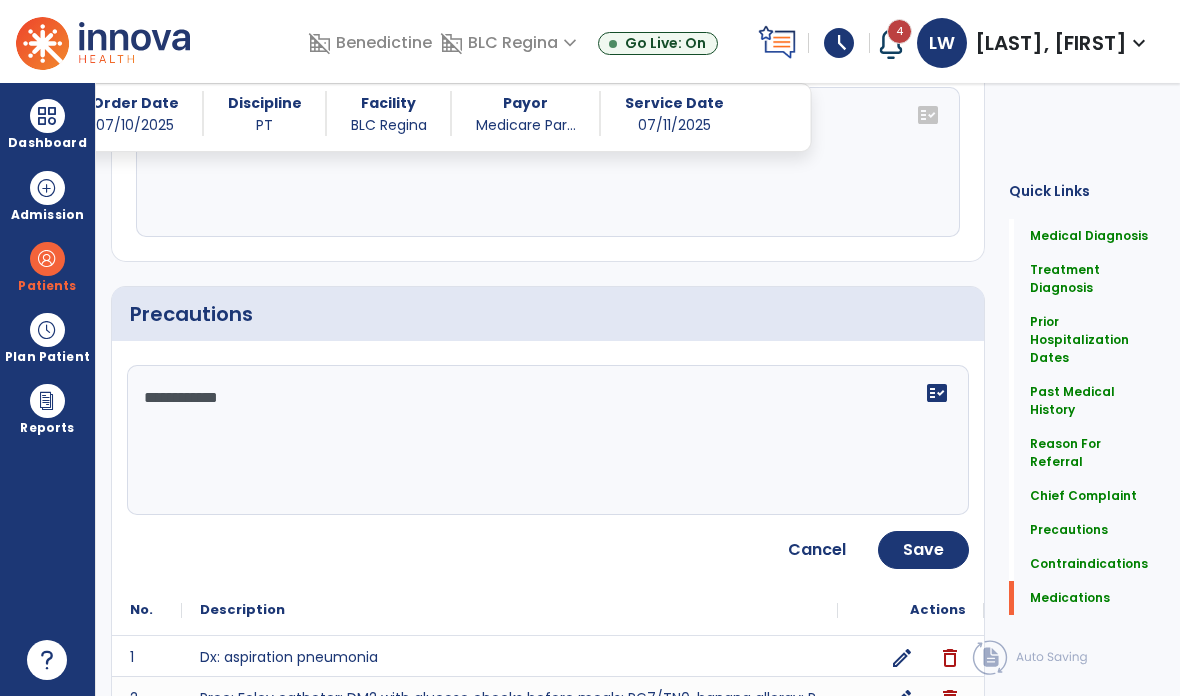 type on "**********" 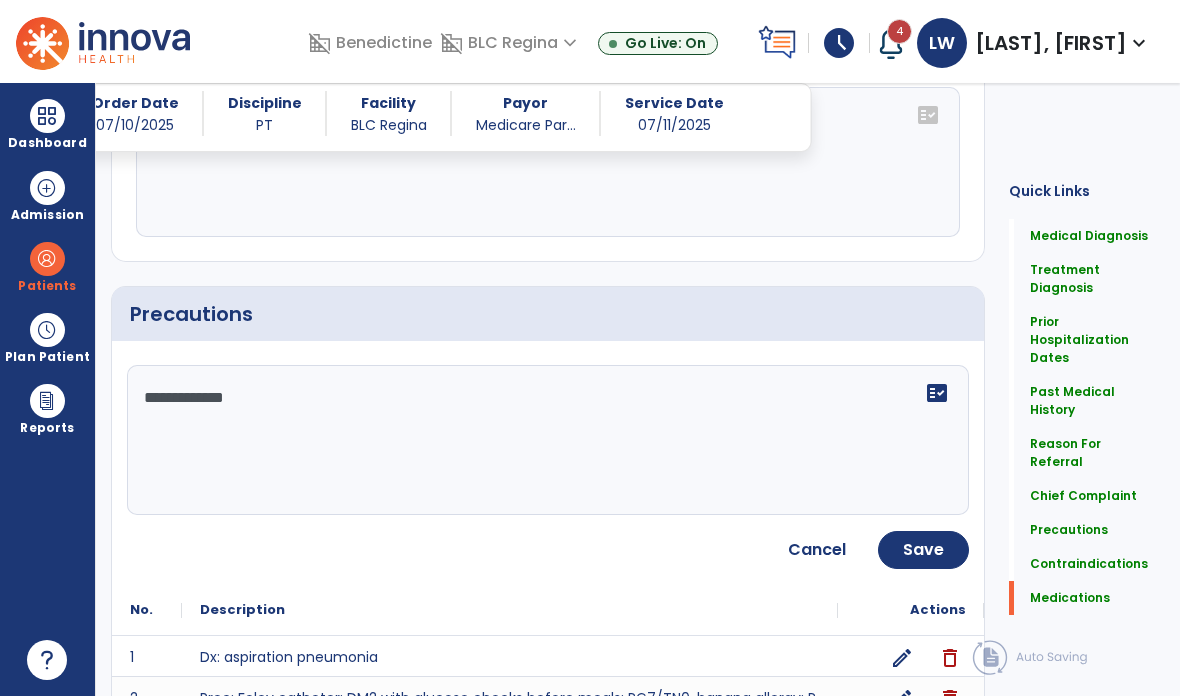 click on "Save" 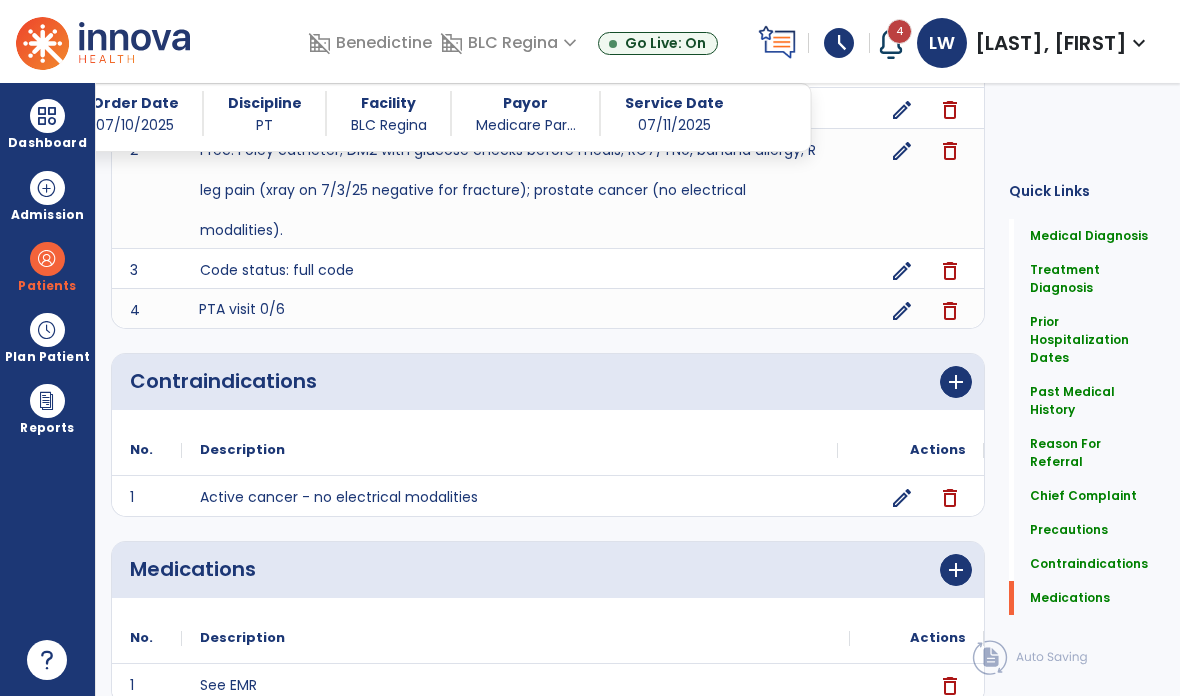 scroll, scrollTop: 1878, scrollLeft: 0, axis: vertical 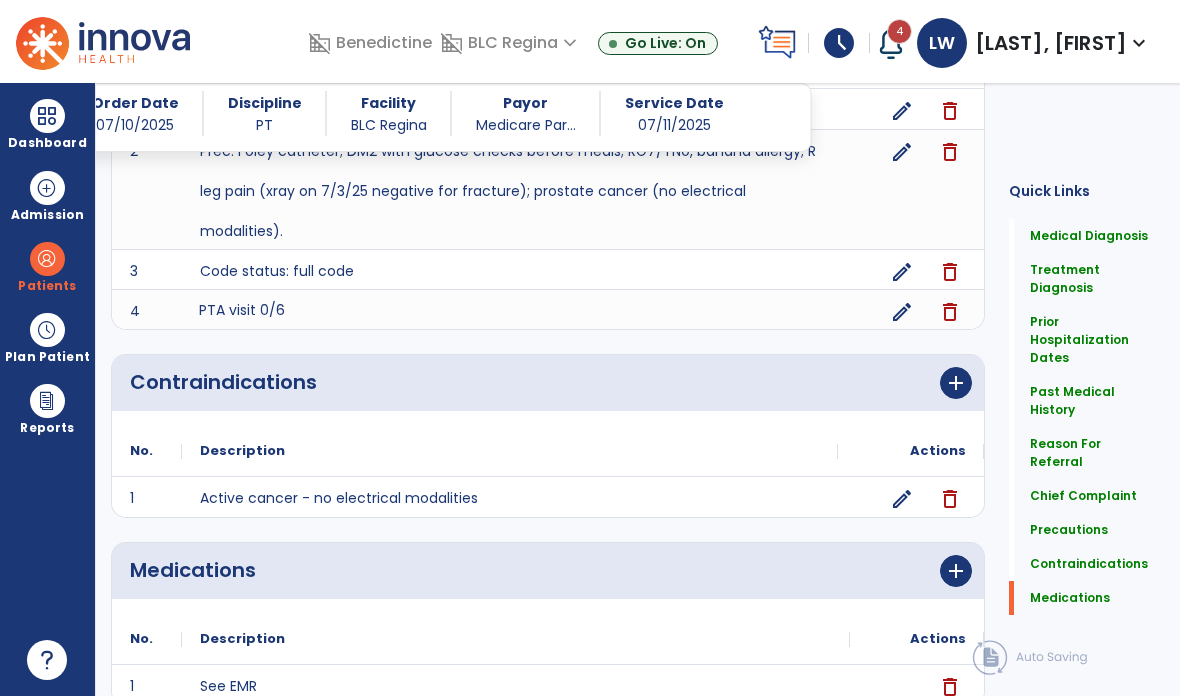 click on "Continue  chevron_right" 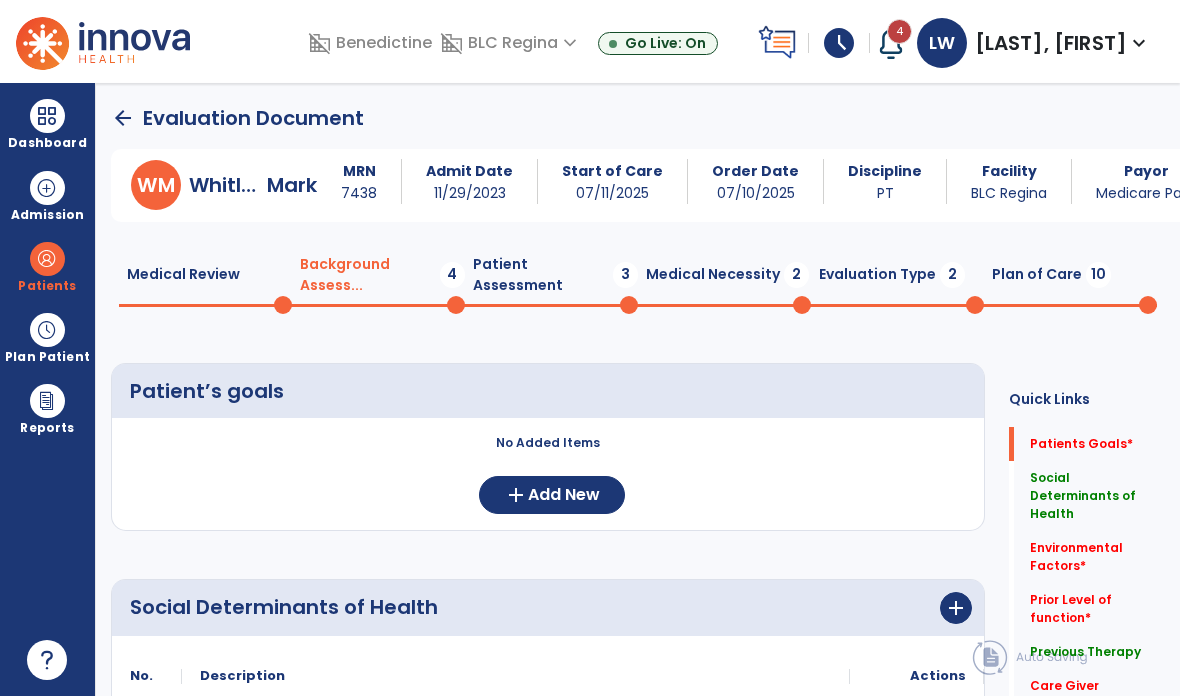 scroll, scrollTop: 0, scrollLeft: 0, axis: both 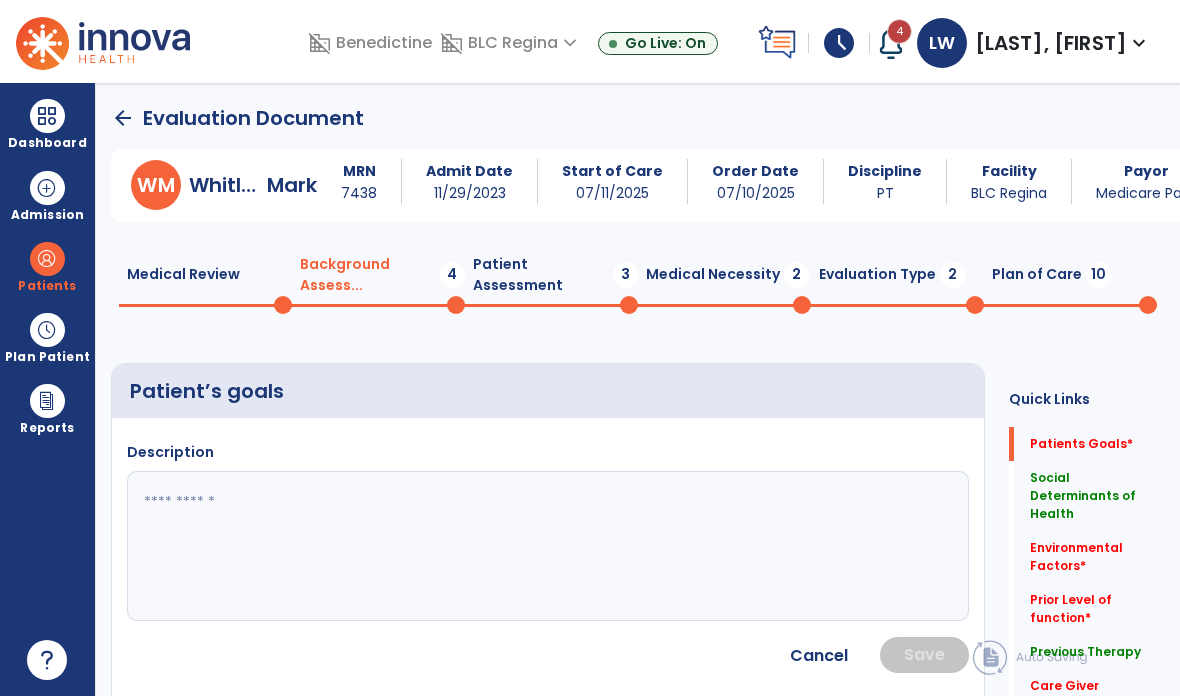 click 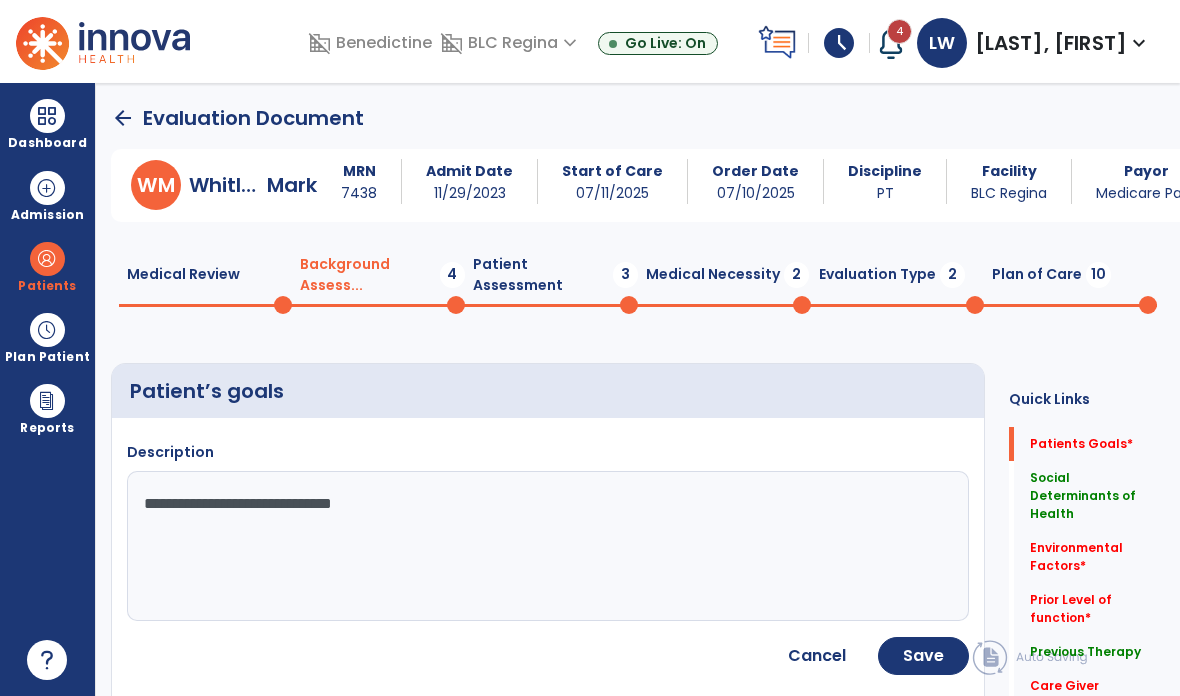 type on "**********" 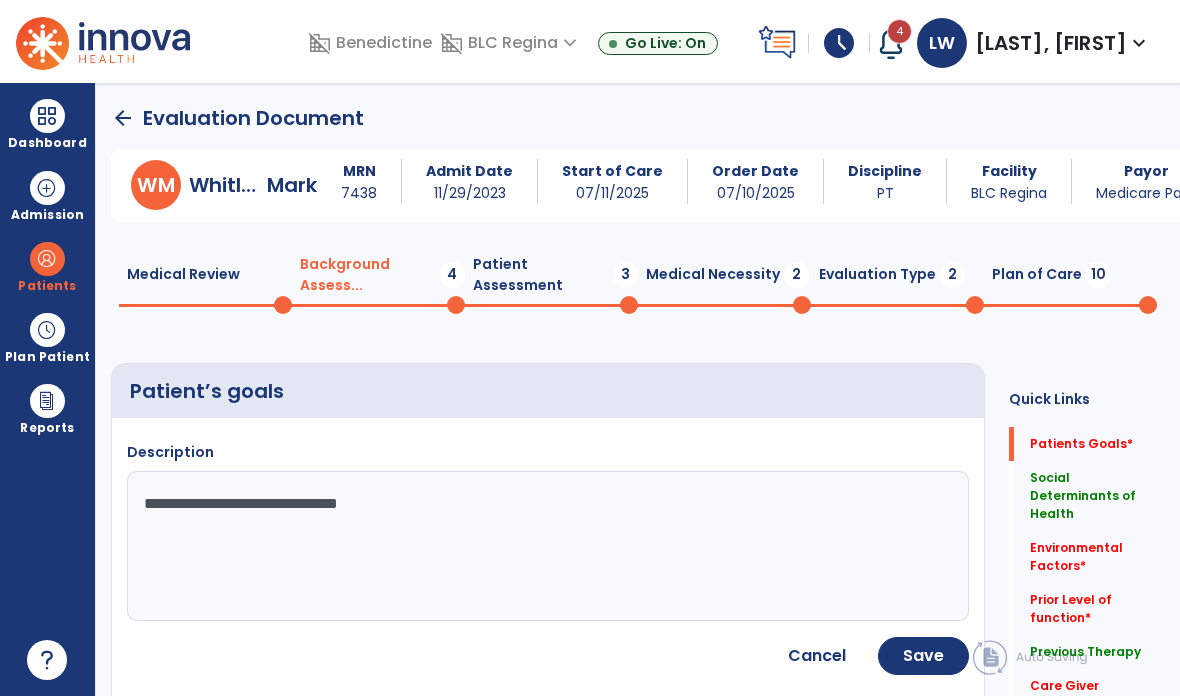 click on "Save" 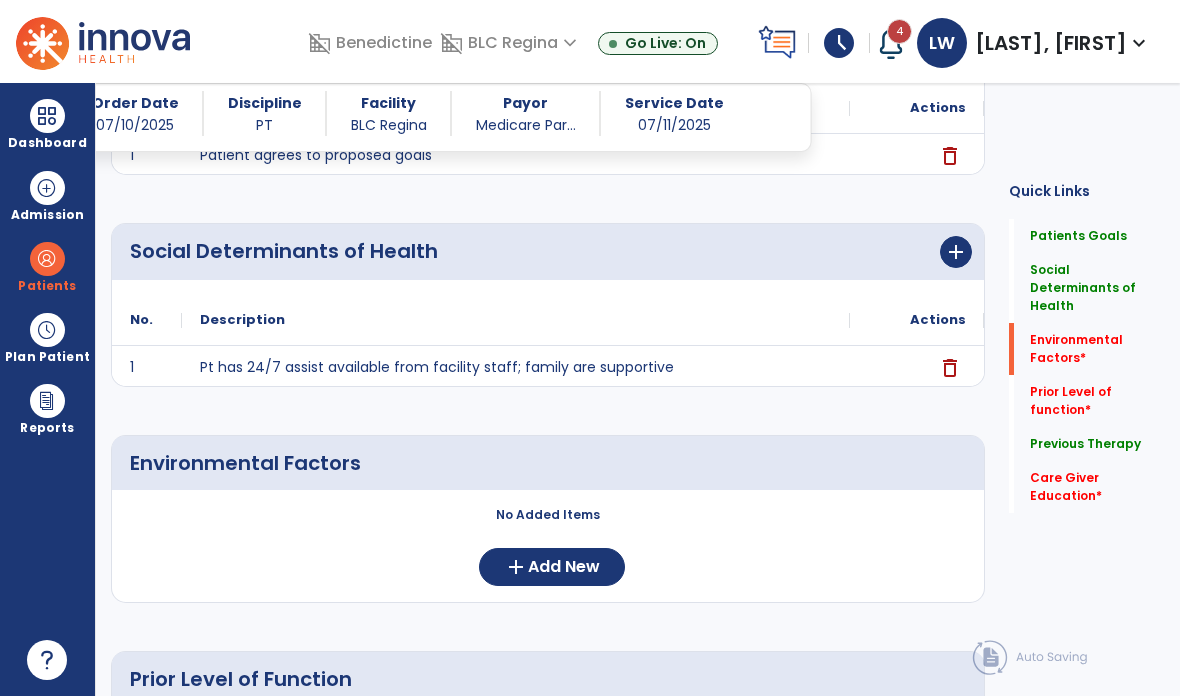 scroll, scrollTop: 333, scrollLeft: 0, axis: vertical 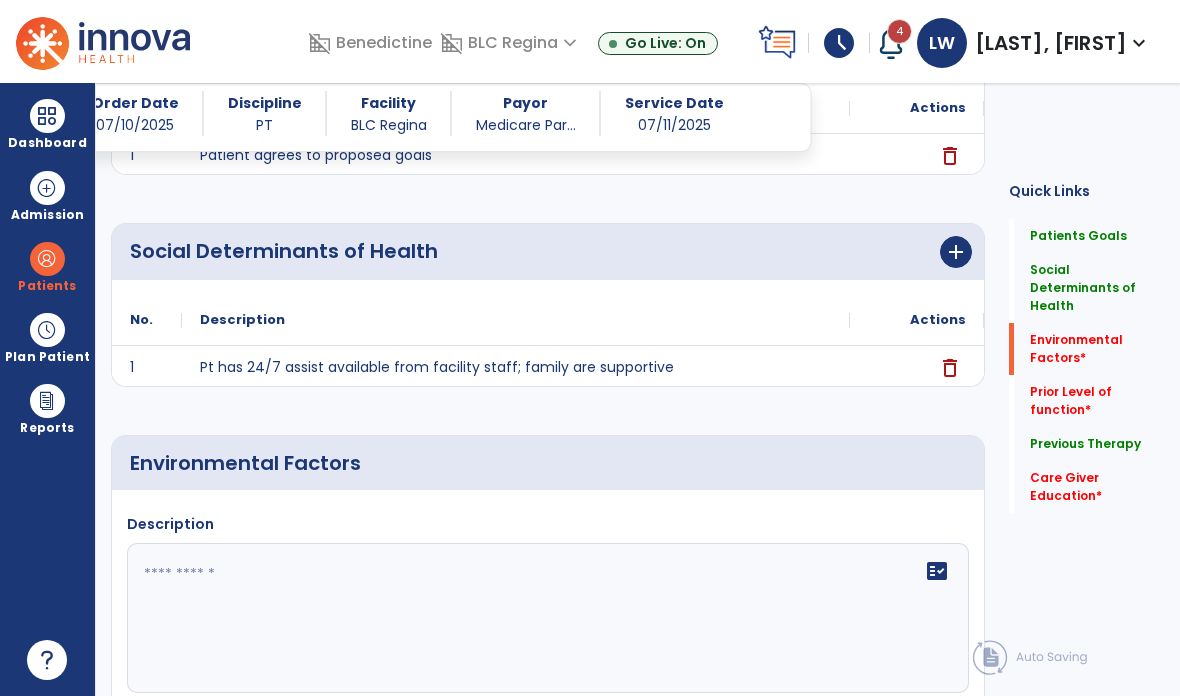 click on "fact_check" 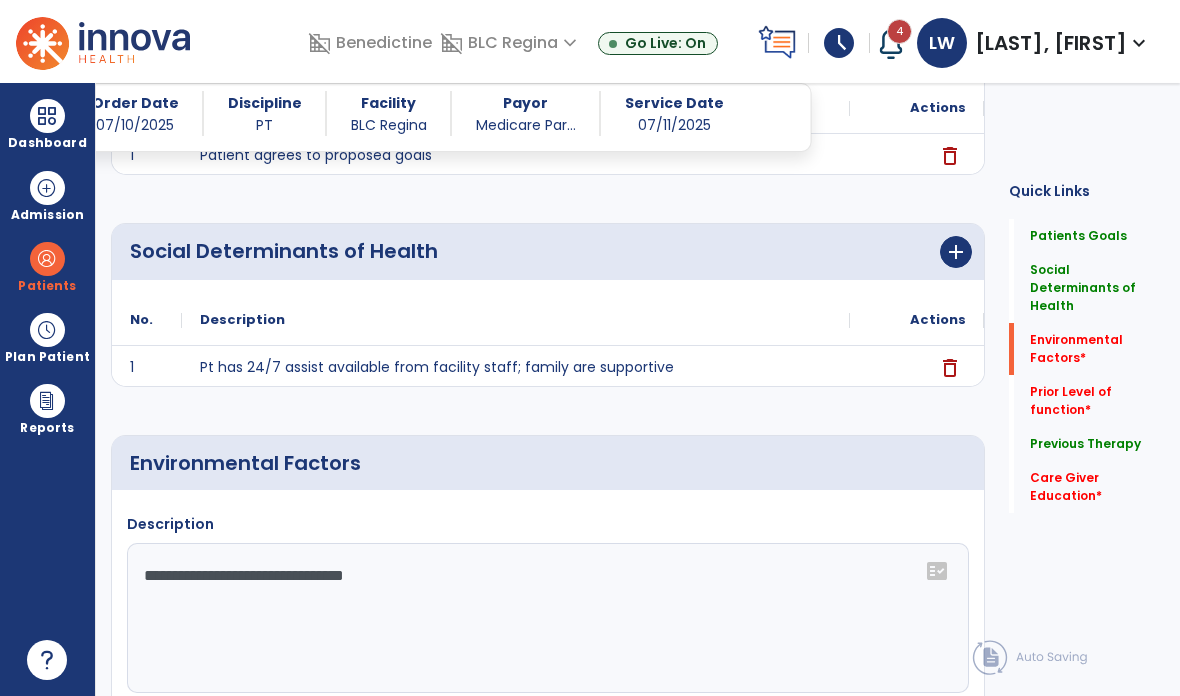 click on "**********" 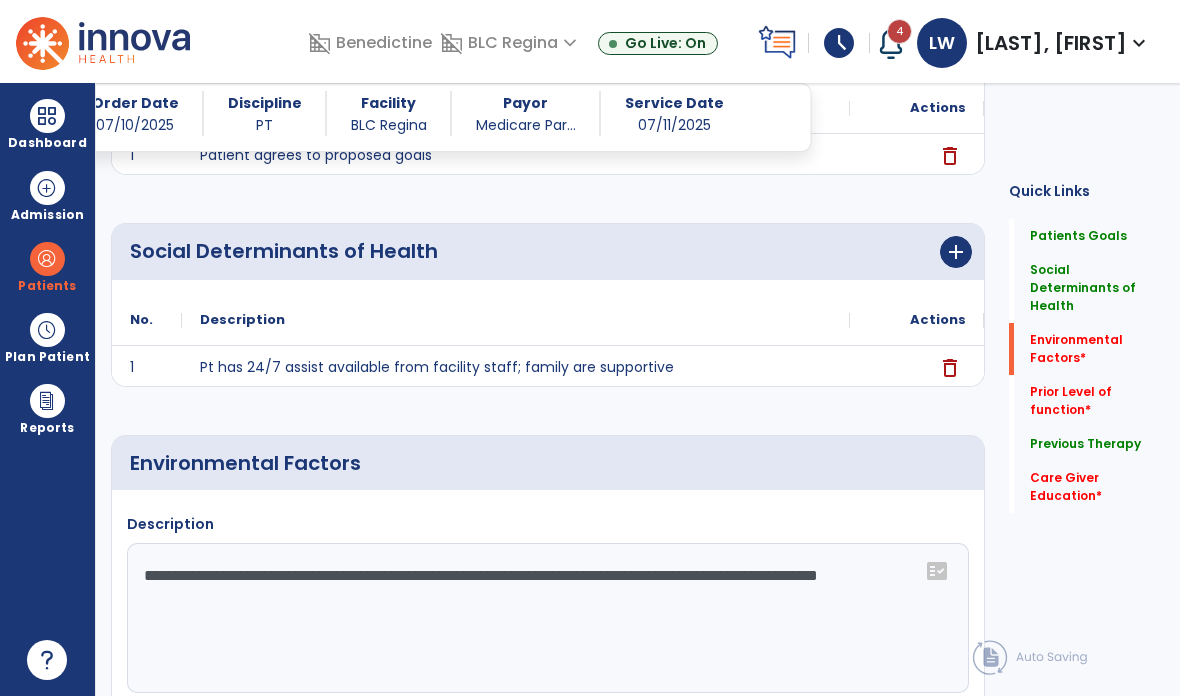 type on "**********" 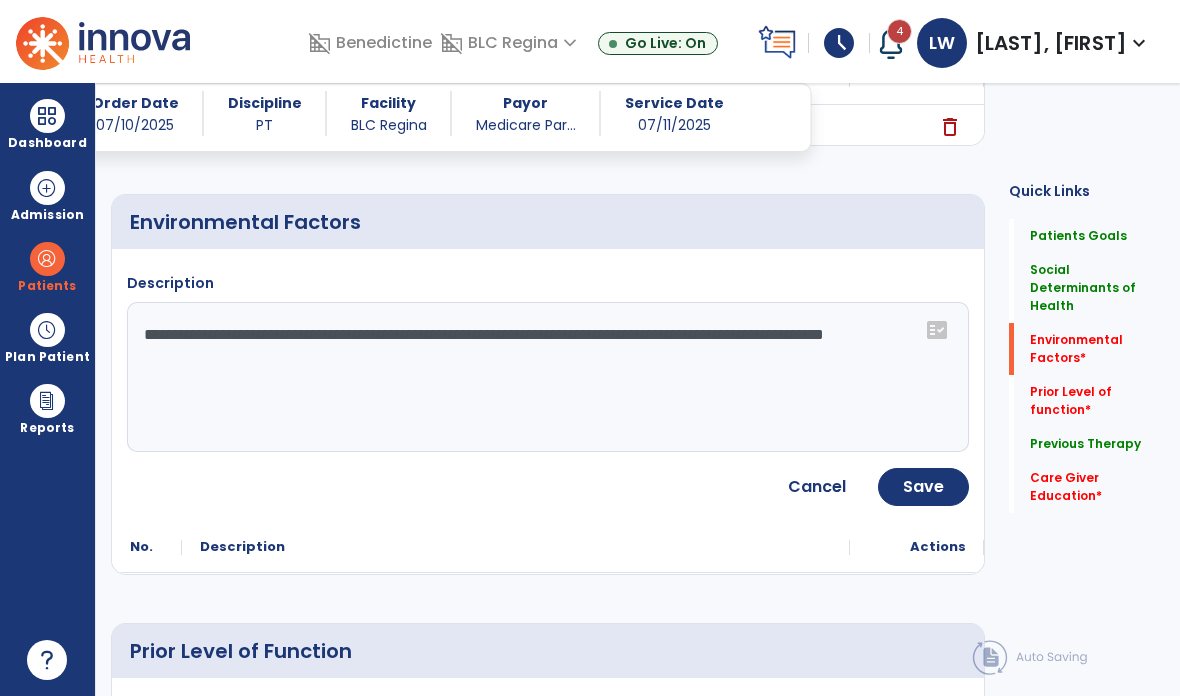 scroll, scrollTop: 622, scrollLeft: 0, axis: vertical 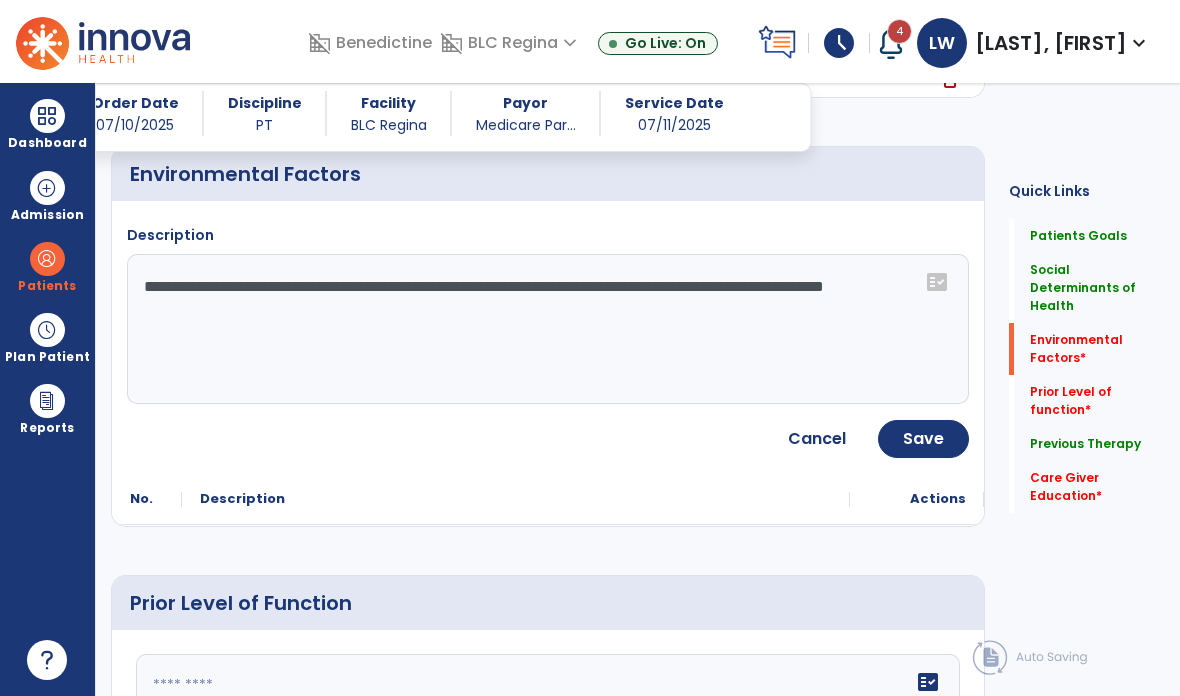 click on "Save" 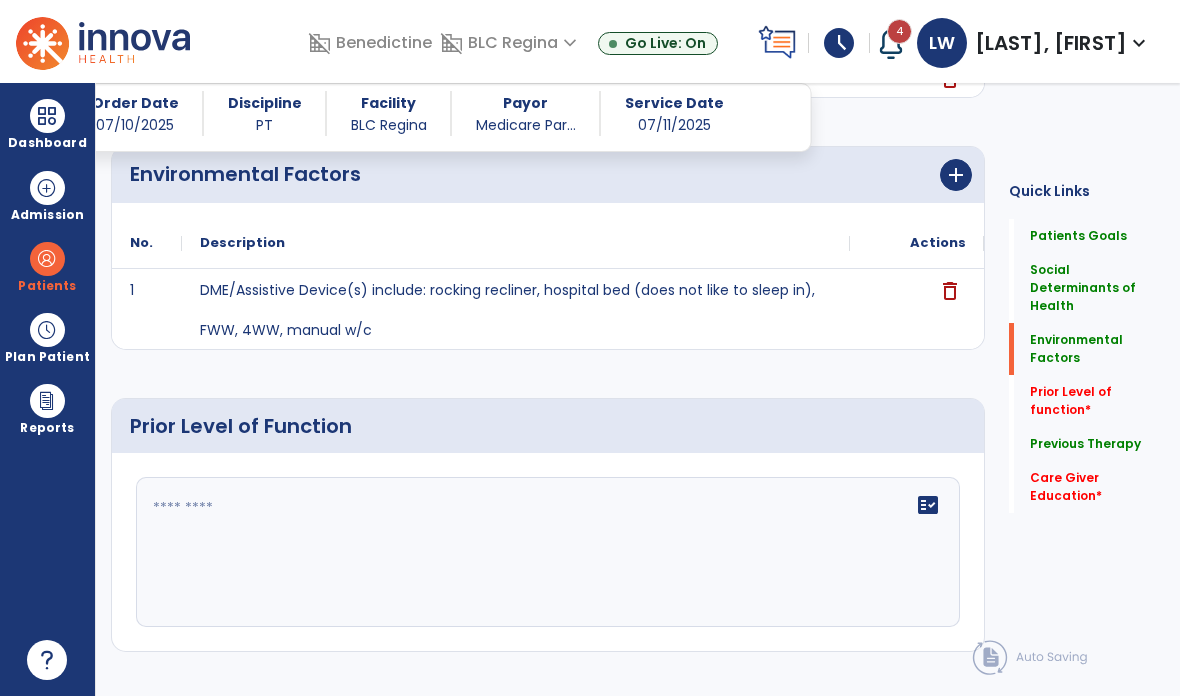 click on "fact_check" 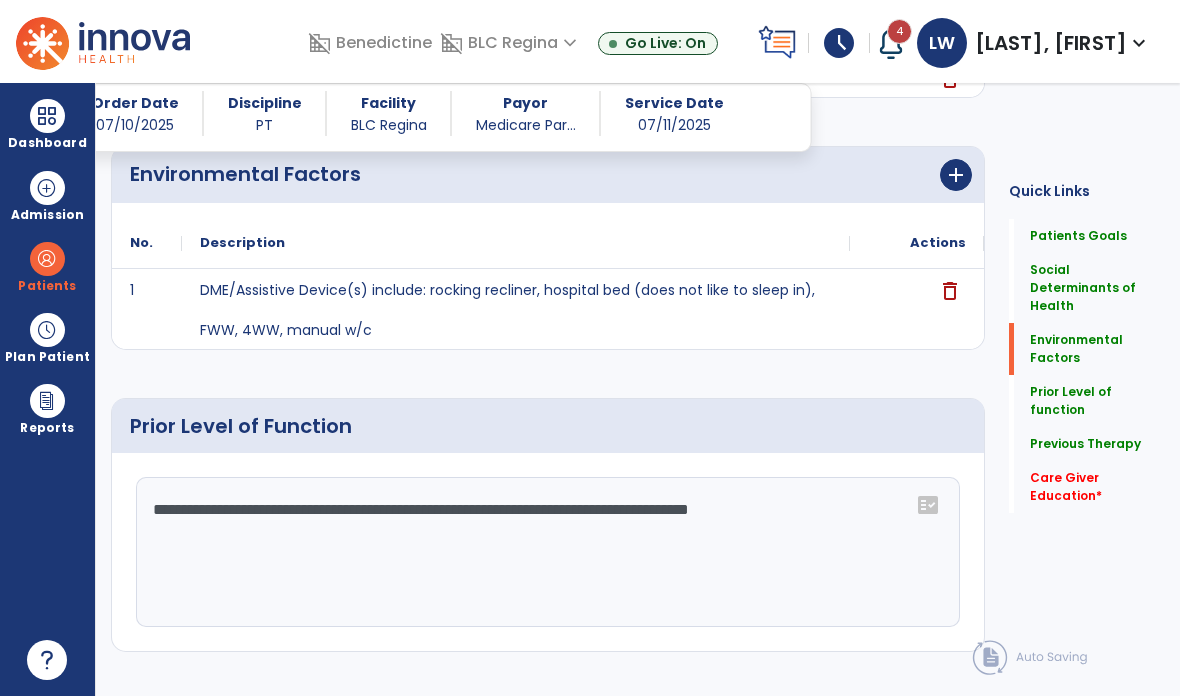 click on "**********" 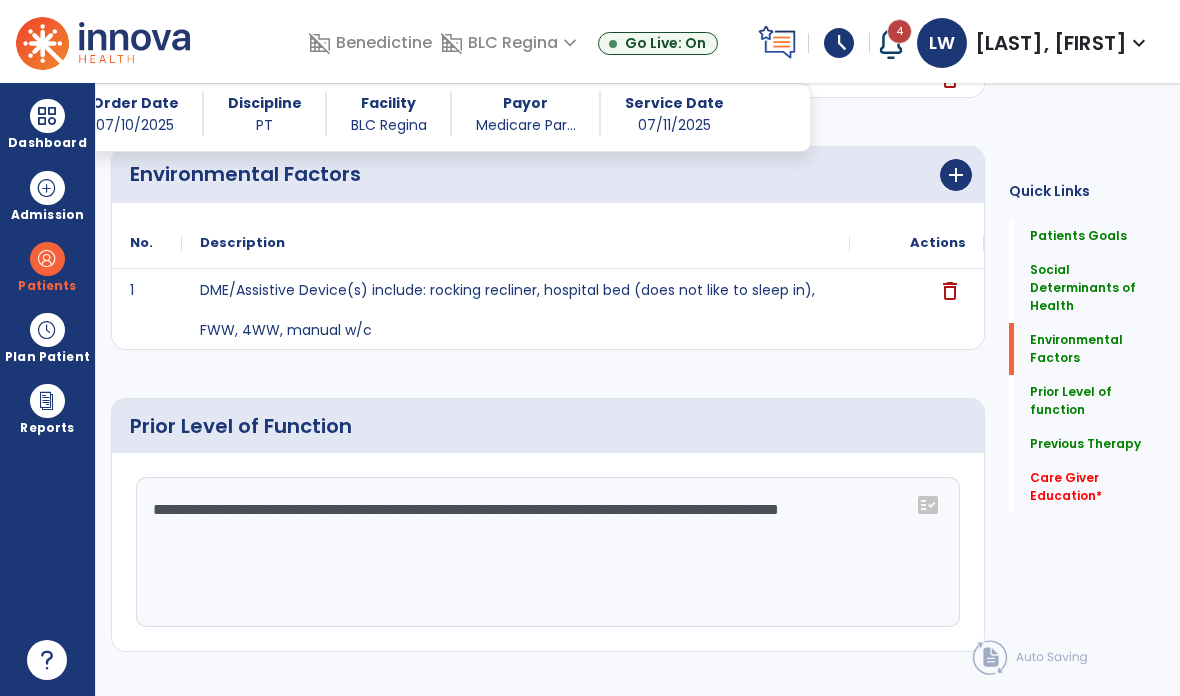 click on "**********" 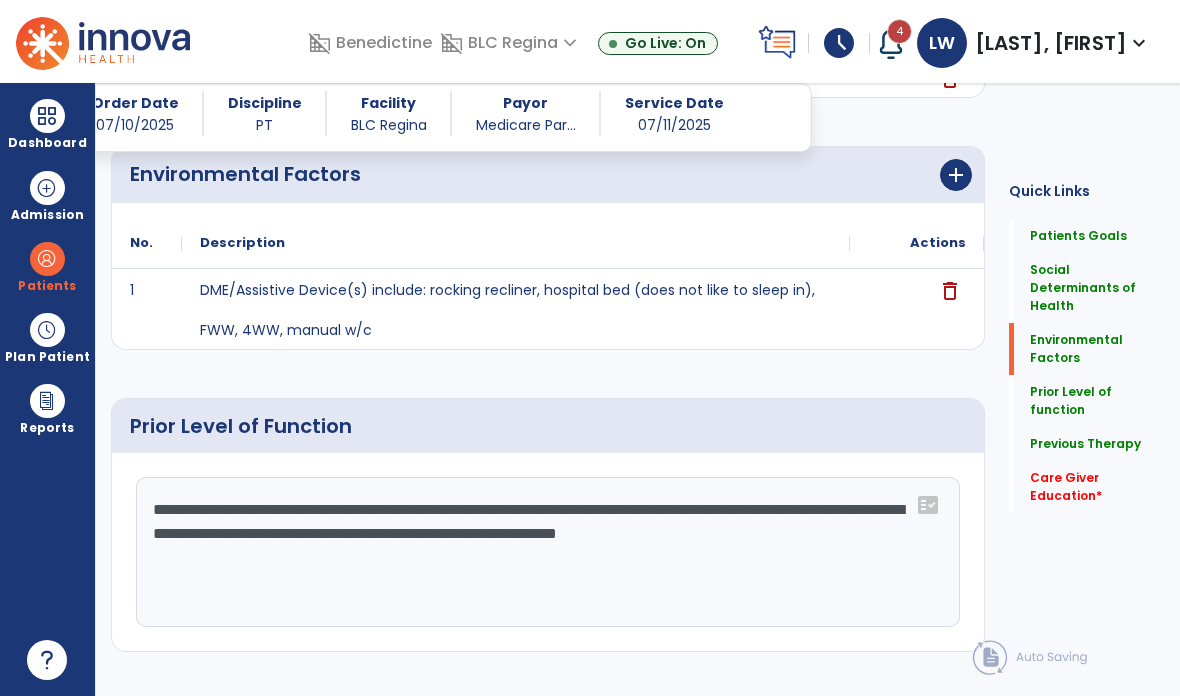 click on "**********" 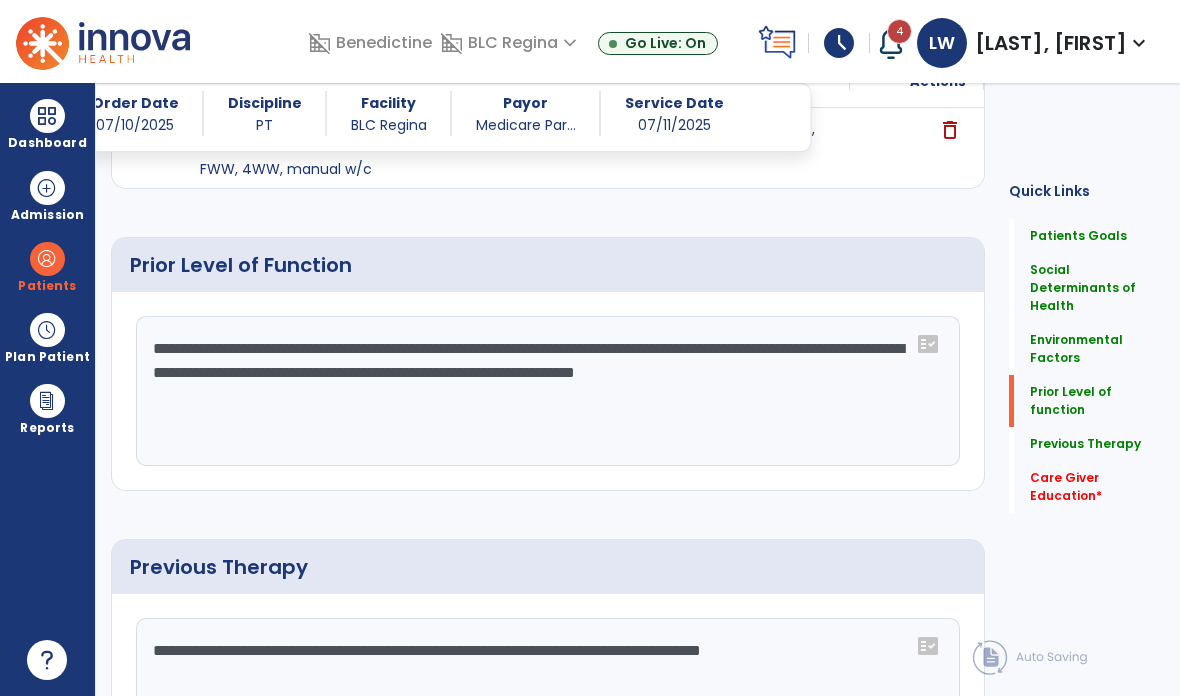 scroll, scrollTop: 813, scrollLeft: 0, axis: vertical 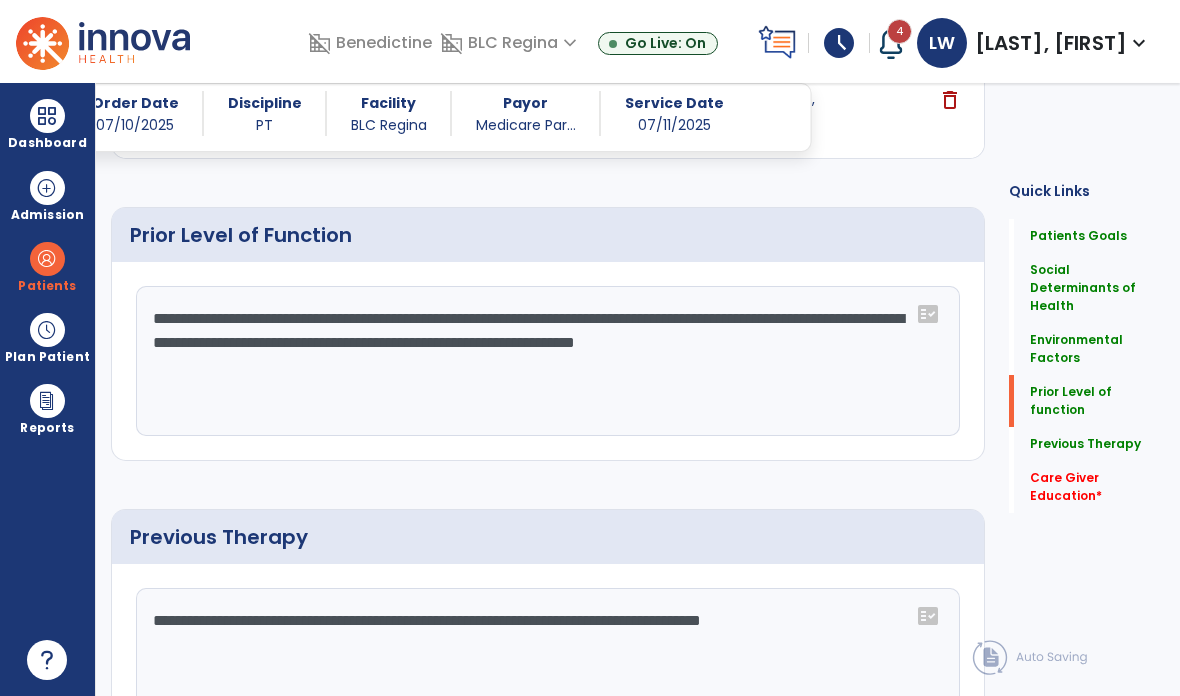 click on "**********" 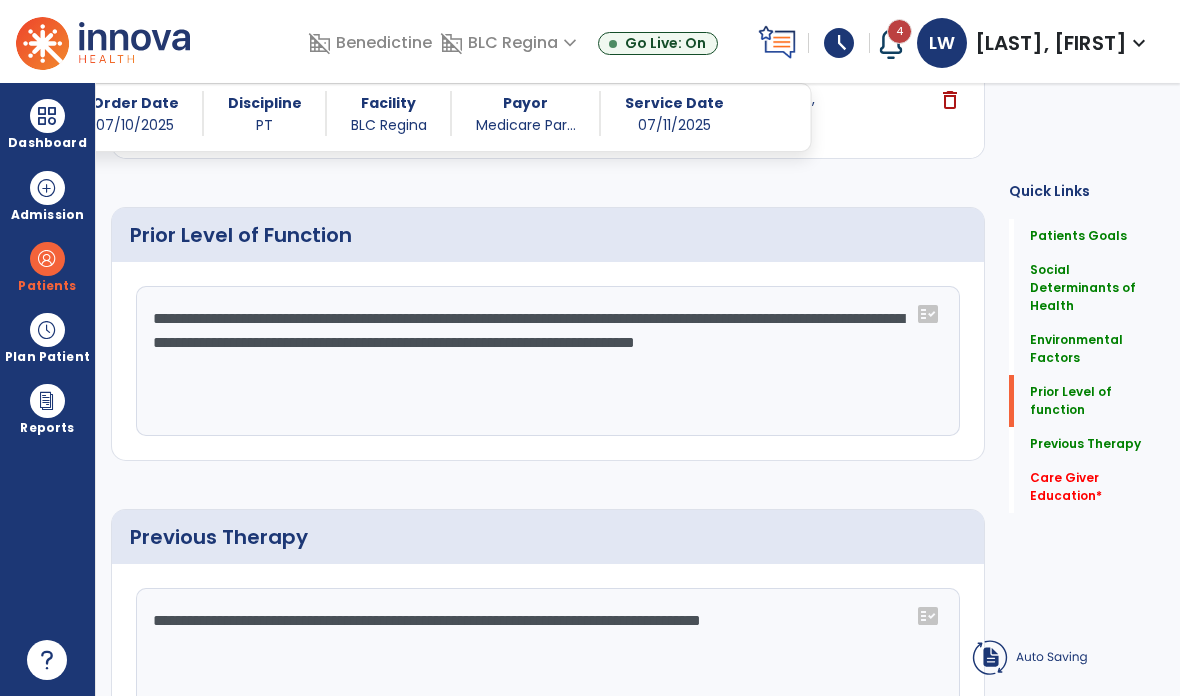 click on "**********" 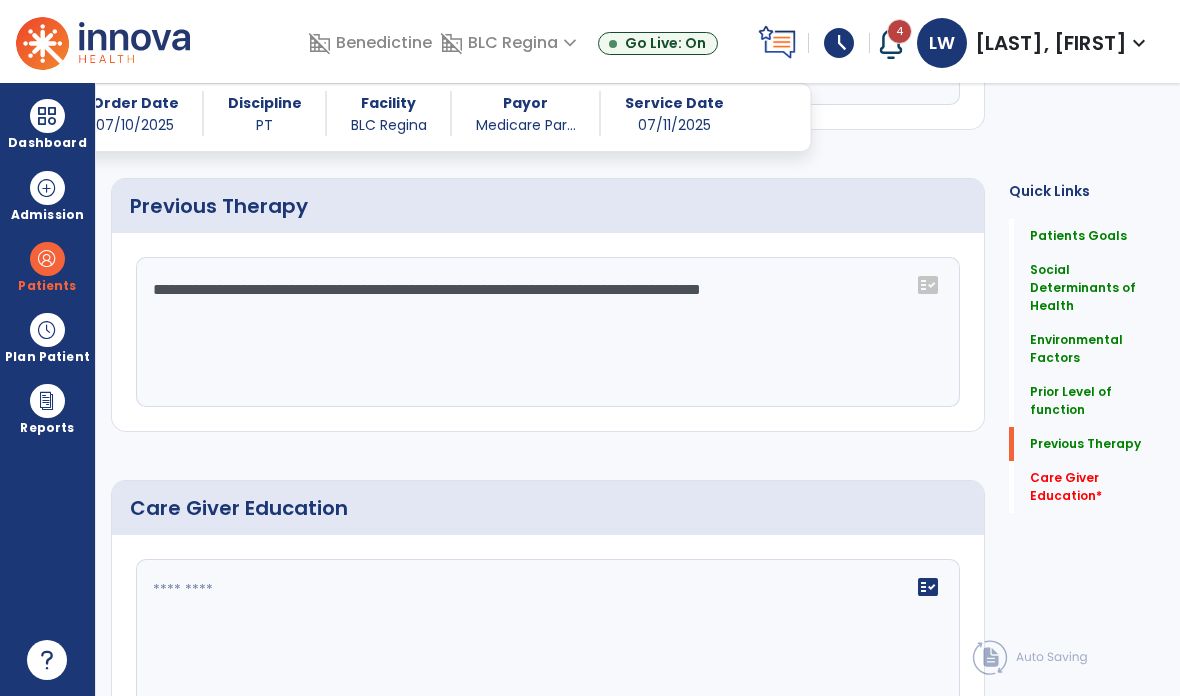 scroll, scrollTop: 1144, scrollLeft: 0, axis: vertical 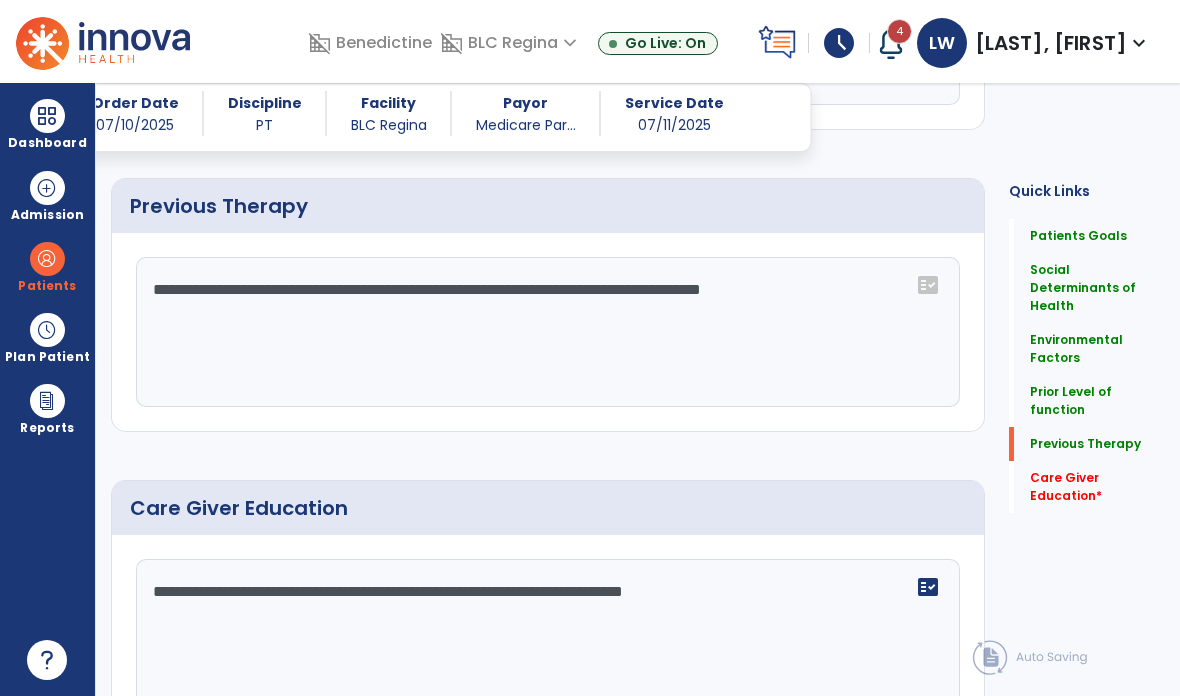 type on "**********" 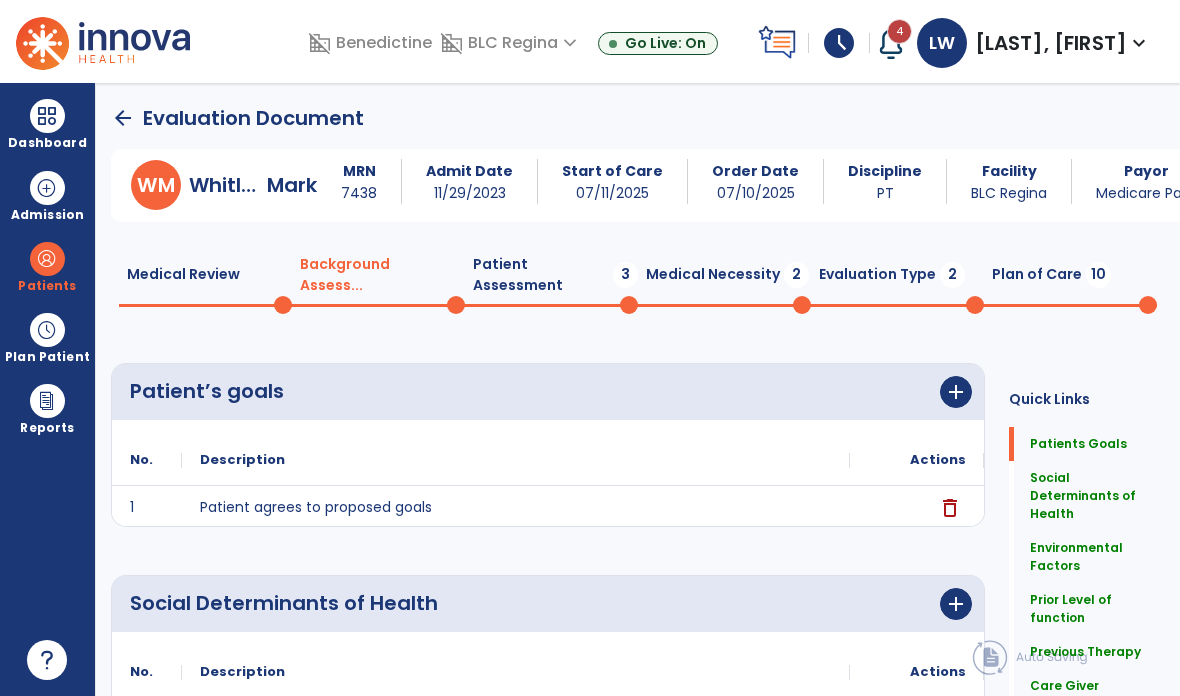 scroll, scrollTop: 0, scrollLeft: 0, axis: both 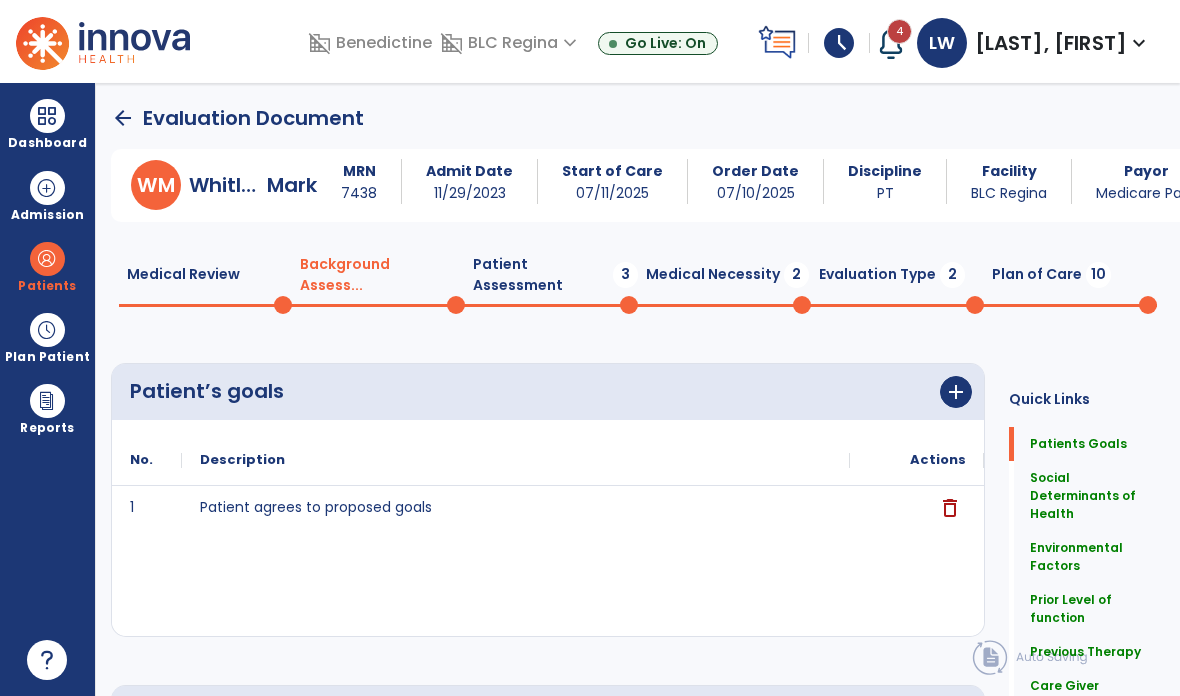 click on "Patient Assessment  3" 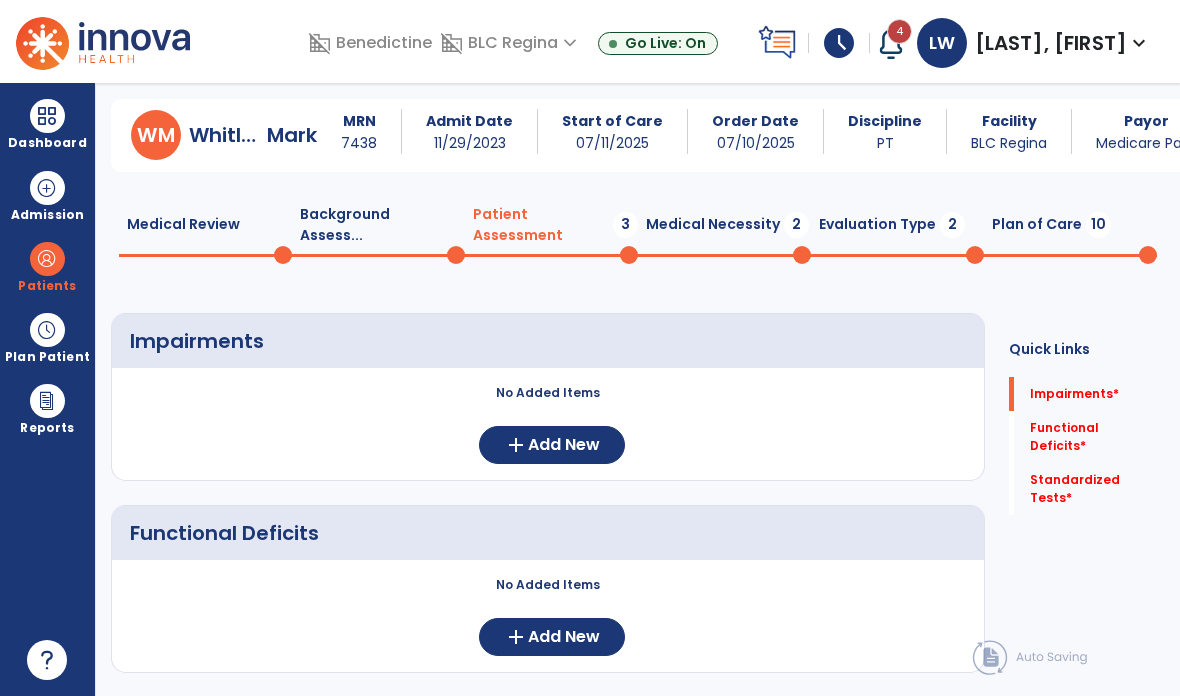 scroll, scrollTop: 51, scrollLeft: 0, axis: vertical 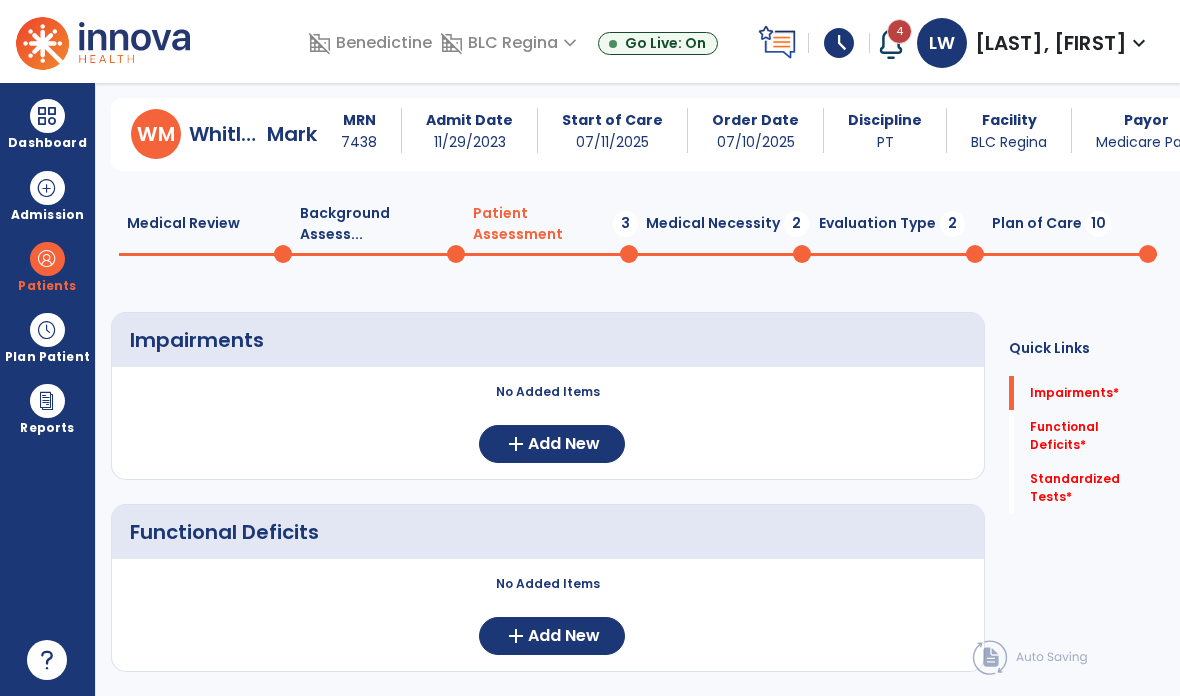 click on "Add New" 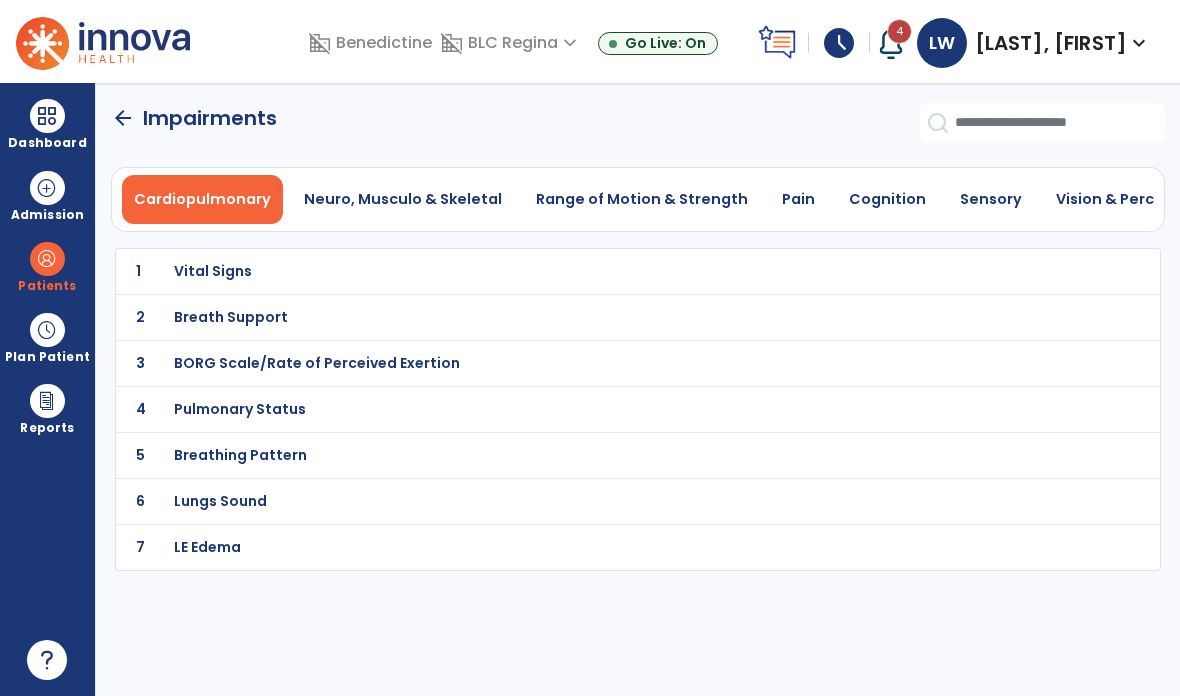 scroll, scrollTop: 0, scrollLeft: 0, axis: both 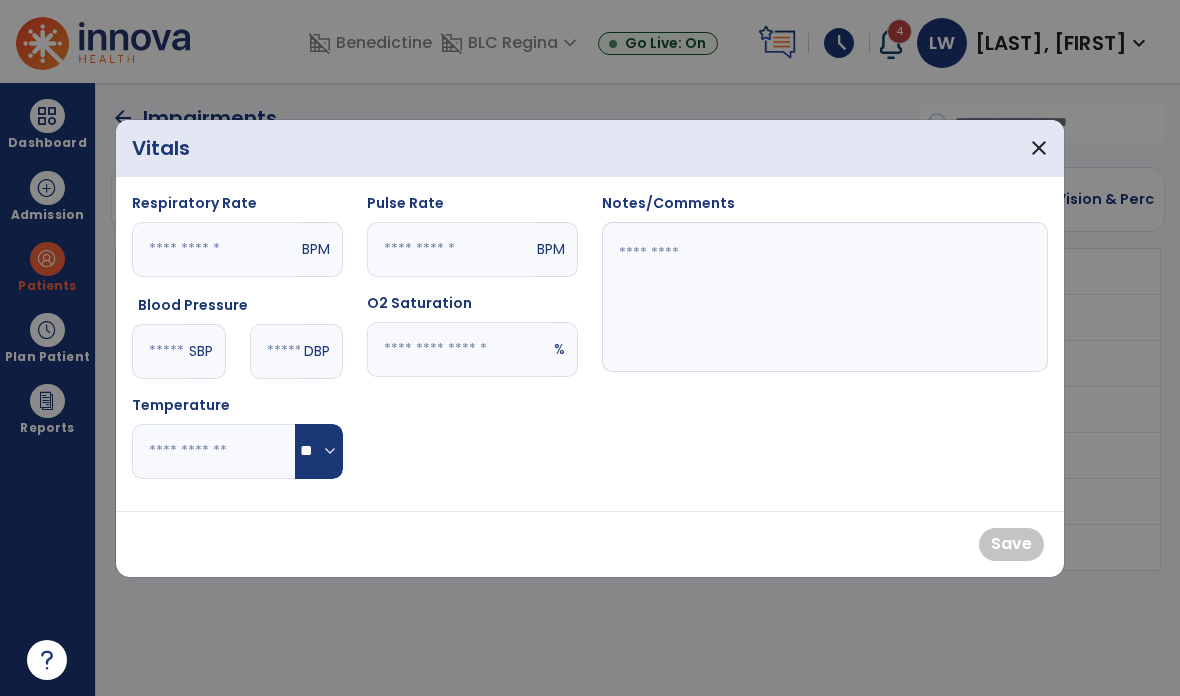 click at bounding box center [458, 349] 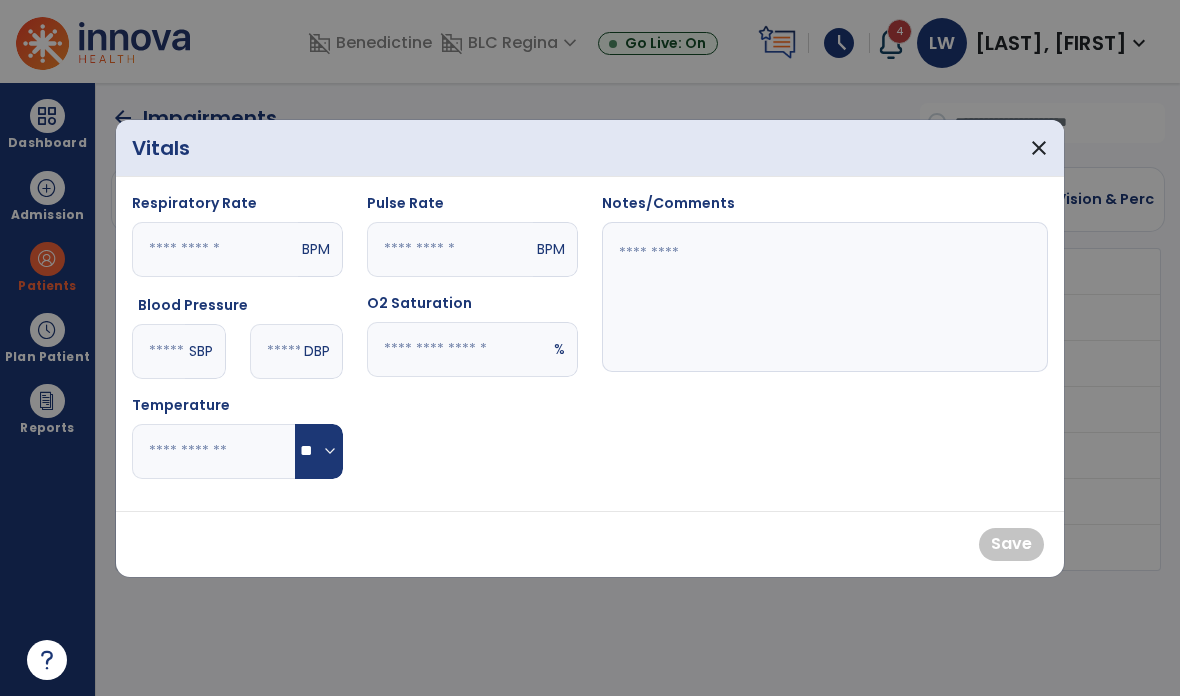 type on "**" 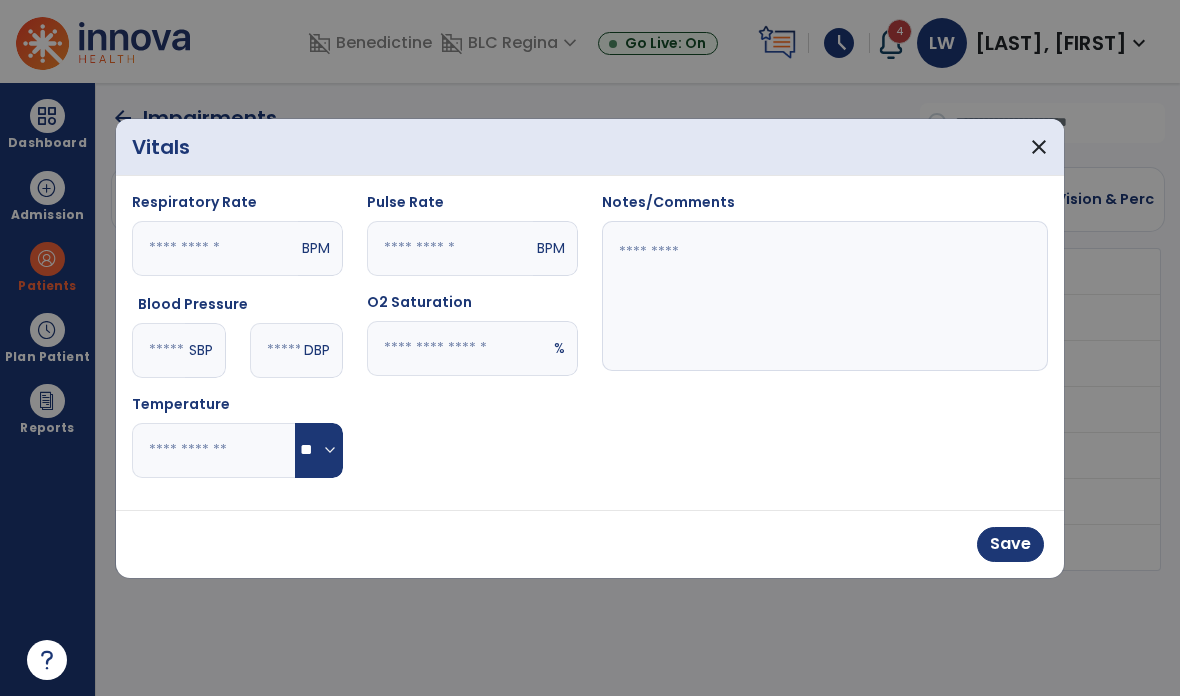 type on "**" 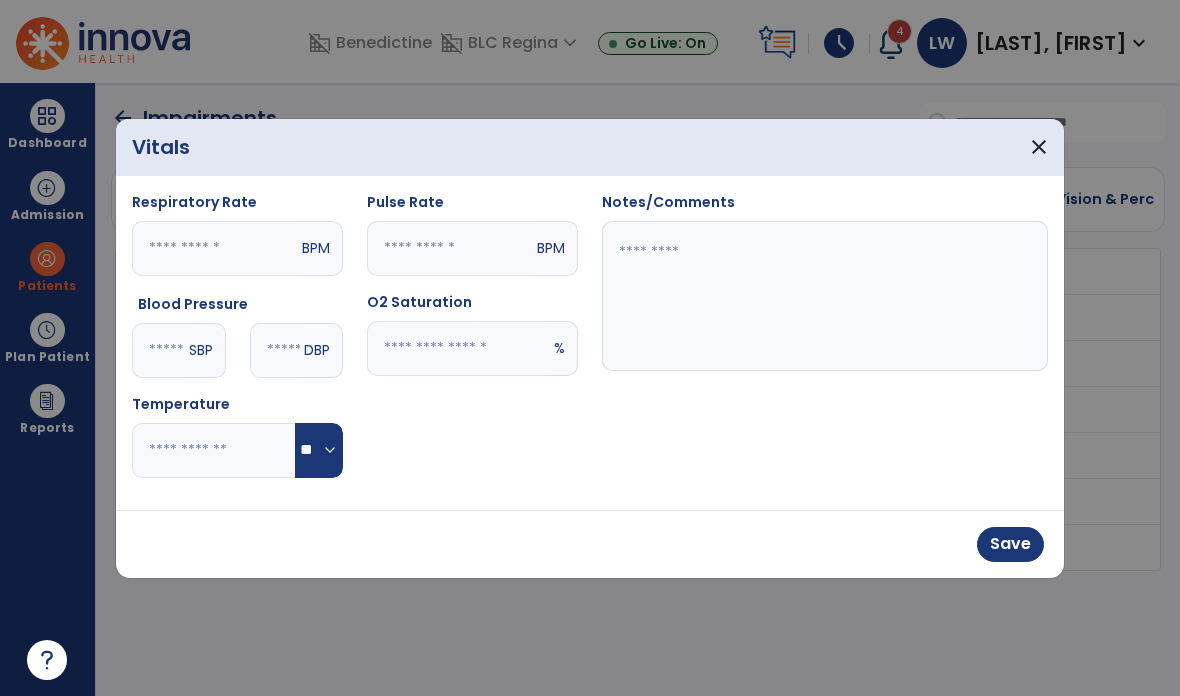 click at bounding box center [825, 296] 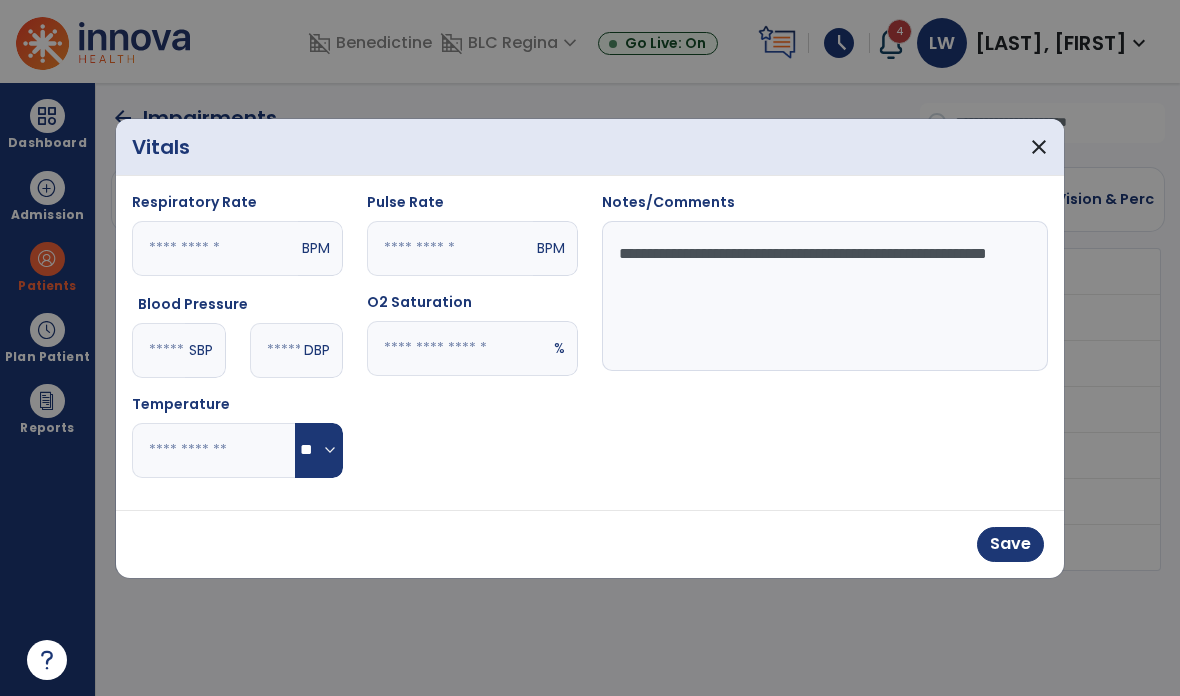 type on "**********" 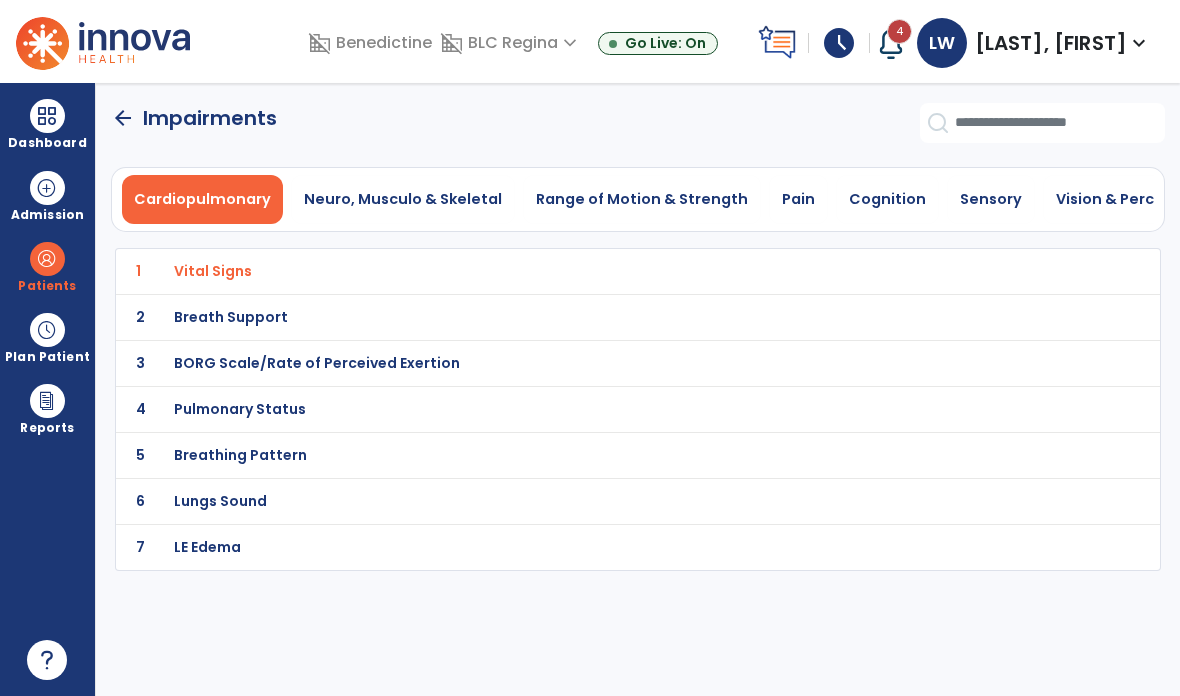 click on "Neuro, Musculo & Skeletal" at bounding box center [403, 199] 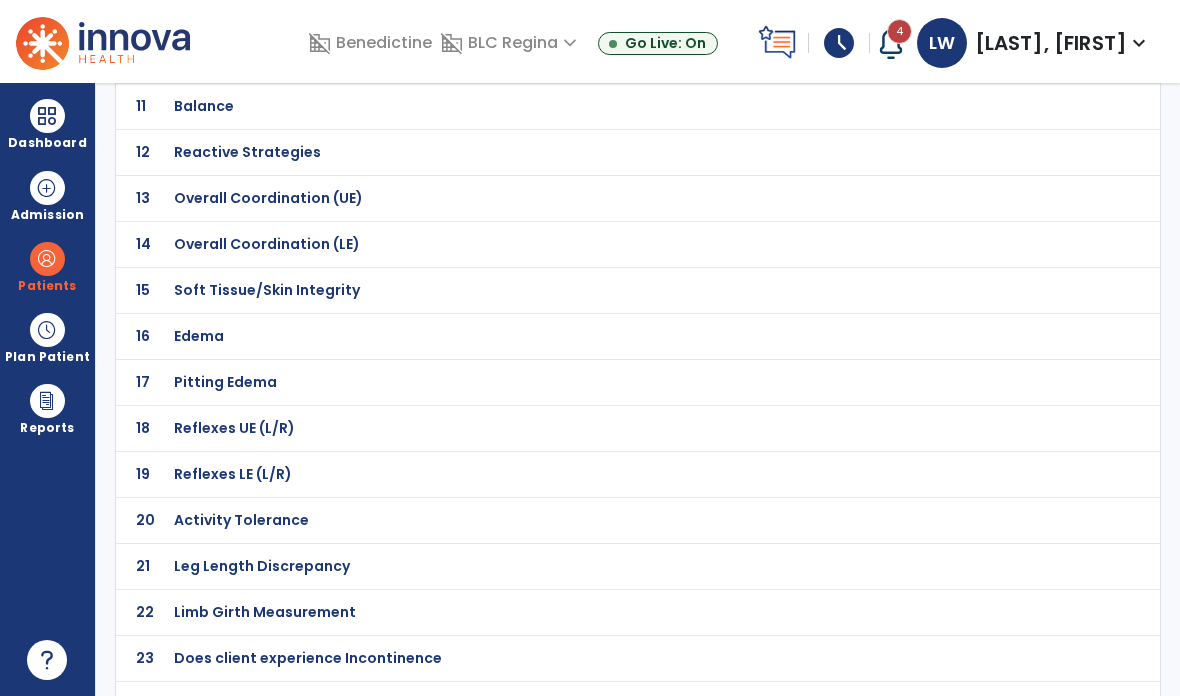 scroll, scrollTop: 623, scrollLeft: 0, axis: vertical 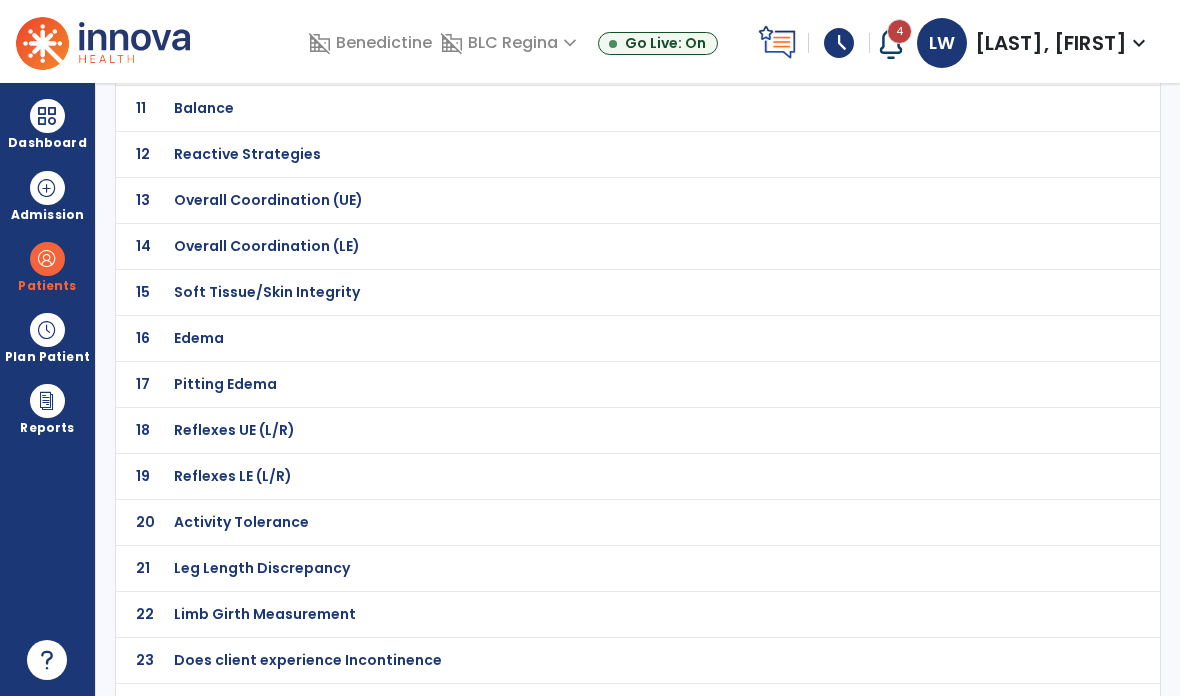 click on "Gait Deviations" at bounding box center (245, -352) 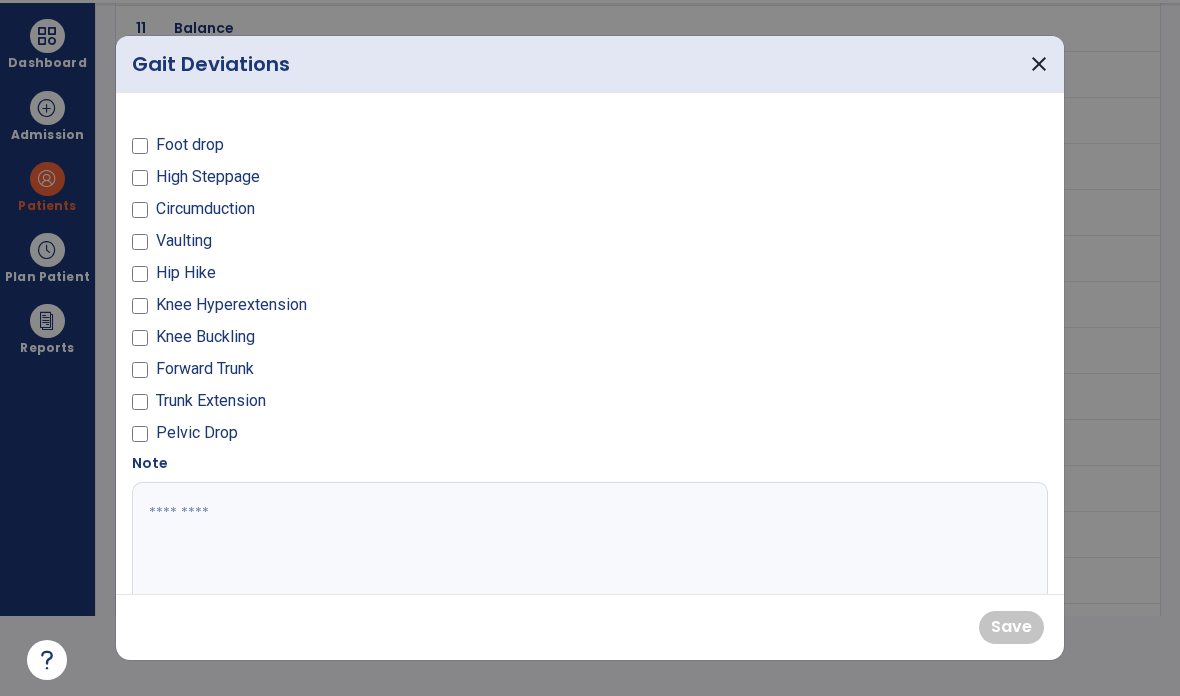 scroll, scrollTop: 0, scrollLeft: 0, axis: both 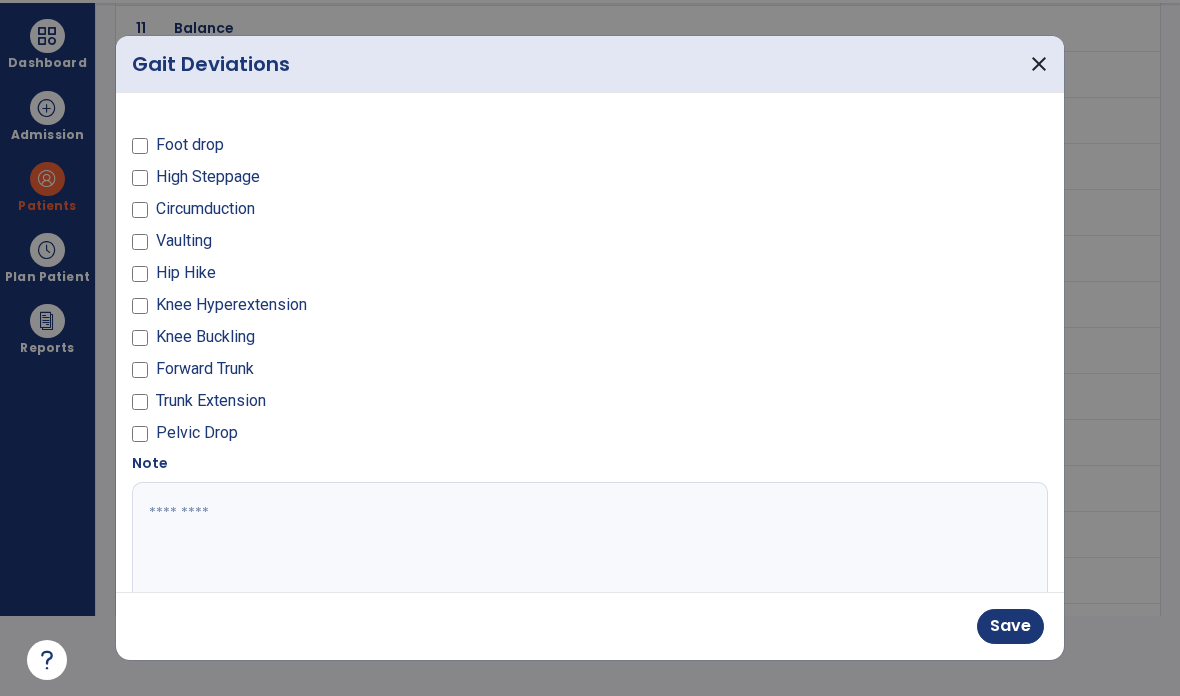 click at bounding box center (590, 557) 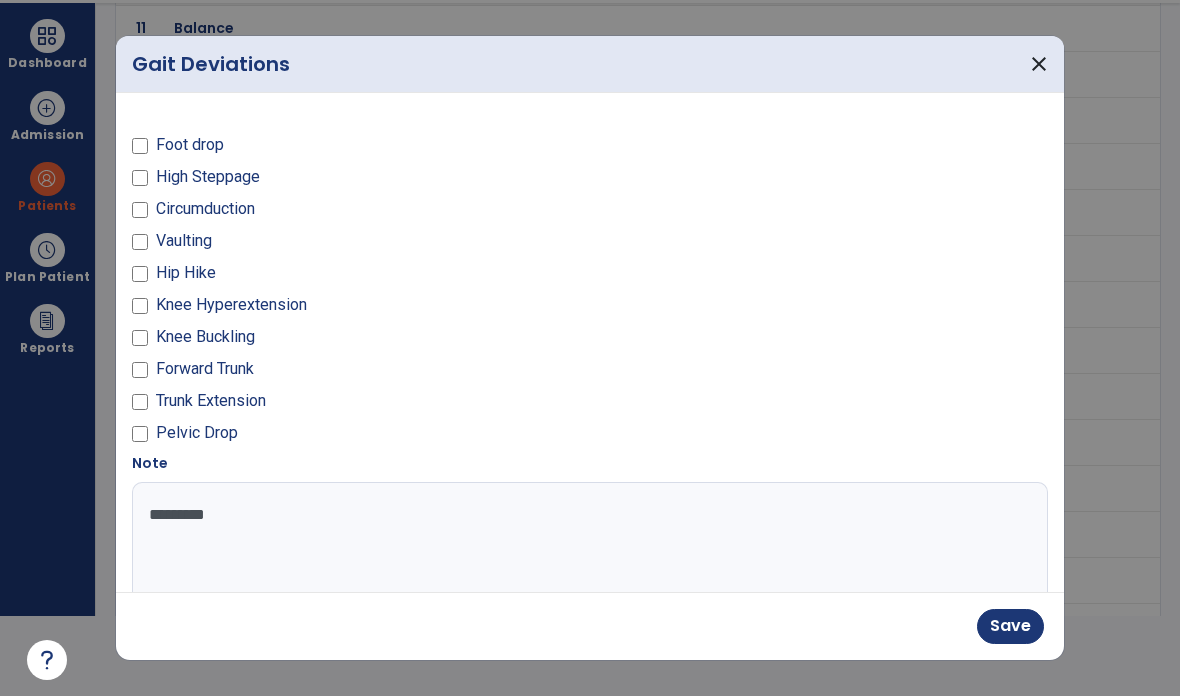 type on "*********" 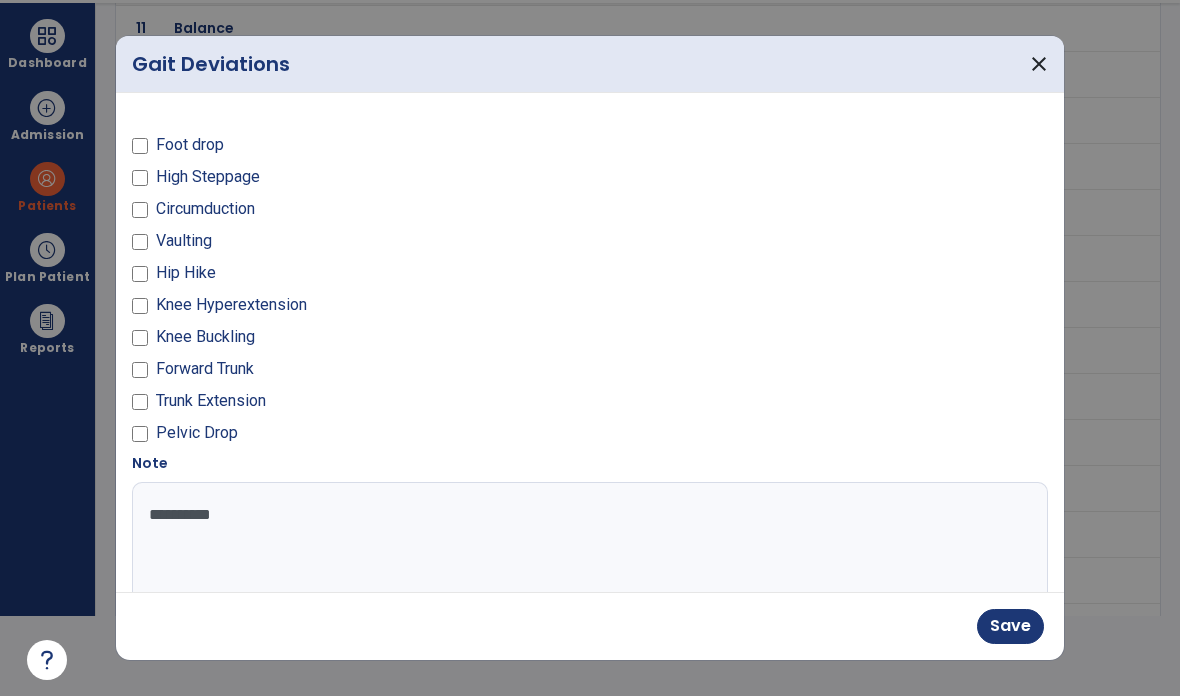 click on "close" at bounding box center [1039, 64] 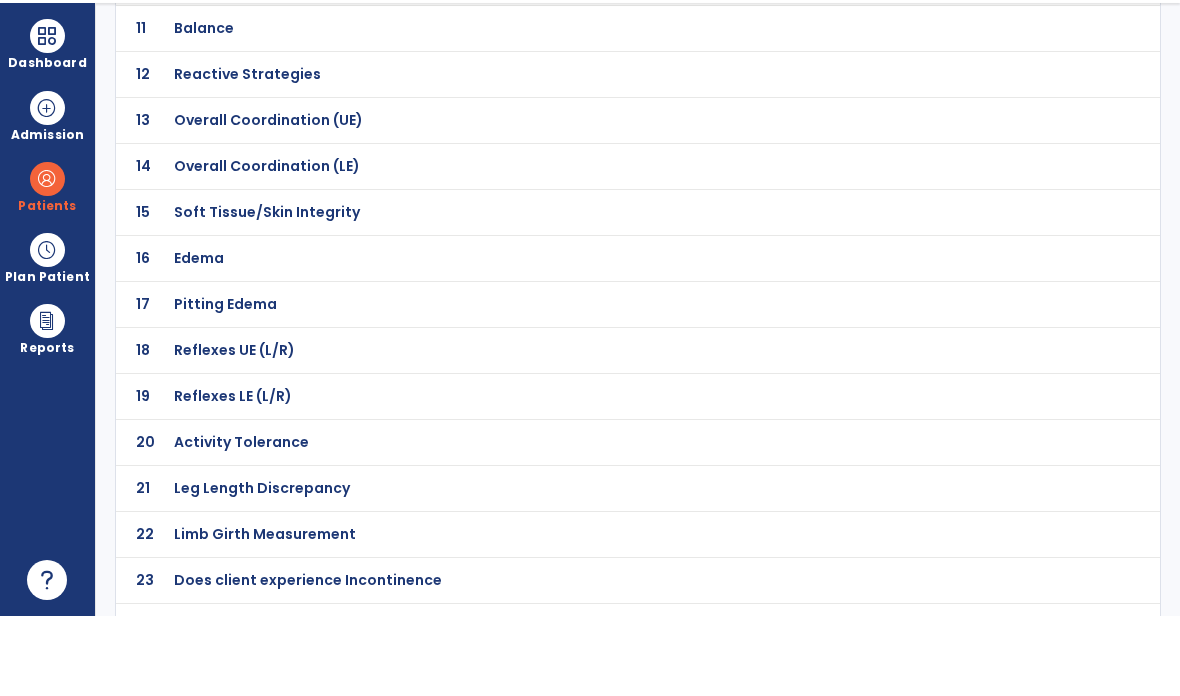 scroll, scrollTop: 80, scrollLeft: 0, axis: vertical 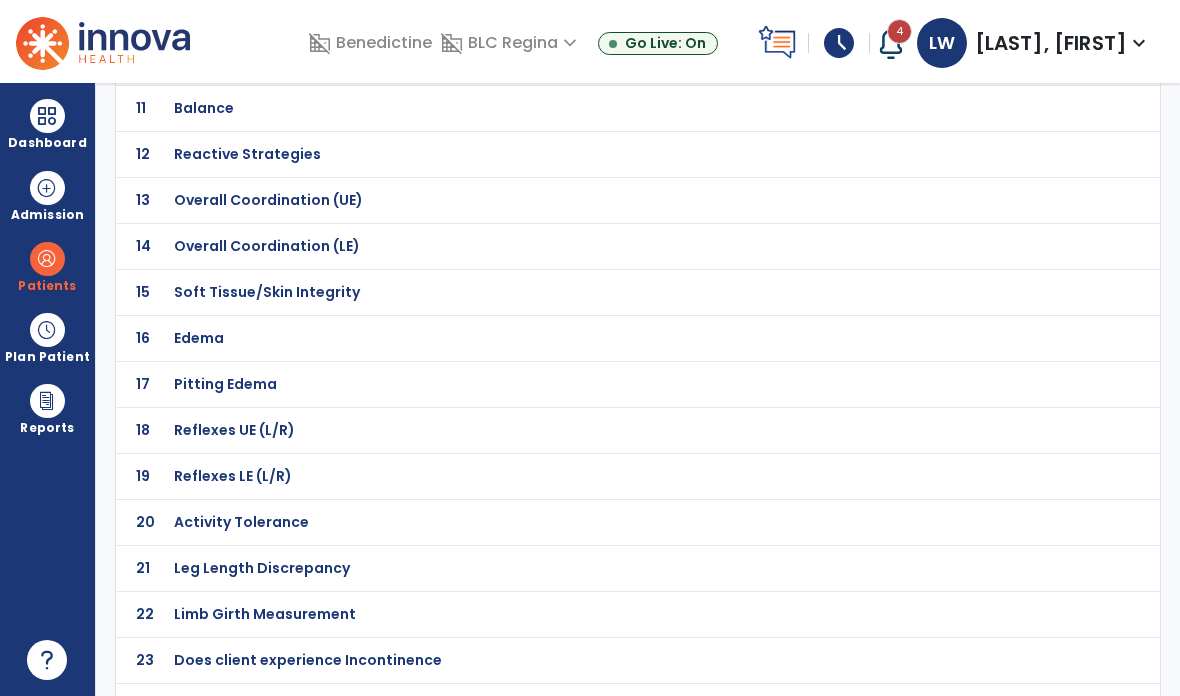 click at bounding box center [47, 259] 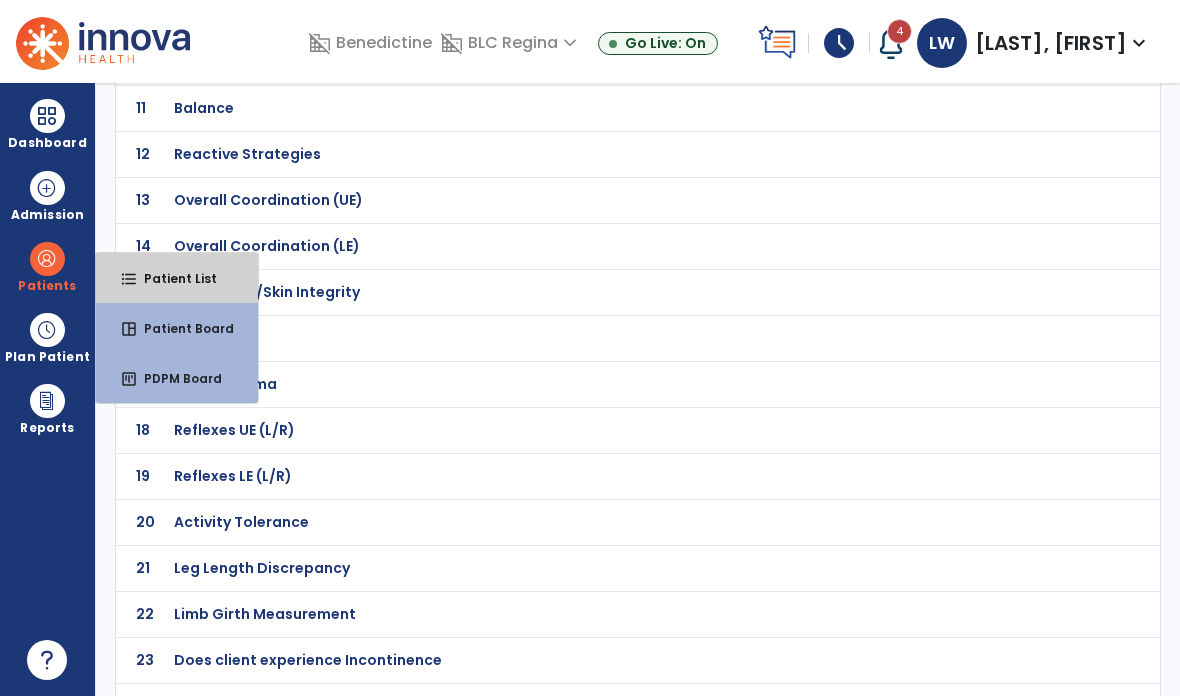 click on "Patient List" at bounding box center [172, 278] 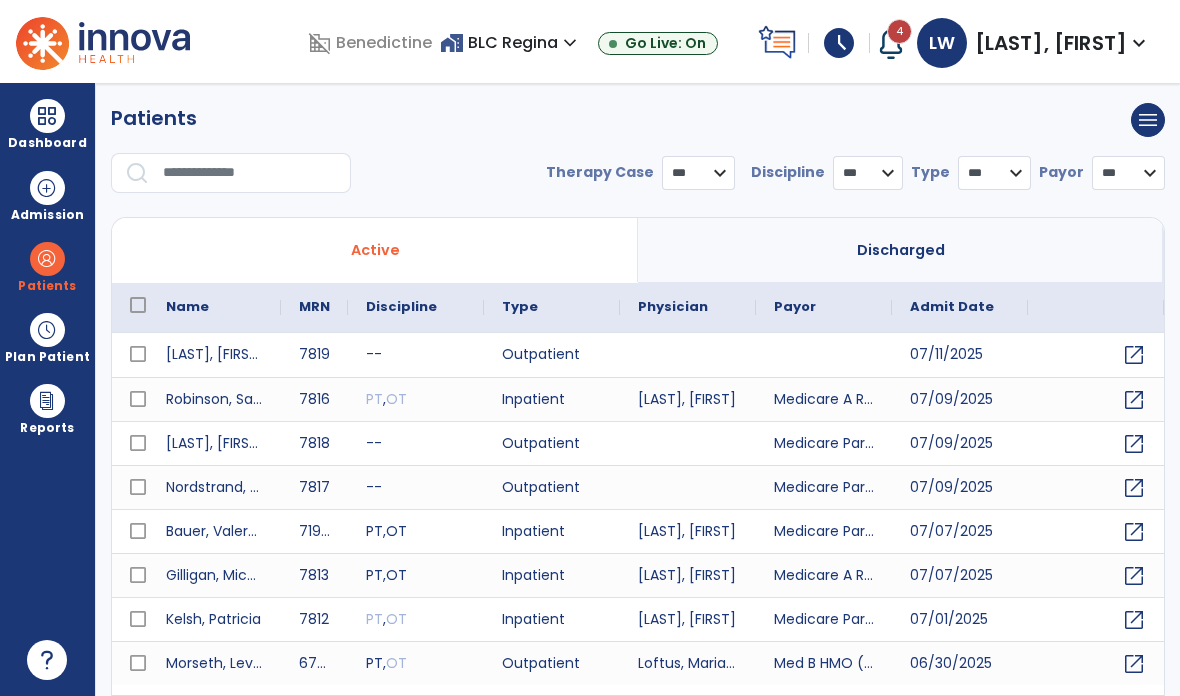 click at bounding box center (250, 173) 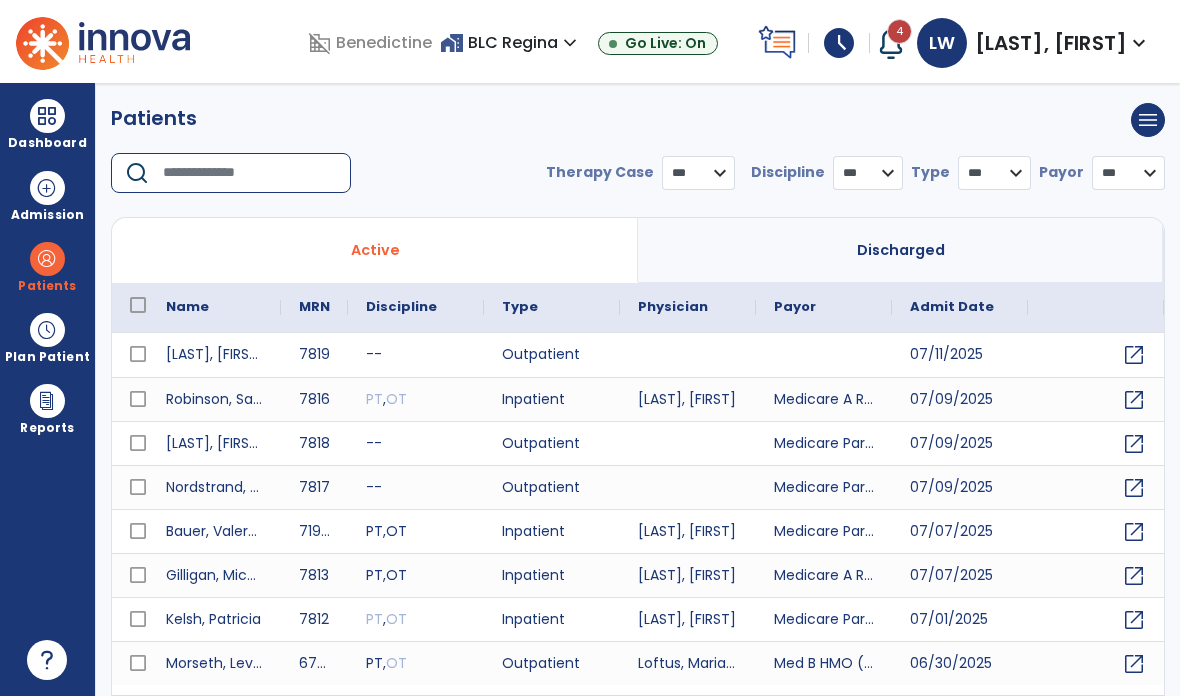select on "***" 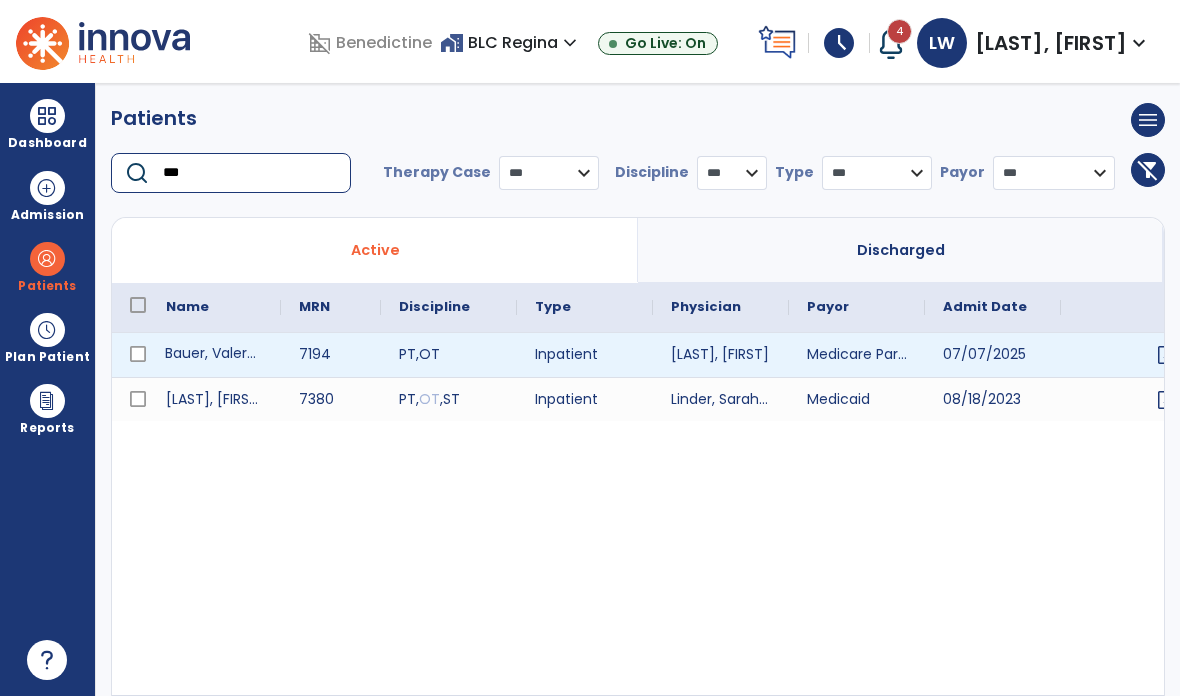 type on "***" 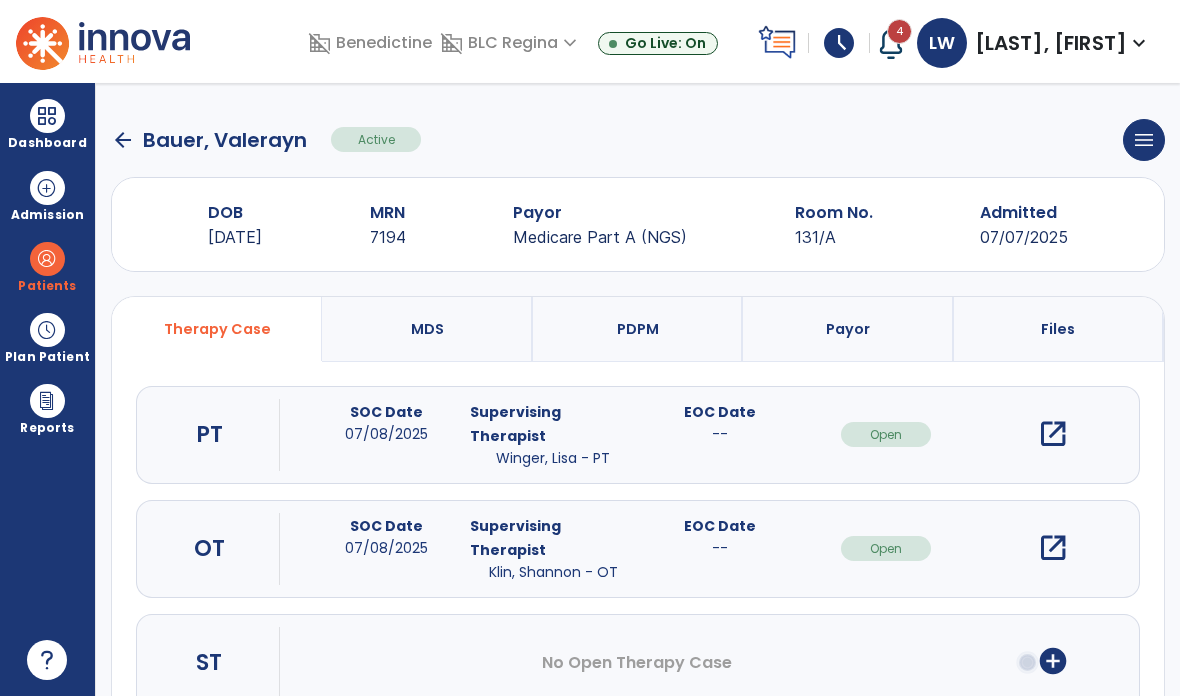 click on "open_in_new" at bounding box center (1053, 434) 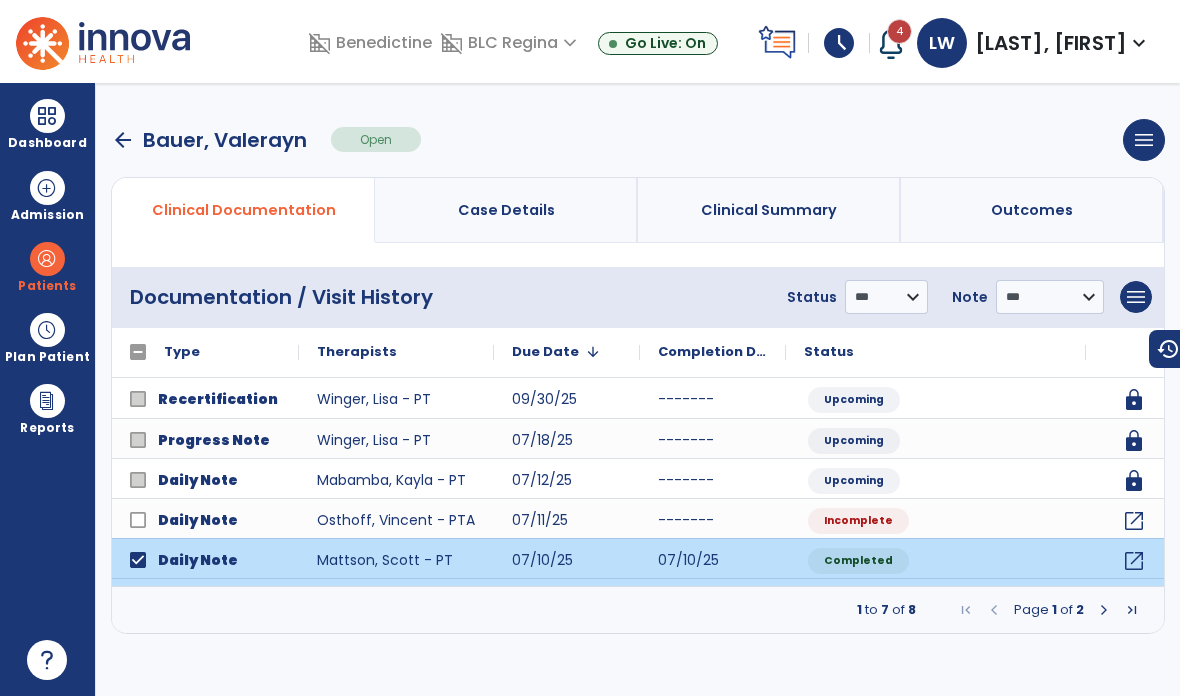 click on "menu" at bounding box center [1136, 297] 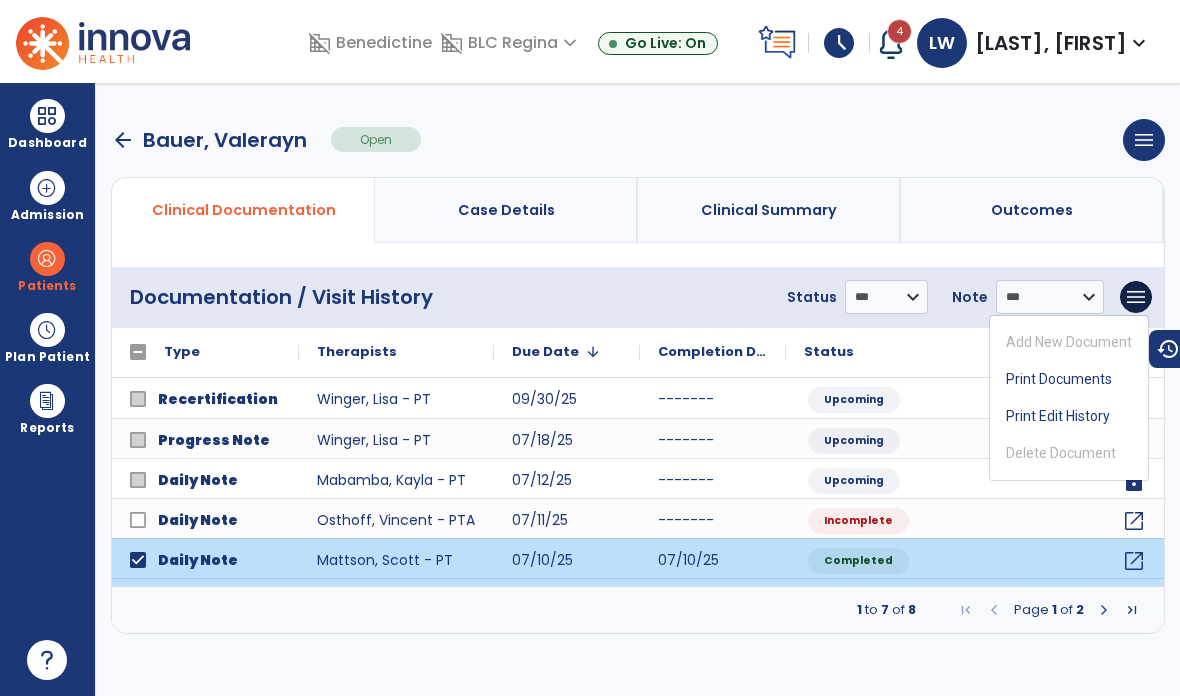 click on "Print Documents" at bounding box center [1069, 379] 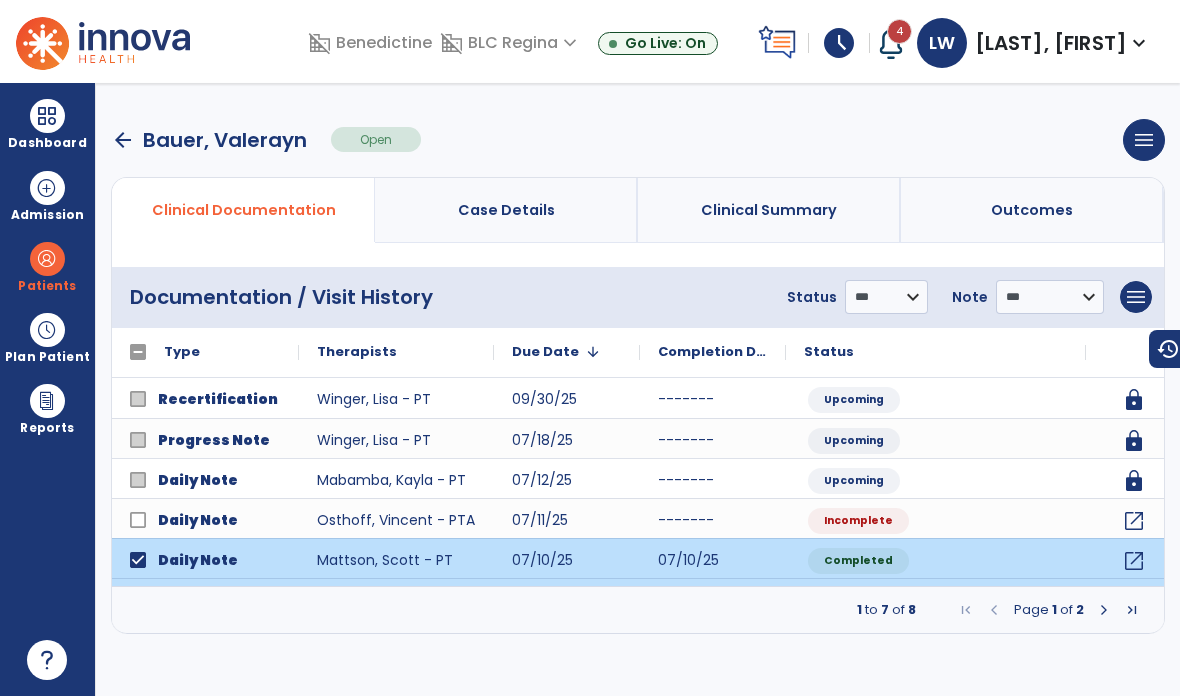 scroll, scrollTop: 80, scrollLeft: 0, axis: vertical 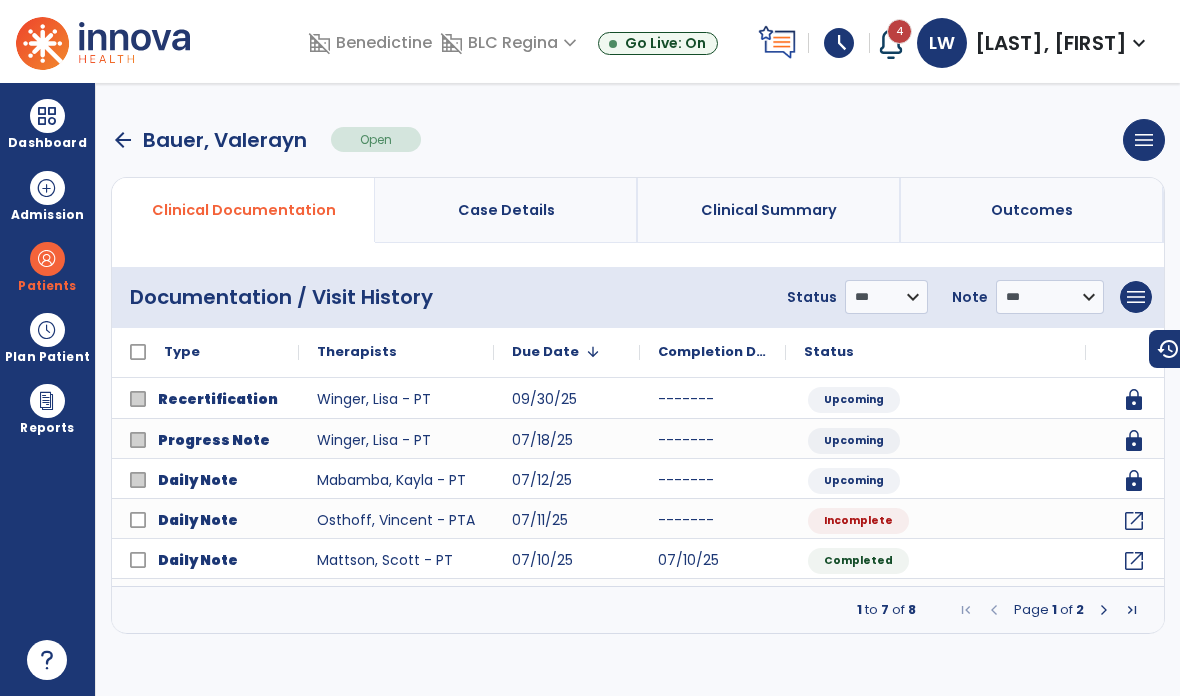 click on "arrow_back" at bounding box center [123, 140] 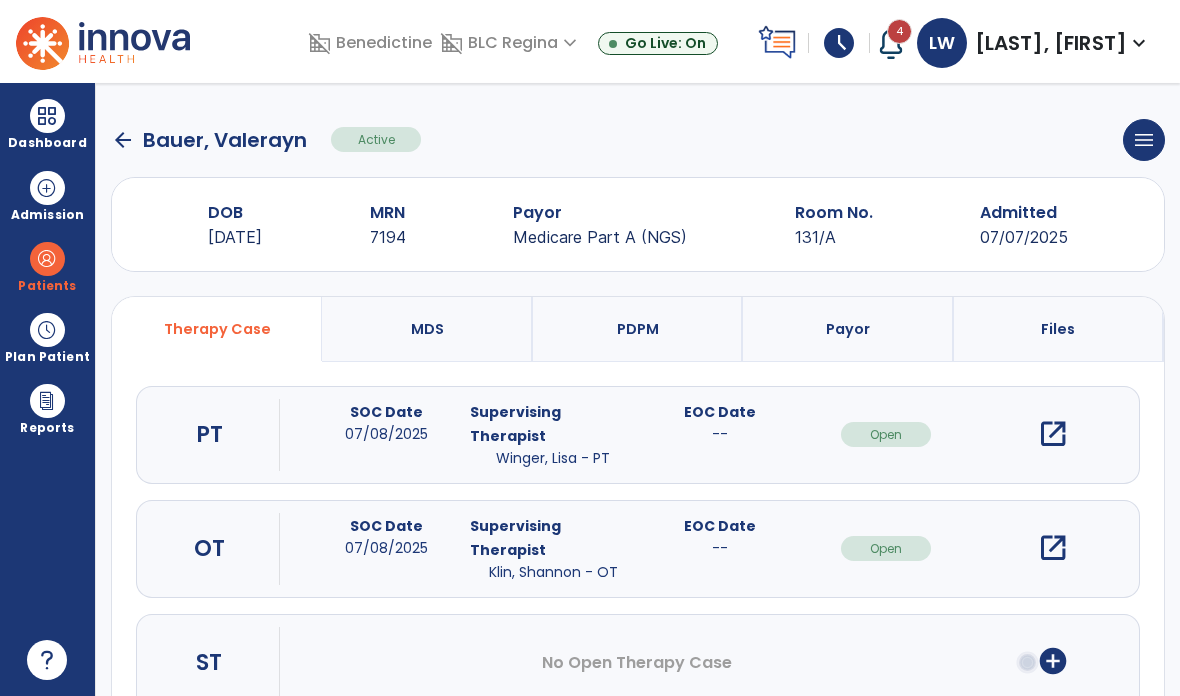 click on "open_in_new" at bounding box center (1053, 548) 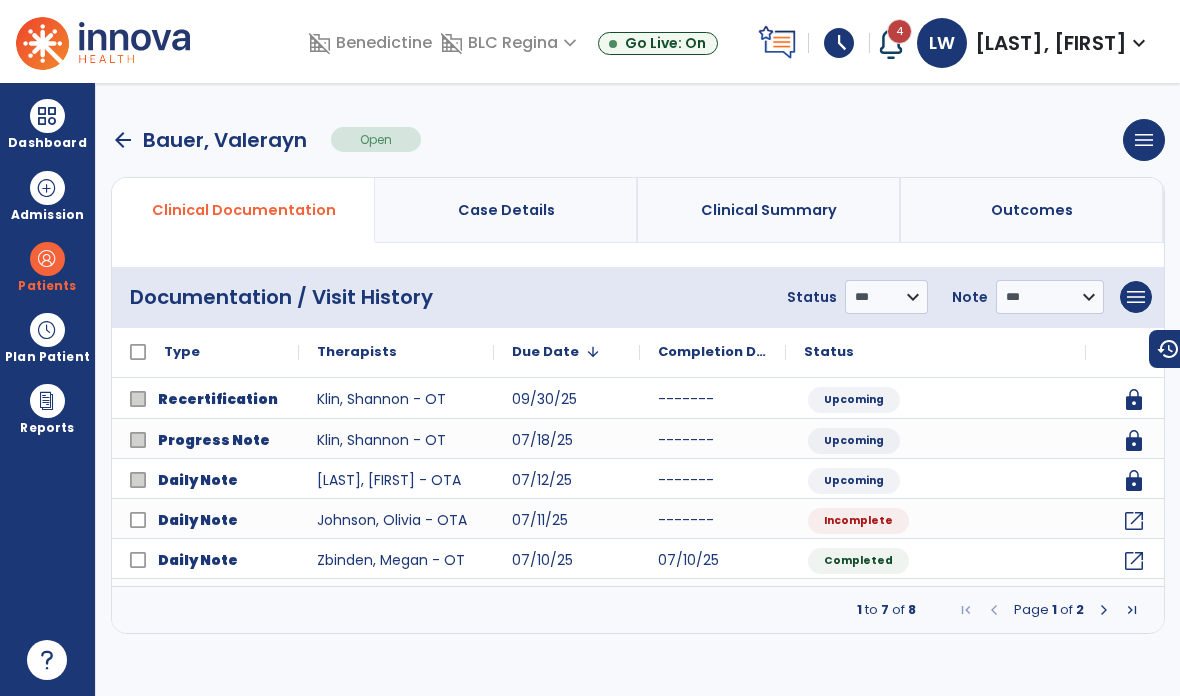 click on "arrow_back" at bounding box center (123, 140) 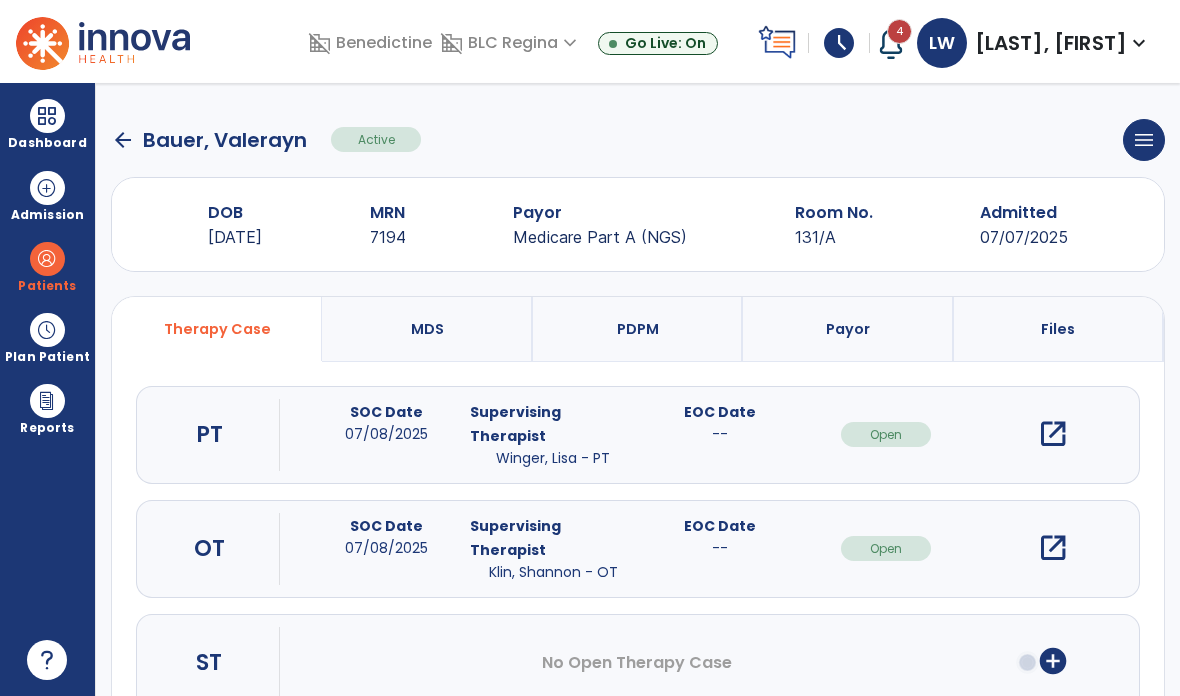 click at bounding box center (47, 116) 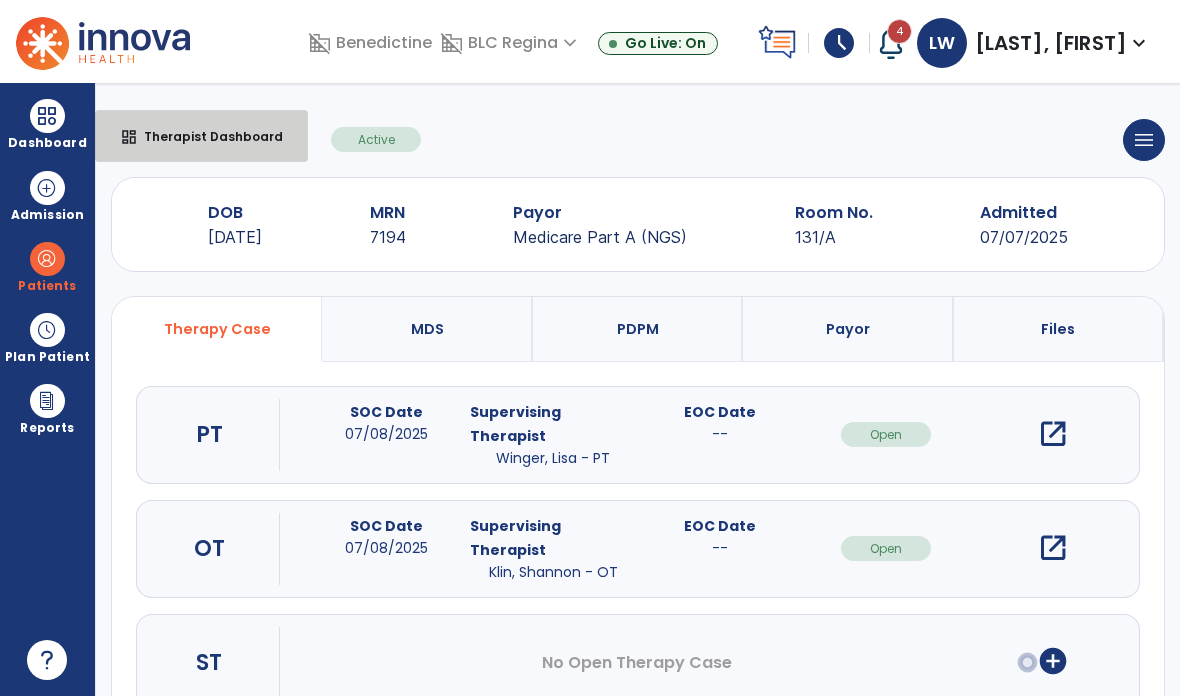 click on "Therapist Dashboard" at bounding box center [205, 136] 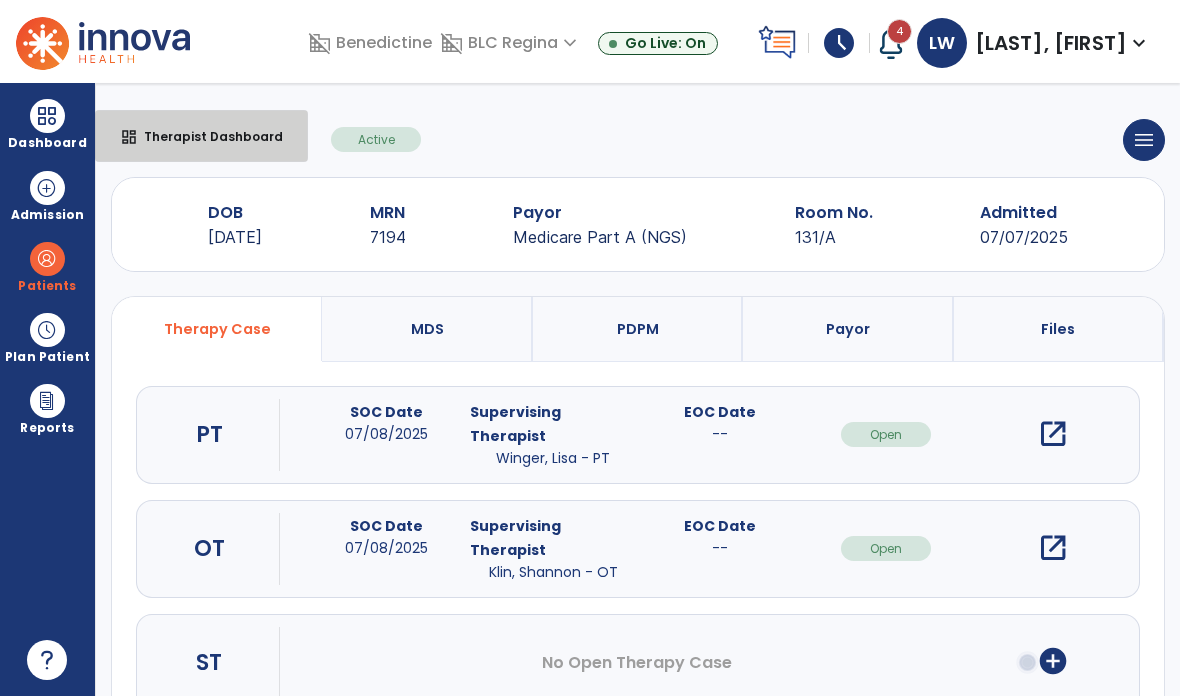 select on "****" 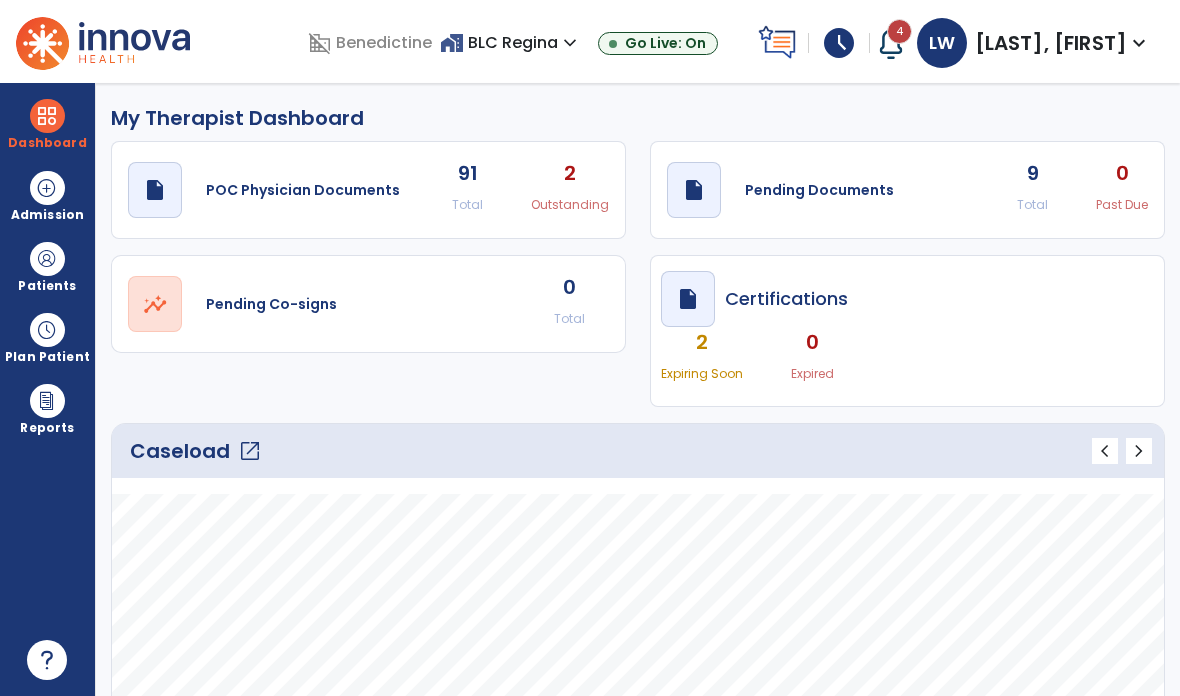 click on "open_in_new" 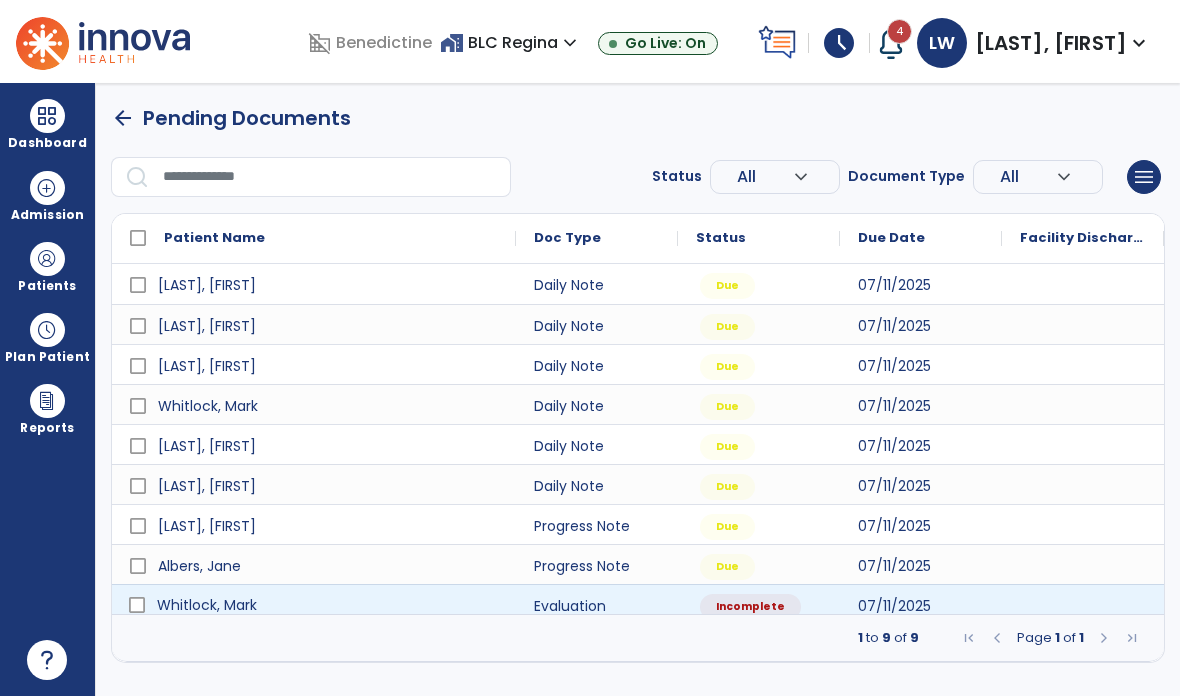 click on "Whitlock, Mark" at bounding box center [314, 604] 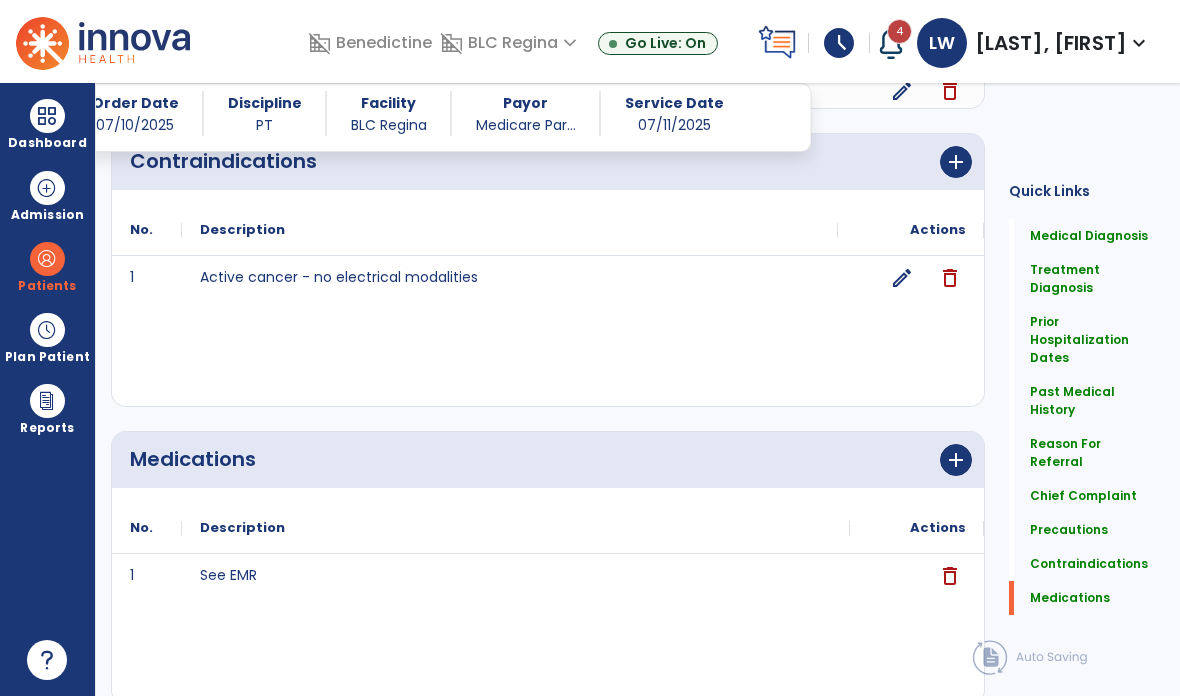 scroll, scrollTop: 2388, scrollLeft: 0, axis: vertical 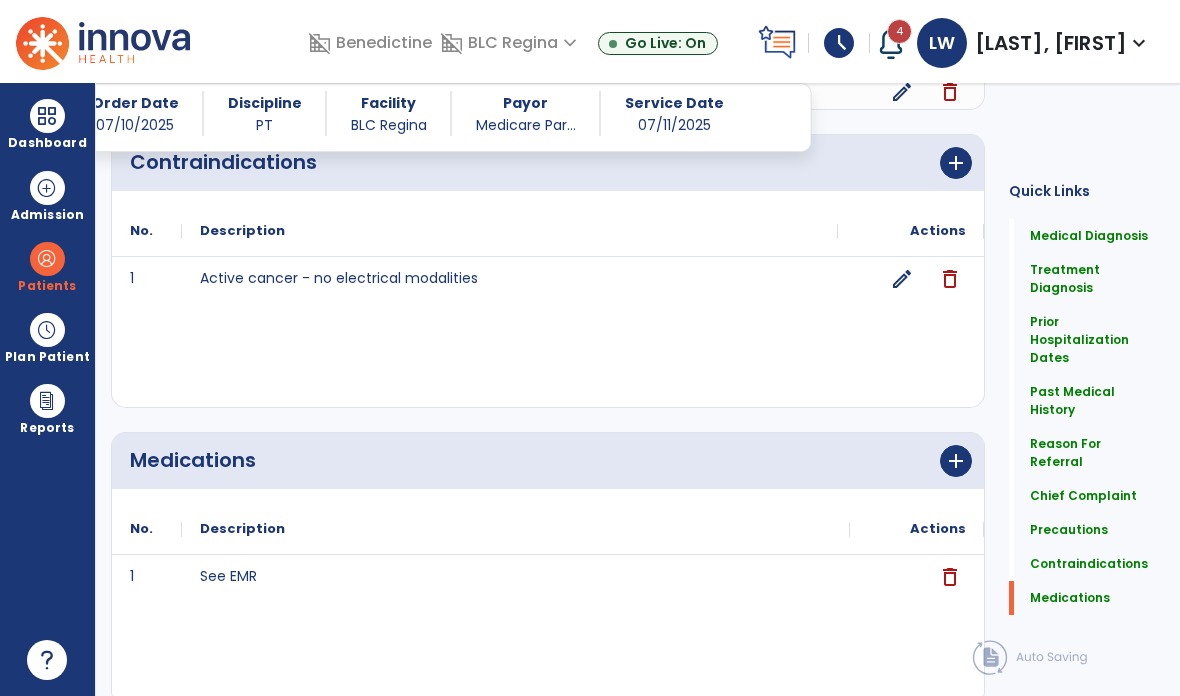 click on "Continue  chevron_right" 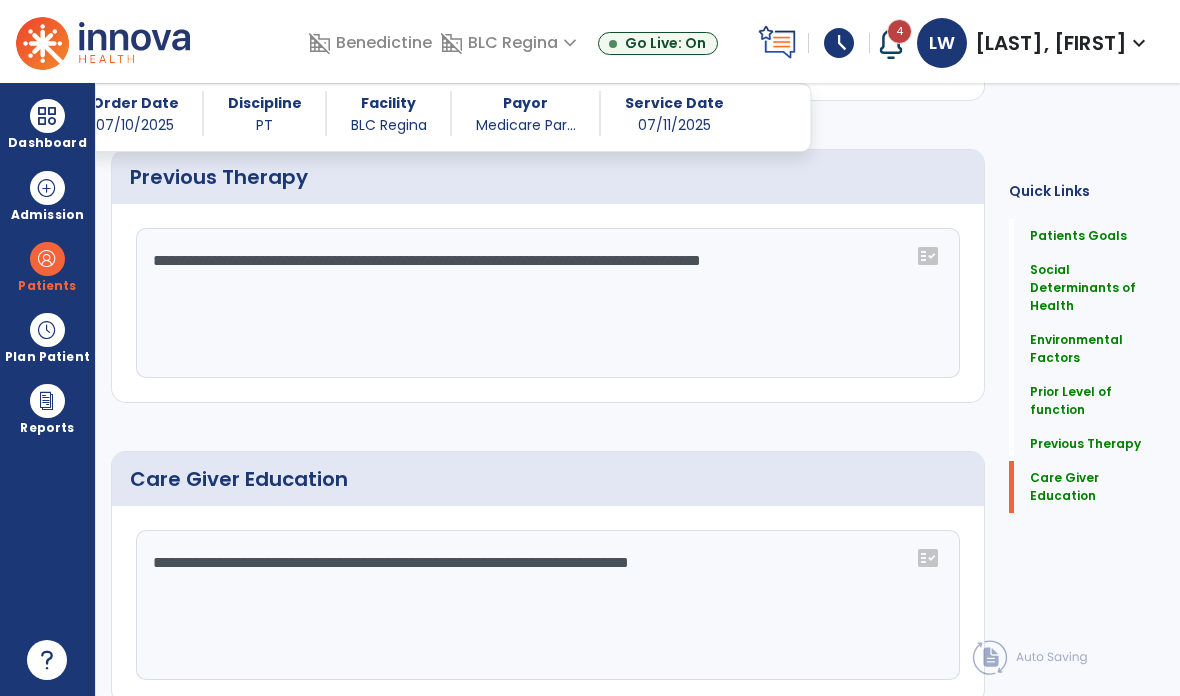 scroll, scrollTop: 1462, scrollLeft: 0, axis: vertical 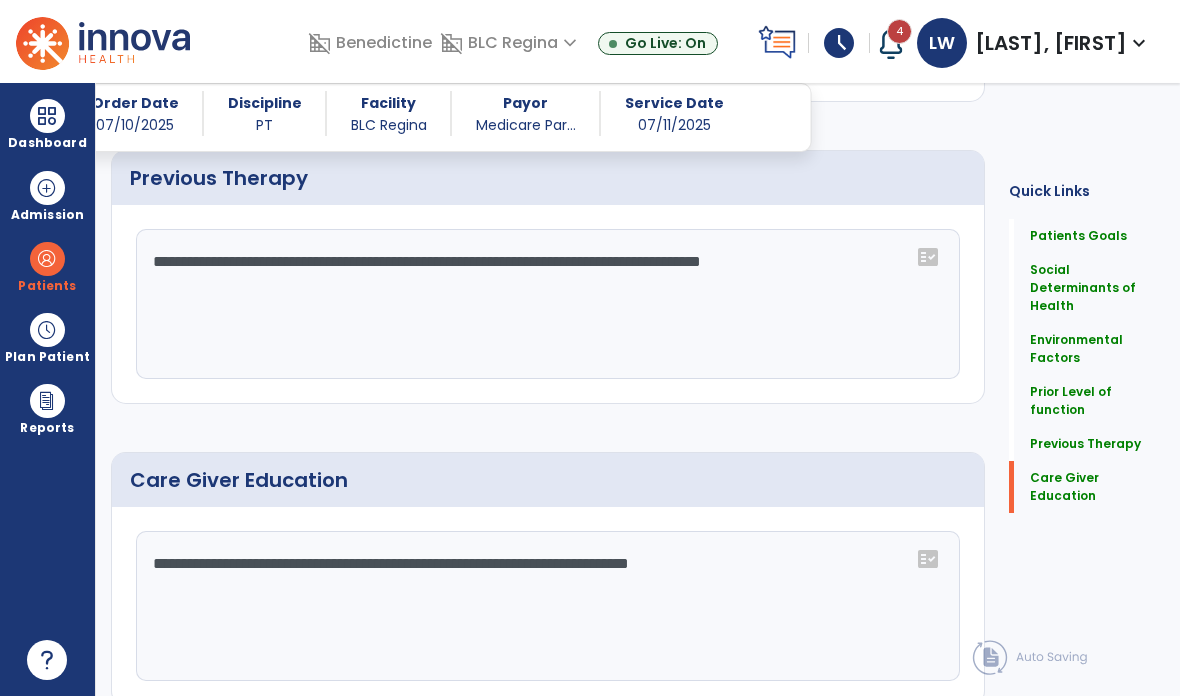 click on "**********" 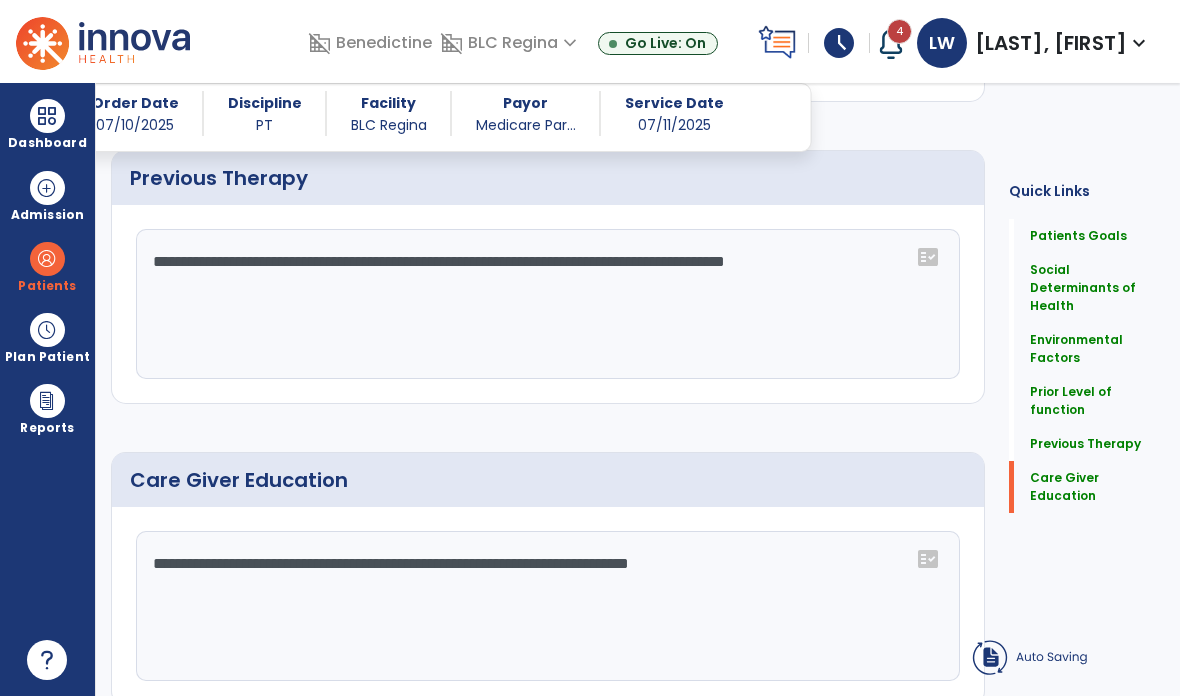 scroll, scrollTop: 1460, scrollLeft: 0, axis: vertical 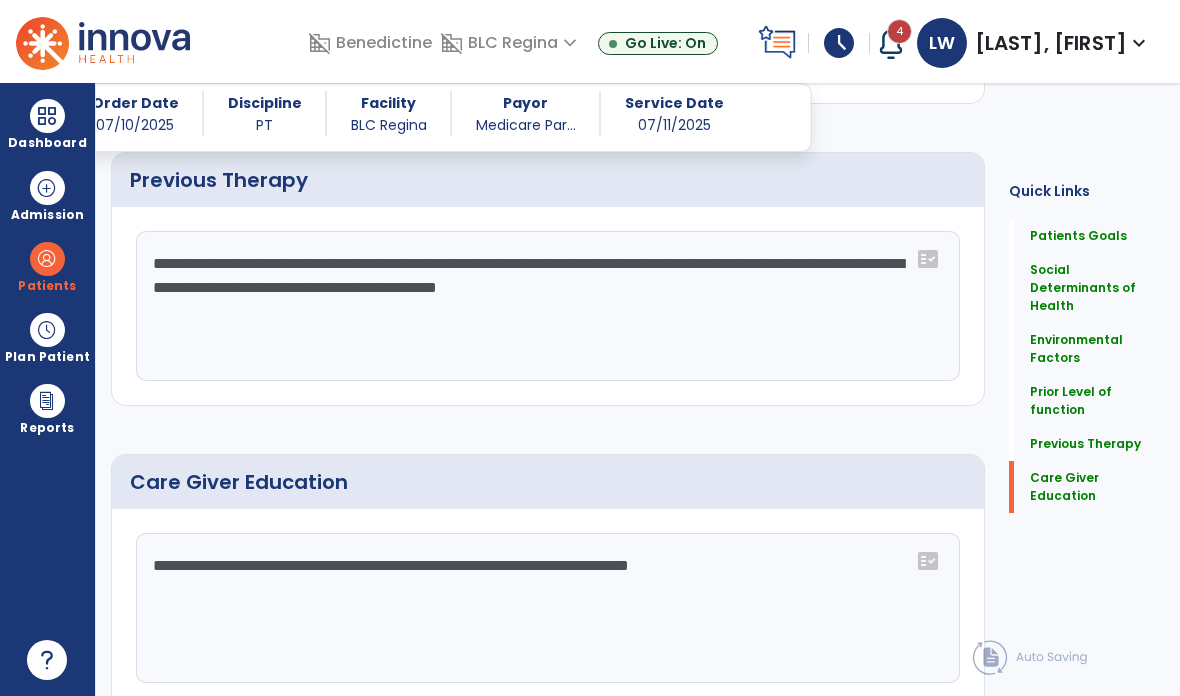 type on "**********" 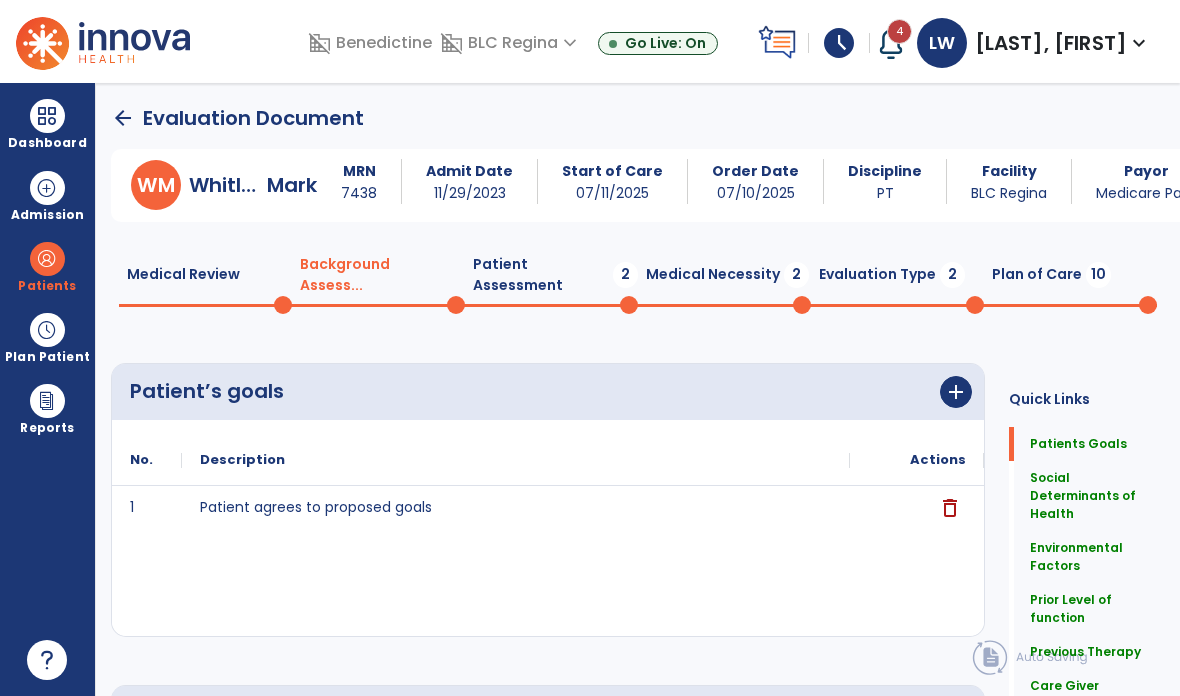 scroll, scrollTop: 0, scrollLeft: 0, axis: both 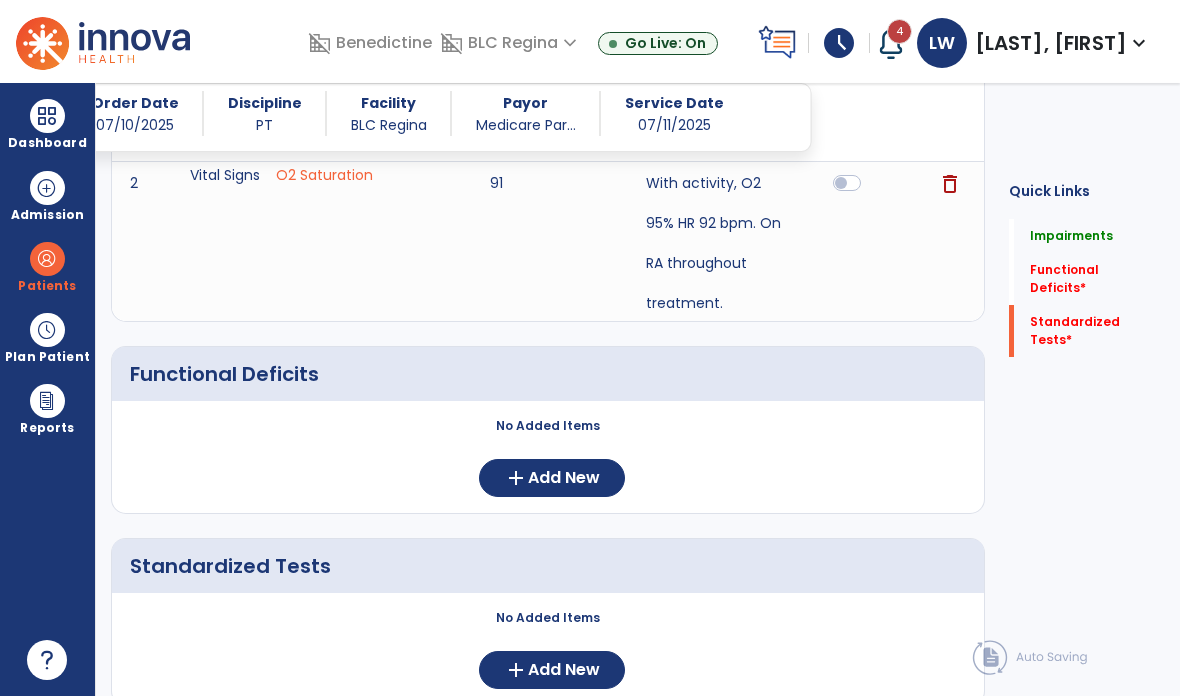 click on "Add New" 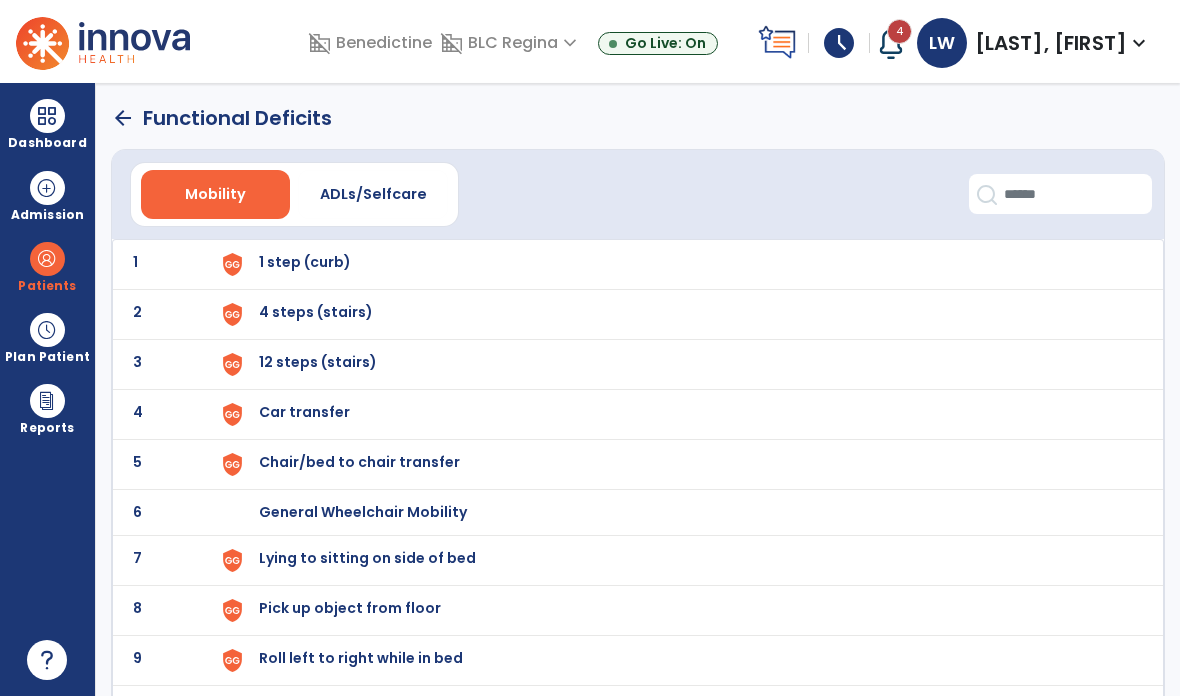 scroll, scrollTop: 0, scrollLeft: 0, axis: both 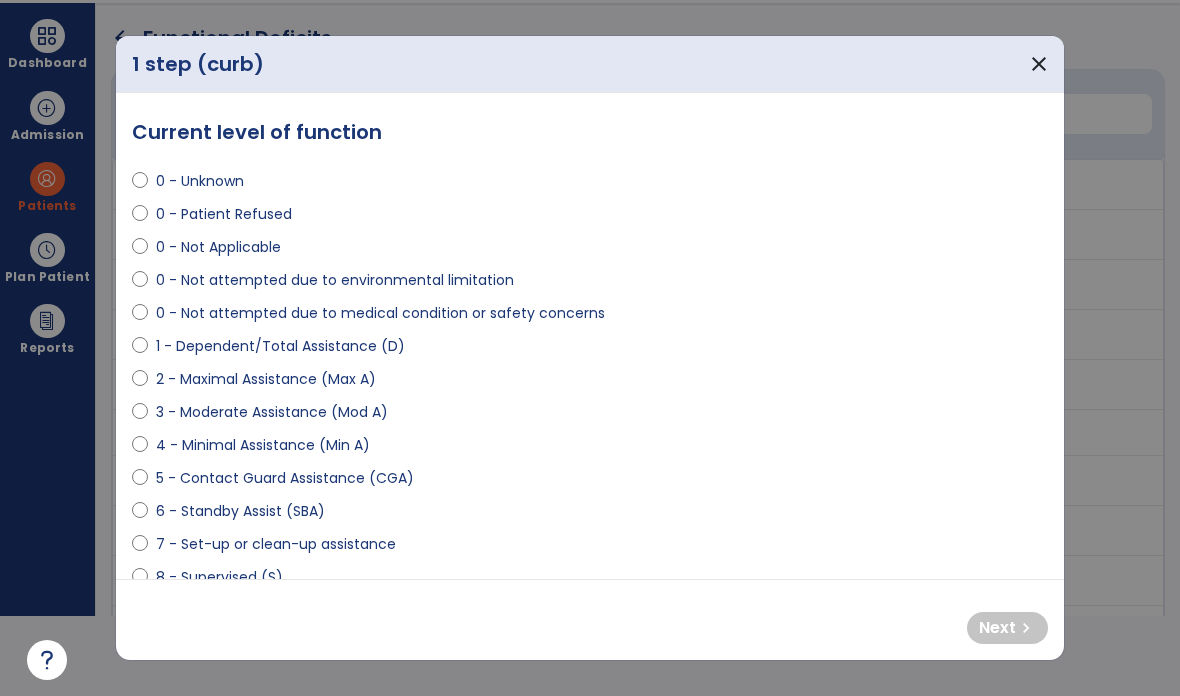 click at bounding box center (140, 251) 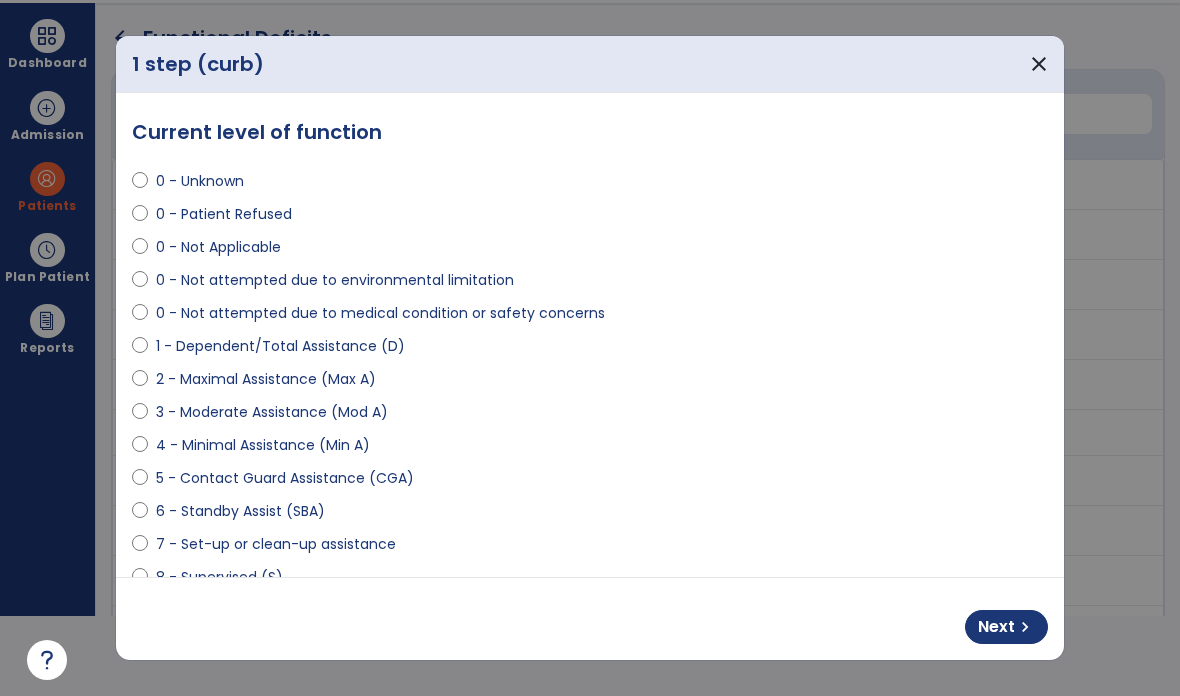 click on "Next" at bounding box center [996, 627] 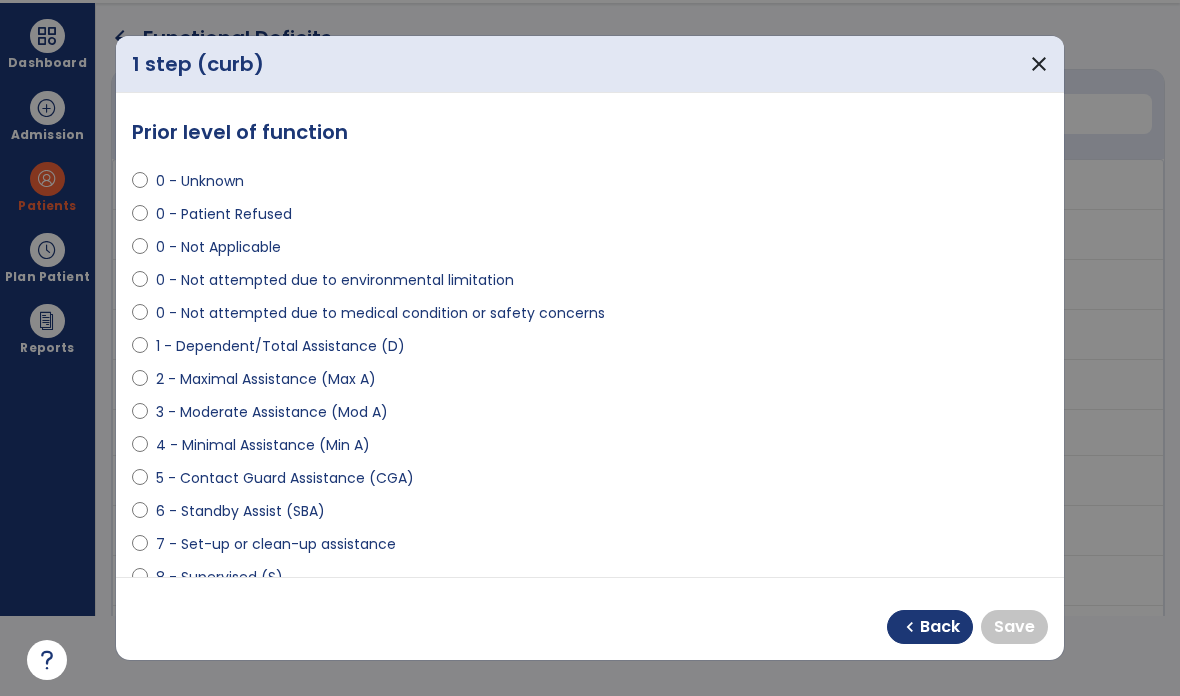 select on "**********" 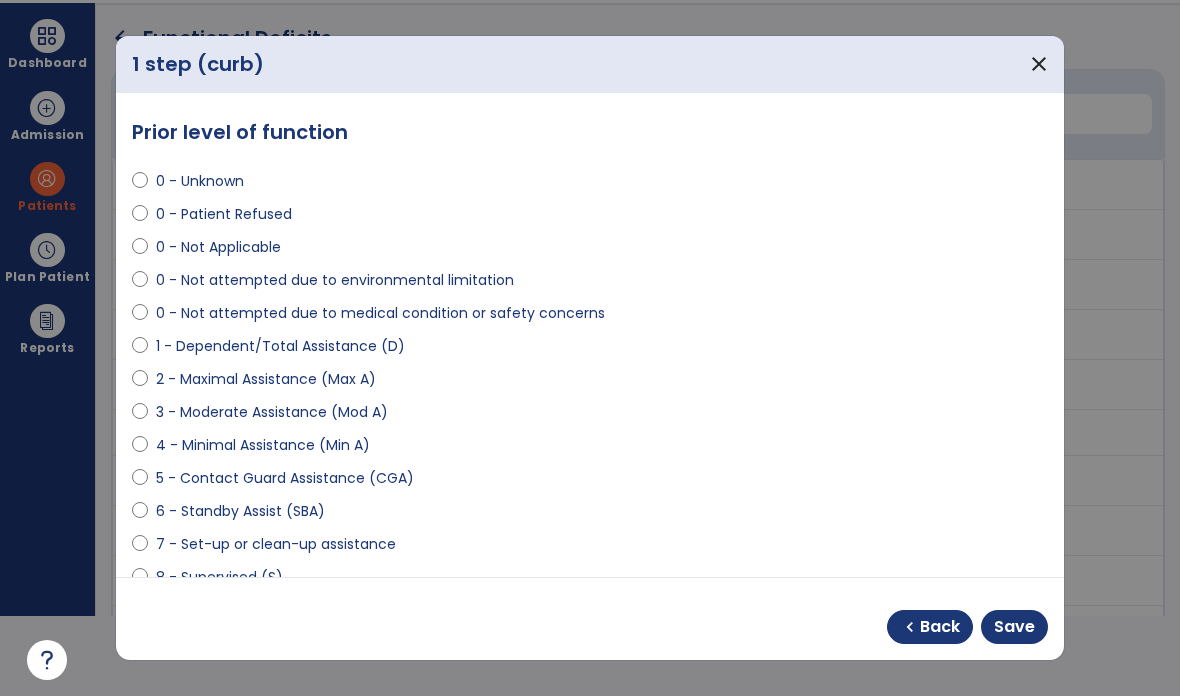 click on "Save" at bounding box center [1014, 627] 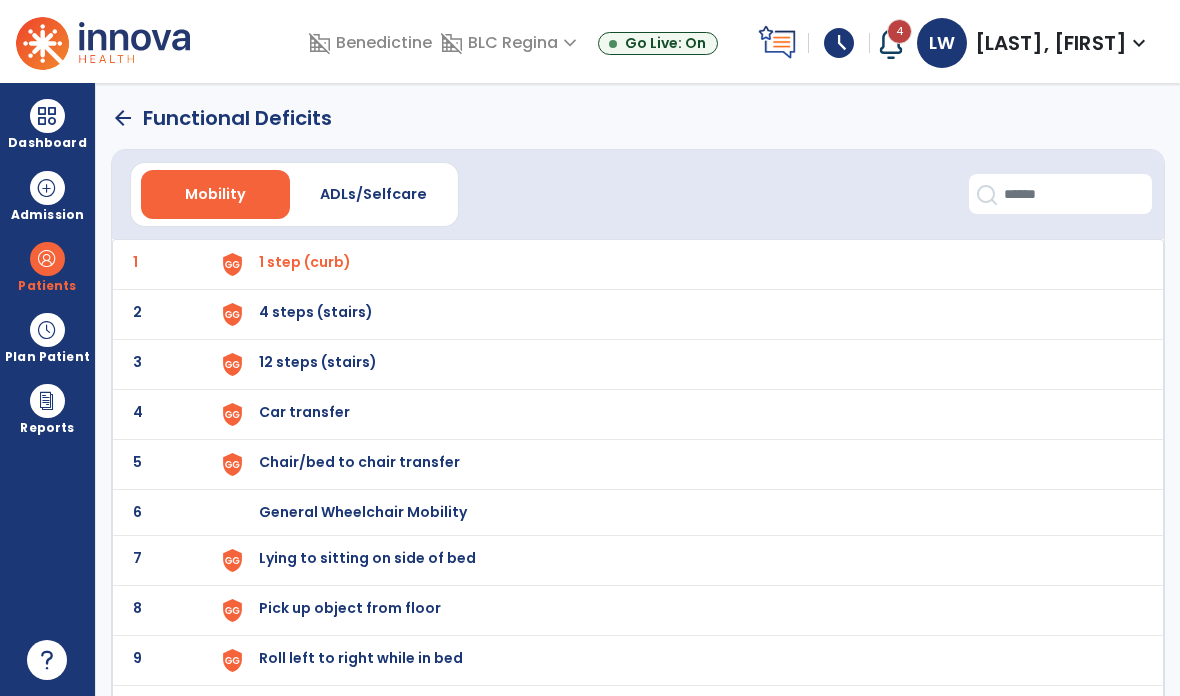 click on "4 steps (stairs)" at bounding box center (305, 262) 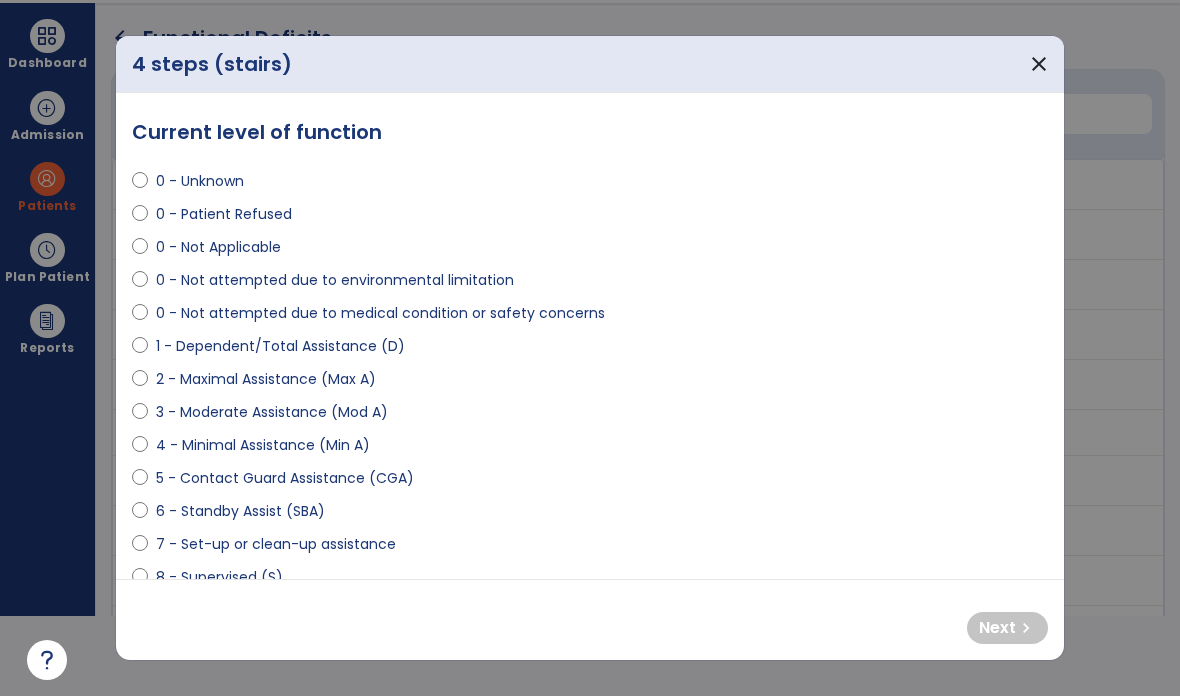 scroll, scrollTop: 0, scrollLeft: 0, axis: both 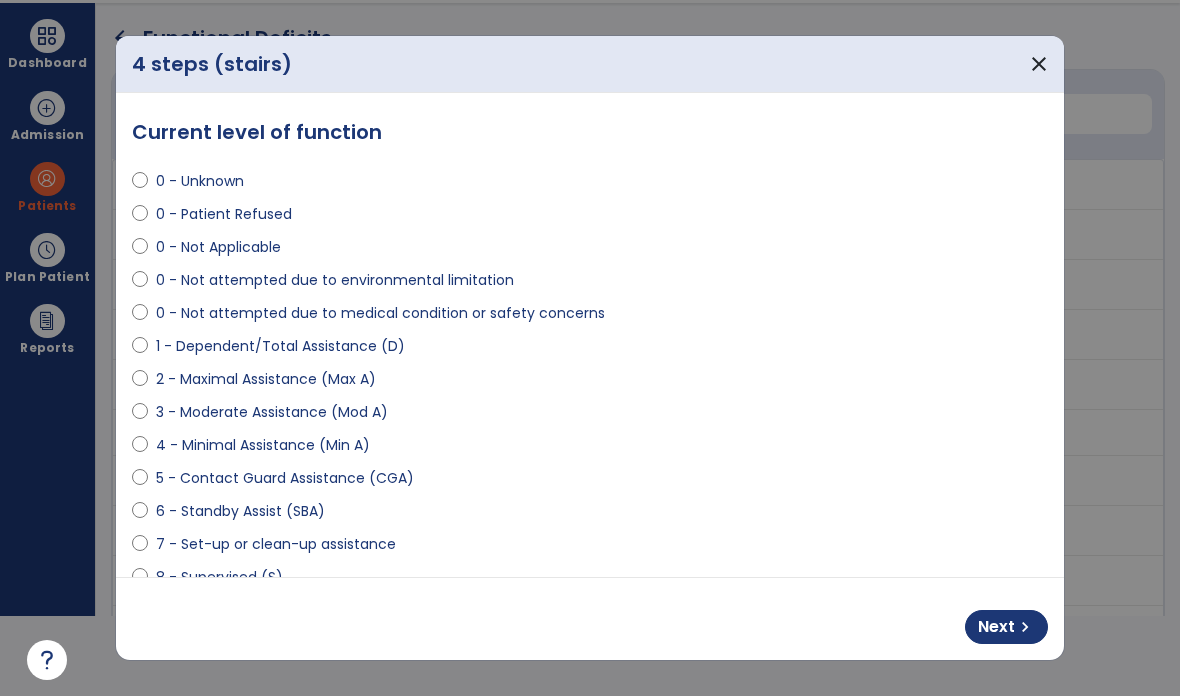 click on "Next" at bounding box center [996, 627] 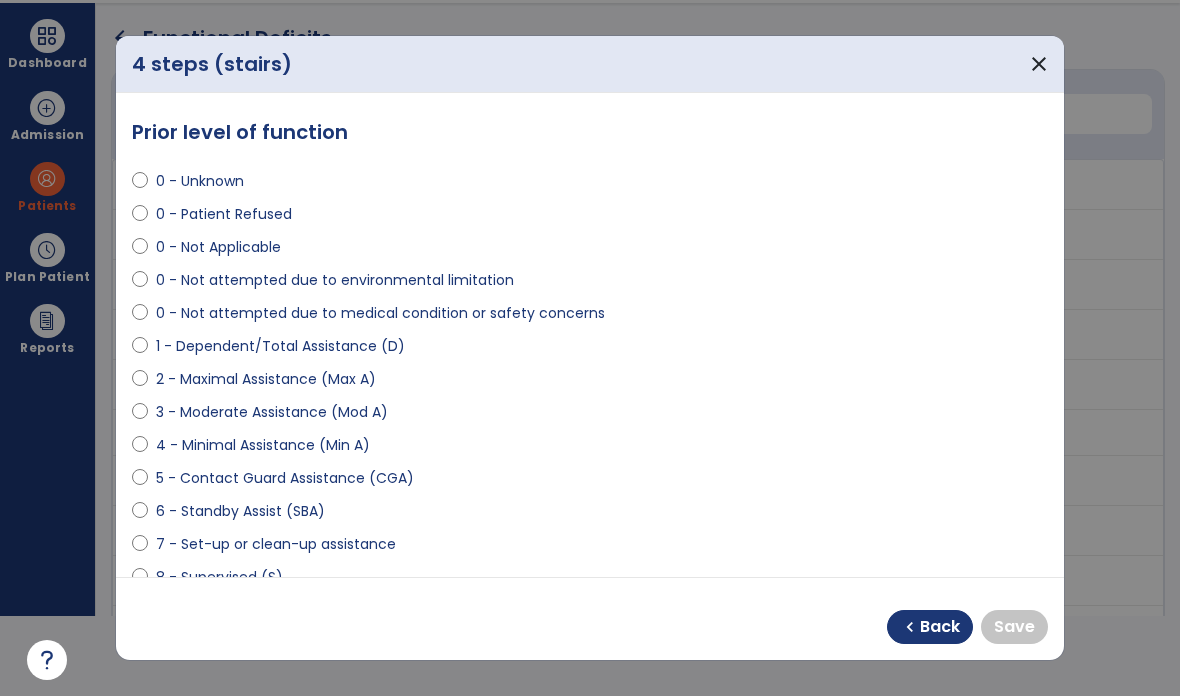 select on "**********" 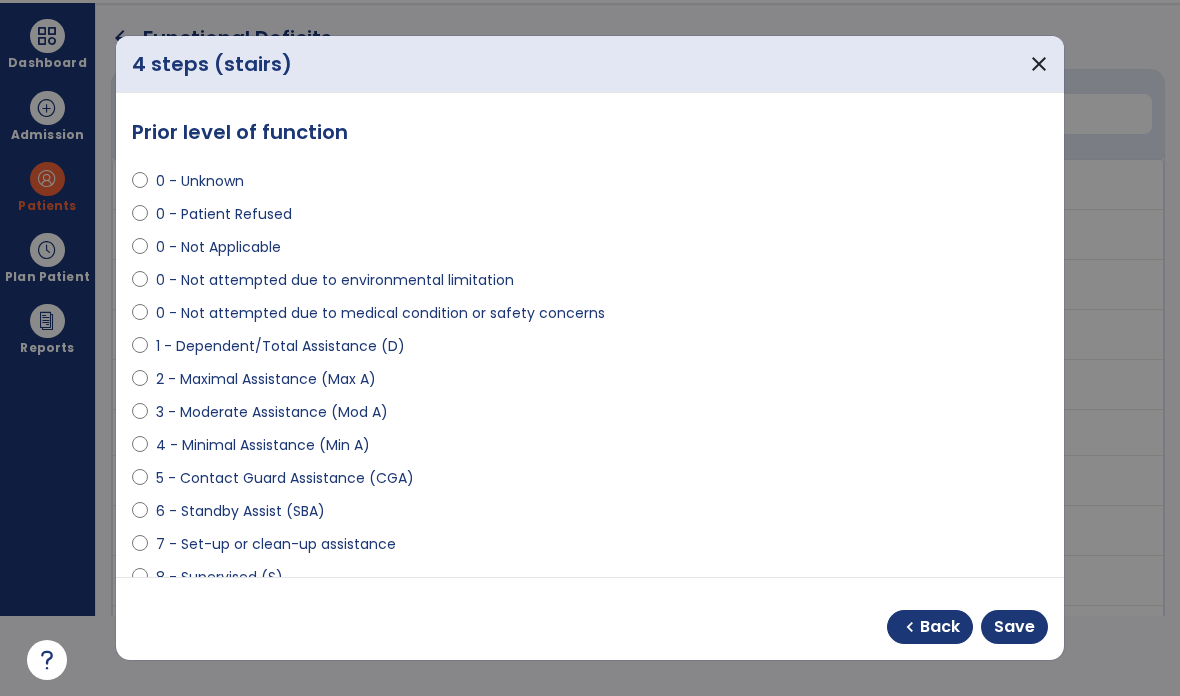 click on "Save" at bounding box center (1014, 627) 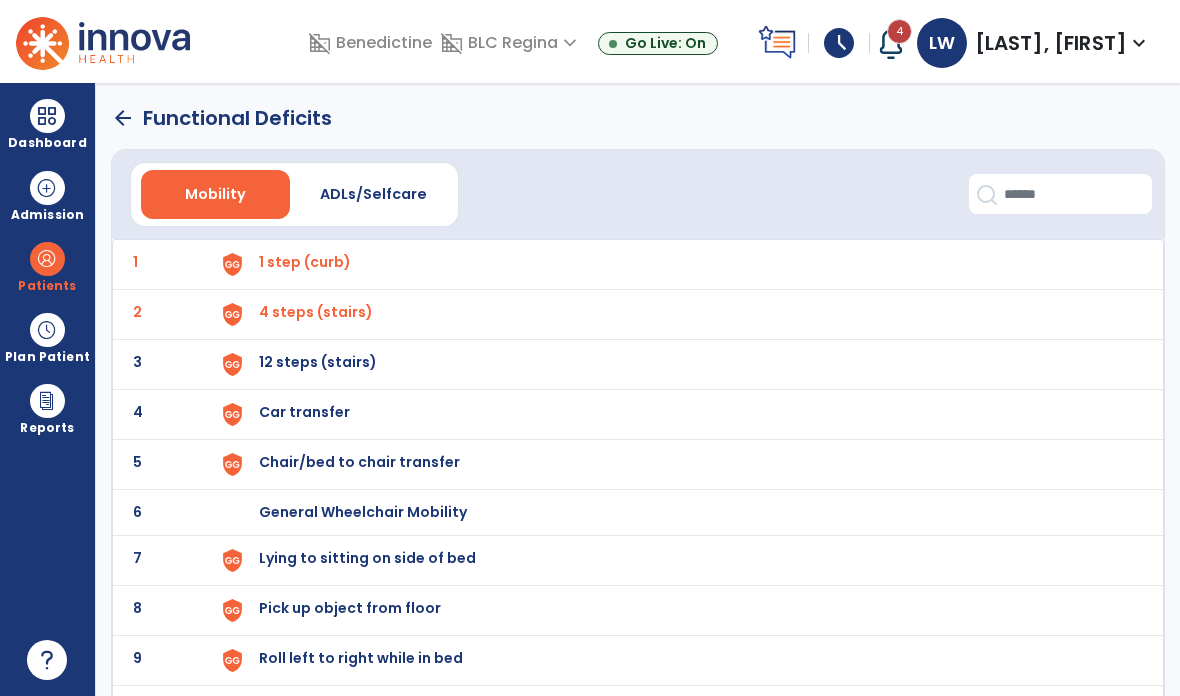 click at bounding box center [232, 264] 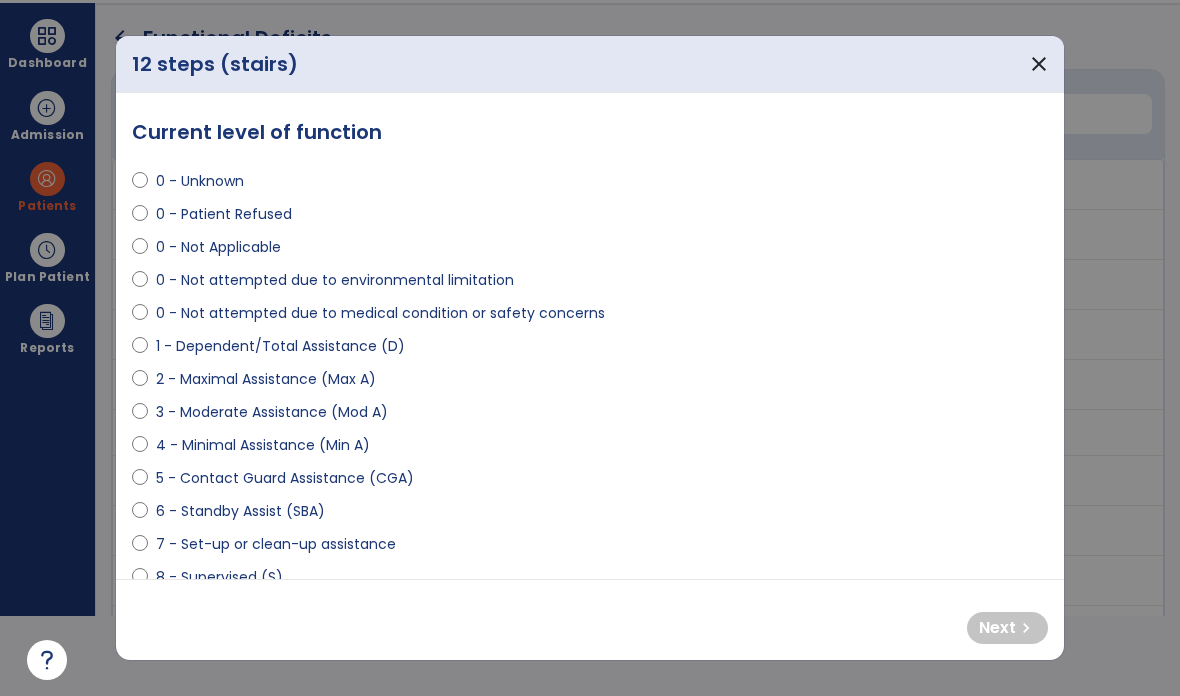 select on "**********" 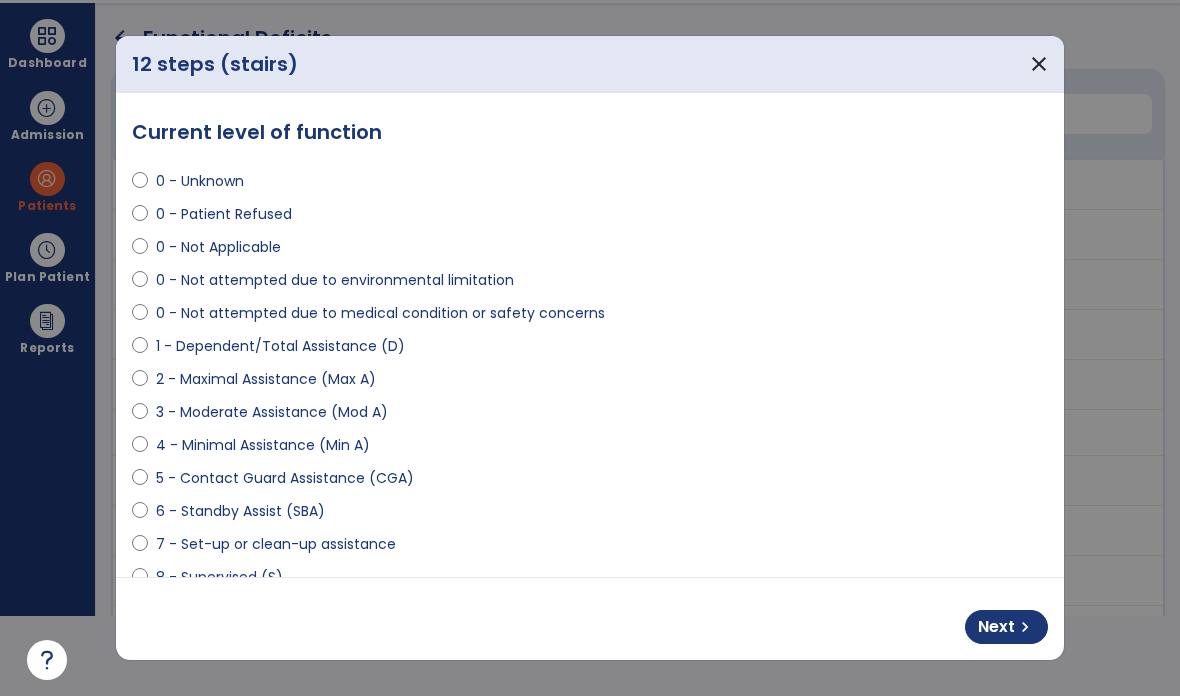 click on "chevron_right" at bounding box center (1025, 627) 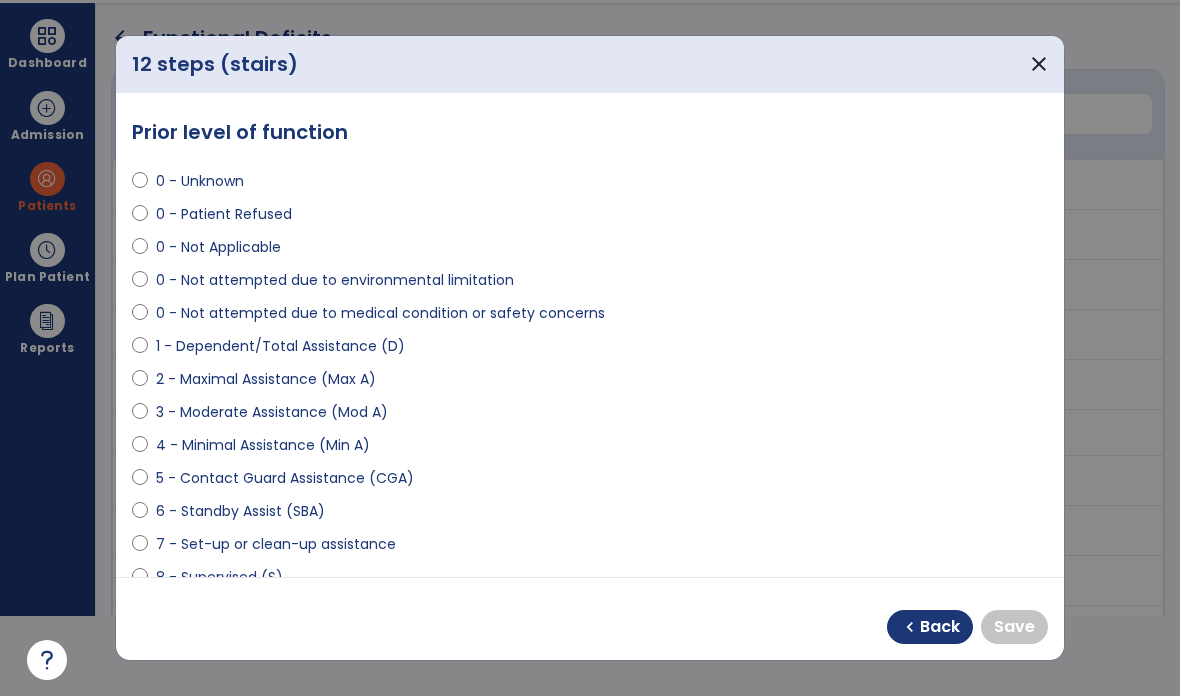 select on "**********" 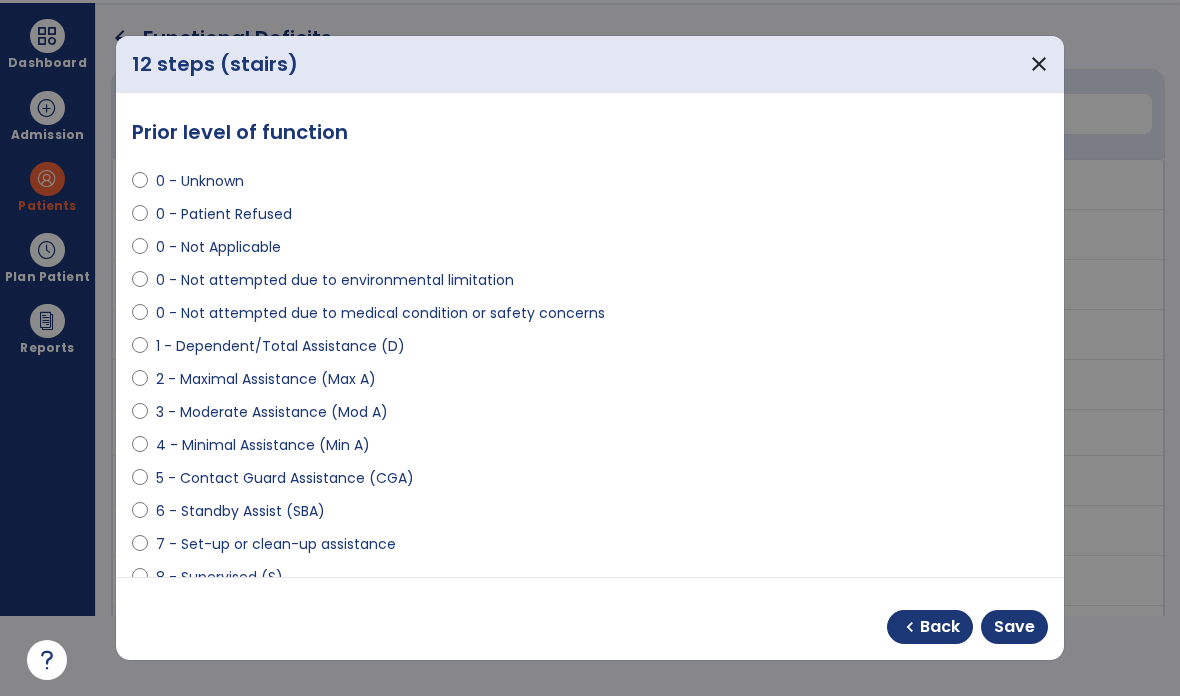 click on "Save" at bounding box center [1014, 627] 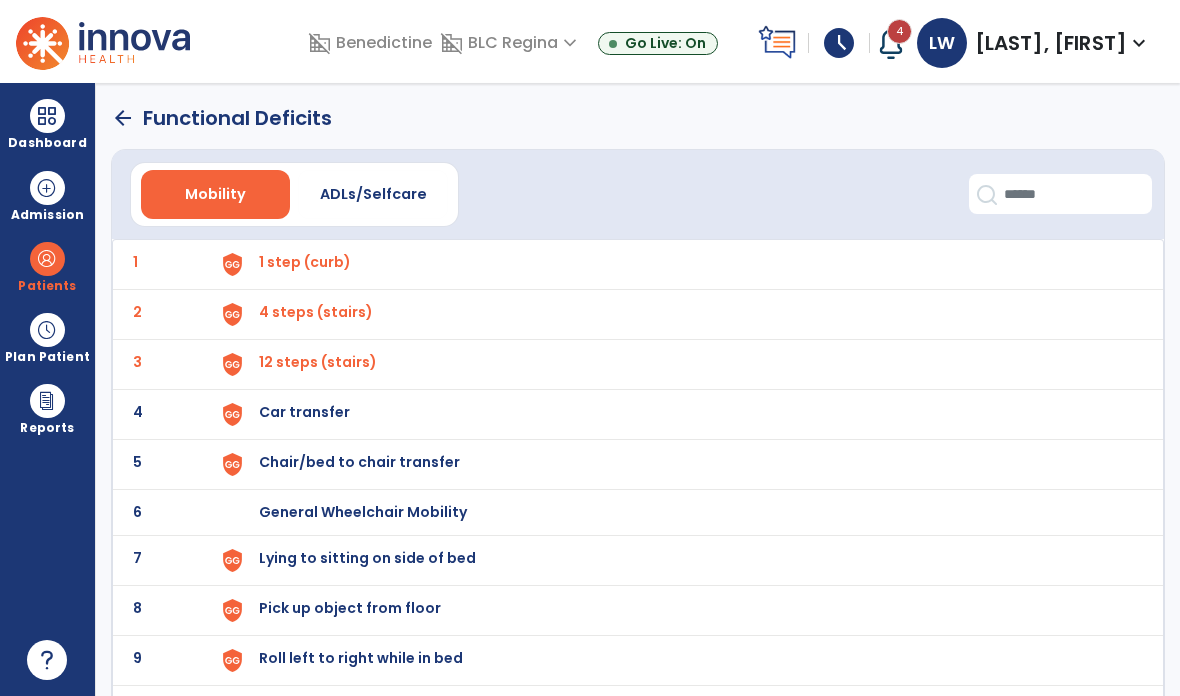 click on "Car transfer" at bounding box center [305, 262] 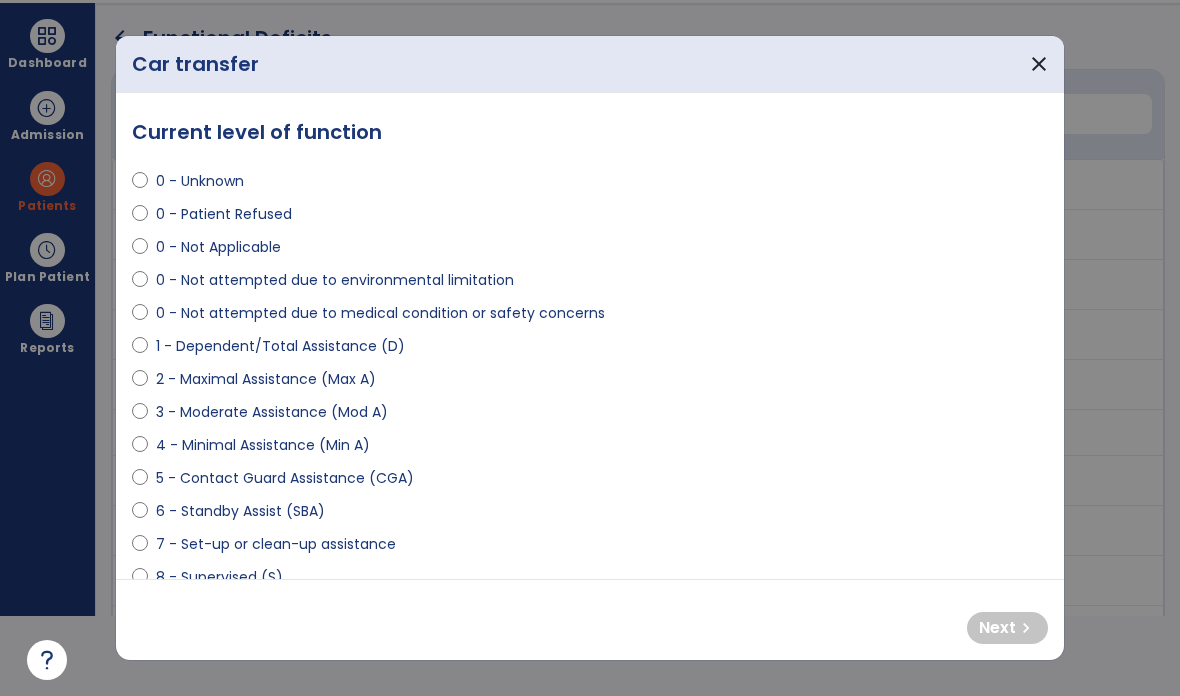 scroll, scrollTop: 0, scrollLeft: 0, axis: both 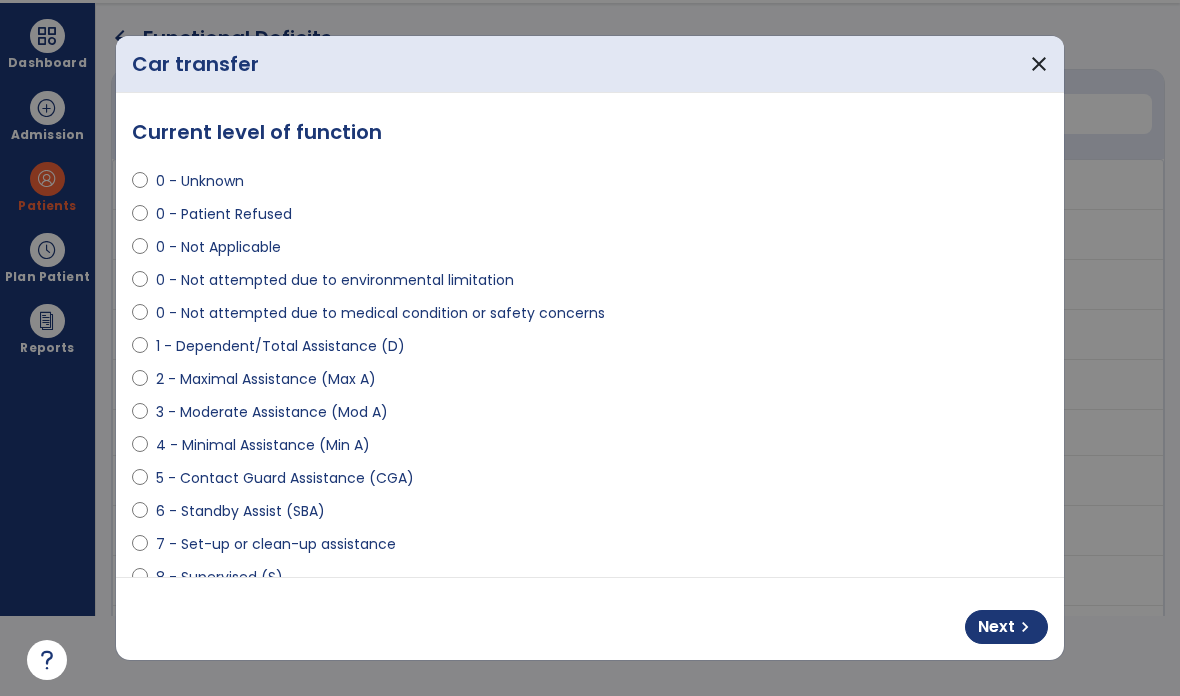click on "chevron_right" at bounding box center (1025, 627) 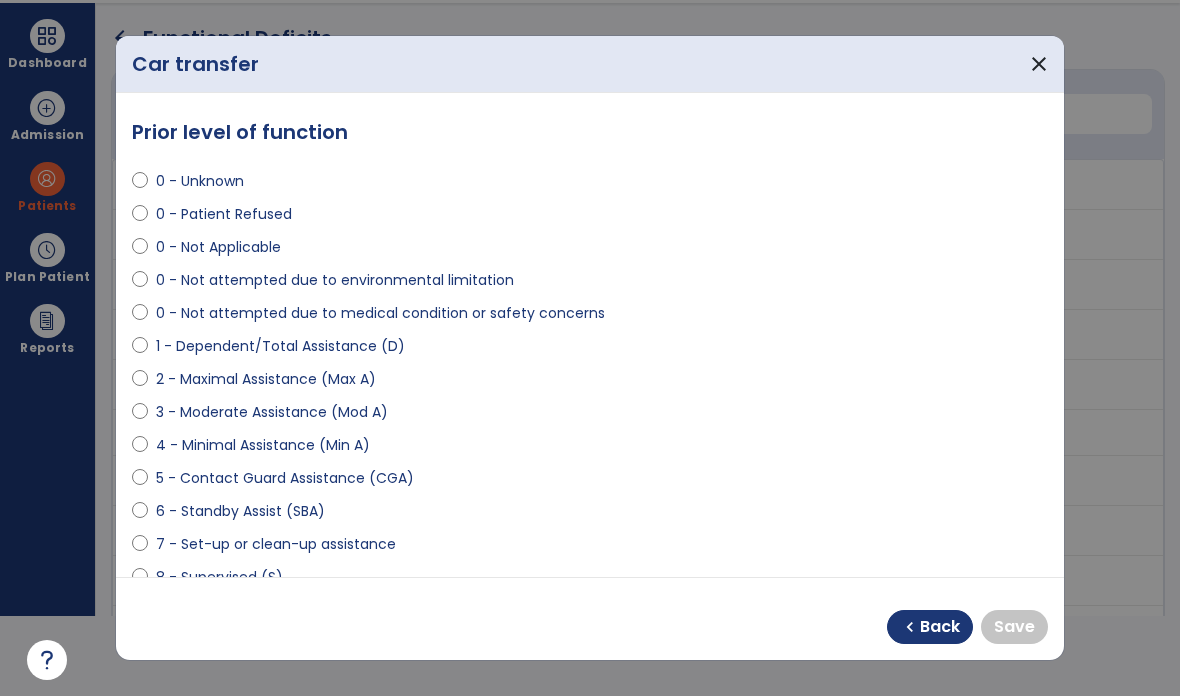 click at bounding box center (140, 515) 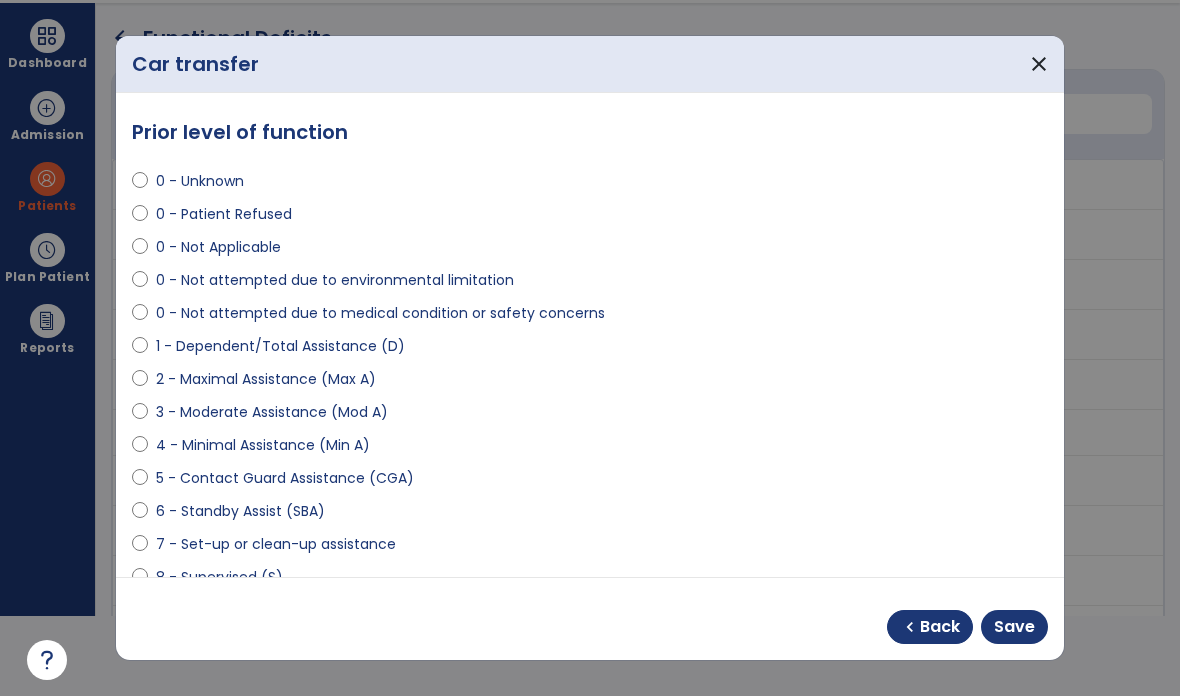 click on "Save" at bounding box center [1014, 627] 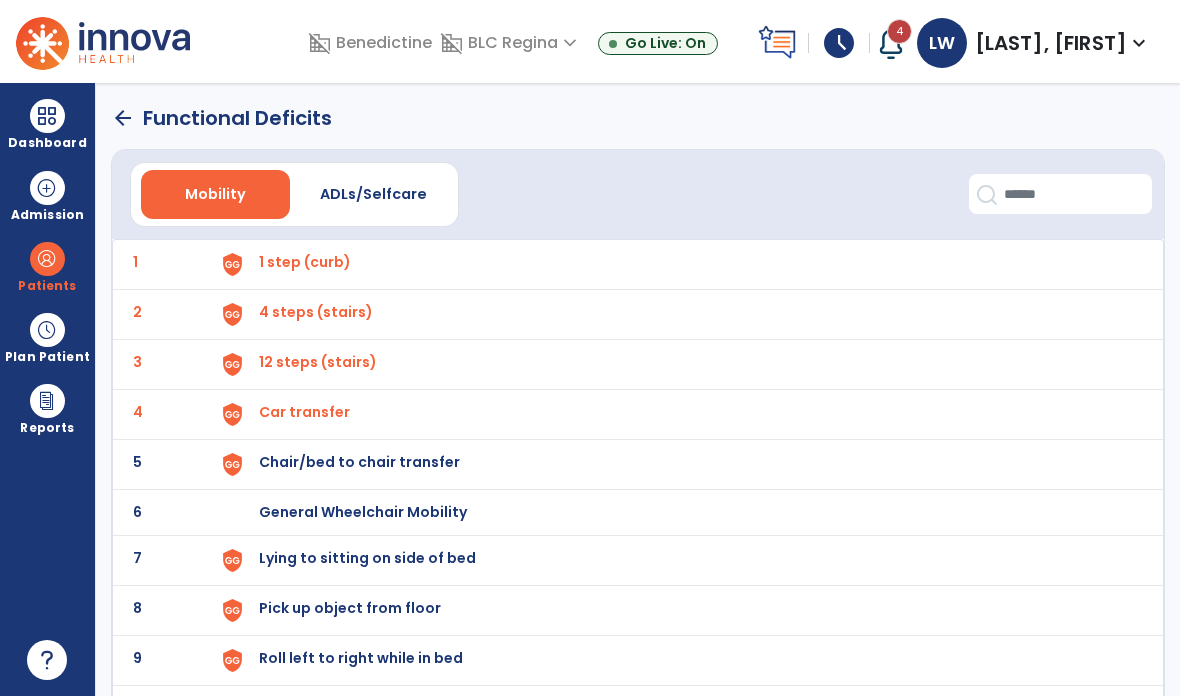 click on "Chair/bed to chair transfer" at bounding box center [681, 264] 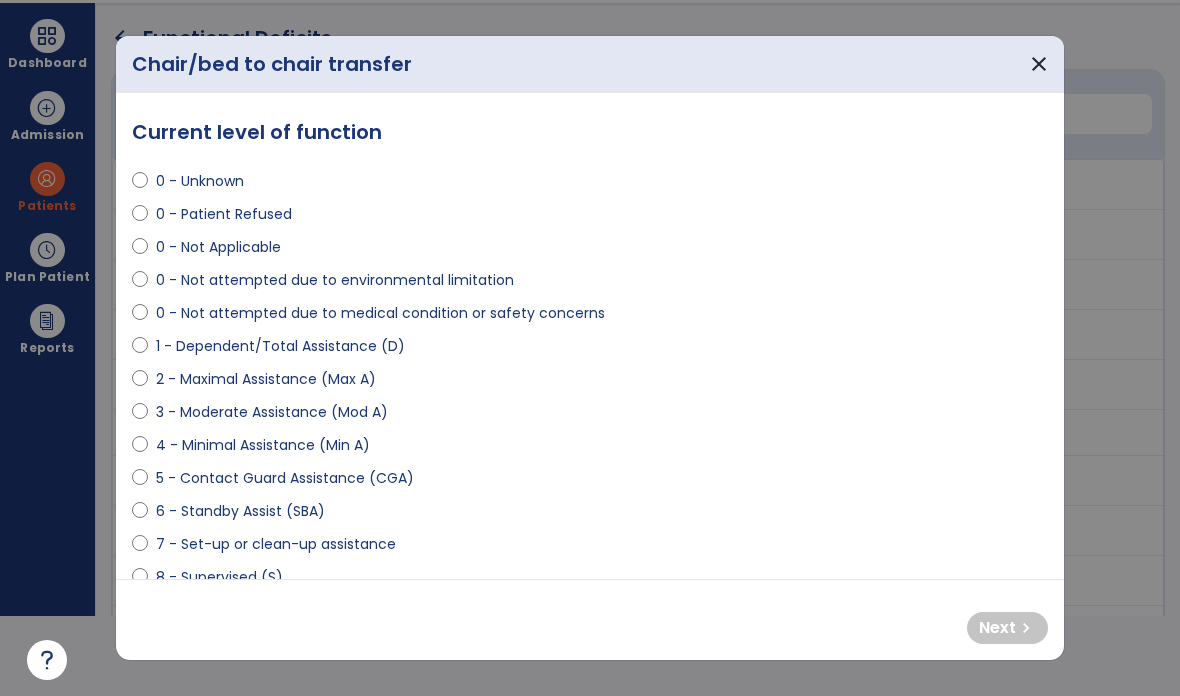 scroll, scrollTop: 0, scrollLeft: 0, axis: both 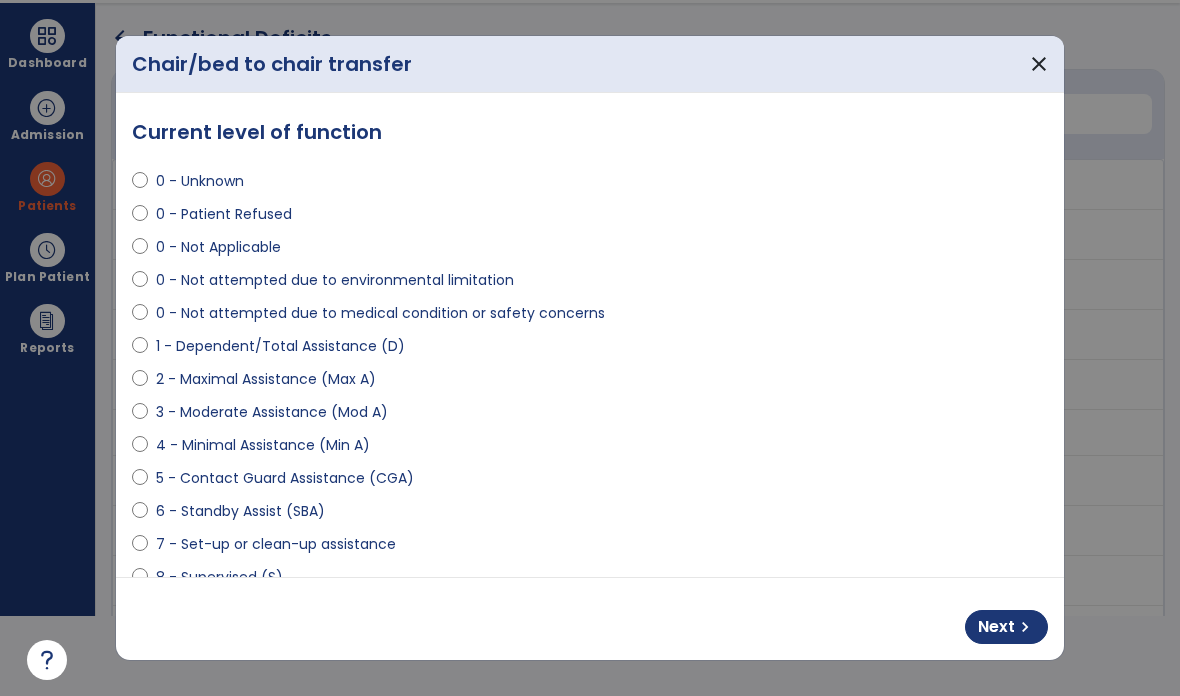 click on "Next" at bounding box center (996, 627) 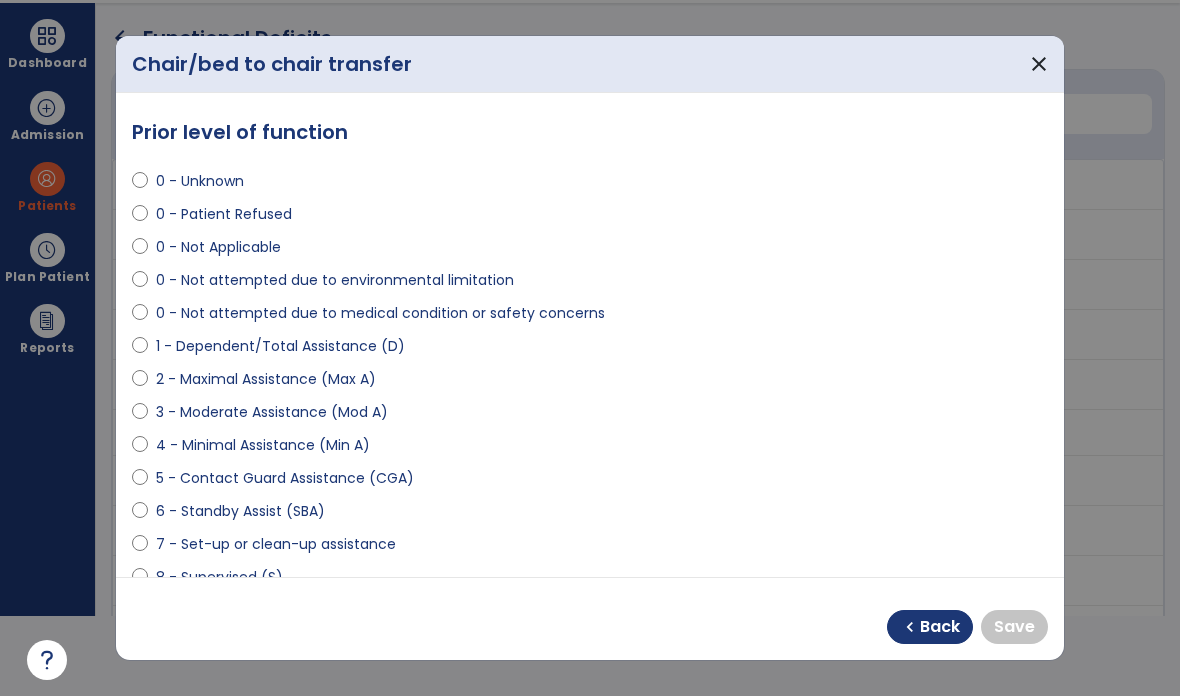 select on "**********" 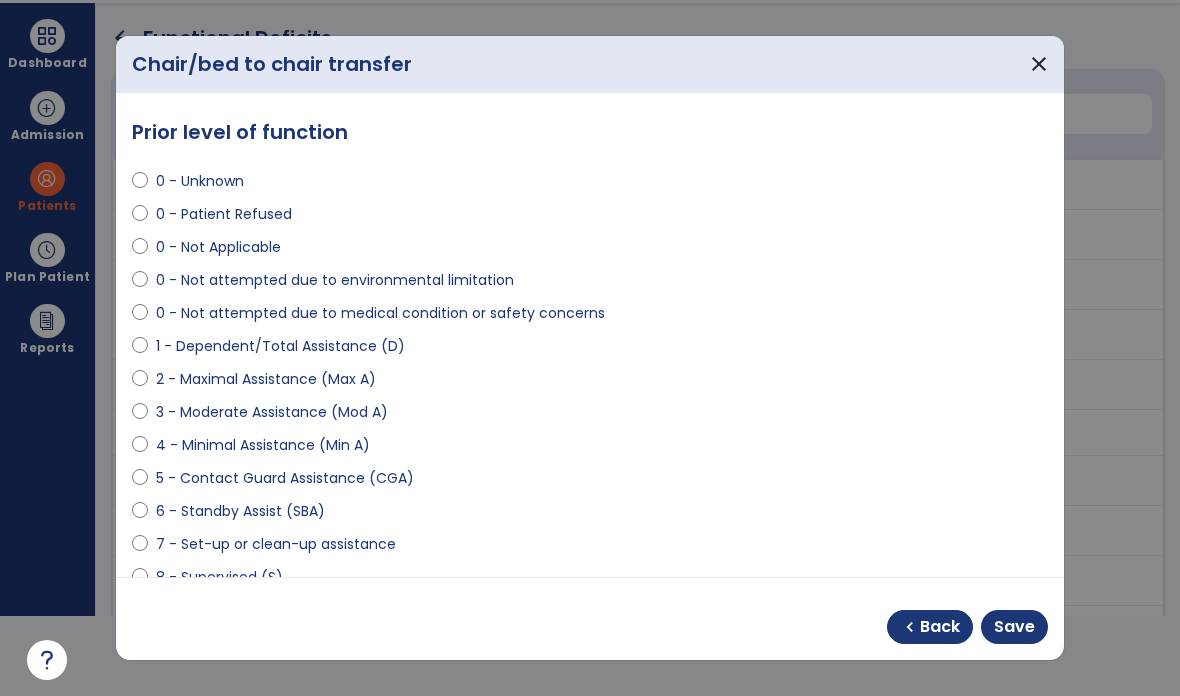 click on "Save" at bounding box center [1014, 627] 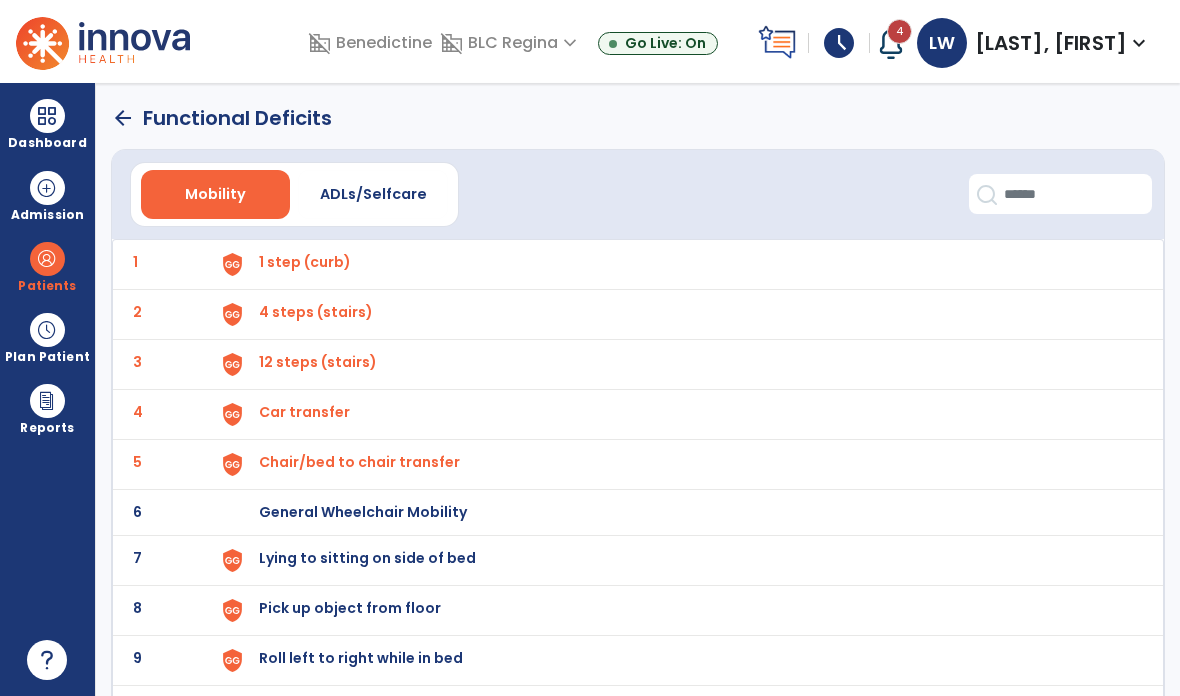 click on "Lying to sitting on side of bed" at bounding box center [305, 262] 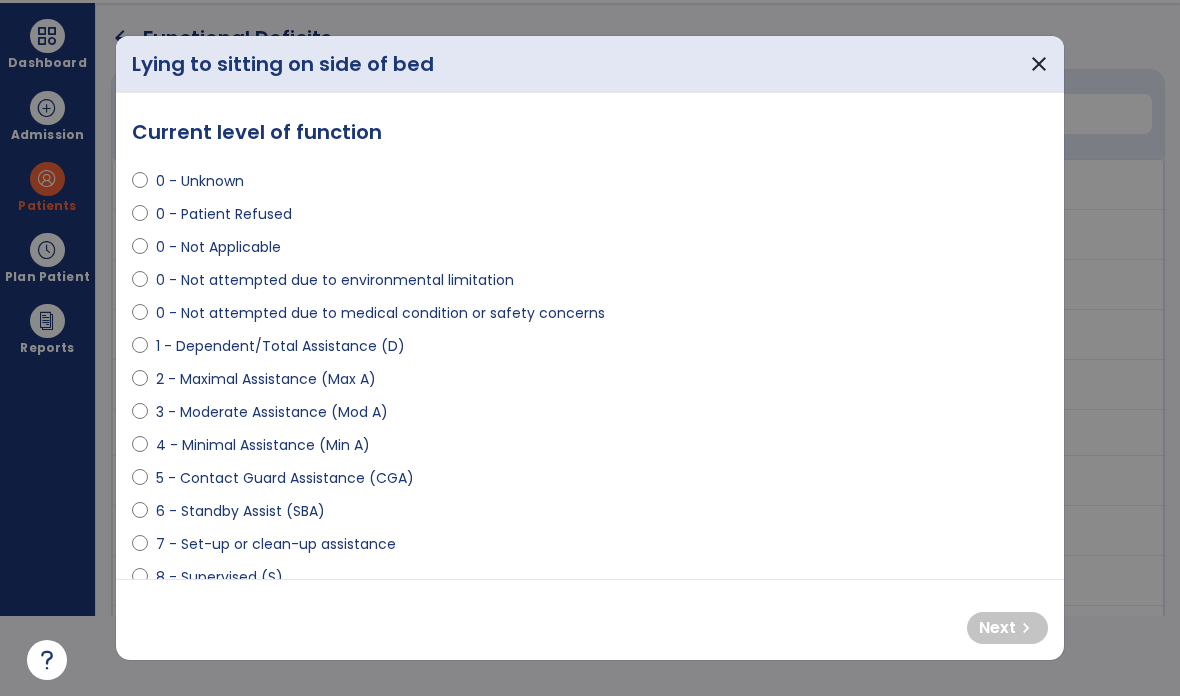 click at bounding box center (140, 218) 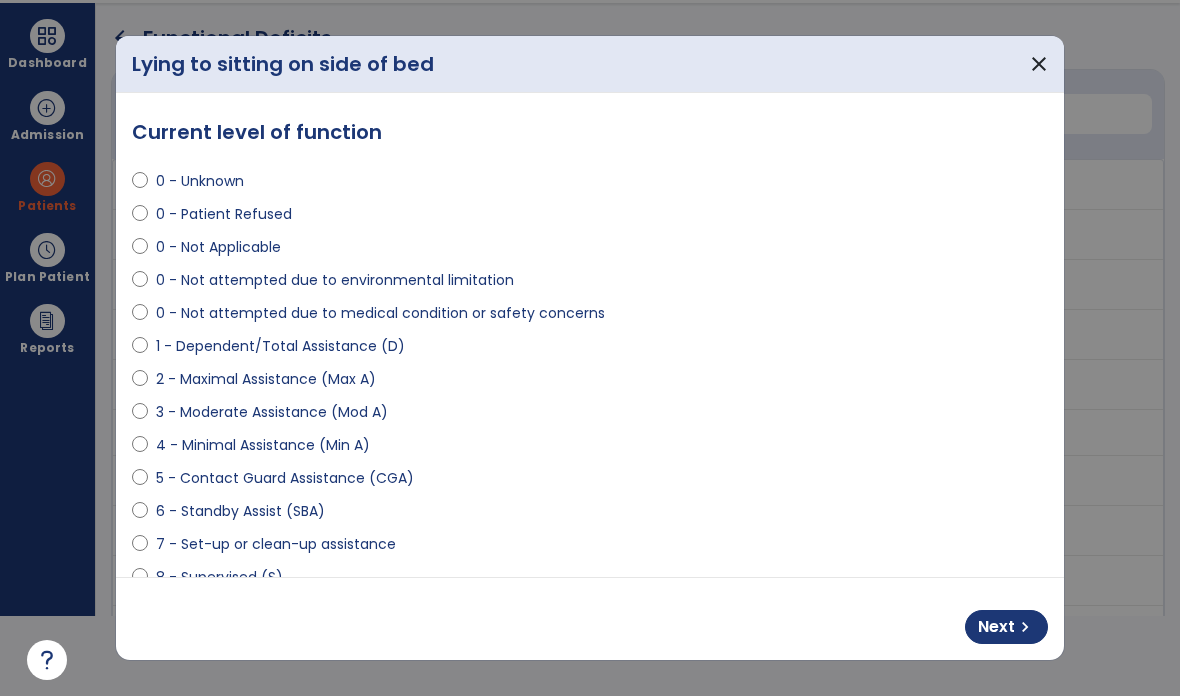 click on "Next" at bounding box center [996, 627] 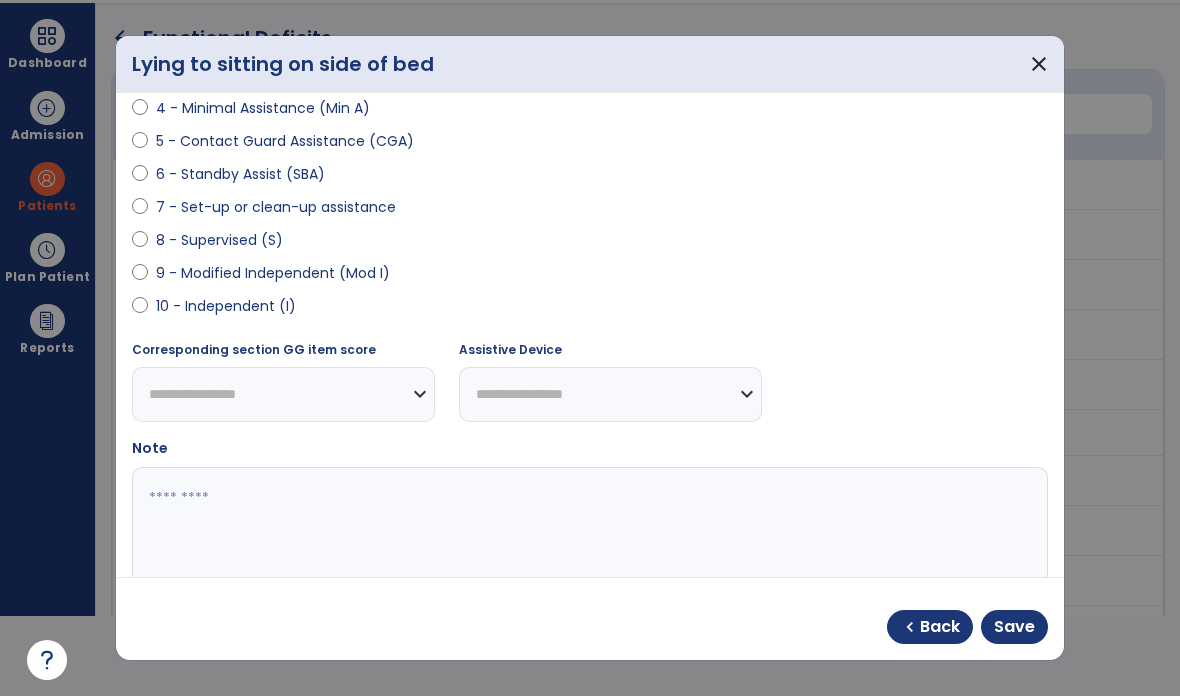 scroll, scrollTop: 337, scrollLeft: 0, axis: vertical 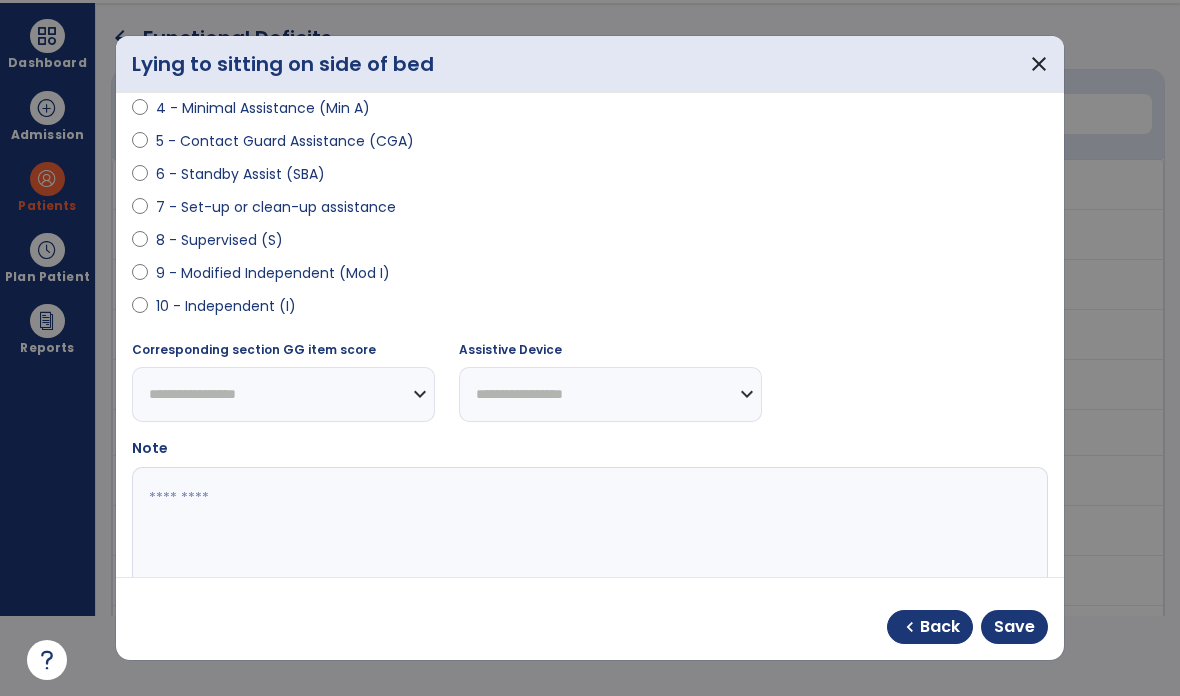 click at bounding box center (590, 542) 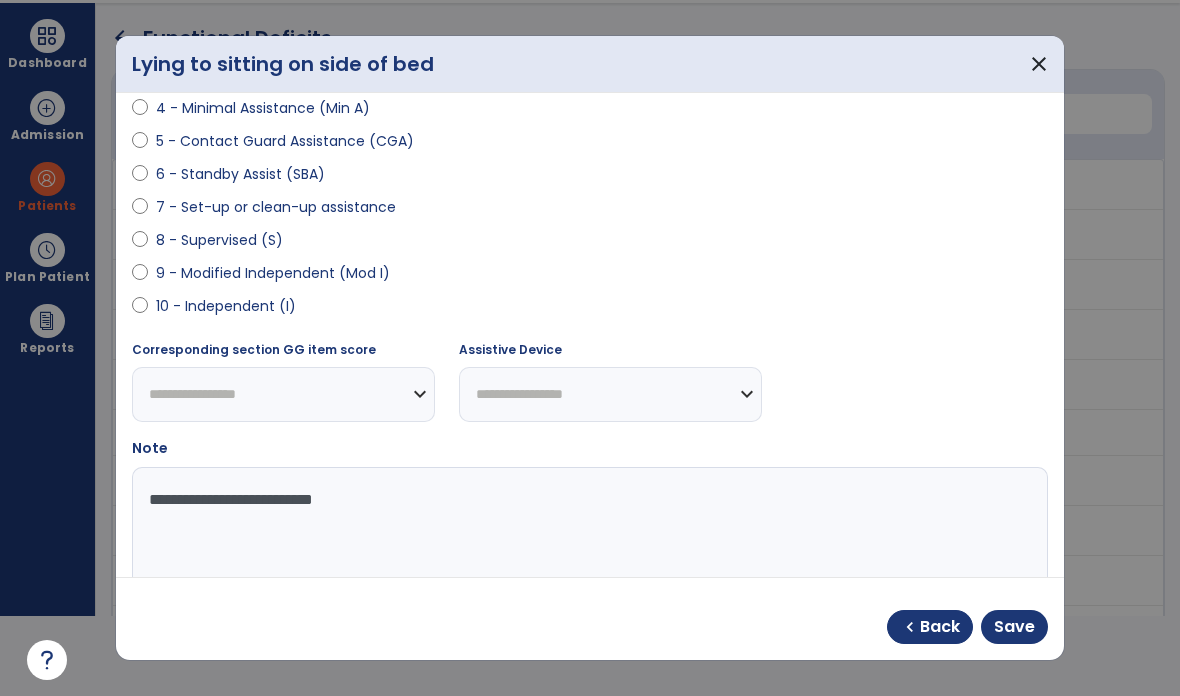 type on "**********" 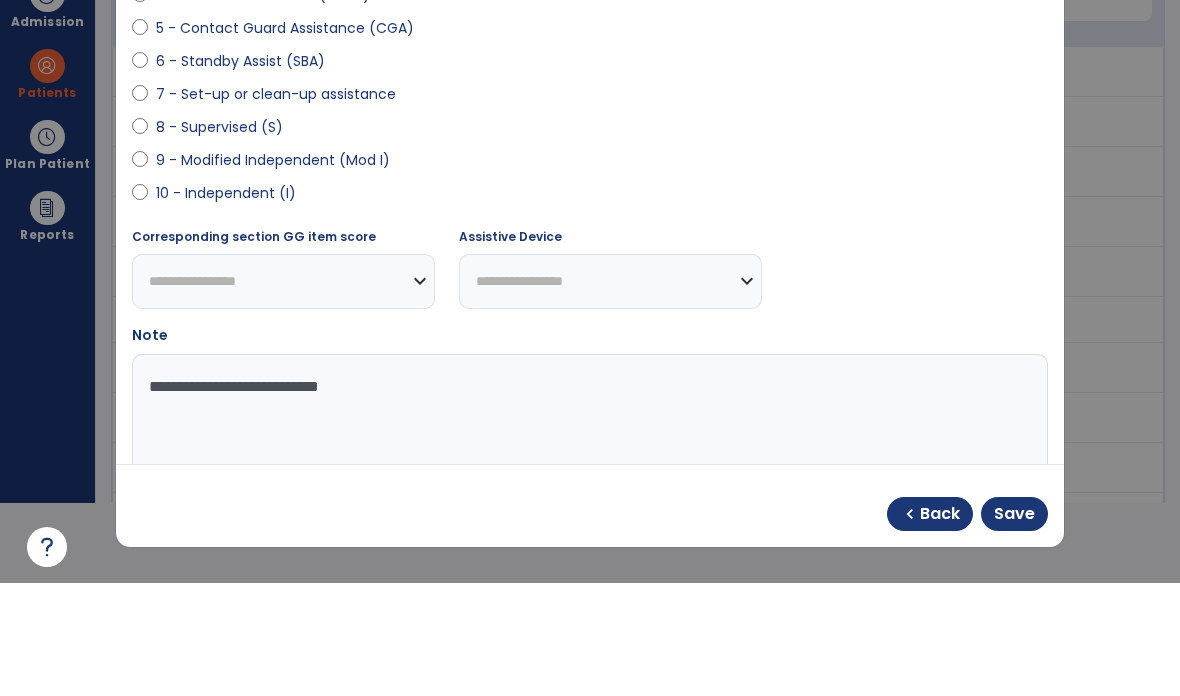 click on "Save" at bounding box center (1014, 627) 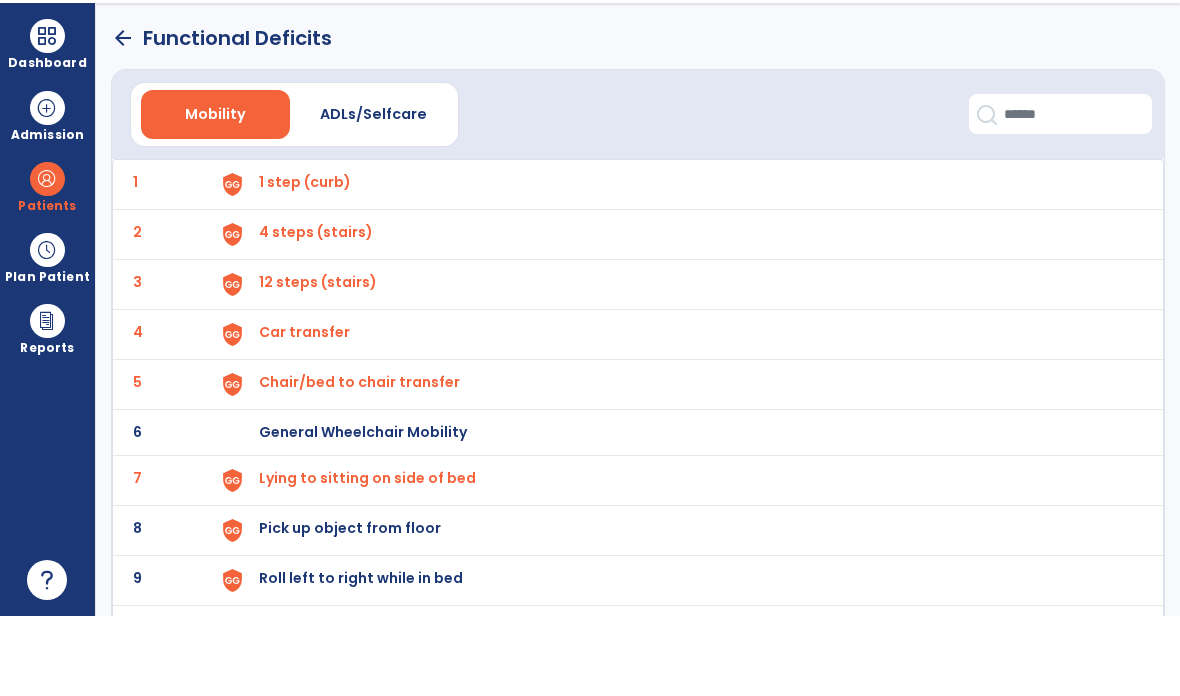 scroll, scrollTop: 80, scrollLeft: 0, axis: vertical 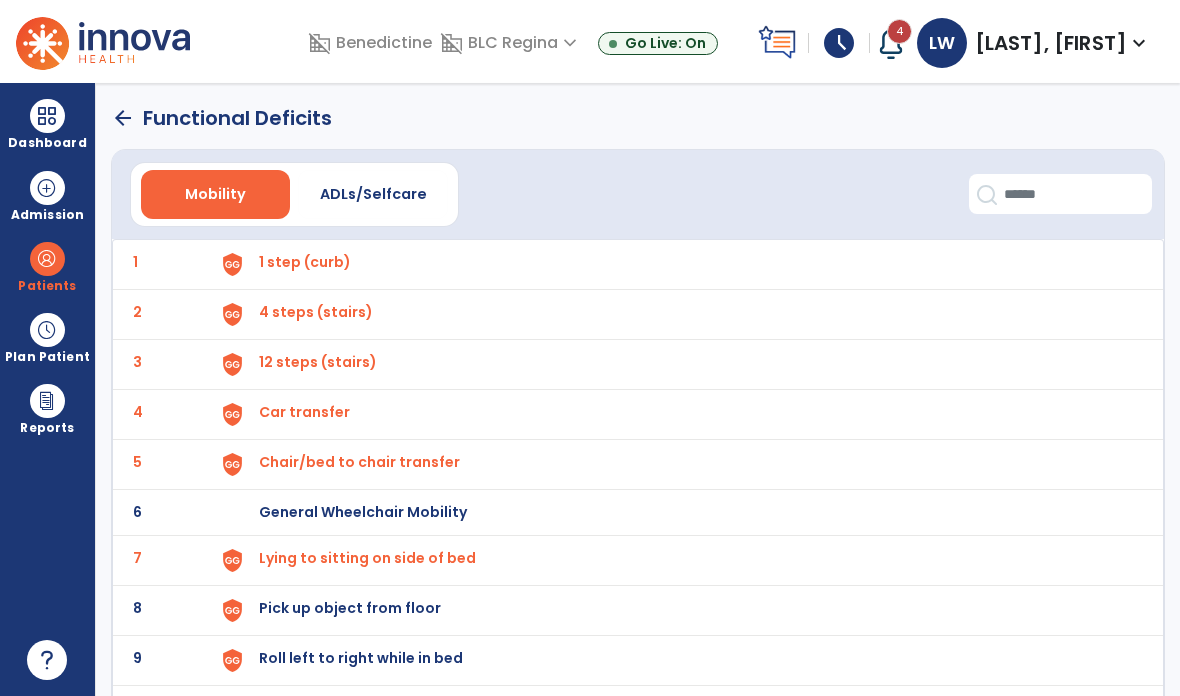 click on "Pick up object from floor" at bounding box center [681, 264] 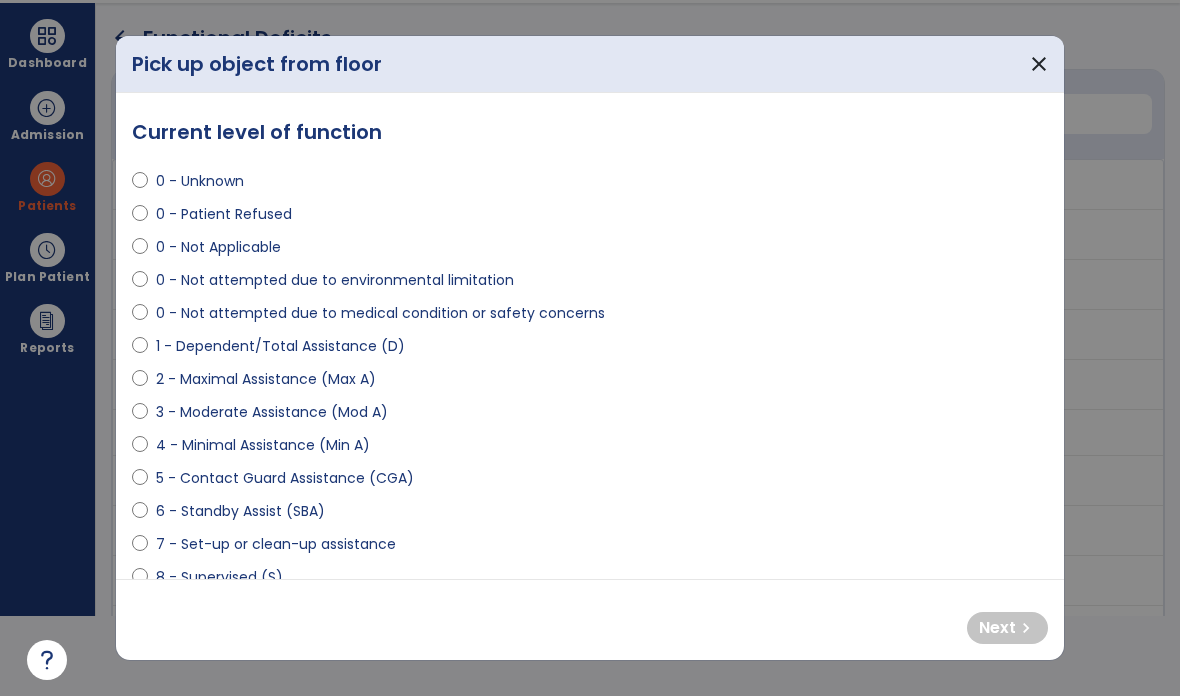 scroll, scrollTop: 0, scrollLeft: 0, axis: both 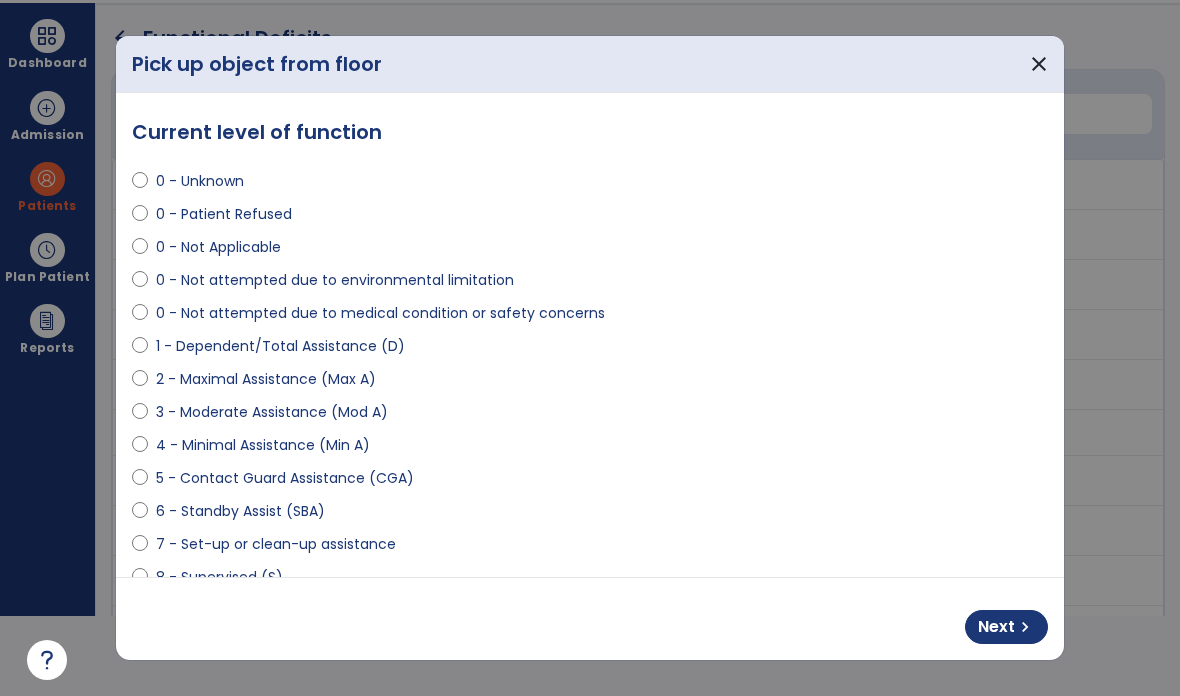 click on "Next" at bounding box center [996, 627] 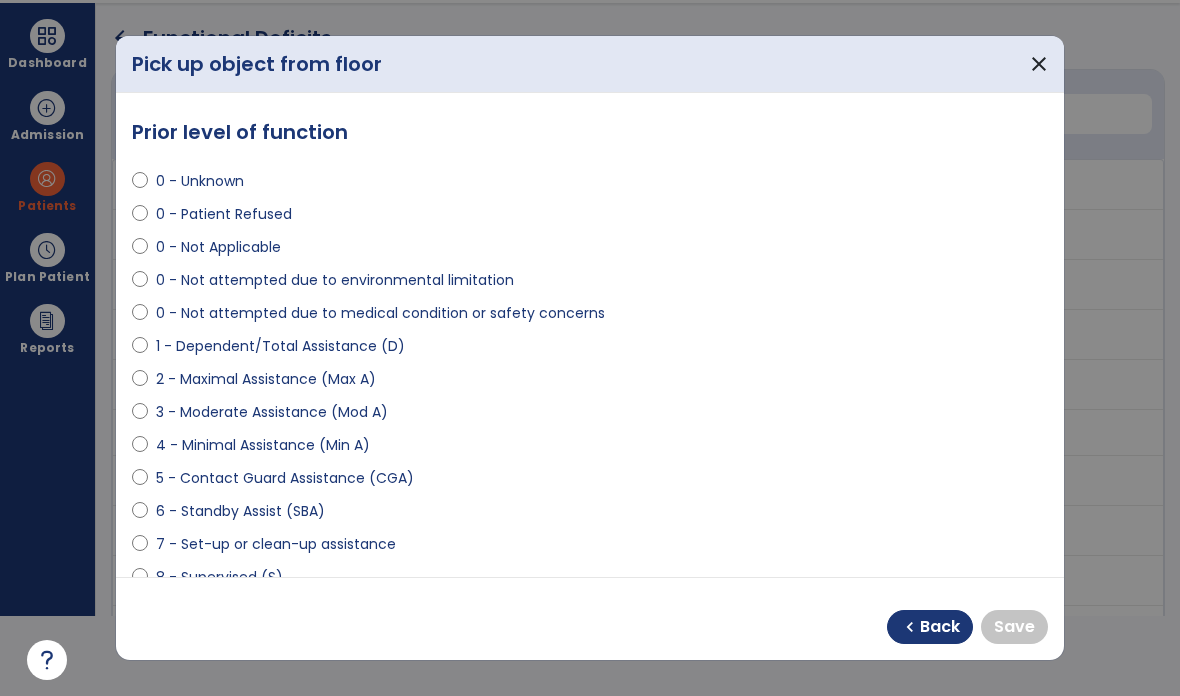 select on "**********" 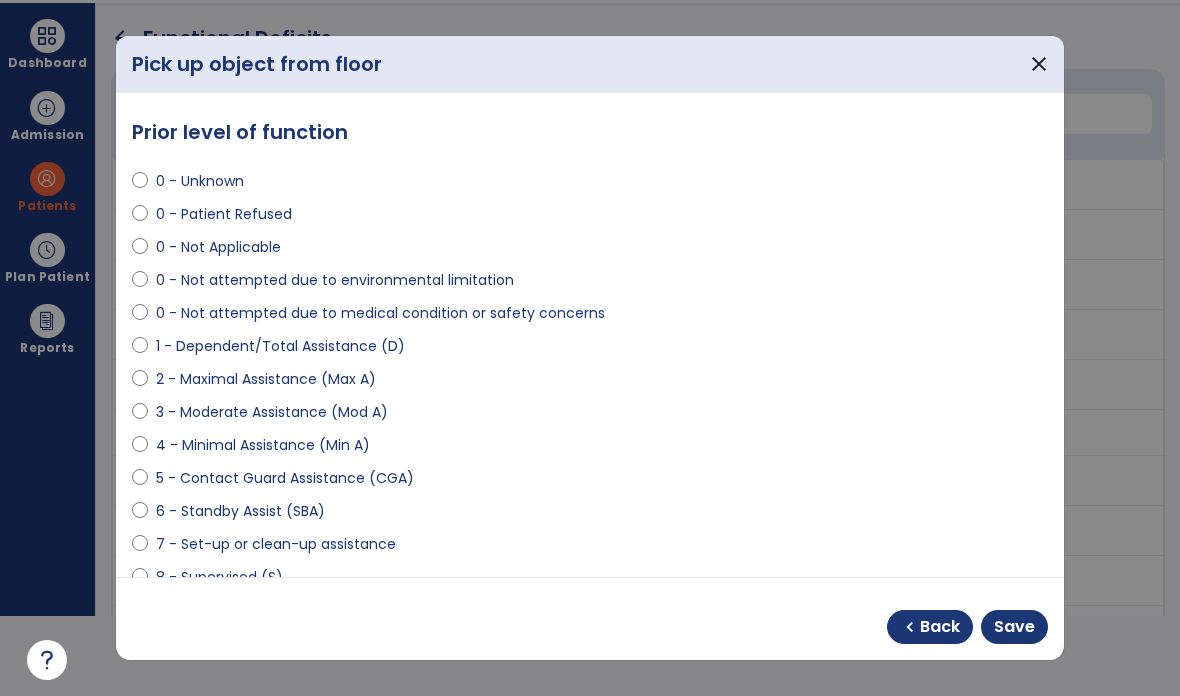 click on "Save" at bounding box center [1014, 627] 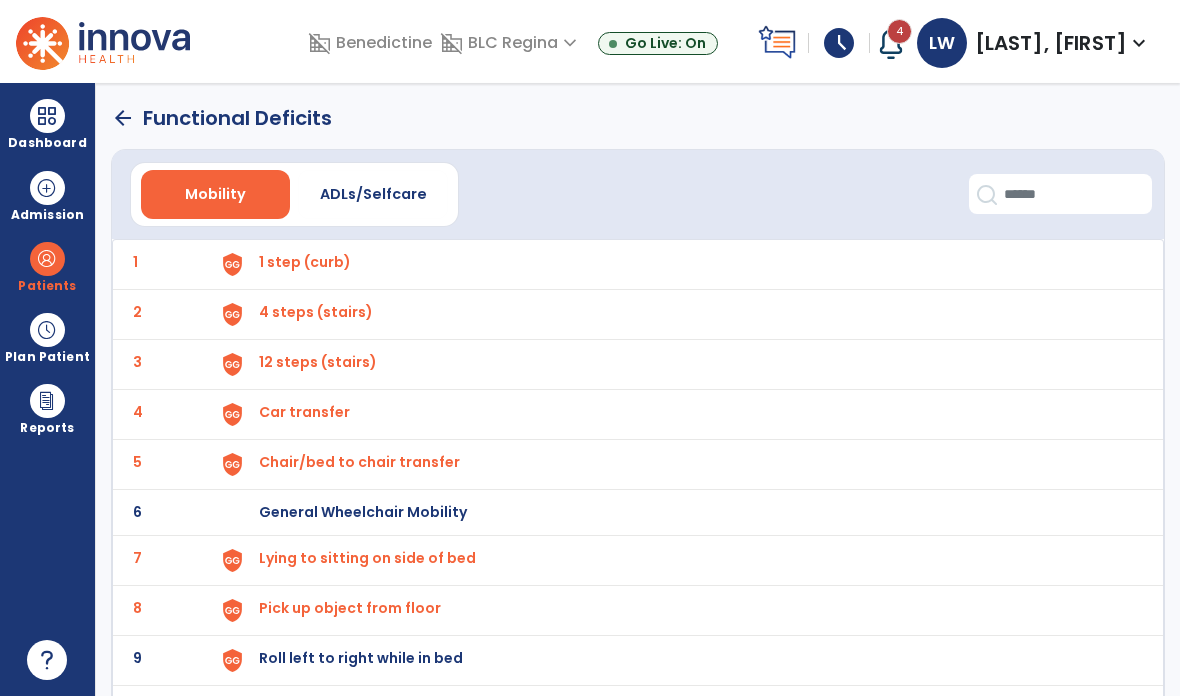 click on "Roll left to right while in bed" at bounding box center (305, 262) 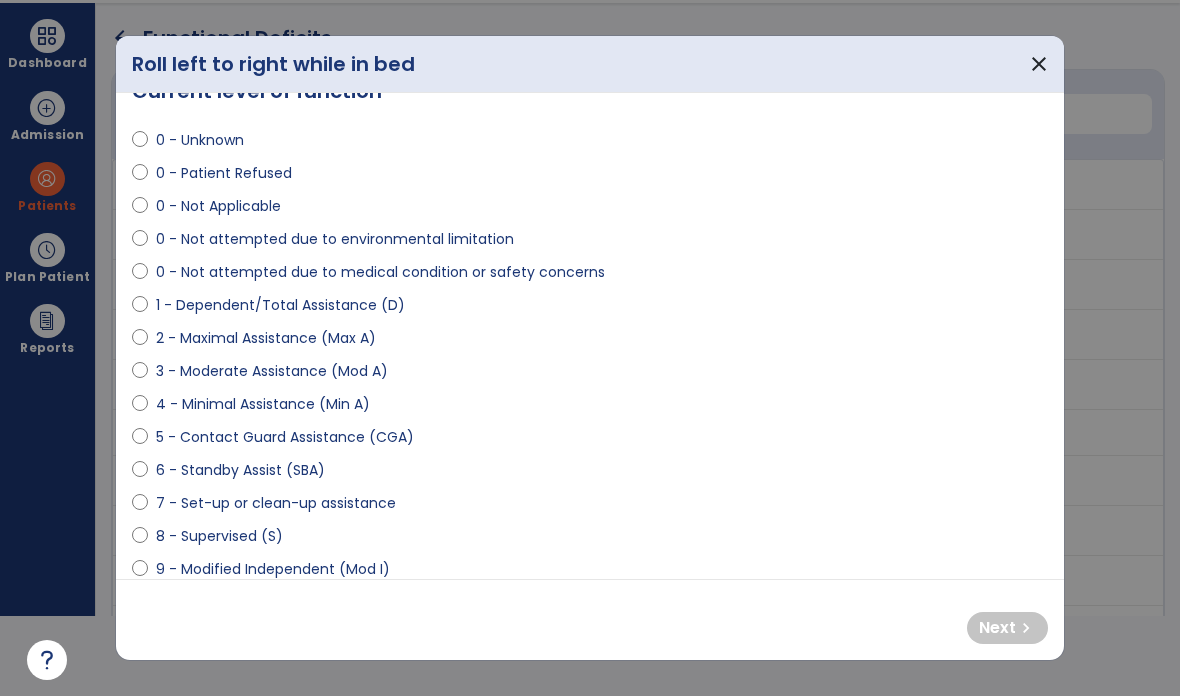 scroll, scrollTop: 42, scrollLeft: 0, axis: vertical 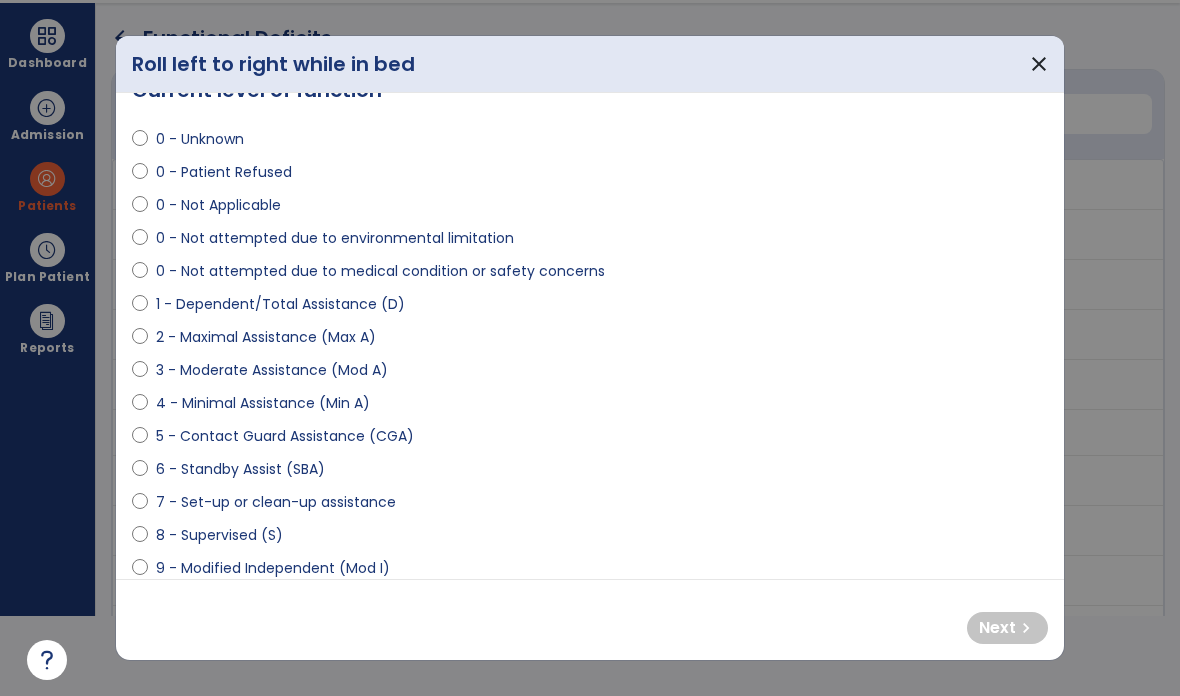 select on "**********" 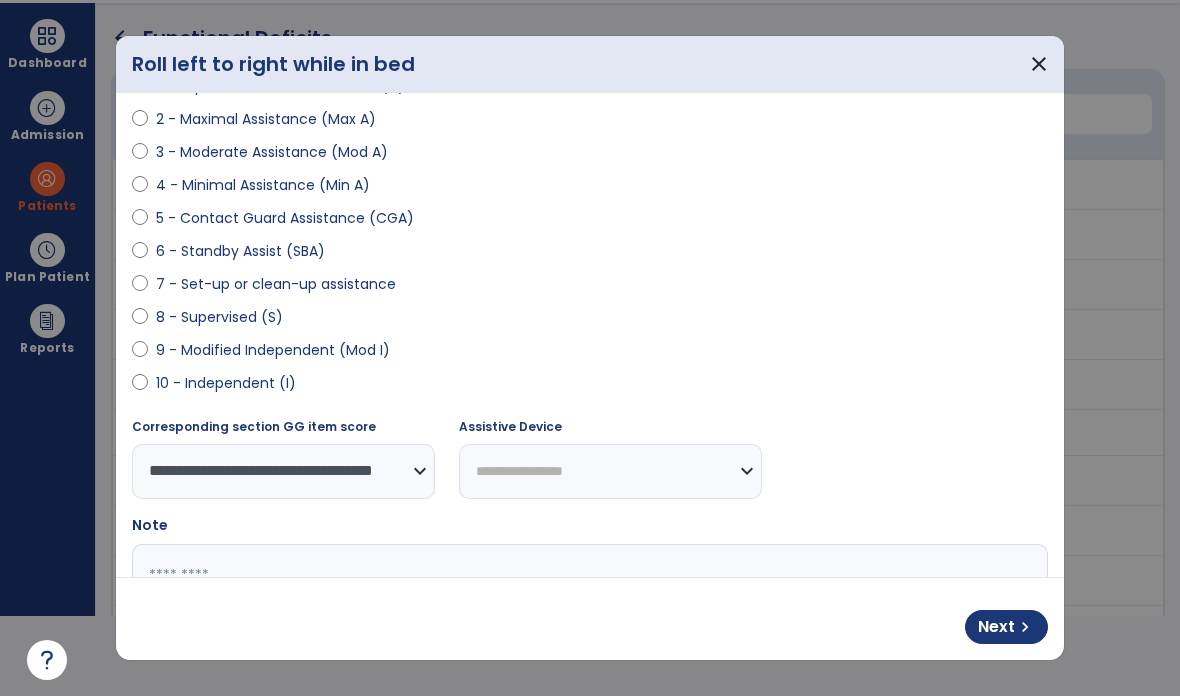 scroll, scrollTop: 306, scrollLeft: 0, axis: vertical 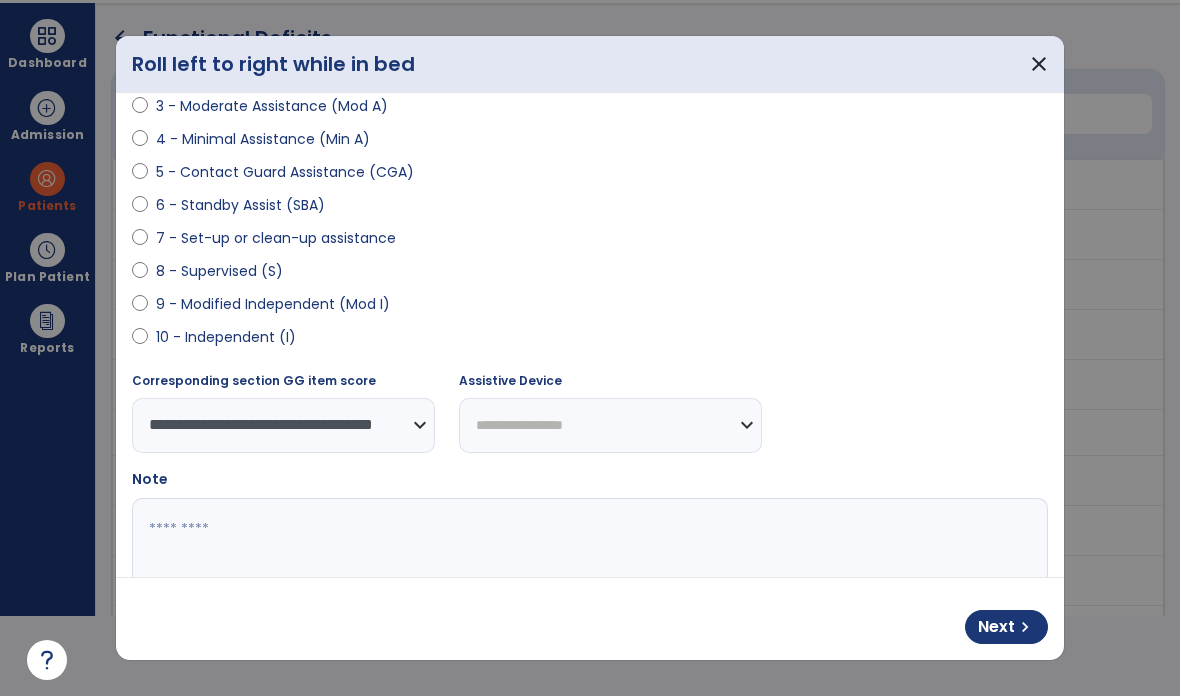 click at bounding box center [590, 573] 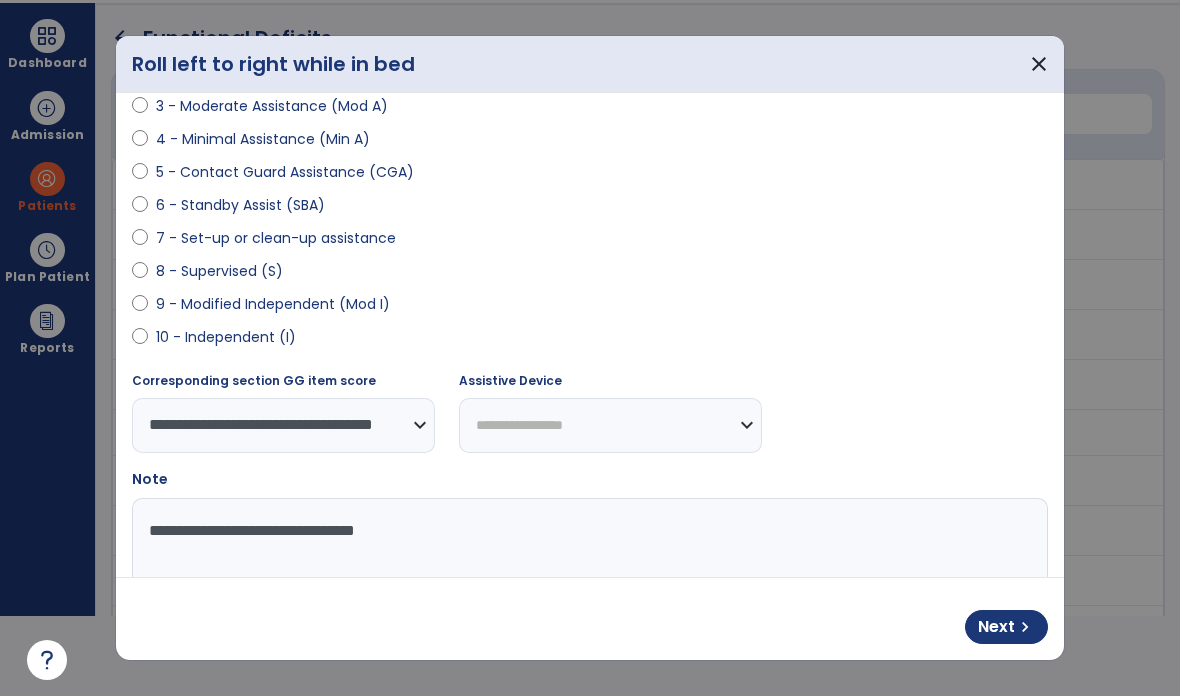 type on "**********" 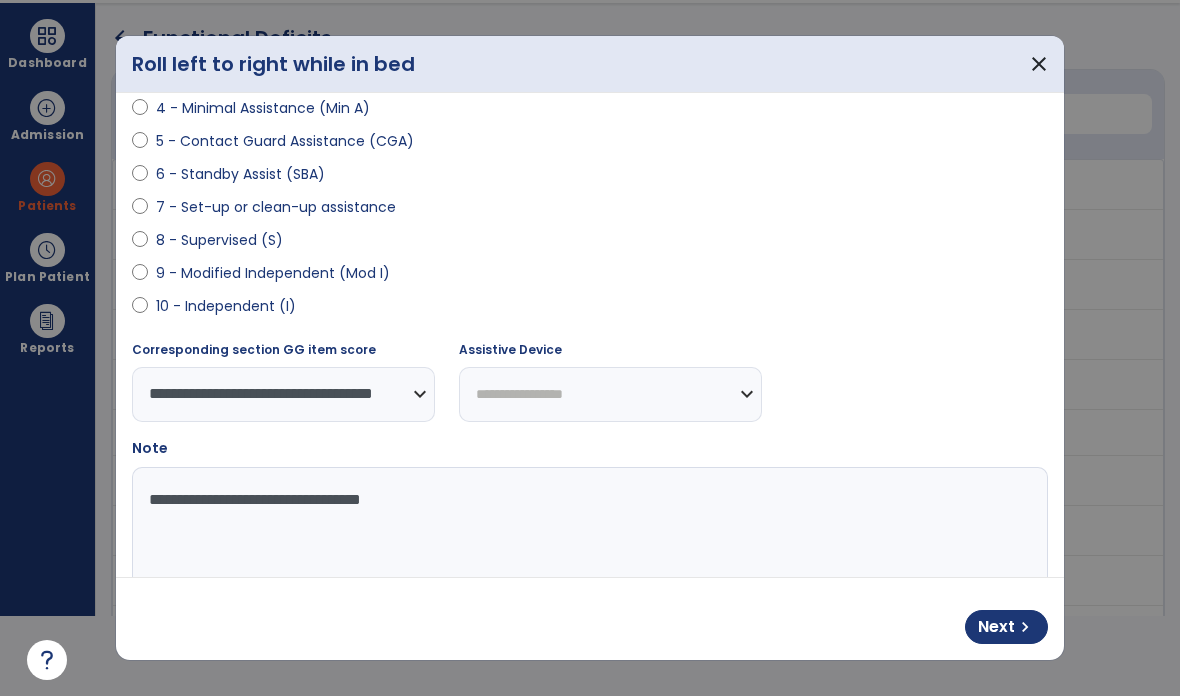 scroll, scrollTop: 337, scrollLeft: 0, axis: vertical 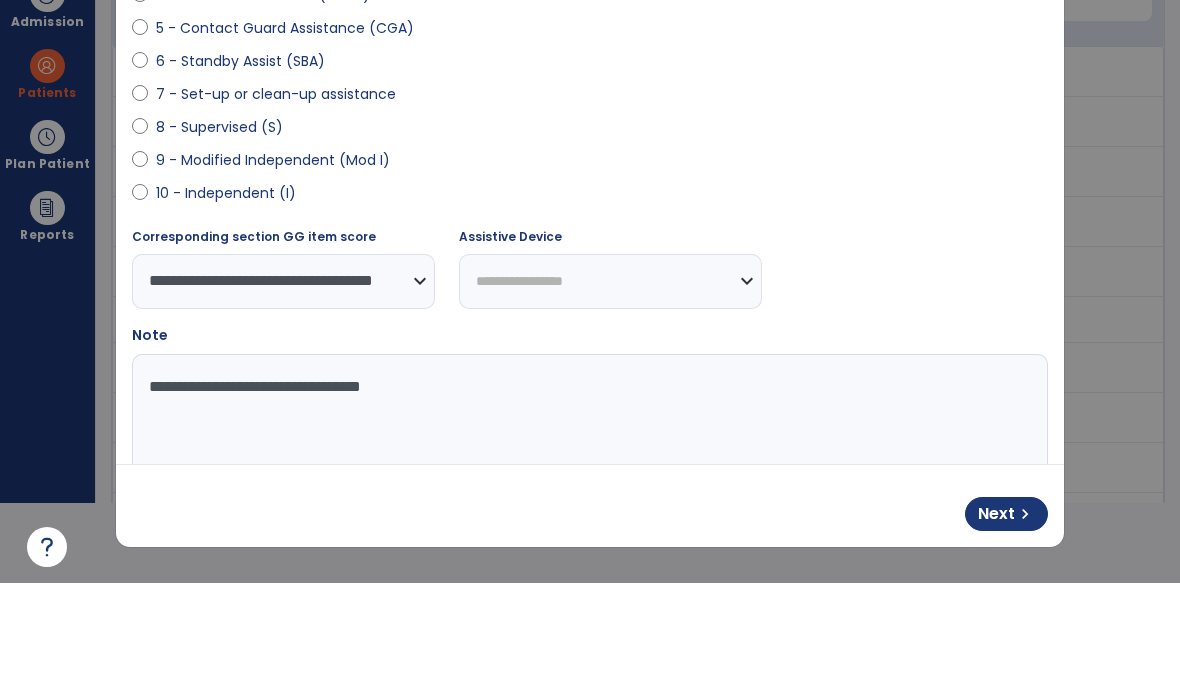 click on "Next" at bounding box center [996, 627] 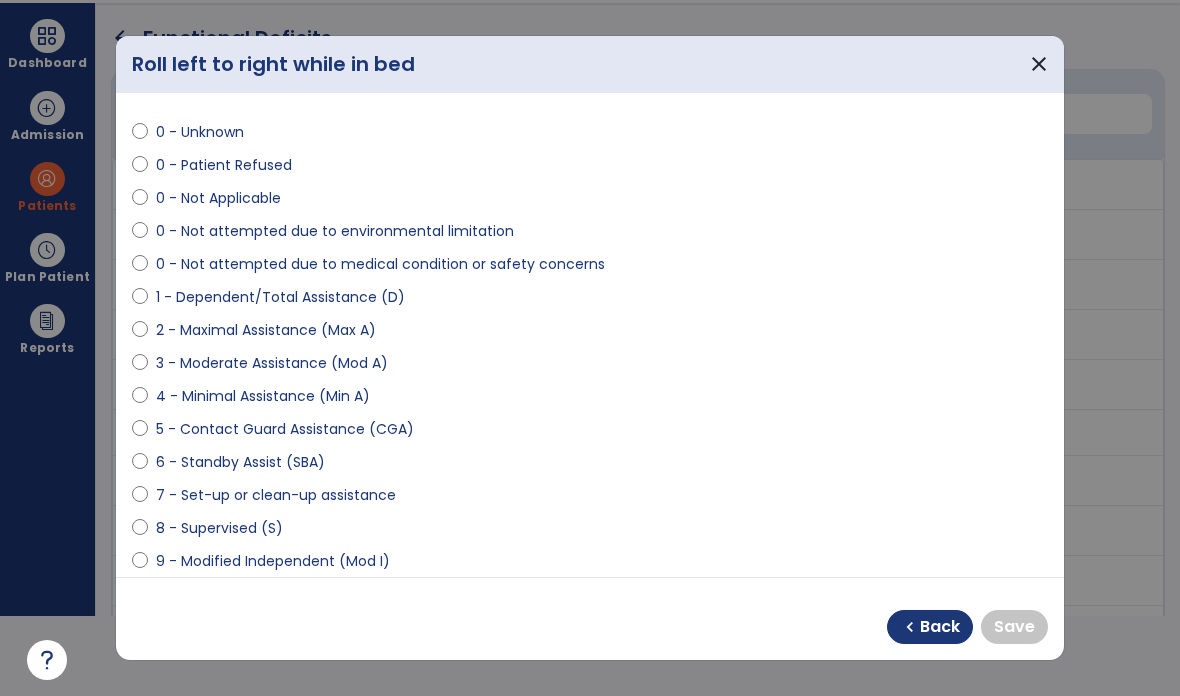 scroll, scrollTop: 40, scrollLeft: 0, axis: vertical 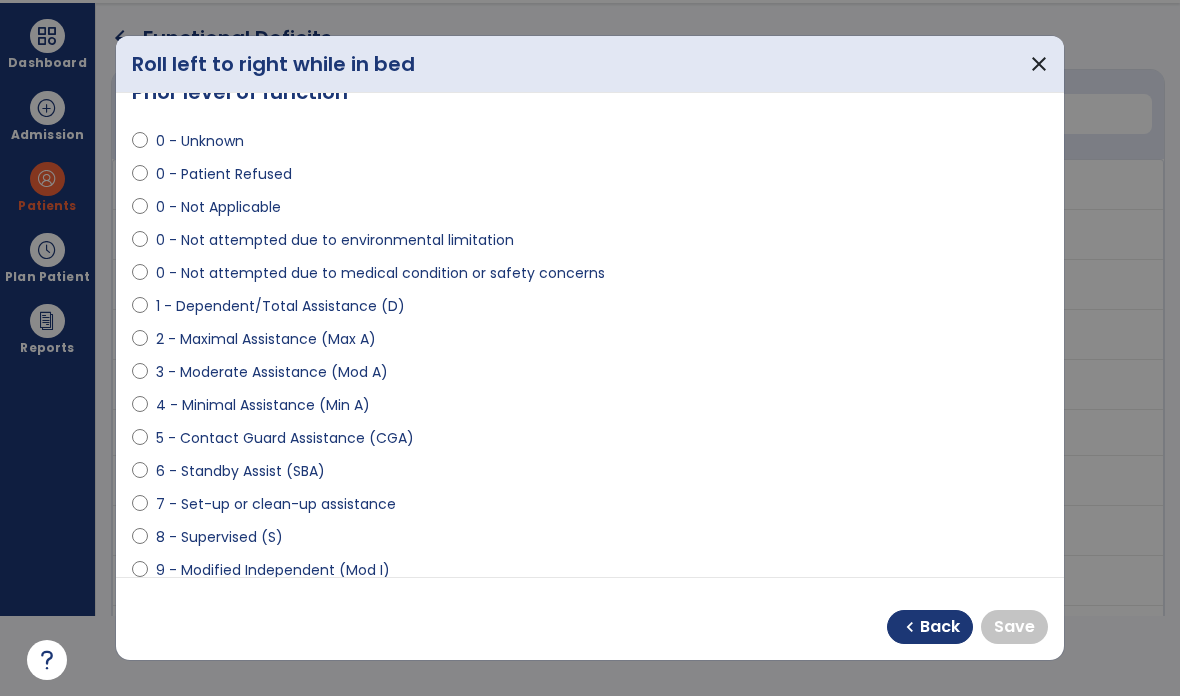 click on "6 - Standby Assist (SBA)" at bounding box center (240, 471) 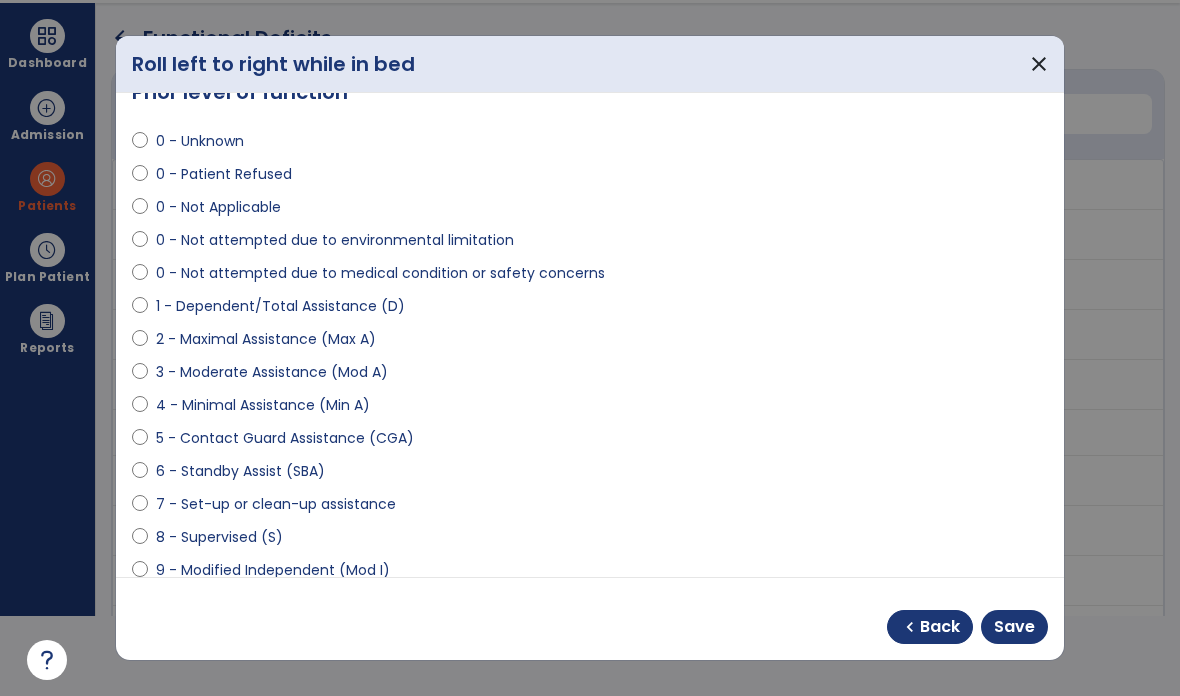 click on "Save" at bounding box center [1014, 627] 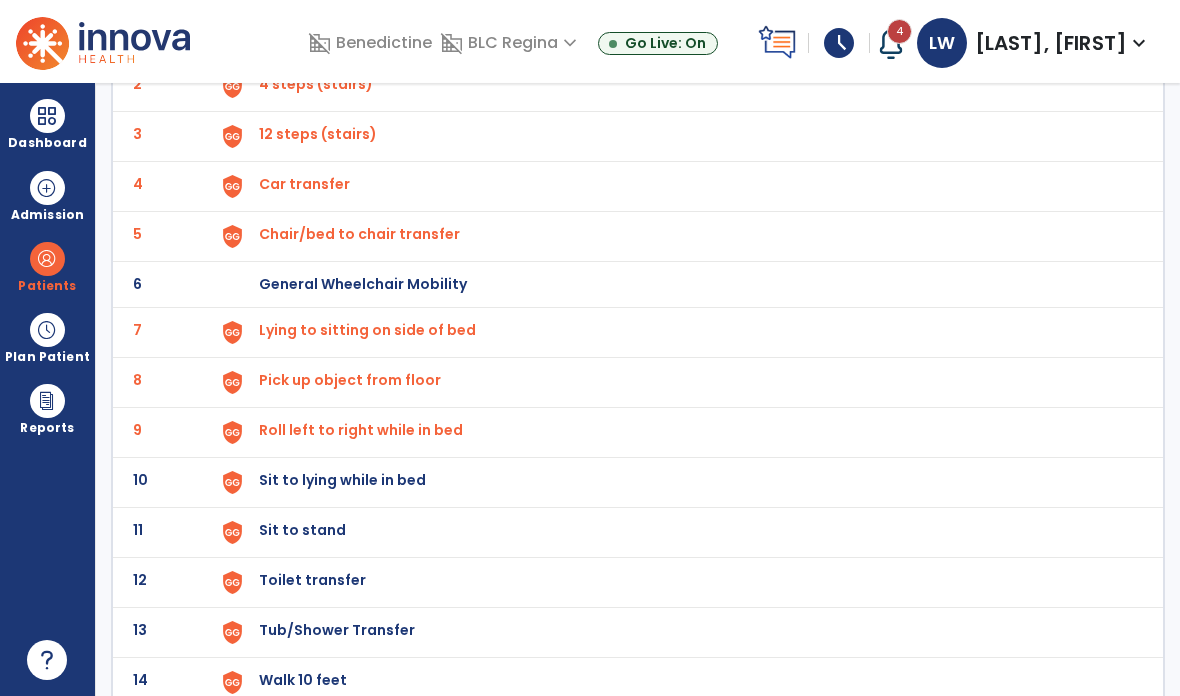 scroll, scrollTop: 233, scrollLeft: 0, axis: vertical 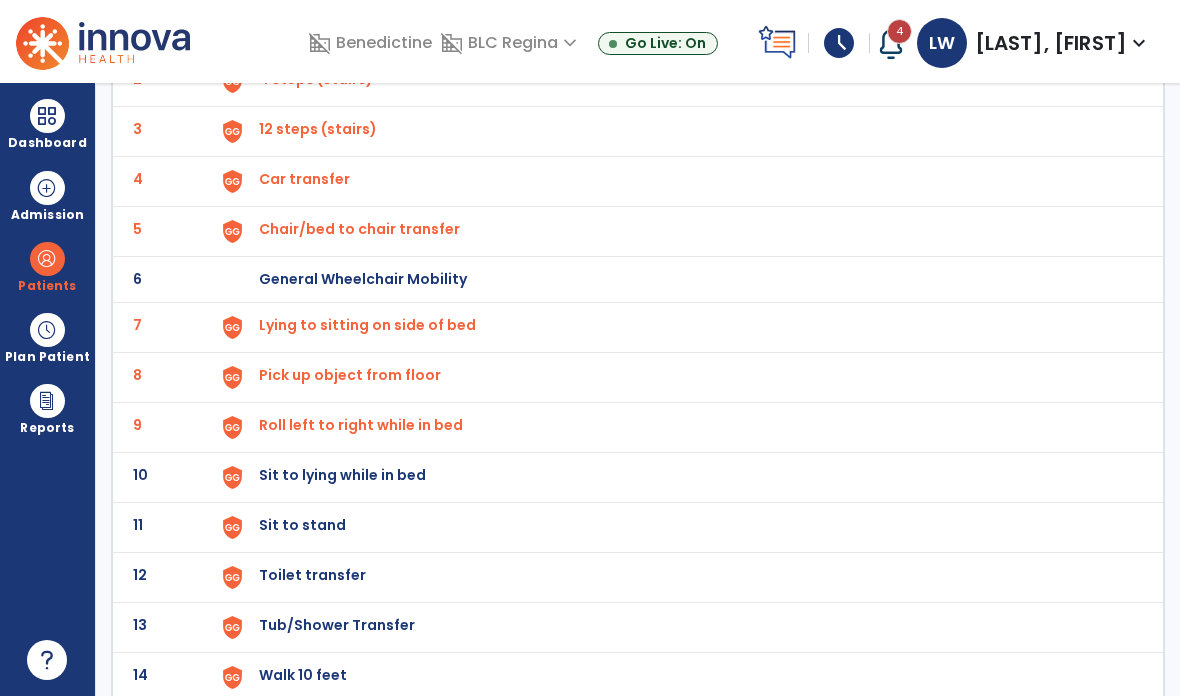 click on "Sit to lying while in bed" at bounding box center (305, 29) 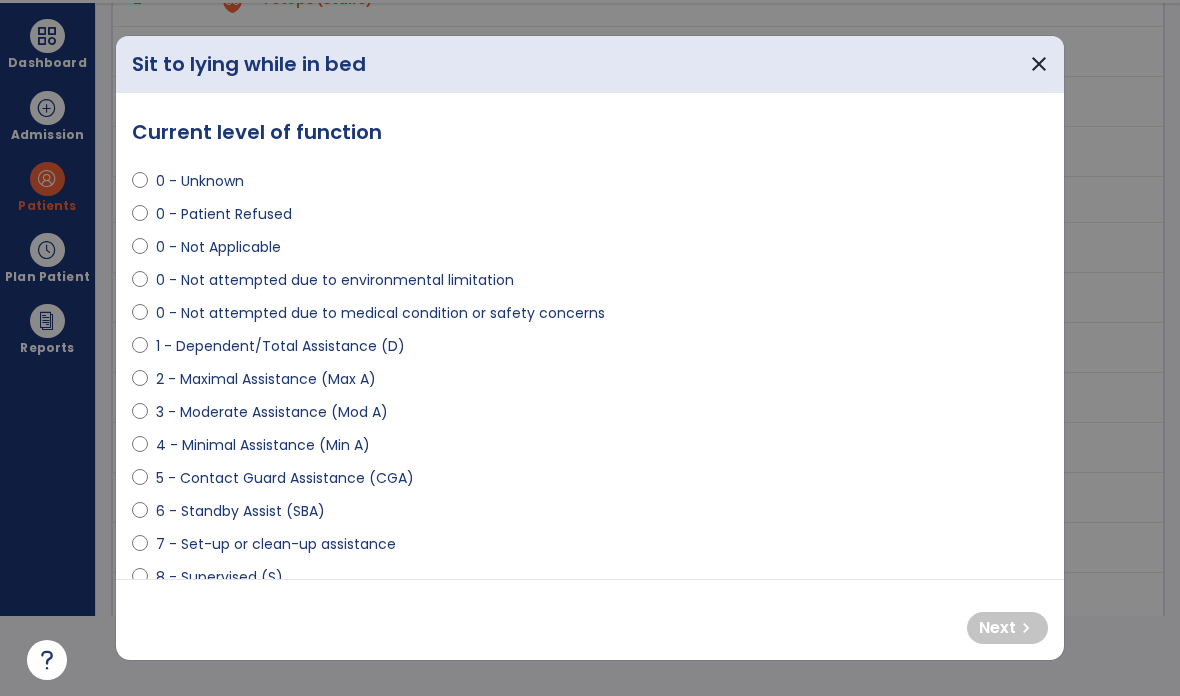 click on "0 - Patient Refused" at bounding box center (224, 214) 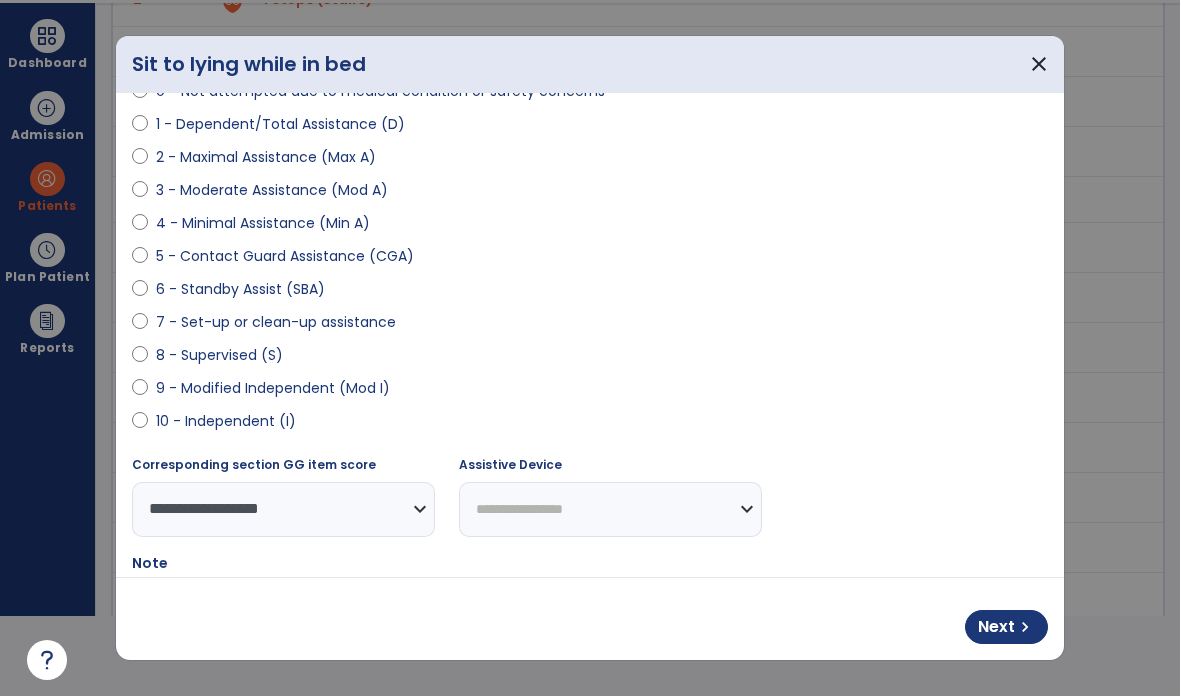 scroll, scrollTop: 247, scrollLeft: 0, axis: vertical 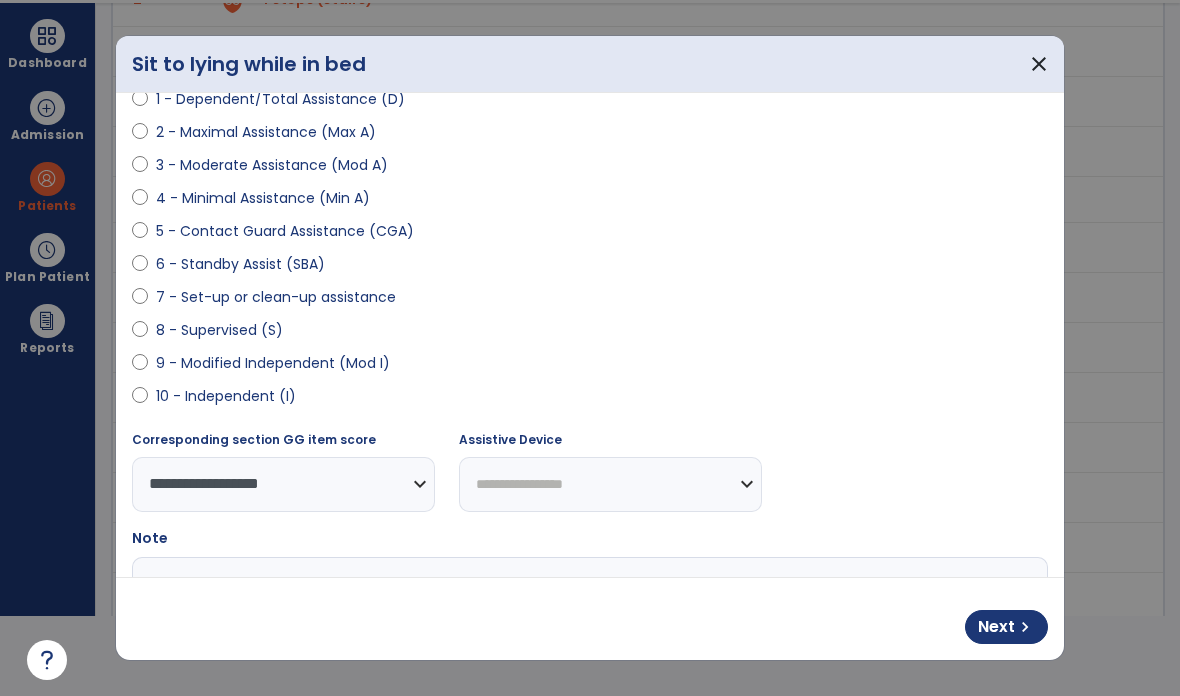 click at bounding box center [590, 632] 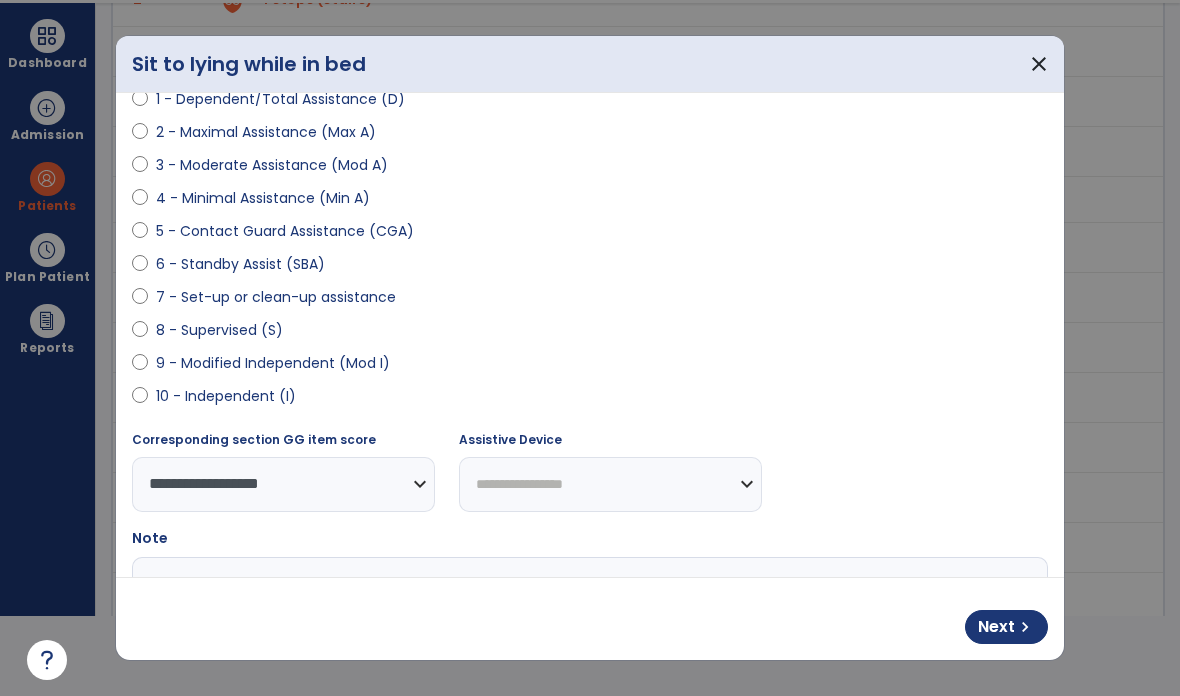 type on "*" 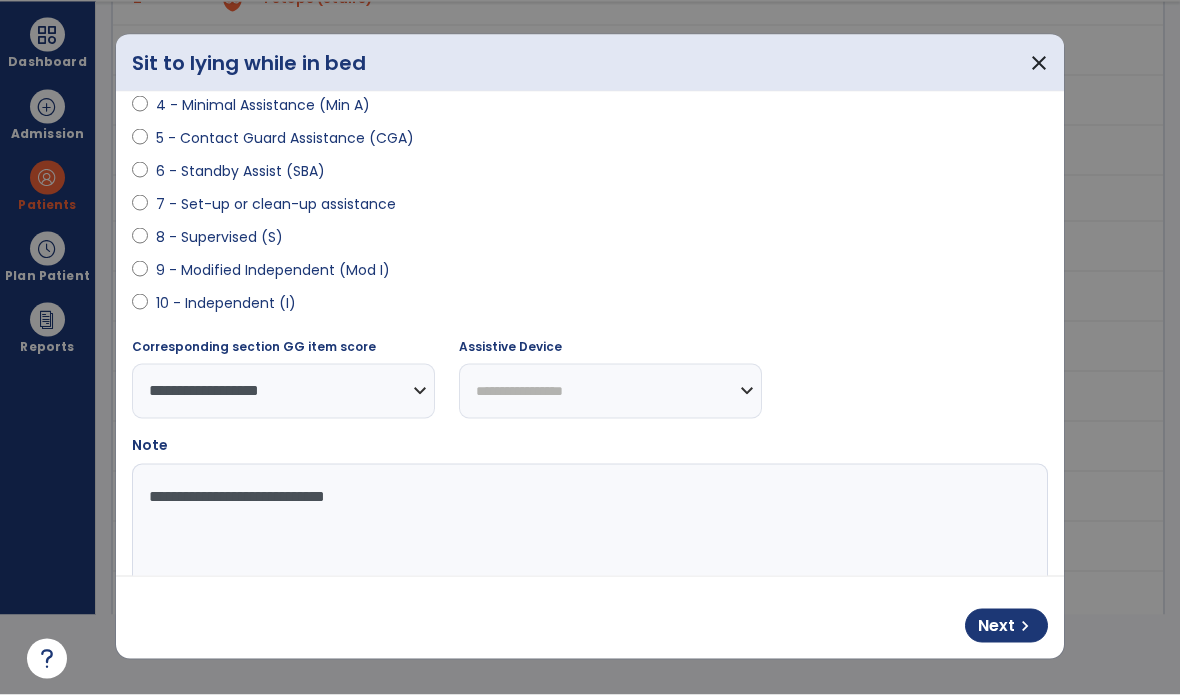 scroll, scrollTop: 337, scrollLeft: 0, axis: vertical 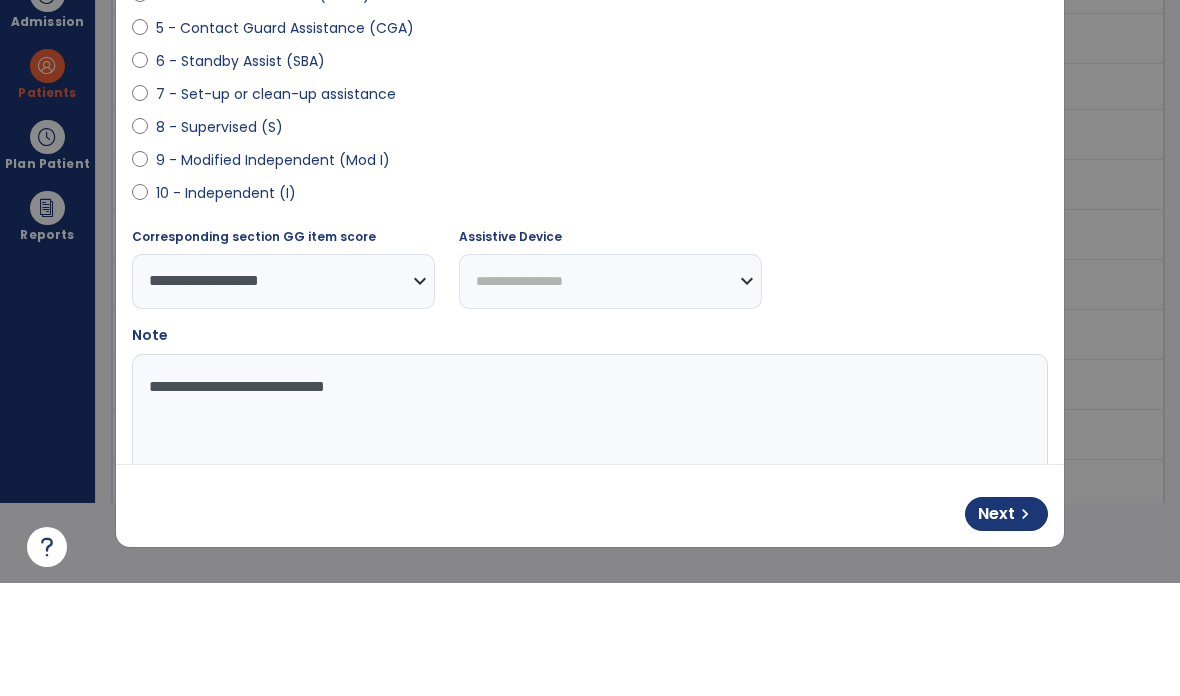 click on "chevron_right" at bounding box center (1025, 627) 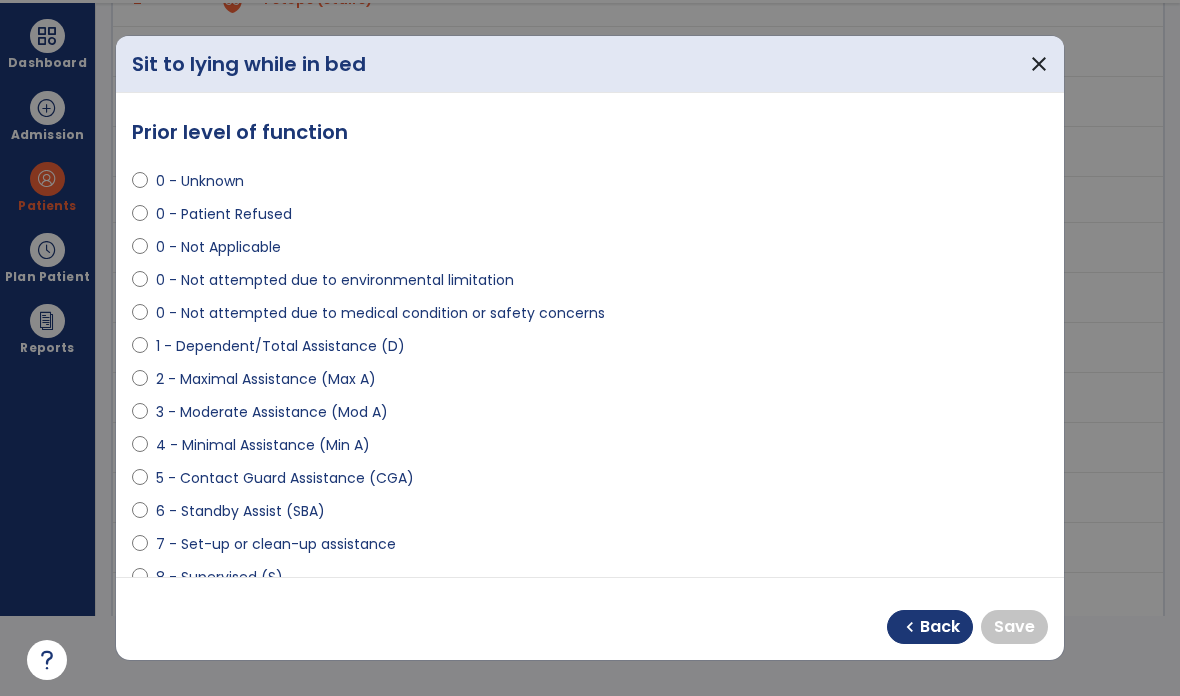 scroll, scrollTop: 0, scrollLeft: 0, axis: both 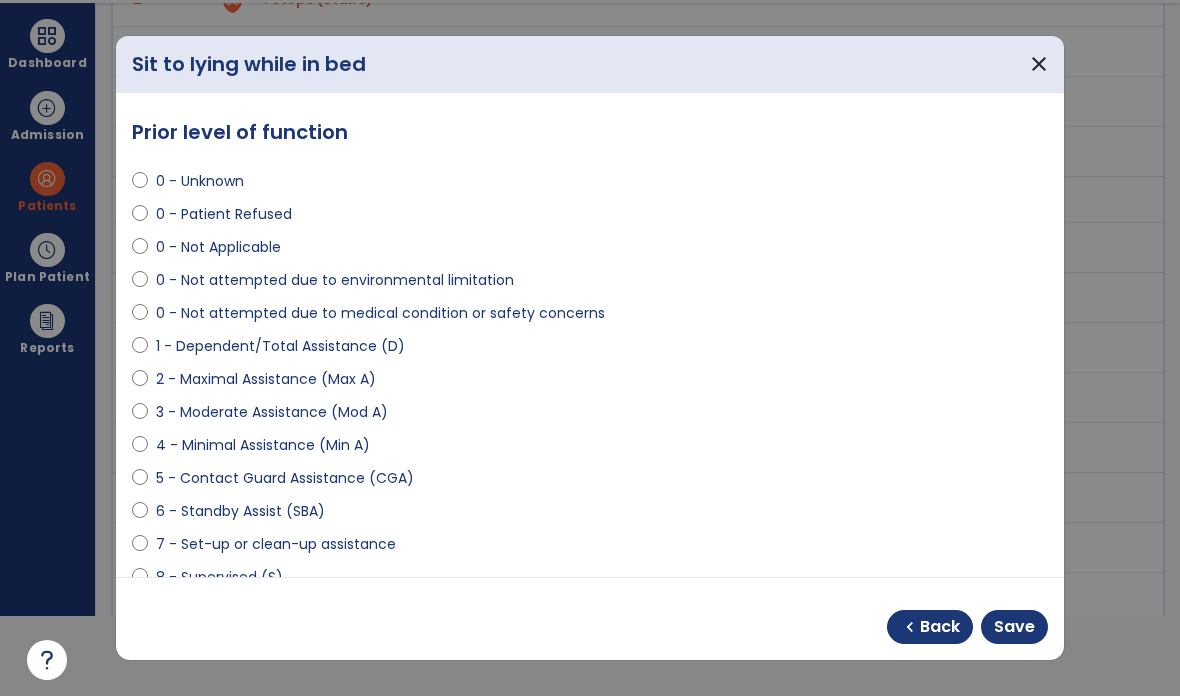 click on "Save" at bounding box center (1014, 627) 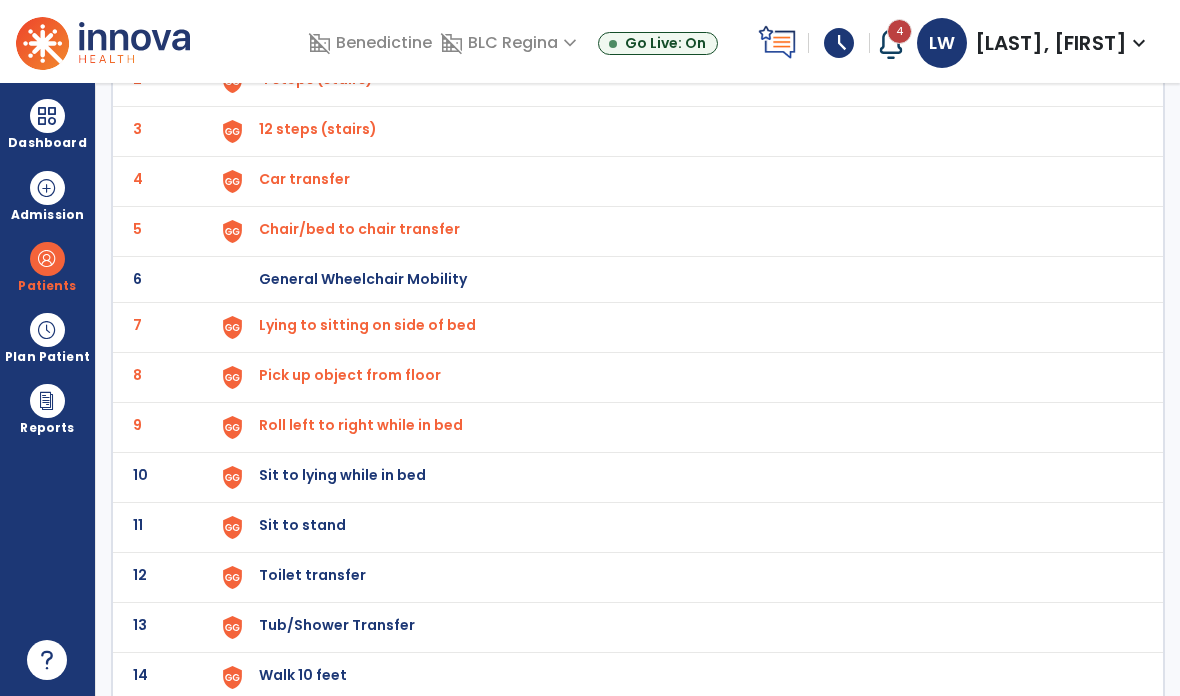 scroll, scrollTop: 80, scrollLeft: 0, axis: vertical 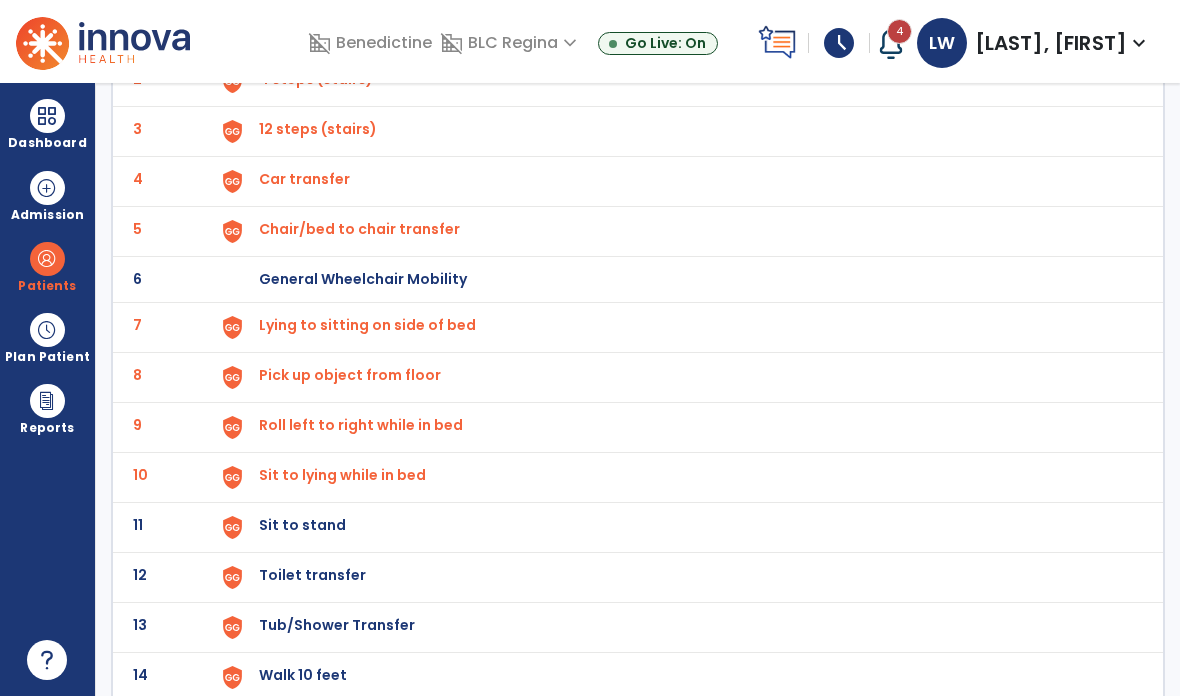 click on "11 Sit to stand" 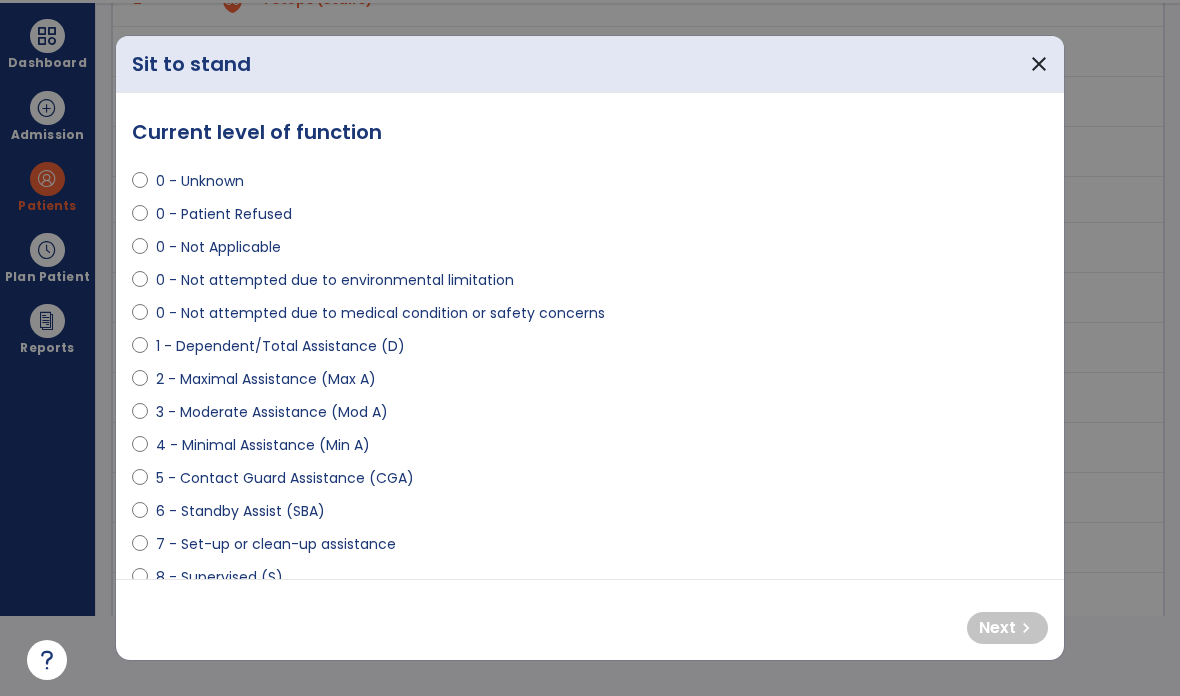 scroll, scrollTop: 0, scrollLeft: 0, axis: both 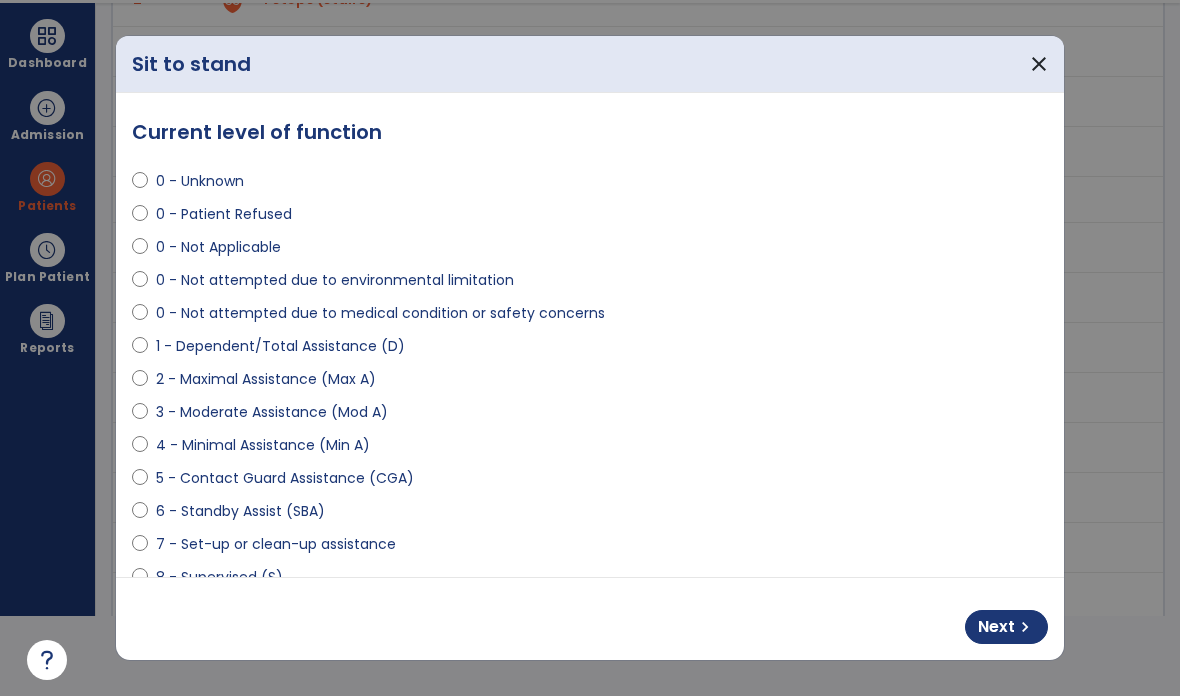 click on "Next  chevron_right" at bounding box center [1006, 627] 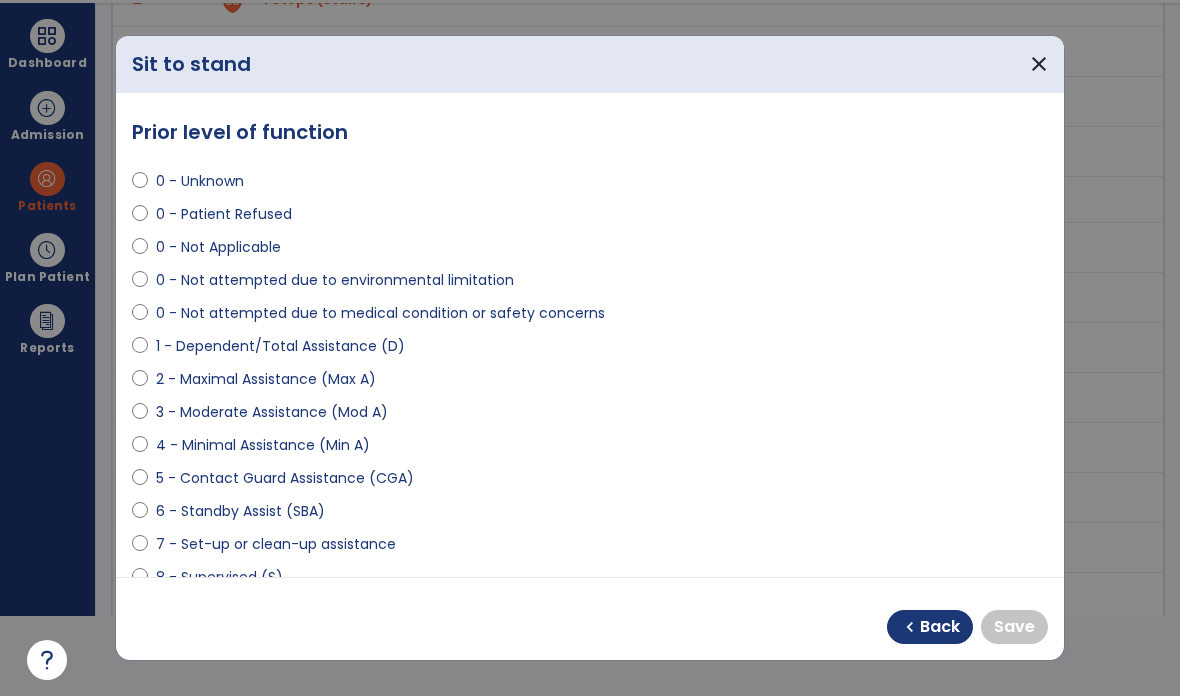 click on "6 - Standby Assist (SBA)" at bounding box center [240, 511] 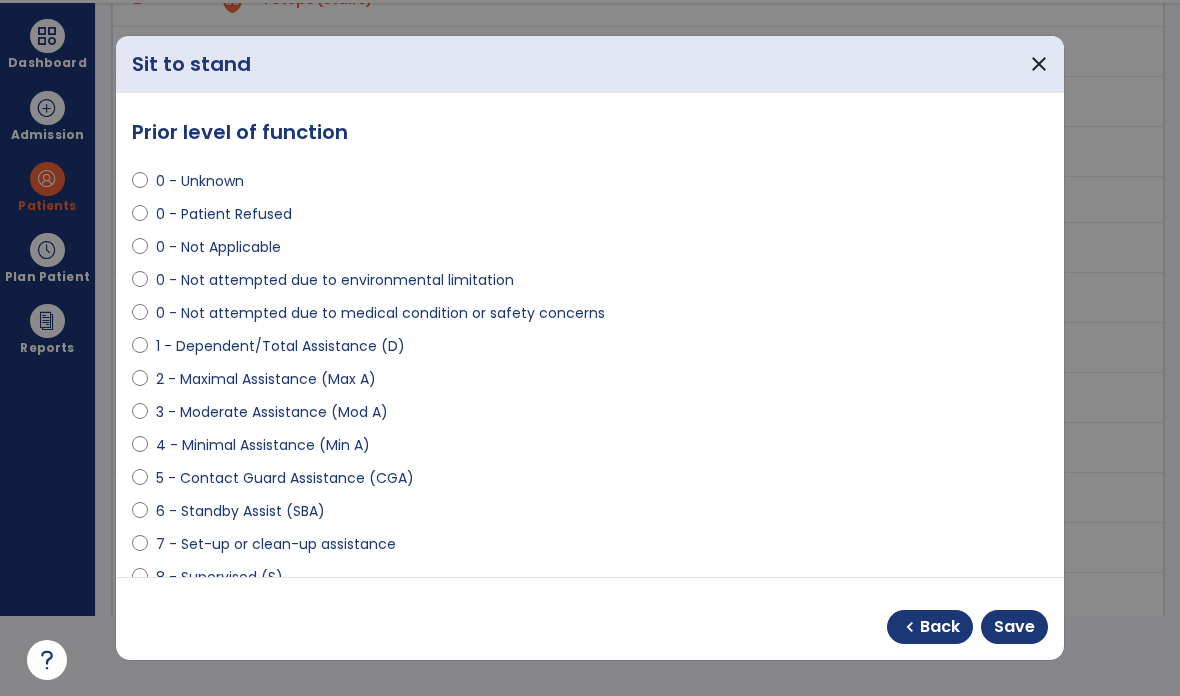 click on "Save" at bounding box center (1014, 627) 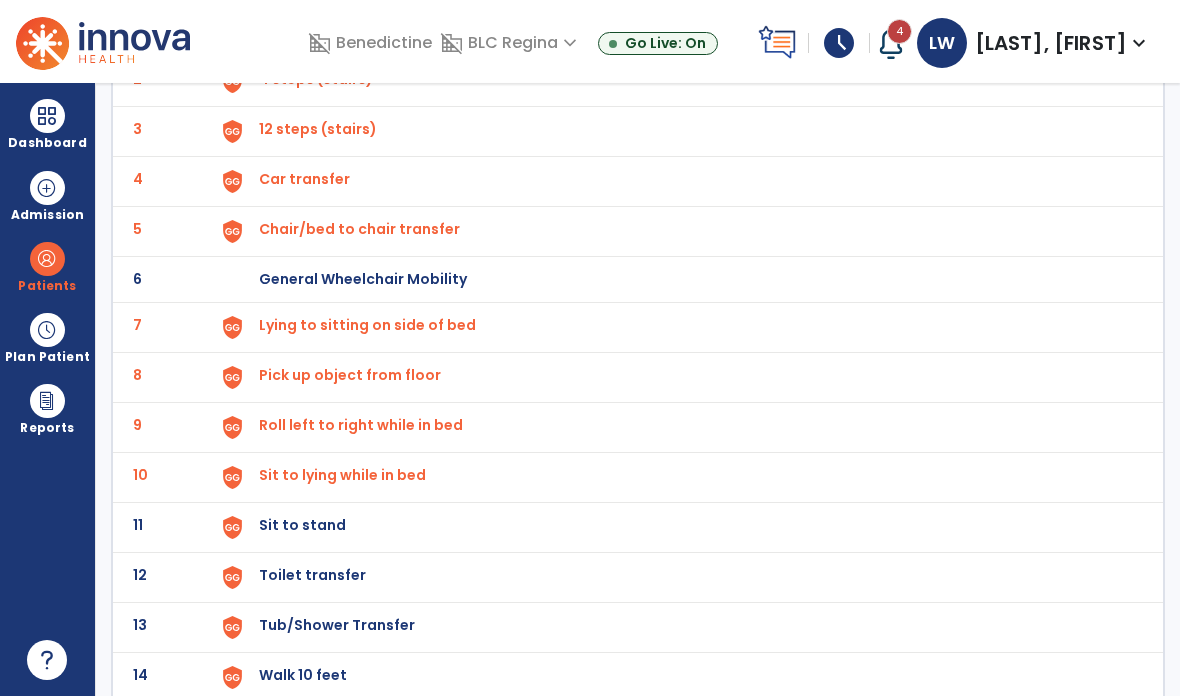 scroll, scrollTop: 80, scrollLeft: 0, axis: vertical 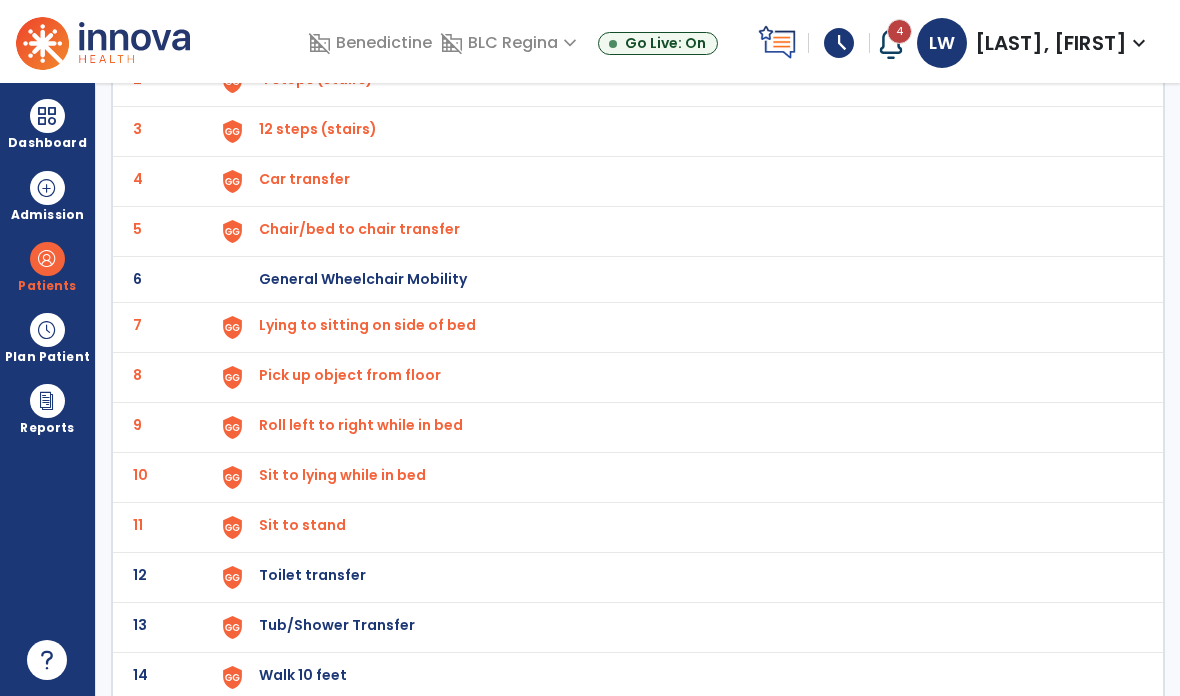 click on "Toilet transfer" at bounding box center [305, 29] 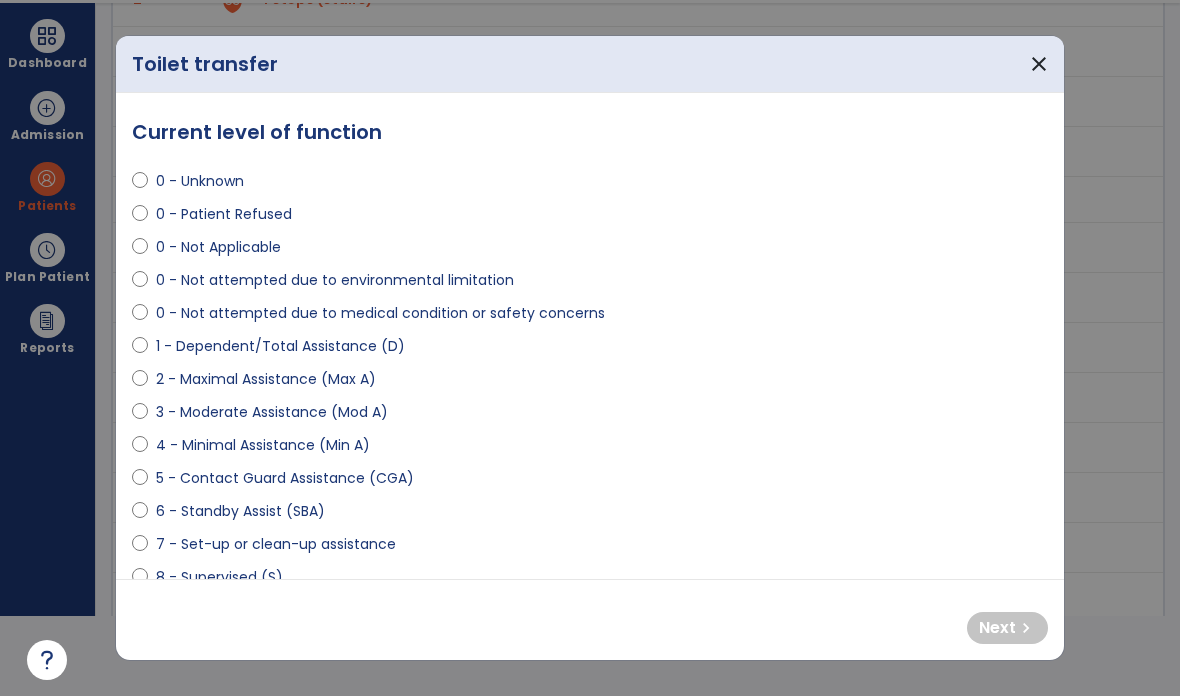 scroll, scrollTop: 0, scrollLeft: 0, axis: both 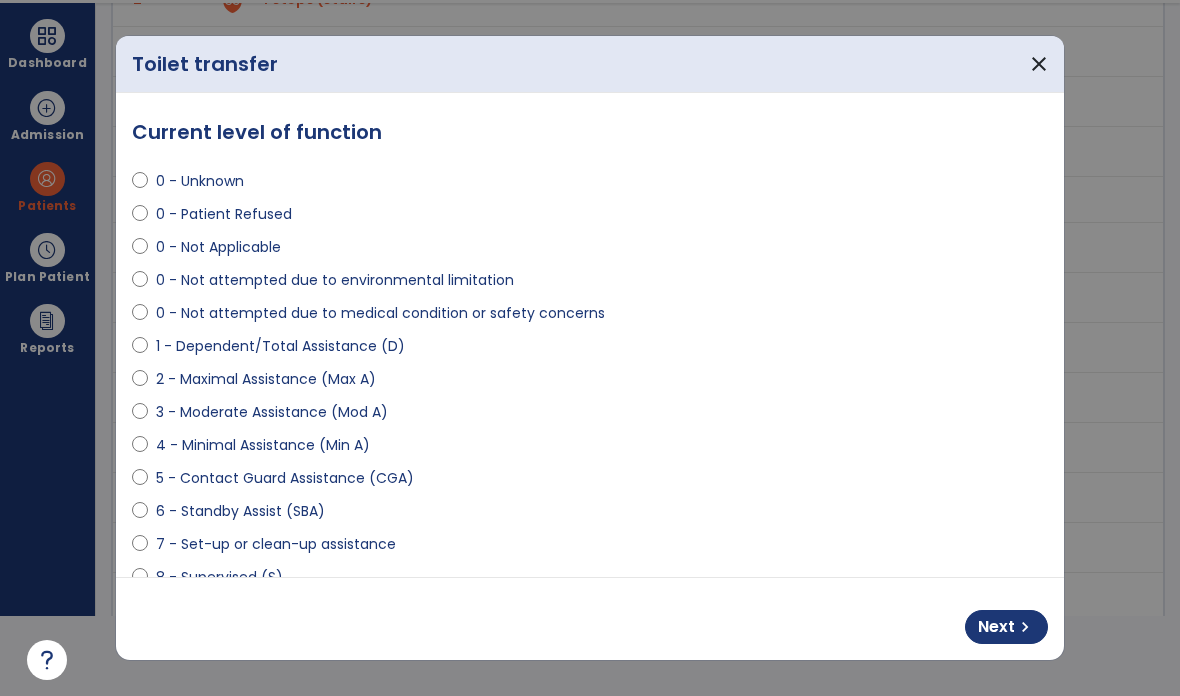click on "Next" at bounding box center (996, 627) 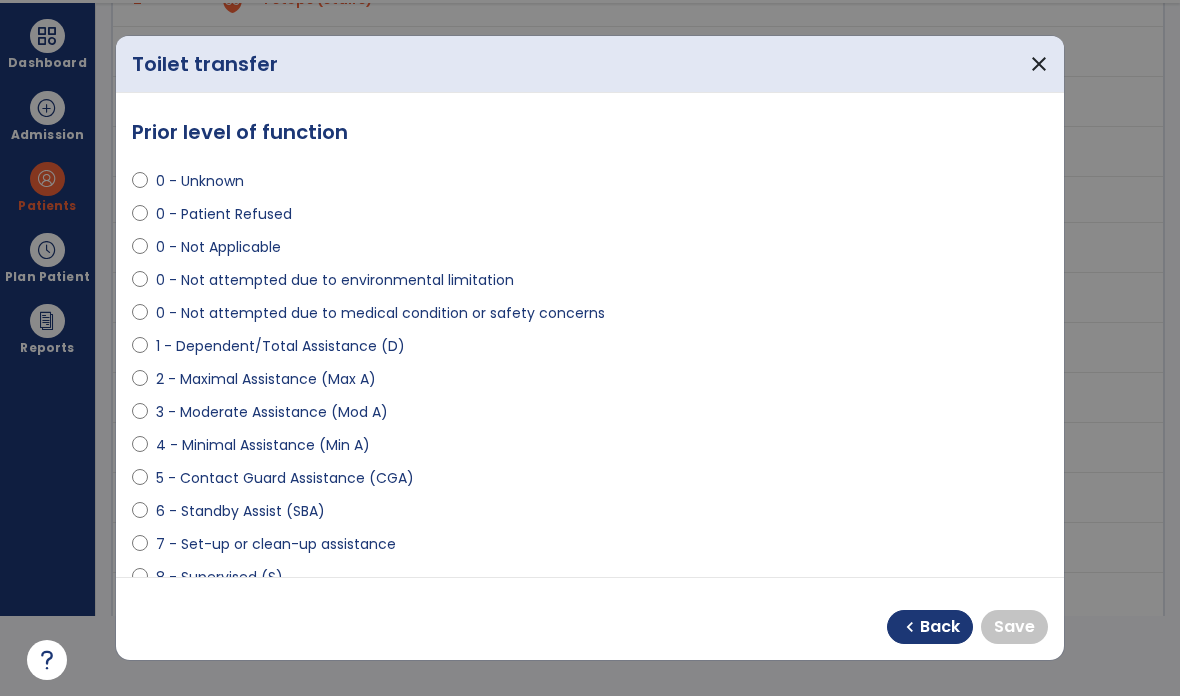 click on "6 - Standby Assist (SBA)" at bounding box center (240, 511) 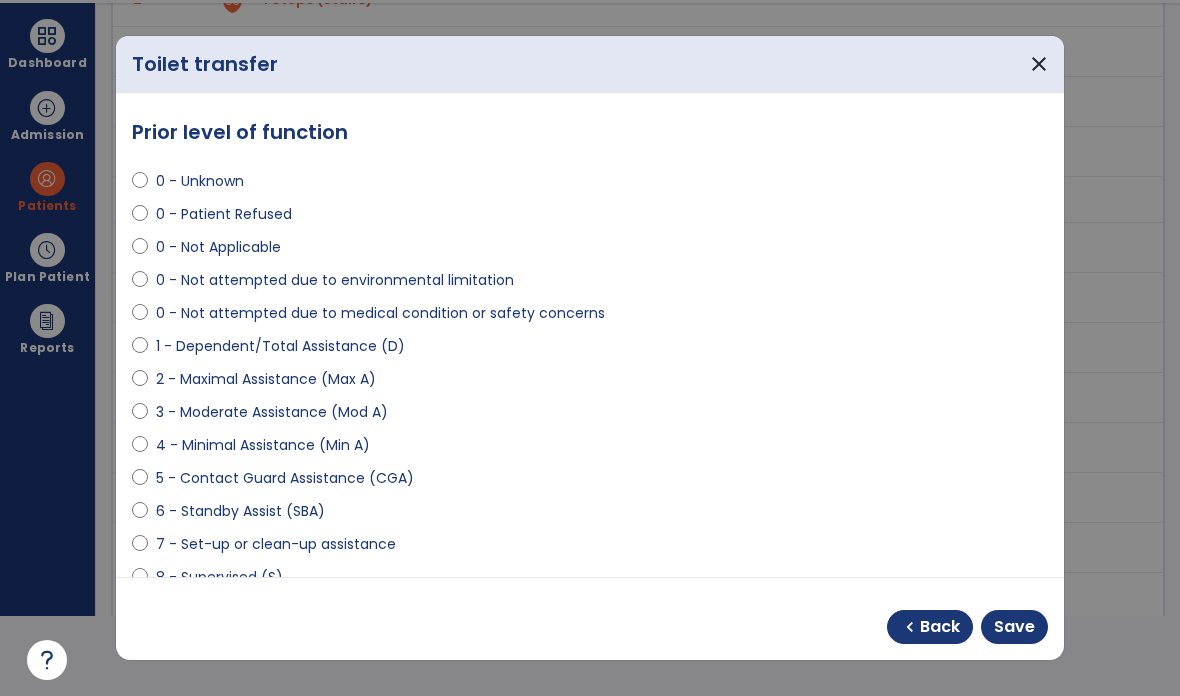 click on "Save" at bounding box center (1014, 627) 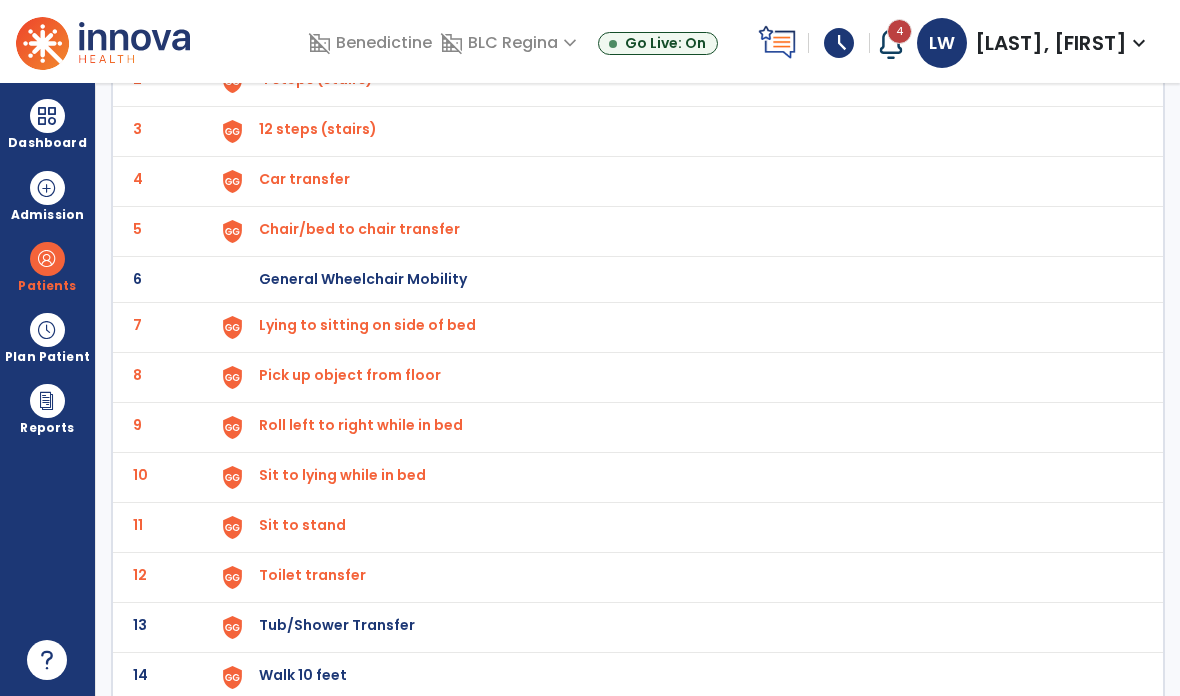 click on "Tub/Shower Transfer" at bounding box center [305, 29] 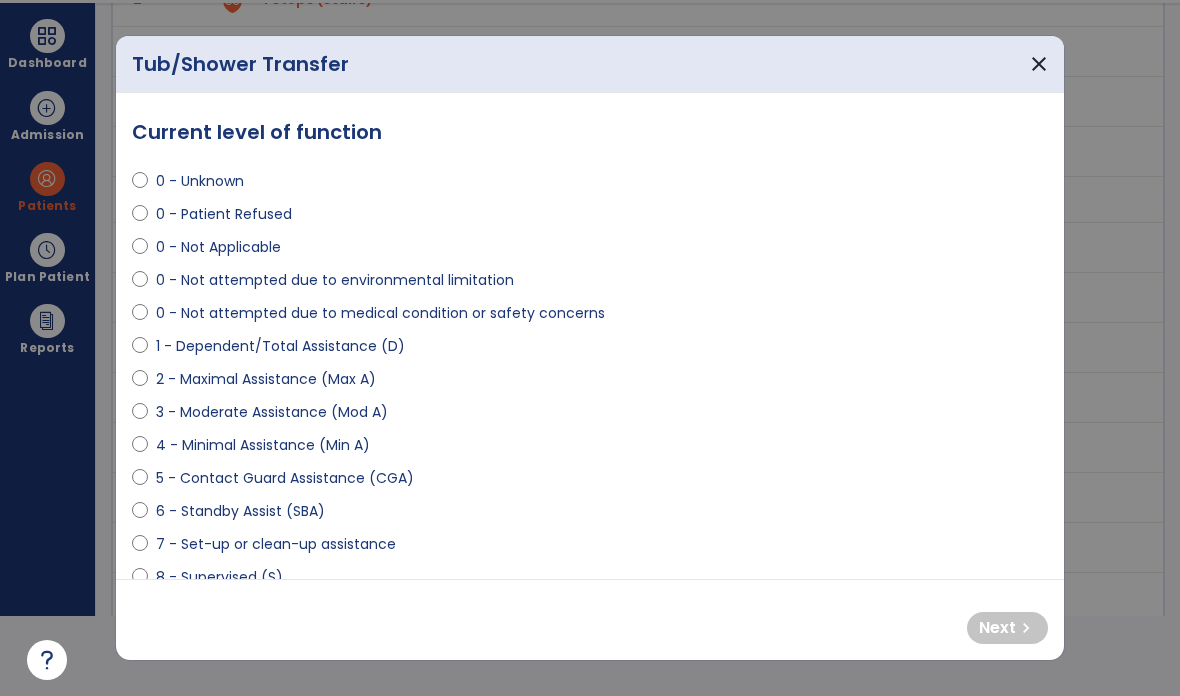 click on "0 - Unknown" at bounding box center [200, 181] 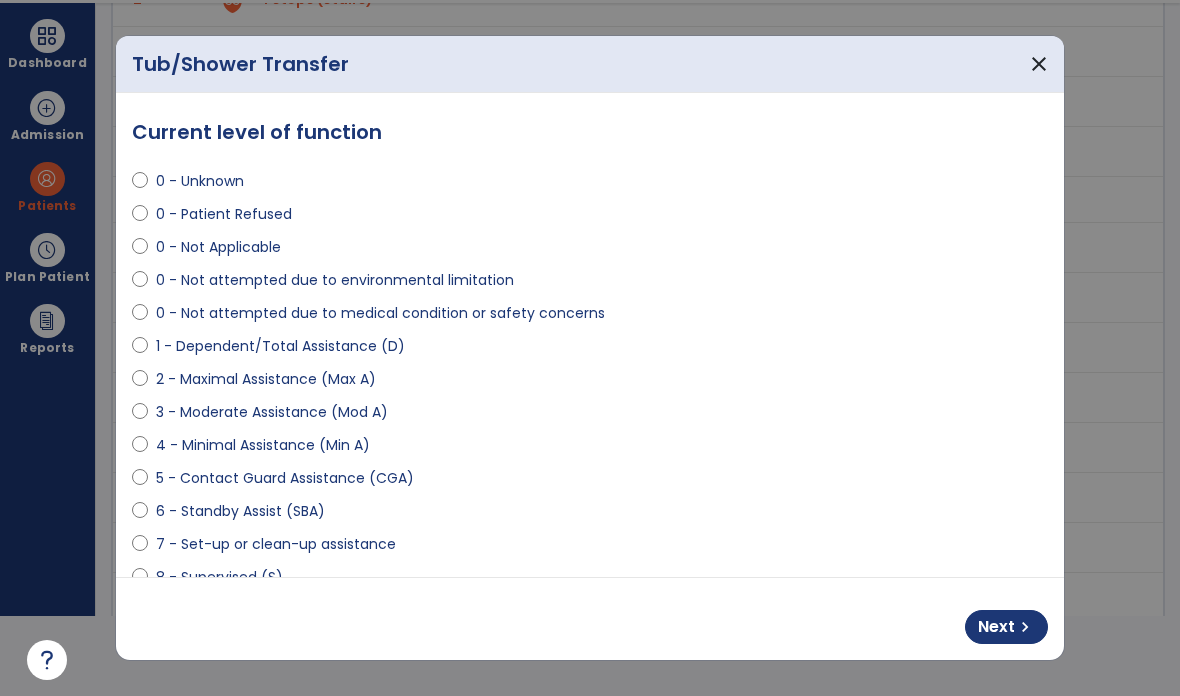 click on "Next  chevron_right" at bounding box center (1006, 627) 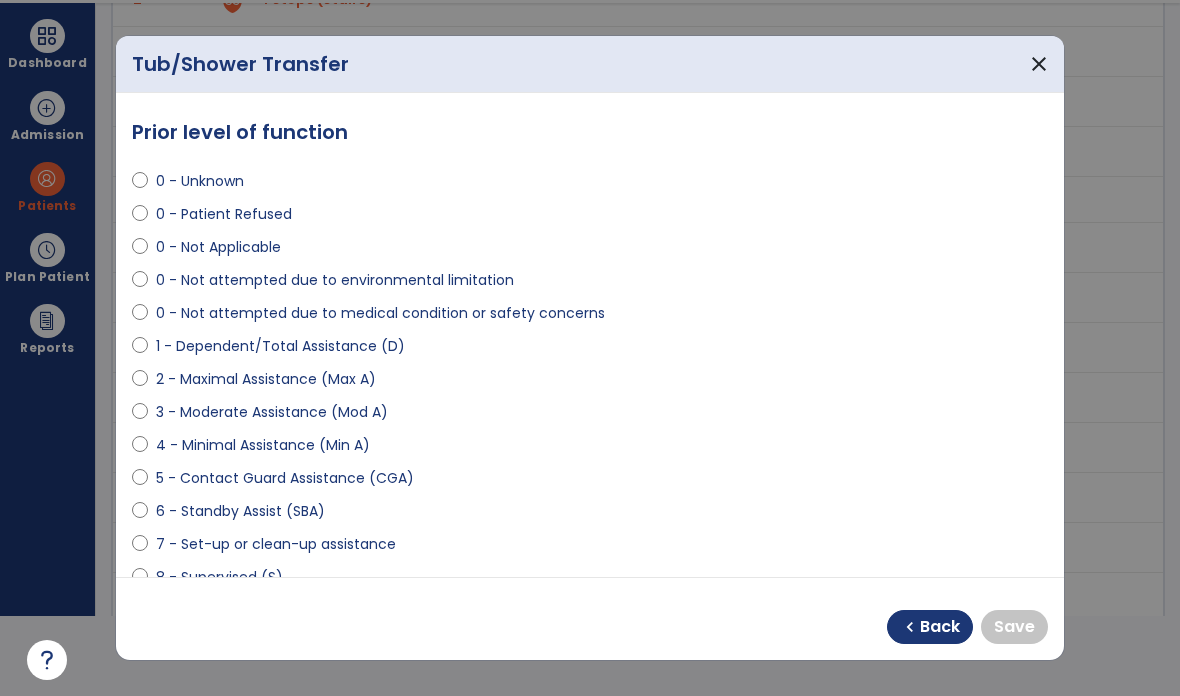 click on "6 - Standby Assist (SBA)" at bounding box center [240, 511] 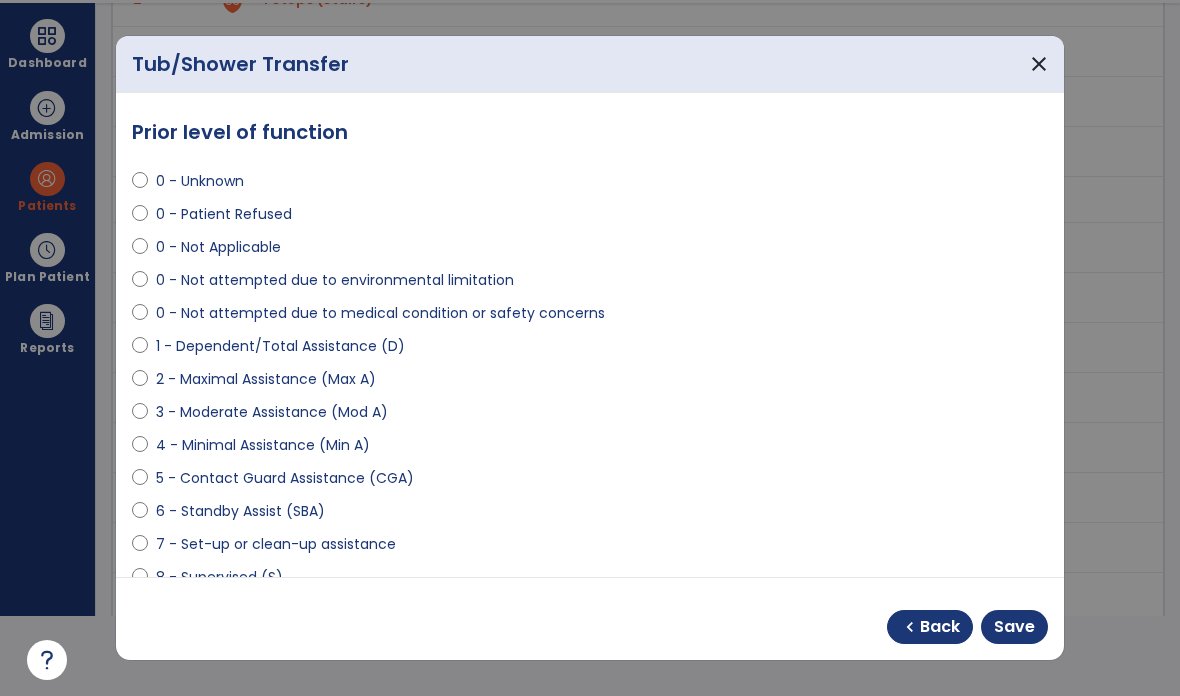 click on "Save" at bounding box center [1014, 627] 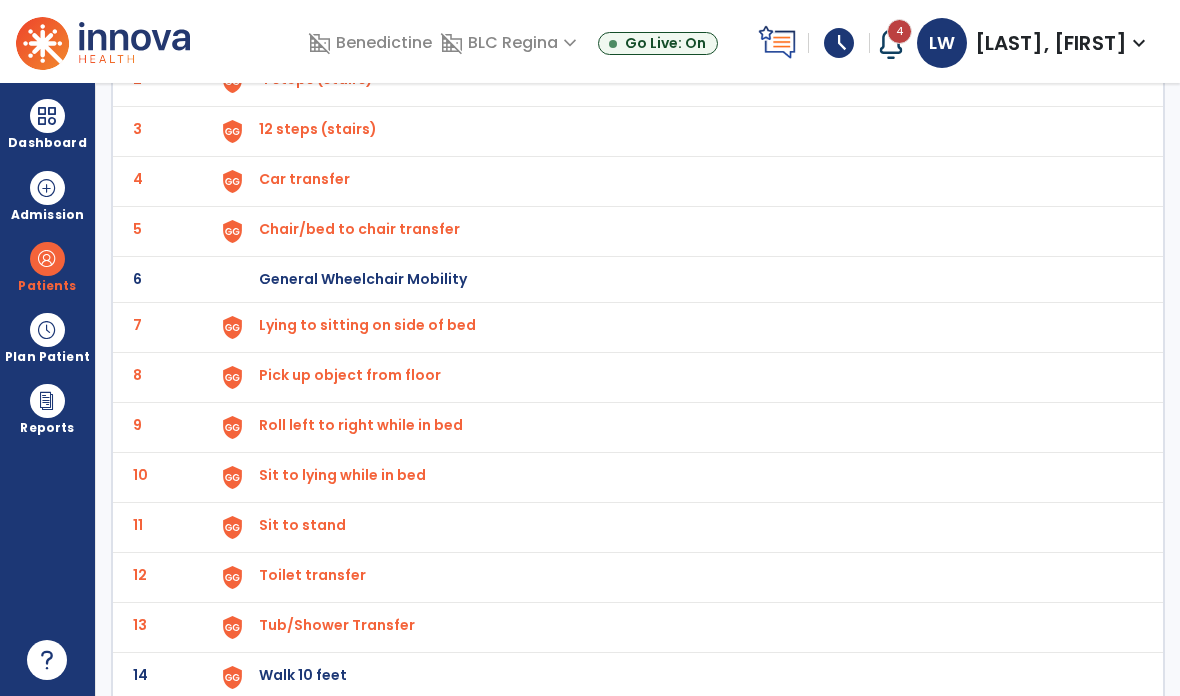click on "Walk 10 feet" at bounding box center (305, 29) 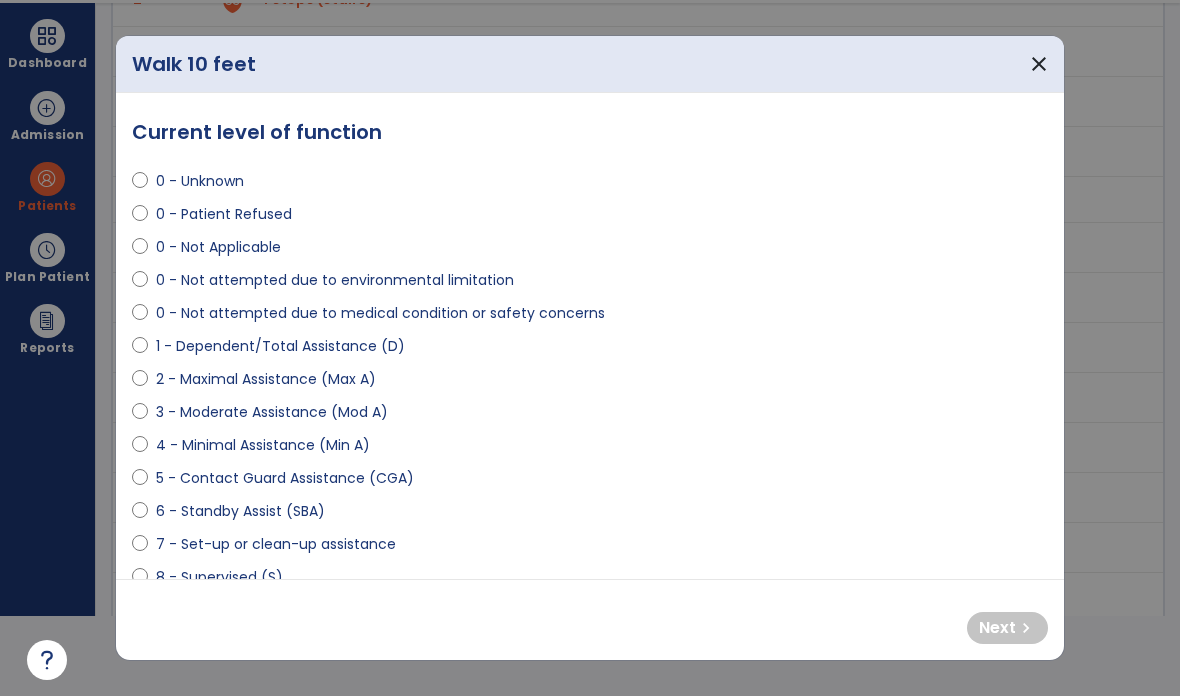 click on "5 - Contact Guard Assistance (CGA)" at bounding box center [285, 478] 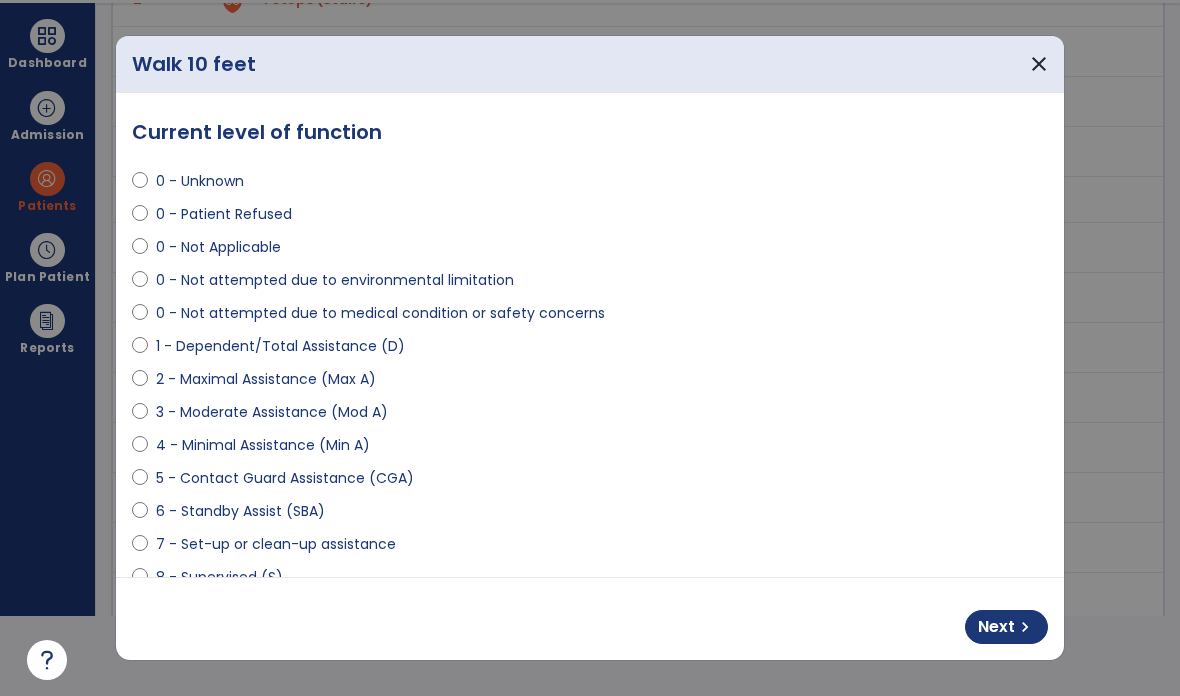 click on "Next" at bounding box center (996, 627) 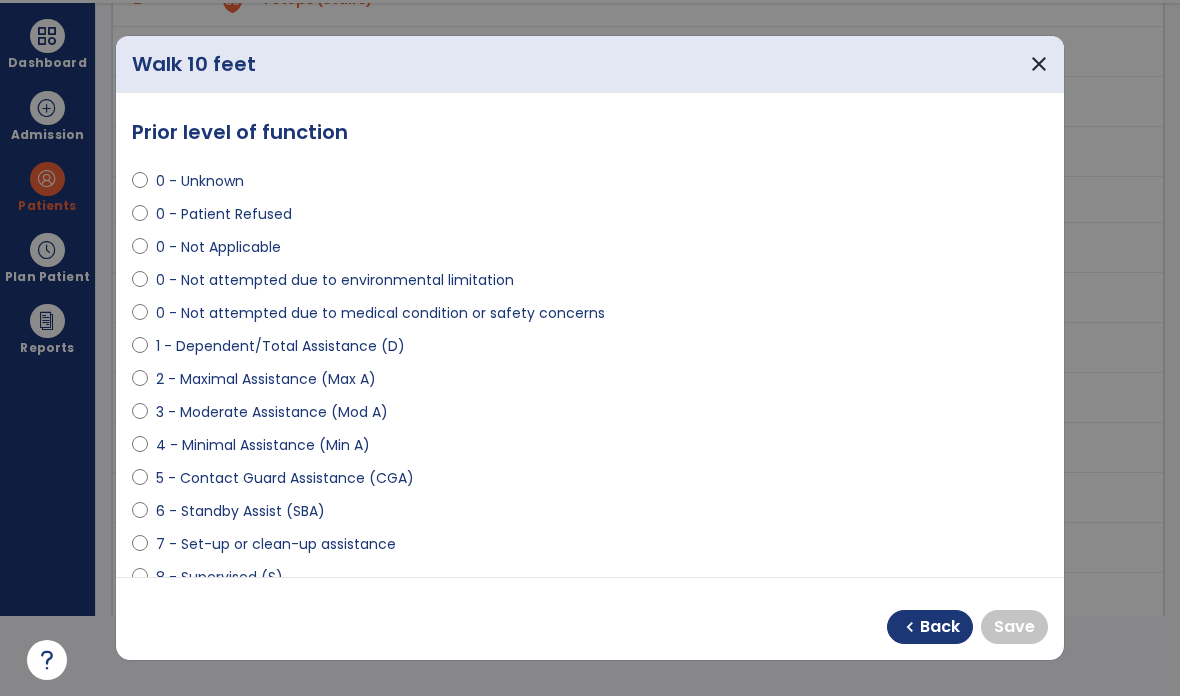 click on "6 - Standby Assist (SBA)" at bounding box center [240, 511] 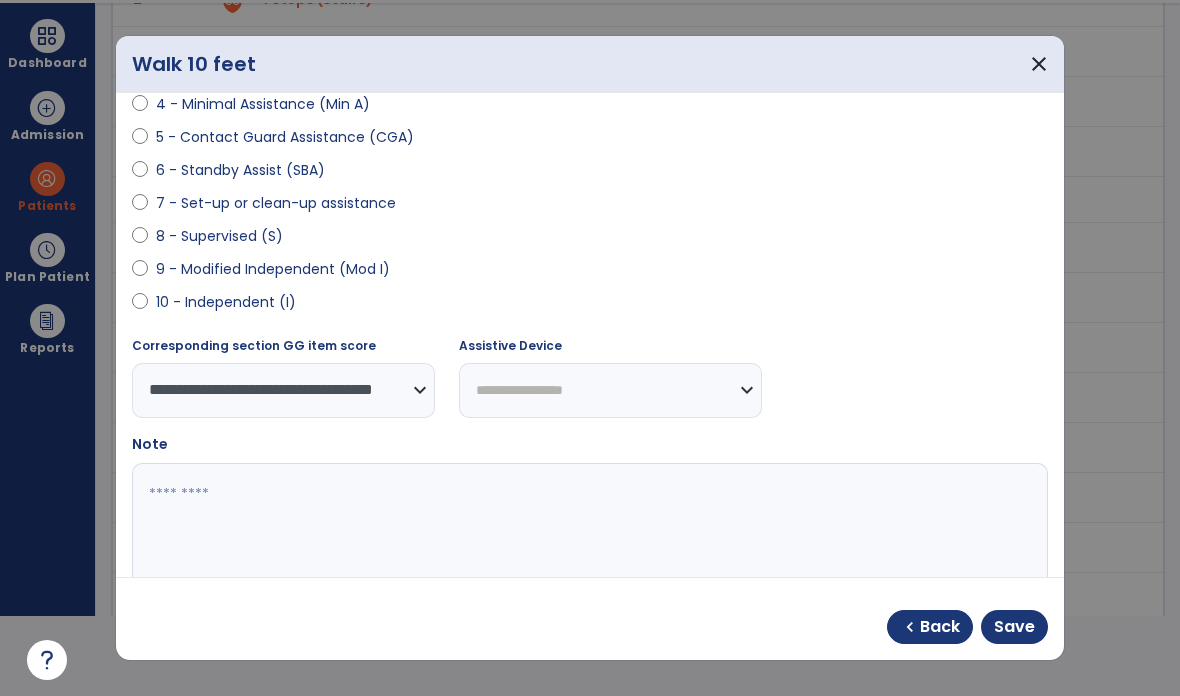 scroll, scrollTop: 337, scrollLeft: 0, axis: vertical 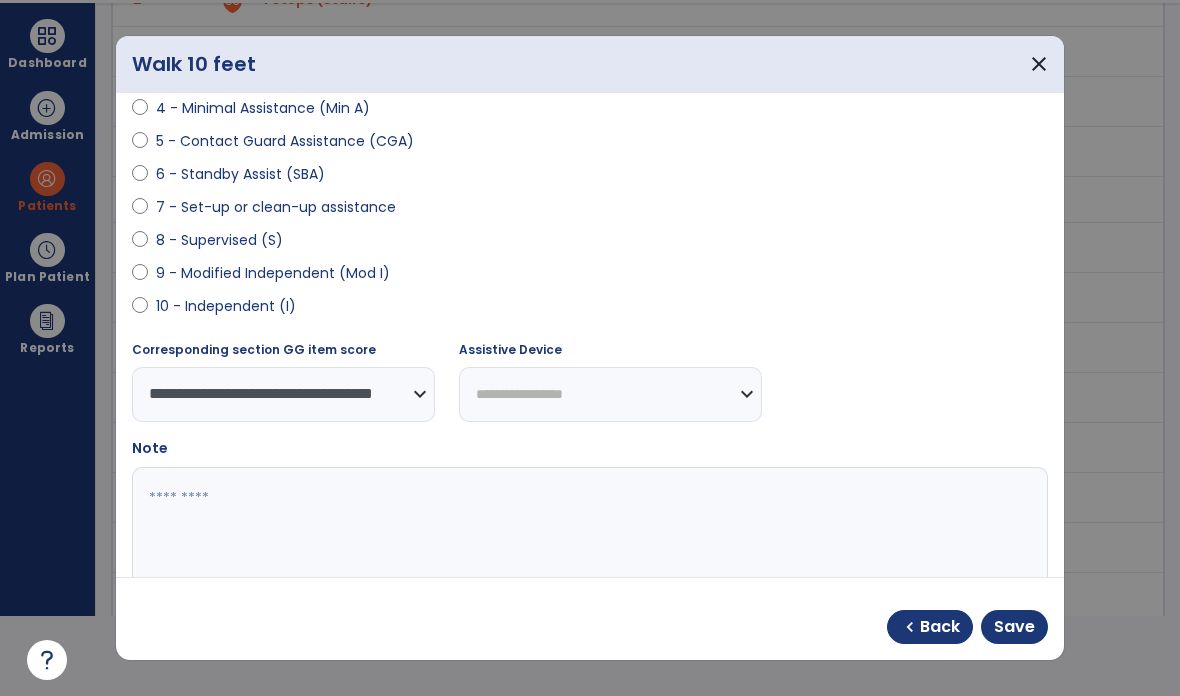 click on "**********" at bounding box center [610, 394] 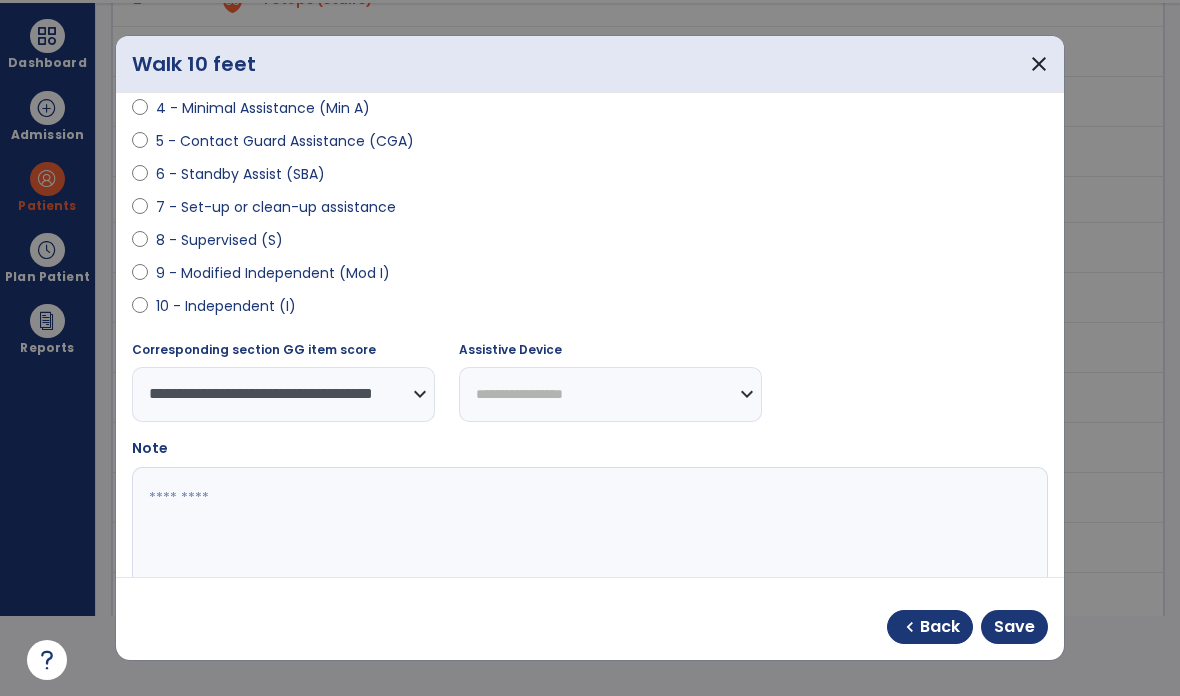 select on "**********" 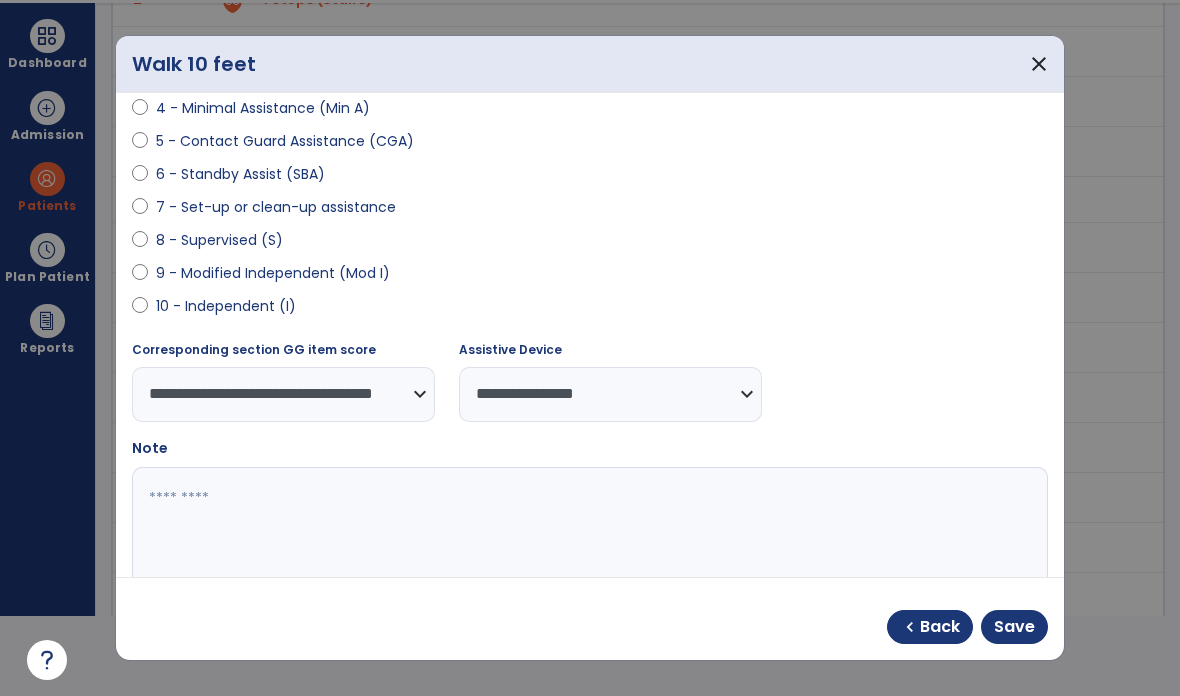 click on "Back" at bounding box center [940, 627] 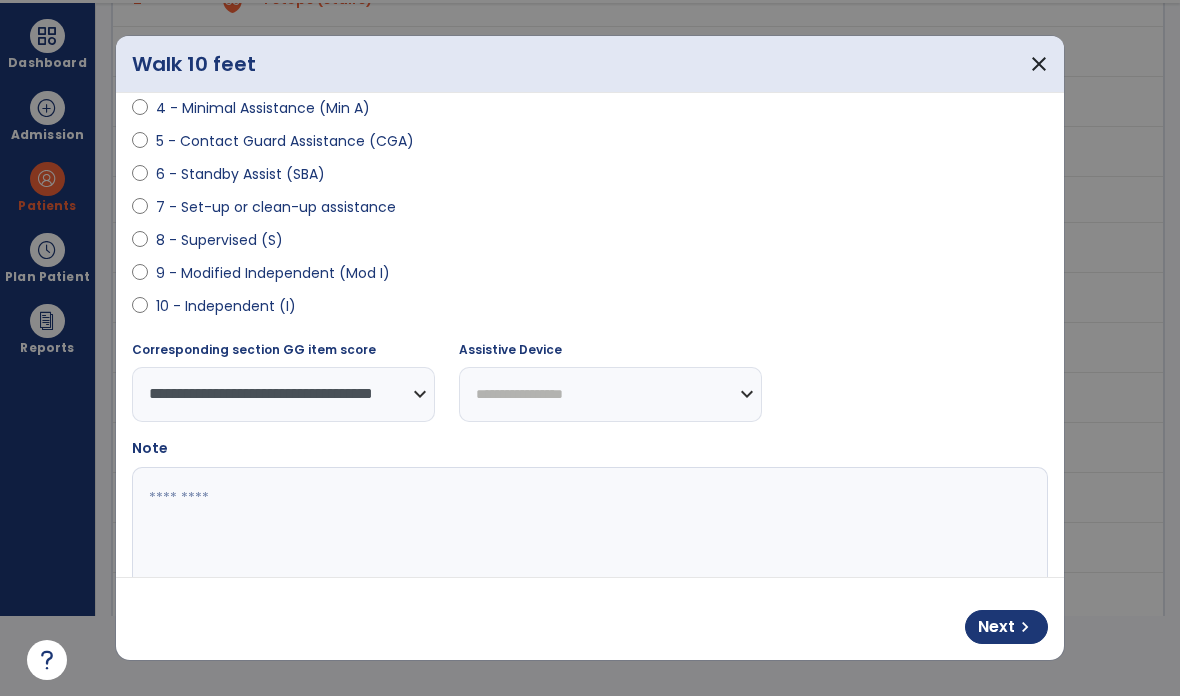 click on "**********" at bounding box center [610, 394] 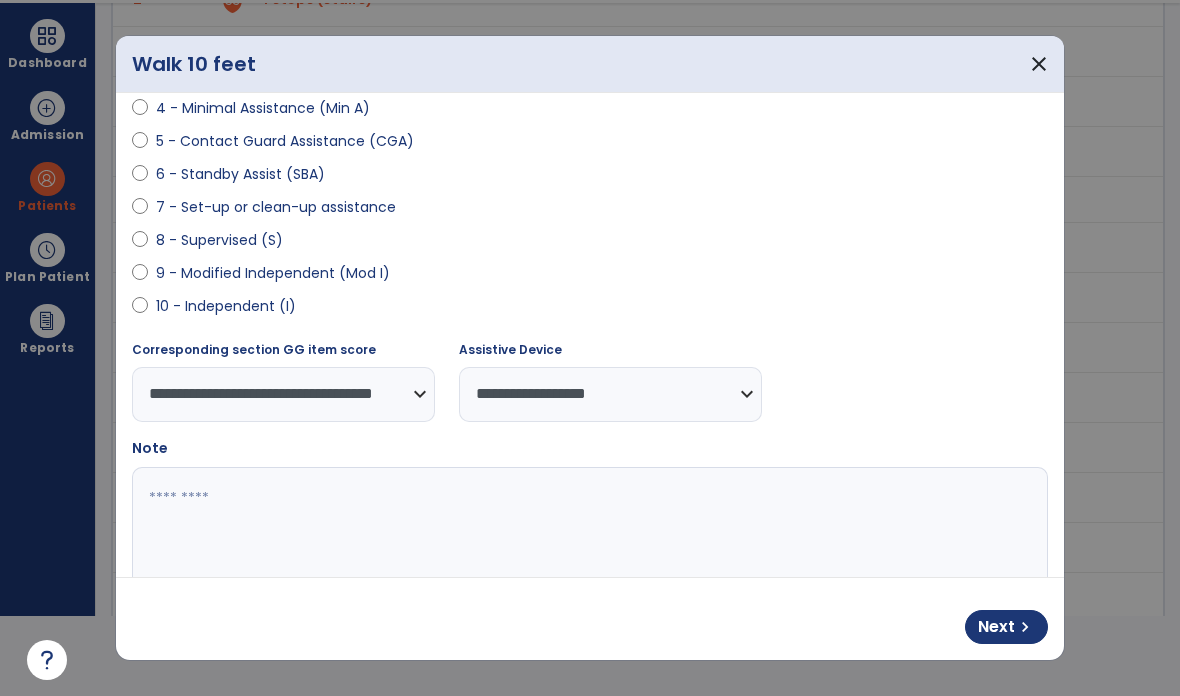 click on "**********" at bounding box center [610, 394] 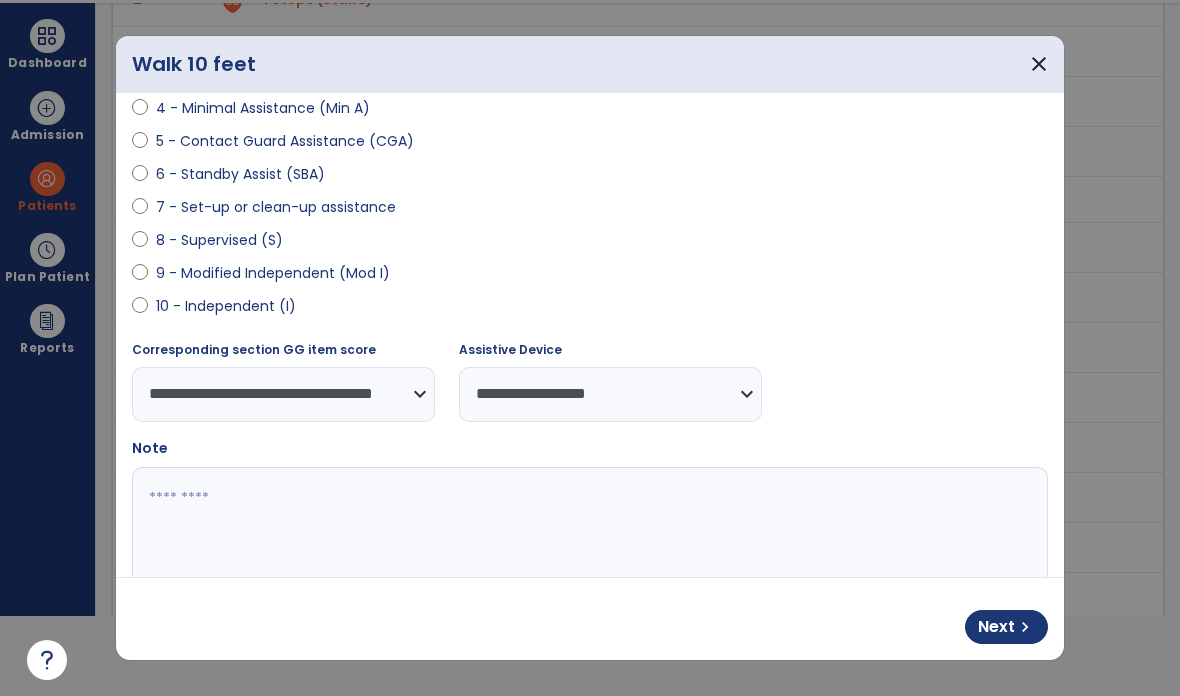 click on "**********" at bounding box center [610, 394] 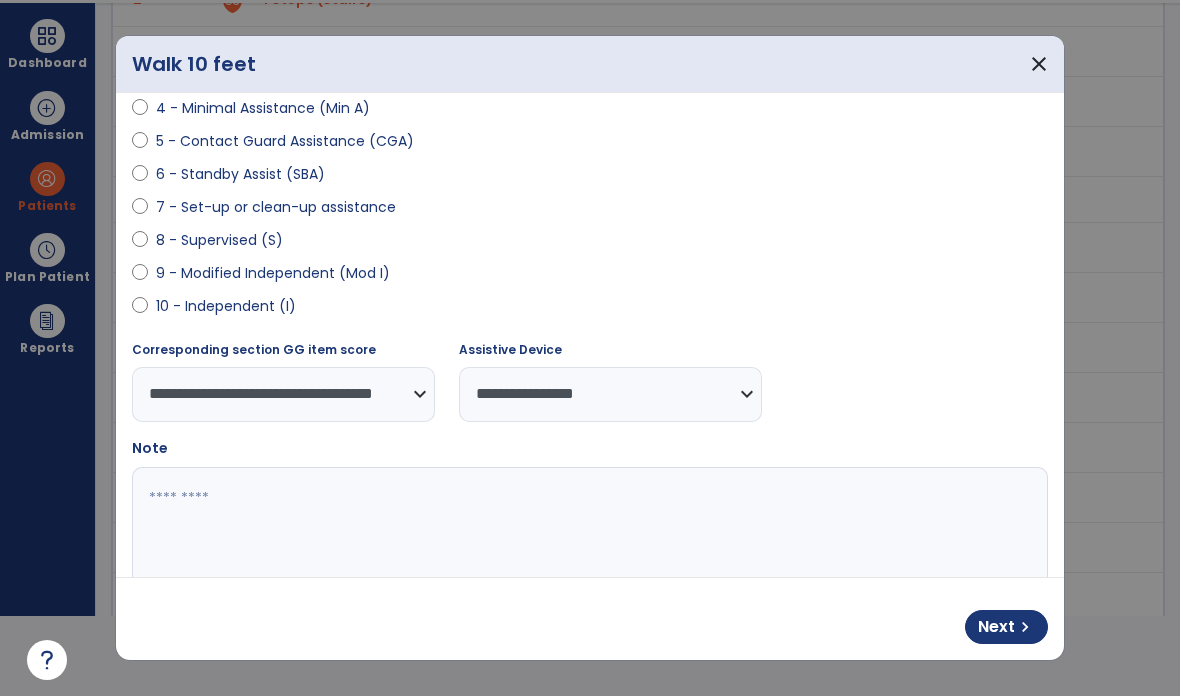 click on "Next" at bounding box center (996, 627) 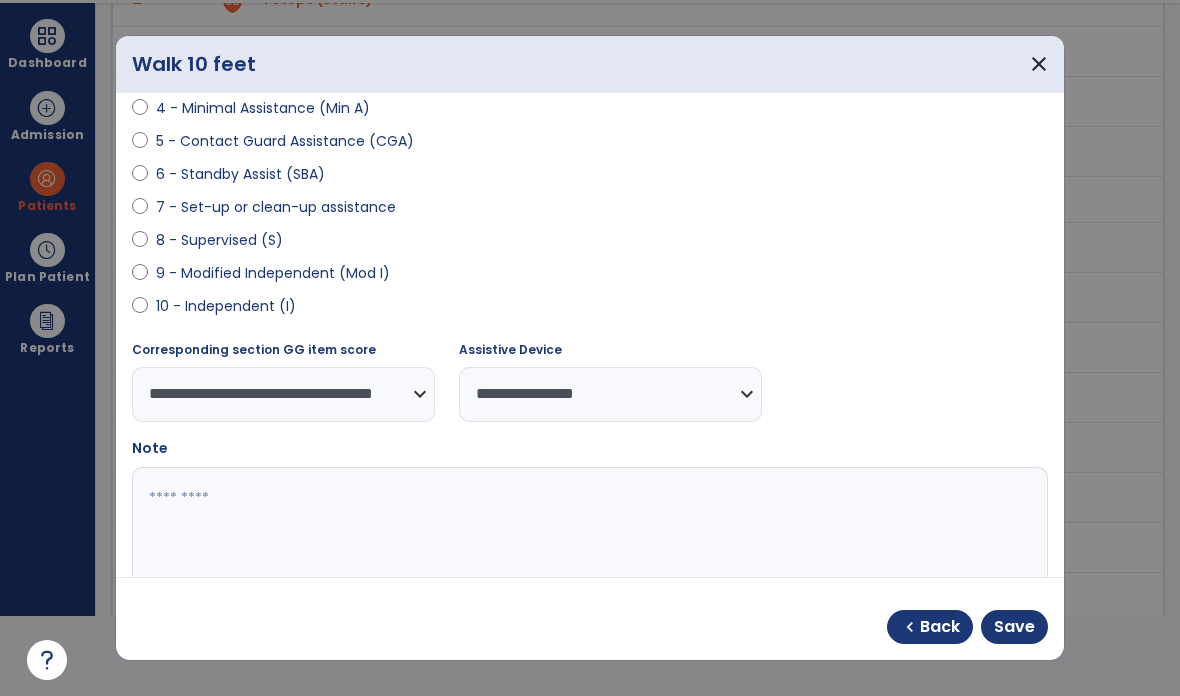 click on "Save" at bounding box center [1014, 627] 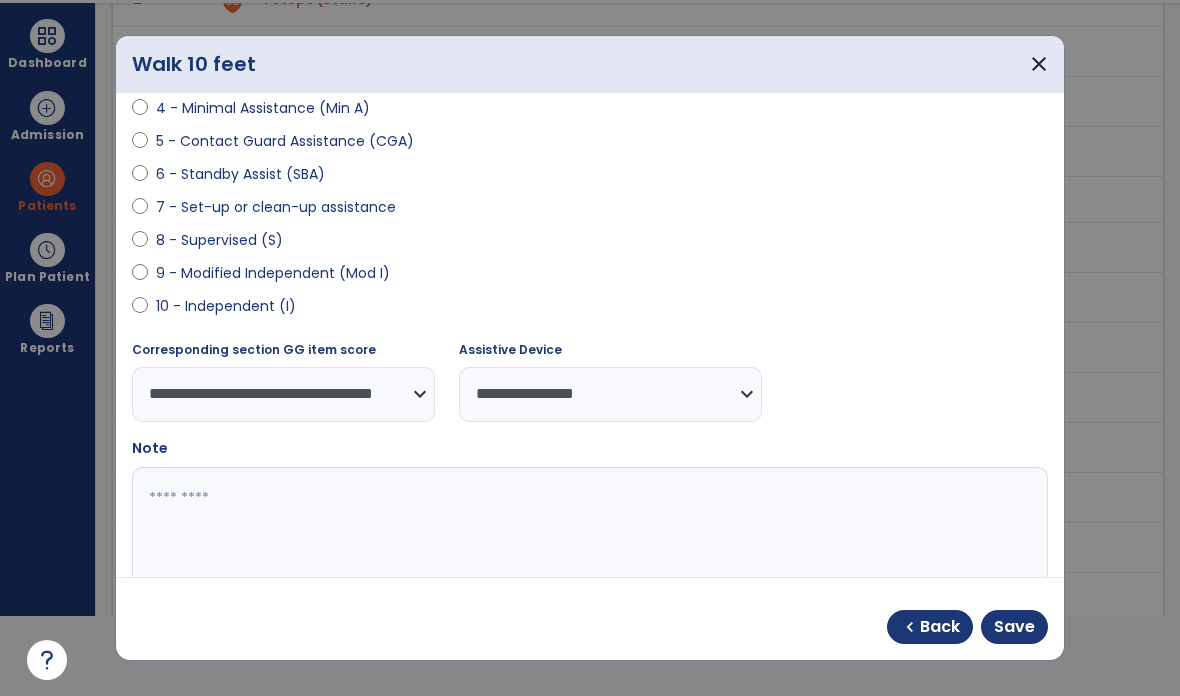 scroll, scrollTop: 80, scrollLeft: 0, axis: vertical 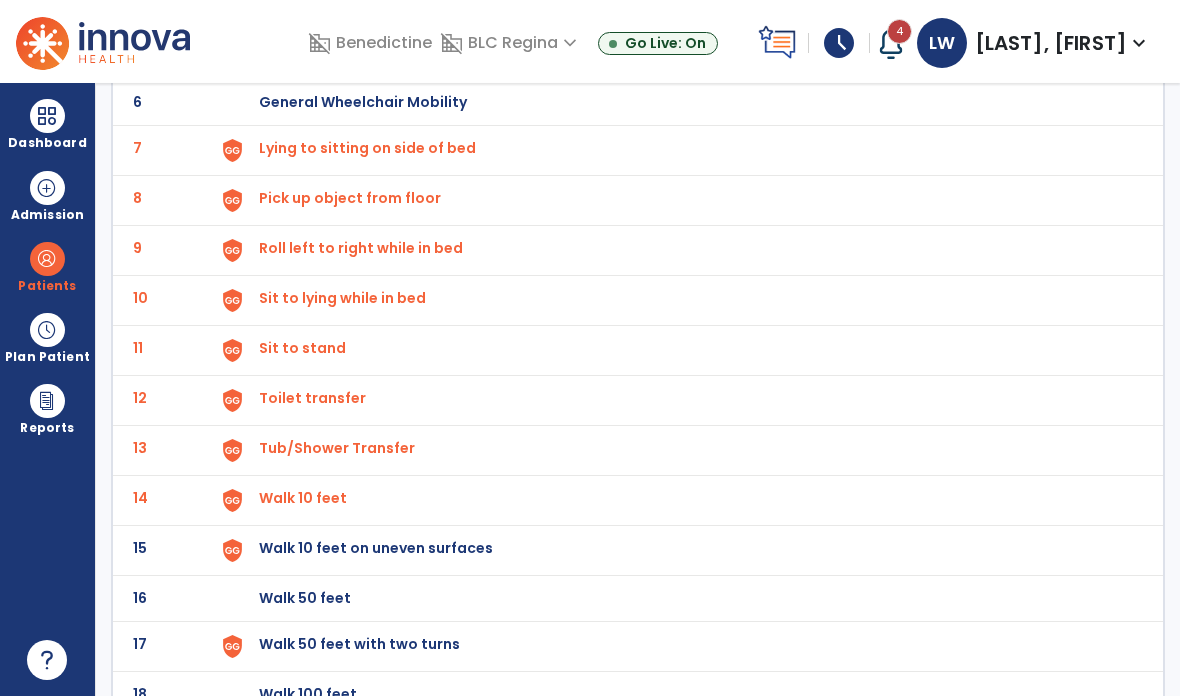 click on "Walk 10 feet on uneven surfaces" at bounding box center (305, -148) 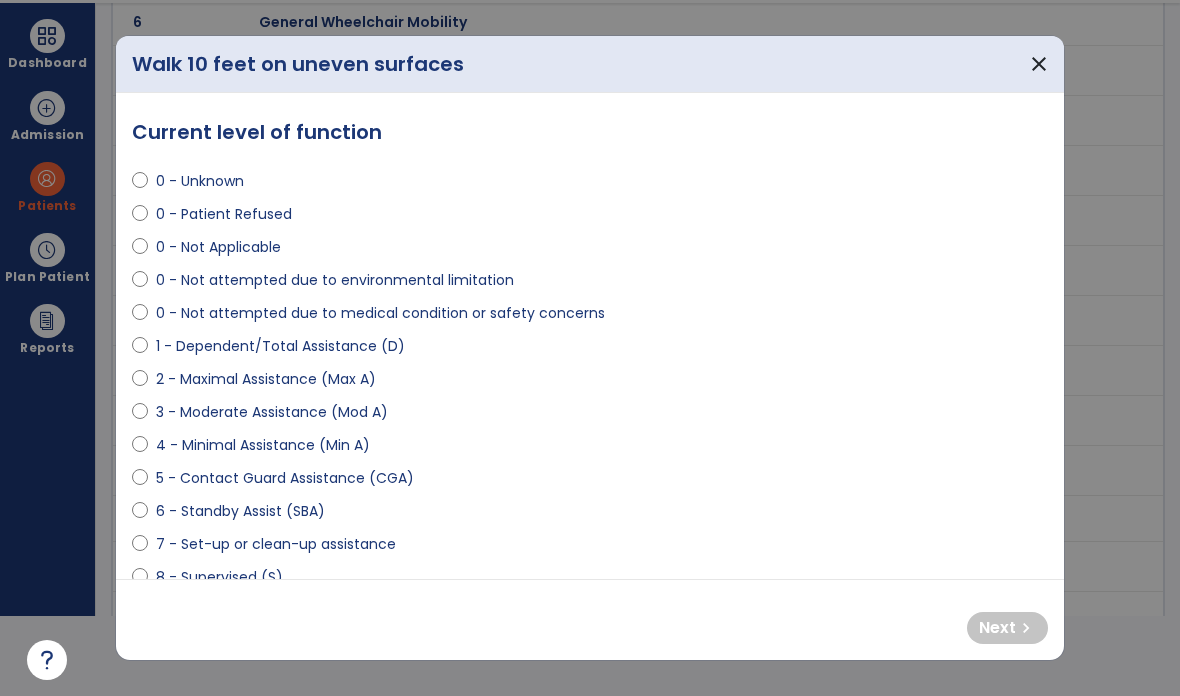 scroll, scrollTop: 0, scrollLeft: 0, axis: both 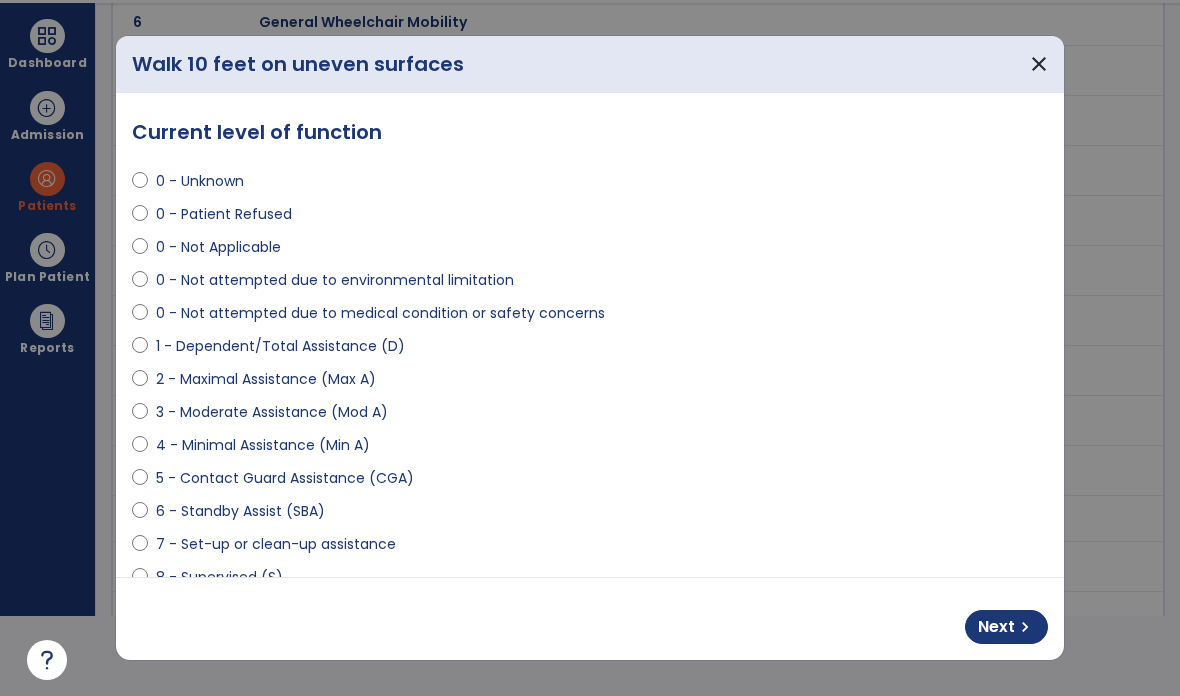 click on "Next  chevron_right" at bounding box center (1006, 627) 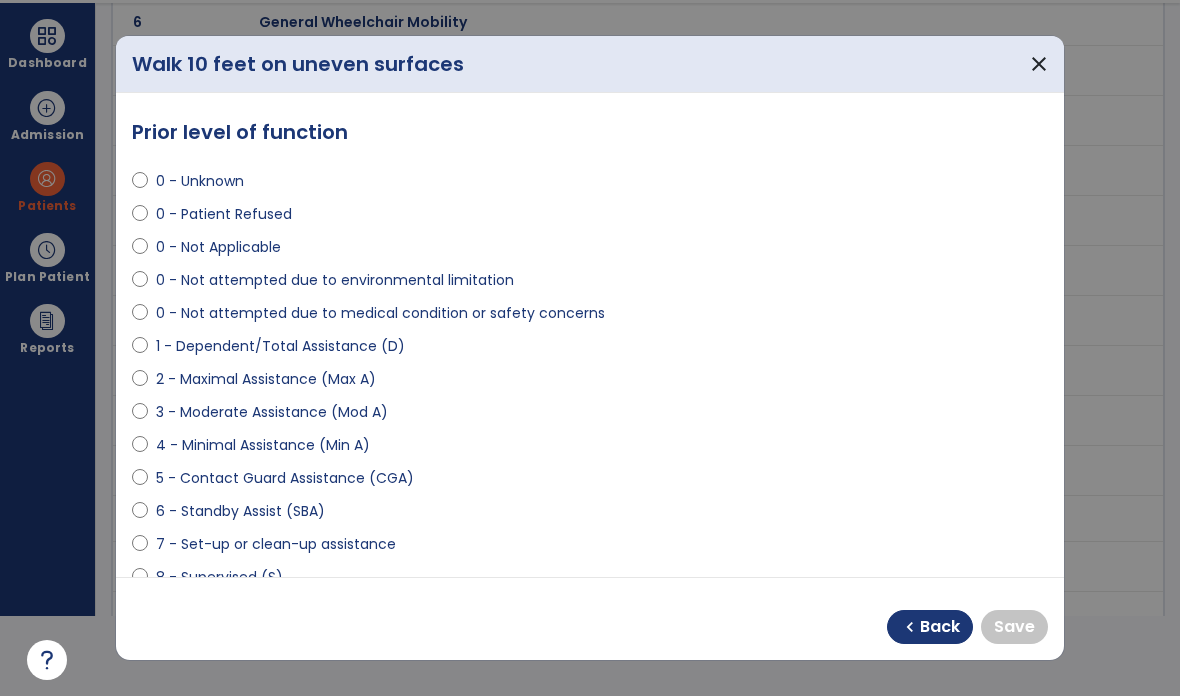 click on "6 - Standby Assist (SBA)" at bounding box center [240, 511] 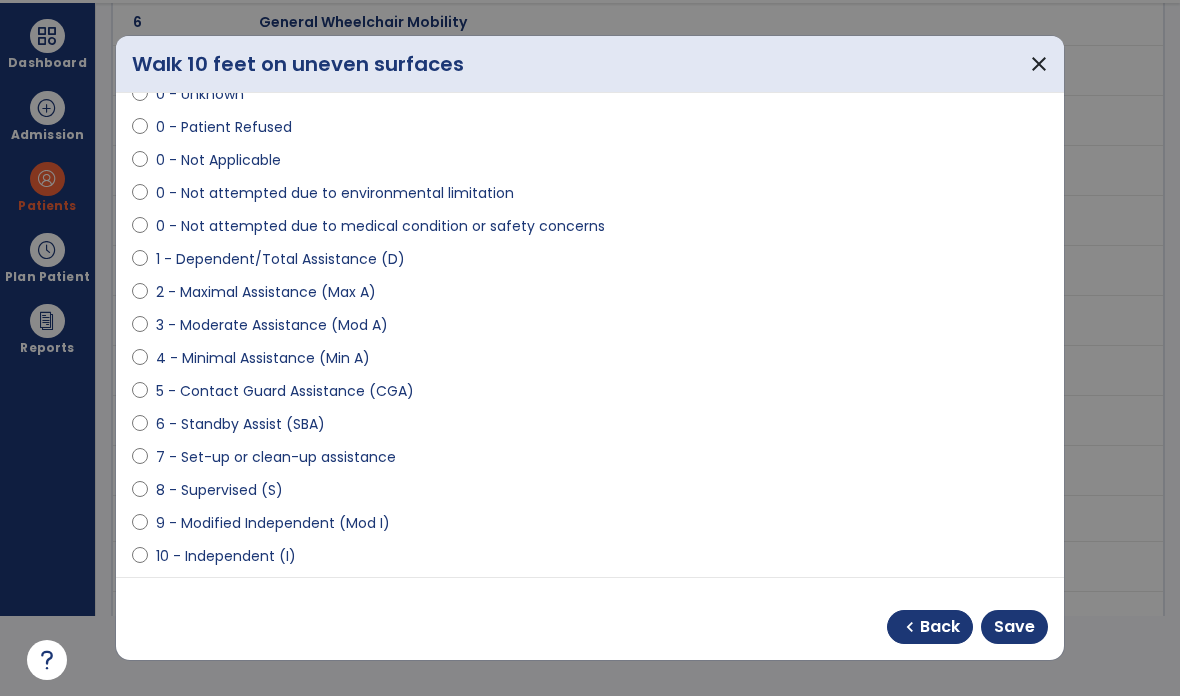 click on "**********" at bounding box center [610, 644] 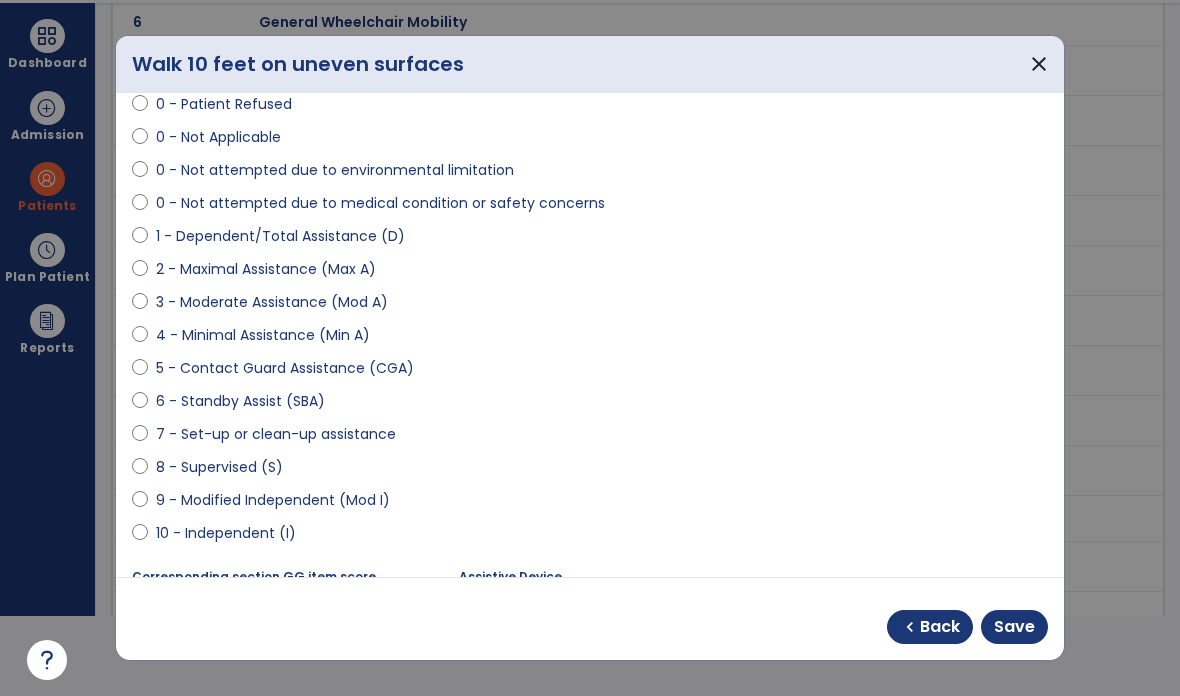 select on "**********" 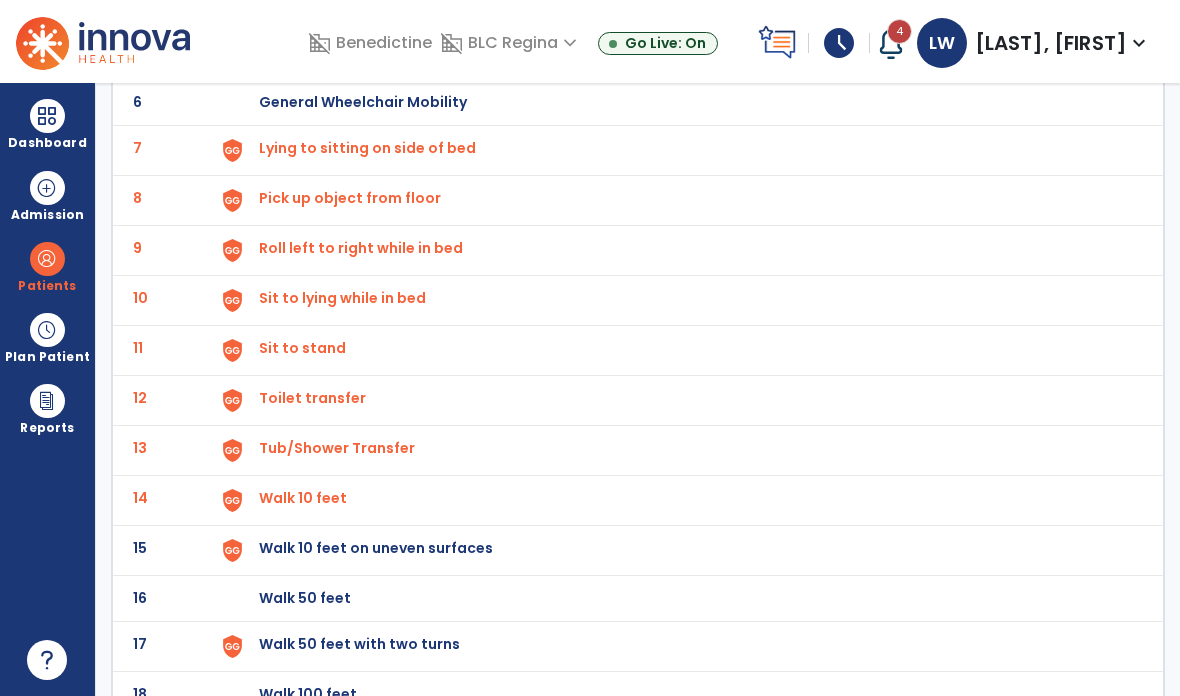 scroll, scrollTop: 80, scrollLeft: 0, axis: vertical 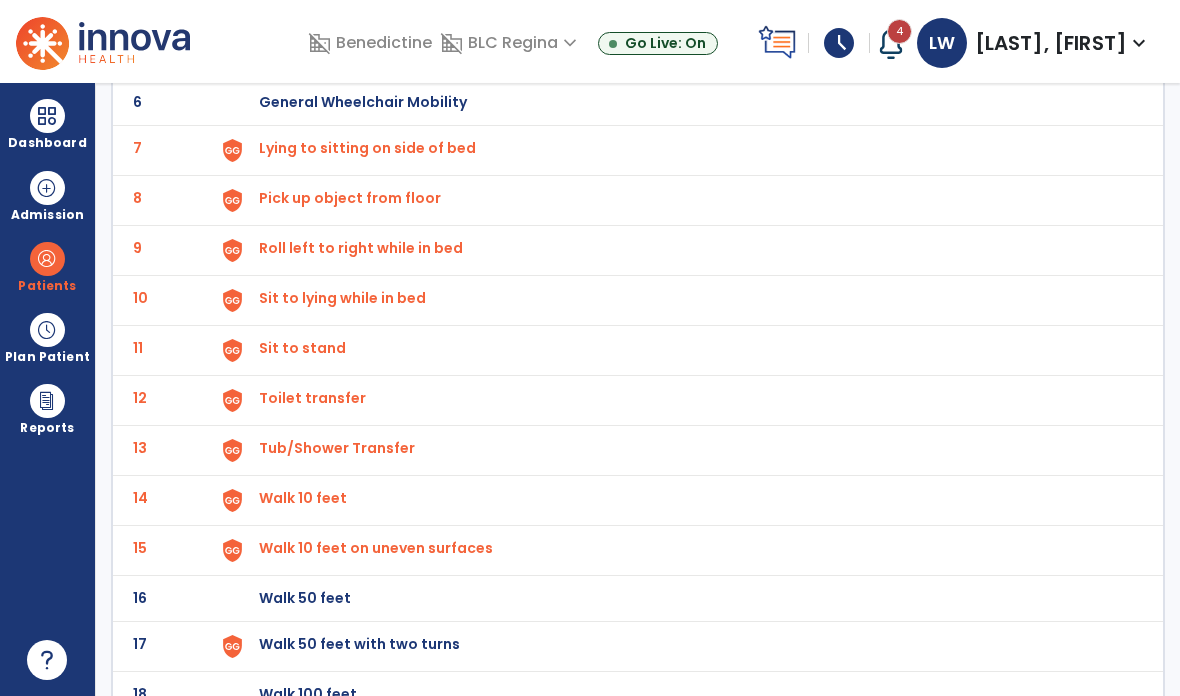 click on "Walk 50 feet with two turns" at bounding box center [681, -146] 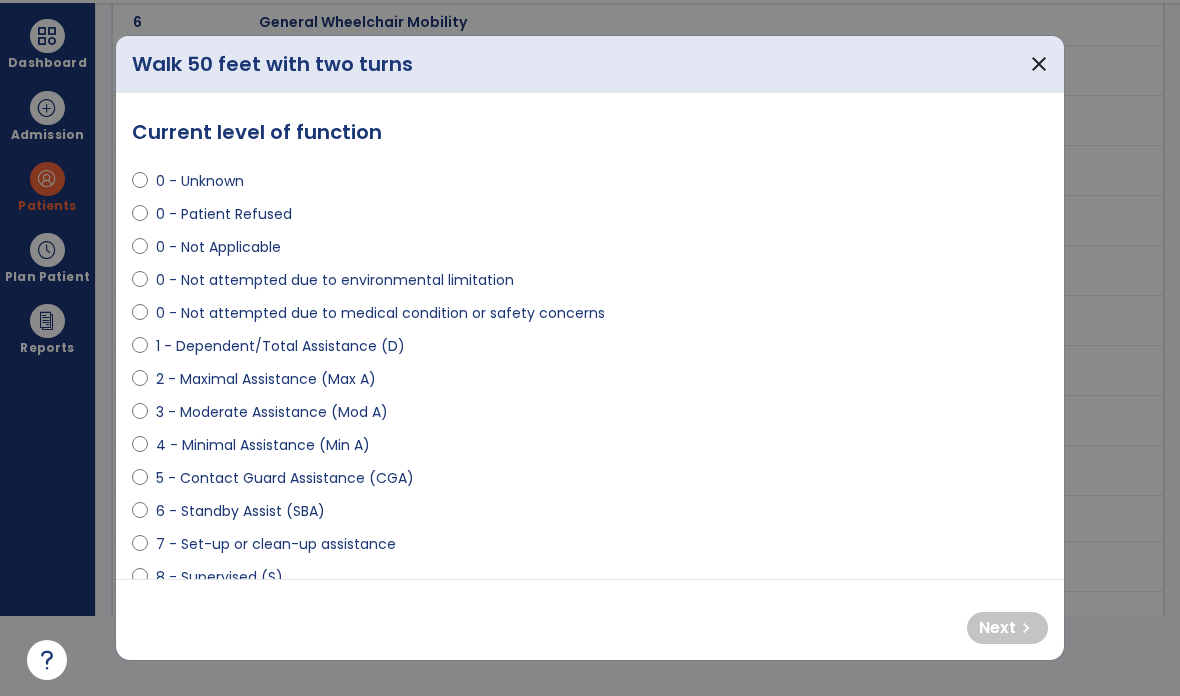 click on "5 - Contact Guard Assistance (CGA)" at bounding box center (285, 478) 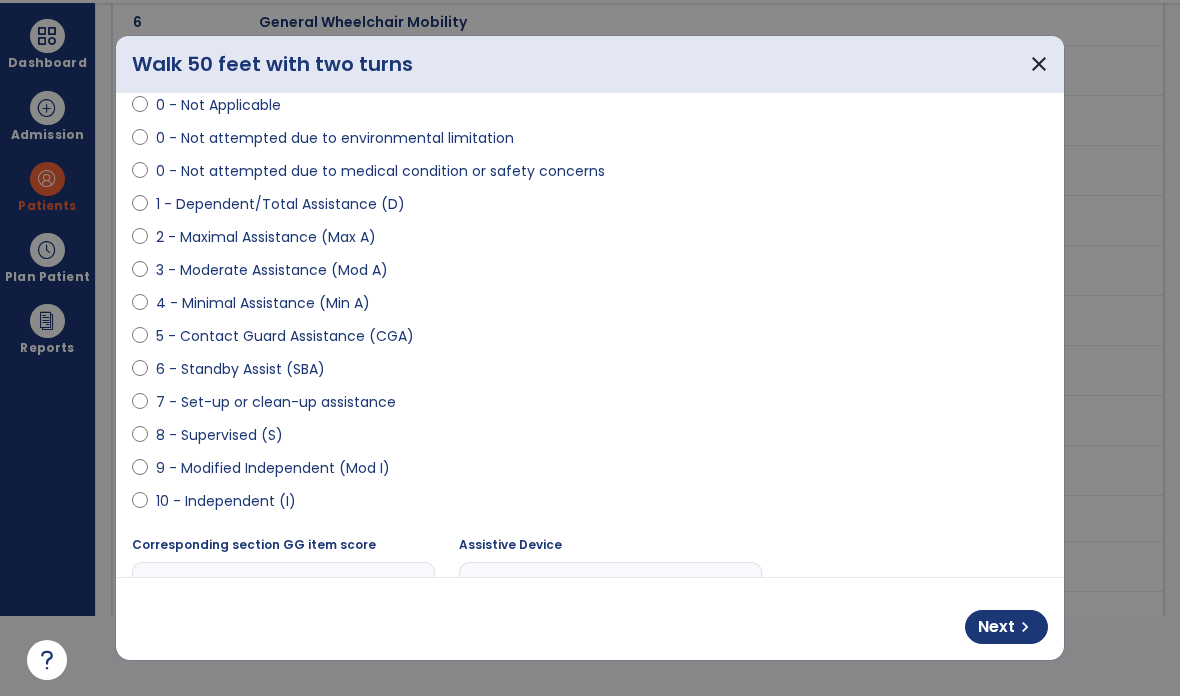 scroll, scrollTop: 143, scrollLeft: 0, axis: vertical 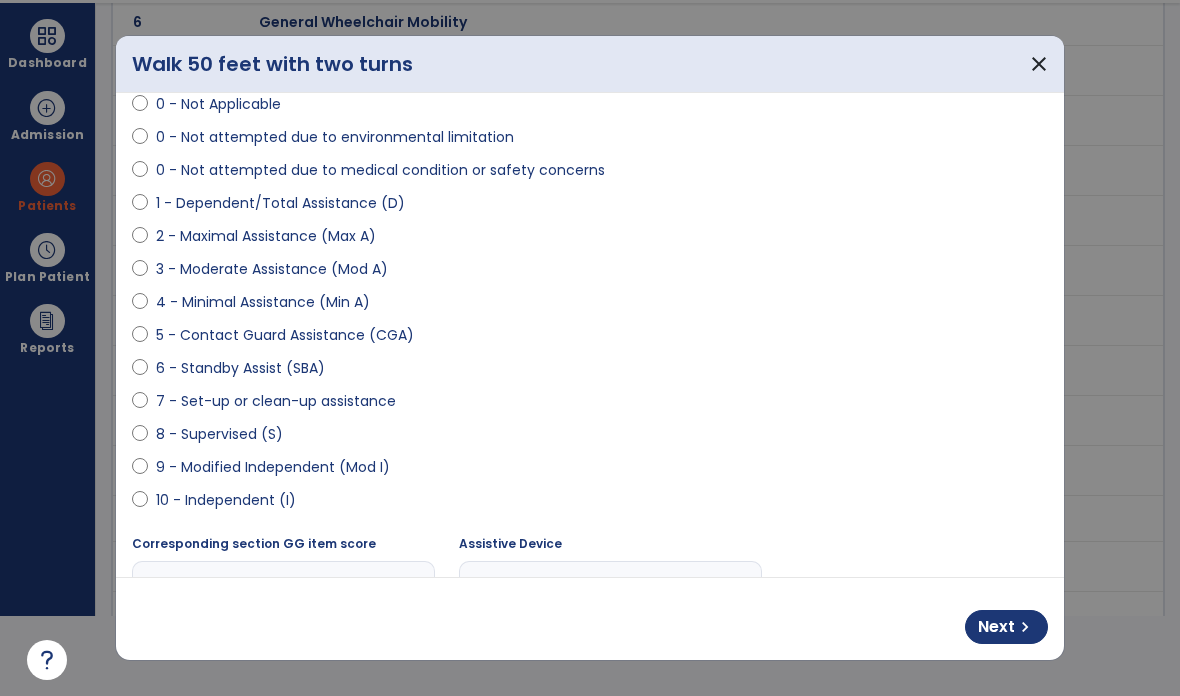 click on "**********" at bounding box center [610, 588] 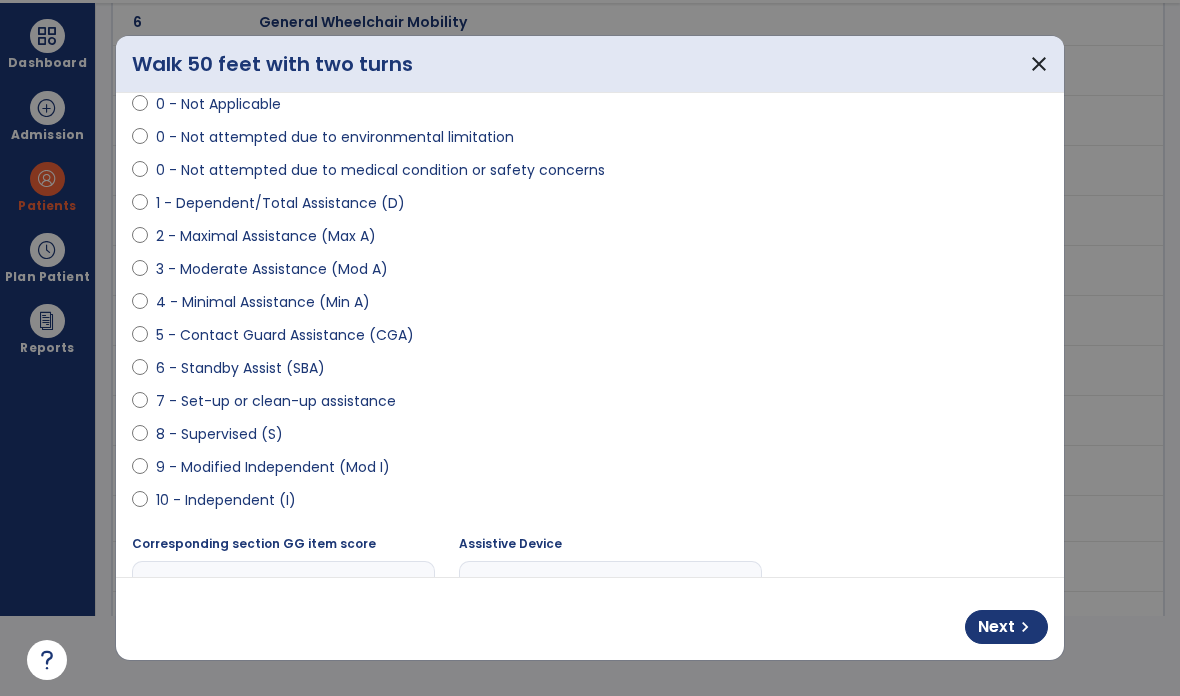 select on "**********" 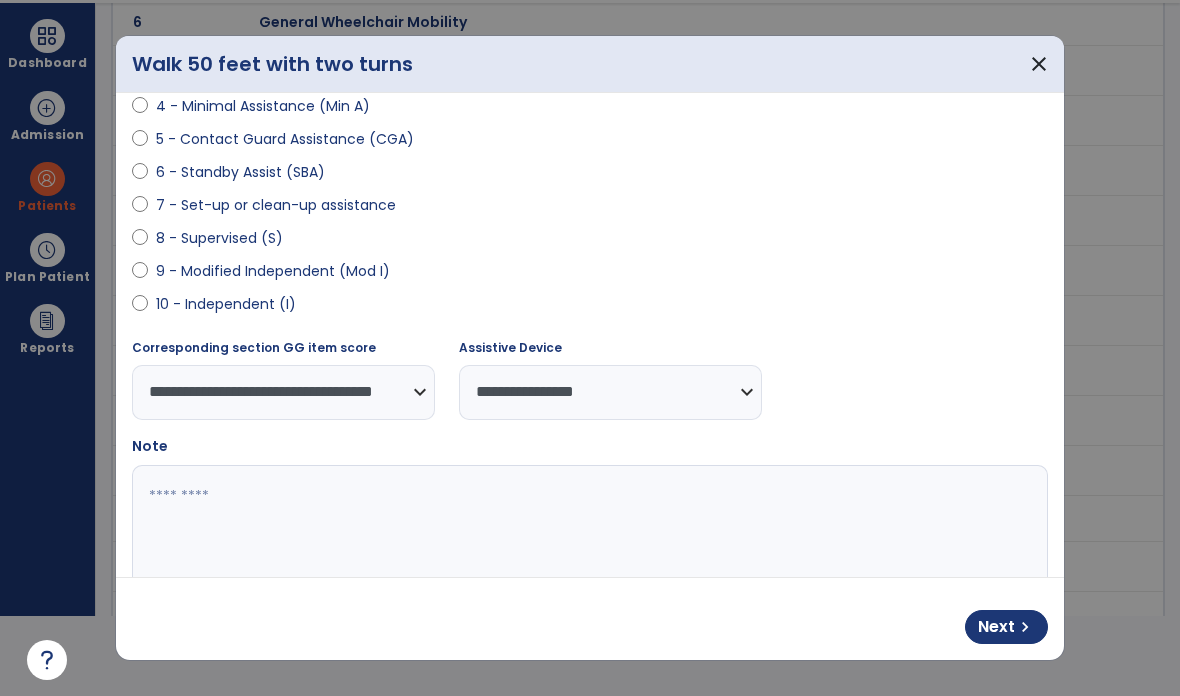 scroll, scrollTop: 337, scrollLeft: 0, axis: vertical 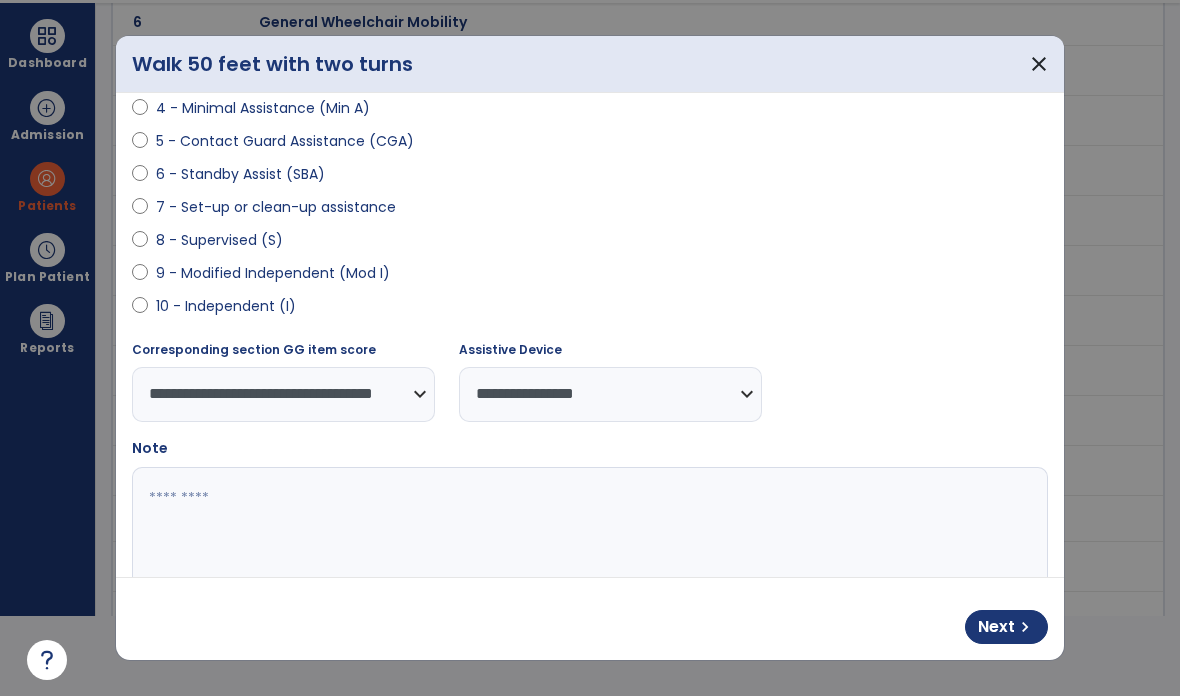 click at bounding box center [590, 542] 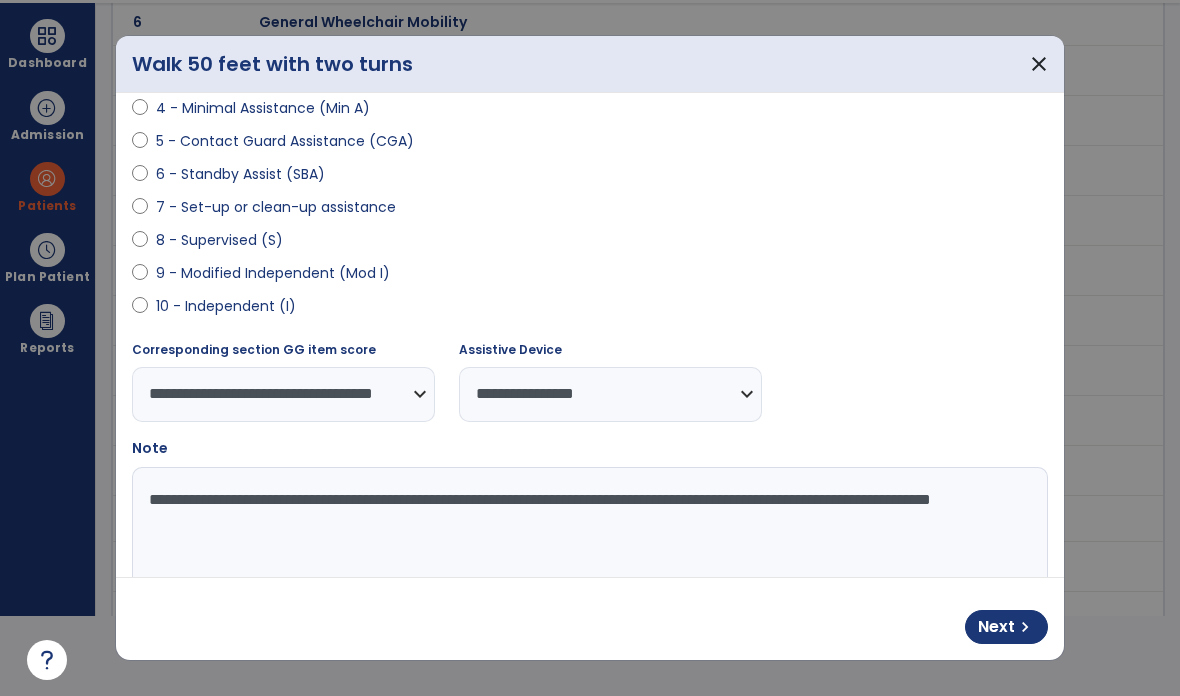 click on "**********" at bounding box center [590, 542] 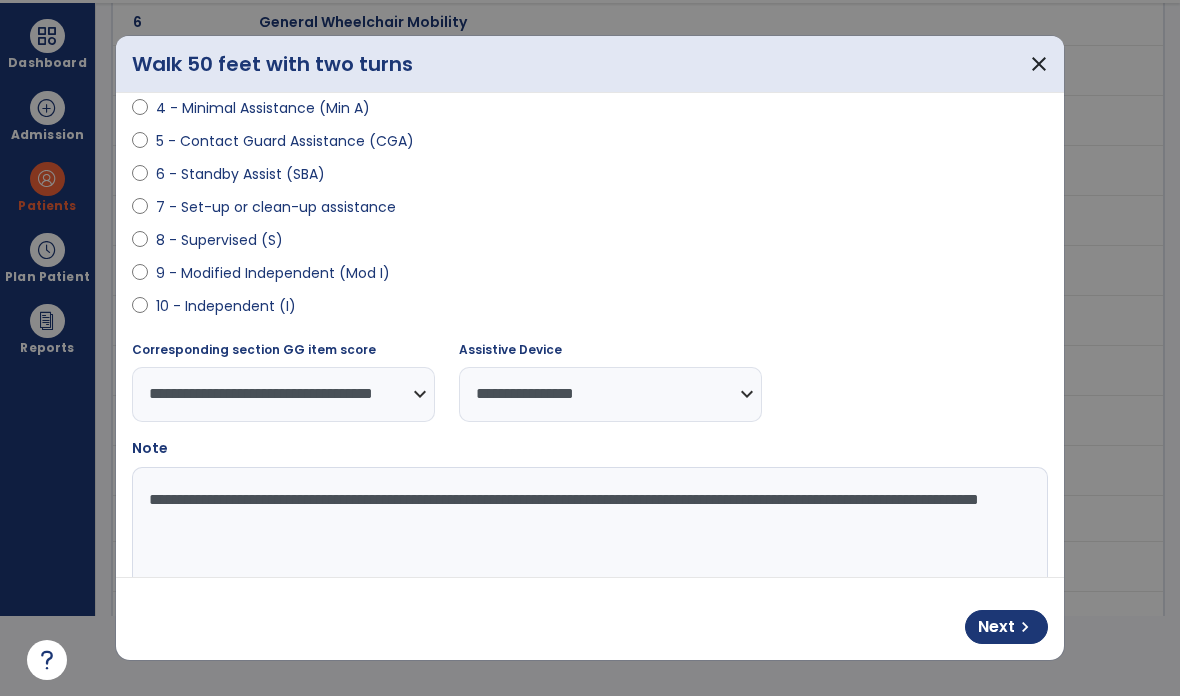 click on "**********" at bounding box center [590, 542] 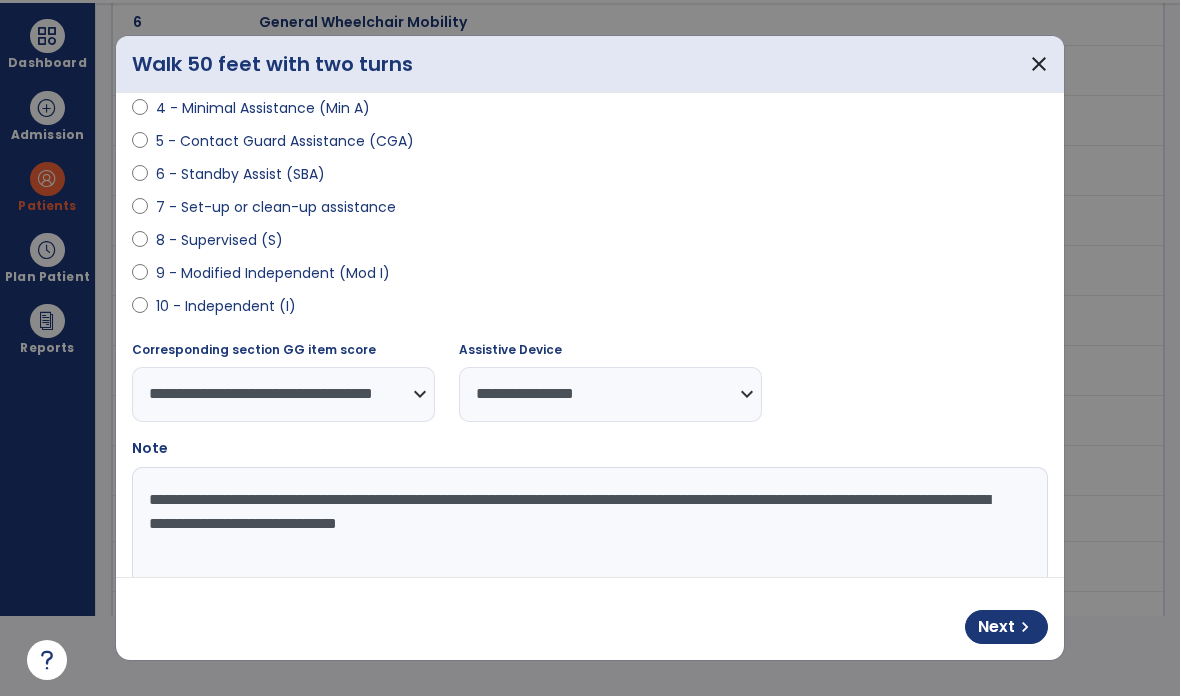 type on "**********" 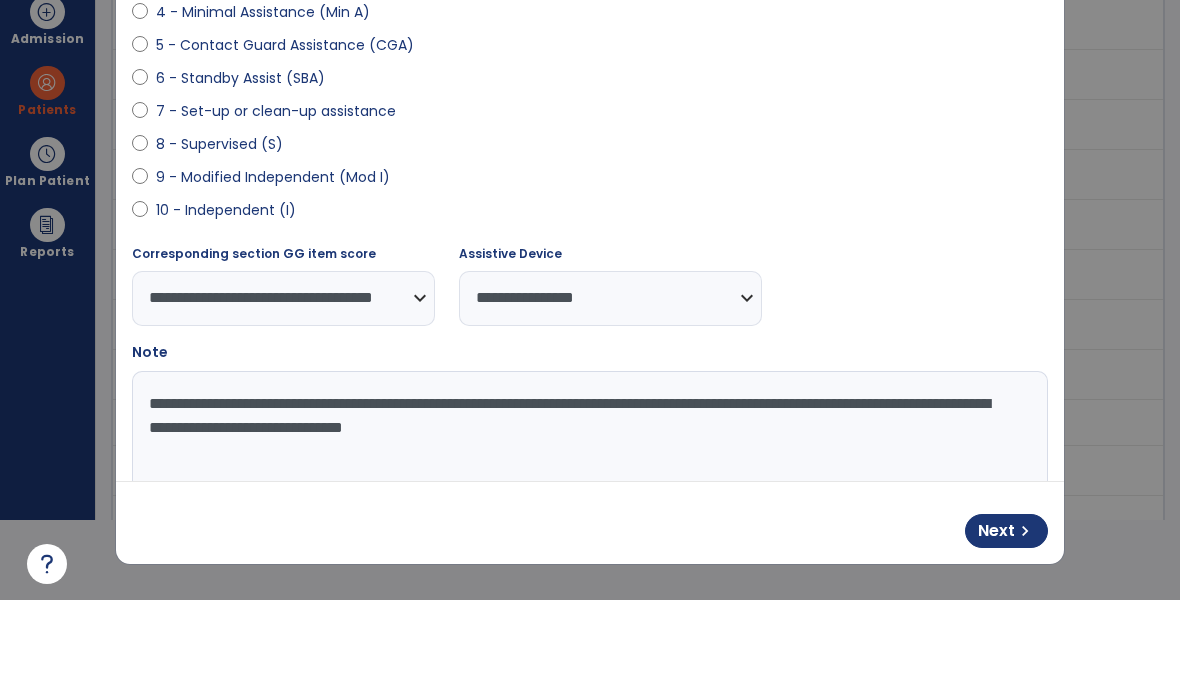 click on "Next" at bounding box center [996, 627] 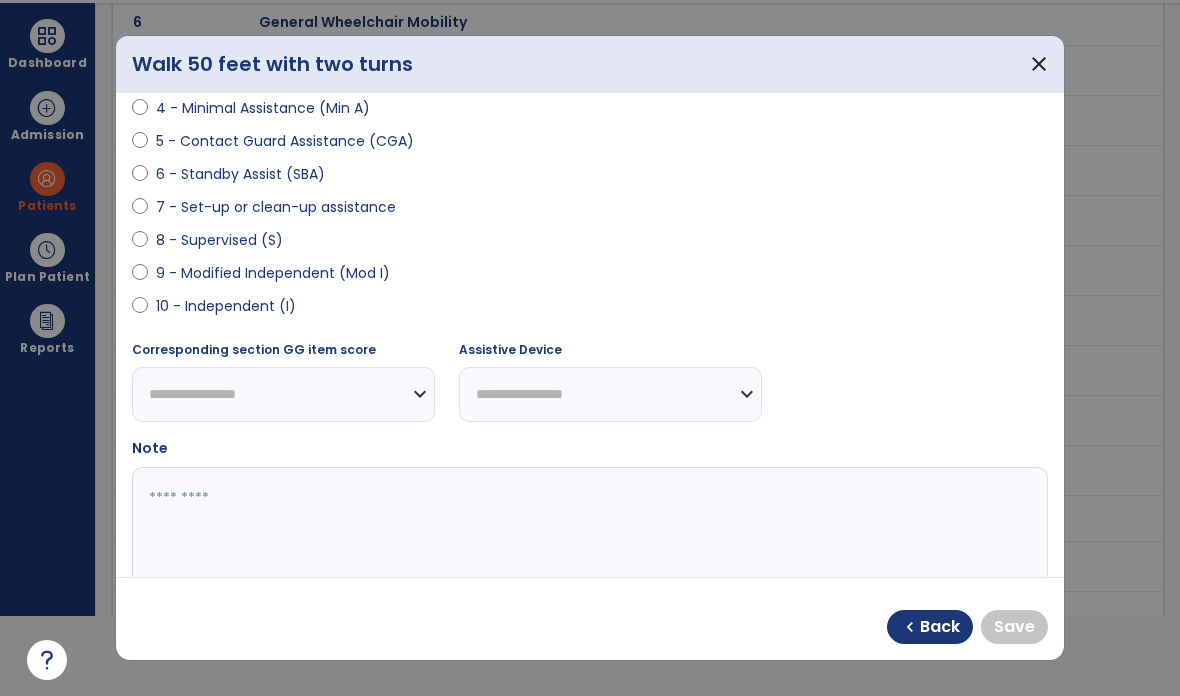 click on "6 - Standby Assist (SBA)" at bounding box center [240, 174] 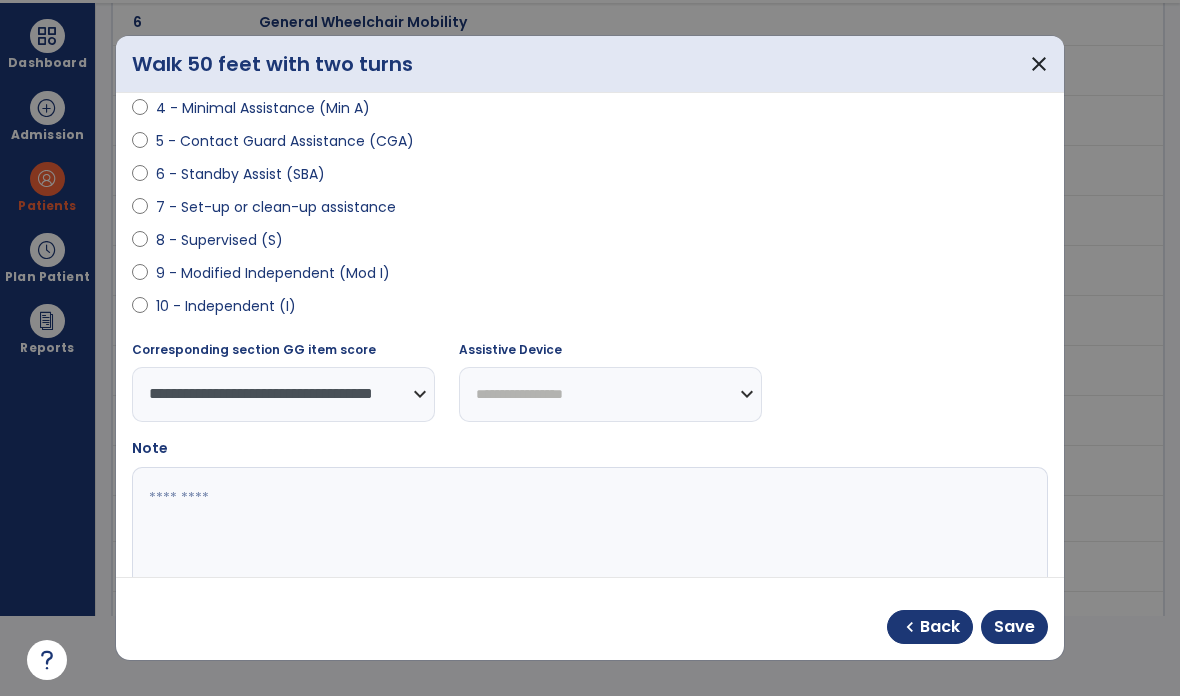 click on "**********" at bounding box center (610, 394) 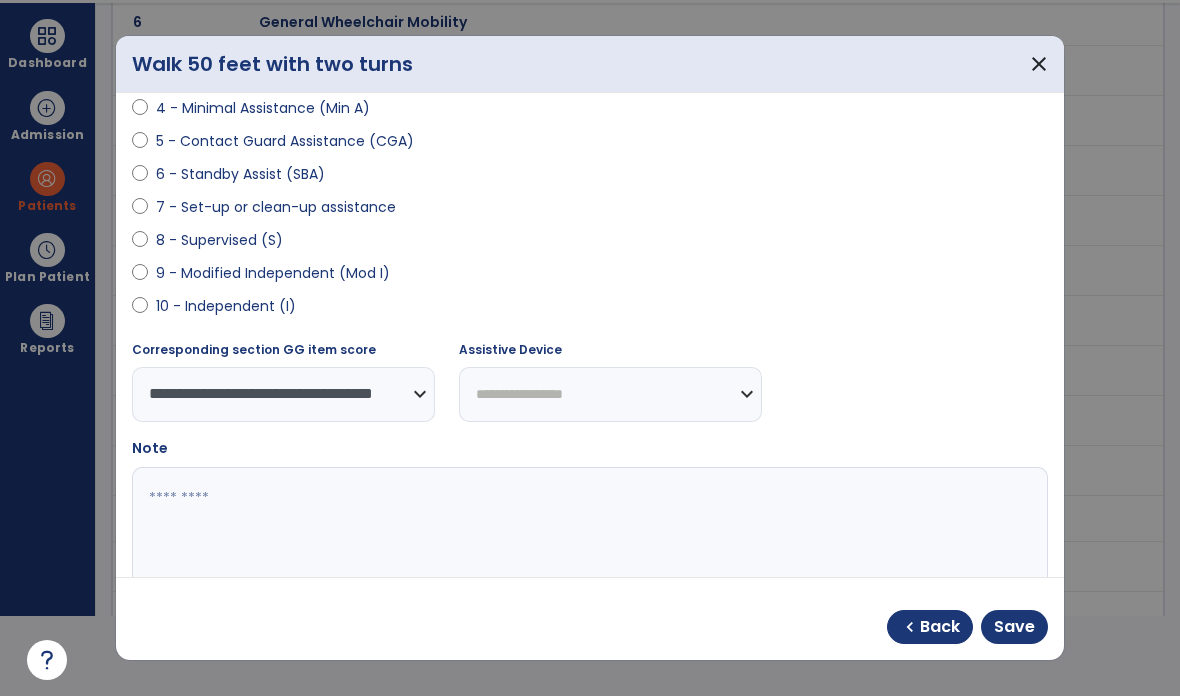 select on "**********" 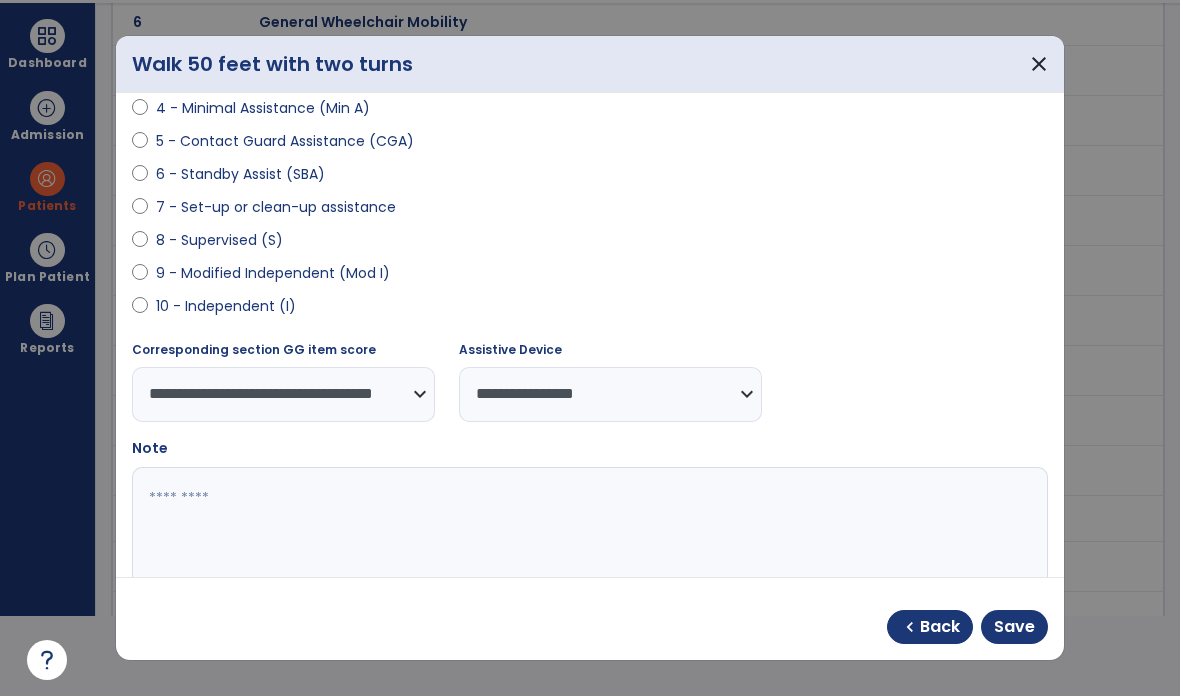 click on "Save" at bounding box center (1014, 627) 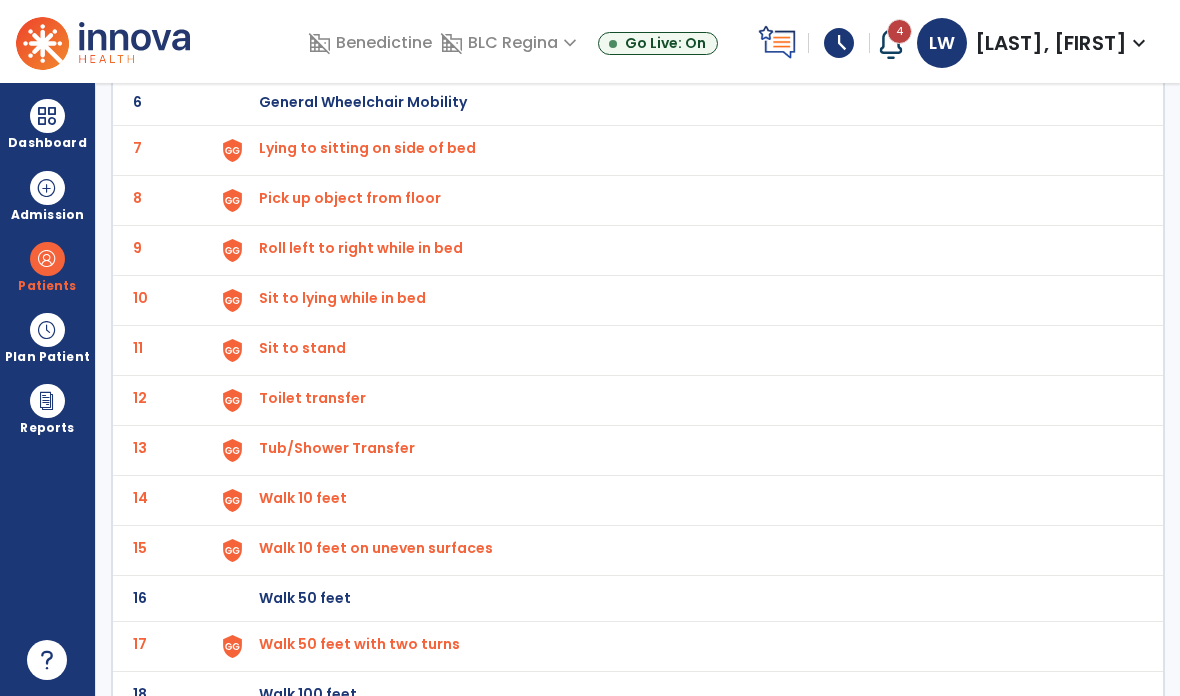 click on "Walk 150 feet" at bounding box center (305, -148) 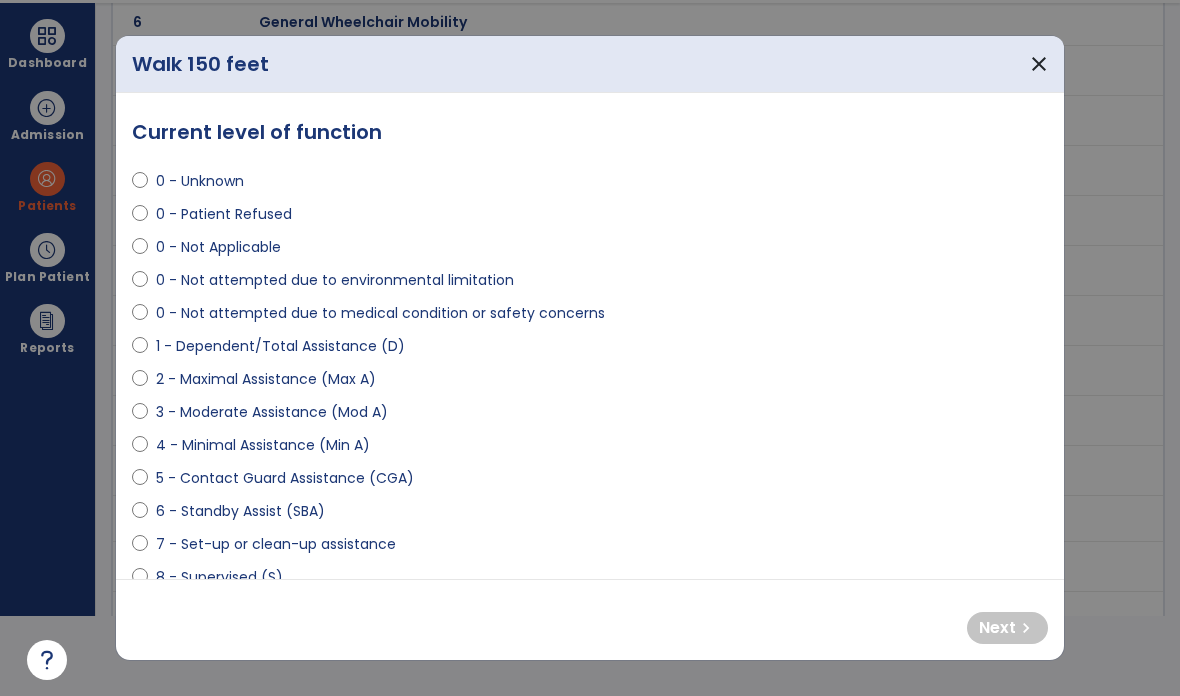 scroll, scrollTop: 36, scrollLeft: 0, axis: vertical 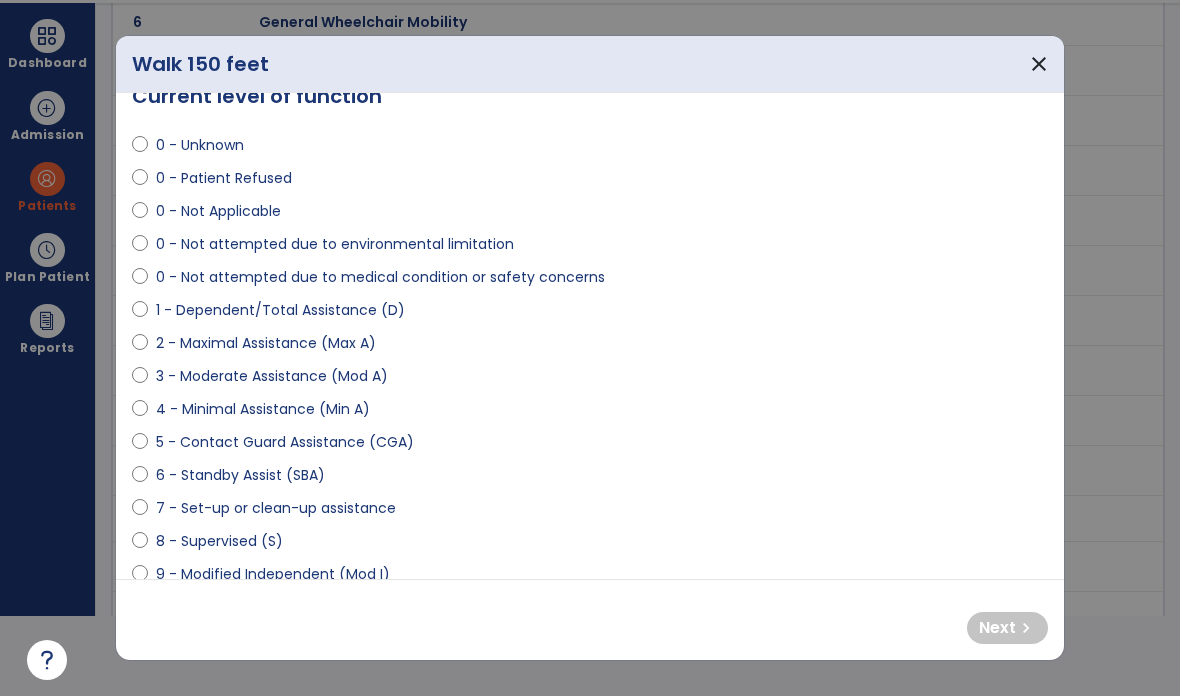 click on "6 - Standby Assist (SBA)" at bounding box center (240, 475) 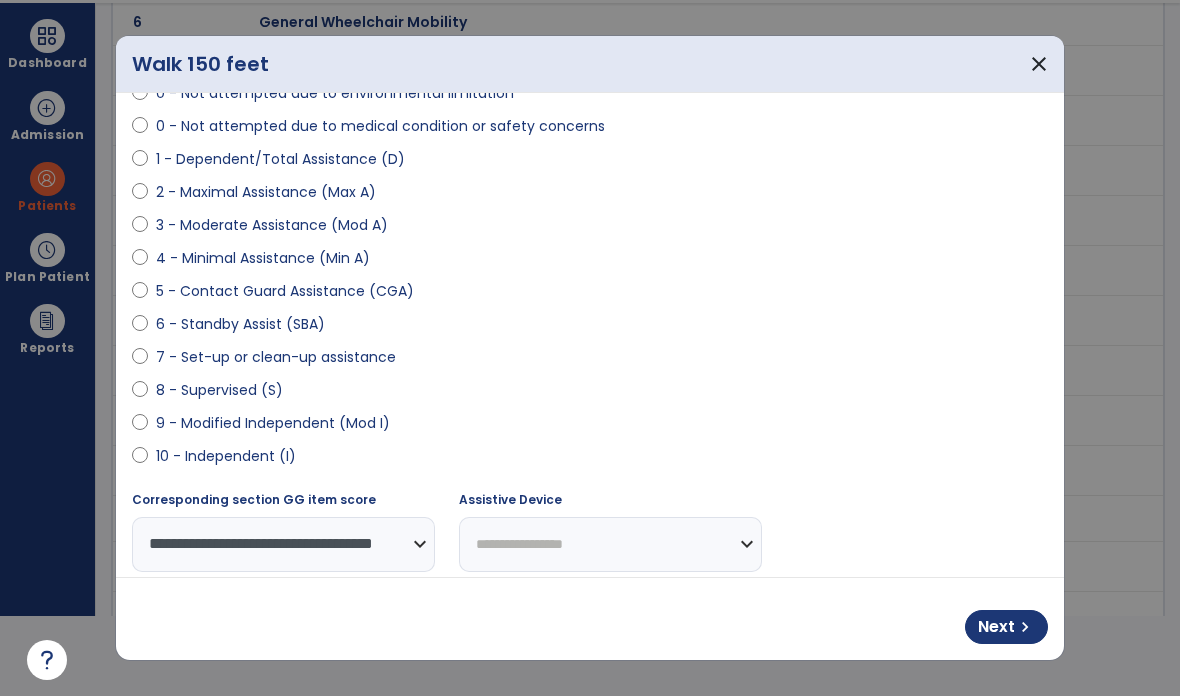 scroll, scrollTop: 239, scrollLeft: 0, axis: vertical 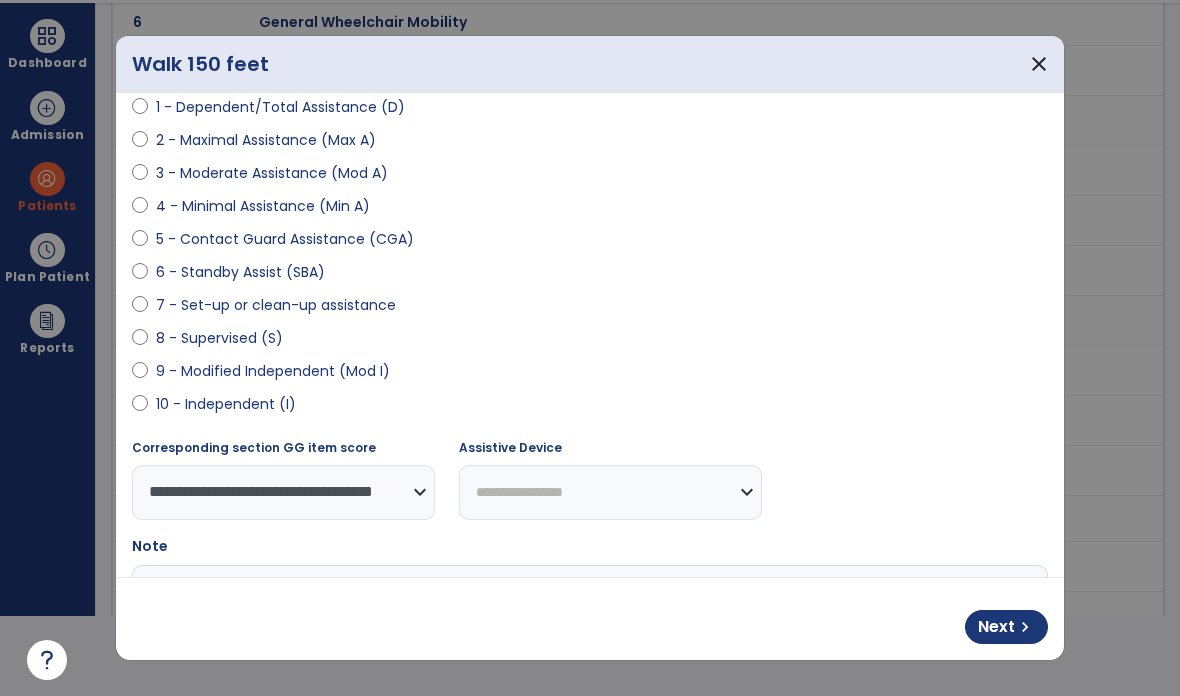 click on "**********" at bounding box center [610, 492] 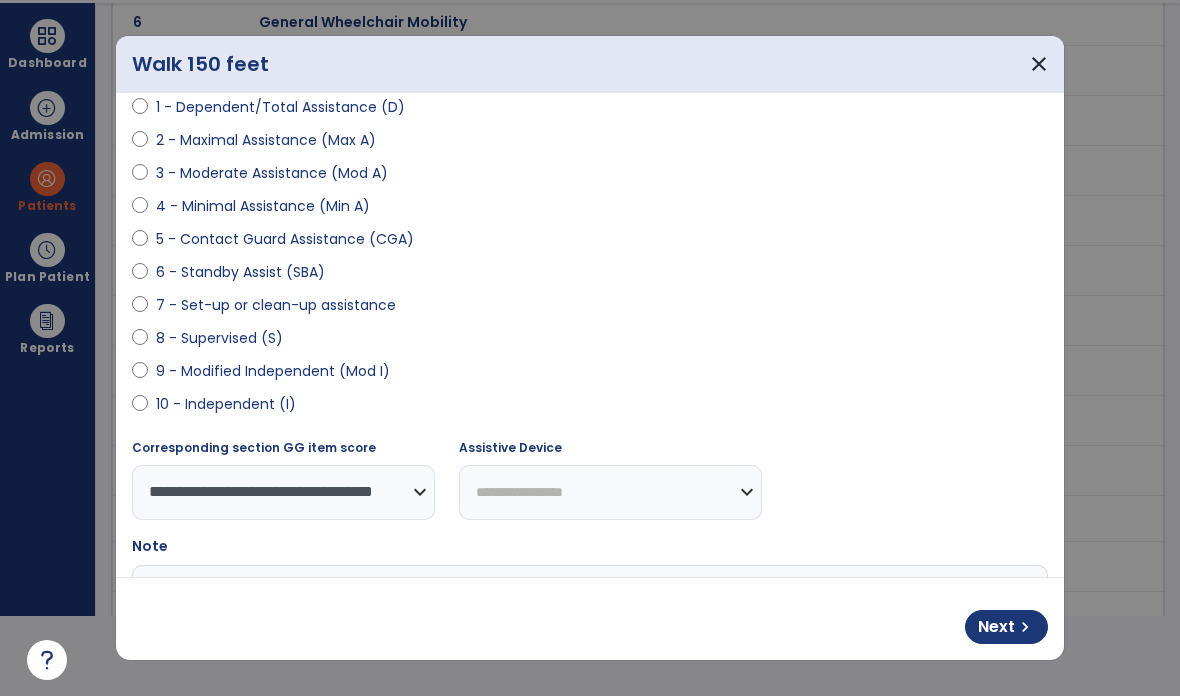 select on "**********" 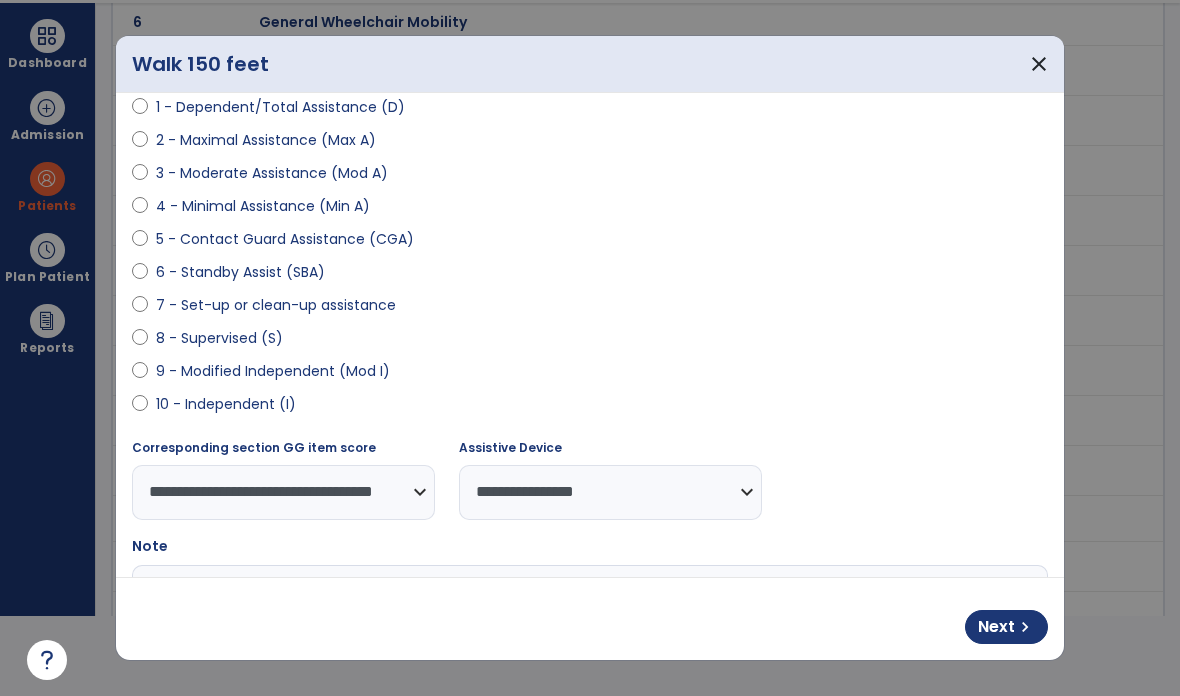 click on "chevron_right" at bounding box center (1025, 627) 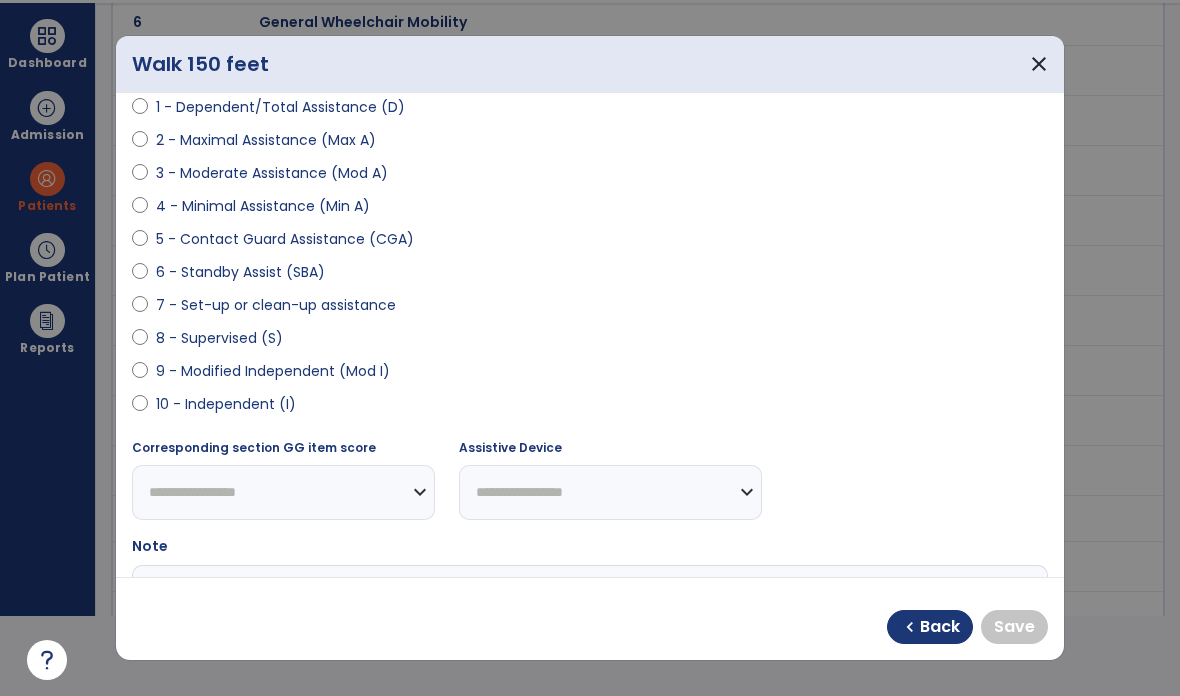 click on "Back" at bounding box center (940, 627) 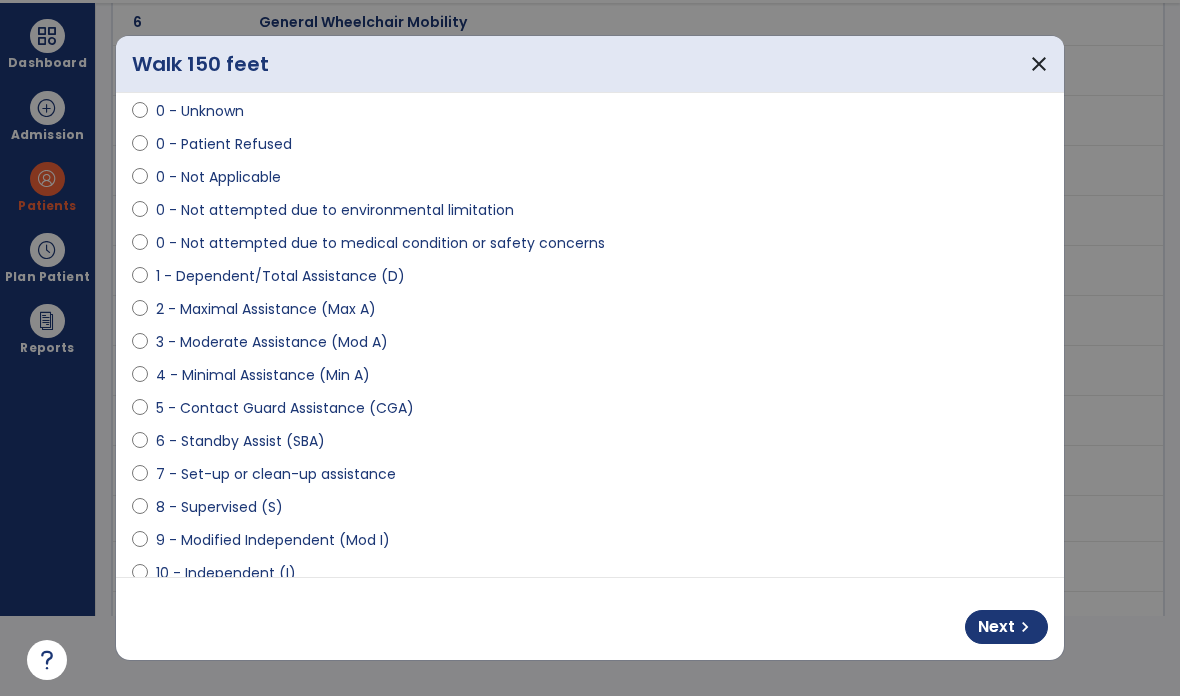 scroll, scrollTop: 59, scrollLeft: 0, axis: vertical 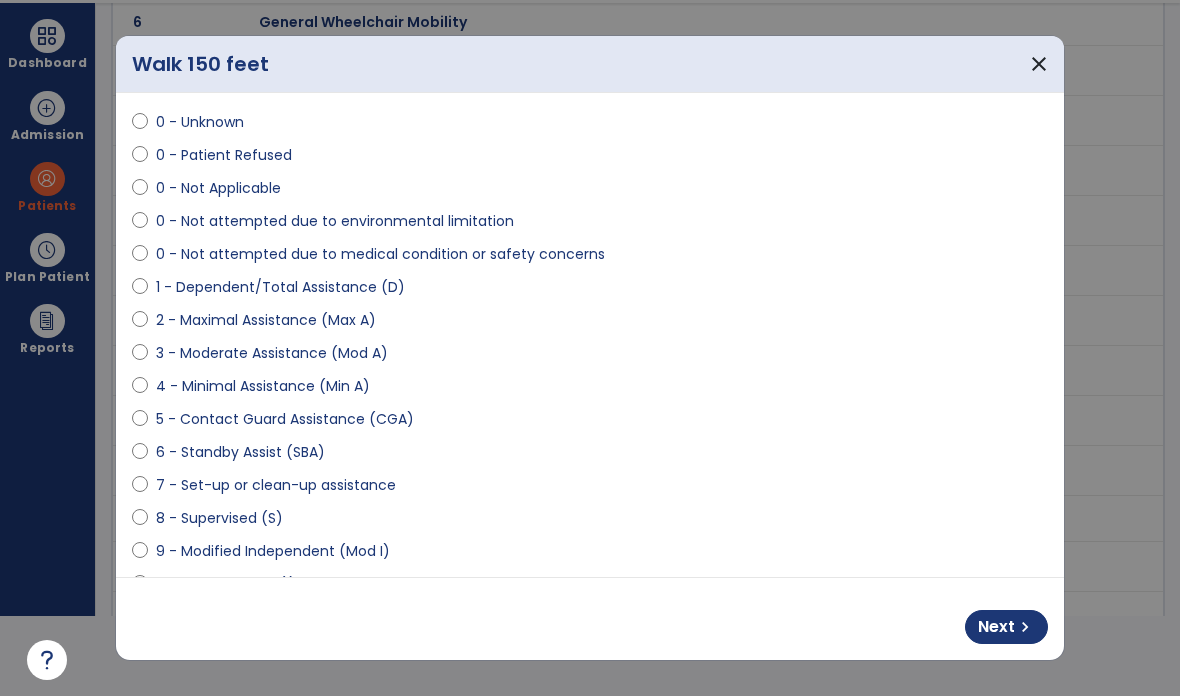 click on "0 - Not attempted due to environmental limitation" at bounding box center (335, 221) 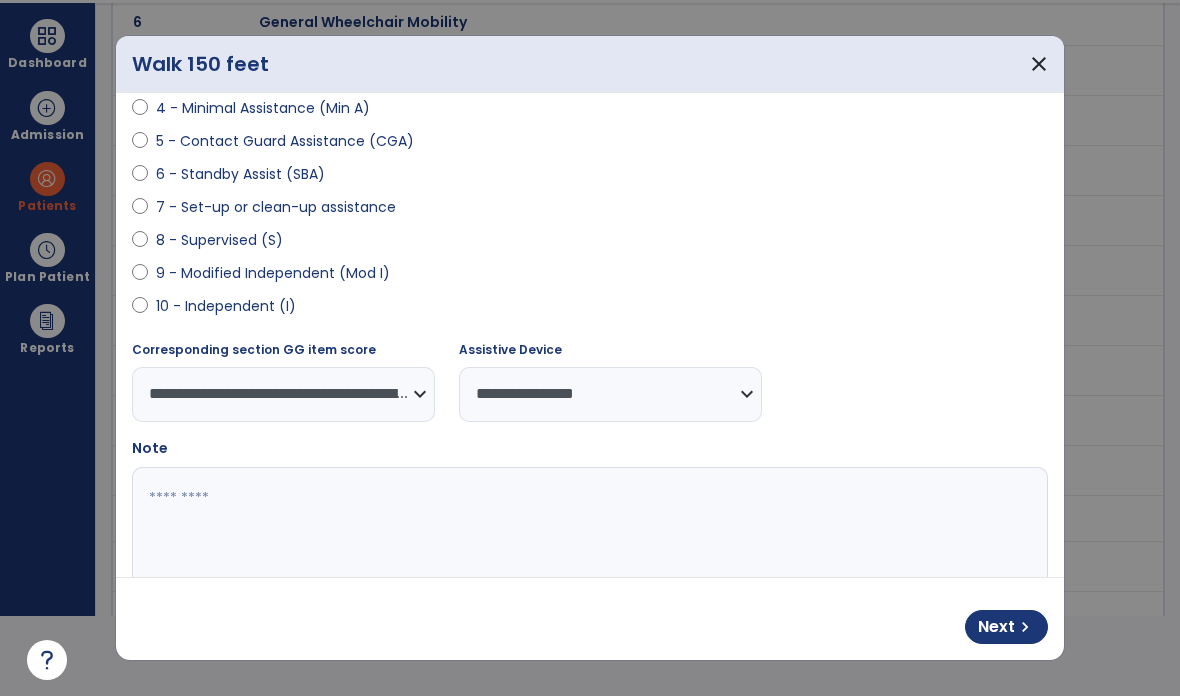 click on "**********" at bounding box center [610, 394] 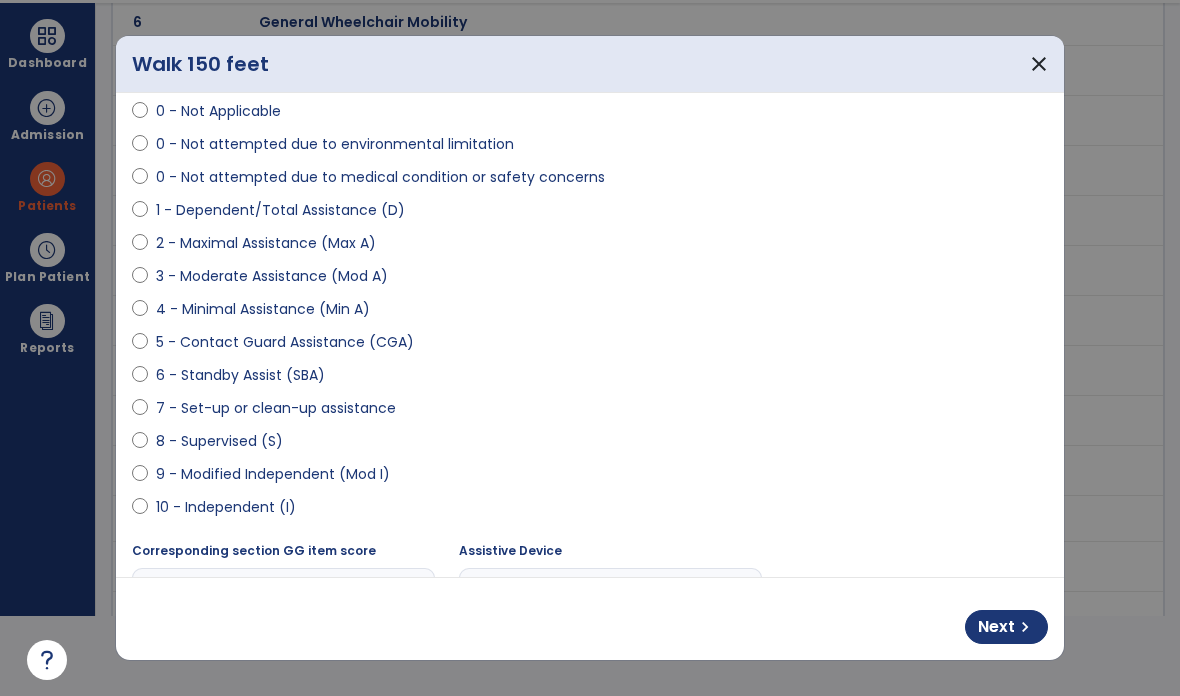 click on "Next" at bounding box center [996, 627] 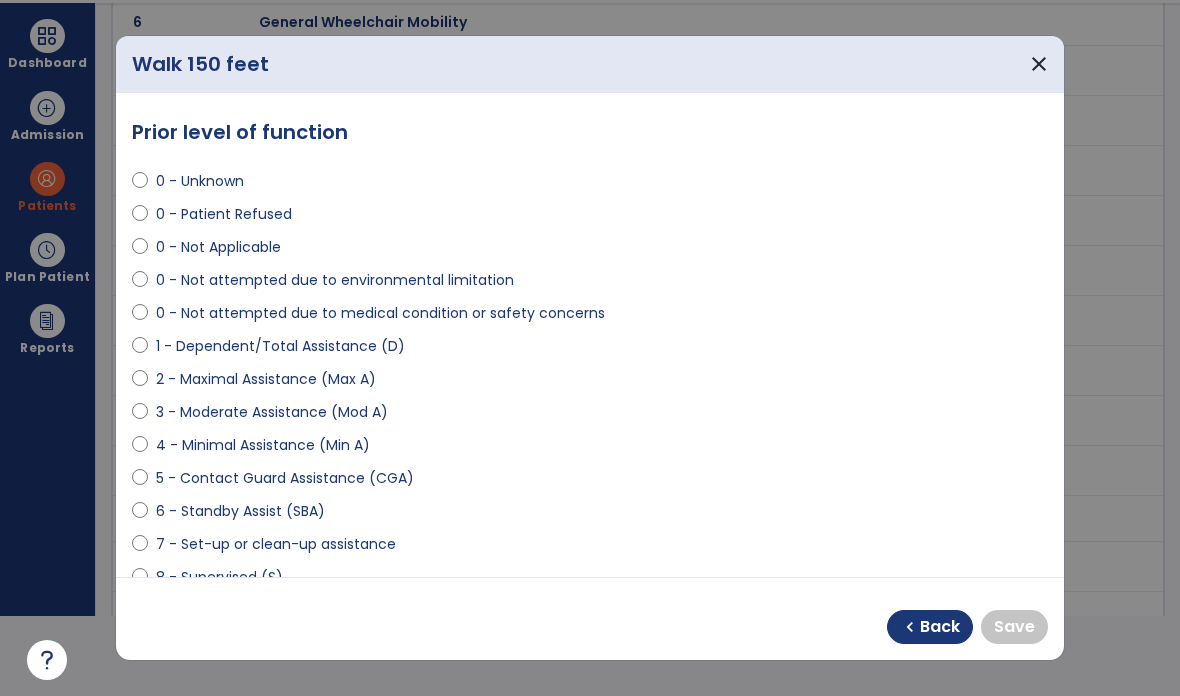 scroll, scrollTop: 0, scrollLeft: 0, axis: both 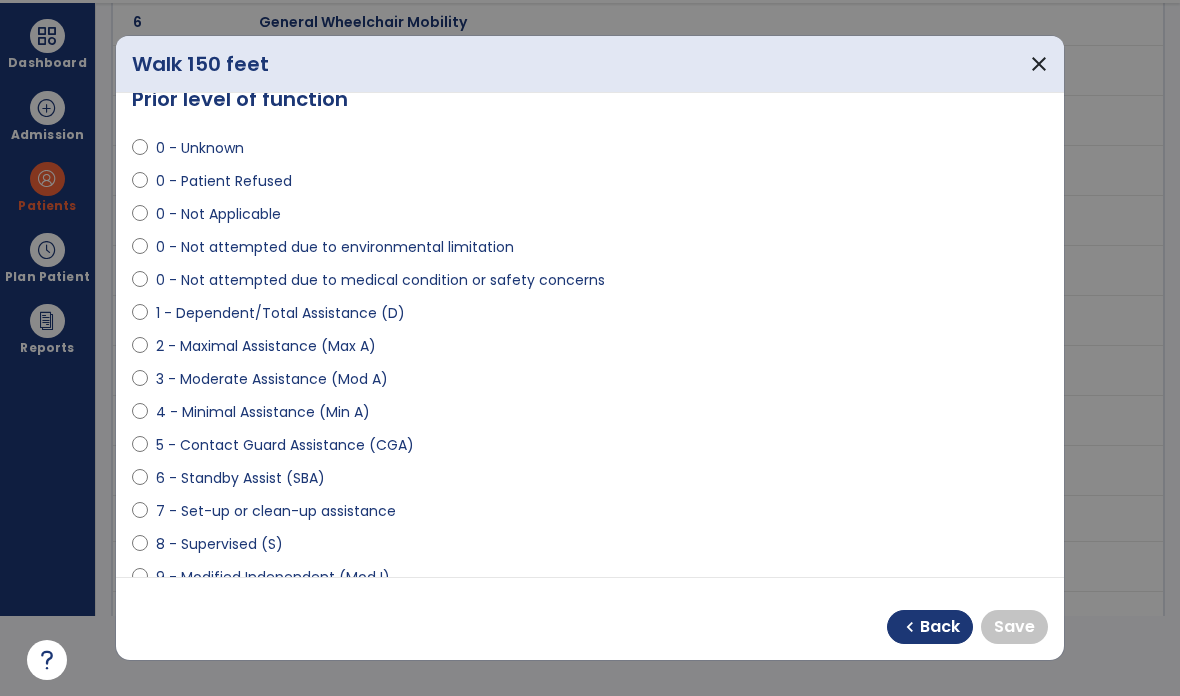click on "6 - Standby Assist (SBA)" at bounding box center [240, 478] 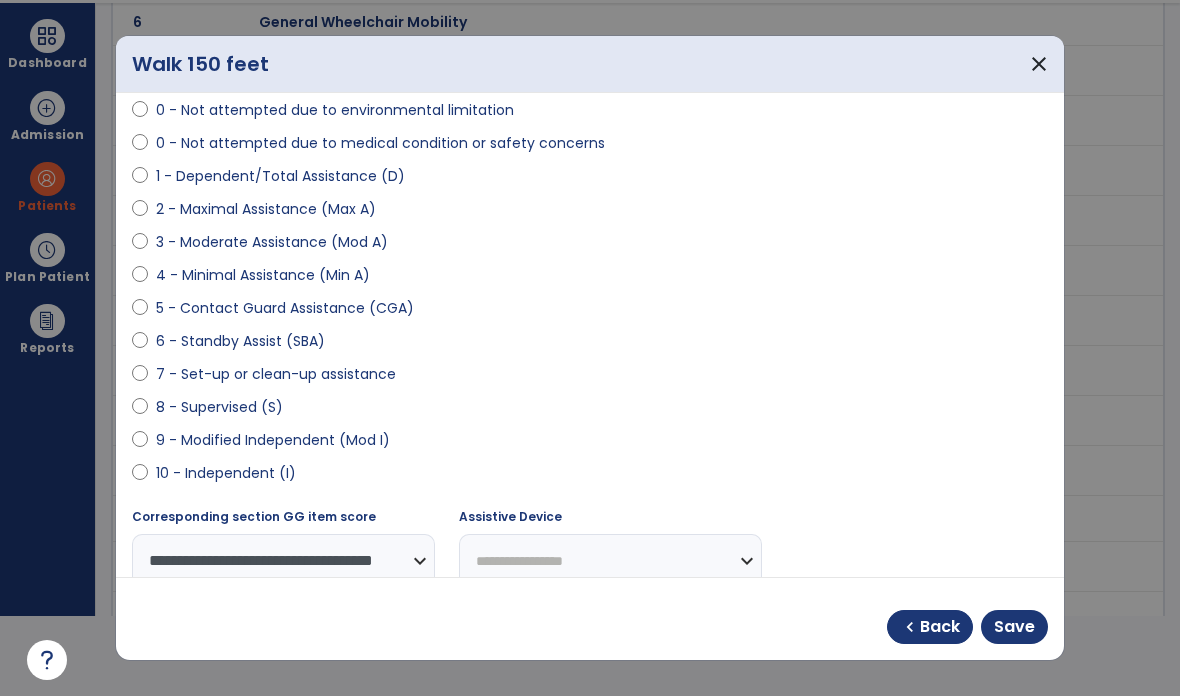 scroll, scrollTop: 172, scrollLeft: 0, axis: vertical 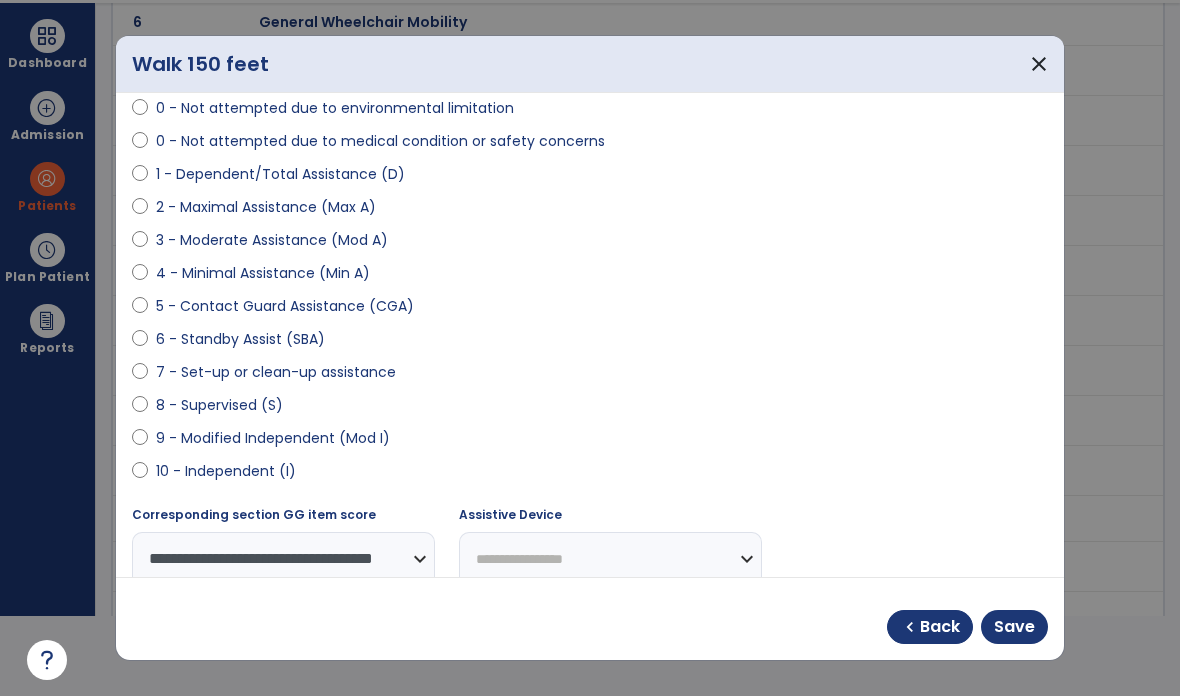 click on "**********" at bounding box center (610, 559) 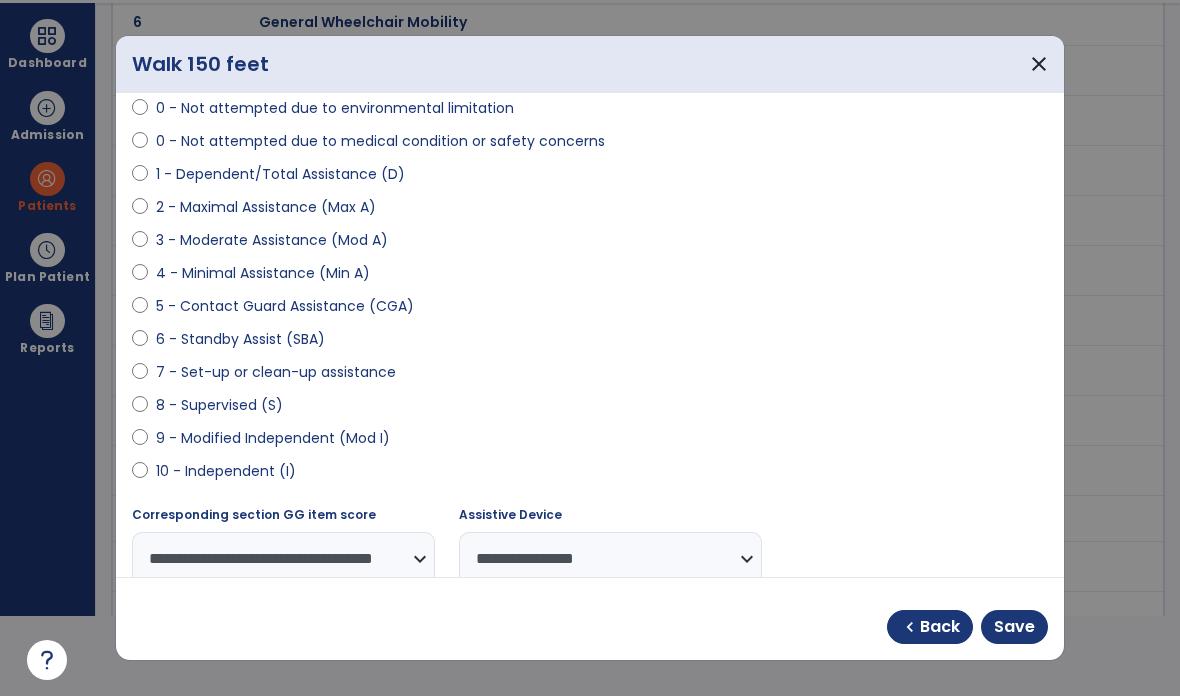 click on "Save" at bounding box center (1014, 627) 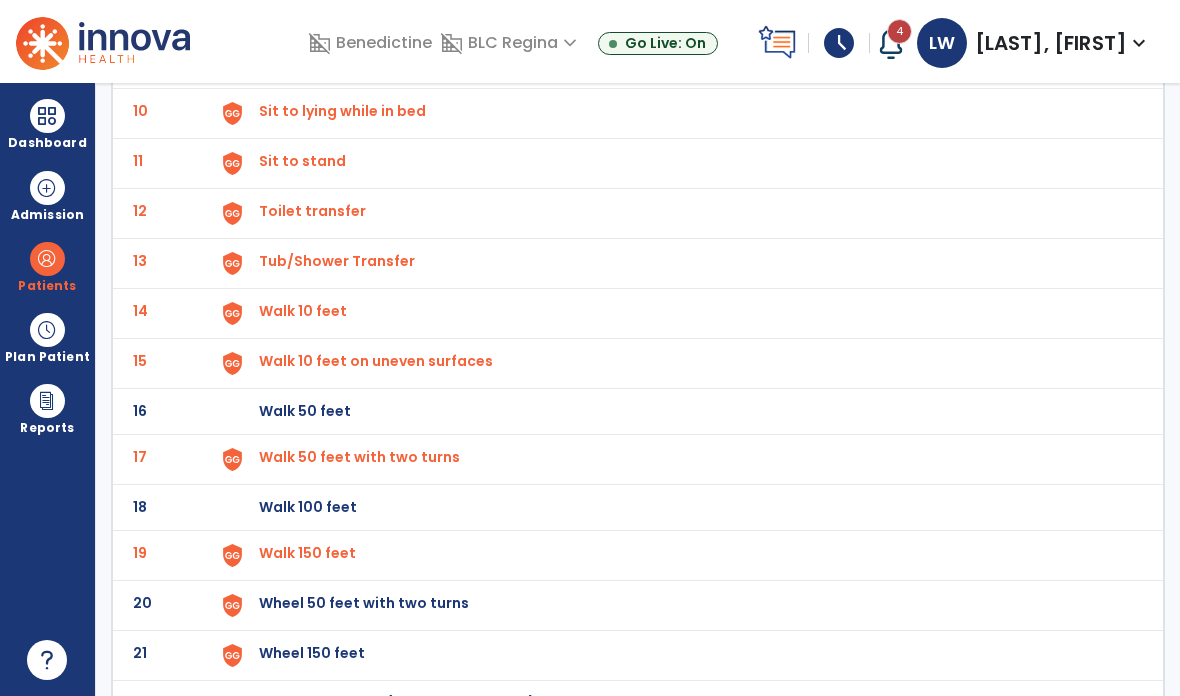 scroll, scrollTop: 595, scrollLeft: 0, axis: vertical 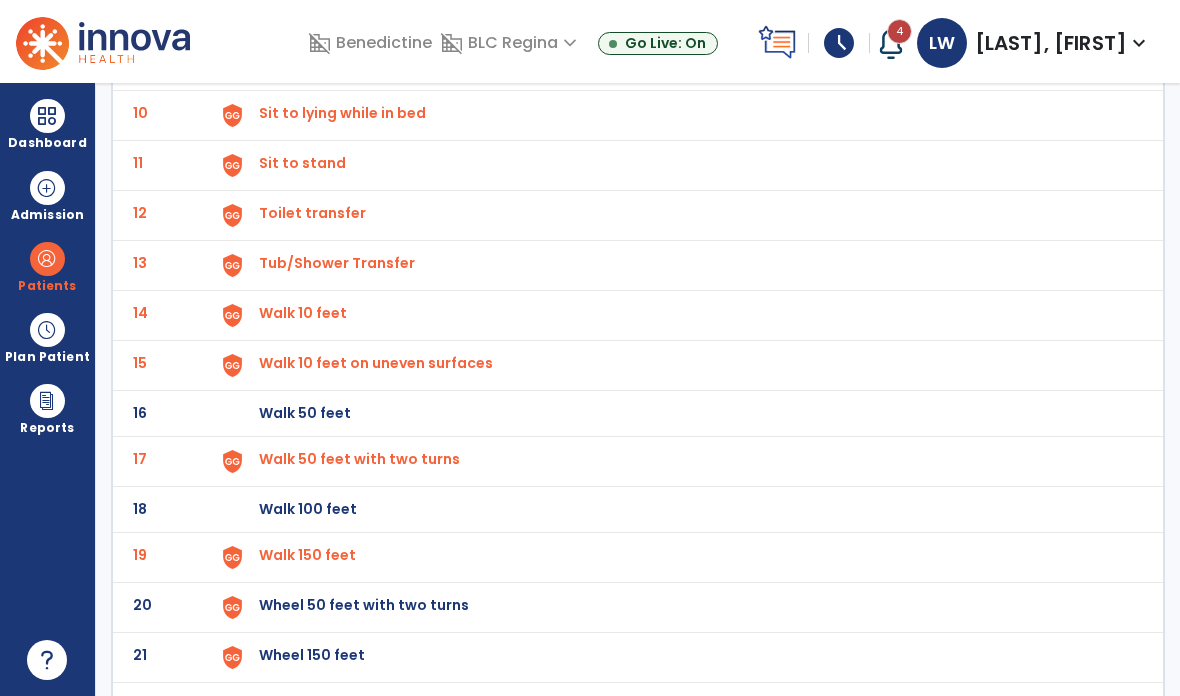 click on "Wheel 50 feet with two turns" at bounding box center (681, -331) 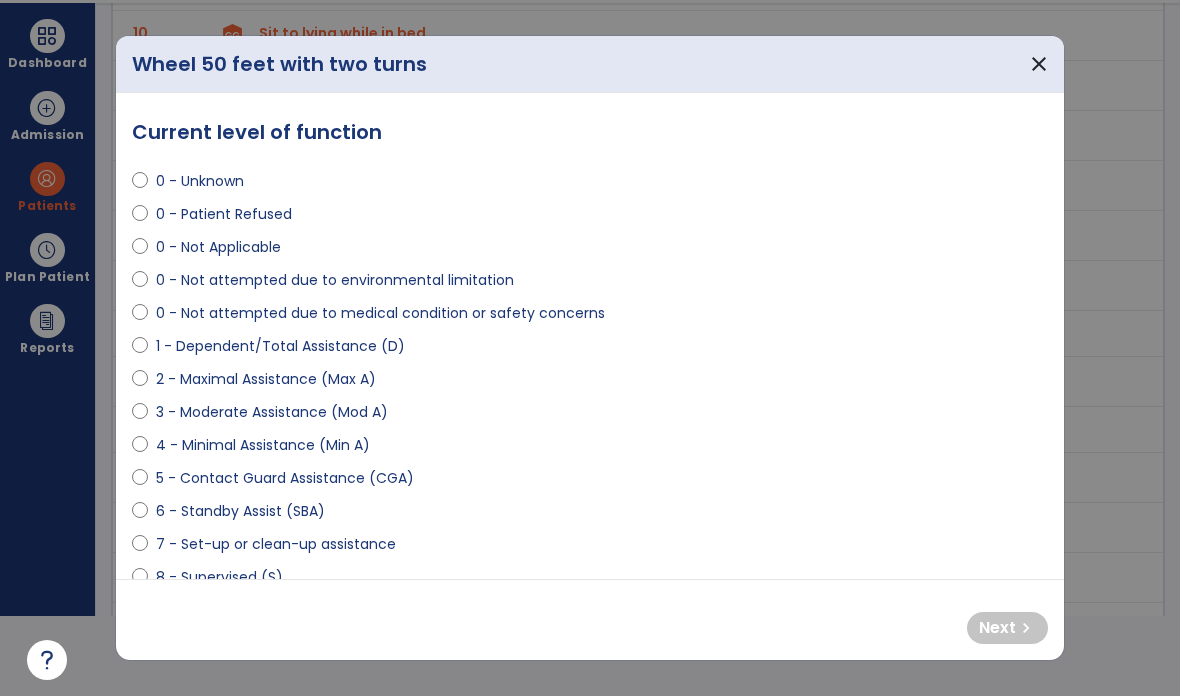 click on "3 - Moderate Assistance (Mod A)" at bounding box center (272, 412) 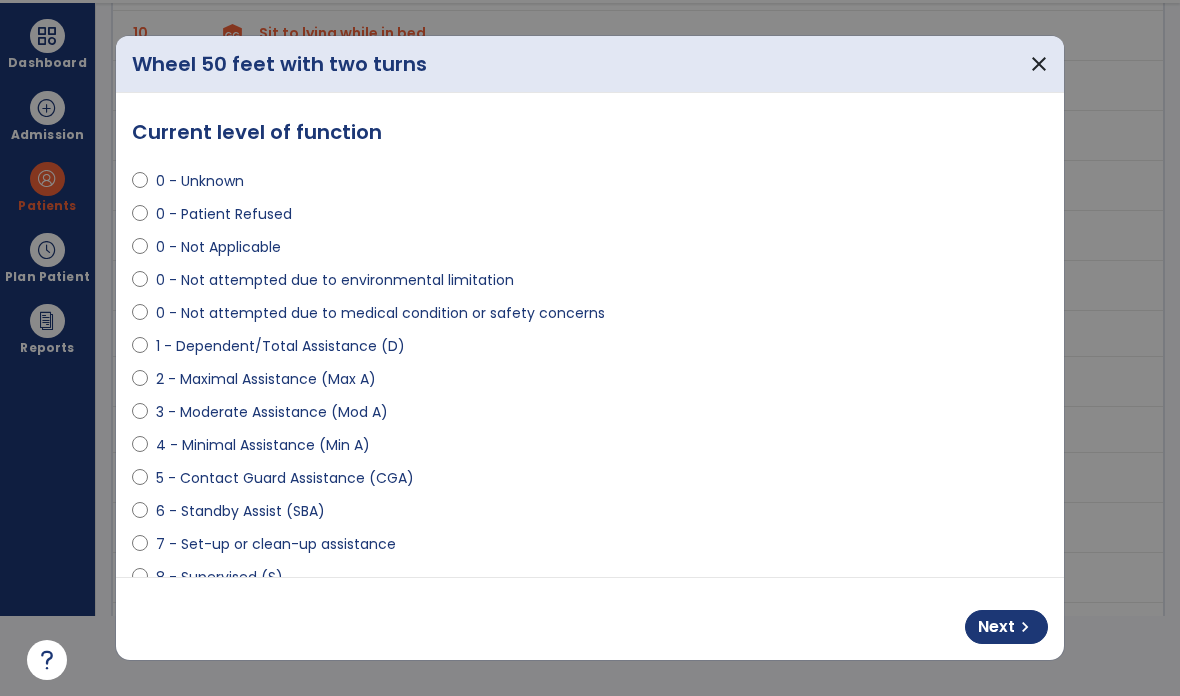 click on "Next" at bounding box center [996, 627] 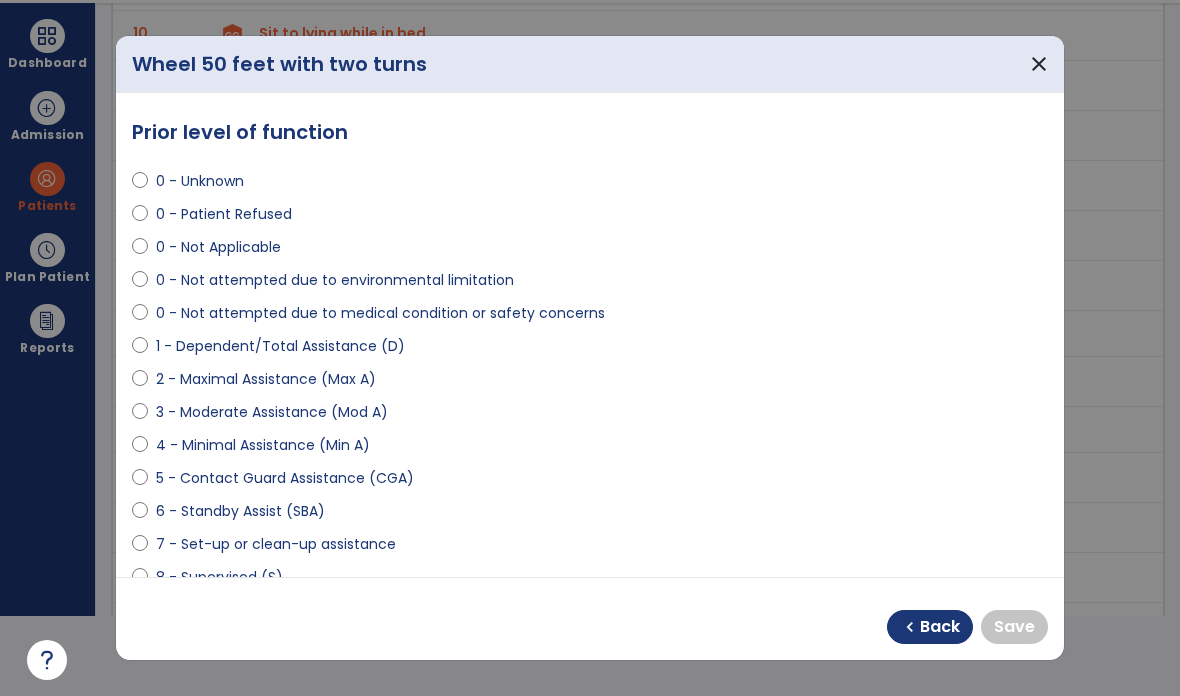 click on "9 - Modified Independent (Mod I)" at bounding box center [273, 610] 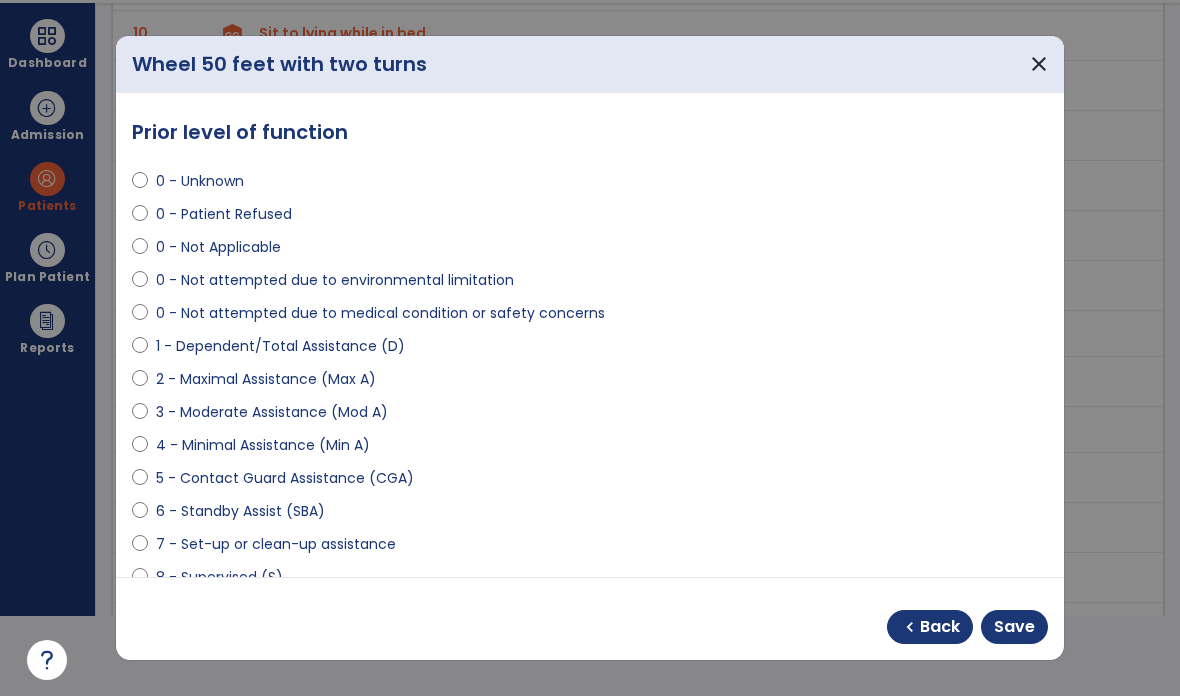 click on "Save" at bounding box center (1014, 627) 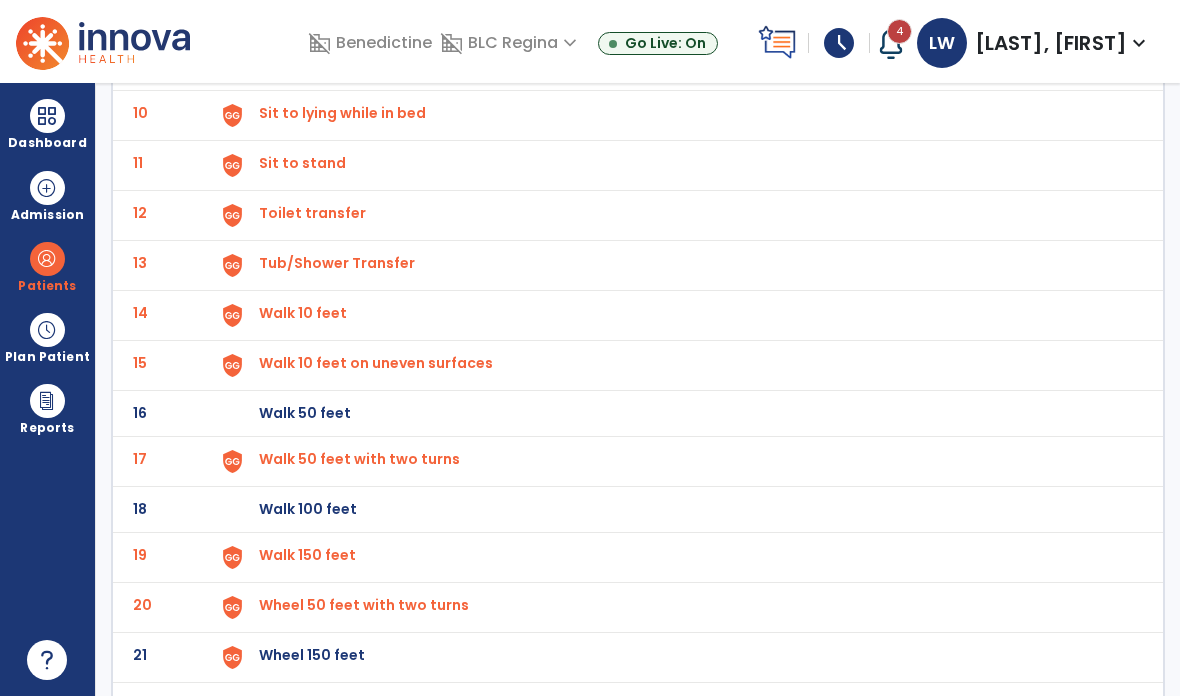 click on "Wheel 150 feet" at bounding box center (305, -333) 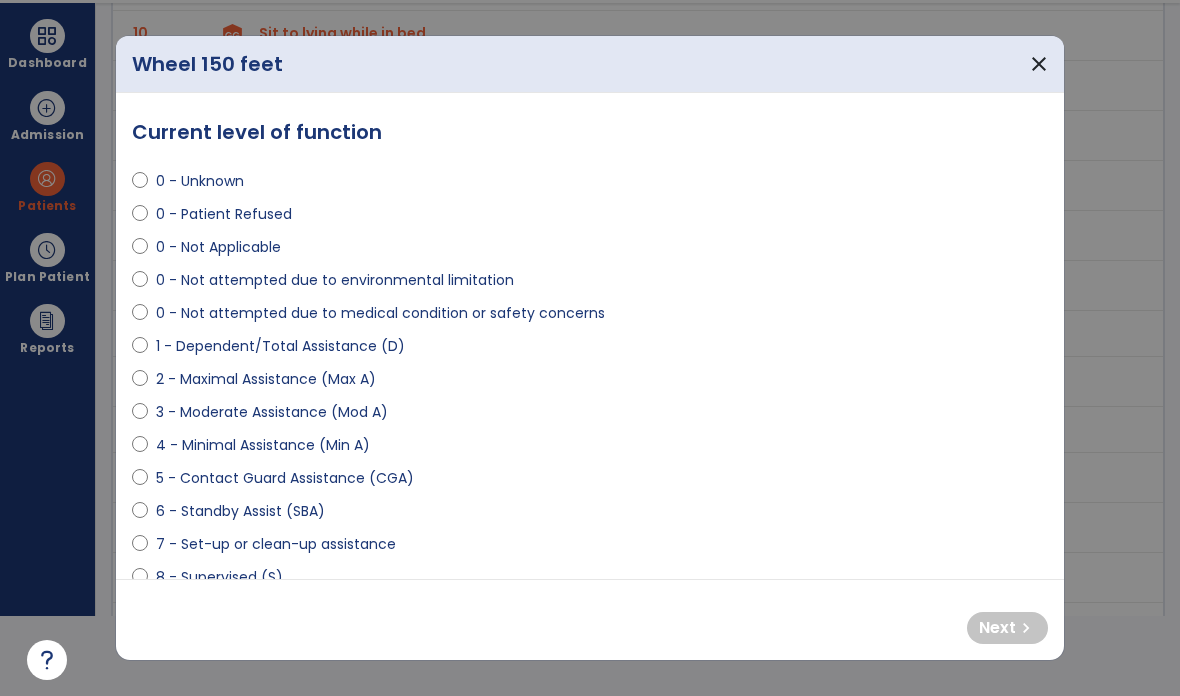 click on "3 - Moderate Assistance (Mod A)" at bounding box center [272, 412] 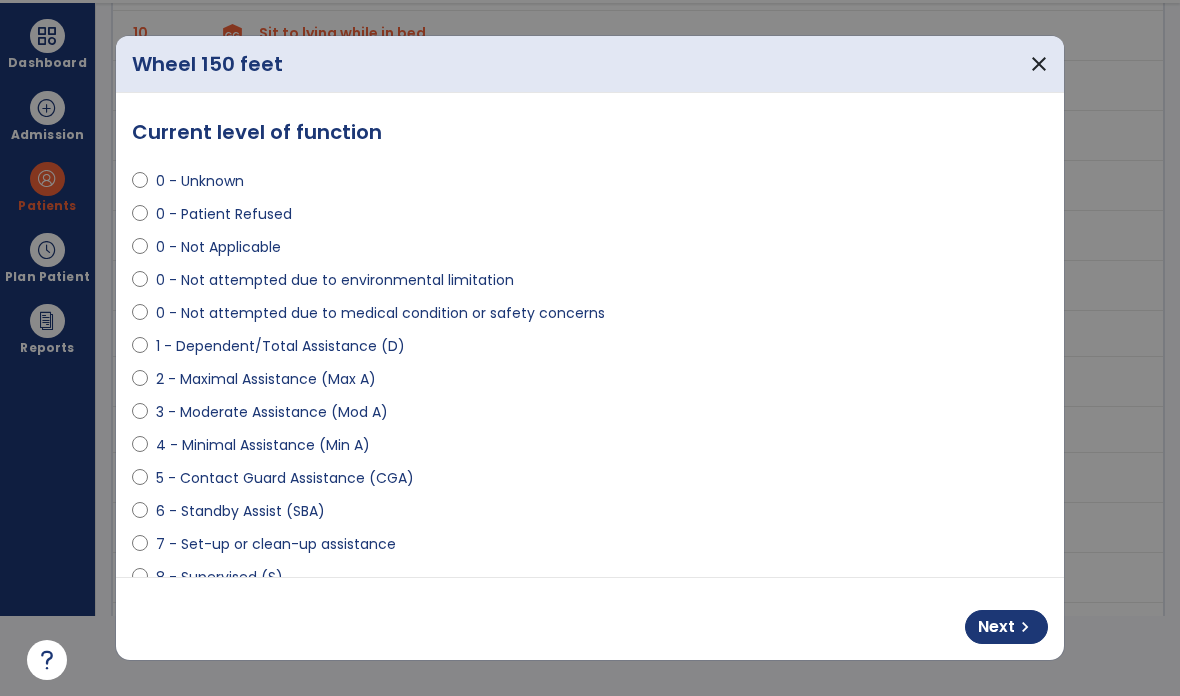 click on "Next" at bounding box center (996, 627) 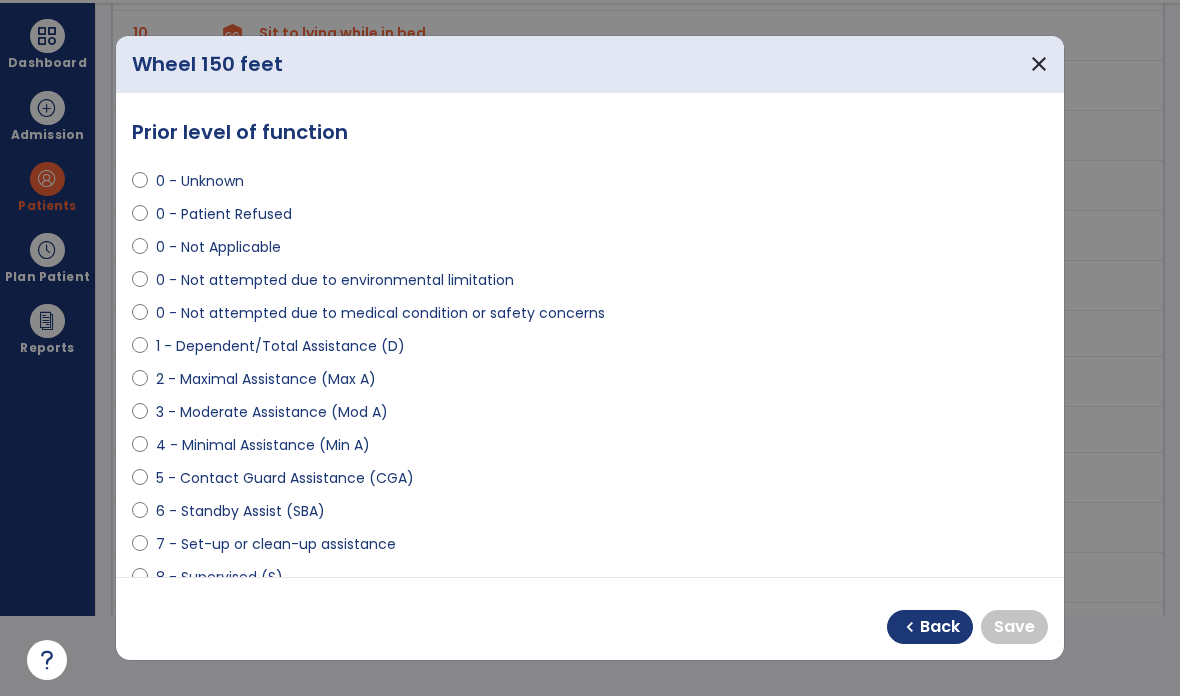click on "9 - Modified Independent (Mod I)" at bounding box center [273, 610] 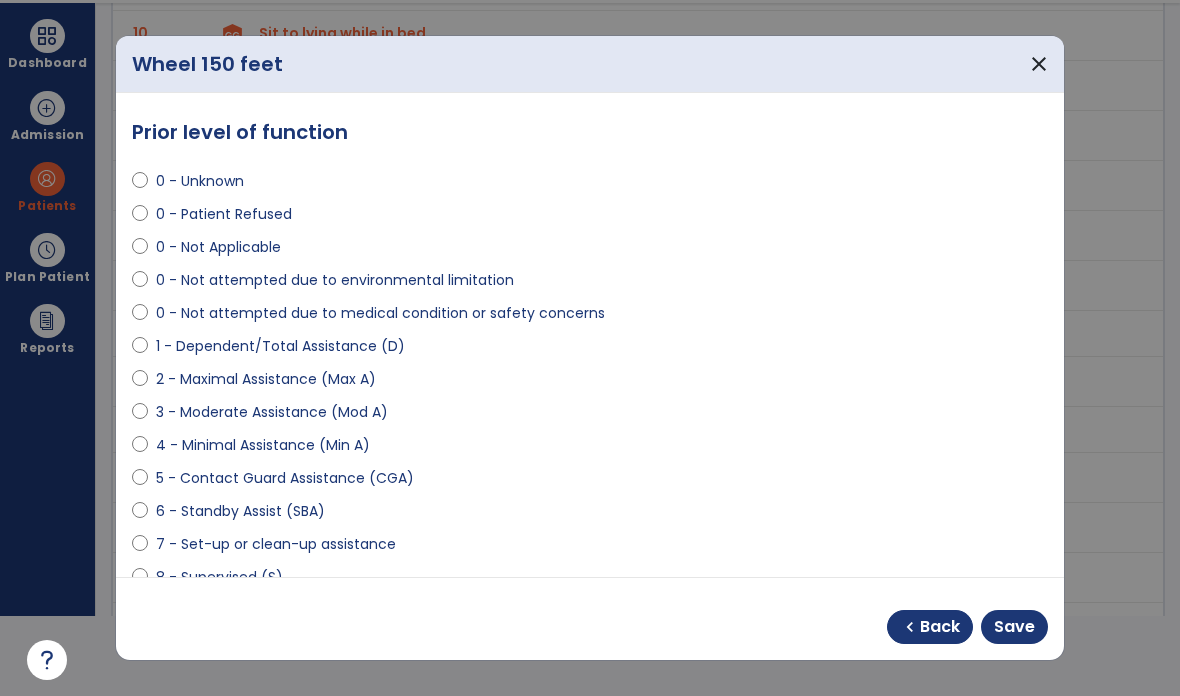 click on "Save" at bounding box center (1014, 627) 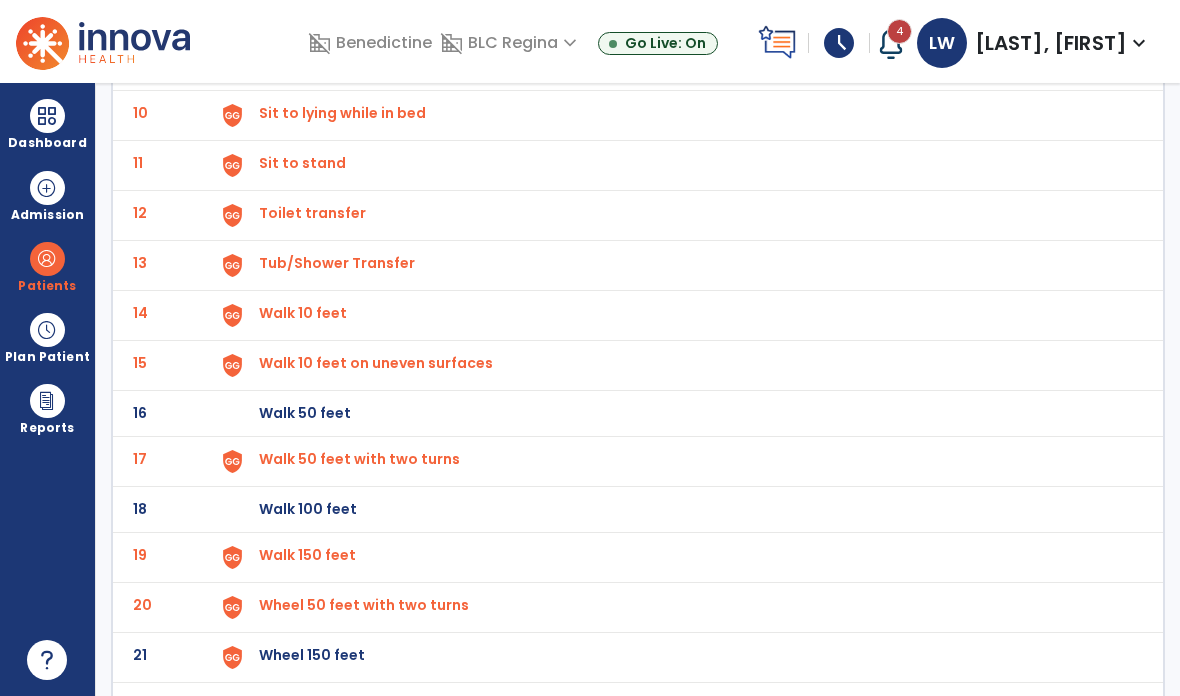 scroll, scrollTop: 80, scrollLeft: 0, axis: vertical 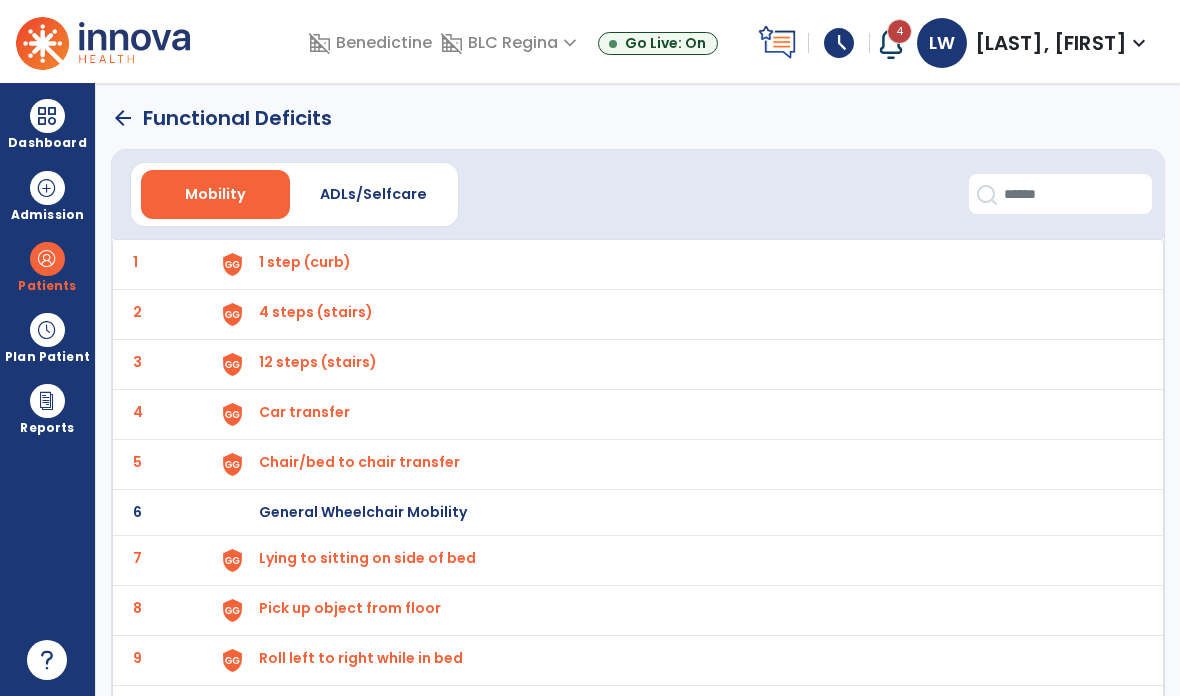 click on "arrow_back" 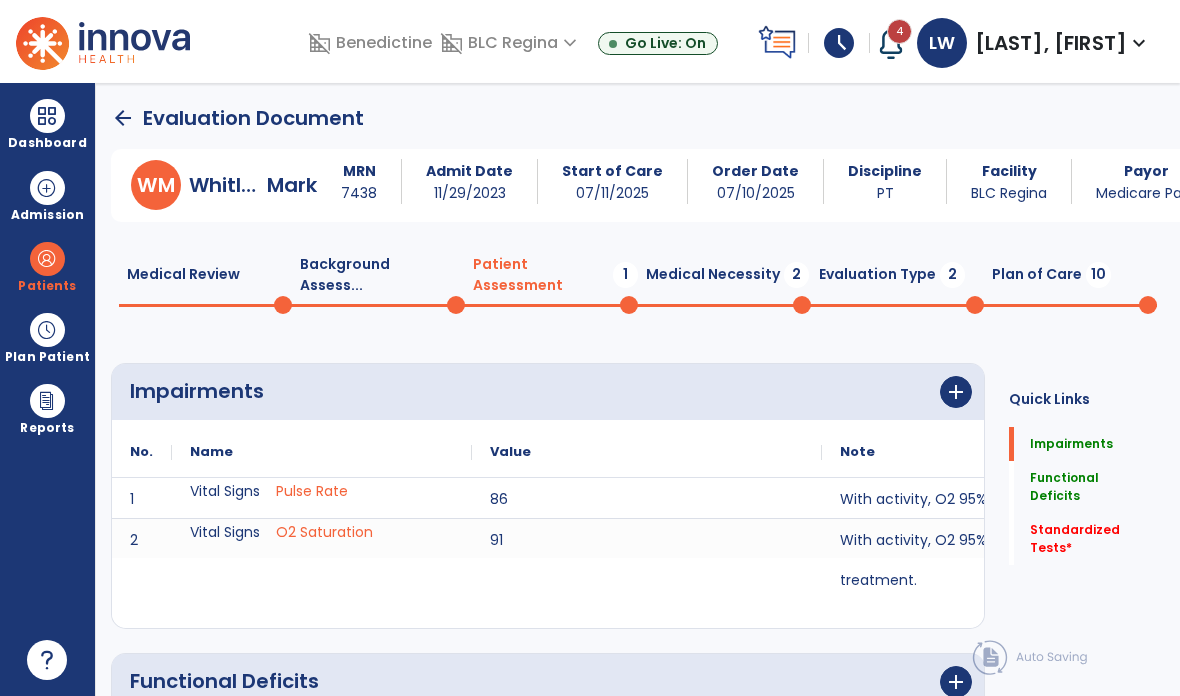 scroll, scrollTop: 5, scrollLeft: 0, axis: vertical 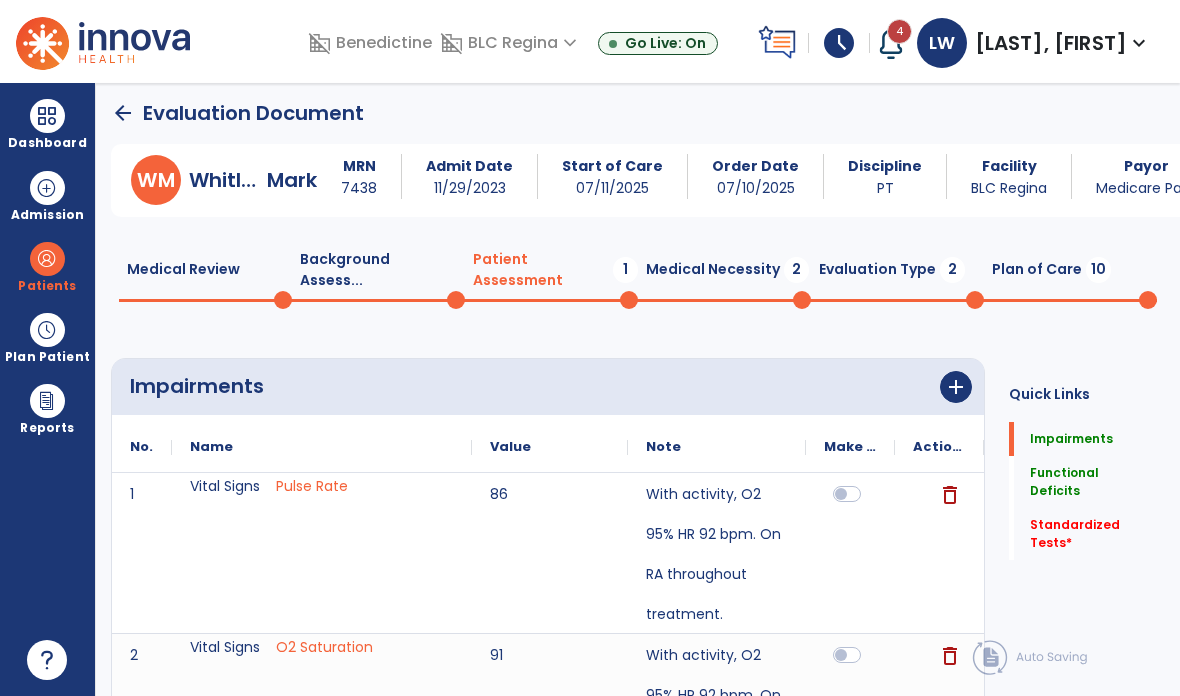 click on "Standardized Tests   *  Standardized Tests   *" 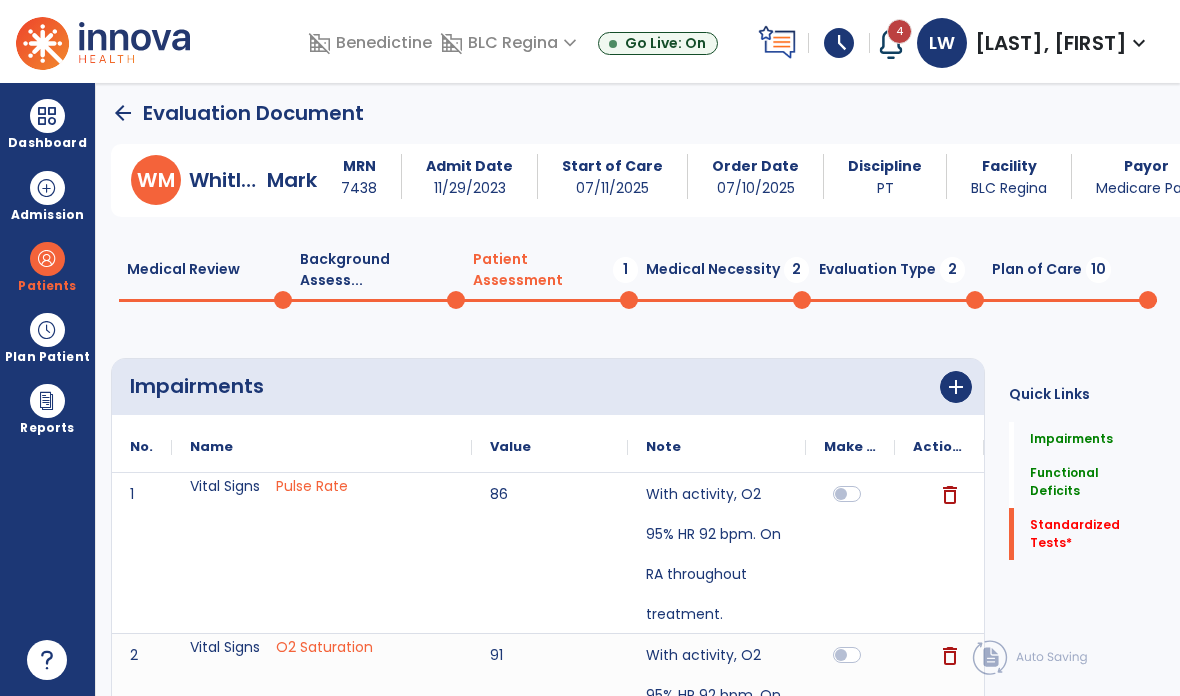 click on "Quick Links  Impairments   Impairments   Functional Deficits   Functional Deficits   Standardized Tests   *  Standardized Tests   *" 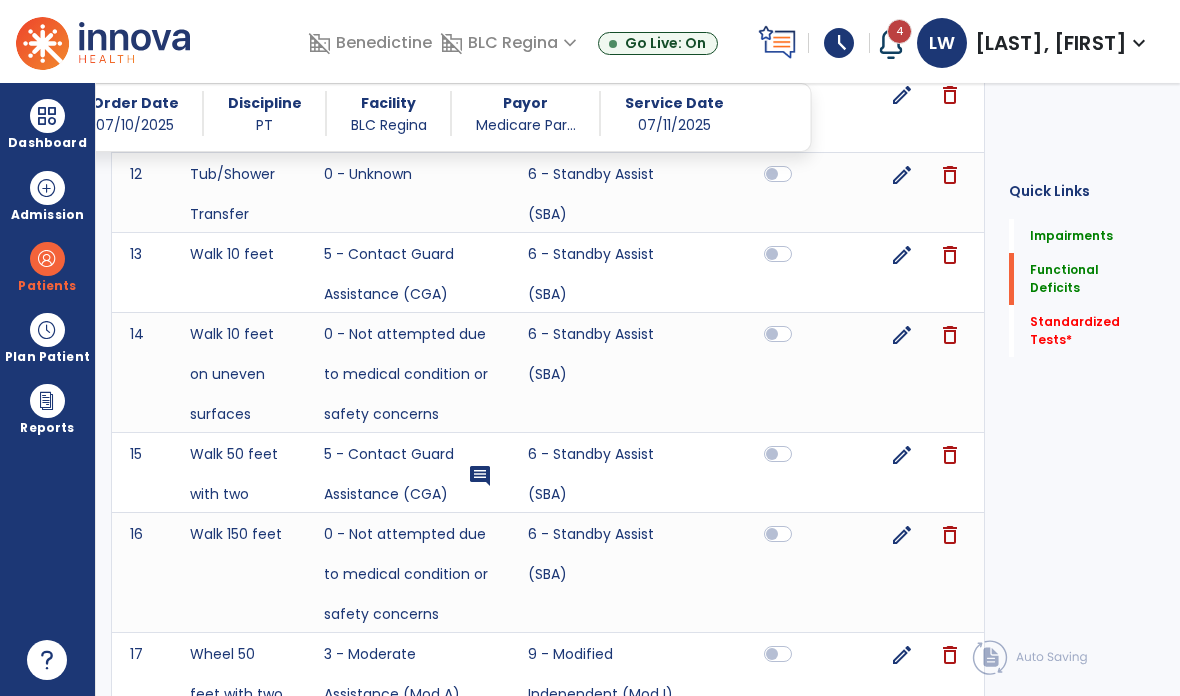 scroll, scrollTop: 2046, scrollLeft: 0, axis: vertical 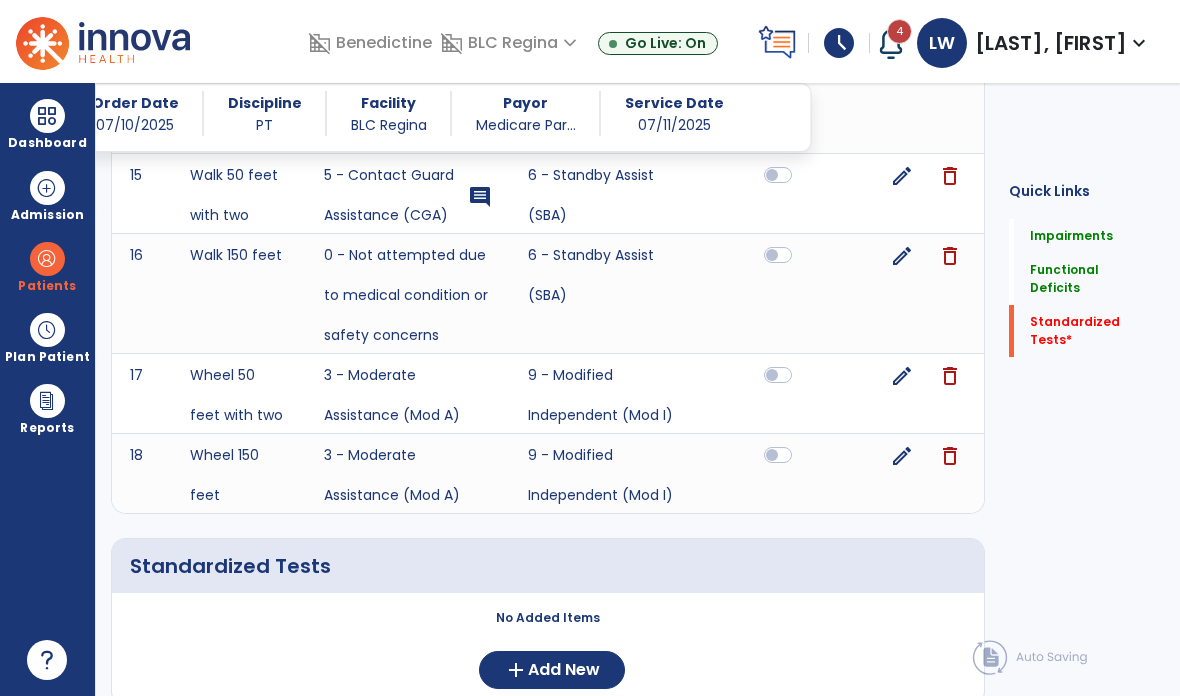 click on "add  Add New" 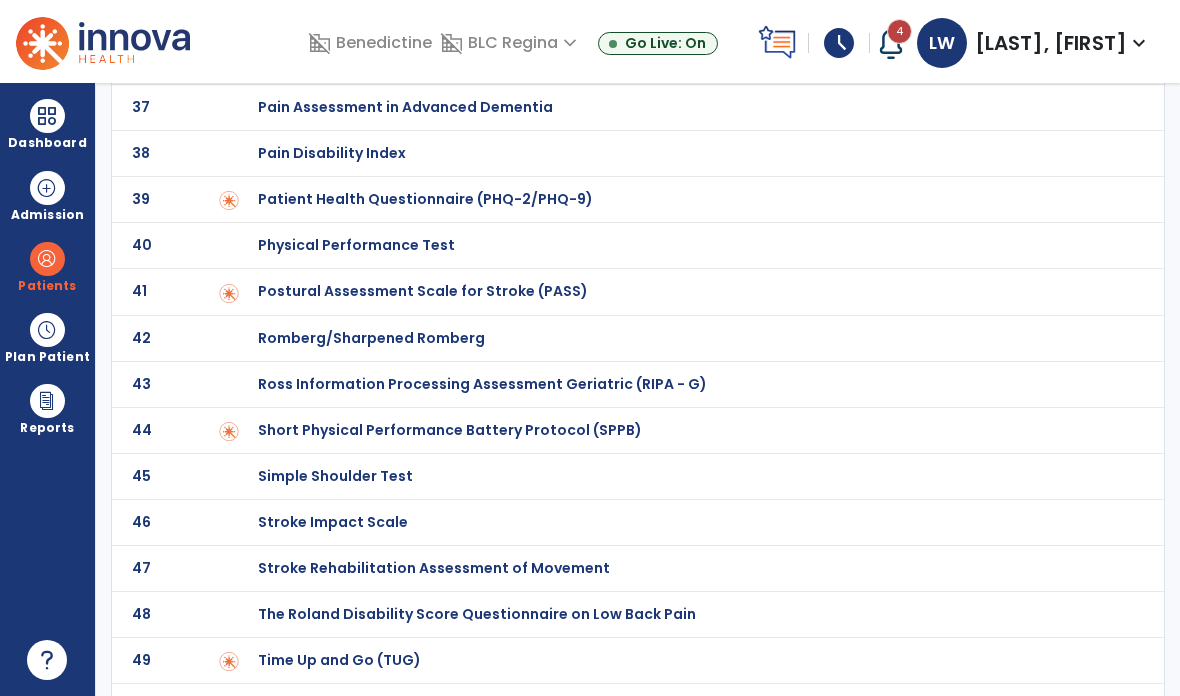 click on "Tinetti Assessment" at bounding box center (681, -1549) 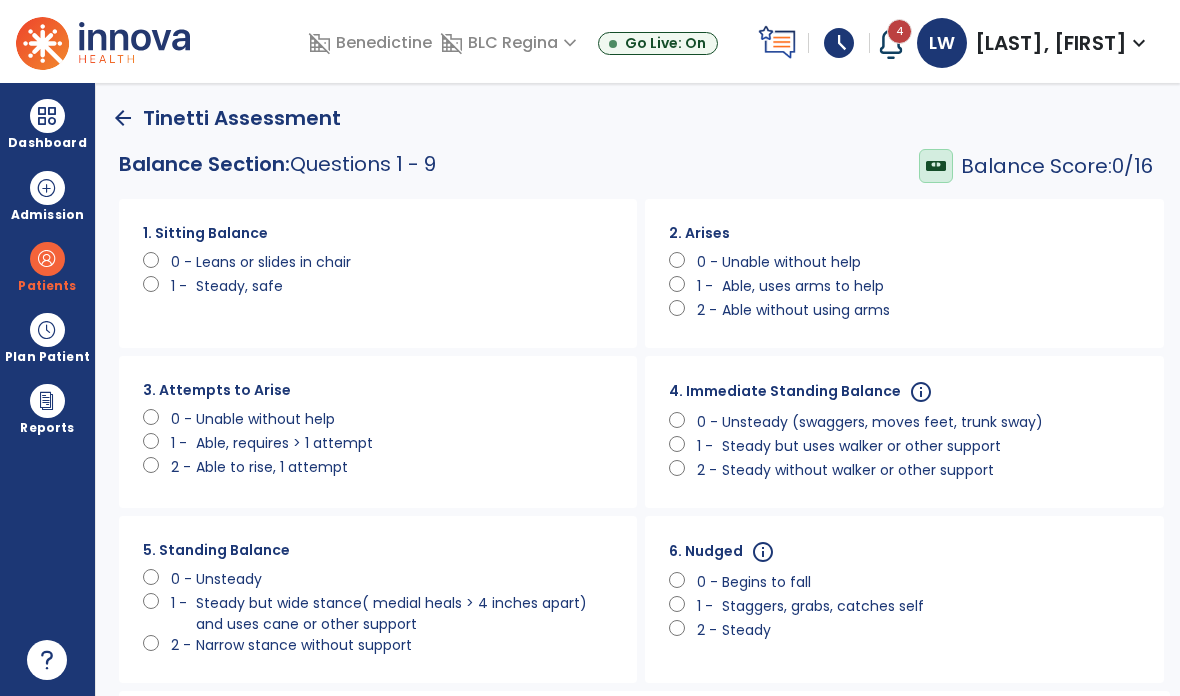 scroll, scrollTop: -1, scrollLeft: 0, axis: vertical 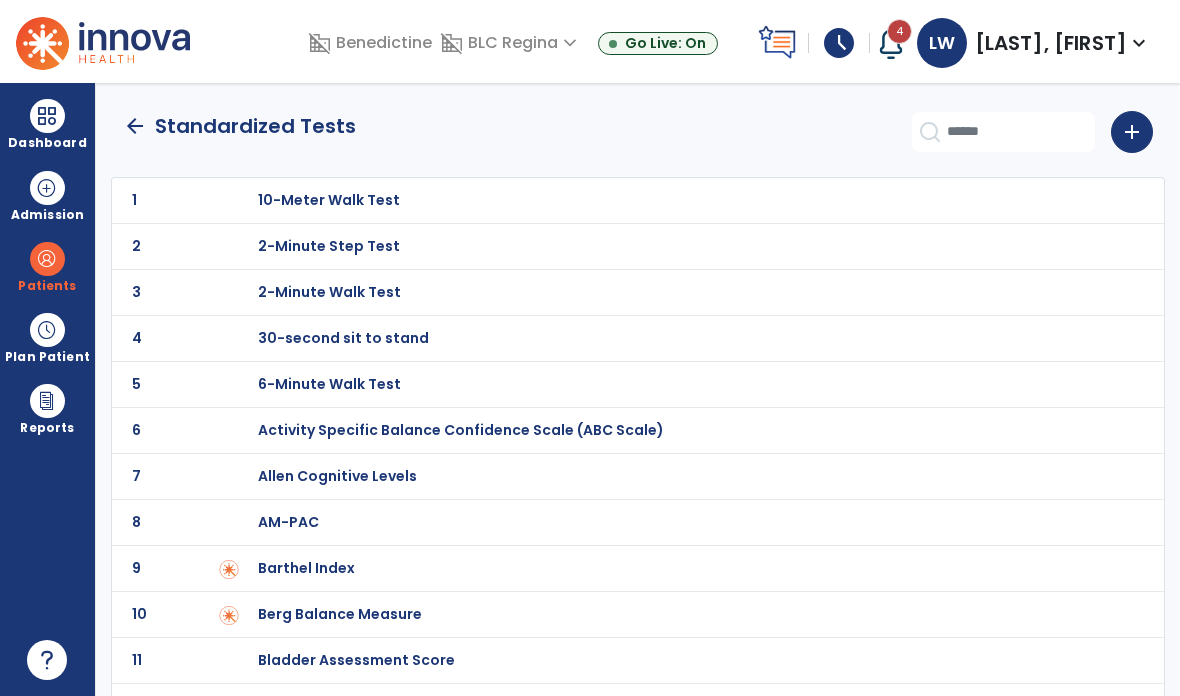 click on "add" 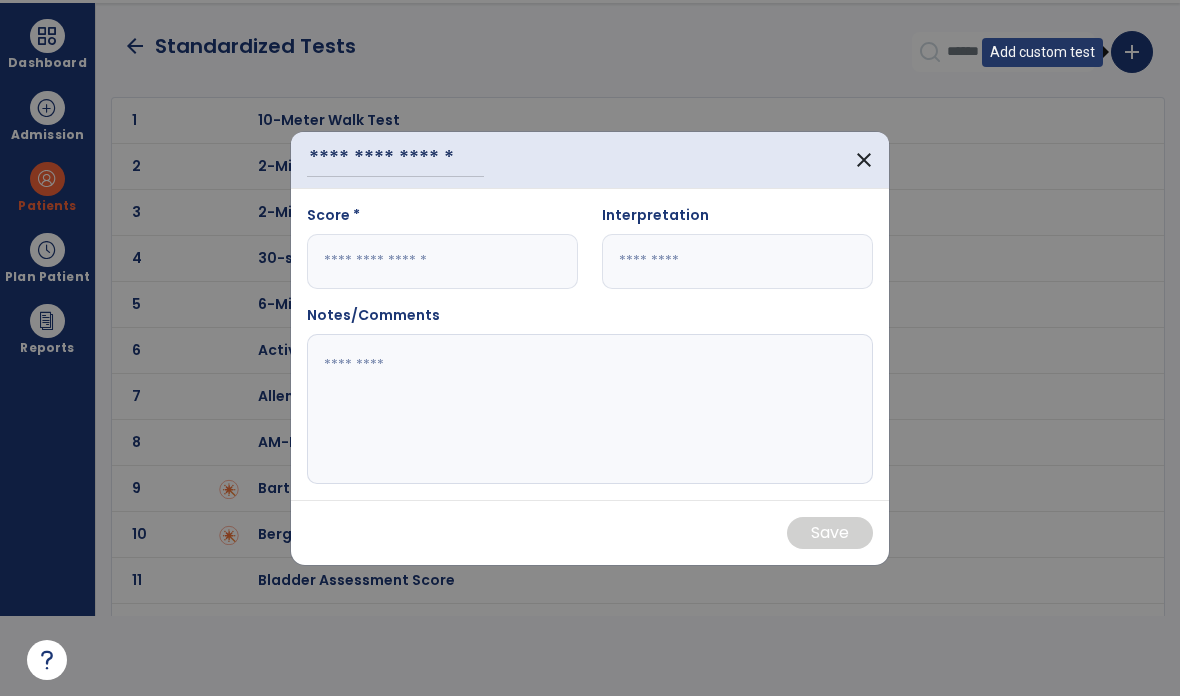 scroll, scrollTop: 0, scrollLeft: 0, axis: both 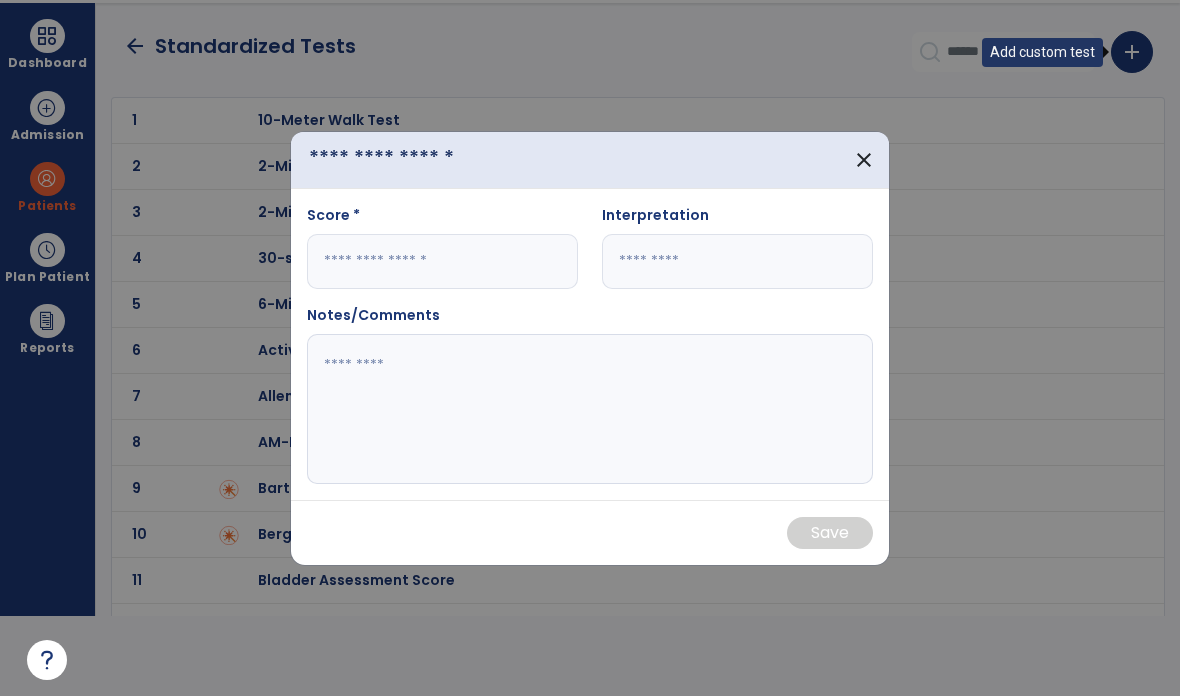 click at bounding box center (395, 159) 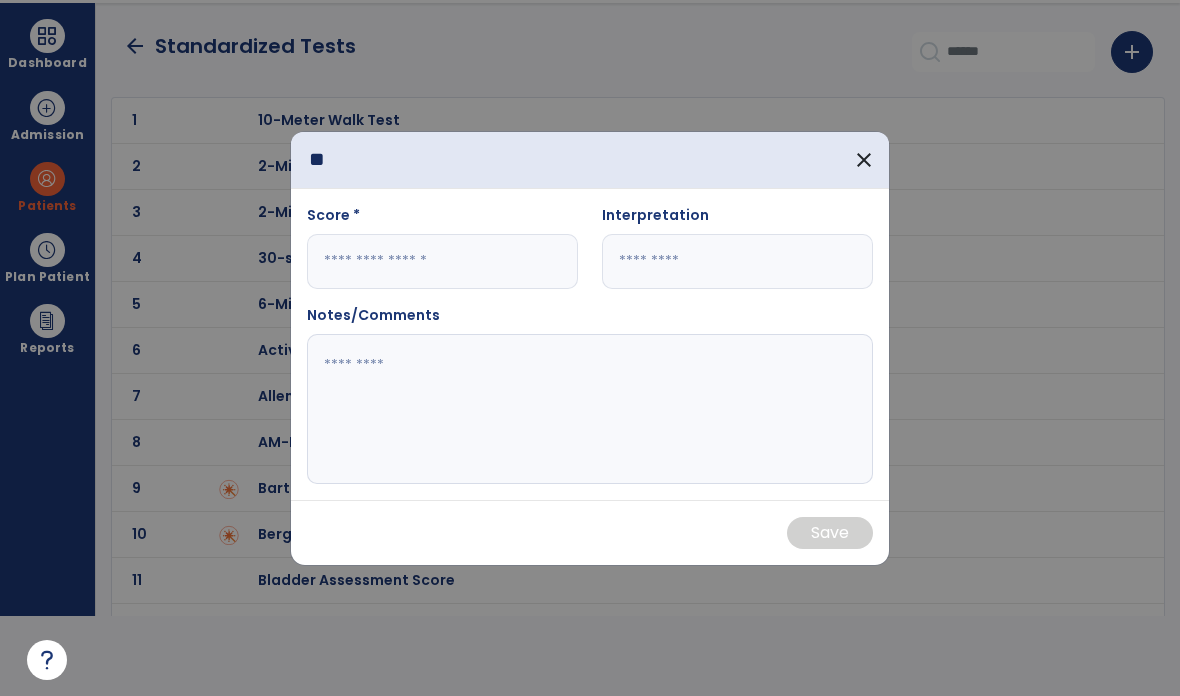 type on "**" 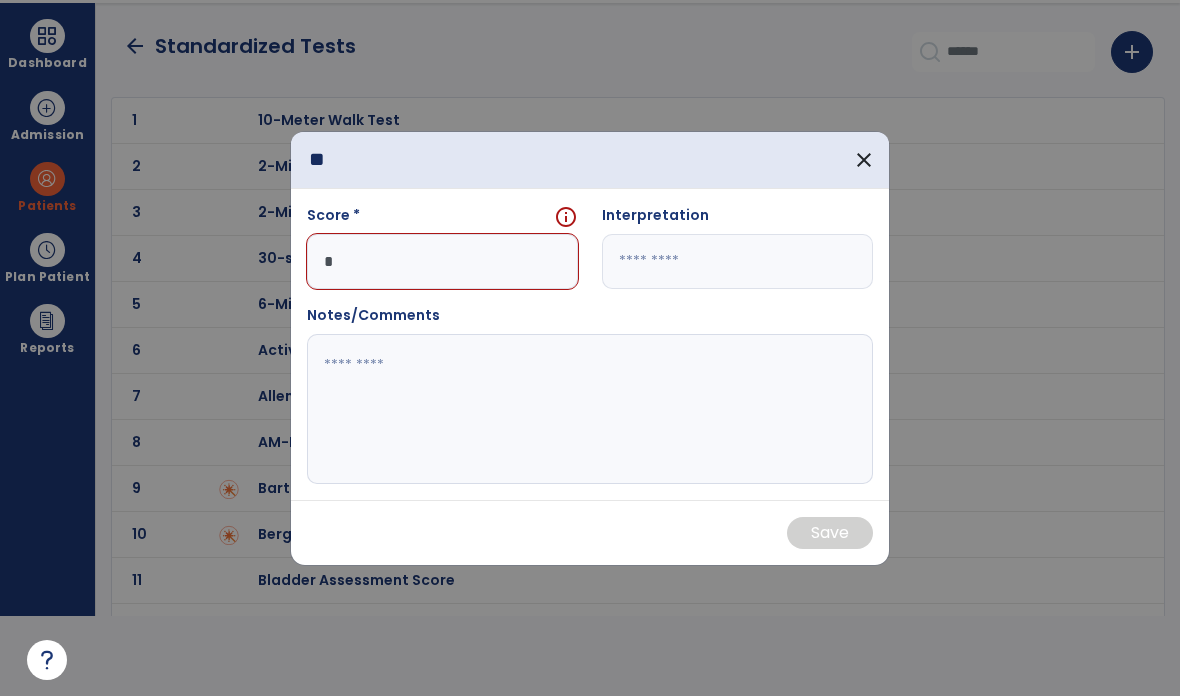 type on "**" 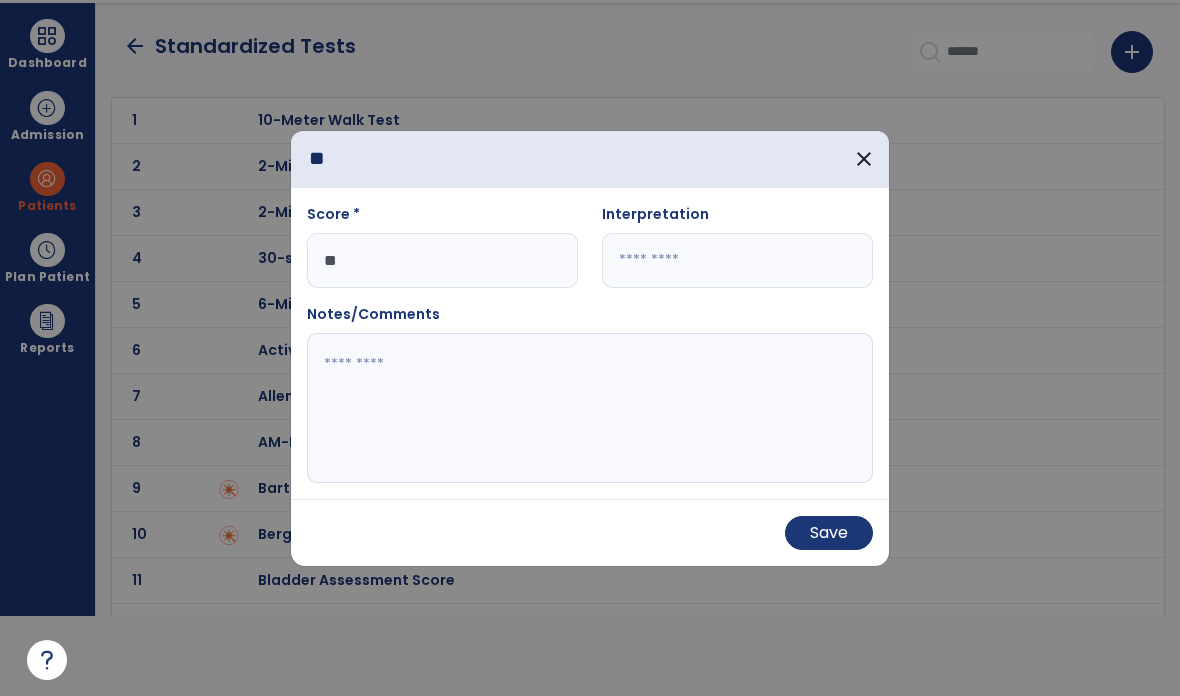 click on "Save" at bounding box center (829, 533) 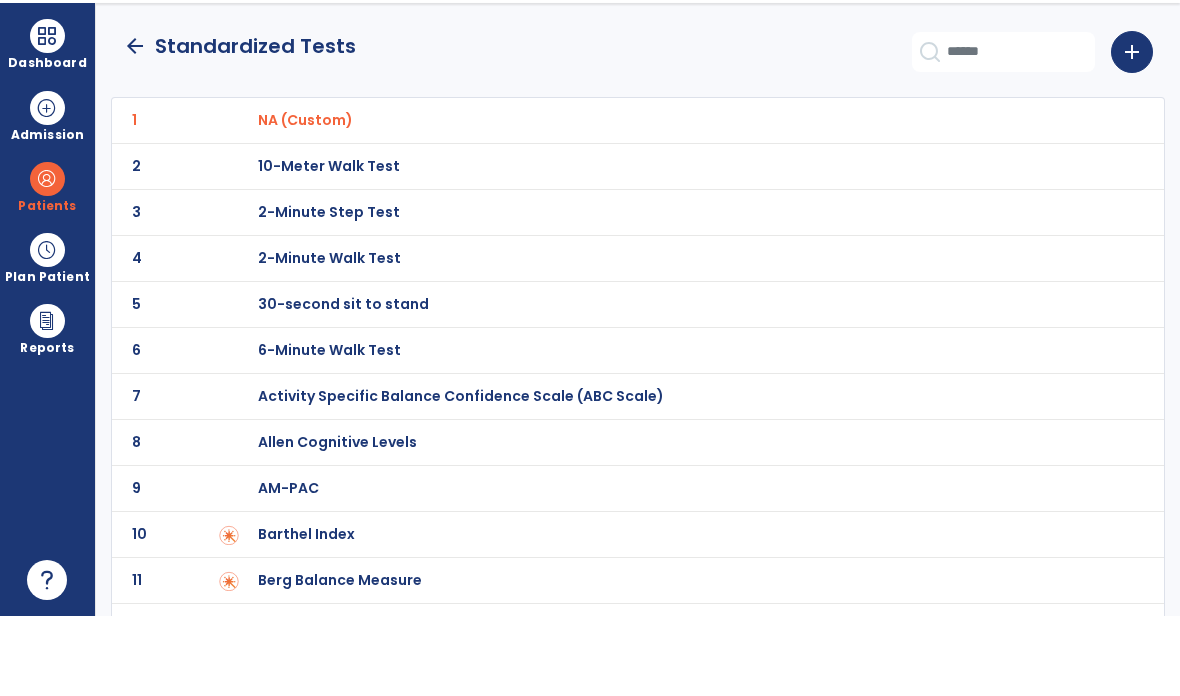 scroll, scrollTop: 80, scrollLeft: 0, axis: vertical 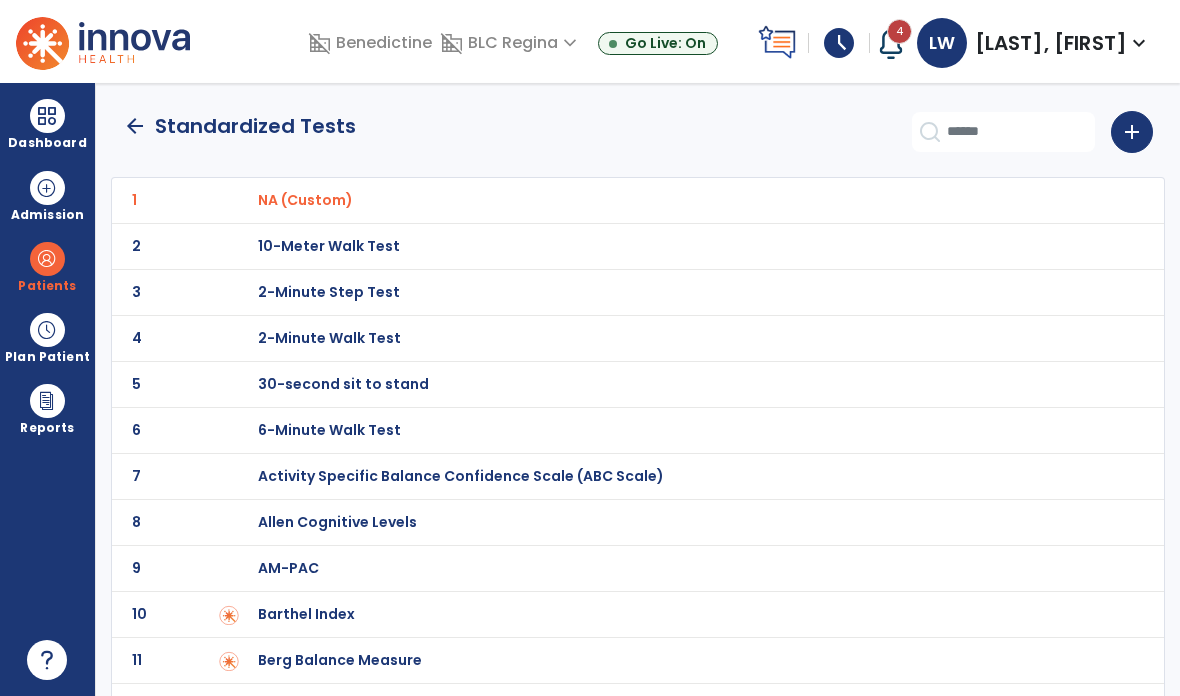 click on "arrow_back" 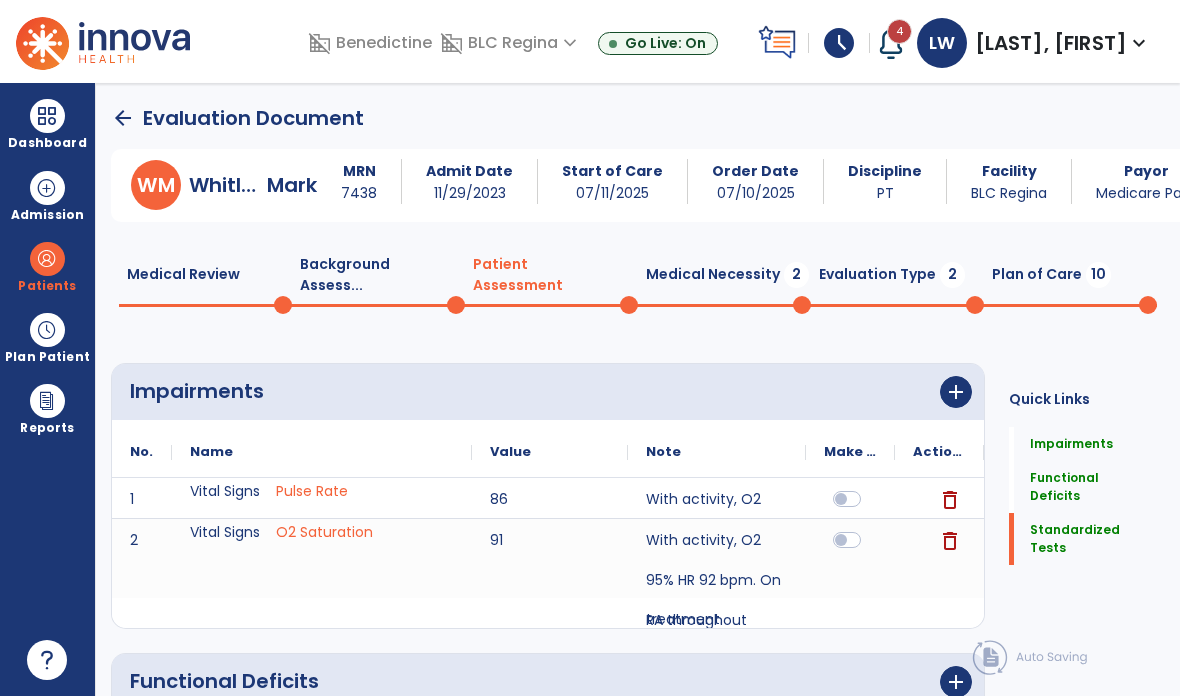 scroll, scrollTop: 0, scrollLeft: 0, axis: both 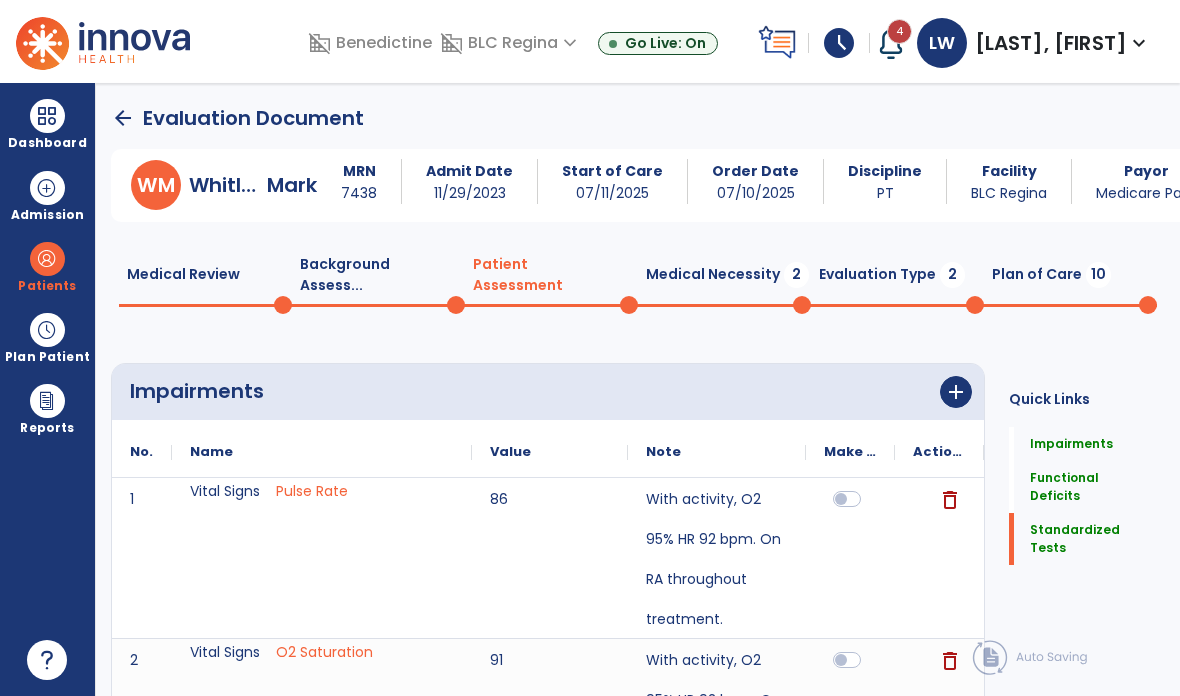 click on "Medical Necessity  2" 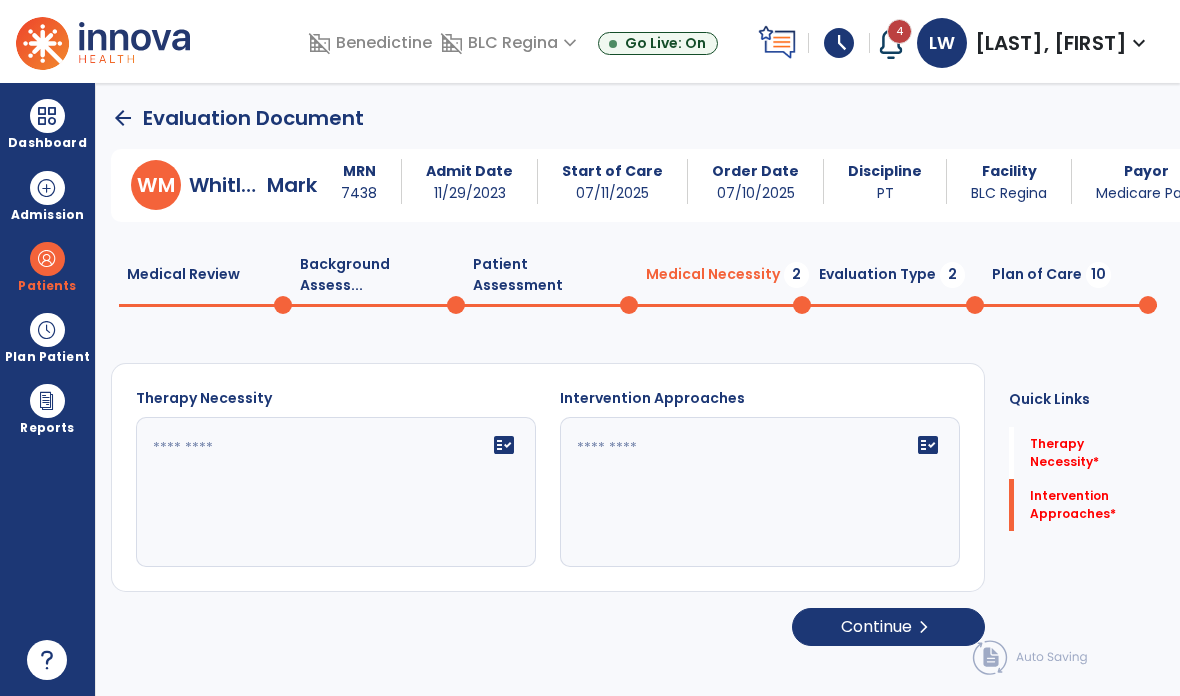 click on "fact_check" 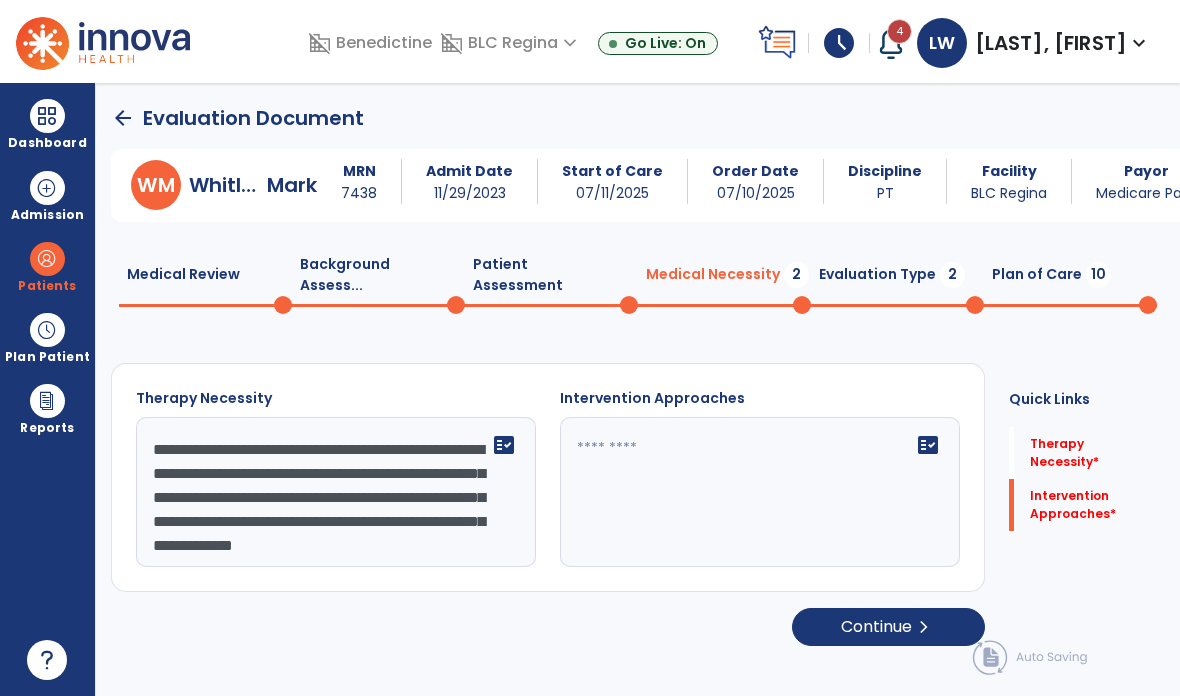 scroll, scrollTop: 15, scrollLeft: 0, axis: vertical 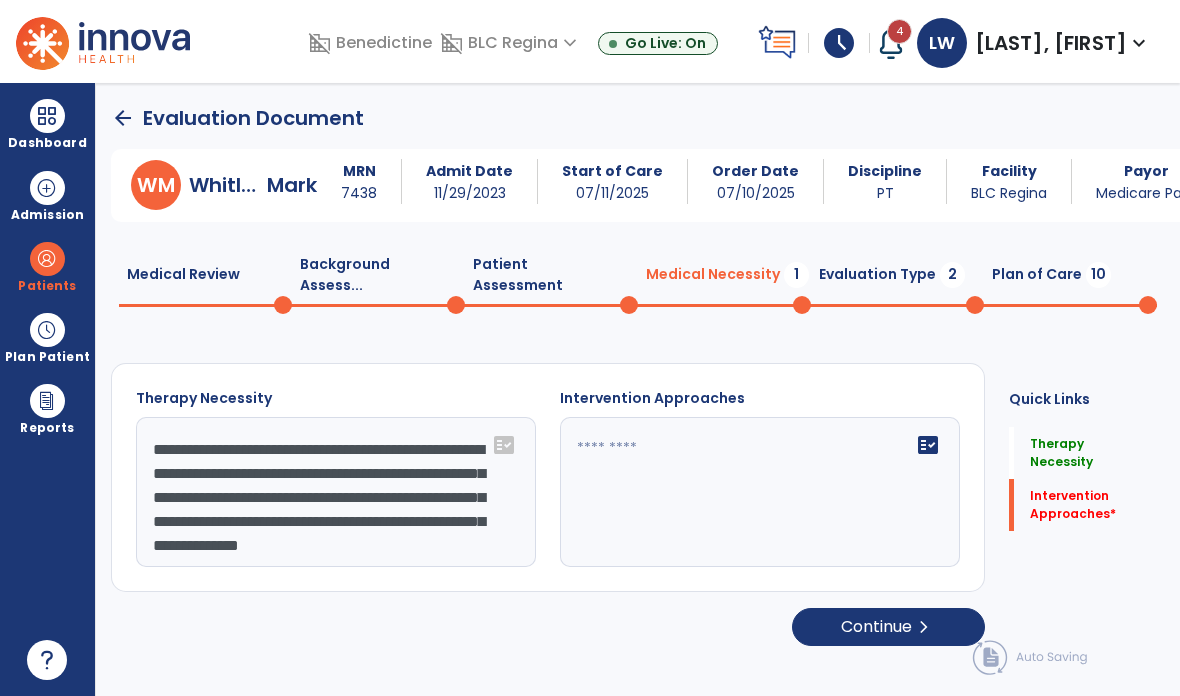 click on "**********" 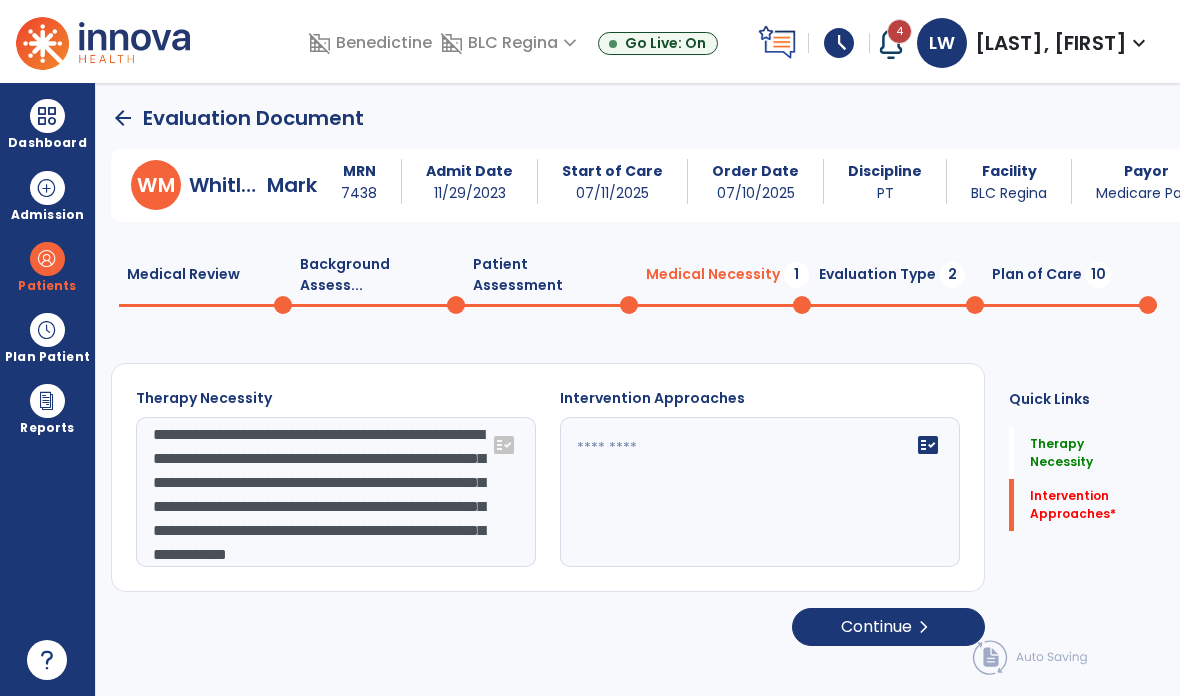 type on "**********" 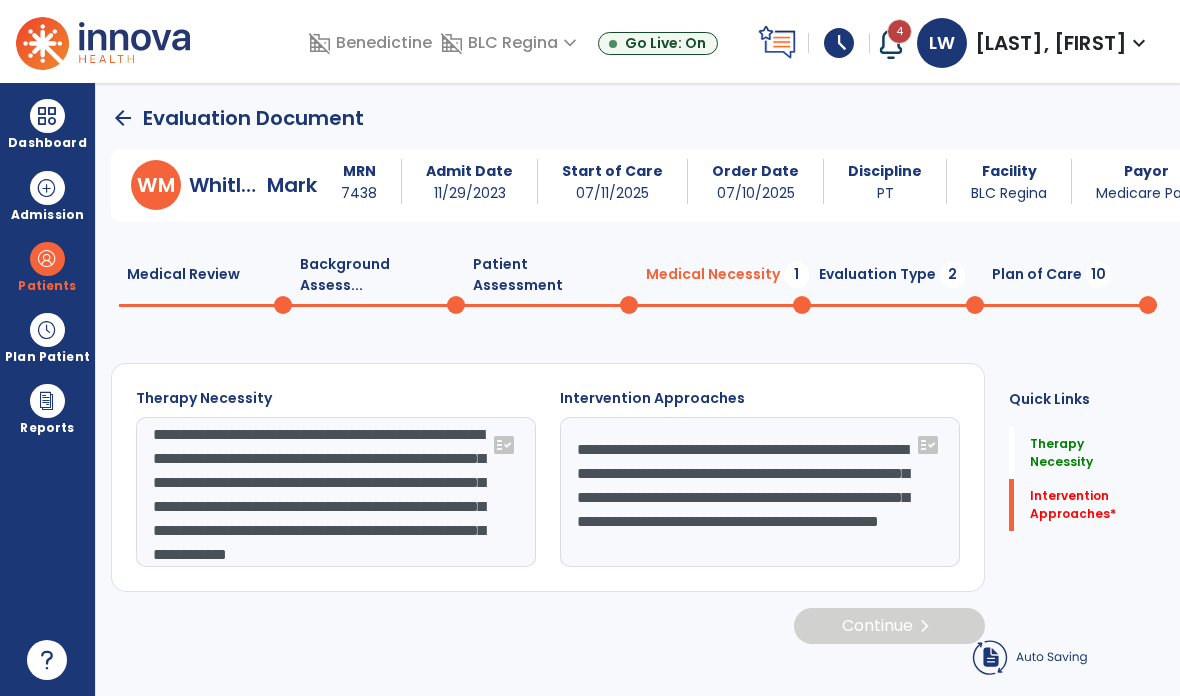 type on "**********" 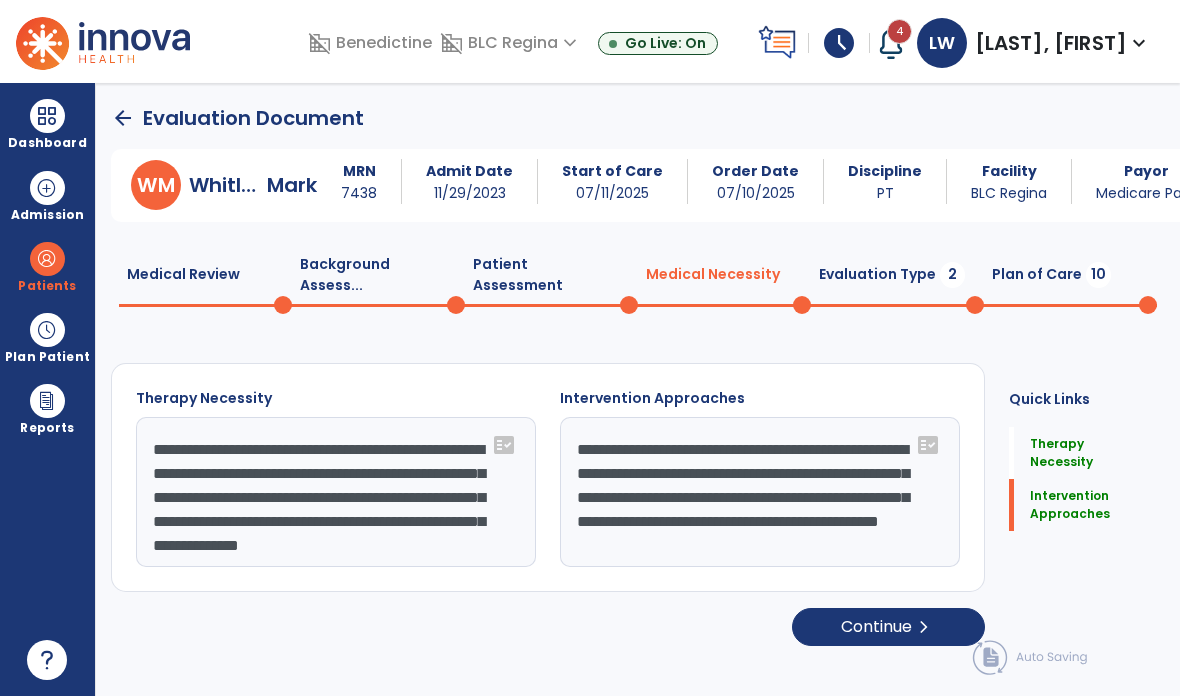 type on "**********" 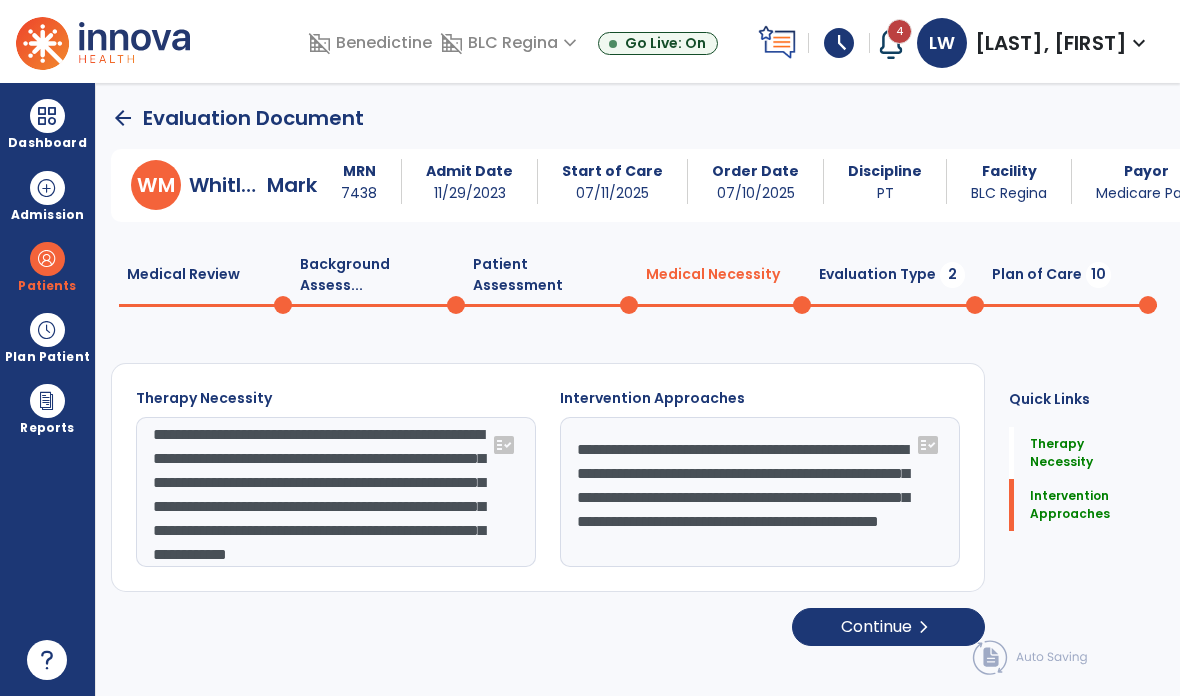 click on "Evaluation Type  2" 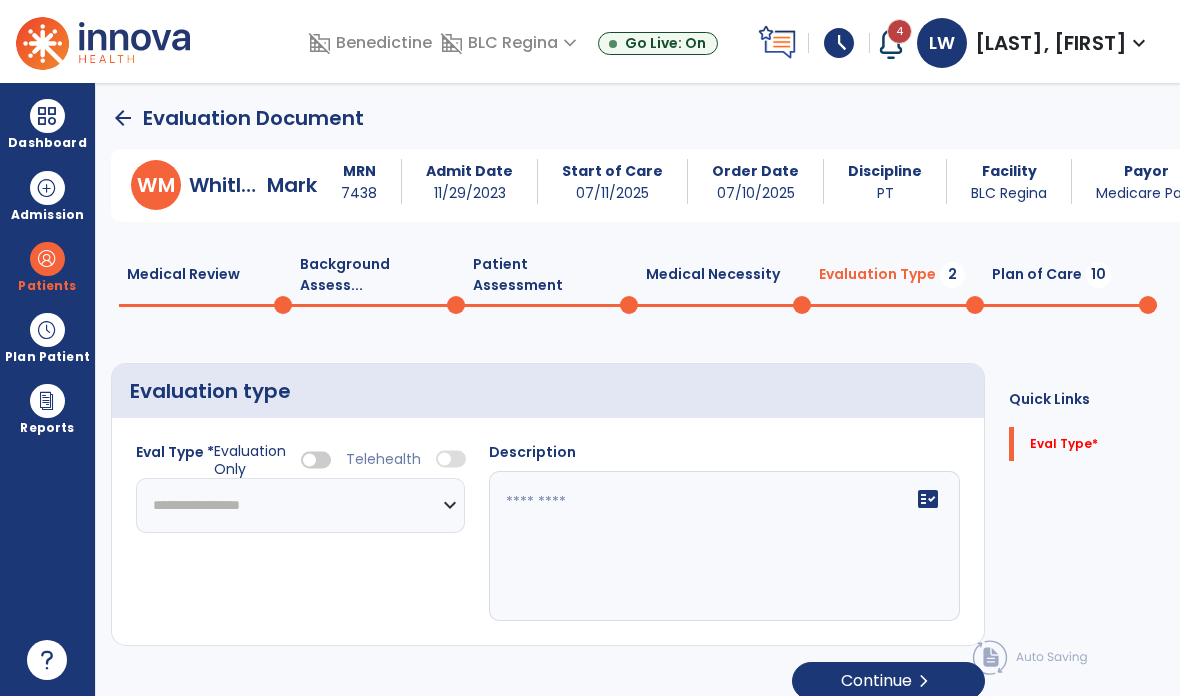 click on "**********" 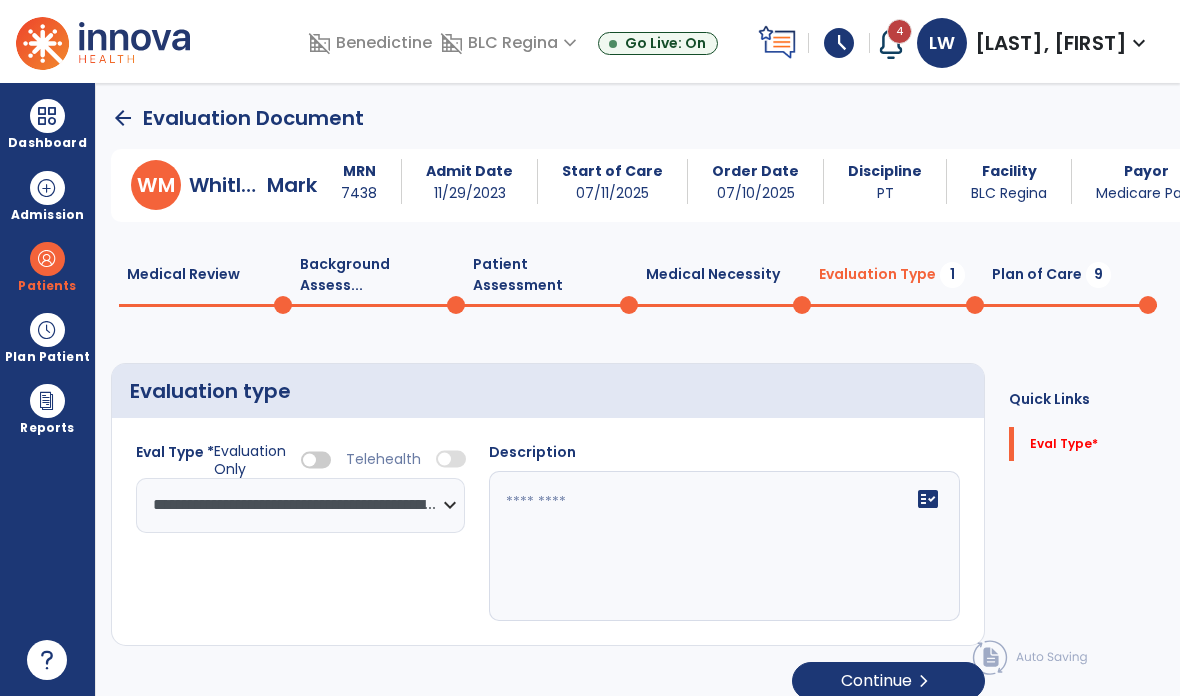 click on "fact_check" 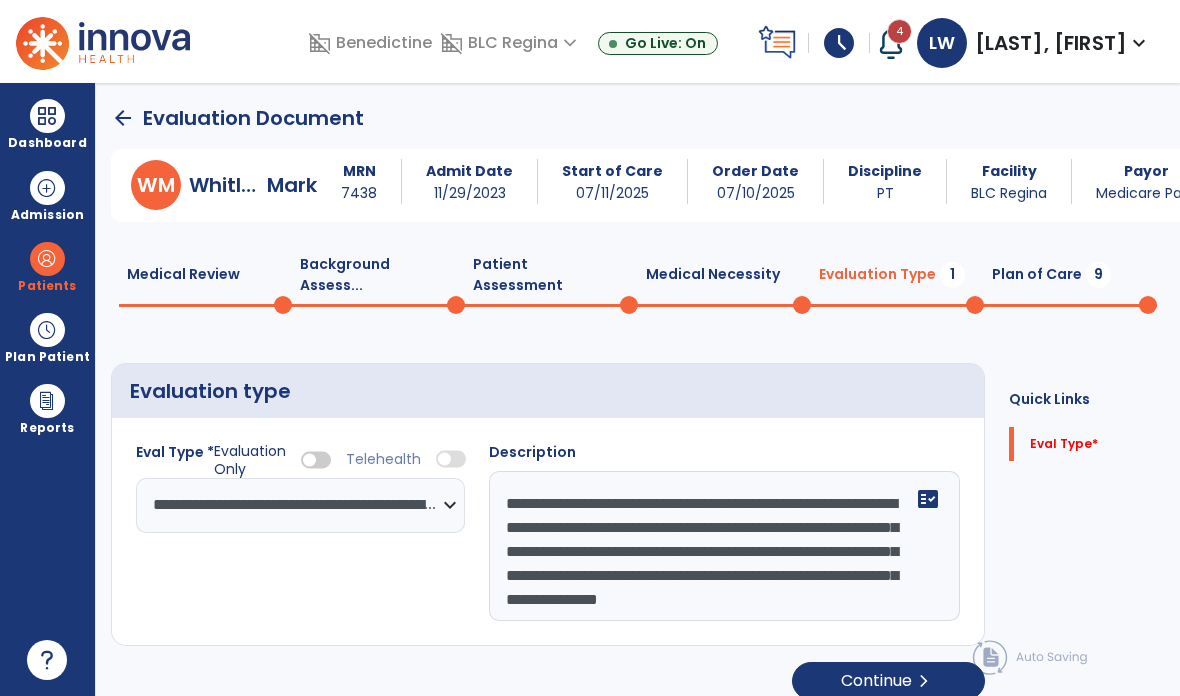 scroll, scrollTop: 15, scrollLeft: 0, axis: vertical 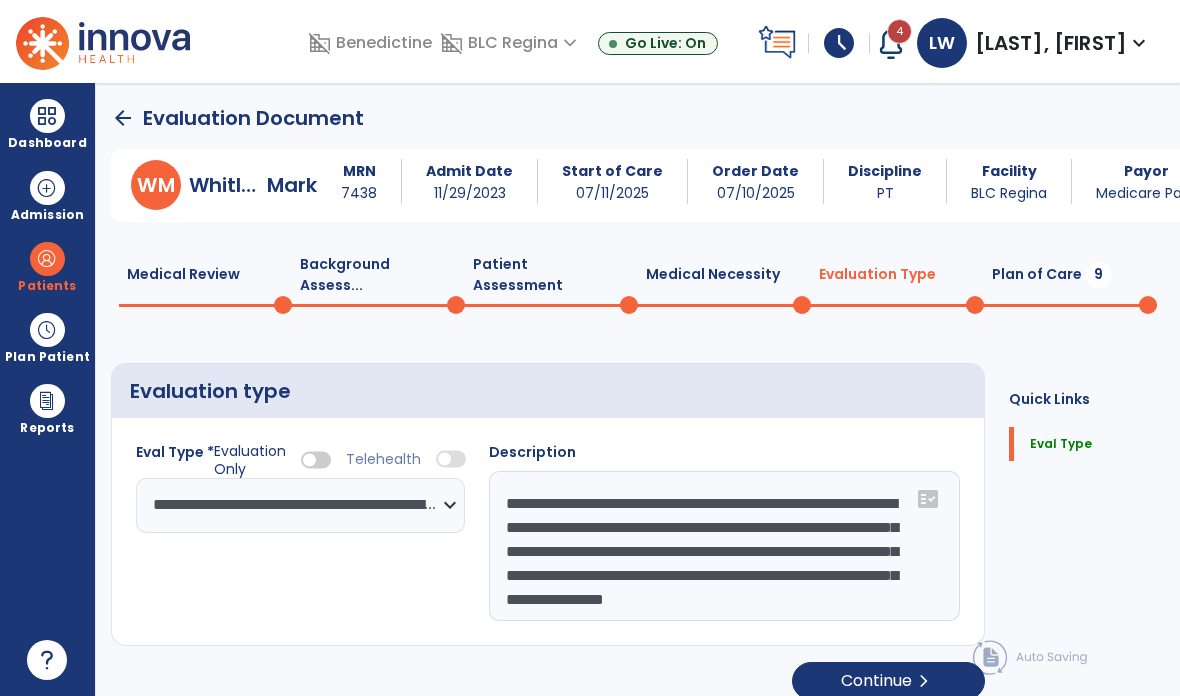 click on "Plan of Care  9" 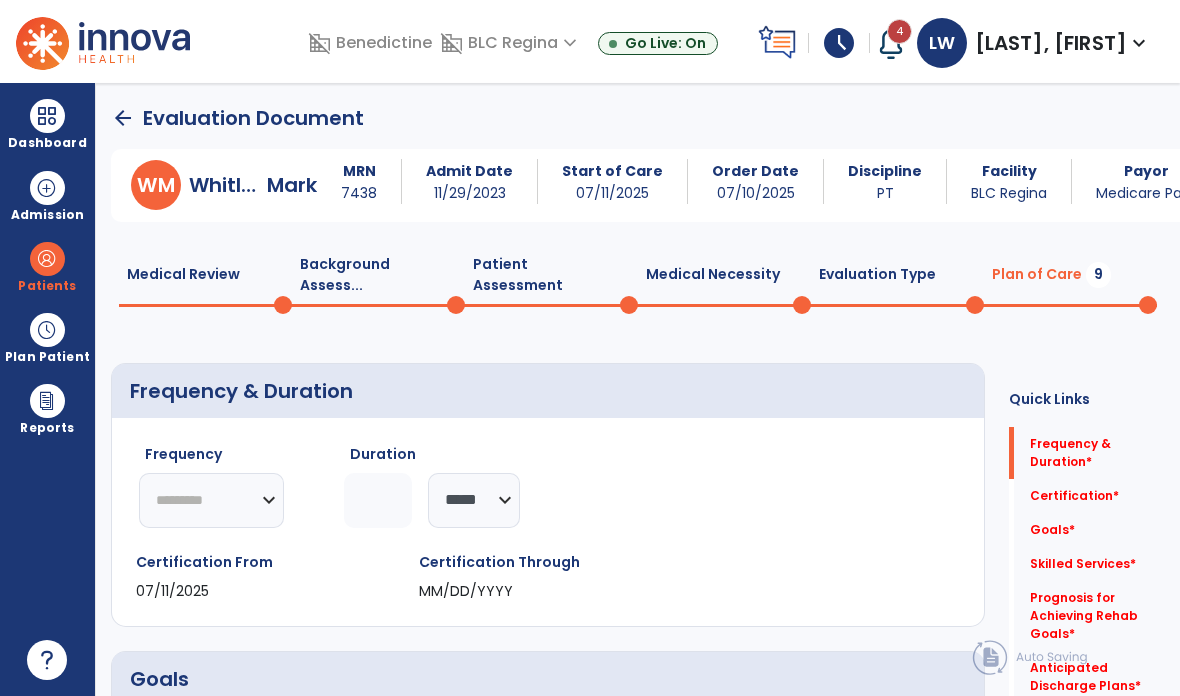 click on "********* ** ** ** ** ** ** **" 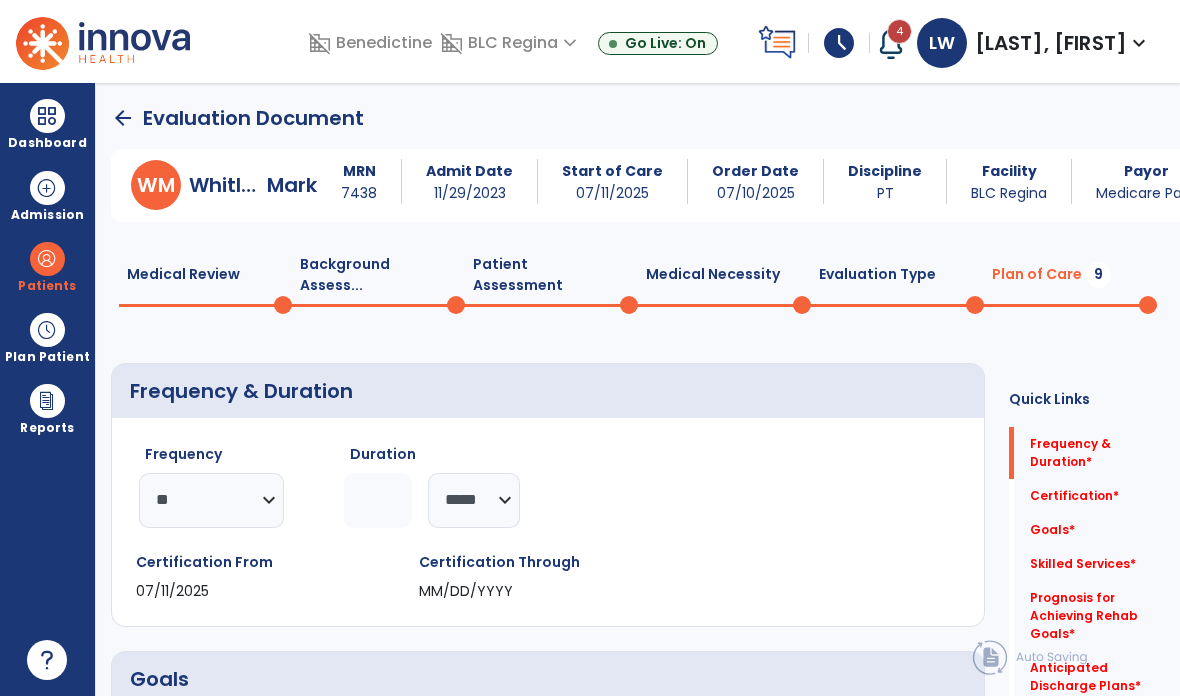 click 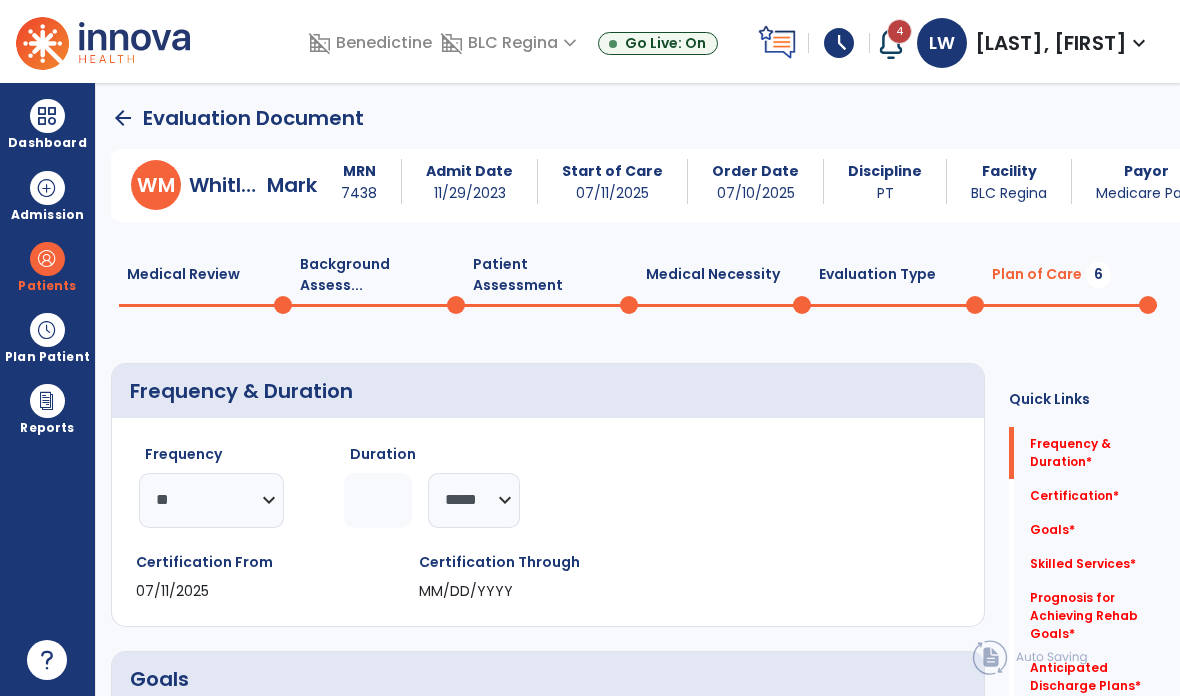 type on "**" 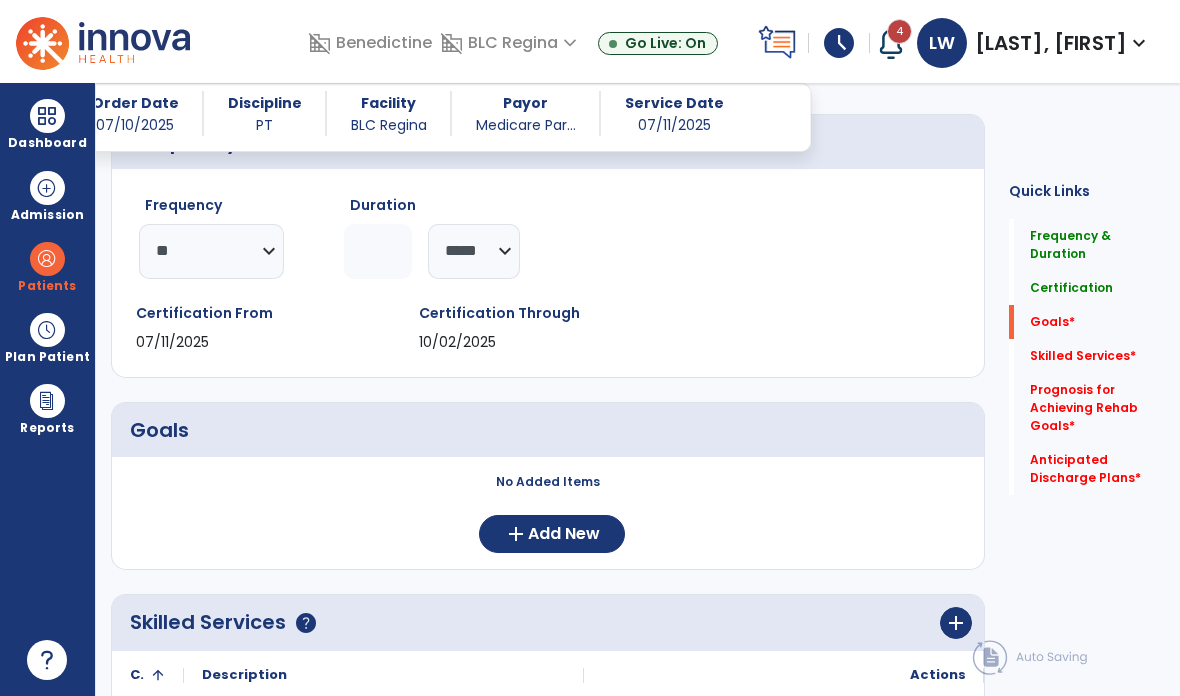 scroll, scrollTop: 273, scrollLeft: 0, axis: vertical 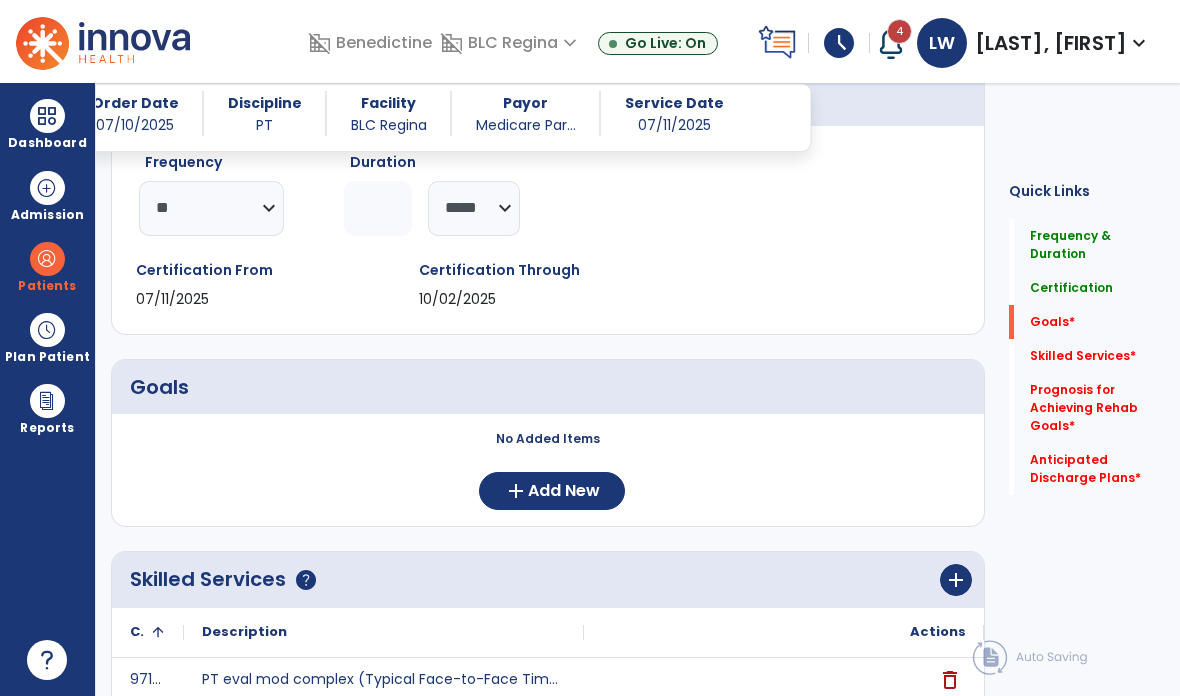 click on "add  Add New" at bounding box center [552, 491] 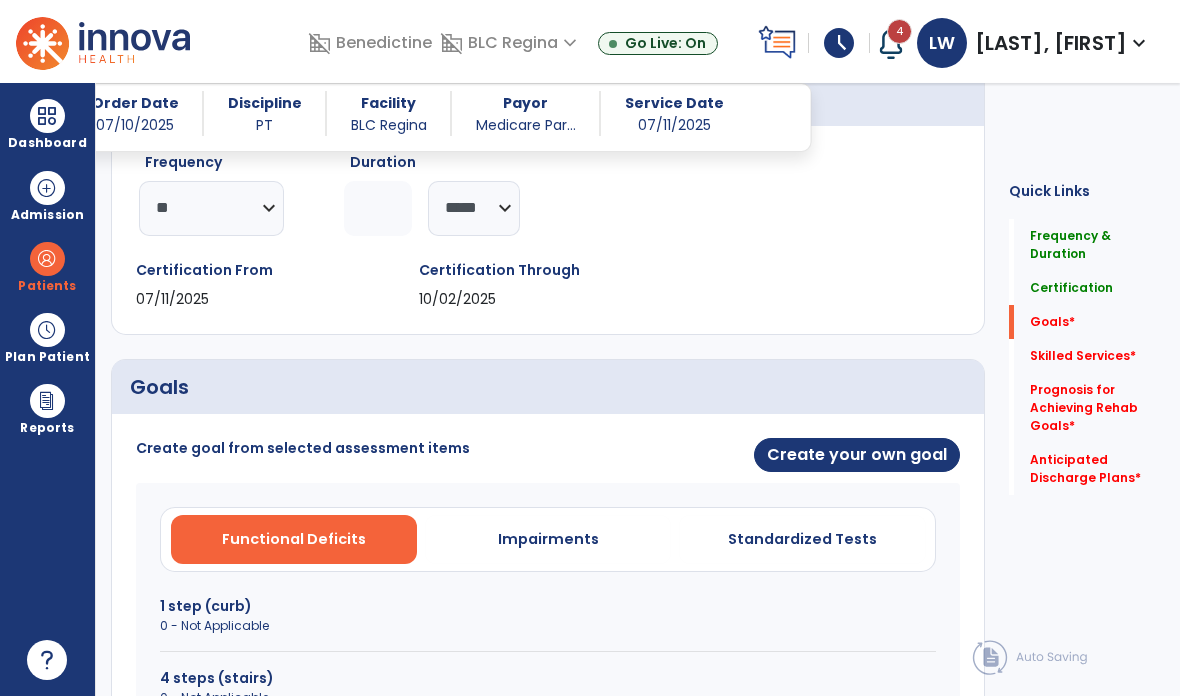 click on "Create your own goal" at bounding box center [857, 455] 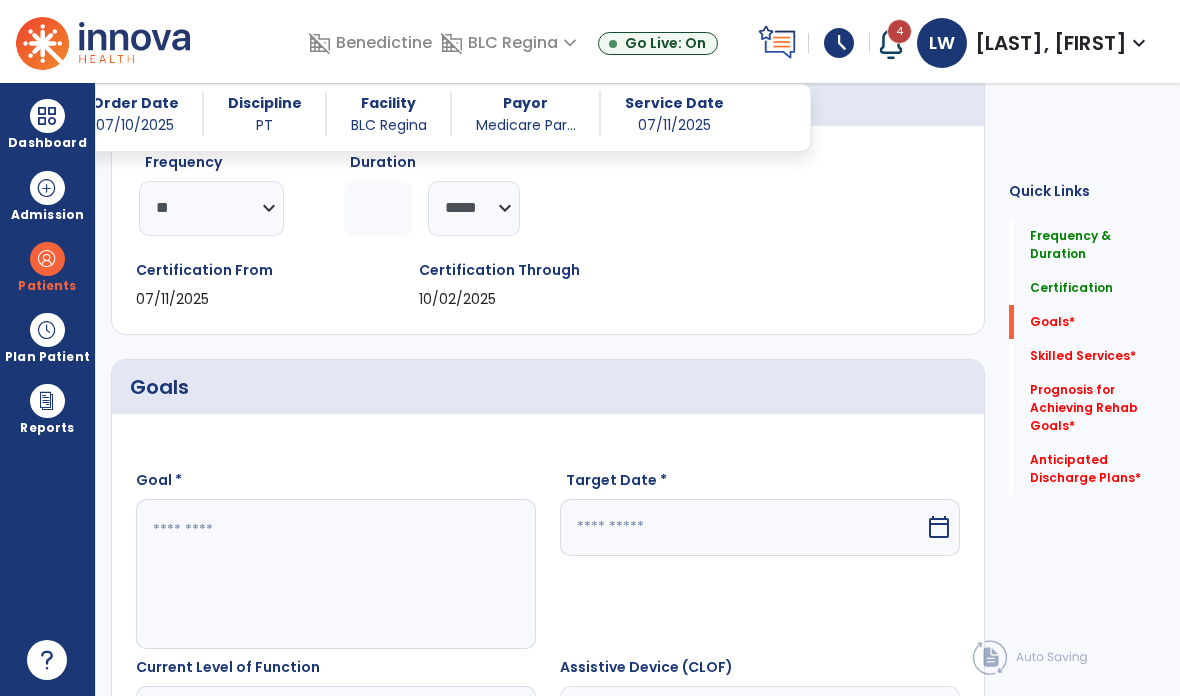 click at bounding box center (336, 574) 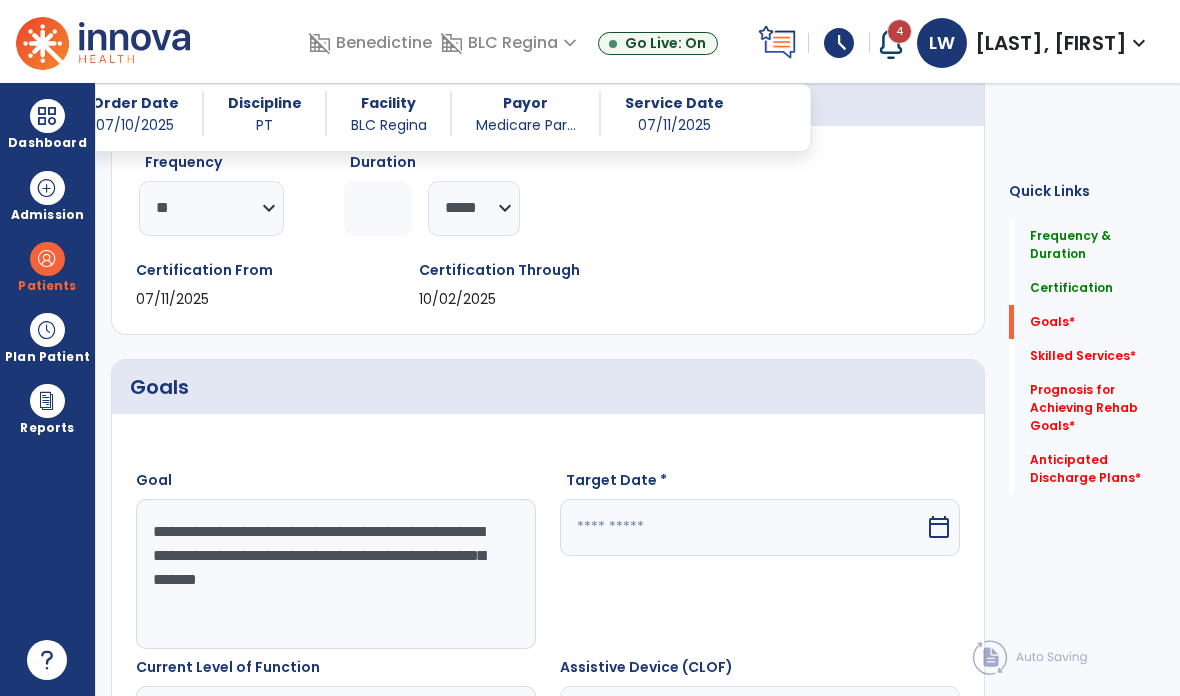 type on "**********" 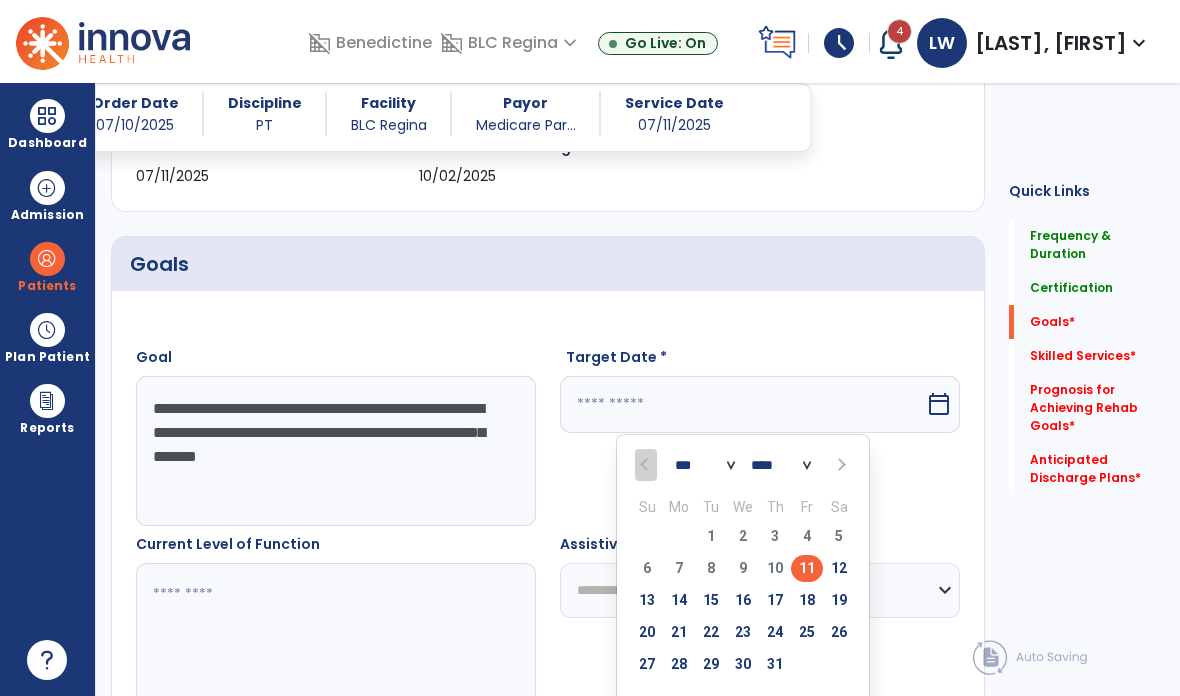 scroll, scrollTop: 398, scrollLeft: 0, axis: vertical 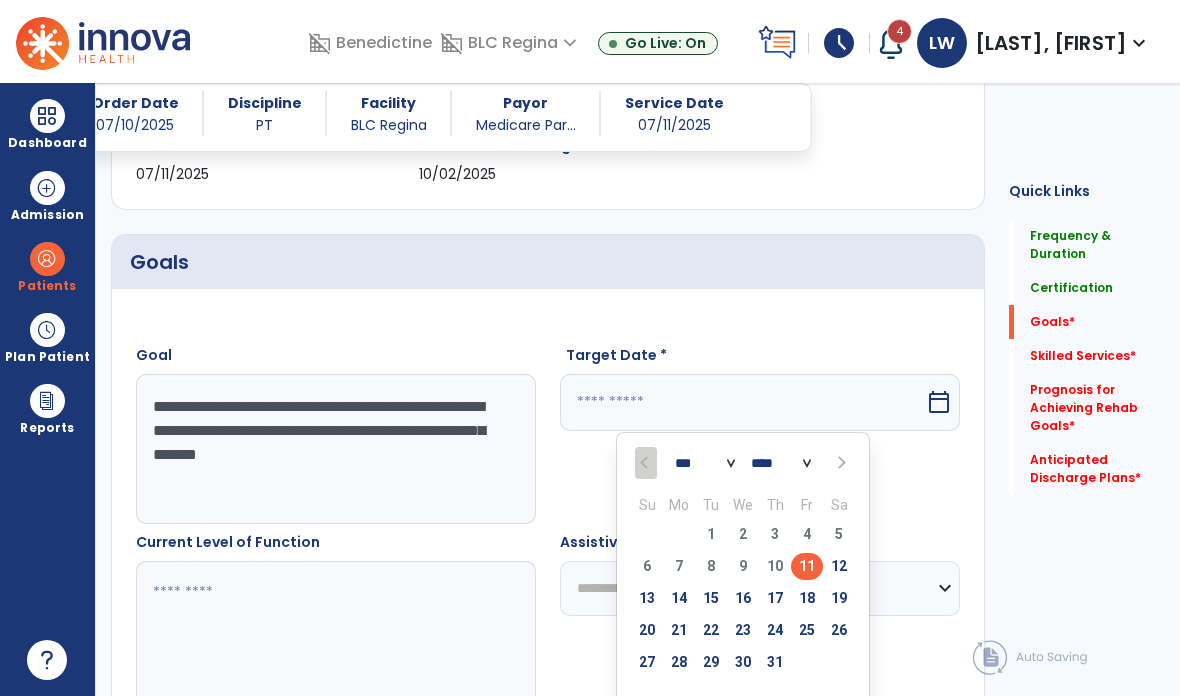 click at bounding box center [840, 463] 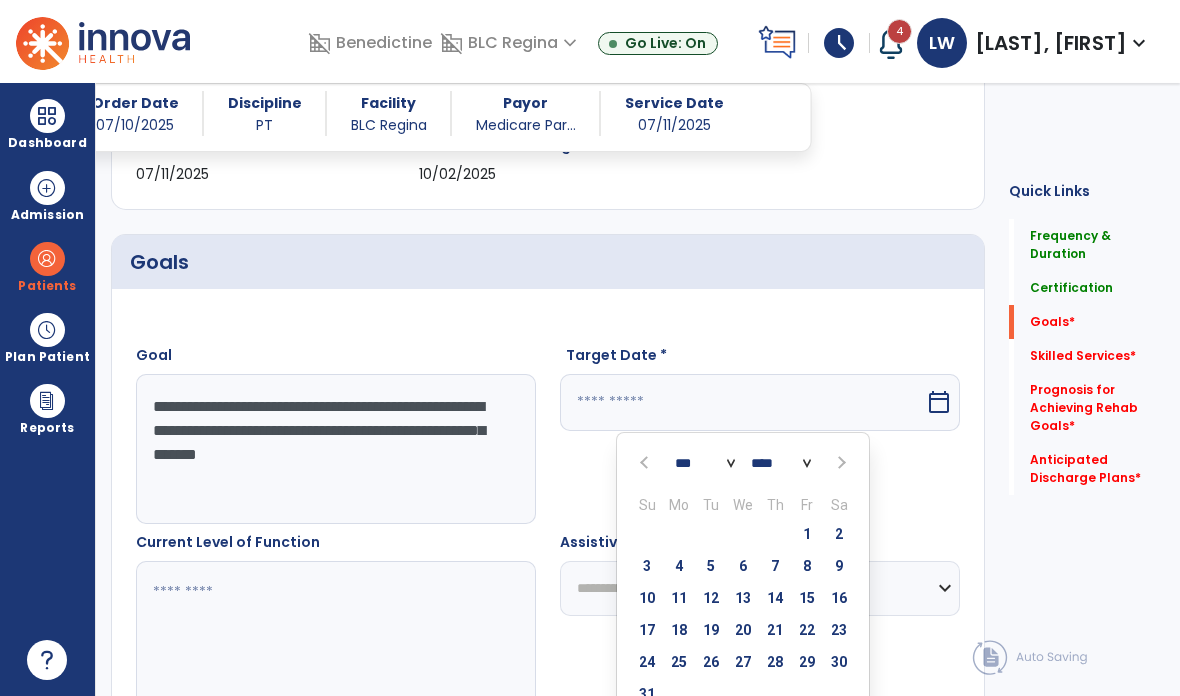 click on "15" at bounding box center (807, 598) 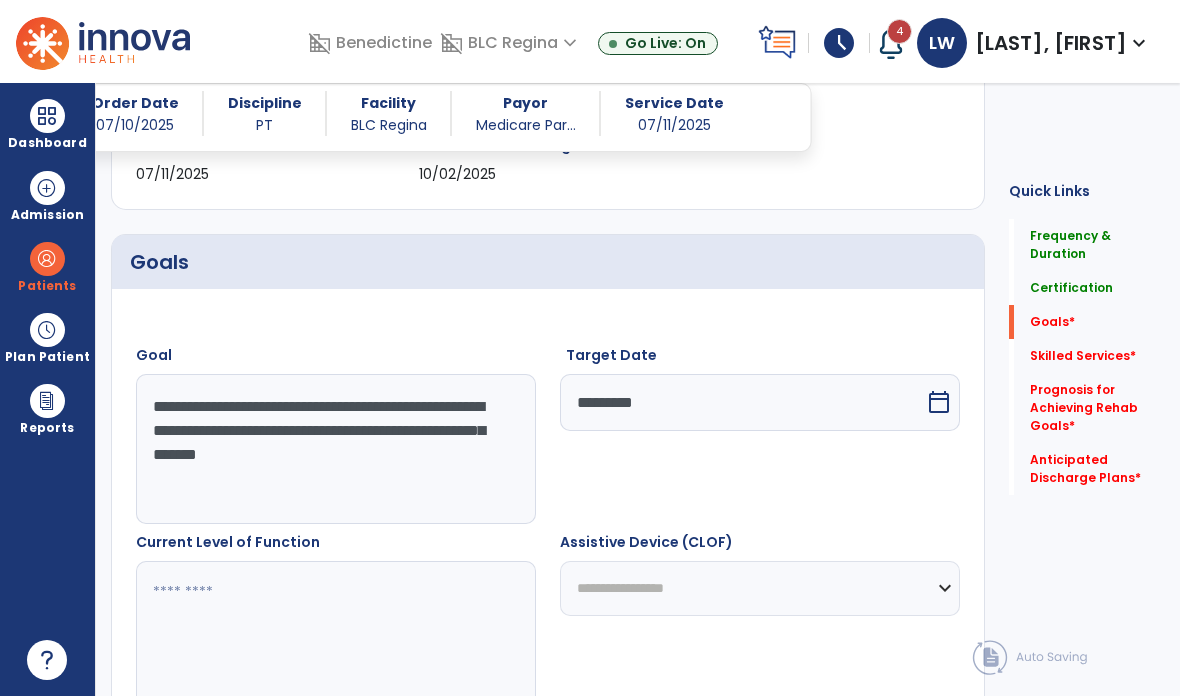 click at bounding box center (336, 636) 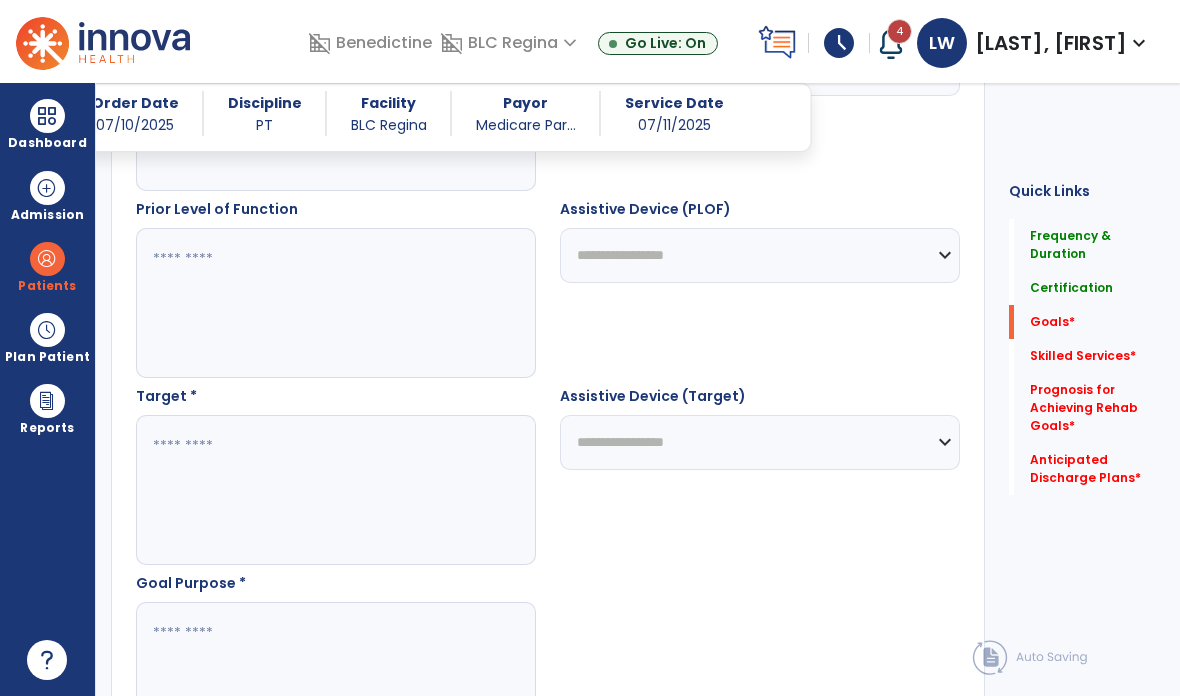scroll, scrollTop: 948, scrollLeft: 0, axis: vertical 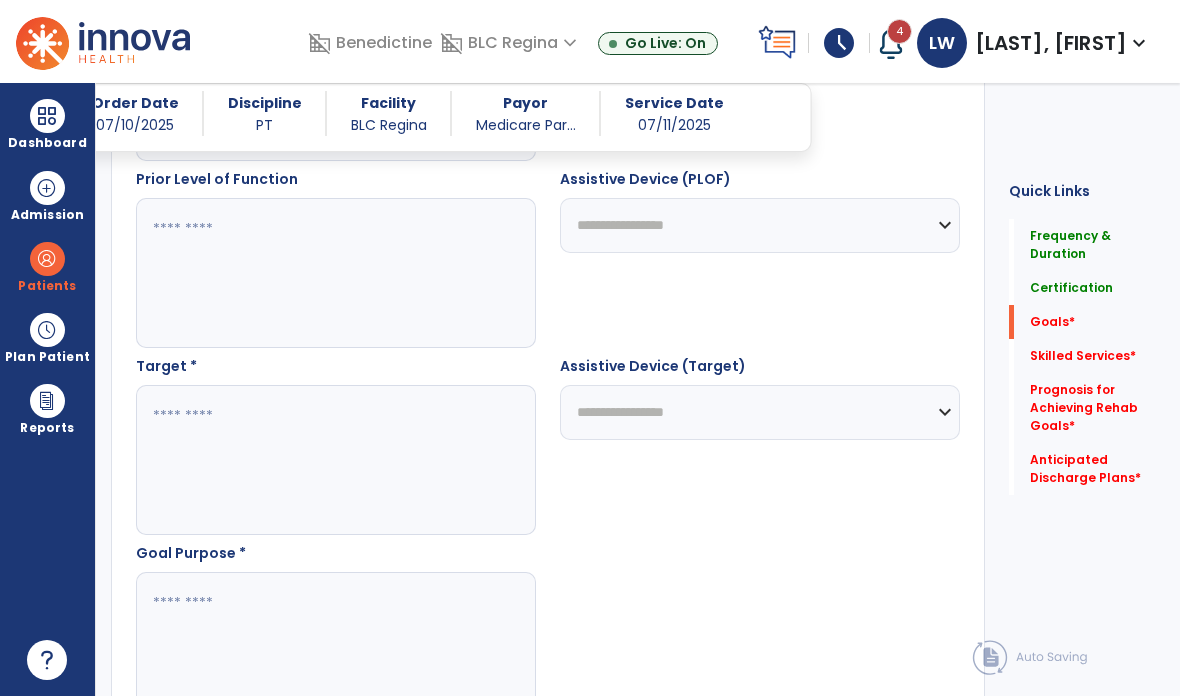 type on "**********" 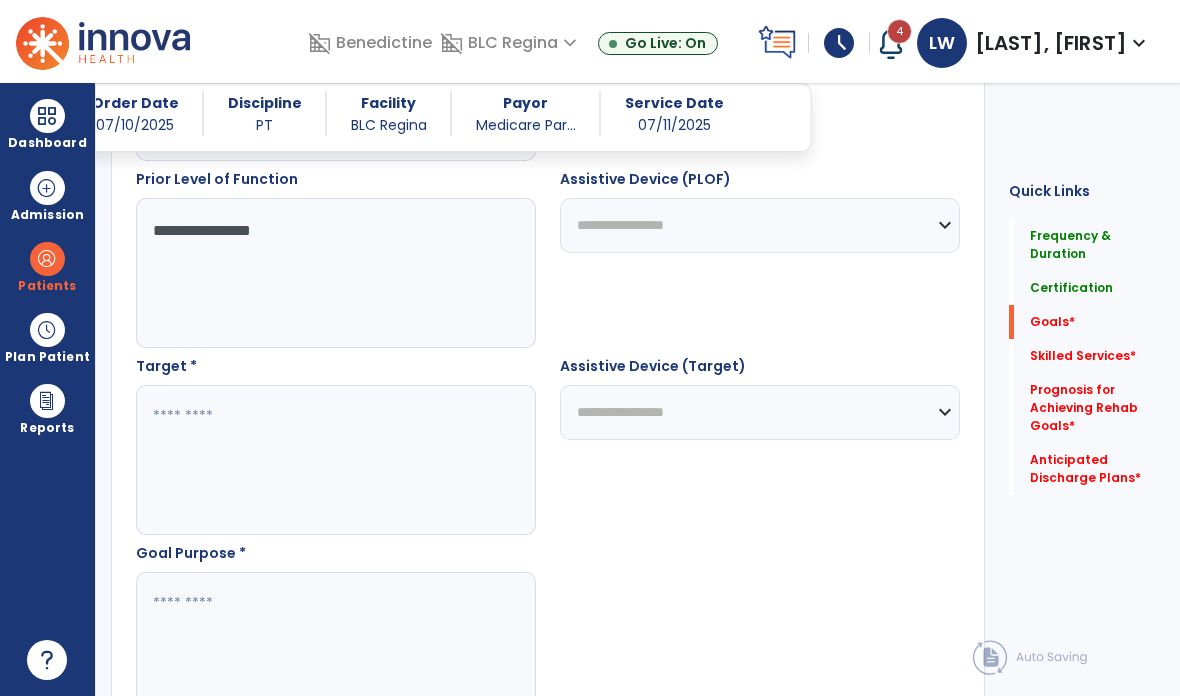 type on "**********" 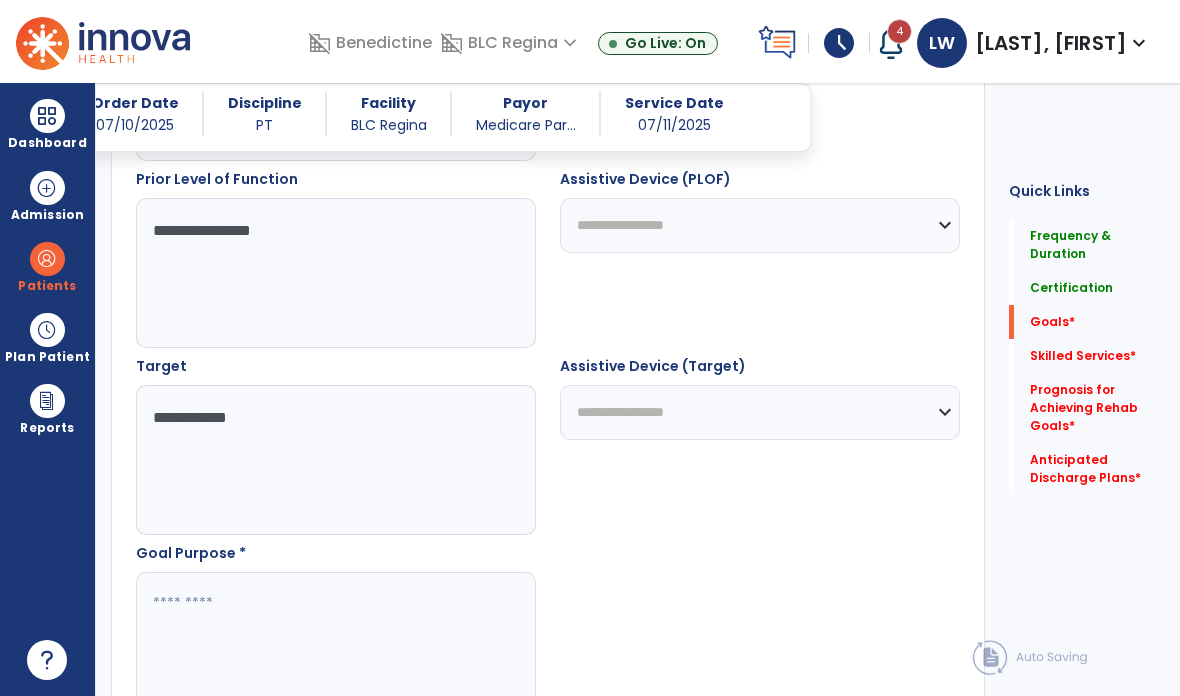 type on "**********" 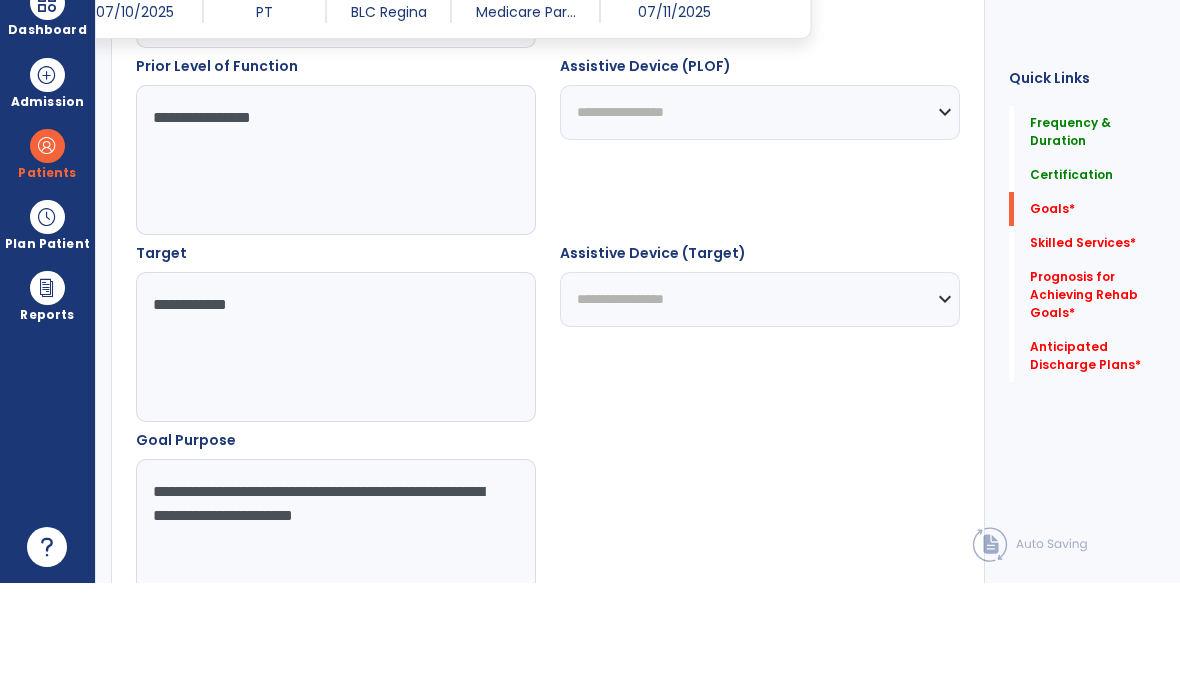 type on "**********" 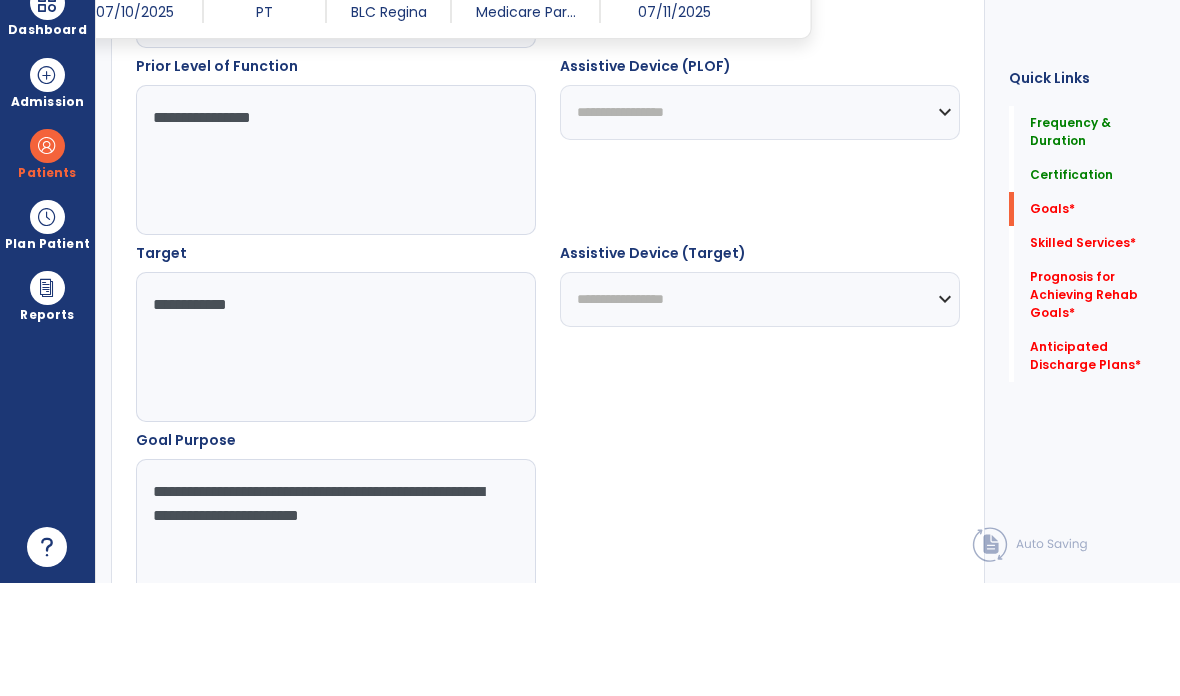 click on "Save Goal" at bounding box center [901, 763] 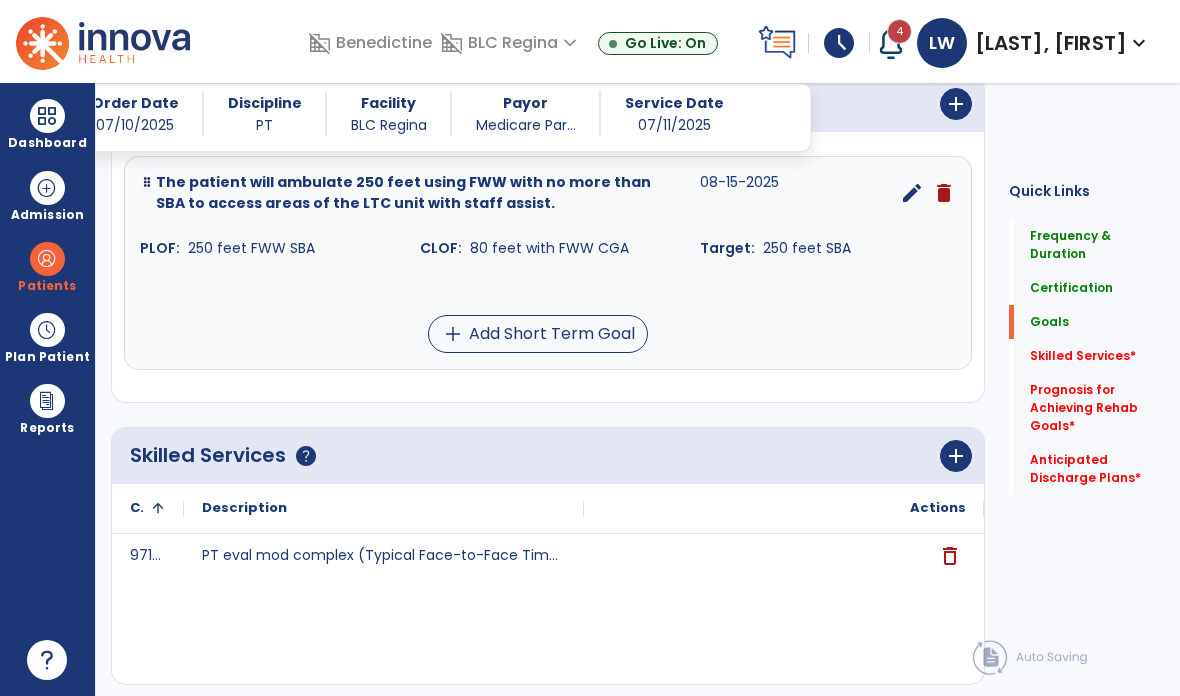 scroll, scrollTop: 410, scrollLeft: 0, axis: vertical 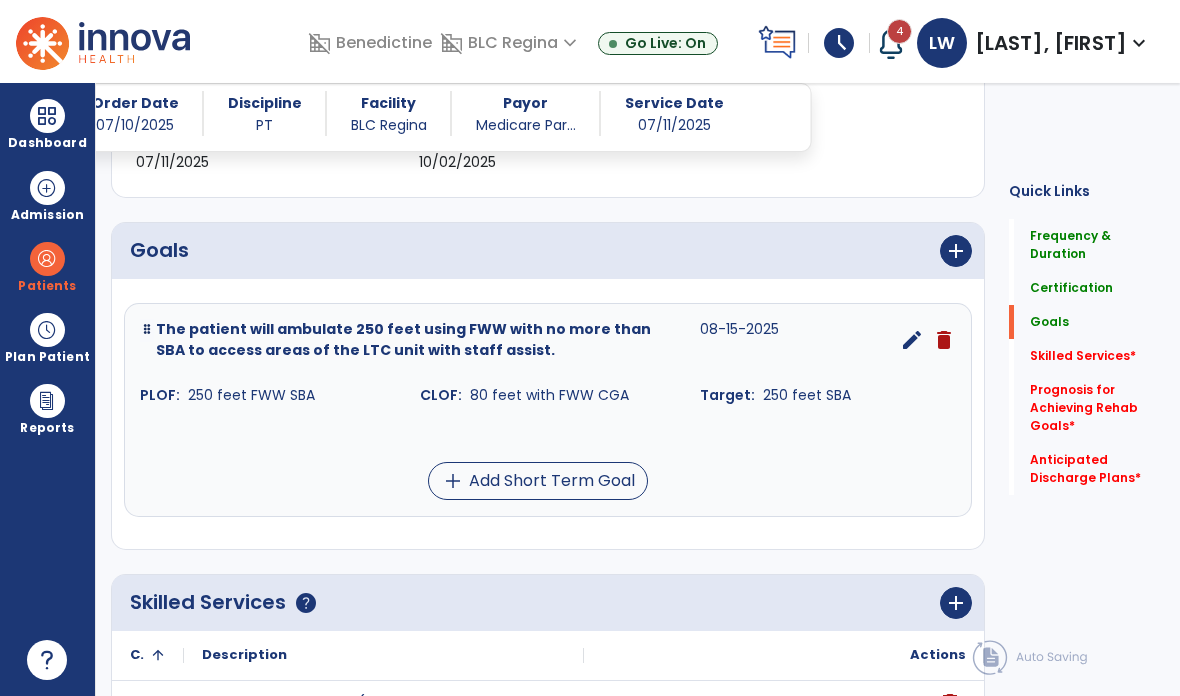 click on "add" at bounding box center [956, 251] 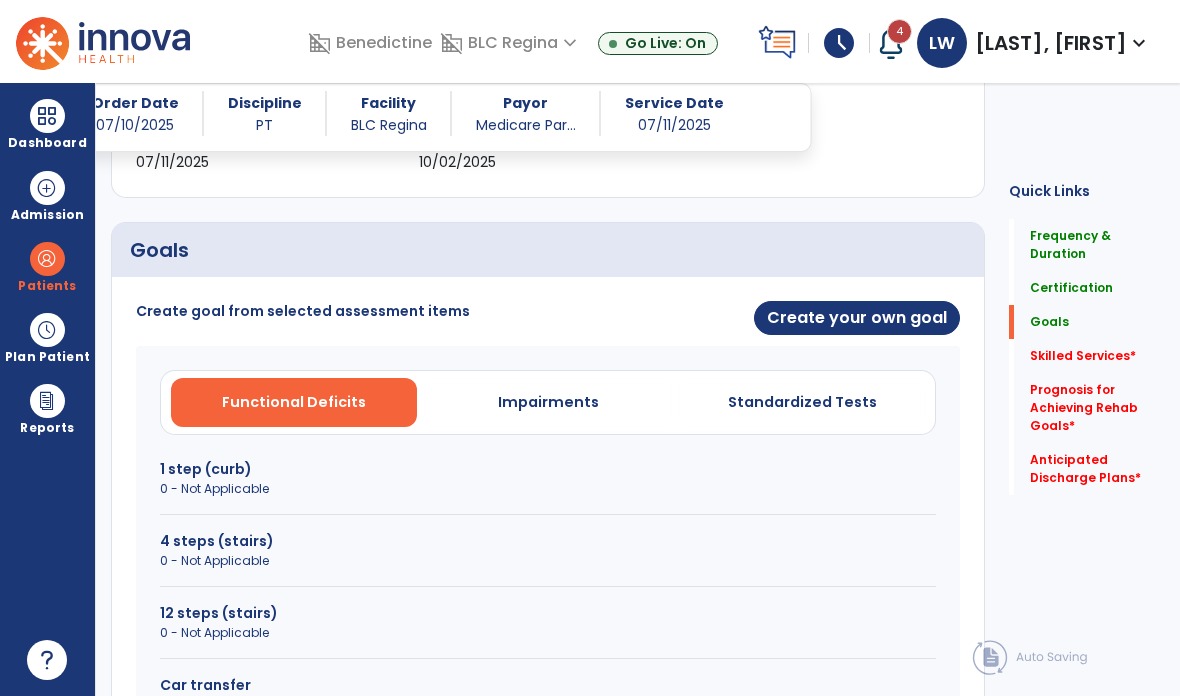 click on "Create your own goal" at bounding box center [857, 318] 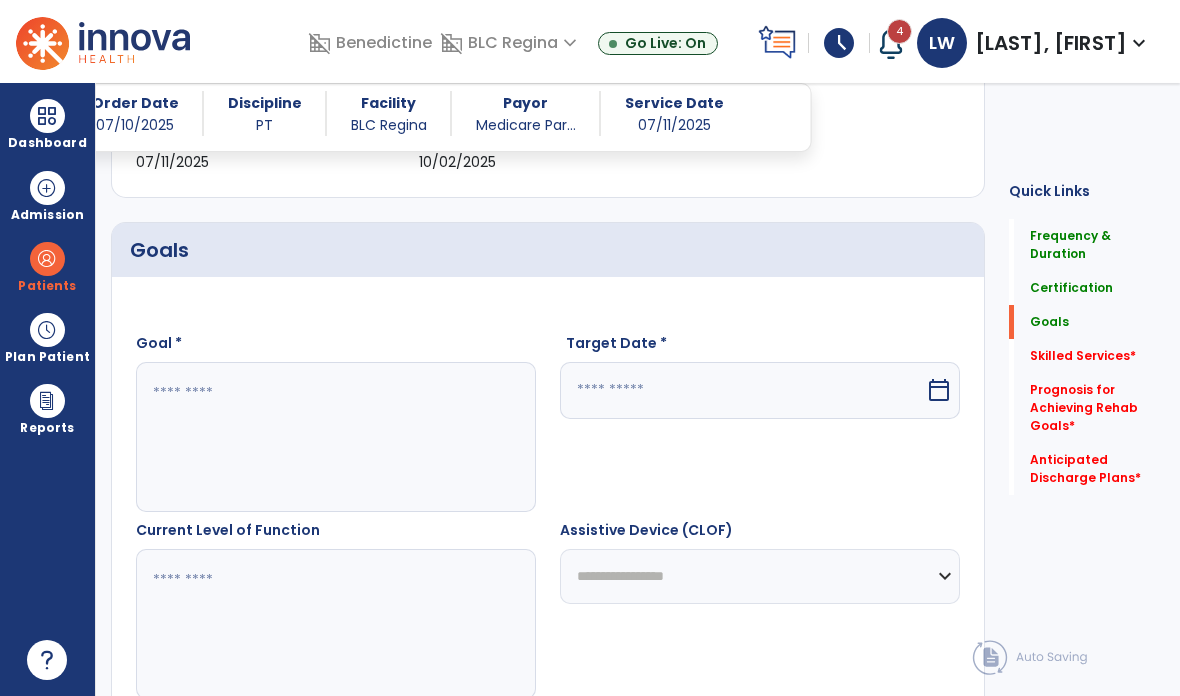 click at bounding box center [336, 437] 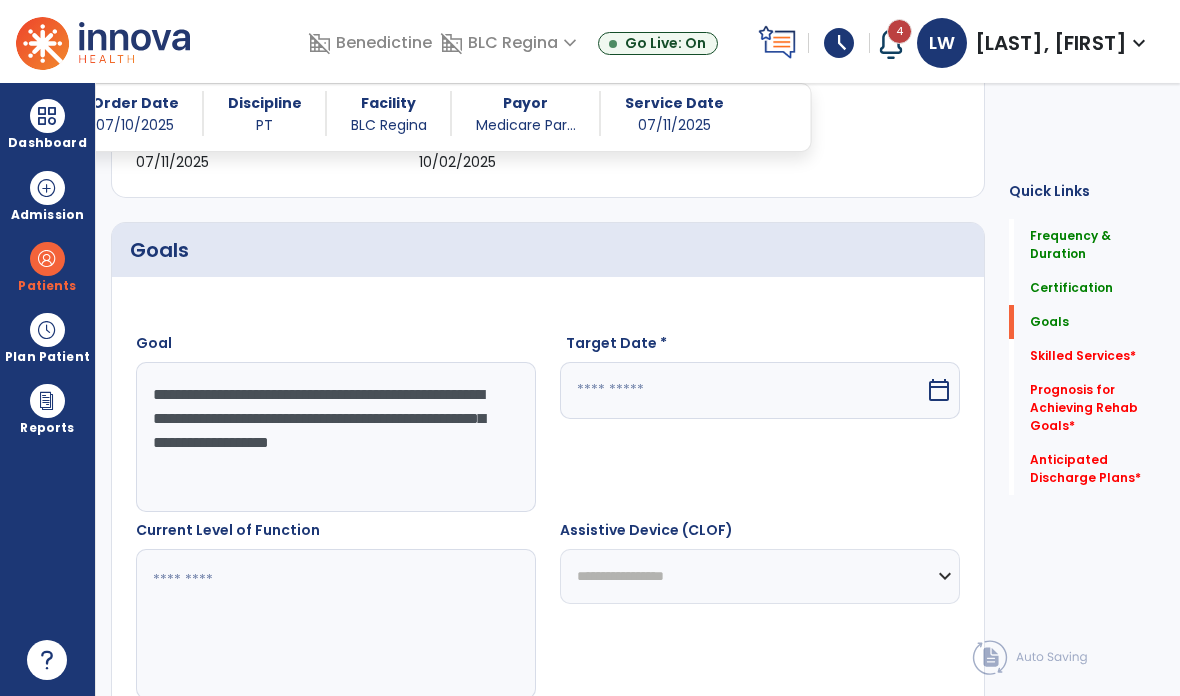 type on "**********" 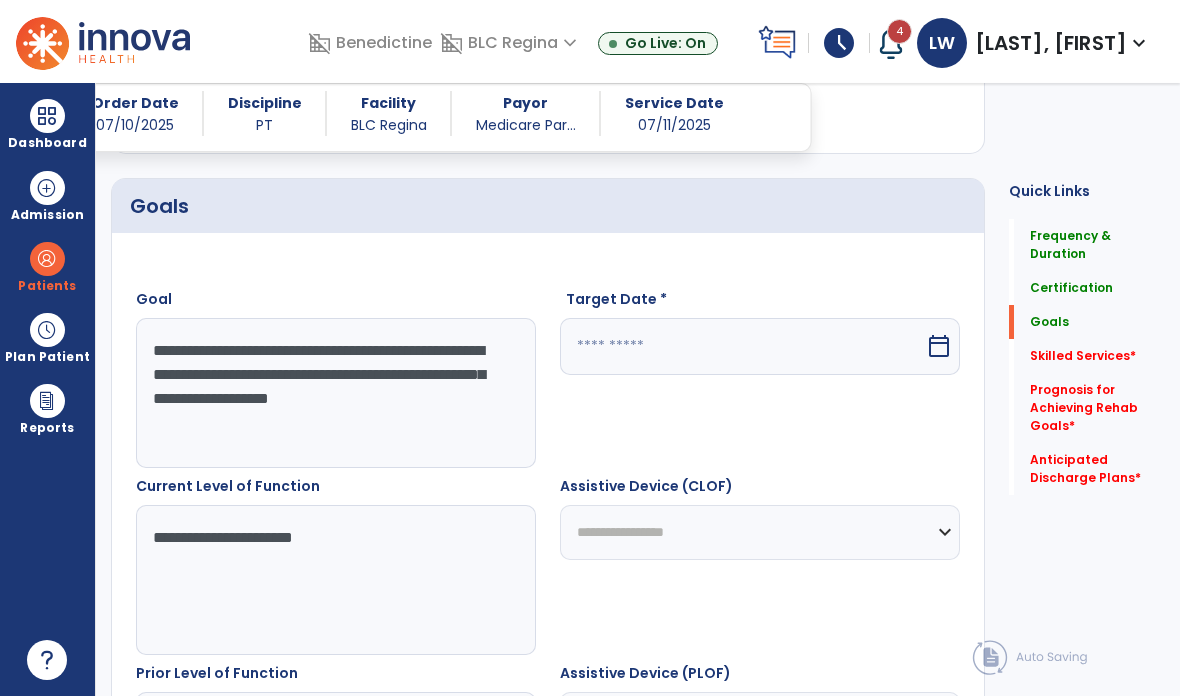 scroll, scrollTop: 465, scrollLeft: 0, axis: vertical 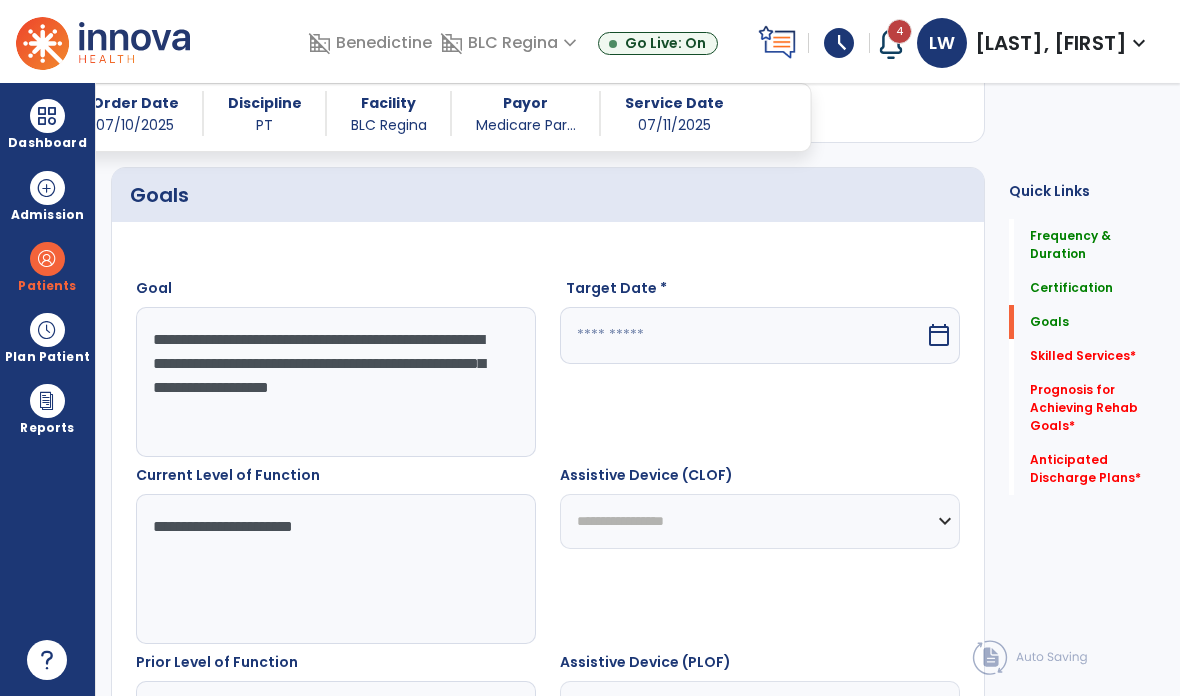type on "**********" 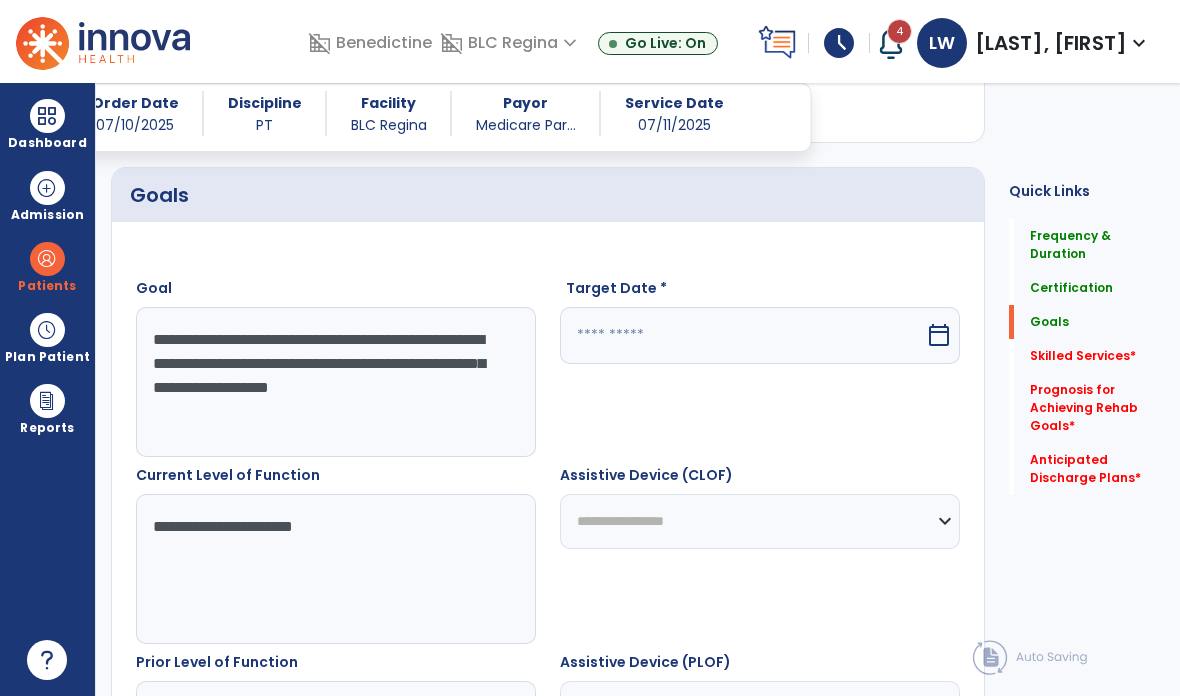 click at bounding box center (742, 335) 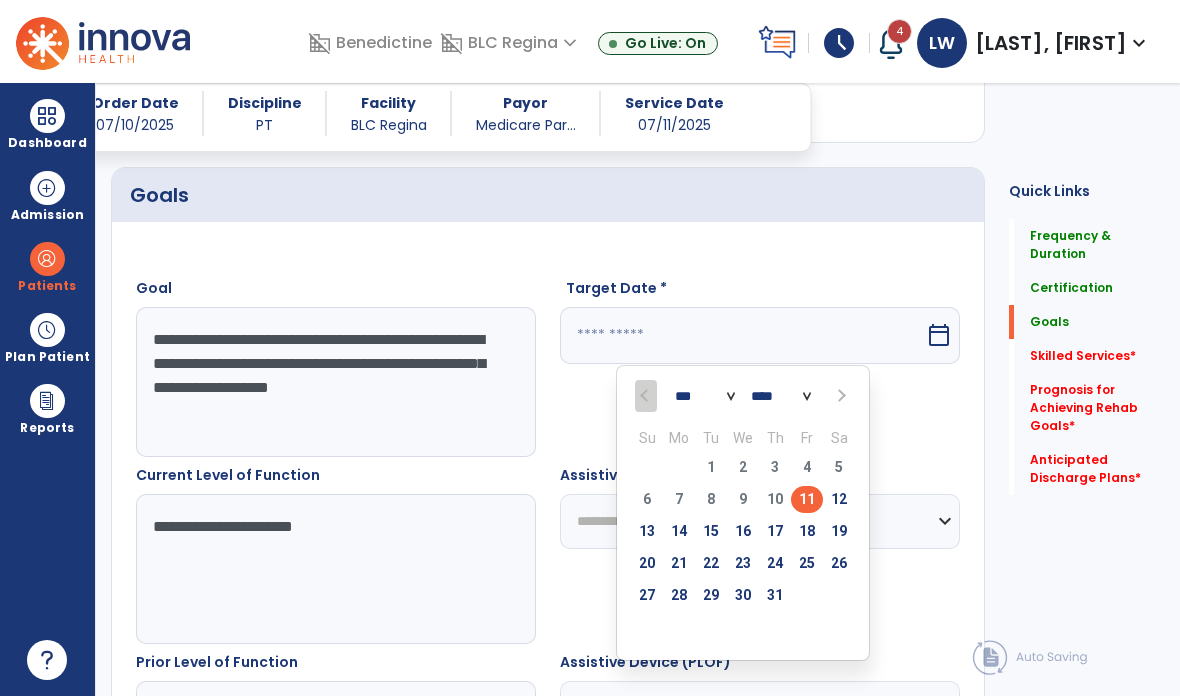 click at bounding box center (840, 396) 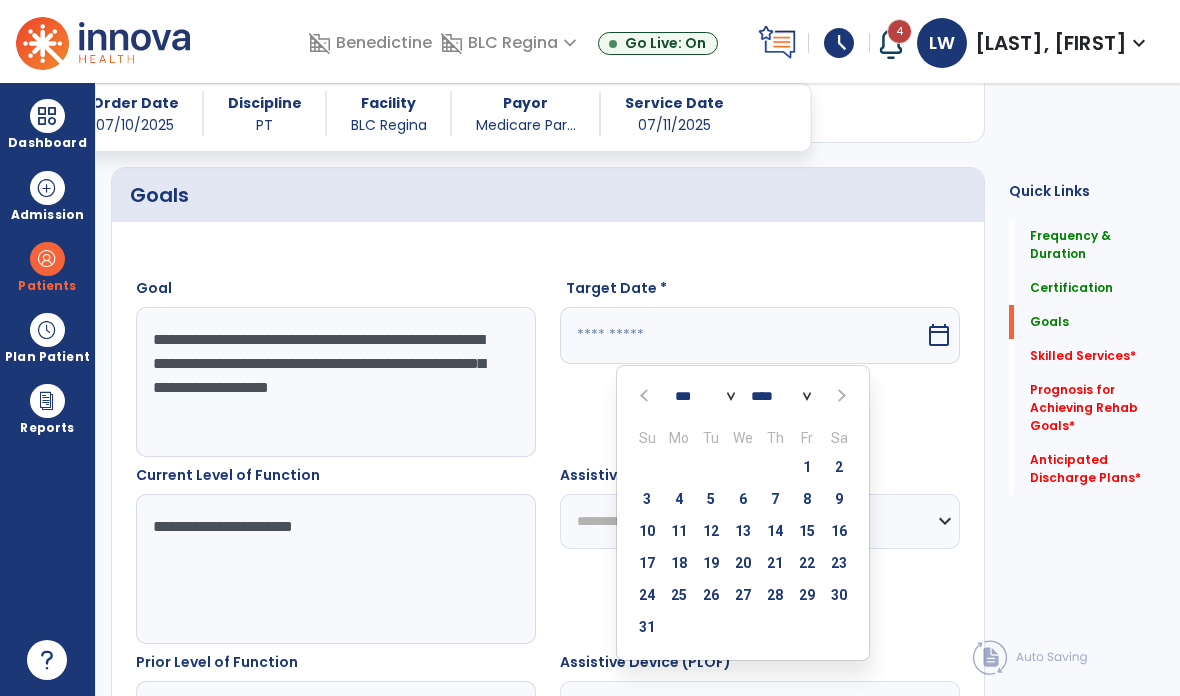 click on "8" at bounding box center (807, 499) 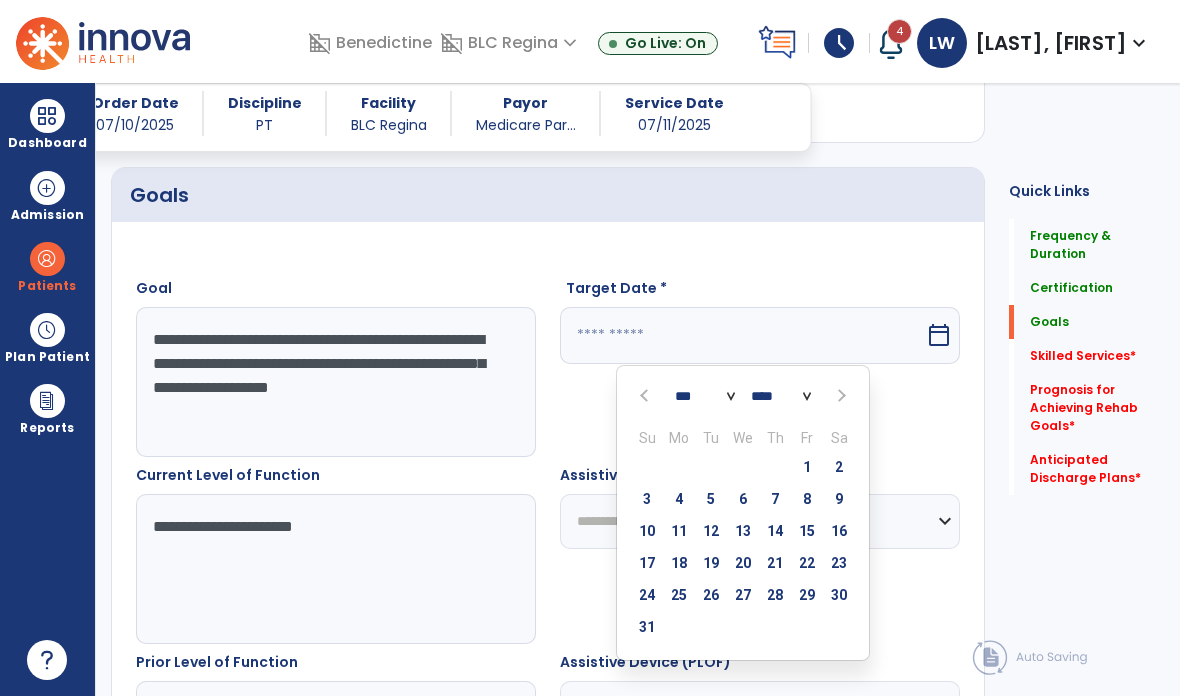 type on "********" 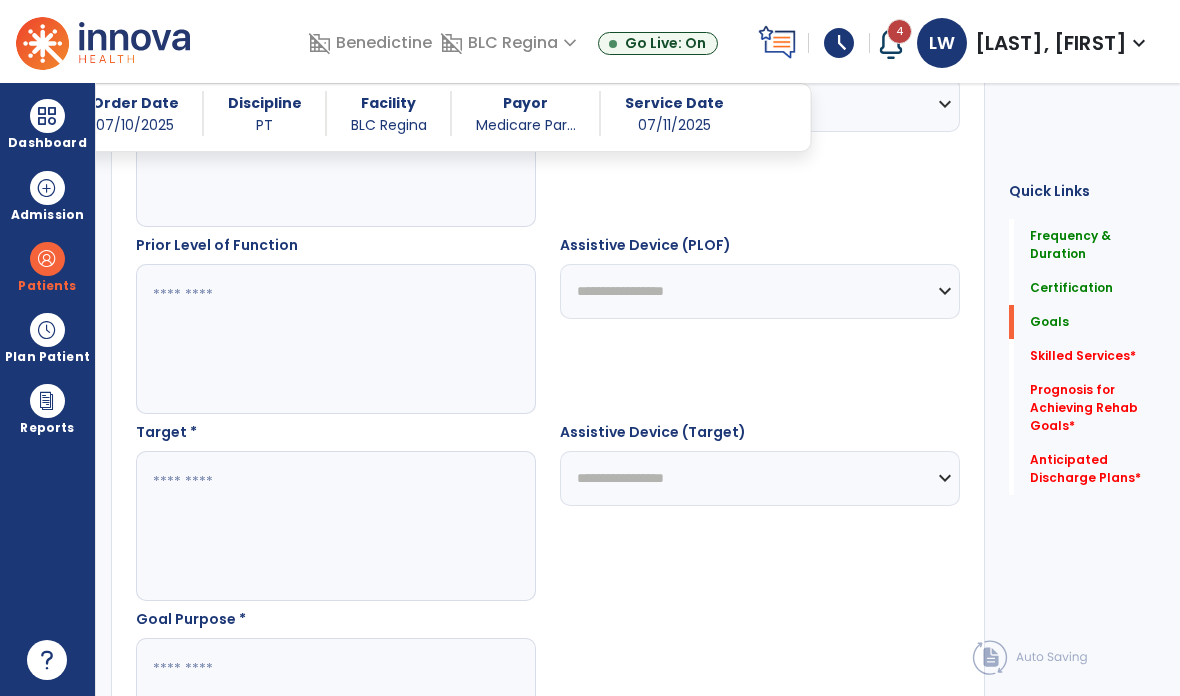 scroll, scrollTop: 882, scrollLeft: 0, axis: vertical 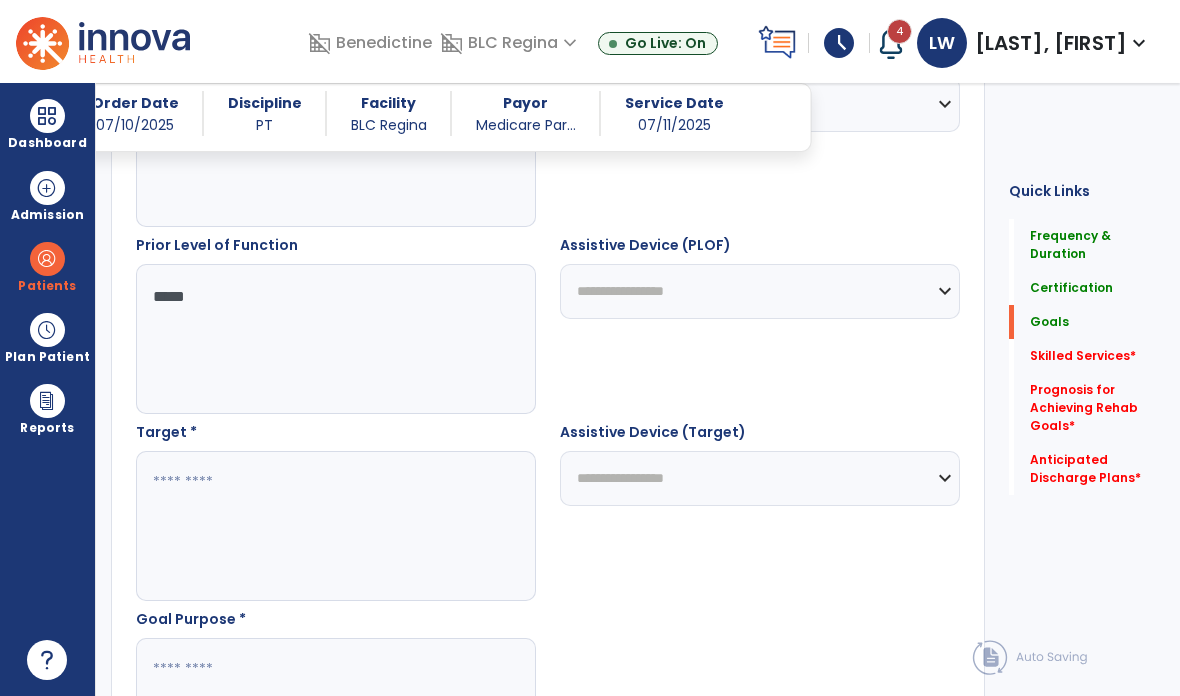 type on "*****" 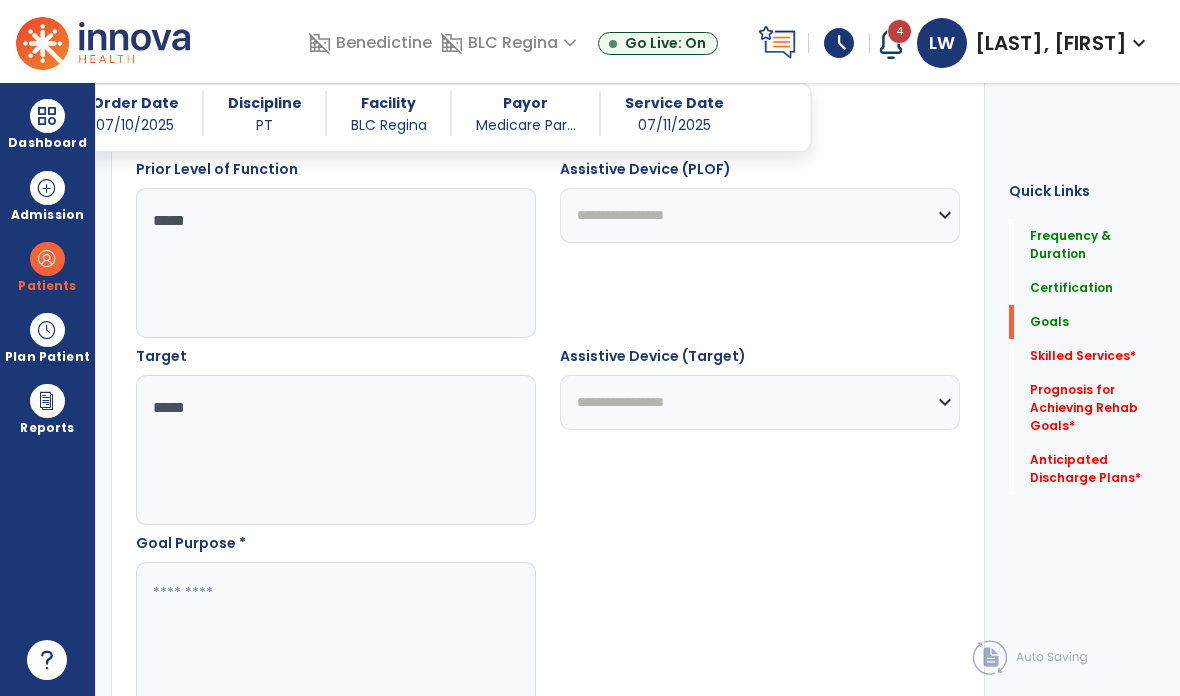 scroll, scrollTop: 1034, scrollLeft: 0, axis: vertical 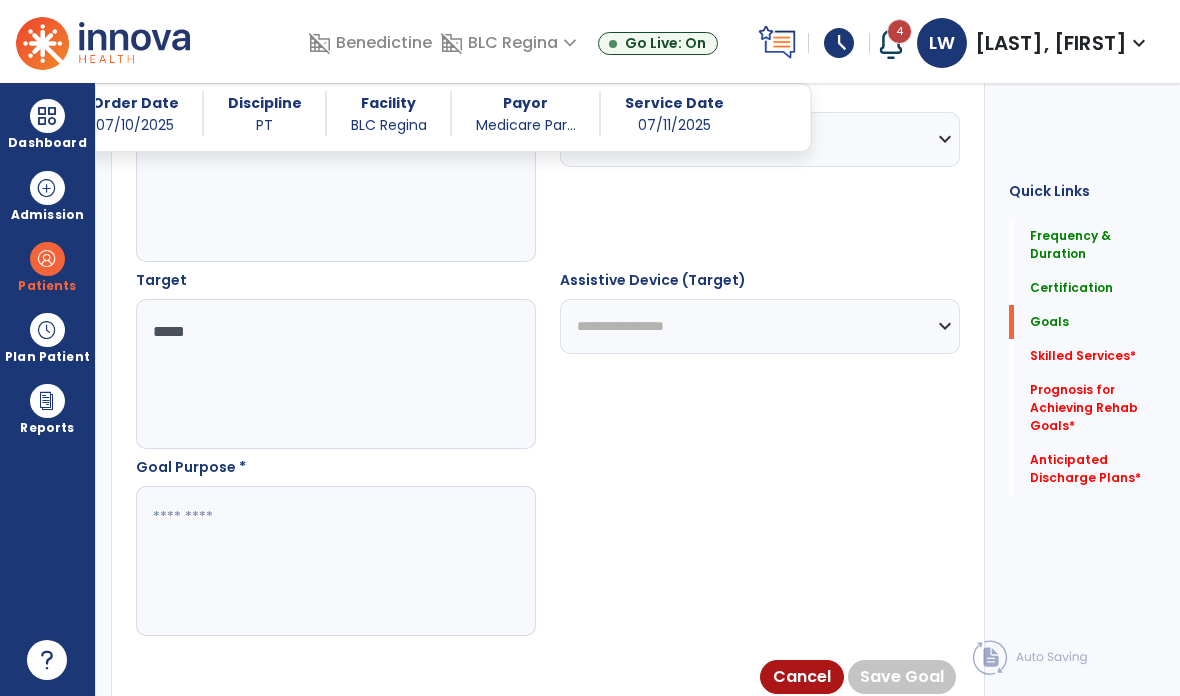 type on "*****" 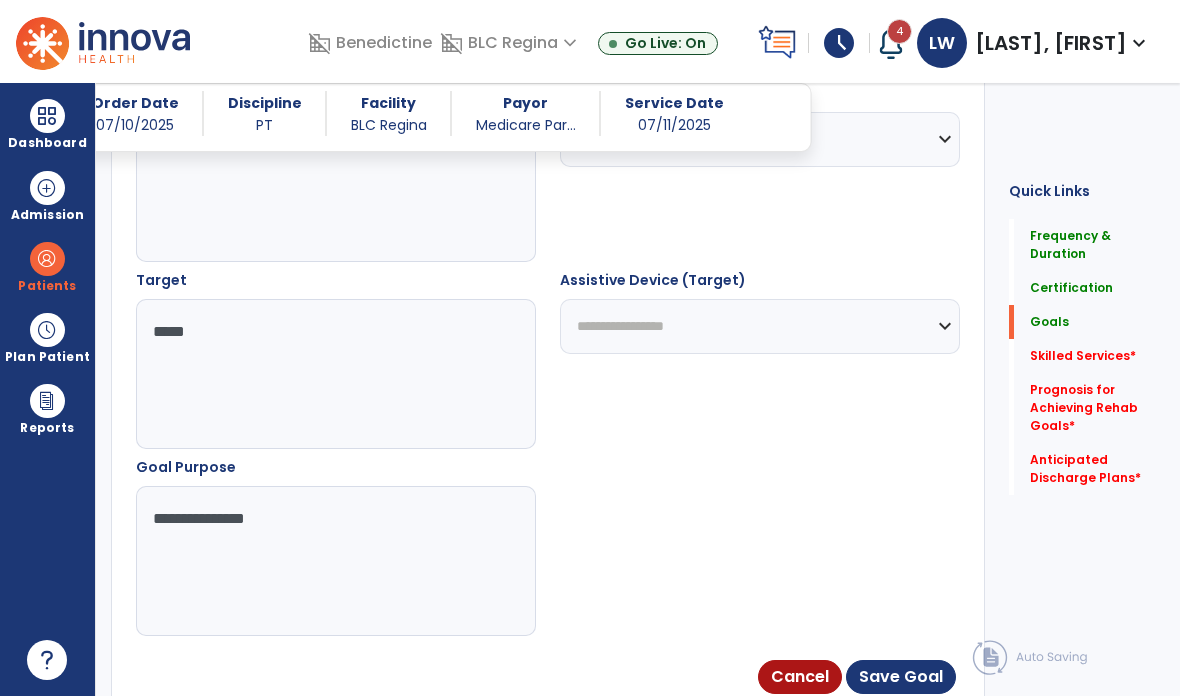 type on "**********" 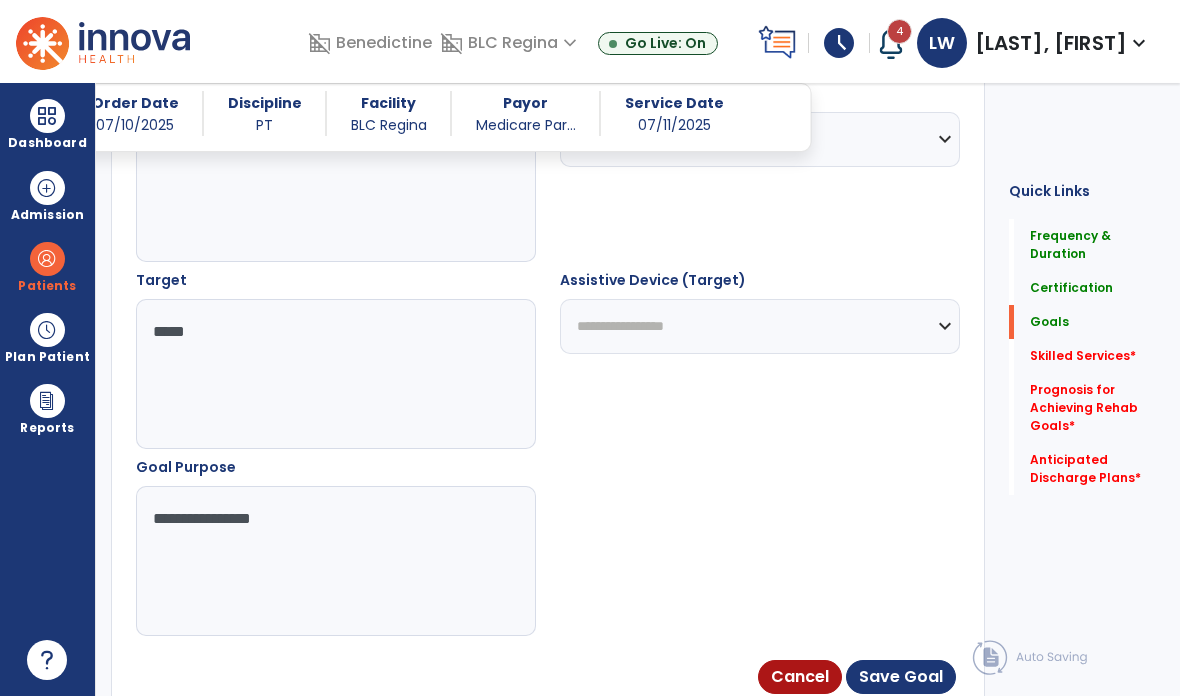 scroll, scrollTop: 1082, scrollLeft: 0, axis: vertical 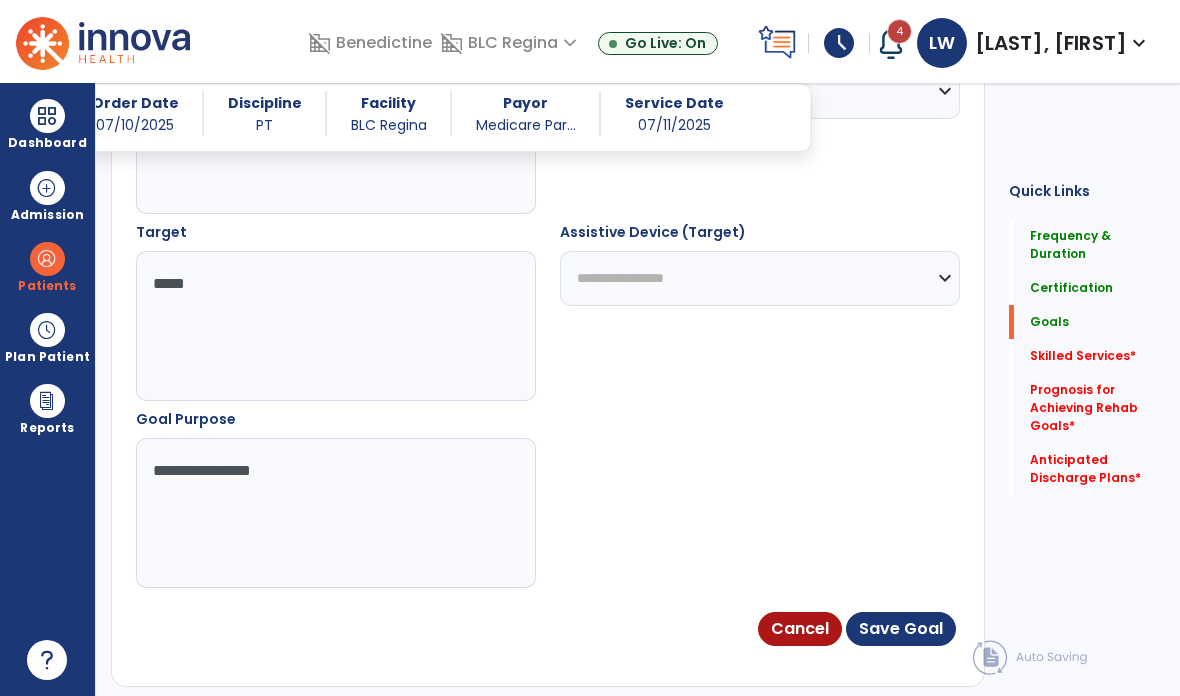 click on "Save Goal" at bounding box center (901, 629) 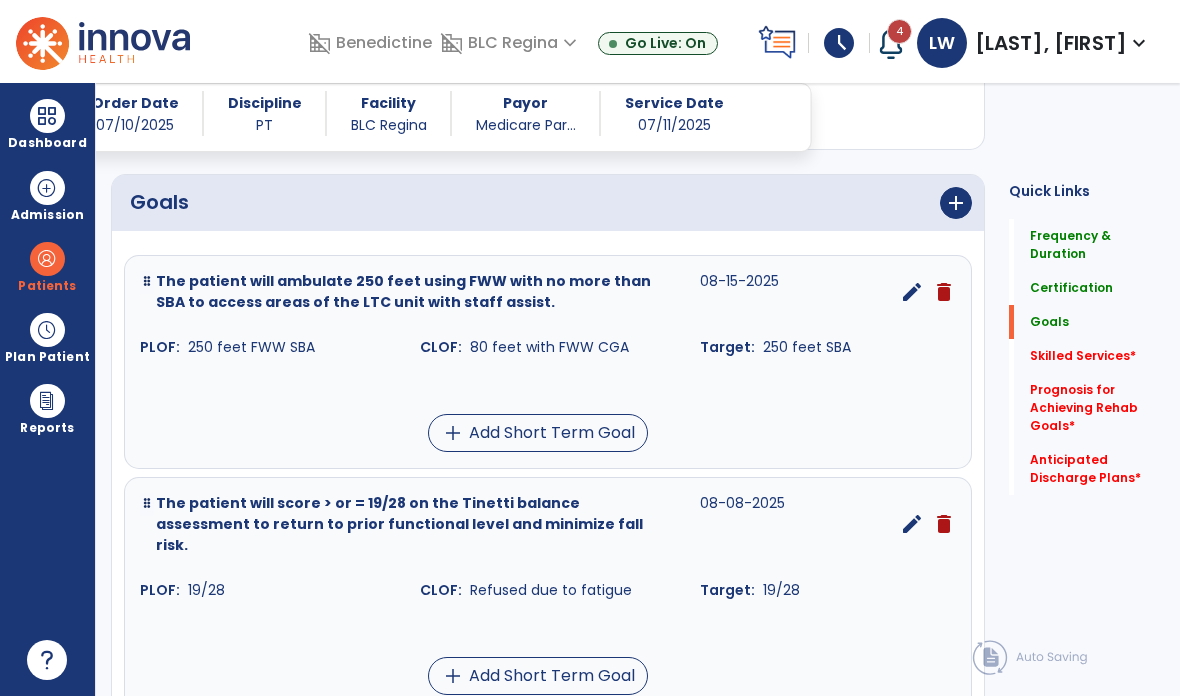 scroll, scrollTop: 428, scrollLeft: 0, axis: vertical 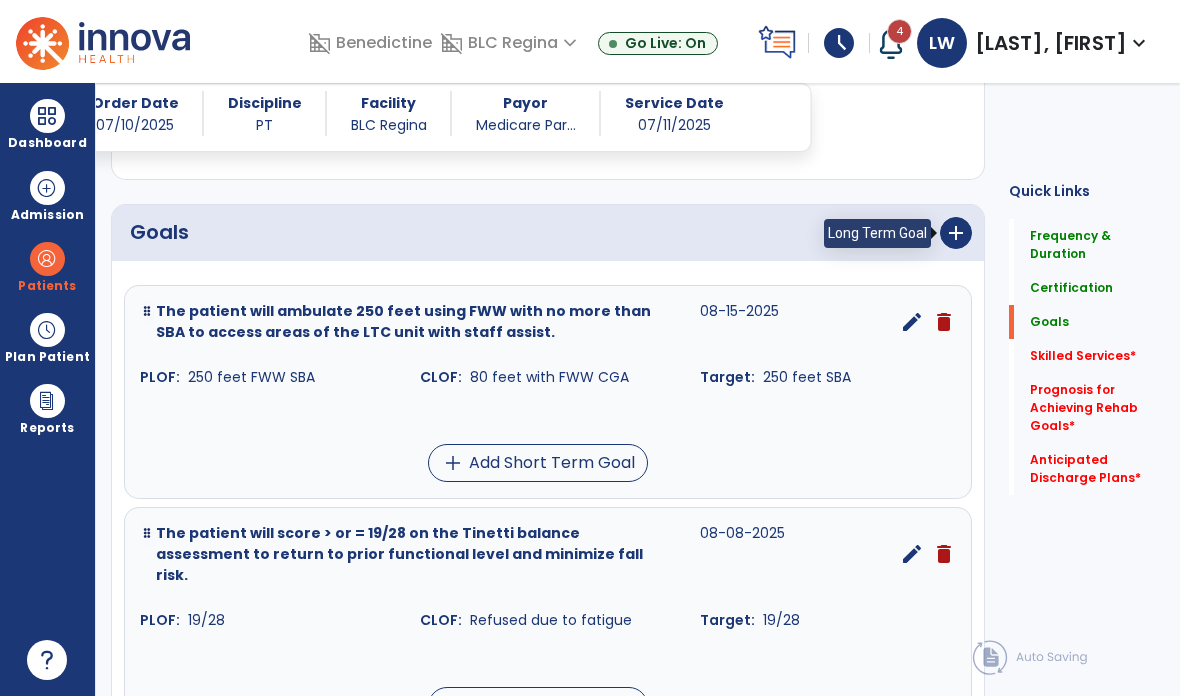 click on "add" at bounding box center (956, 233) 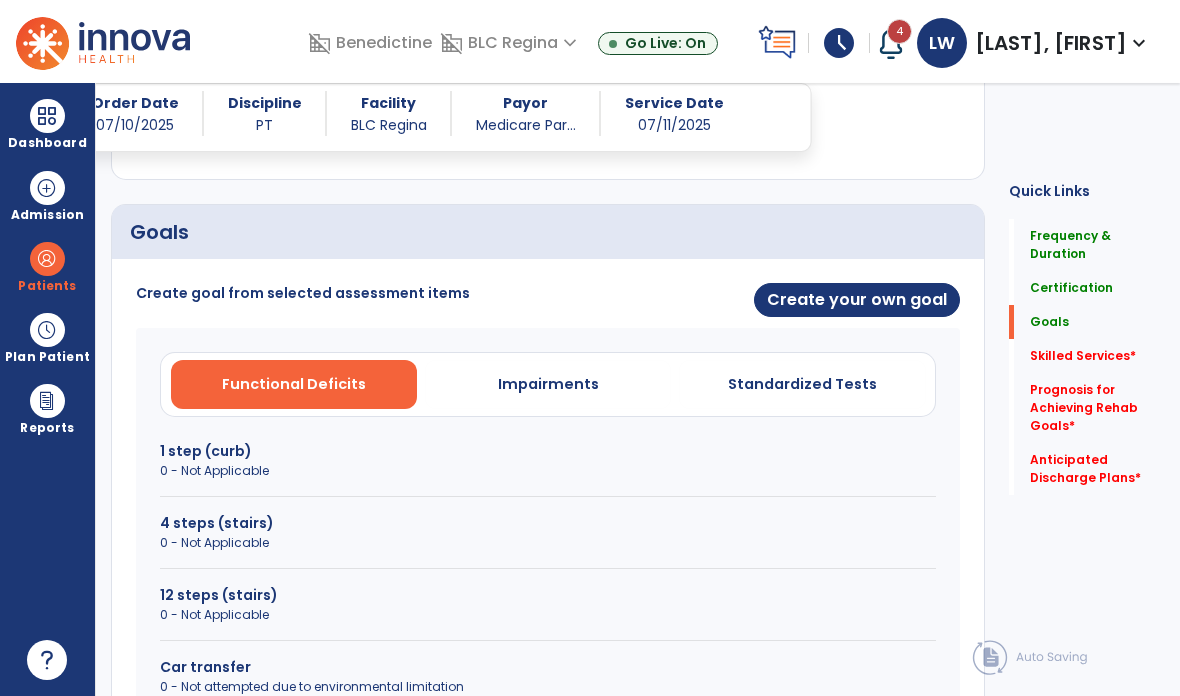 click on "Create your own goal" at bounding box center (857, 300) 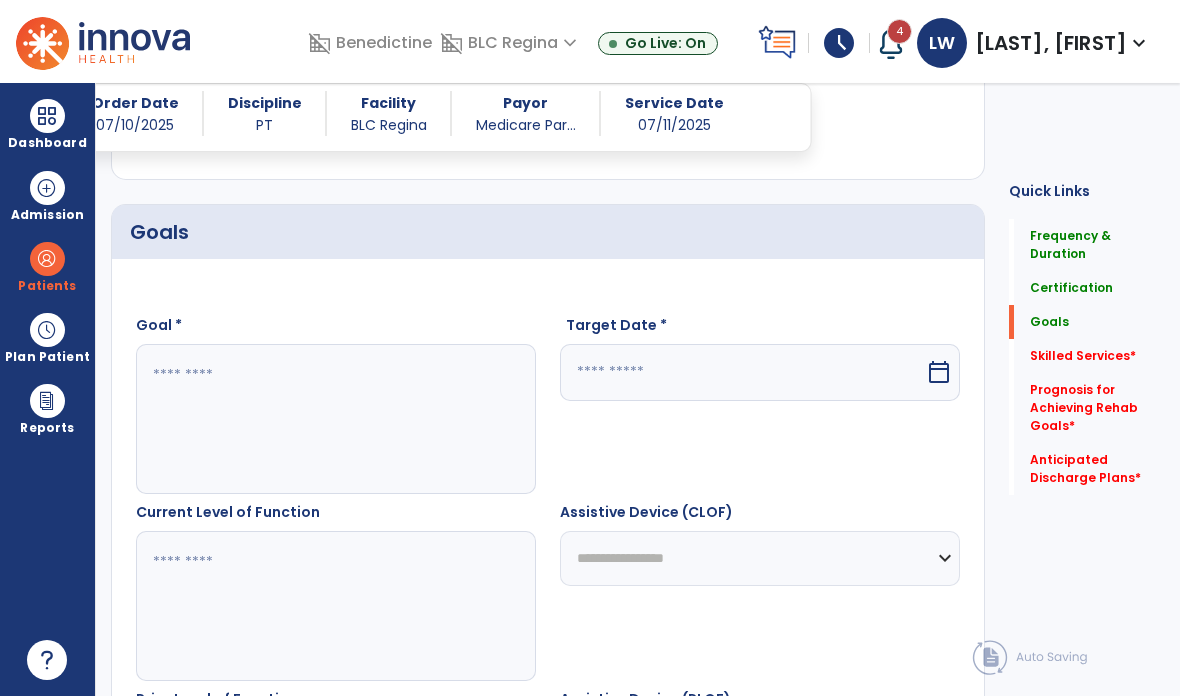 click at bounding box center (336, 419) 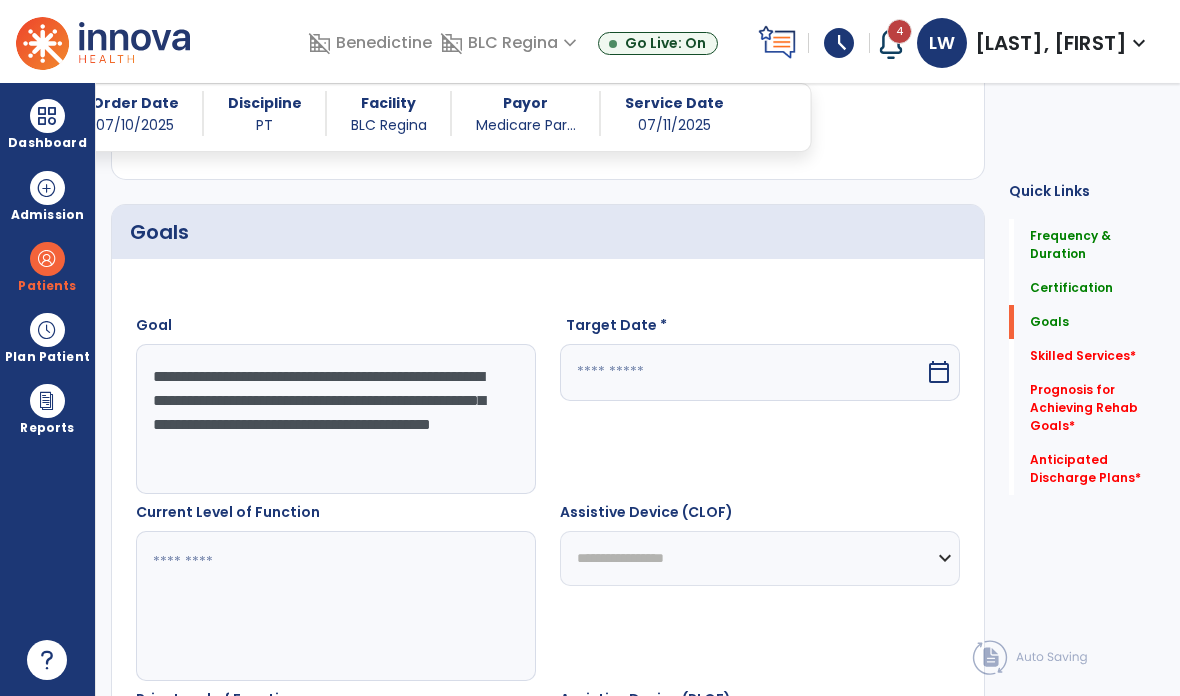 click on "**********" at bounding box center [336, 419] 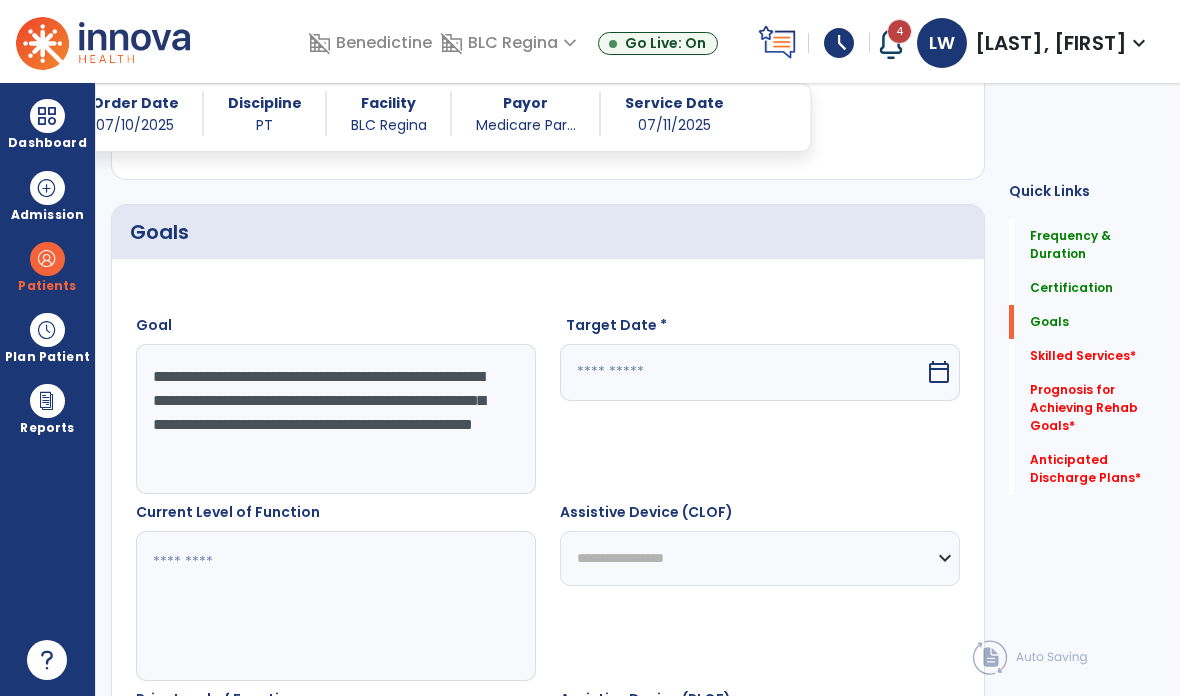 type on "**********" 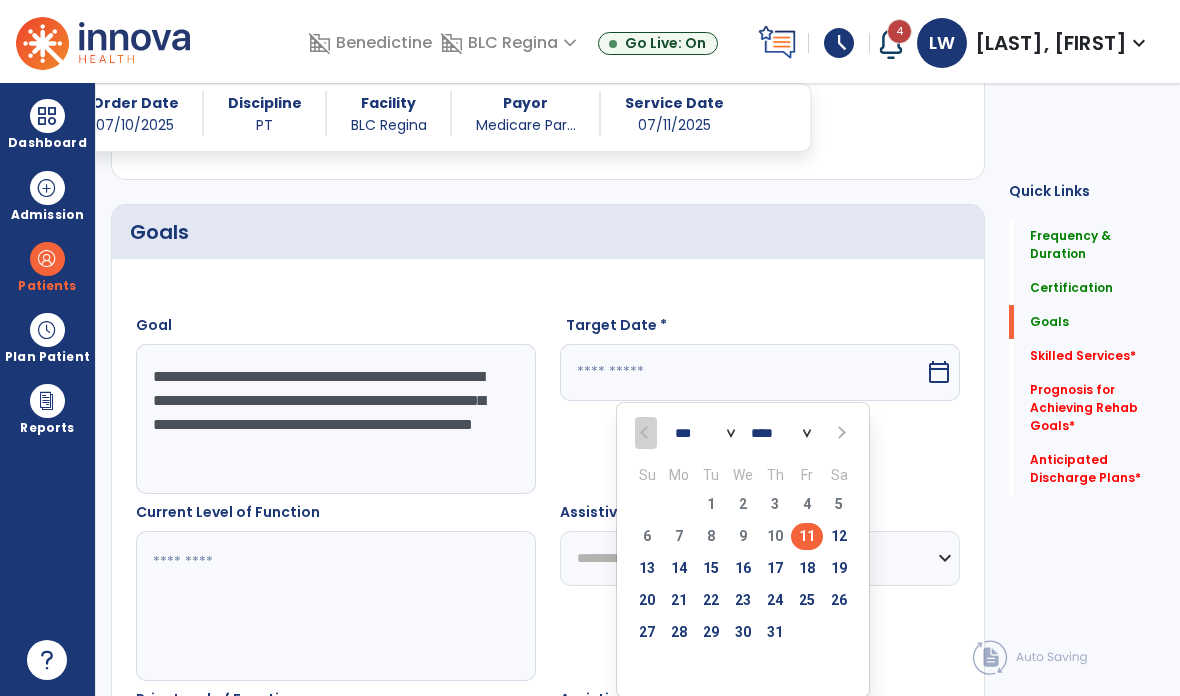 click at bounding box center [840, 433] 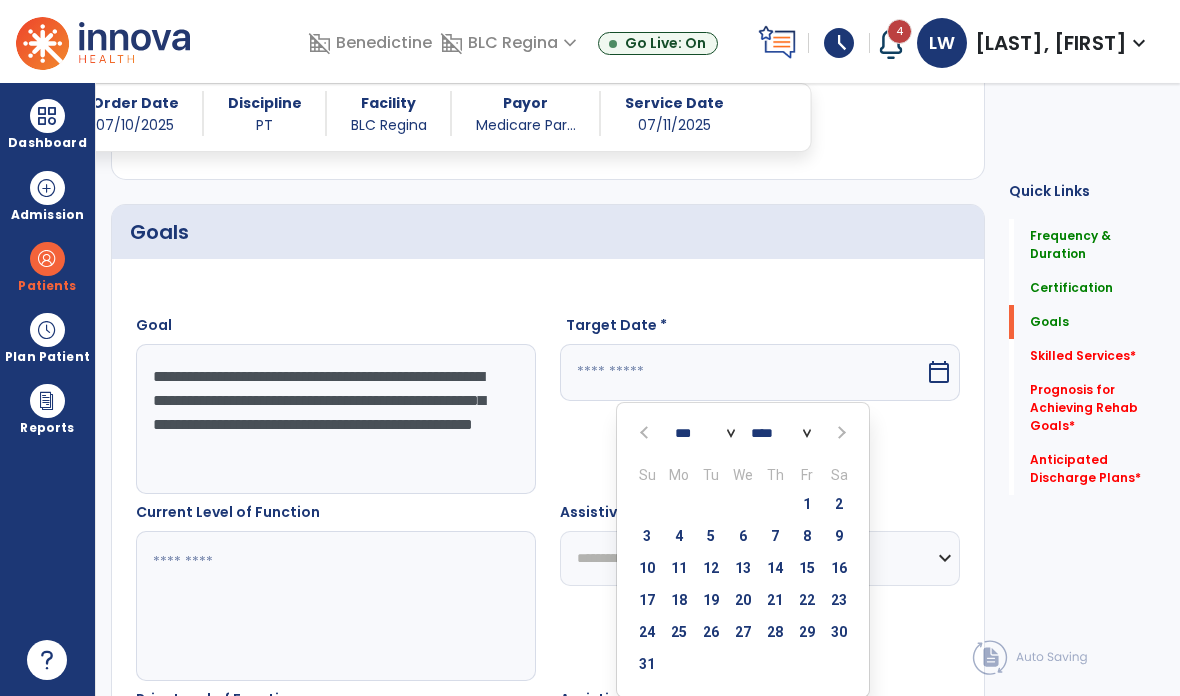 select on "*" 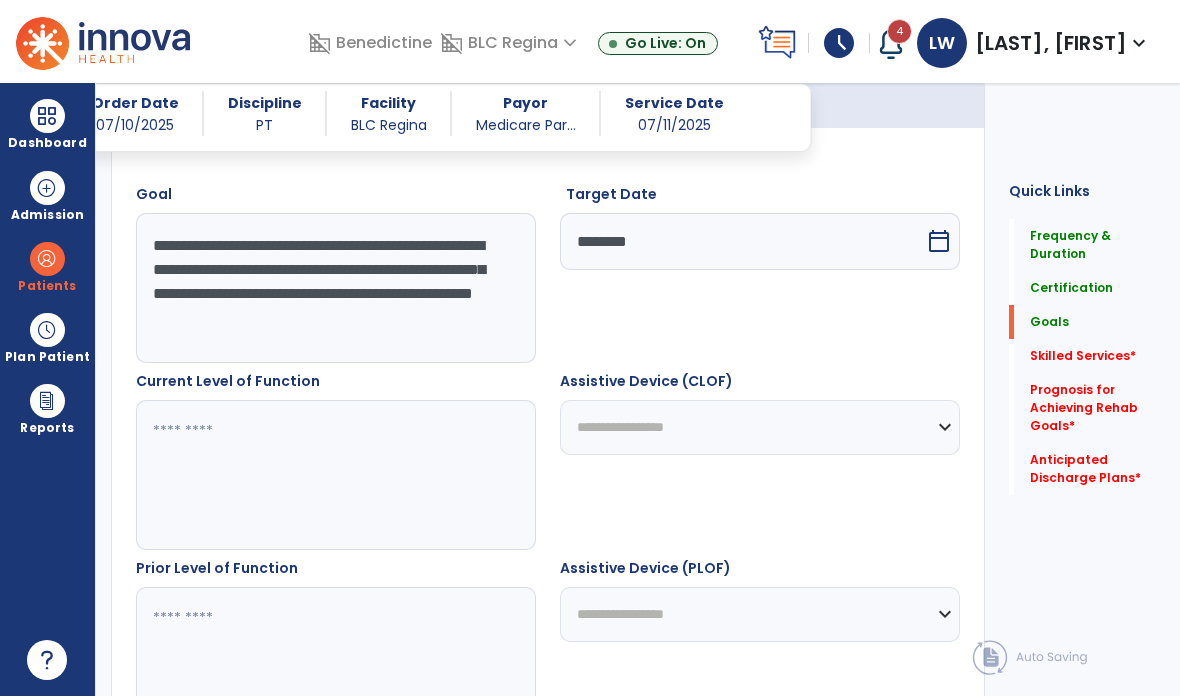 scroll, scrollTop: 595, scrollLeft: 0, axis: vertical 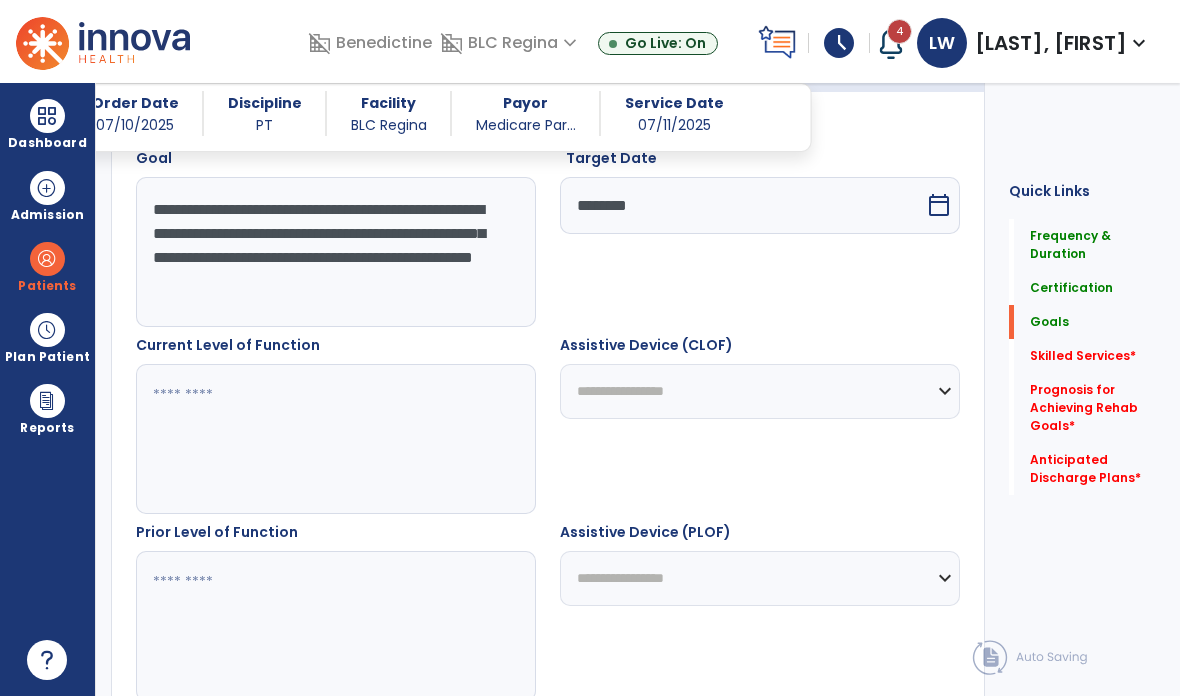 click at bounding box center [336, 439] 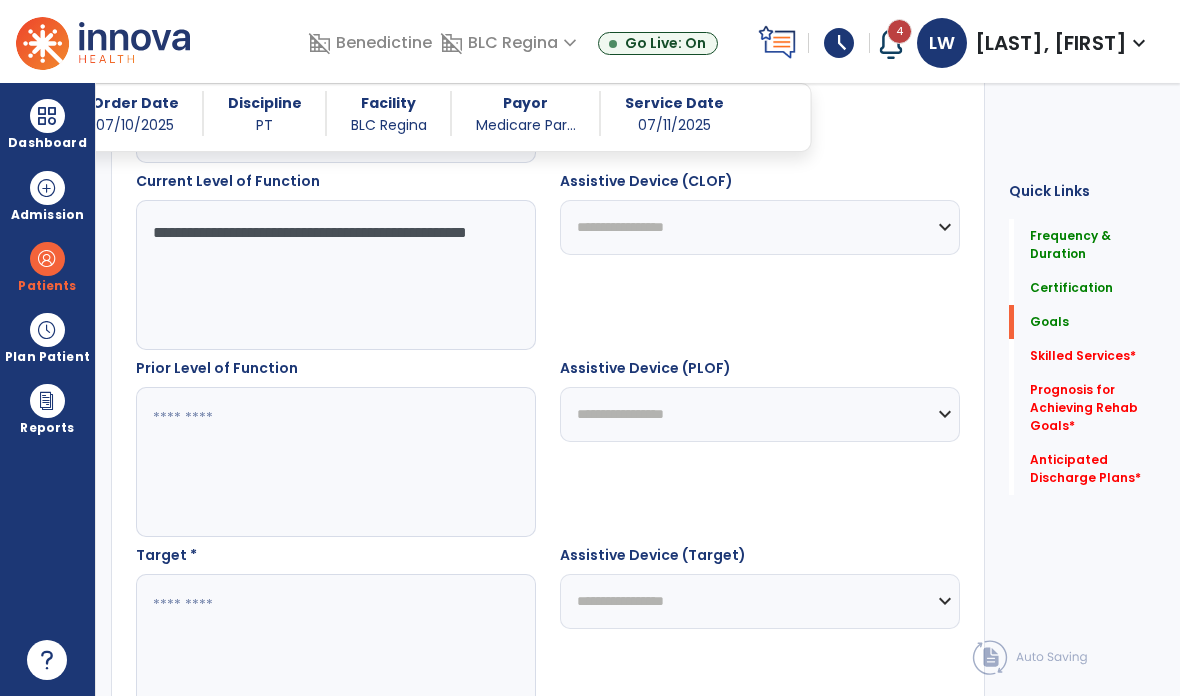 scroll, scrollTop: 767, scrollLeft: 0, axis: vertical 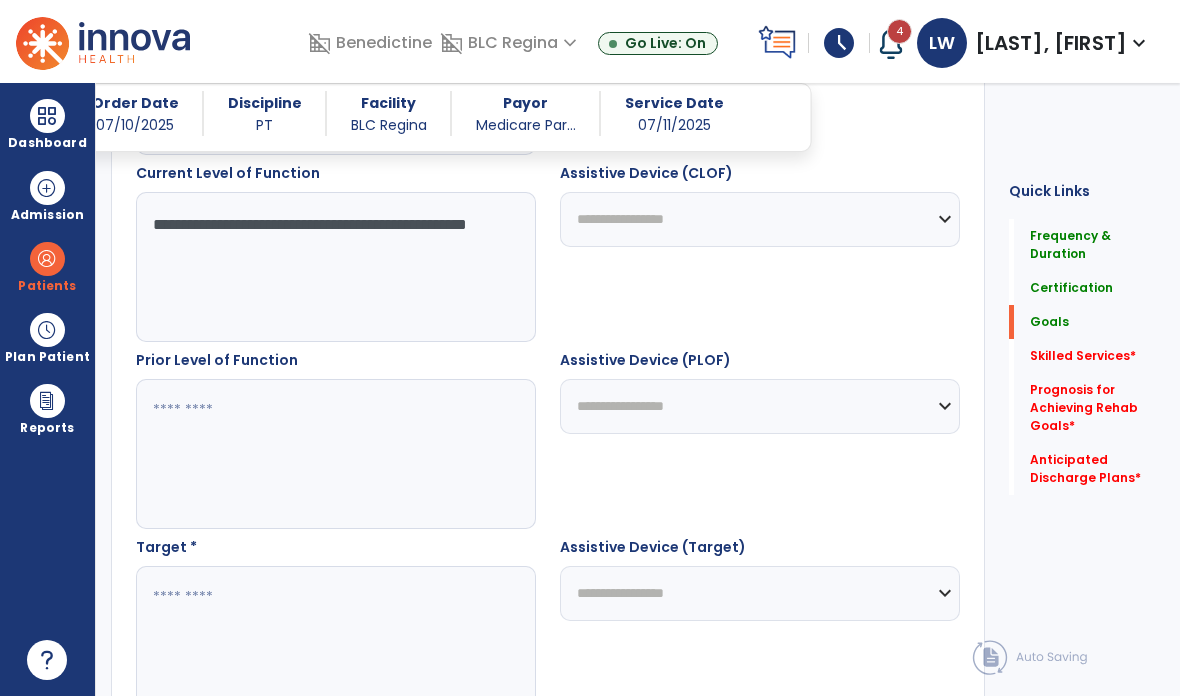 type on "**********" 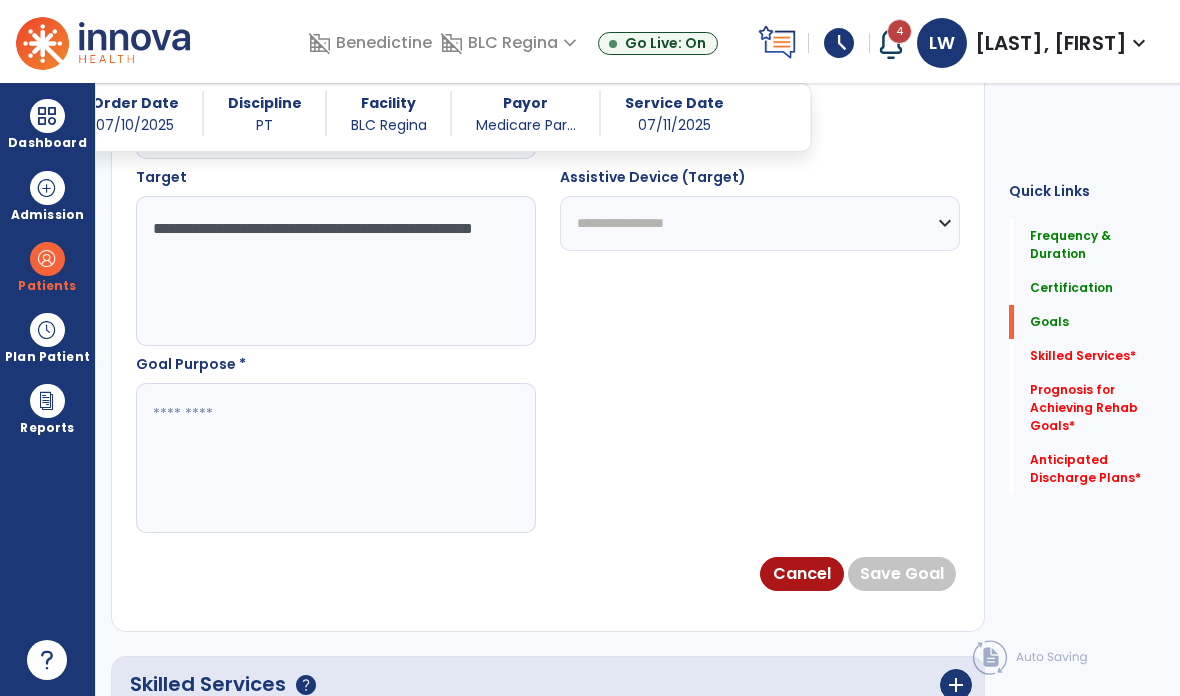 scroll, scrollTop: 1138, scrollLeft: 0, axis: vertical 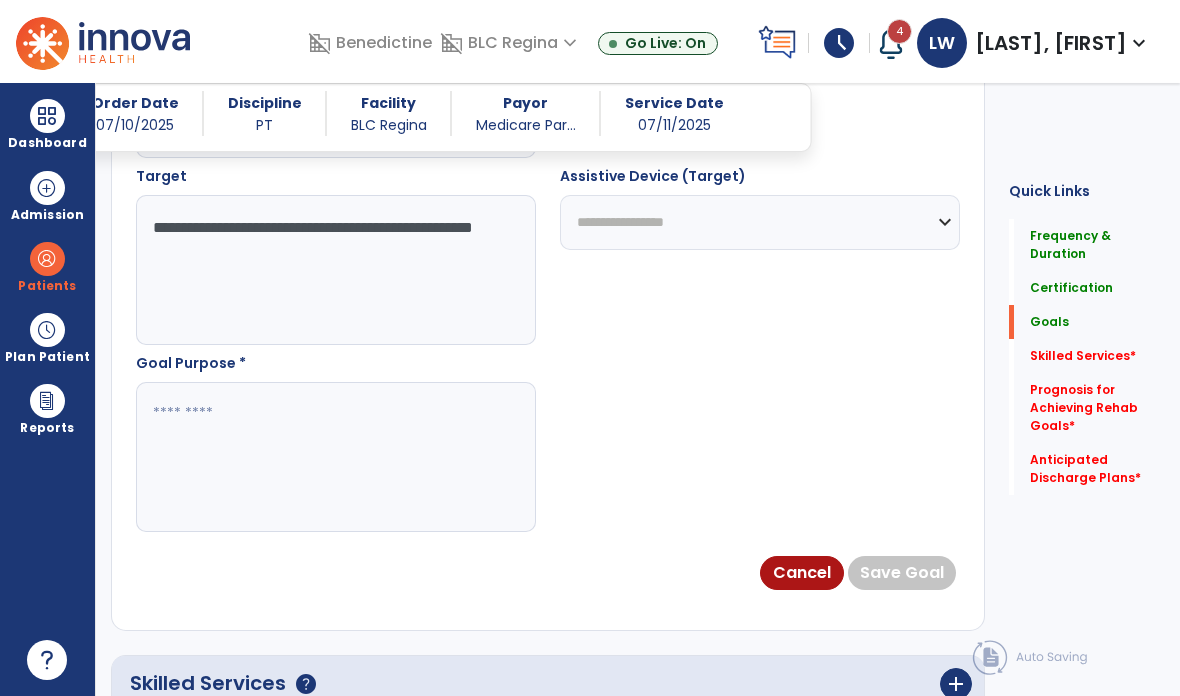 type on "**********" 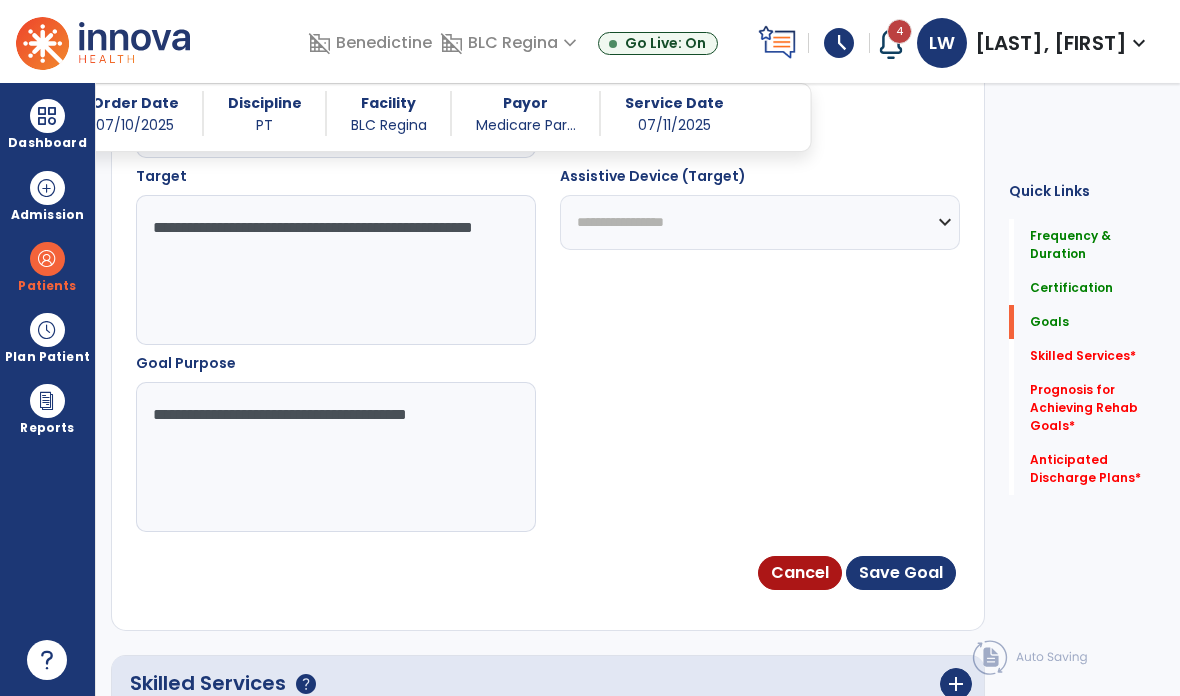 type on "**********" 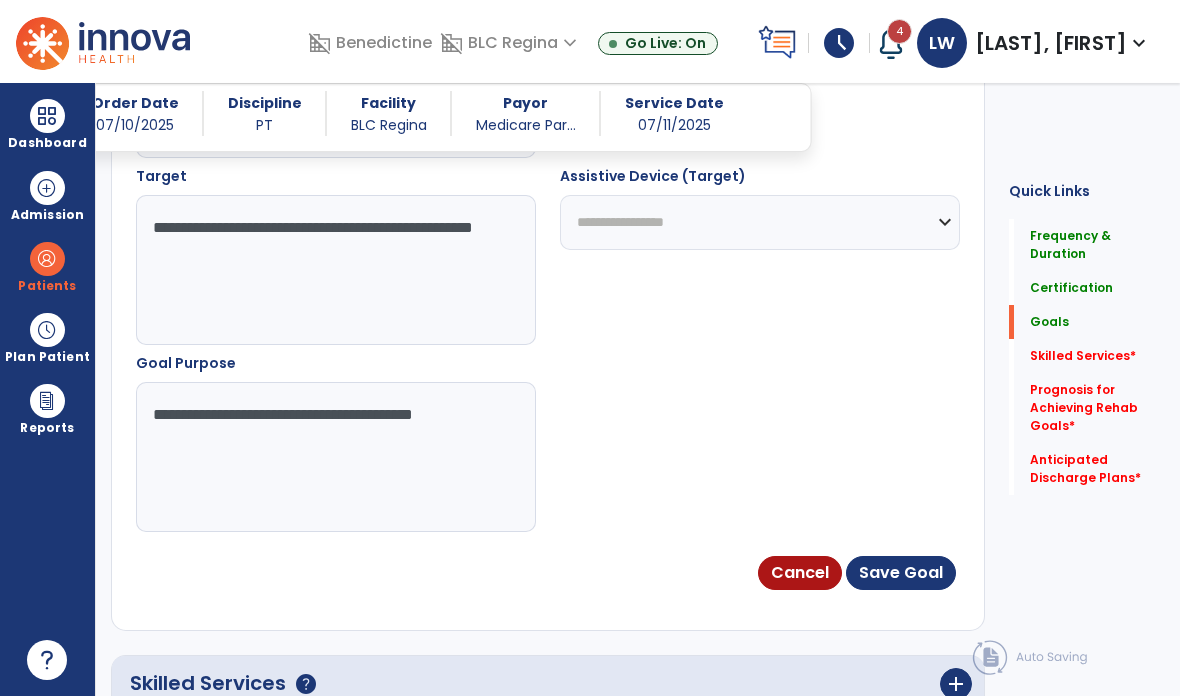 click on "Save Goal" at bounding box center (901, 573) 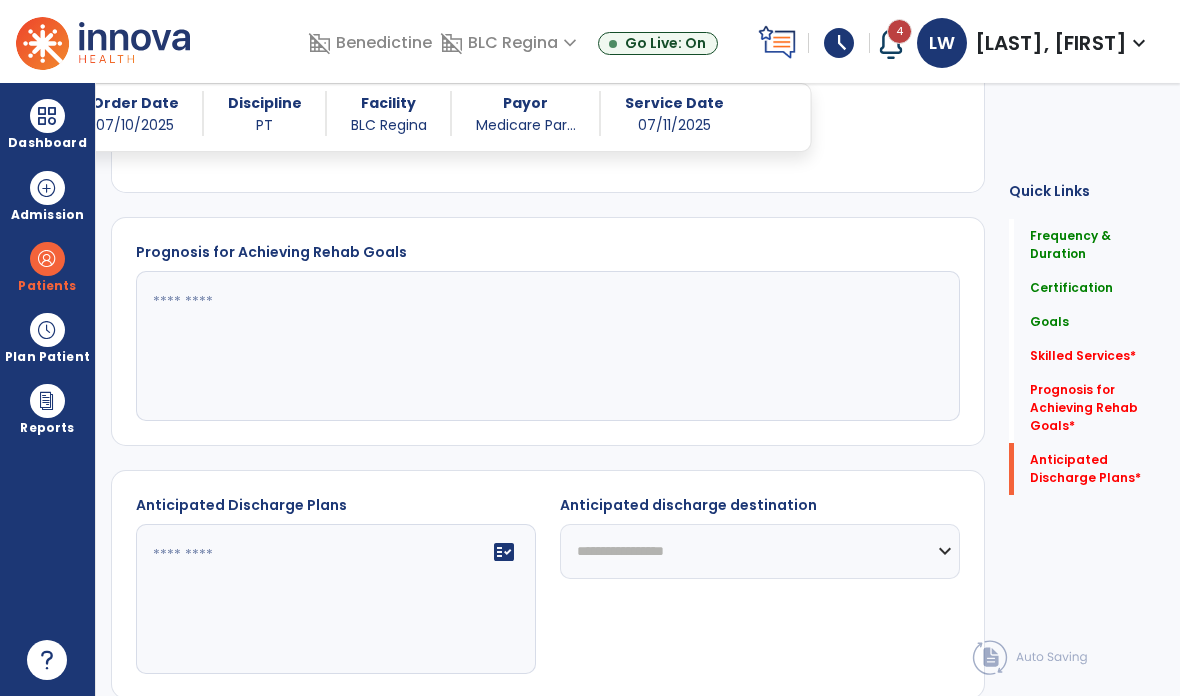 scroll, scrollTop: 1555, scrollLeft: 0, axis: vertical 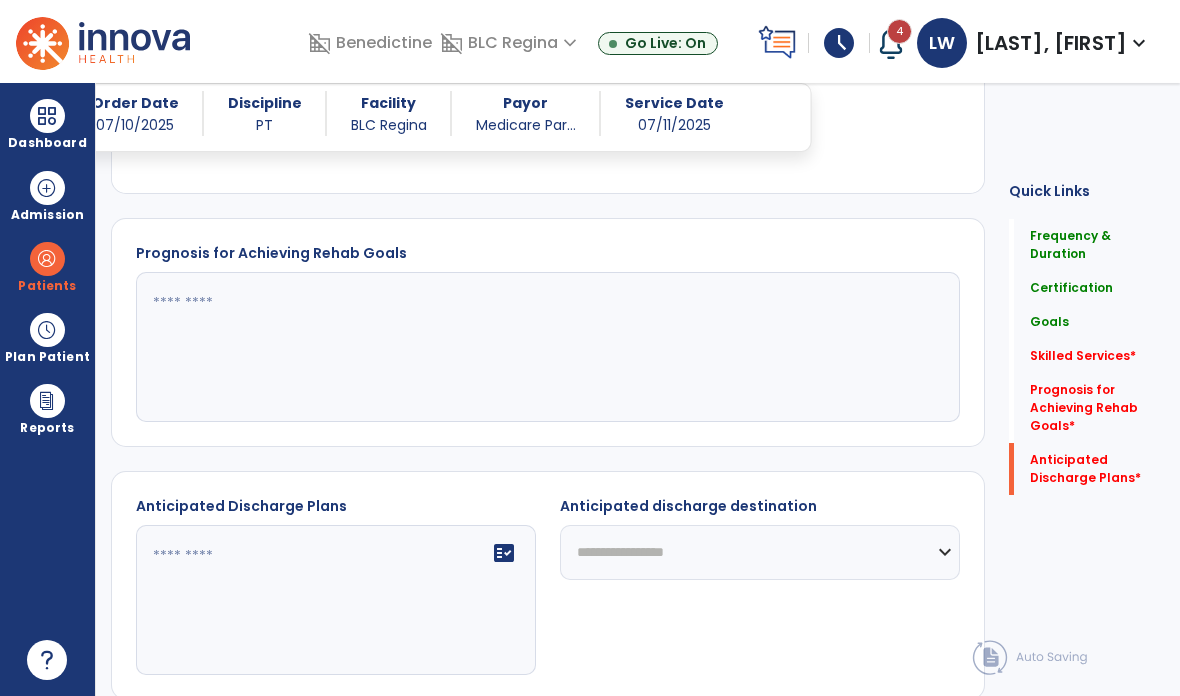 click 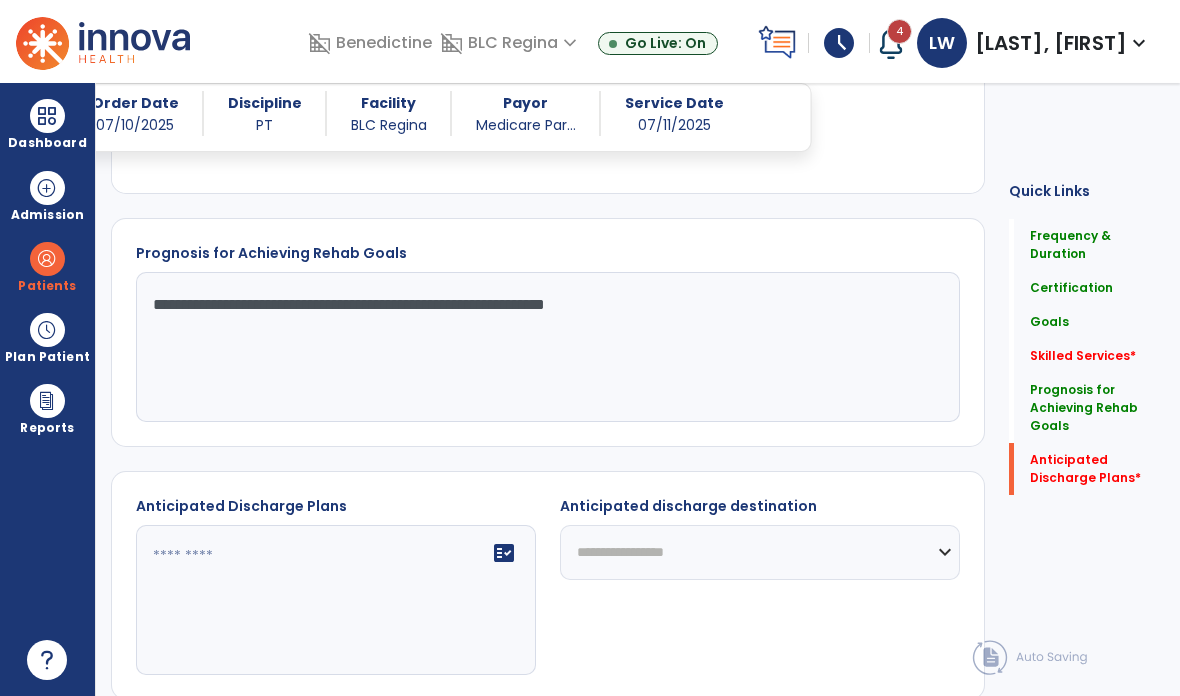 click on "fact_check" 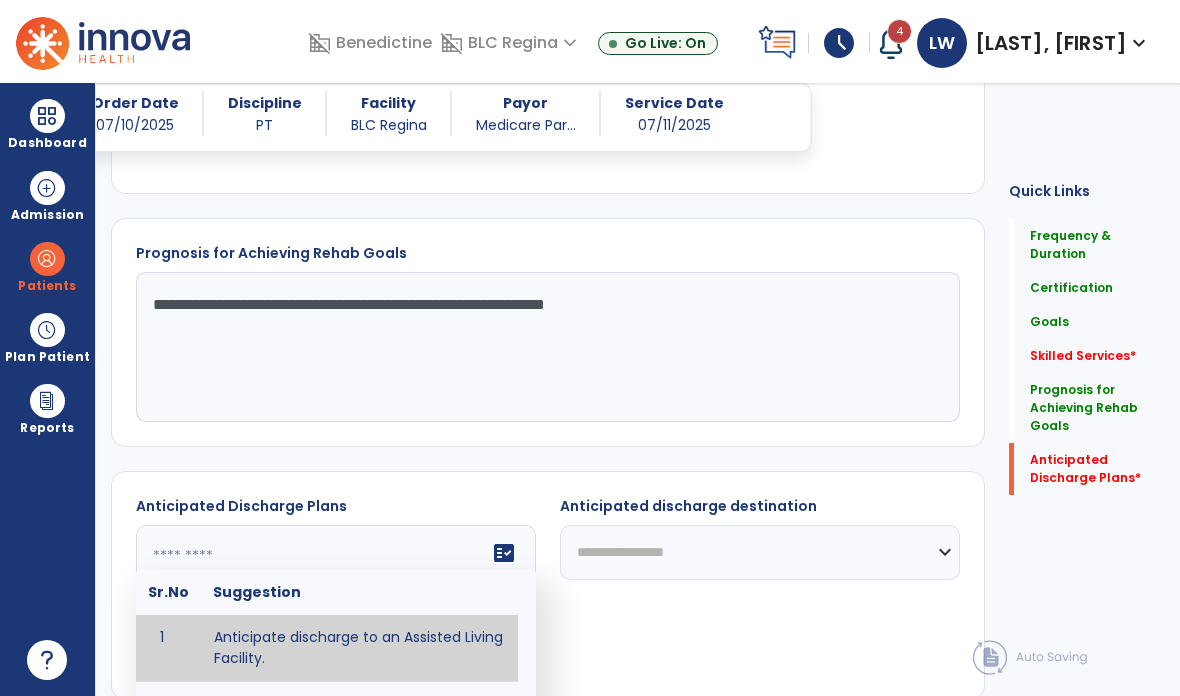 click on "**********" 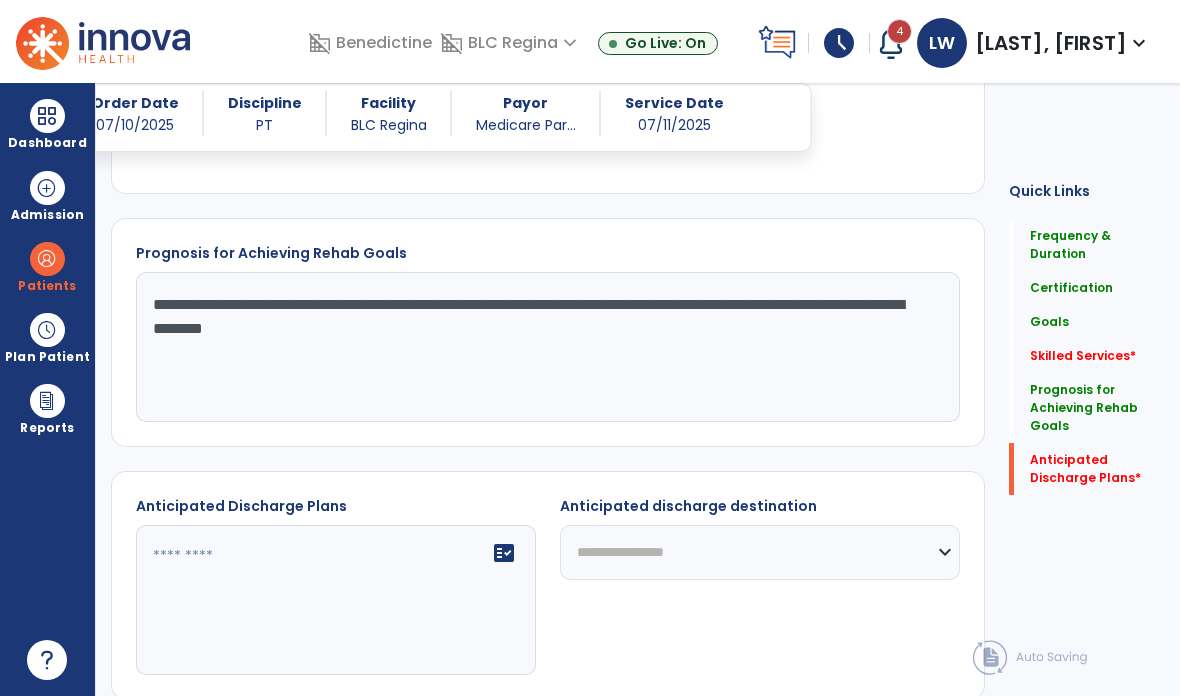 type on "**********" 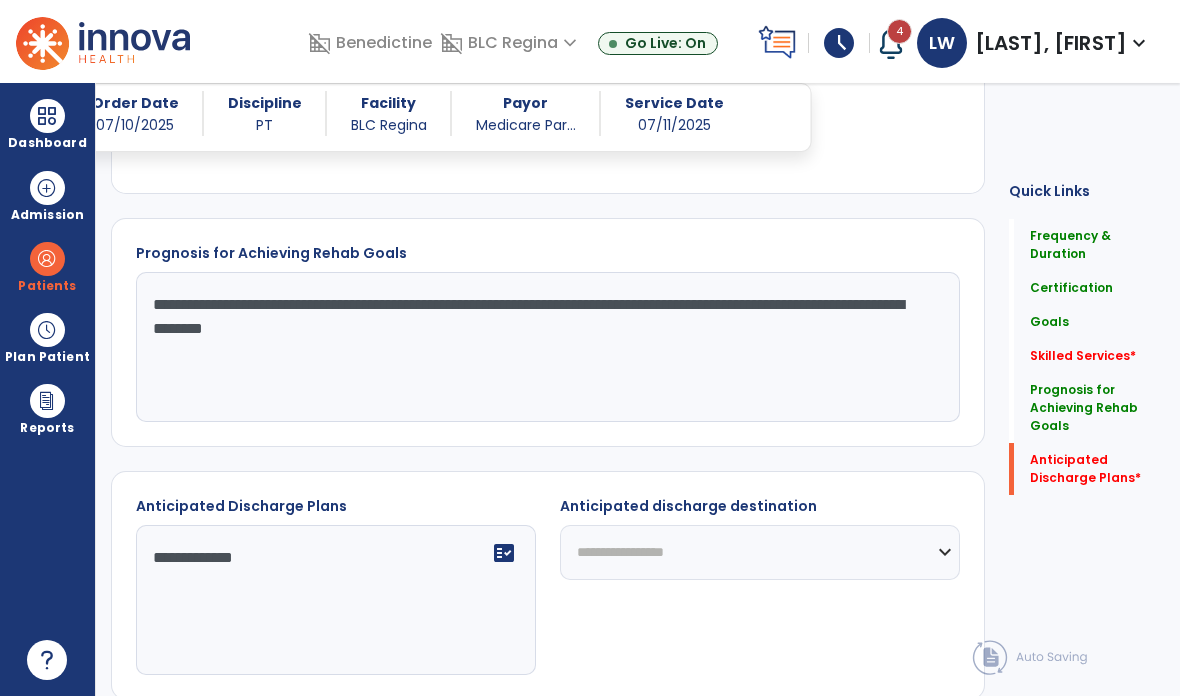 type on "**********" 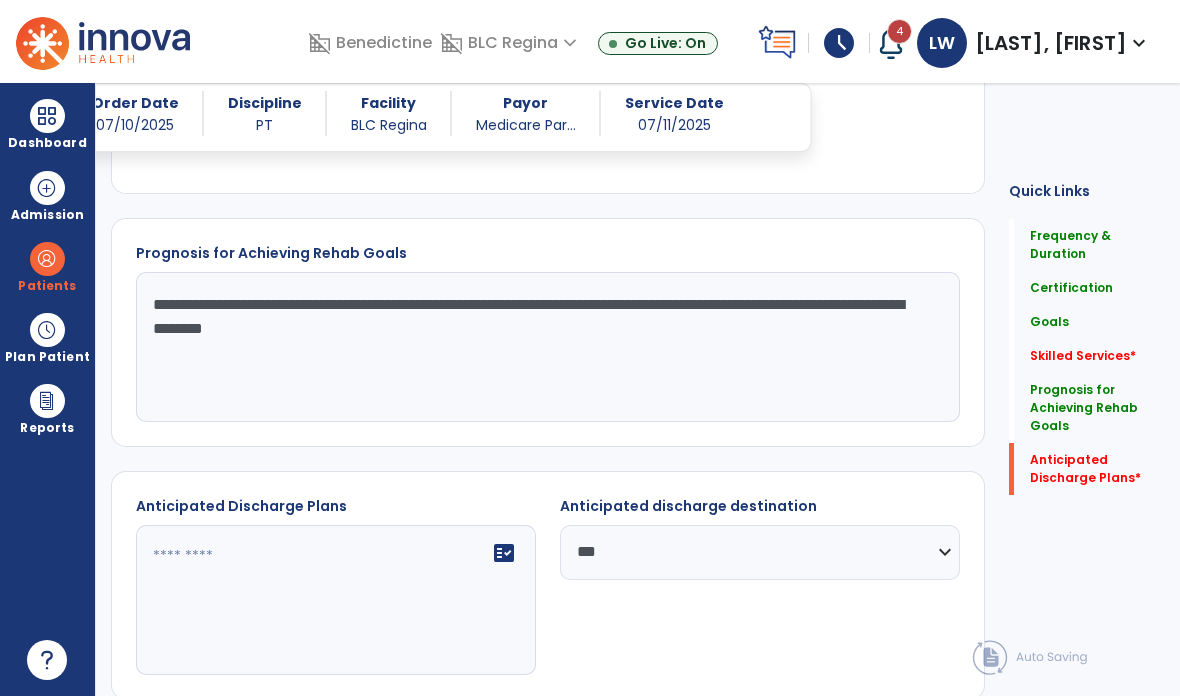 type on "**********" 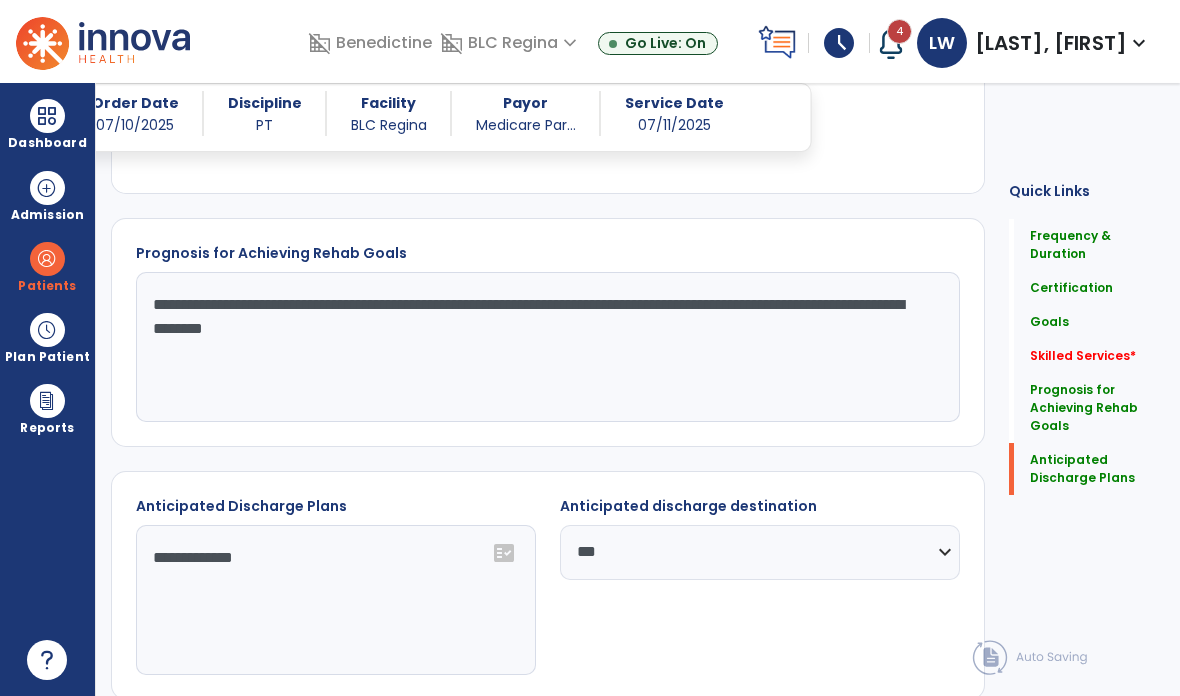 click on "Skilled Services   *  Skilled Services   *" 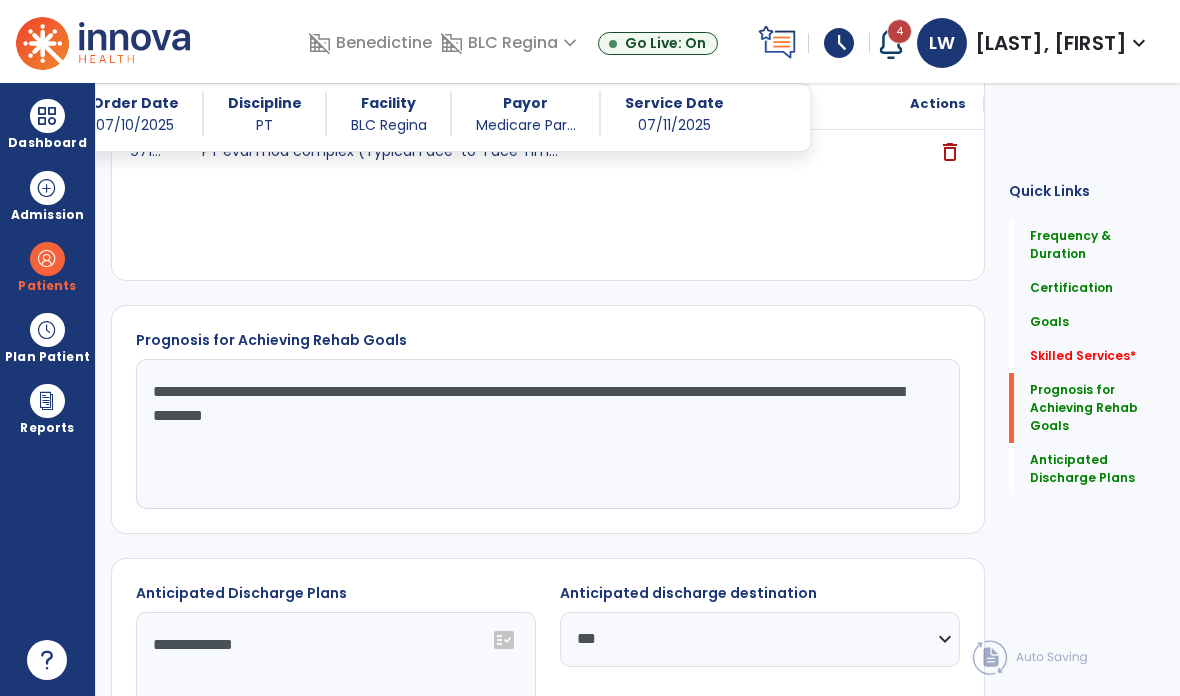 click on "Skilled Services   *" 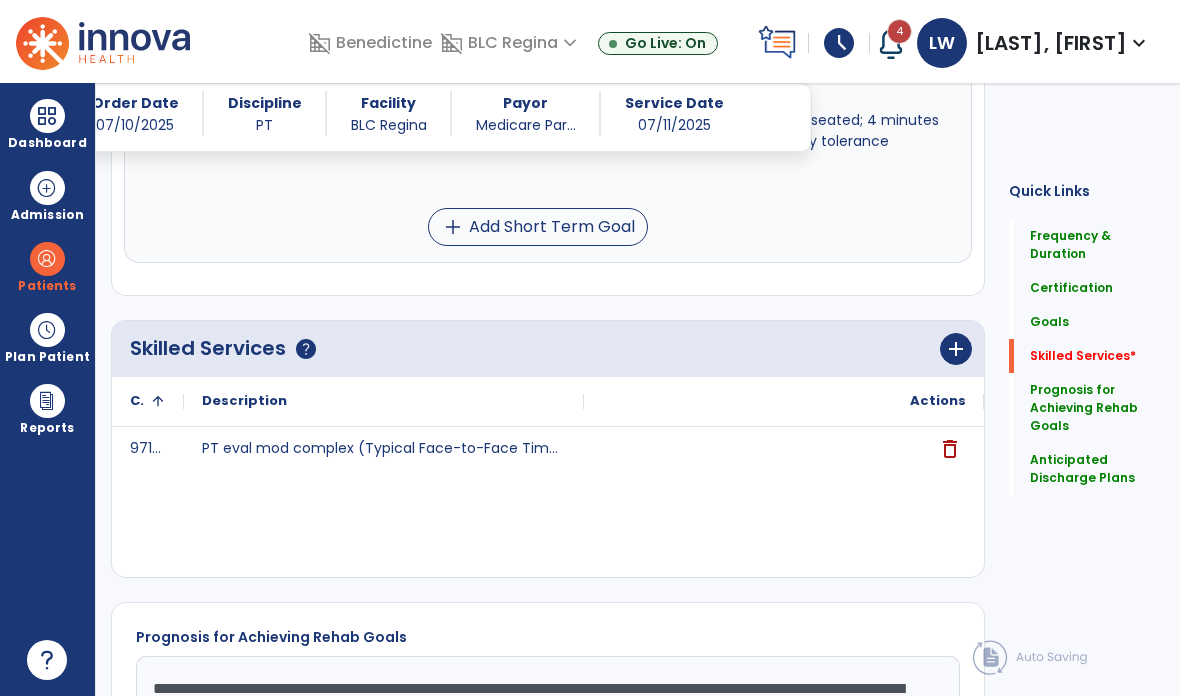 click on "add" 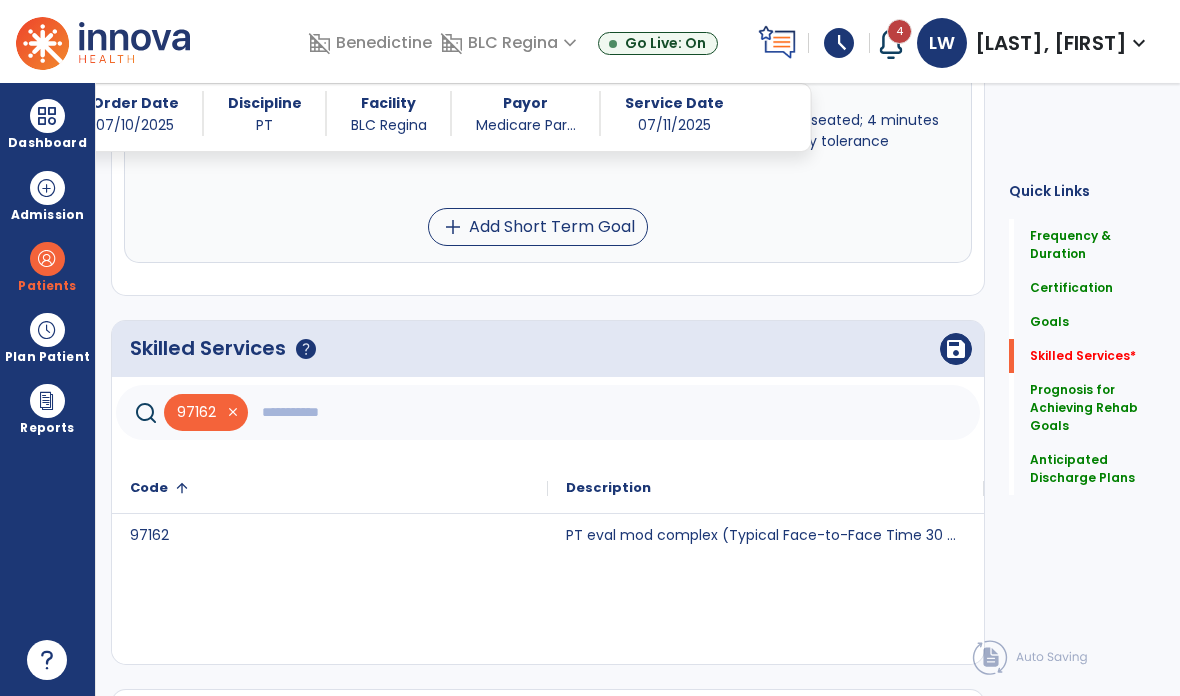 click 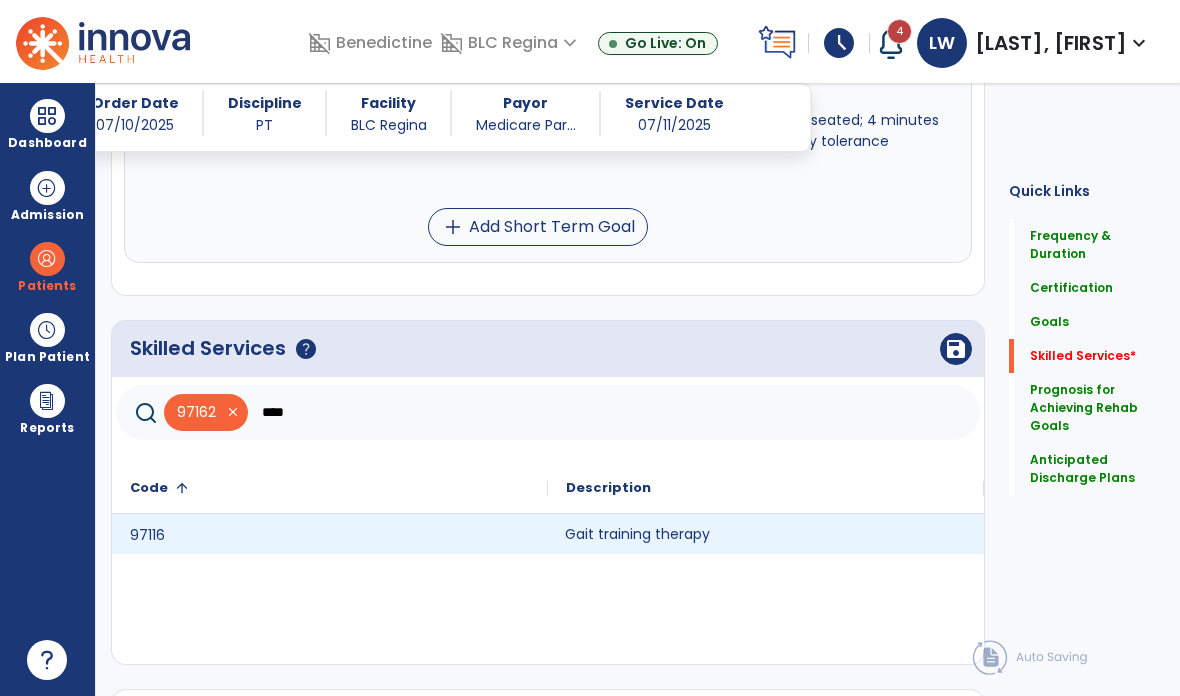 click on "Gait training therapy" 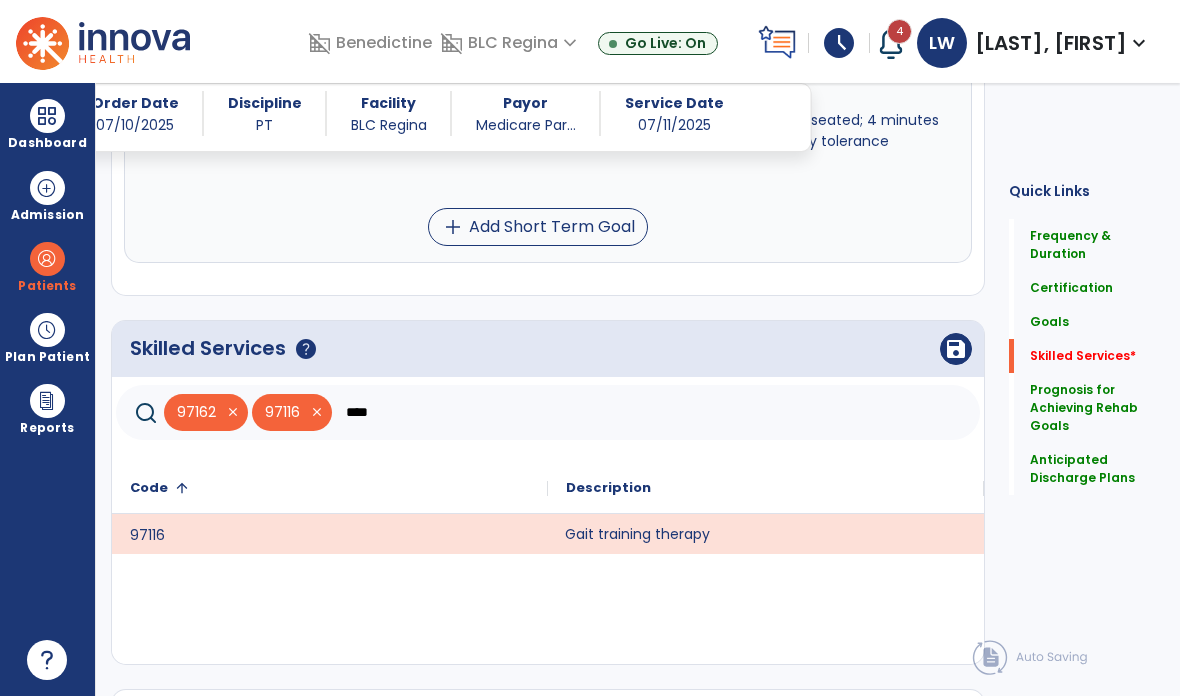 click on "****" 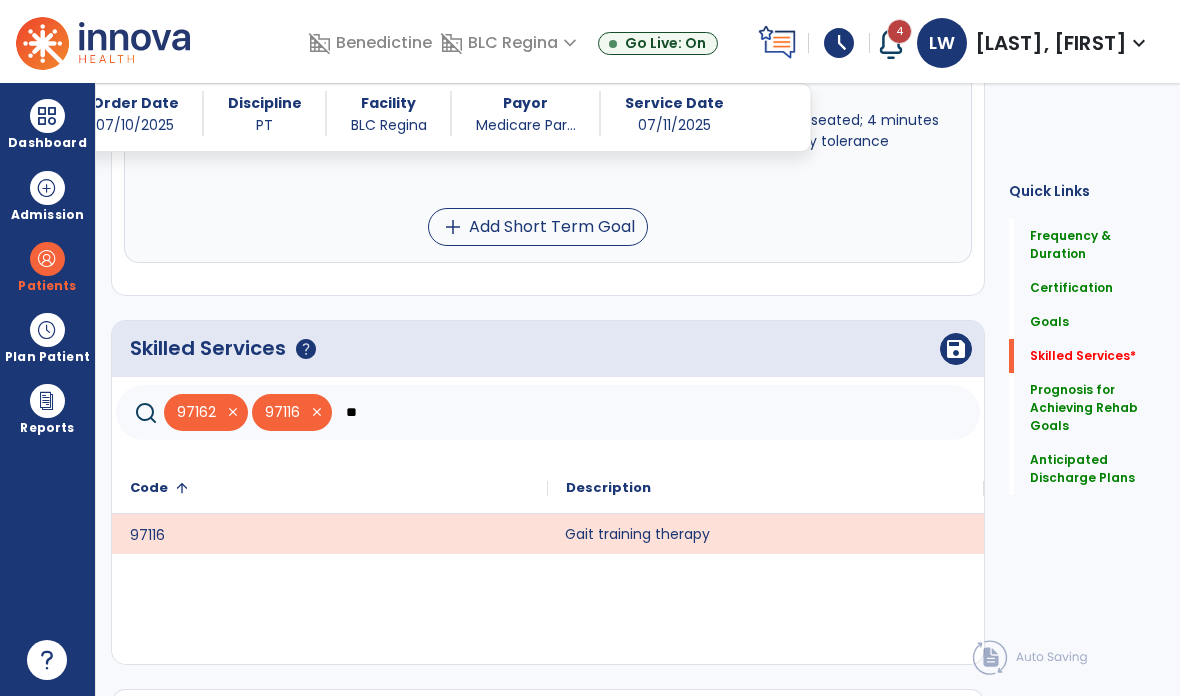 type on "*" 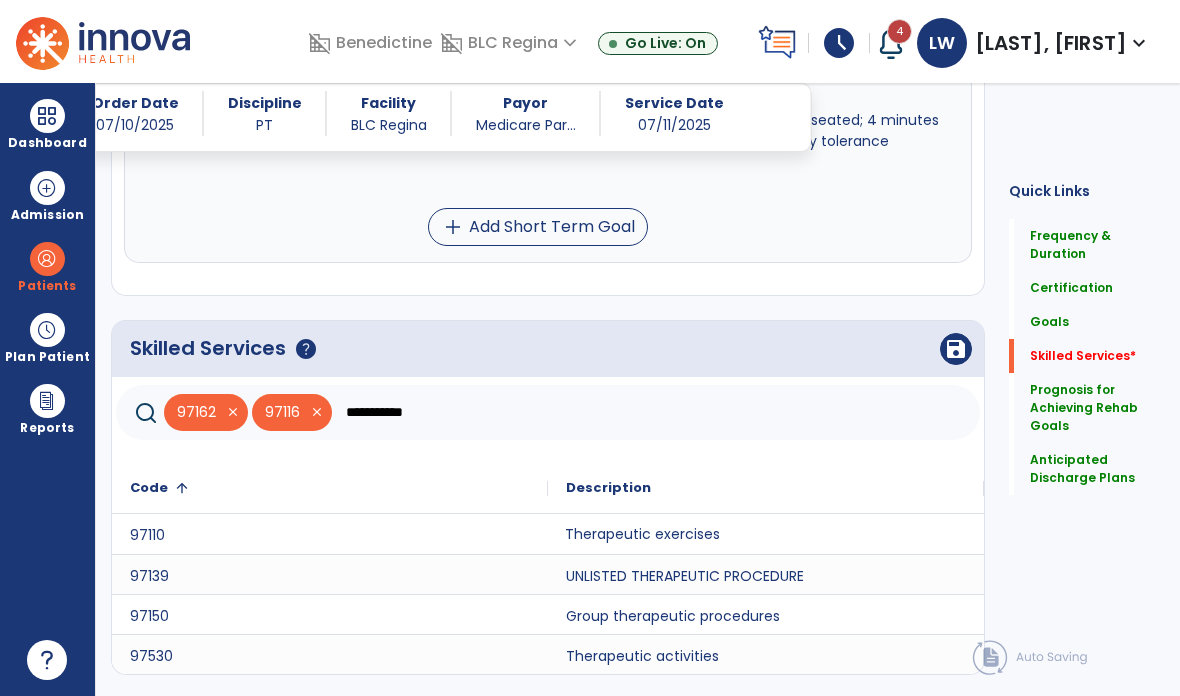 click on "Therapeutic exercises" 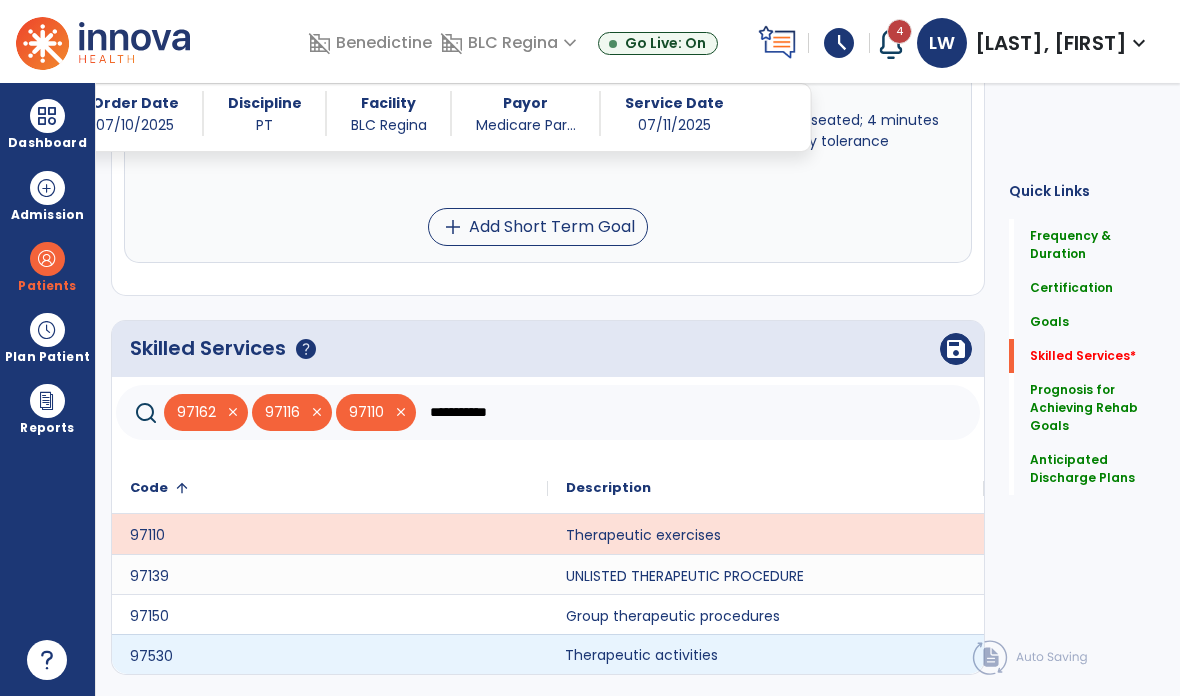 click on "Therapeutic activities" 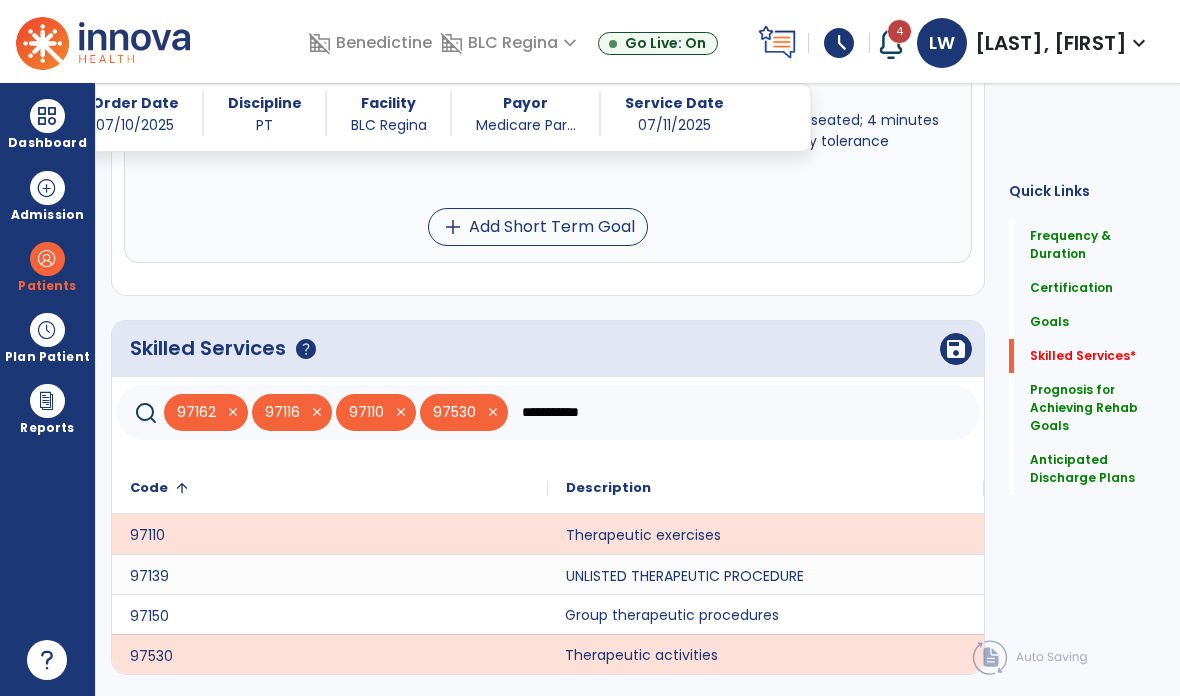 click on "Group therapeutic procedures" 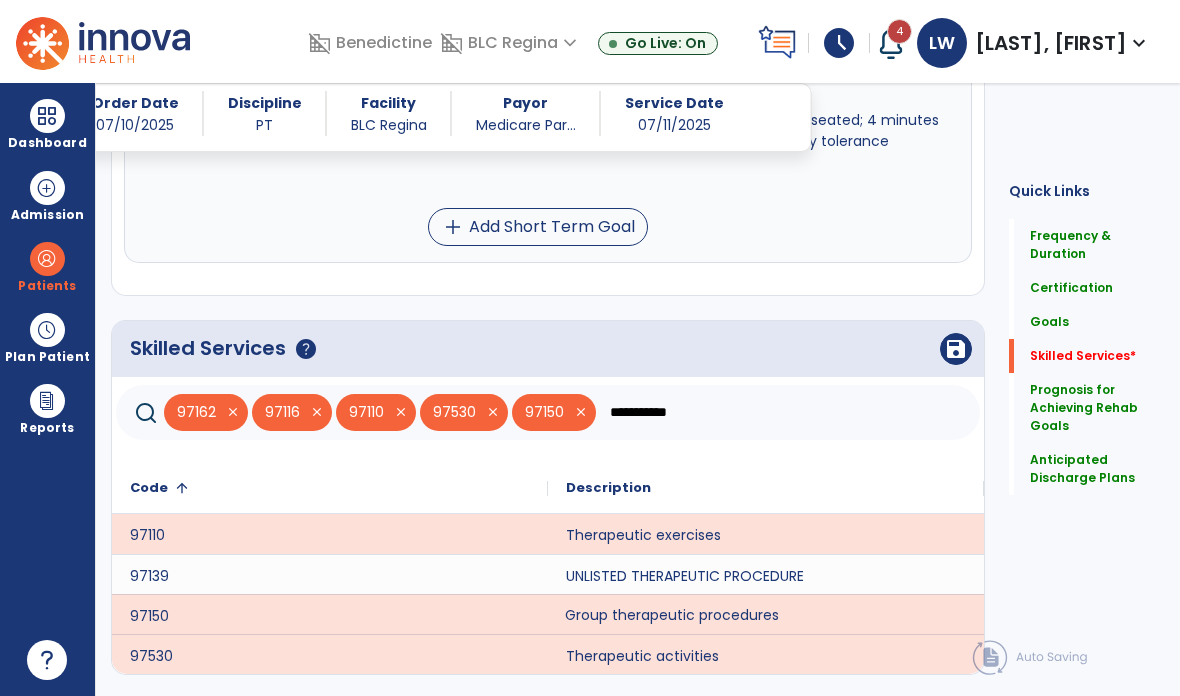 click on "**********" 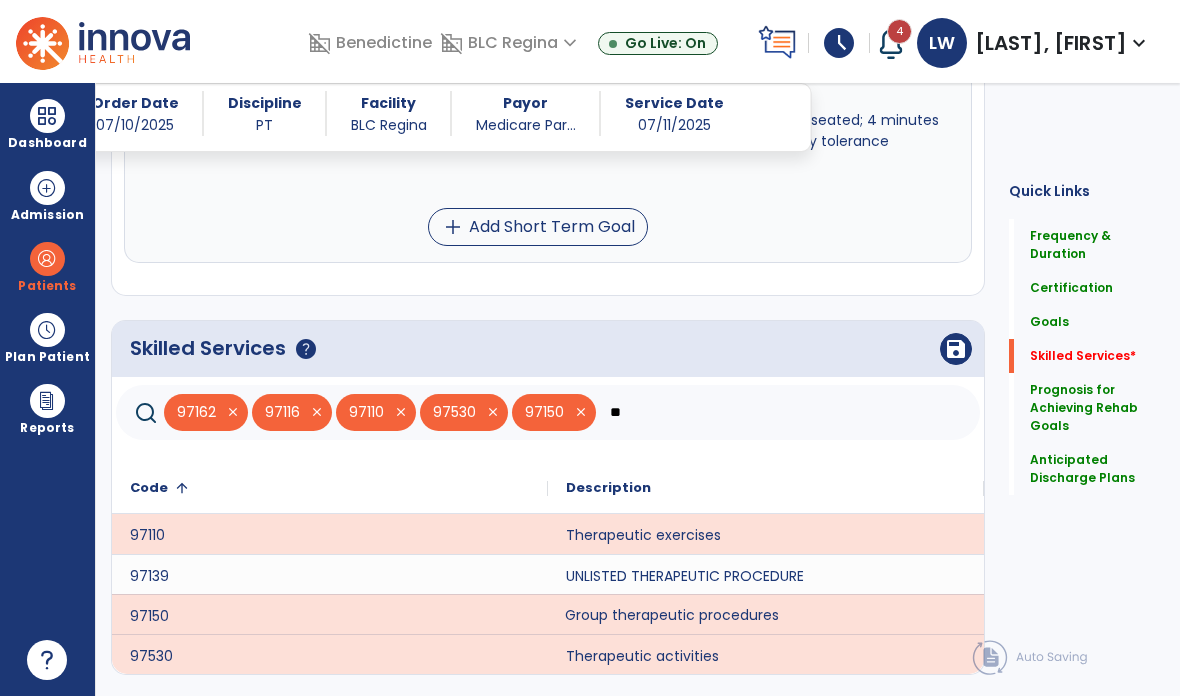 type on "*" 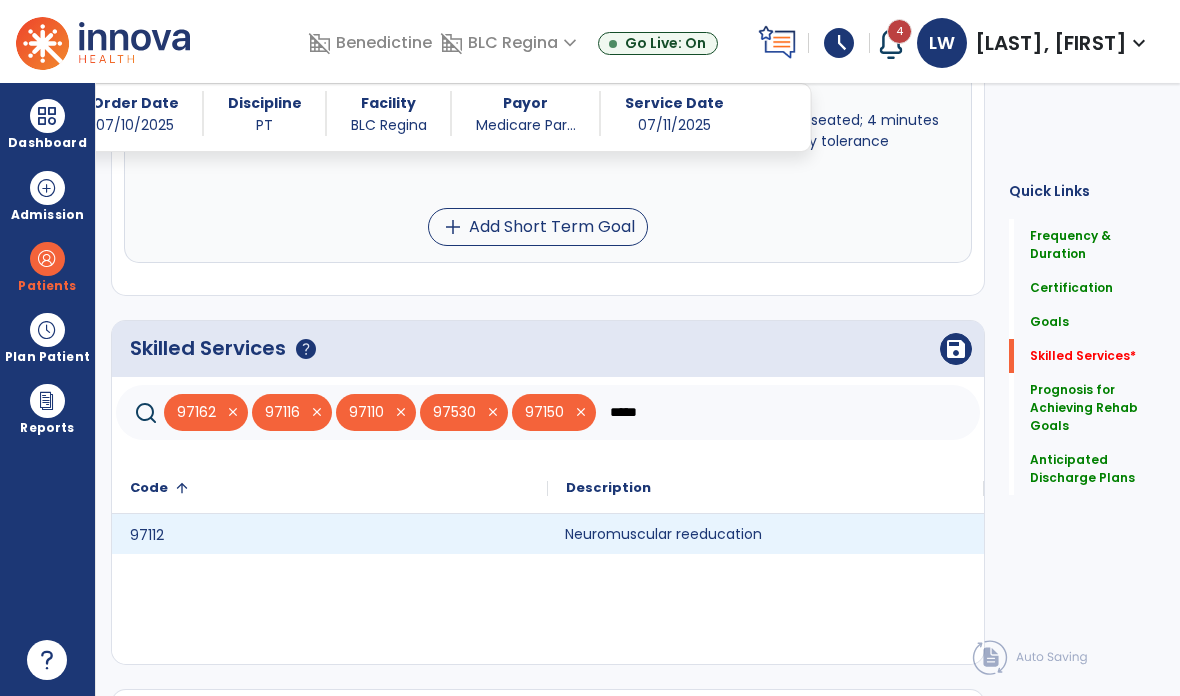 type on "*****" 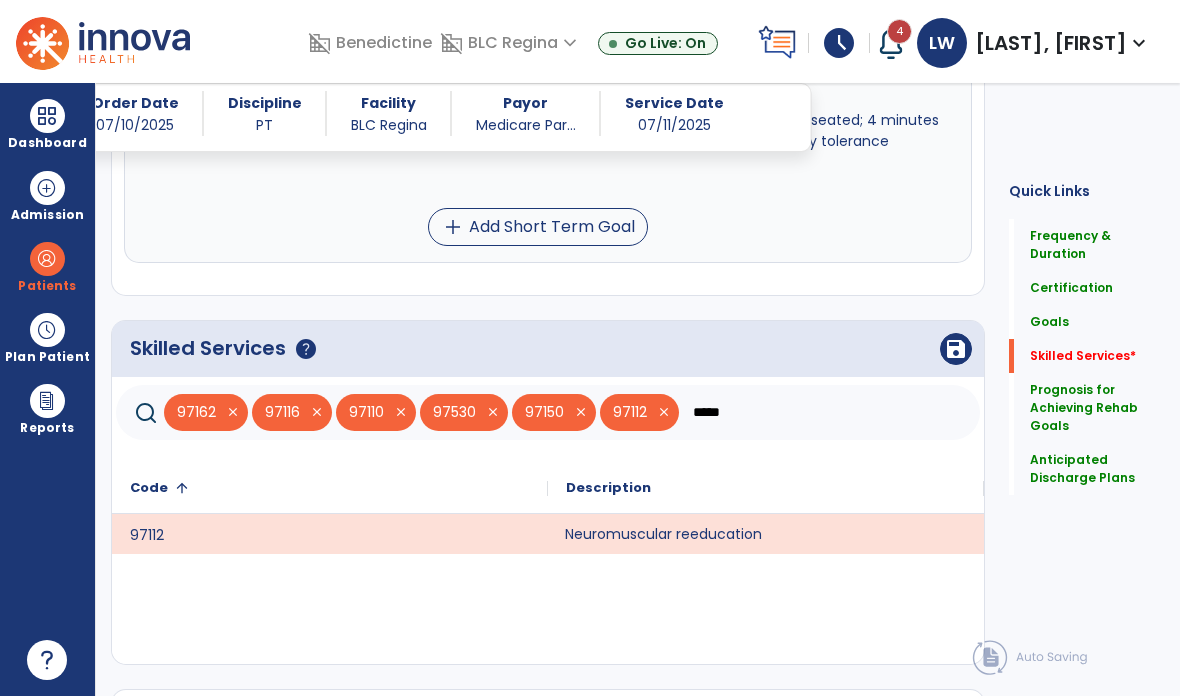 click on "save" 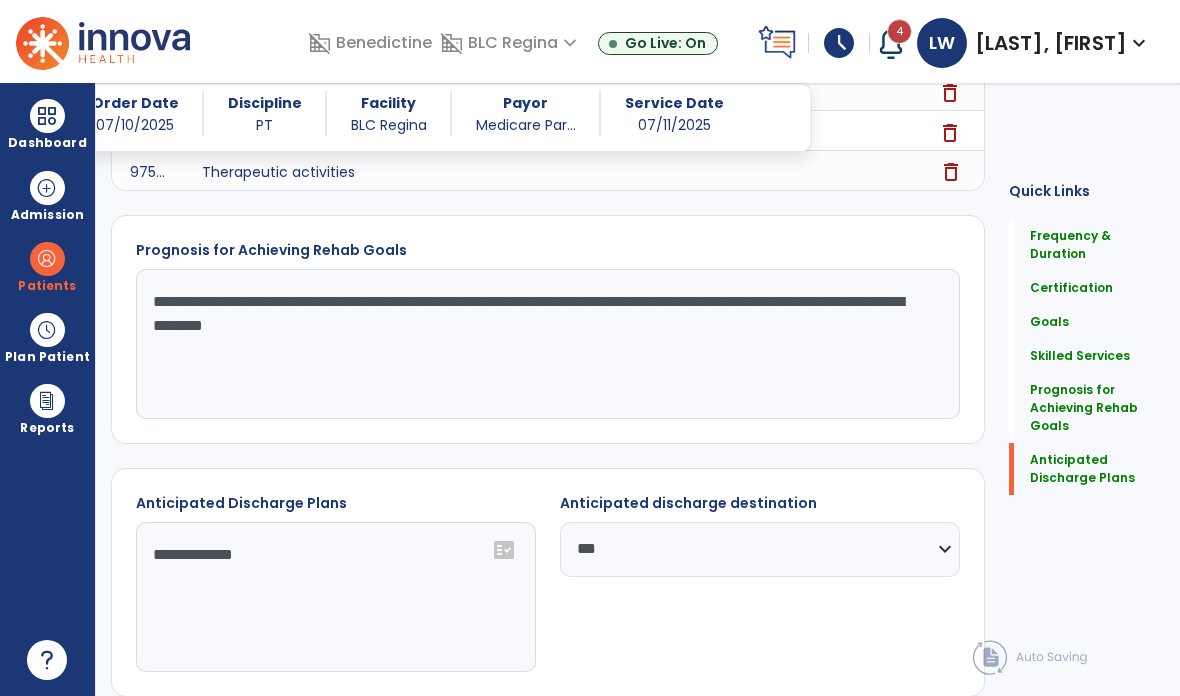 scroll, scrollTop: 1647, scrollLeft: 0, axis: vertical 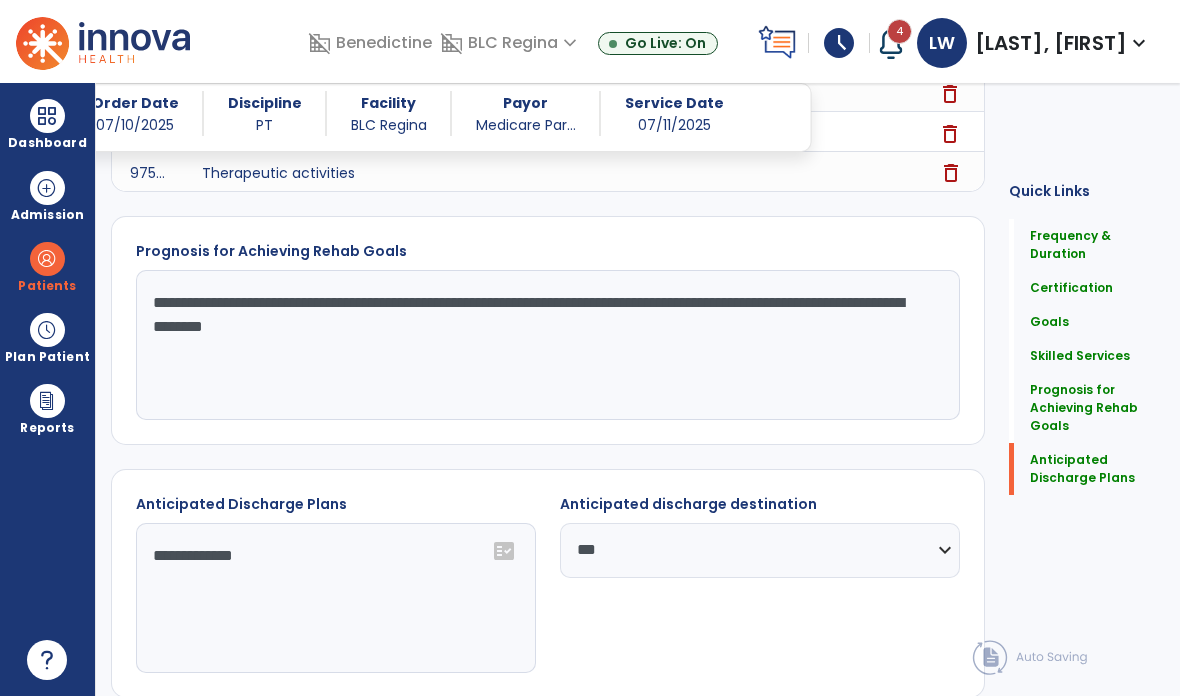 click on "Sign Doc" 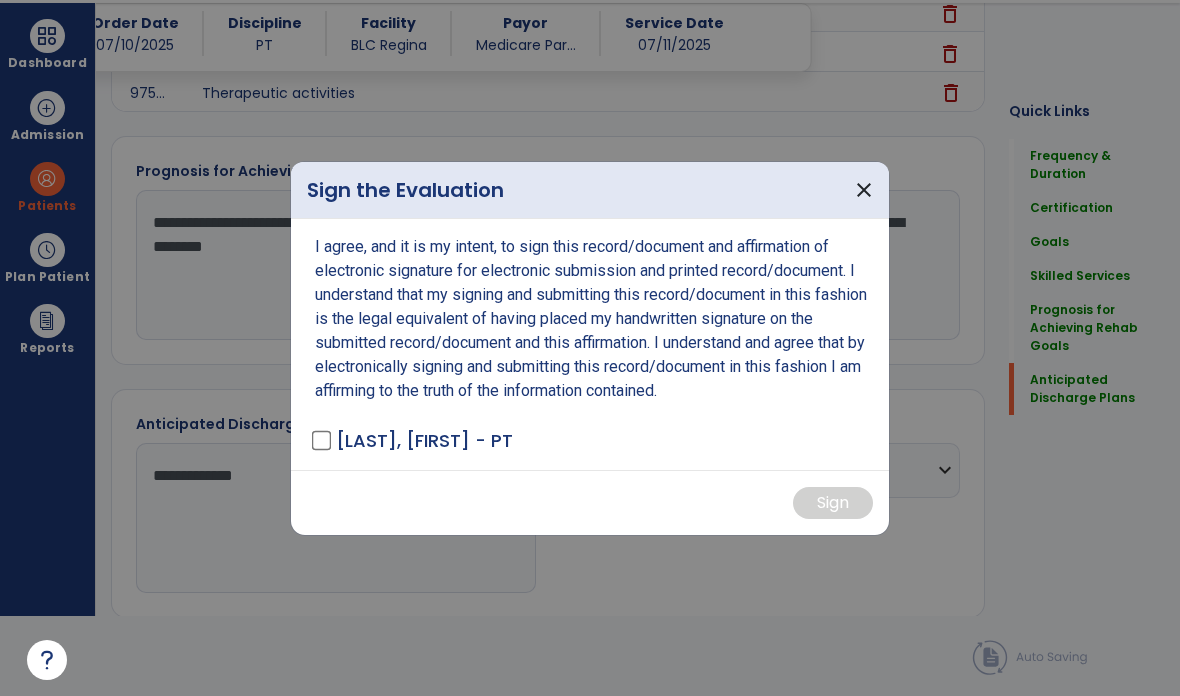 scroll, scrollTop: 0, scrollLeft: 0, axis: both 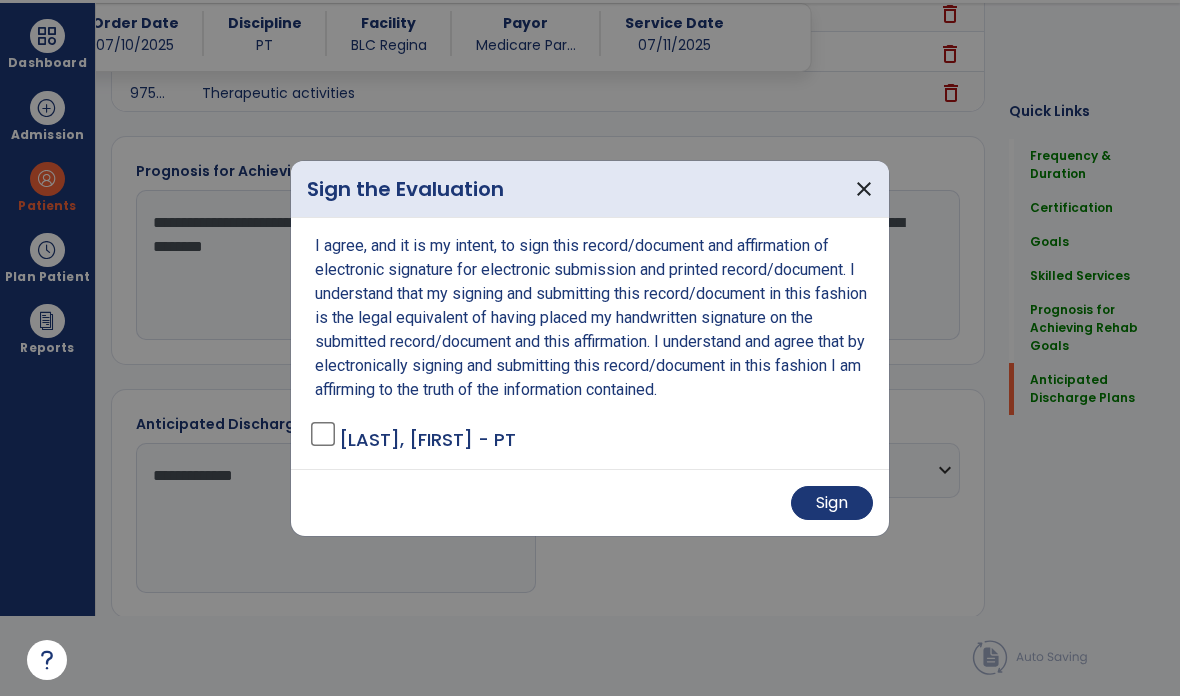 click on "Sign" at bounding box center (832, 503) 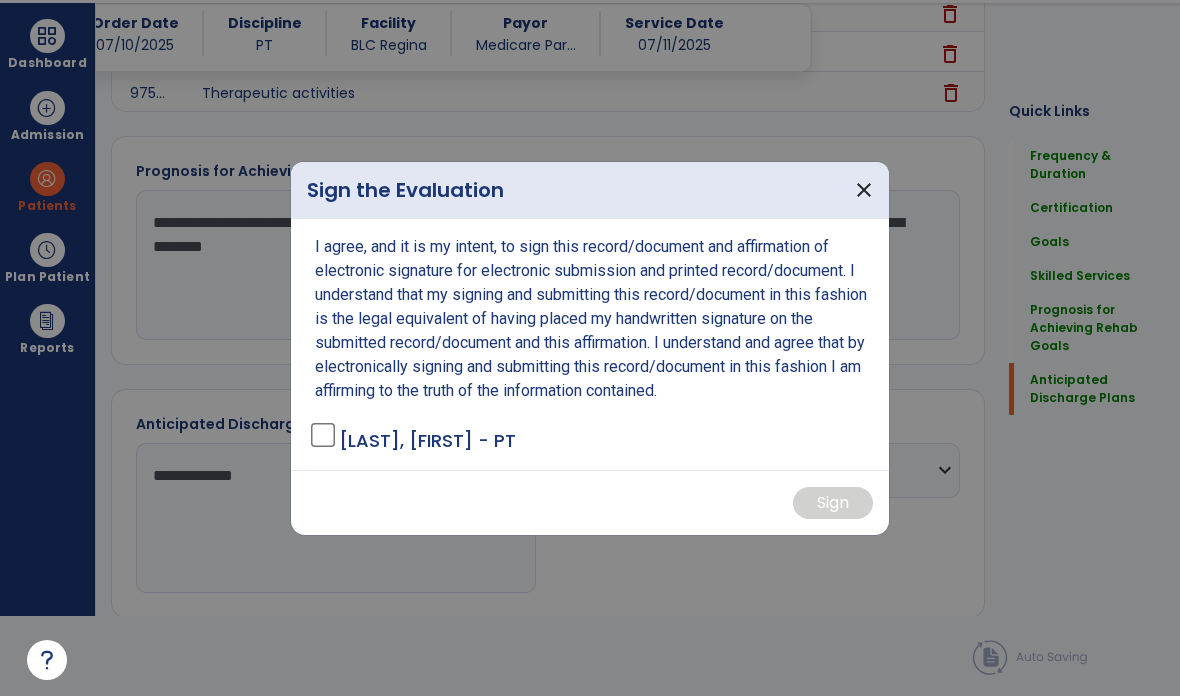scroll, scrollTop: 1645, scrollLeft: 0, axis: vertical 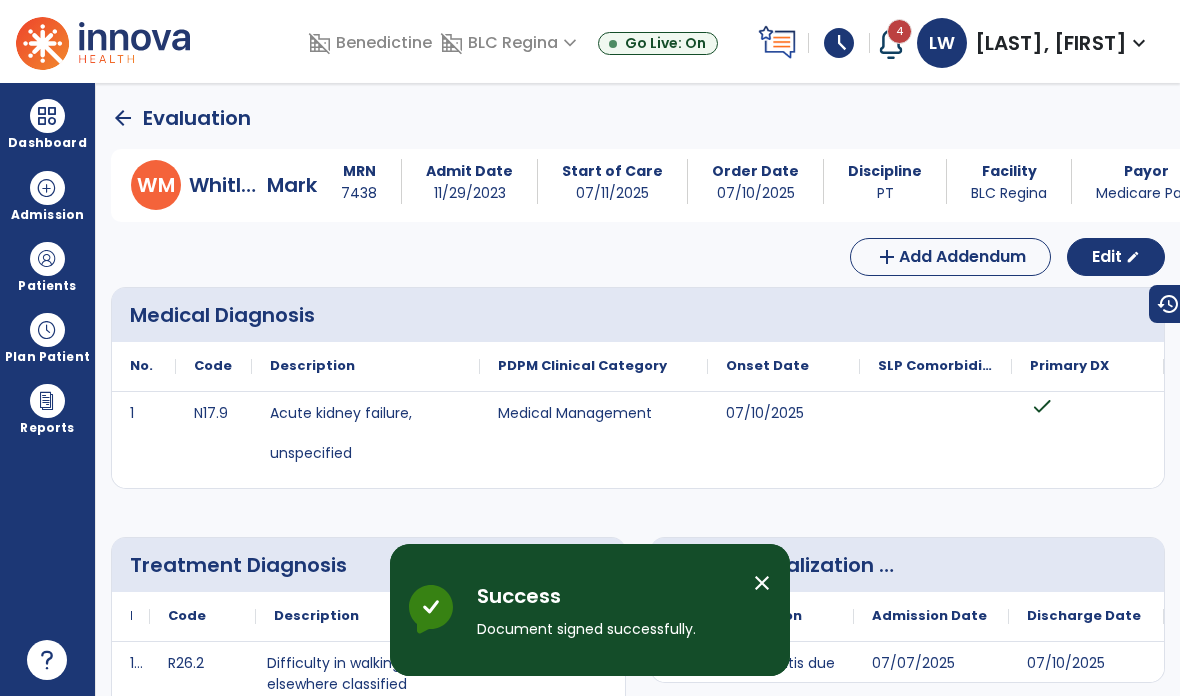 click on "arrow_back" 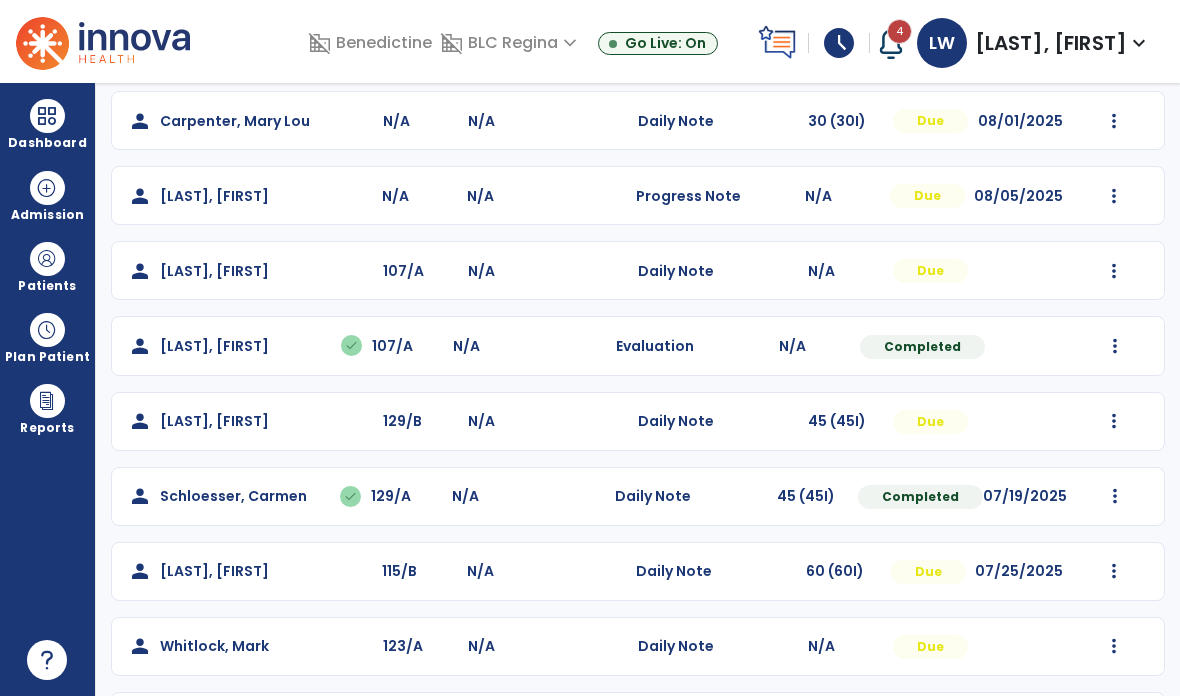 scroll, scrollTop: 415, scrollLeft: 0, axis: vertical 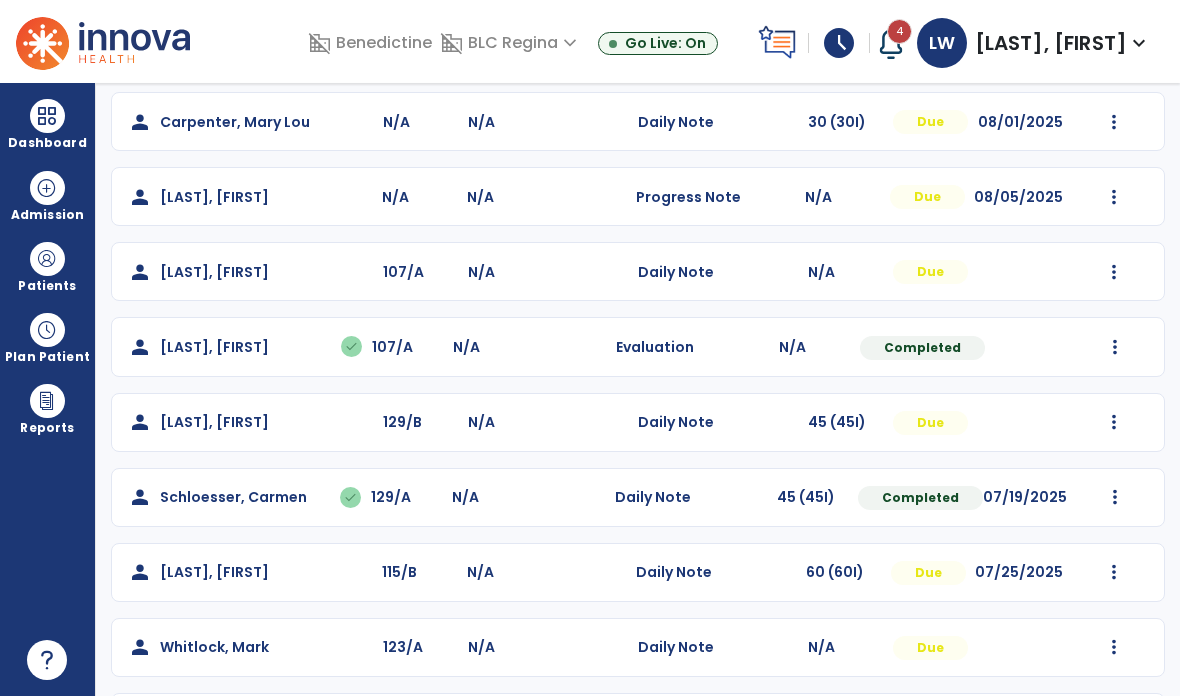 click at bounding box center [1114, -103] 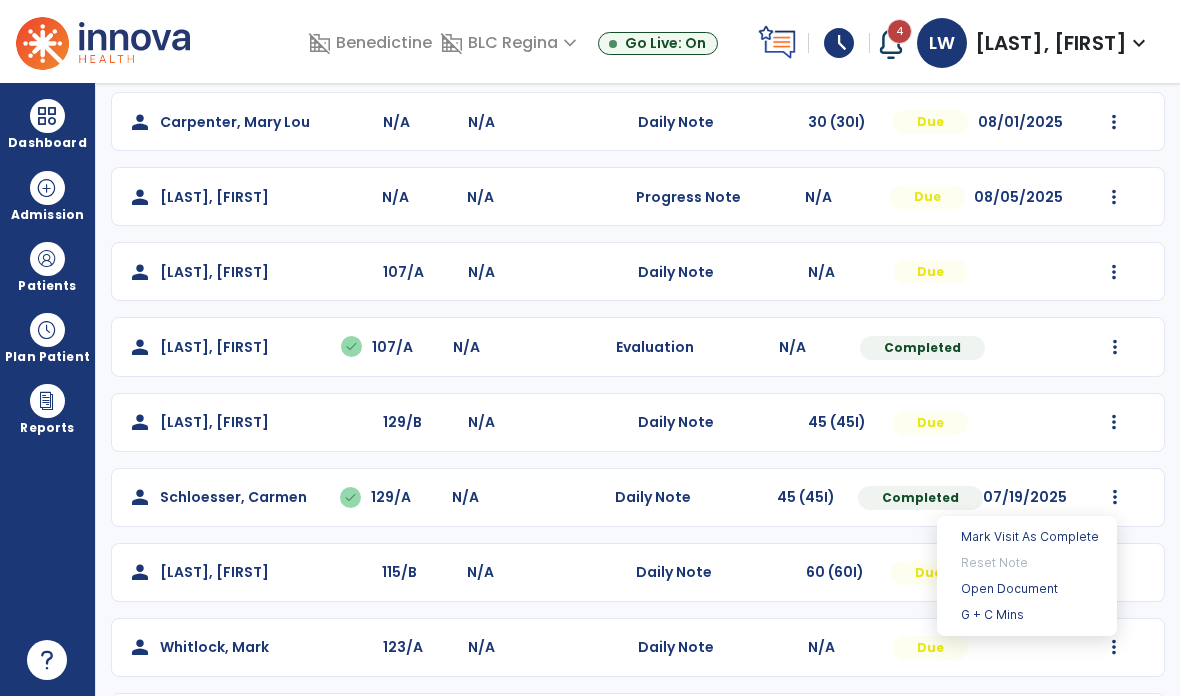 click on "Open Document" at bounding box center (1027, 589) 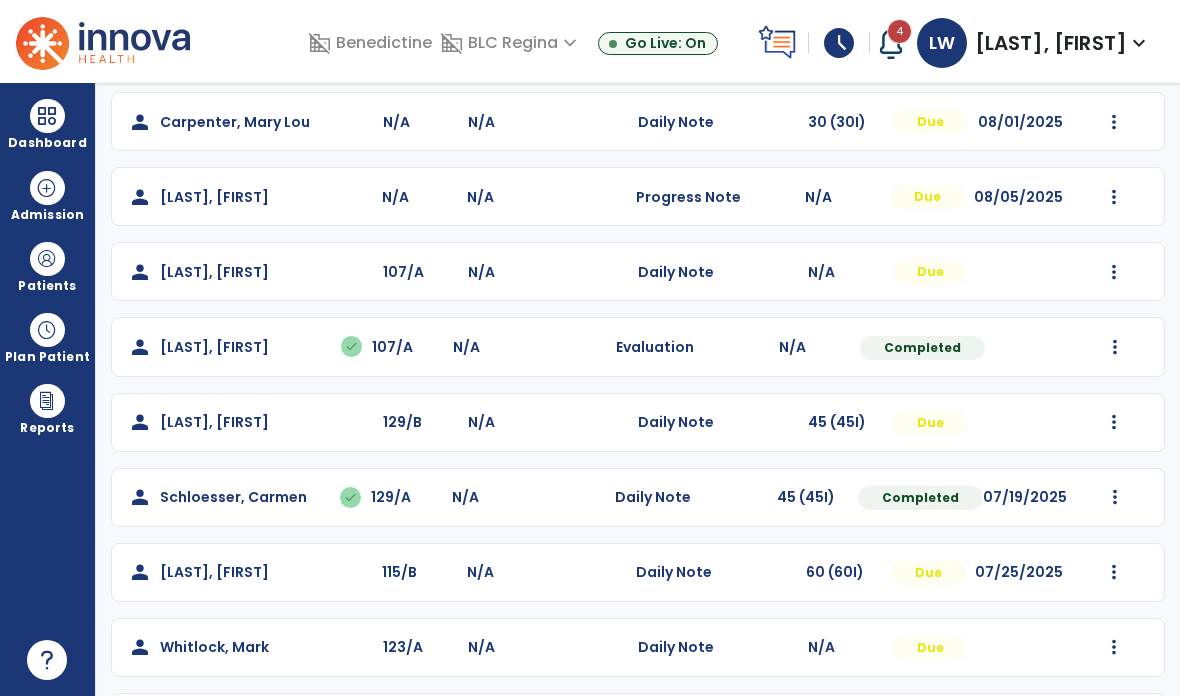 scroll, scrollTop: 0, scrollLeft: 0, axis: both 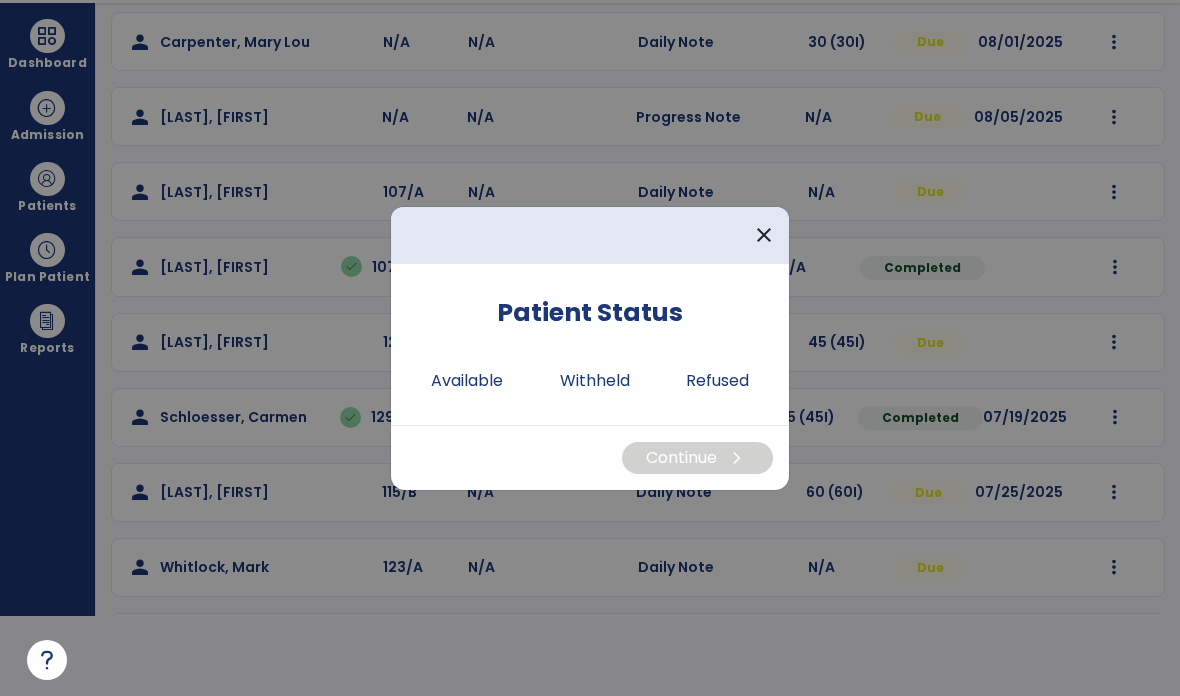 click on "Available" at bounding box center [467, 381] 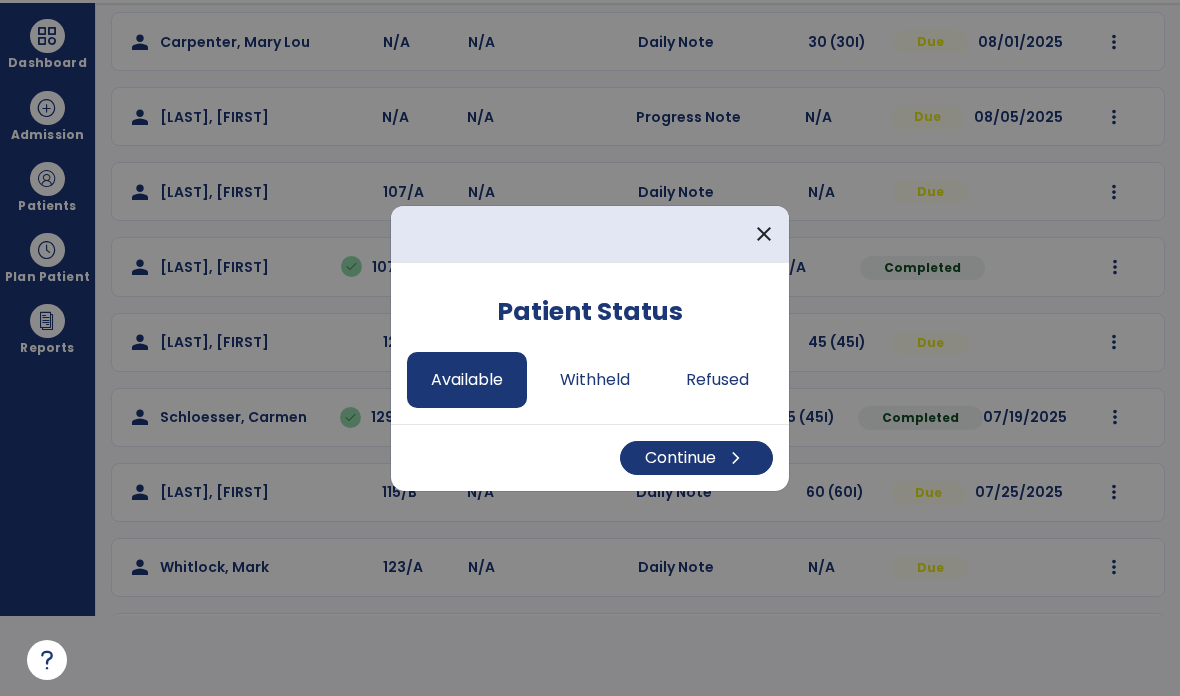 click on "Continue   chevron_right" at bounding box center (696, 458) 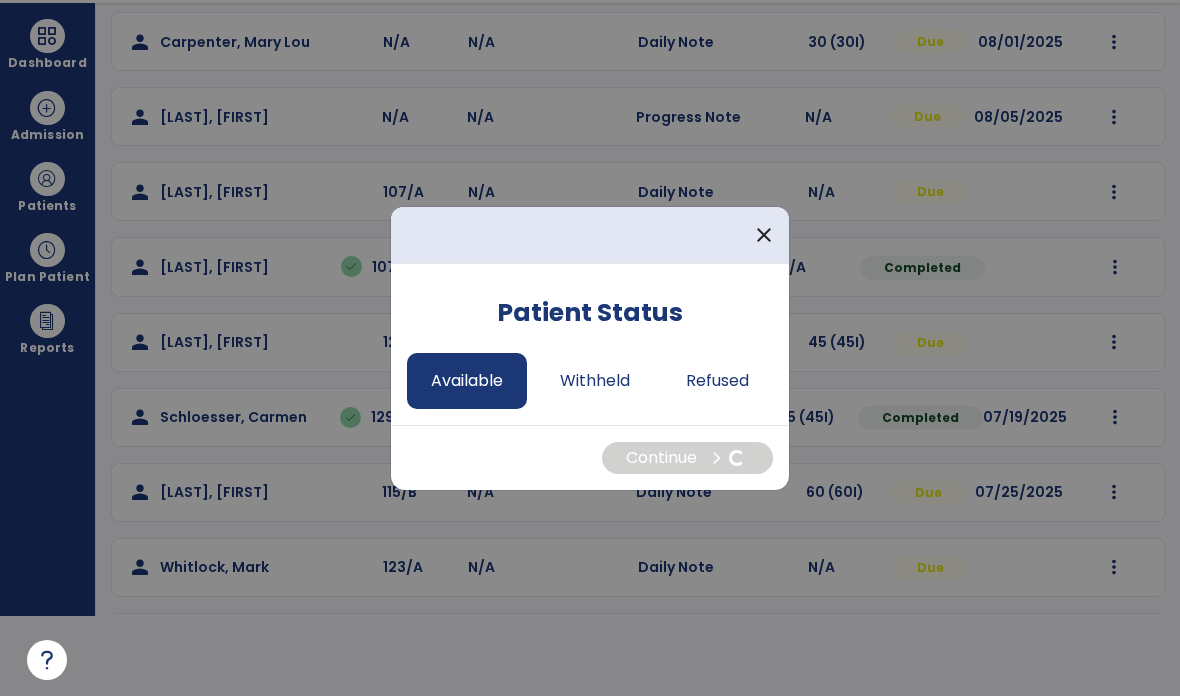 select on "*" 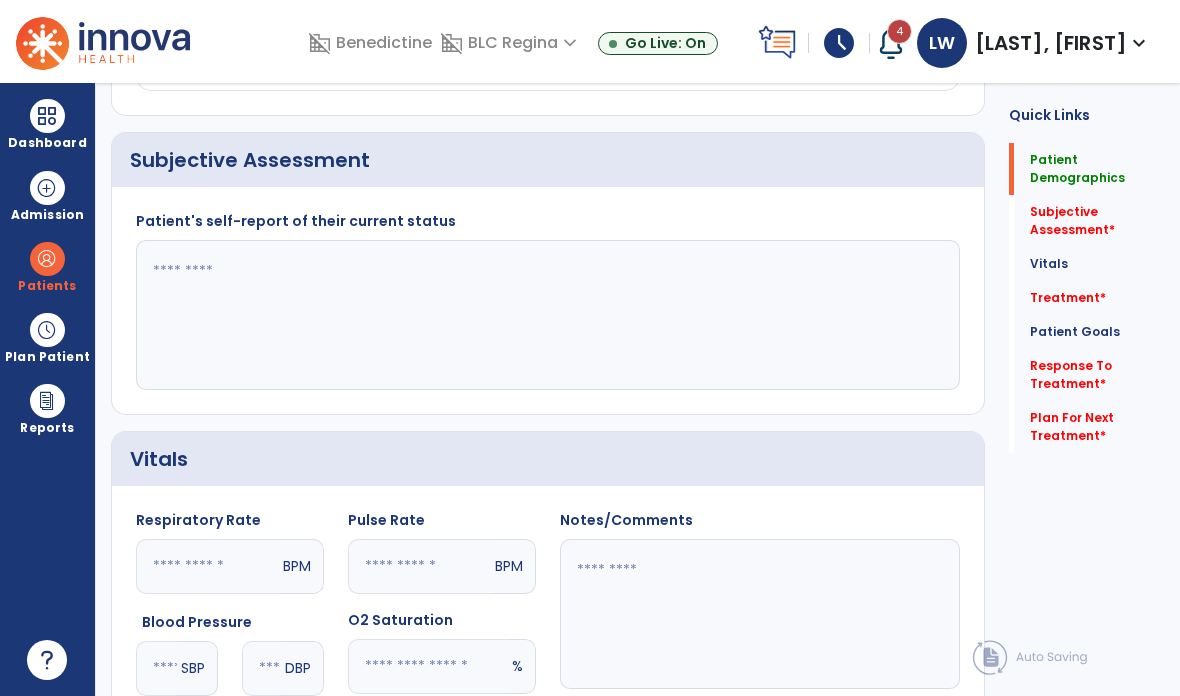 scroll, scrollTop: 80, scrollLeft: 0, axis: vertical 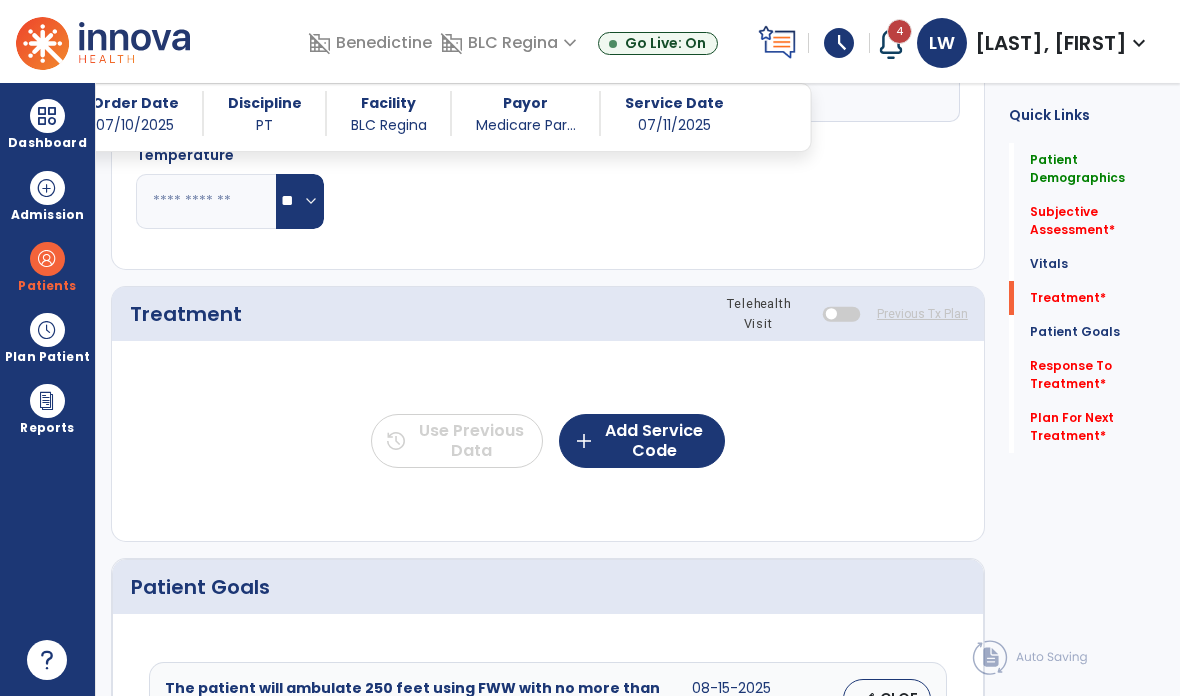 click on "add  Add Service Code" 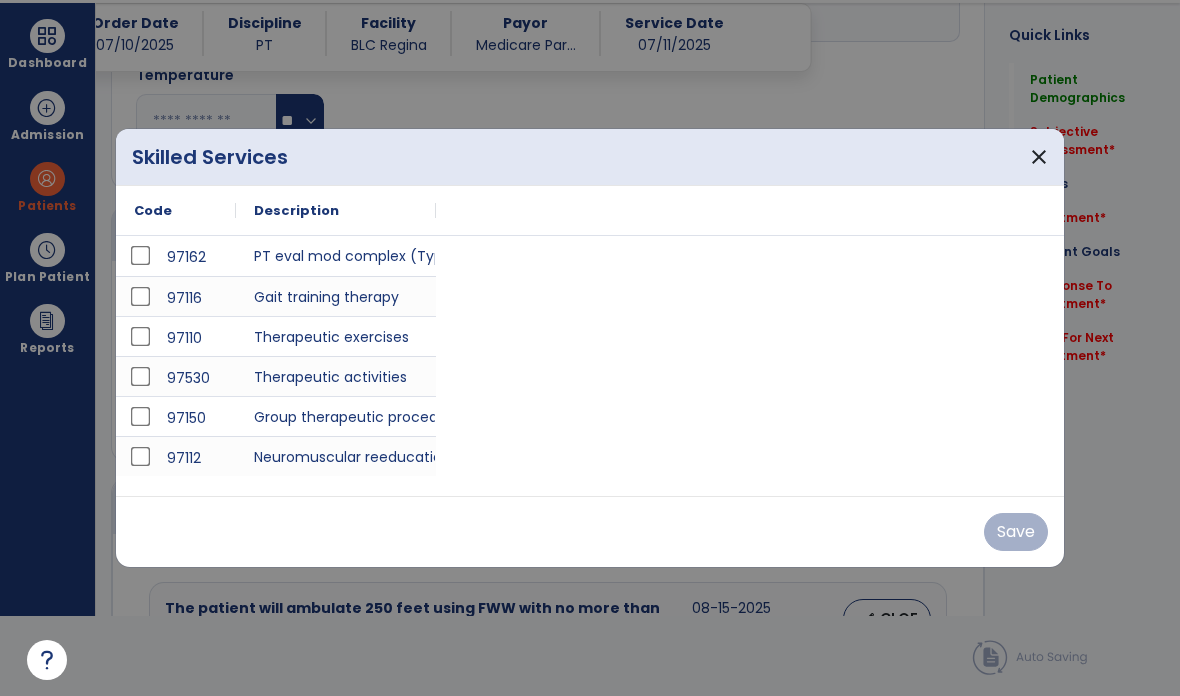 scroll, scrollTop: 0, scrollLeft: 0, axis: both 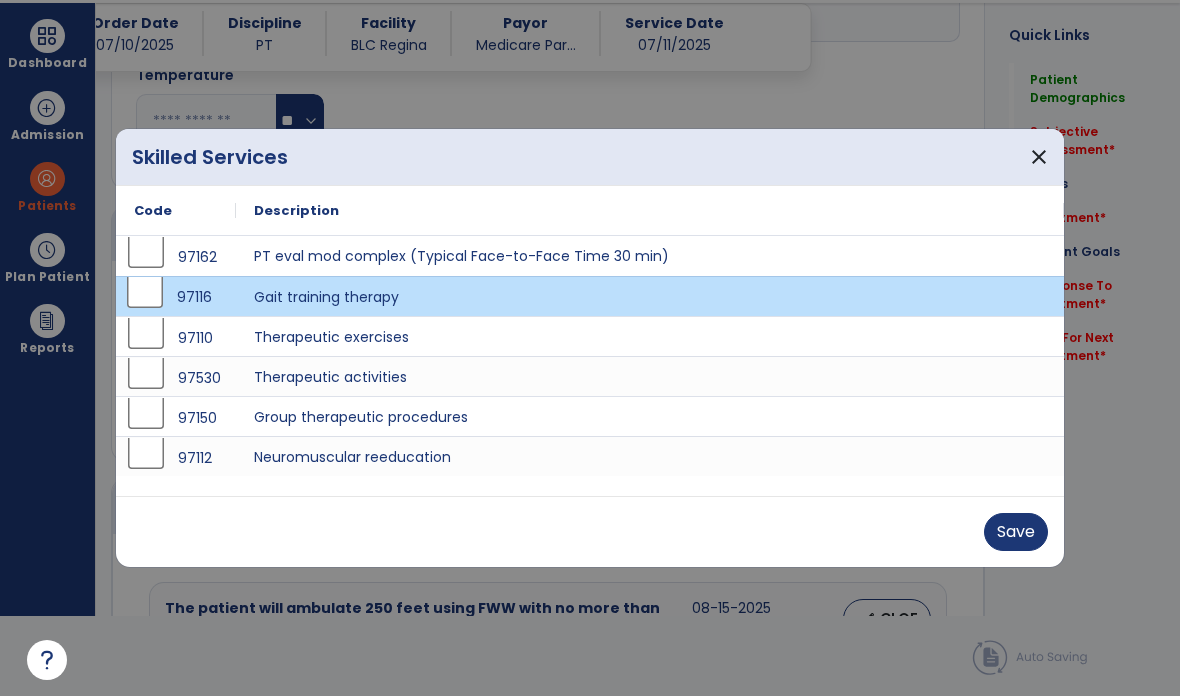 click on "Save" at bounding box center [1016, 532] 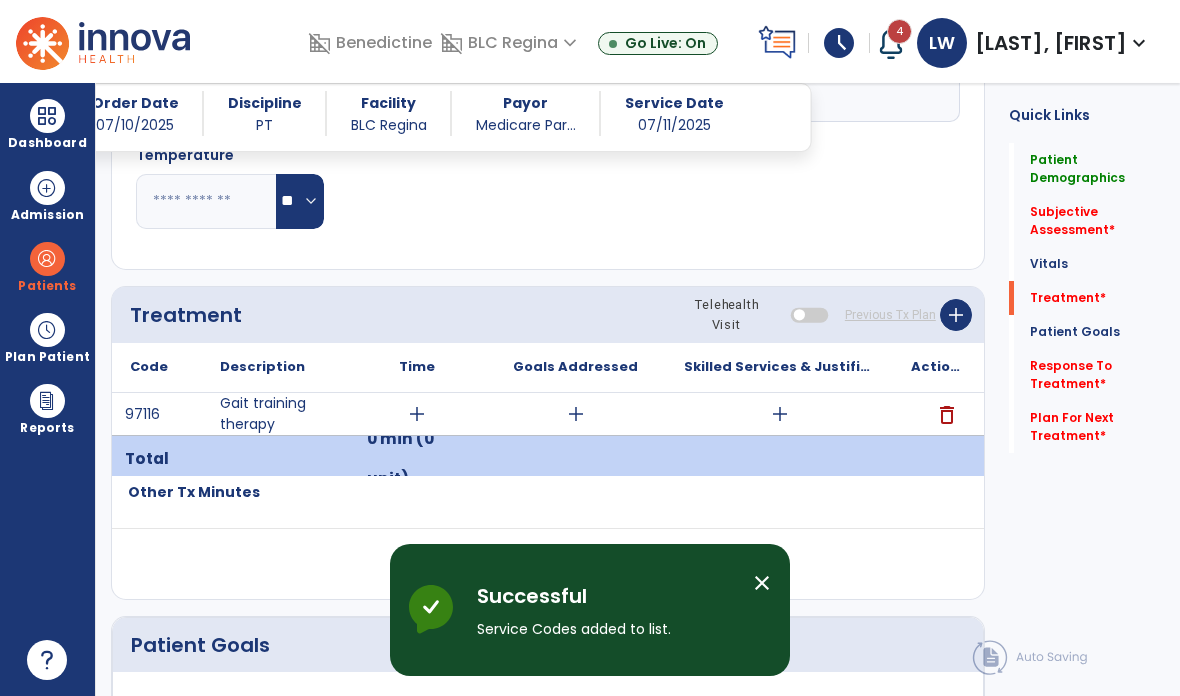 scroll, scrollTop: 80, scrollLeft: 0, axis: vertical 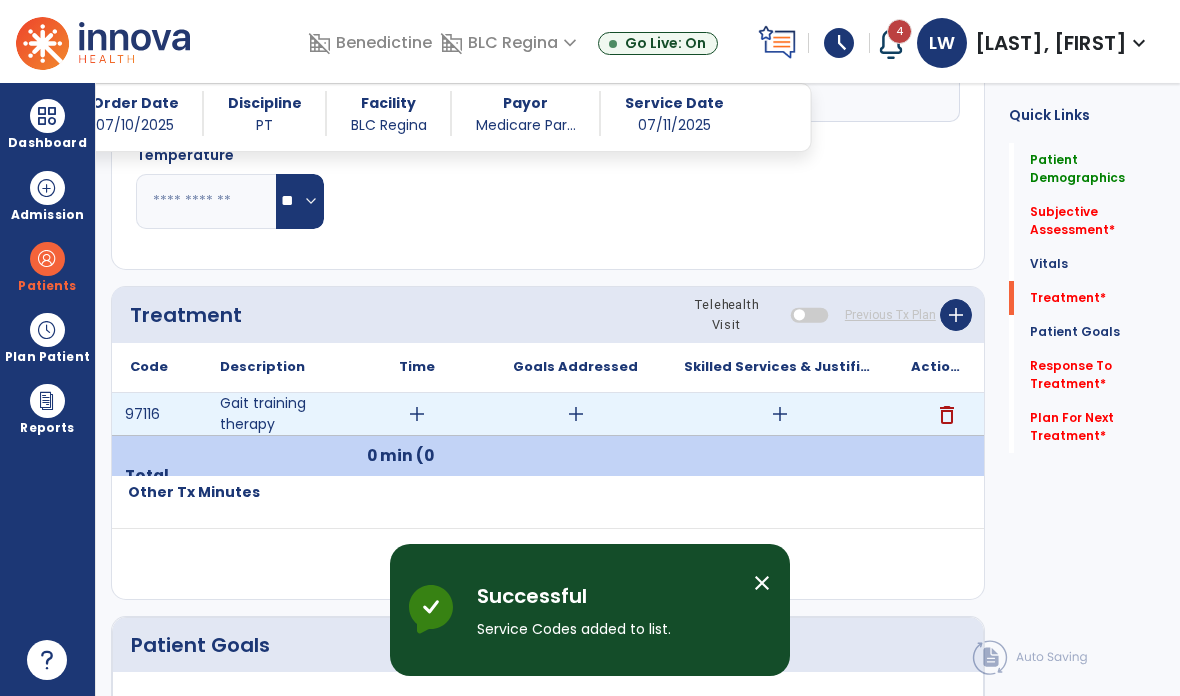 click on "add" at bounding box center [780, 414] 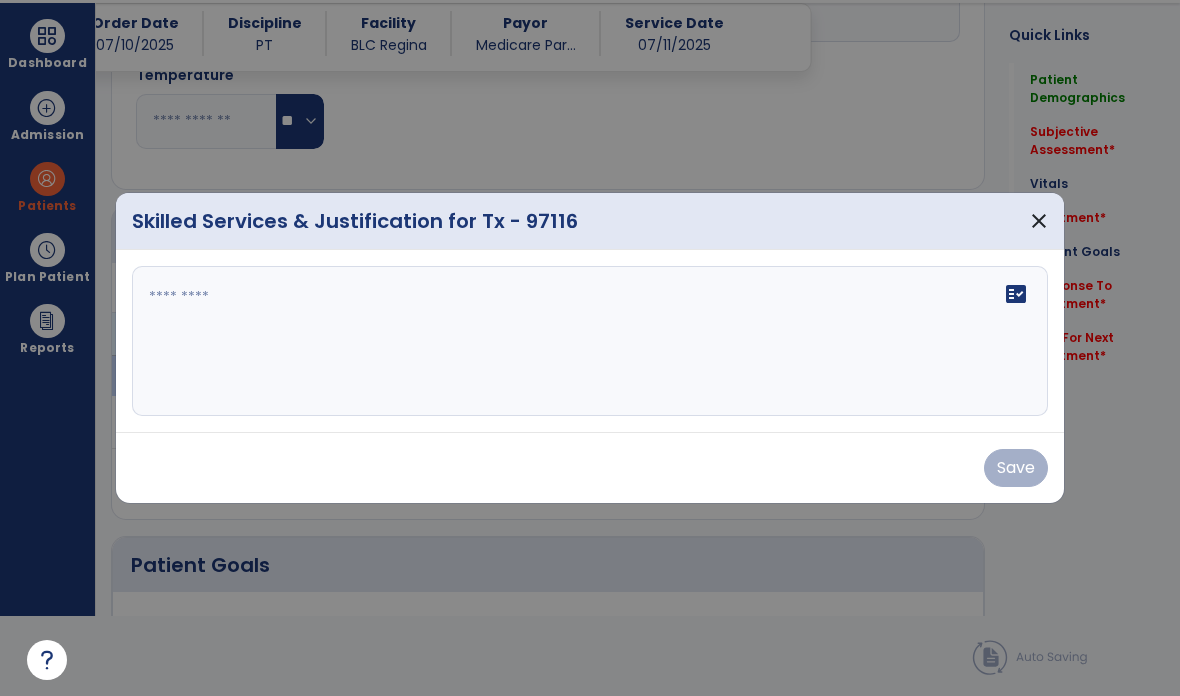 click on "fact_check" at bounding box center [590, 341] 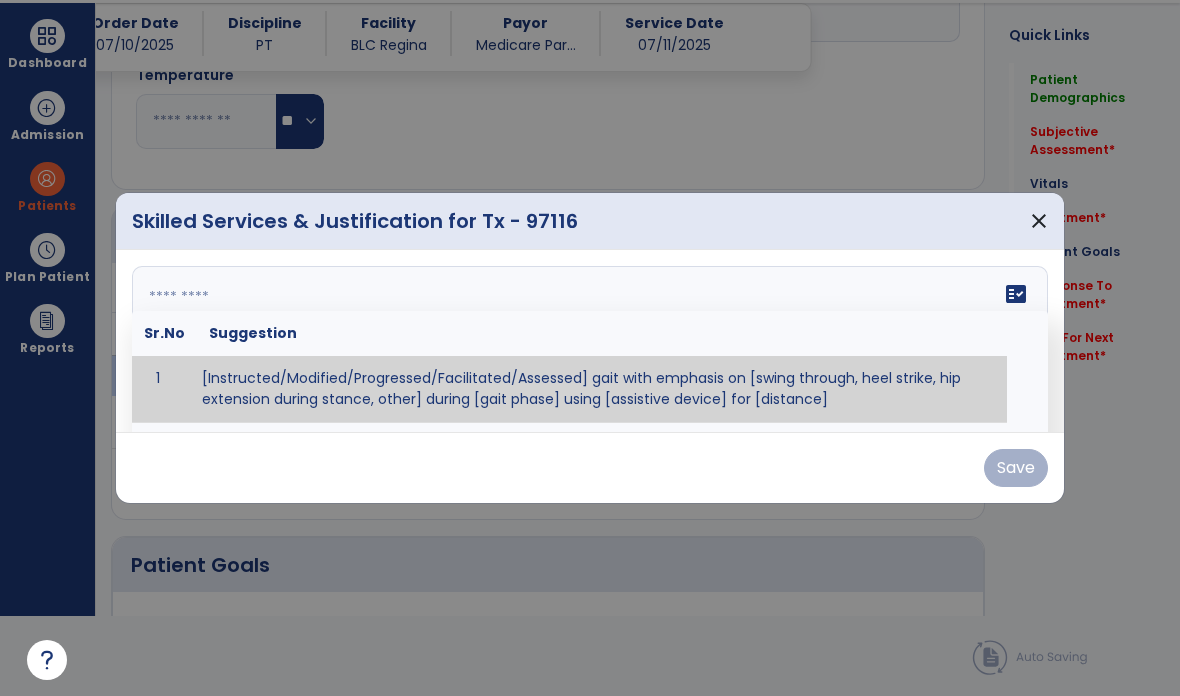 paste on "**********" 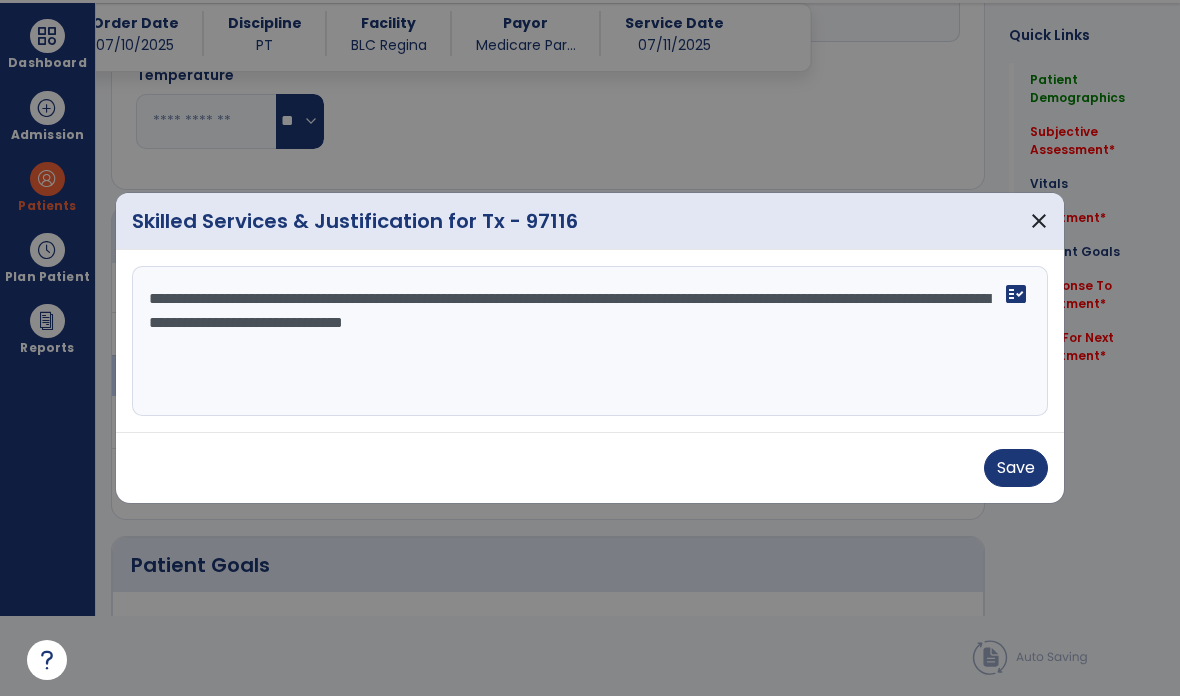 click on "**********" at bounding box center [590, 341] 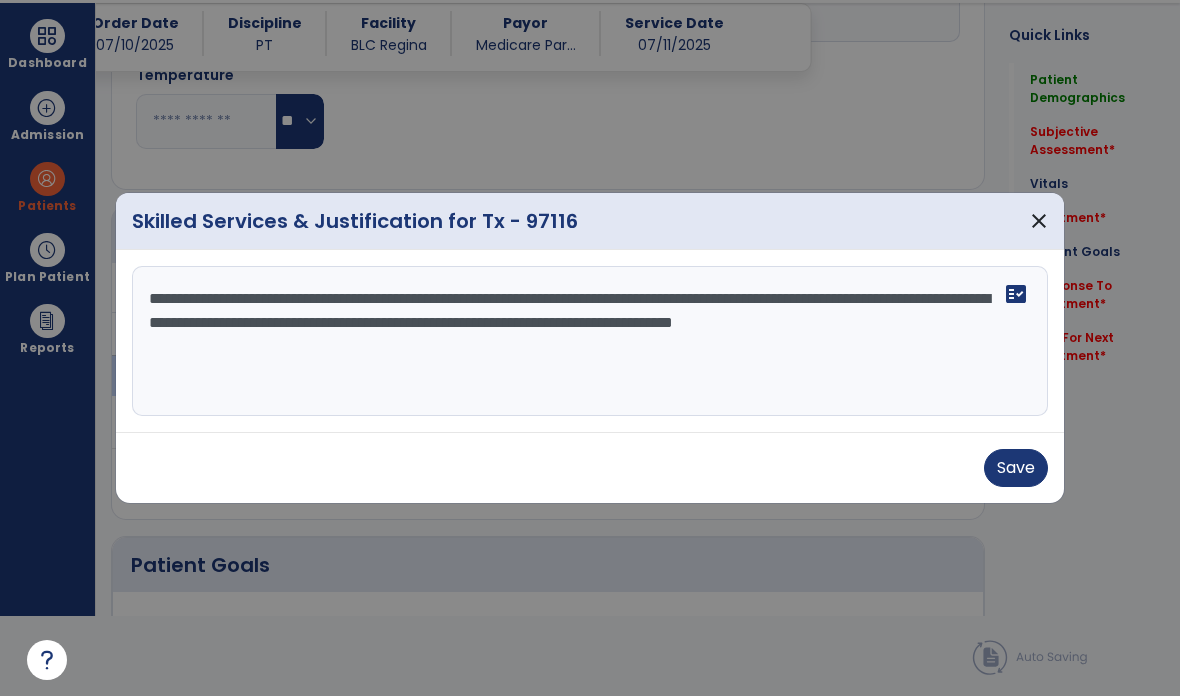 type on "**********" 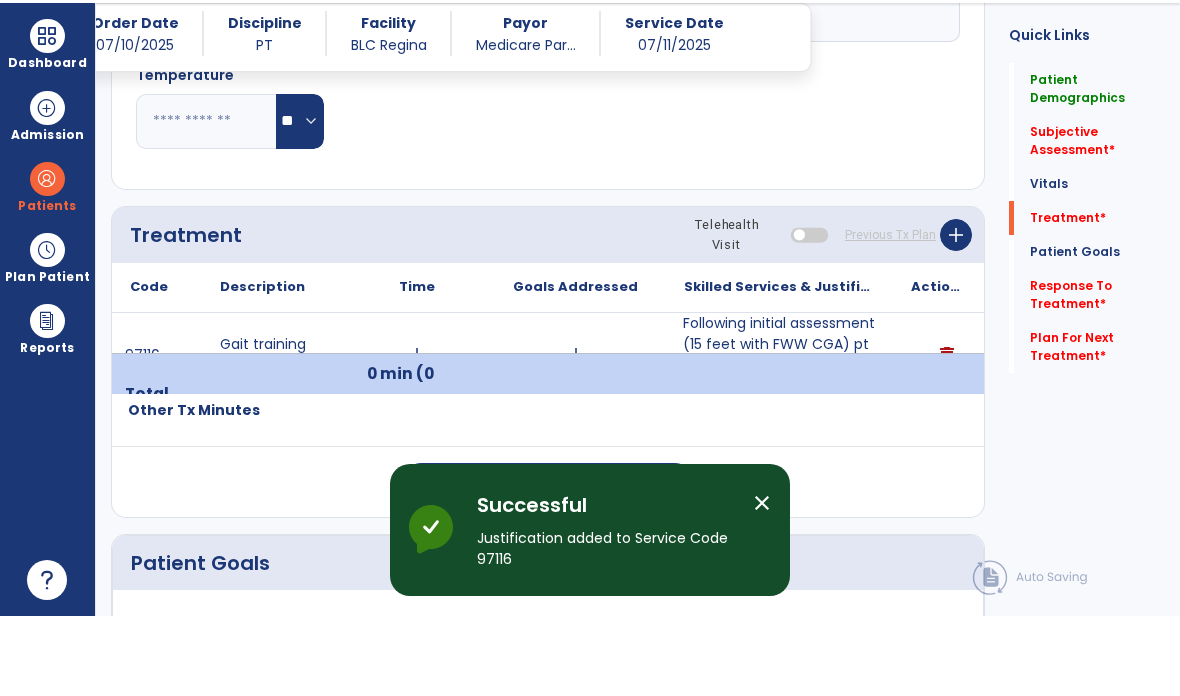 scroll, scrollTop: 80, scrollLeft: 0, axis: vertical 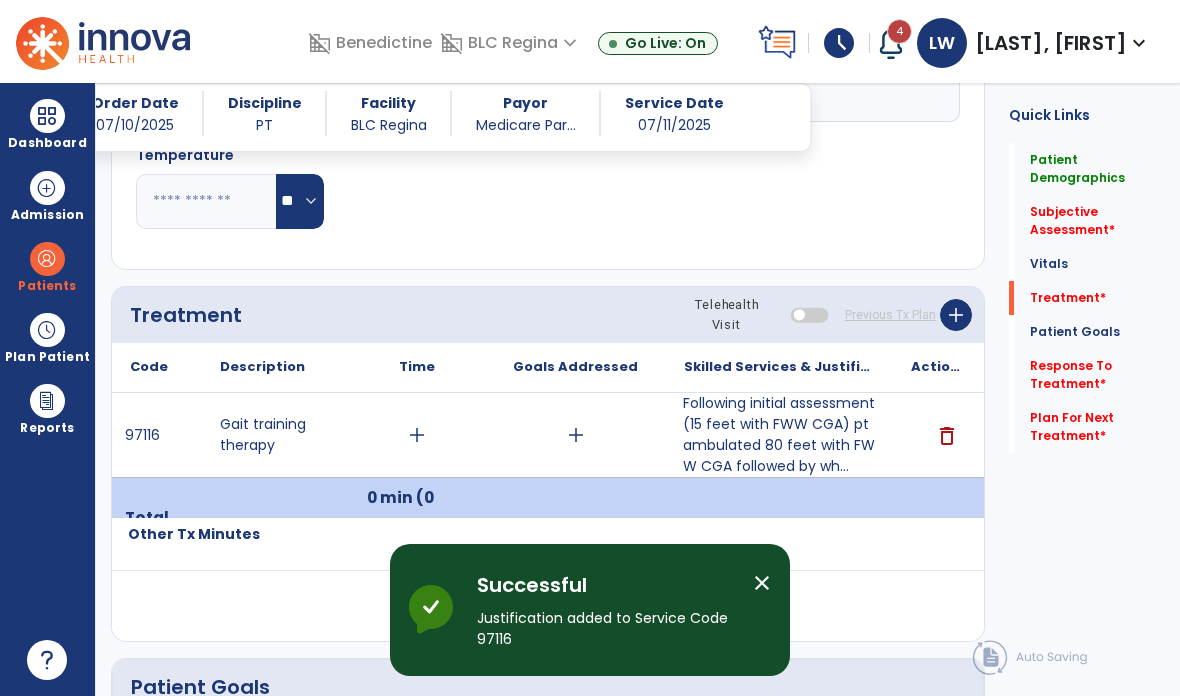 click on "add" 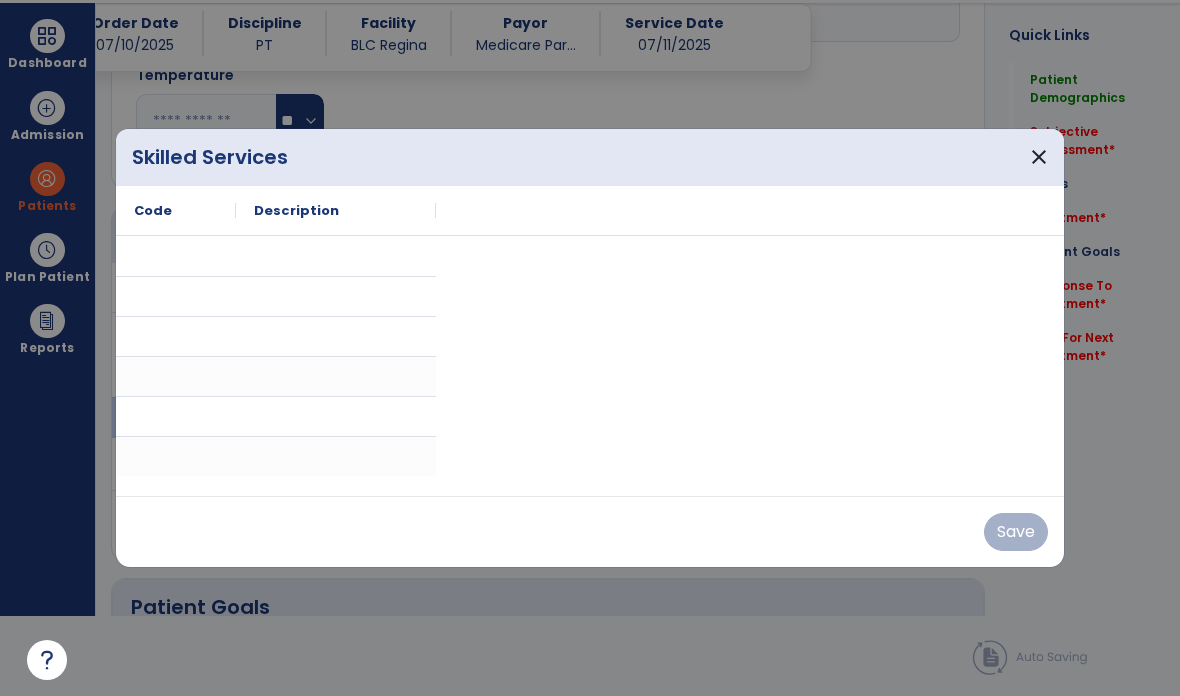 scroll, scrollTop: 0, scrollLeft: 0, axis: both 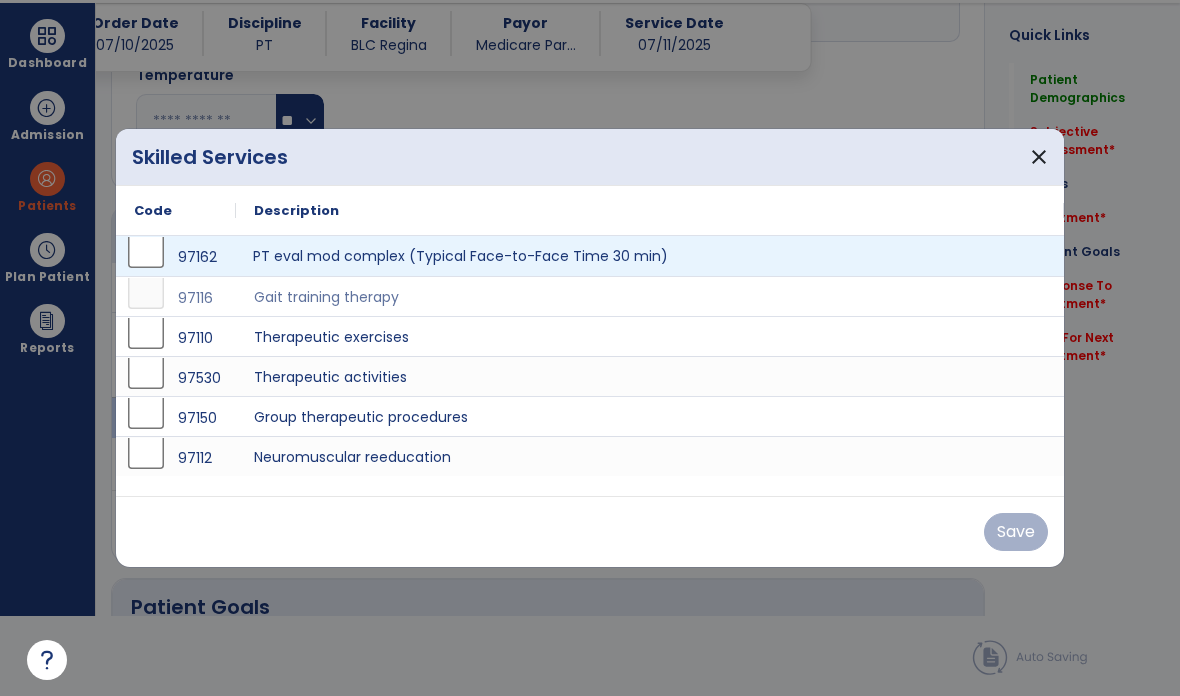 click on "PT eval mod complex (Typical Face-to-Face Time 30 min)" at bounding box center [650, 256] 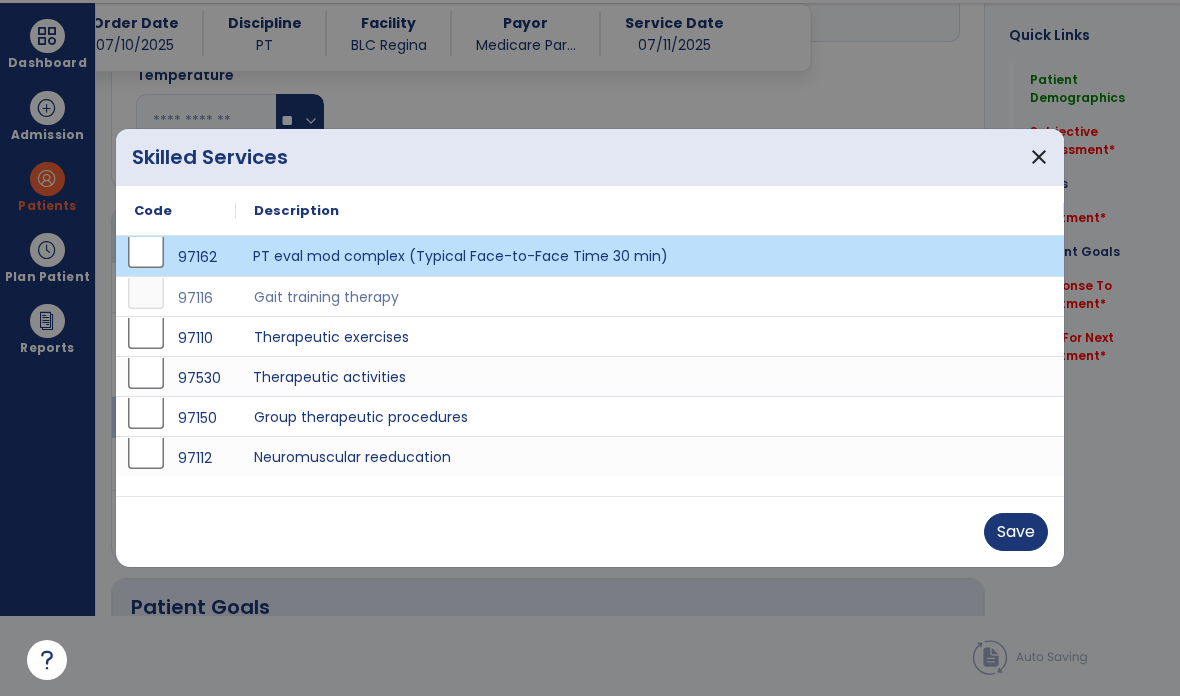 click on "Therapeutic activities" at bounding box center [650, 376] 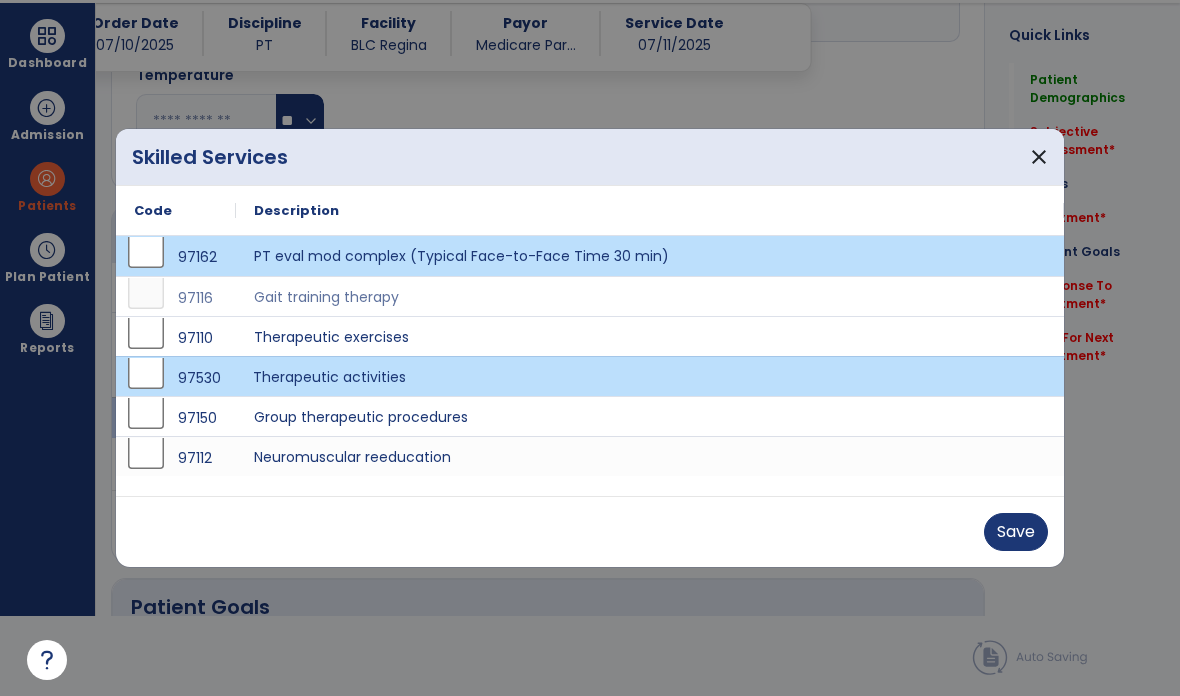 click on "Save" at bounding box center (1016, 532) 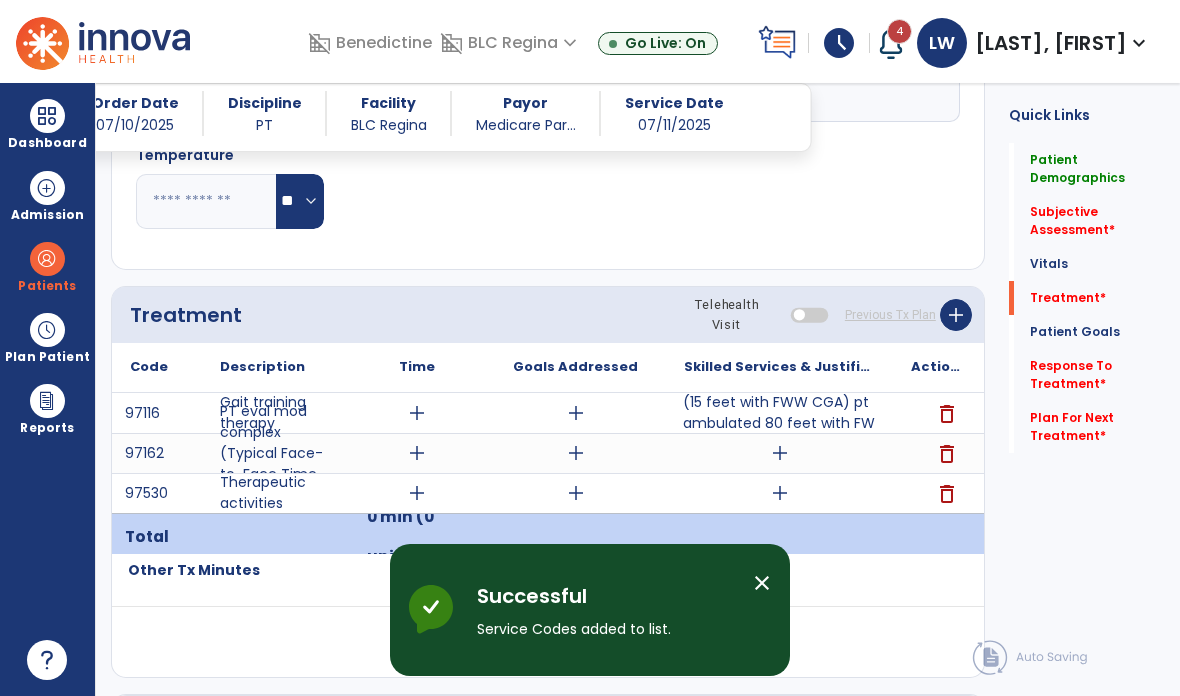 scroll, scrollTop: 80, scrollLeft: 0, axis: vertical 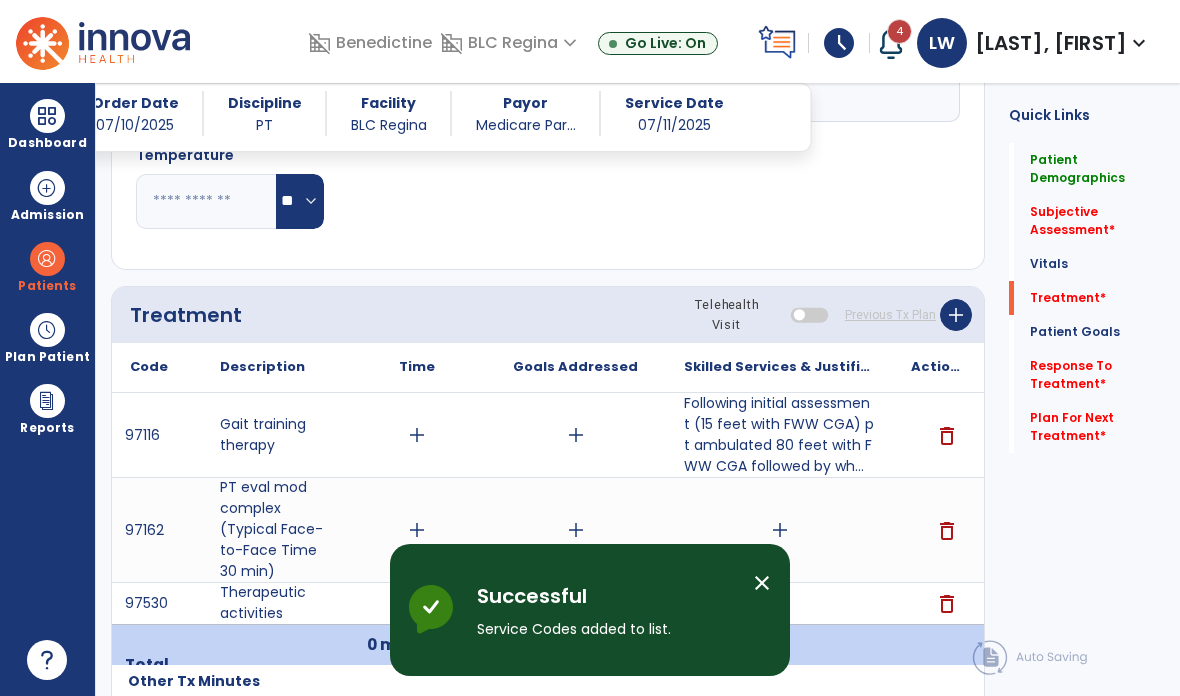 click on "add" at bounding box center (780, 530) 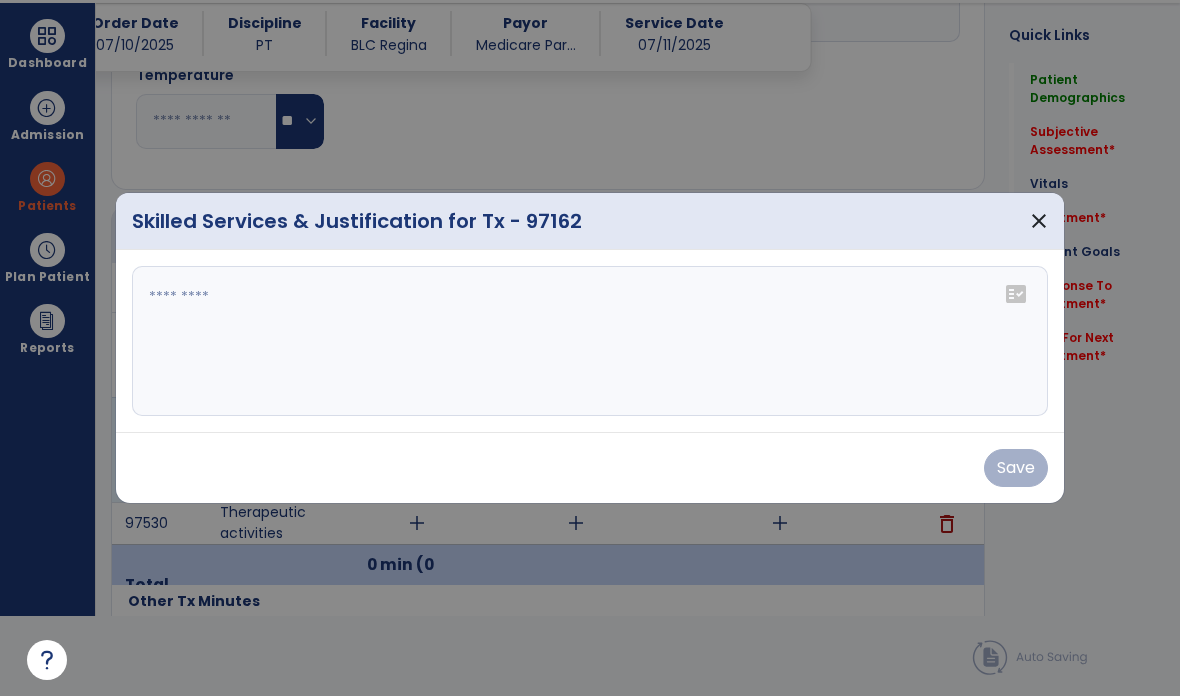 scroll, scrollTop: 0, scrollLeft: 0, axis: both 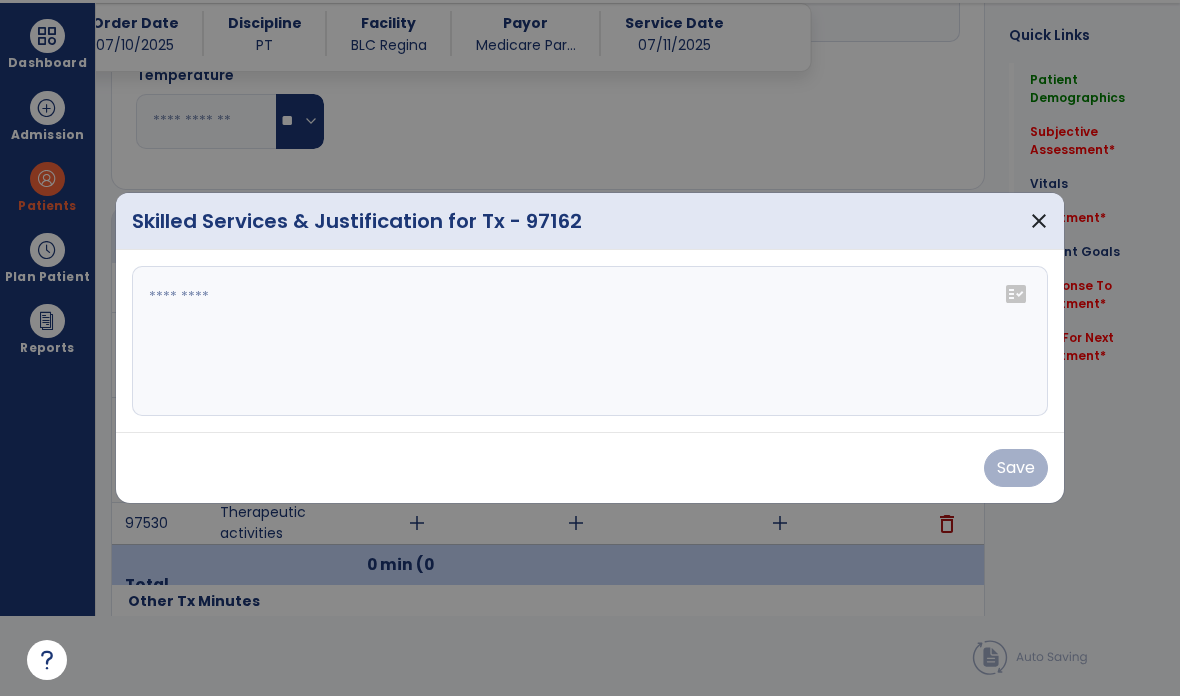 click at bounding box center (590, 341) 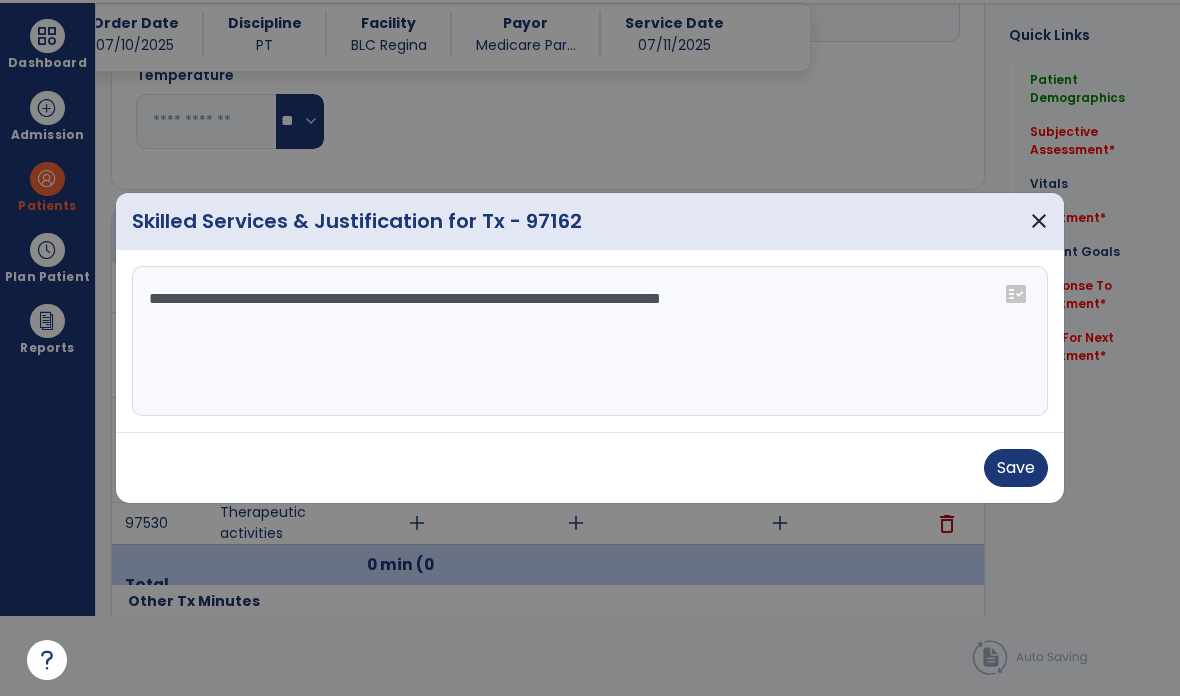 click on "**********" at bounding box center (590, 341) 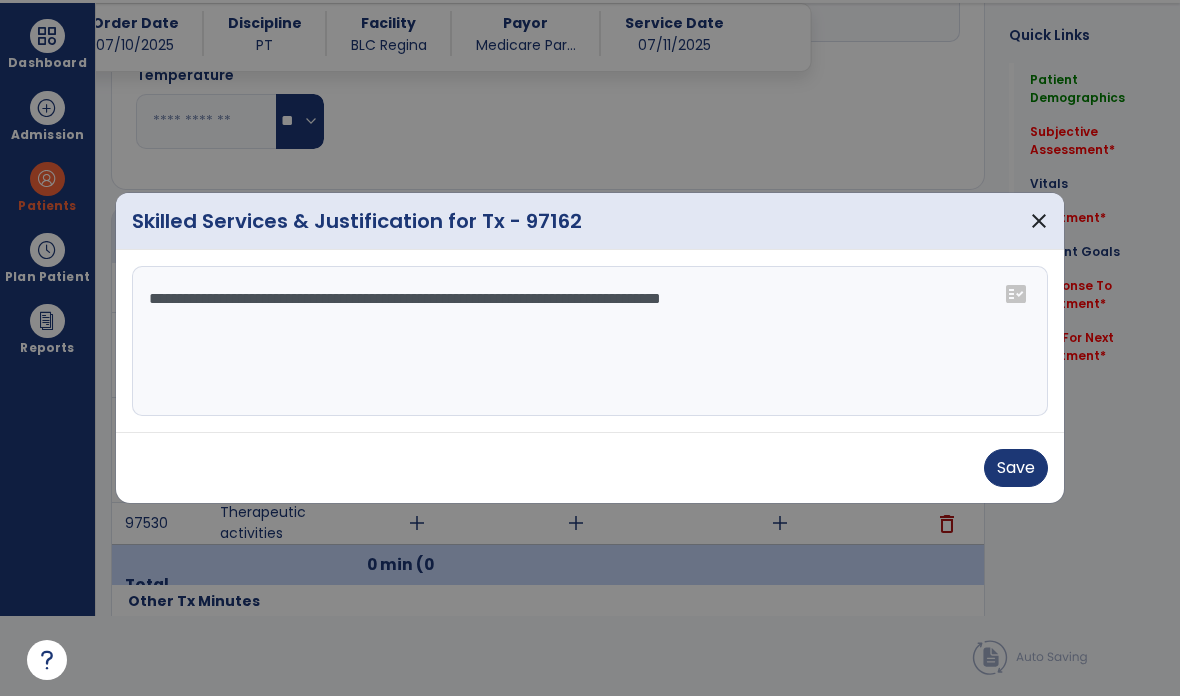 click on "Save" at bounding box center (1016, 468) 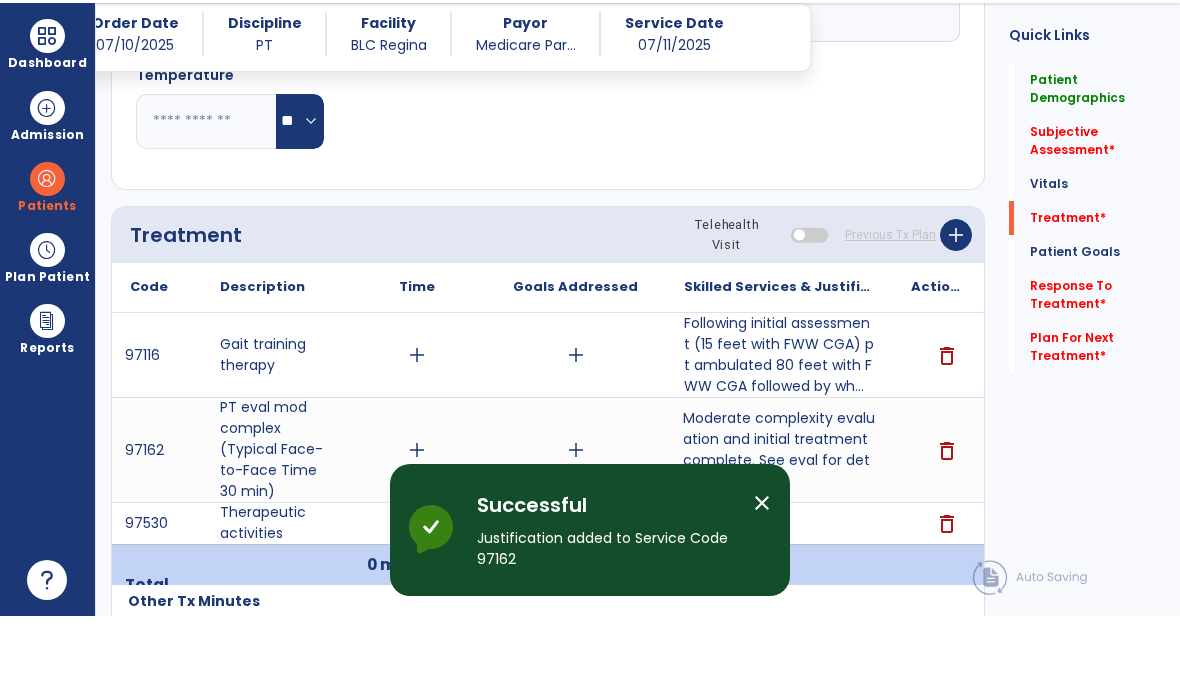 scroll, scrollTop: 80, scrollLeft: 0, axis: vertical 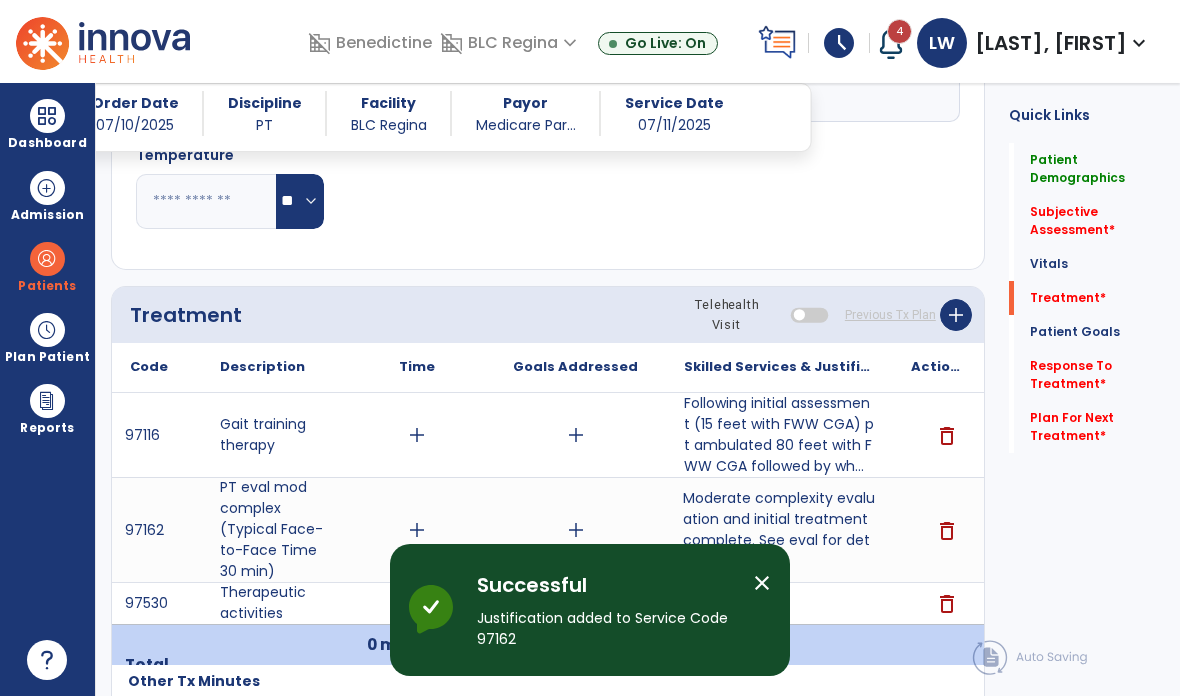 click on "add" at bounding box center (780, 603) 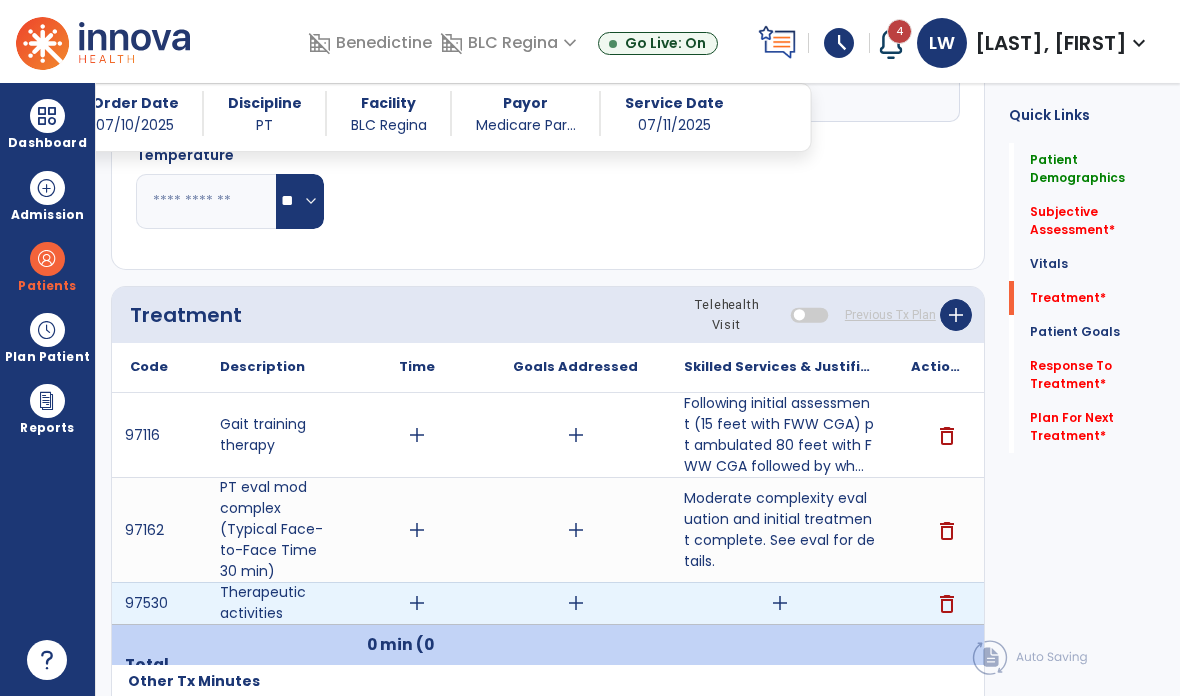 scroll, scrollTop: 0, scrollLeft: 0, axis: both 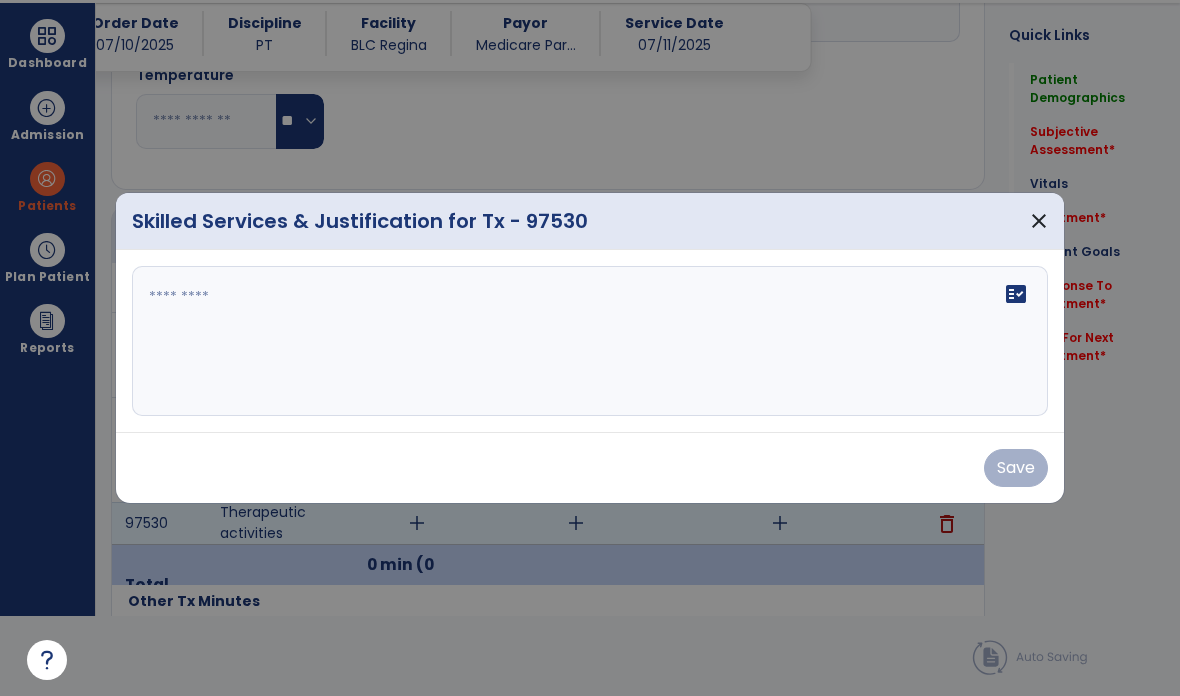click on "fact_check" at bounding box center [590, 341] 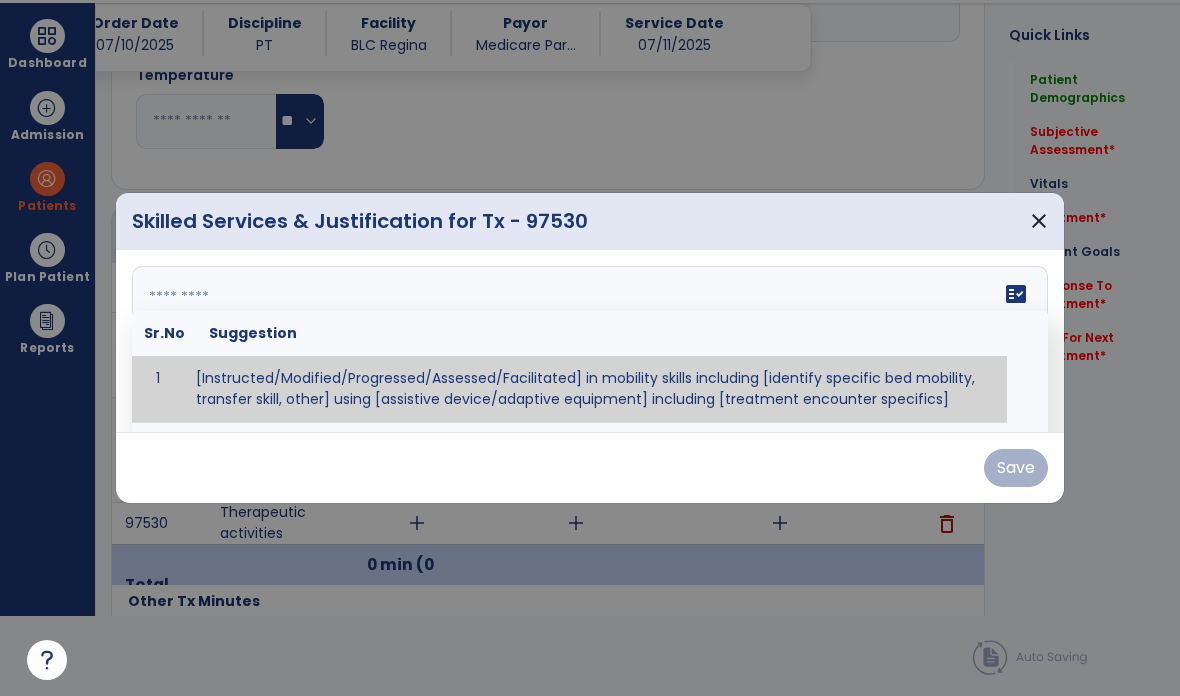 click on "close" at bounding box center [1039, 221] 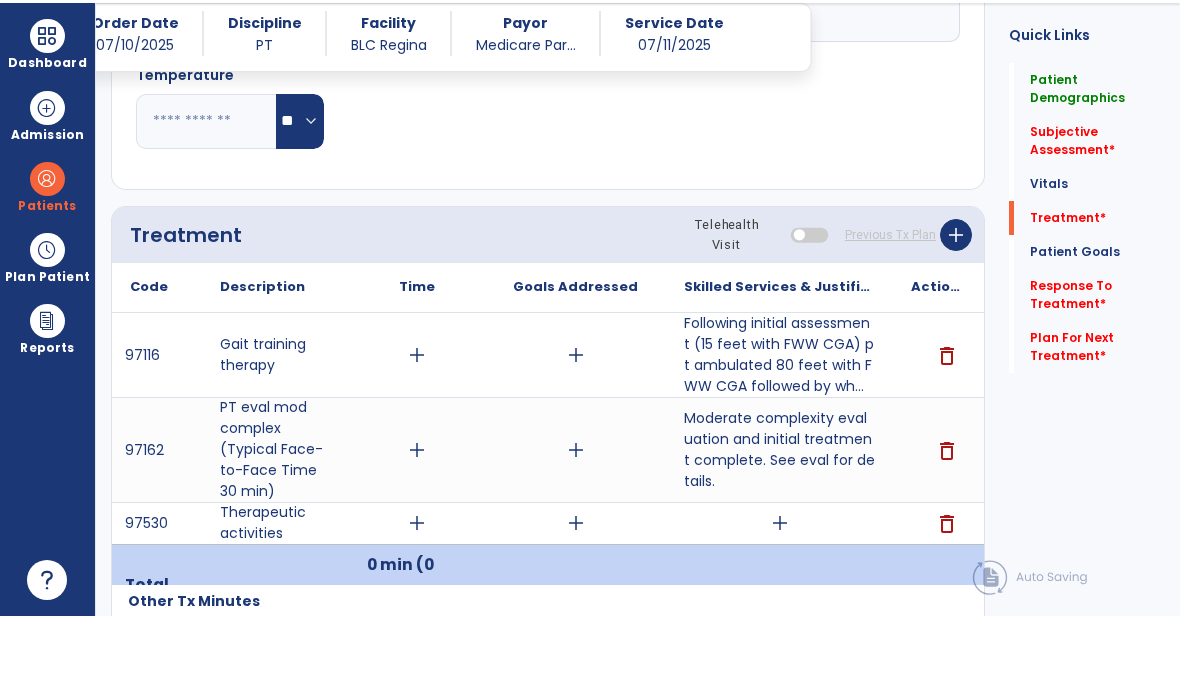 scroll, scrollTop: 80, scrollLeft: 0, axis: vertical 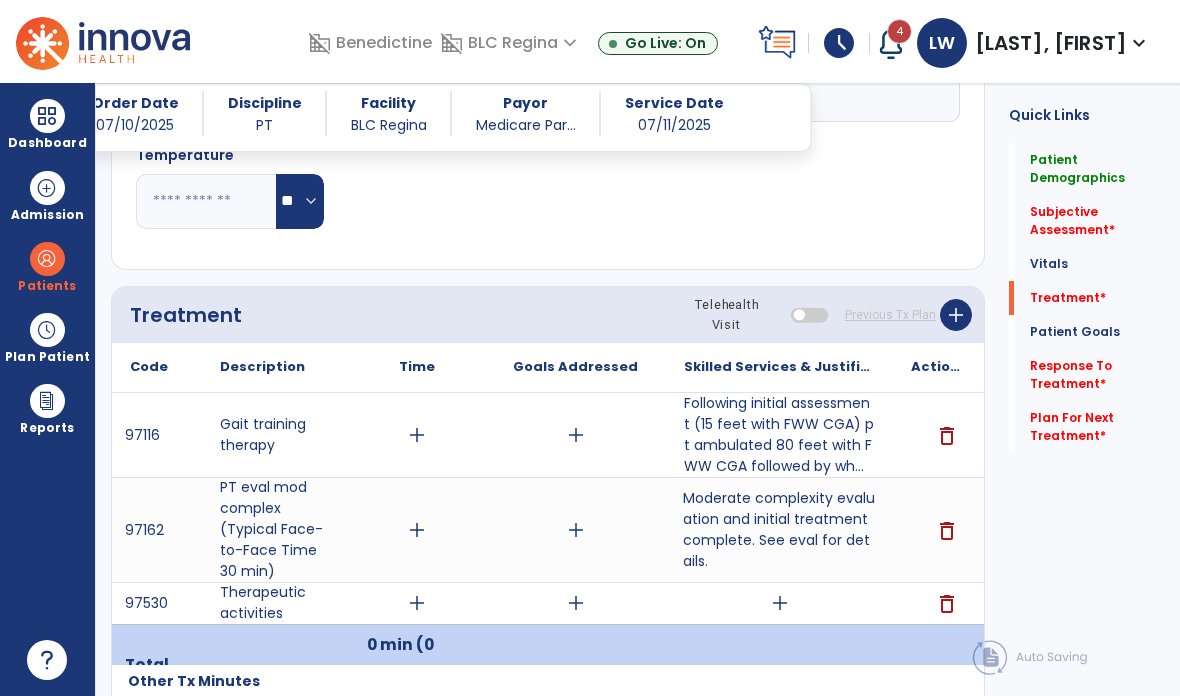 click on "Moderate complexity evaluation and initial treatment complete. See eval for details." at bounding box center (779, 530) 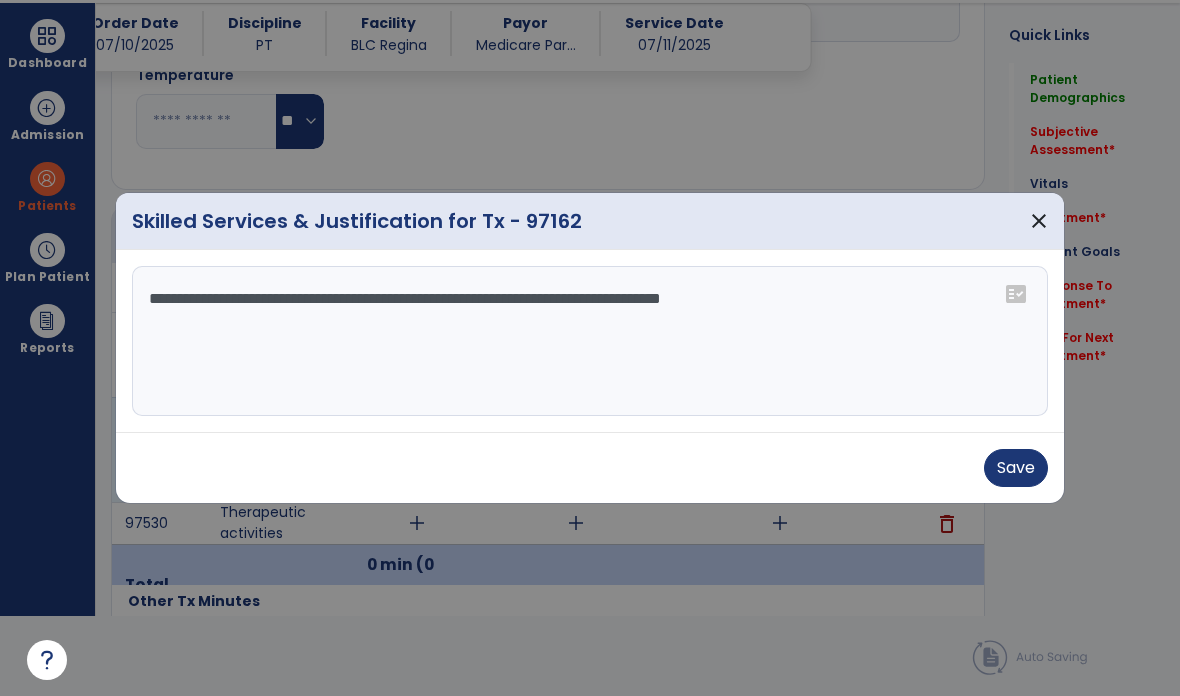 scroll, scrollTop: 0, scrollLeft: 0, axis: both 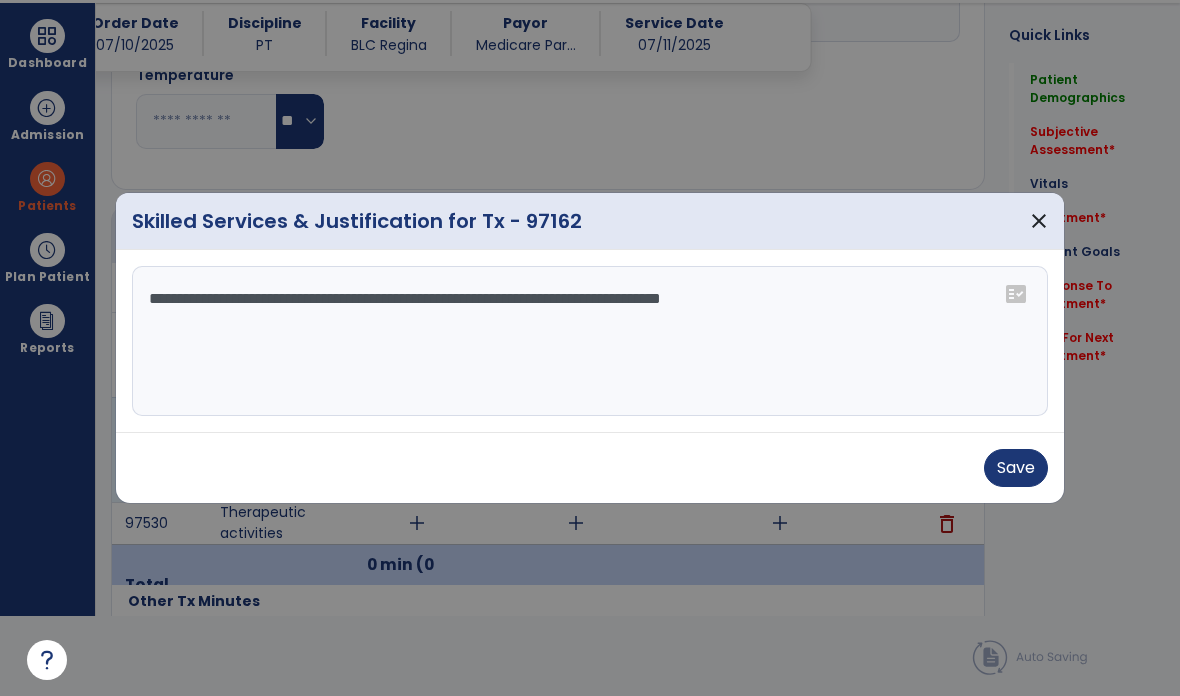 click on "**********" at bounding box center (590, 341) 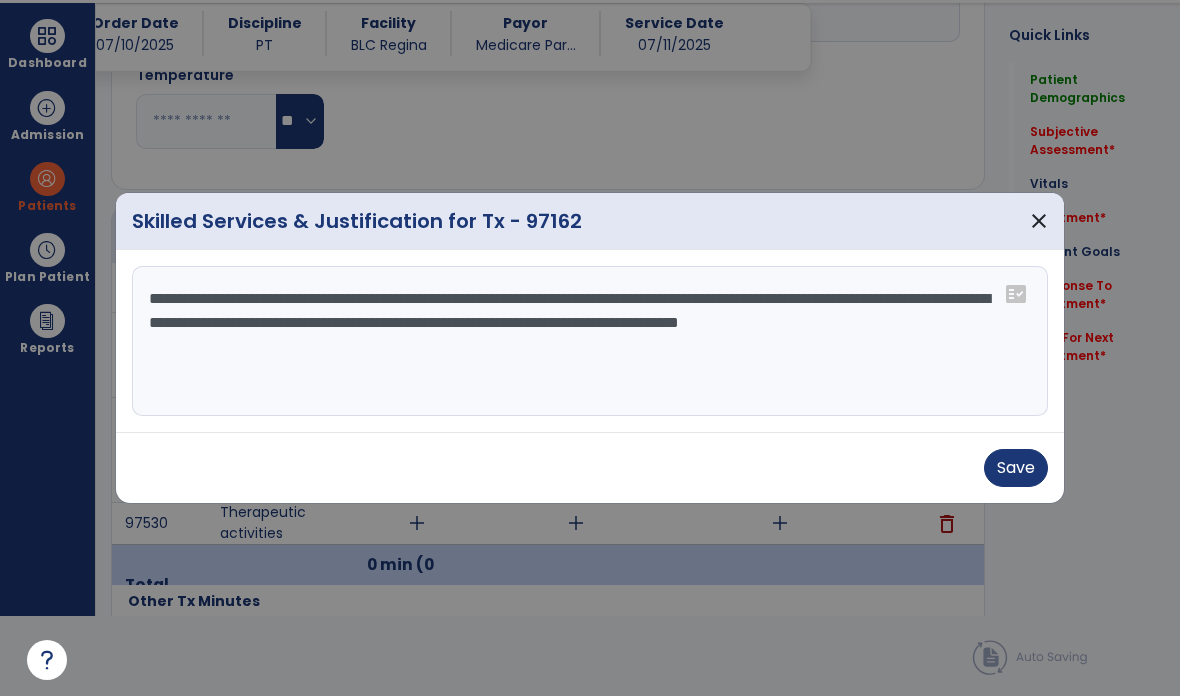 click on "**********" at bounding box center (590, 341) 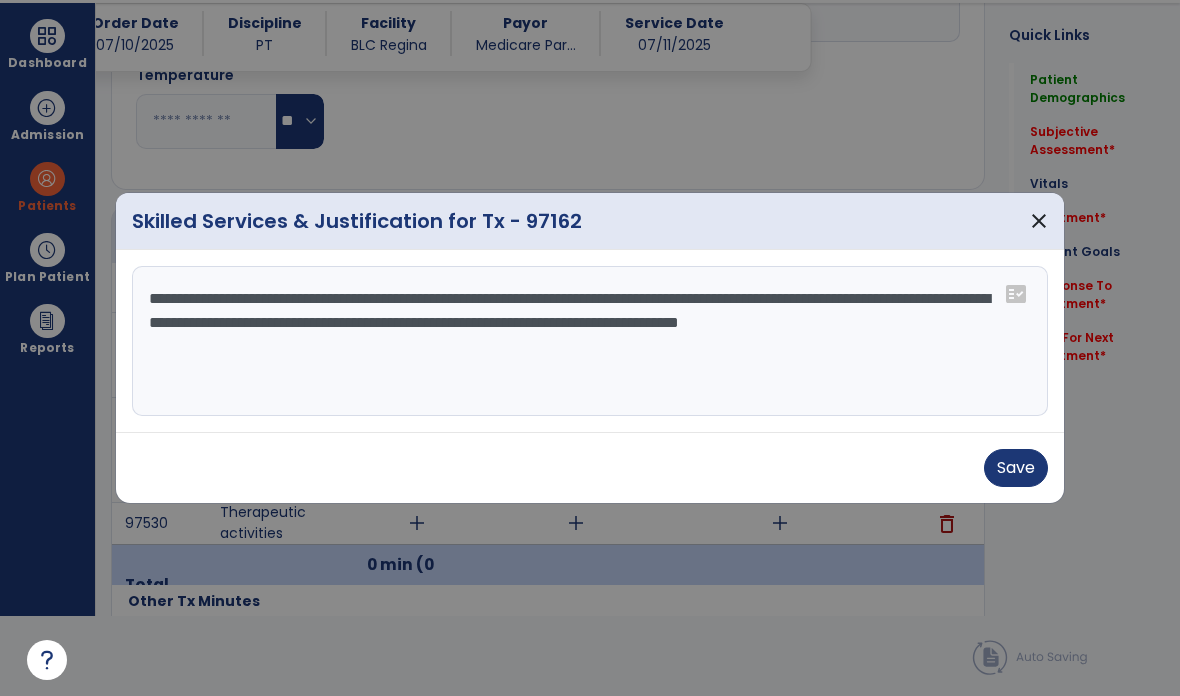 type on "**********" 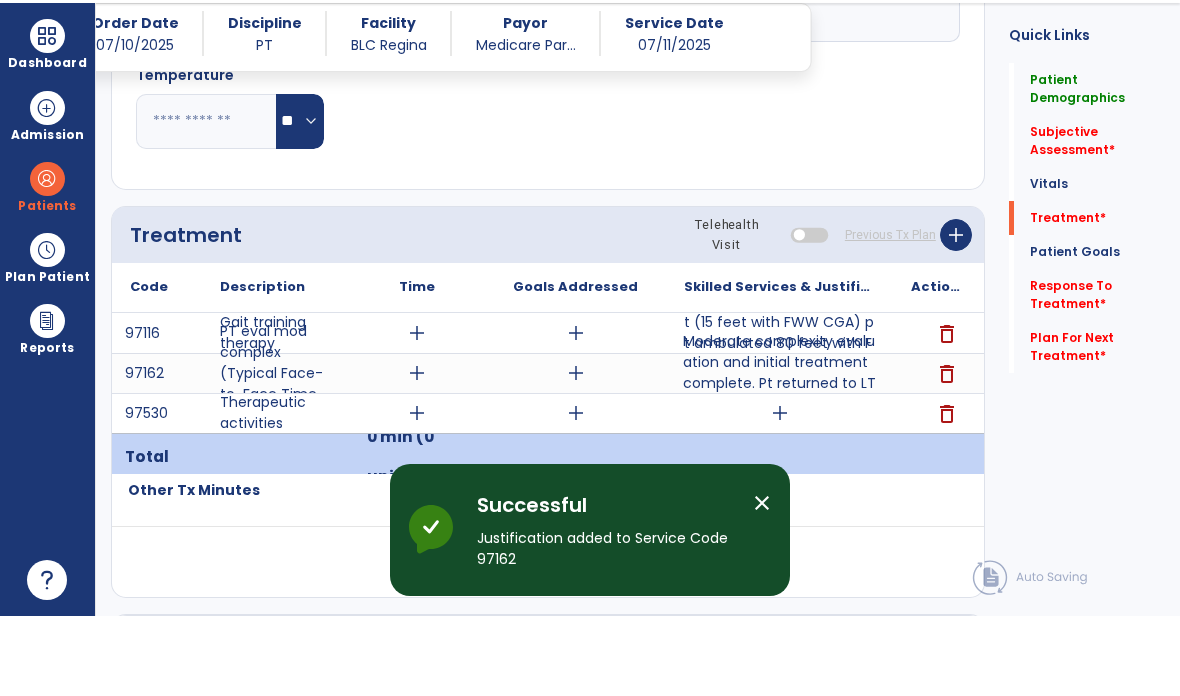 scroll, scrollTop: 80, scrollLeft: 0, axis: vertical 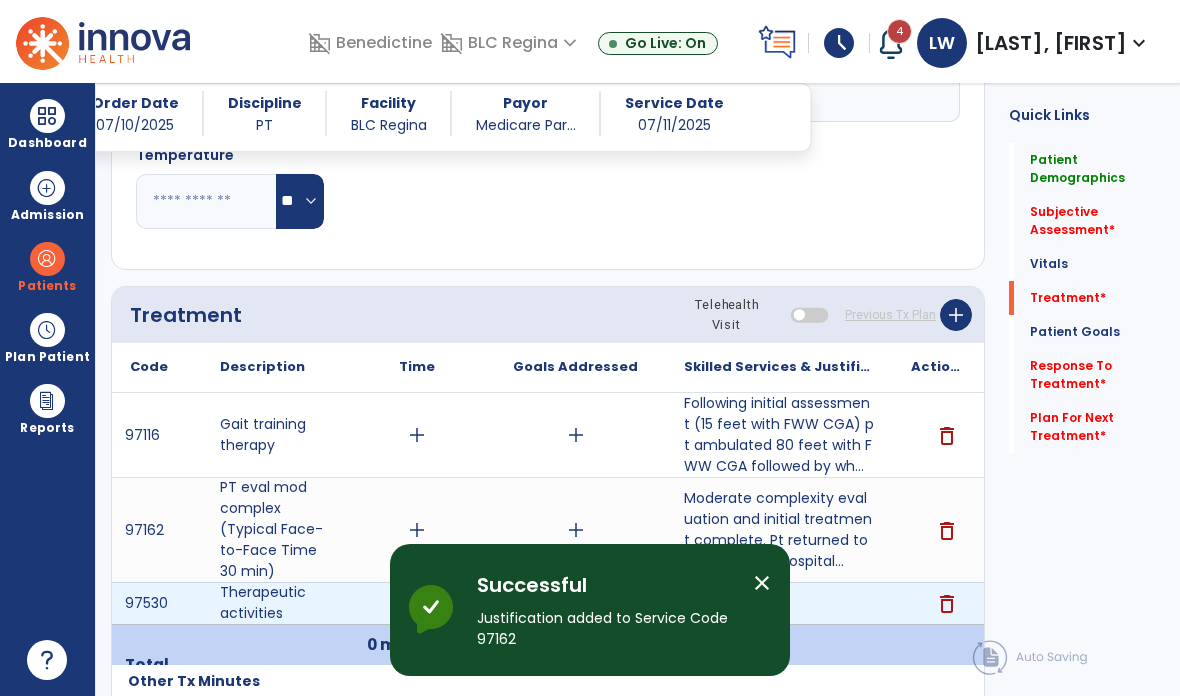 click on "add" at bounding box center (780, 603) 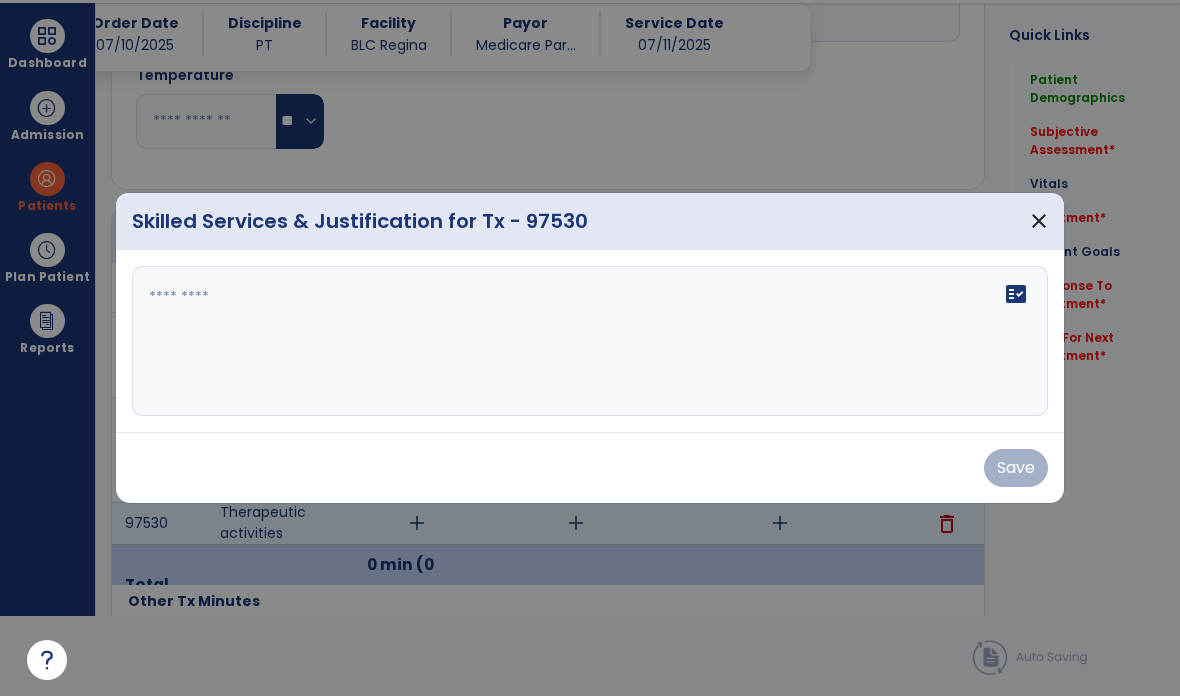 click on "fact_check" at bounding box center [590, 341] 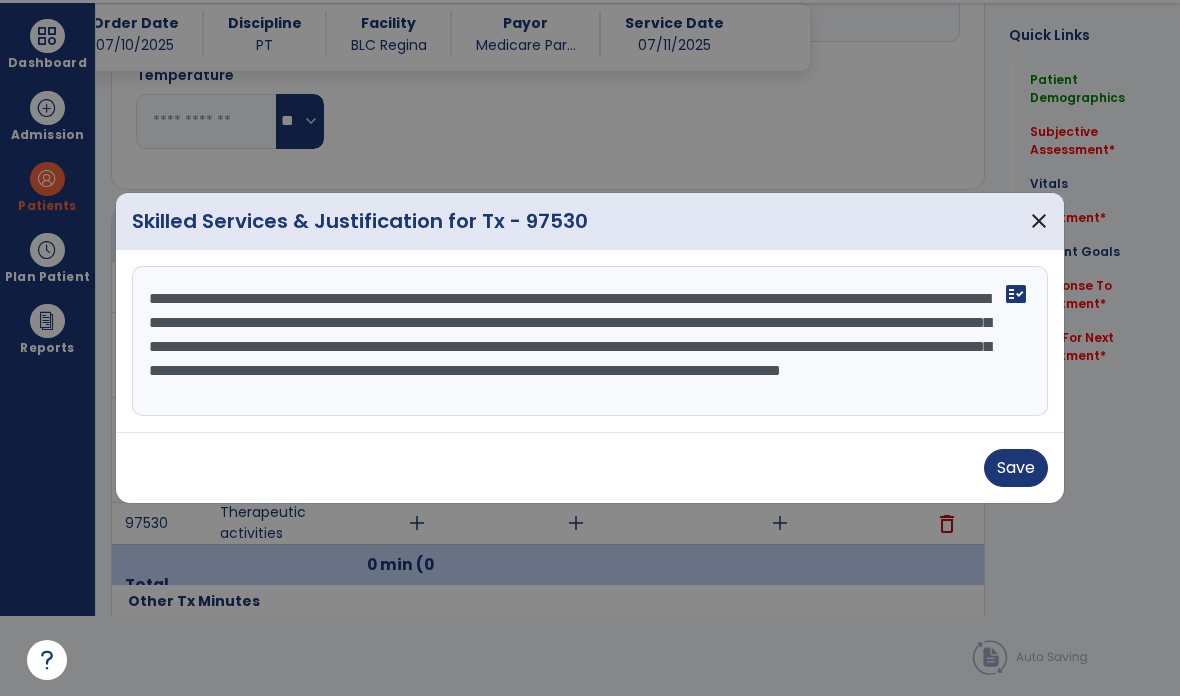 type on "**********" 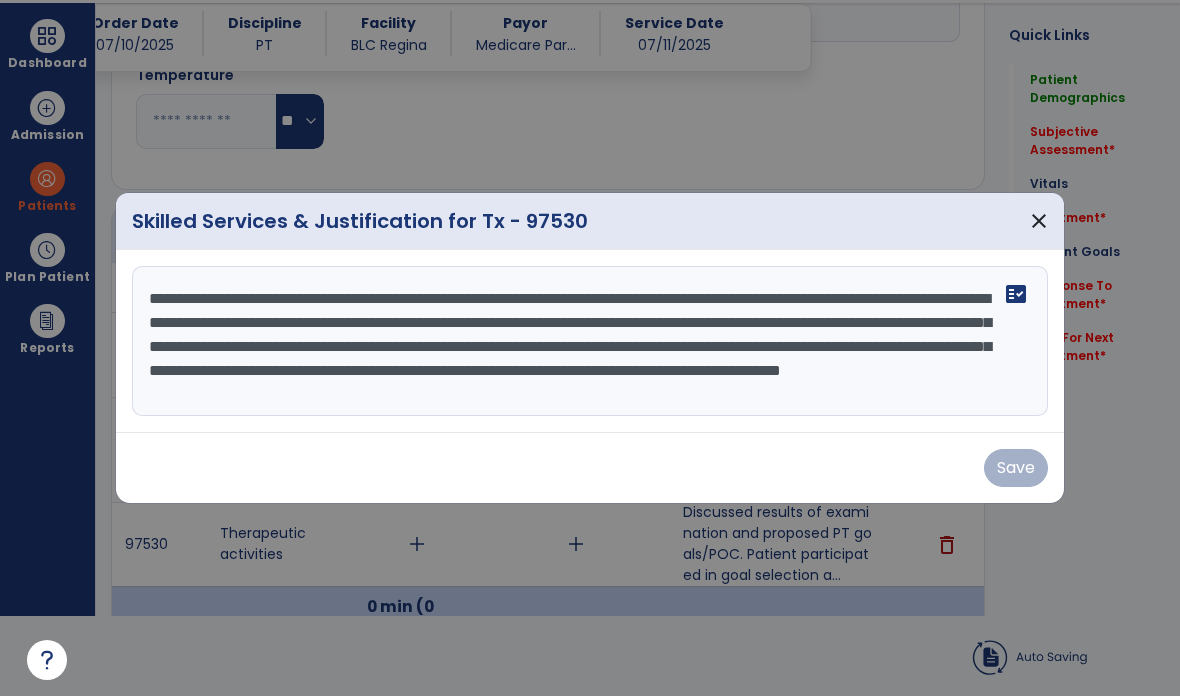 scroll, scrollTop: 80, scrollLeft: 0, axis: vertical 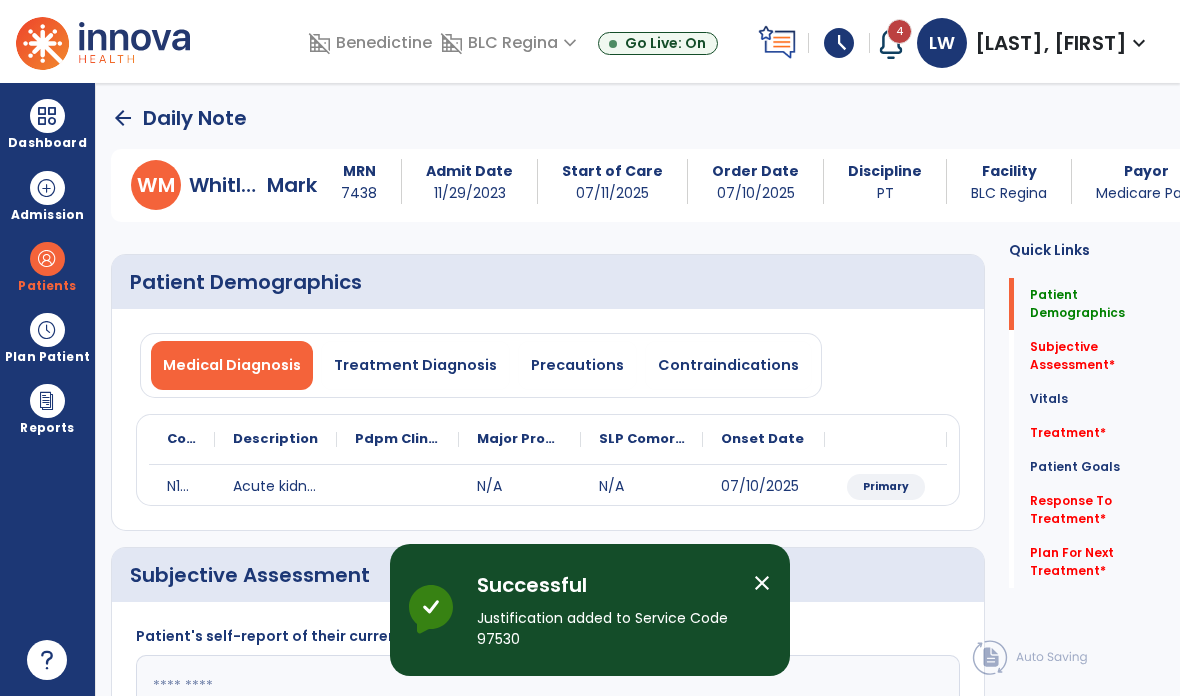 click on "Precautions" at bounding box center (577, 365) 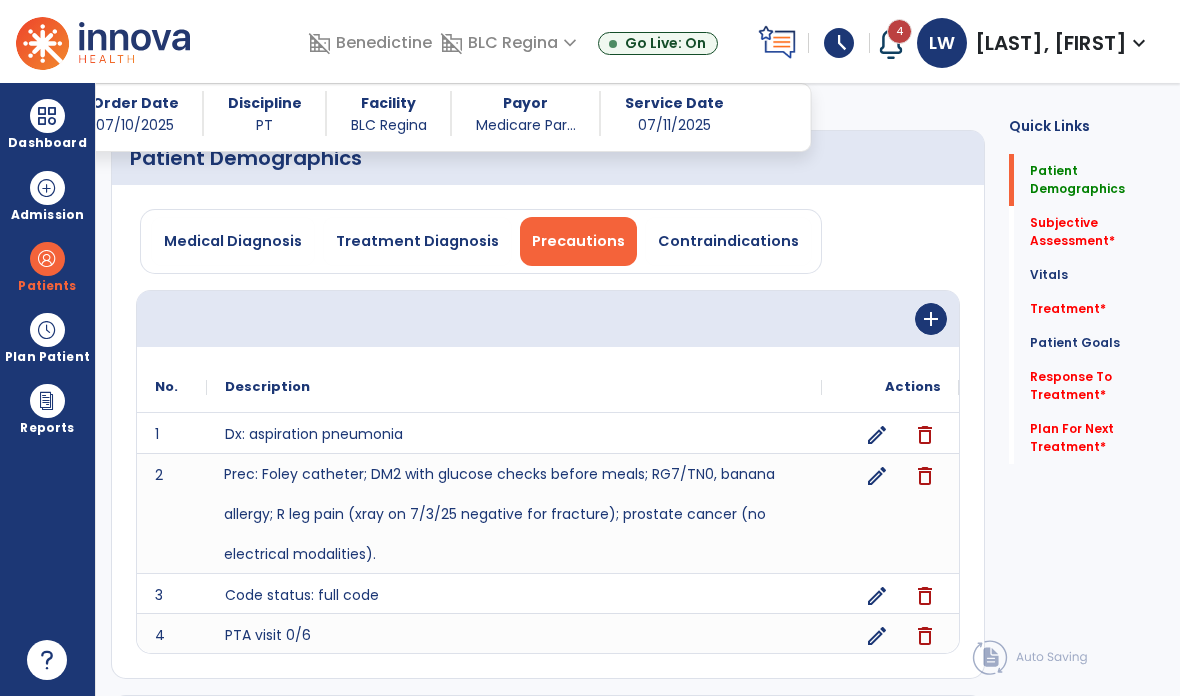 scroll, scrollTop: 112, scrollLeft: 0, axis: vertical 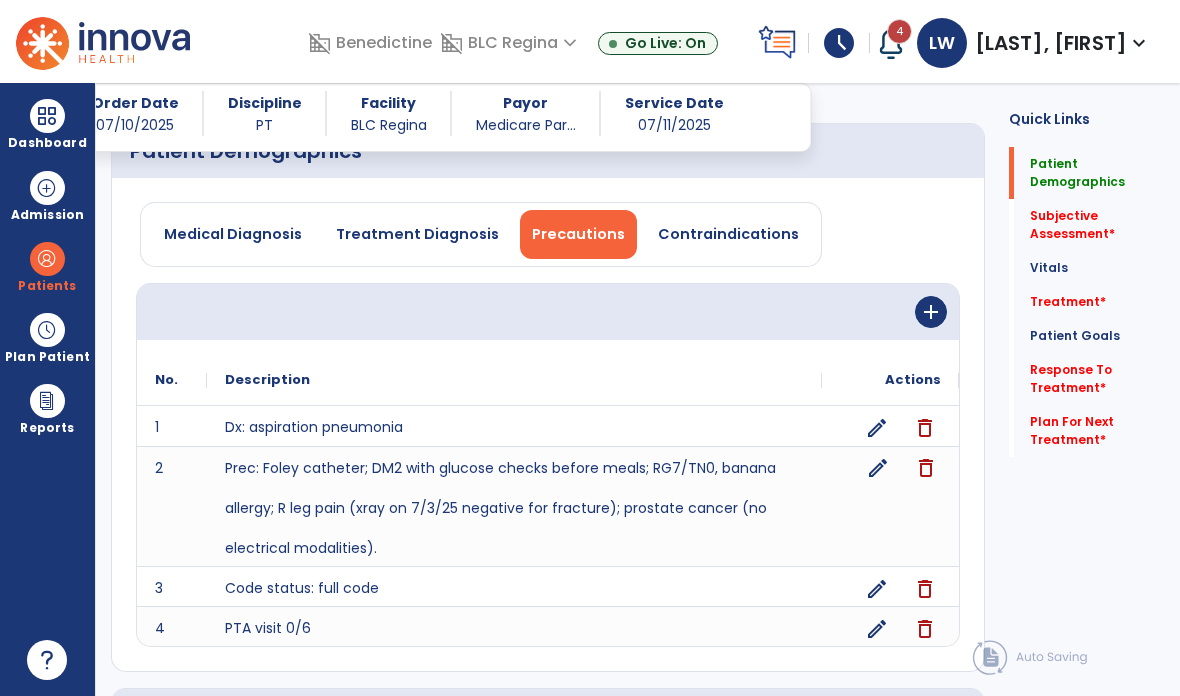 click on "edit" 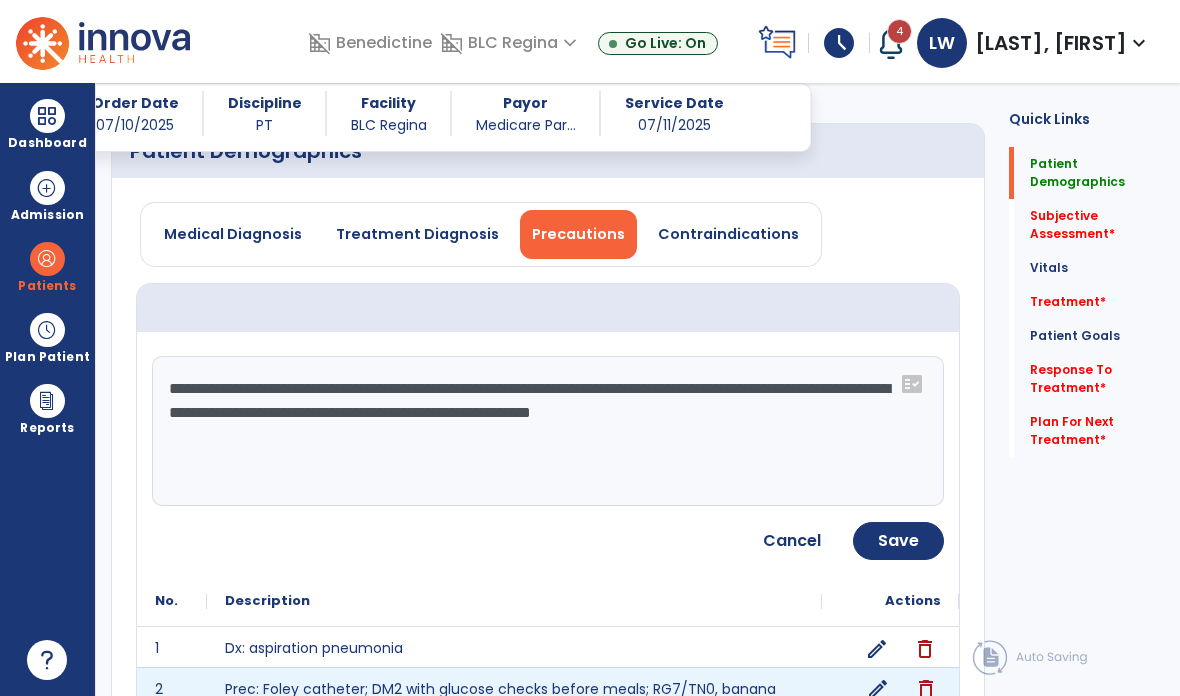 click on "**********" 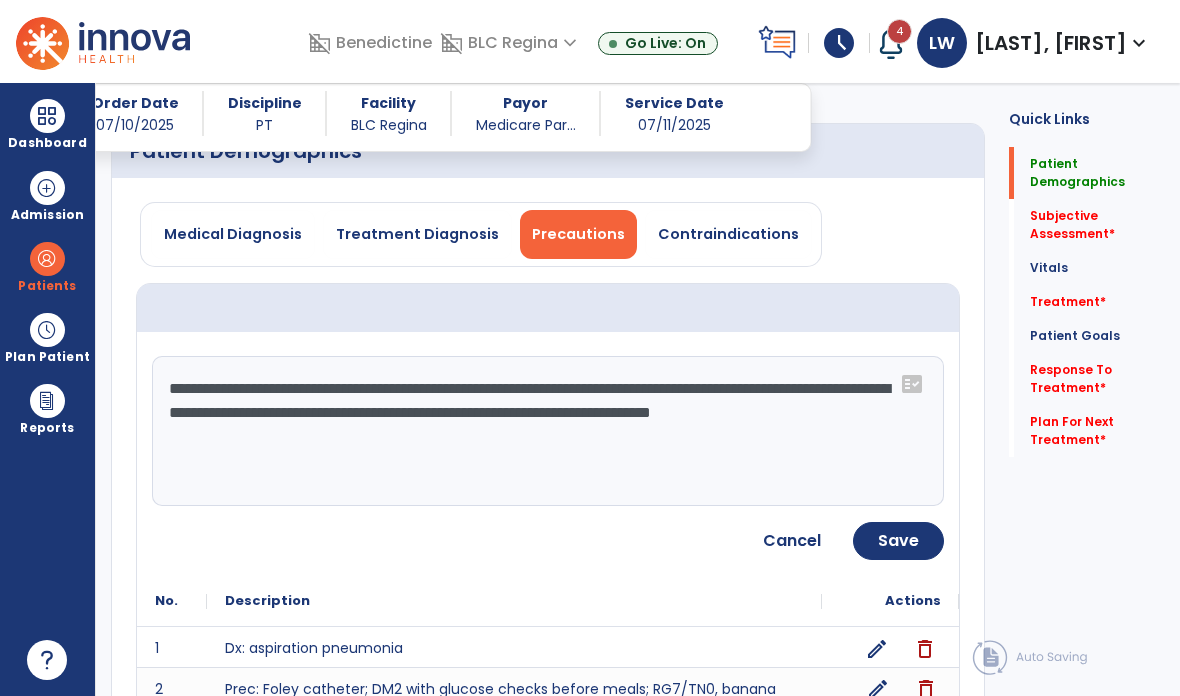 type on "**********" 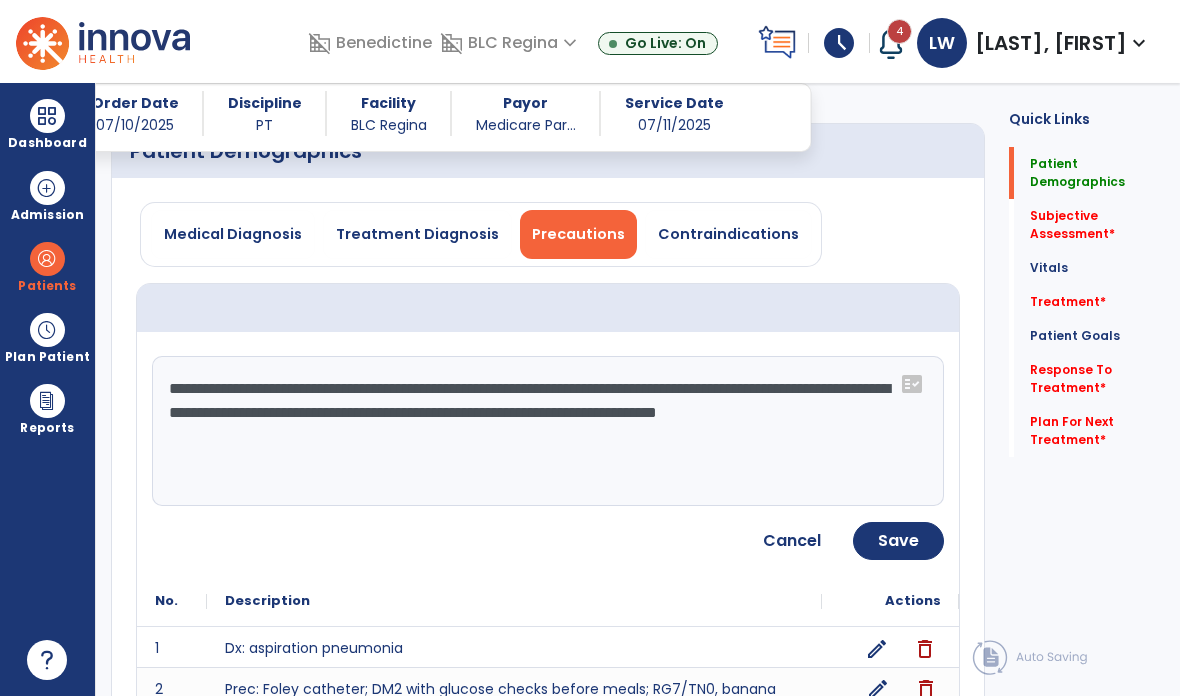 click on "Save" 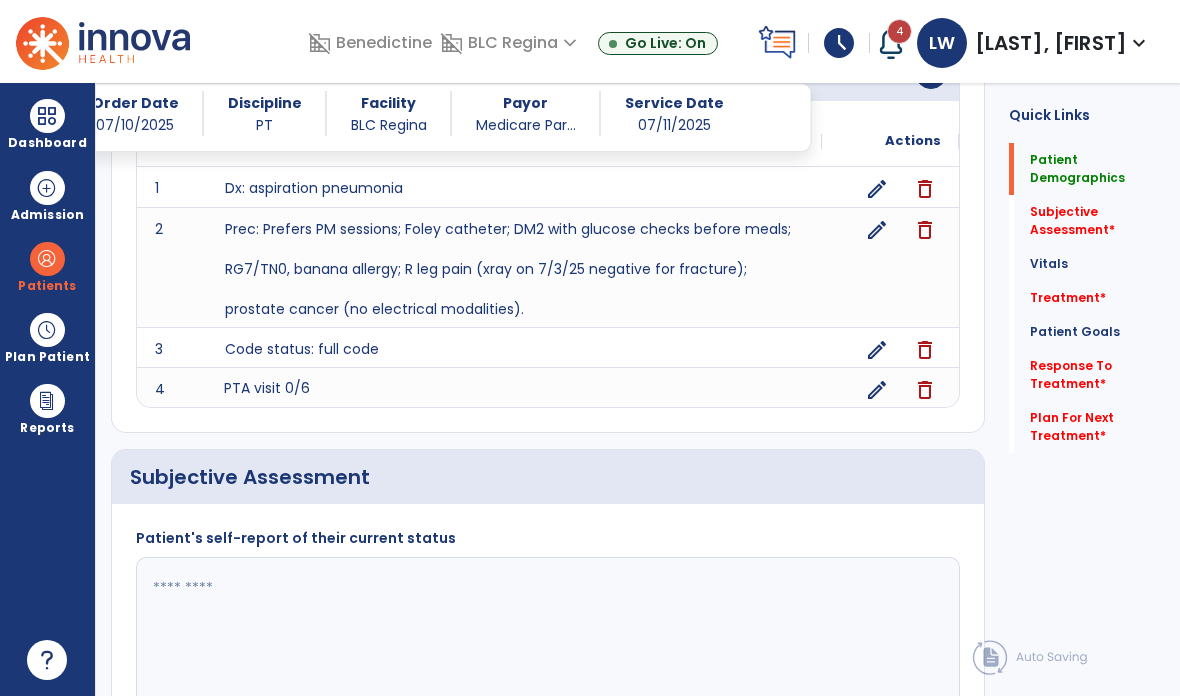 scroll, scrollTop: 479, scrollLeft: 0, axis: vertical 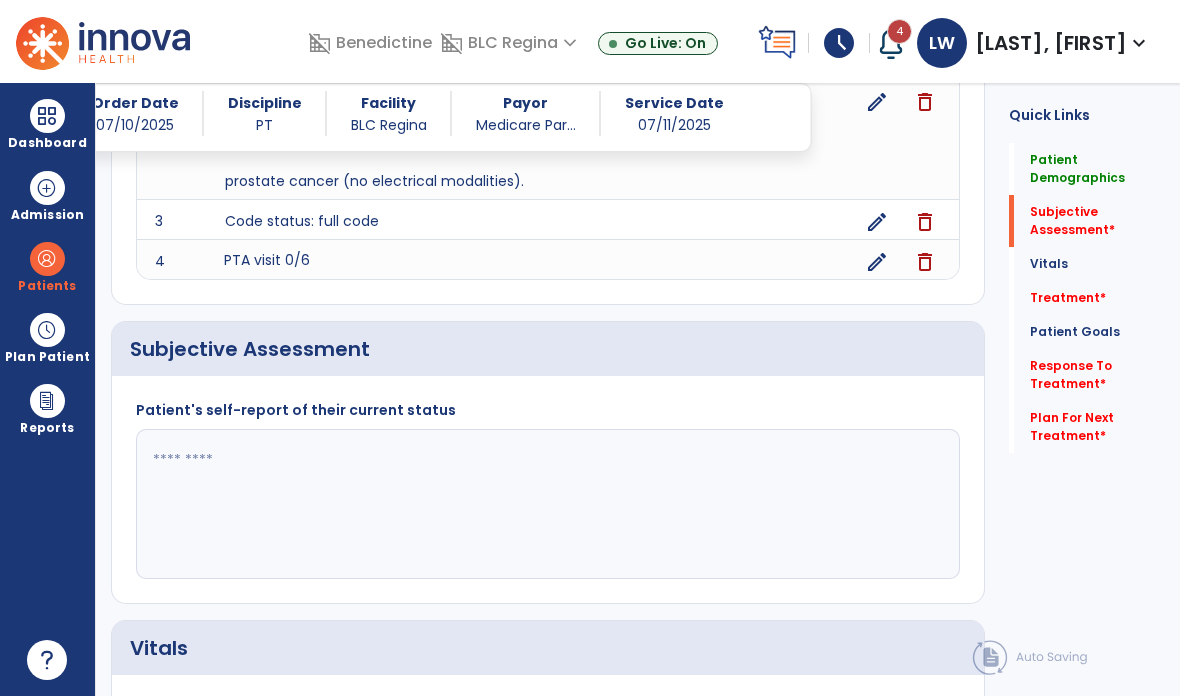 click 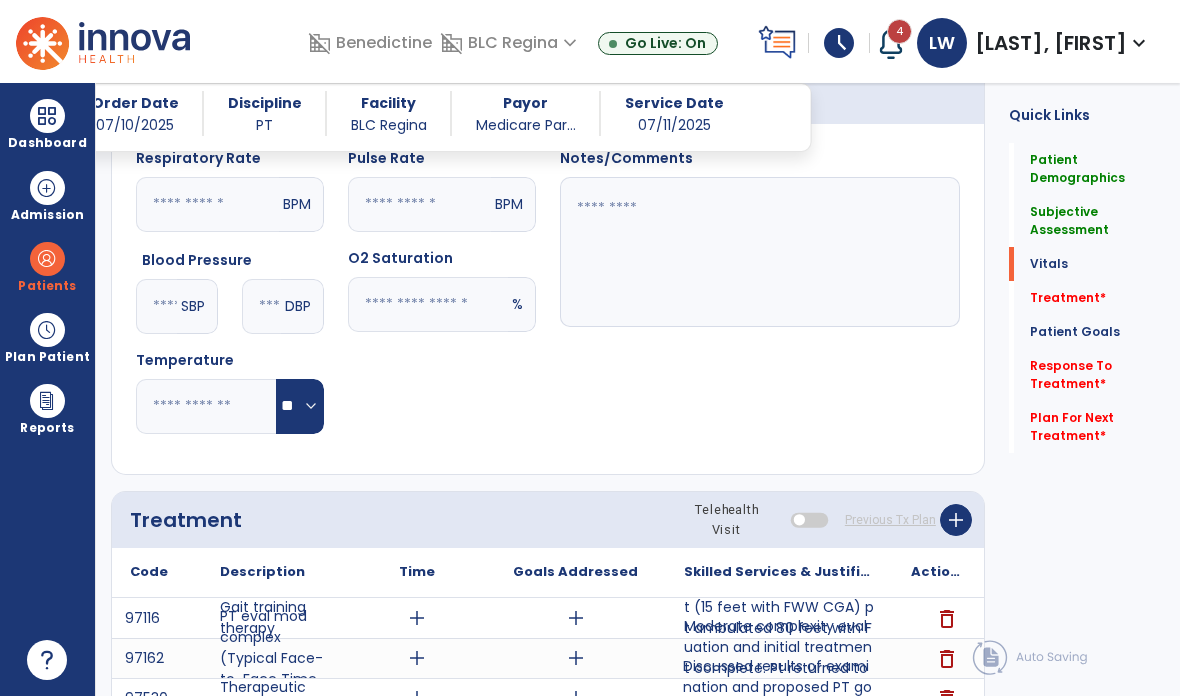 scroll, scrollTop: 950, scrollLeft: 0, axis: vertical 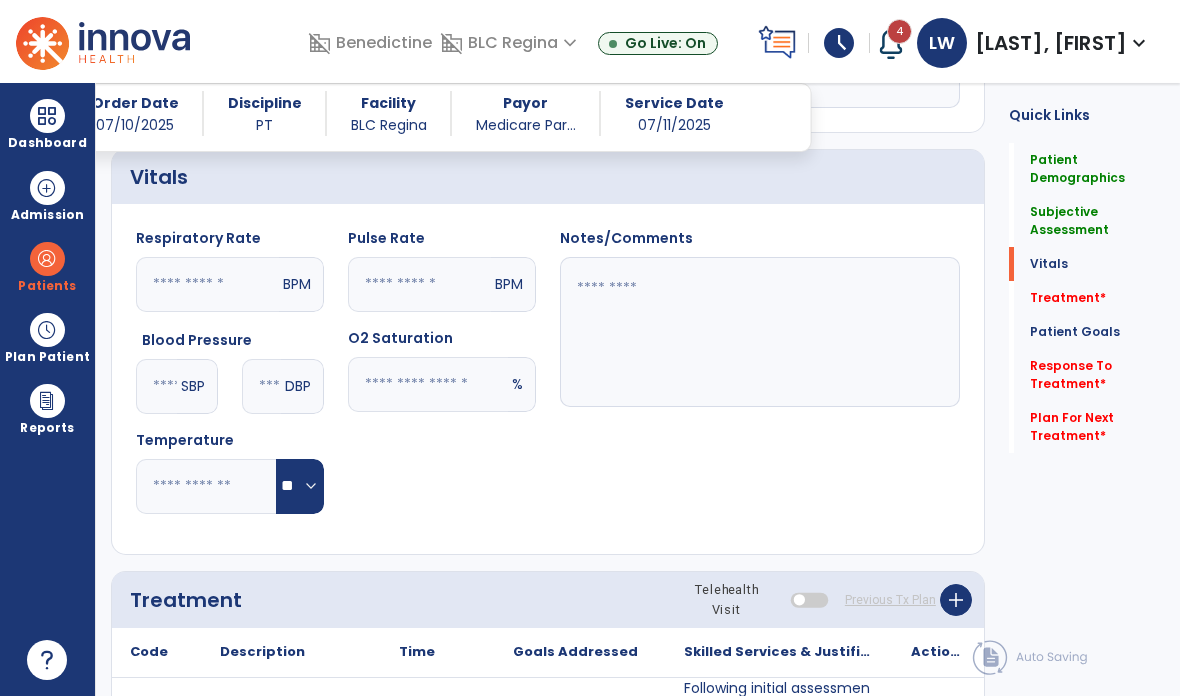 type on "**********" 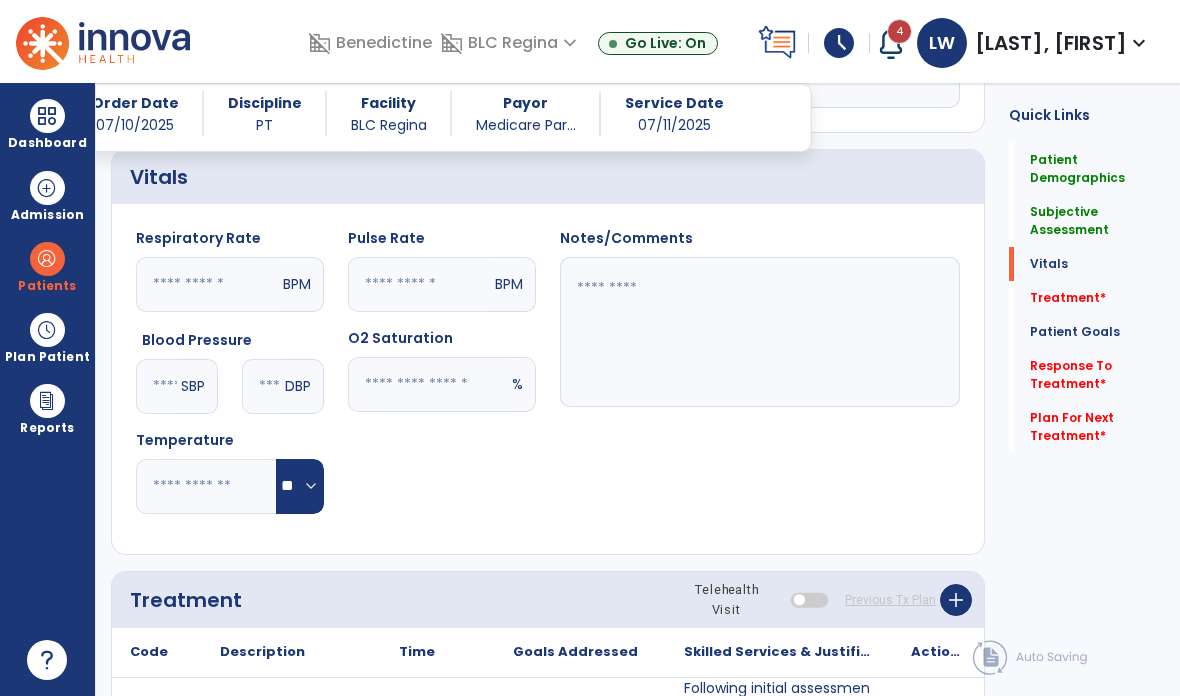 click 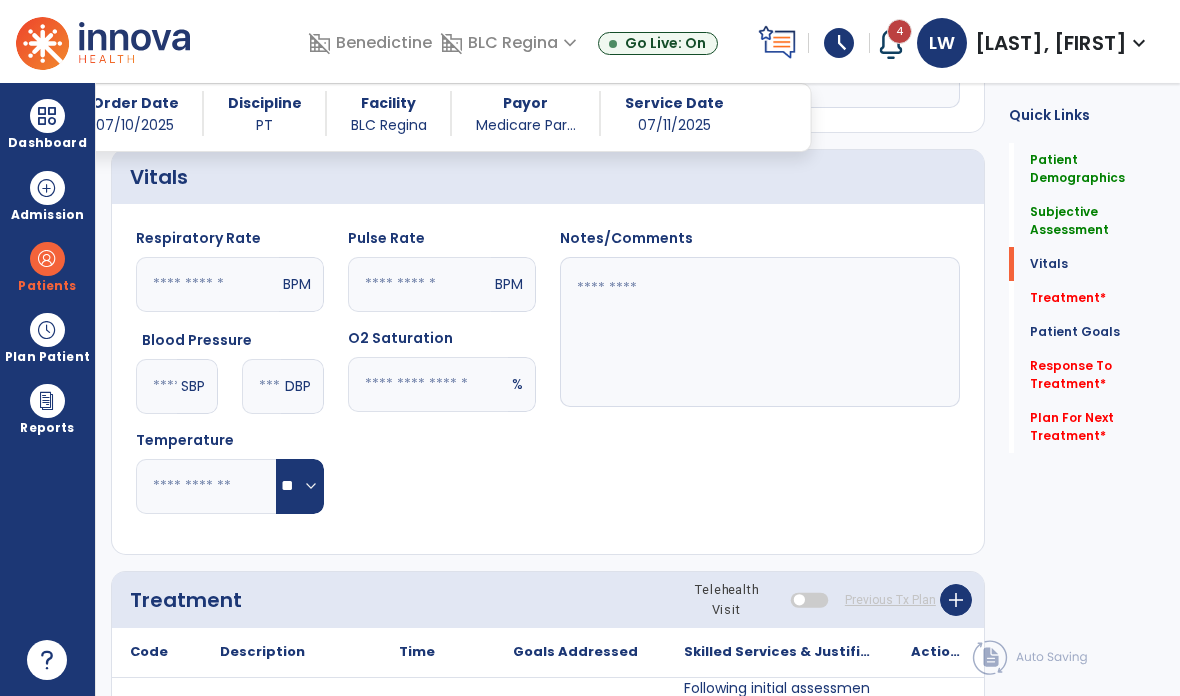 type on "**" 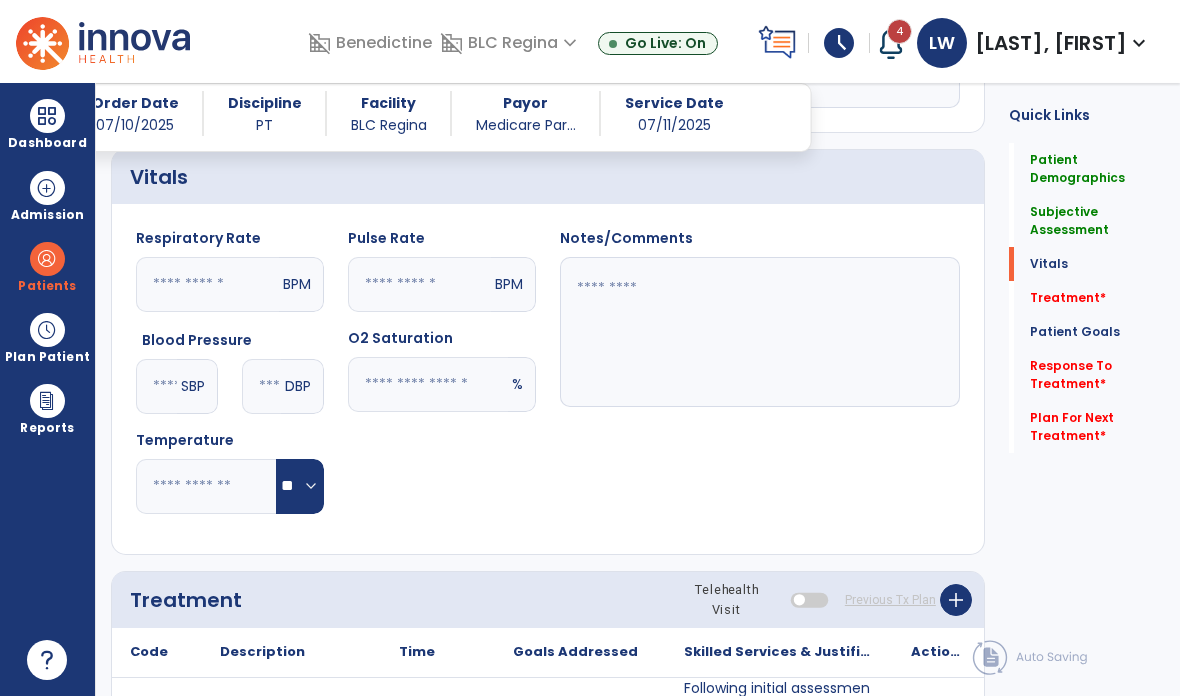 click on "Pulse Rate  BPM O2 Saturation  ** %" 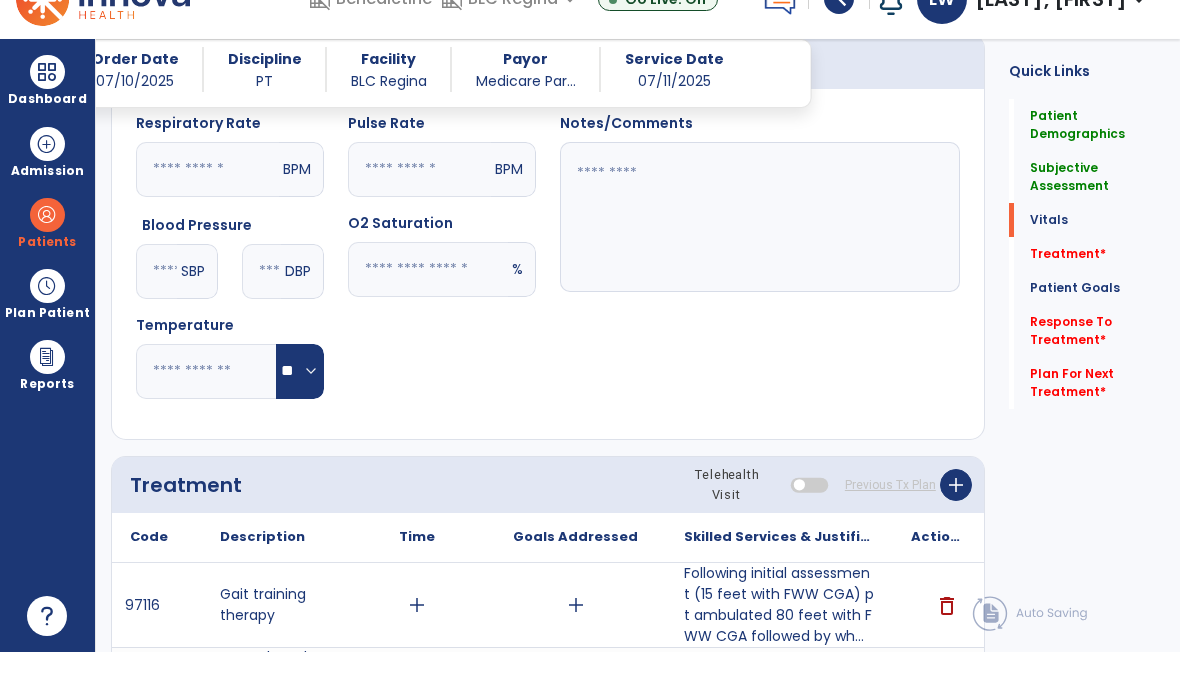 scroll, scrollTop: 1009, scrollLeft: 0, axis: vertical 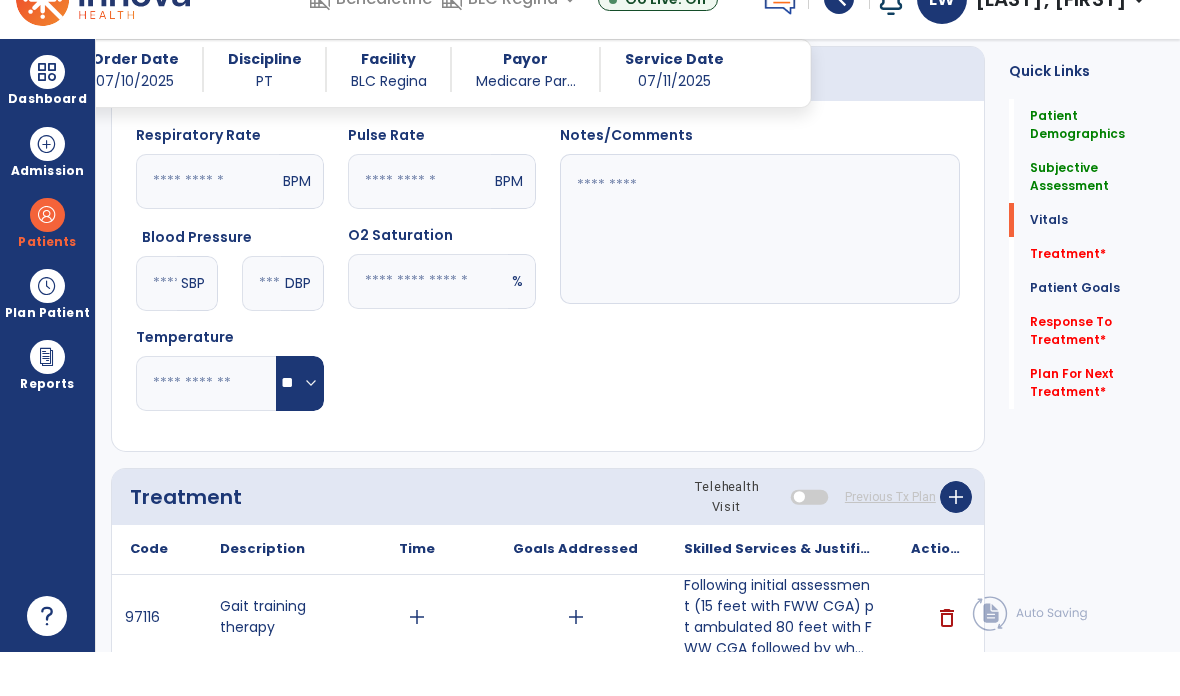 type on "**" 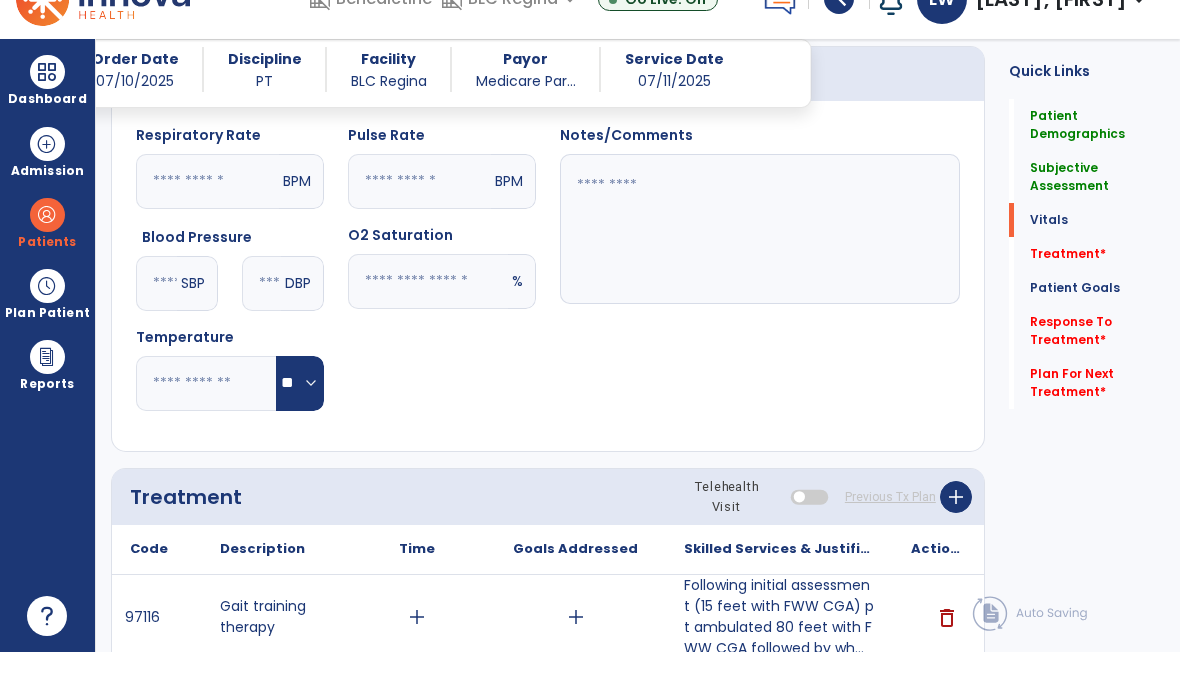 click on "Notes/Comments" 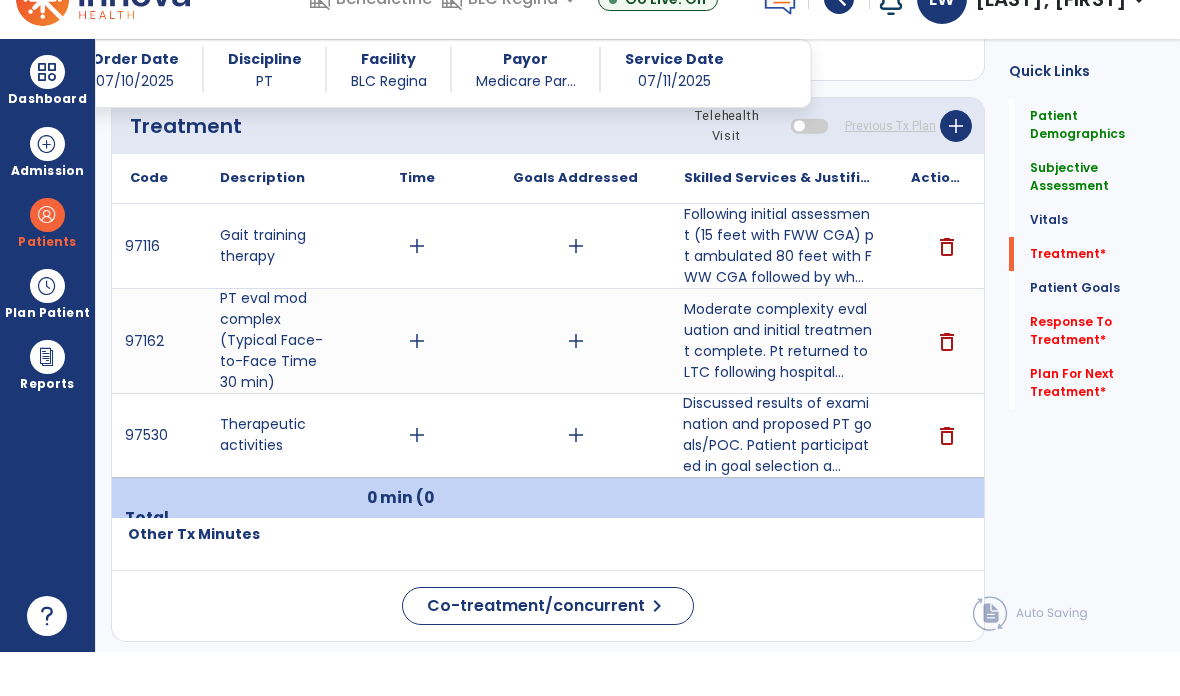 scroll, scrollTop: 1381, scrollLeft: 0, axis: vertical 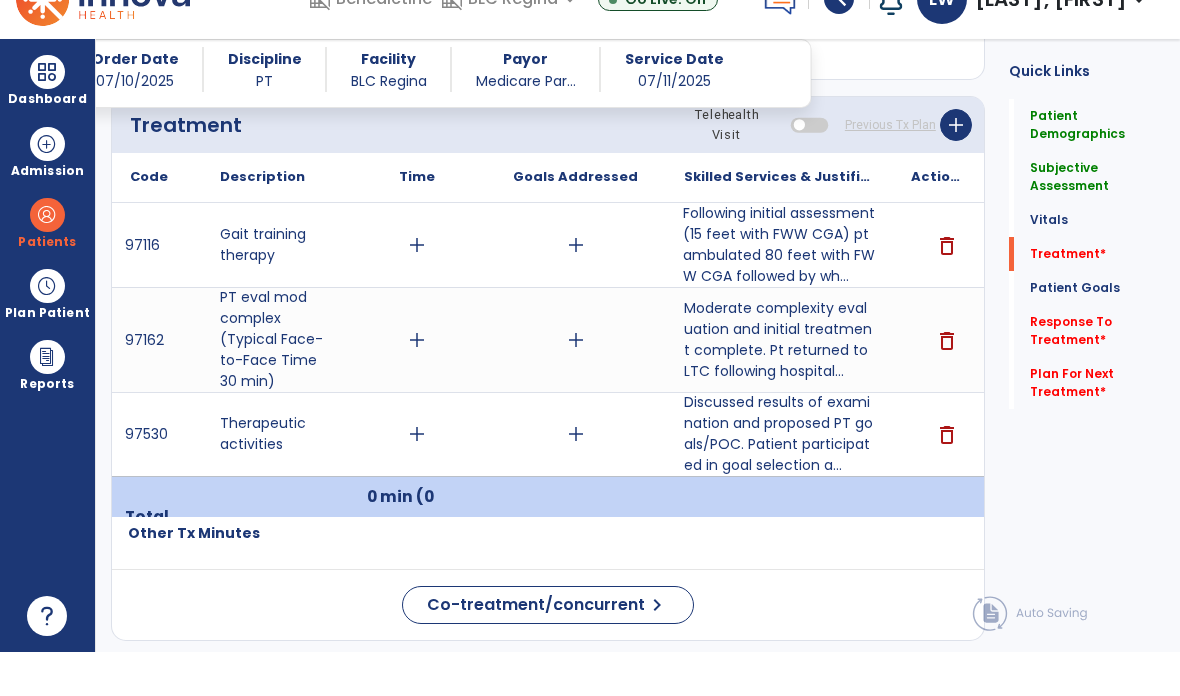 type on "**********" 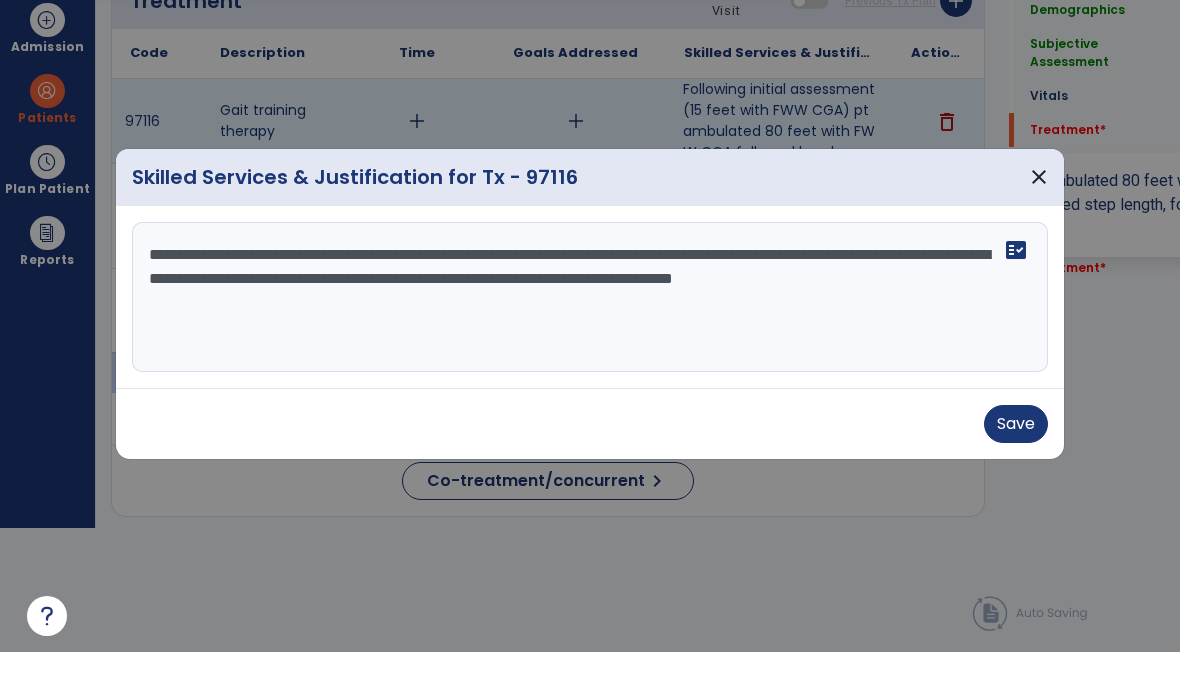 scroll, scrollTop: 0, scrollLeft: 0, axis: both 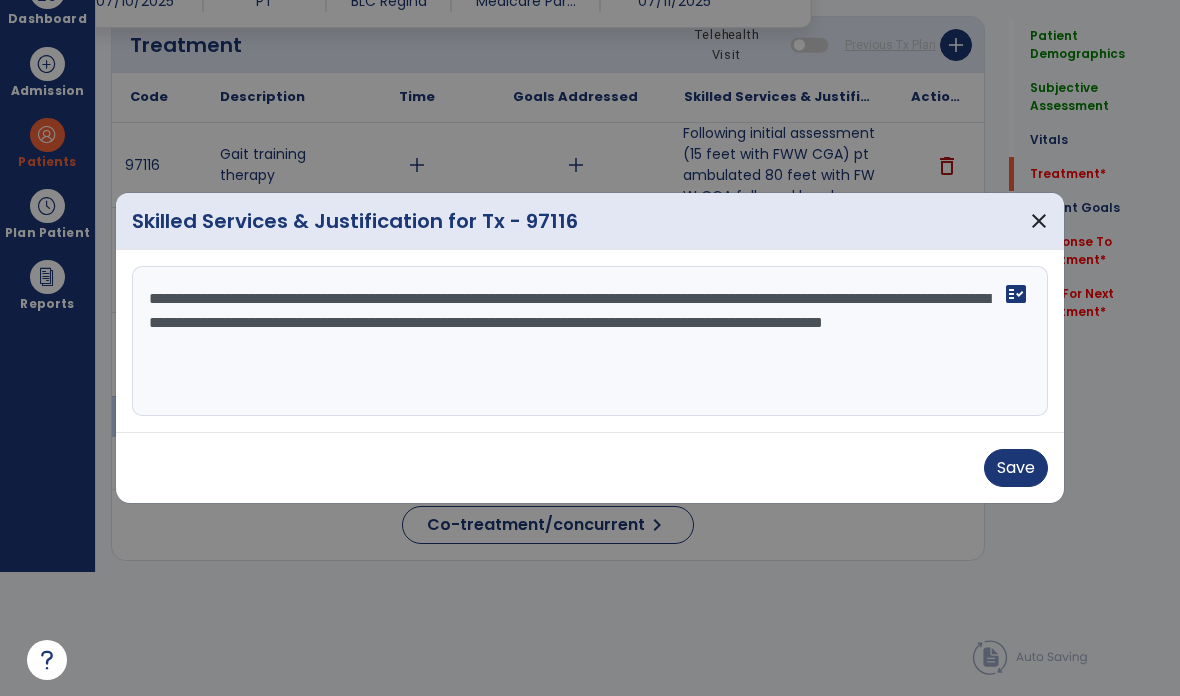 type on "**********" 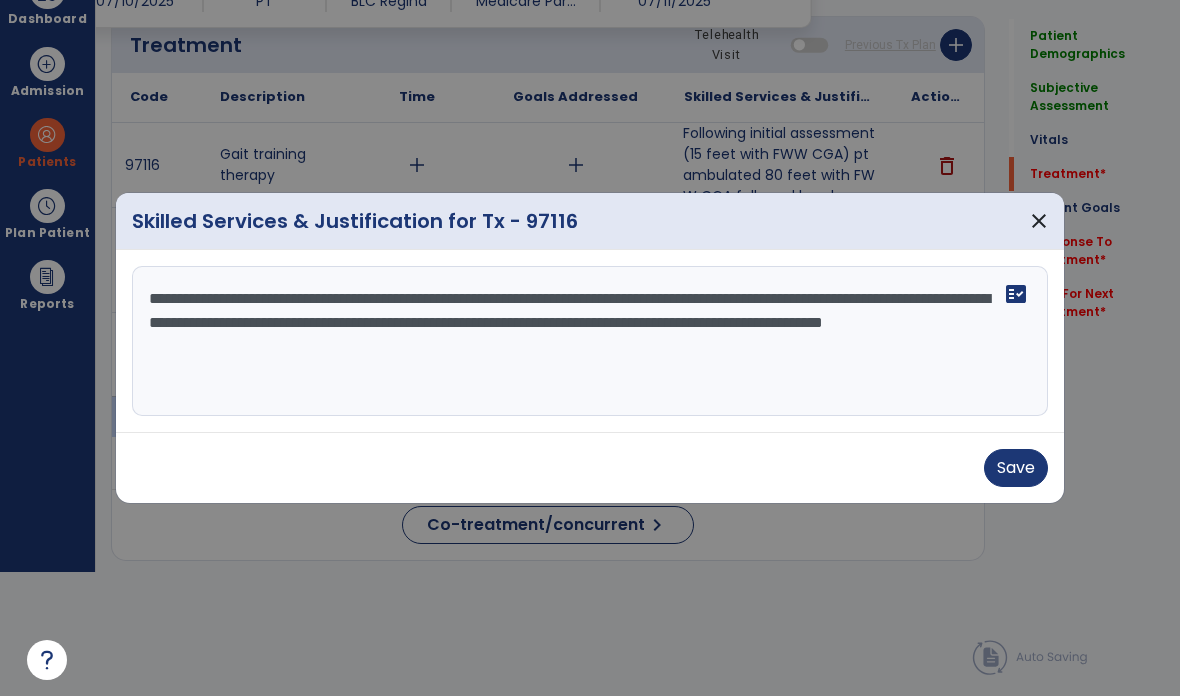 click on "Save" at bounding box center [1016, 468] 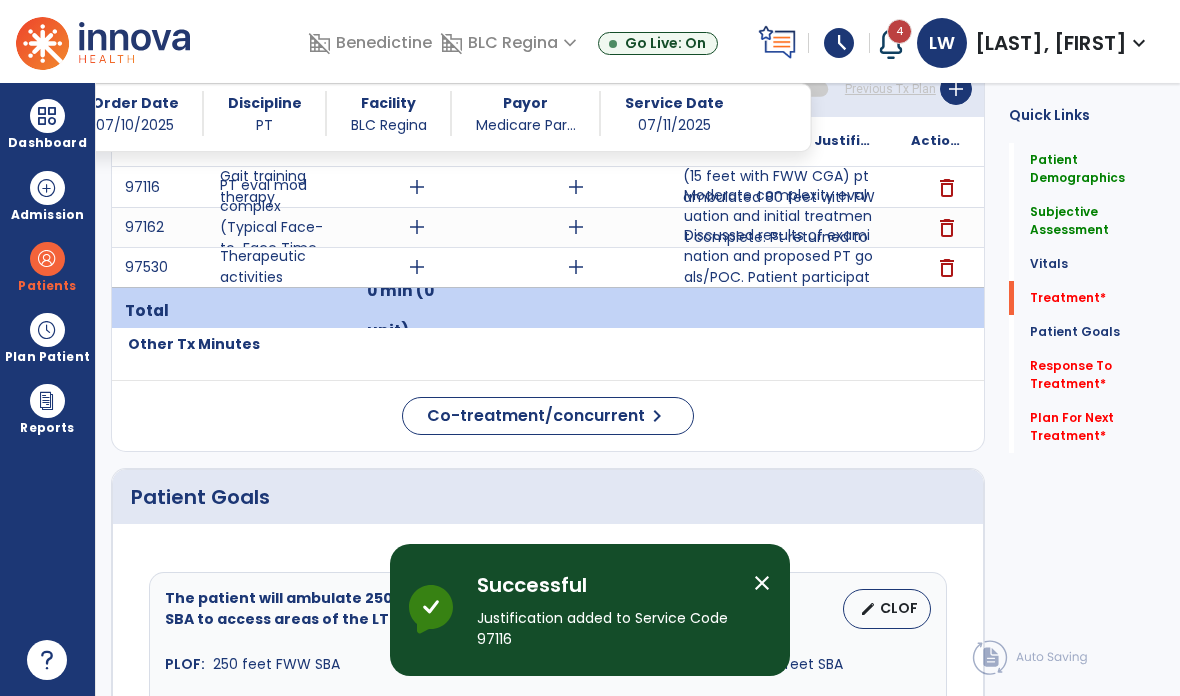 scroll, scrollTop: 80, scrollLeft: 0, axis: vertical 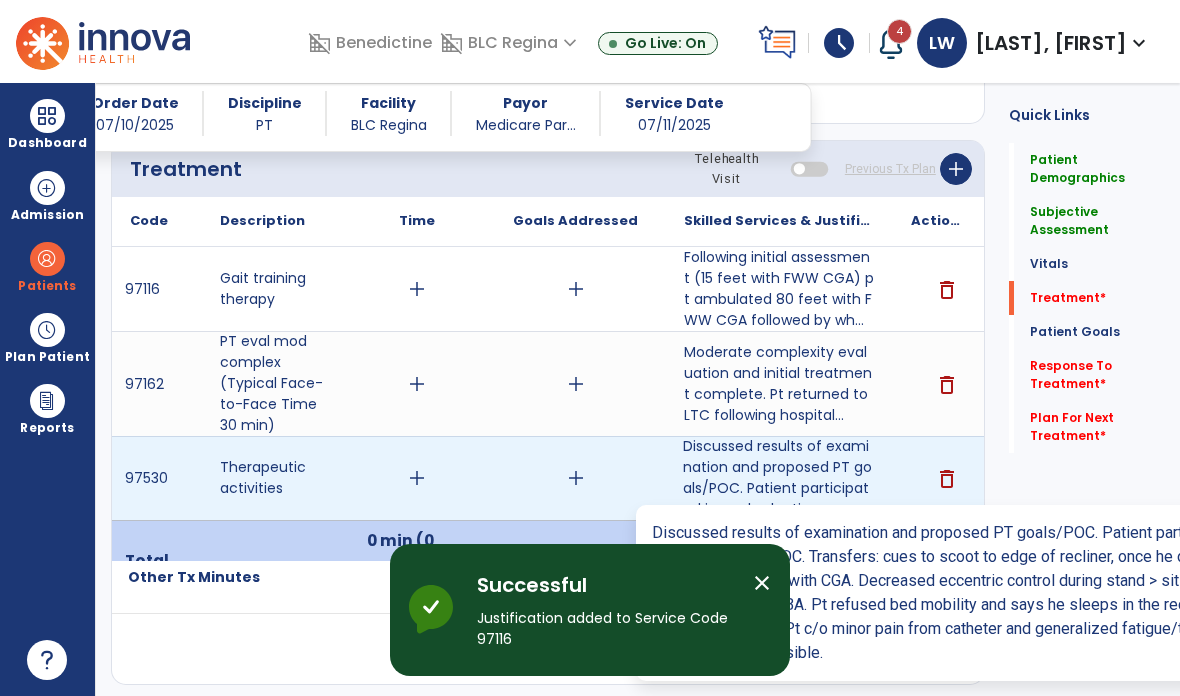 click on "Discussed results of examination and proposed PT goals/POC. Patient participated in goal selection a..." at bounding box center (779, 478) 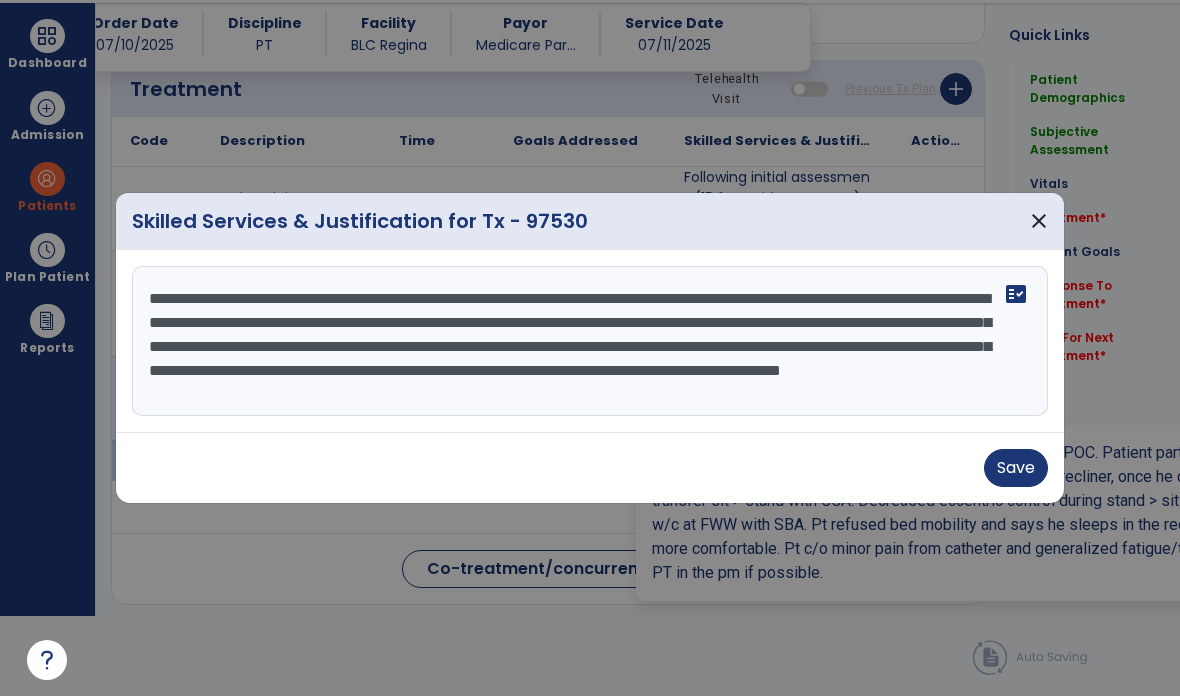 scroll, scrollTop: 0, scrollLeft: 0, axis: both 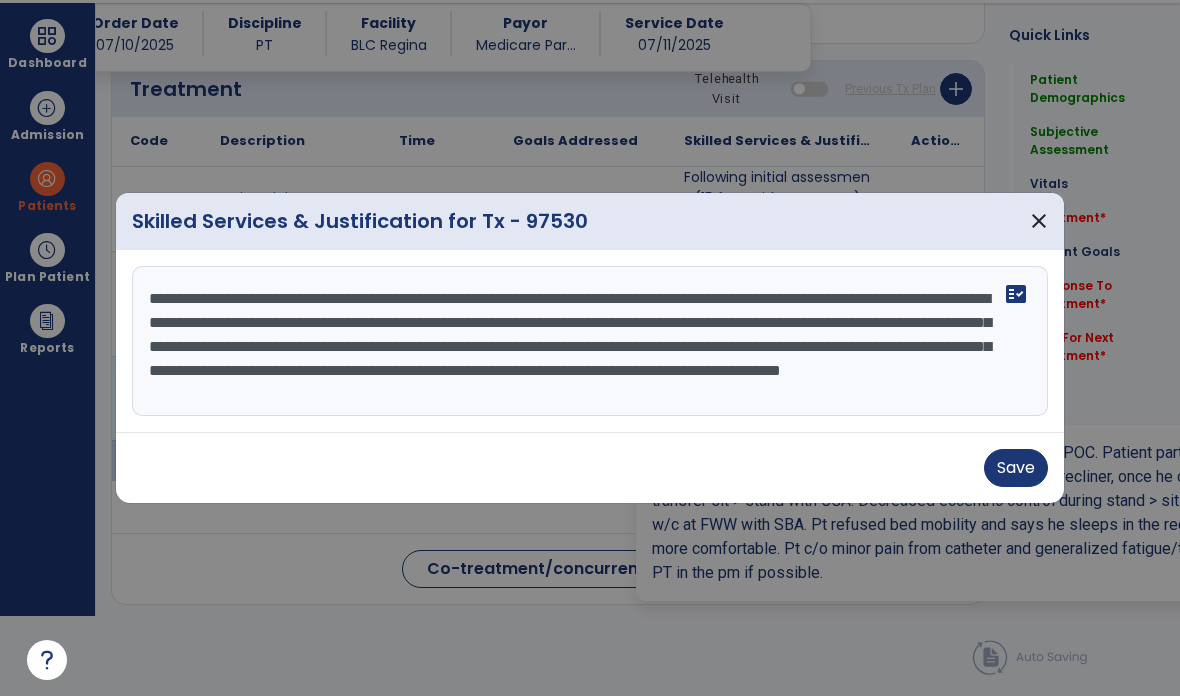 click on "Save" at bounding box center (1016, 468) 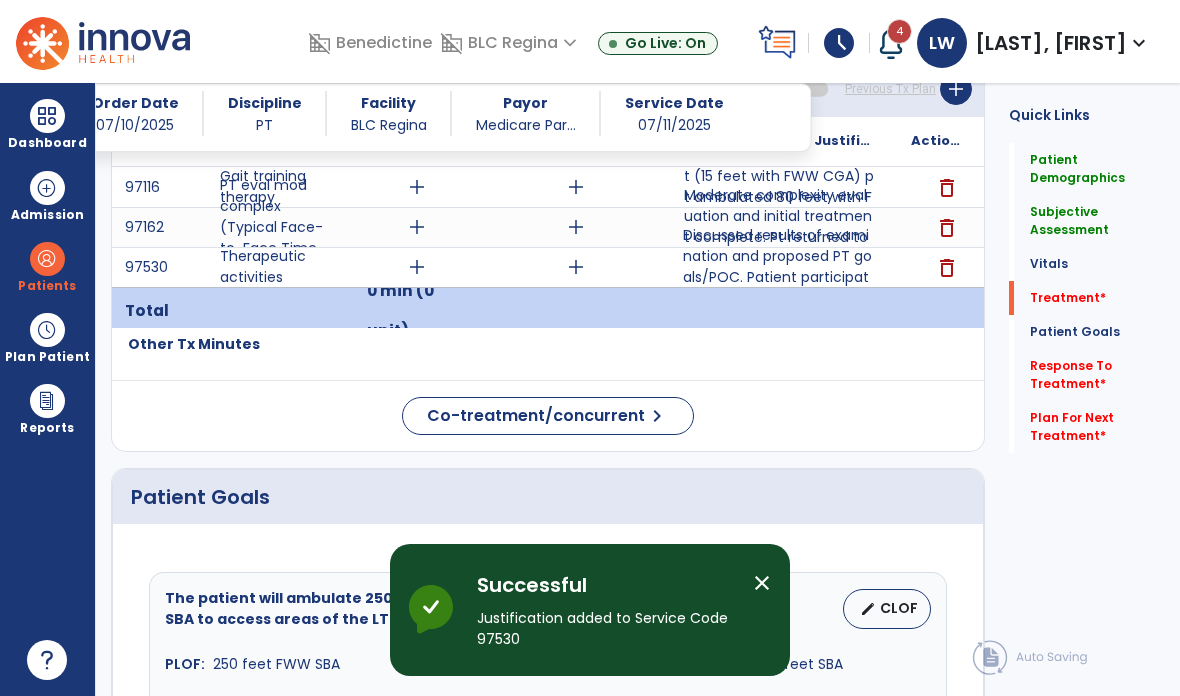 scroll, scrollTop: 80, scrollLeft: 0, axis: vertical 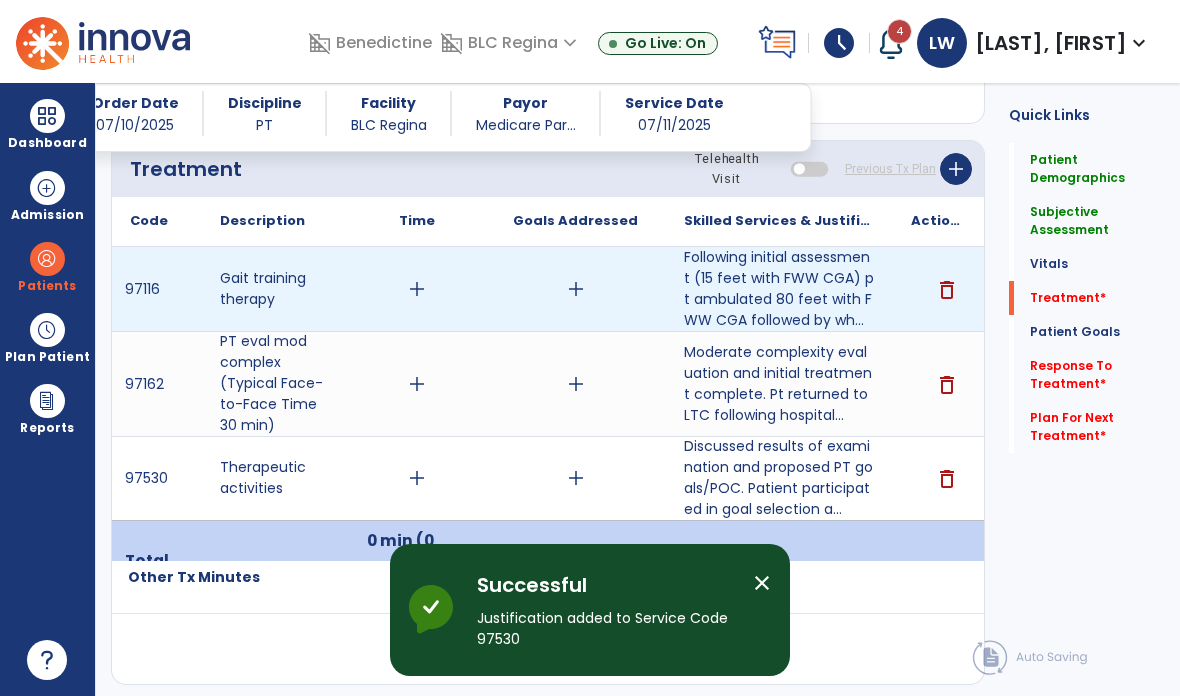 click on "add" at bounding box center (575, 289) 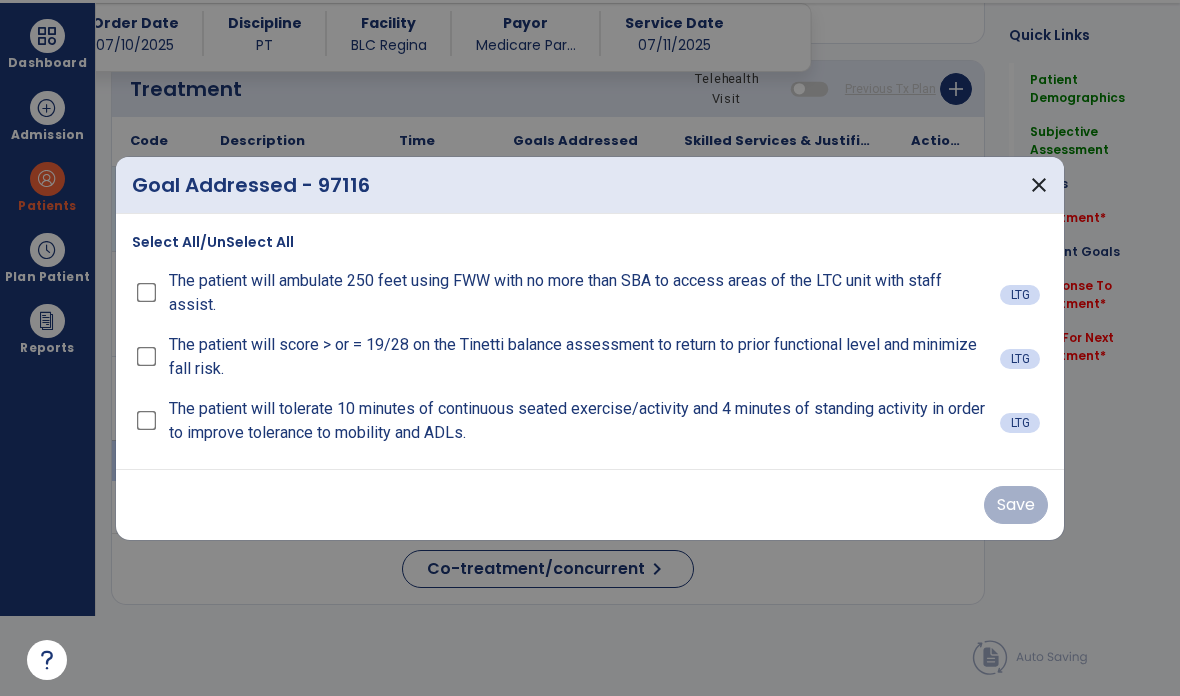 scroll, scrollTop: 0, scrollLeft: 0, axis: both 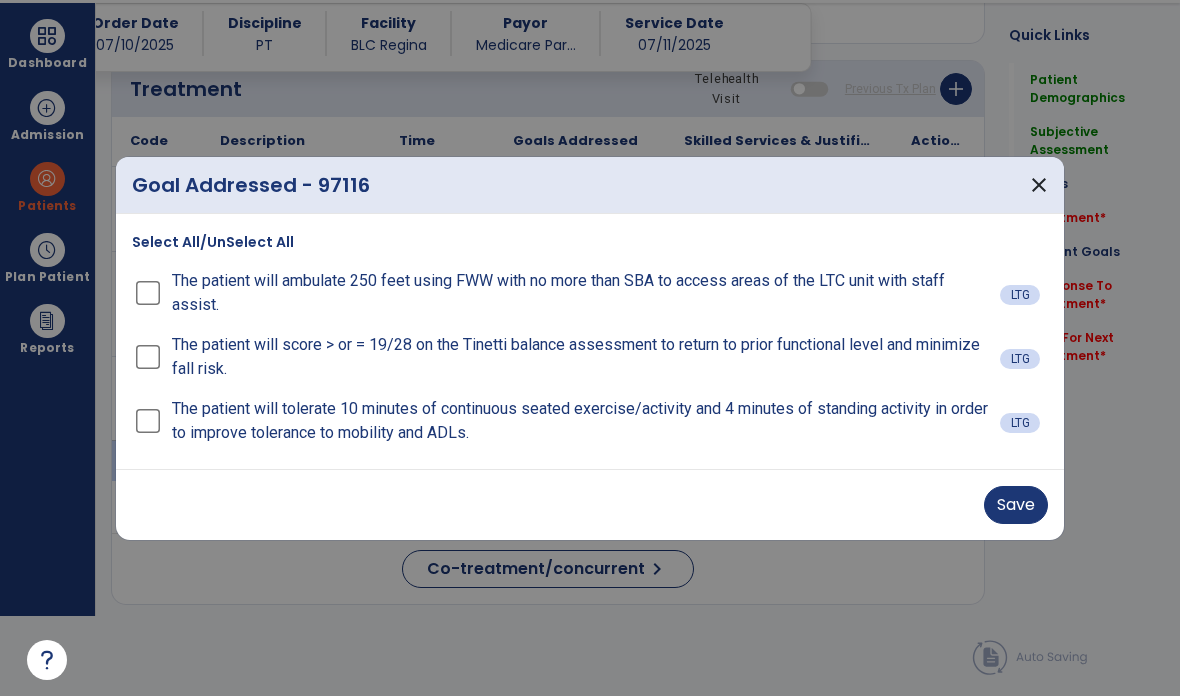 click on "Save" at bounding box center (1016, 505) 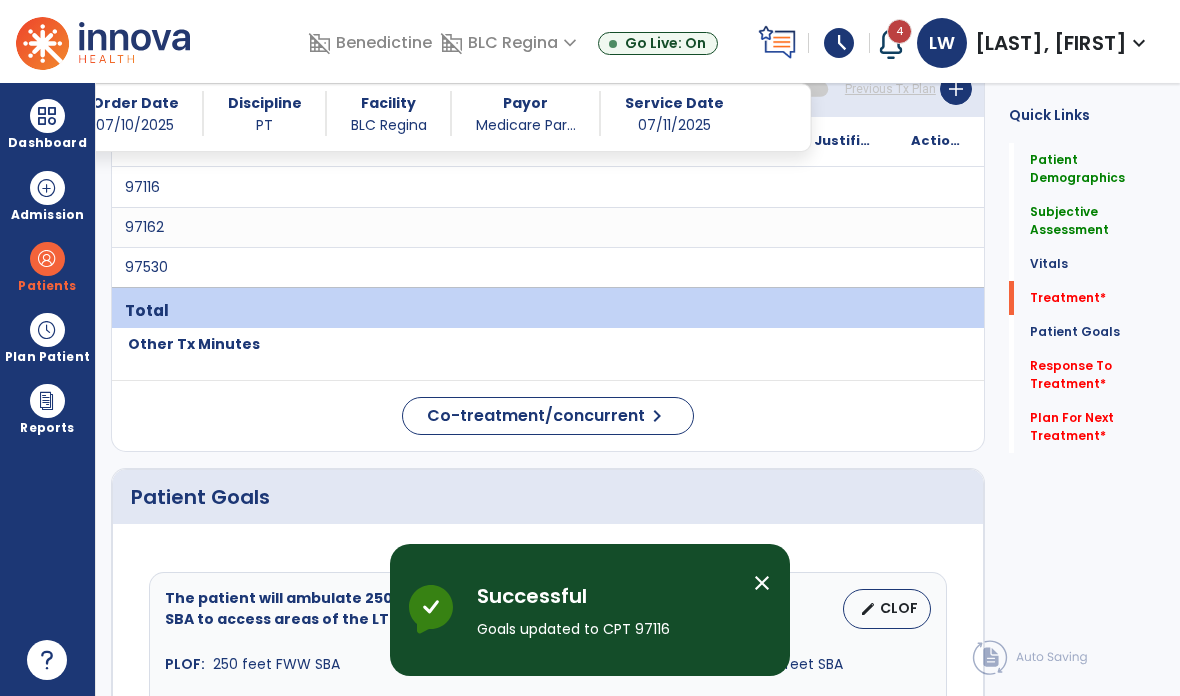 scroll, scrollTop: 80, scrollLeft: 0, axis: vertical 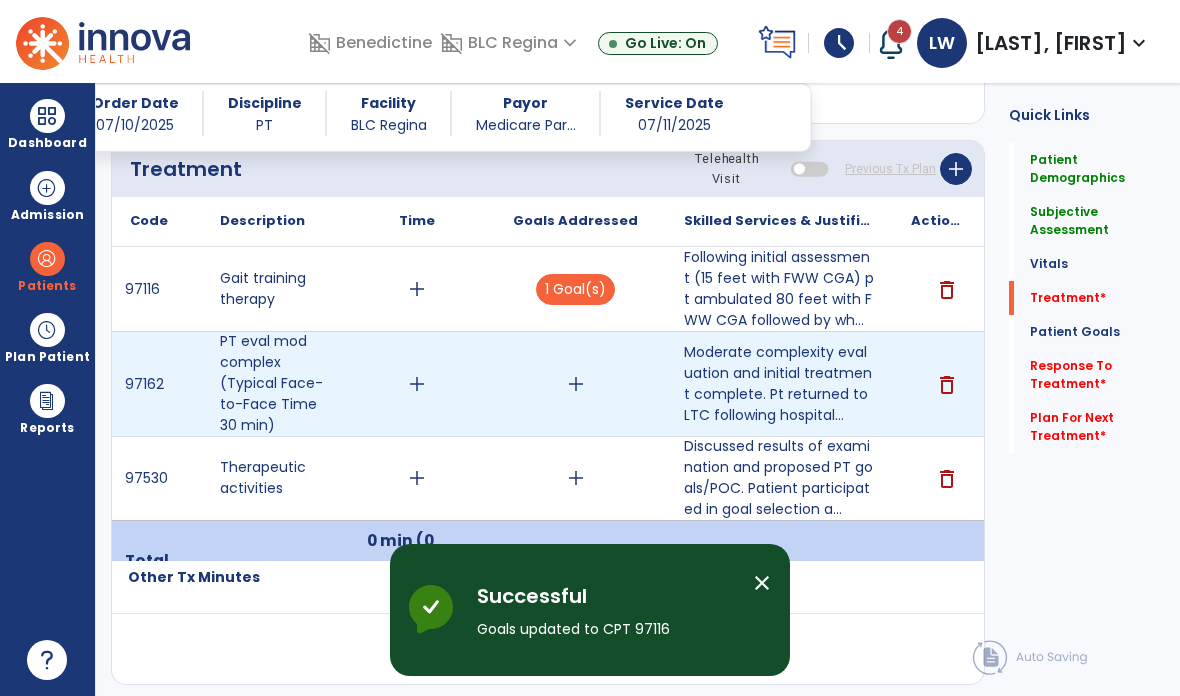 click on "add" at bounding box center [576, 384] 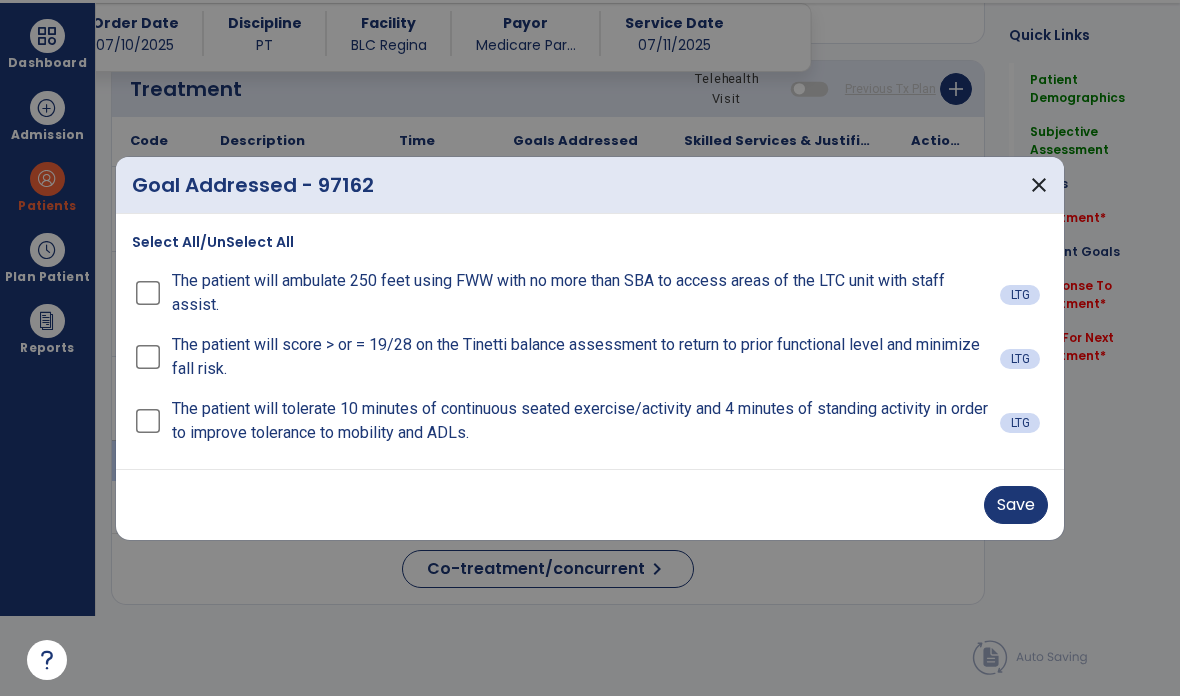 click on "The patient will tolerate 10 minutes of continuous seated exercise/activity and 4 minutes of standing activity in order to improve tolerance to mobility and ADLs.   LTG" at bounding box center [590, 421] 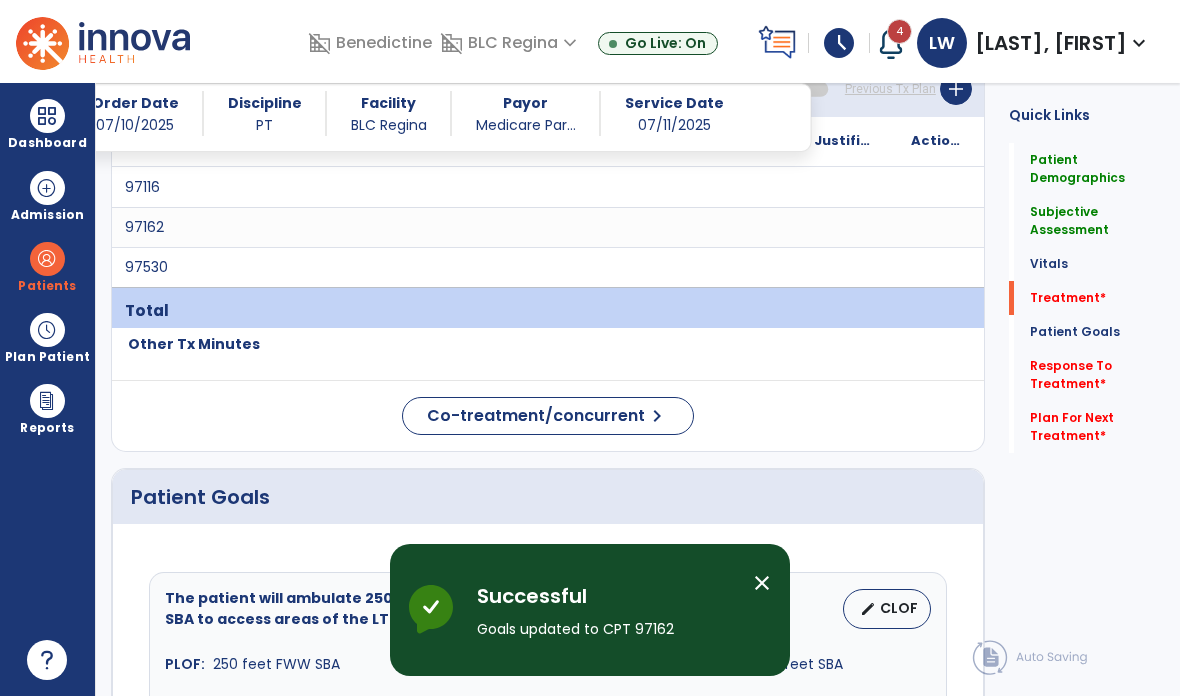 scroll, scrollTop: 80, scrollLeft: 0, axis: vertical 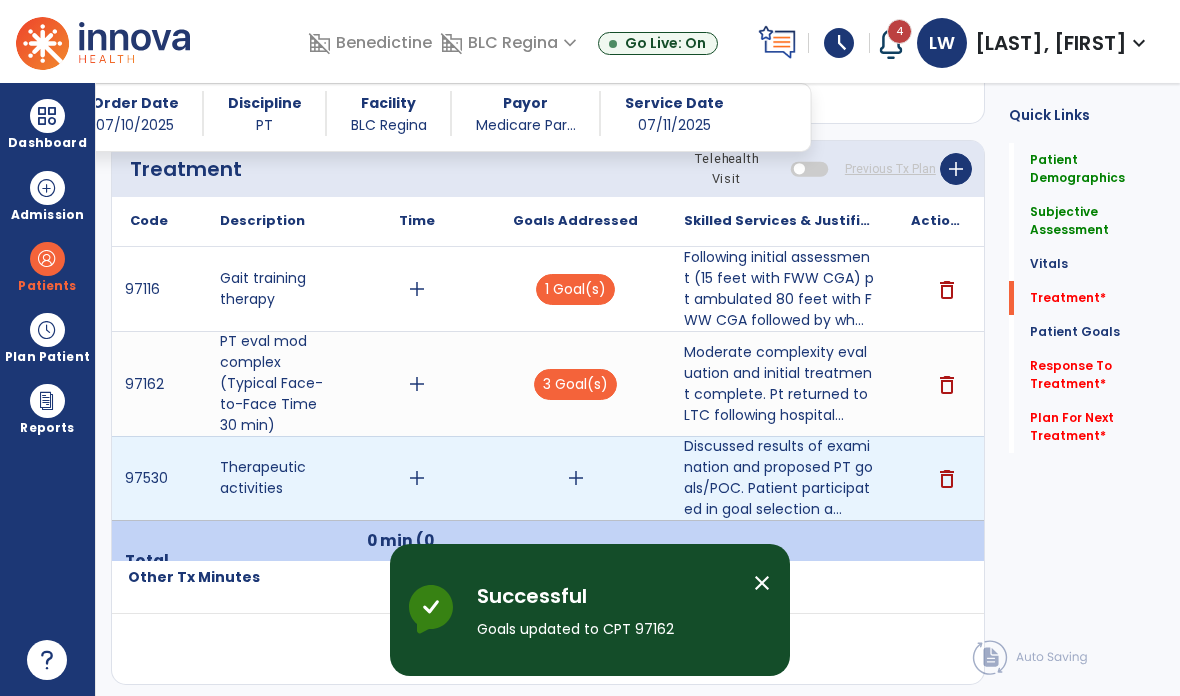 click on "add" at bounding box center [576, 478] 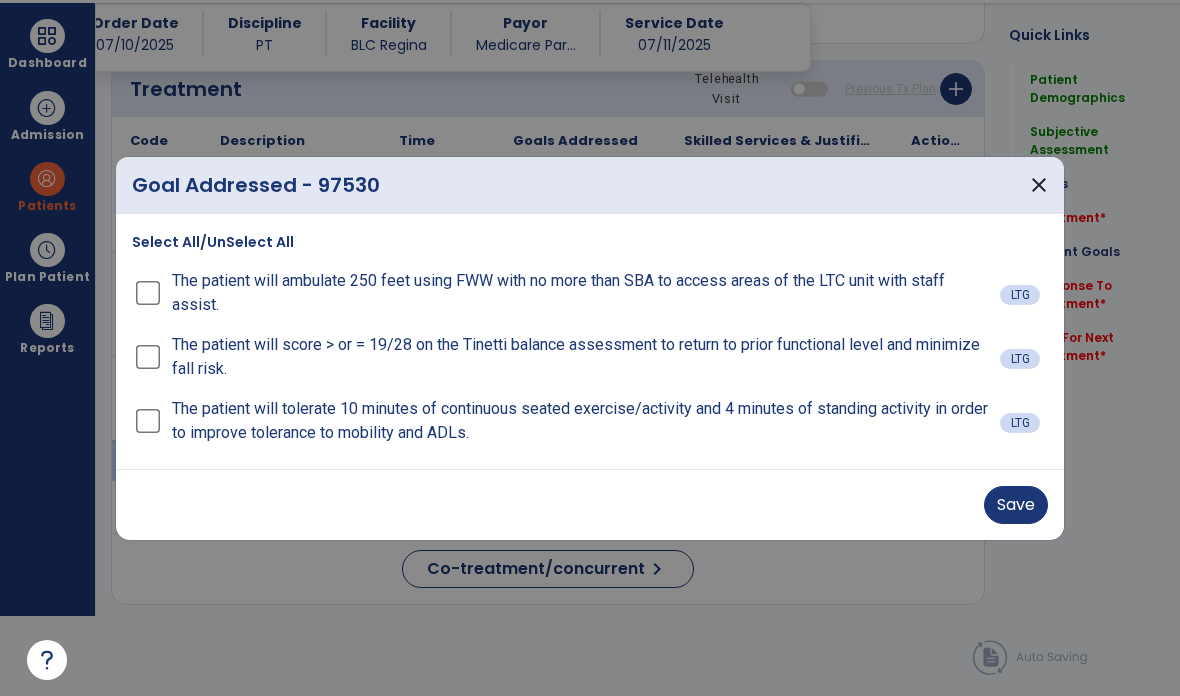 click on "Save" at bounding box center (1016, 505) 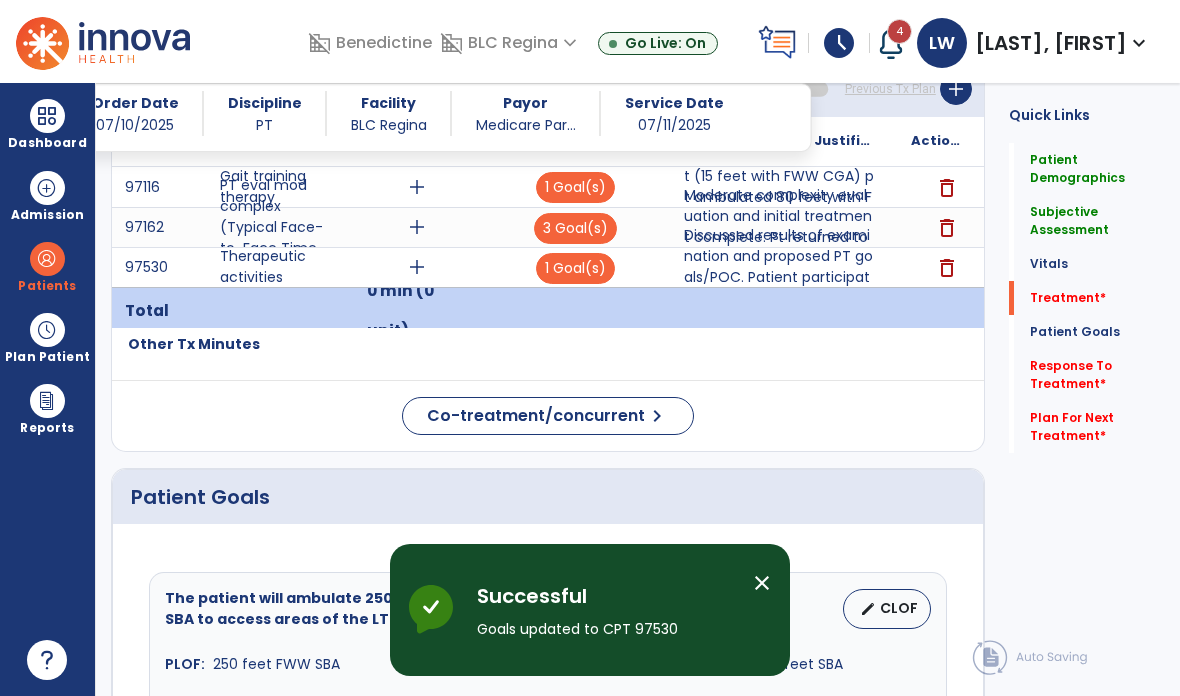 scroll, scrollTop: 80, scrollLeft: 0, axis: vertical 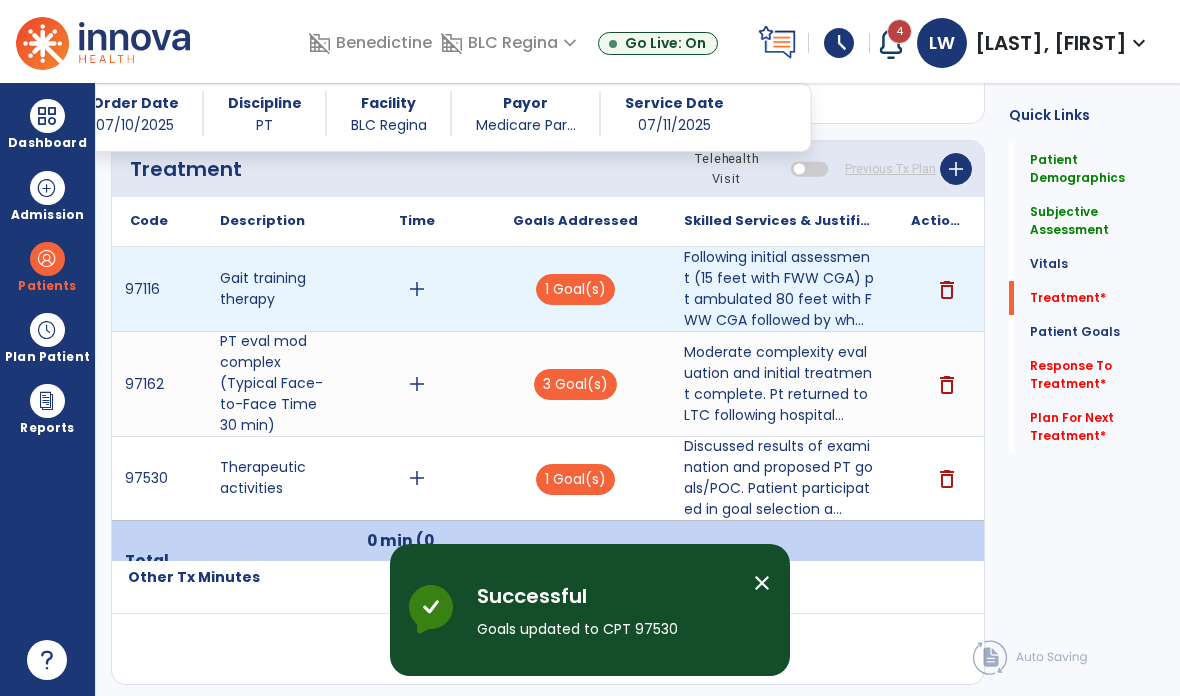 click on "add" at bounding box center [417, 289] 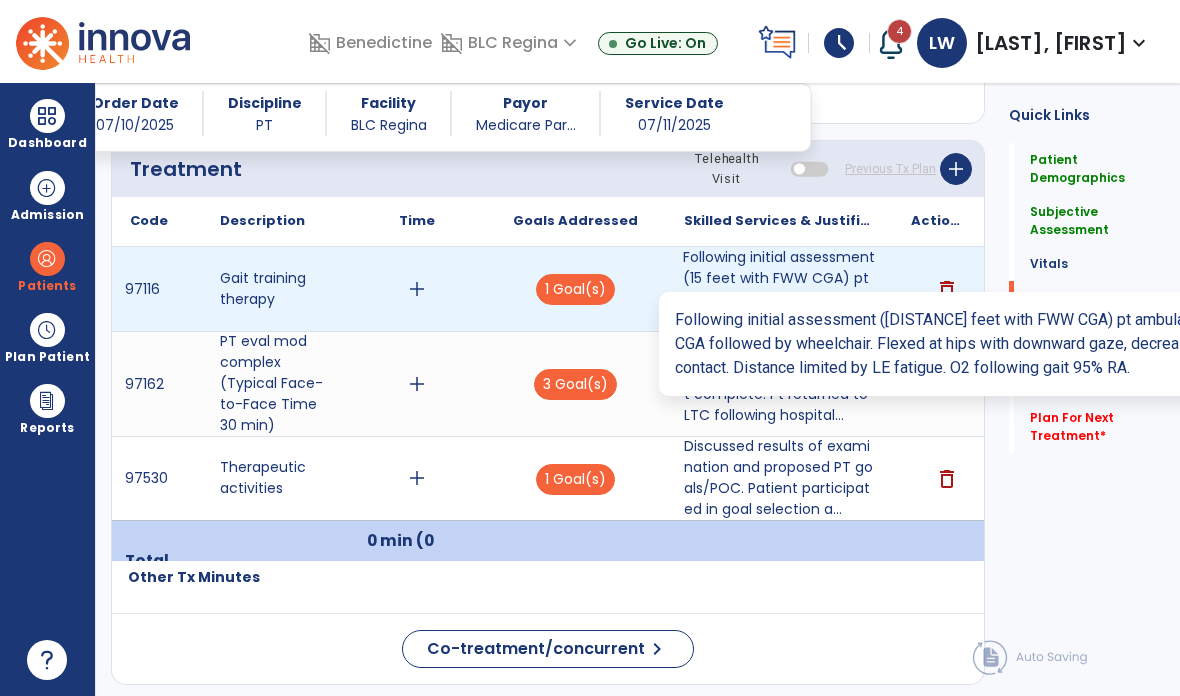 click on "Following initial assessment (15 feet with FWW CGA) pt ambulated 80 feet with FWW CGA followed by wh..." at bounding box center (779, 289) 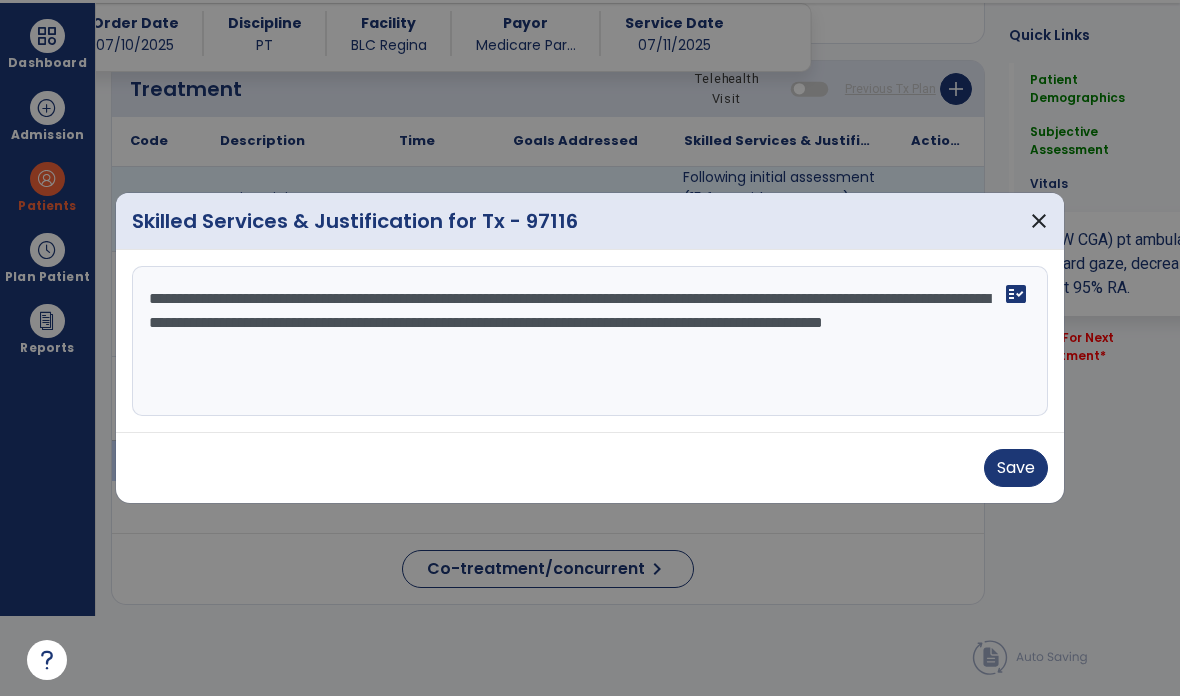scroll, scrollTop: 0, scrollLeft: 0, axis: both 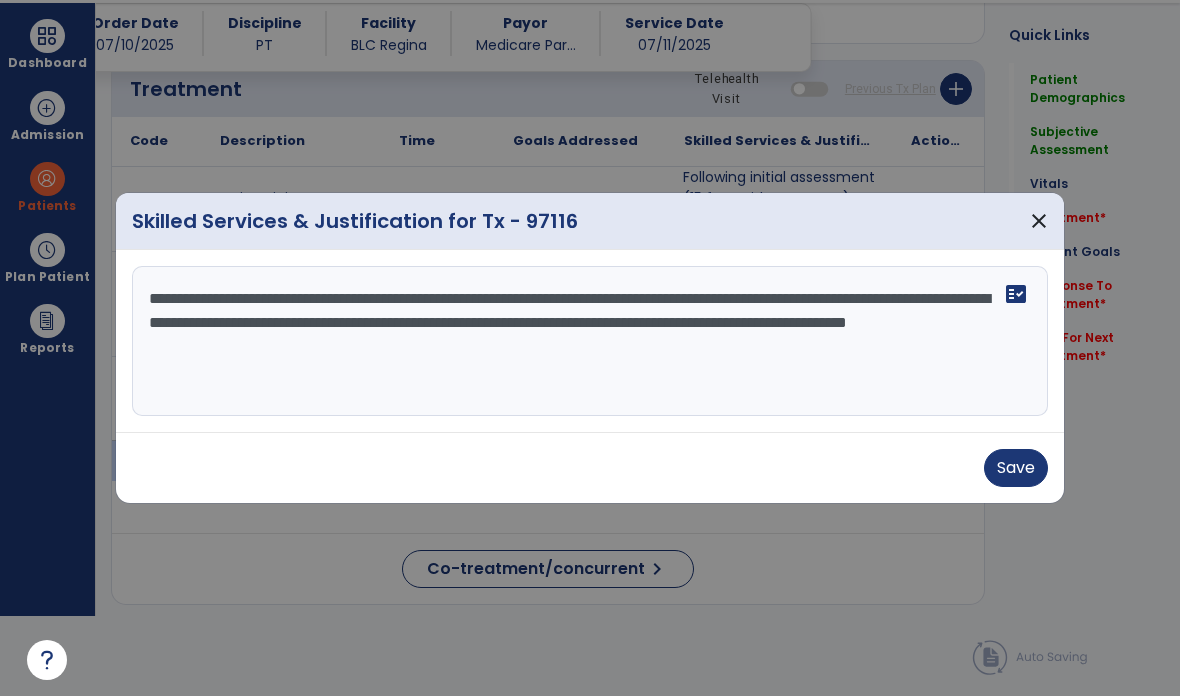 type on "**********" 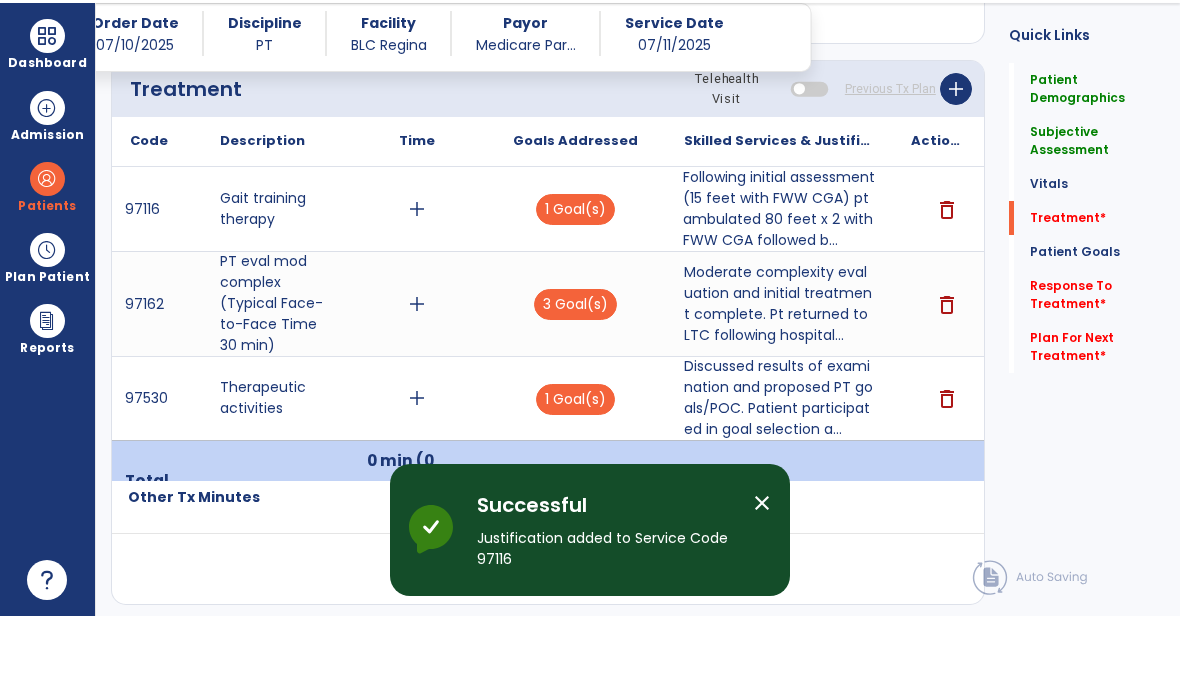 scroll, scrollTop: 80, scrollLeft: 0, axis: vertical 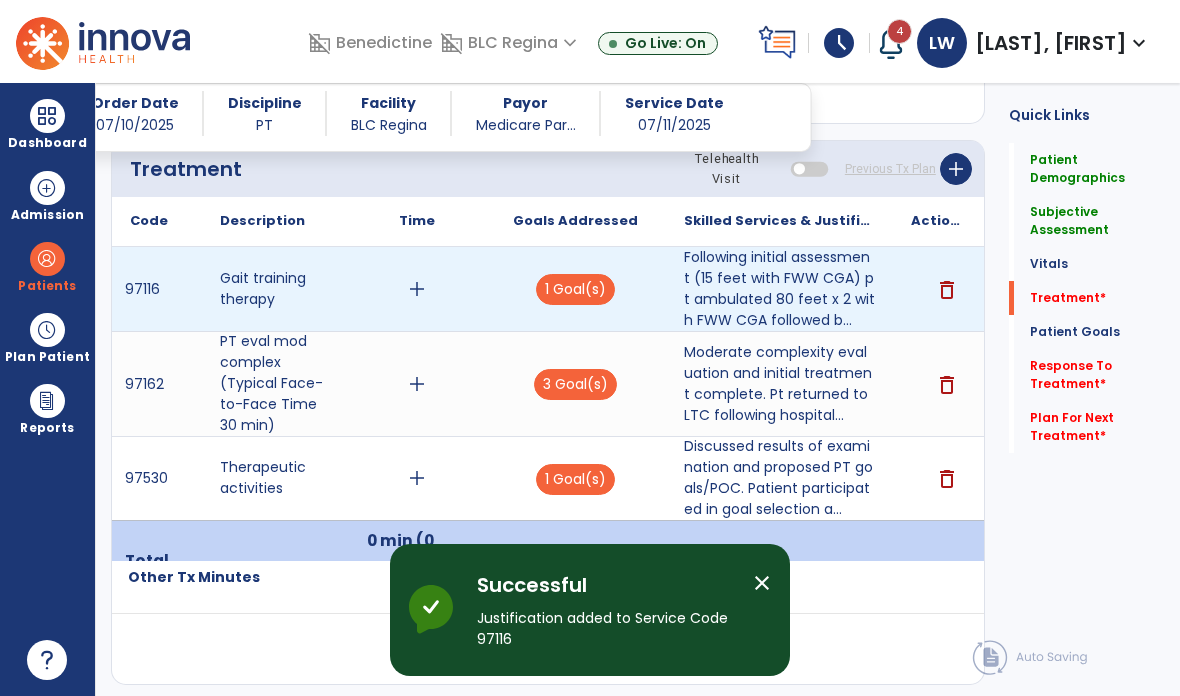 click on "add" at bounding box center [417, 289] 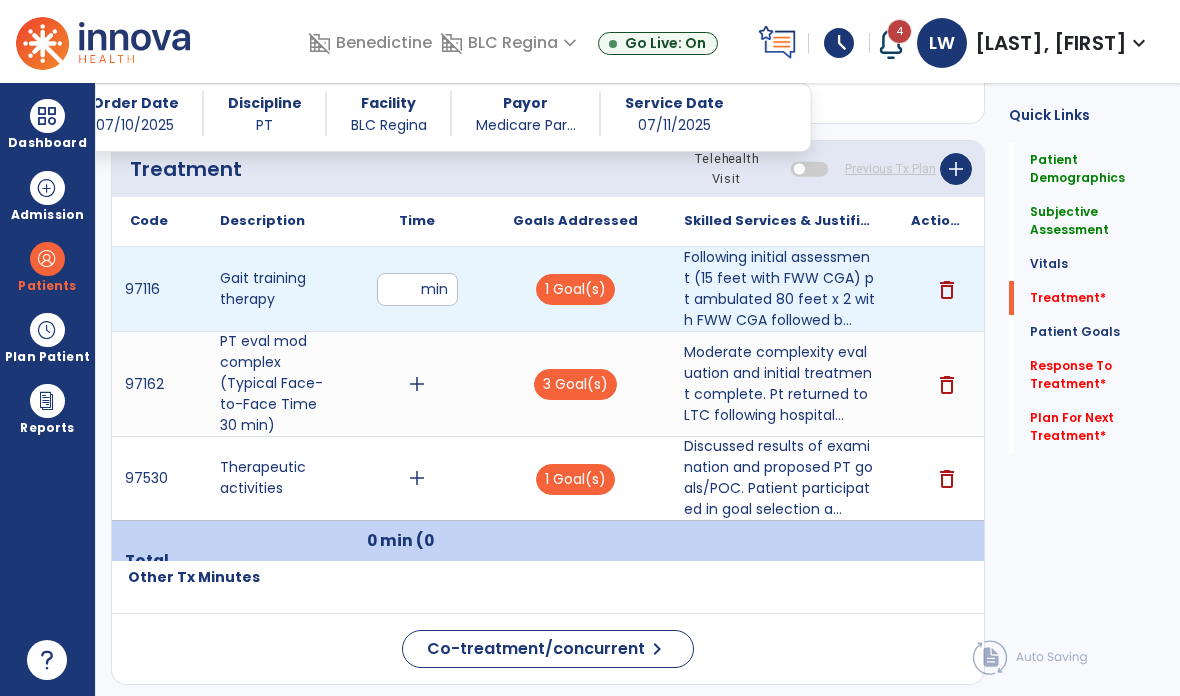 type on "*" 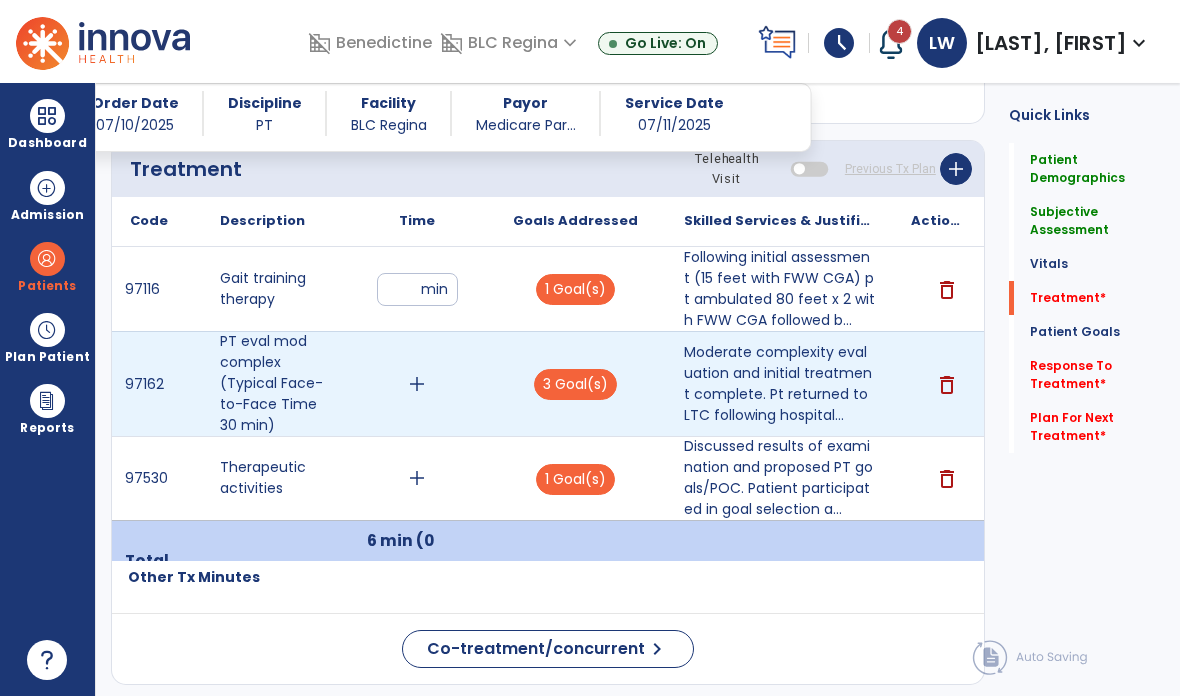 click on "add" at bounding box center (417, 384) 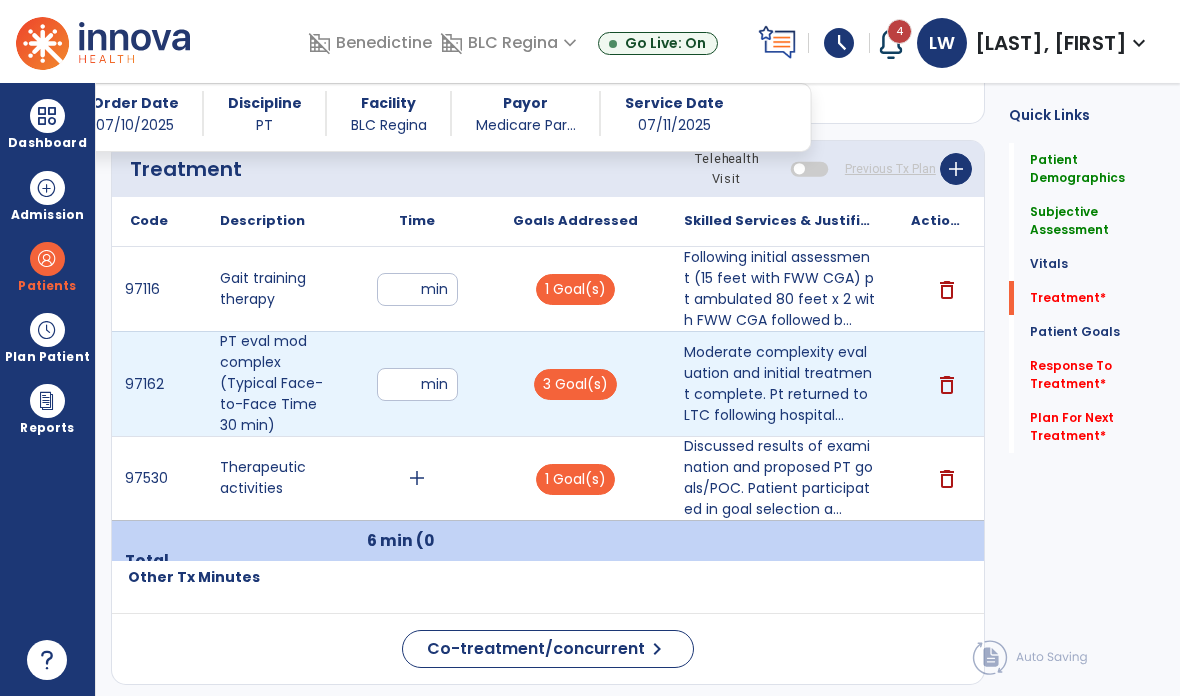 type on "**" 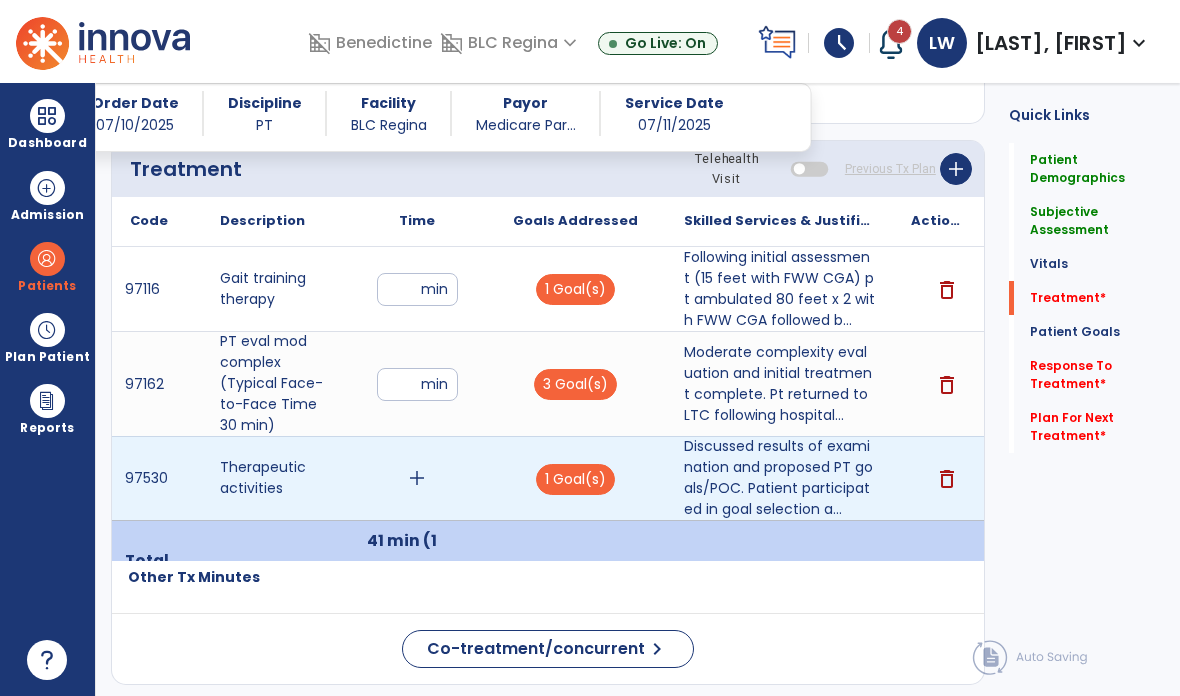 click on "add" at bounding box center [417, 478] 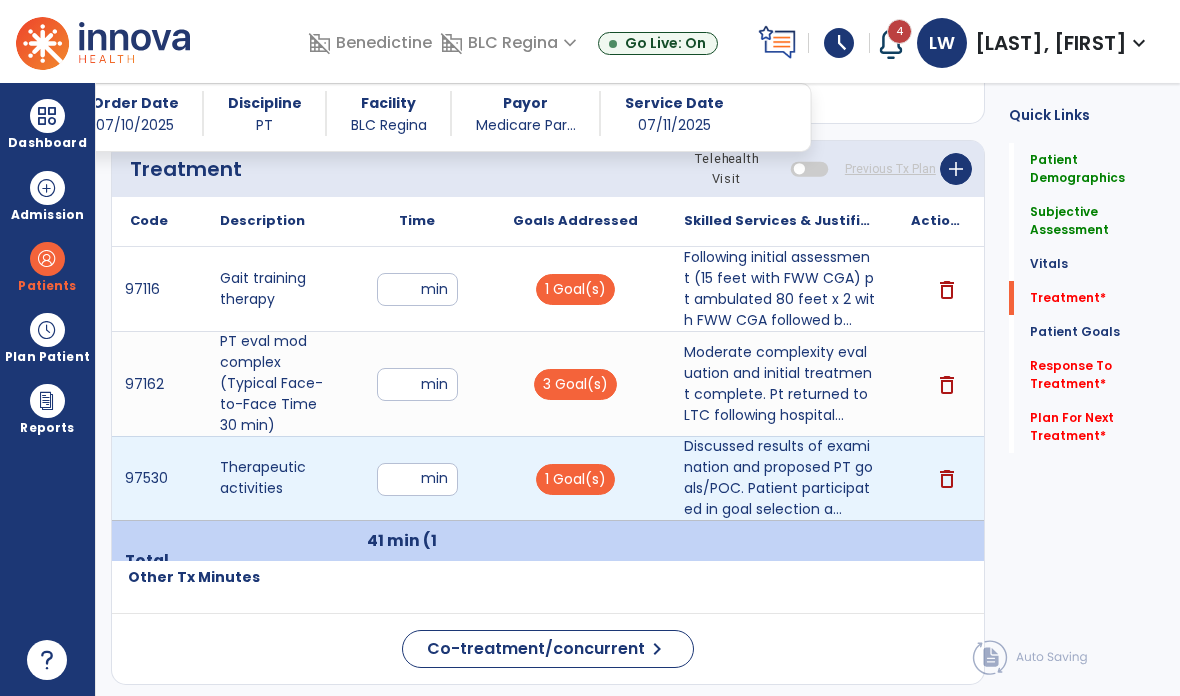 type on "**" 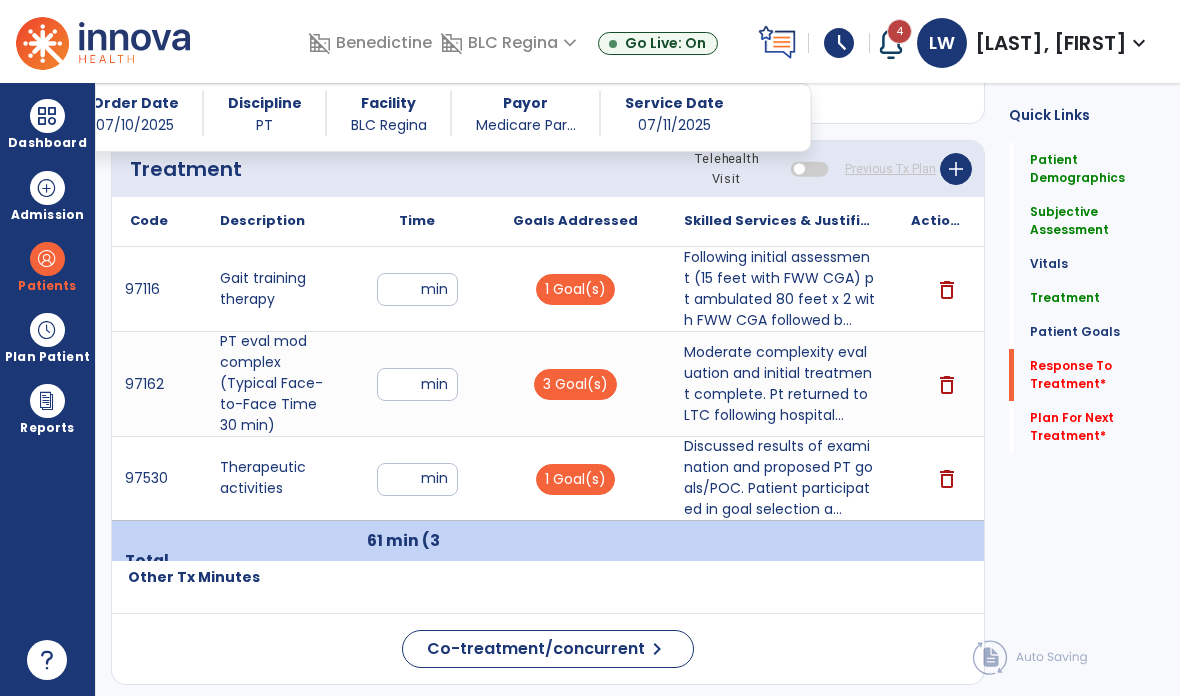 click on "Response To Treatment   *" 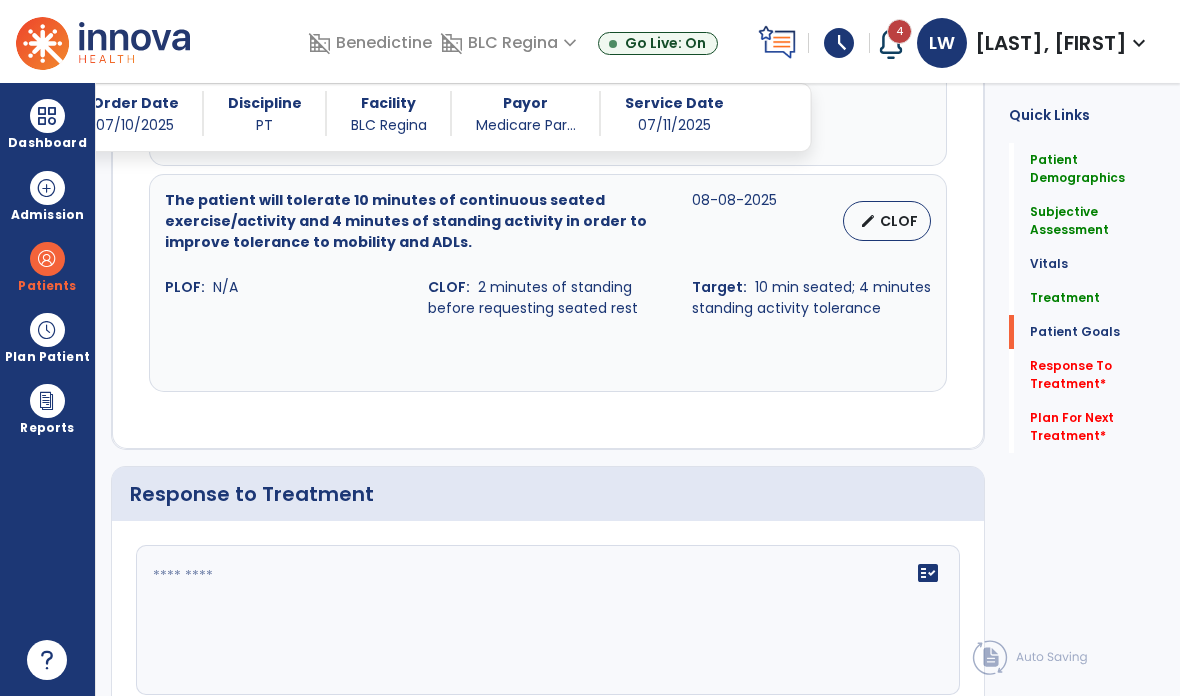scroll, scrollTop: 2545, scrollLeft: 0, axis: vertical 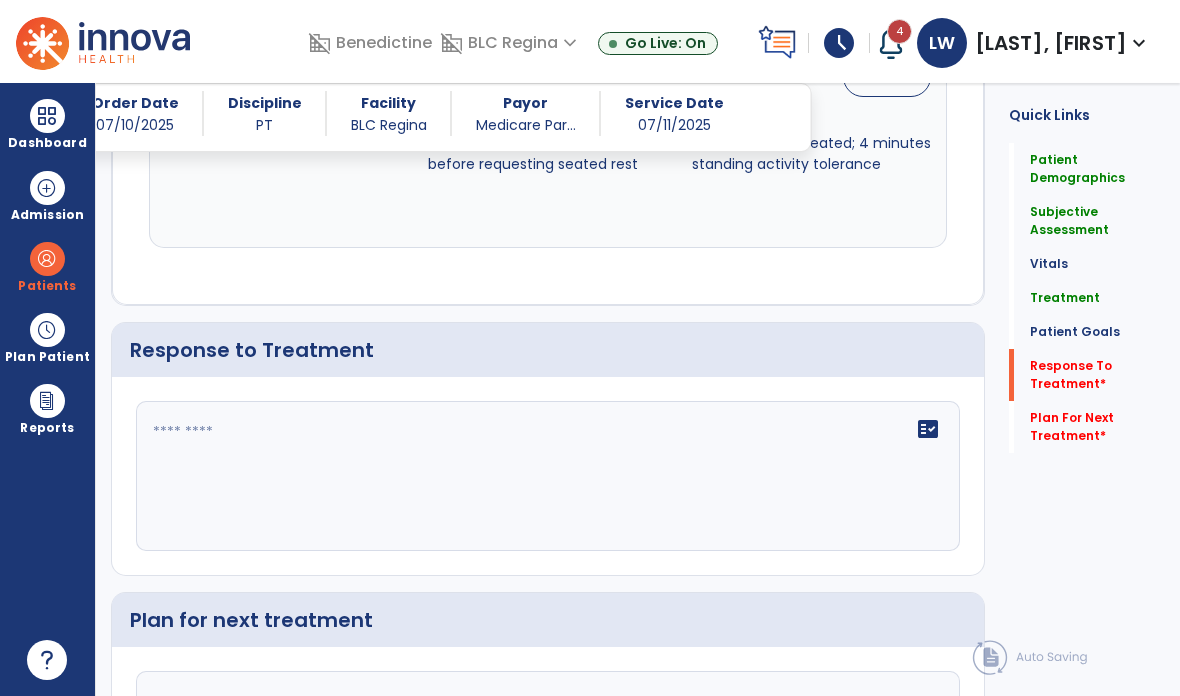 click on "fact_check" 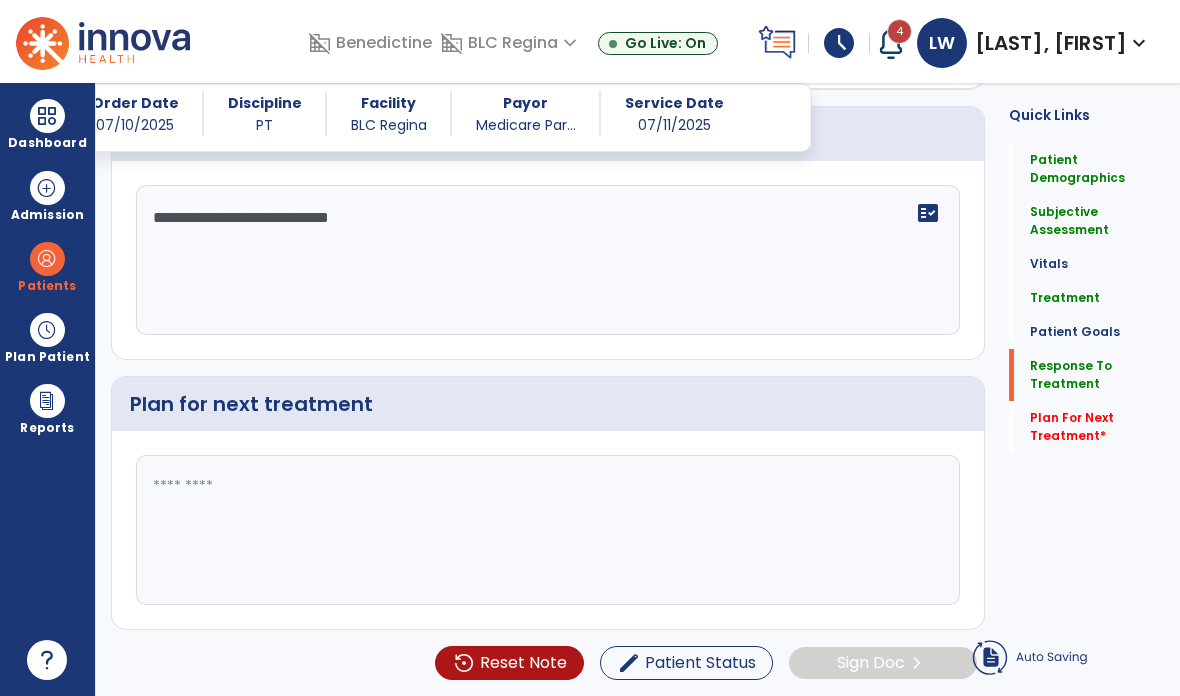 scroll, scrollTop: 2428, scrollLeft: 0, axis: vertical 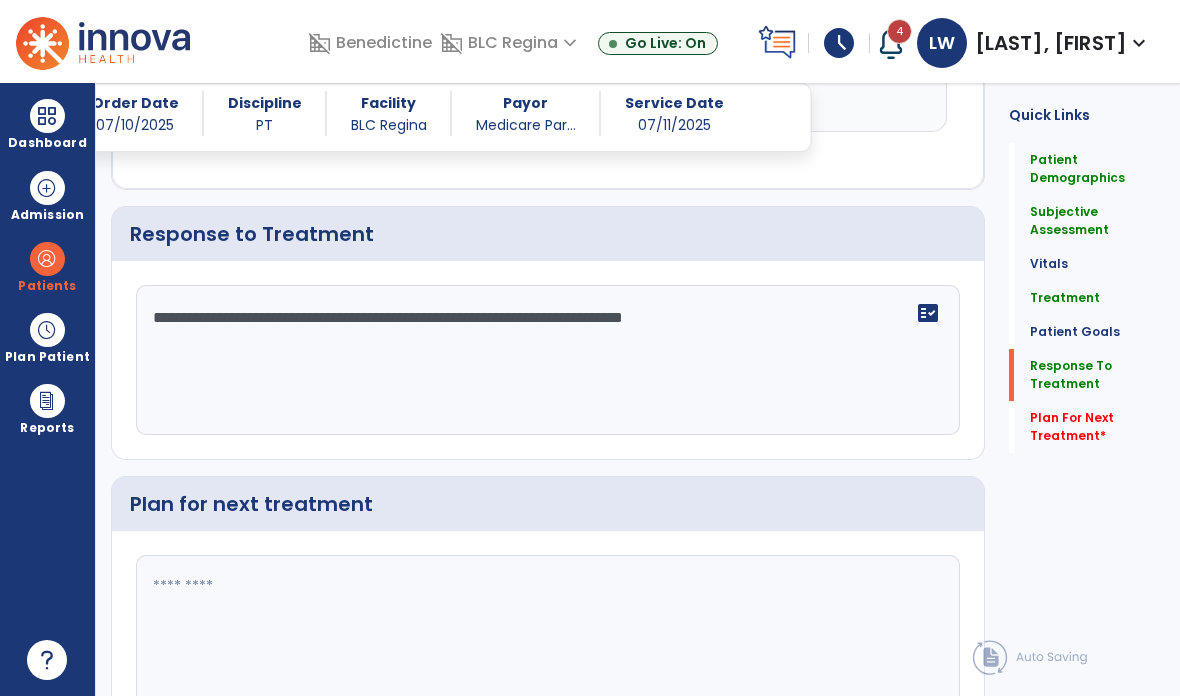 type on "**********" 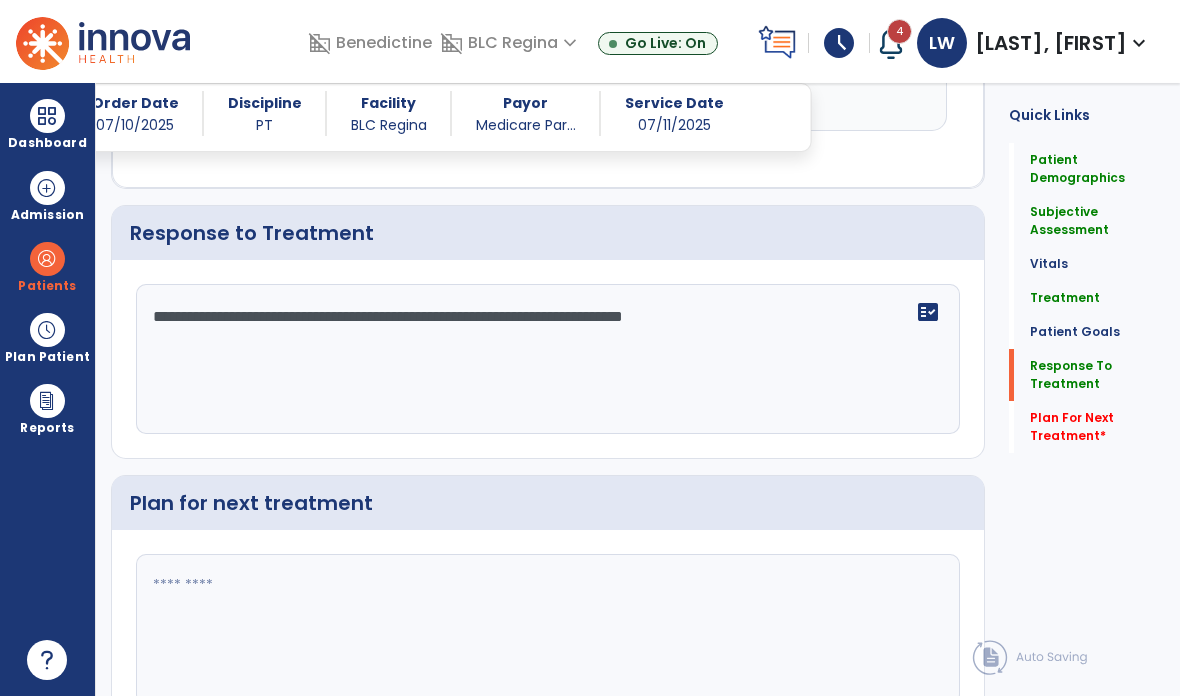 scroll, scrollTop: 2661, scrollLeft: 0, axis: vertical 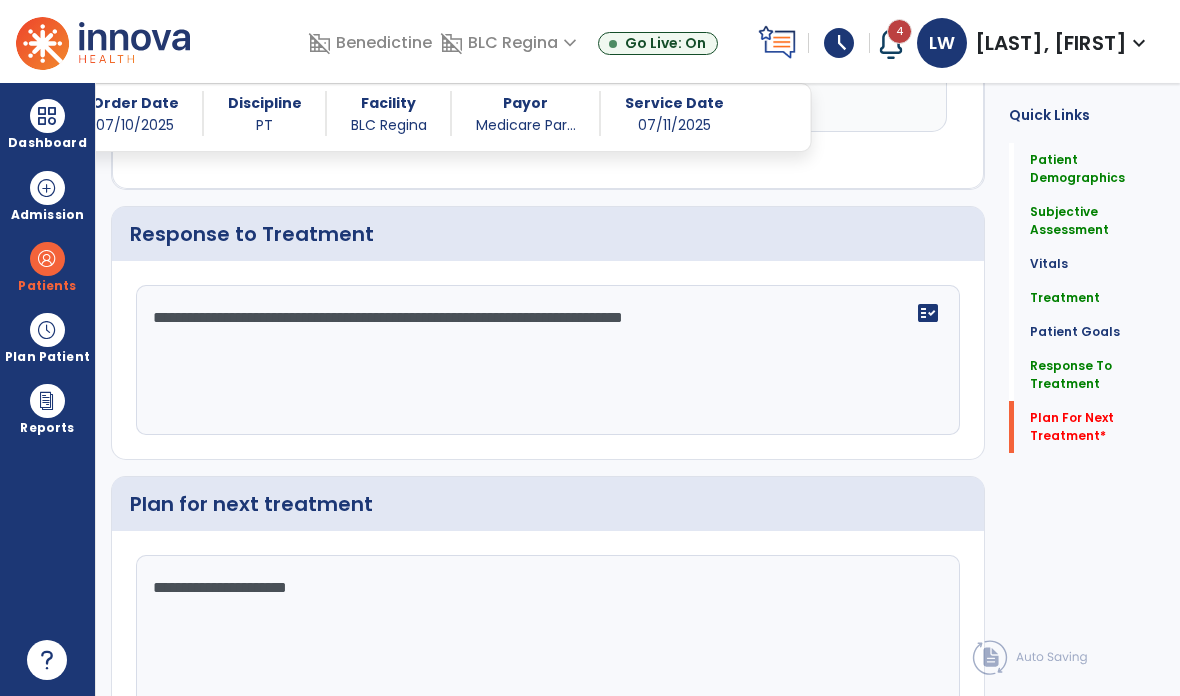 type on "**********" 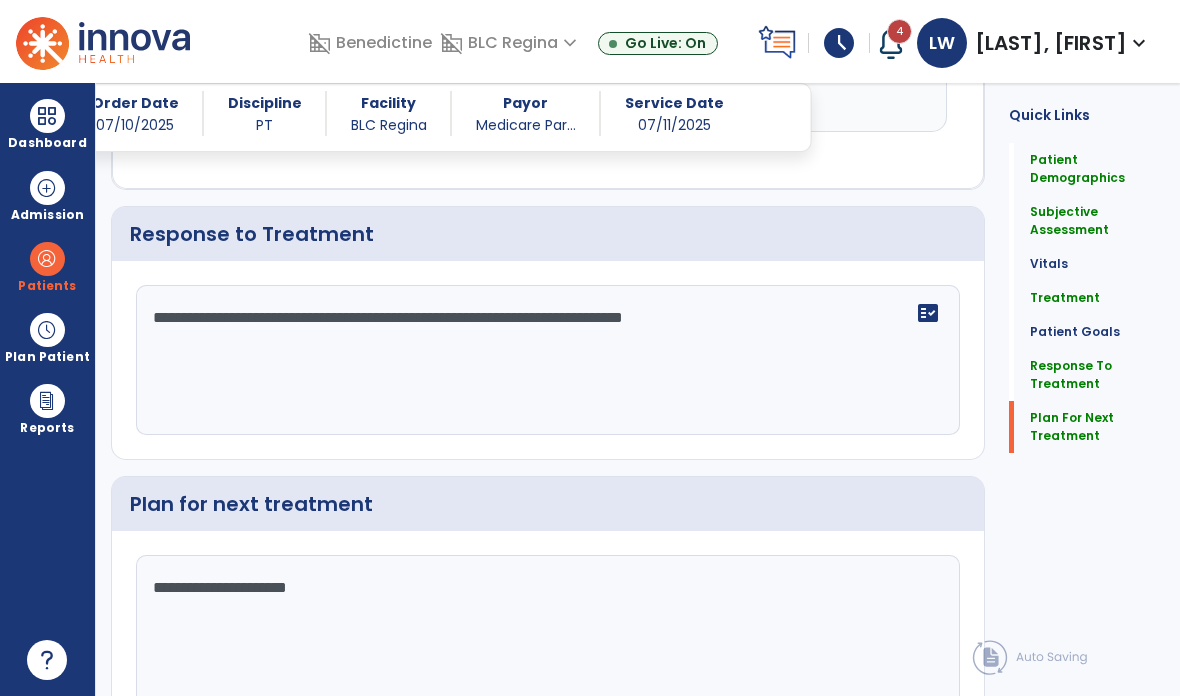 scroll, scrollTop: 2661, scrollLeft: 0, axis: vertical 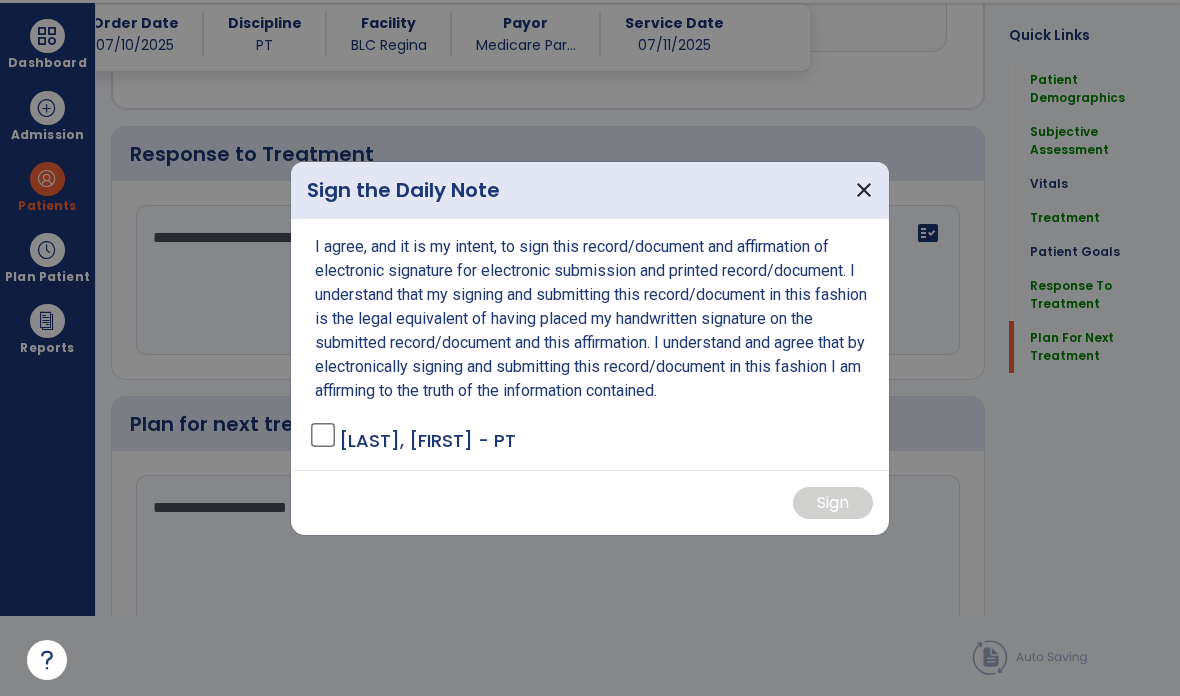click on "[LASTNAME], [FIRSTNAME] - PT" at bounding box center (427, 440) 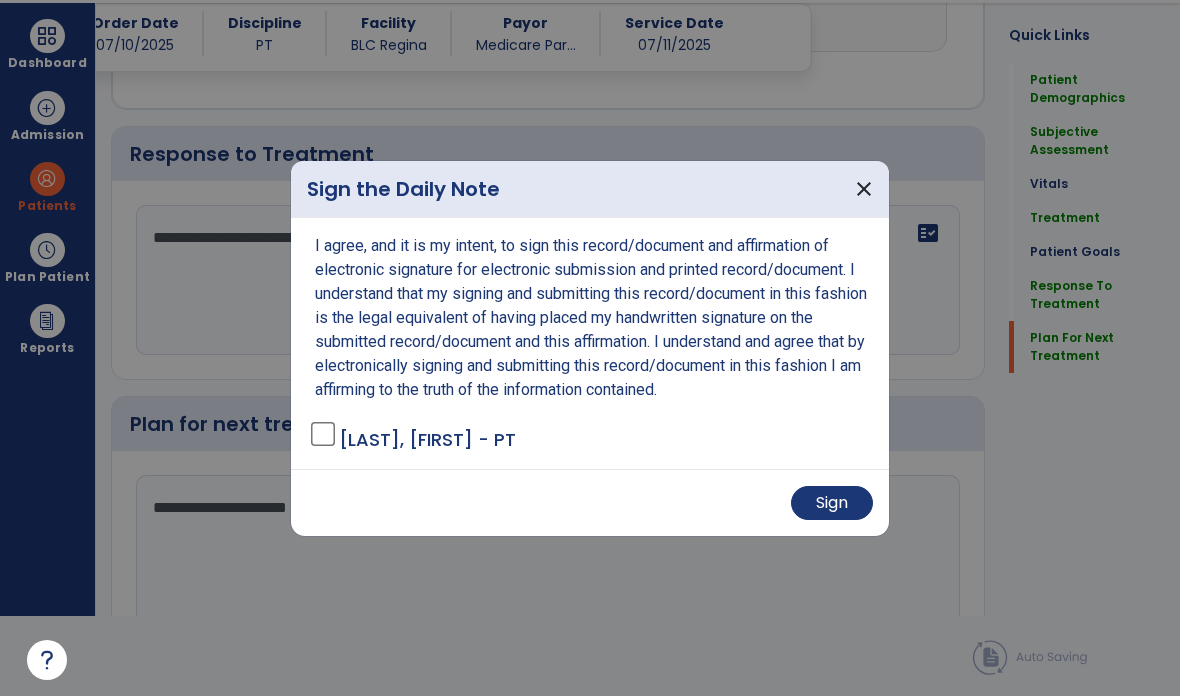 click on "Sign" at bounding box center [832, 503] 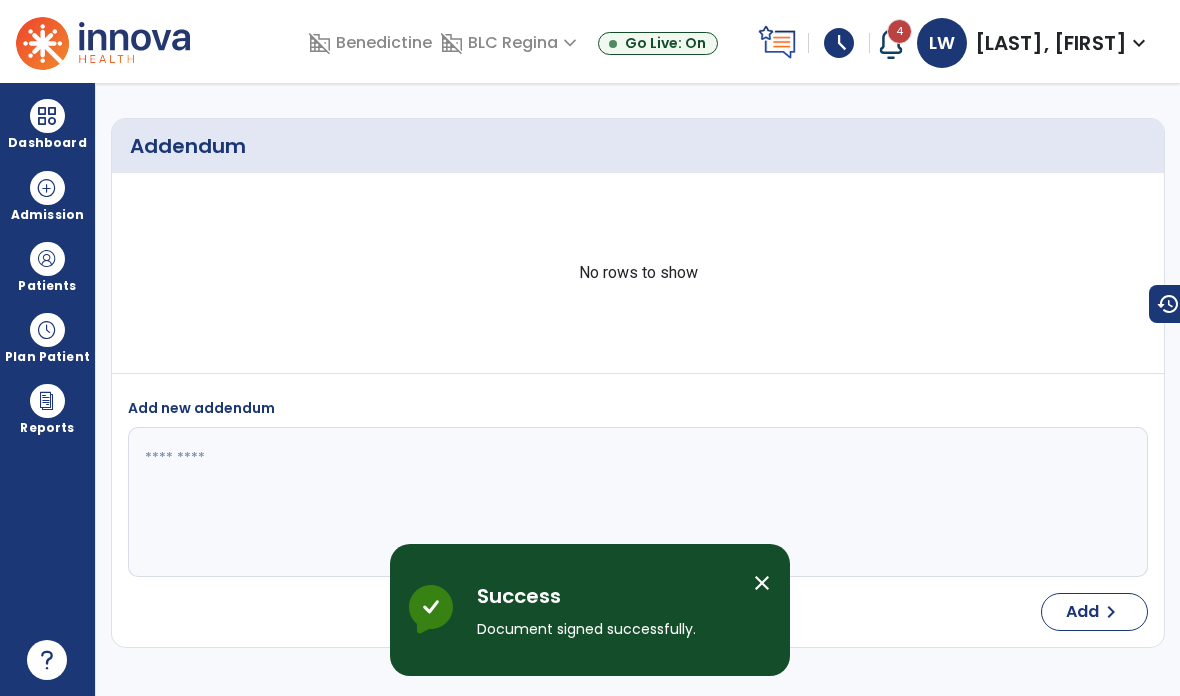 scroll, scrollTop: 80, scrollLeft: 0, axis: vertical 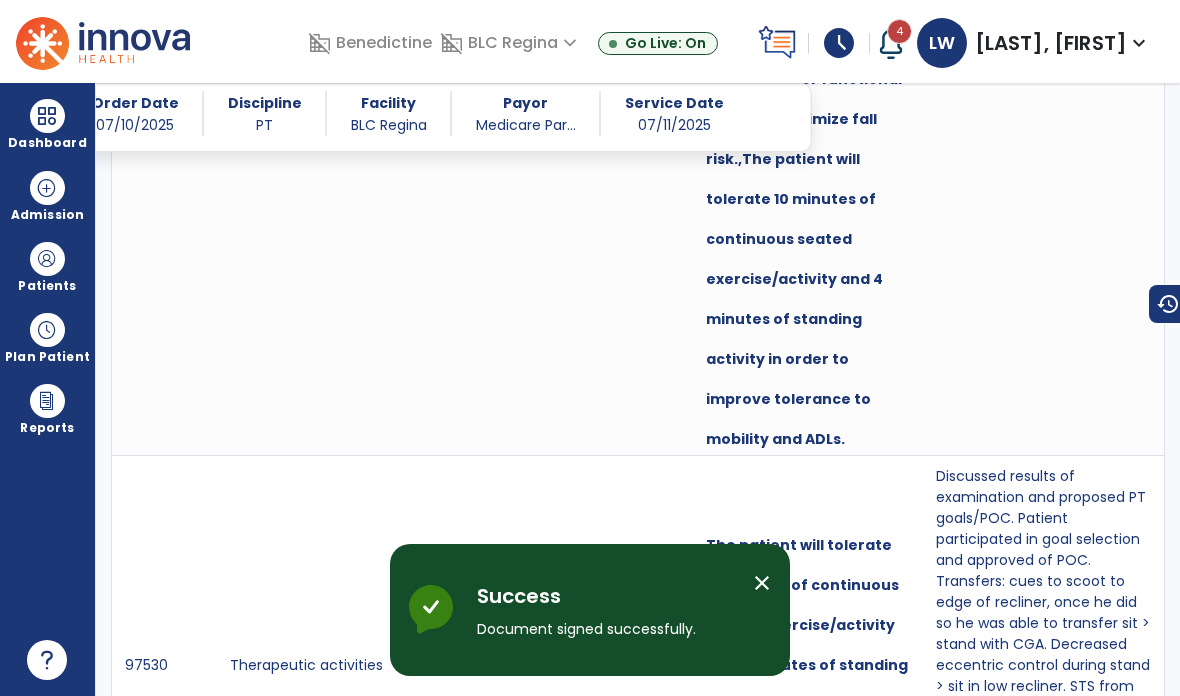 click on "Discussed results of examination and proposed PT goals/POC. Patient participated in goal selection and approved of POC. Transfers: cues to scoot to edge of recliner, once he did so he was able to transfer sit > stand with CGA. Decreased eccentric control during stand > sit in low recliner. STS from w/c at FWW with SBA. Pt refused bed mobility and says he sleeps in the recliner because it’s much more comfortable. Pt c/o minor pain from catheter and generalized fatigue/tiredness. Pt would prefer PT in the pm if possible." at bounding box center (1045, 665) 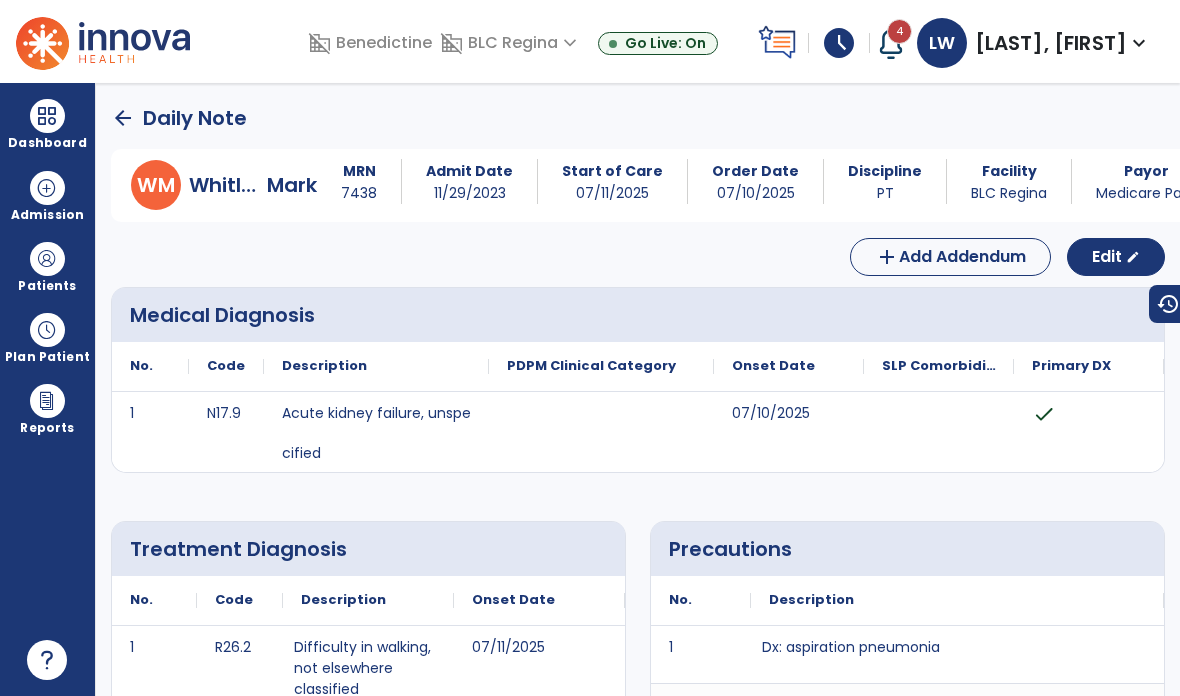 scroll, scrollTop: 0, scrollLeft: 0, axis: both 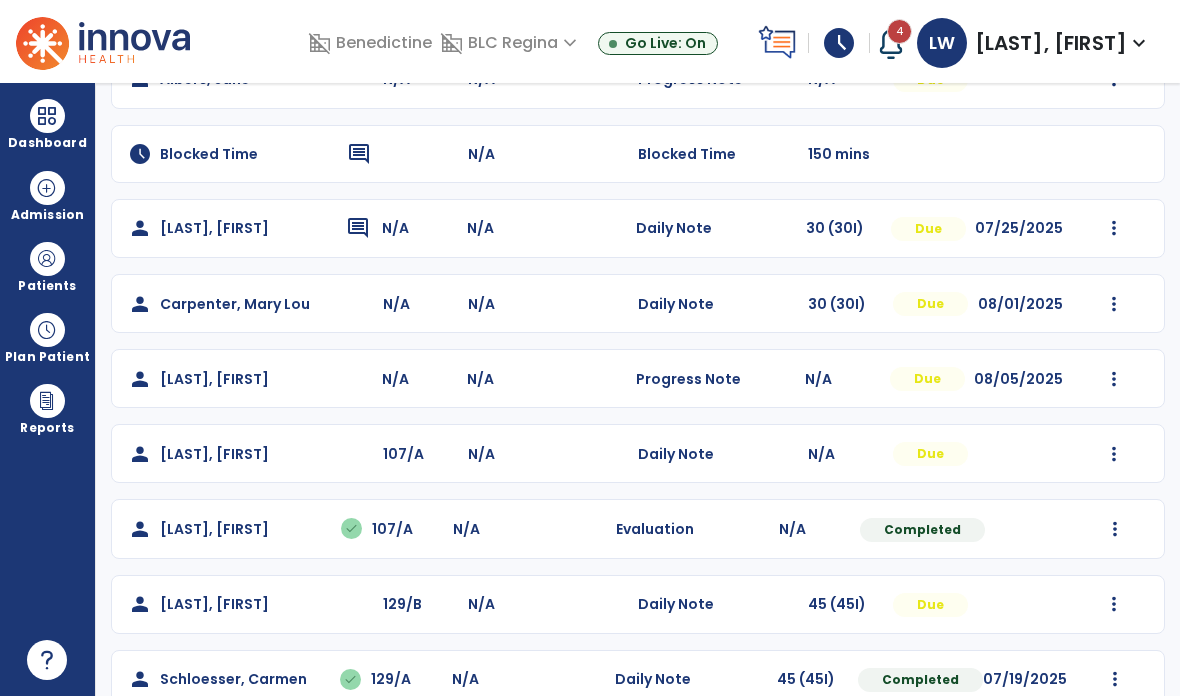 click on "Mark Visit As Complete   Reset Note   Open Document   G + C Mins" 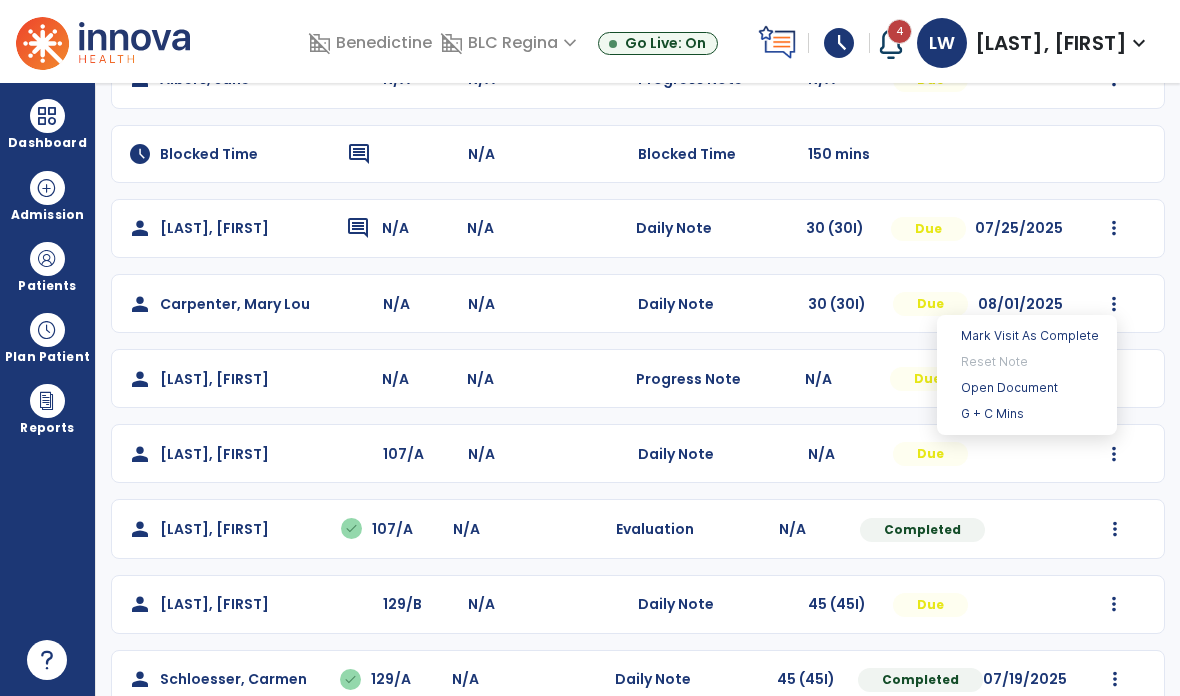 click on "Open Document" at bounding box center [1027, 388] 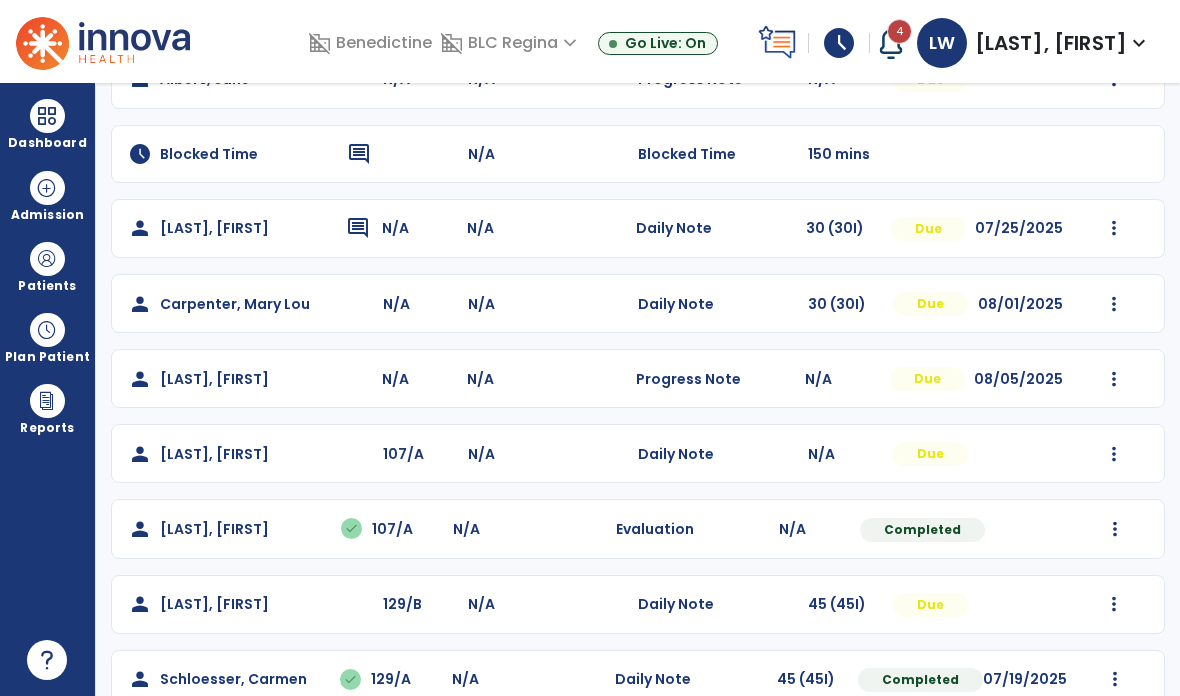 scroll, scrollTop: 0, scrollLeft: 0, axis: both 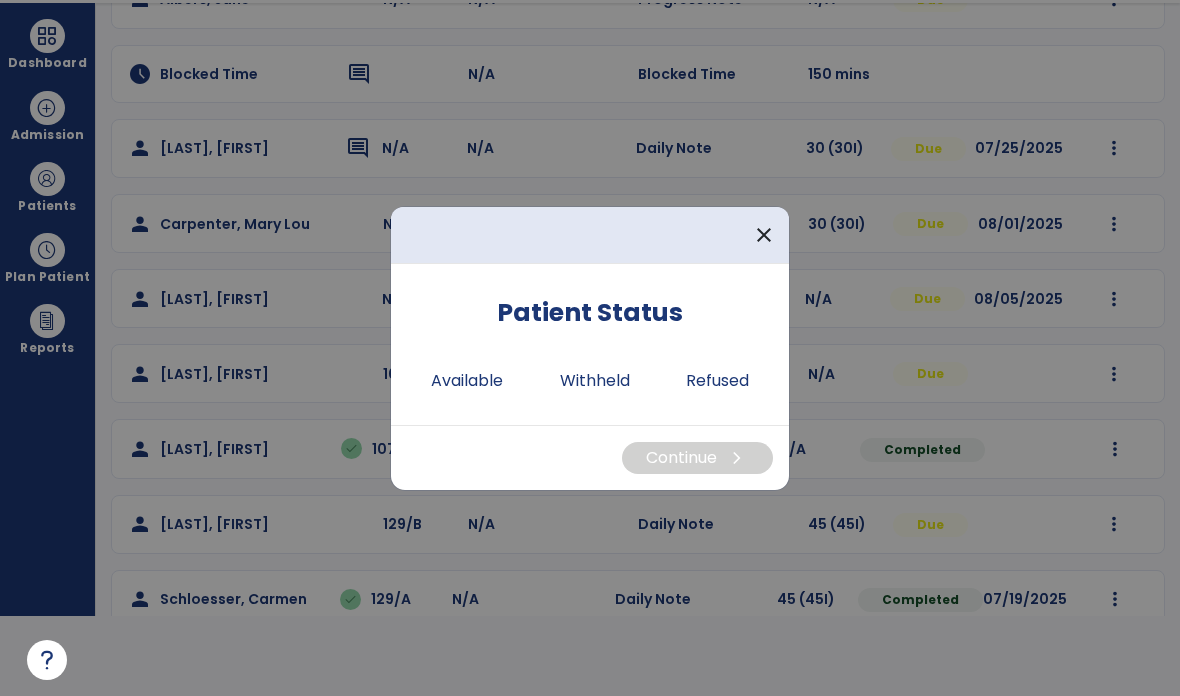 click on "Available" at bounding box center (467, 381) 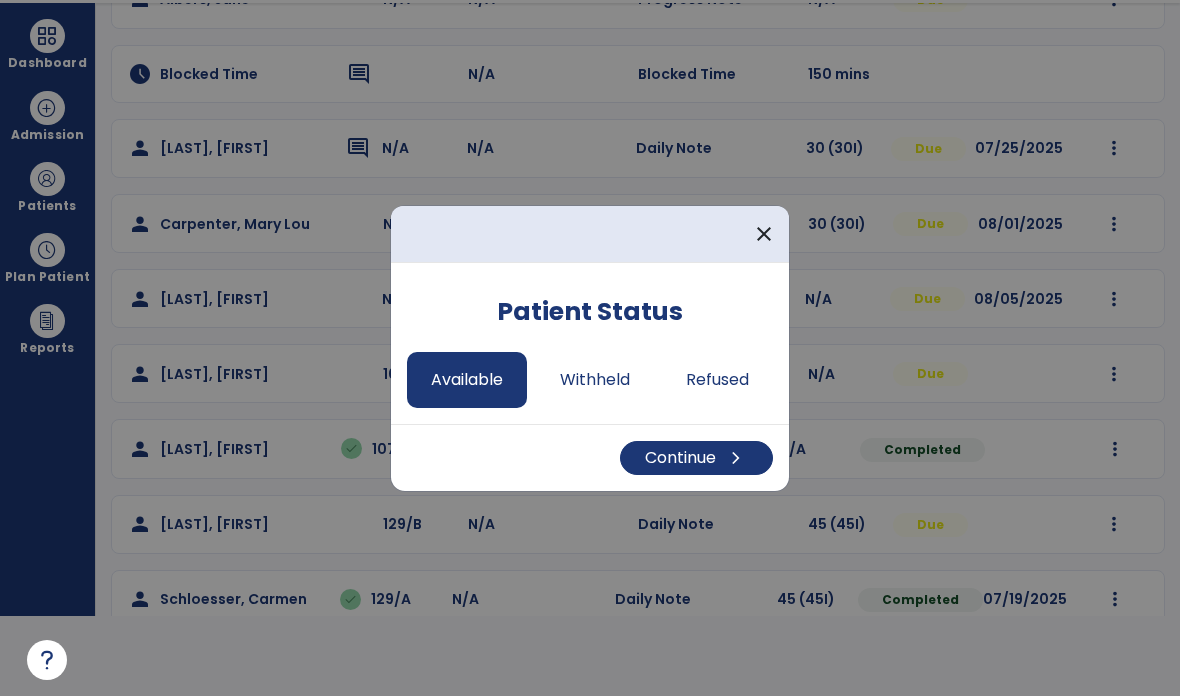 click on "Continue   chevron_right" at bounding box center [696, 458] 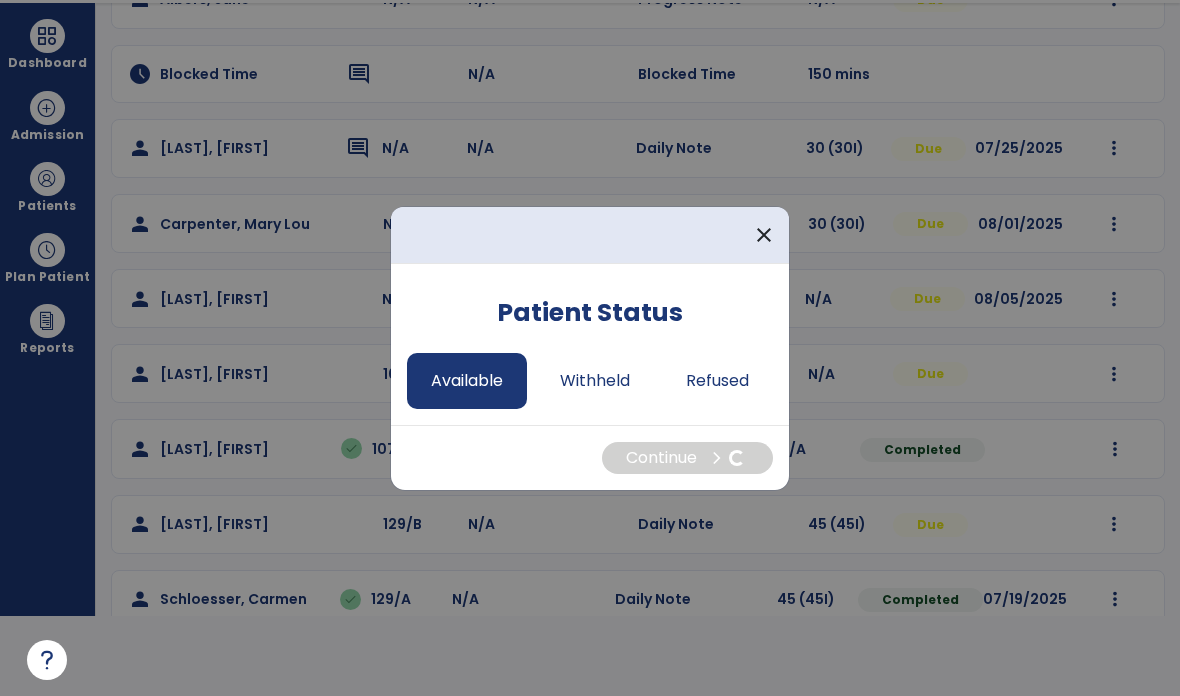 select on "*" 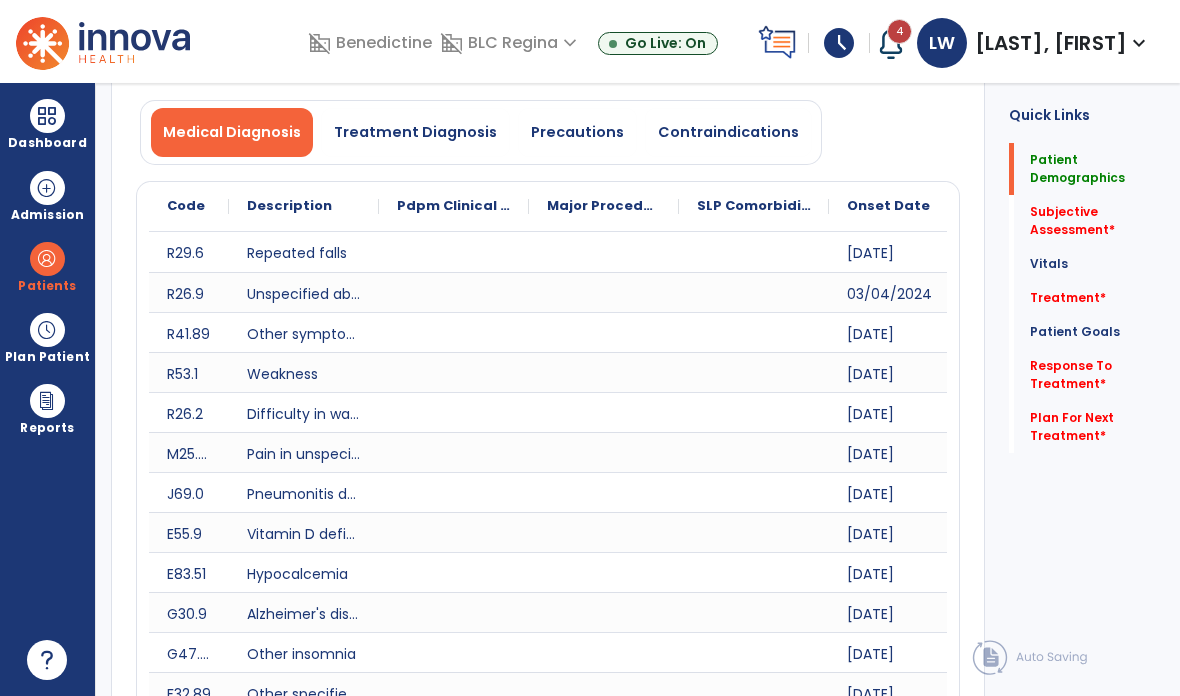 scroll, scrollTop: 80, scrollLeft: 0, axis: vertical 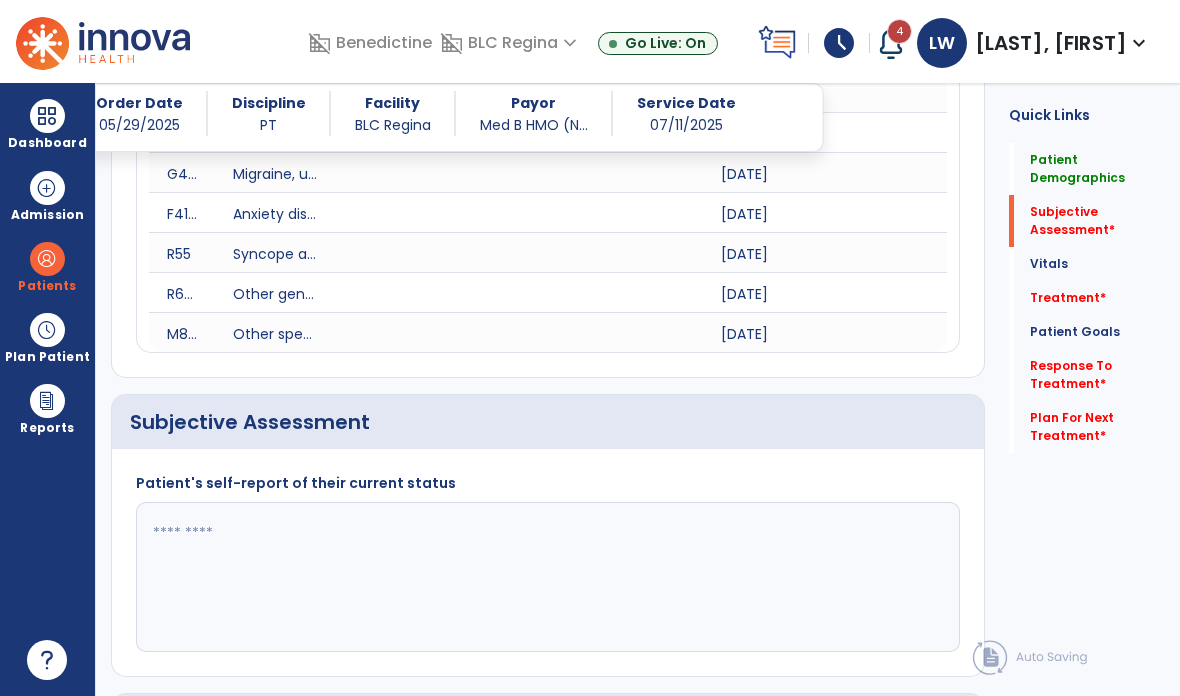 click 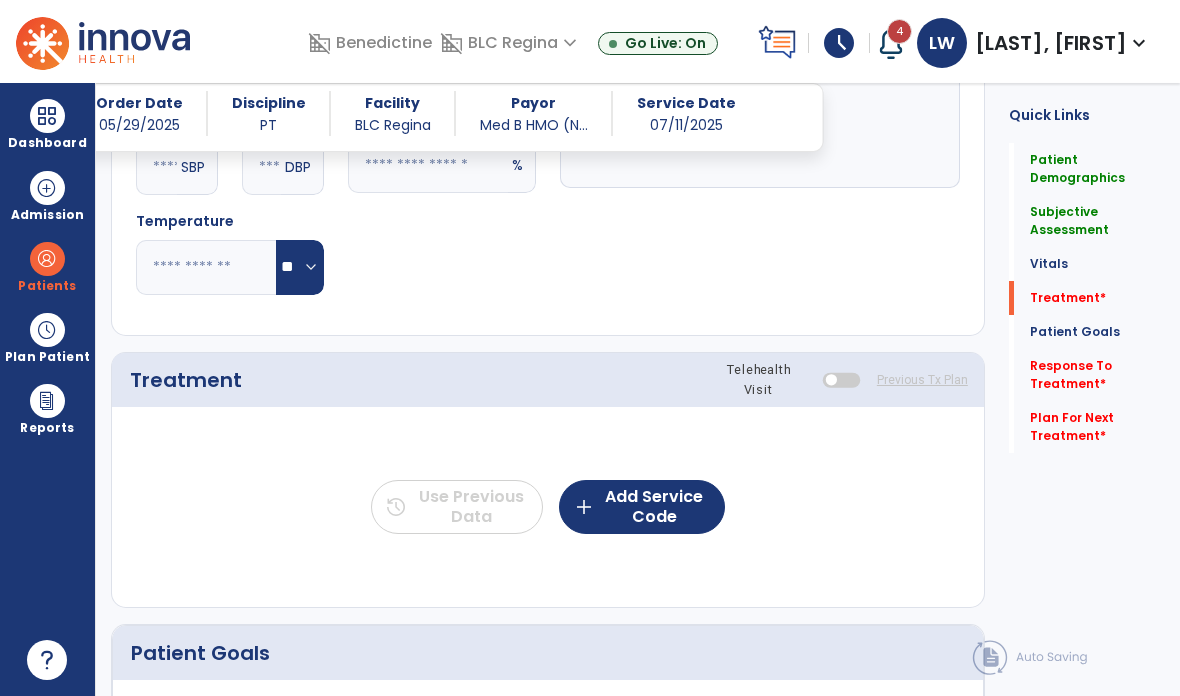 scroll, scrollTop: 1761, scrollLeft: 0, axis: vertical 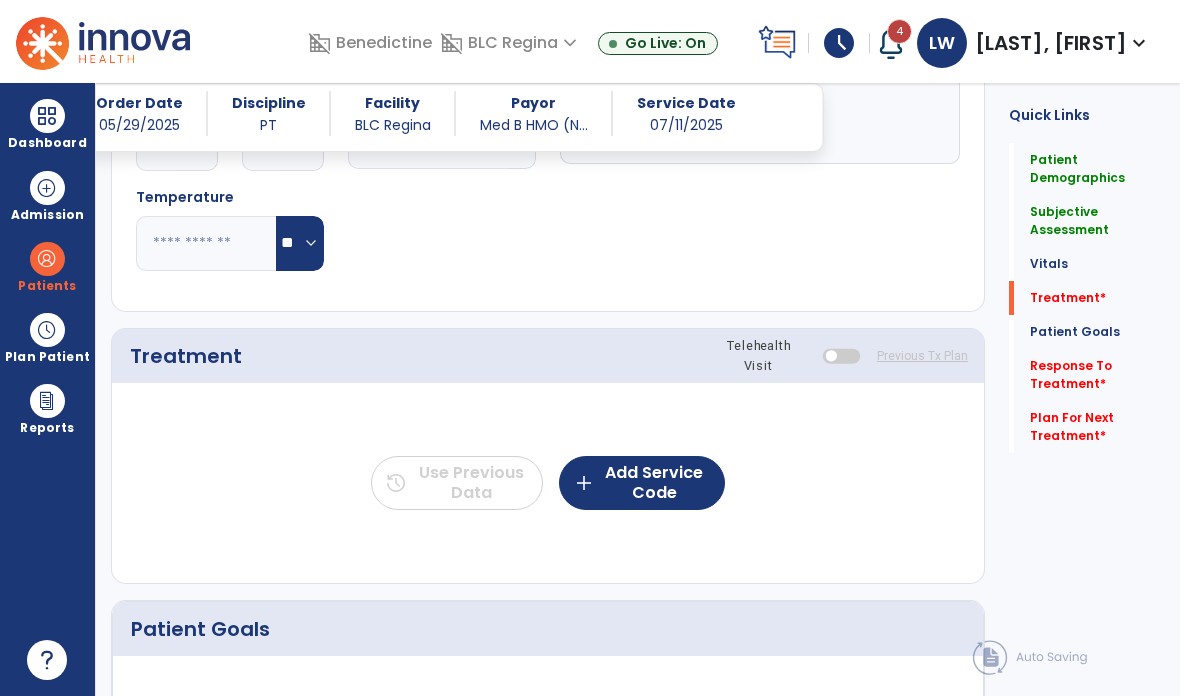 type on "**********" 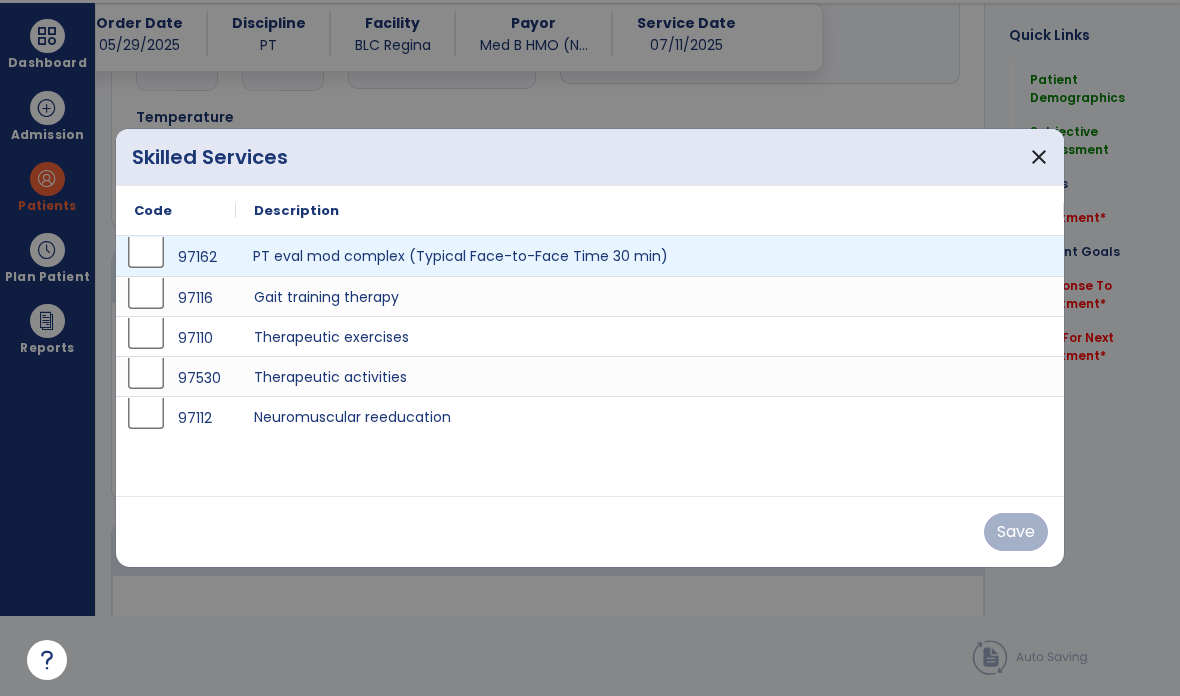 click on "PT eval mod complex (Typical Face-to-Face Time 30 min)" at bounding box center [650, 256] 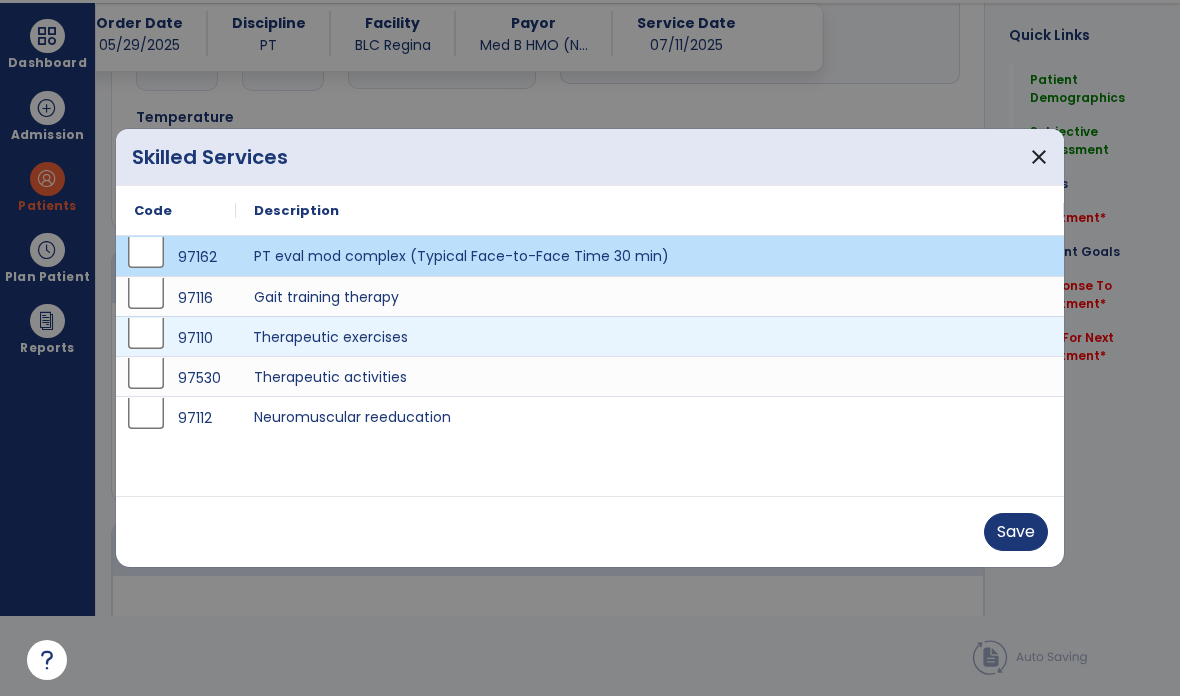 click on "Therapeutic exercises" at bounding box center (650, 336) 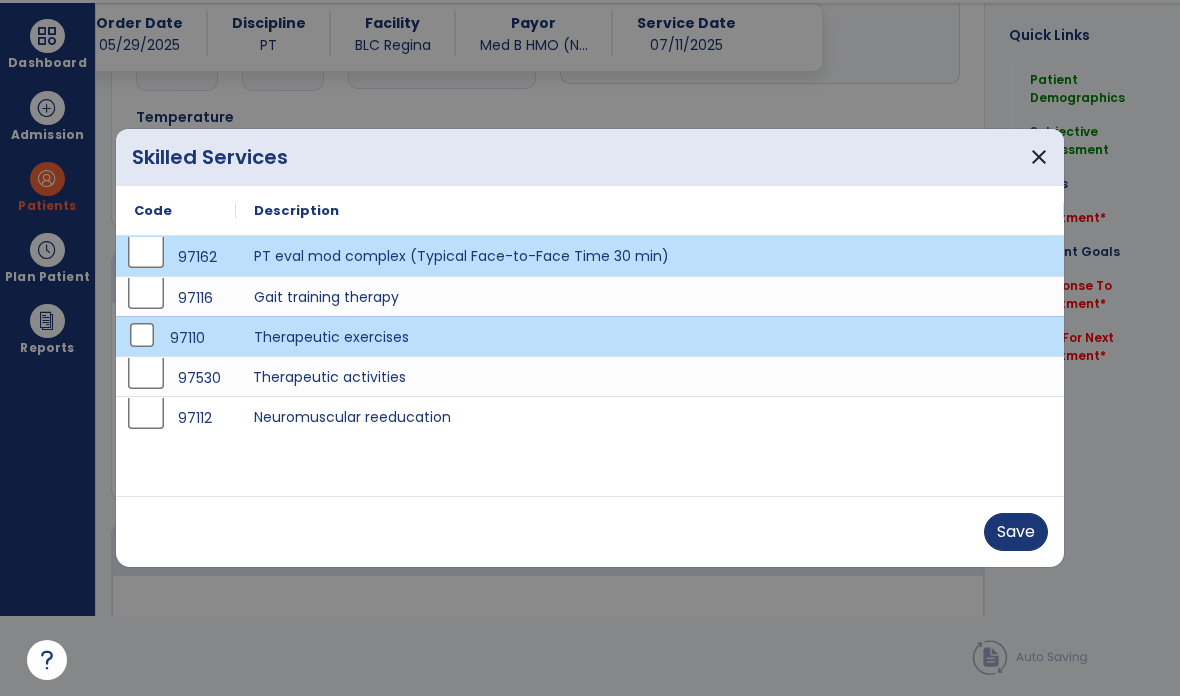 click on "Therapeutic activities" at bounding box center (650, 376) 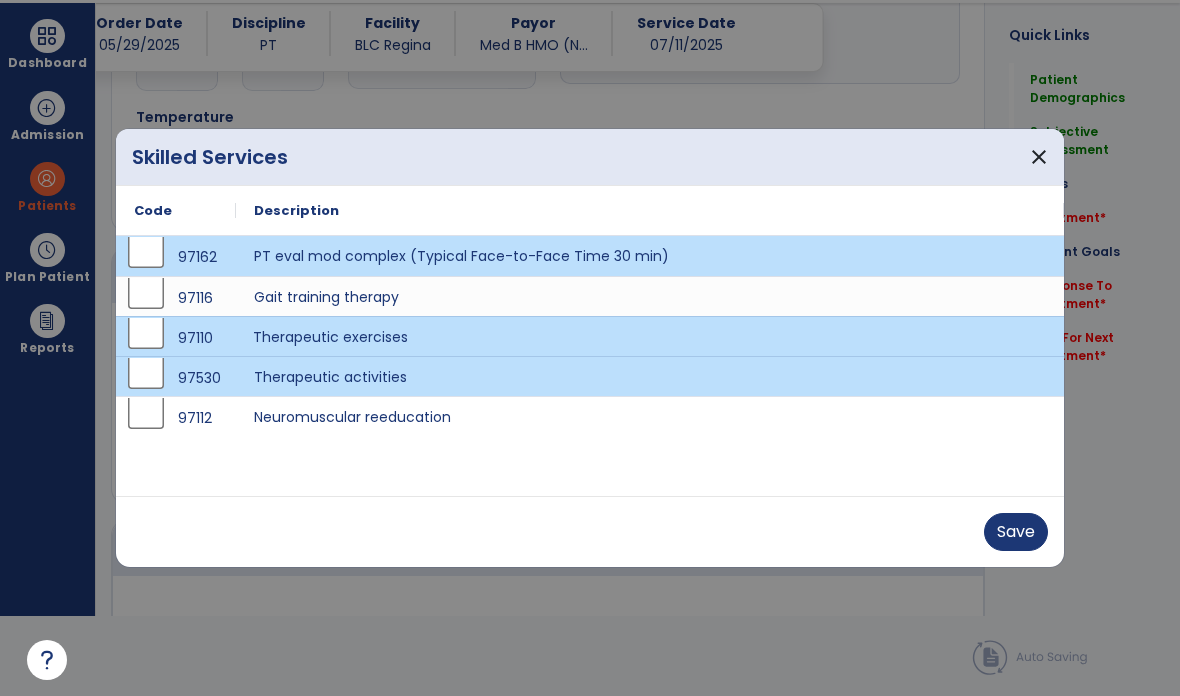 click on "Therapeutic exercises" at bounding box center (650, 336) 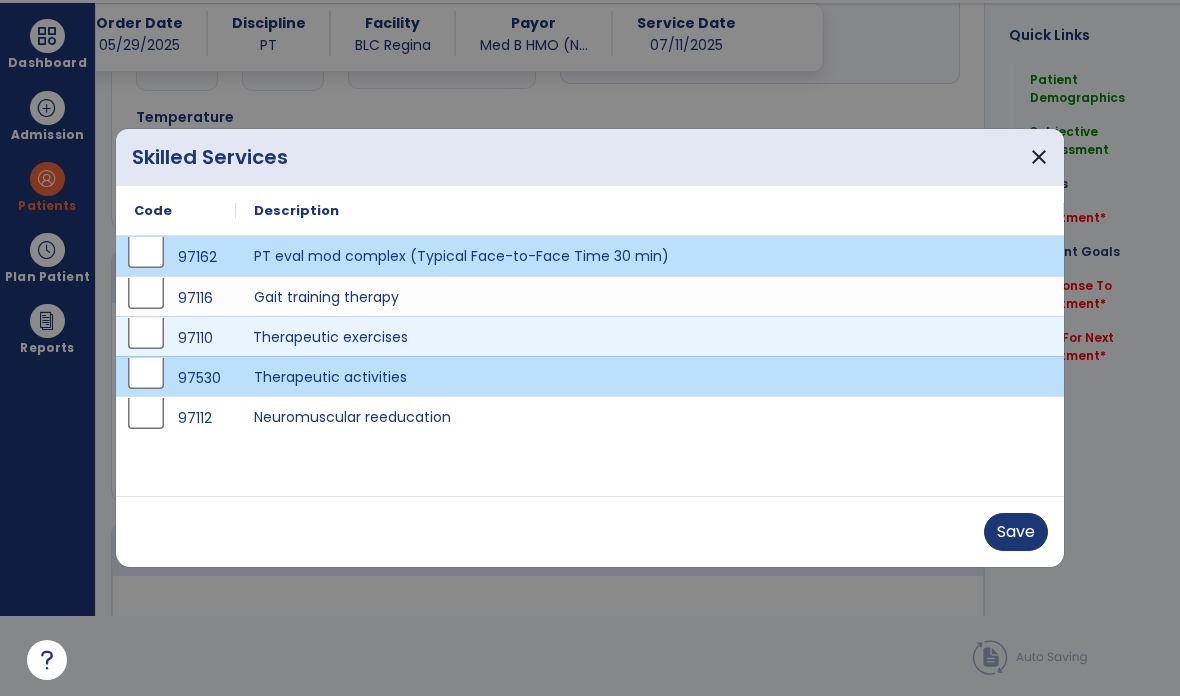 click on "Therapeutic exercises" at bounding box center [650, 336] 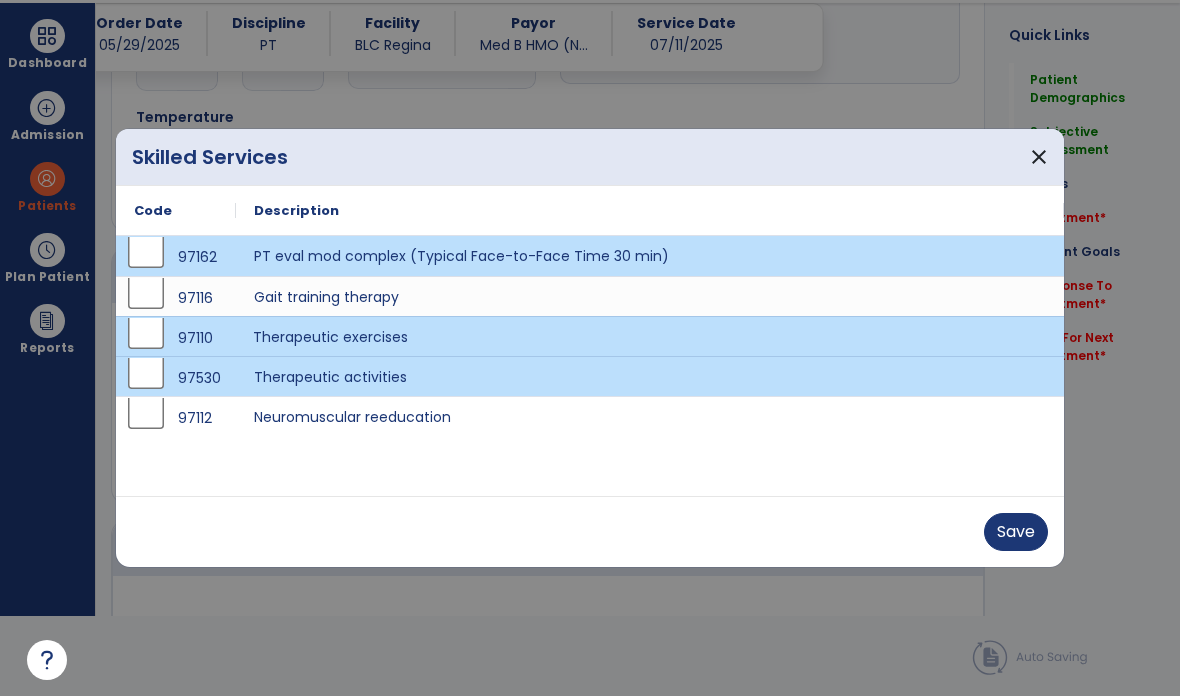 click on "Save" at bounding box center [1016, 532] 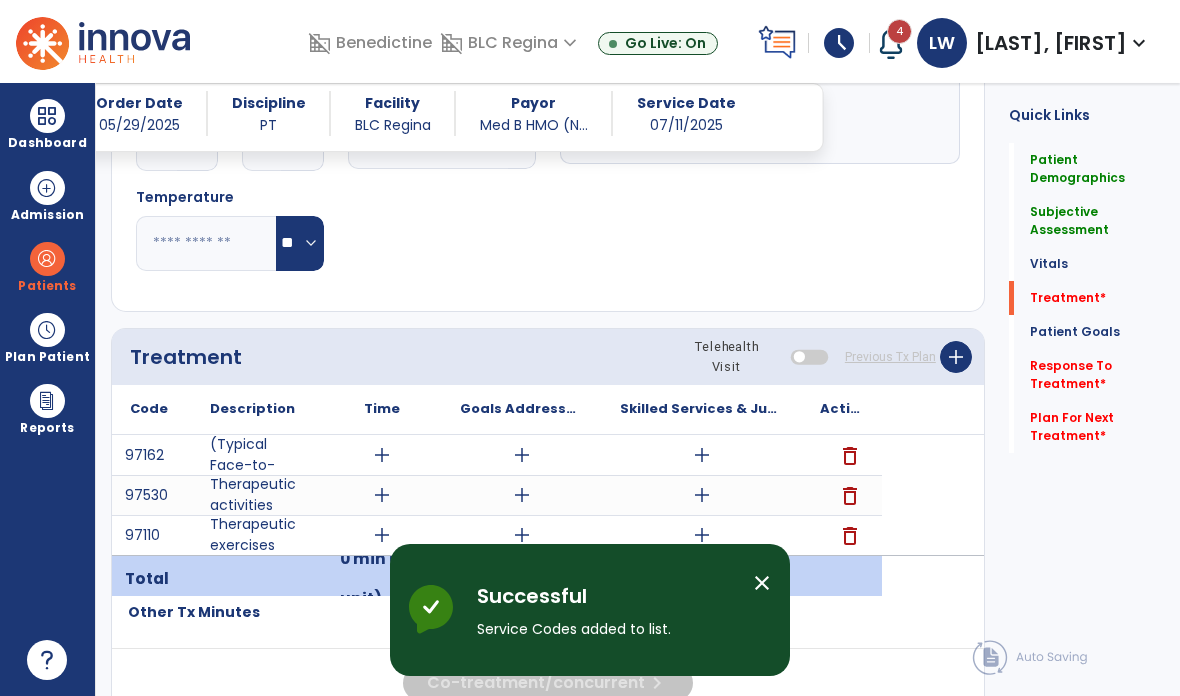 scroll, scrollTop: 80, scrollLeft: 0, axis: vertical 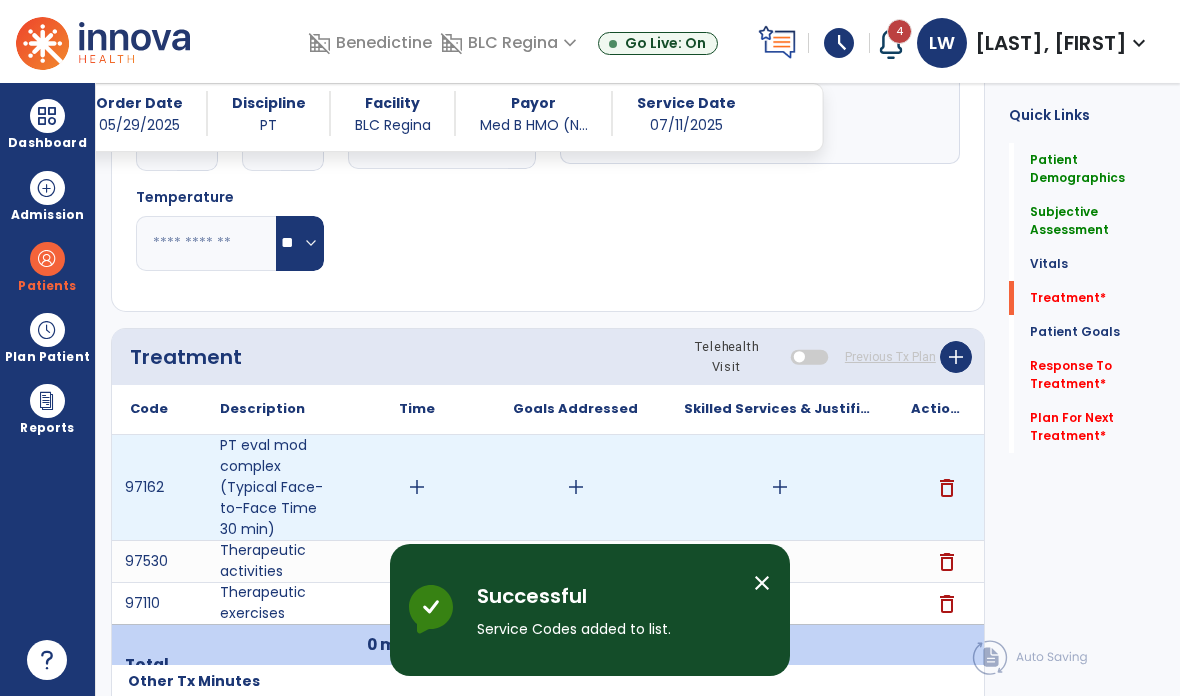 click on "add" at bounding box center [779, 487] 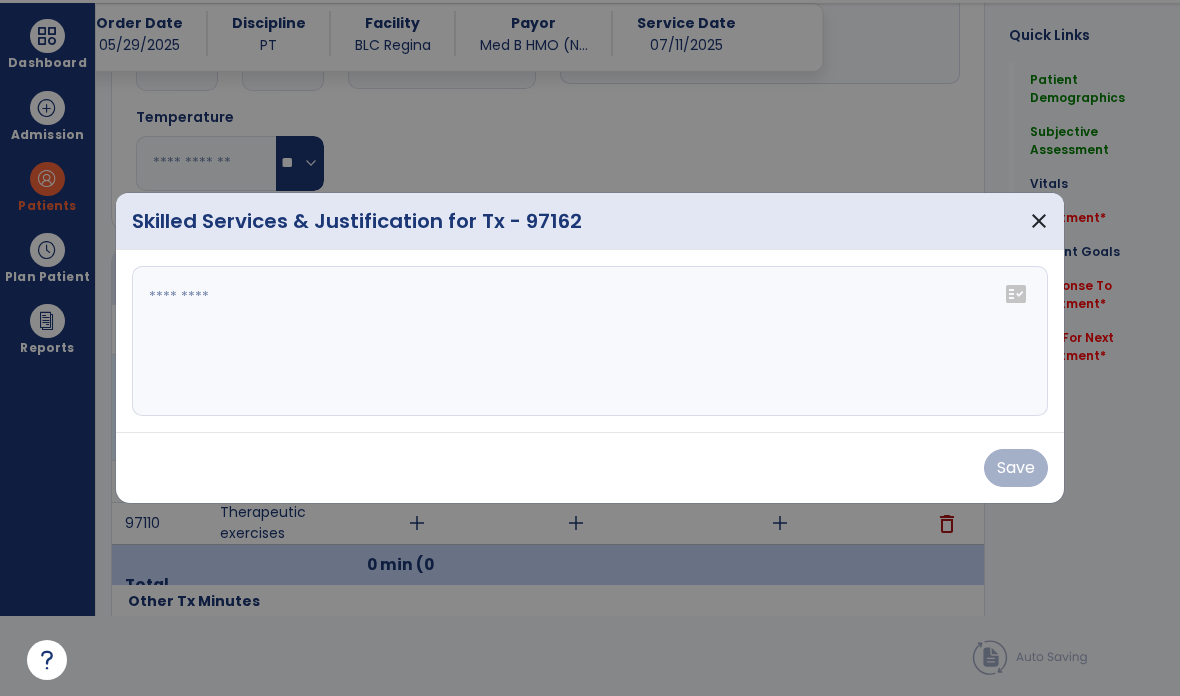 click at bounding box center (590, 341) 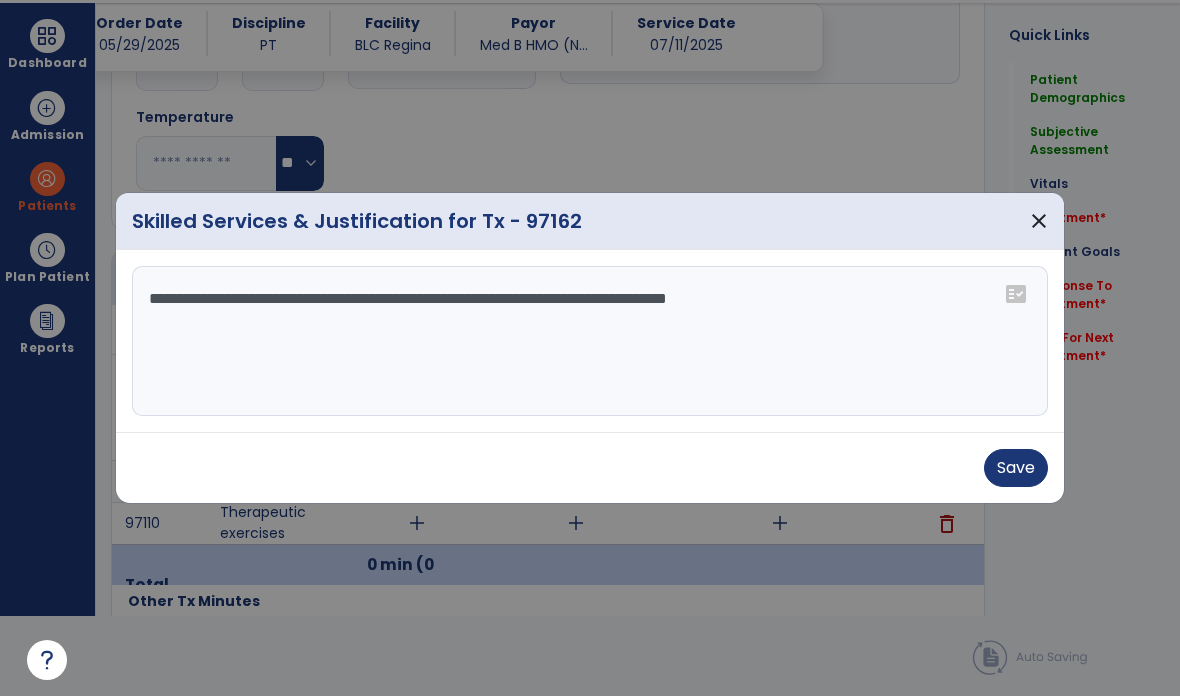 click on "**********" at bounding box center [590, 341] 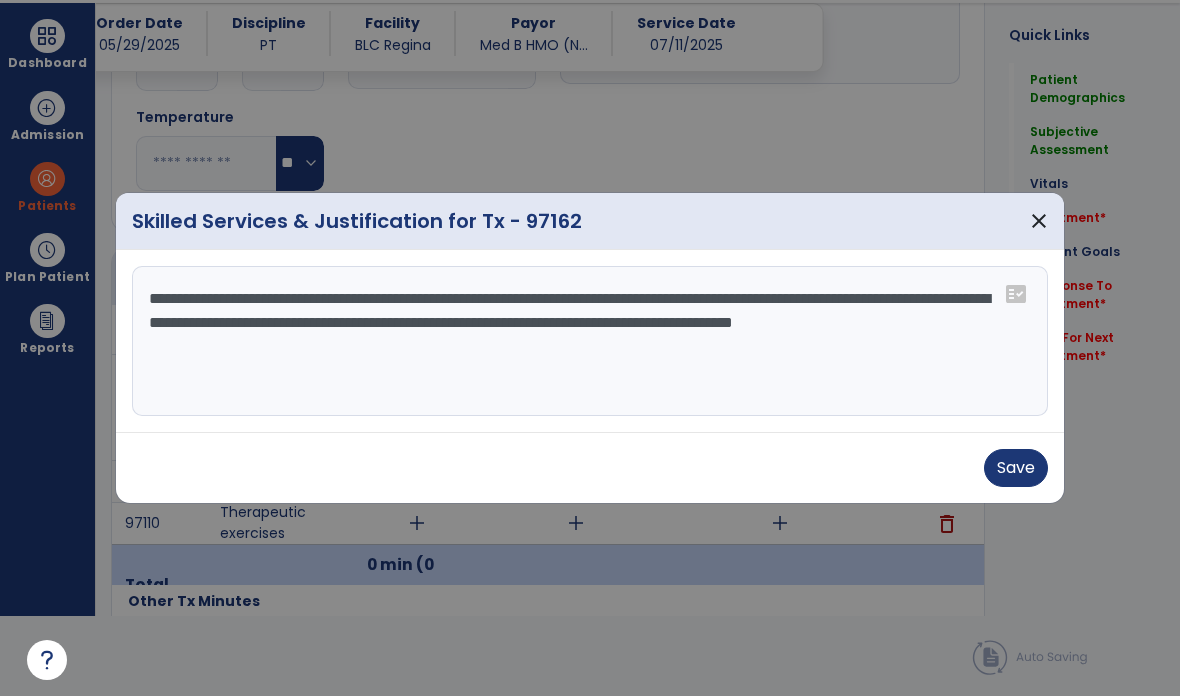 type on "**********" 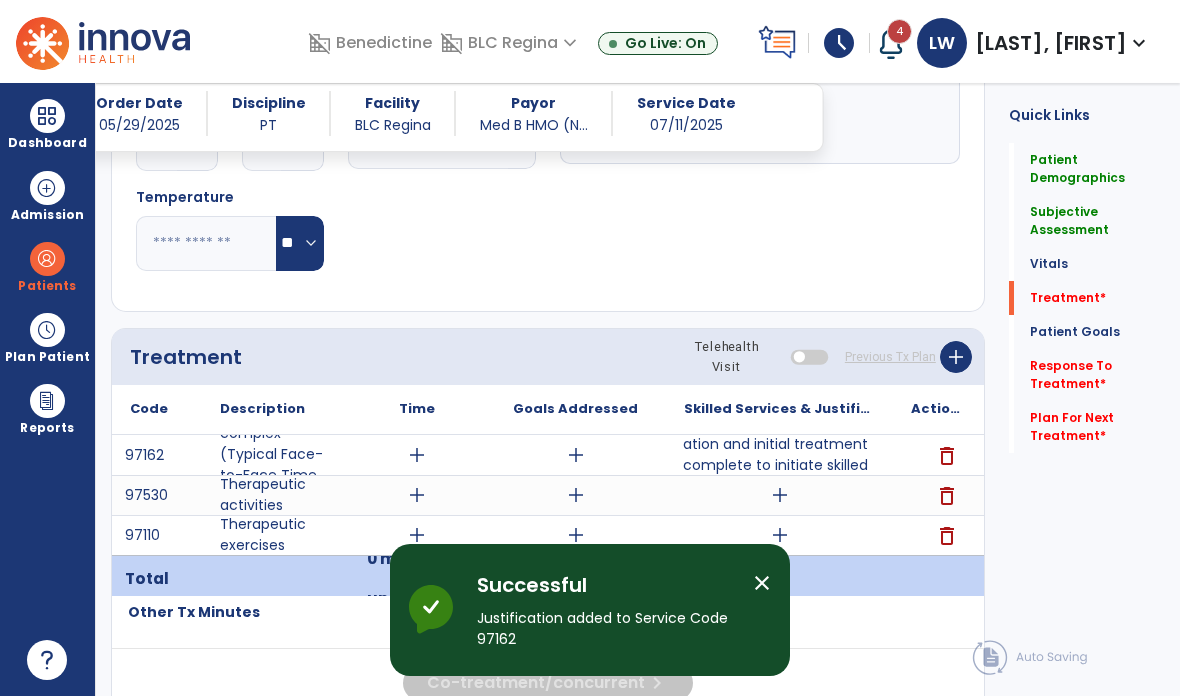 scroll, scrollTop: 80, scrollLeft: 0, axis: vertical 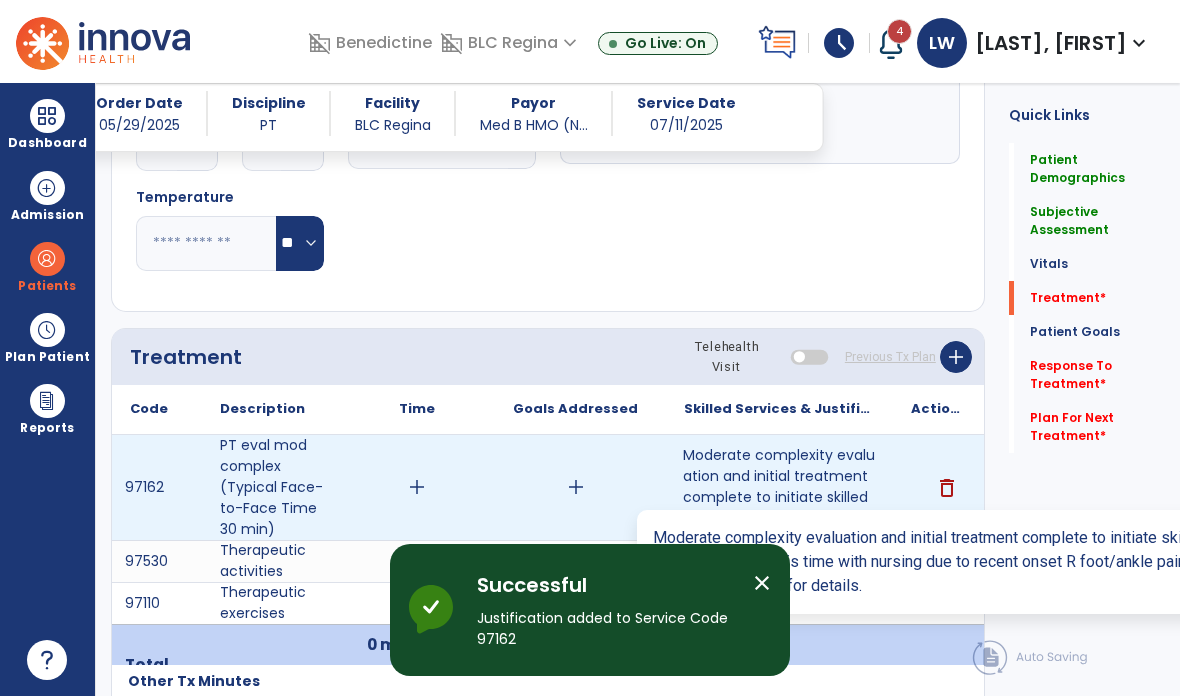 click on "Moderate complexity evaluation and initial treatment complete to initiate skilled maintenance POC. P..." at bounding box center [779, 487] 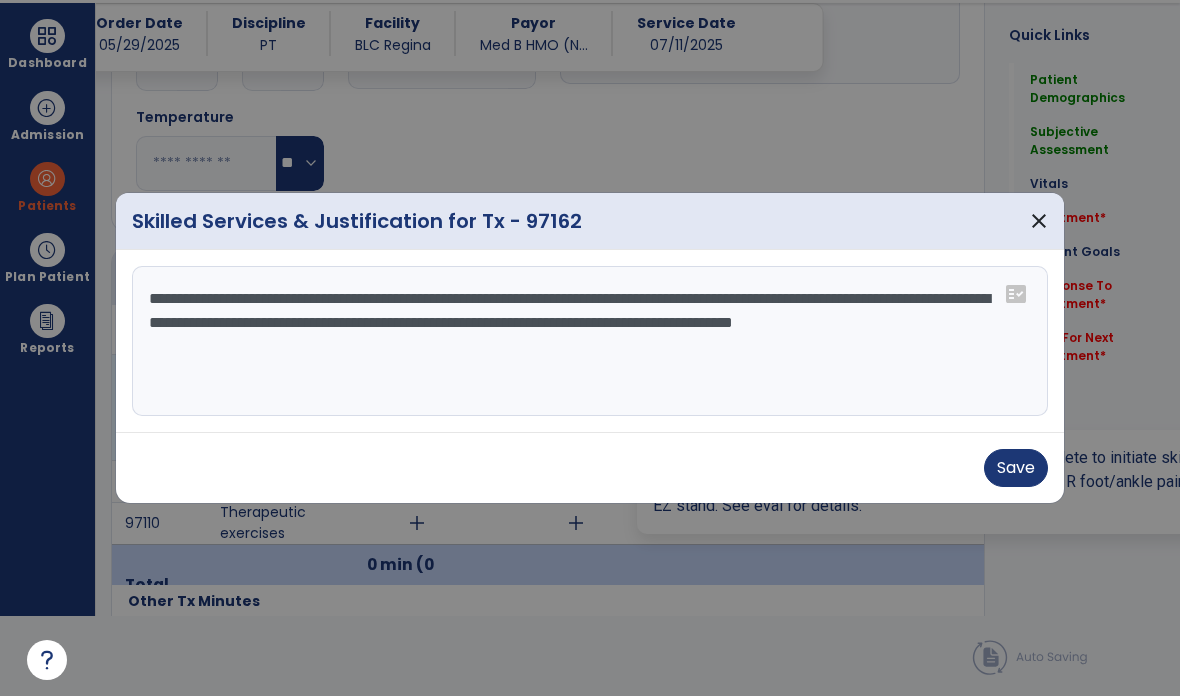 scroll, scrollTop: 0, scrollLeft: 0, axis: both 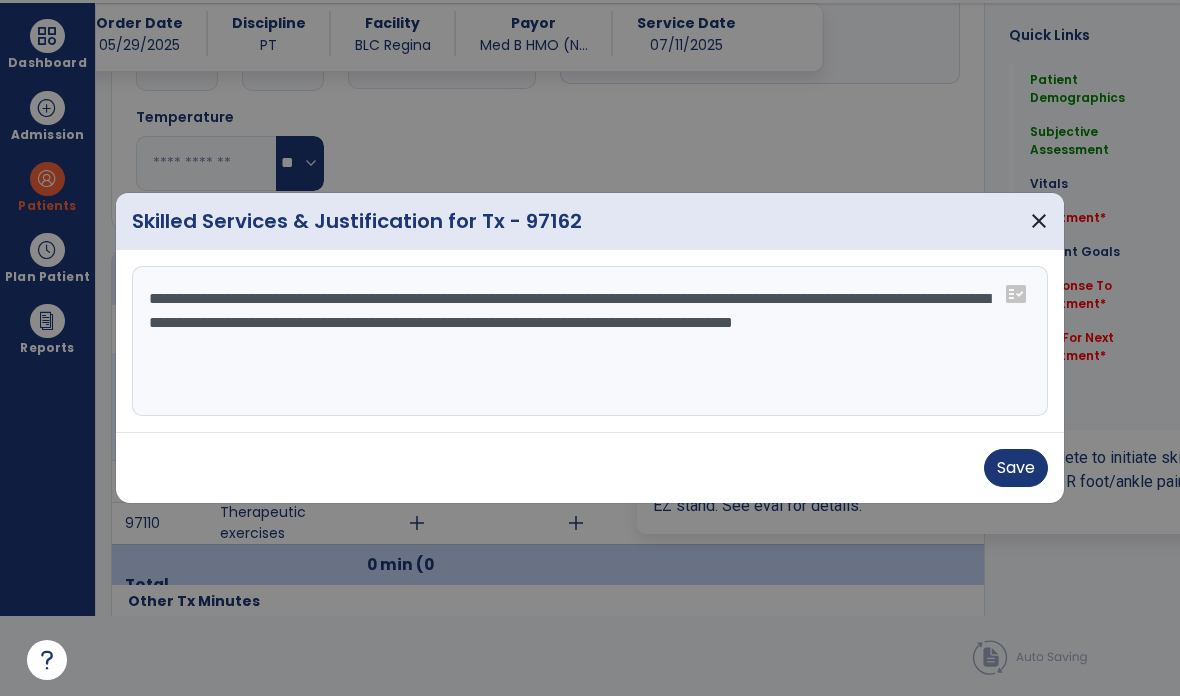 click on "**********" at bounding box center (590, 341) 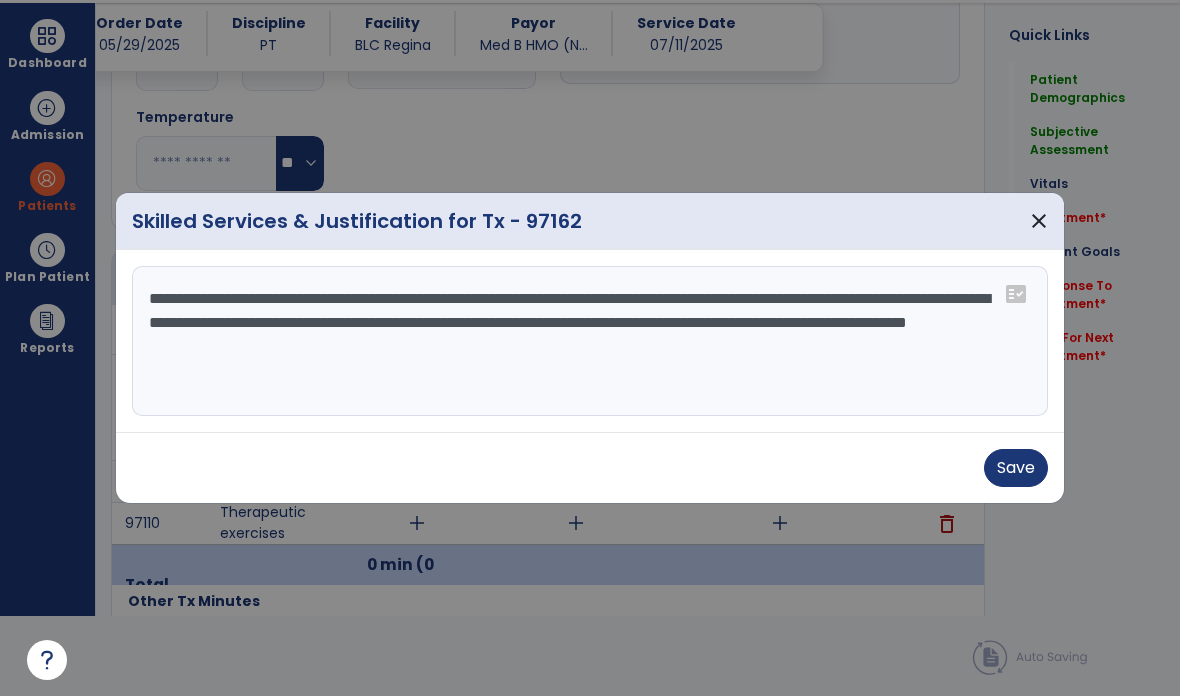 click on "**********" at bounding box center (590, 341) 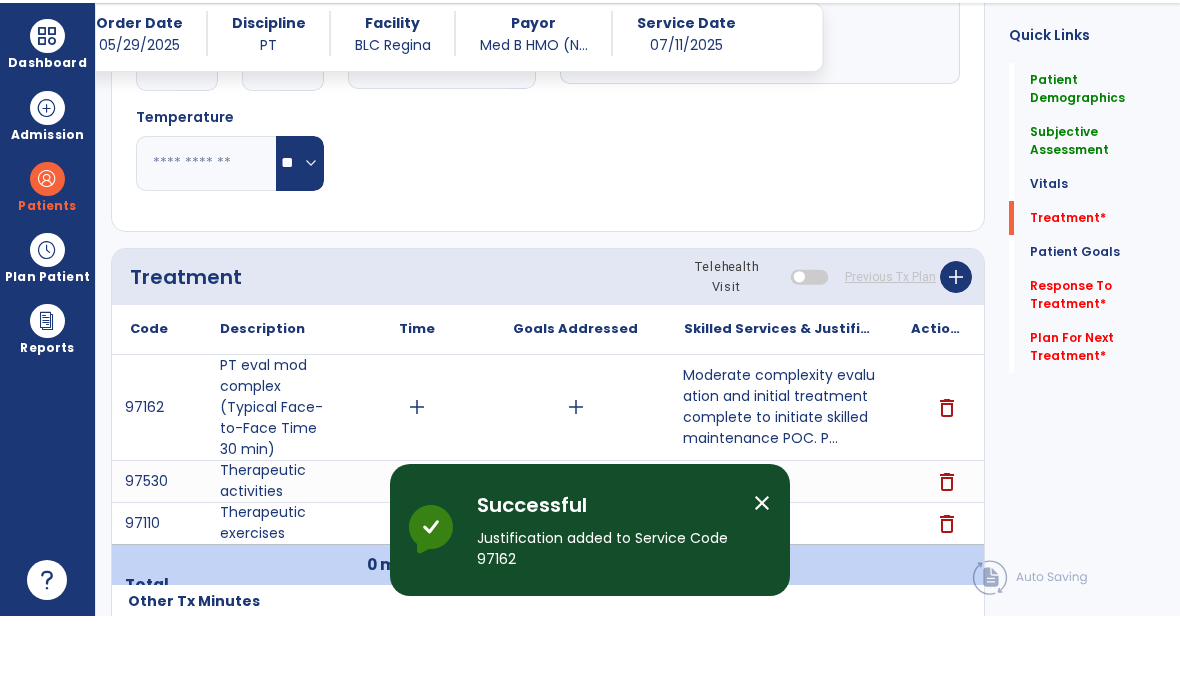 scroll, scrollTop: 80, scrollLeft: 0, axis: vertical 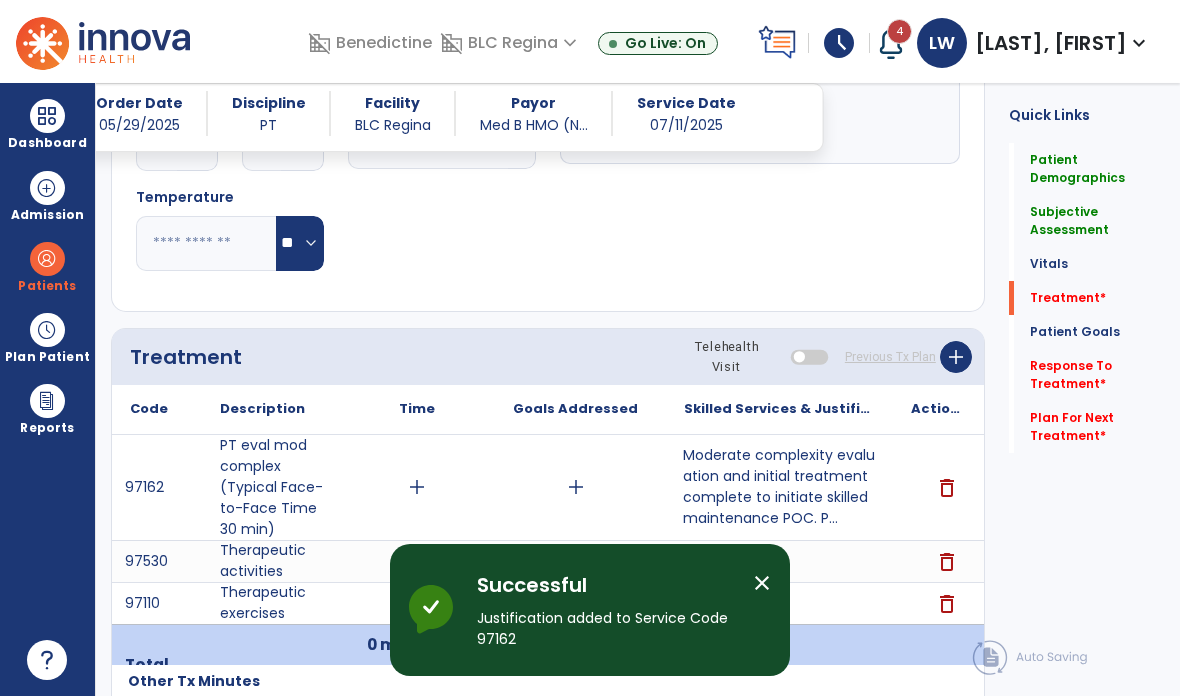 click on "add" at bounding box center [780, 561] 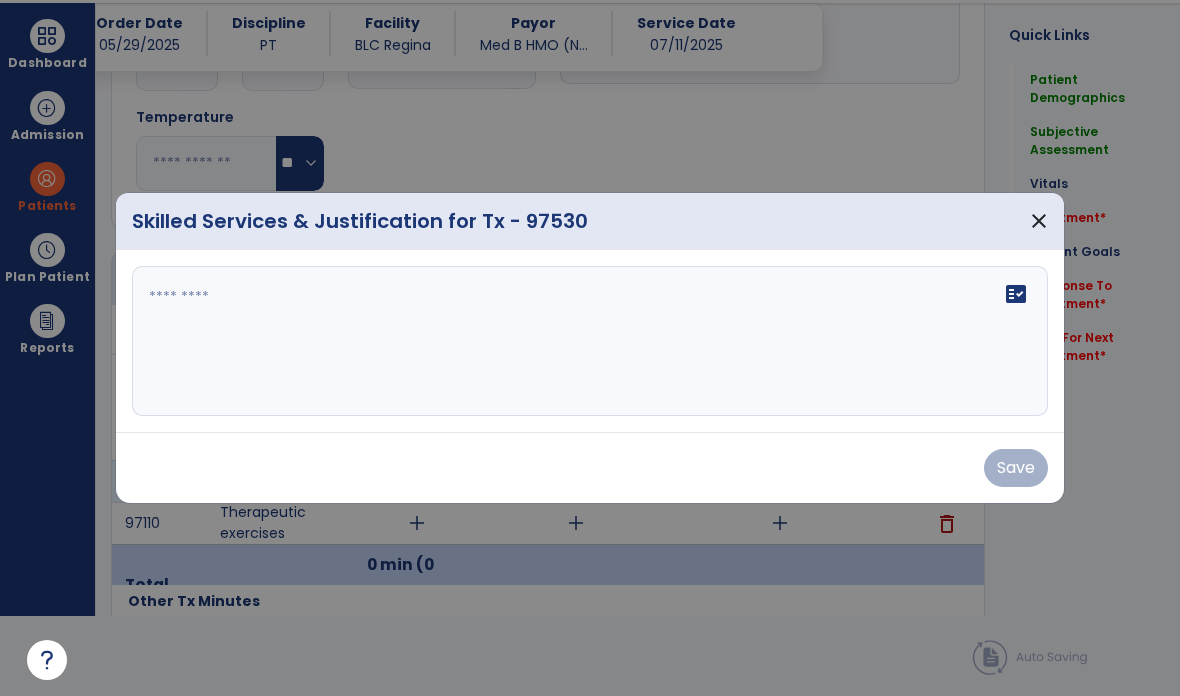 scroll, scrollTop: 0, scrollLeft: 0, axis: both 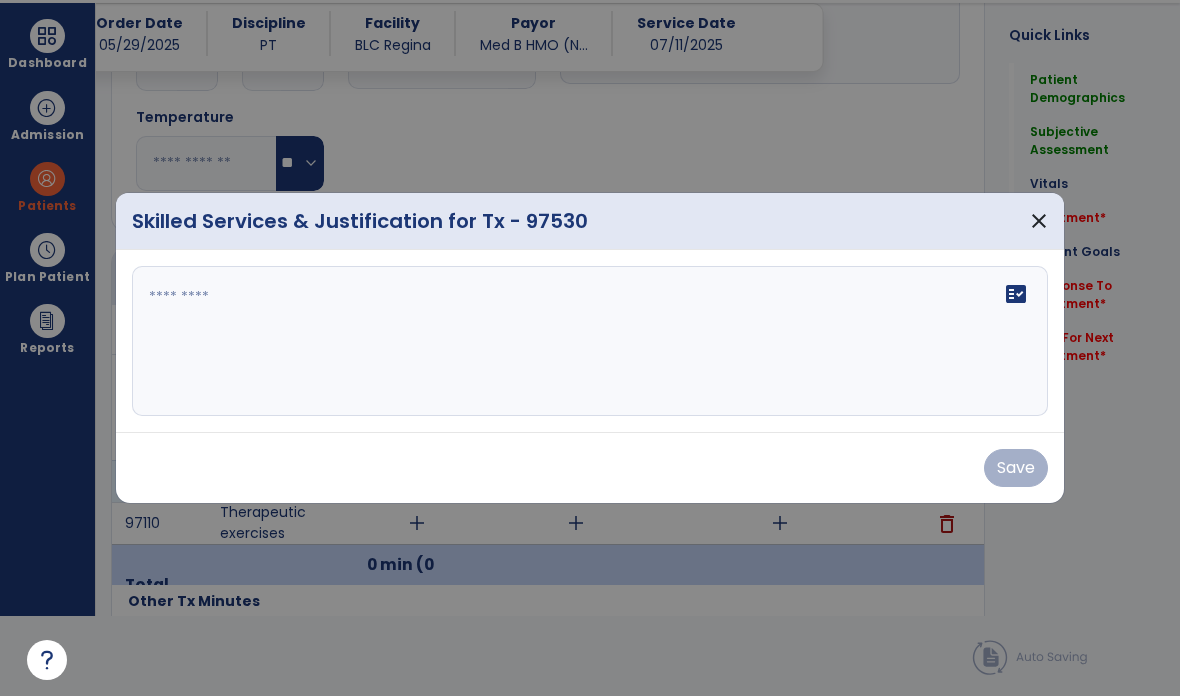 click on "fact_check" at bounding box center [590, 341] 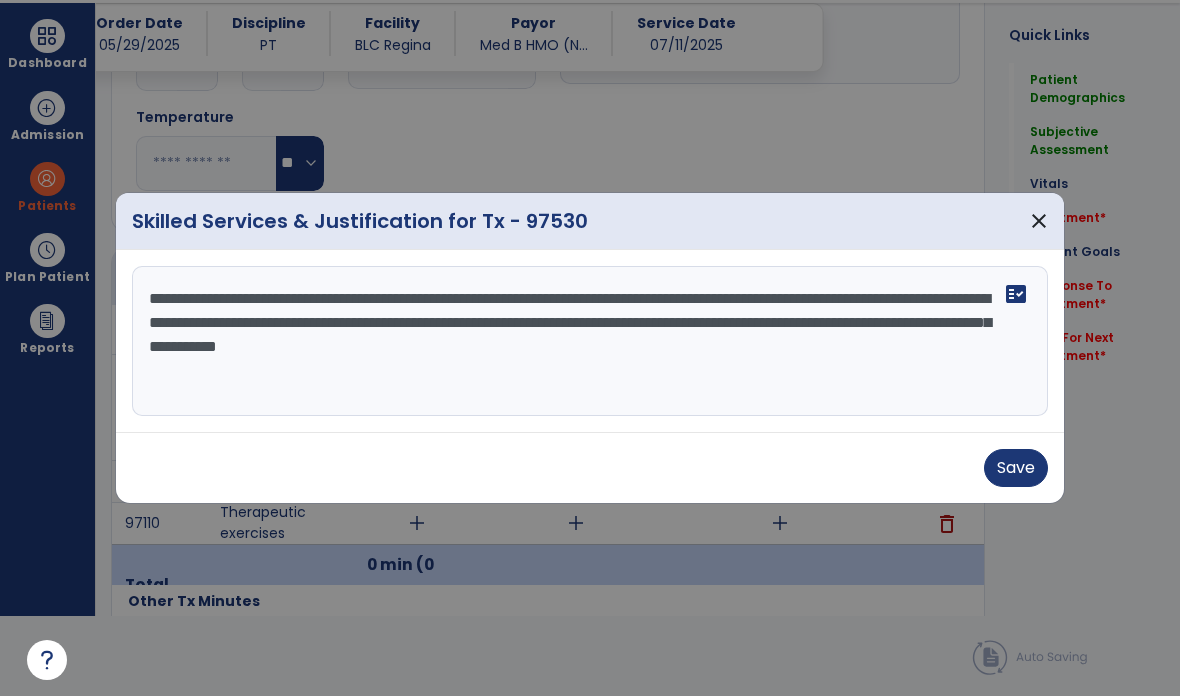 click on "**********" at bounding box center [590, 341] 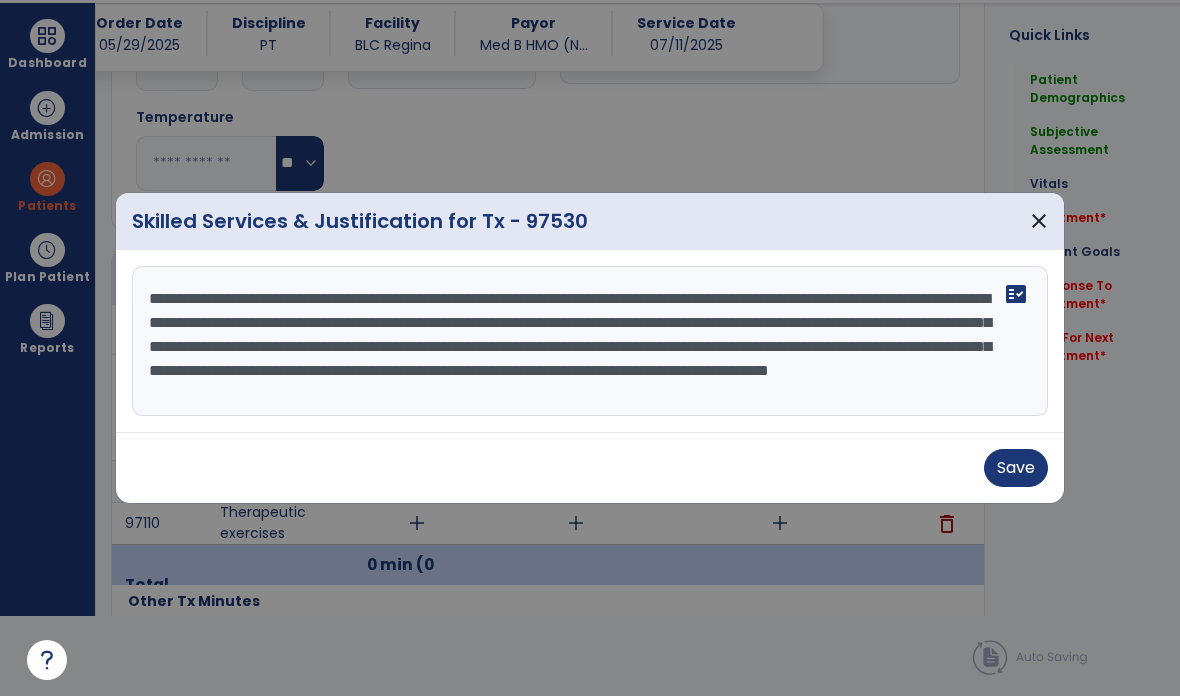 scroll, scrollTop: 15, scrollLeft: 0, axis: vertical 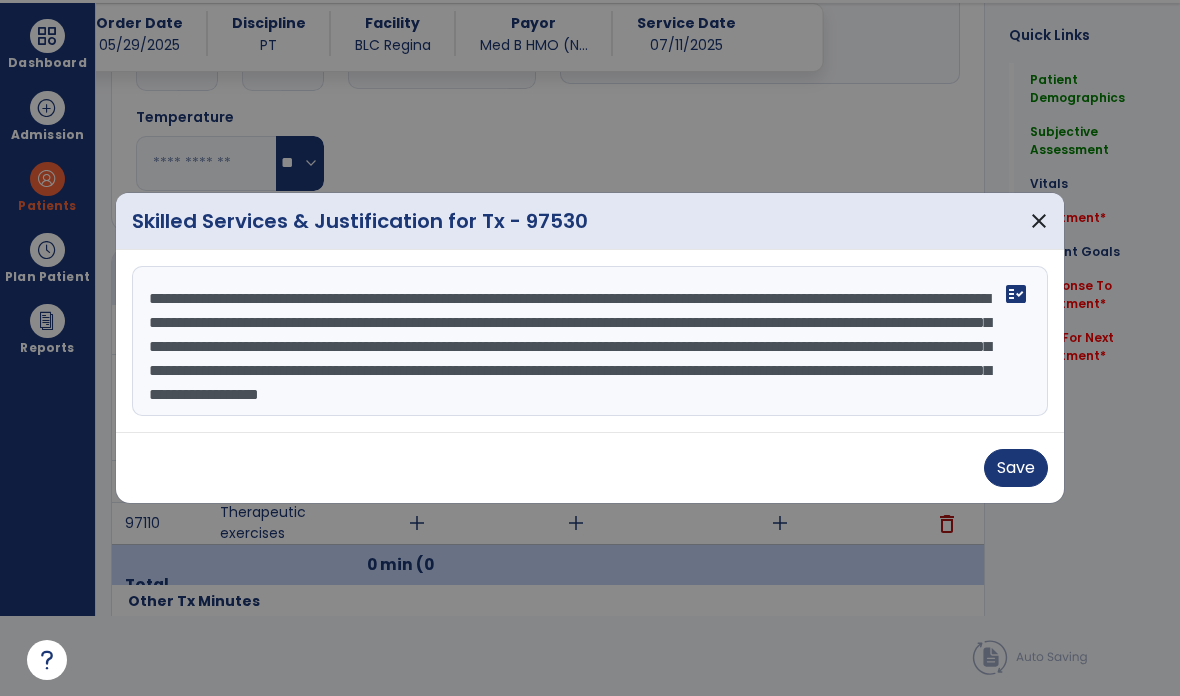 click on "**********" at bounding box center (590, 341) 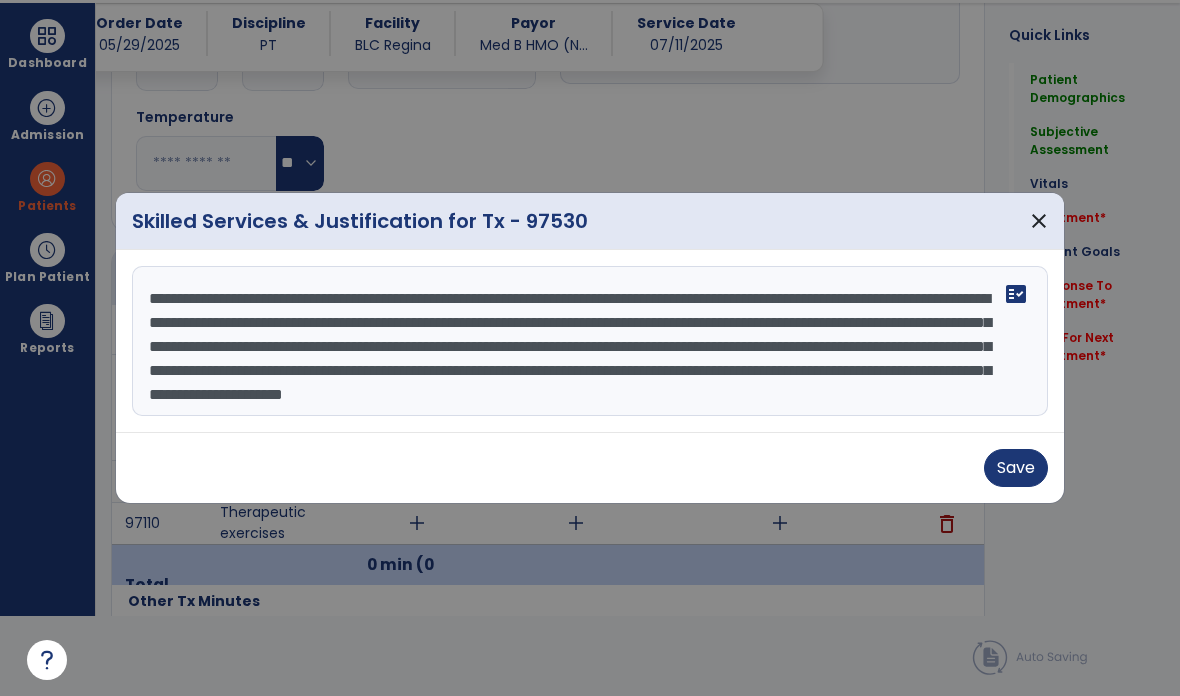 click on "**********" at bounding box center [590, 341] 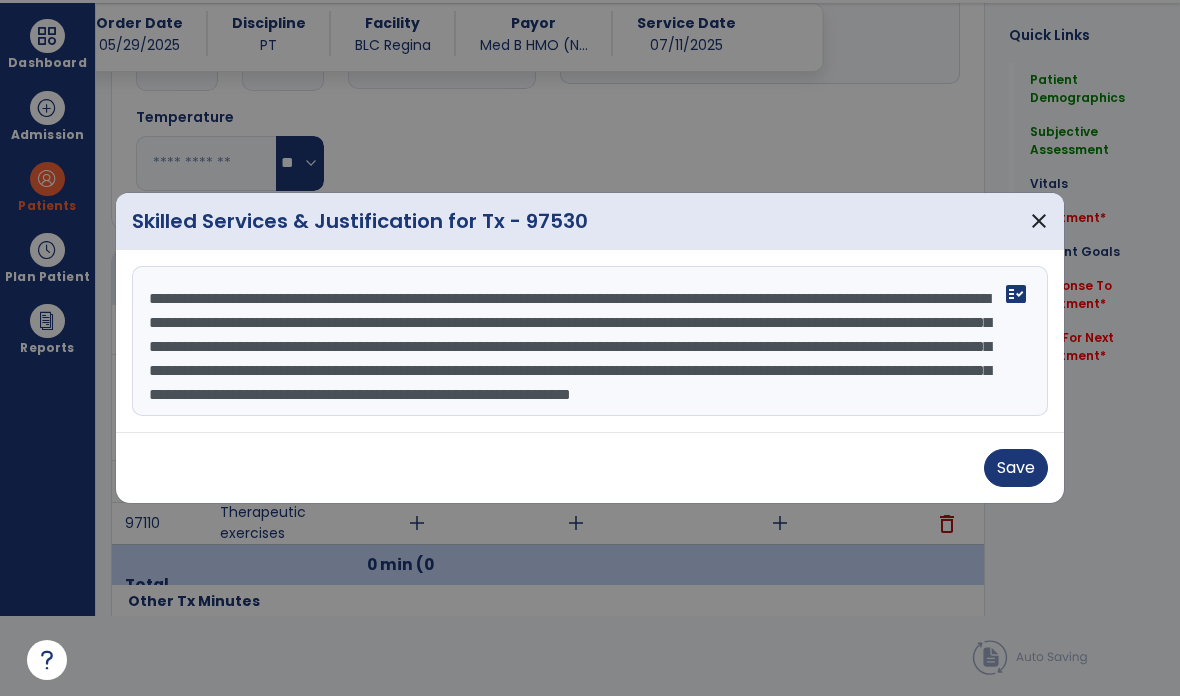 scroll, scrollTop: 48, scrollLeft: 0, axis: vertical 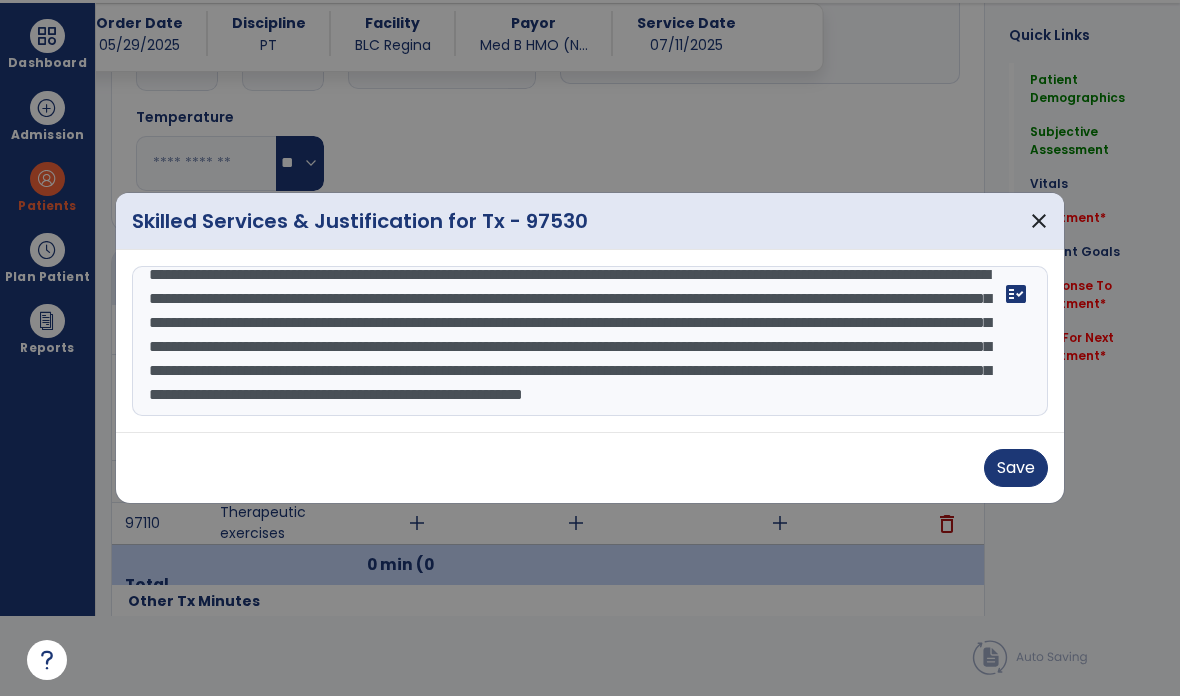 click on "**********" at bounding box center (590, 341) 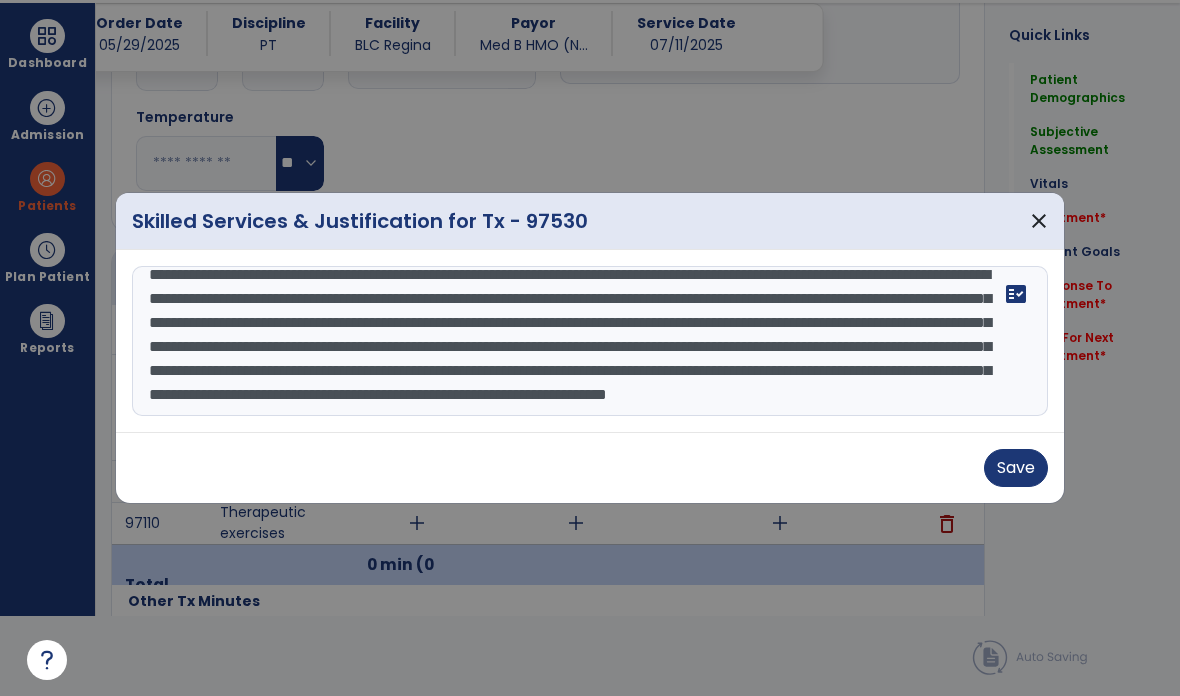 click on "**********" at bounding box center [590, 341] 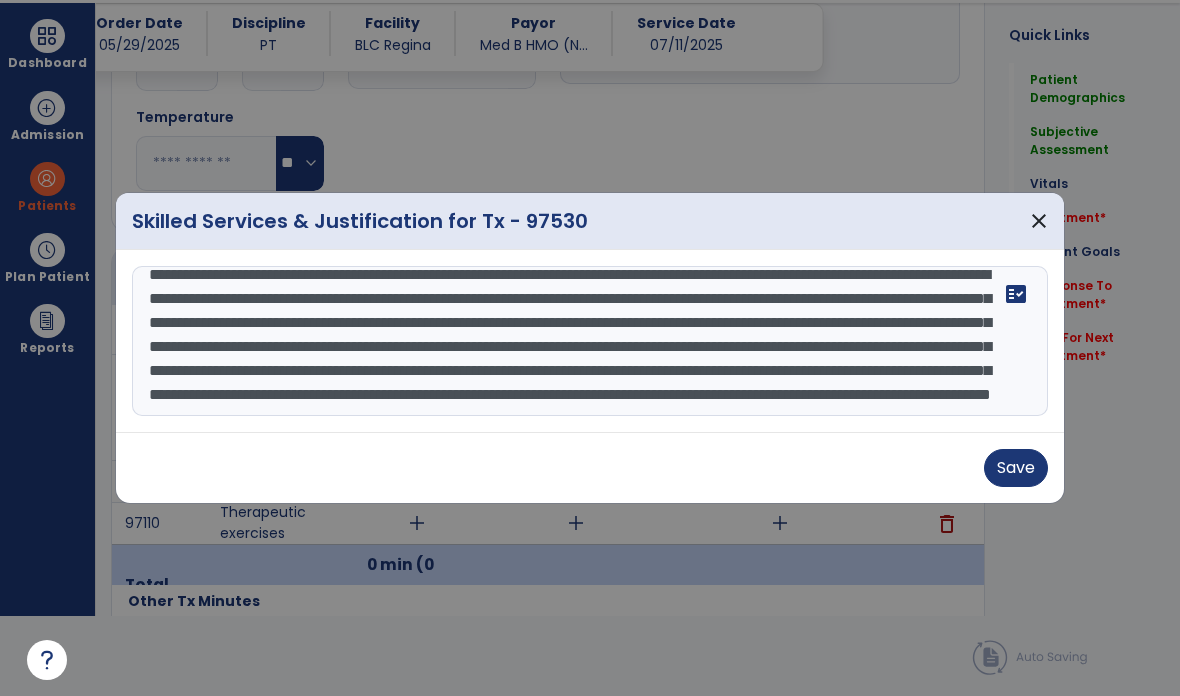 scroll, scrollTop: 96, scrollLeft: 0, axis: vertical 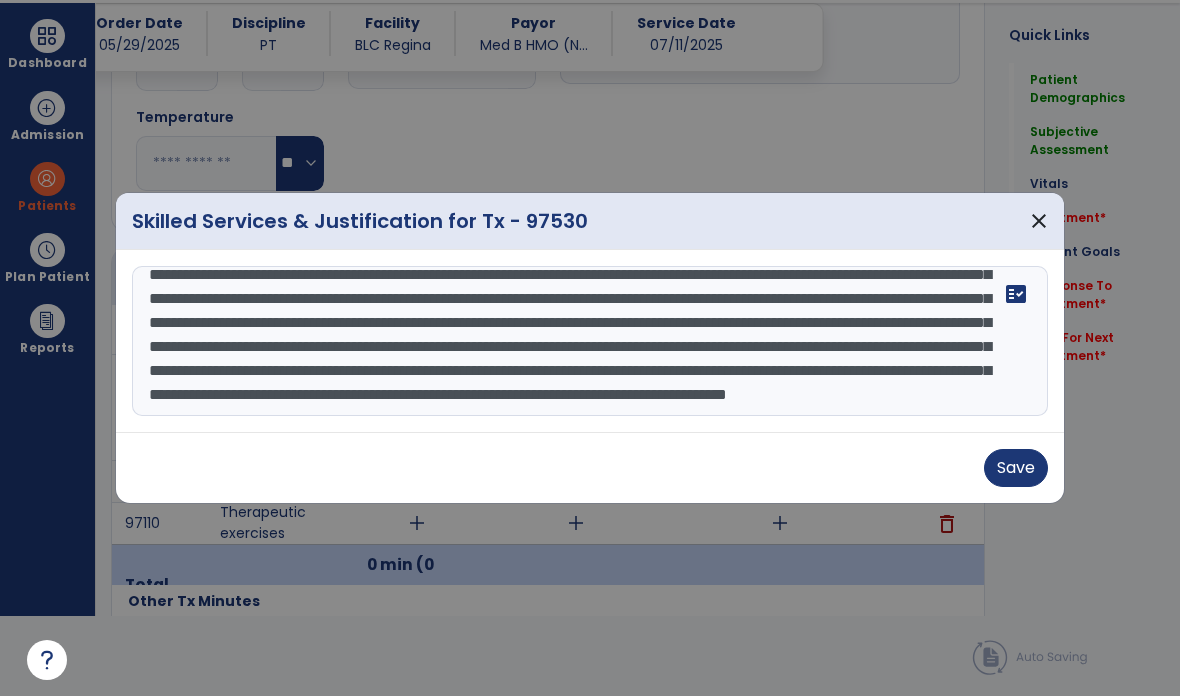 type on "**********" 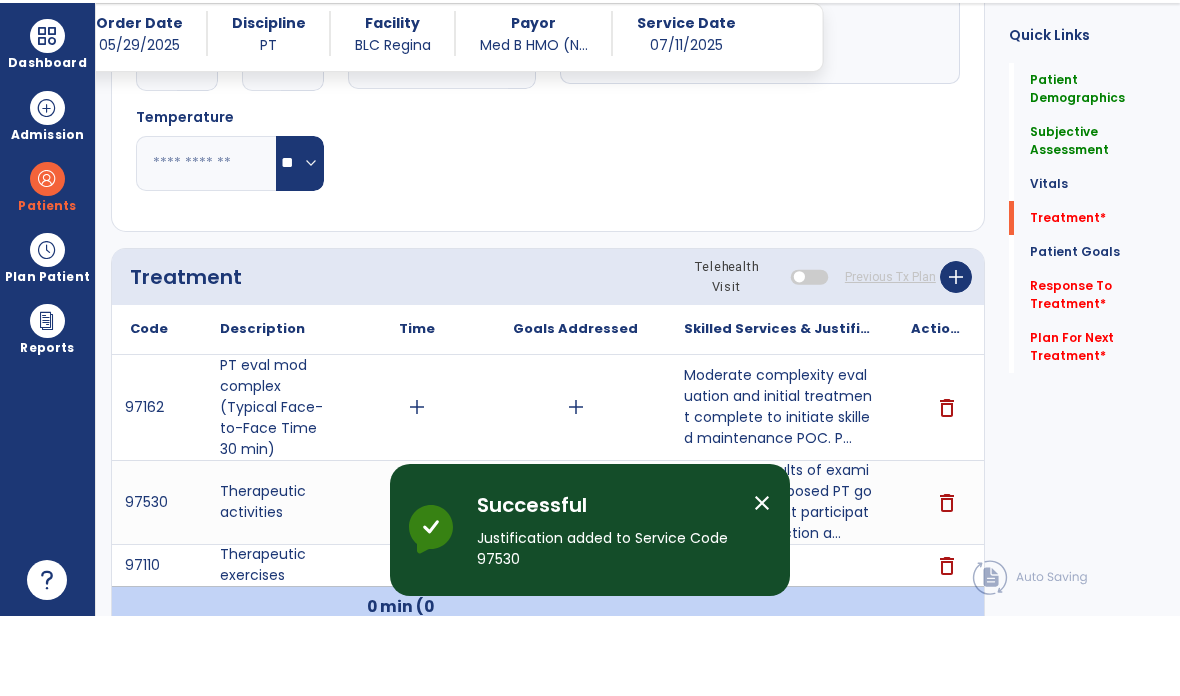 scroll, scrollTop: 80, scrollLeft: 0, axis: vertical 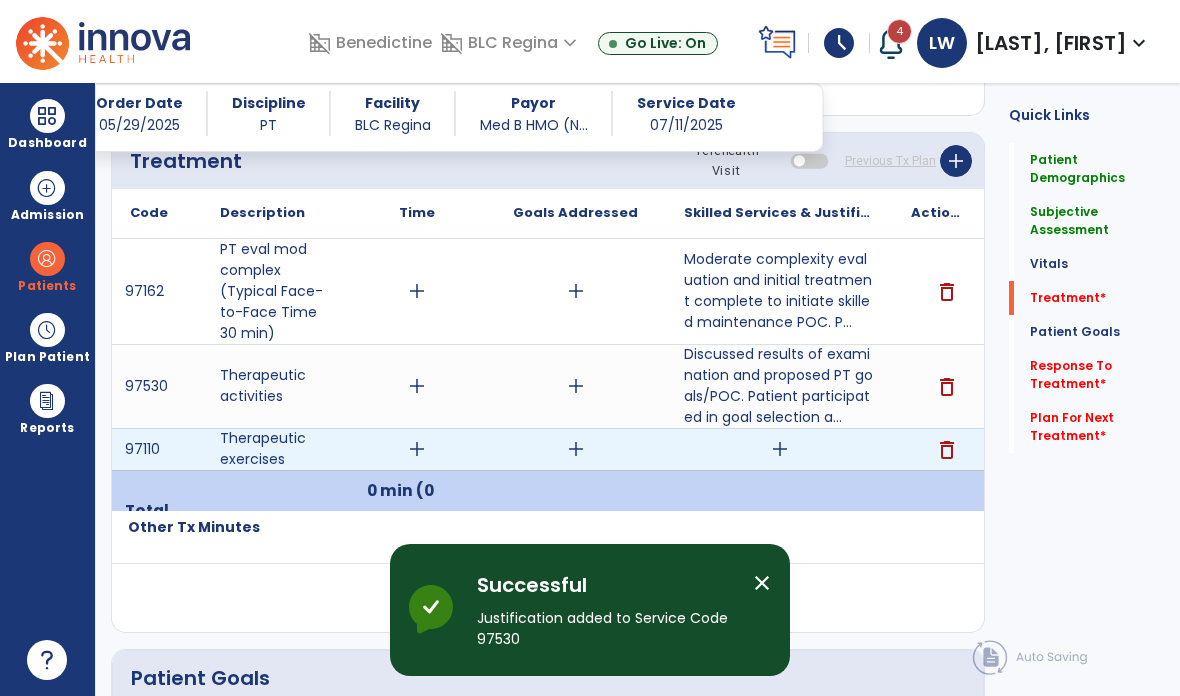 click on "add" at bounding box center (779, 449) 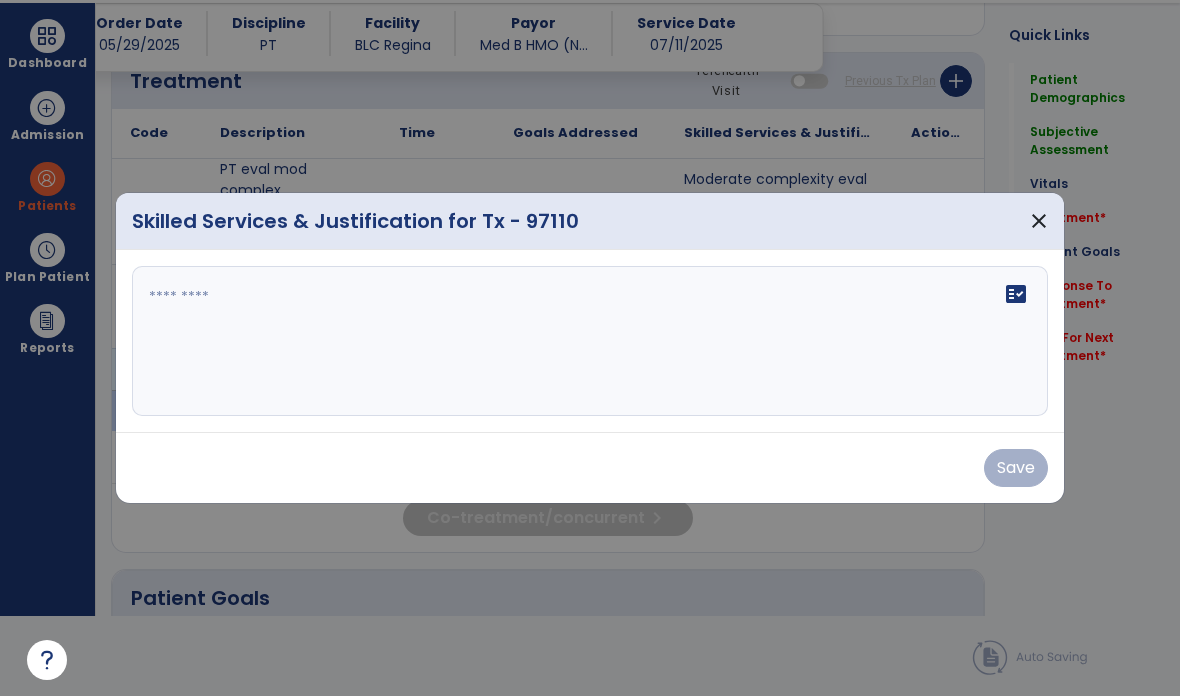 click on "fact_check" at bounding box center [590, 341] 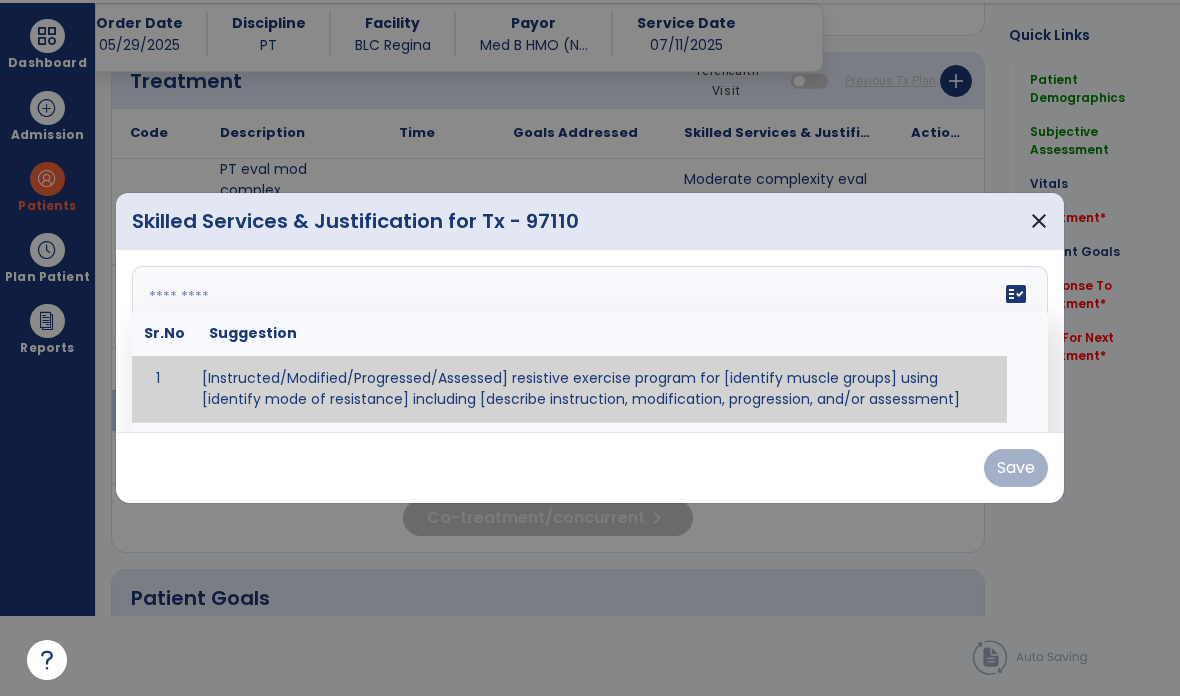 click on "close" at bounding box center (1039, 221) 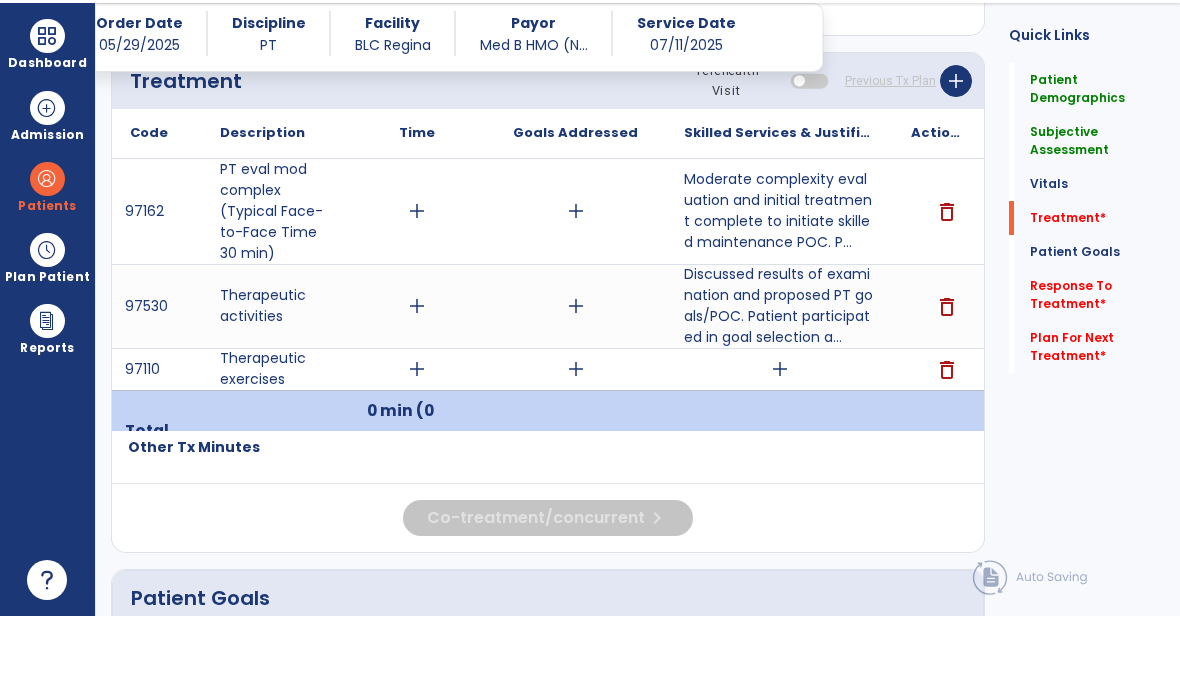 scroll, scrollTop: 80, scrollLeft: 0, axis: vertical 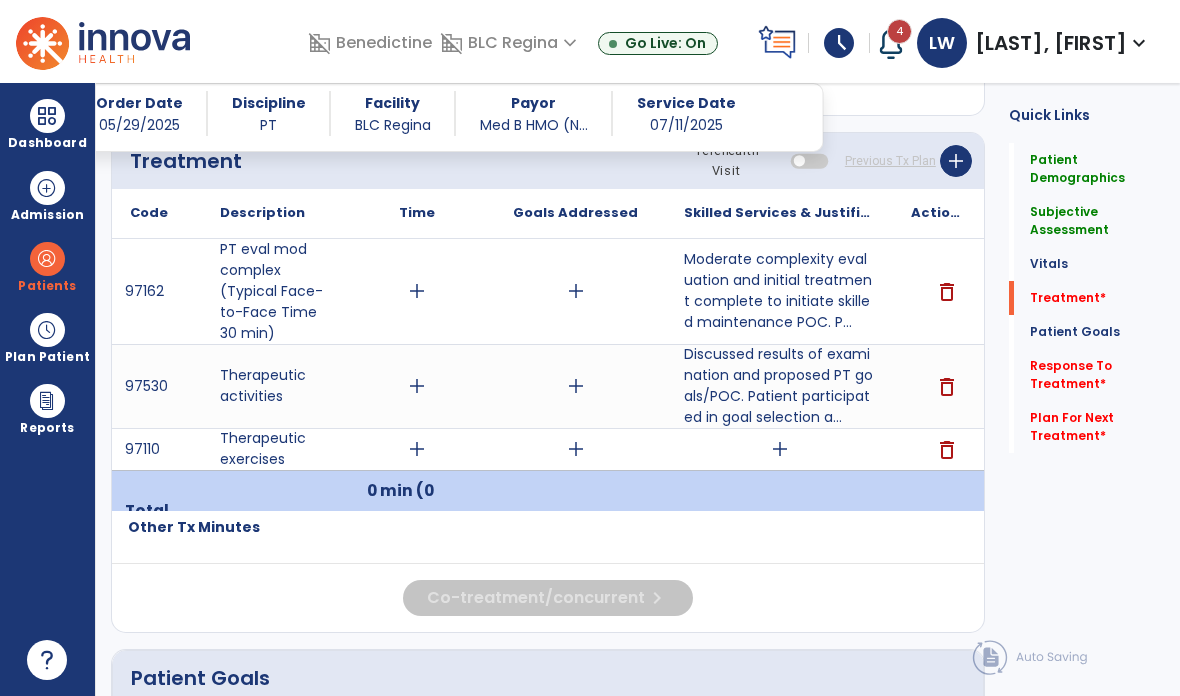 click on "delete" at bounding box center (947, 450) 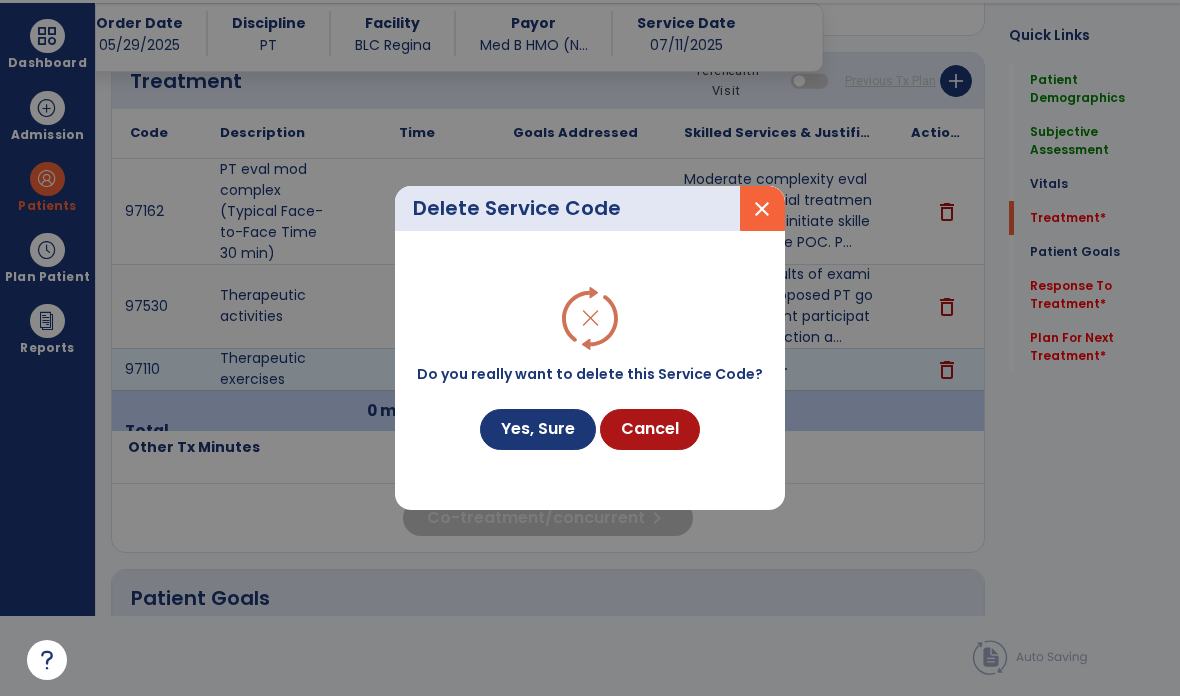 scroll, scrollTop: 0, scrollLeft: 0, axis: both 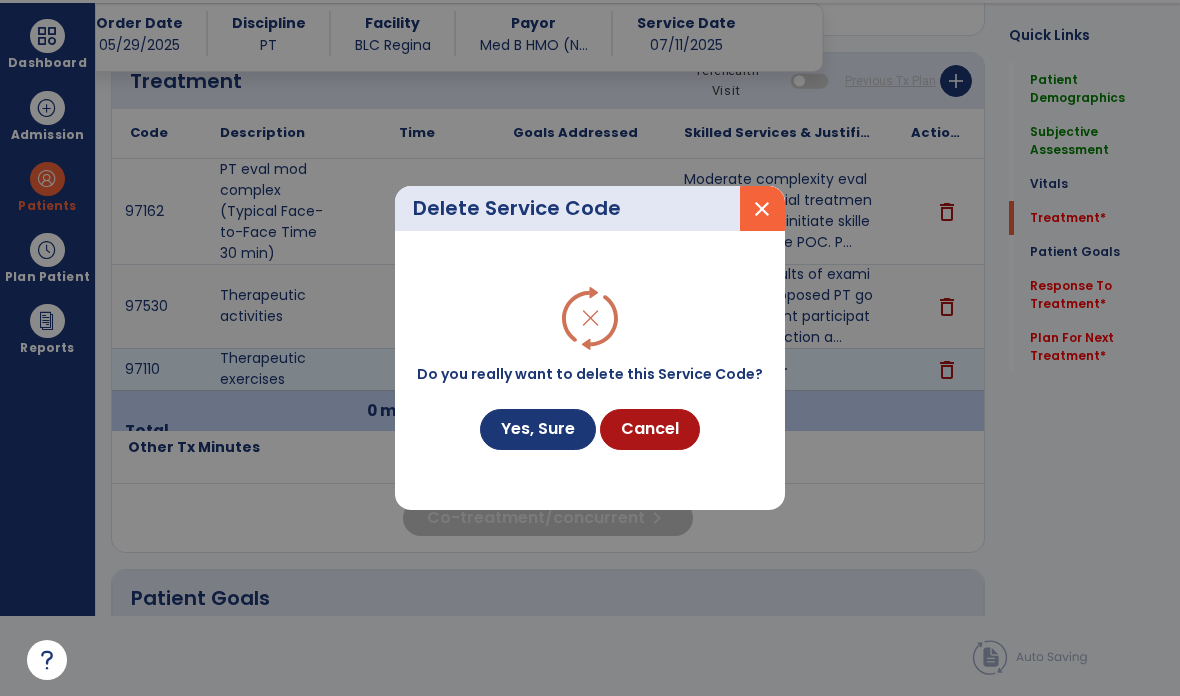 click on "Yes, Sure" at bounding box center [538, 429] 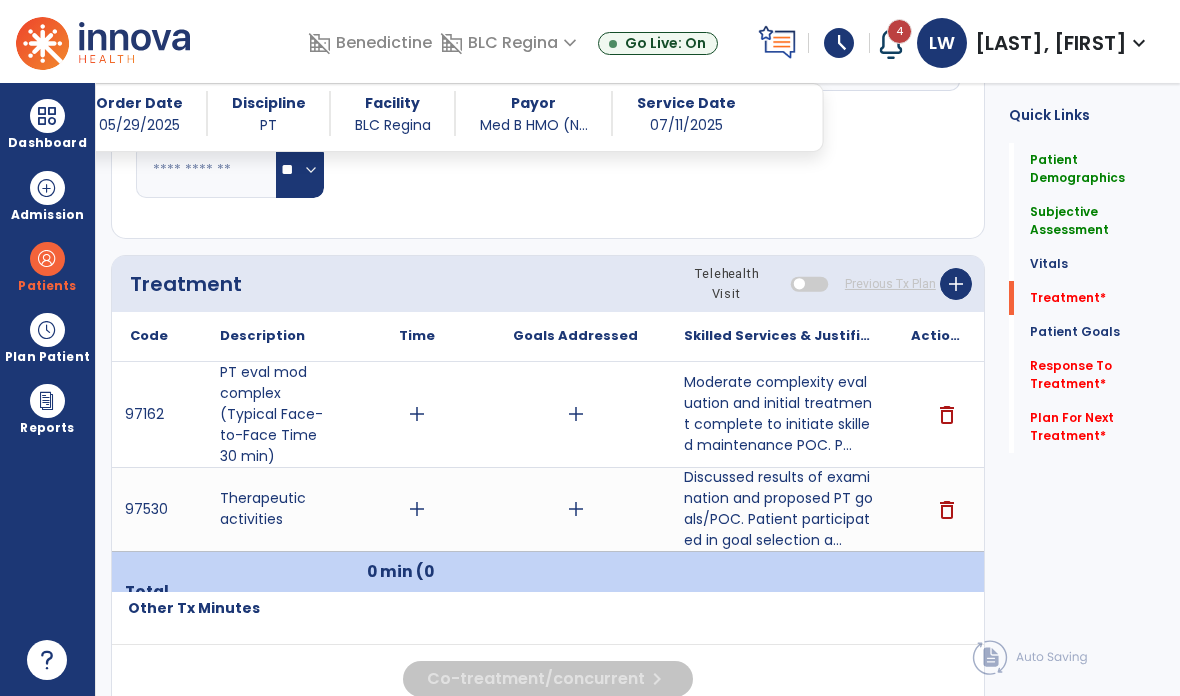 scroll, scrollTop: 1825, scrollLeft: 0, axis: vertical 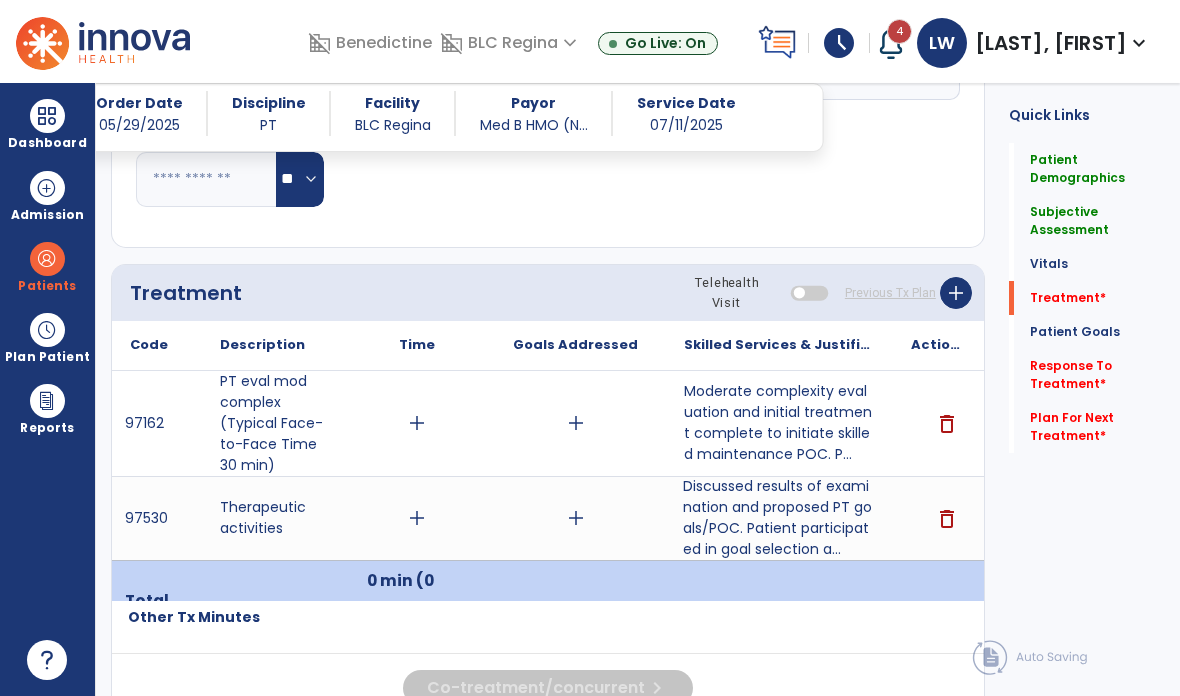click on "Discussed results of examination and proposed PT goals/POC. Patient participated in goal selection a..." at bounding box center (779, 518) 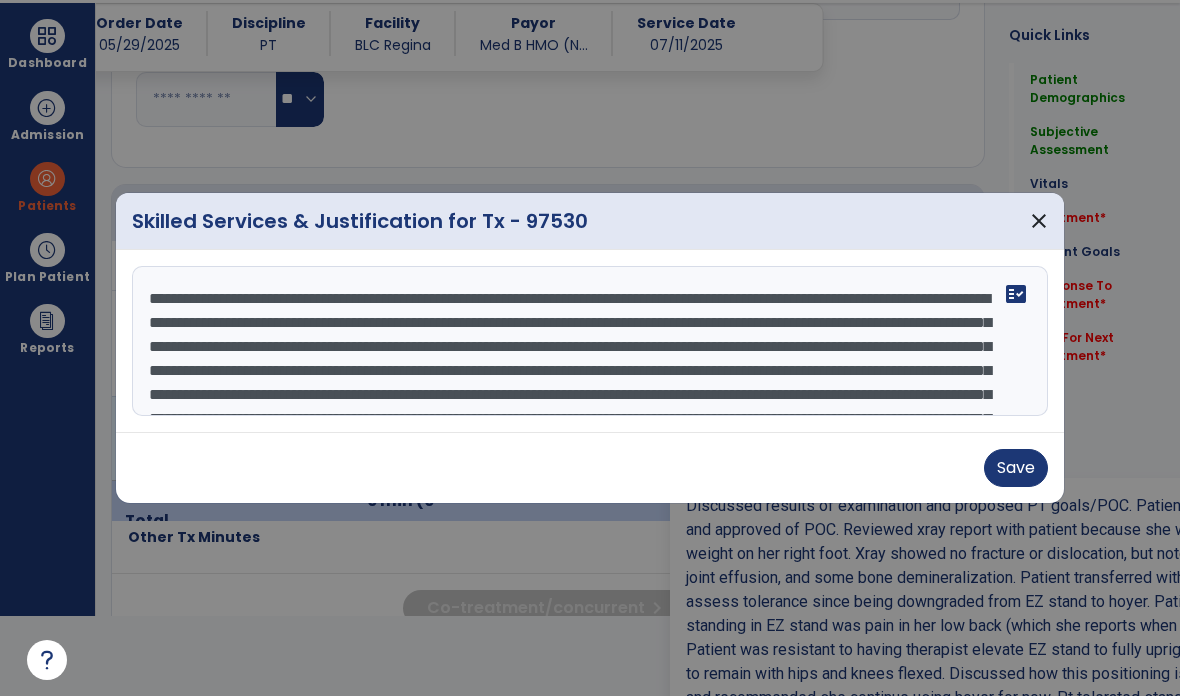 scroll, scrollTop: 0, scrollLeft: 0, axis: both 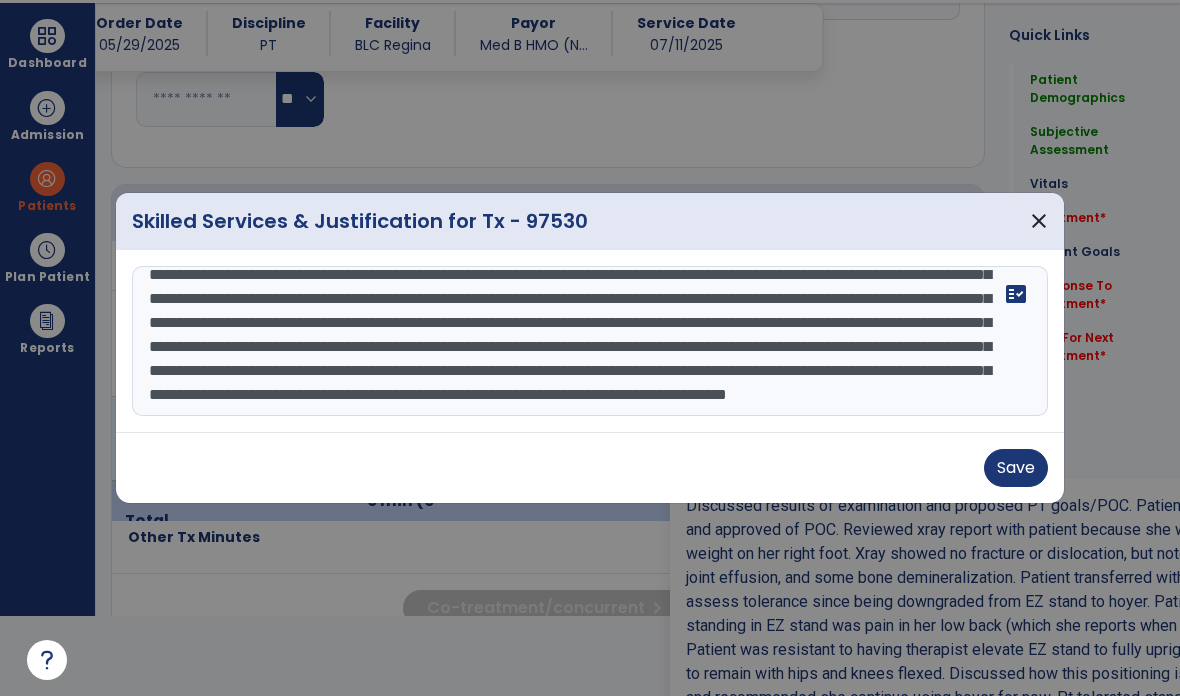 click on "**********" at bounding box center (590, 341) 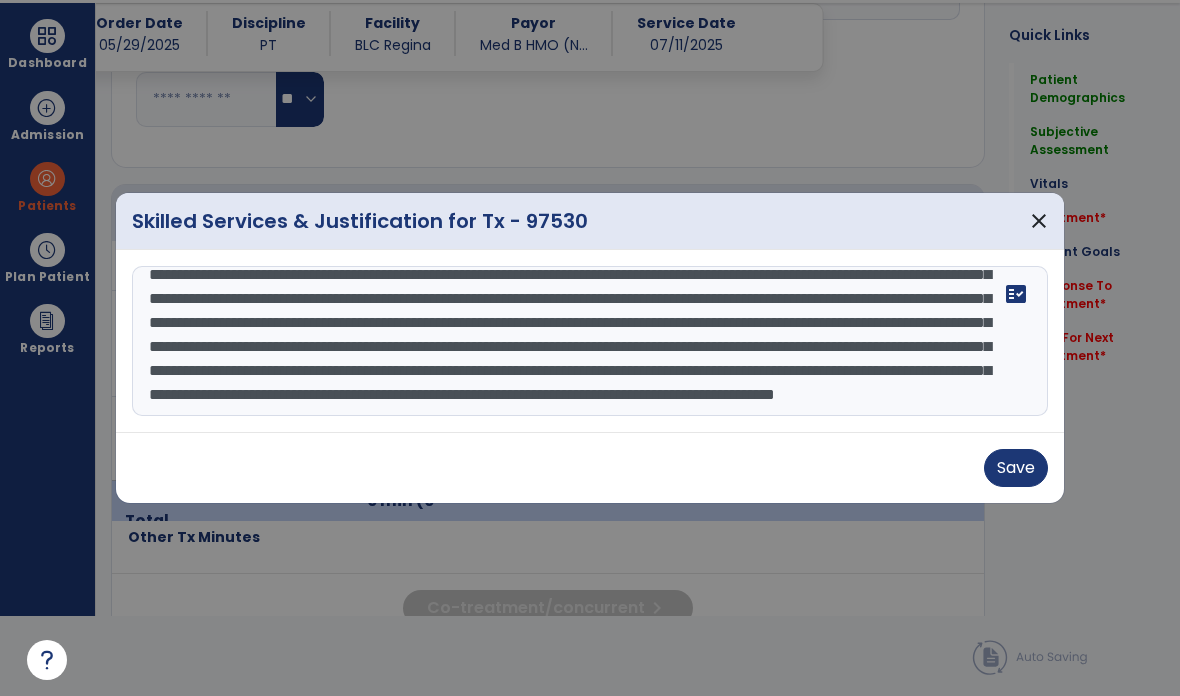 scroll, scrollTop: 111, scrollLeft: 0, axis: vertical 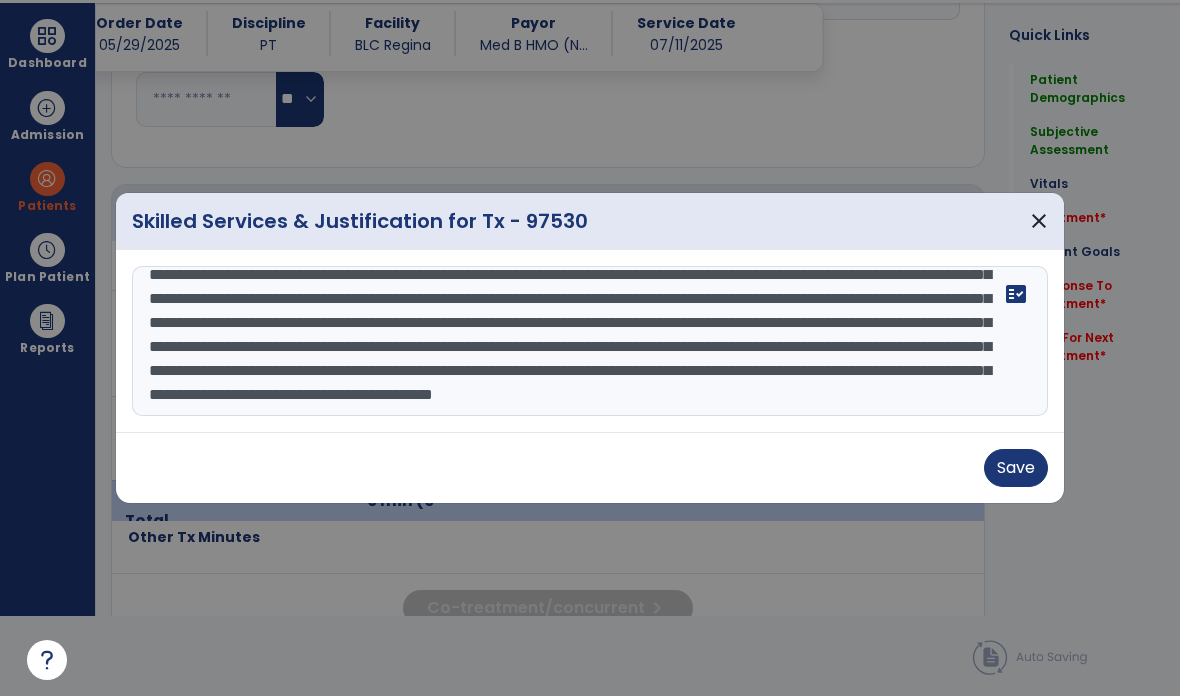 click at bounding box center [590, 341] 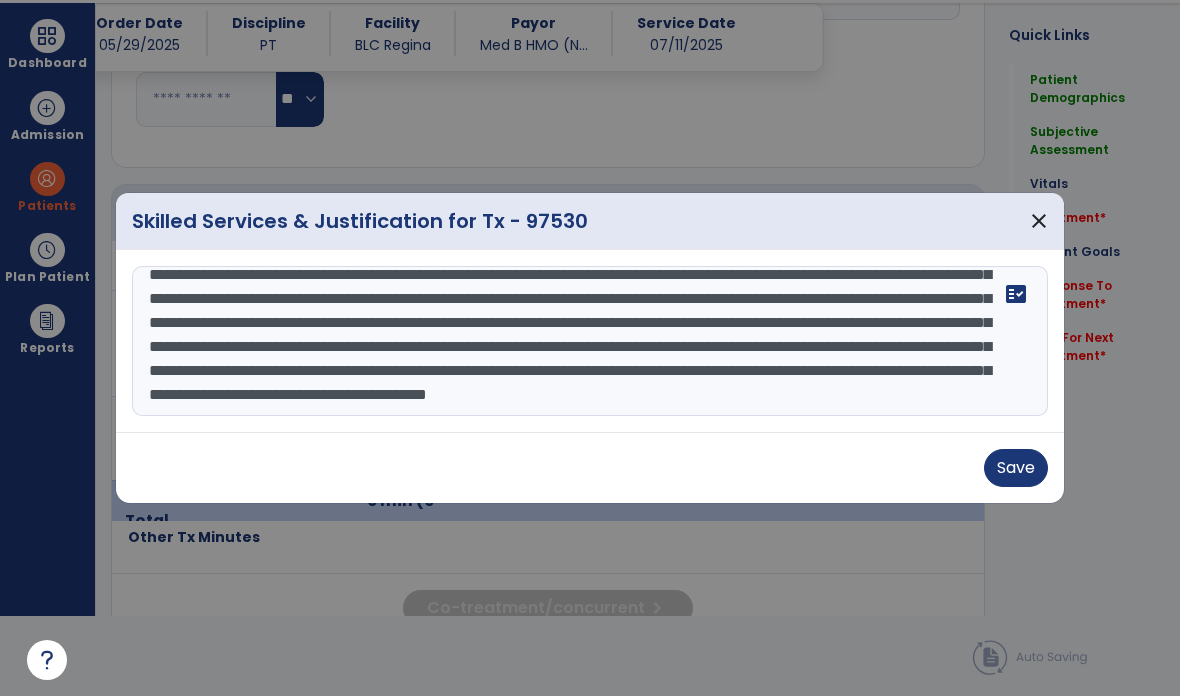 click on "fact_check" at bounding box center [590, 341] 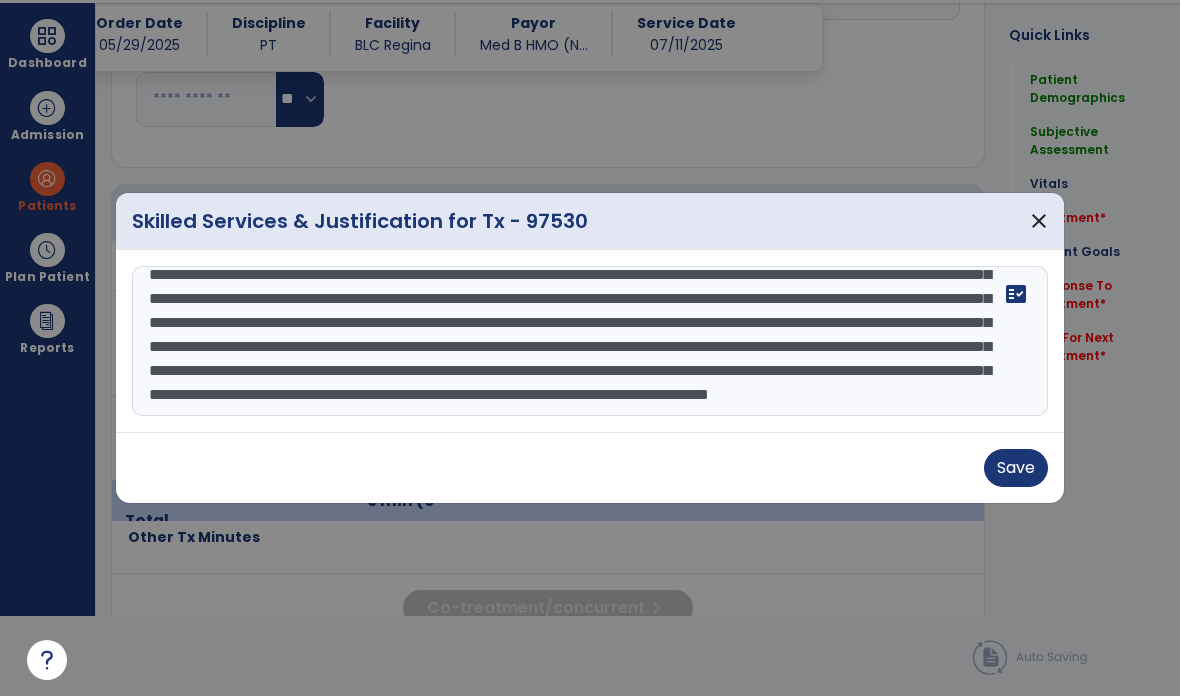 type on "**********" 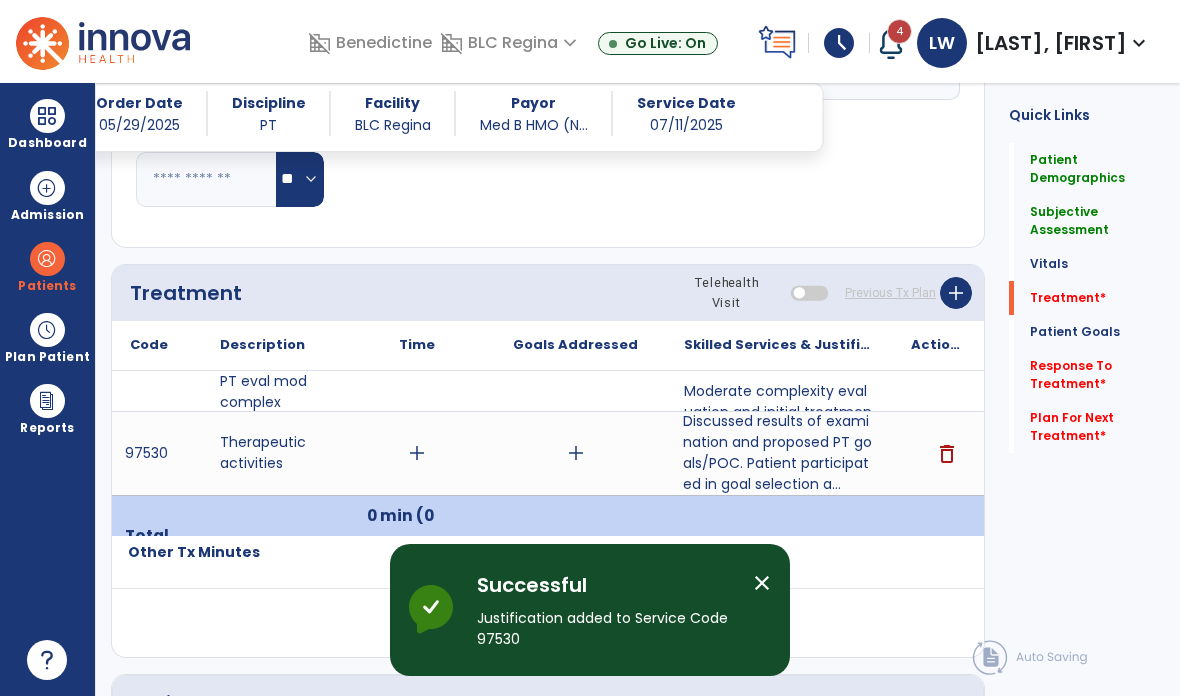 scroll, scrollTop: 80, scrollLeft: 0, axis: vertical 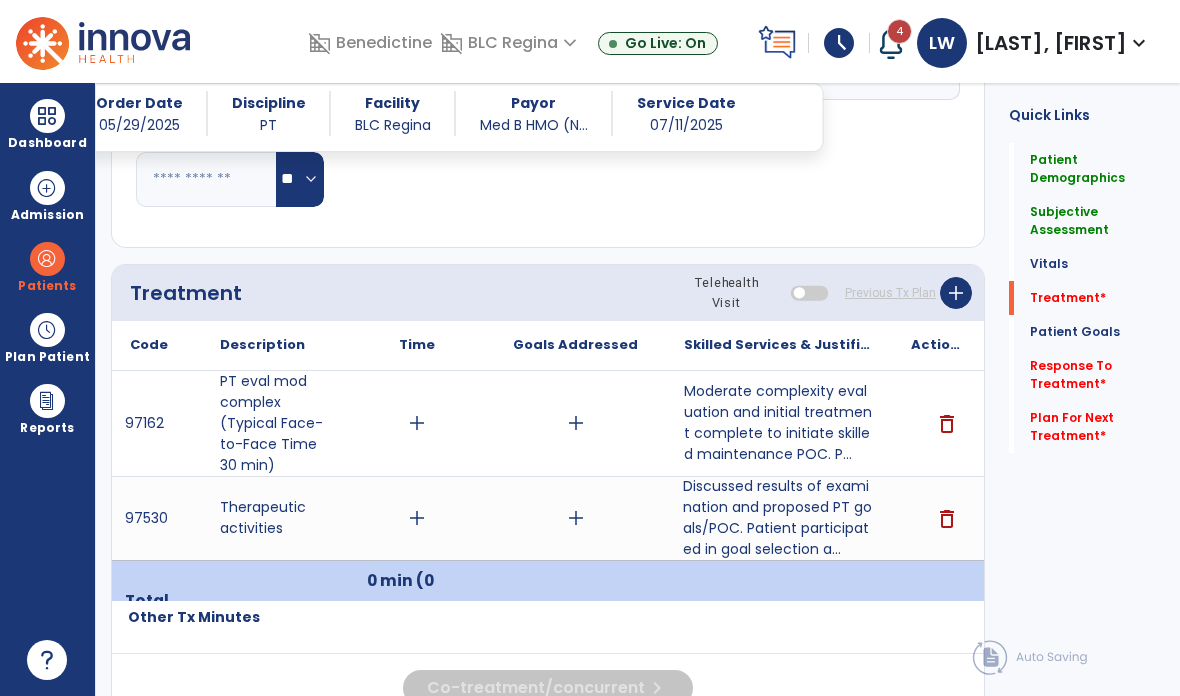 click on "add" 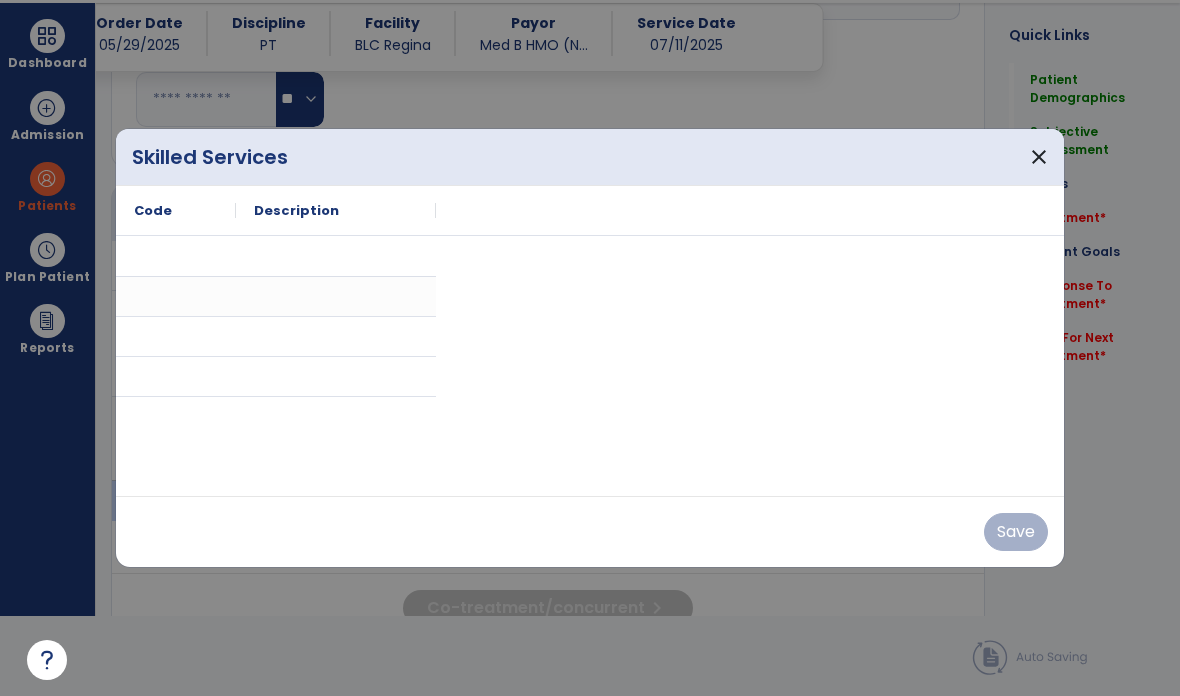 scroll, scrollTop: 0, scrollLeft: 0, axis: both 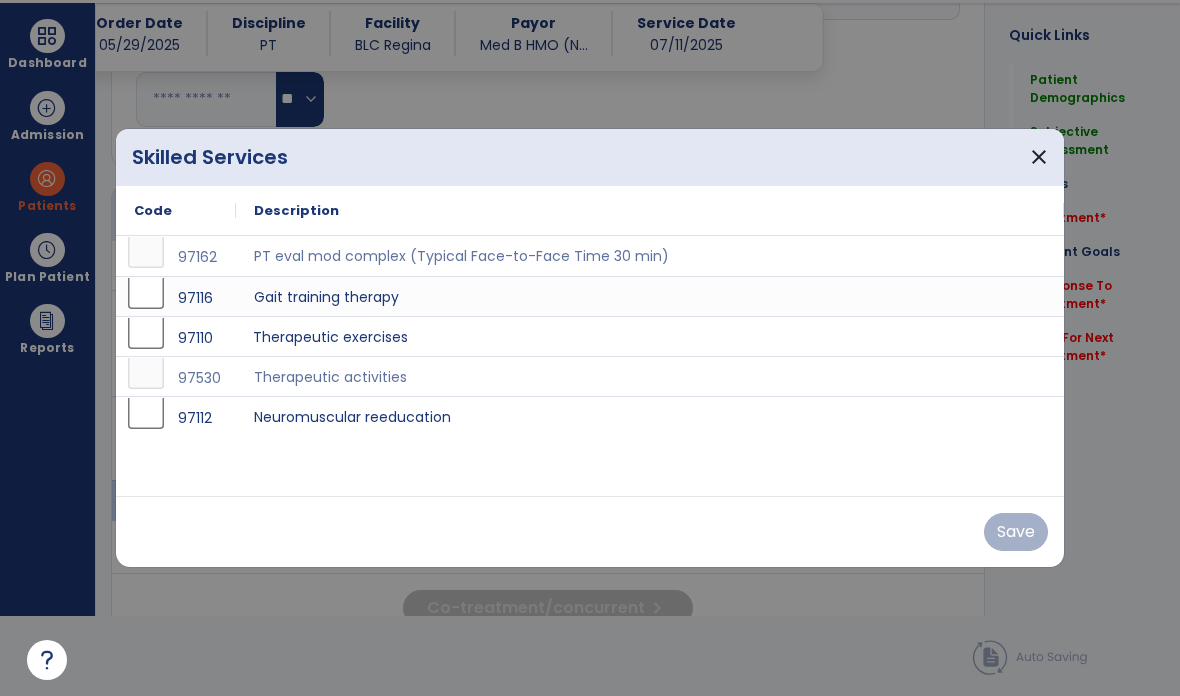click on "Therapeutic exercises" at bounding box center [650, 336] 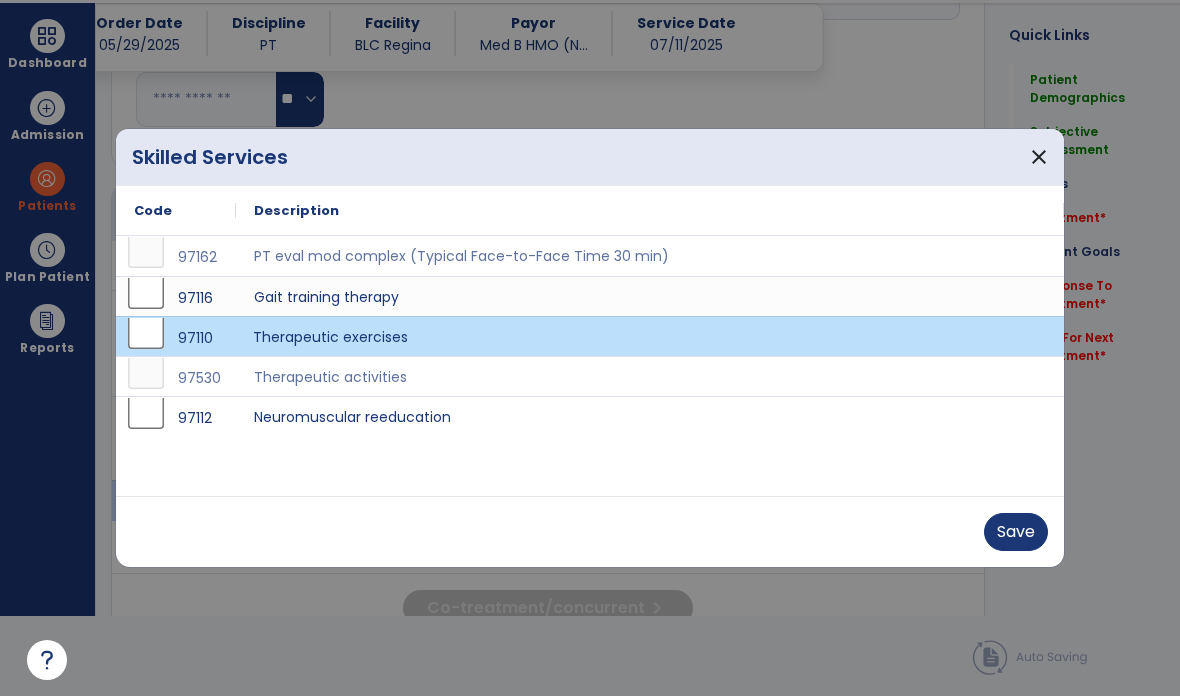 click on "Save" at bounding box center [1016, 532] 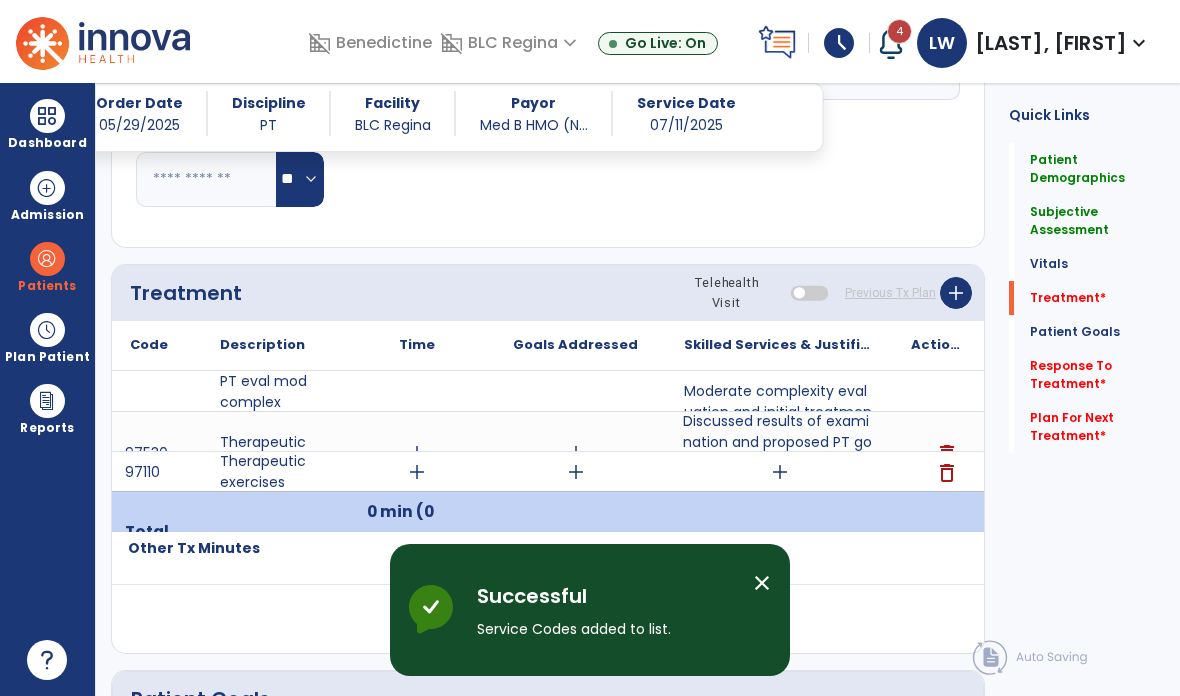 scroll, scrollTop: 80, scrollLeft: 0, axis: vertical 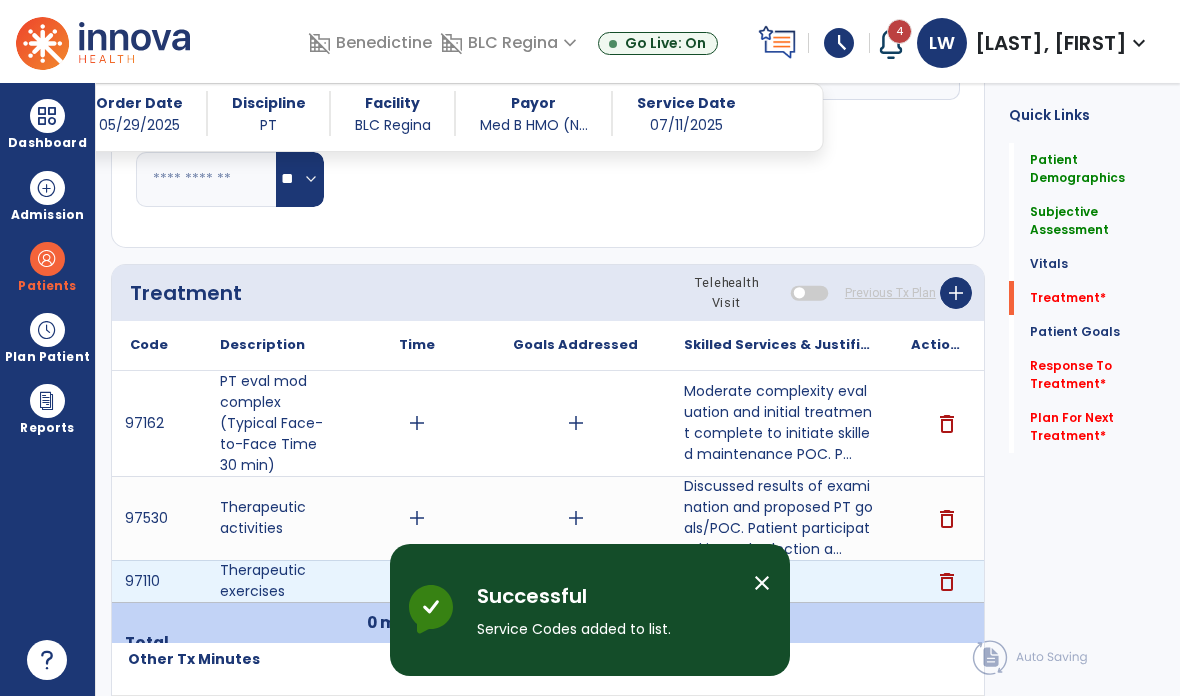 click on "add" at bounding box center [779, 581] 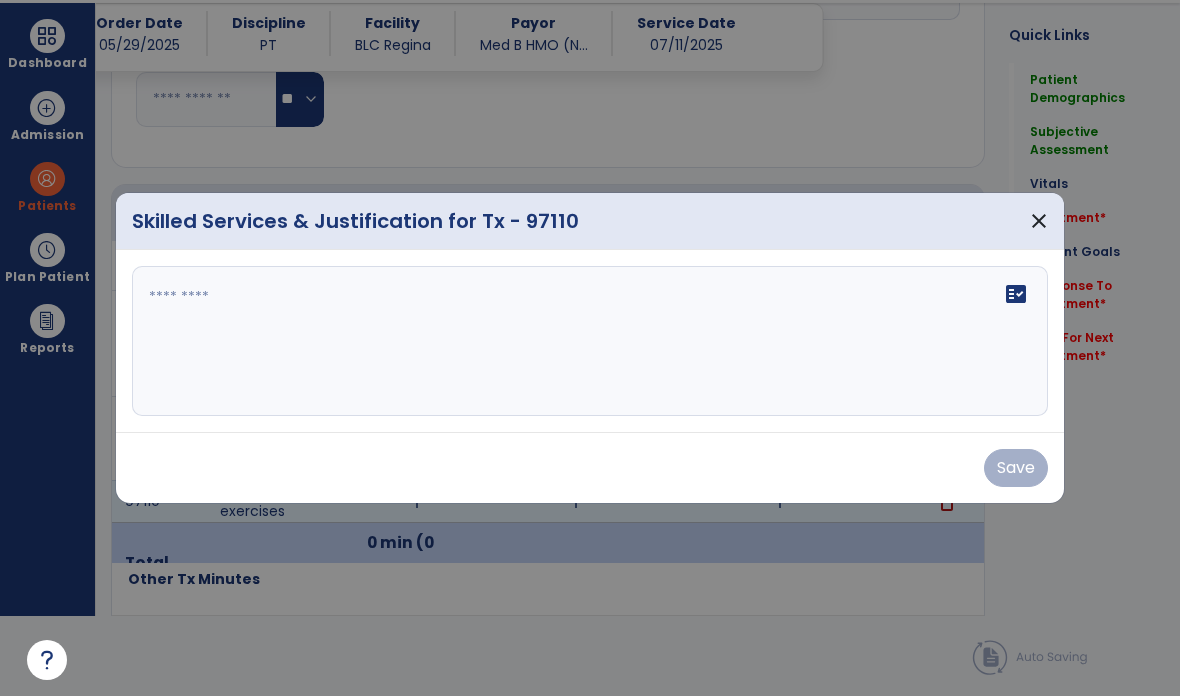 scroll, scrollTop: 0, scrollLeft: 0, axis: both 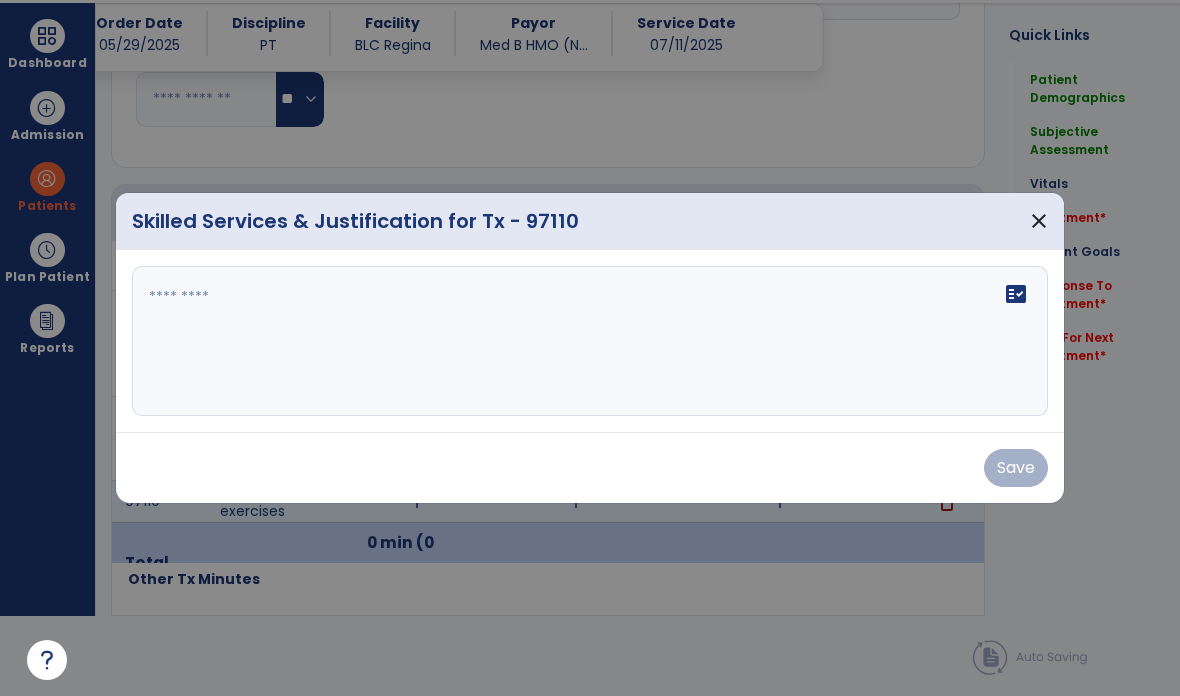 click on "fact_check" at bounding box center (590, 341) 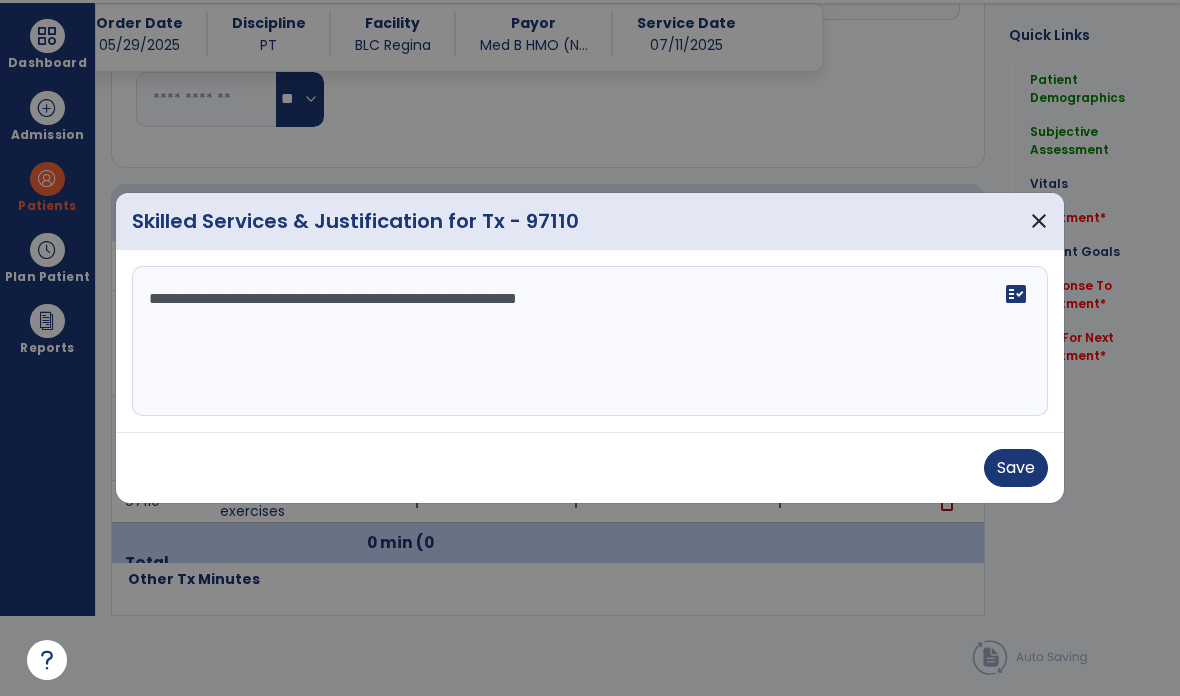 click on "**********" at bounding box center [590, 341] 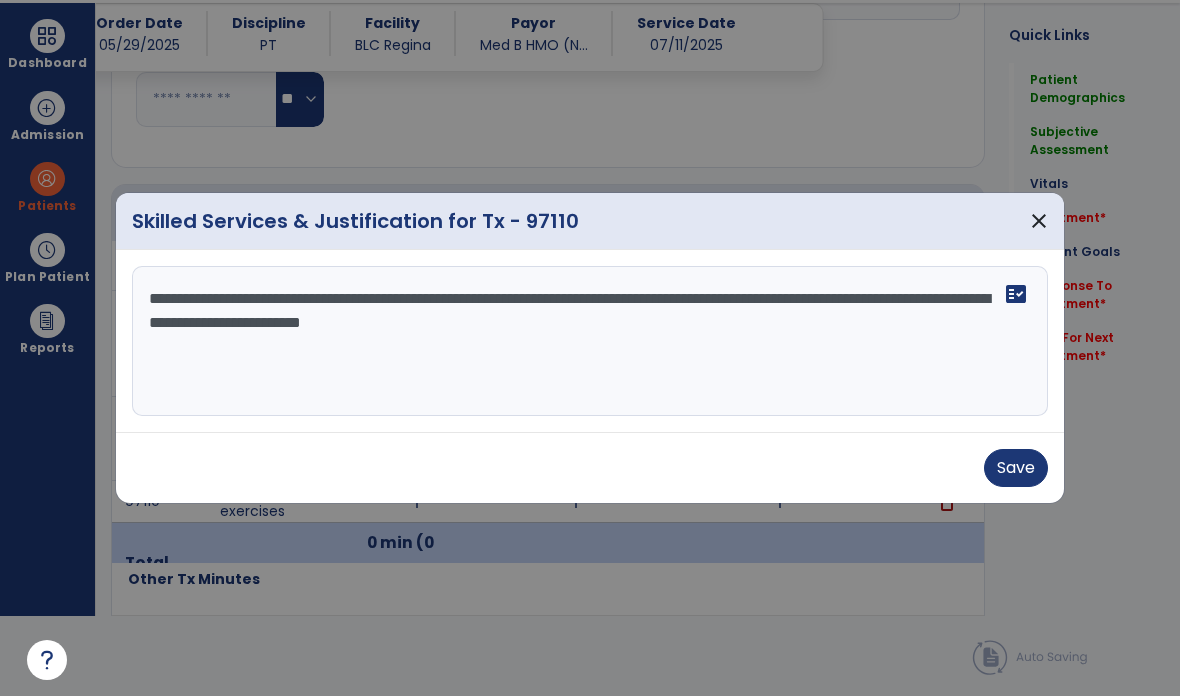 type on "**********" 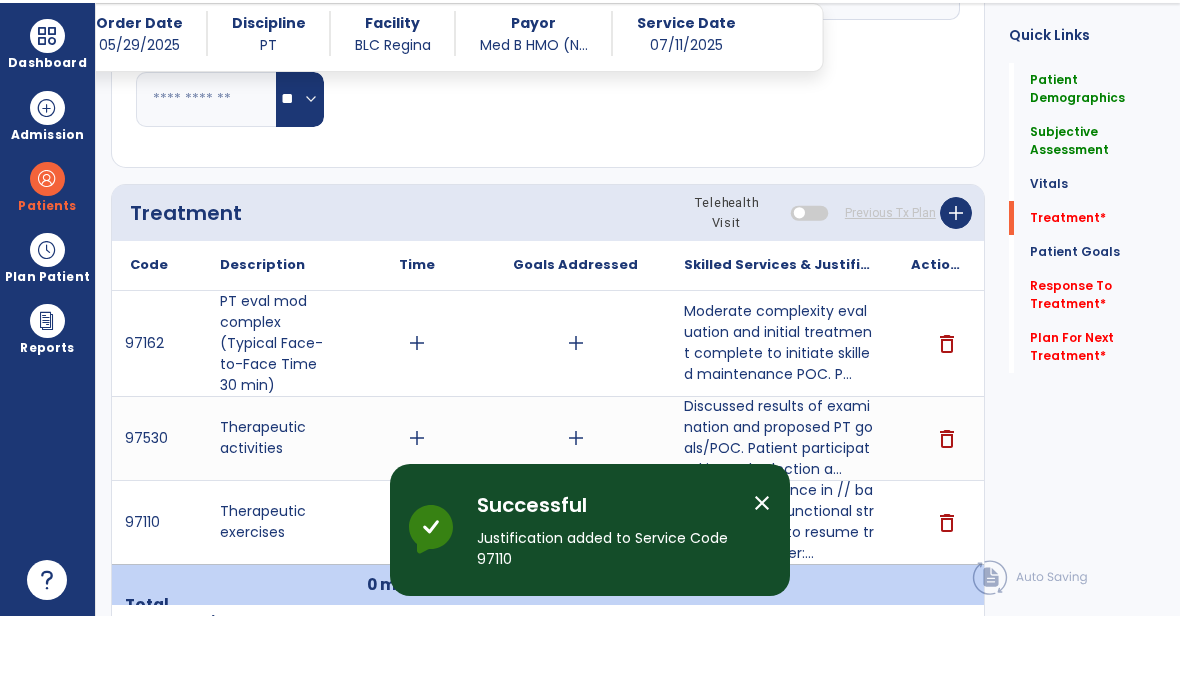 scroll, scrollTop: 80, scrollLeft: 0, axis: vertical 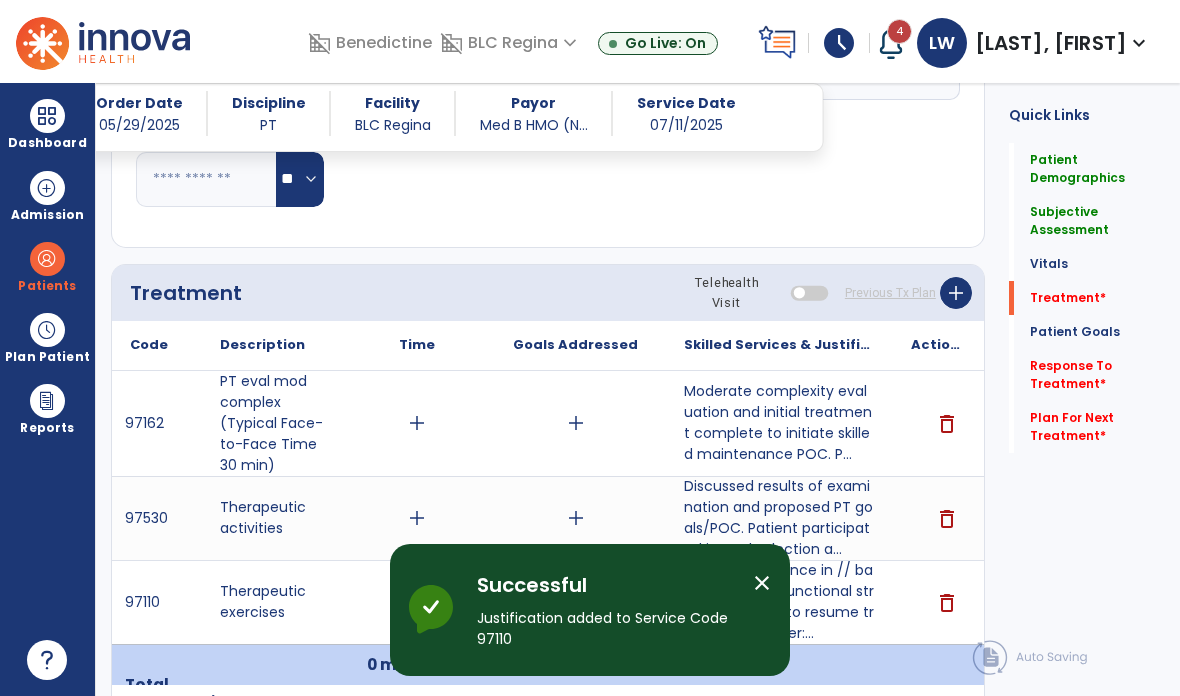 click on "add" at bounding box center (575, 423) 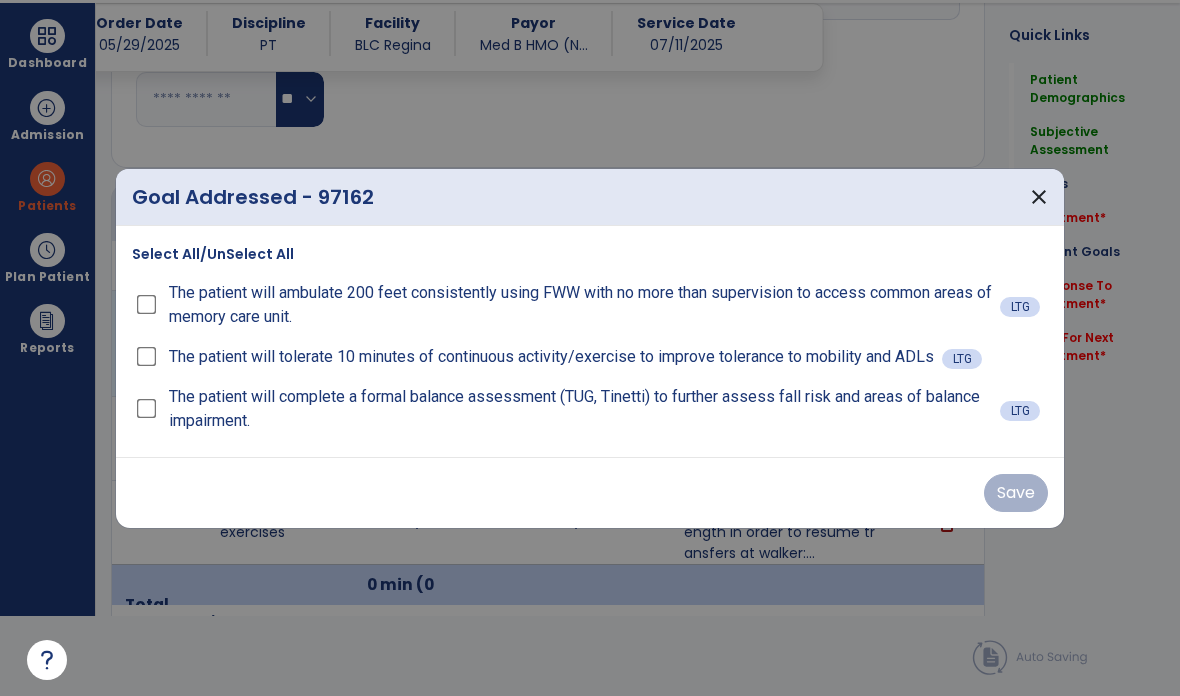 scroll, scrollTop: 0, scrollLeft: 0, axis: both 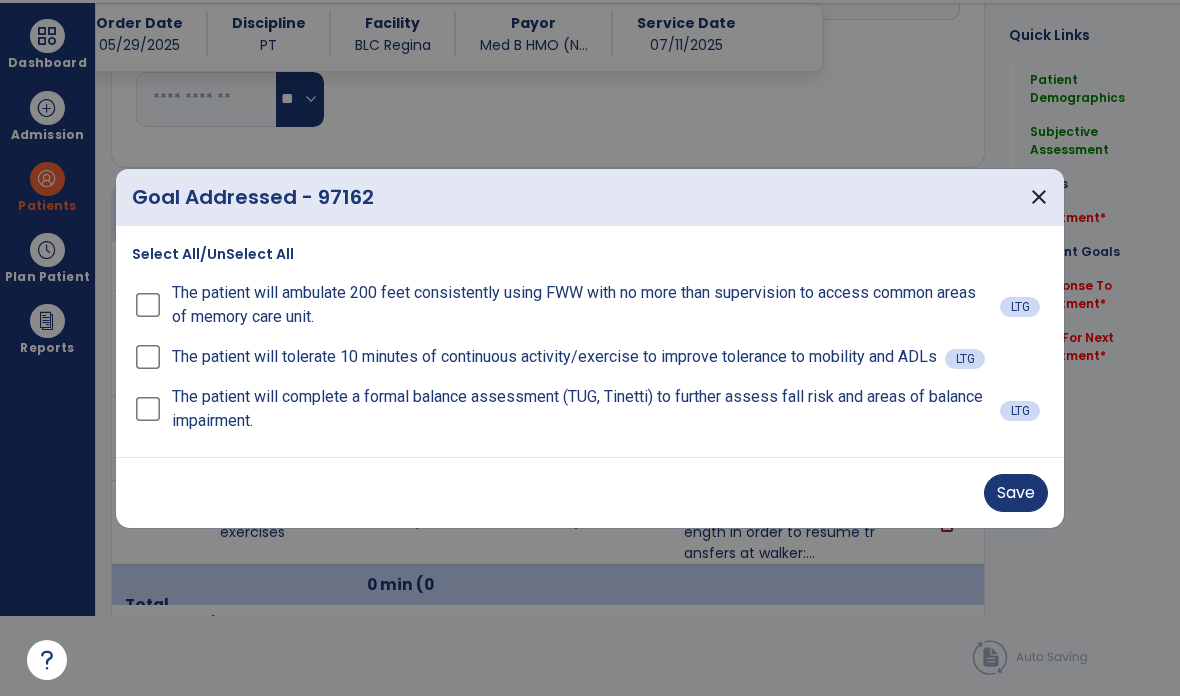 click on "Save" at bounding box center (1016, 493) 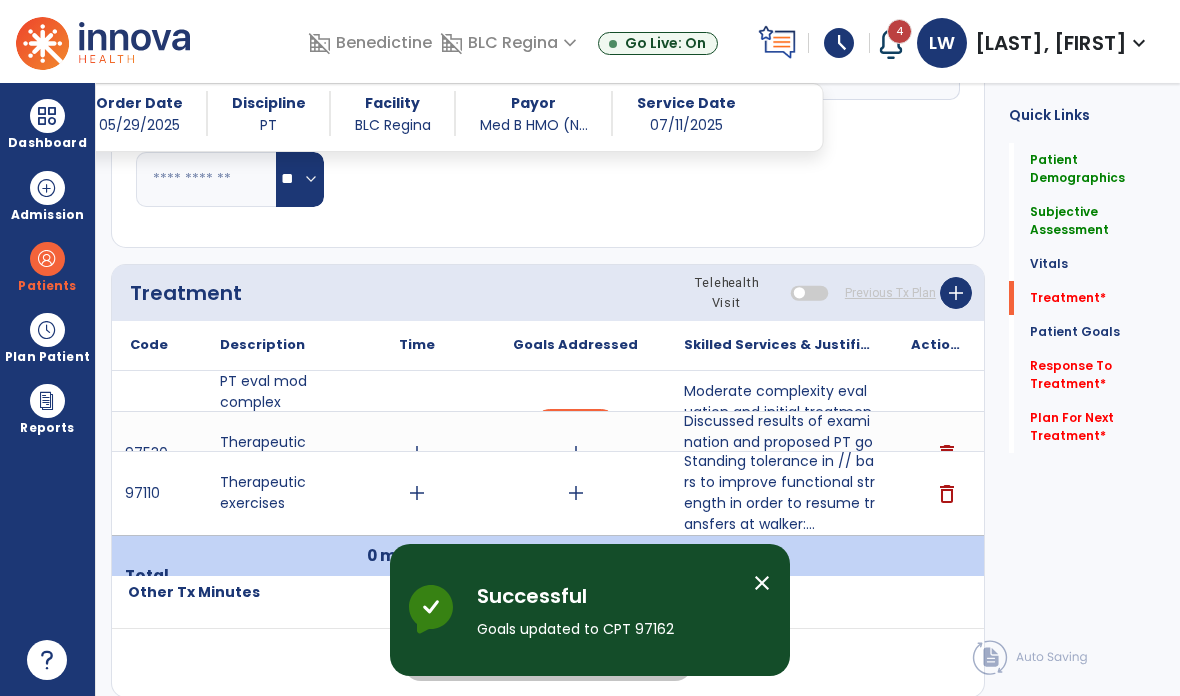scroll, scrollTop: 80, scrollLeft: 0, axis: vertical 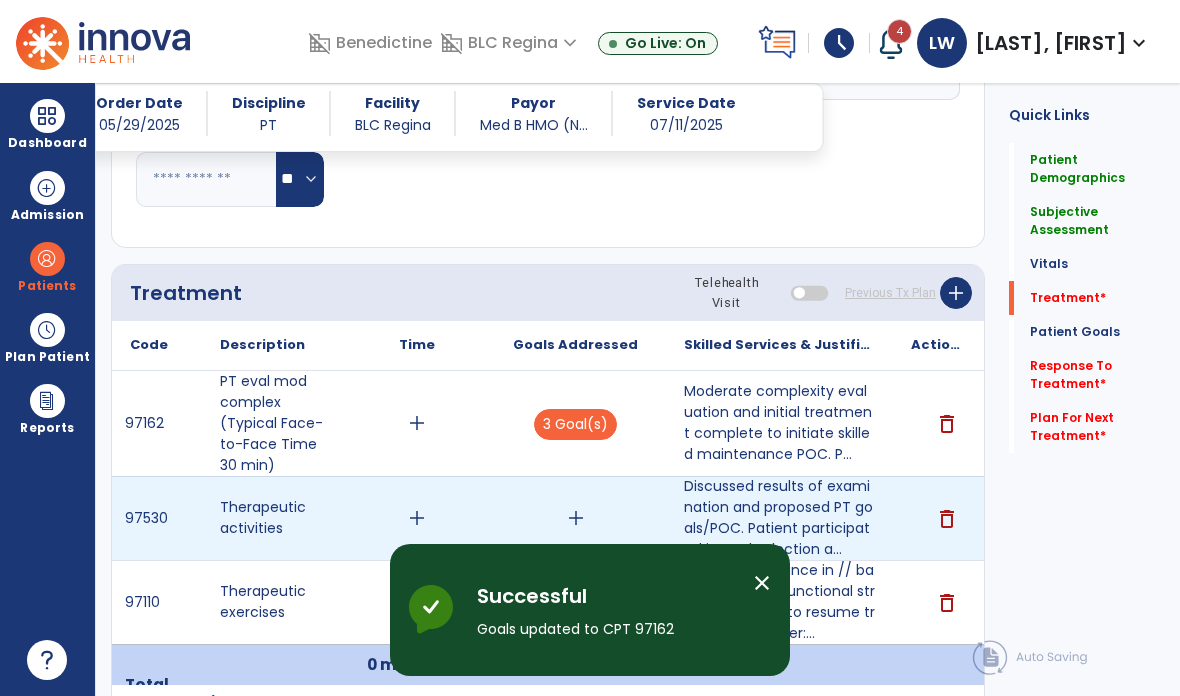 click on "add" at bounding box center [576, 518] 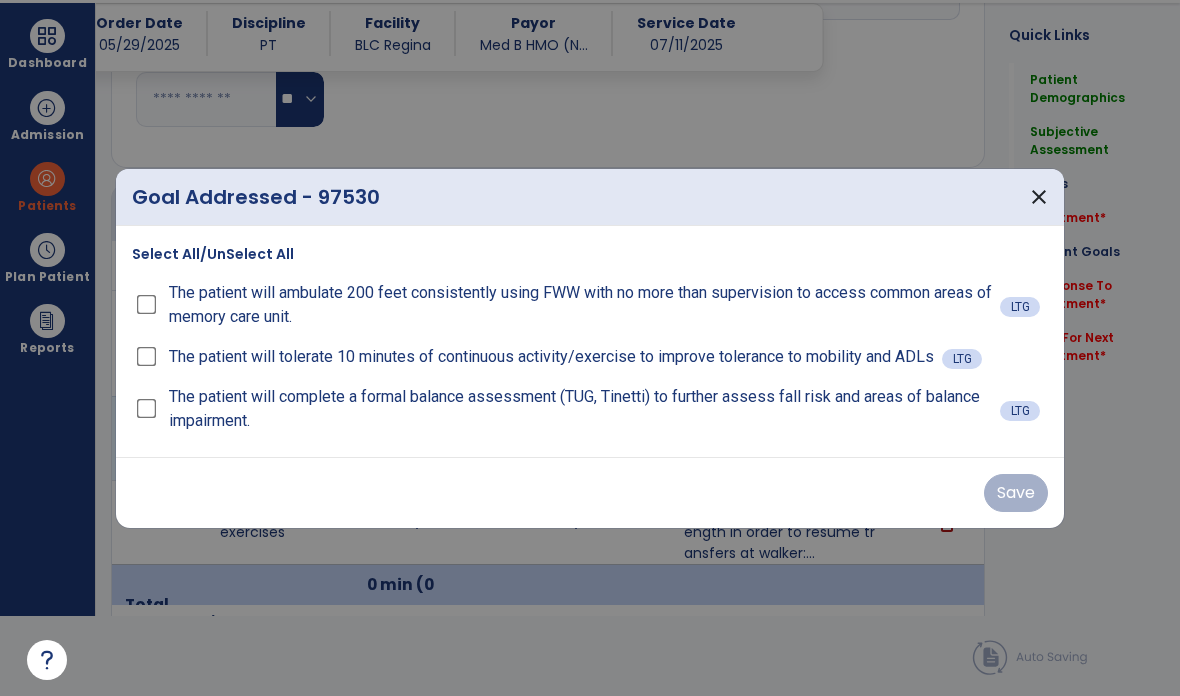 scroll, scrollTop: 0, scrollLeft: 0, axis: both 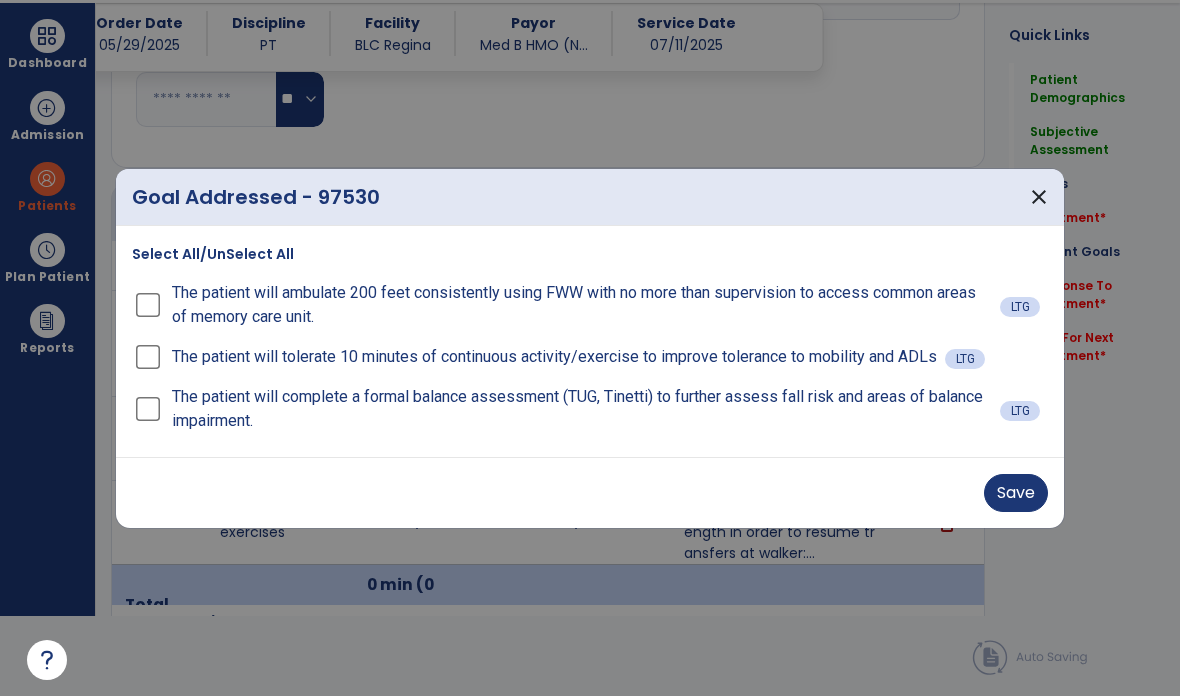click on "Save" at bounding box center [1016, 493] 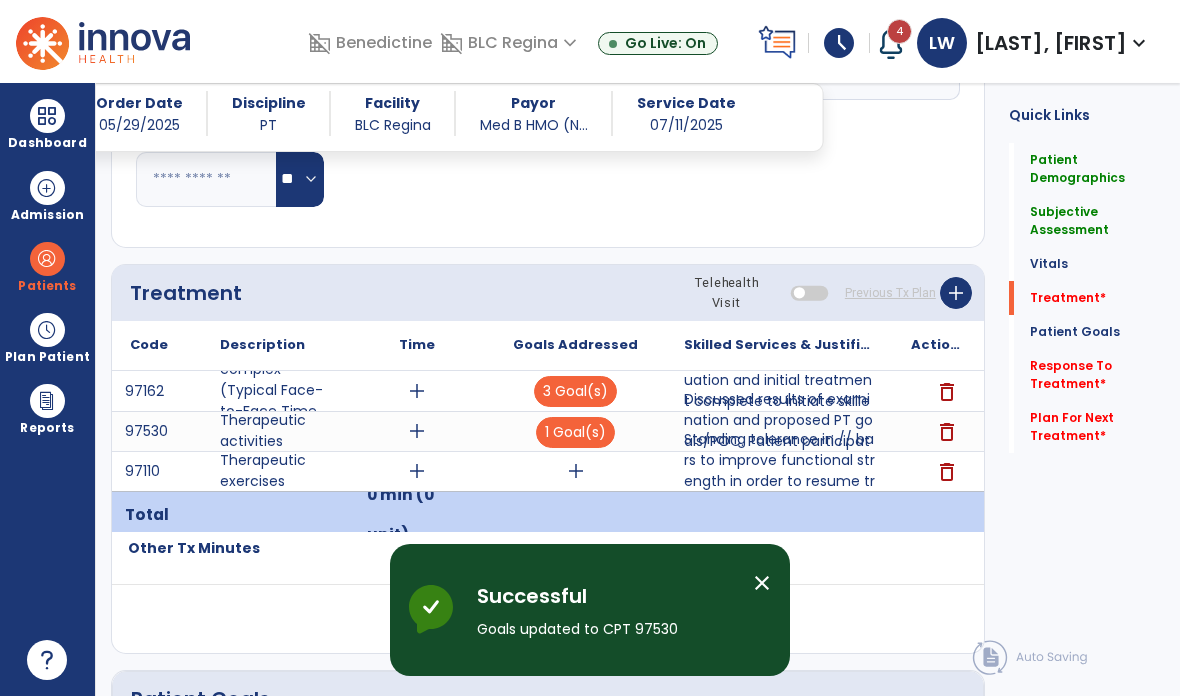 scroll, scrollTop: 80, scrollLeft: 0, axis: vertical 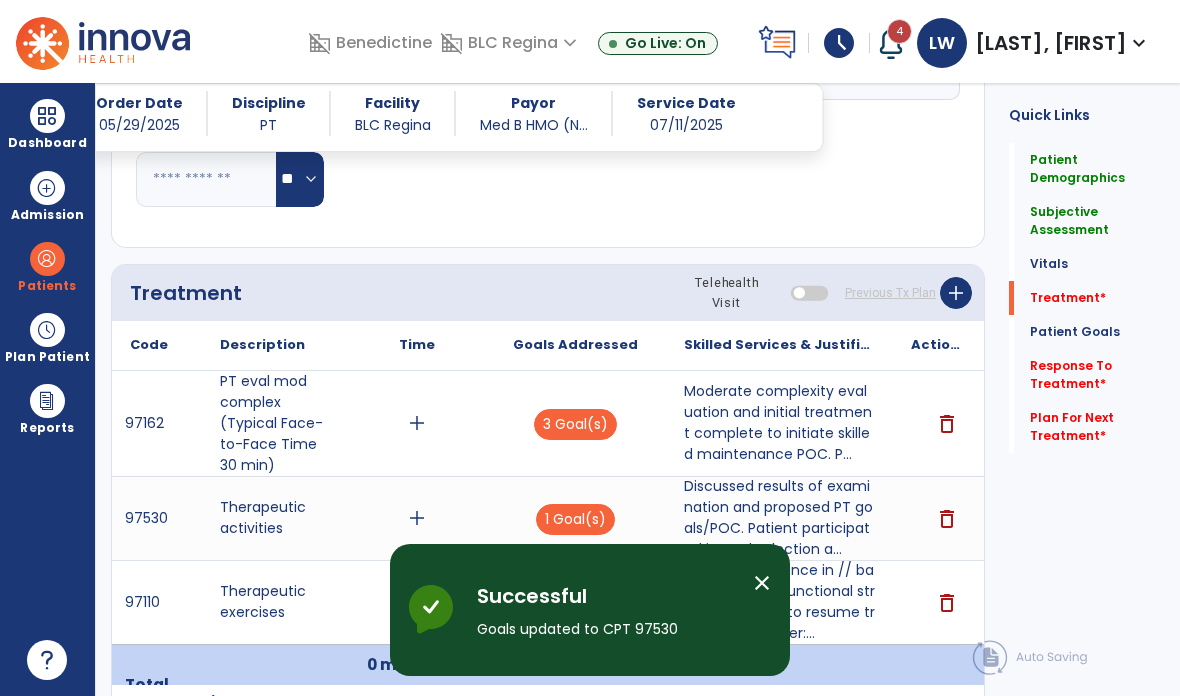 click on "add" at bounding box center (576, 602) 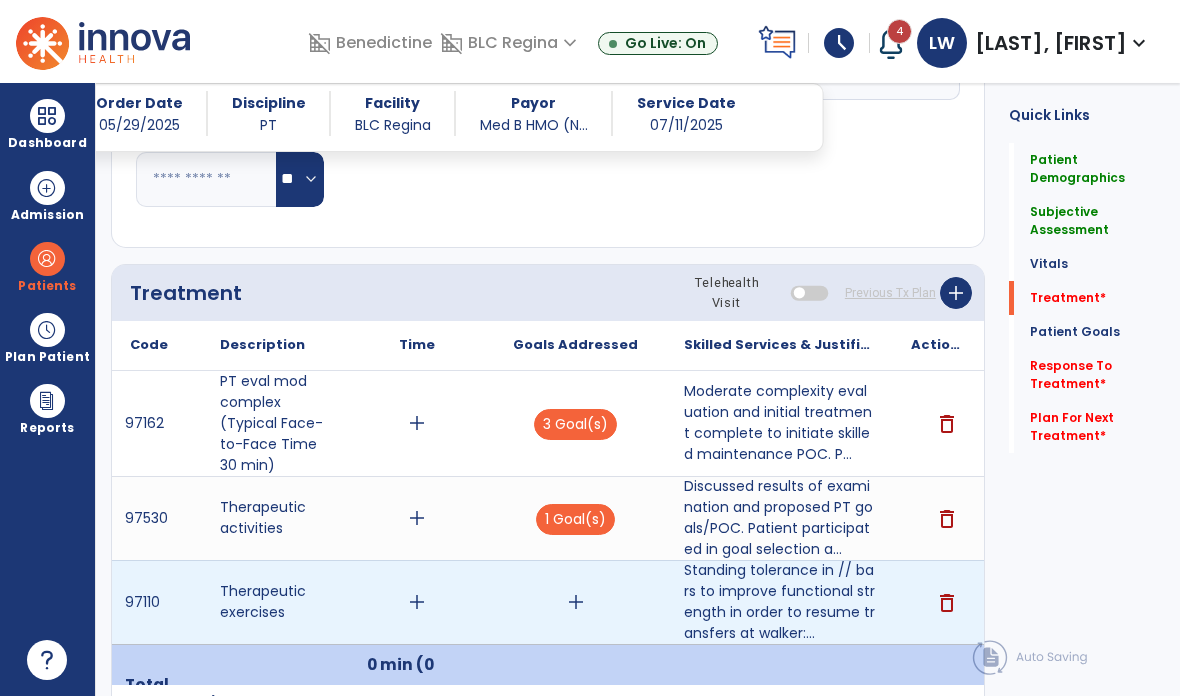 scroll, scrollTop: 0, scrollLeft: 0, axis: both 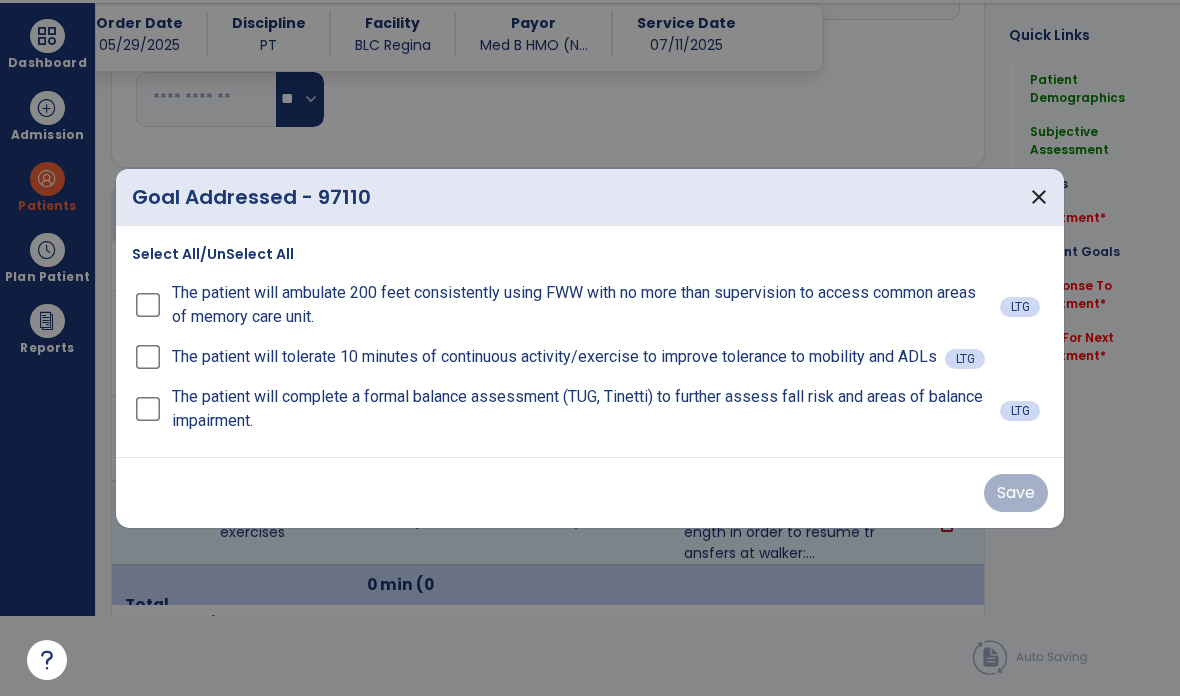 click on "close" at bounding box center (1039, 197) 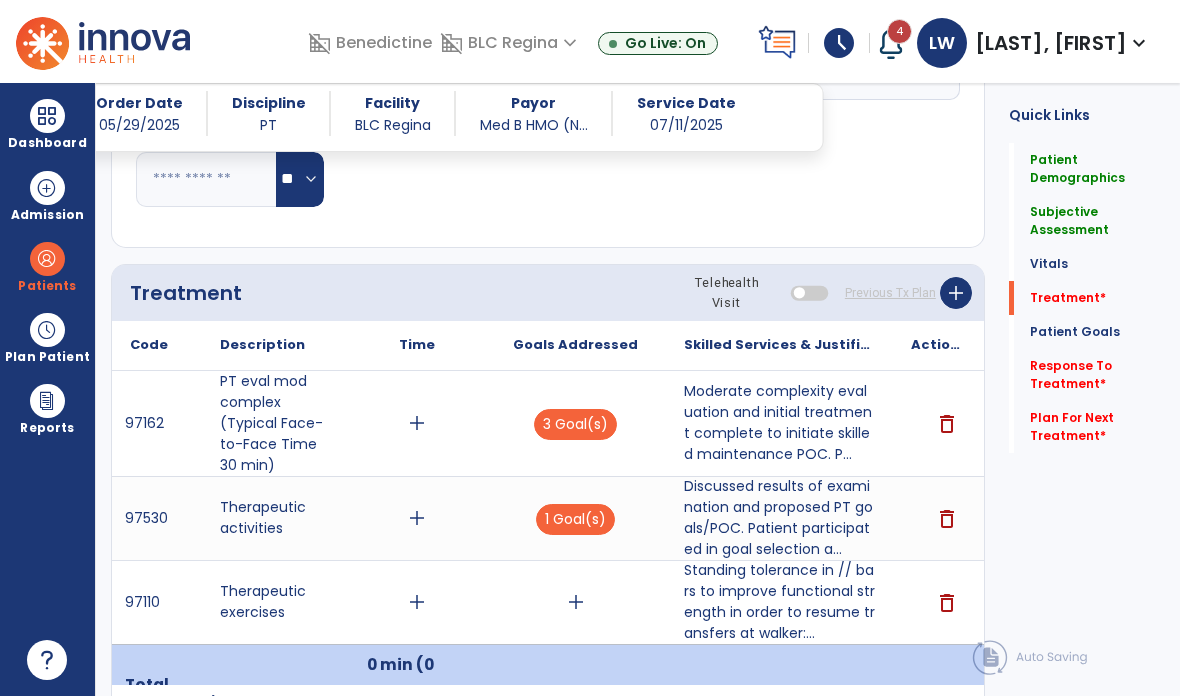 scroll, scrollTop: 80, scrollLeft: 0, axis: vertical 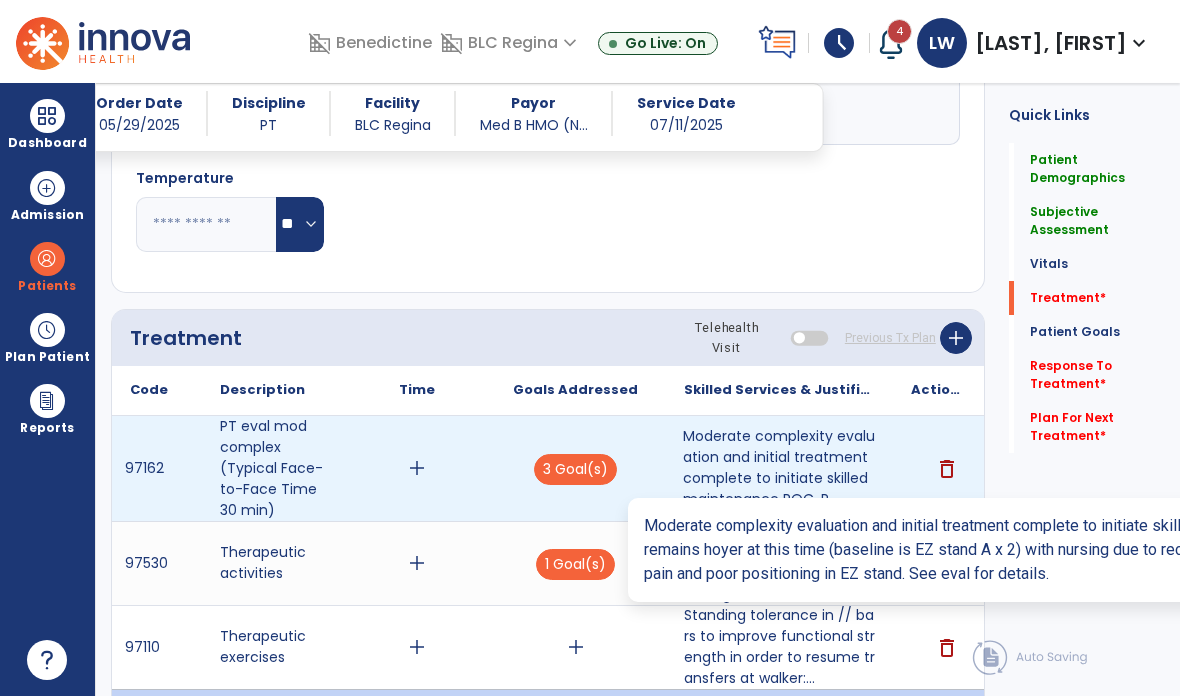 click on "Moderate complexity evaluation and initial treatment complete to initiate skilled maintenance POC. P..." at bounding box center (779, 468) 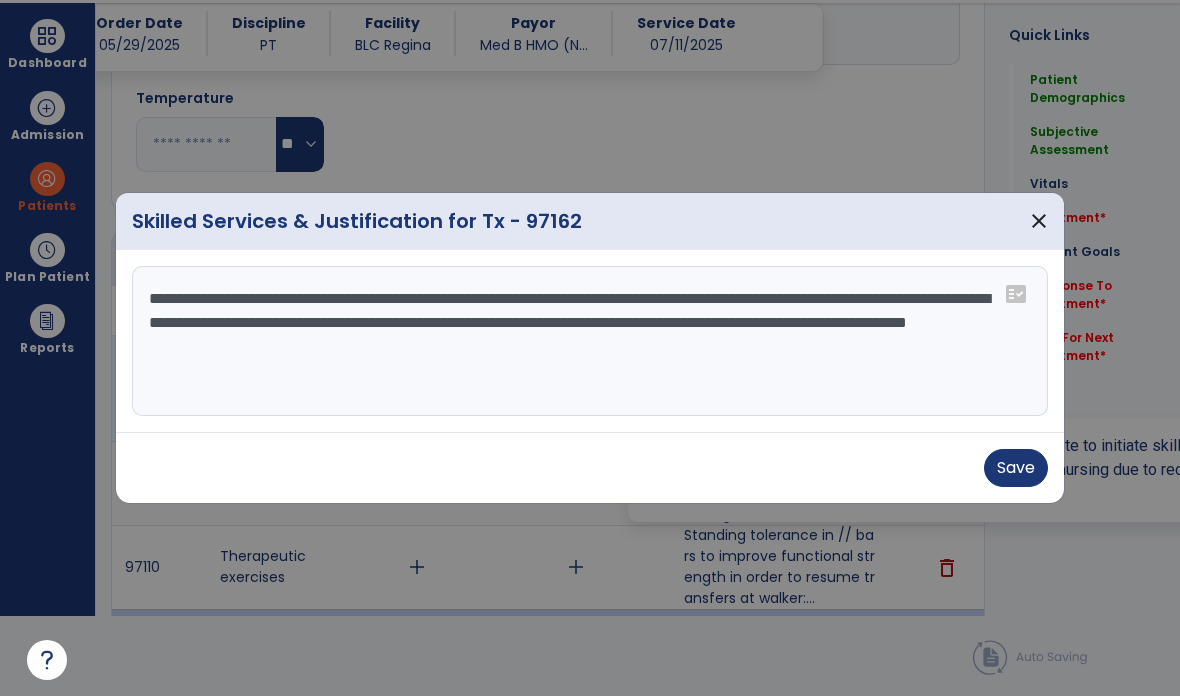 click on "**********" at bounding box center (590, 341) 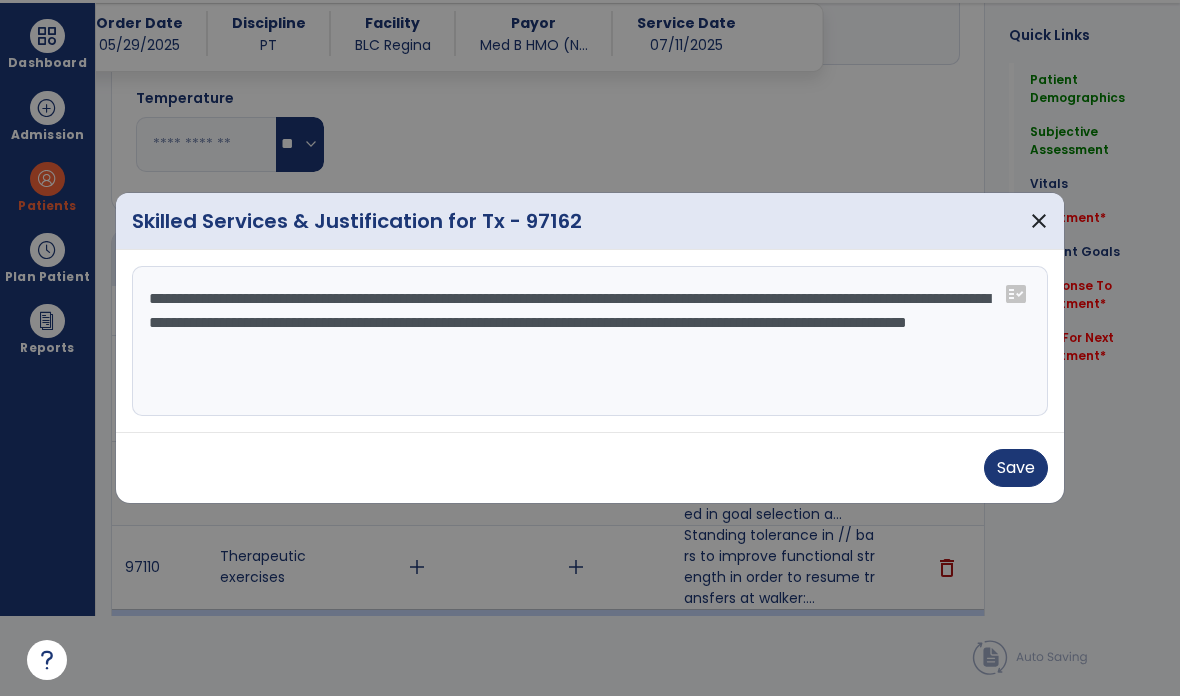 type 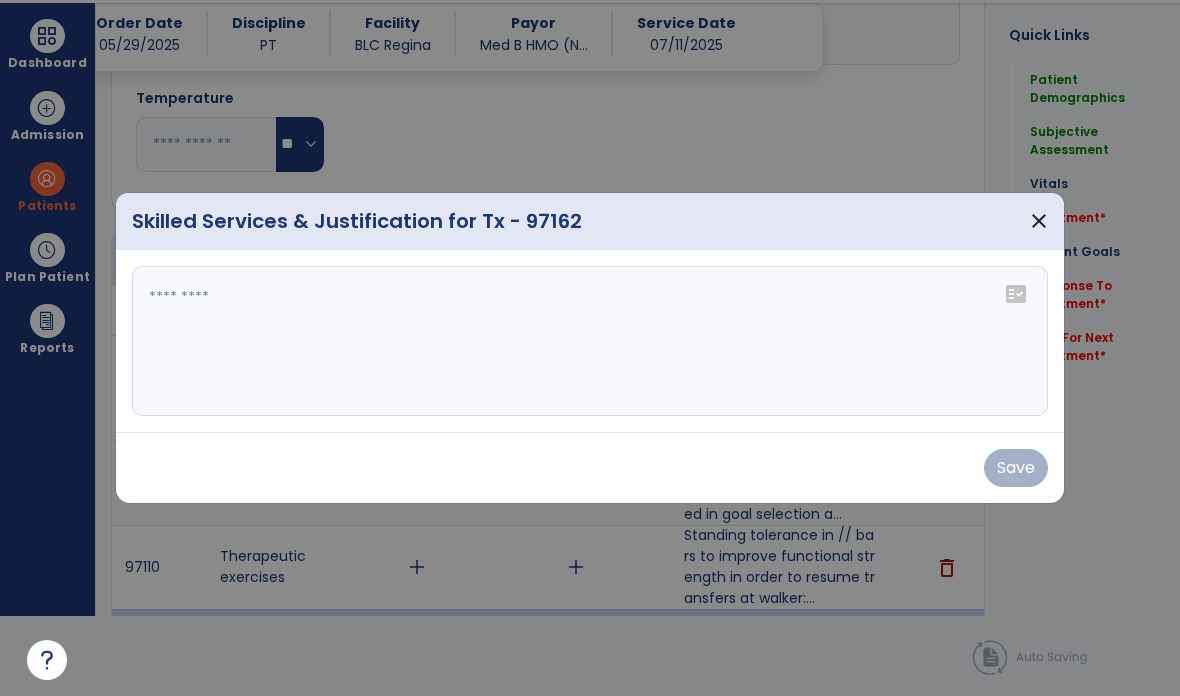 click on "close" at bounding box center [1039, 221] 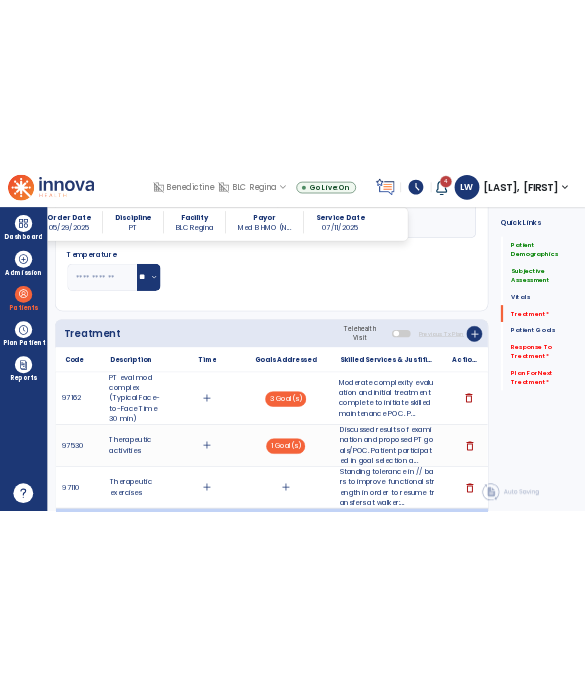 scroll, scrollTop: 30, scrollLeft: 0, axis: vertical 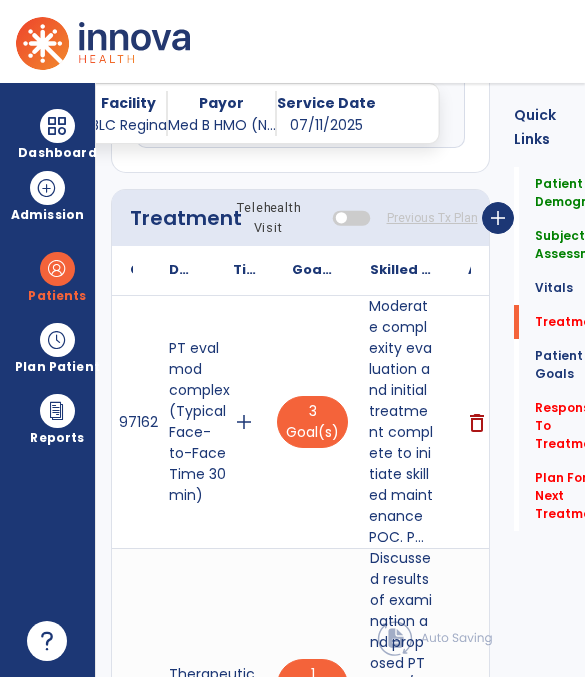 click on "Moderate complexity evaluation and initial treatment complete to initiate skilled maintenance POC. P..." at bounding box center (401, 422) 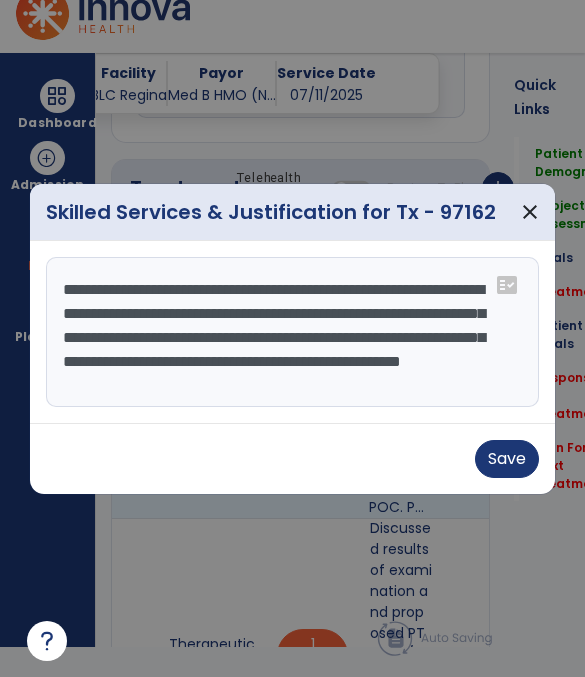 scroll, scrollTop: 0, scrollLeft: 0, axis: both 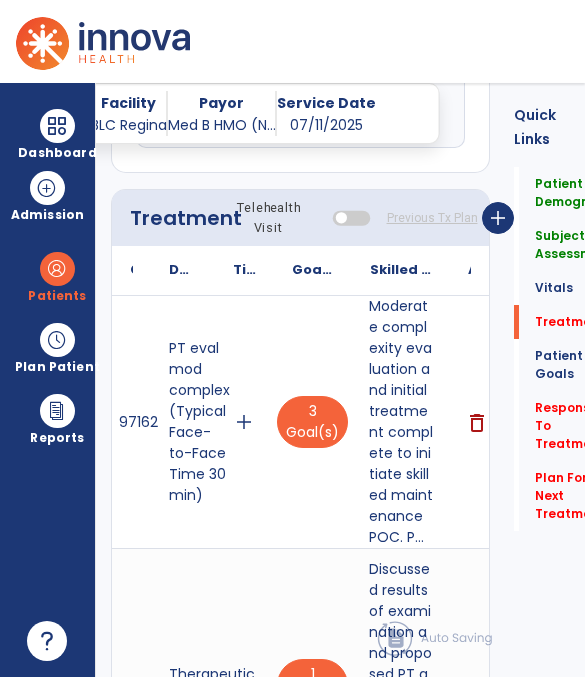 click on "Discussed results of examination and proposed PT goals/POC. Patient participated in goal selection a..." at bounding box center (401, 685) 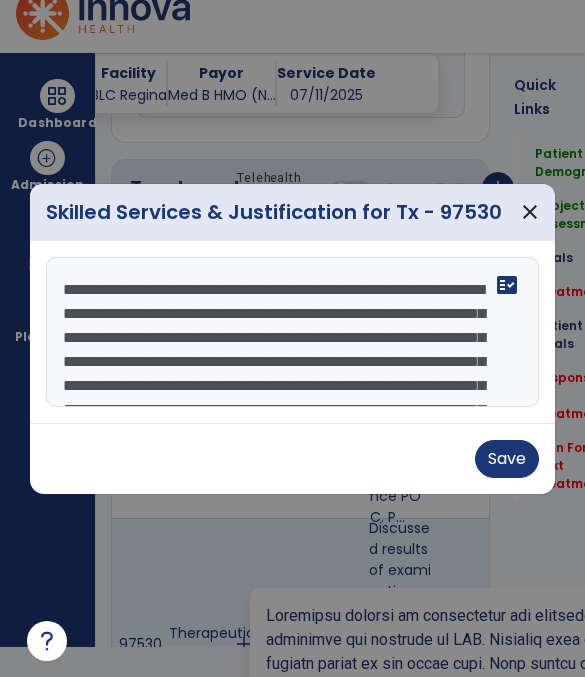 click at bounding box center [292, 332] 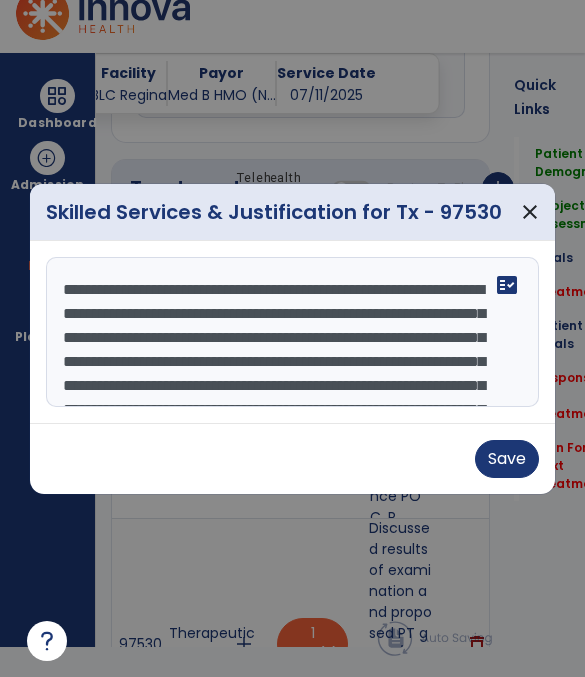 type 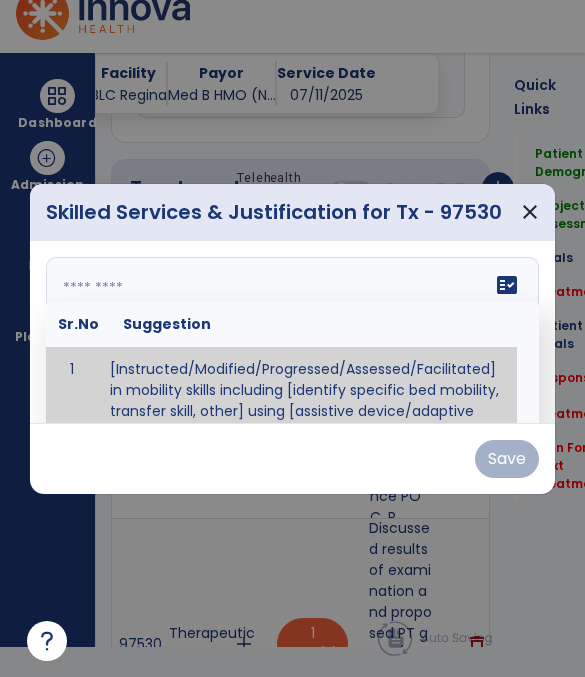 click on "close" at bounding box center (530, 212) 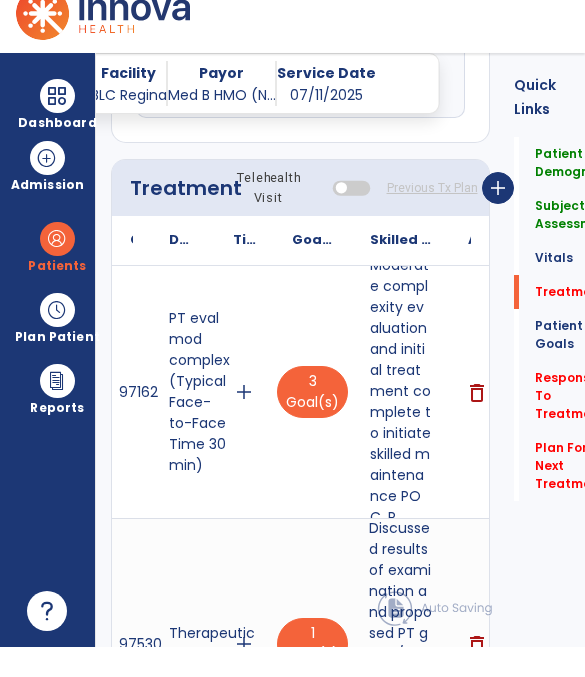 scroll, scrollTop: 30, scrollLeft: 0, axis: vertical 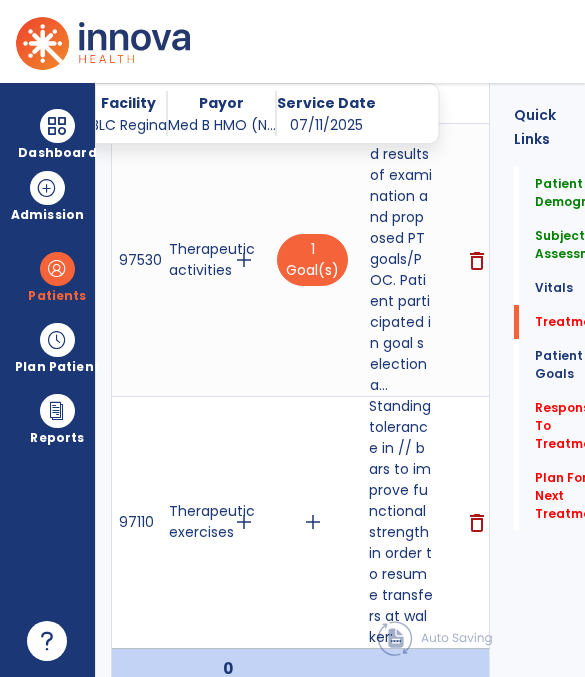 click on "Standing tolerance in // bars to improve functional strength in order to resume transfers at walker:..." at bounding box center [401, 522] 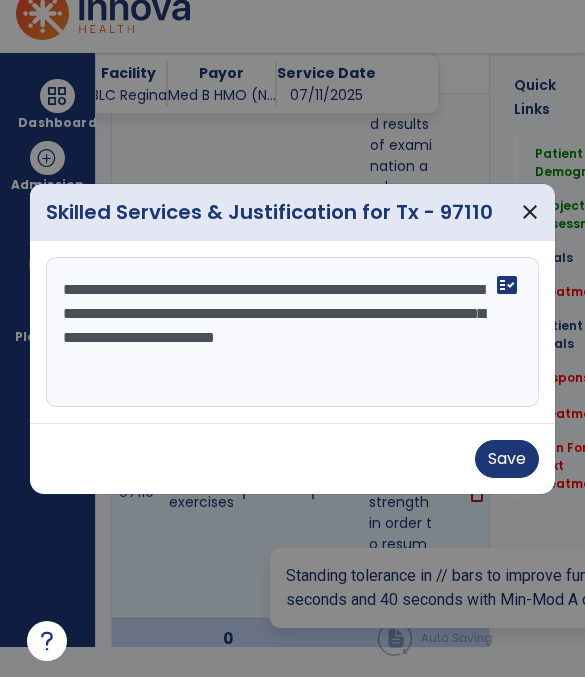 scroll, scrollTop: 0, scrollLeft: 0, axis: both 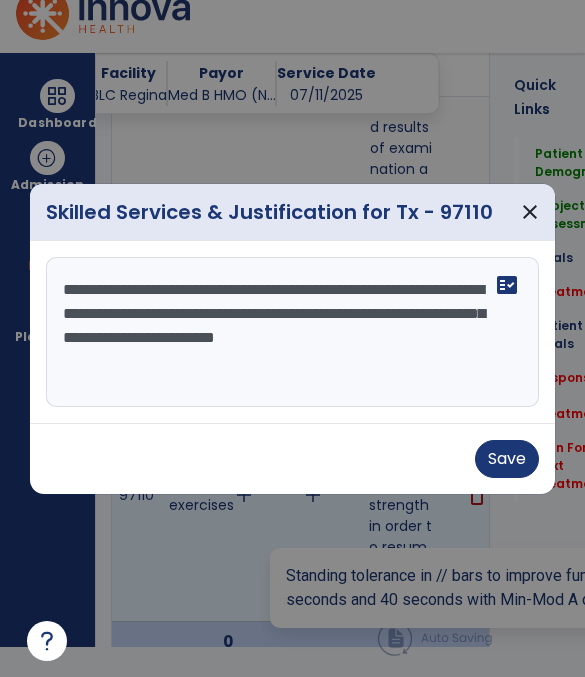 click on "**********" at bounding box center (292, 332) 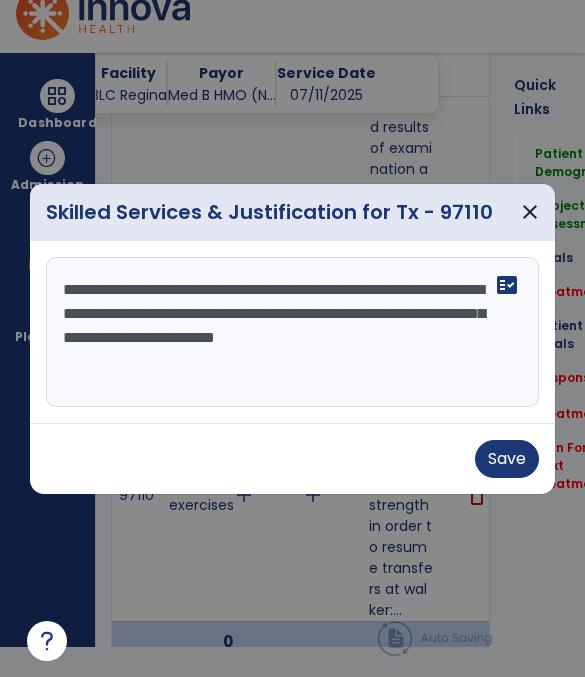 type 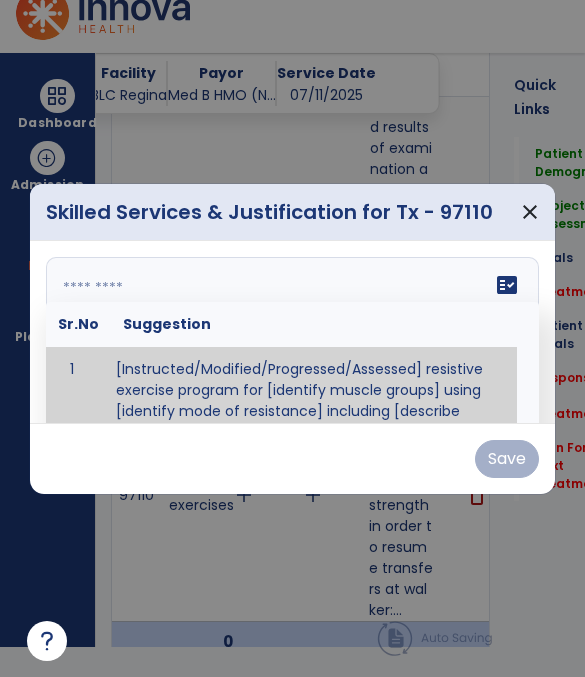 click on "close" at bounding box center (530, 212) 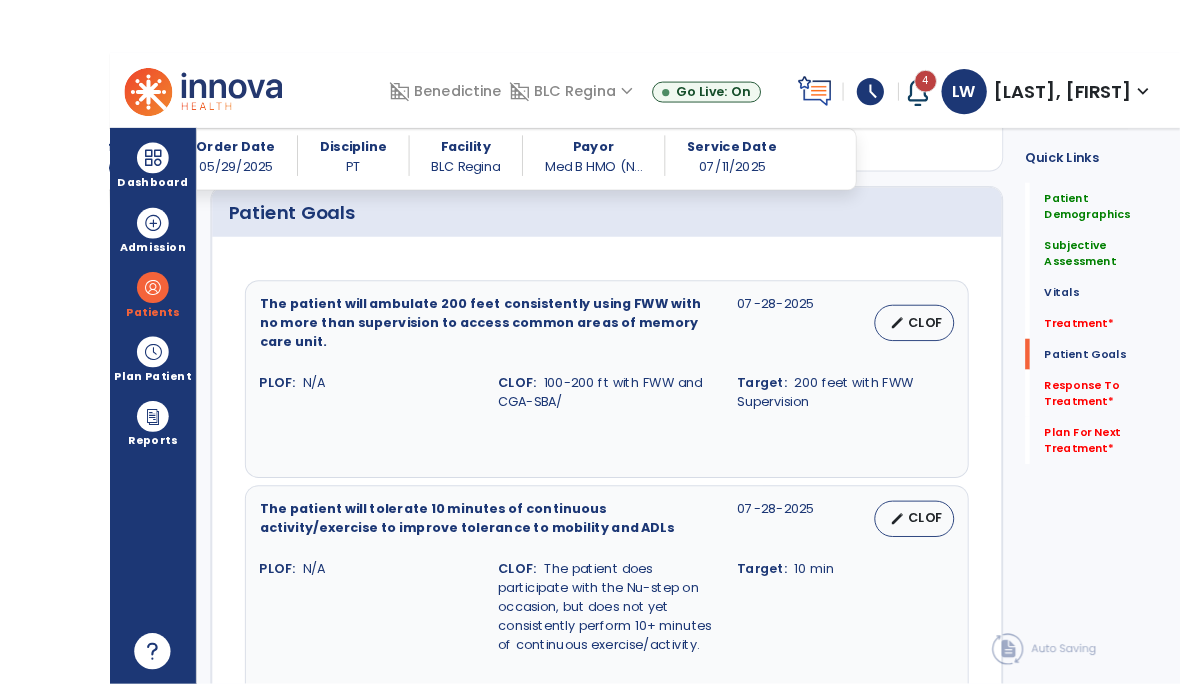 scroll, scrollTop: 11, scrollLeft: 0, axis: vertical 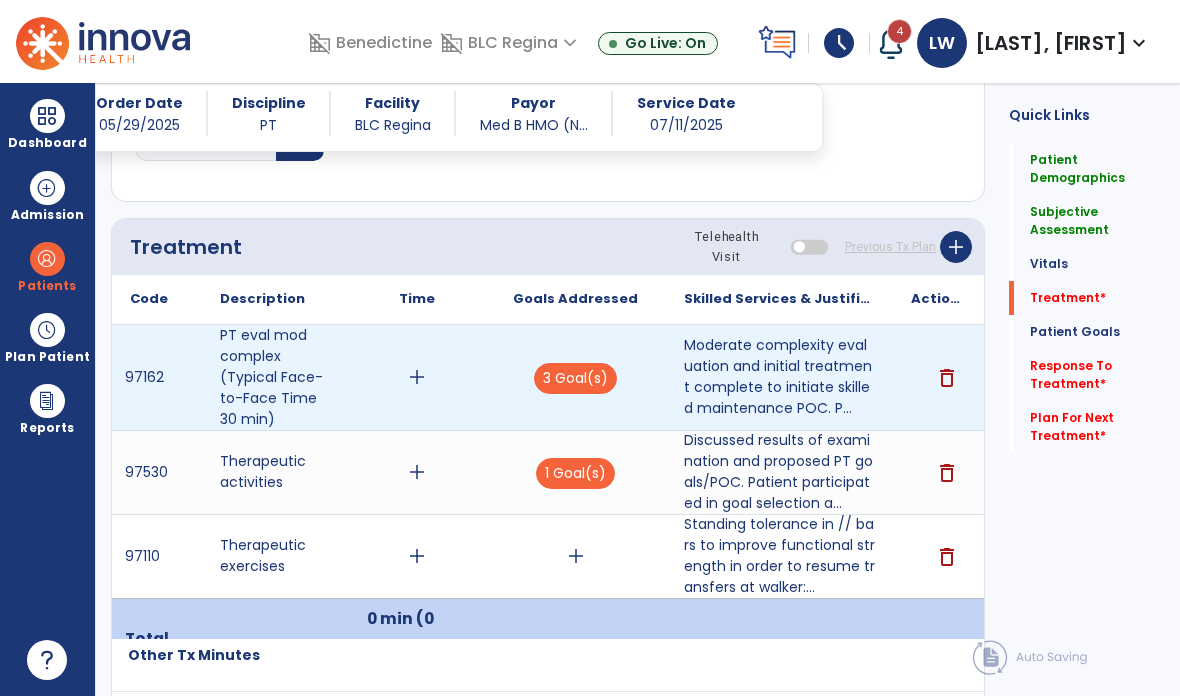 click on "delete" at bounding box center (938, 377) 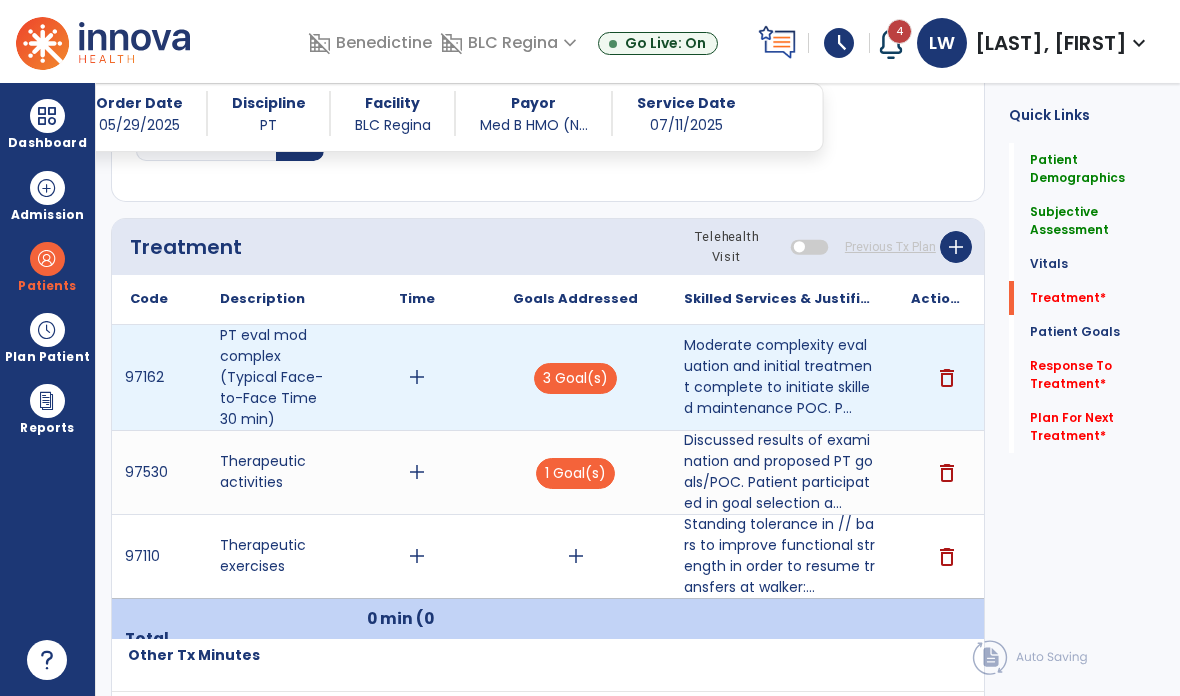 click on "delete" at bounding box center (947, 378) 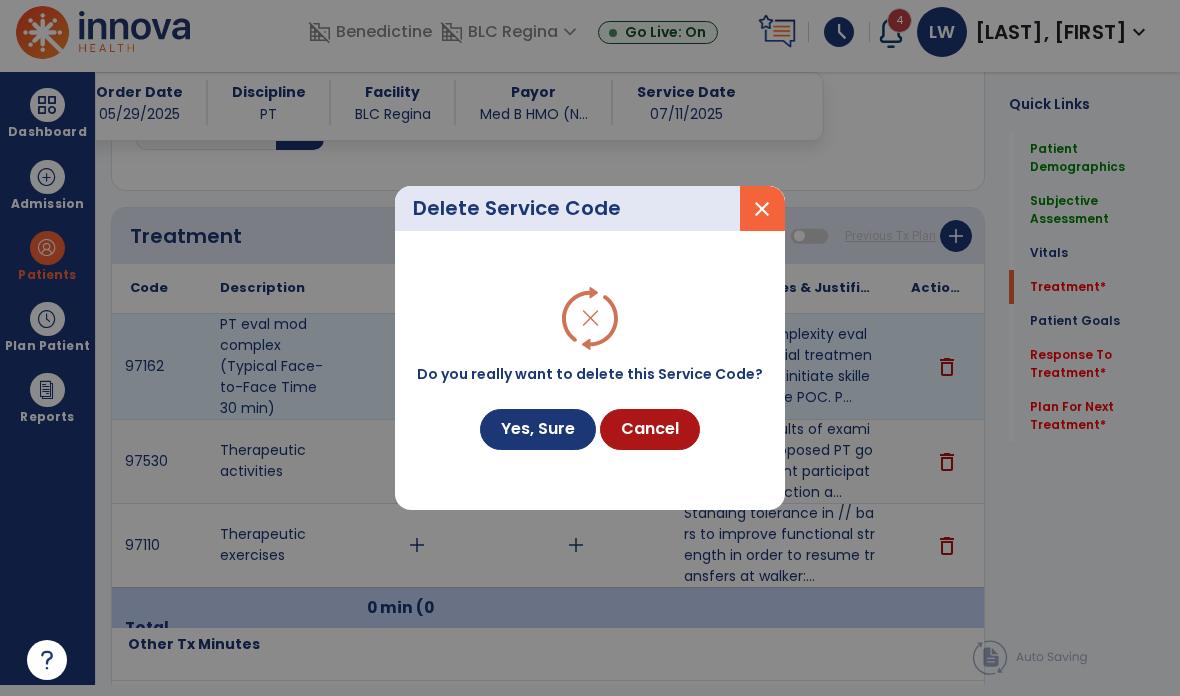 click on "Yes, Sure" at bounding box center (538, 429) 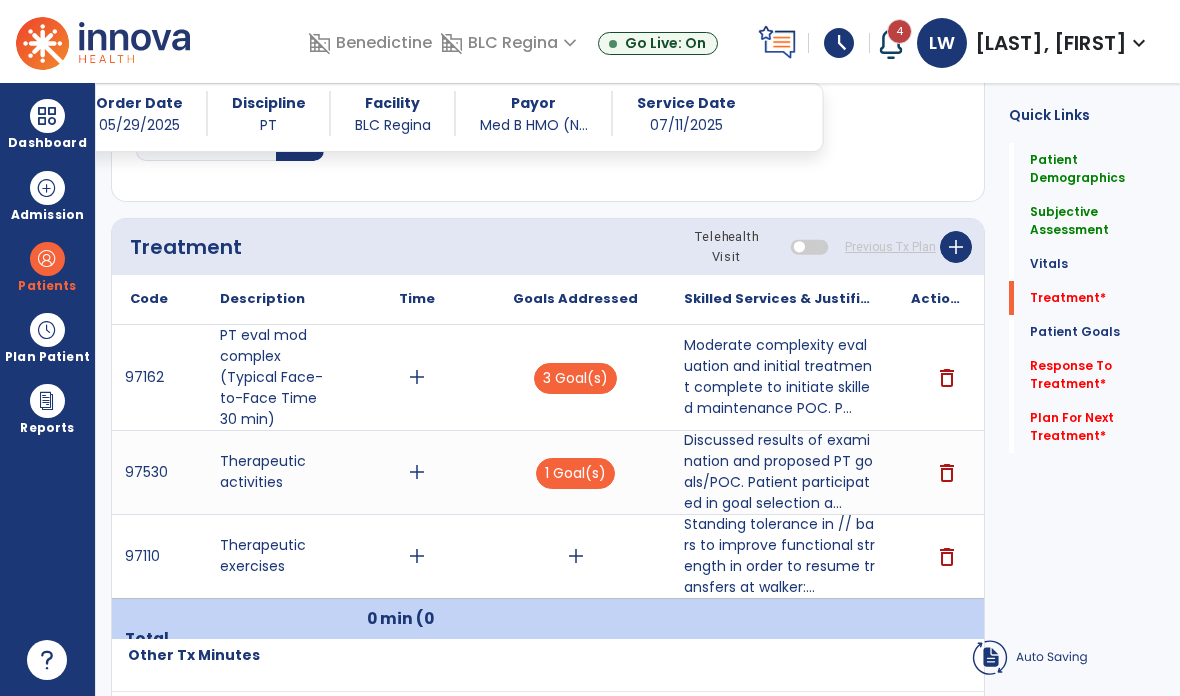 scroll, scrollTop: 11, scrollLeft: 0, axis: vertical 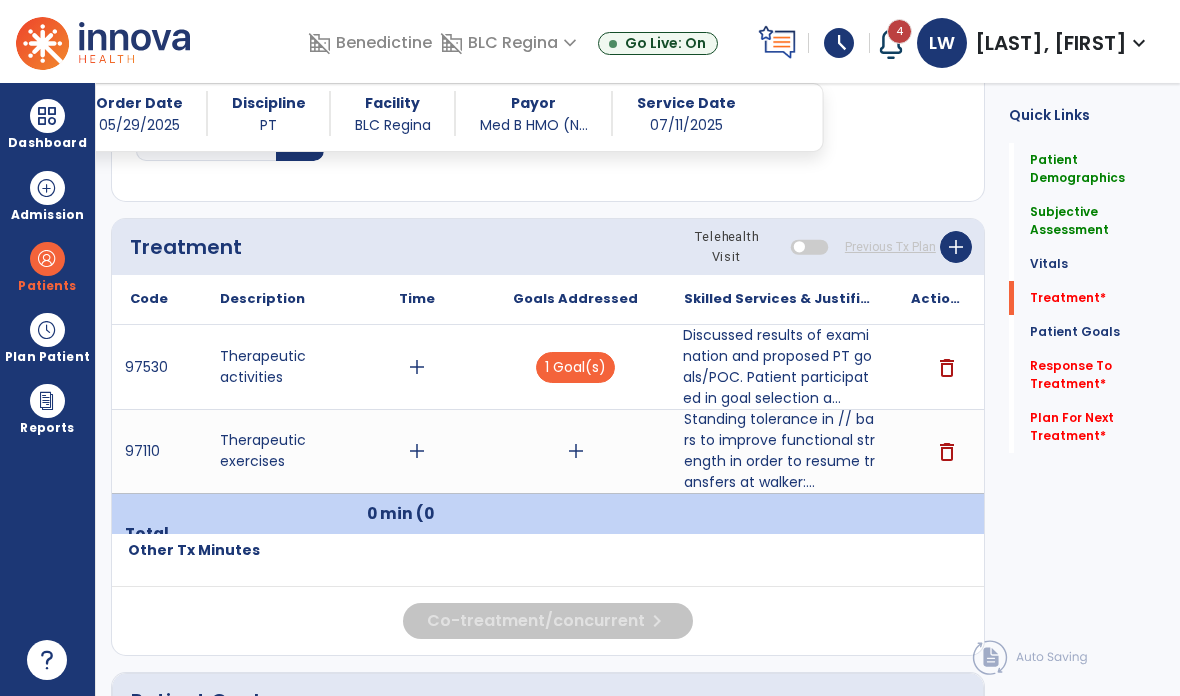 click on "Discussed results of examination and proposed PT goals/POC. Patient participated in goal selection a..." at bounding box center (779, 367) 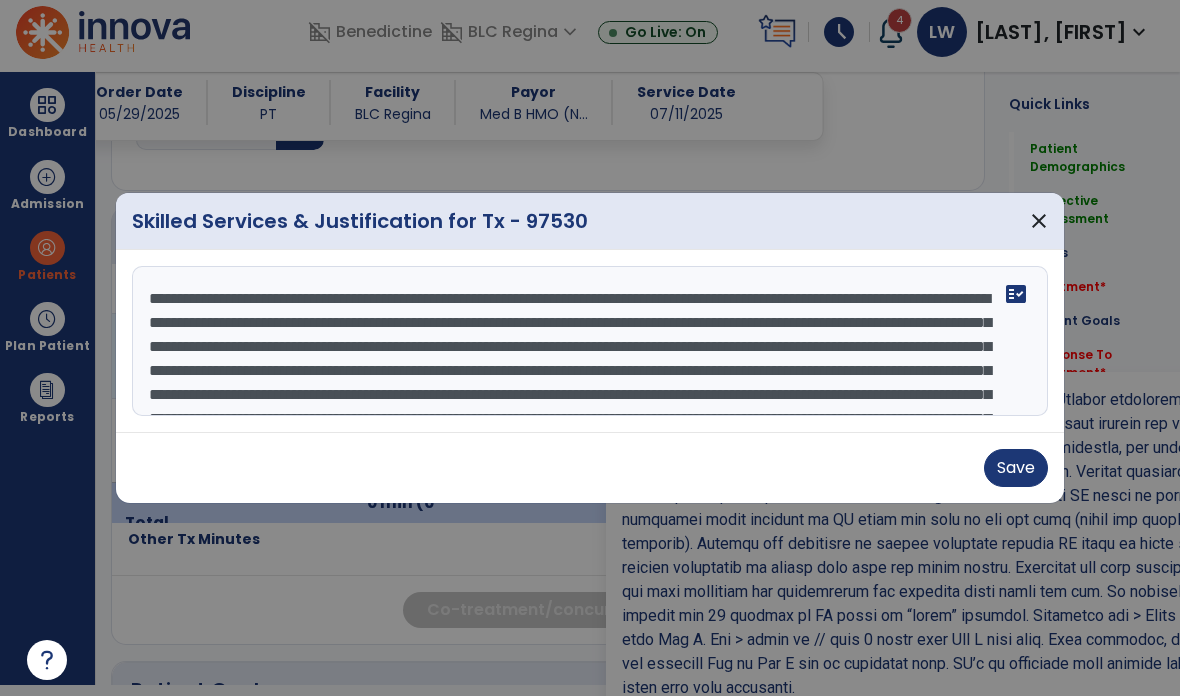 scroll, scrollTop: 0, scrollLeft: 0, axis: both 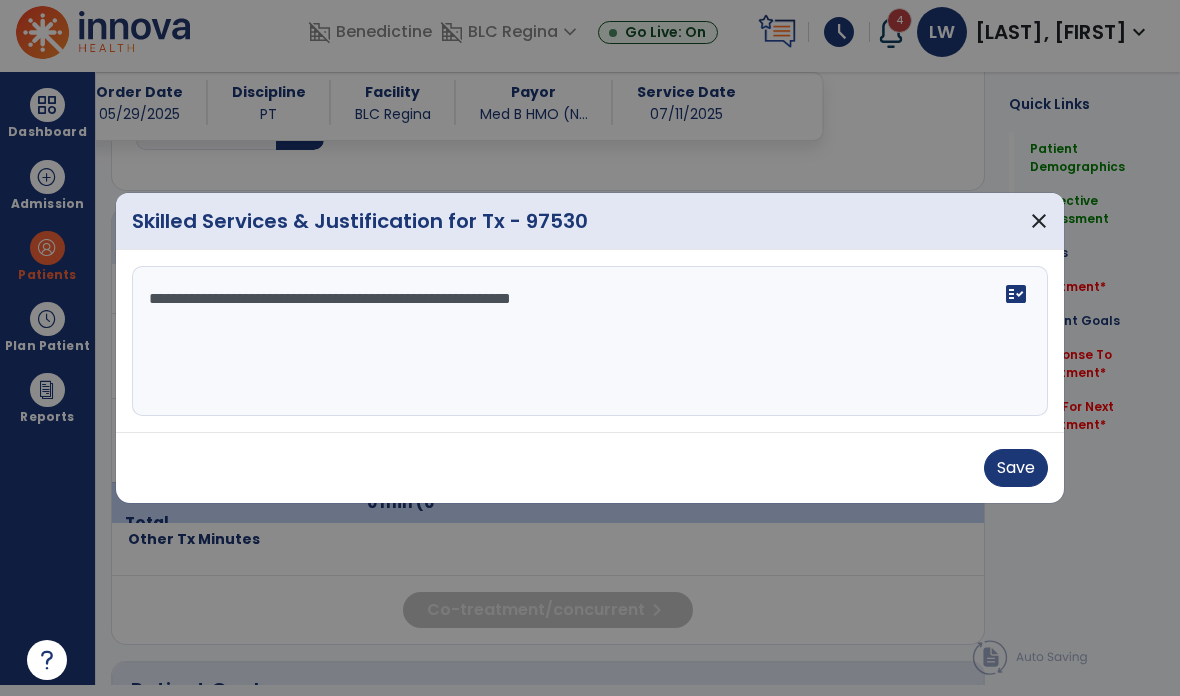 type on "**********" 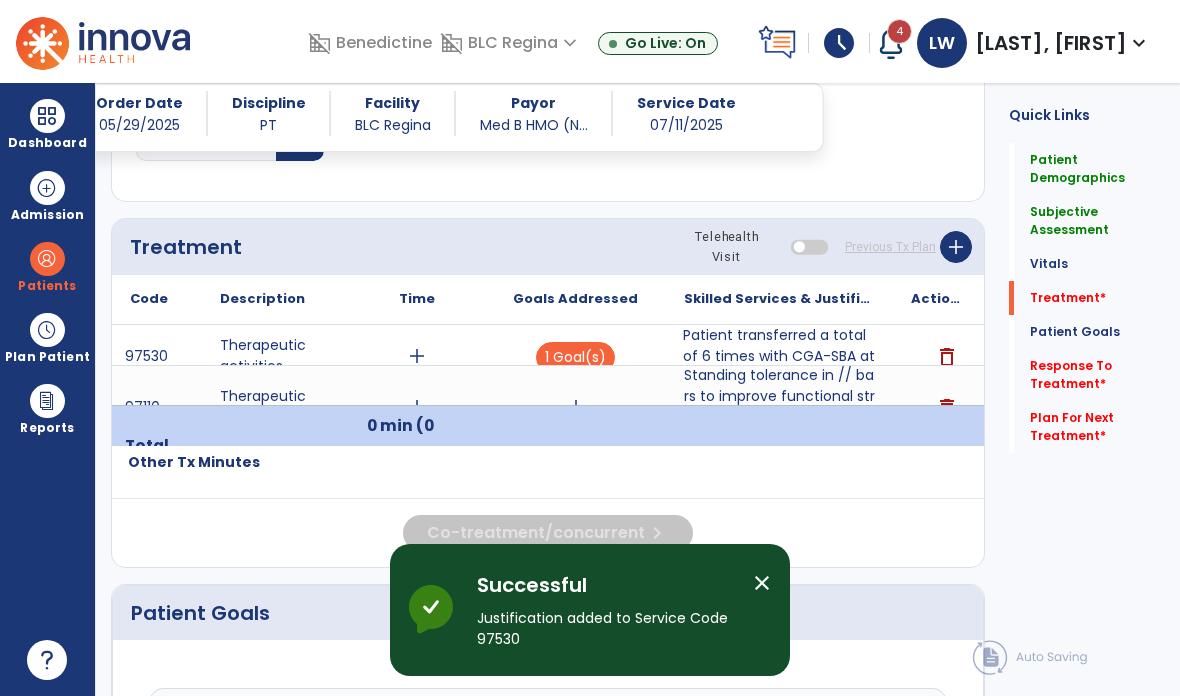 scroll, scrollTop: 11, scrollLeft: 0, axis: vertical 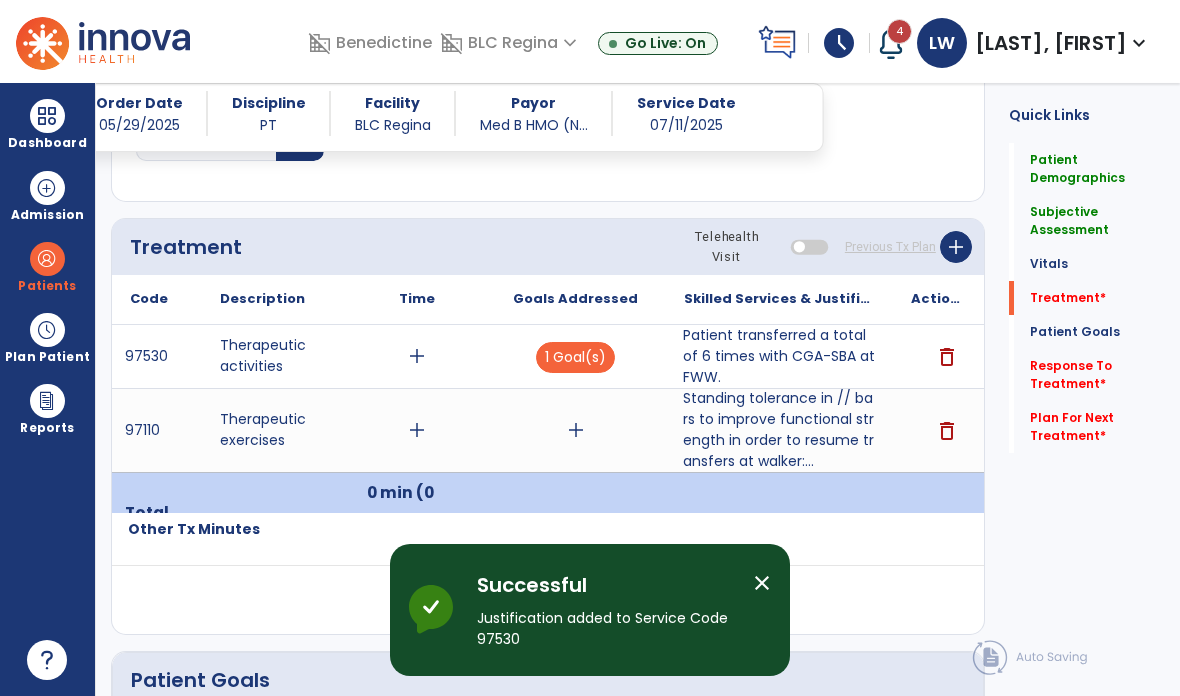 click on "Standing tolerance in // bars to improve functional strength in order to resume transfers at walker:..." at bounding box center [779, 430] 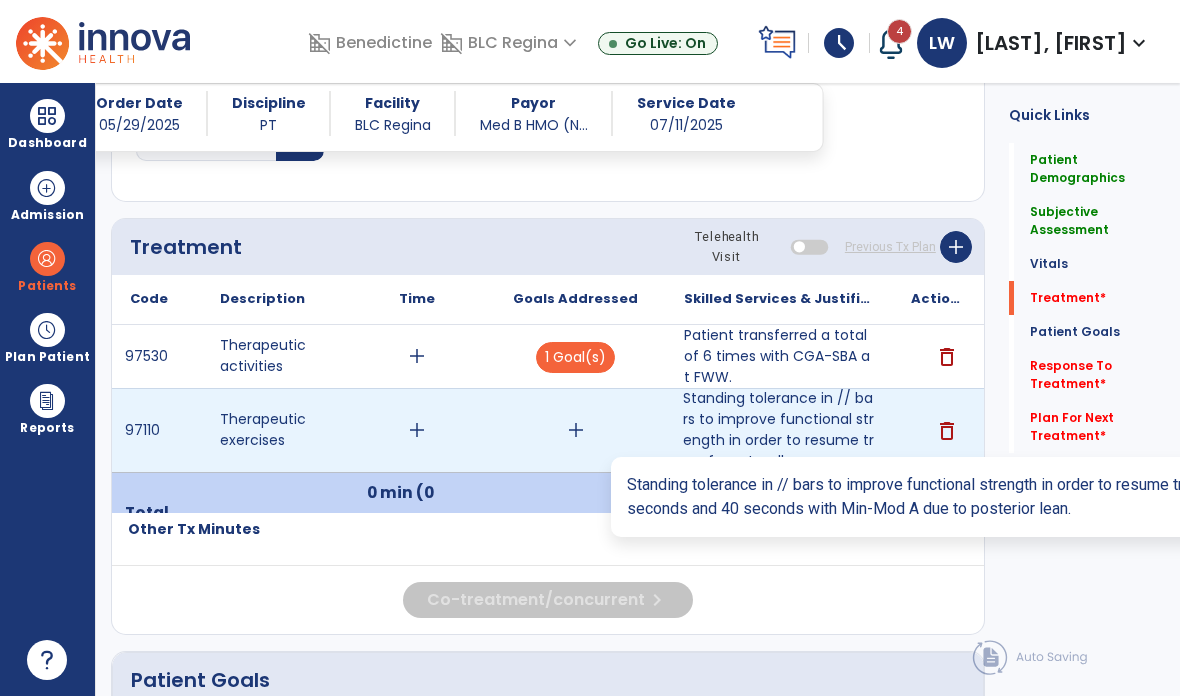 scroll, scrollTop: 0, scrollLeft: 0, axis: both 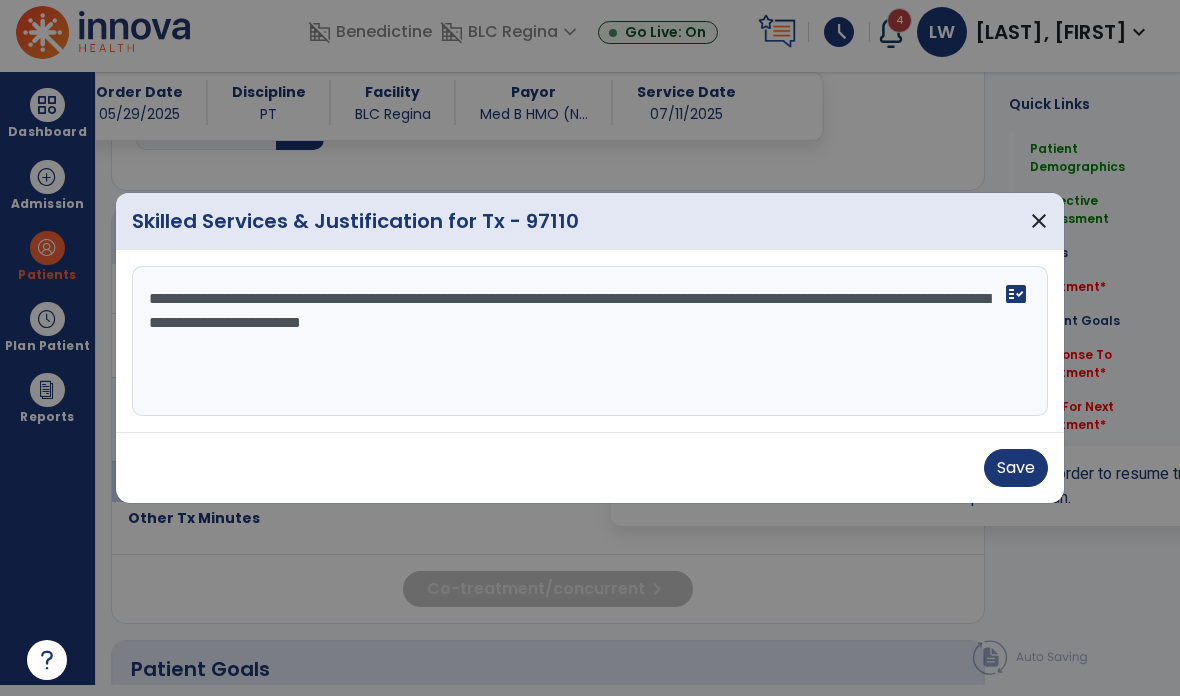click on "**********" at bounding box center (590, 341) 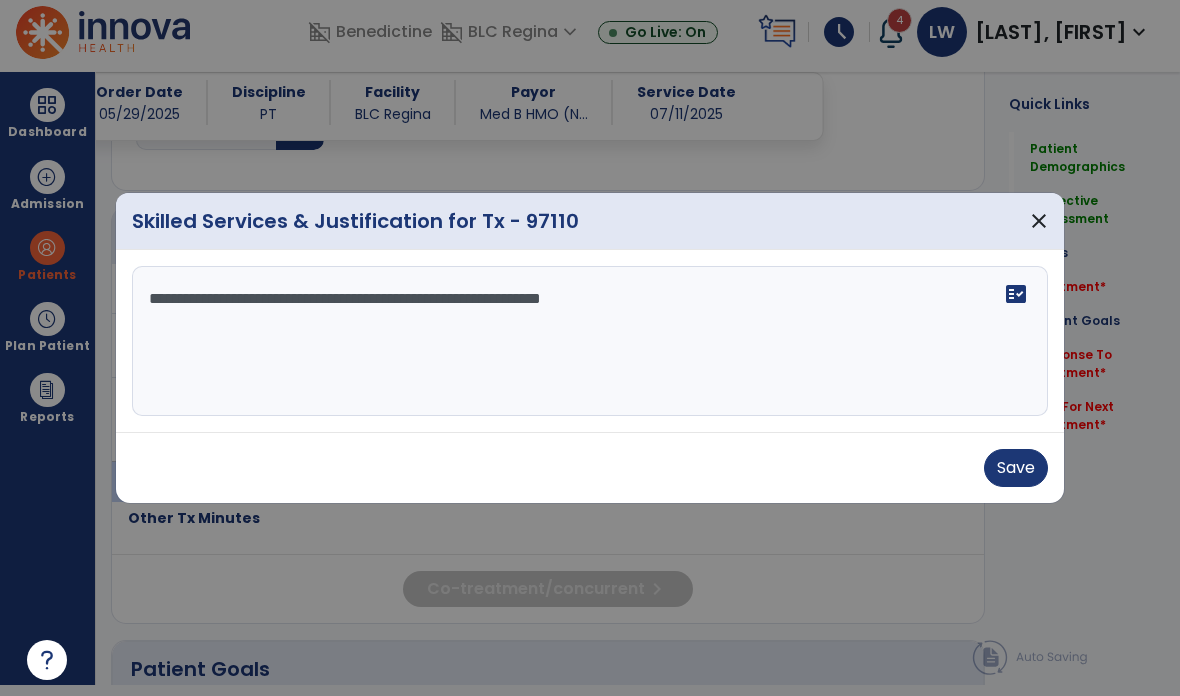 click on "**********" at bounding box center (590, 341) 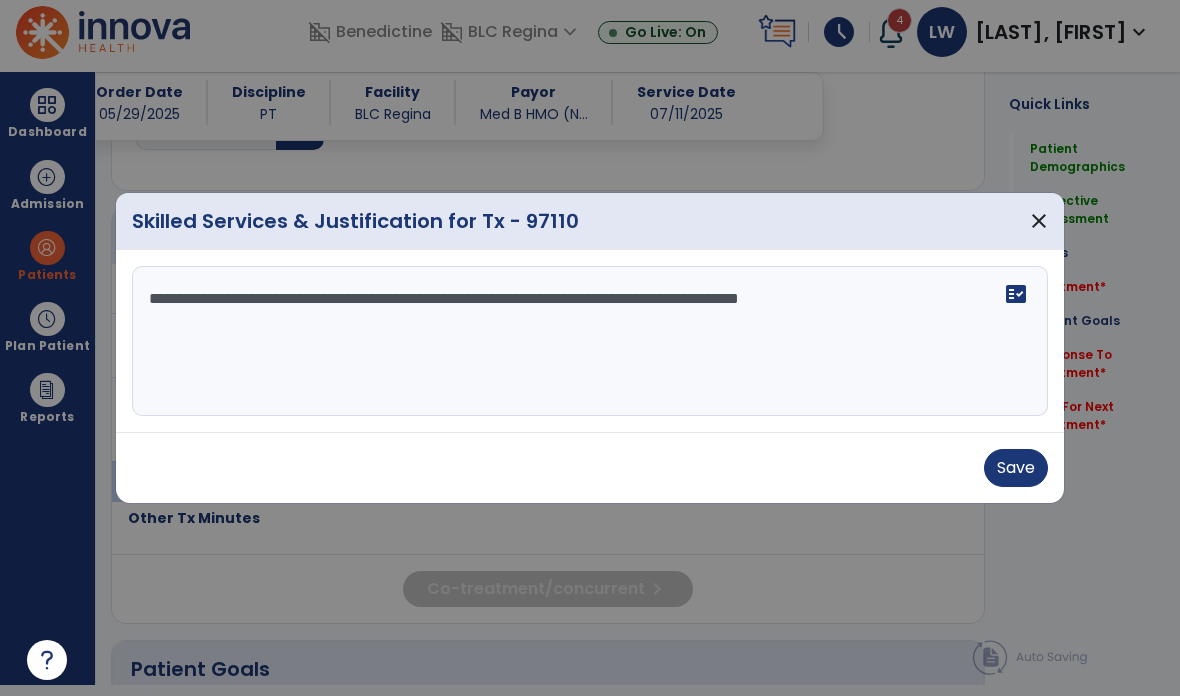 click on "**********" at bounding box center (590, 341) 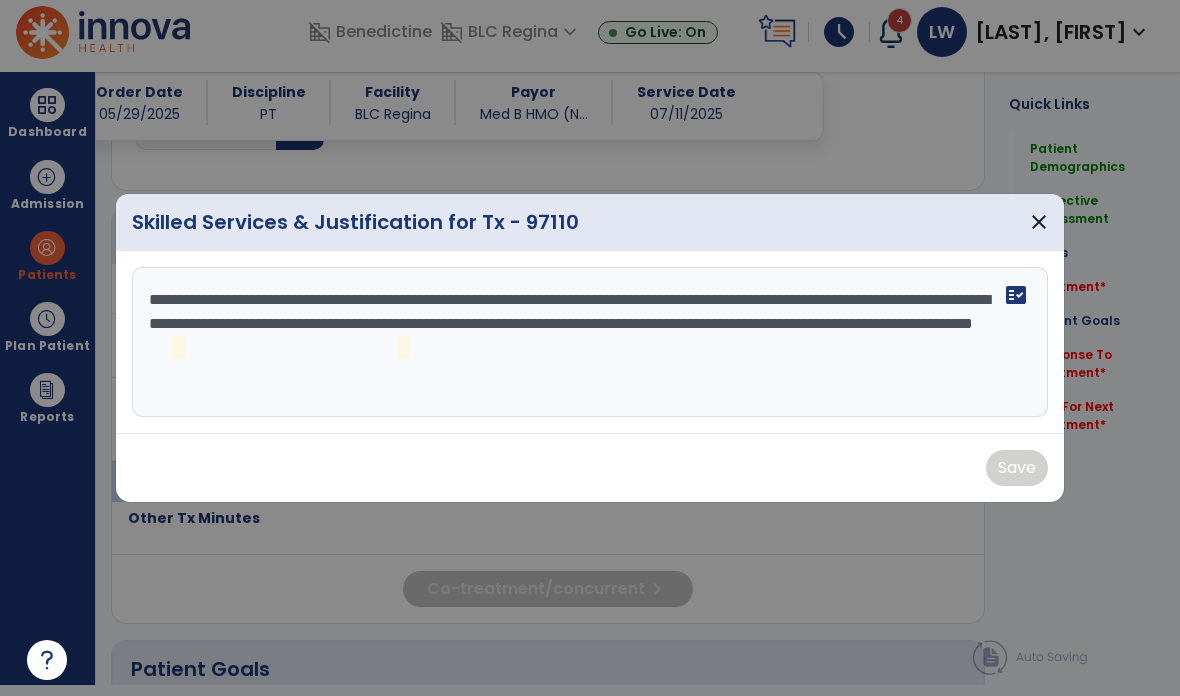 click on "**********" at bounding box center (590, 342) 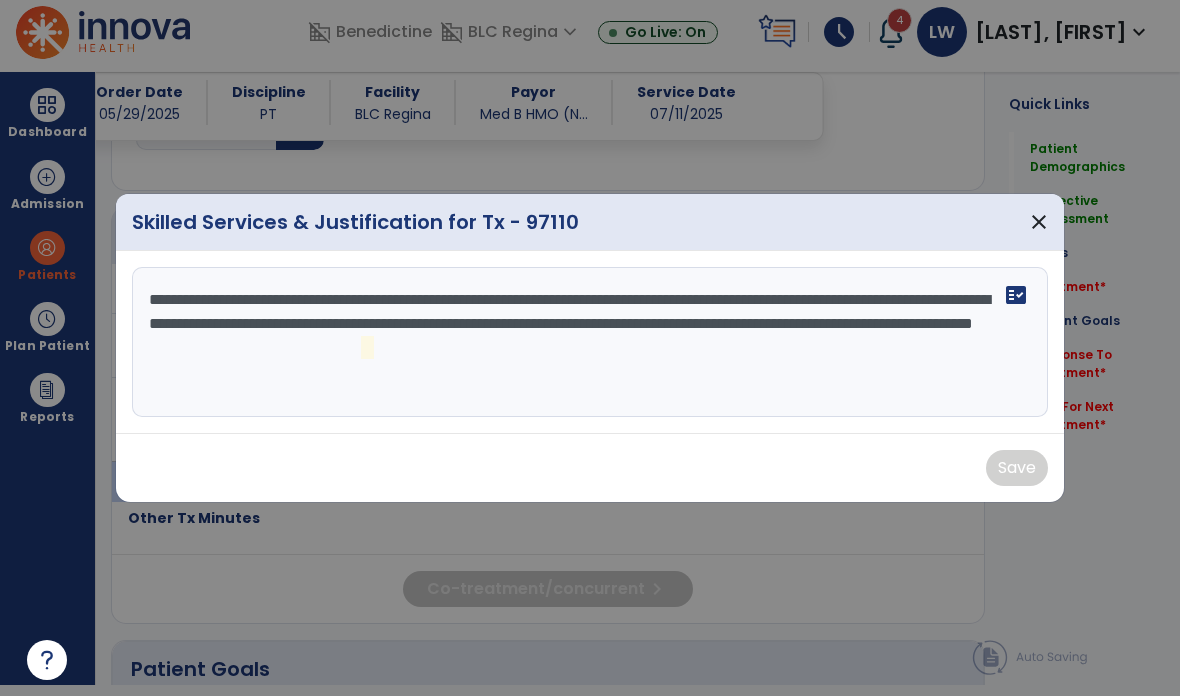 click on "**********" at bounding box center (590, 342) 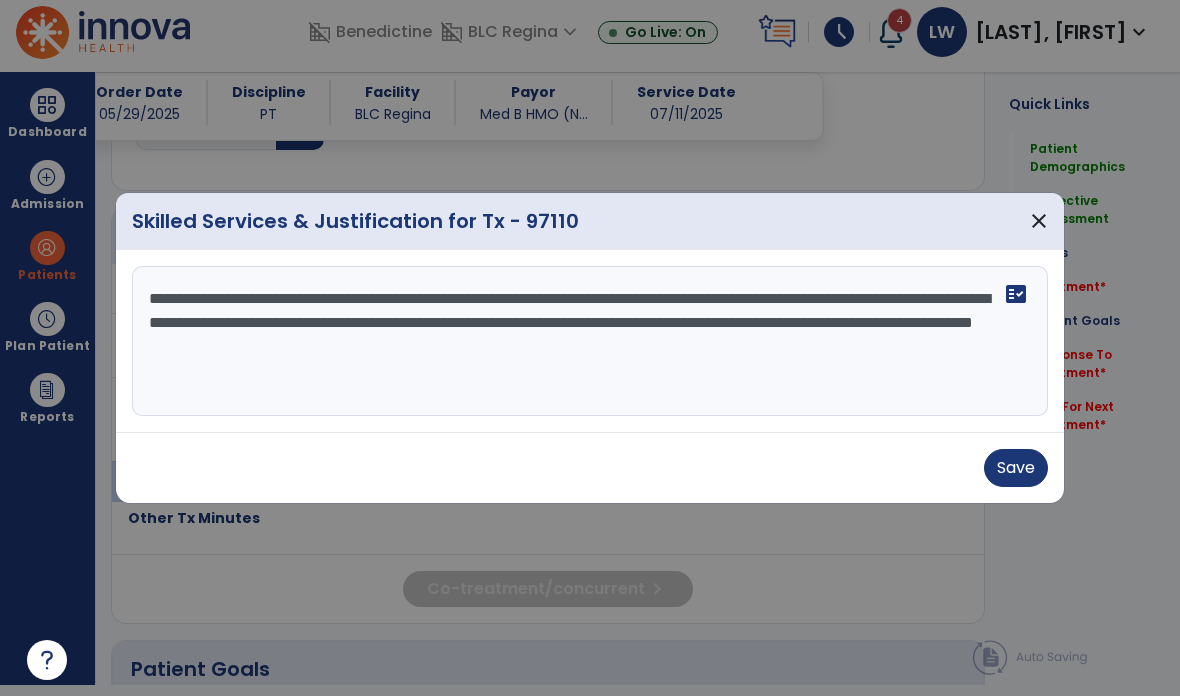 click on "**********" at bounding box center (590, 341) 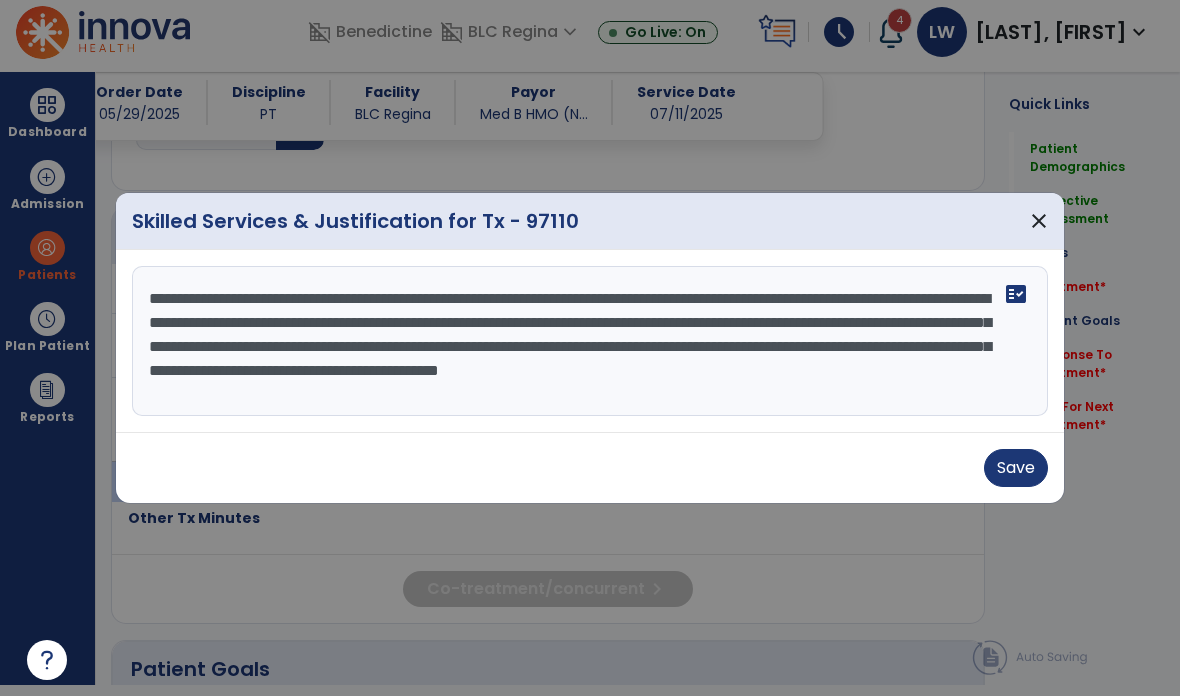 type on "**********" 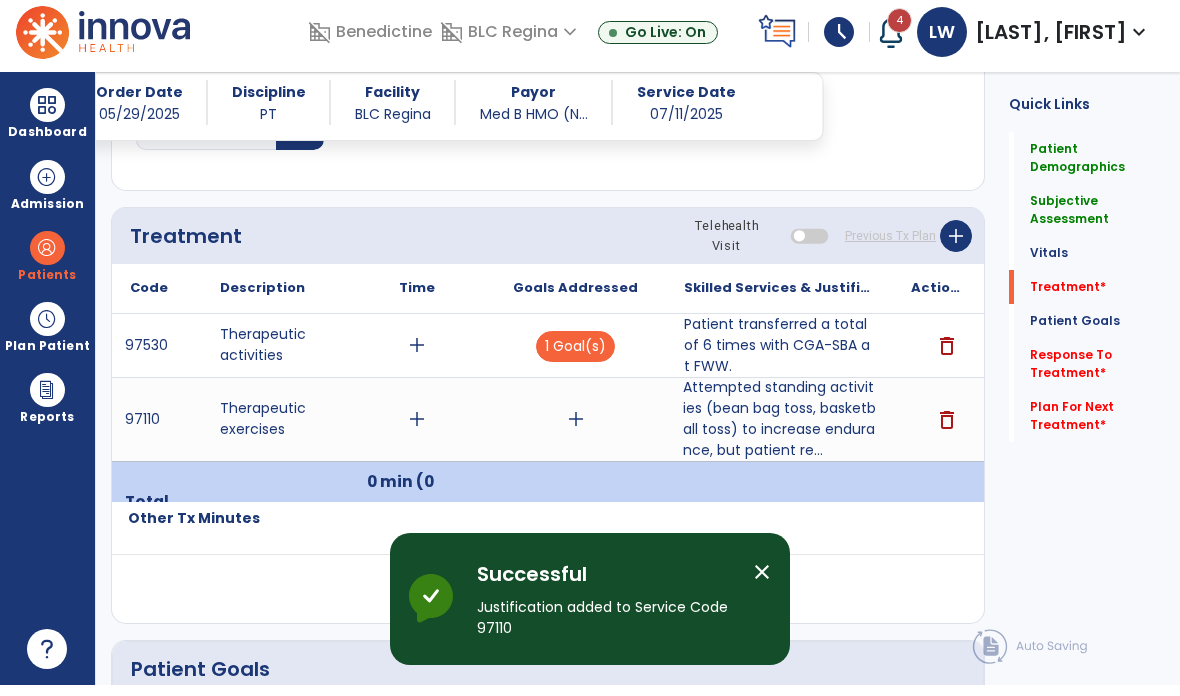 scroll, scrollTop: 11, scrollLeft: 0, axis: vertical 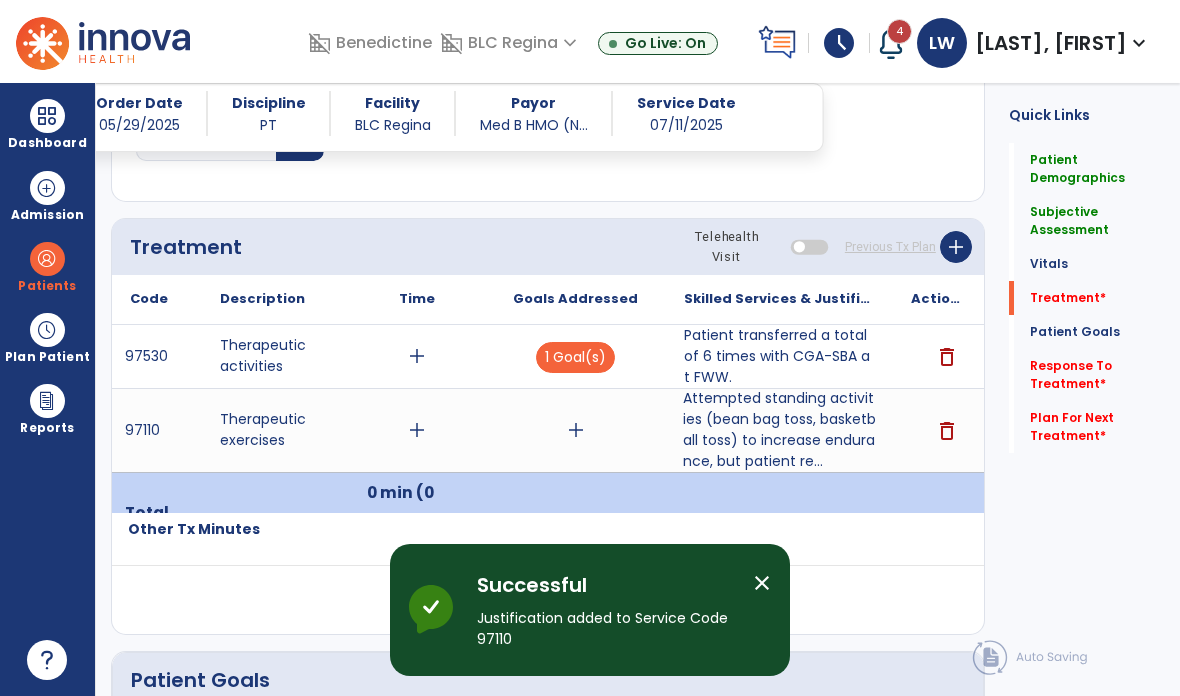click on "add" 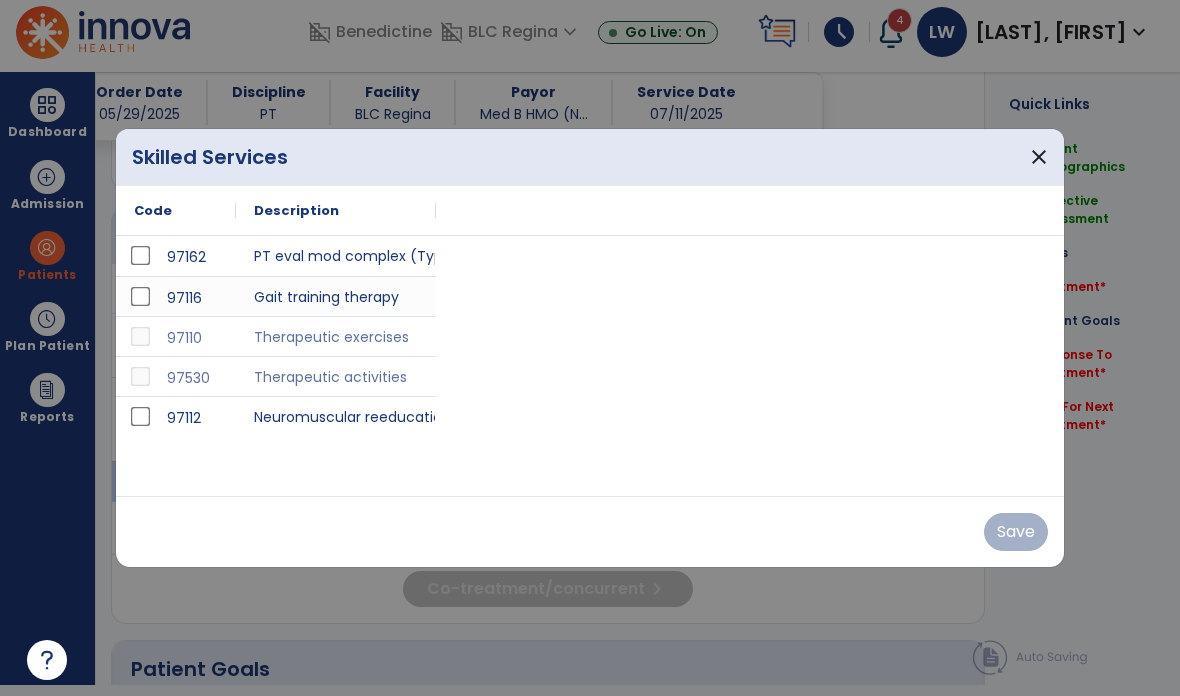 scroll, scrollTop: 0, scrollLeft: 0, axis: both 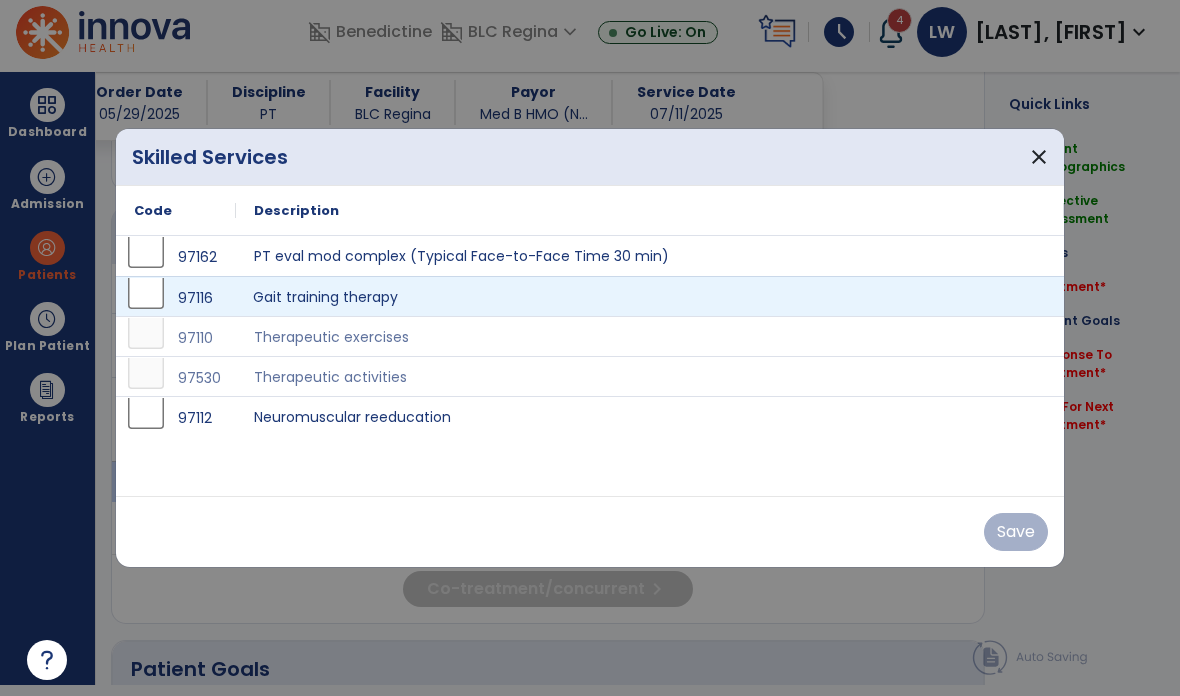 click on "Gait training therapy" at bounding box center (650, 296) 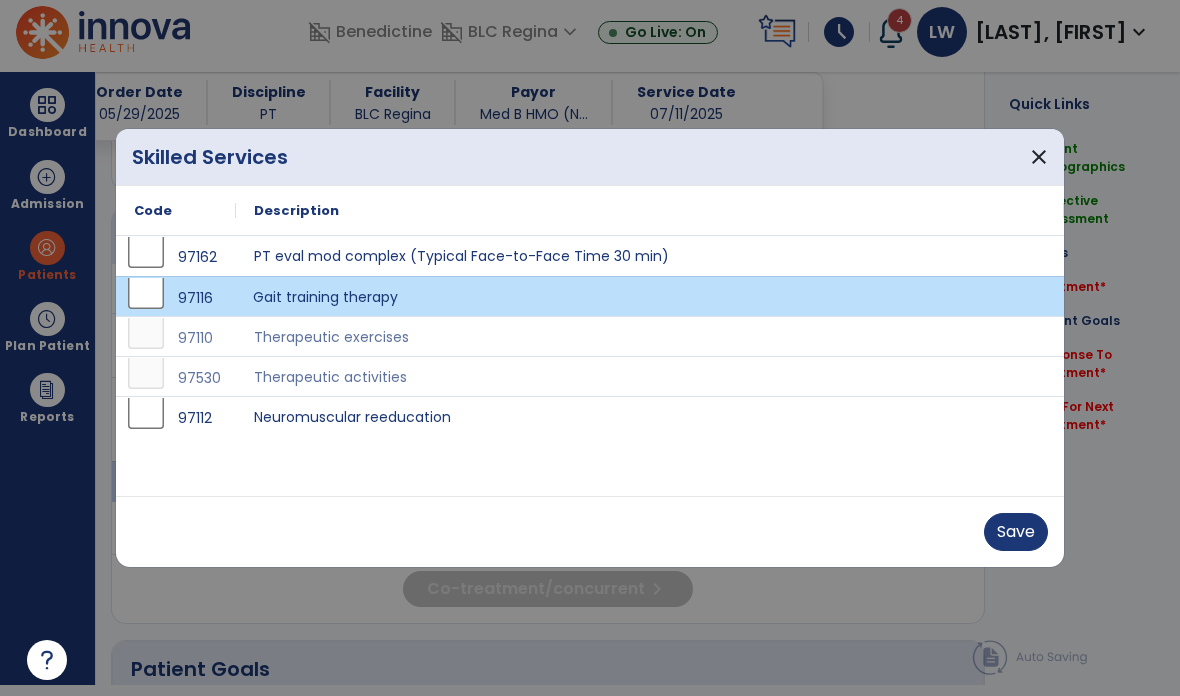 click on "Save" at bounding box center [1016, 532] 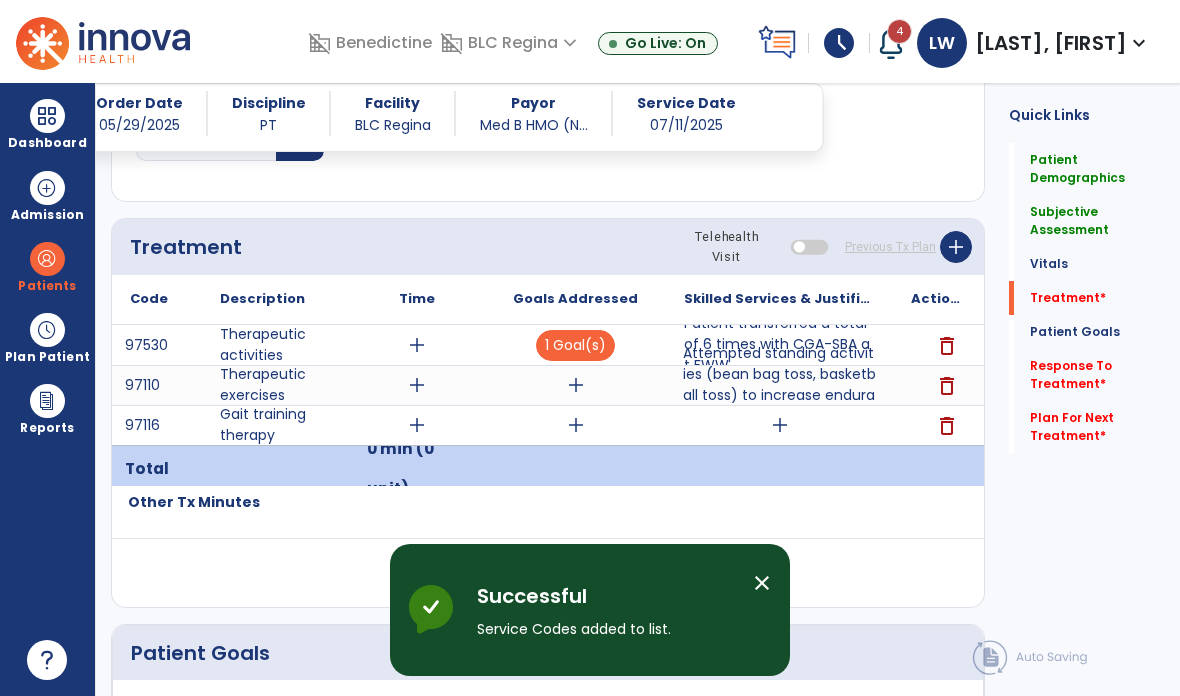scroll, scrollTop: 11, scrollLeft: 0, axis: vertical 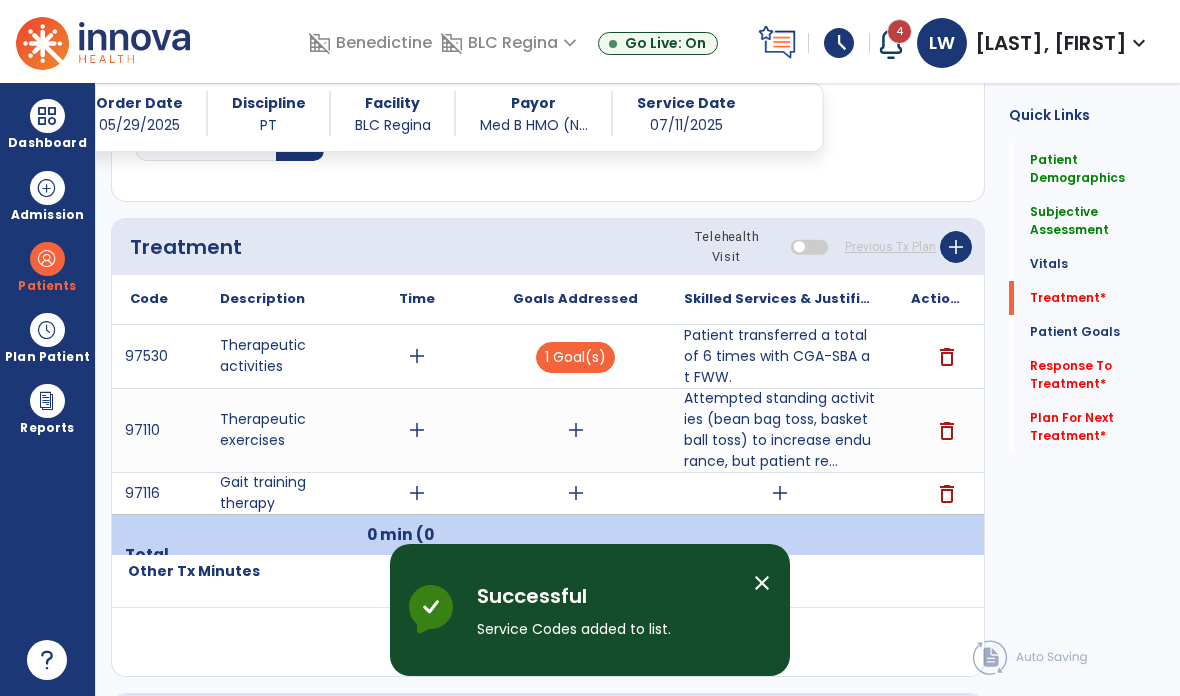 click on "add" at bounding box center (780, 493) 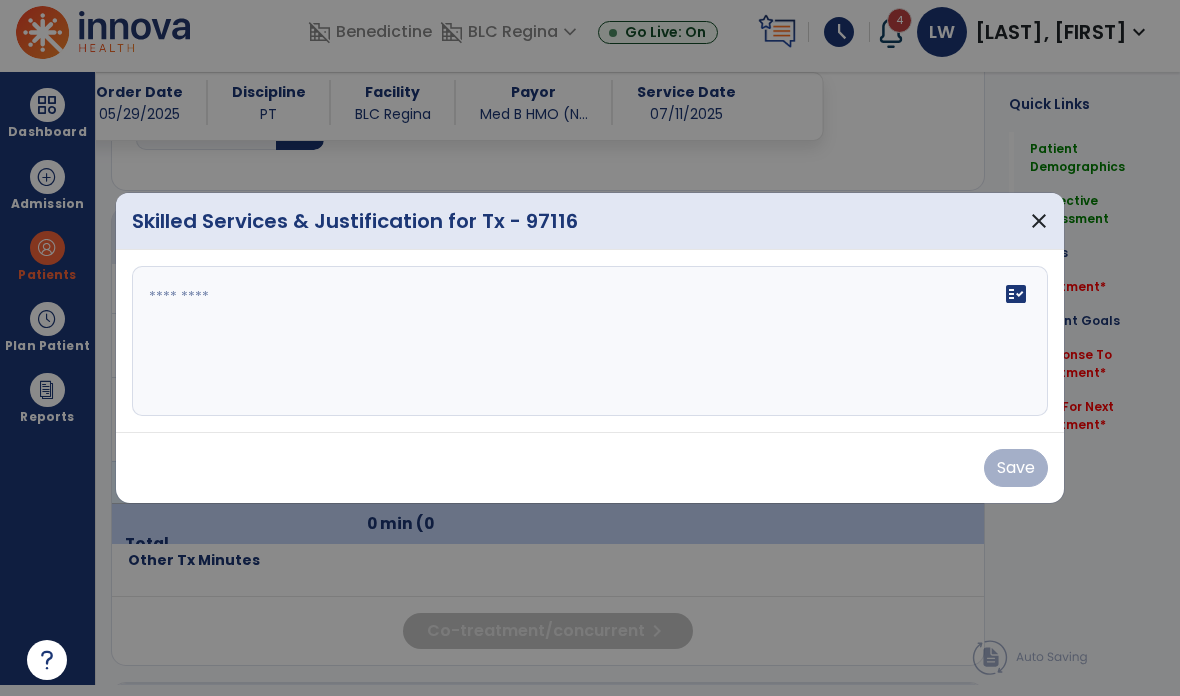 scroll, scrollTop: 0, scrollLeft: 0, axis: both 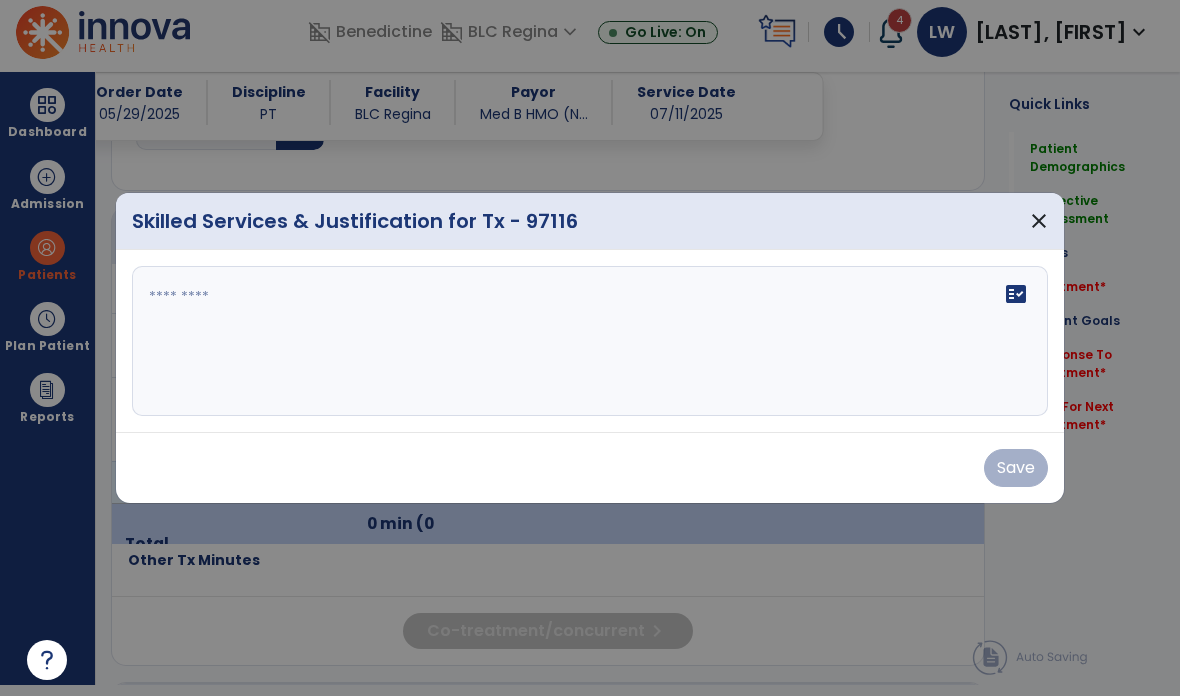 click on "fact_check" at bounding box center (590, 341) 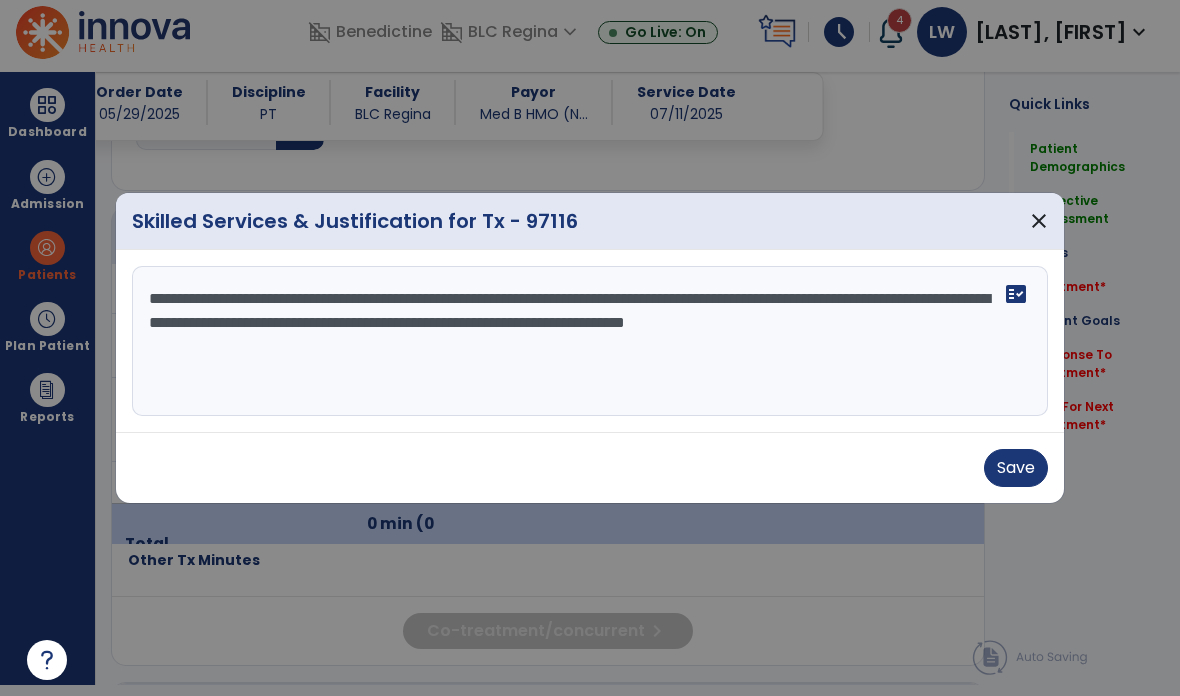 type on "**********" 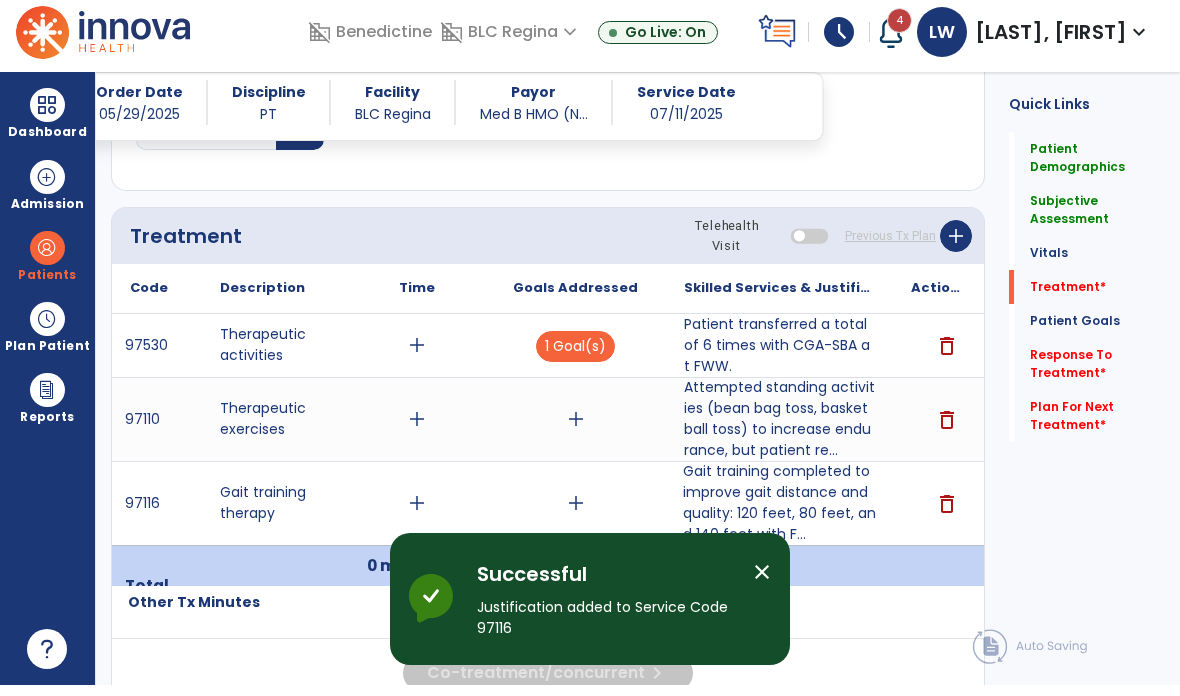 scroll, scrollTop: 11, scrollLeft: 0, axis: vertical 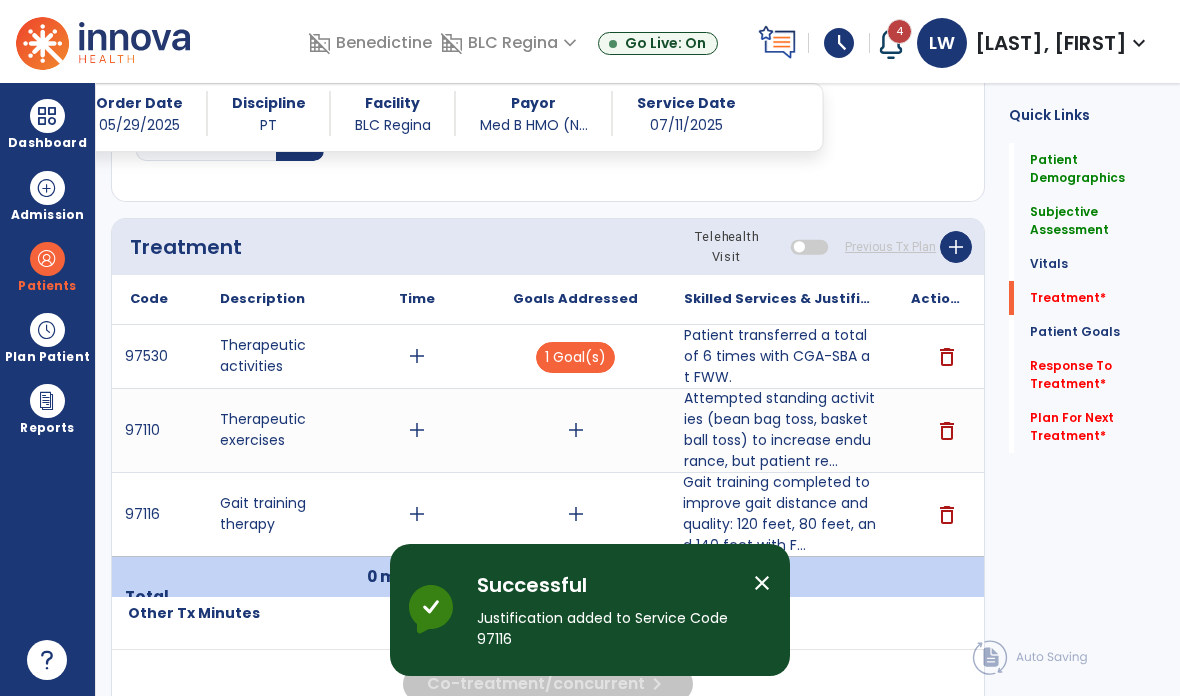 click on "add" at bounding box center [575, 430] 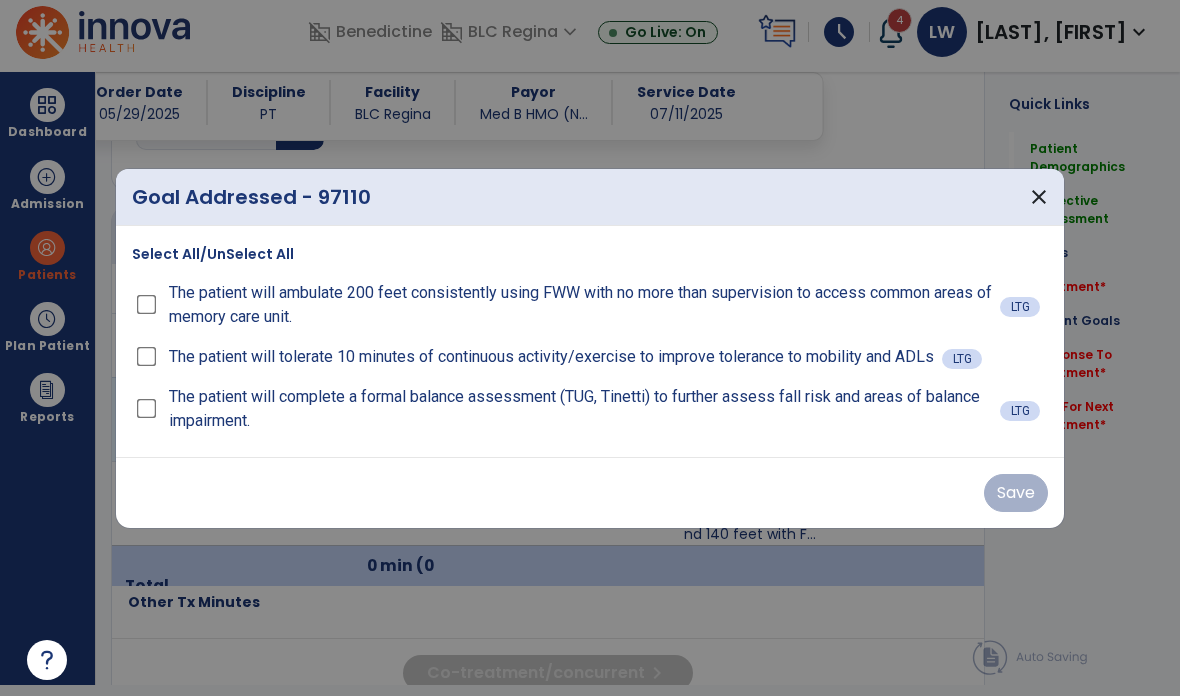 scroll, scrollTop: 0, scrollLeft: 0, axis: both 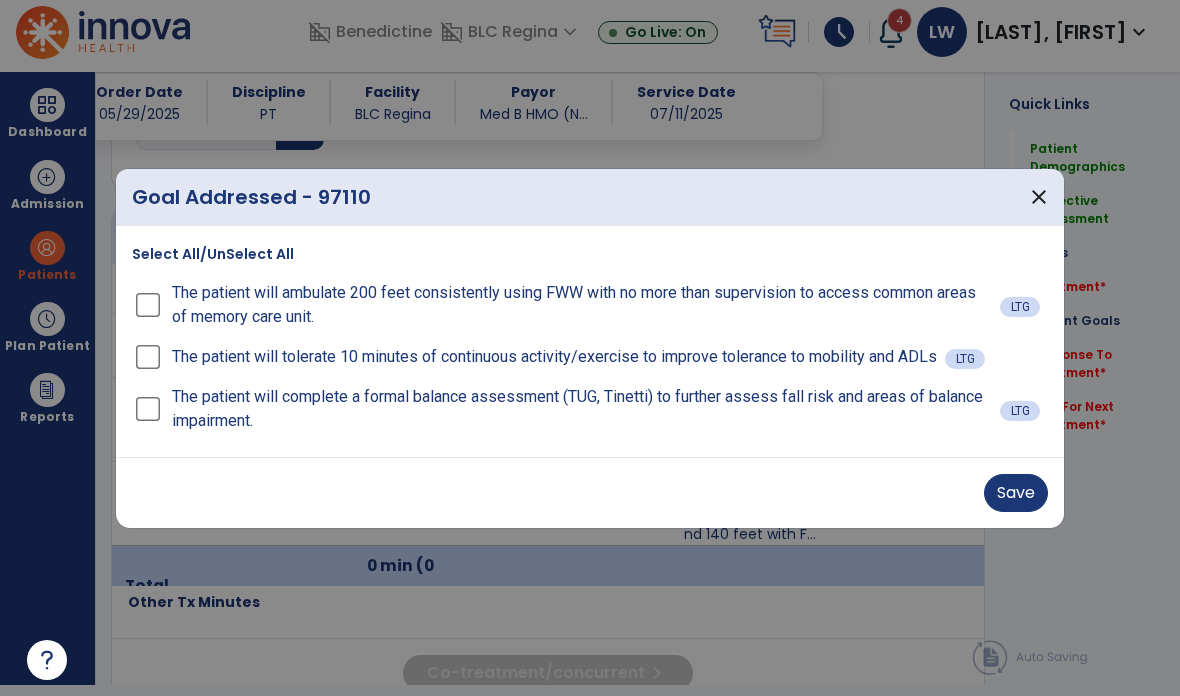 click on "Save" at bounding box center [1016, 493] 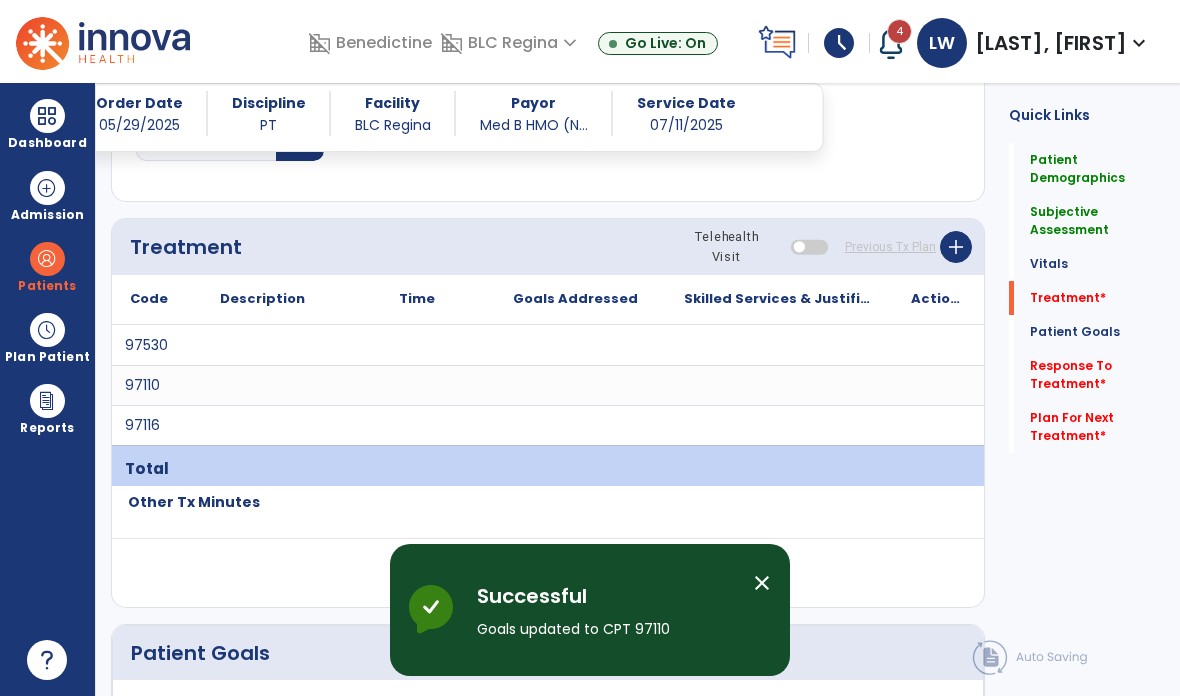 scroll, scrollTop: 11, scrollLeft: 0, axis: vertical 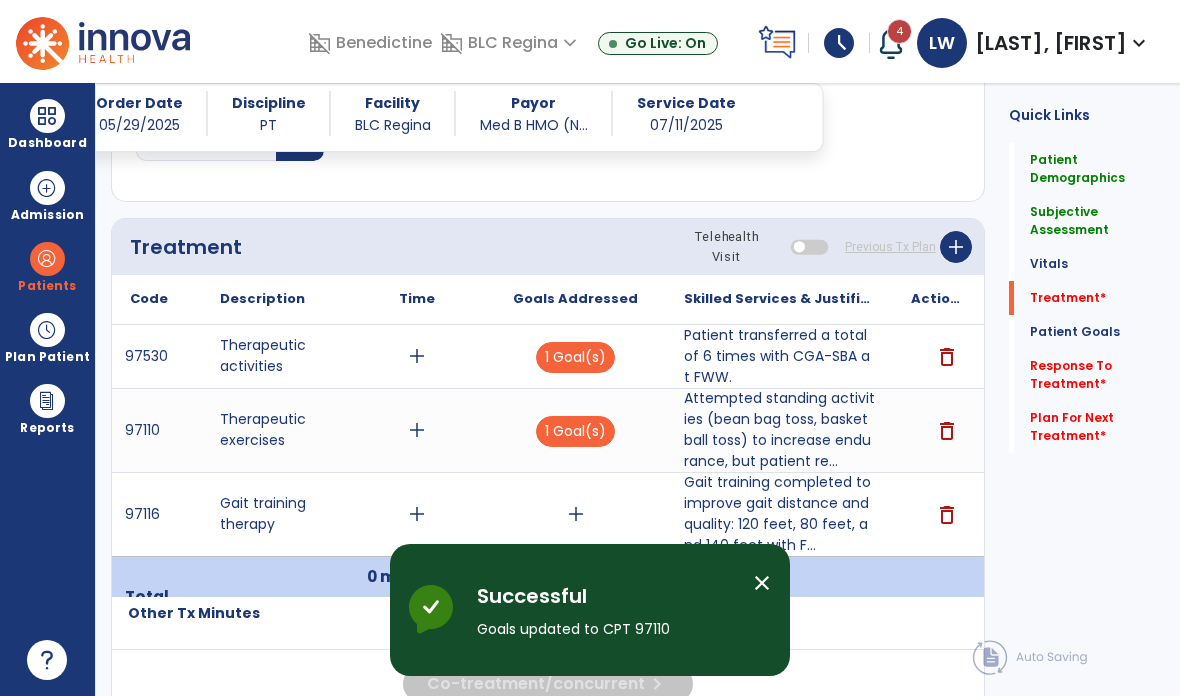 click on "add" at bounding box center [576, 514] 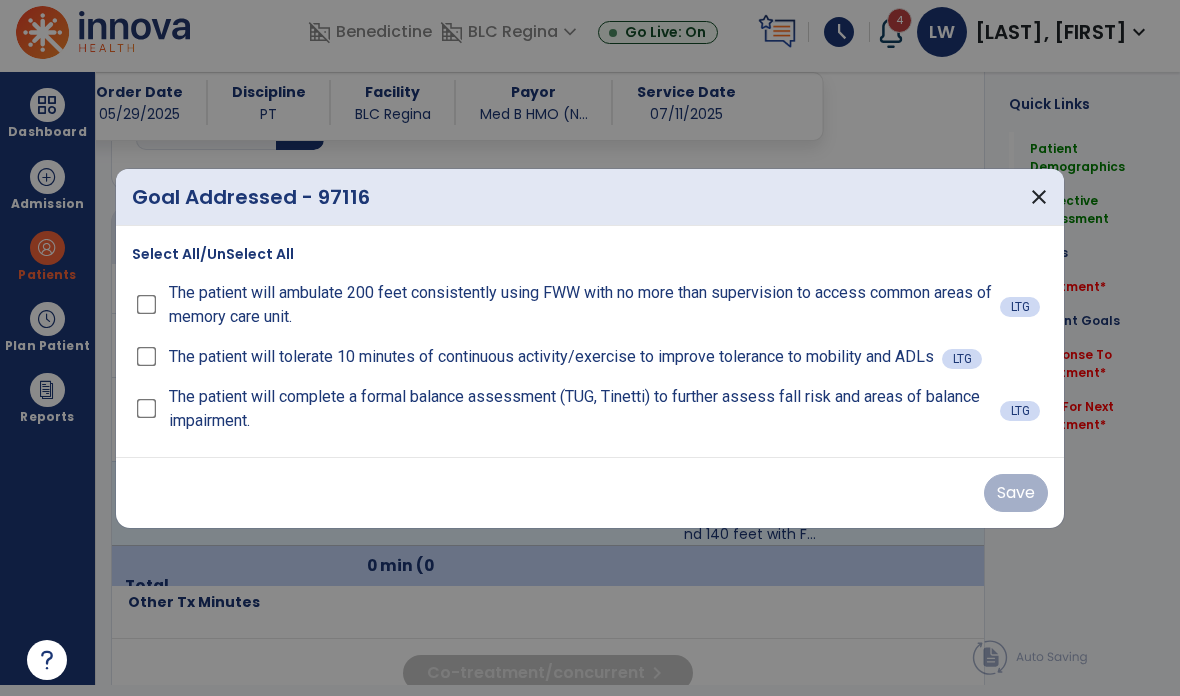 scroll, scrollTop: 0, scrollLeft: 0, axis: both 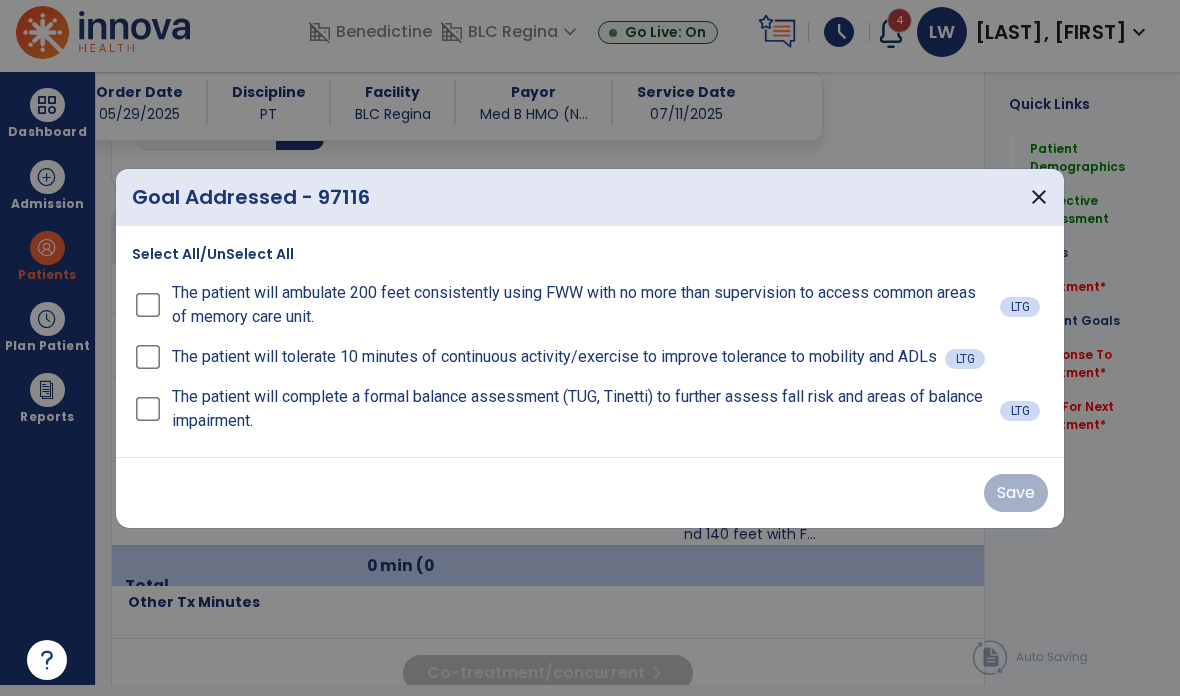 click on "The patient will ambulate 200 feet consistently using FWW with no more than supervision to access common areas of memory care unit." at bounding box center (582, 305) 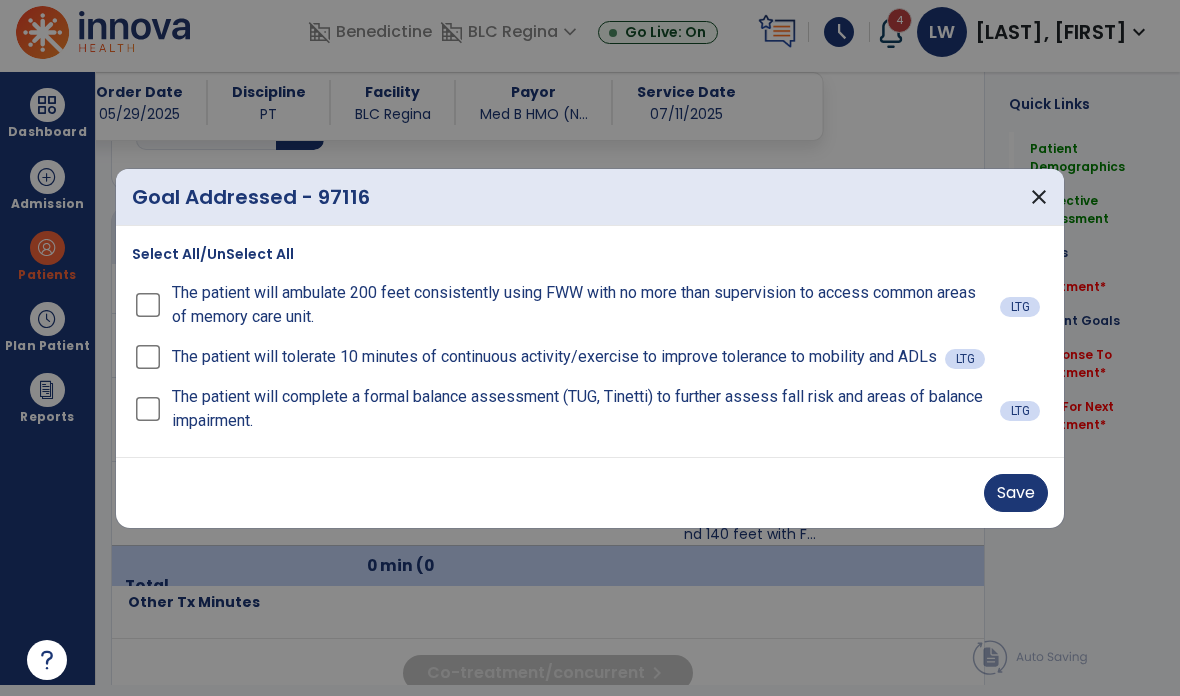 click on "Save" at bounding box center (1016, 493) 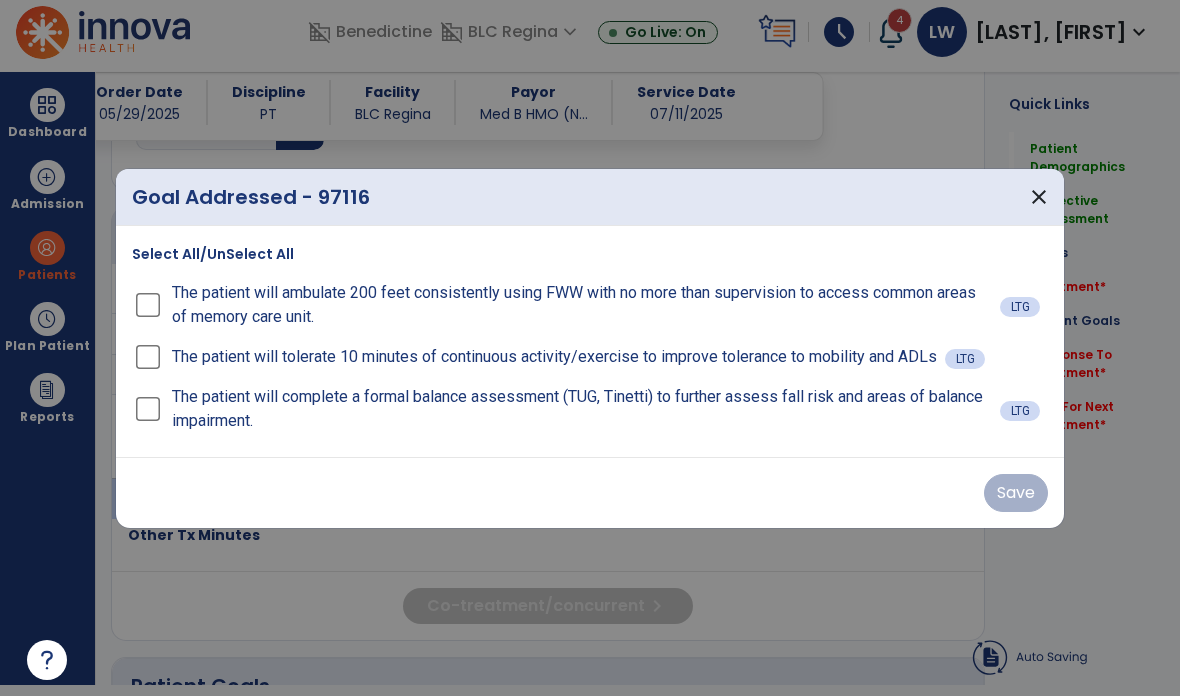 scroll, scrollTop: 11, scrollLeft: 0, axis: vertical 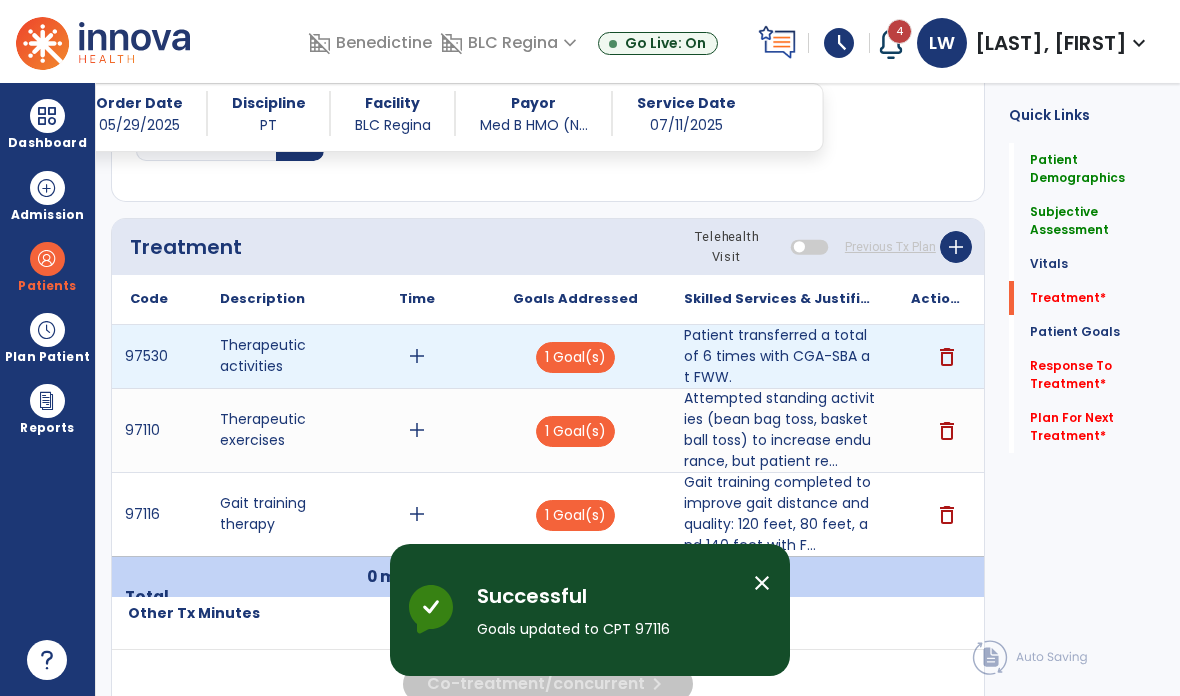 click on "add" at bounding box center [417, 356] 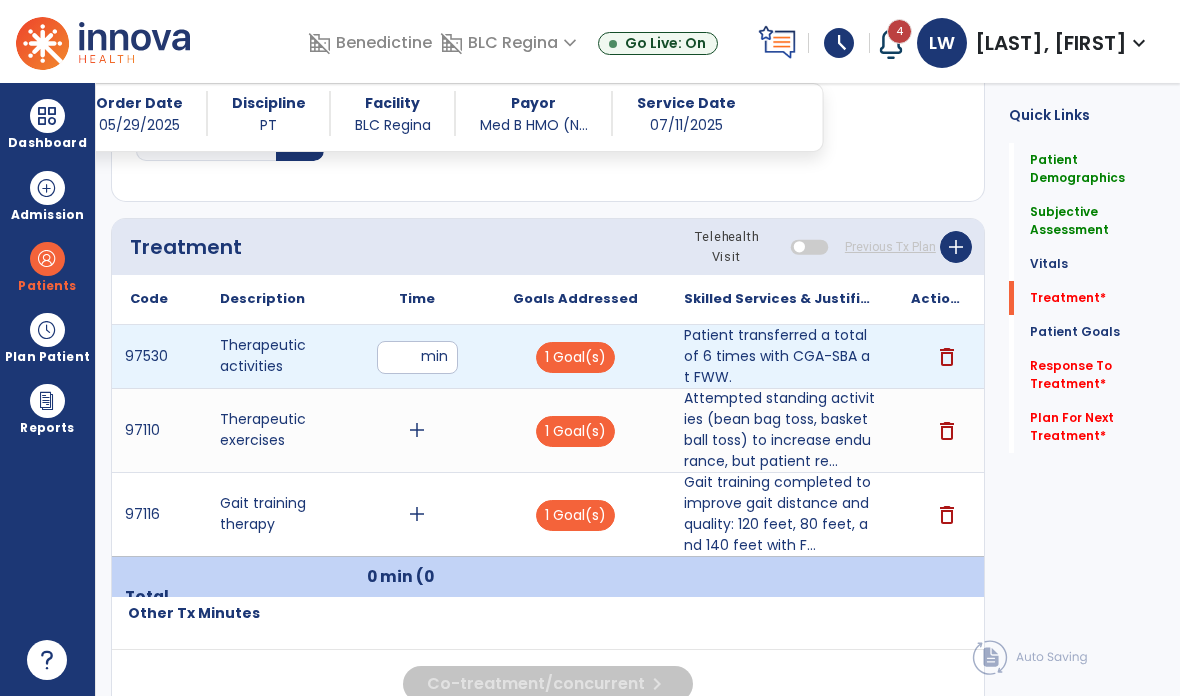 type on "*" 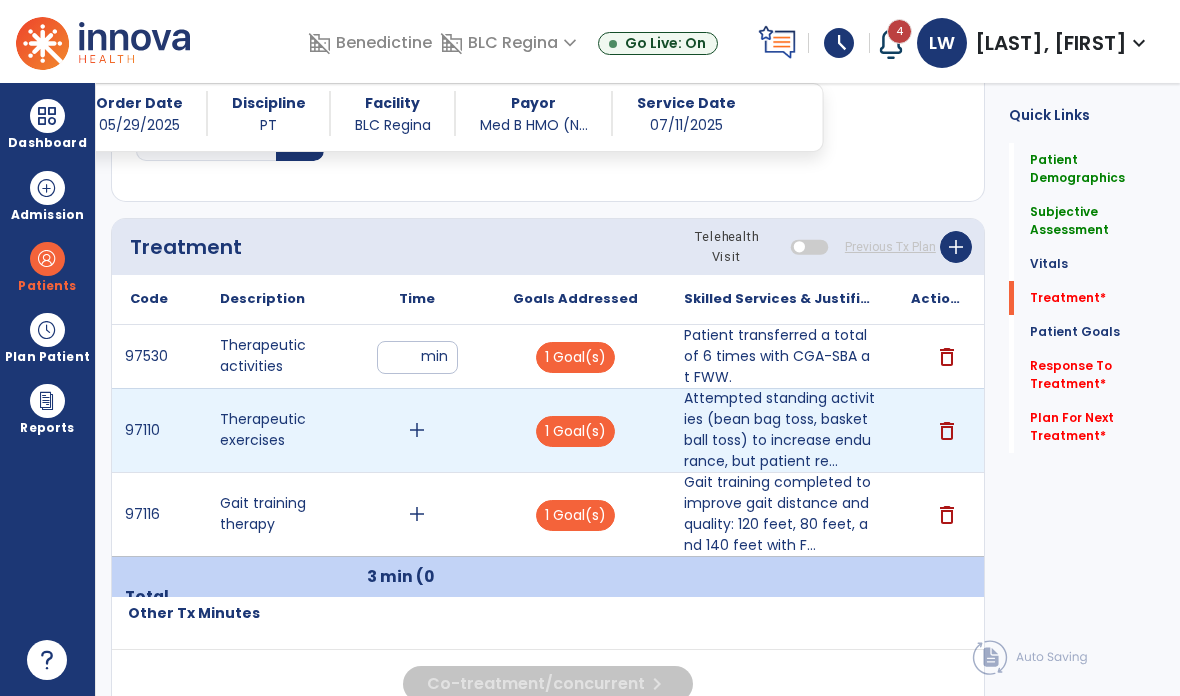 click on "add" at bounding box center (417, 430) 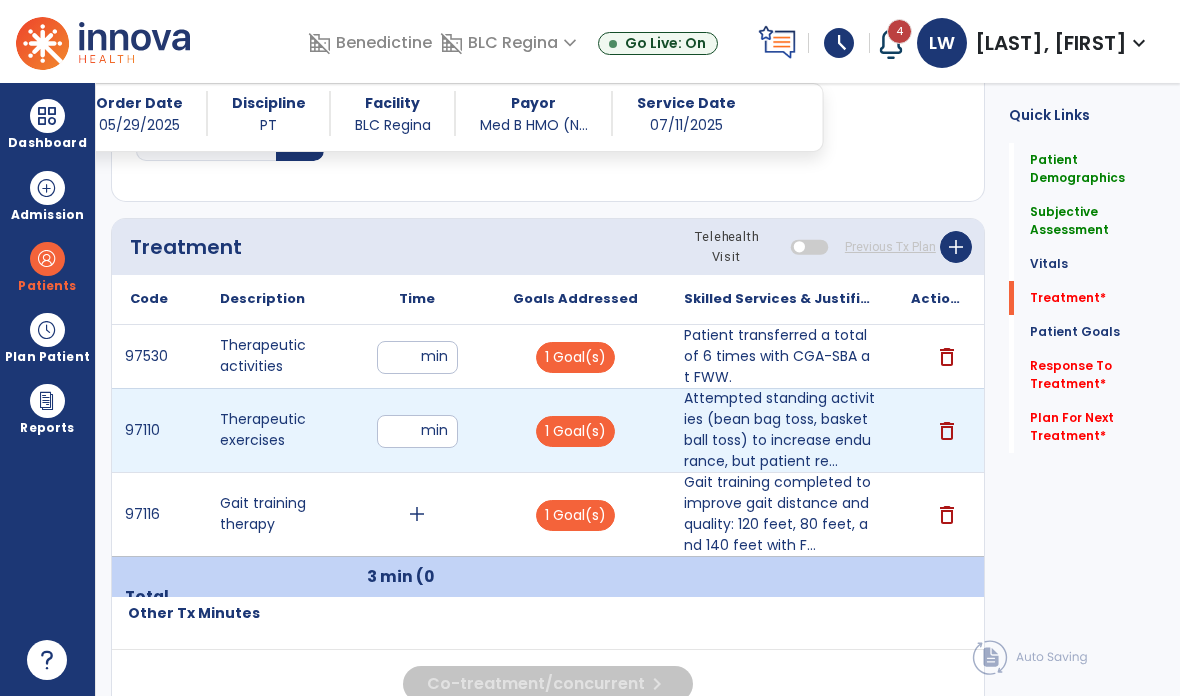 type on "*" 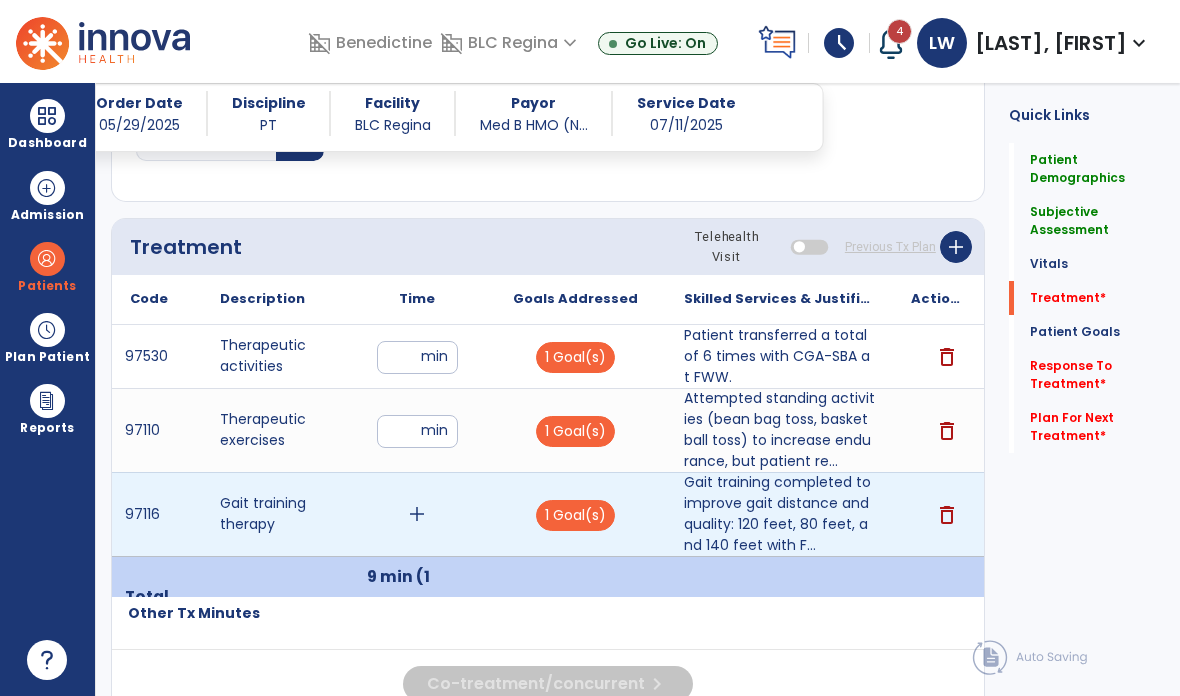 click on "add" at bounding box center (417, 514) 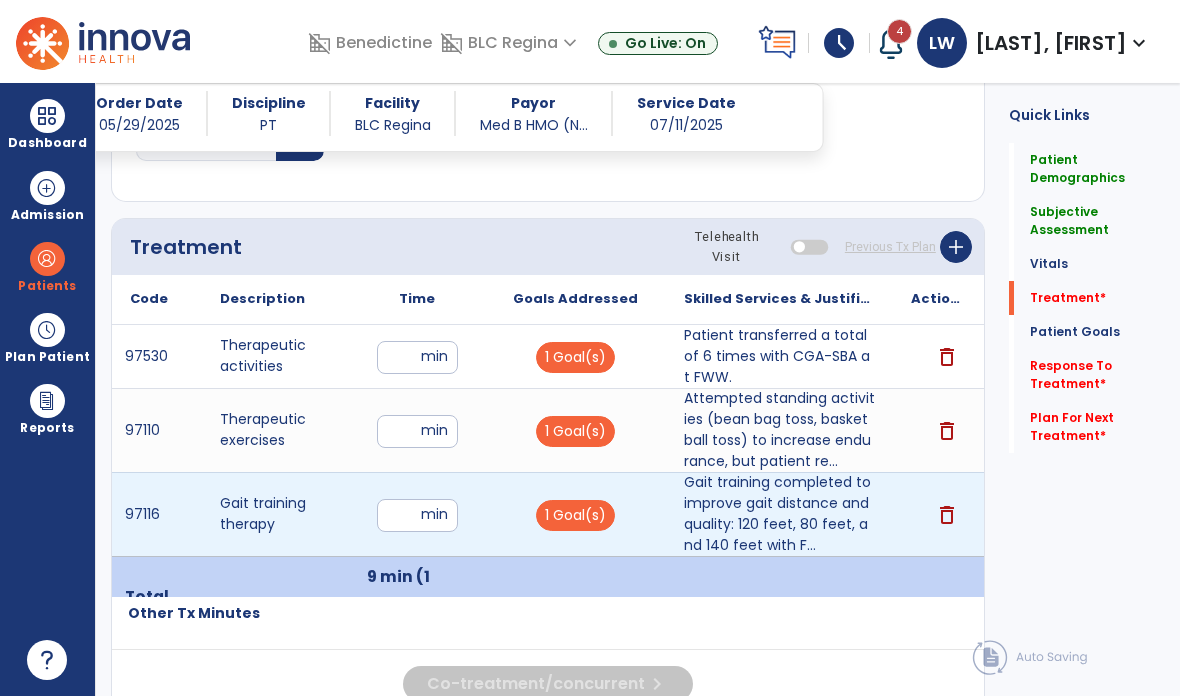 type on "**" 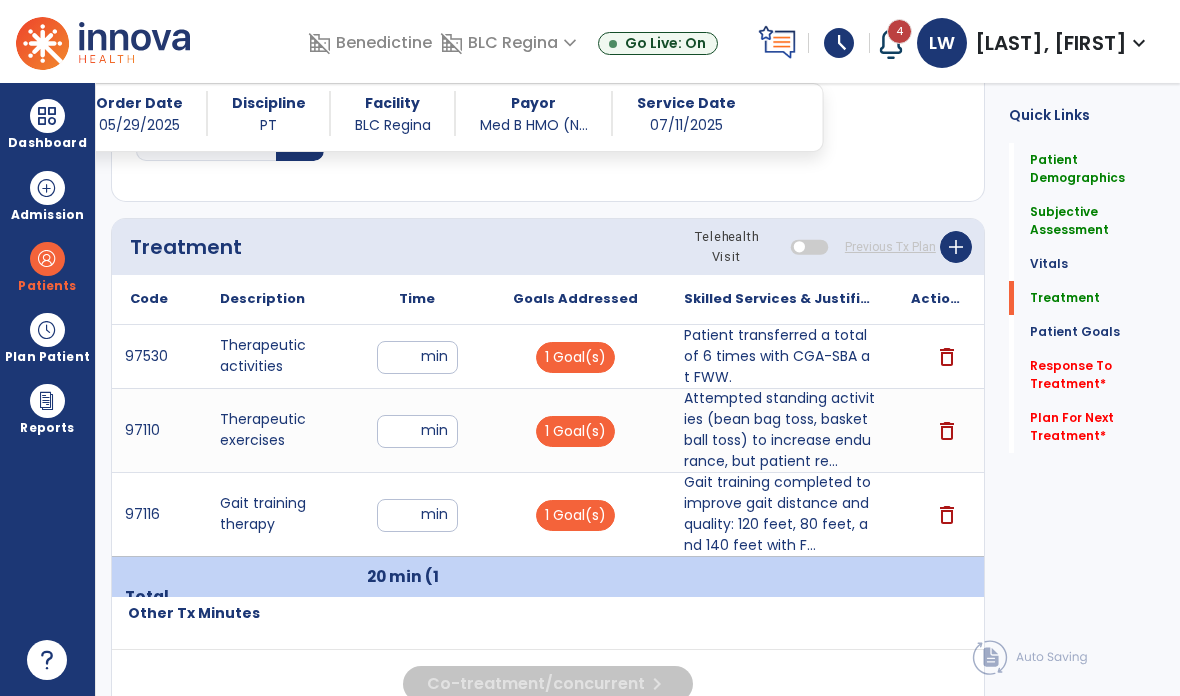 click on "Response To Treatment   *" 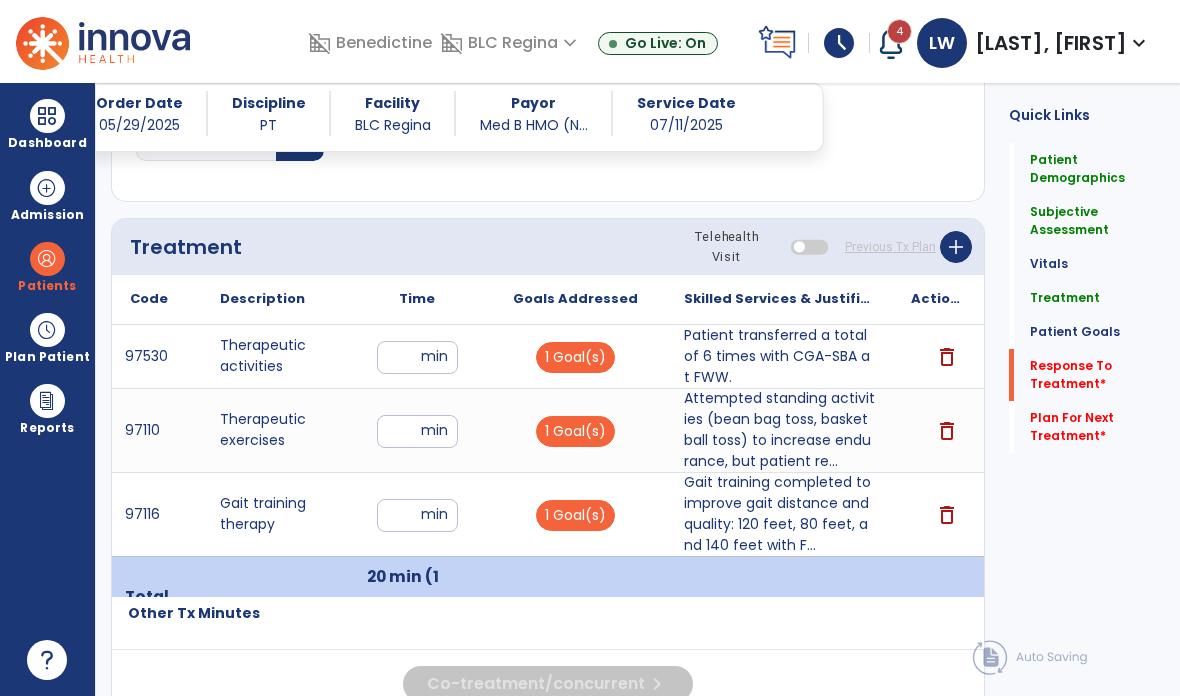 scroll, scrollTop: 2532, scrollLeft: 0, axis: vertical 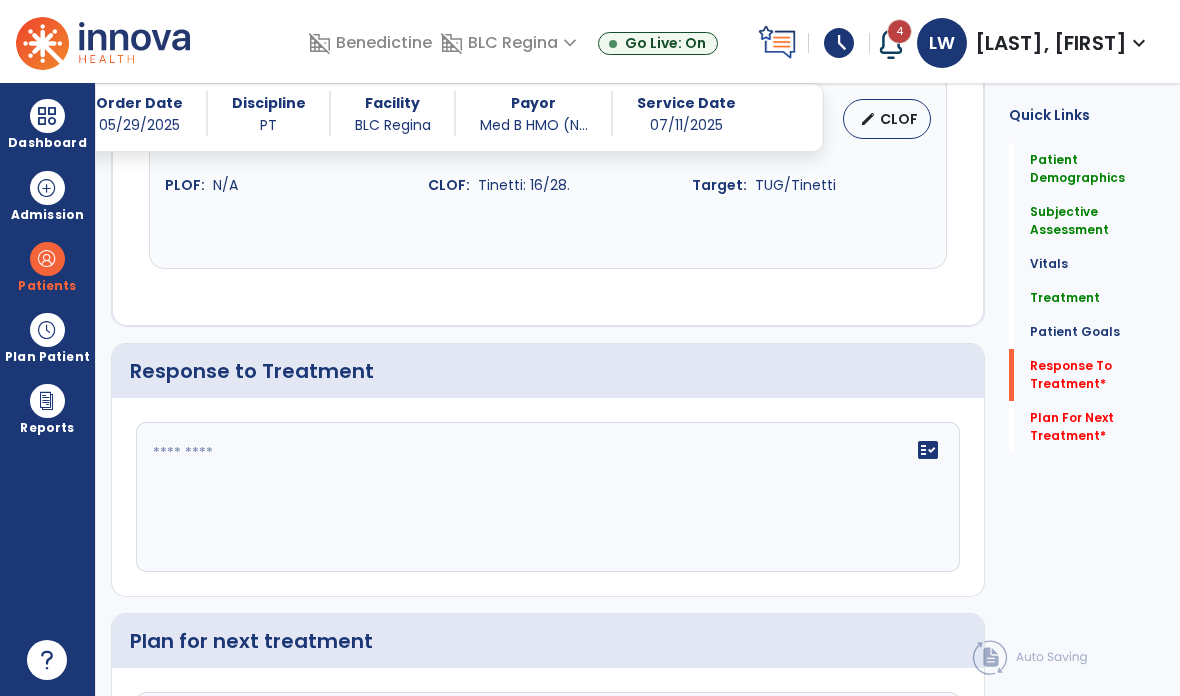 click on "fact_check" 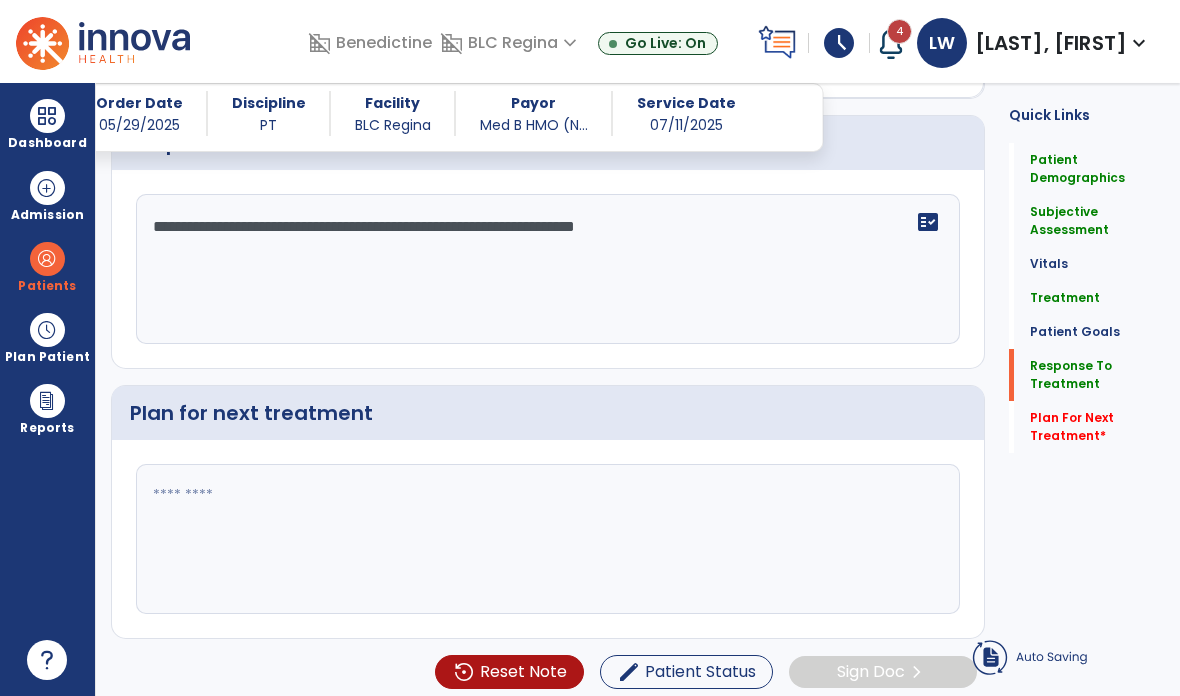 scroll, scrollTop: 3137, scrollLeft: 0, axis: vertical 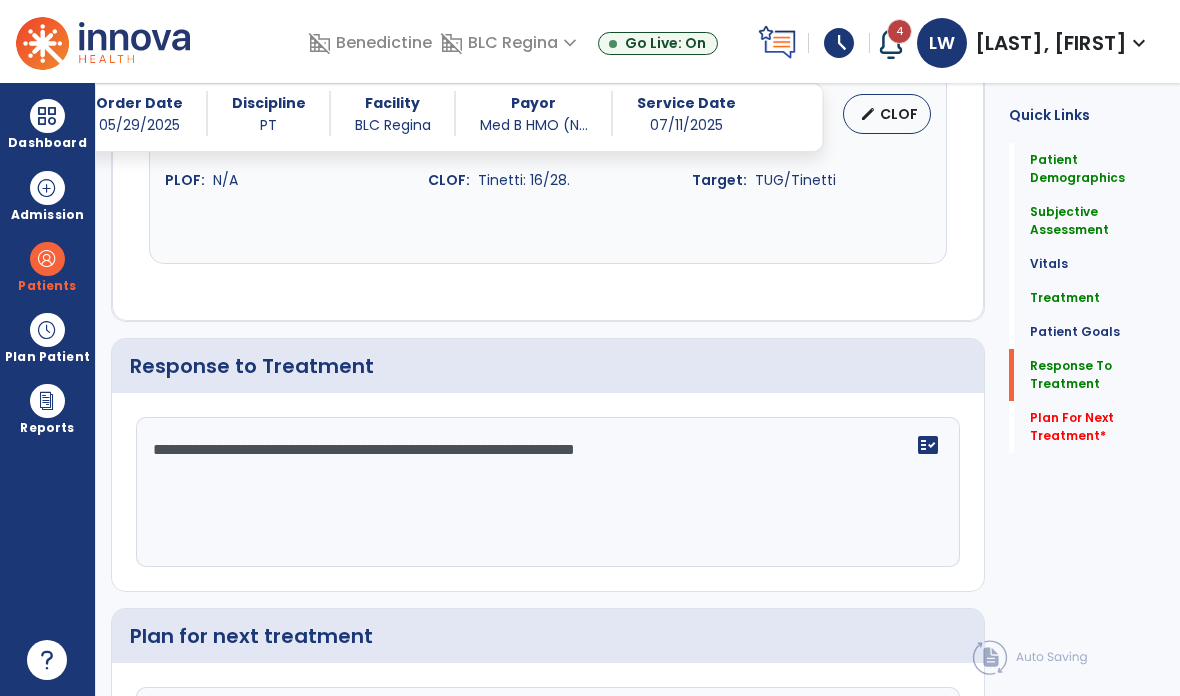 type on "**********" 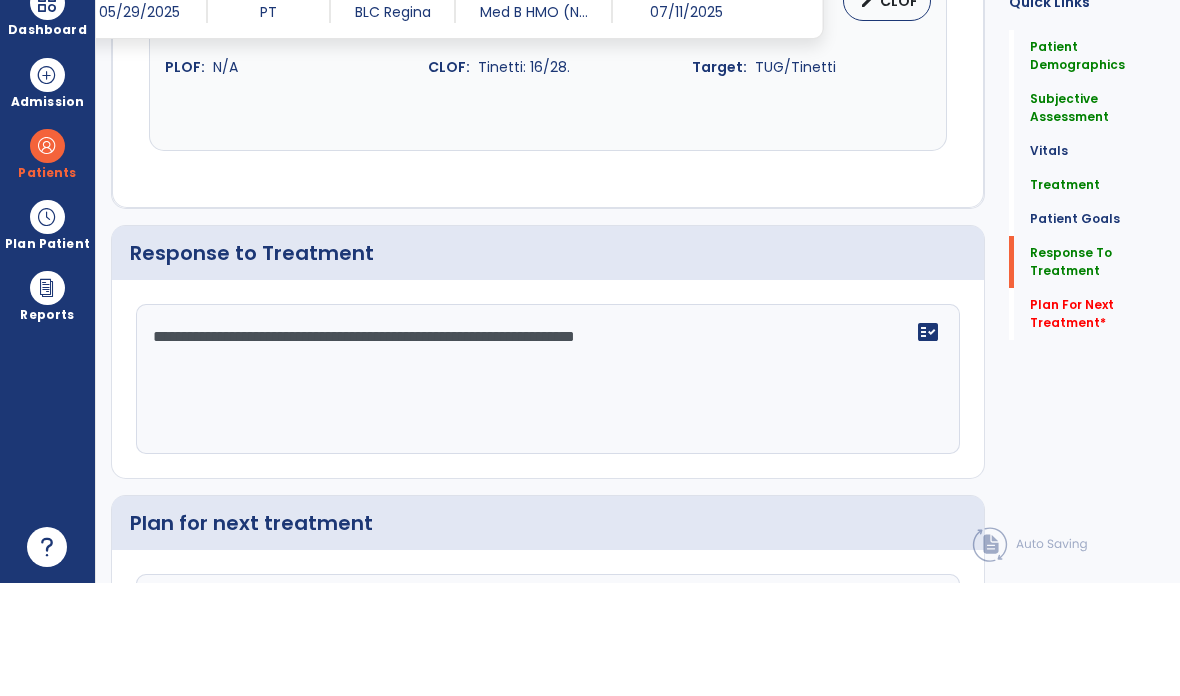 type on "**********" 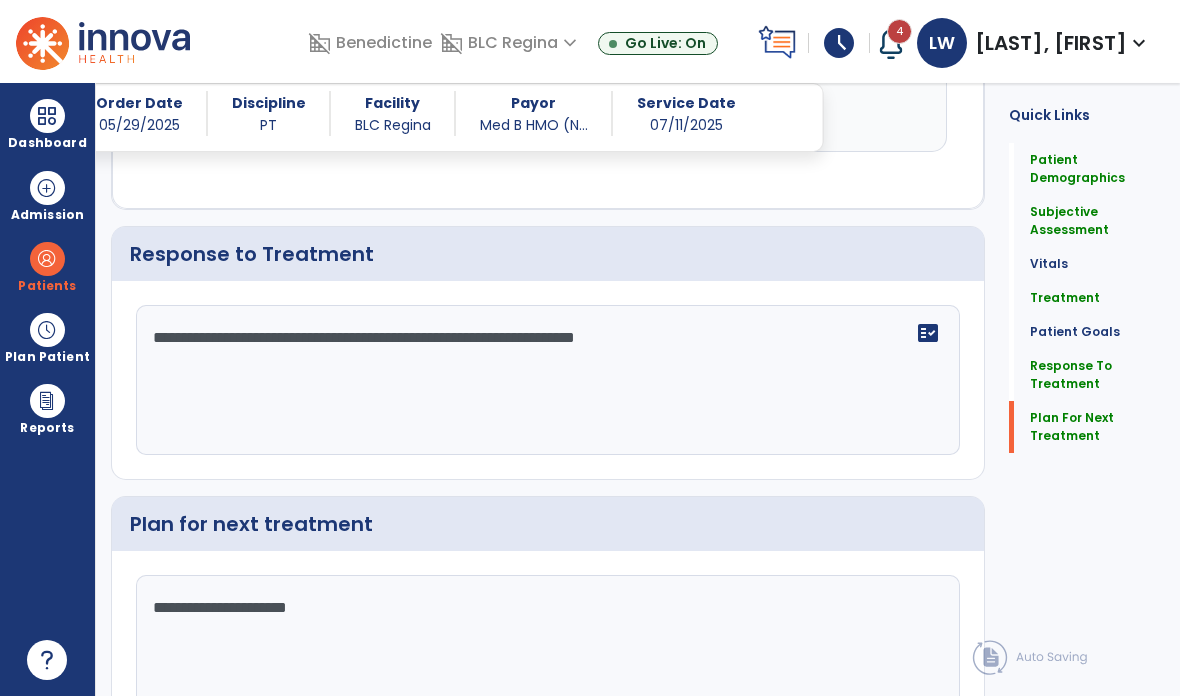 scroll, scrollTop: 3248, scrollLeft: 0, axis: vertical 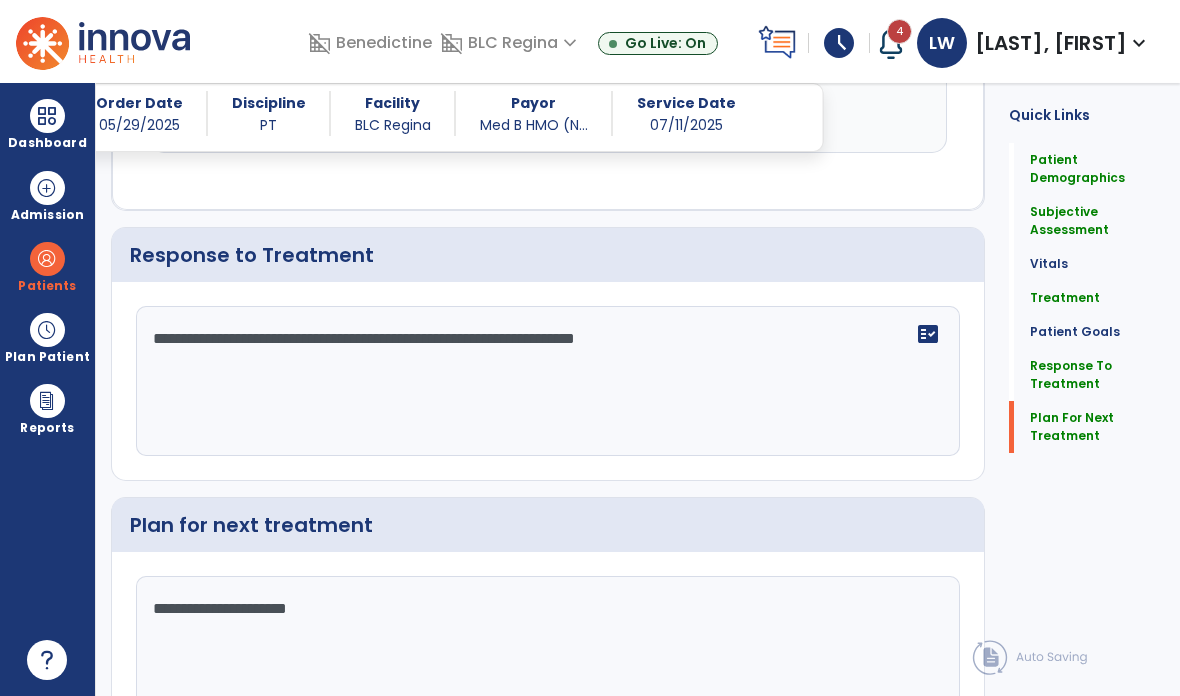 click on "Sign Doc" 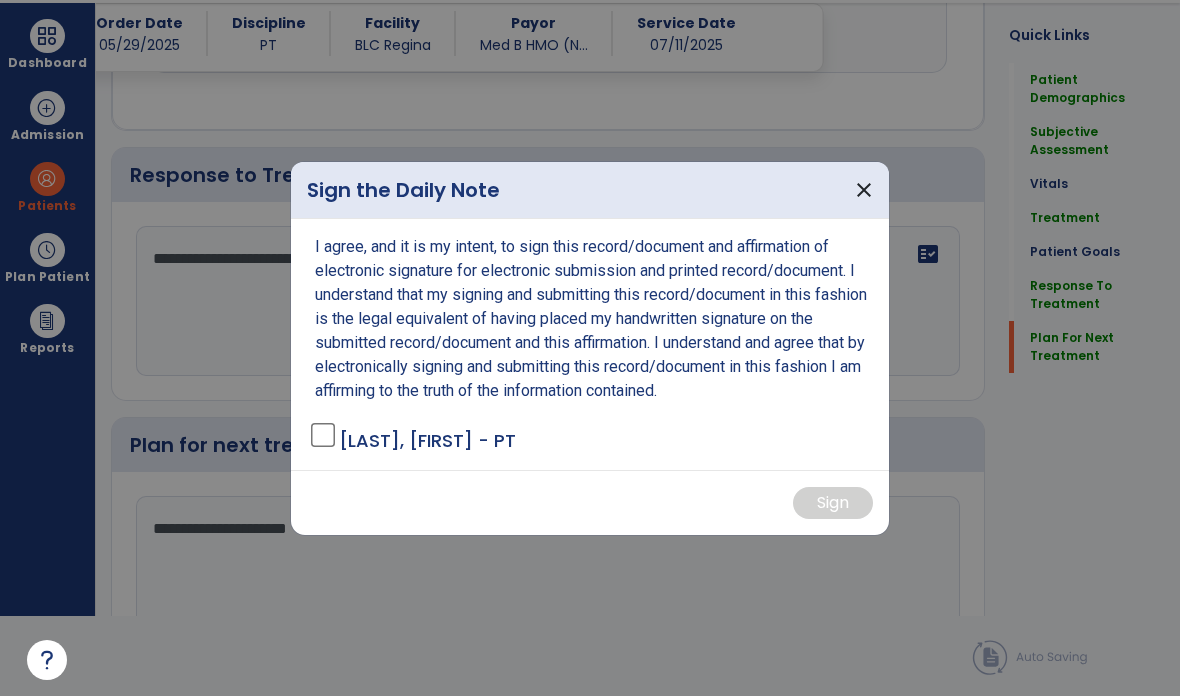 scroll, scrollTop: 0, scrollLeft: 0, axis: both 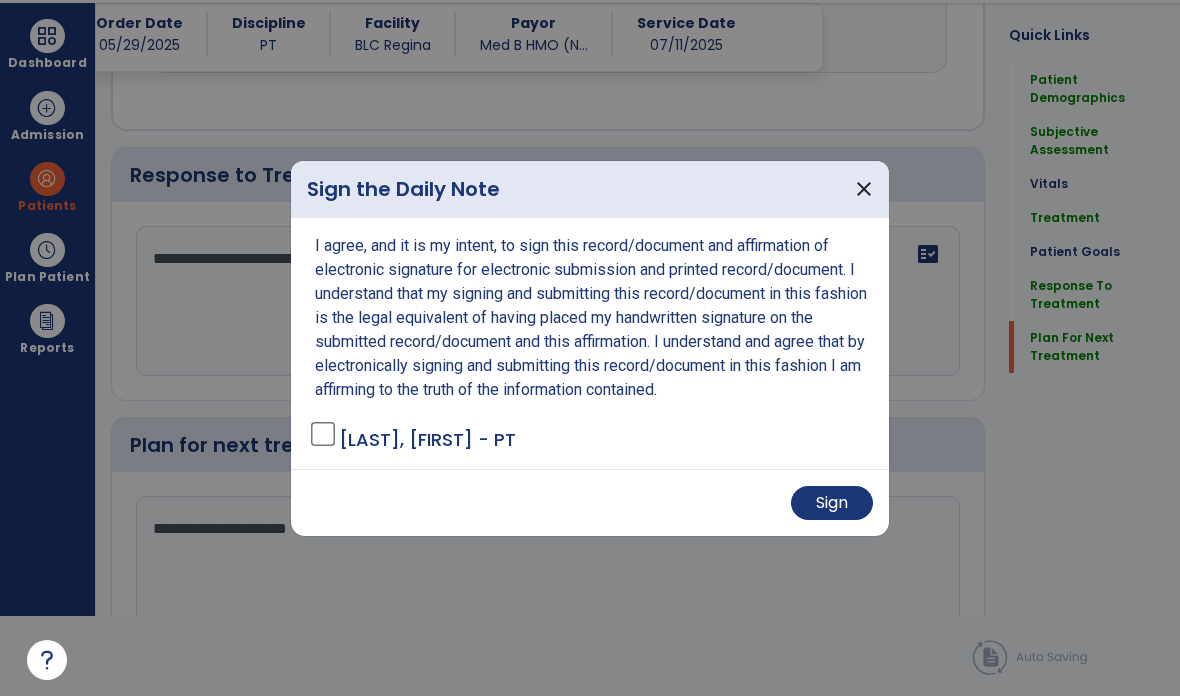 click on "Sign" at bounding box center [832, 503] 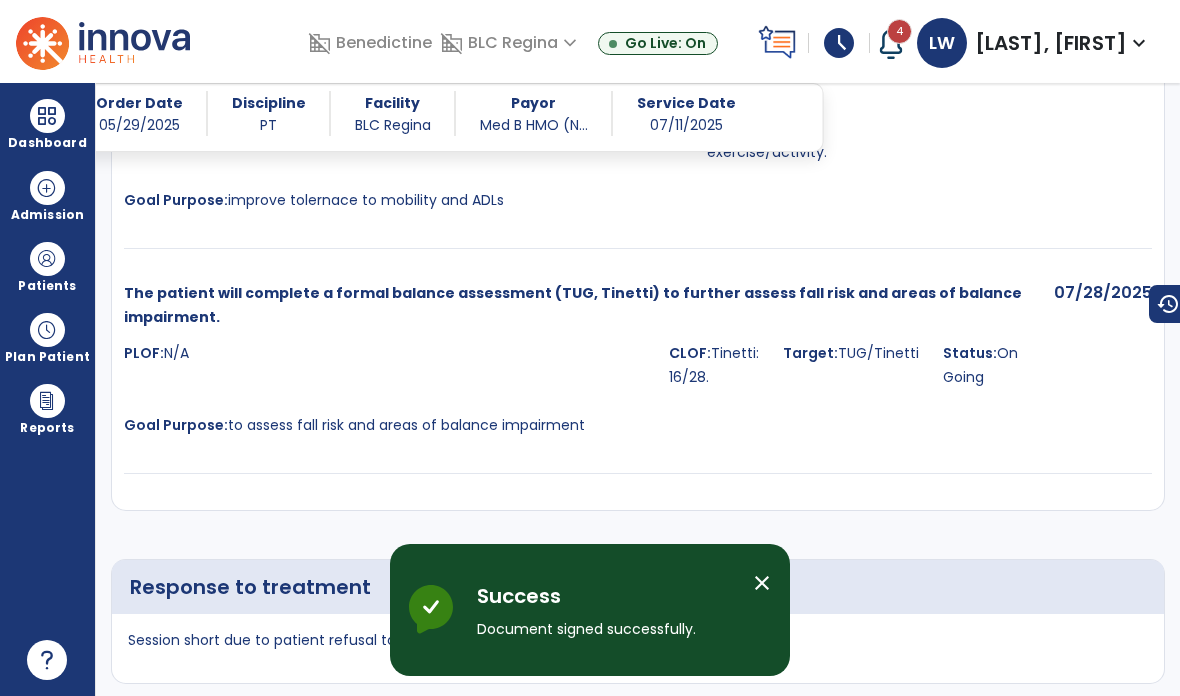 scroll, scrollTop: 80, scrollLeft: 0, axis: vertical 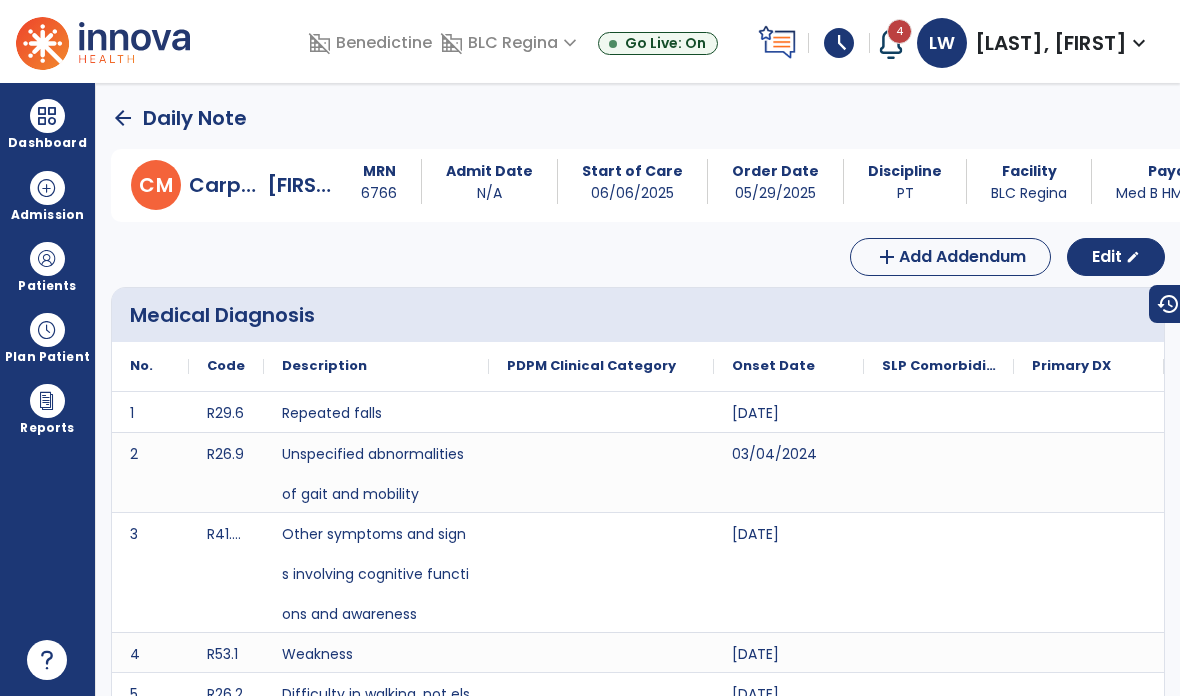 click on "edit" 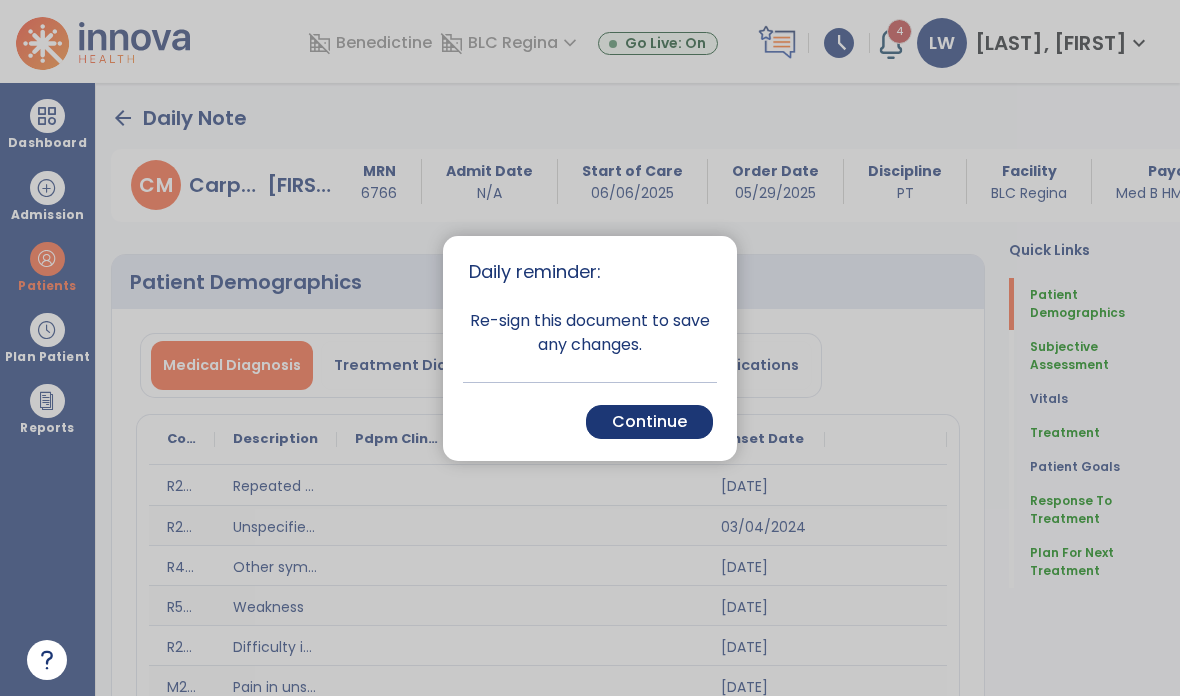 click on "Continue" at bounding box center (649, 422) 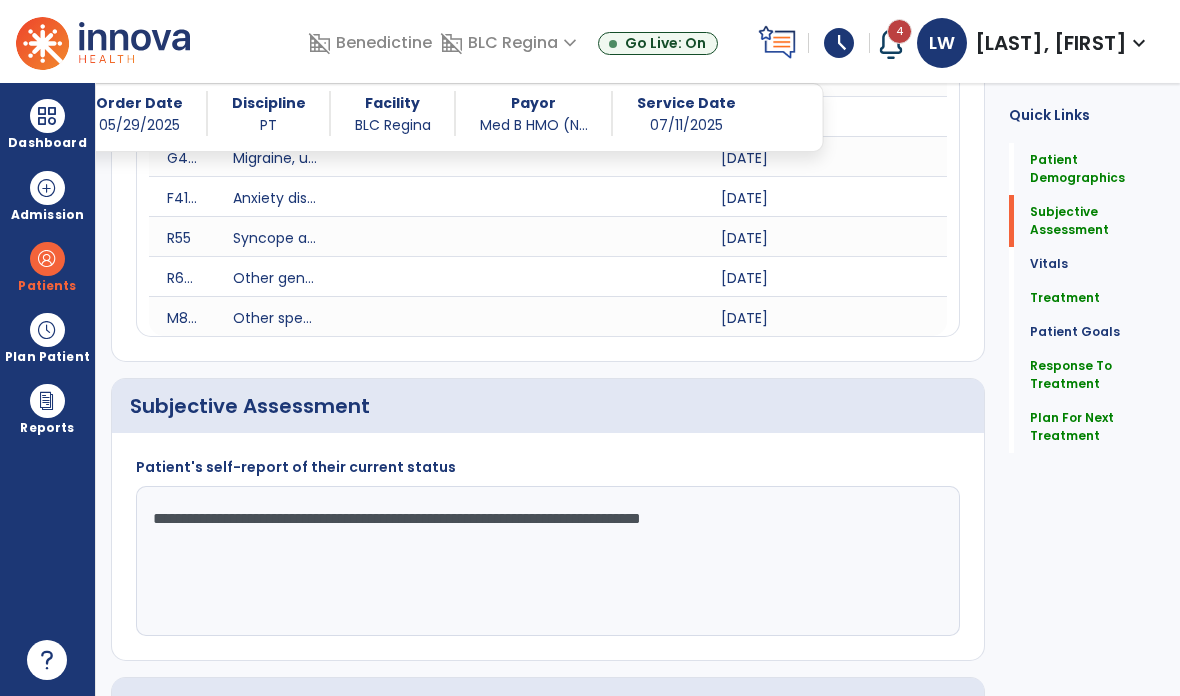 scroll, scrollTop: 1020, scrollLeft: 0, axis: vertical 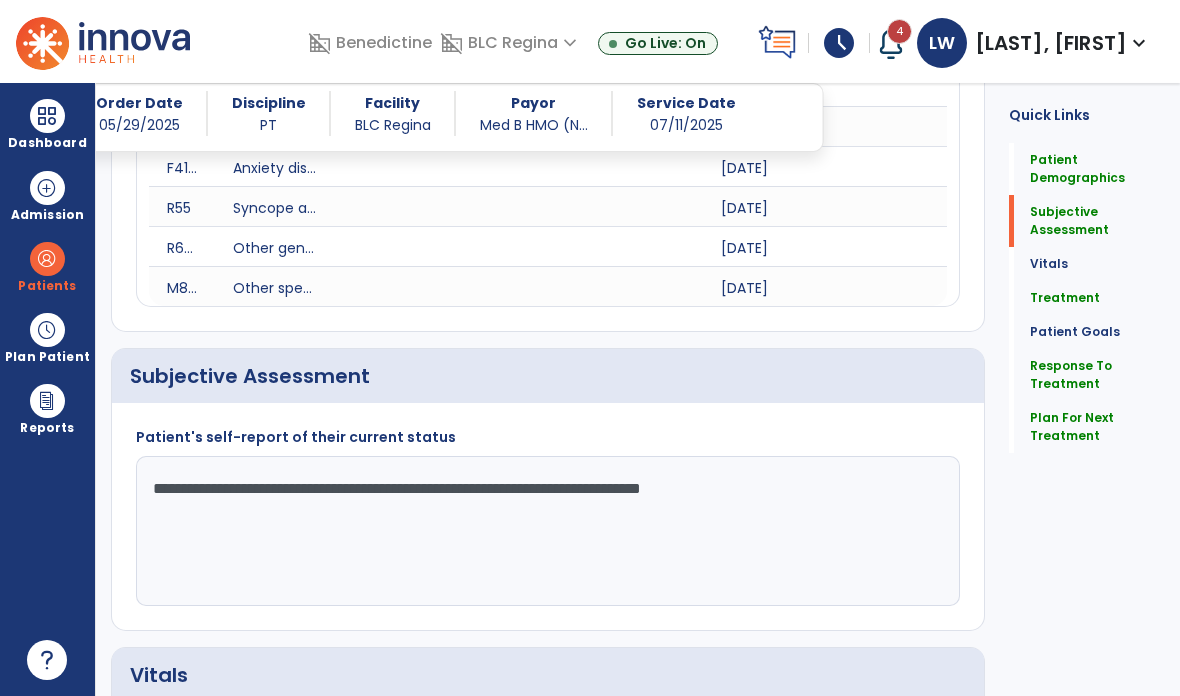 click on "**********" 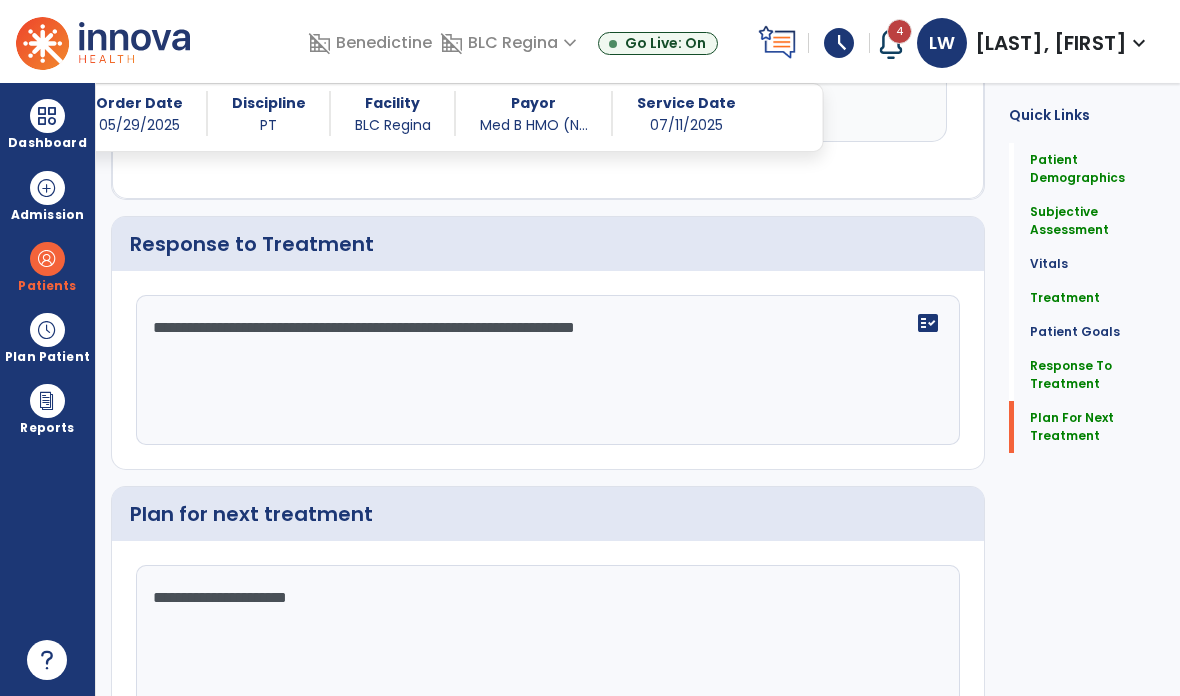 scroll, scrollTop: 3256, scrollLeft: 0, axis: vertical 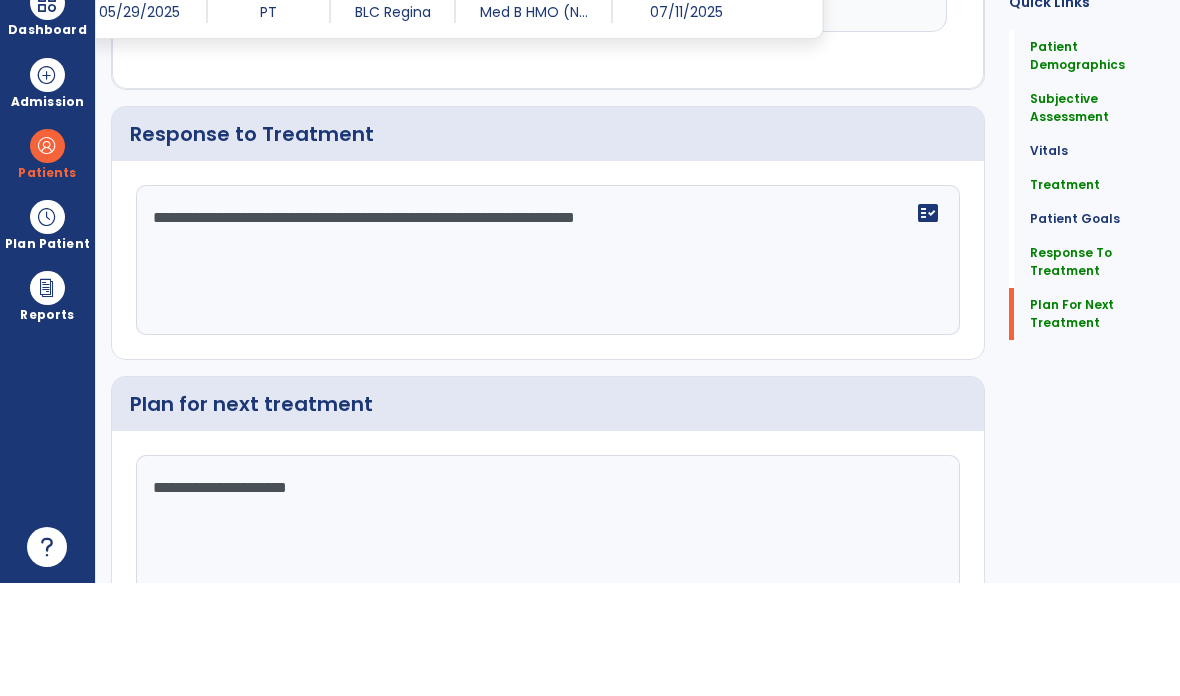 type on "**********" 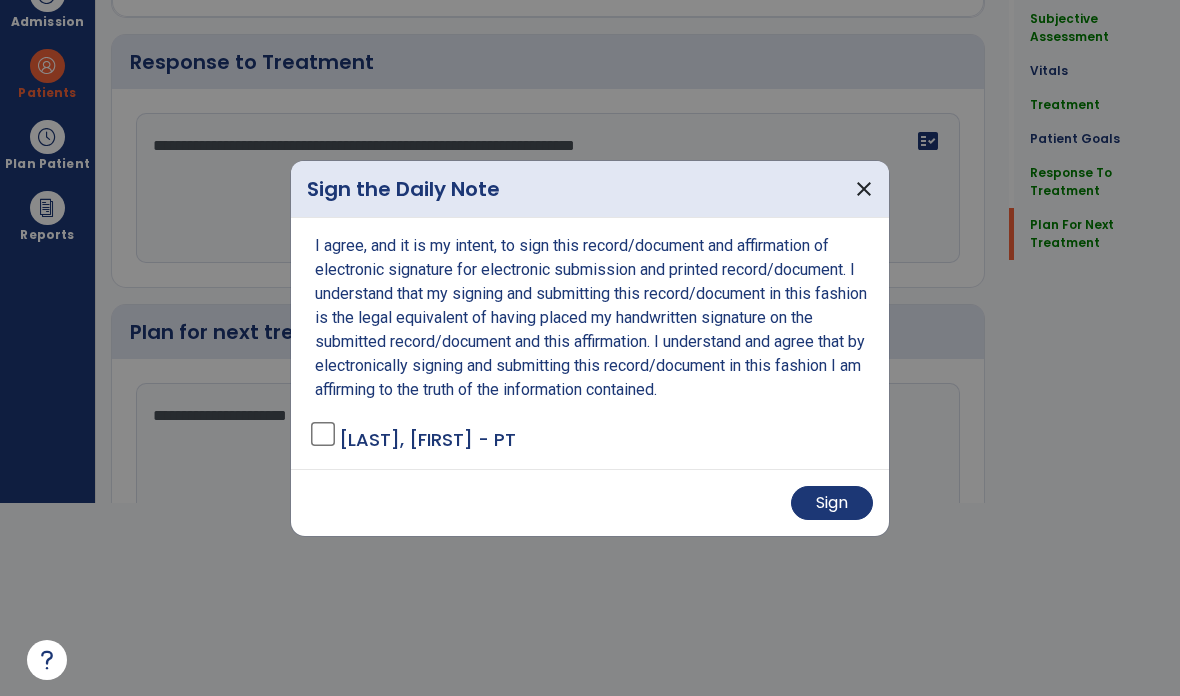 click on "Sign" at bounding box center [832, 503] 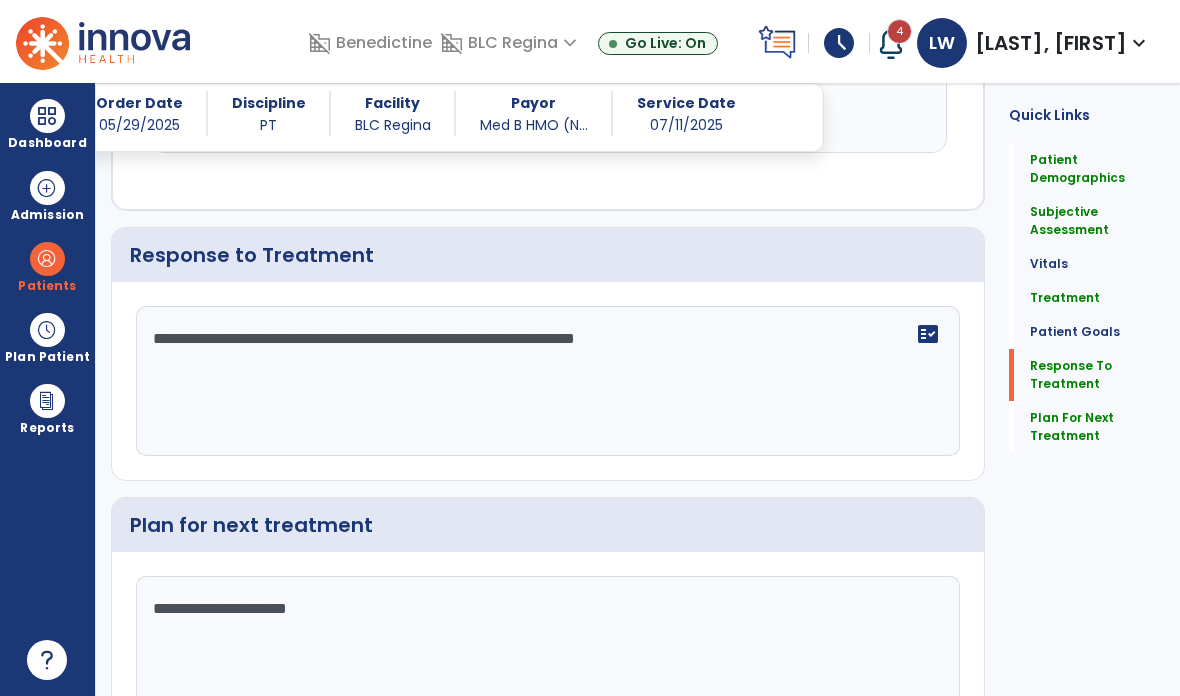 scroll, scrollTop: 80, scrollLeft: 0, axis: vertical 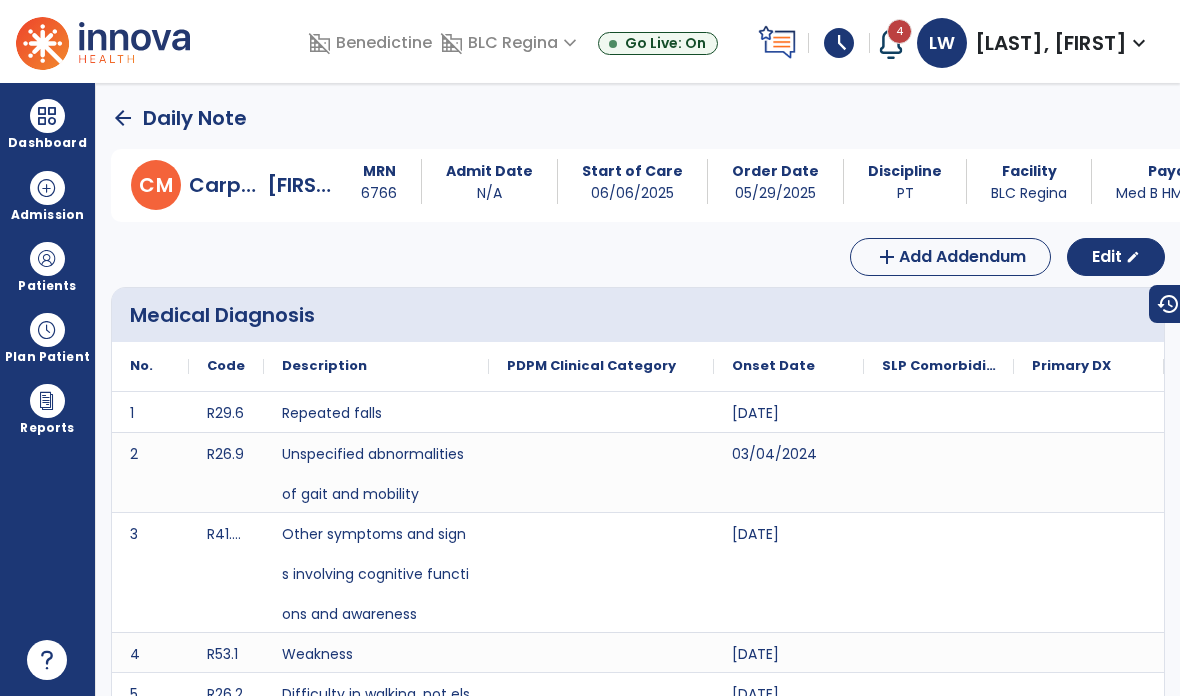 click on "arrow_back" 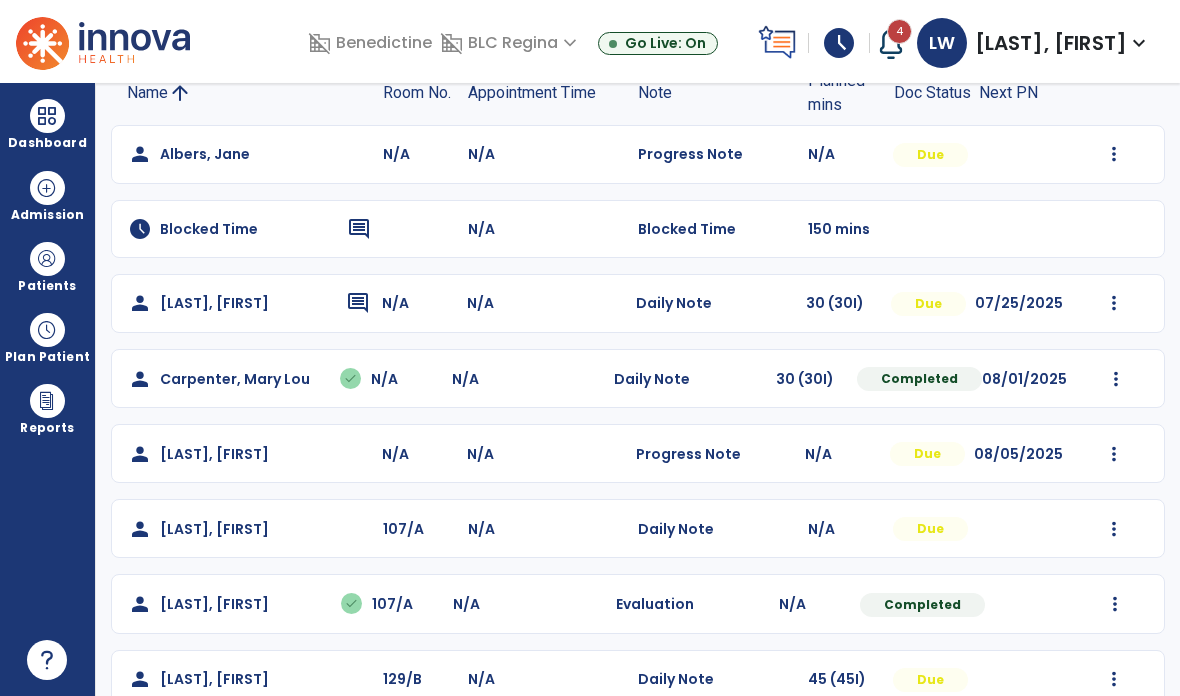scroll, scrollTop: 190, scrollLeft: 0, axis: vertical 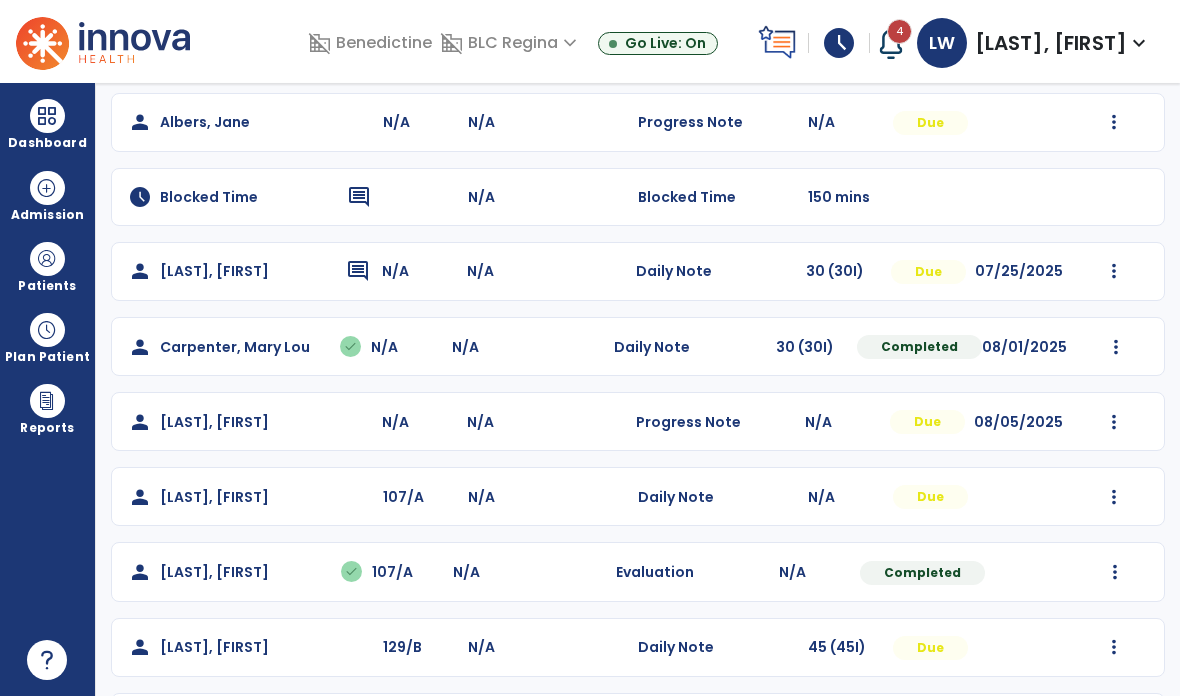 click at bounding box center (1114, 122) 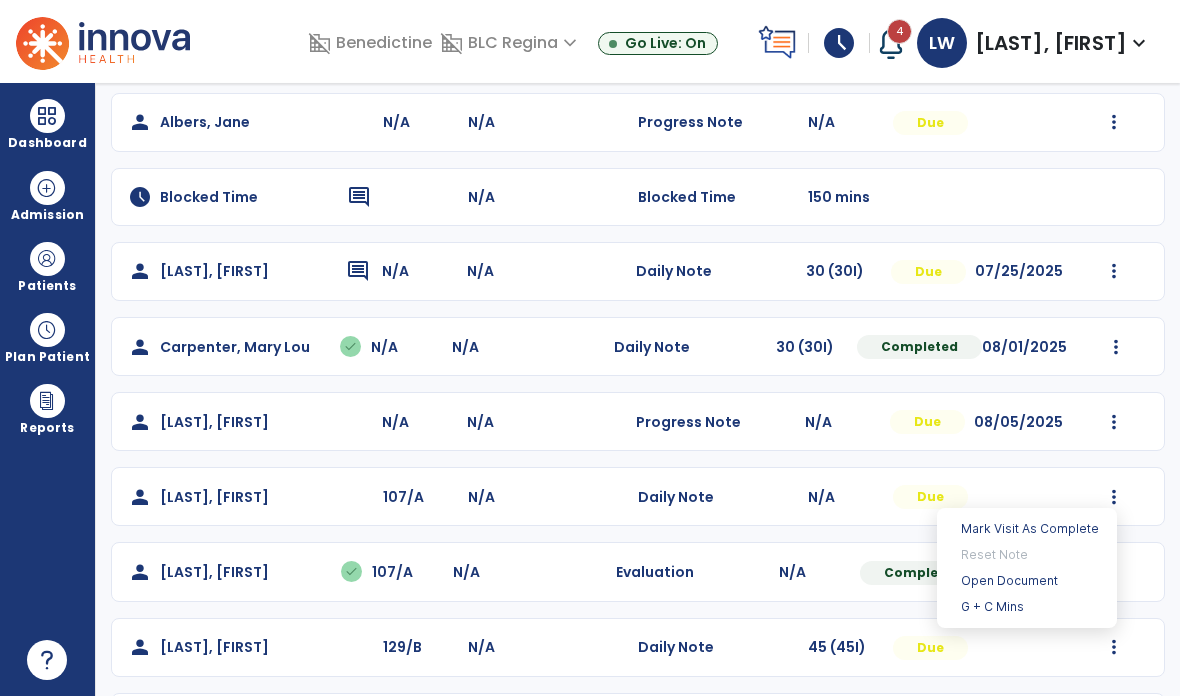 click on "Mark Visit As Complete" at bounding box center [1027, 529] 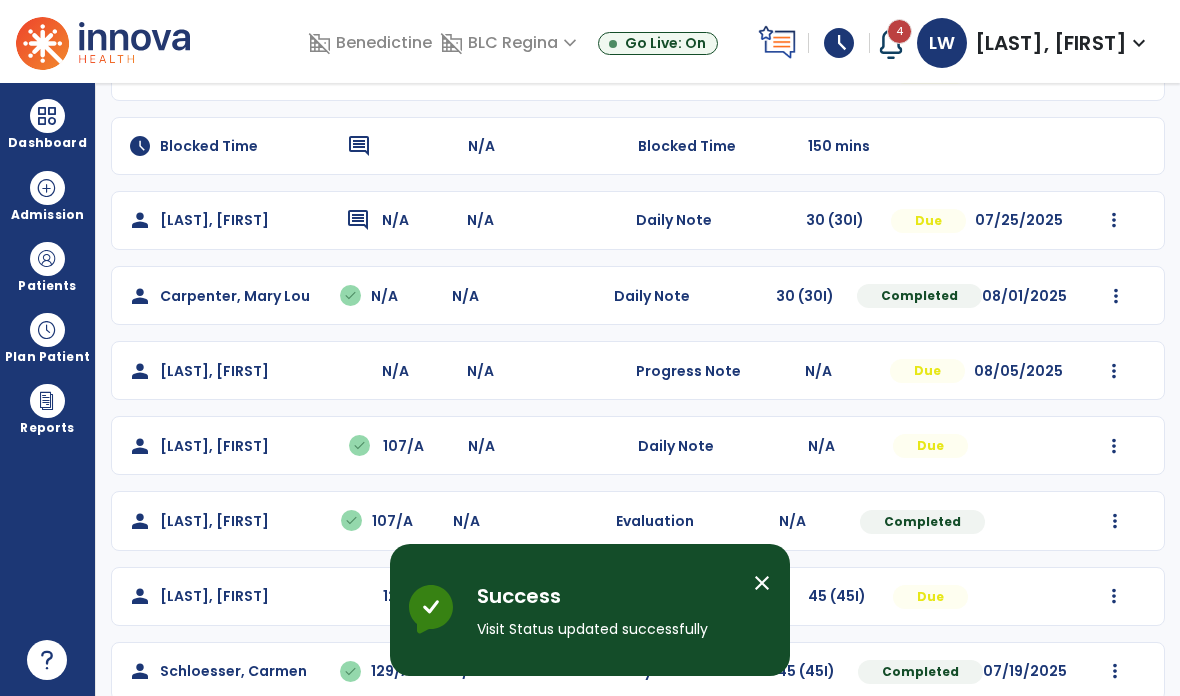 scroll, scrollTop: 296, scrollLeft: 0, axis: vertical 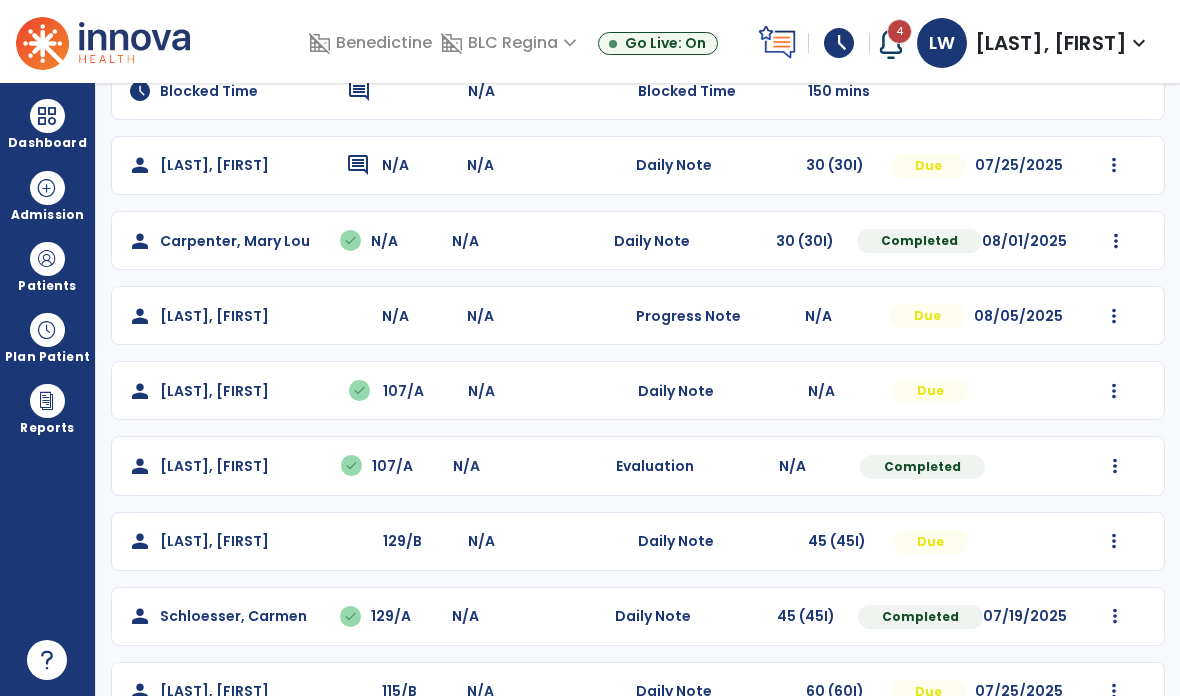 click at bounding box center [1114, 16] 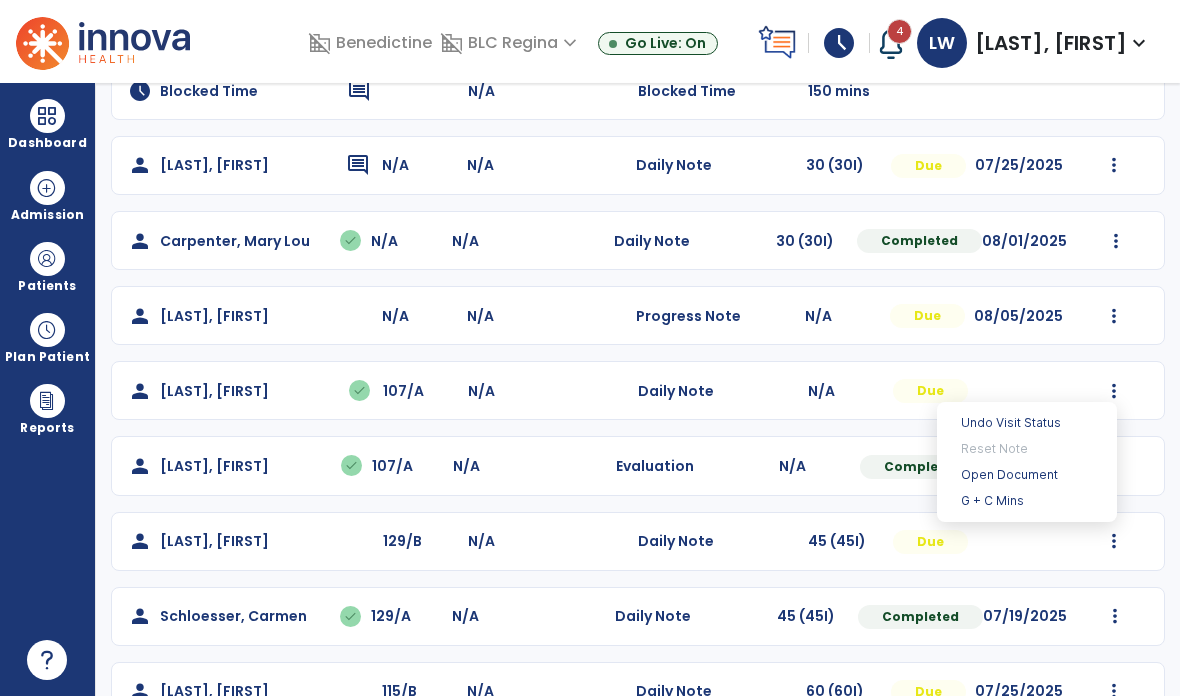 click on "Open Document" at bounding box center [1027, 475] 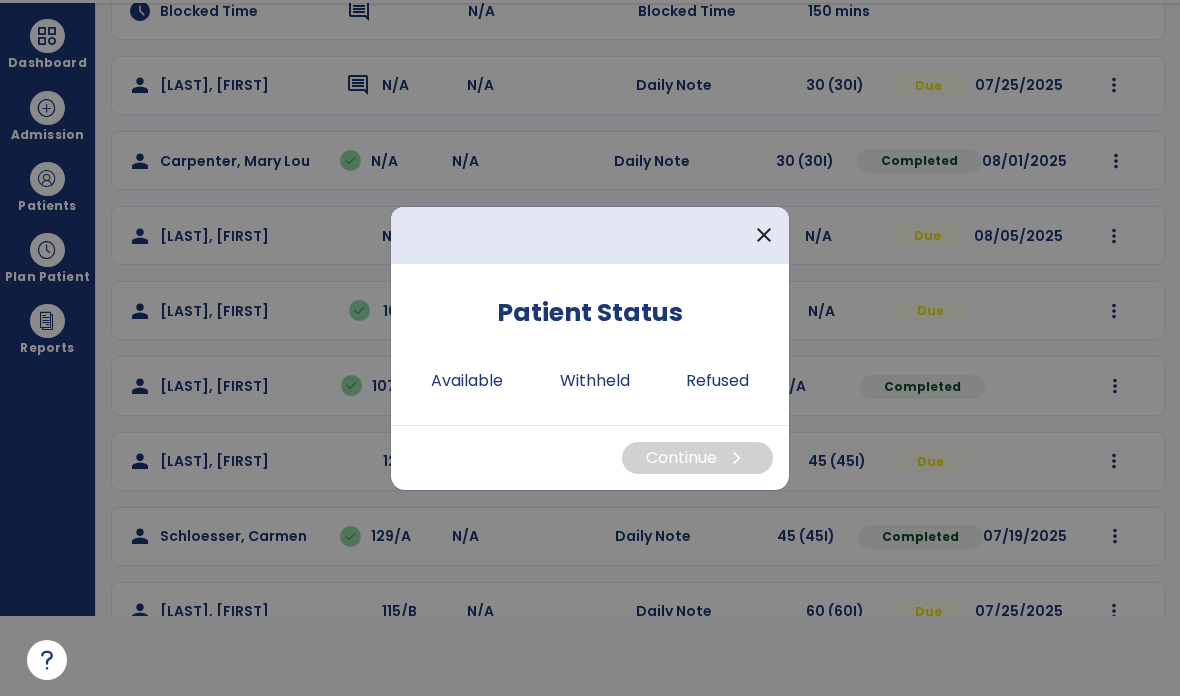 scroll, scrollTop: 0, scrollLeft: 0, axis: both 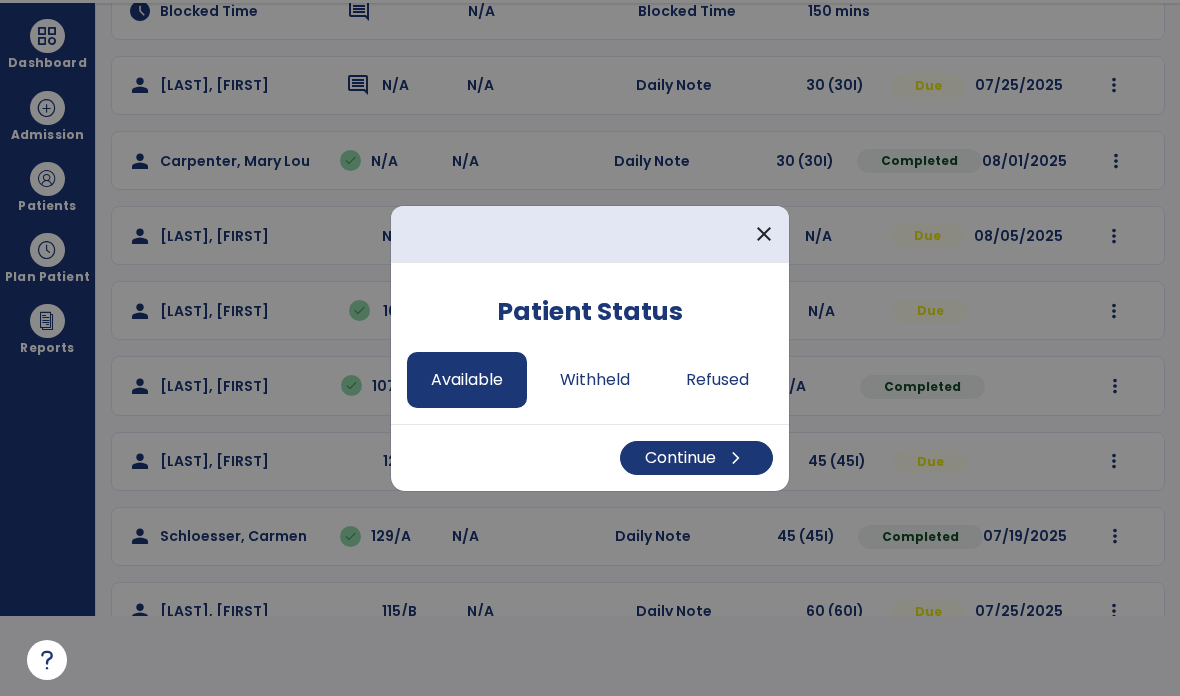 click on "Continue   chevron_right" at bounding box center (696, 458) 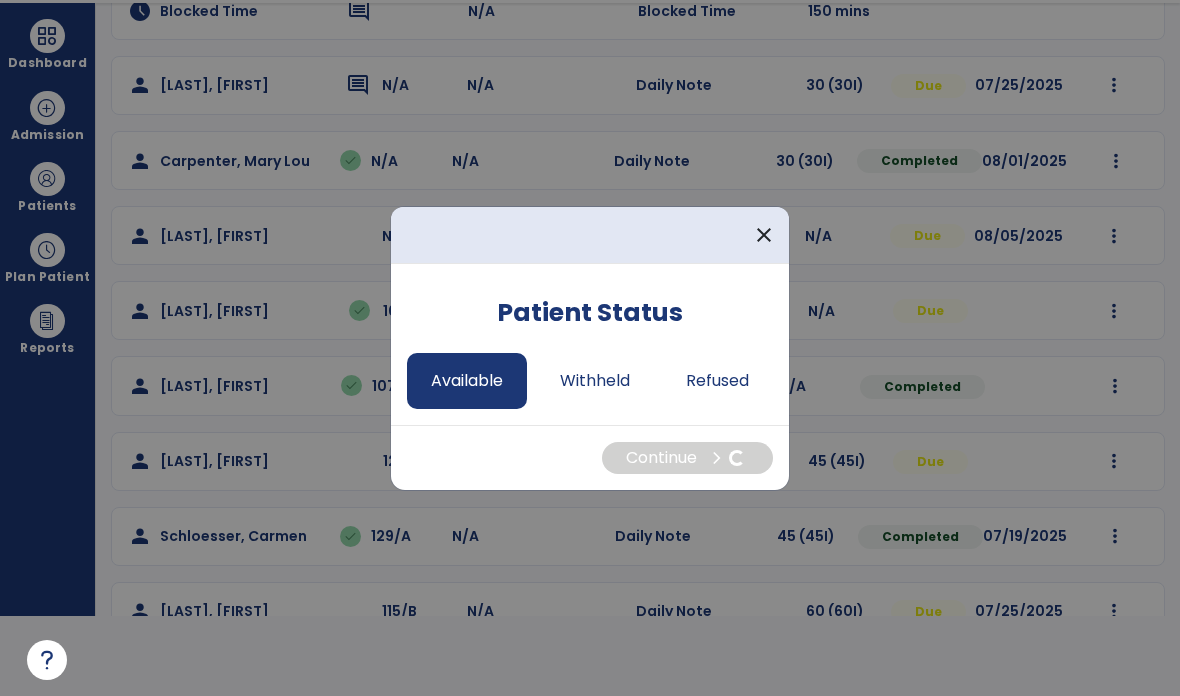 select on "*" 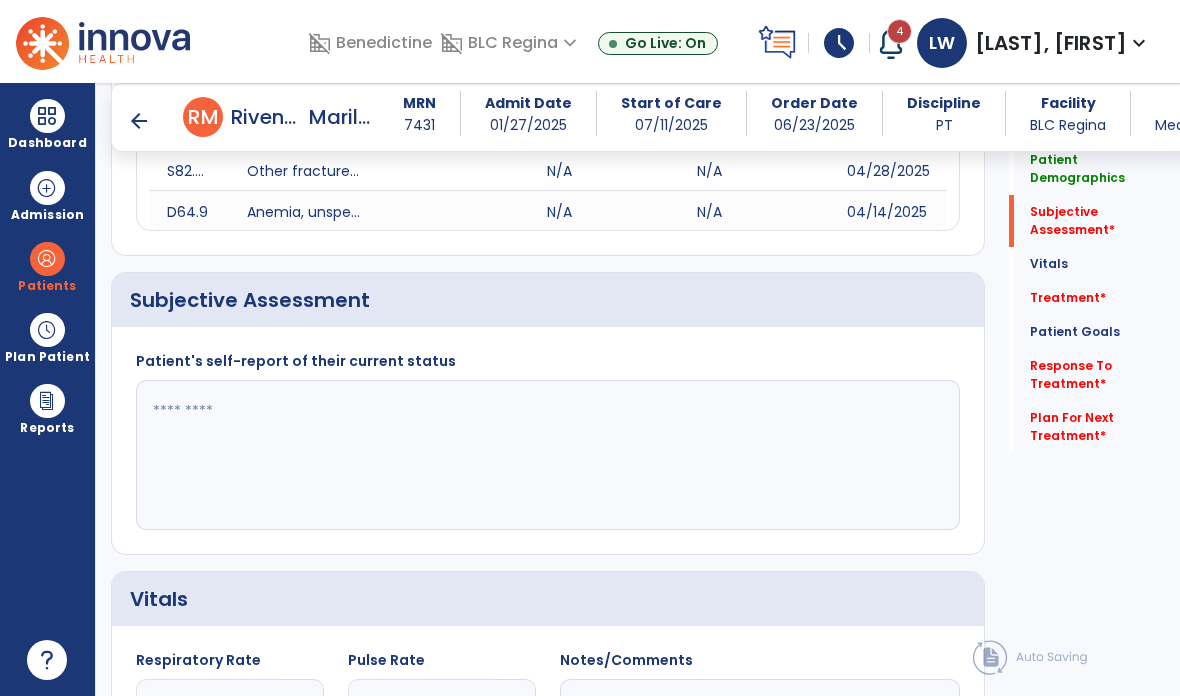 scroll, scrollTop: 80, scrollLeft: 0, axis: vertical 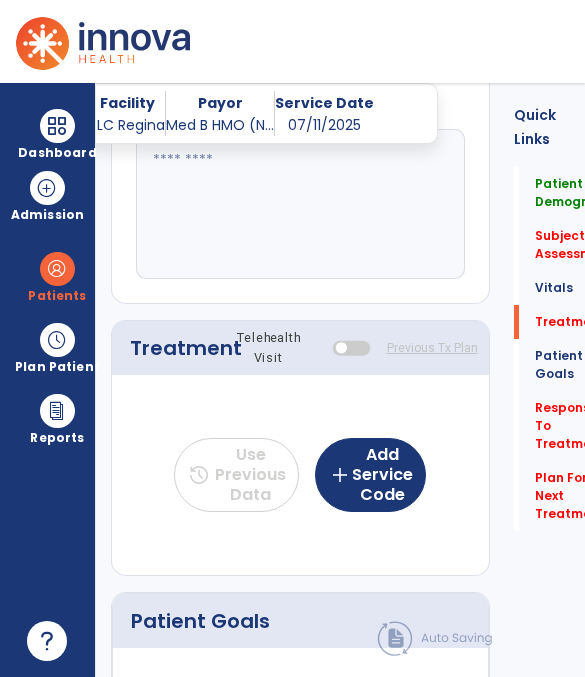 click on "add  Add Service Code" 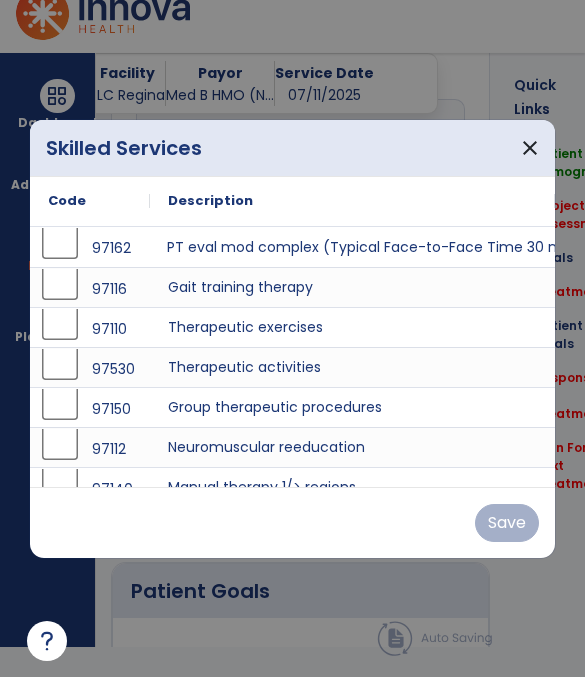 click on "PT eval mod complex (Typical Face-to-Face Time 30 min)" at bounding box center [352, 247] 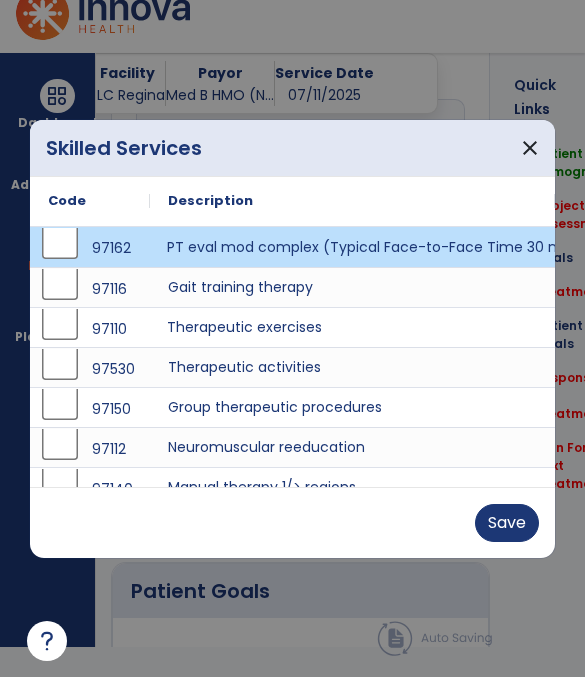 click on "Therapeutic exercises" at bounding box center [352, 327] 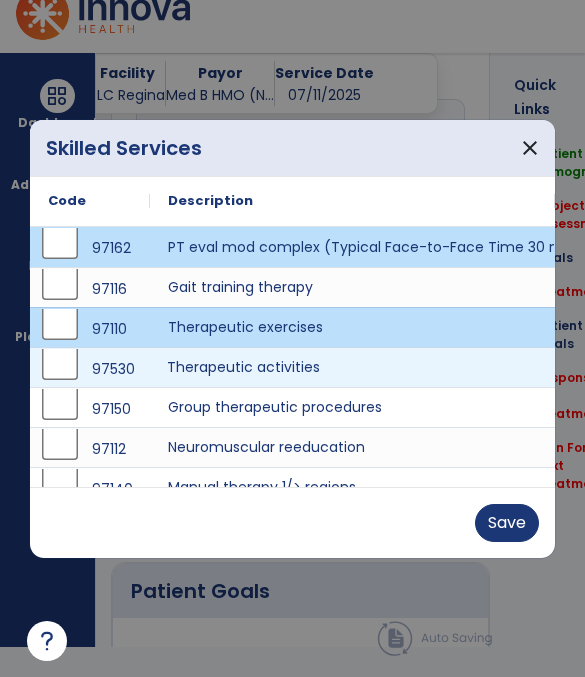 click on "Therapeutic activities" at bounding box center (352, 367) 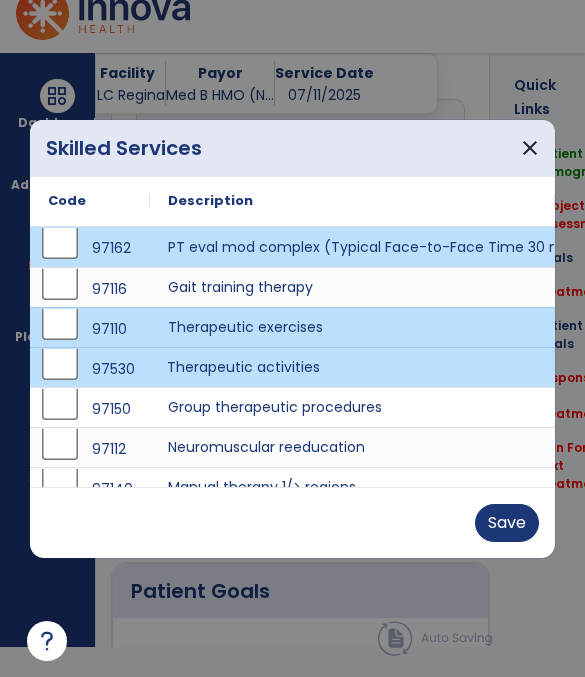 click on "Save" at bounding box center (507, 523) 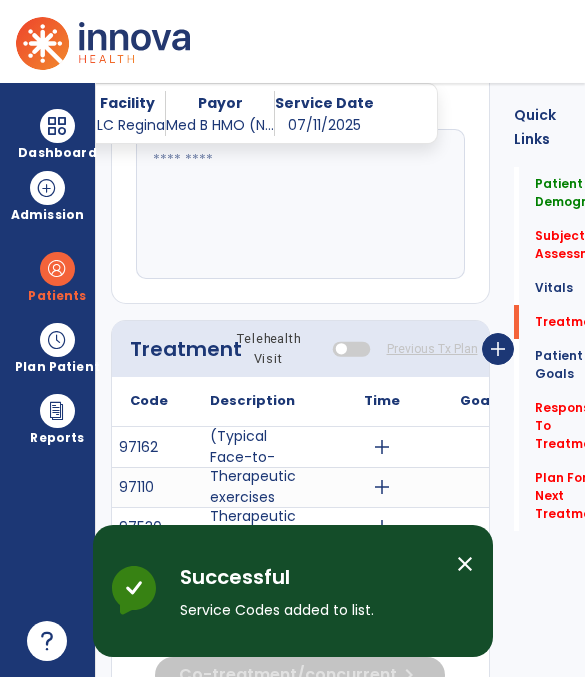 scroll, scrollTop: 30, scrollLeft: 0, axis: vertical 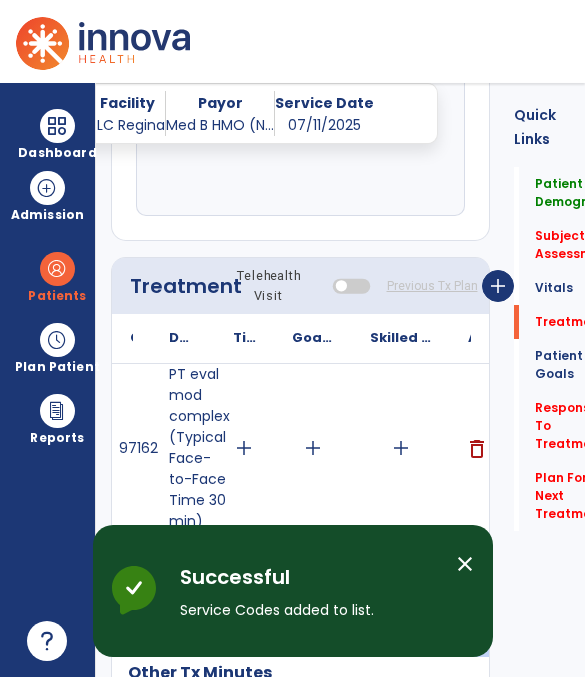 click on "add" at bounding box center (401, 448) 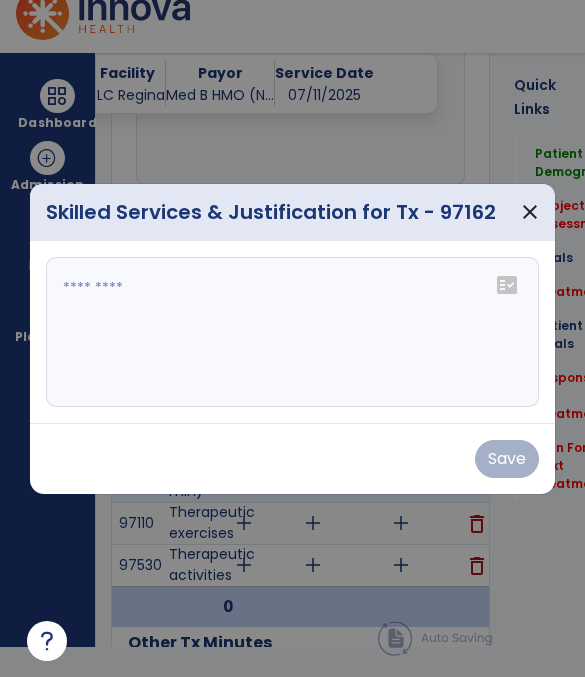 scroll, scrollTop: 0, scrollLeft: 0, axis: both 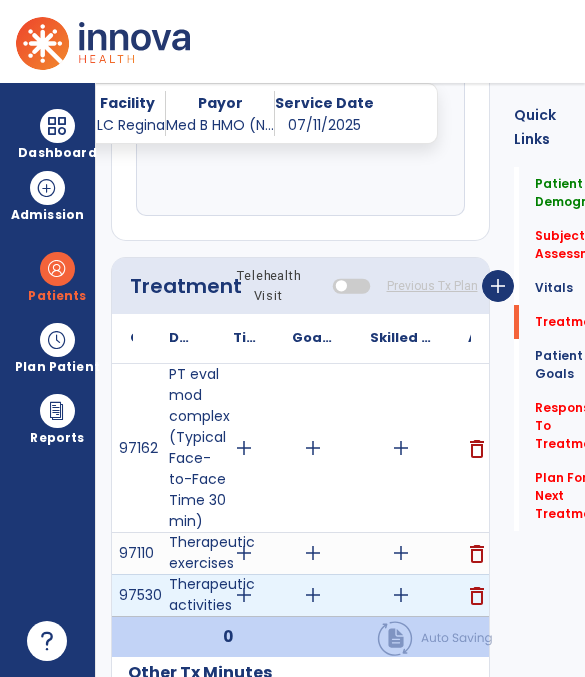 click on "add" at bounding box center [401, 595] 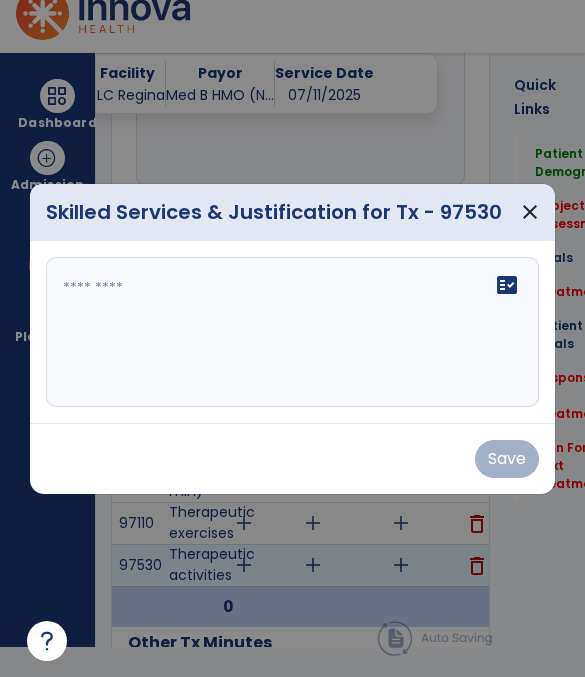 click on "fact_check" at bounding box center (292, 332) 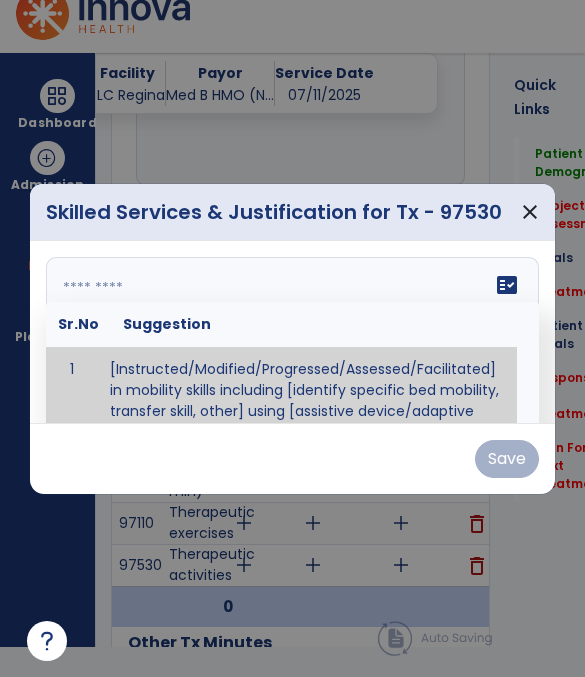 click on "close" at bounding box center [530, 212] 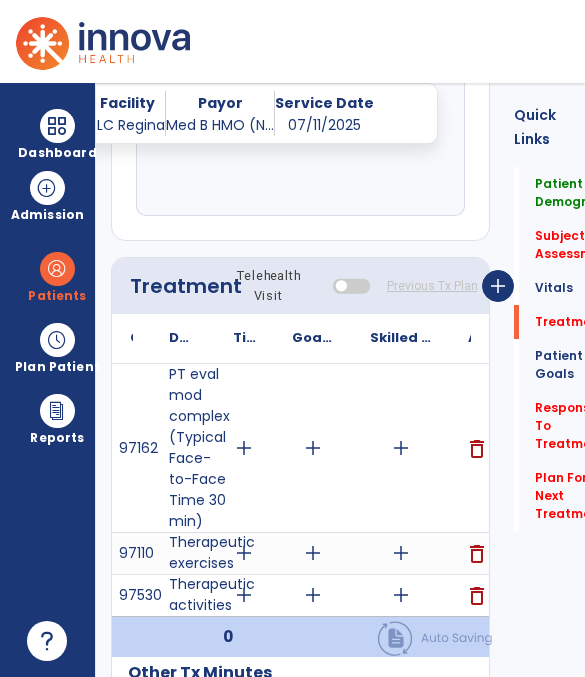scroll, scrollTop: 30, scrollLeft: 0, axis: vertical 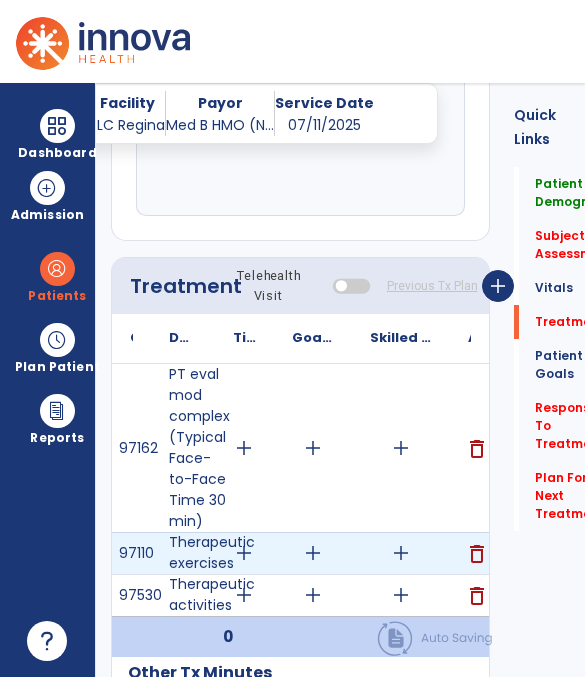click on "add" at bounding box center [401, 553] 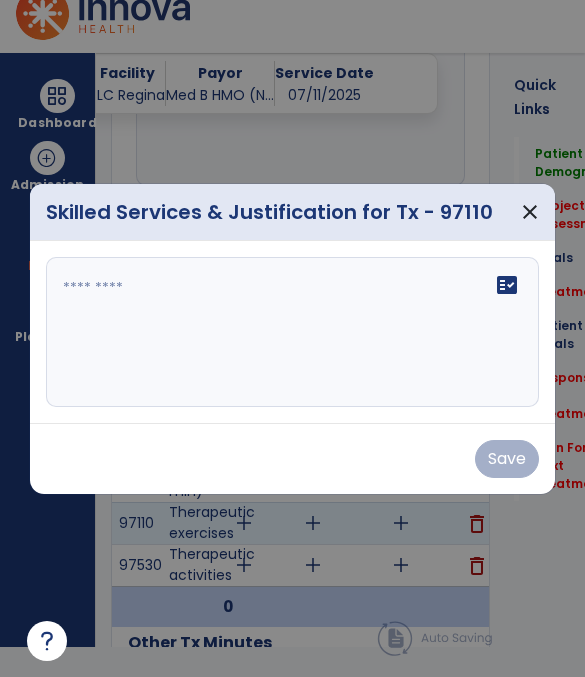 click on "fact_check" at bounding box center (292, 332) 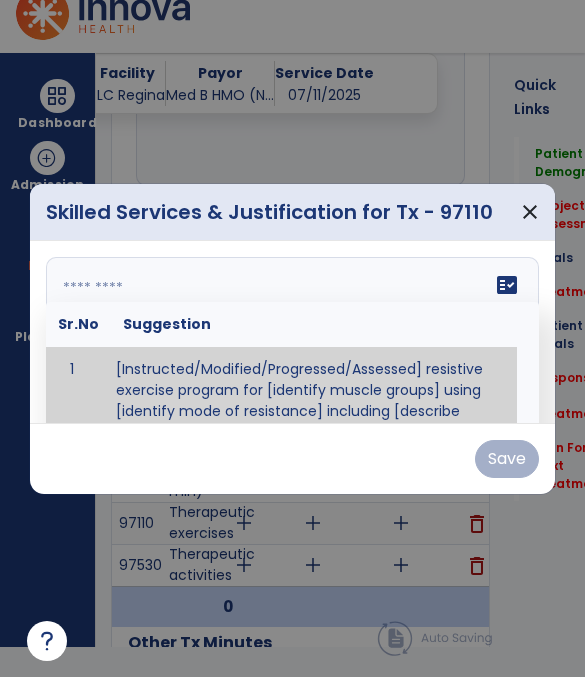 paste on "**********" 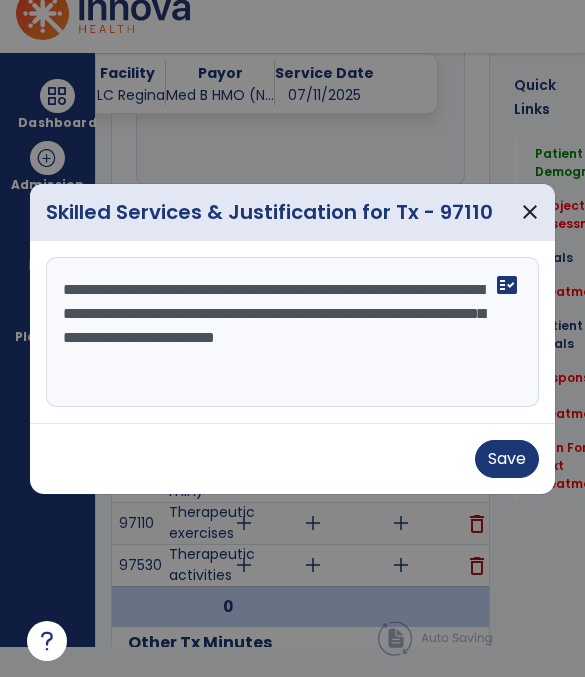 scroll, scrollTop: 0, scrollLeft: 0, axis: both 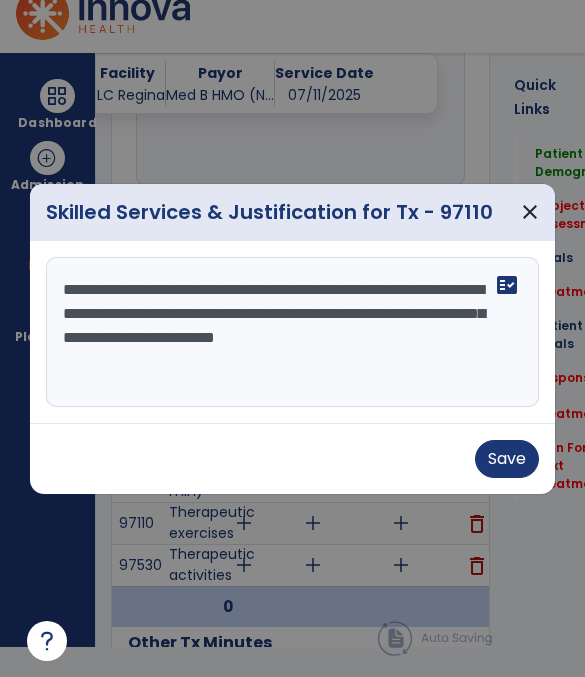 type on "**********" 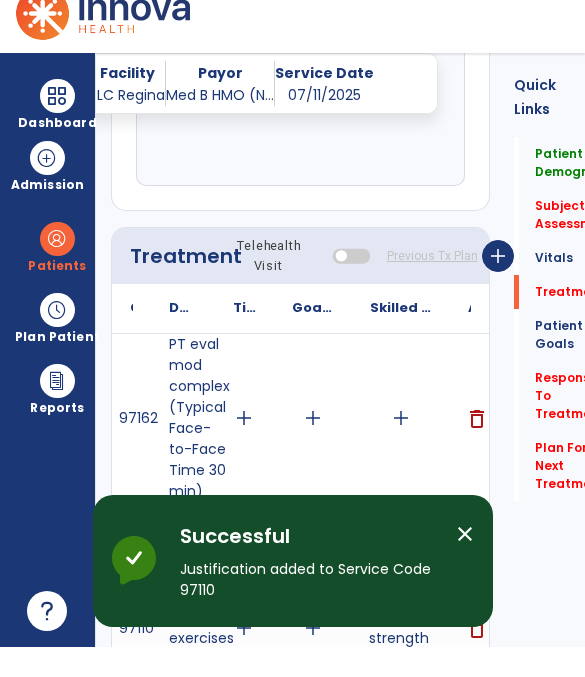 scroll, scrollTop: 30, scrollLeft: 0, axis: vertical 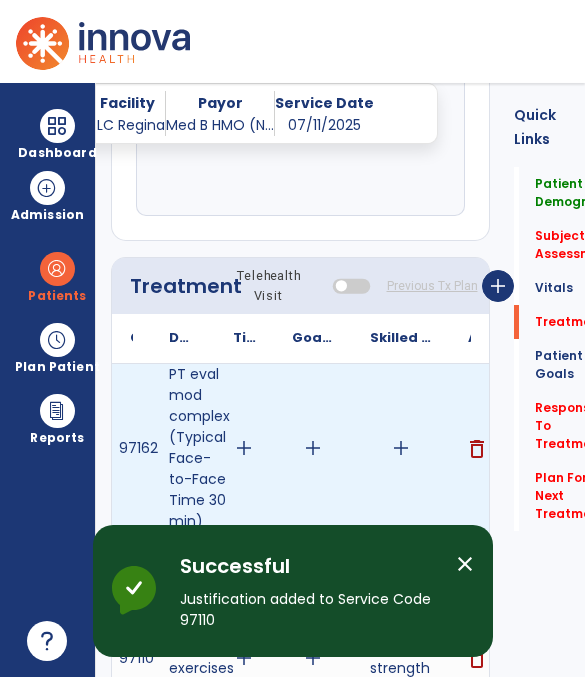click on "add" at bounding box center (401, 448) 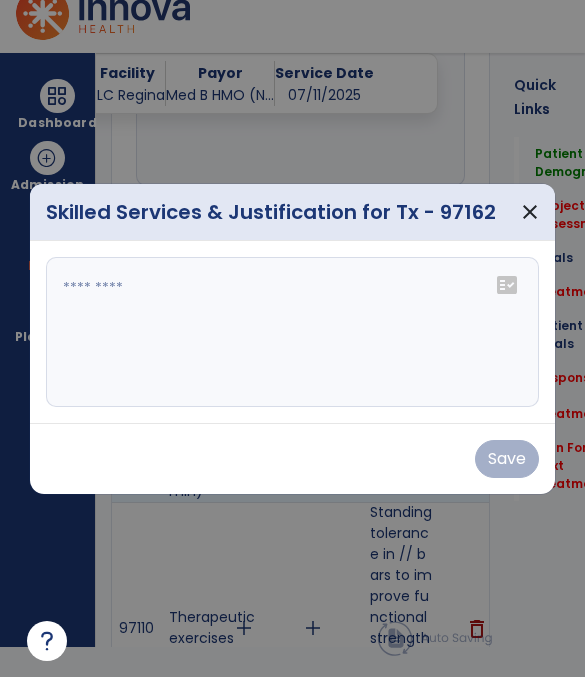 click at bounding box center (292, 332) 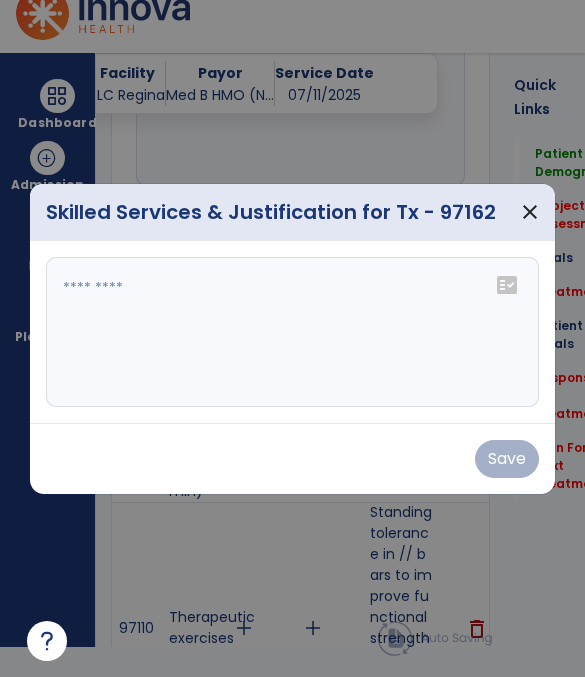click at bounding box center [292, 332] 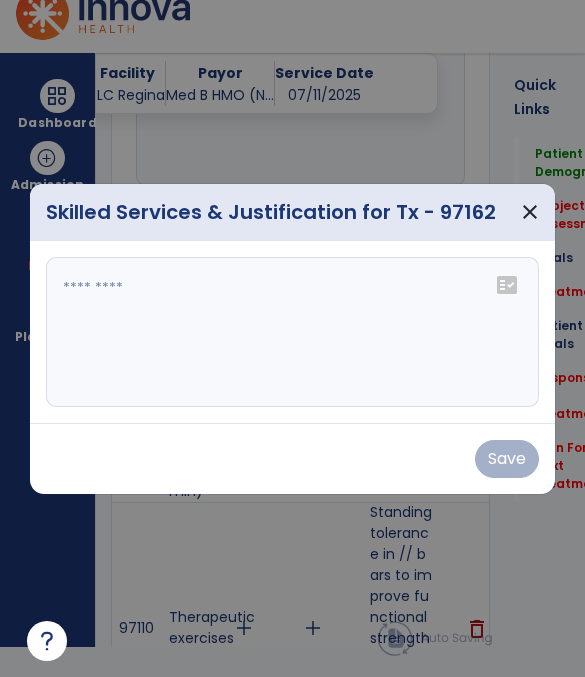 paste on "**********" 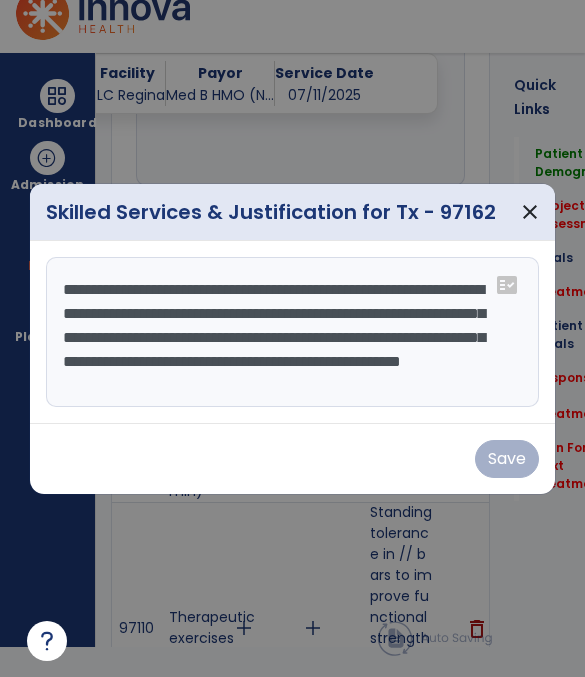 scroll, scrollTop: 16, scrollLeft: 0, axis: vertical 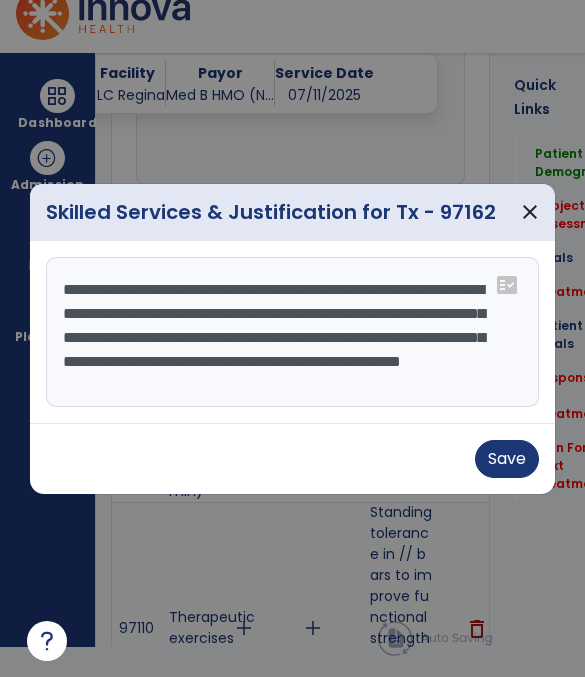 type on "**********" 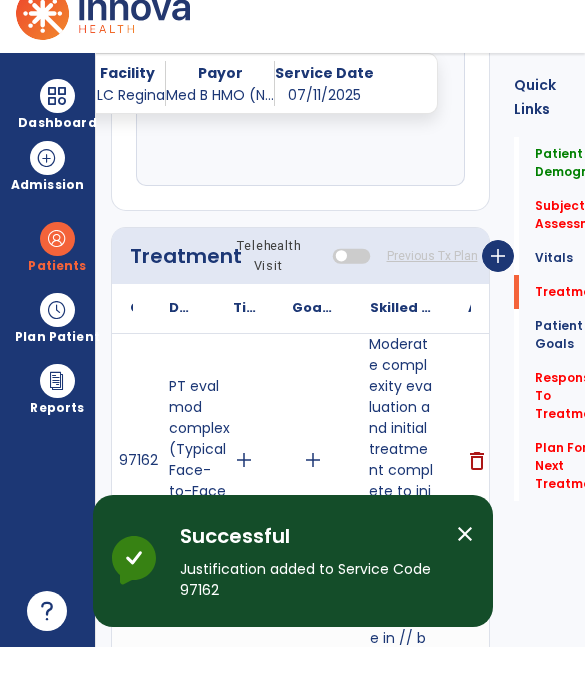 scroll, scrollTop: 30, scrollLeft: 0, axis: vertical 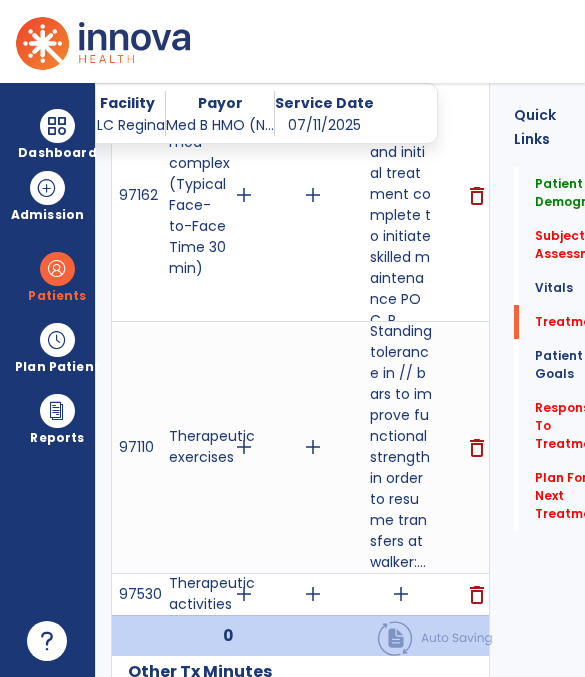 click on "add" at bounding box center (401, 594) 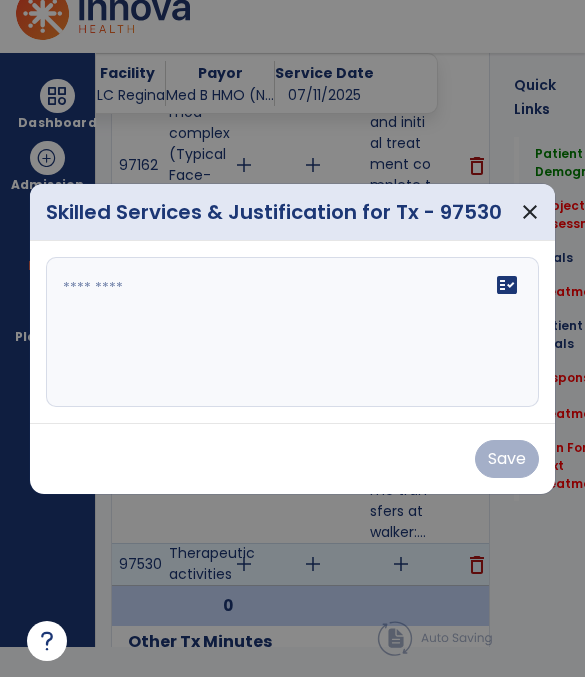 scroll, scrollTop: 0, scrollLeft: 0, axis: both 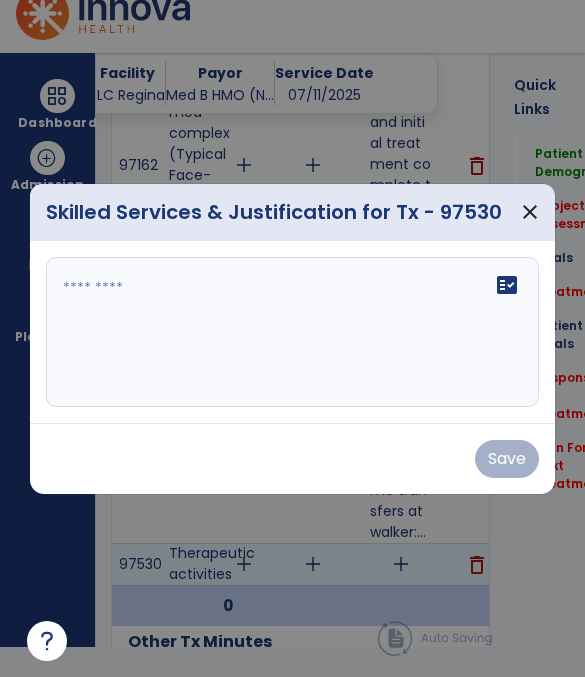 click on "fact_check" at bounding box center (292, 332) 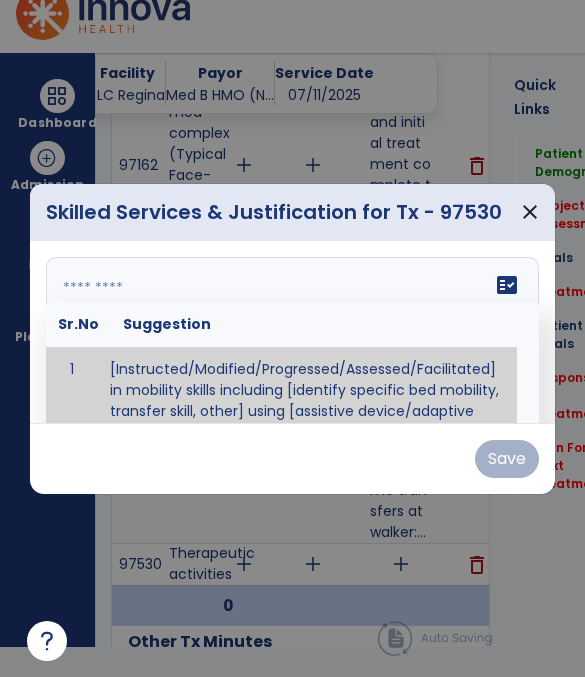 paste on "**********" 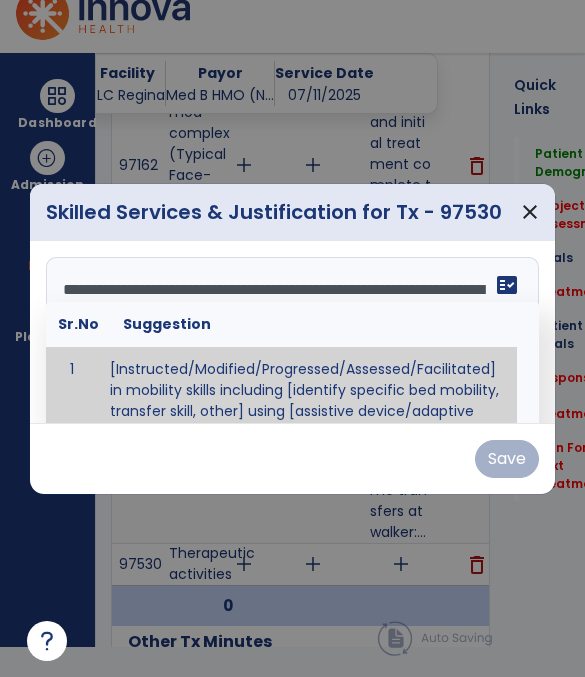 scroll, scrollTop: 0, scrollLeft: 0, axis: both 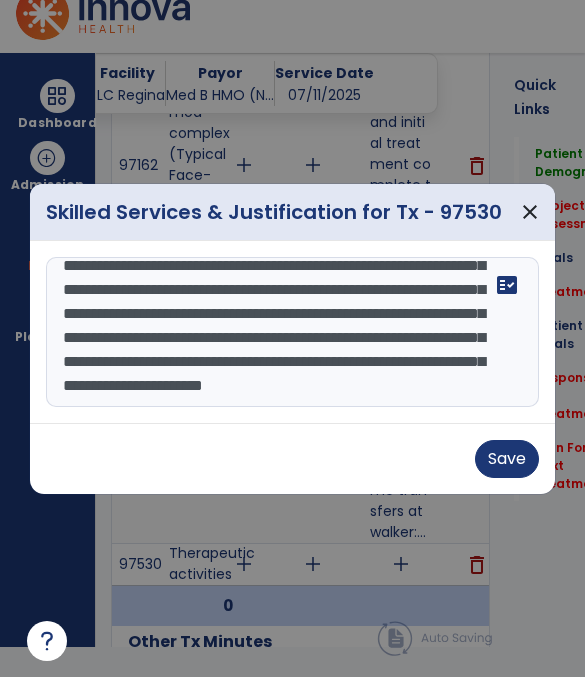 type on "**********" 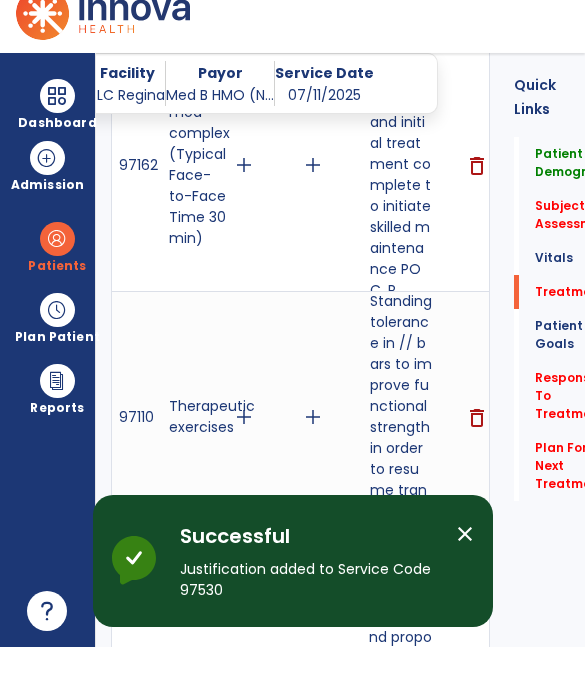 scroll, scrollTop: 30, scrollLeft: 0, axis: vertical 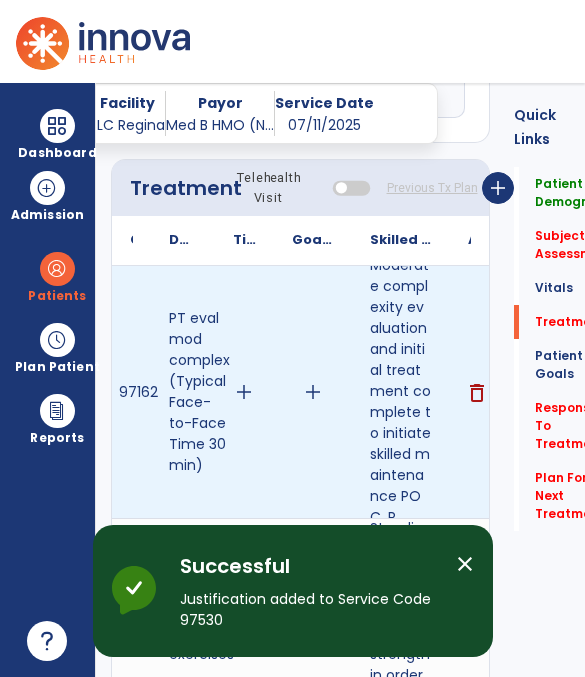 click on "add" at bounding box center (313, 392) 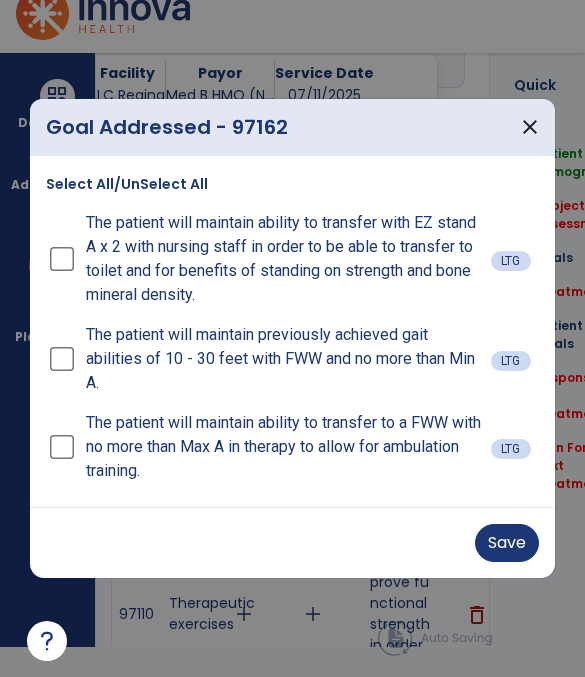 click on "Save" at bounding box center [507, 543] 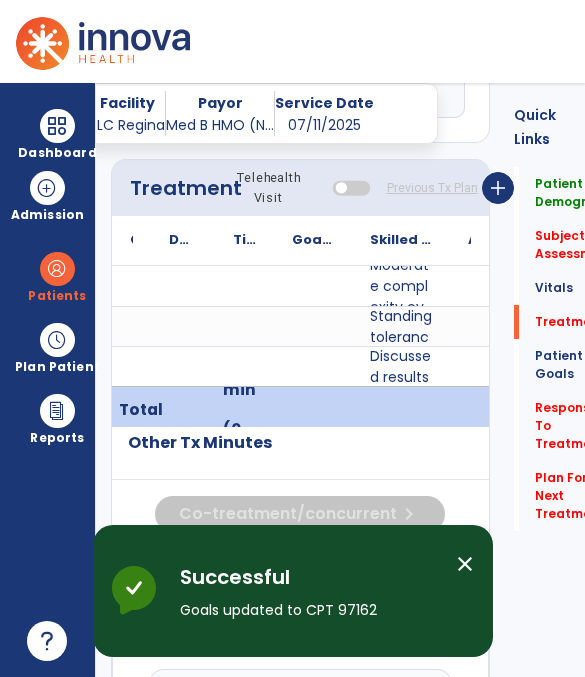 scroll, scrollTop: 30, scrollLeft: 0, axis: vertical 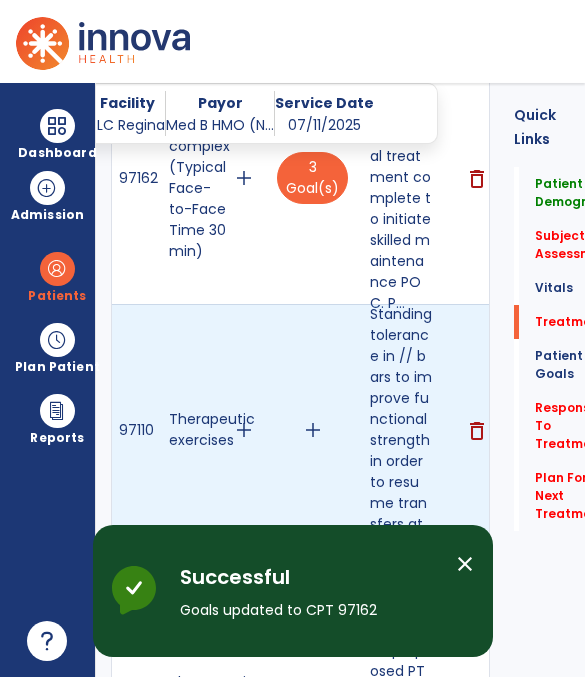 click on "add" at bounding box center (313, 430) 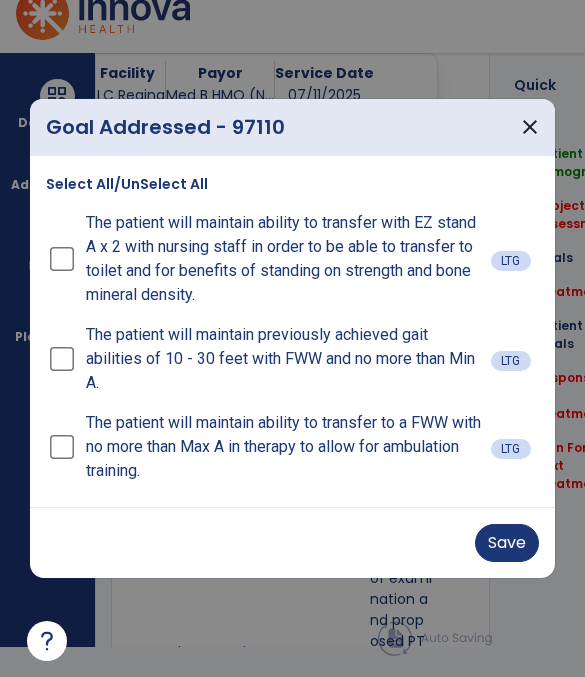 click on "Save" at bounding box center (507, 543) 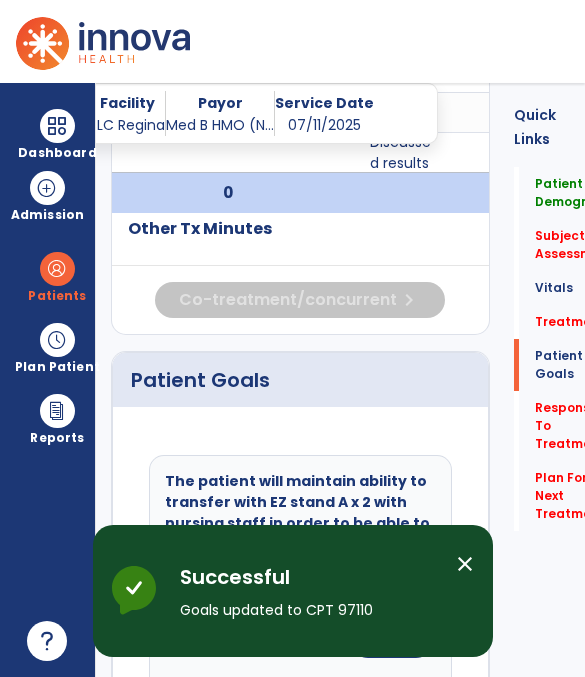 scroll, scrollTop: 30, scrollLeft: 0, axis: vertical 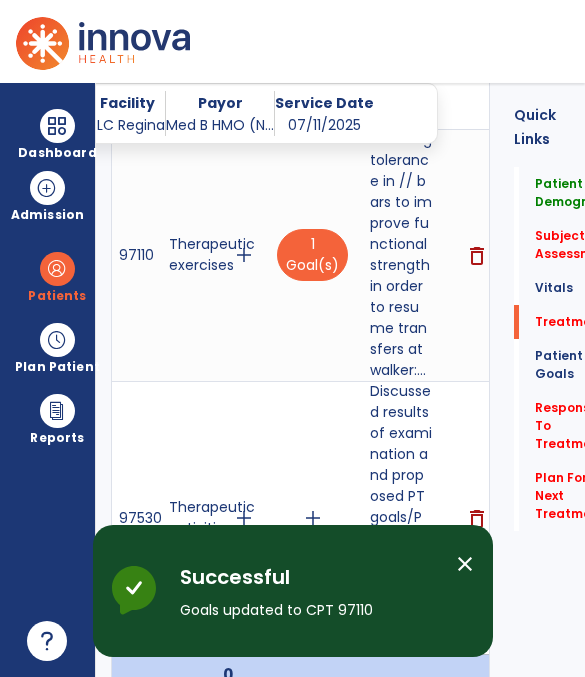 click on "add" at bounding box center [313, 518] 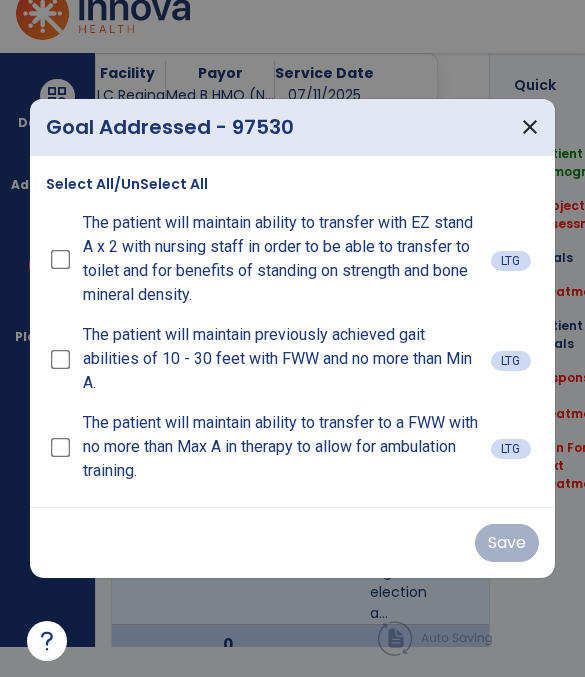 scroll, scrollTop: 0, scrollLeft: 0, axis: both 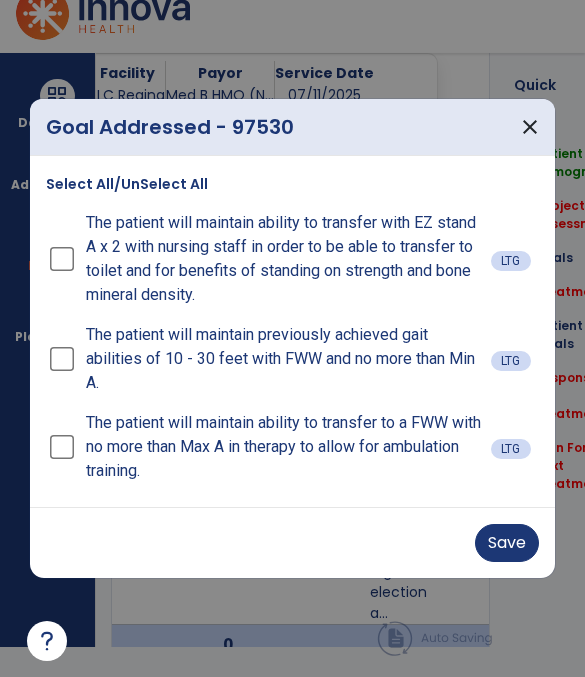 click on "Save" at bounding box center (292, 542) 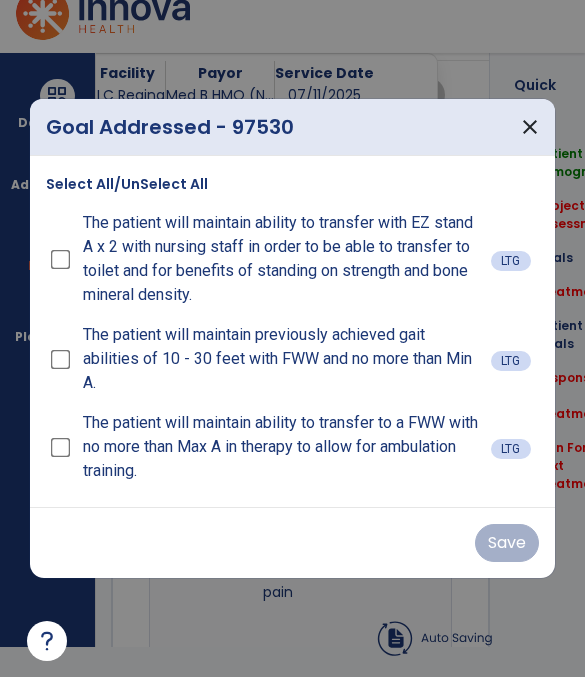 scroll 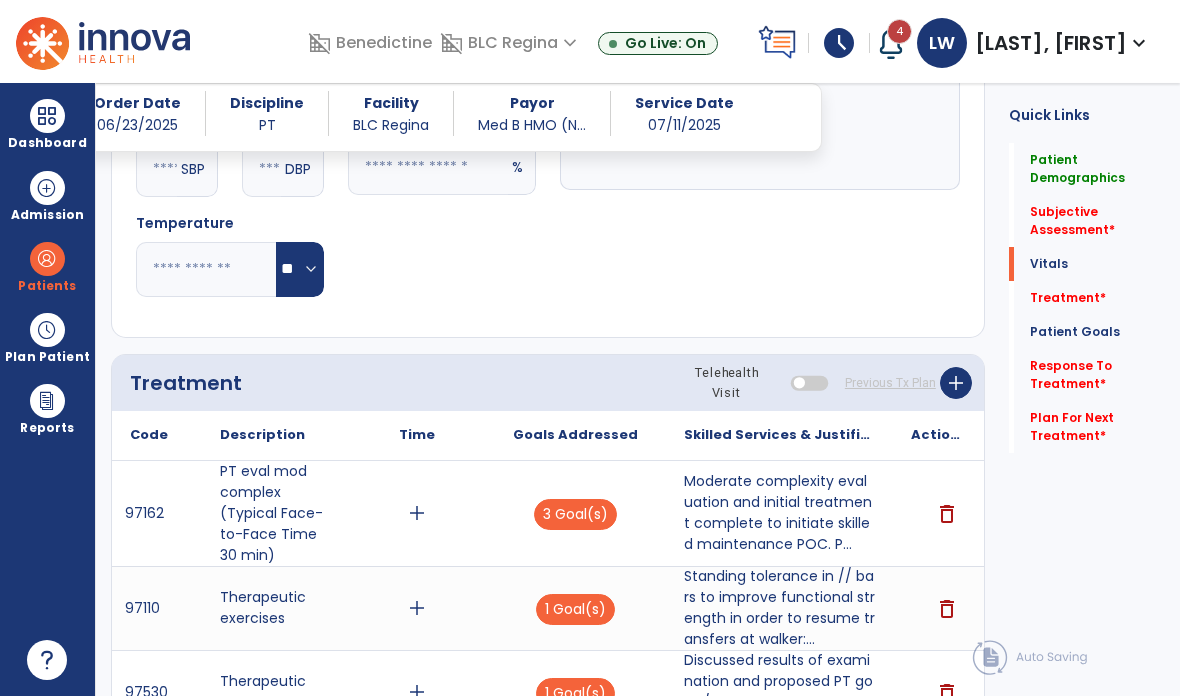 click on "add" at bounding box center [417, 513] 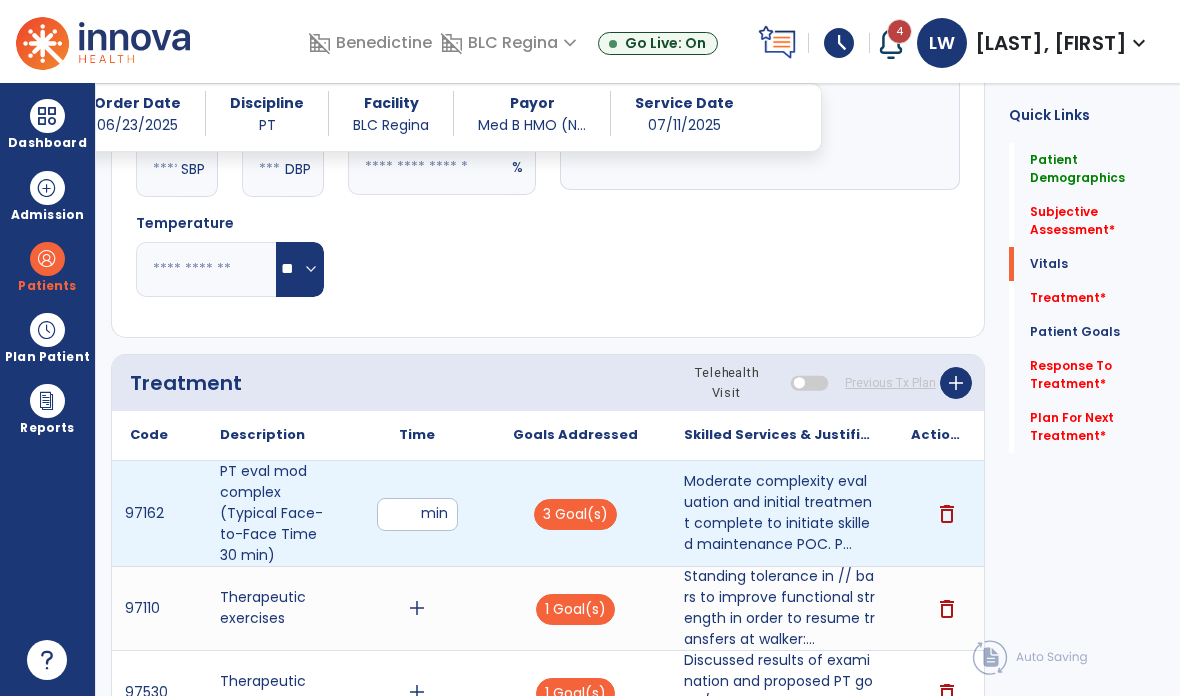 type on "**" 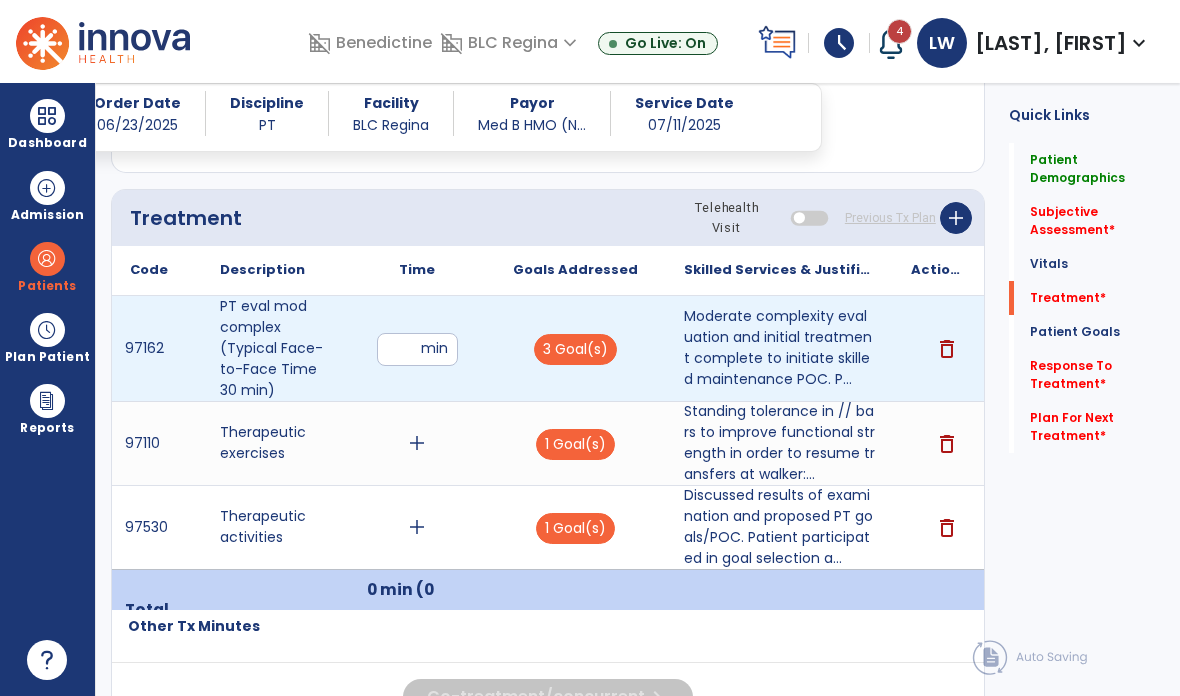 scroll, scrollTop: 1152, scrollLeft: 0, axis: vertical 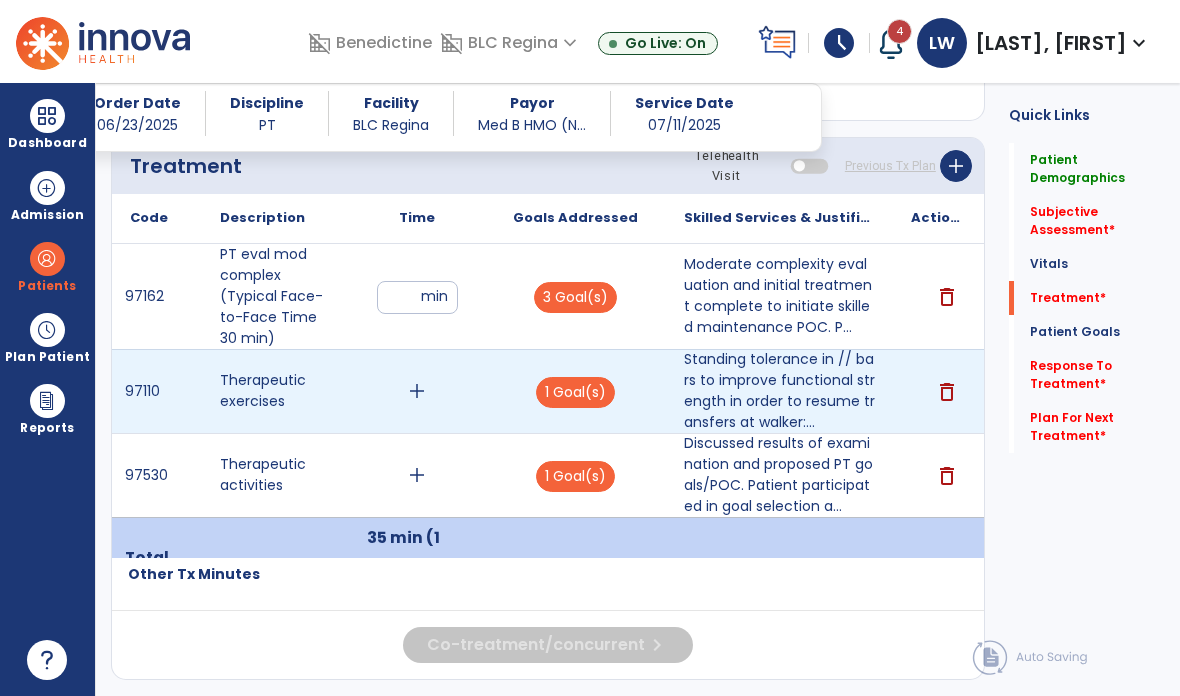 click on "add" at bounding box center (417, 391) 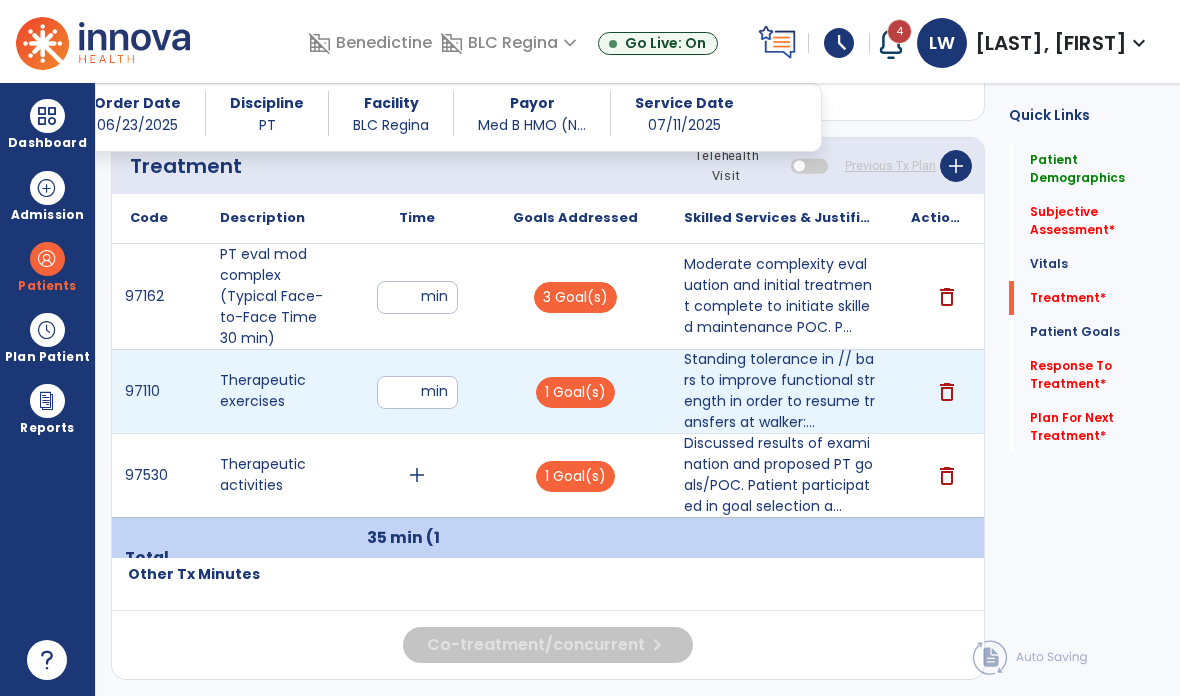 type on "*" 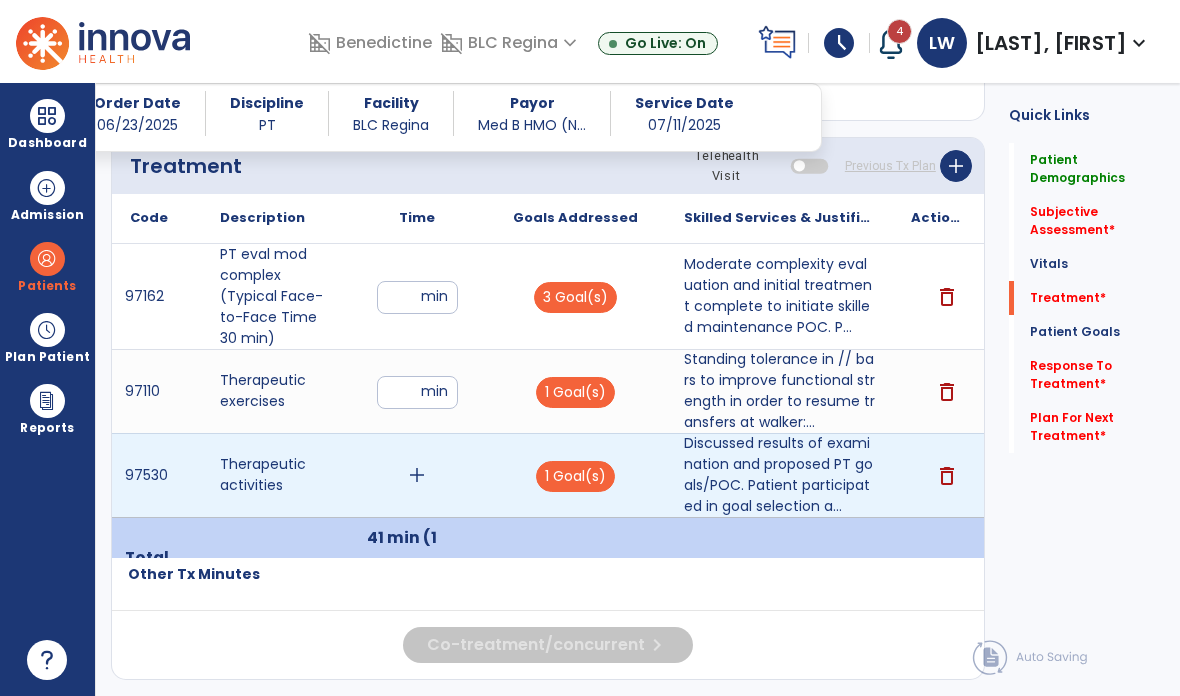 click on "add" at bounding box center [417, 475] 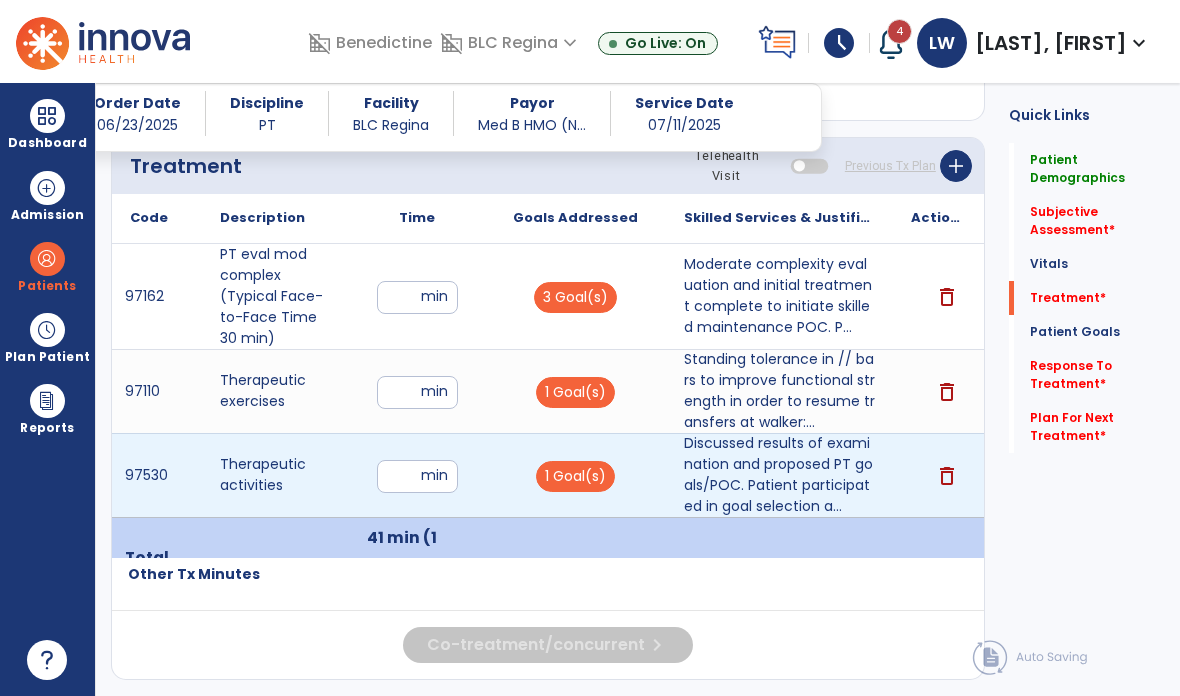 type on "**" 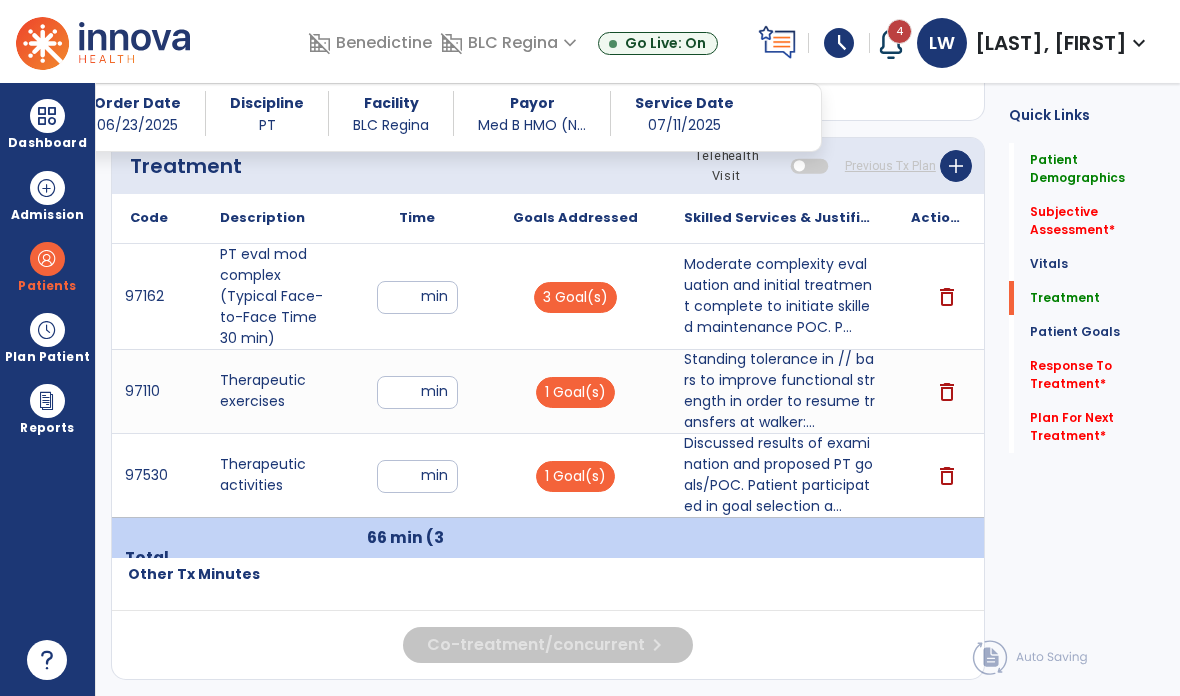 click on "**" at bounding box center (417, 476) 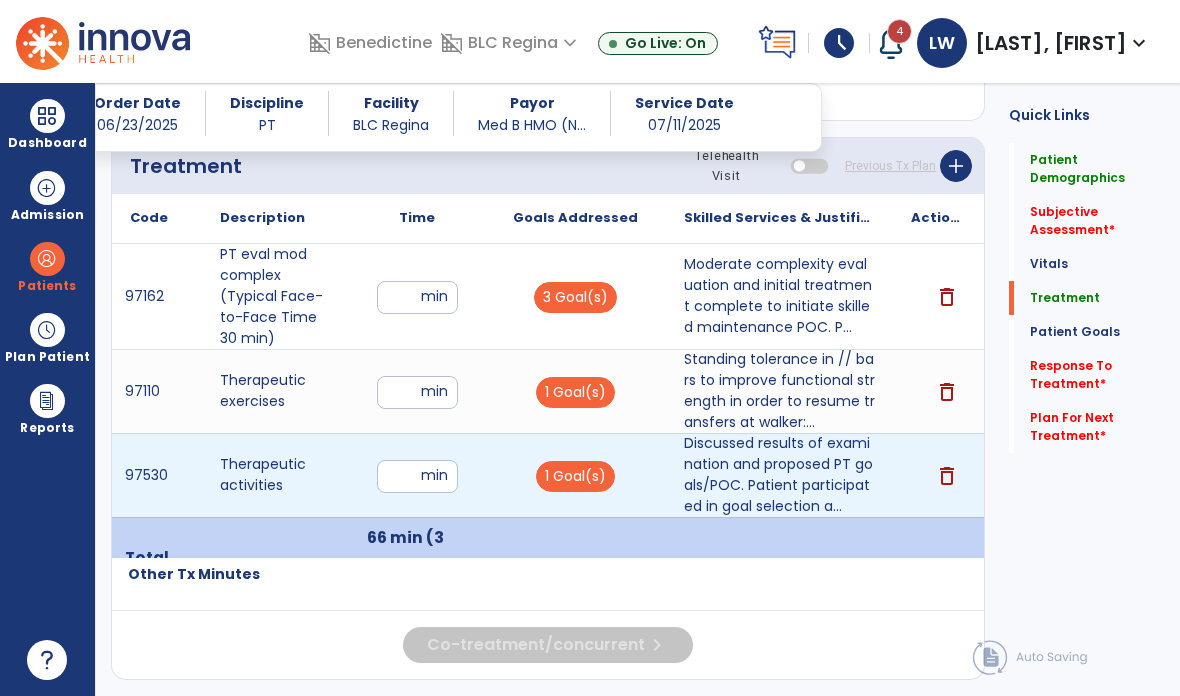 click on "**" at bounding box center [417, 476] 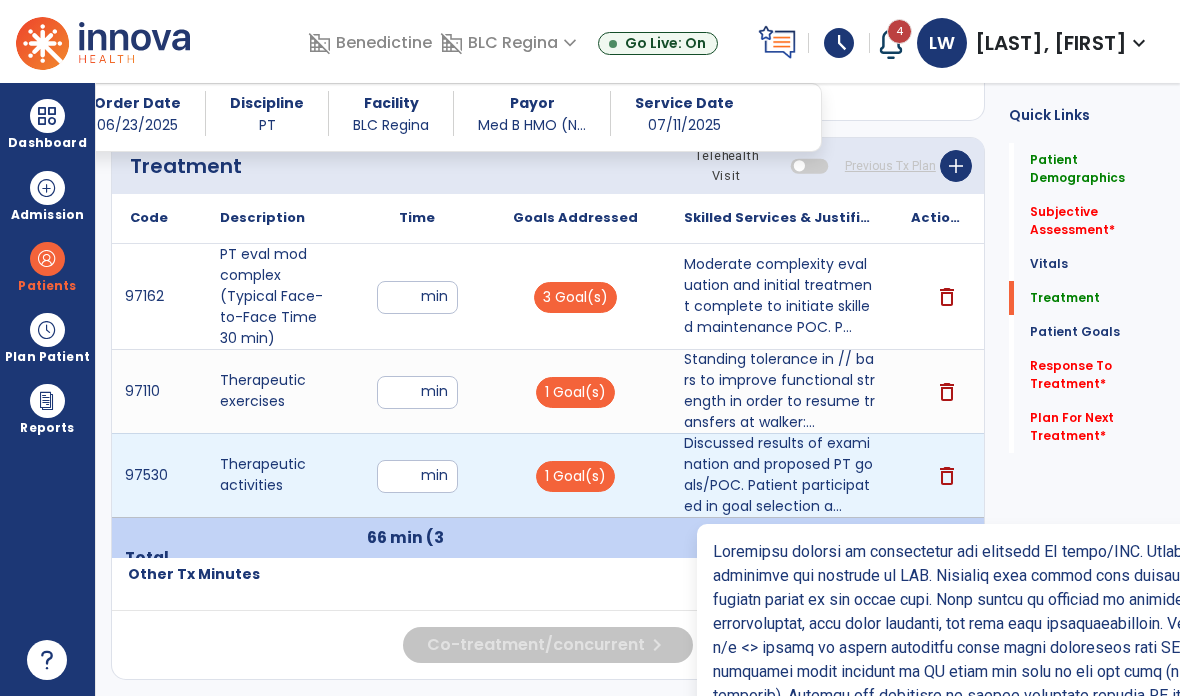 scroll, scrollTop: 1152, scrollLeft: 0, axis: vertical 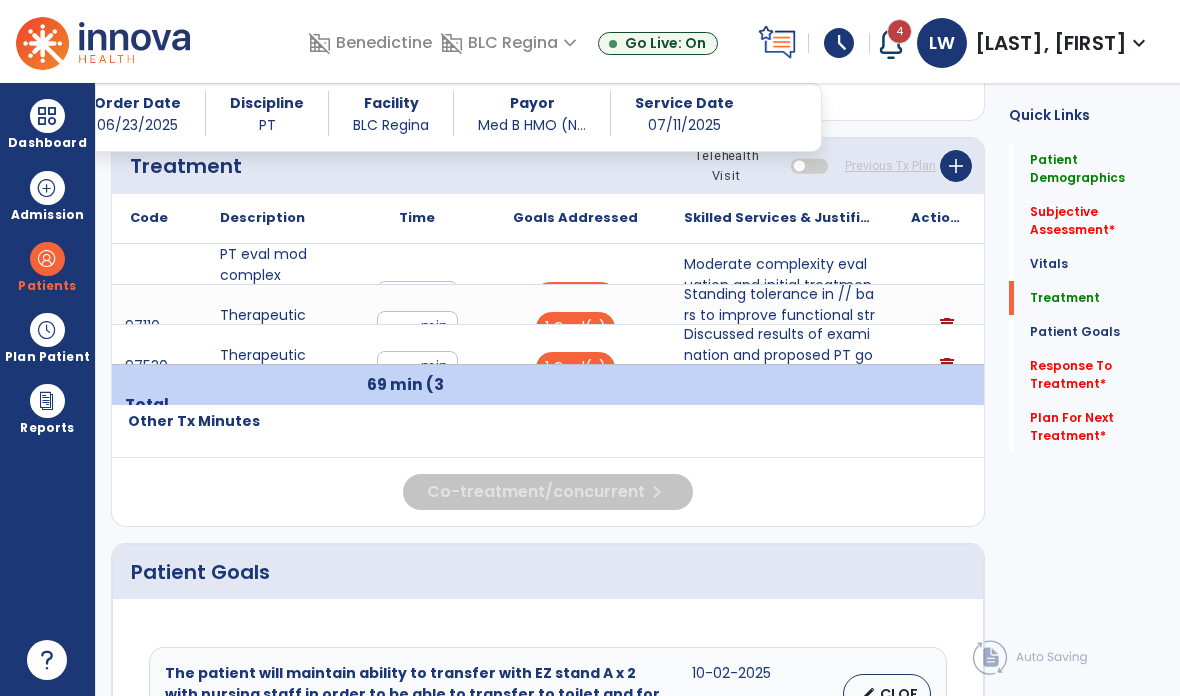click on "Quick Links  Patient Demographics   Patient Demographics   Subjective Assessment   *  Subjective Assessment   *  Vitals   Vitals   Treatment   Treatment   Patient Goals   Patient Goals   Response To Treatment   *  Response To Treatment   *  Plan For Next Treatment   *  Plan For Next Treatment   *" 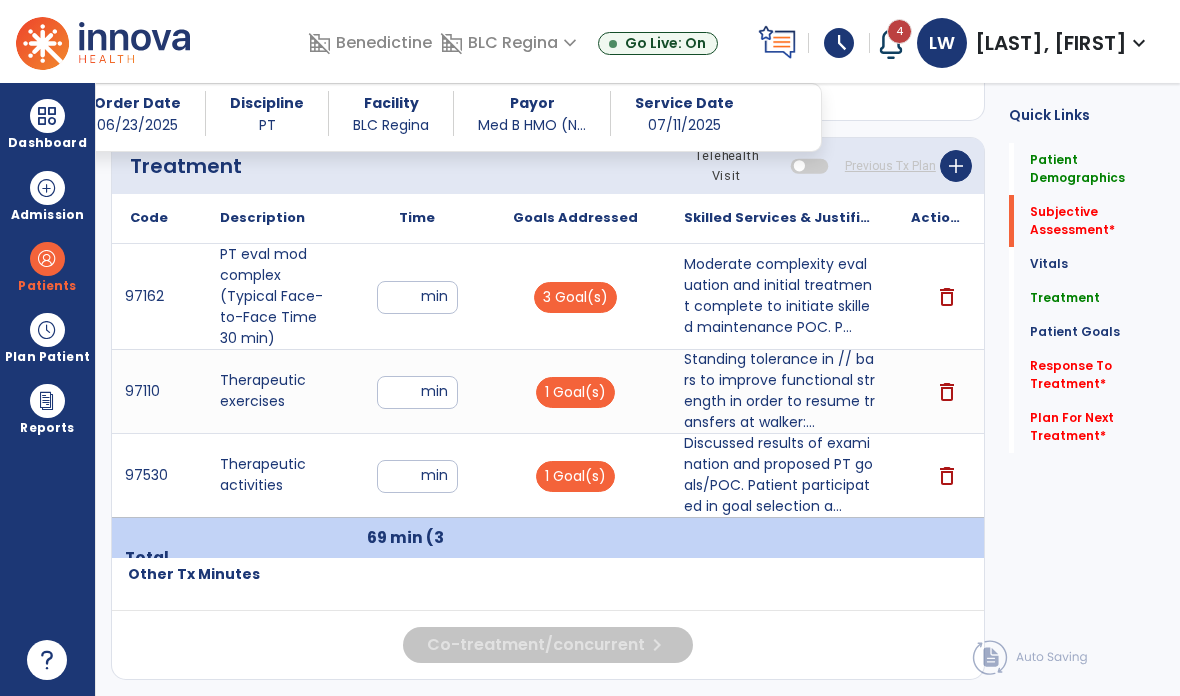 click on "Subjective Assessment   *" 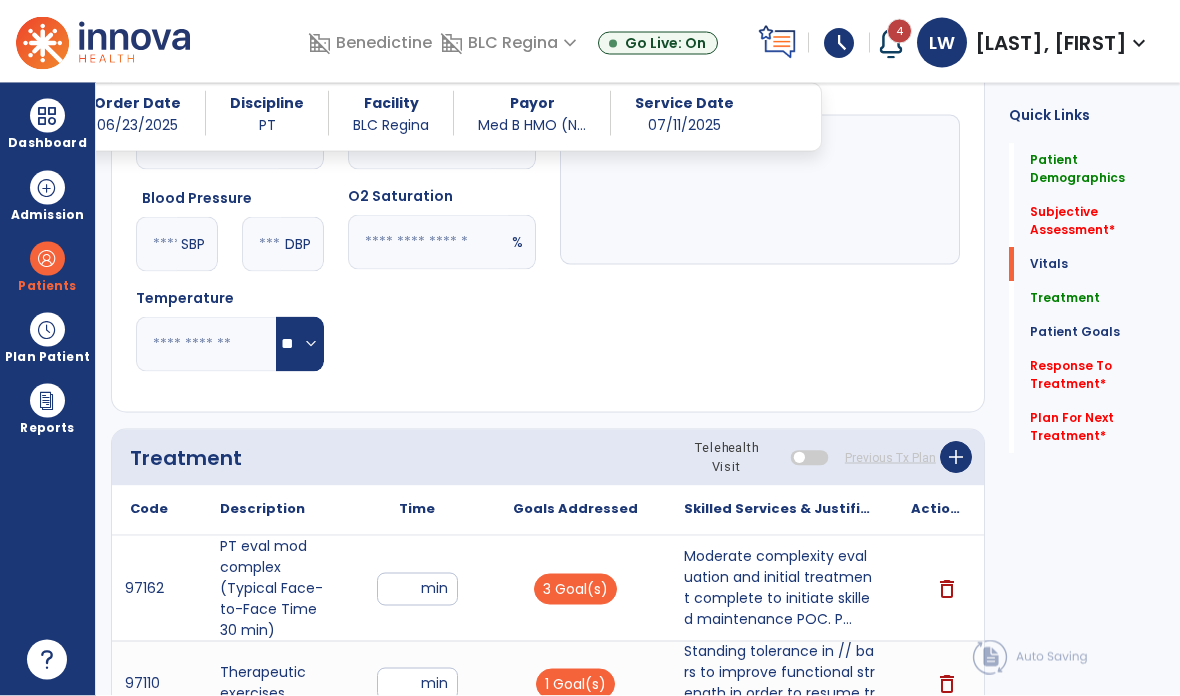 scroll, scrollTop: 54, scrollLeft: 0, axis: vertical 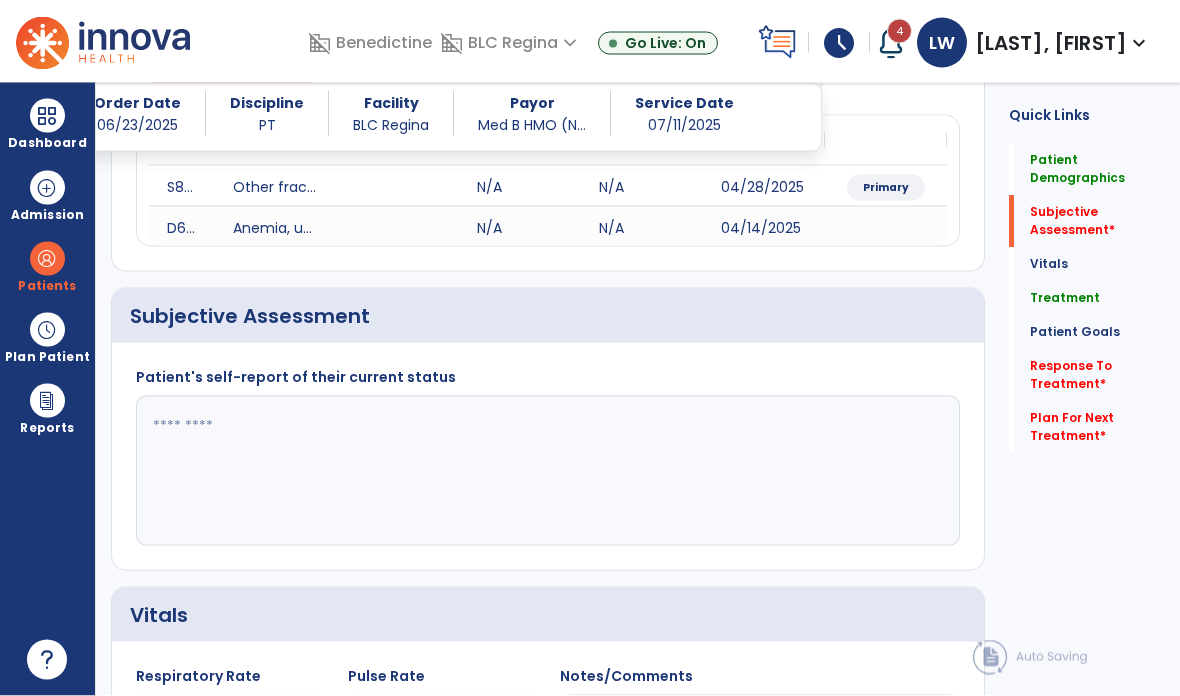 click 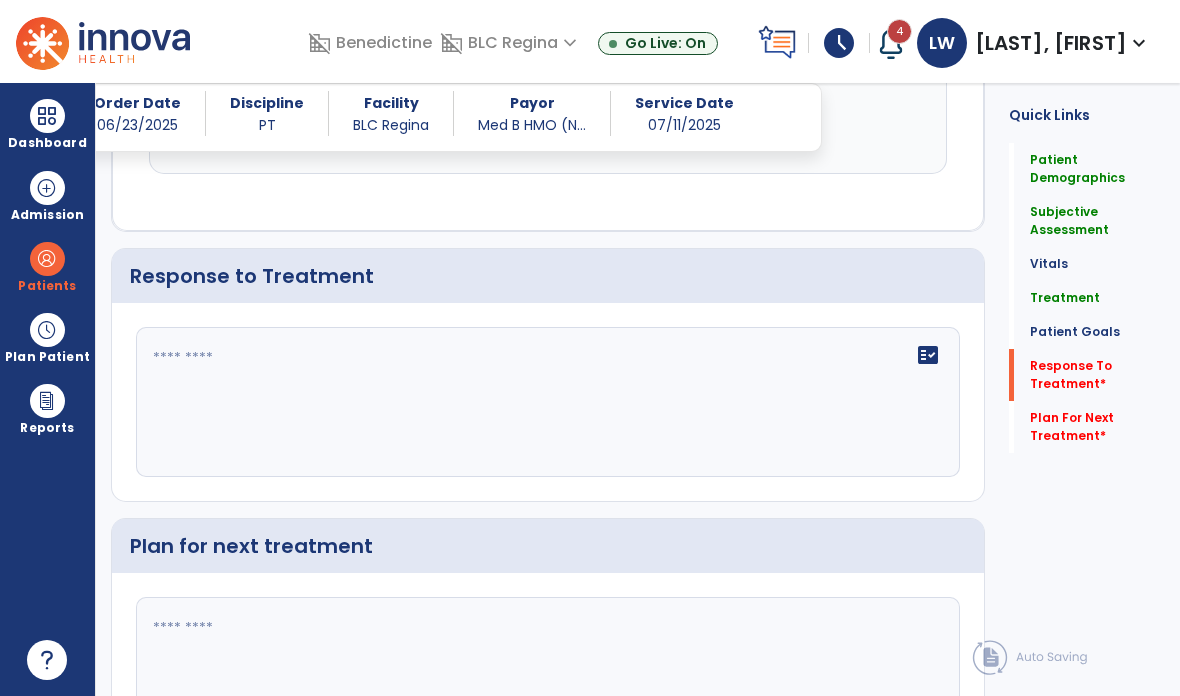 scroll, scrollTop: 2406, scrollLeft: 0, axis: vertical 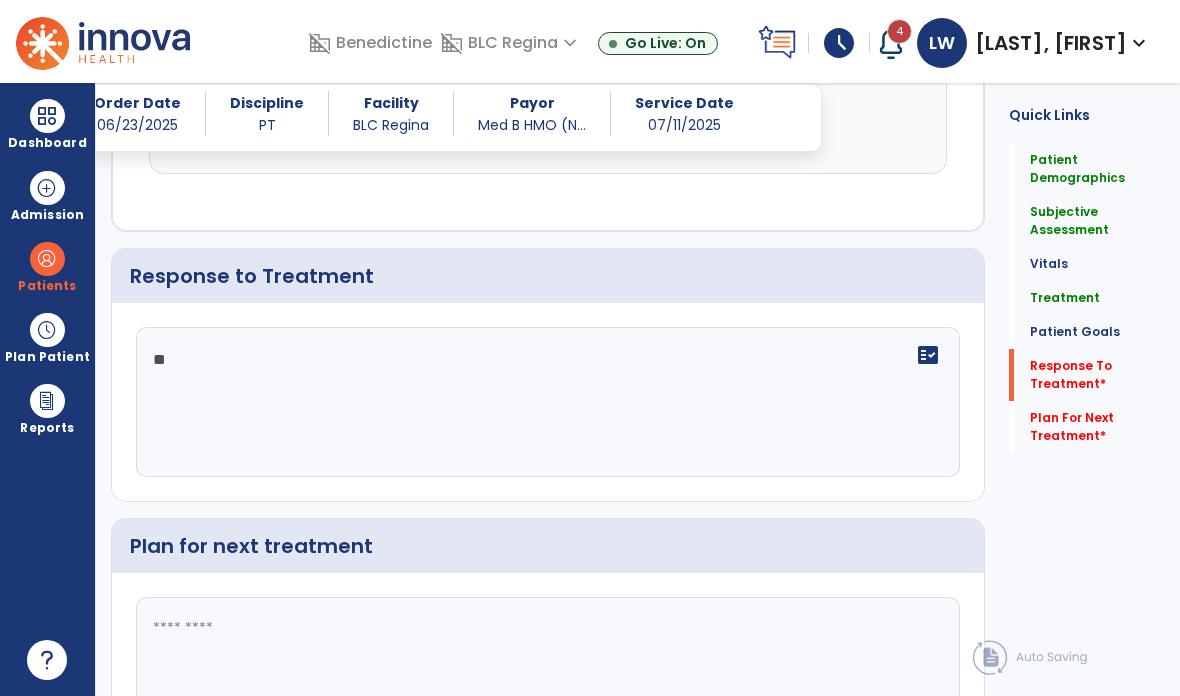 type on "*" 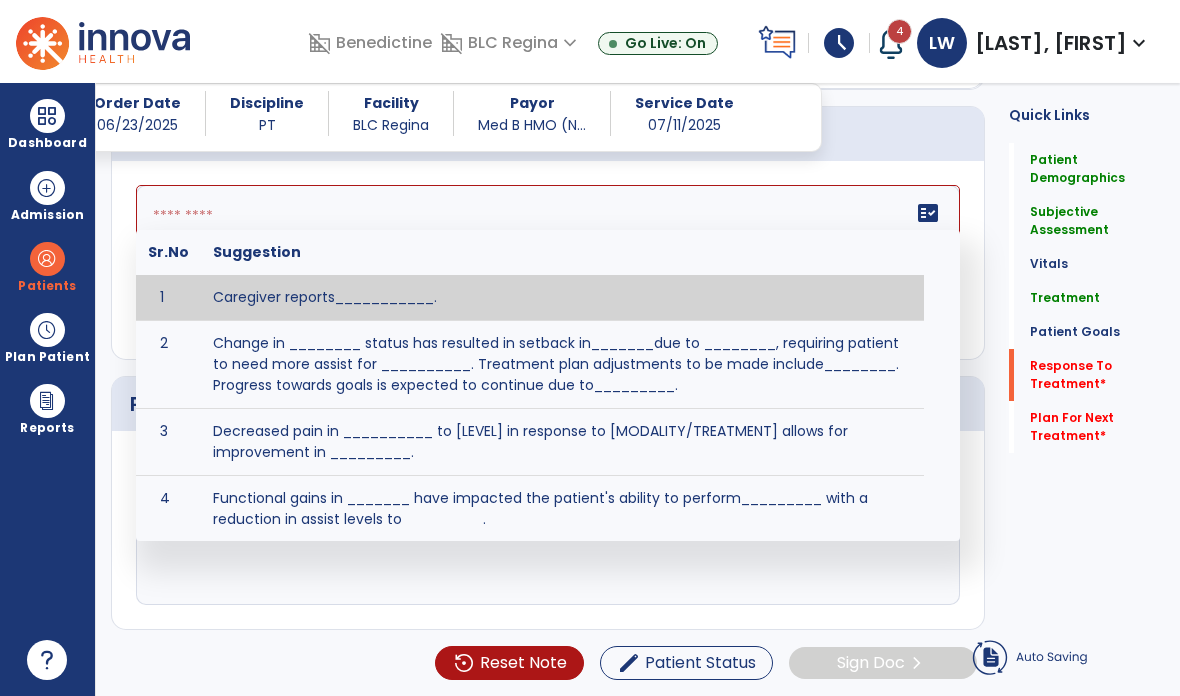 scroll, scrollTop: 2316, scrollLeft: 0, axis: vertical 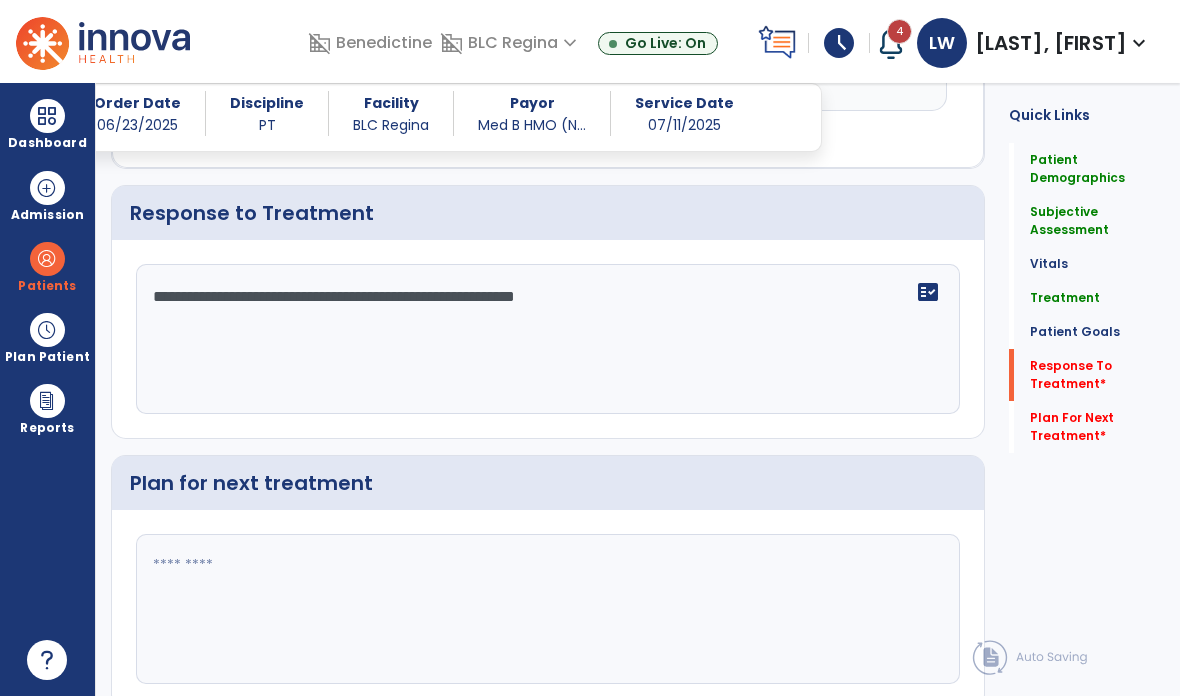 type on "**********" 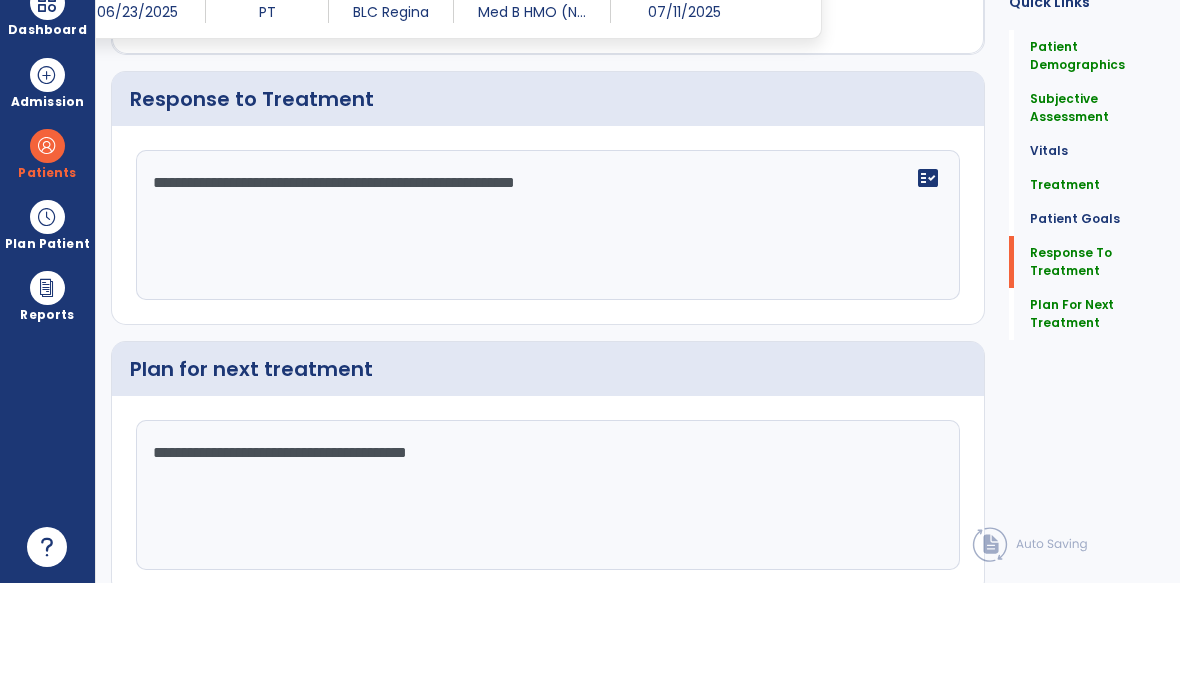 scroll, scrollTop: 2469, scrollLeft: 0, axis: vertical 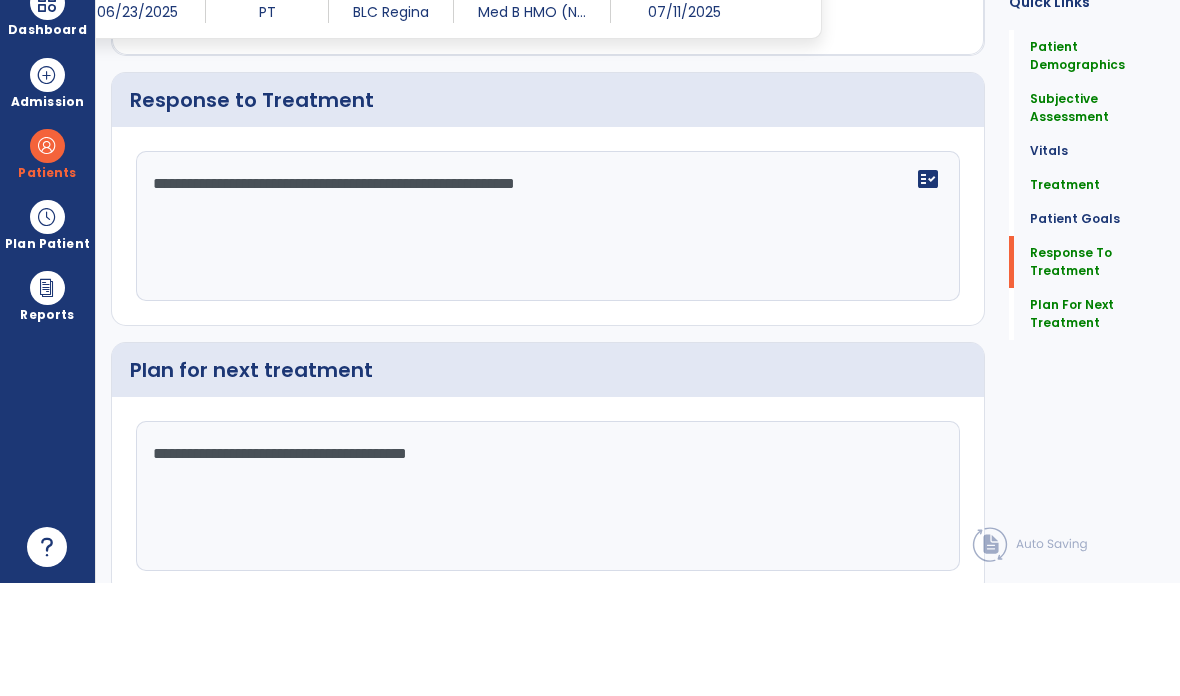 type on "**********" 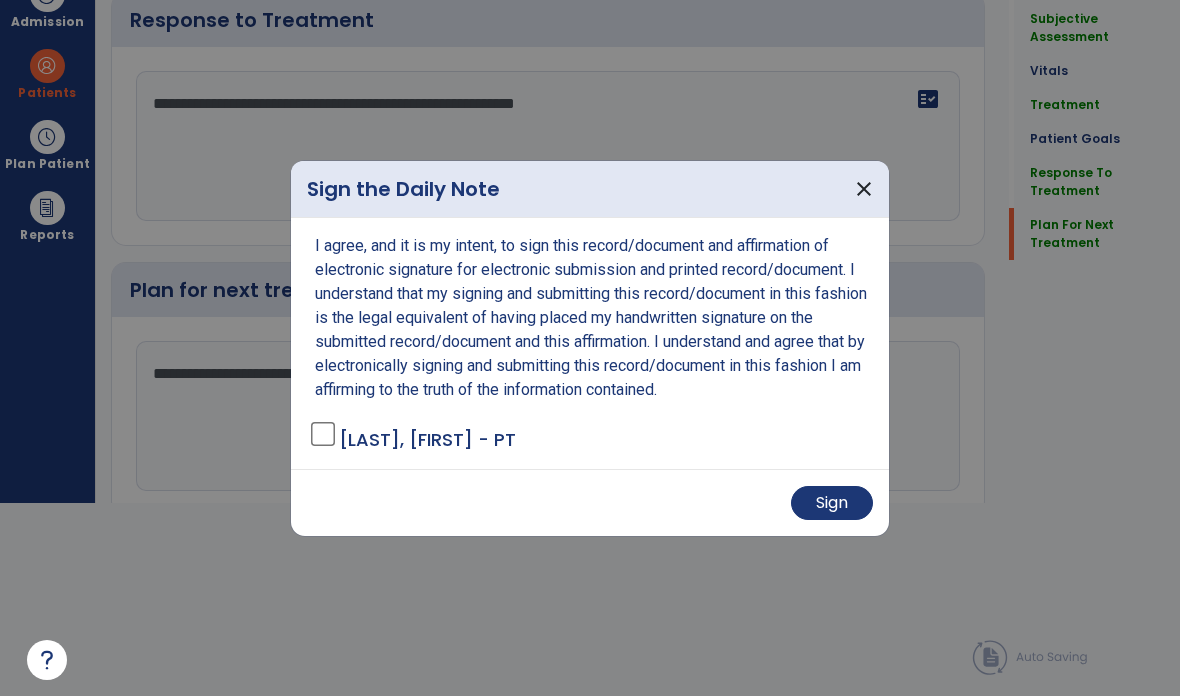 click on "Sign" at bounding box center [590, 502] 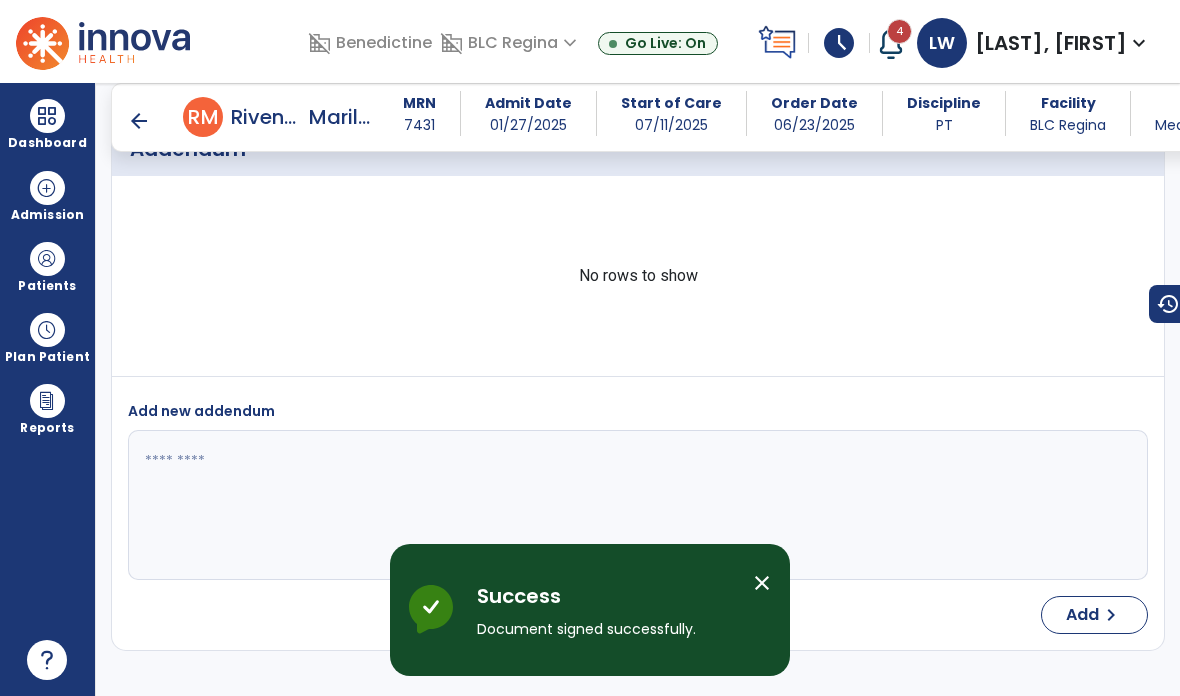 scroll, scrollTop: 80, scrollLeft: 0, axis: vertical 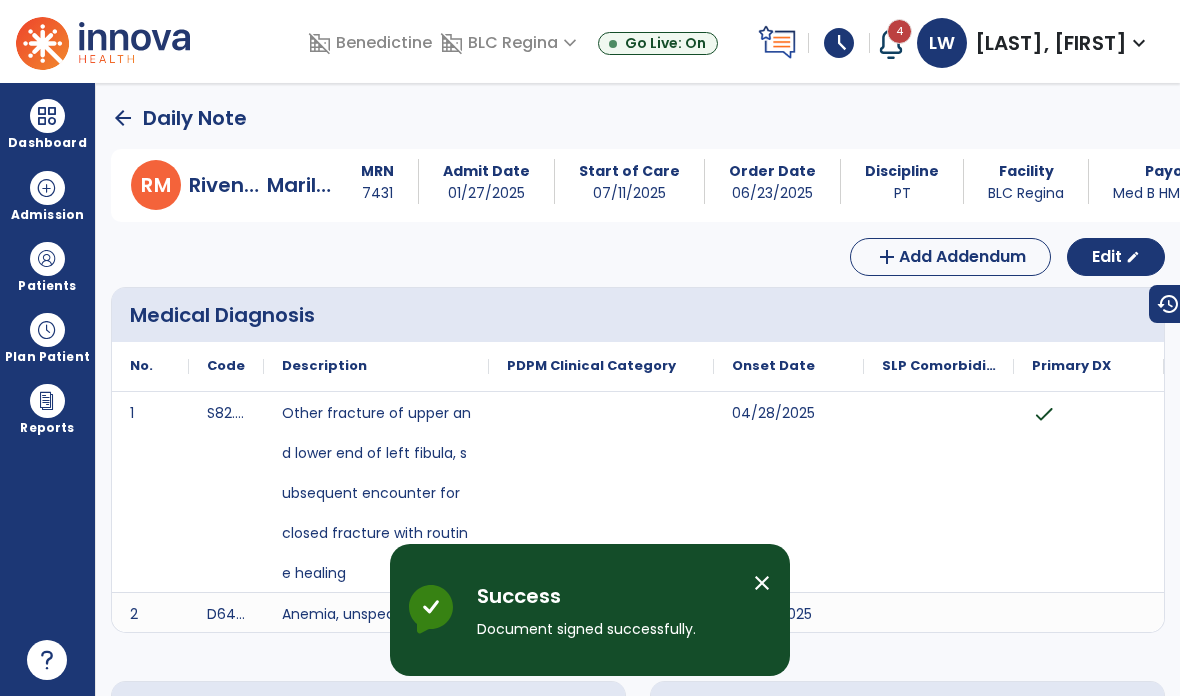 click on "arrow_back" 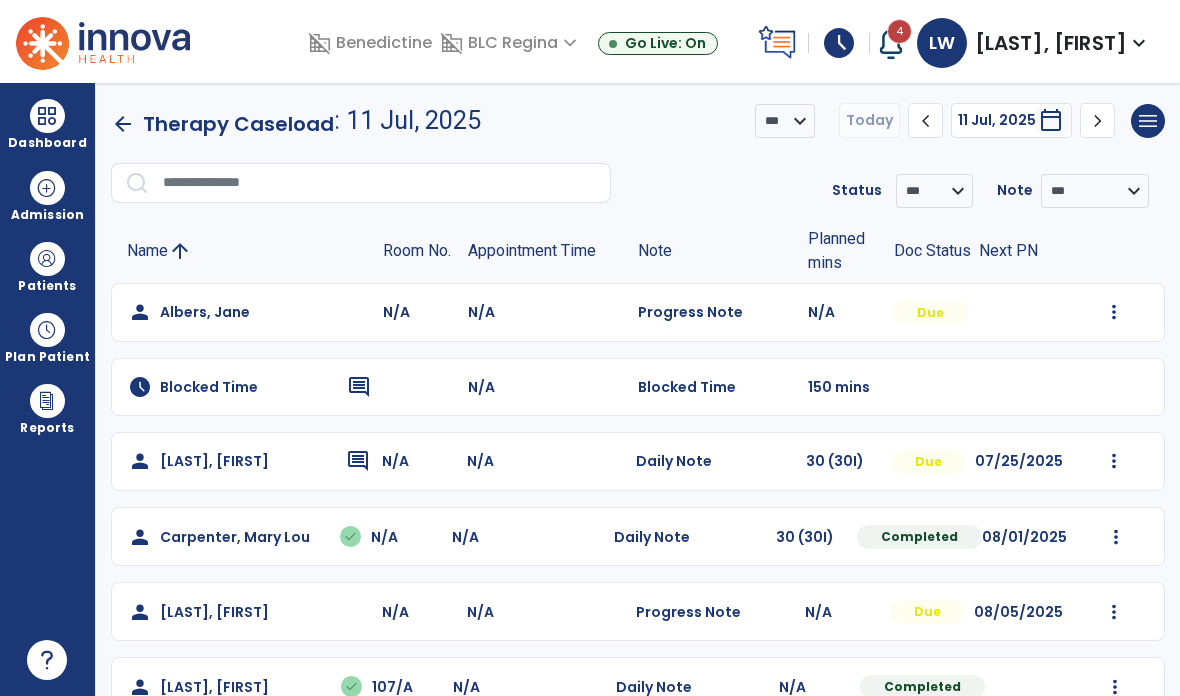 click at bounding box center [1114, 312] 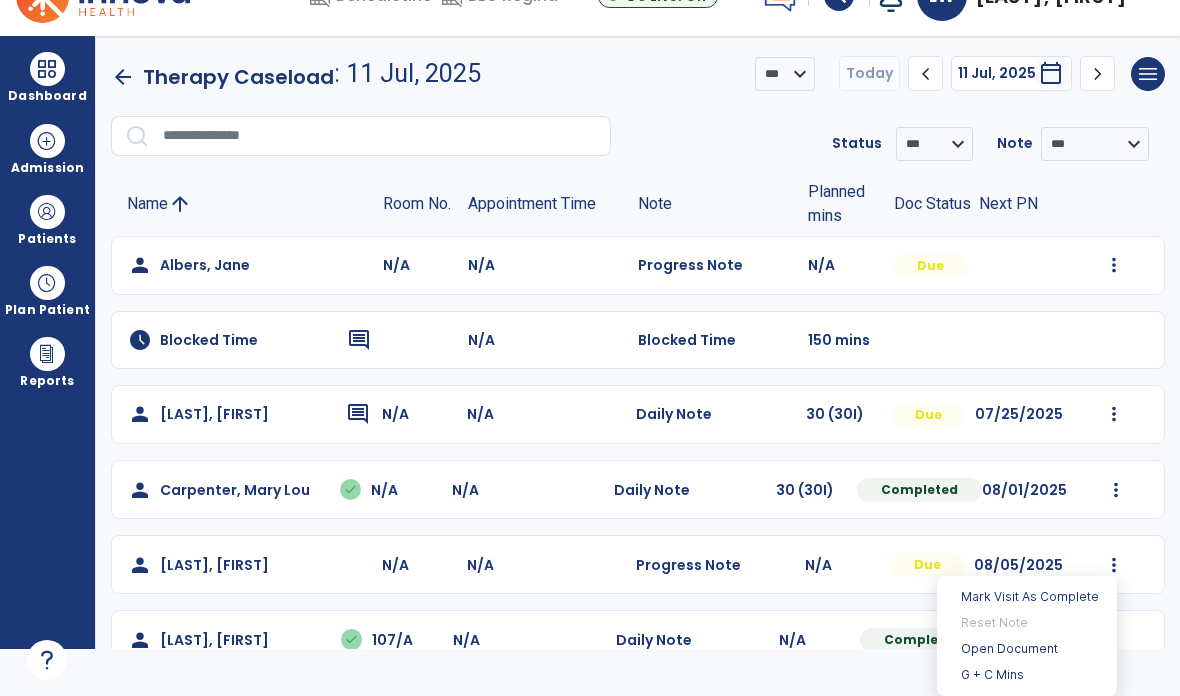 click on "Open Document" at bounding box center (1027, 649) 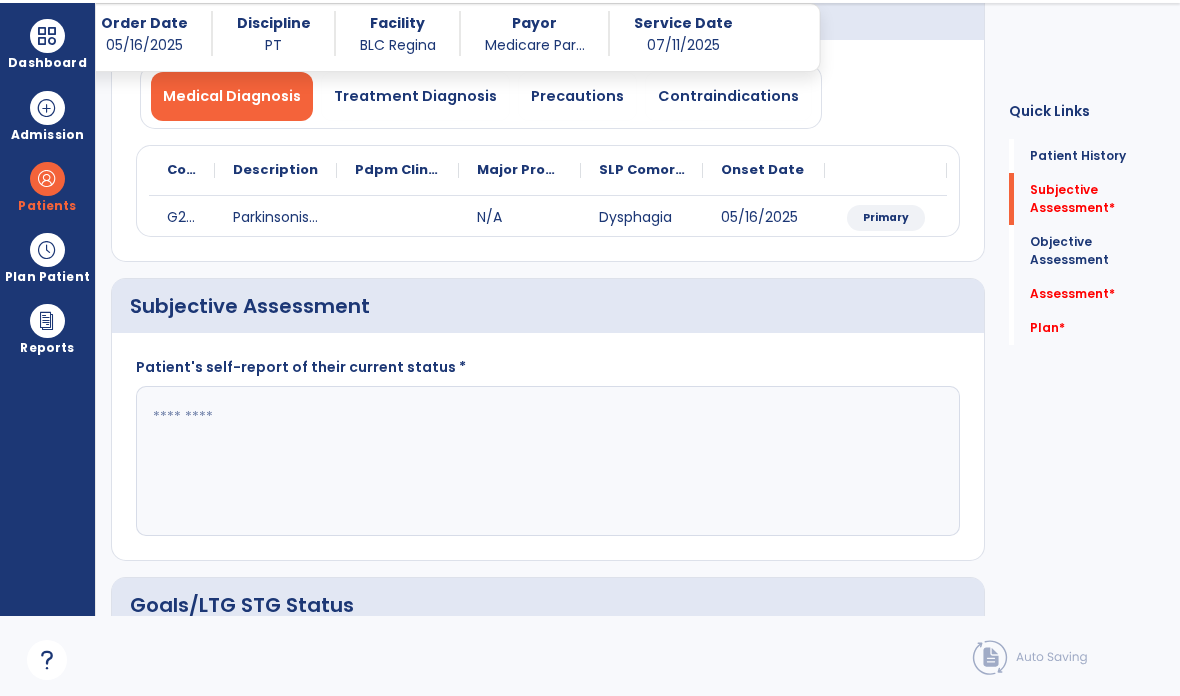 scroll, scrollTop: 184, scrollLeft: 0, axis: vertical 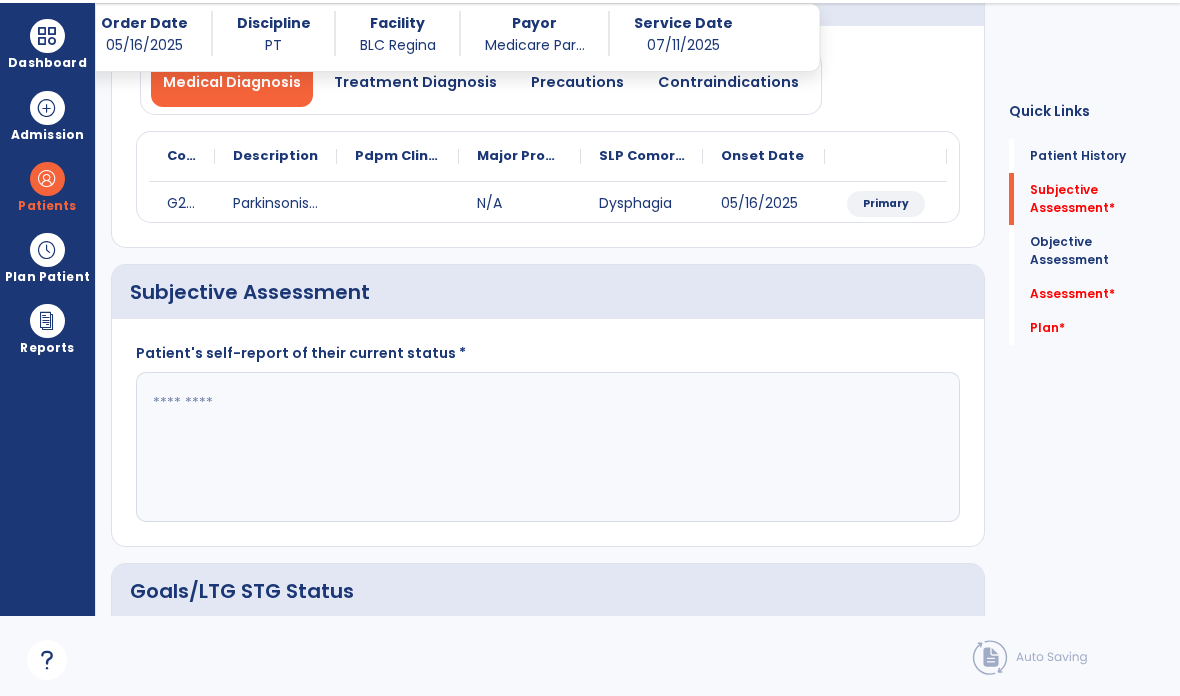 click 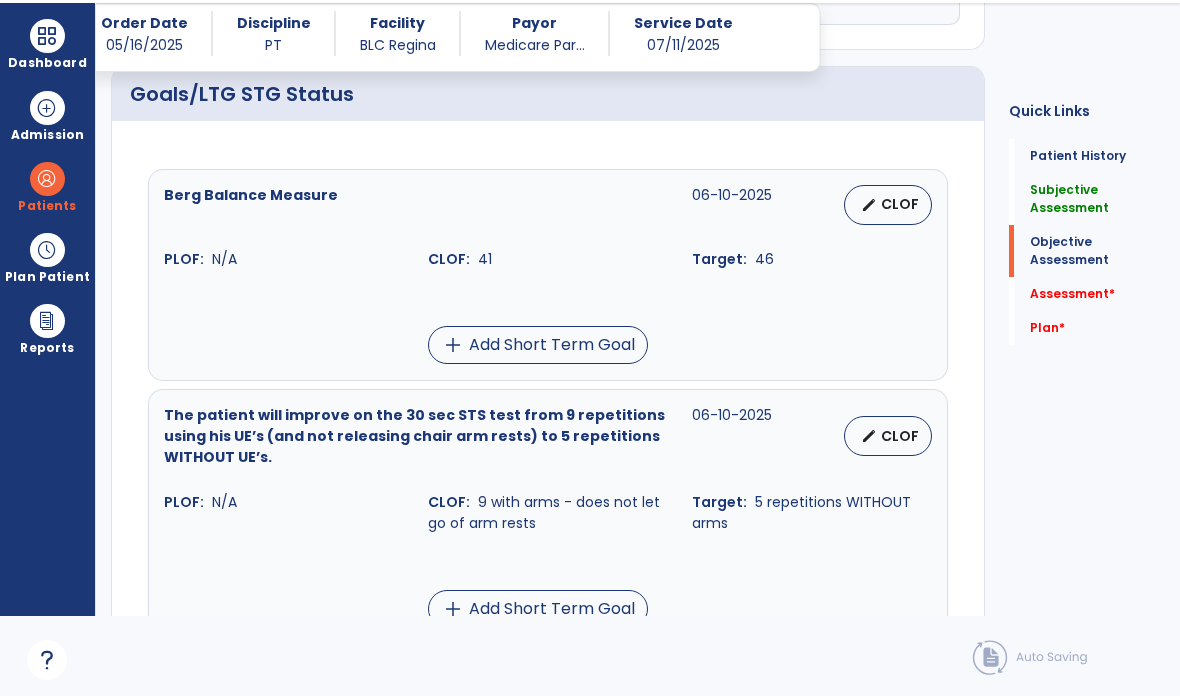 scroll, scrollTop: 677, scrollLeft: 0, axis: vertical 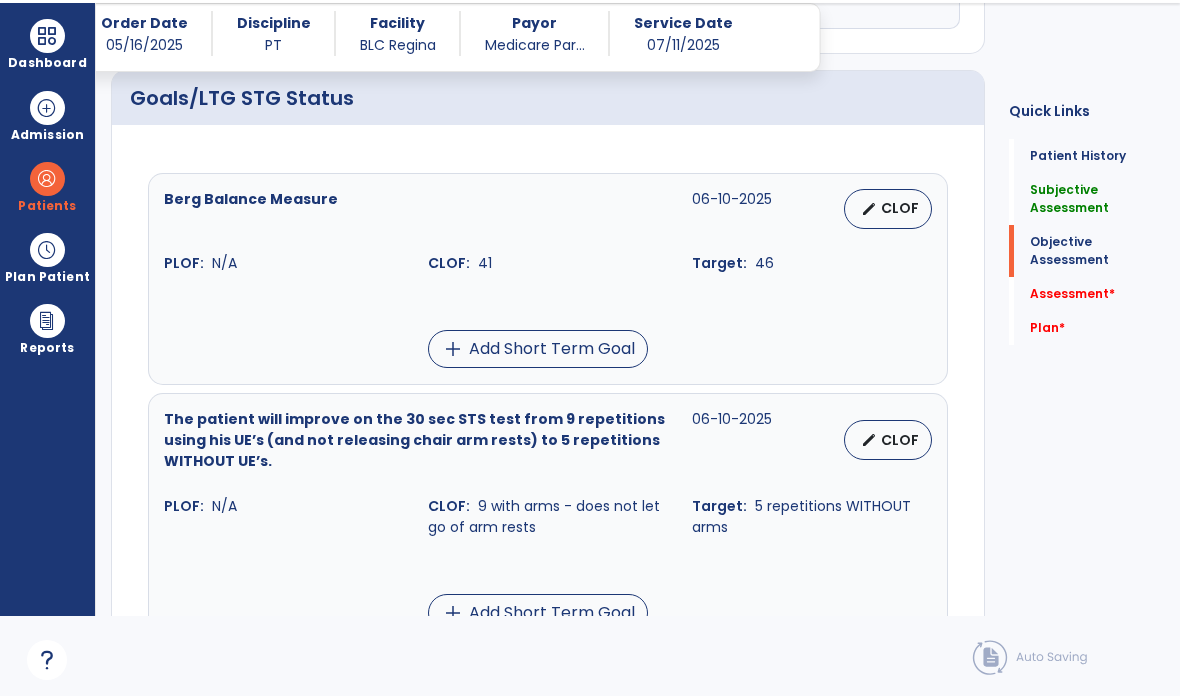 type on "**********" 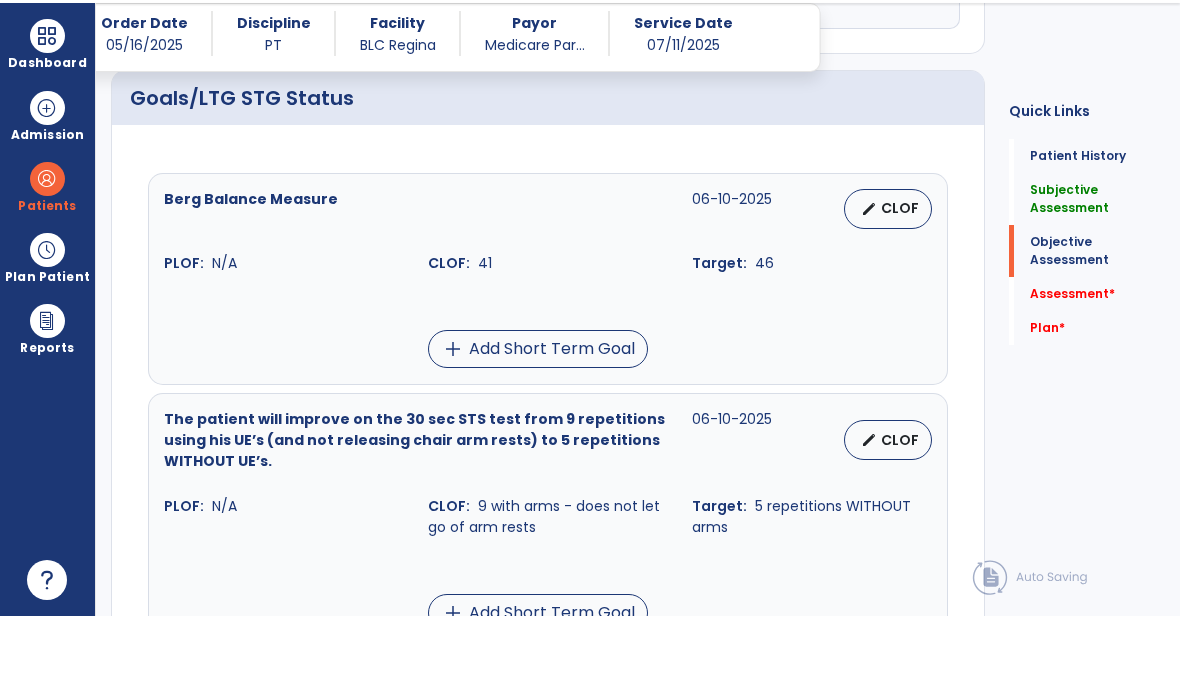 select on "********" 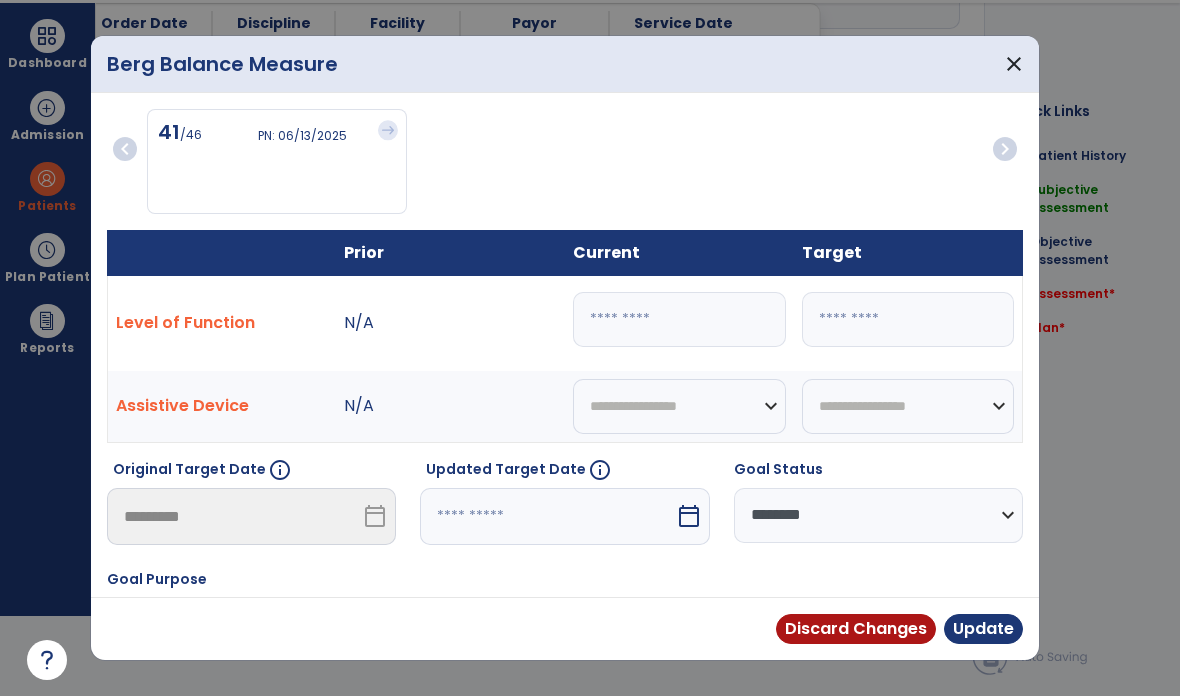 click on "calendar_today" at bounding box center [691, 516] 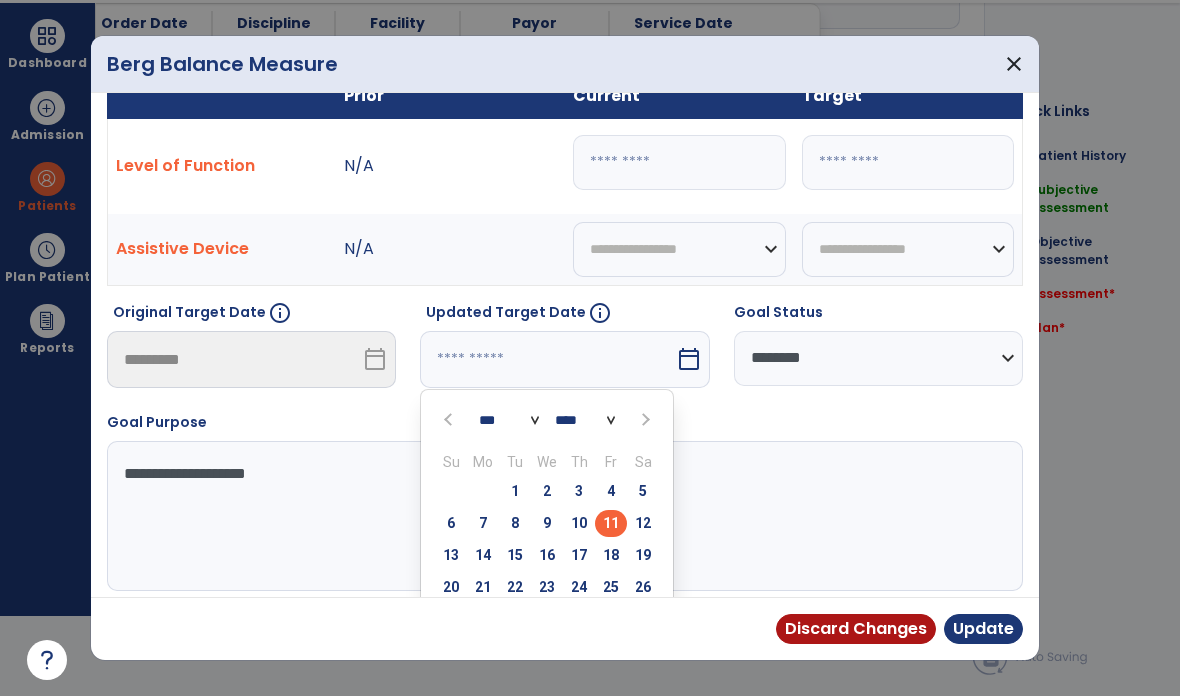scroll, scrollTop: 173, scrollLeft: 0, axis: vertical 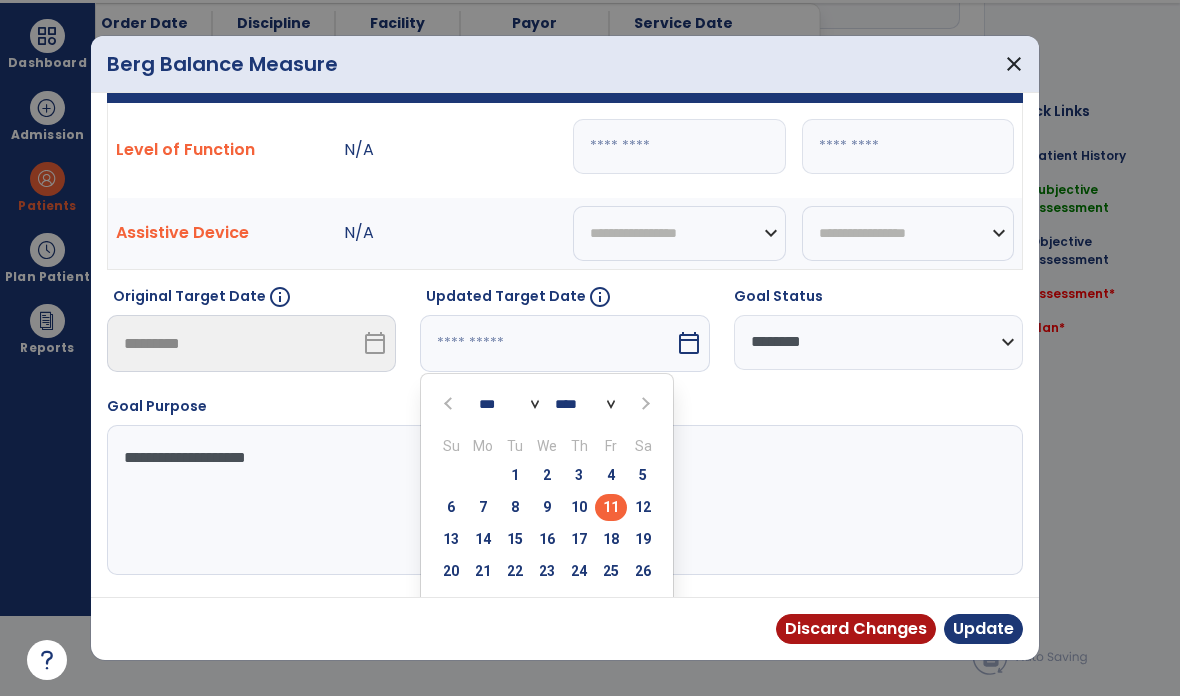 click on "25" at bounding box center (611, 574) 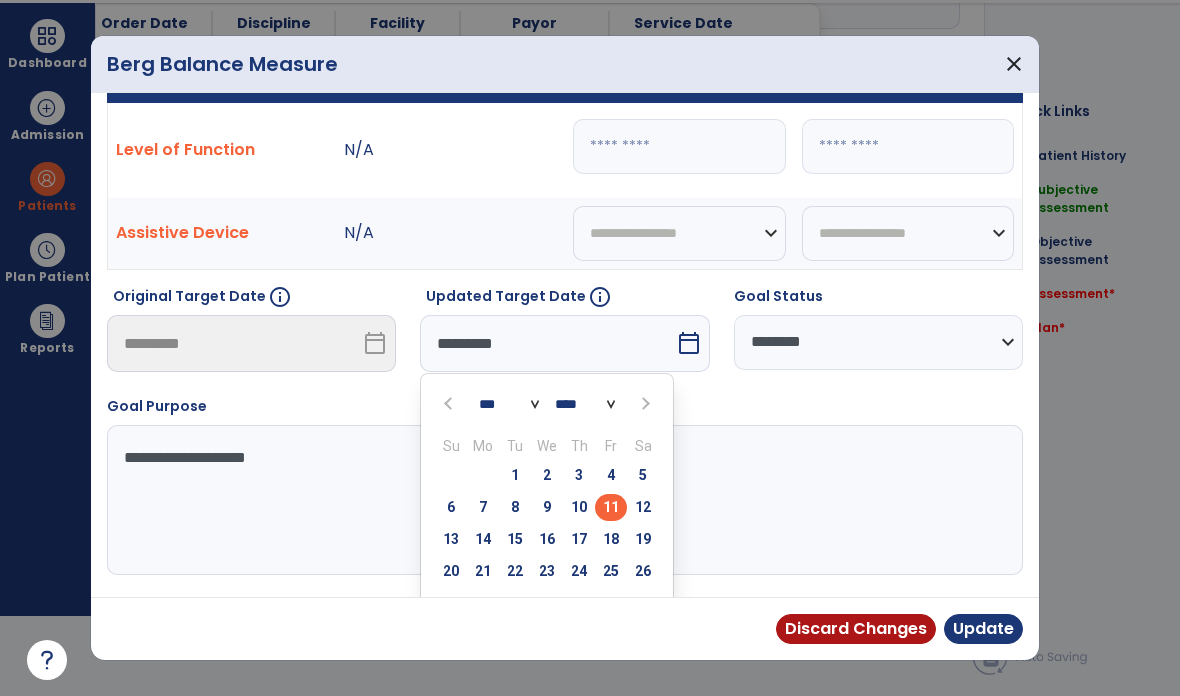 scroll, scrollTop: 95, scrollLeft: 0, axis: vertical 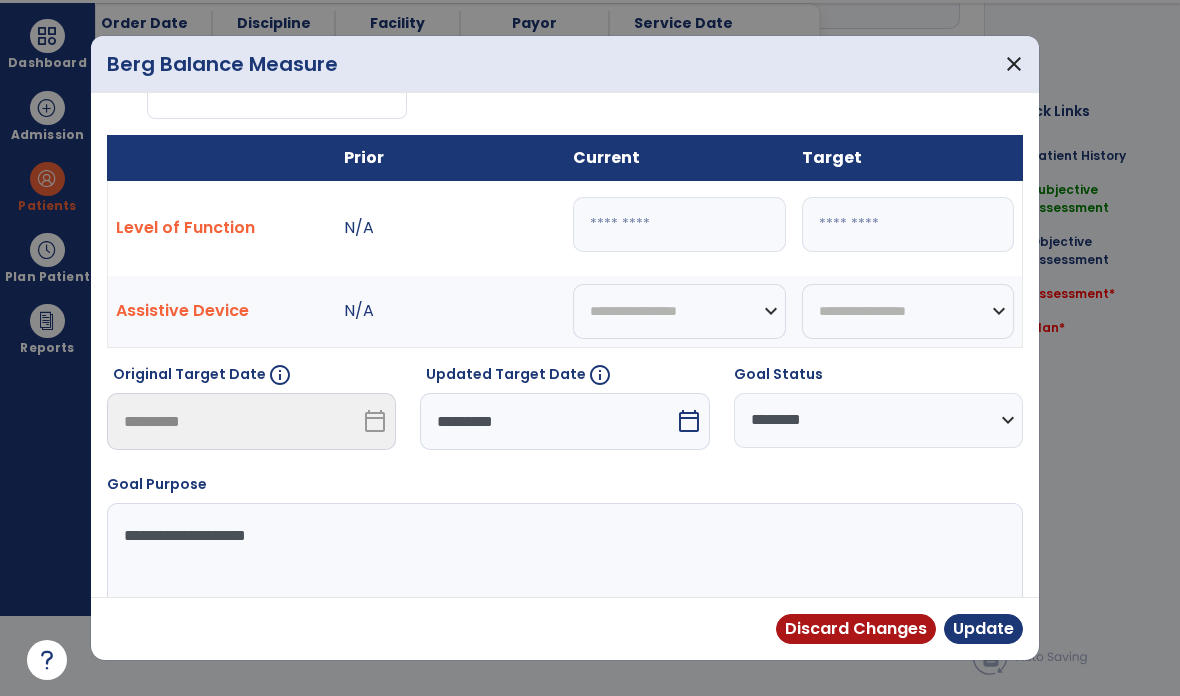 click on "Update" at bounding box center (983, 629) 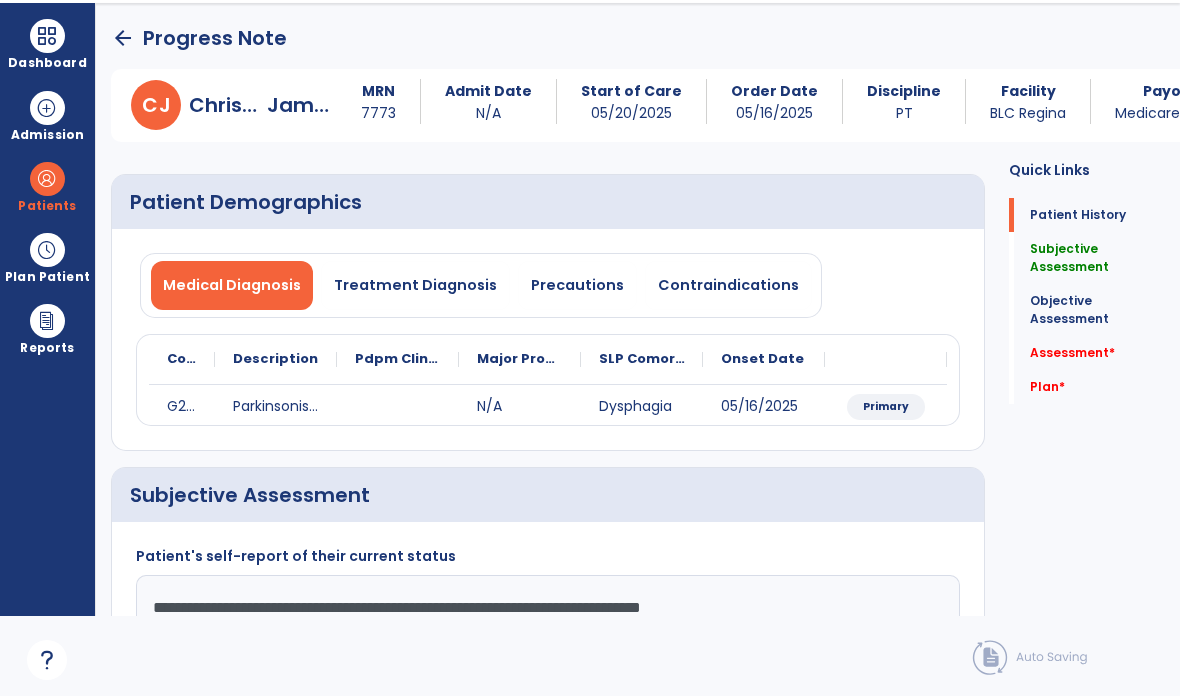 scroll, scrollTop: 0, scrollLeft: 0, axis: both 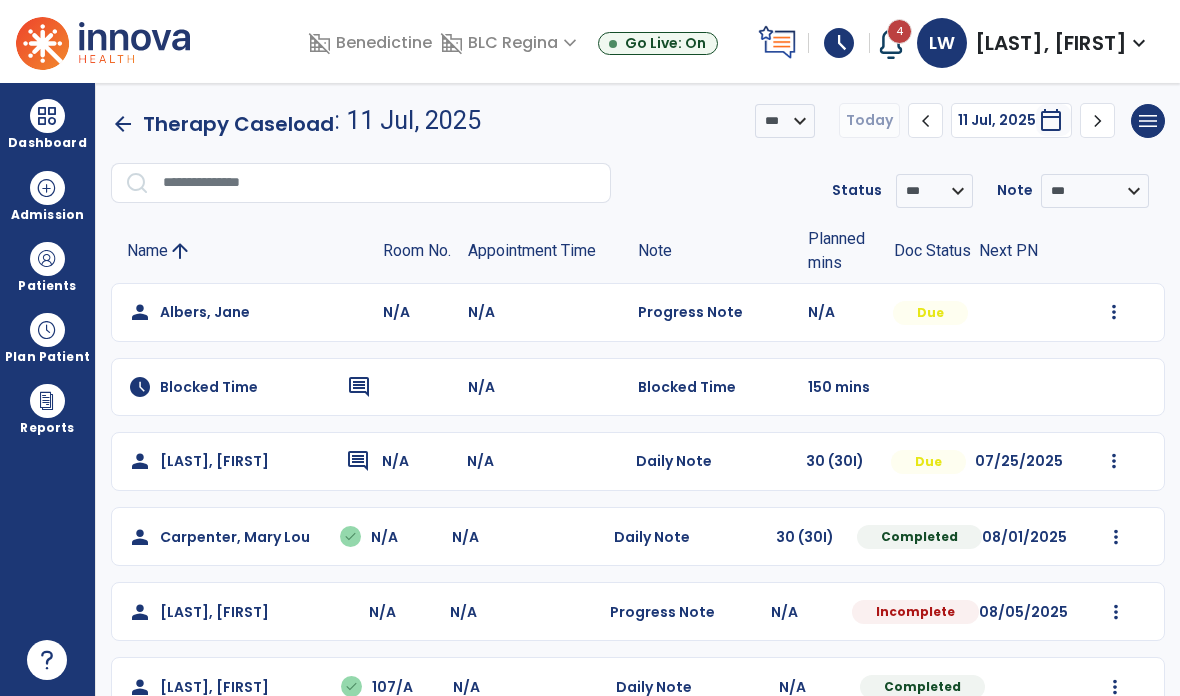 click at bounding box center (47, 259) 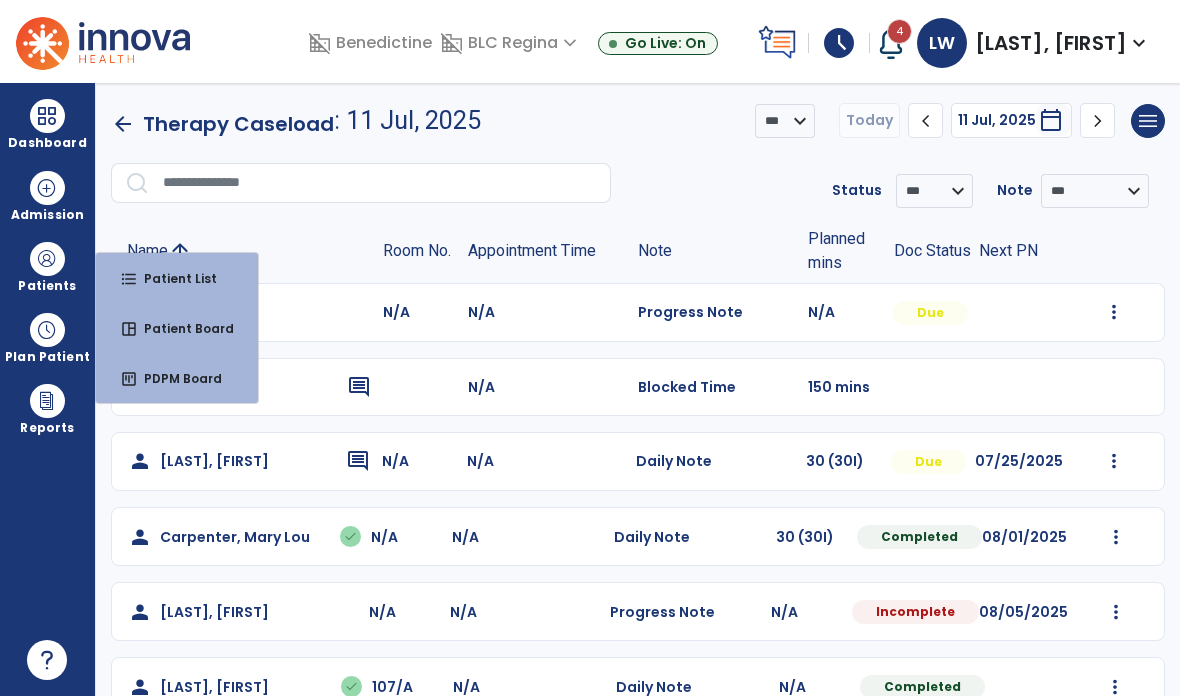 click on "format_list_bulleted  Patient List" at bounding box center [177, 278] 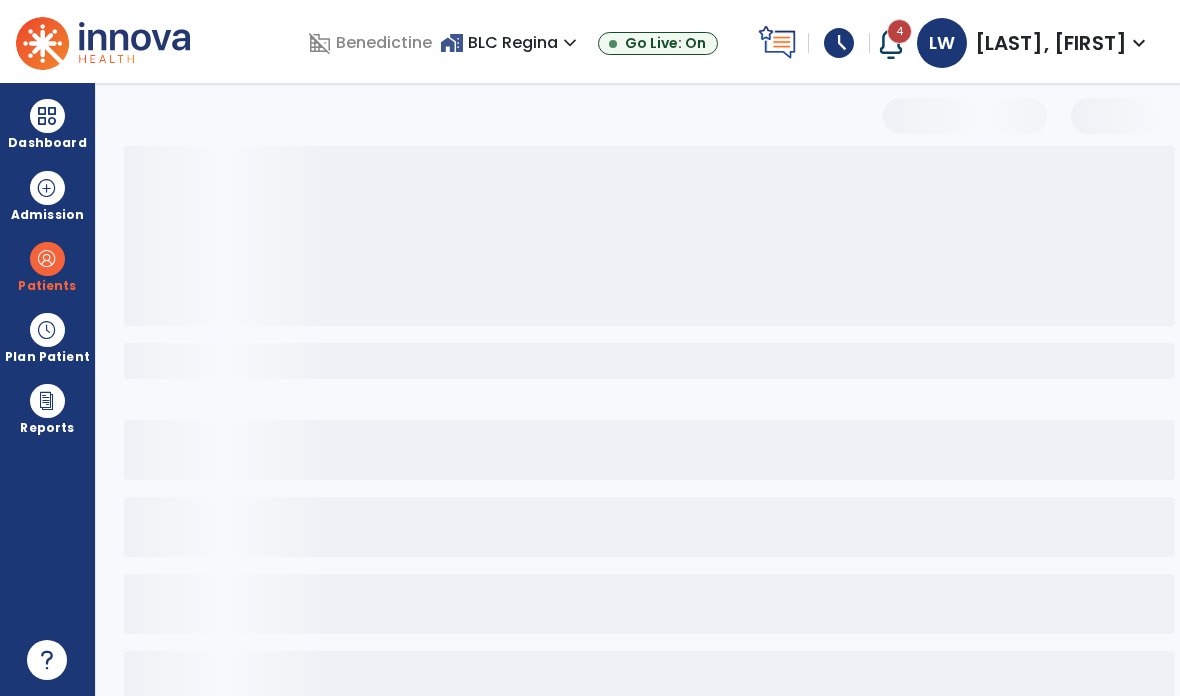 select on "***" 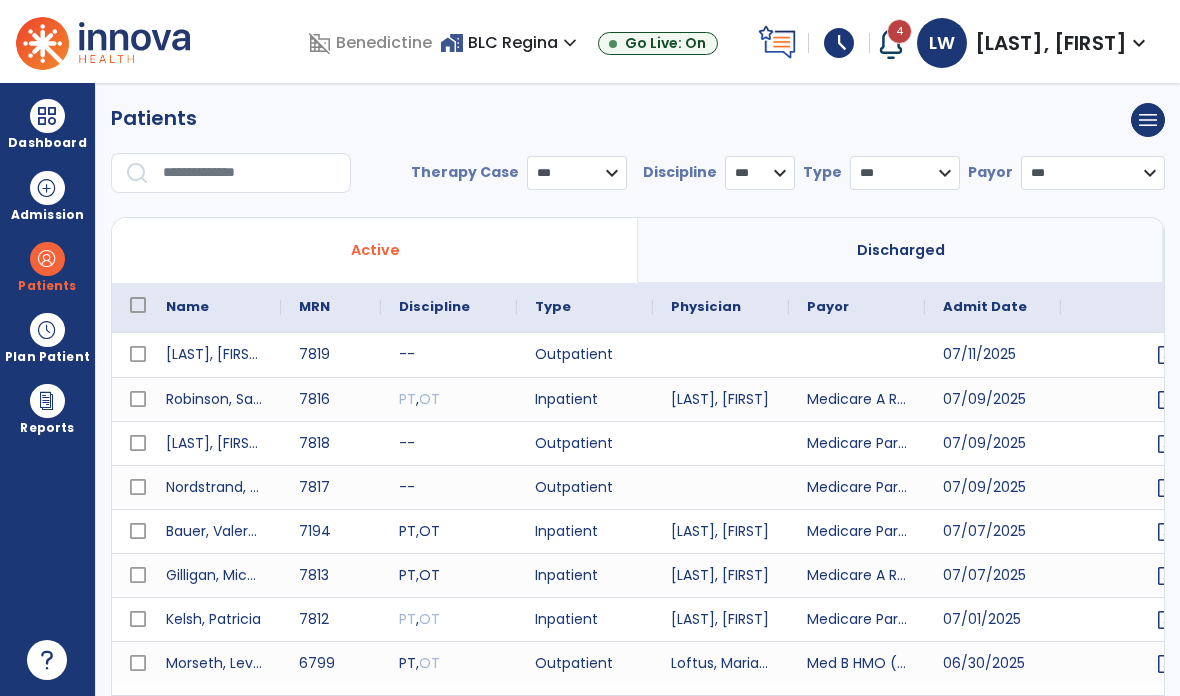 click at bounding box center (250, 173) 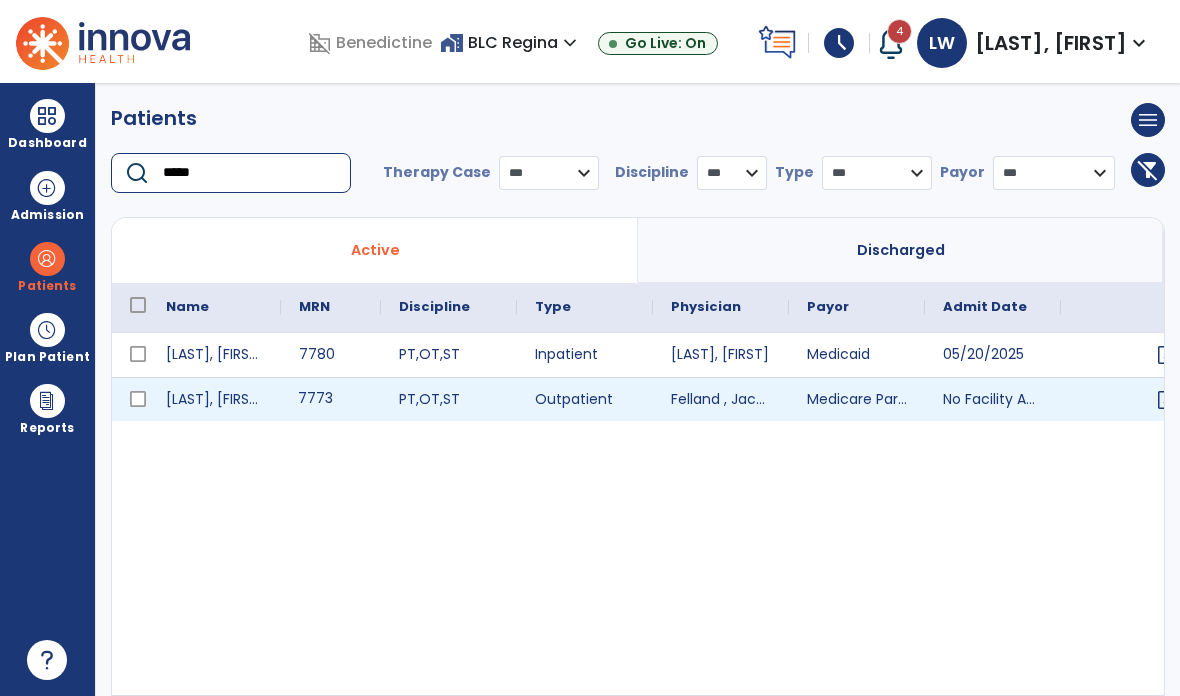type on "*****" 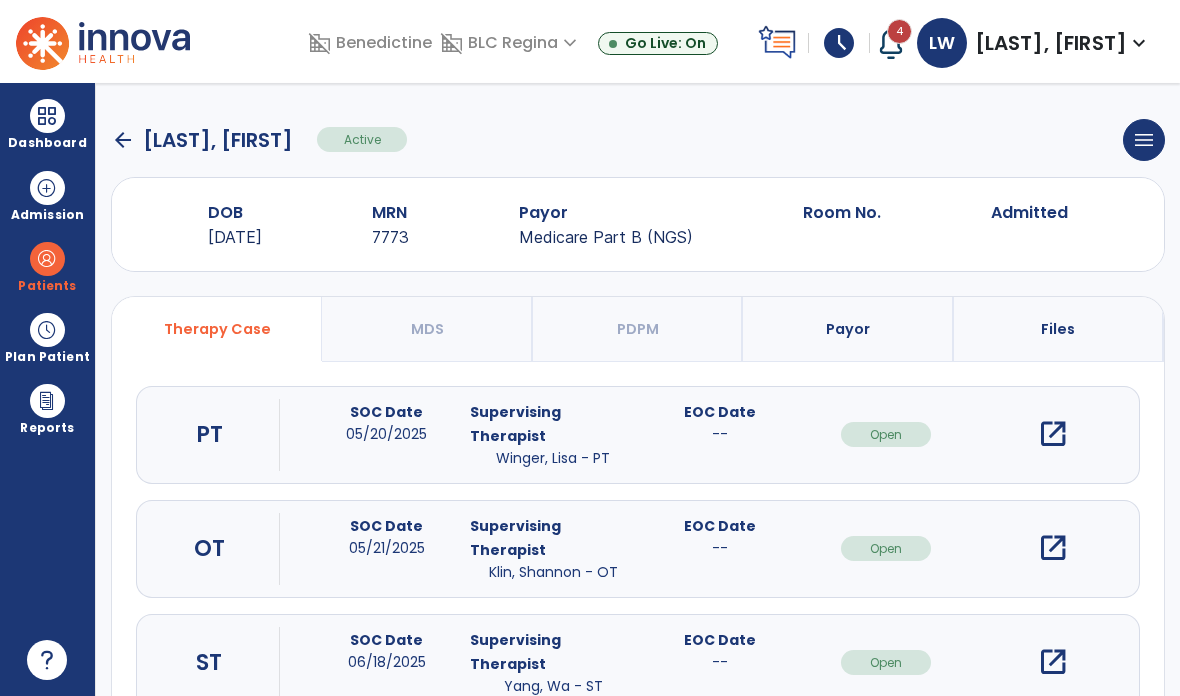 click on "open_in_new" at bounding box center [1053, 434] 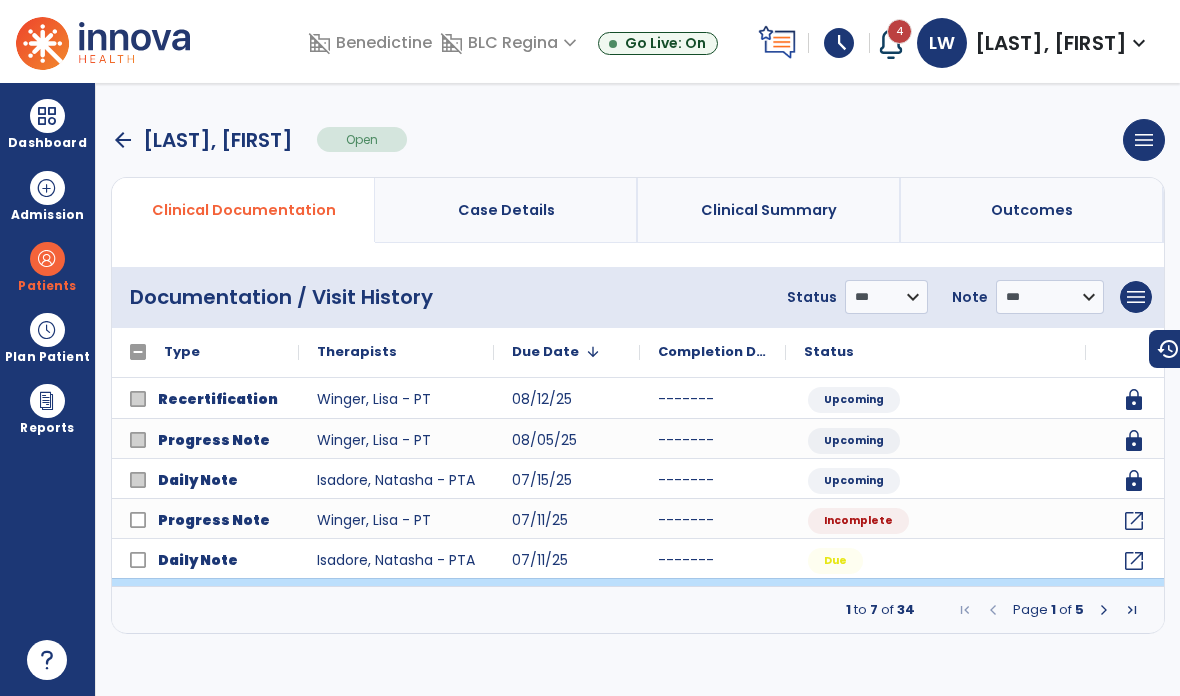 click on "1
to
7
of
34
Page
1
of
5" at bounding box center [638, 610] 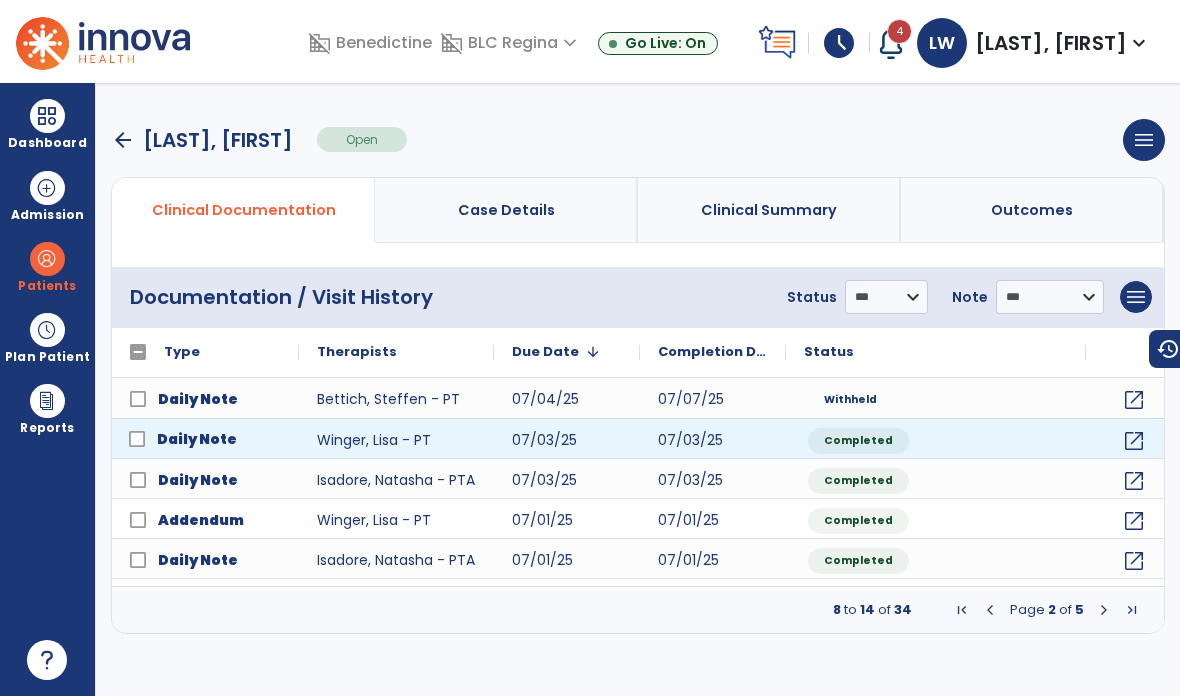 click on "Daily Note" 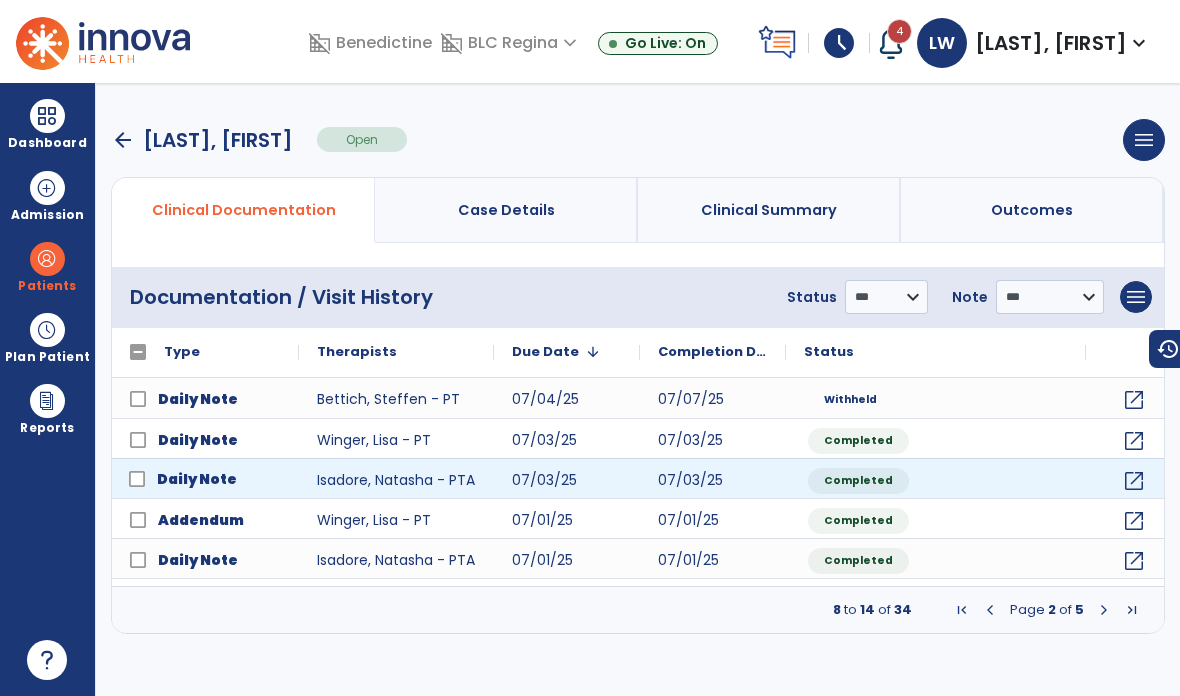 click on "Daily Note" 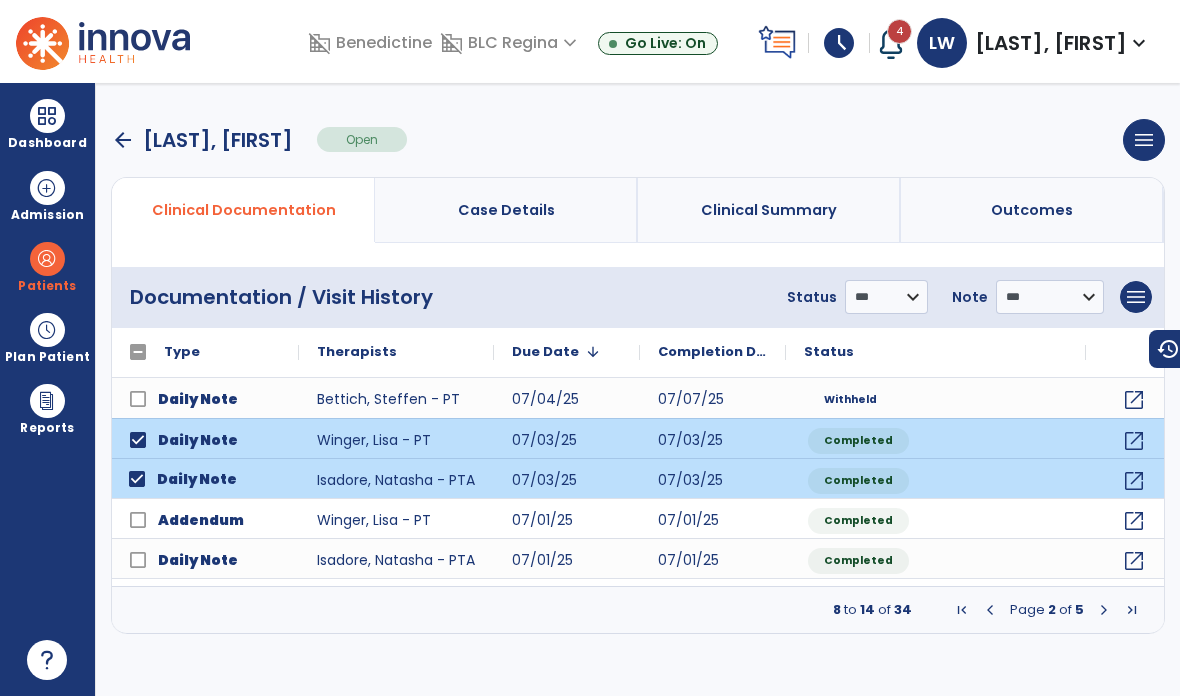 click on "menu" at bounding box center [1136, 297] 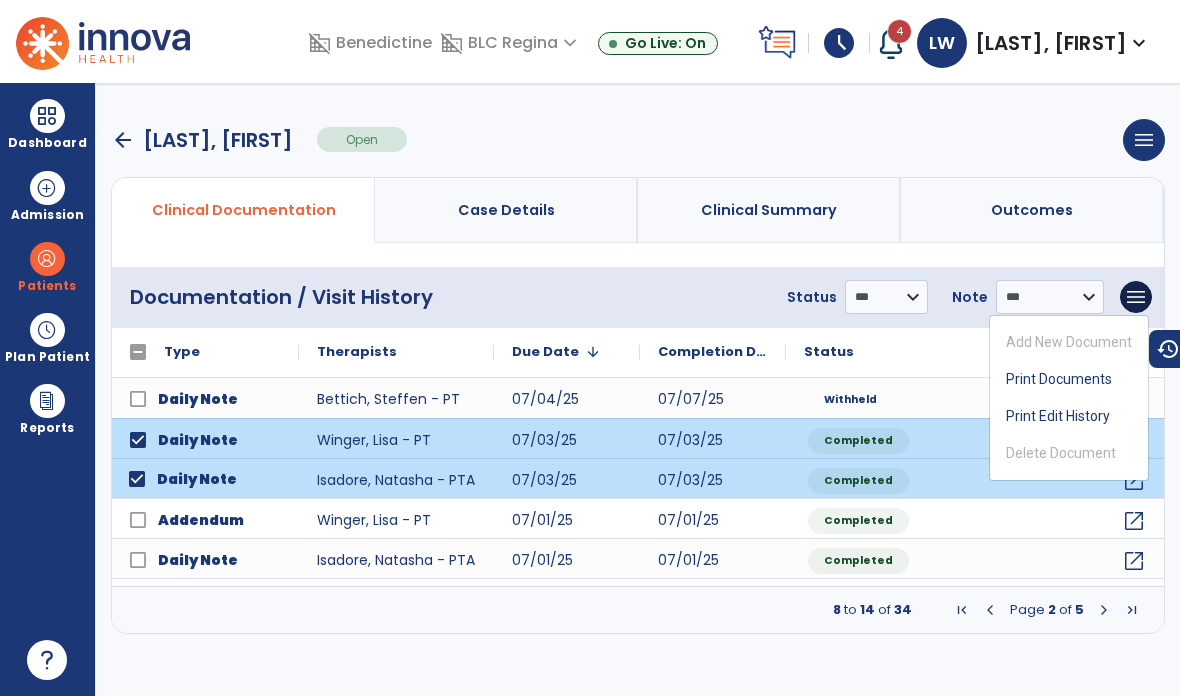 click on "Print Documents" at bounding box center (1069, 379) 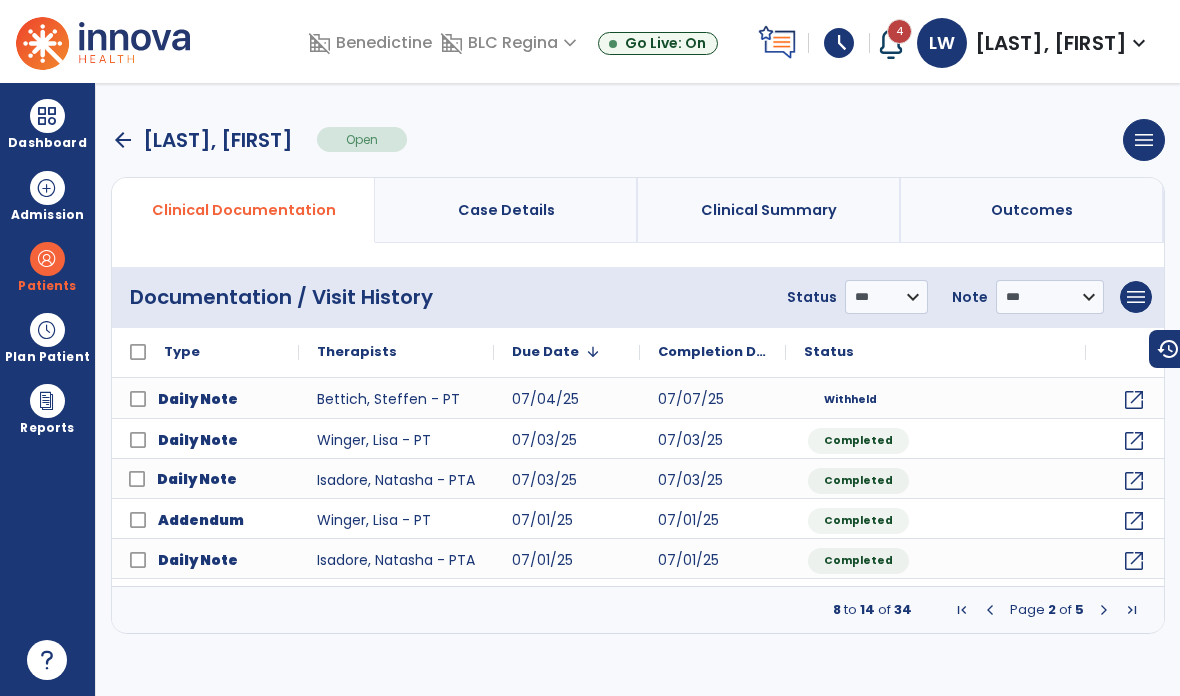 click at bounding box center (990, 610) 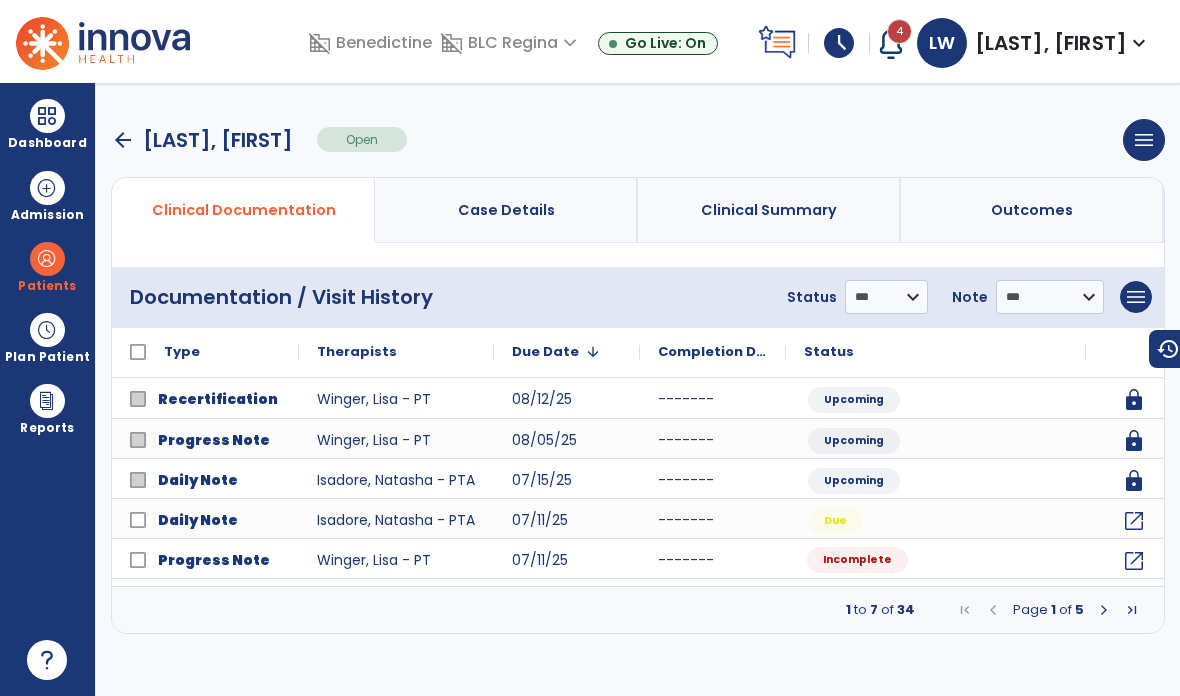 click on "Incomplete" 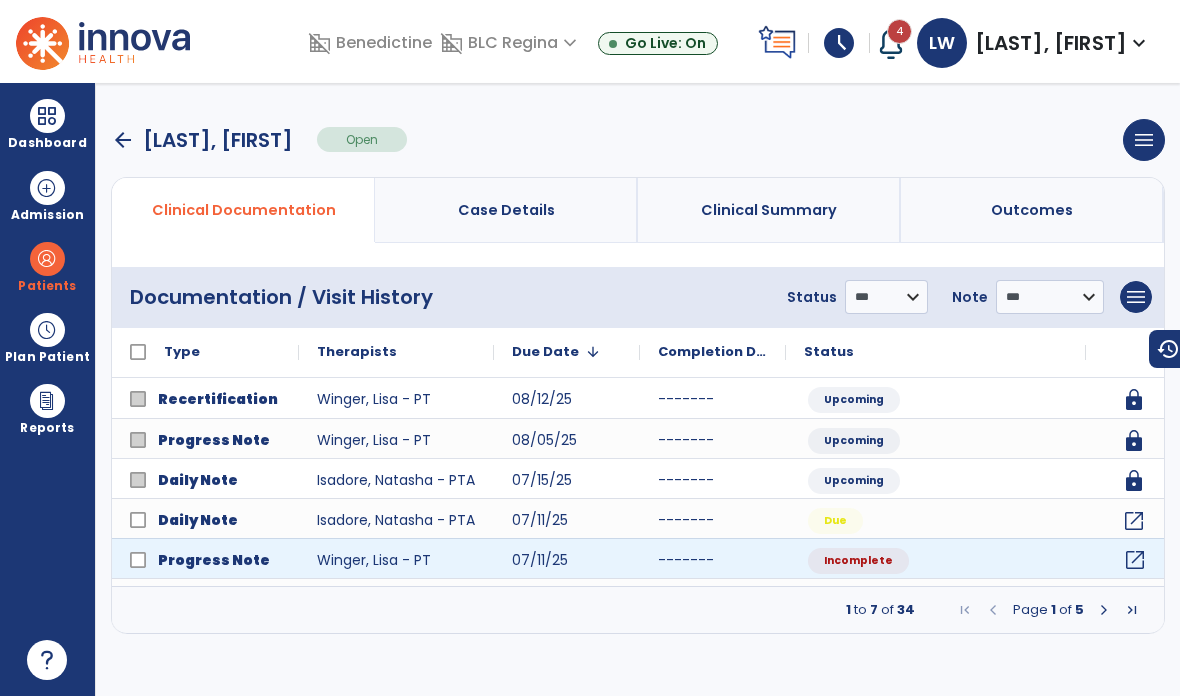 click on "open_in_new" 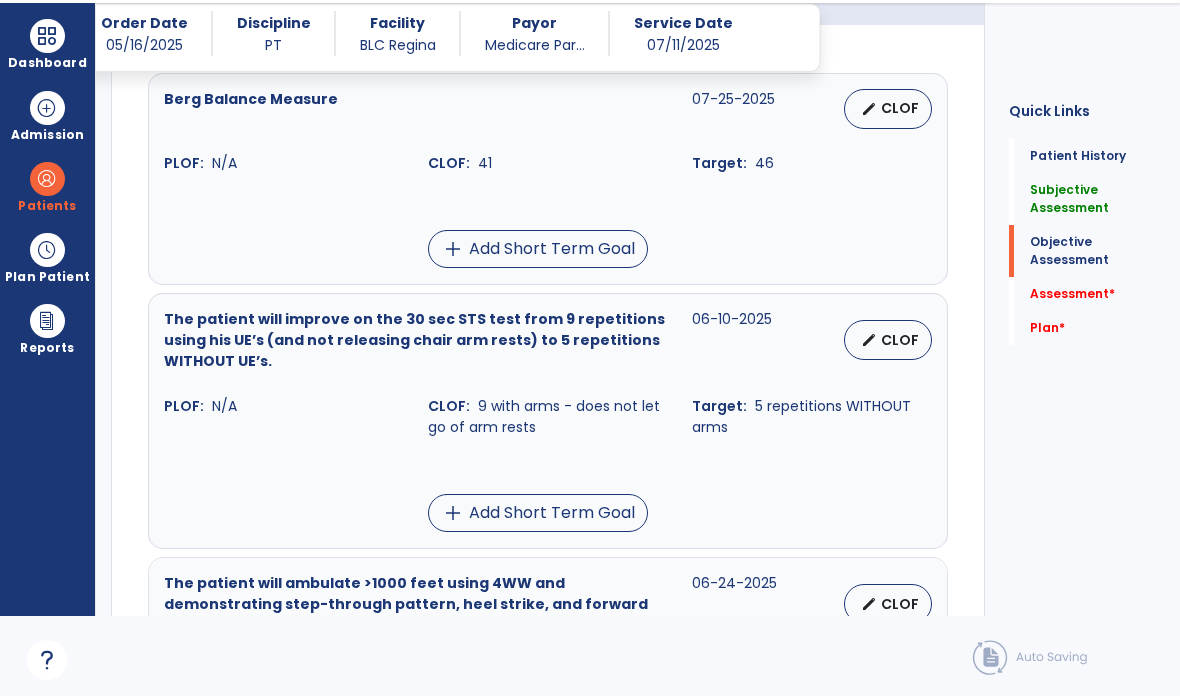 scroll, scrollTop: 782, scrollLeft: 0, axis: vertical 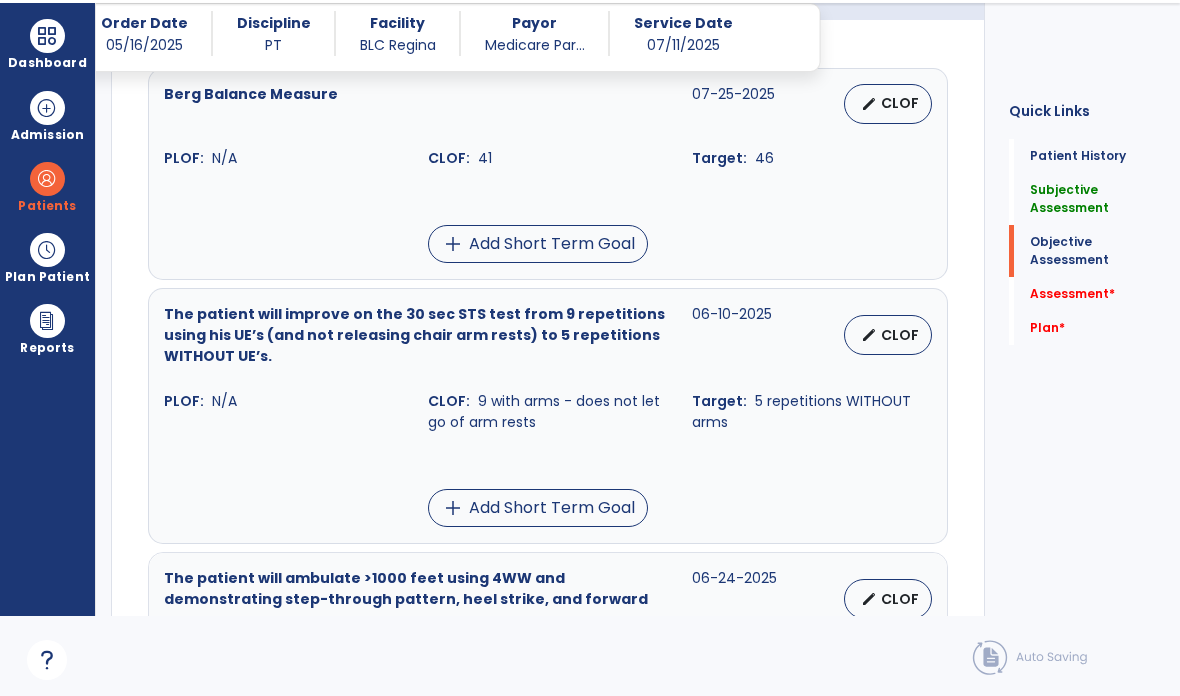 click on "edit   CLOF" at bounding box center (888, 335) 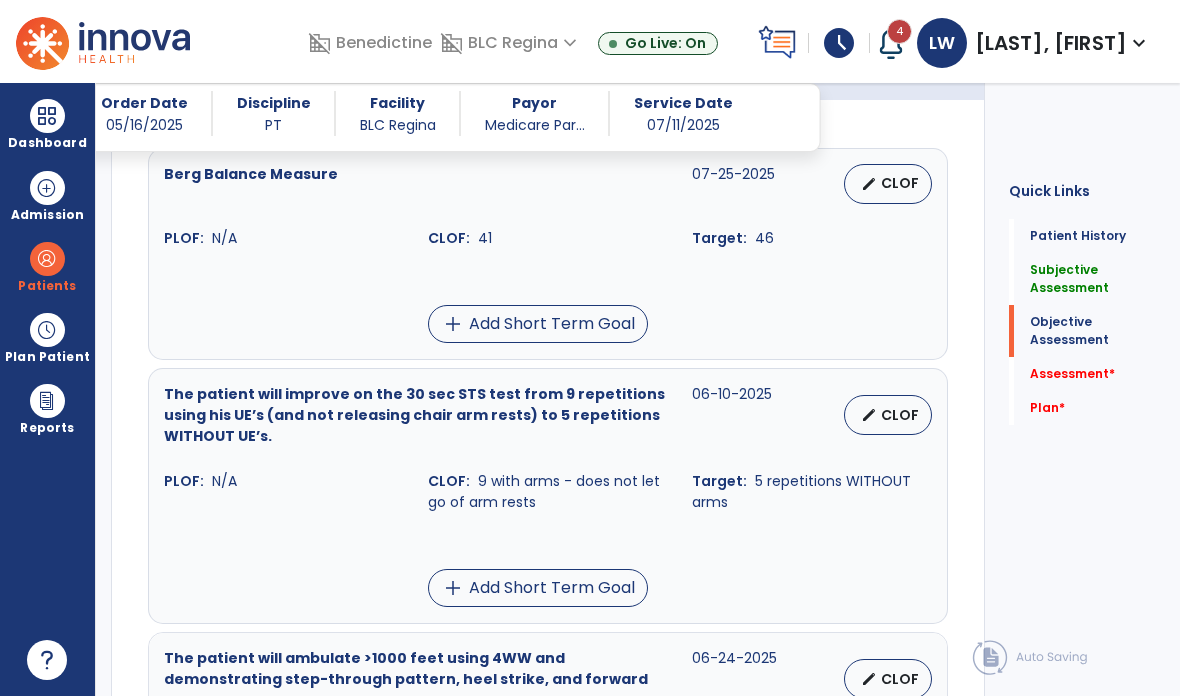 select on "********" 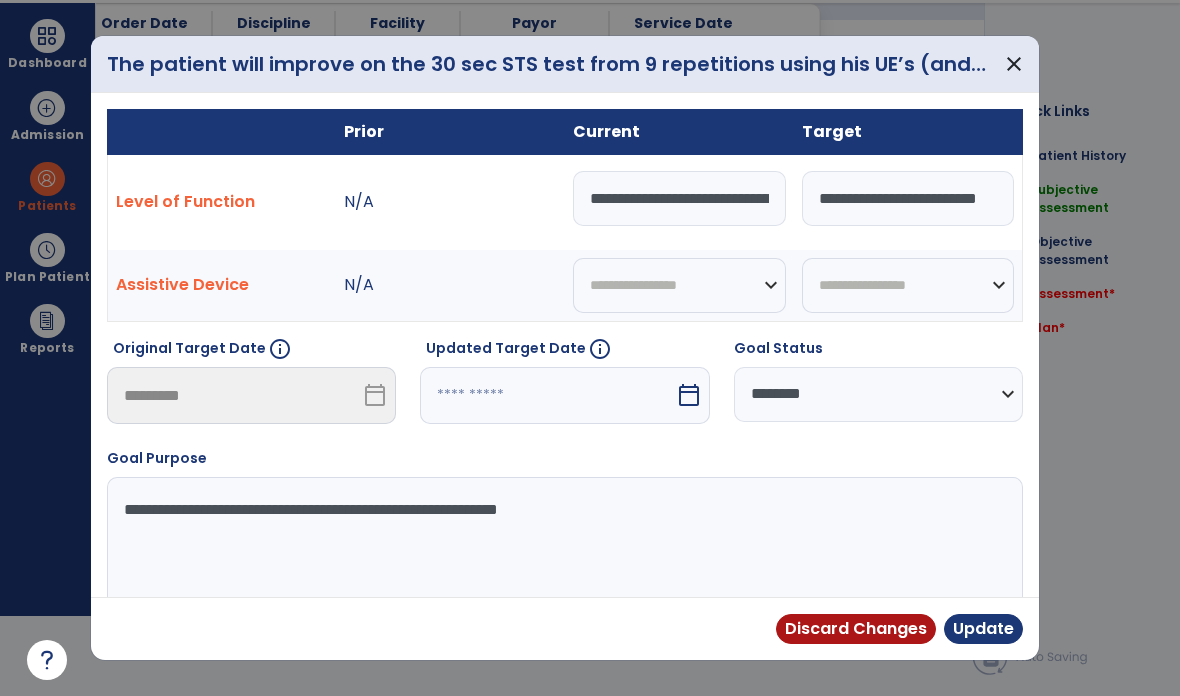 click on "calendar_today" at bounding box center [689, 395] 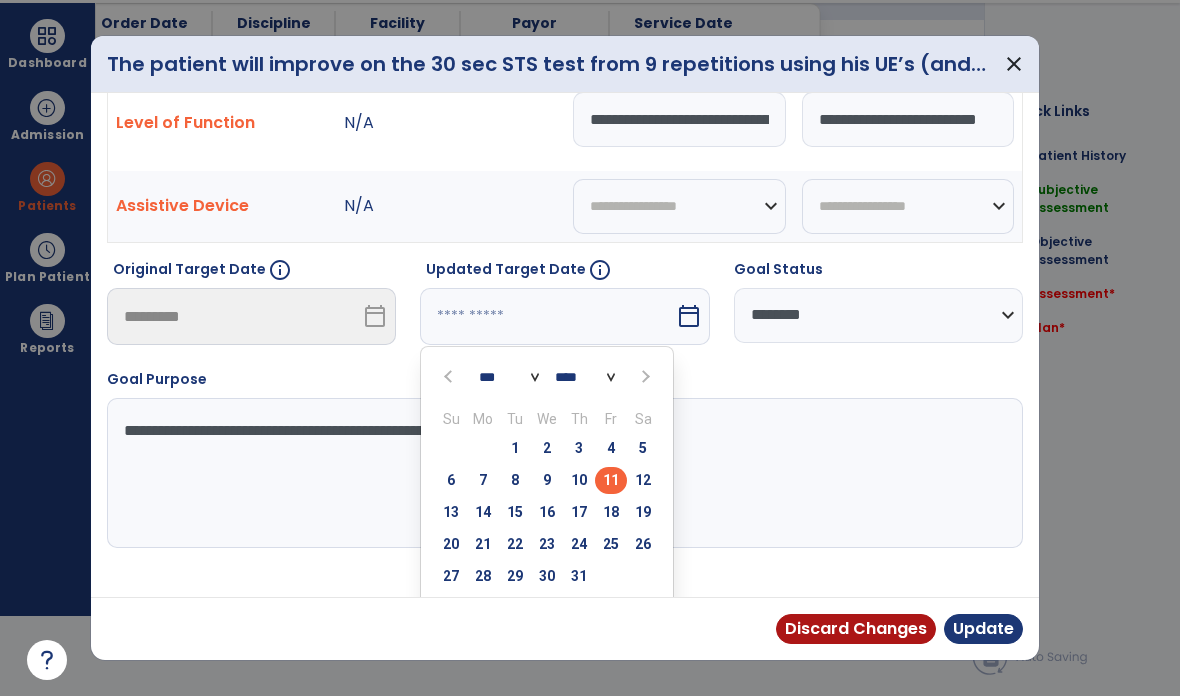 scroll, scrollTop: 78, scrollLeft: 0, axis: vertical 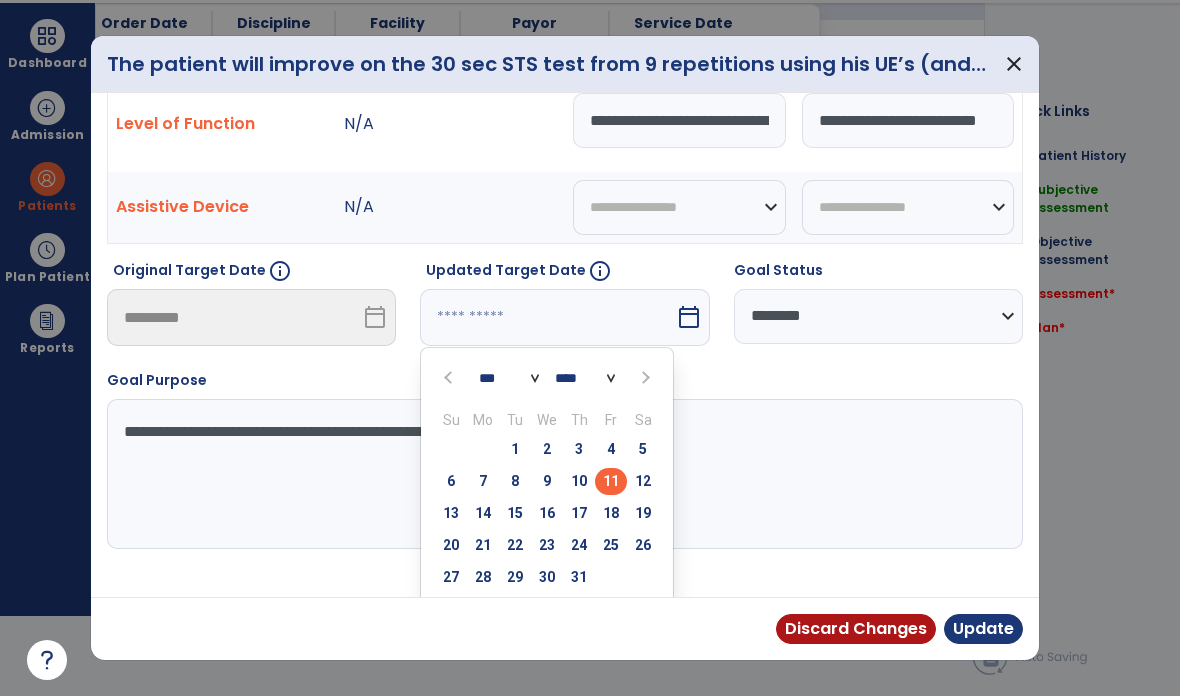 click on "25" at bounding box center (611, 545) 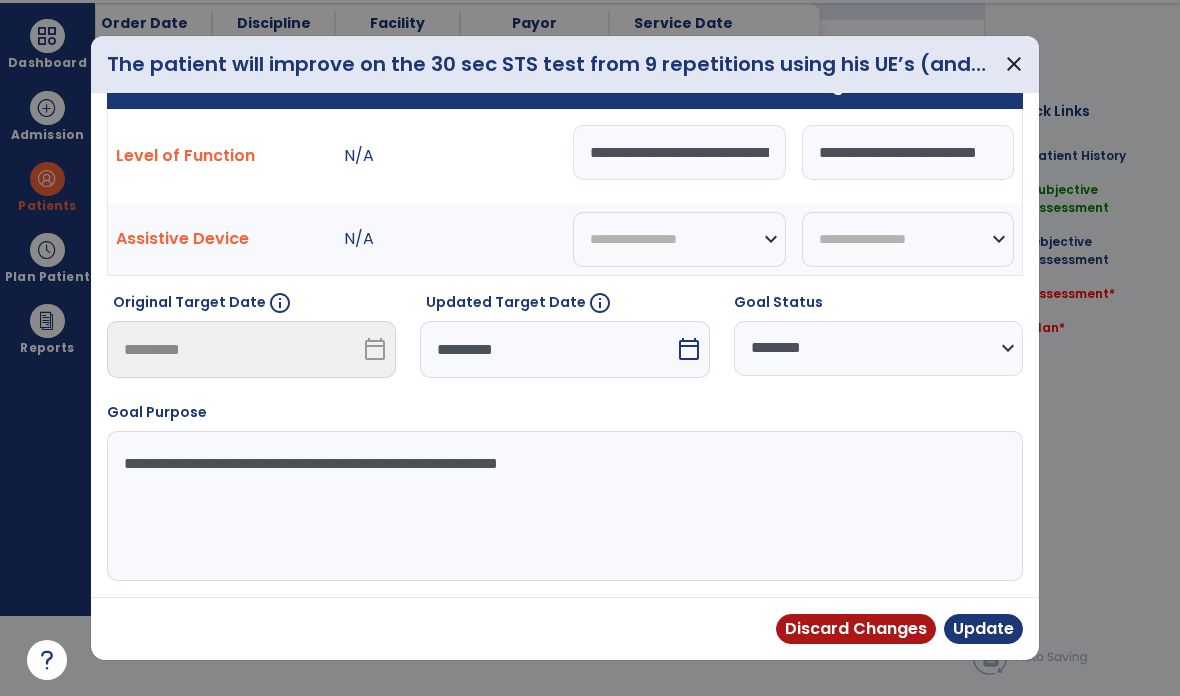 scroll, scrollTop: 0, scrollLeft: 0, axis: both 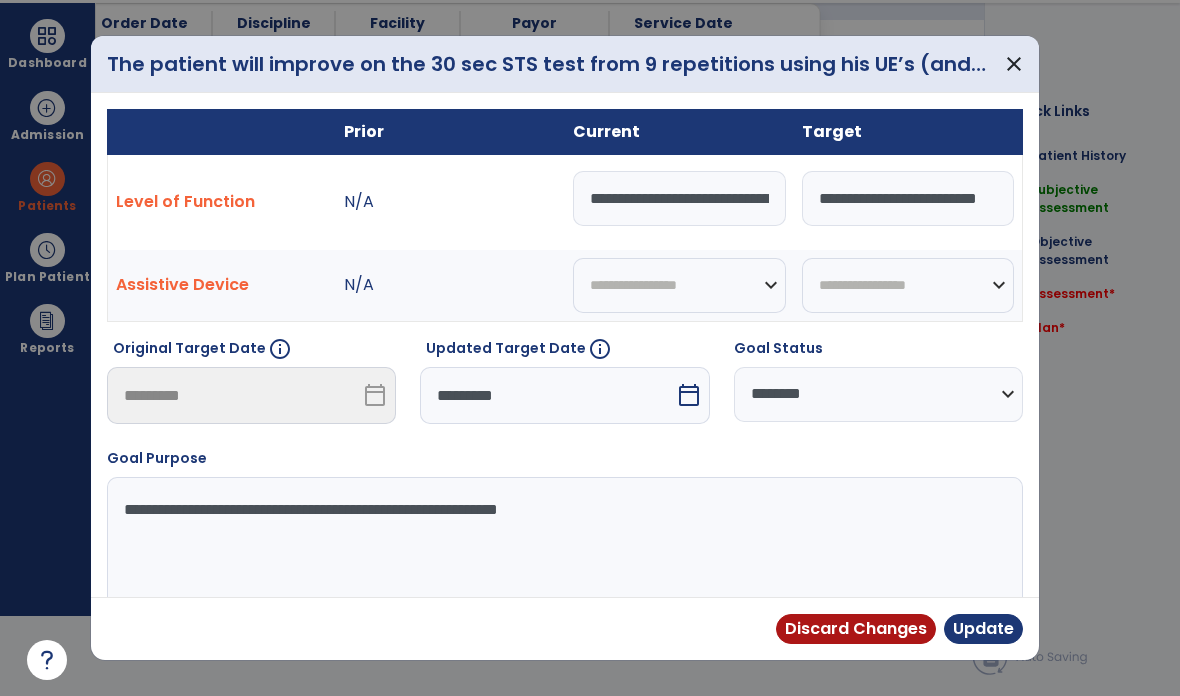 click on "Update" at bounding box center [983, 629] 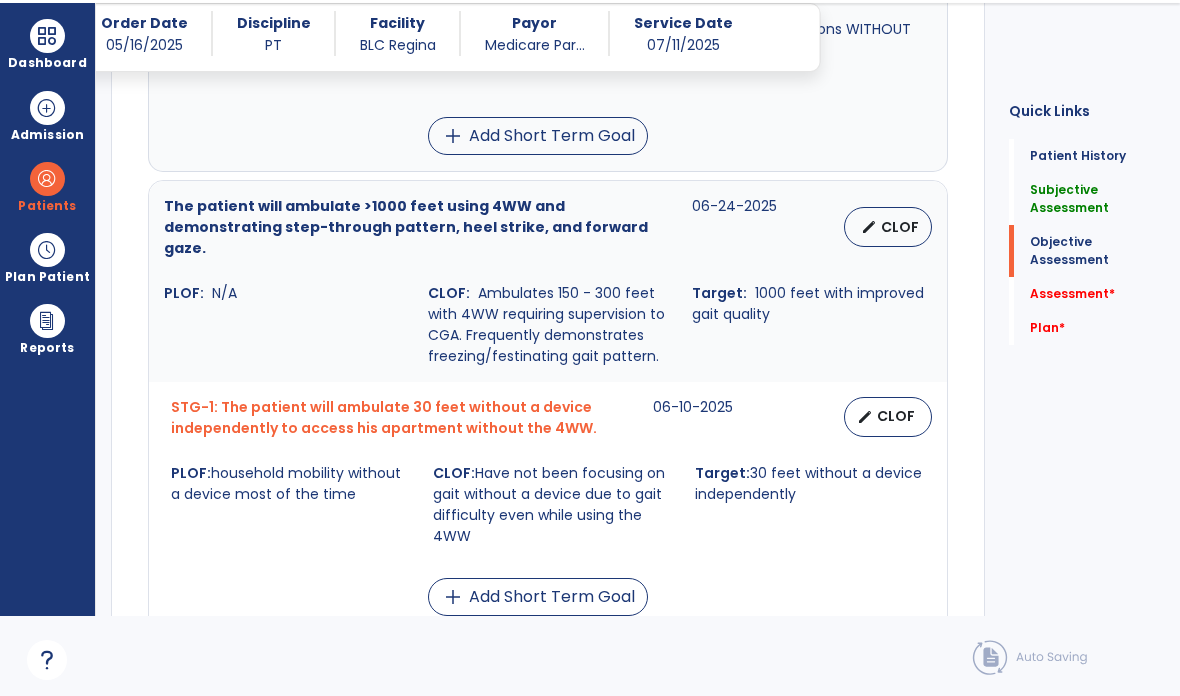 scroll, scrollTop: 1176, scrollLeft: 0, axis: vertical 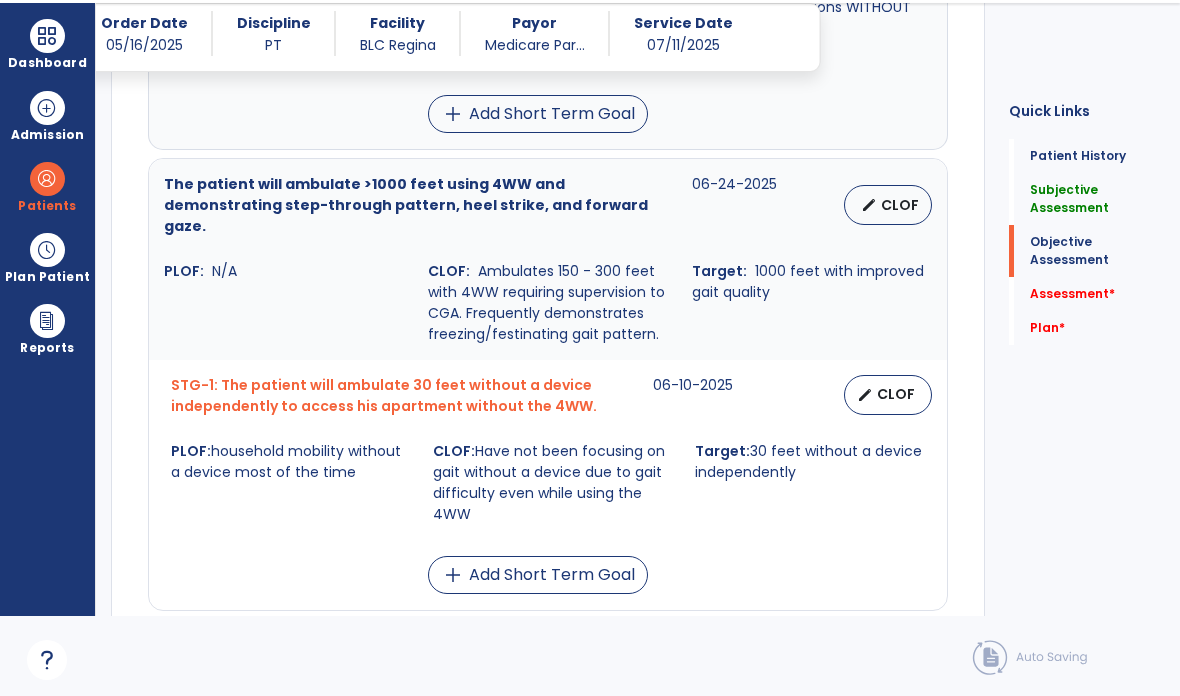 click on "CLOF" at bounding box center (900, 205) 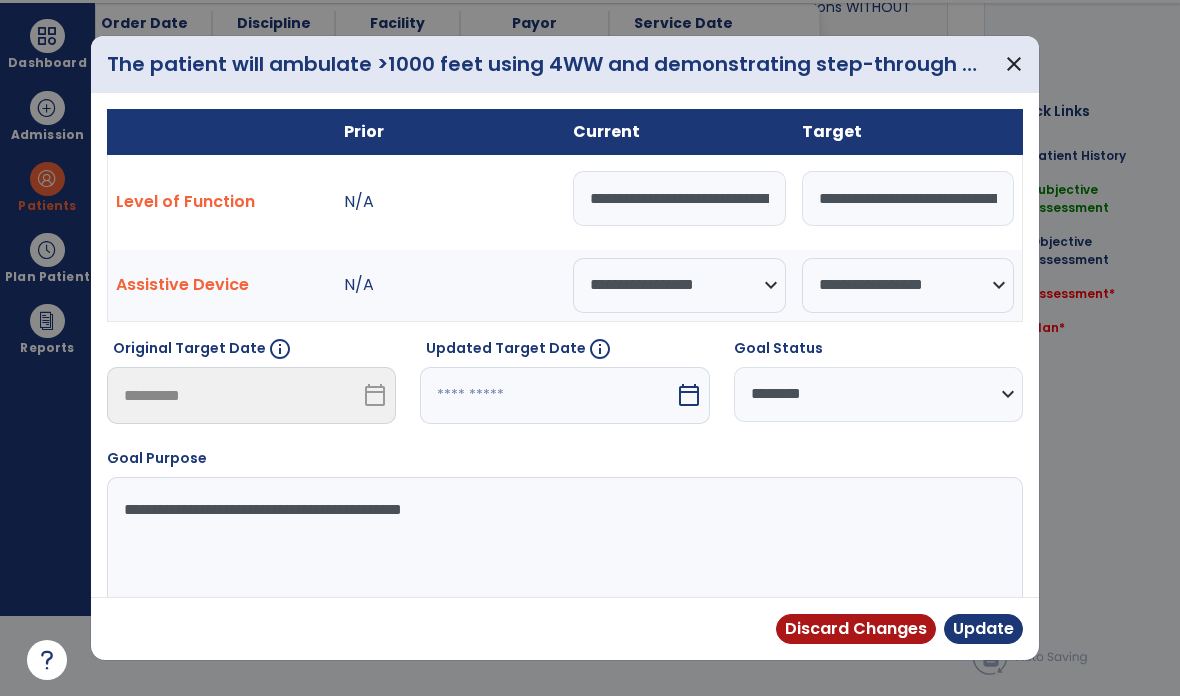 scroll, scrollTop: 0, scrollLeft: 0, axis: both 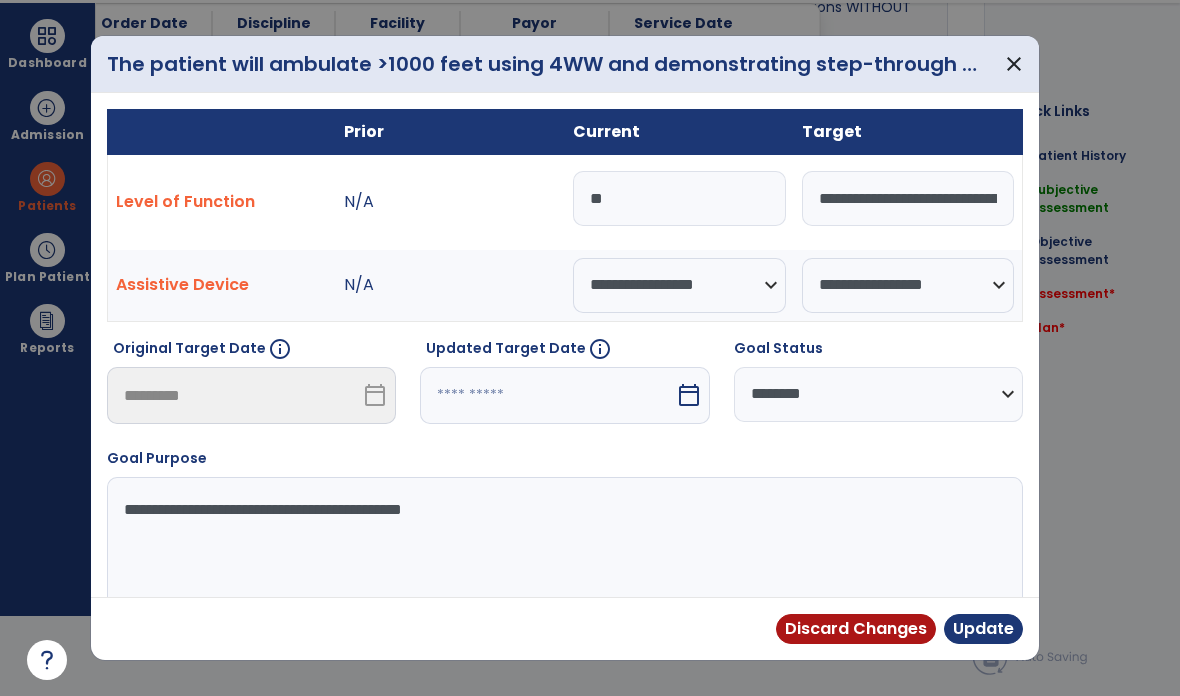 type on "*" 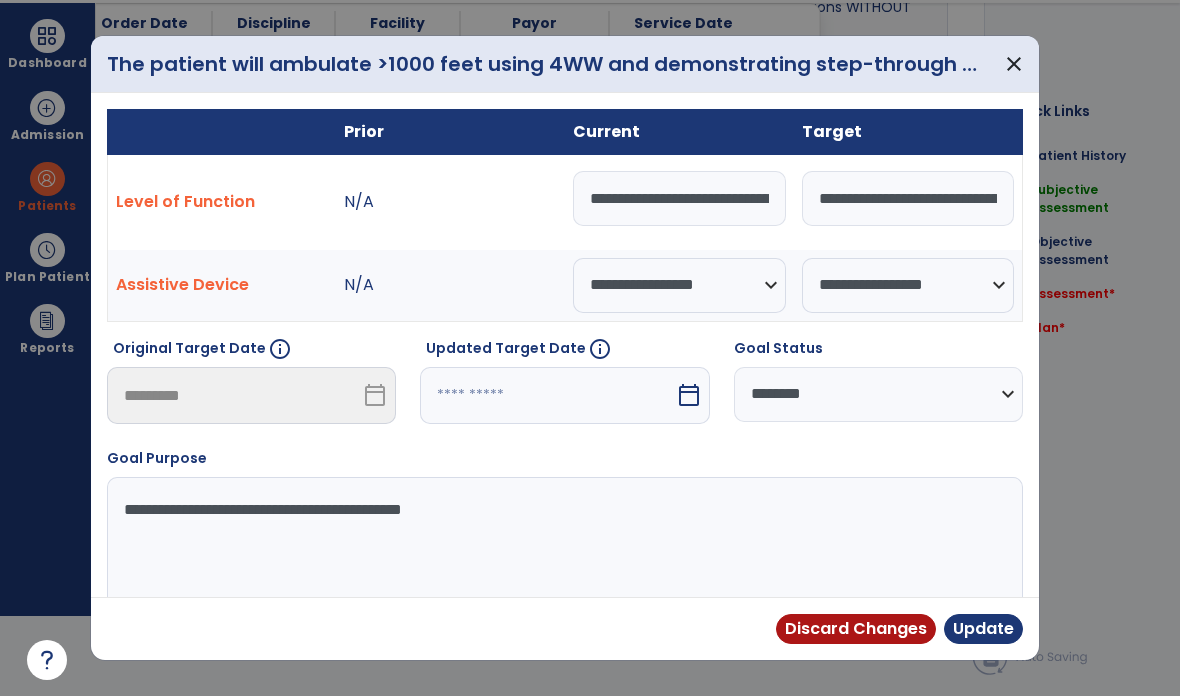 type on "**********" 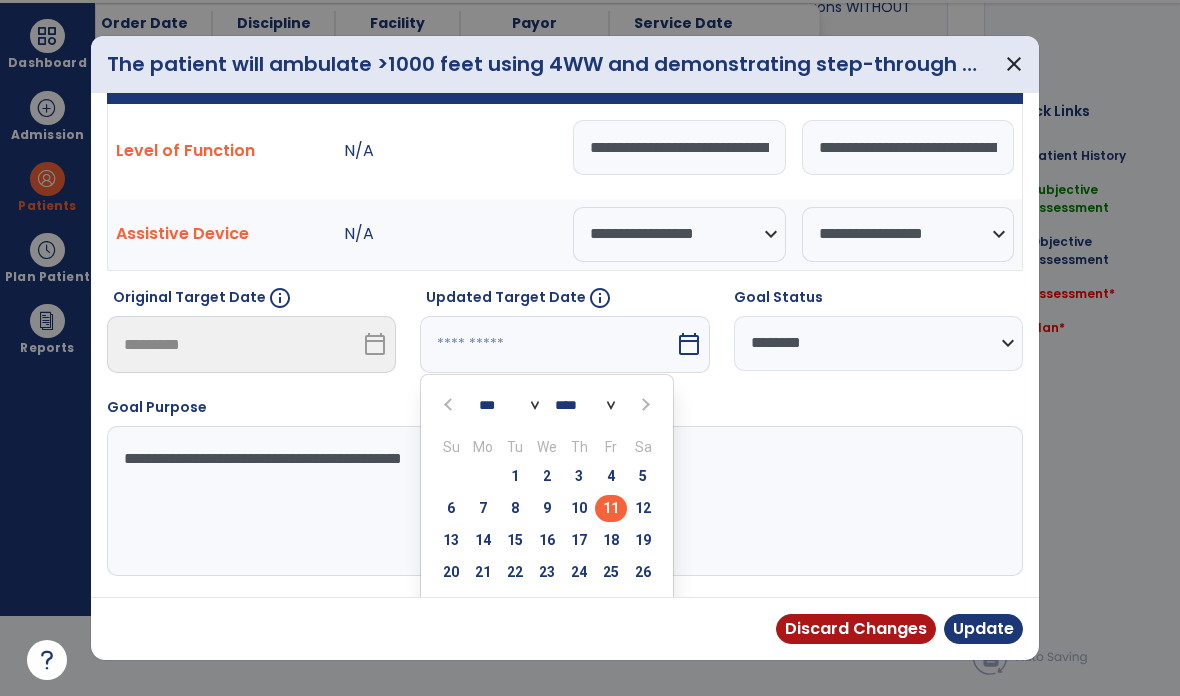 scroll, scrollTop: 59, scrollLeft: 0, axis: vertical 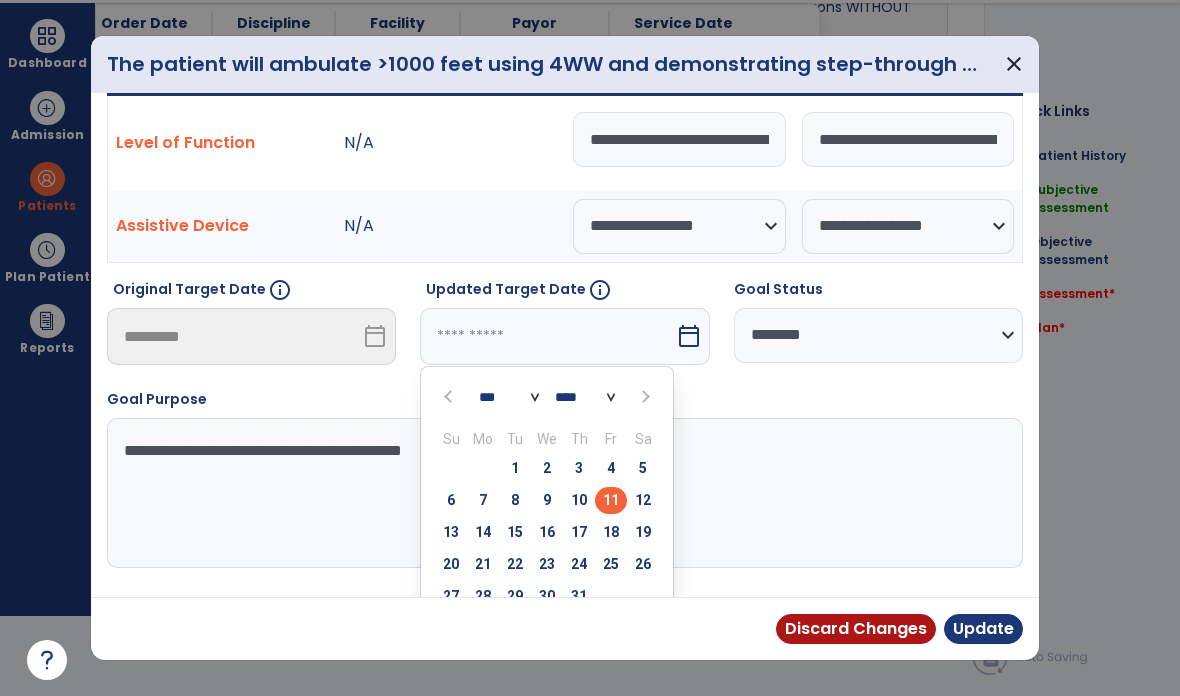 click on "25" at bounding box center [611, 567] 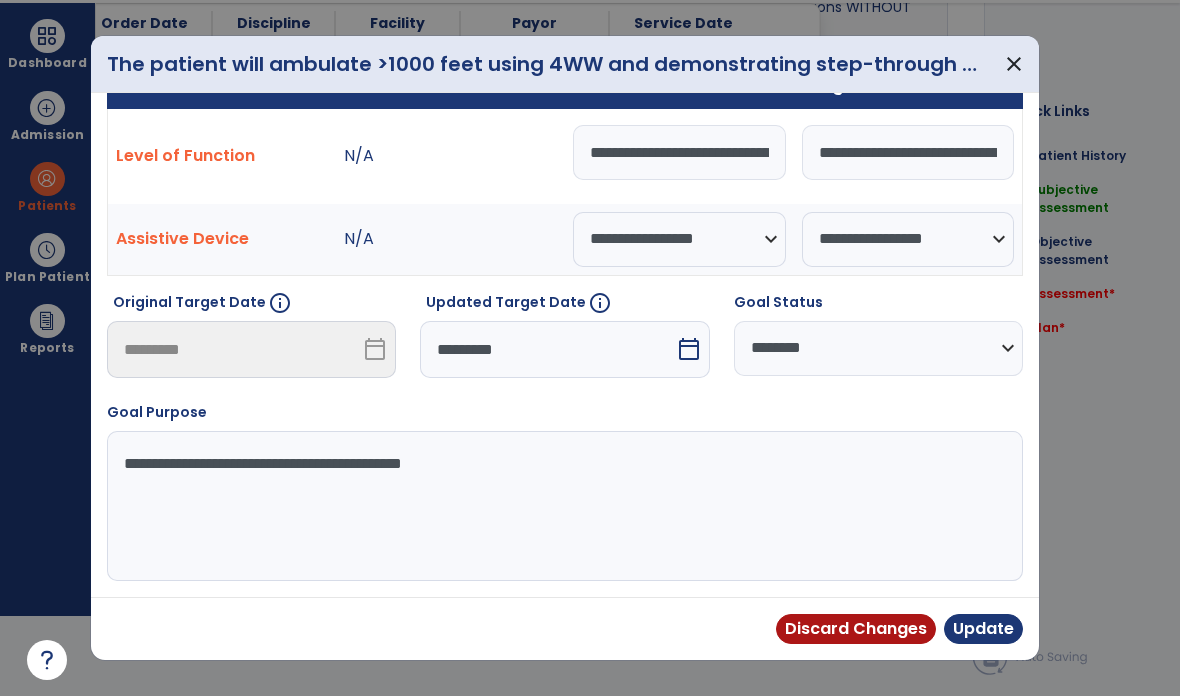 scroll, scrollTop: 0, scrollLeft: 0, axis: both 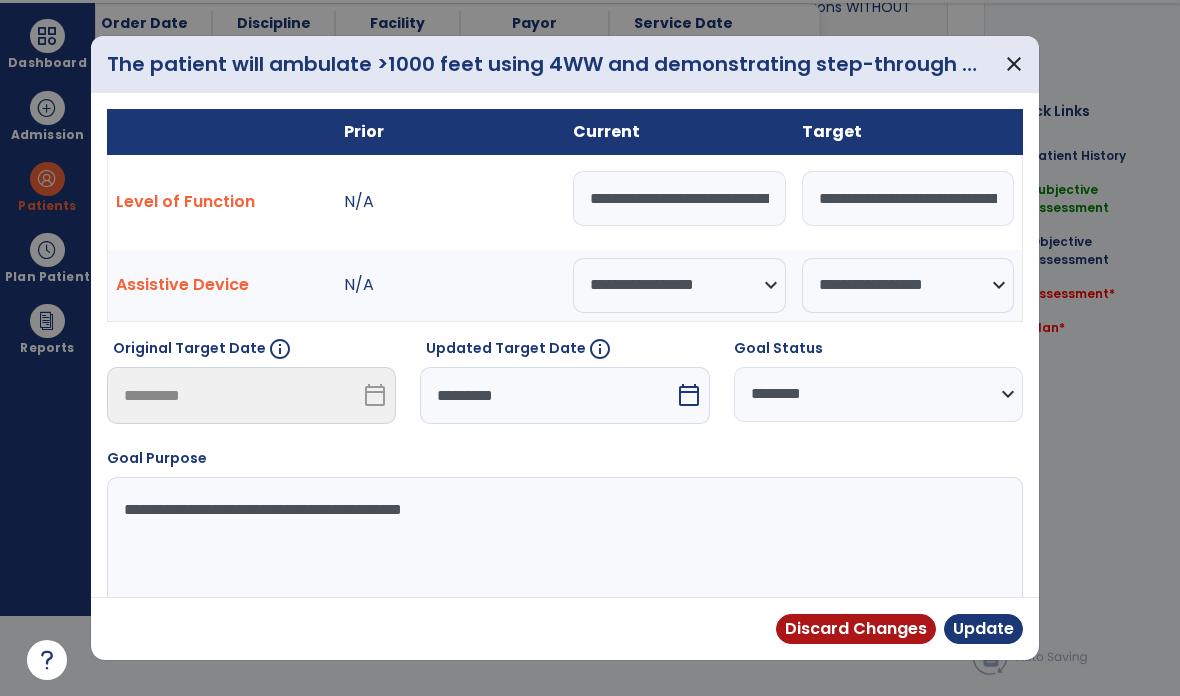 click on "Update" at bounding box center [983, 629] 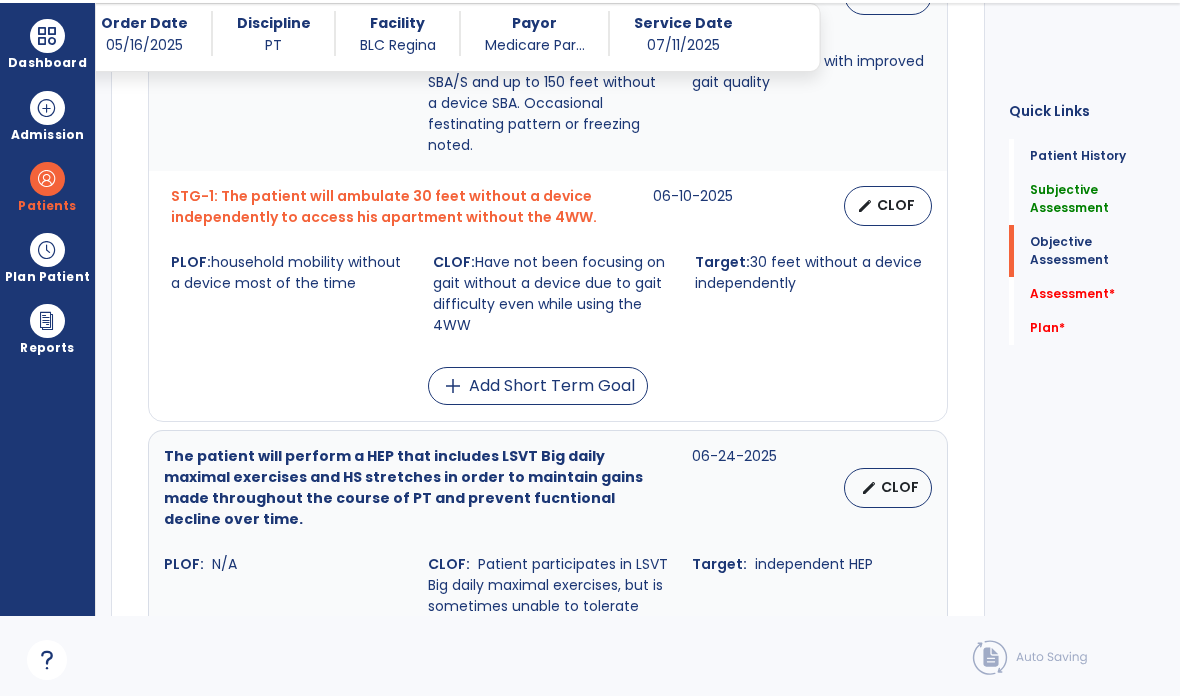 scroll, scrollTop: 1413, scrollLeft: 0, axis: vertical 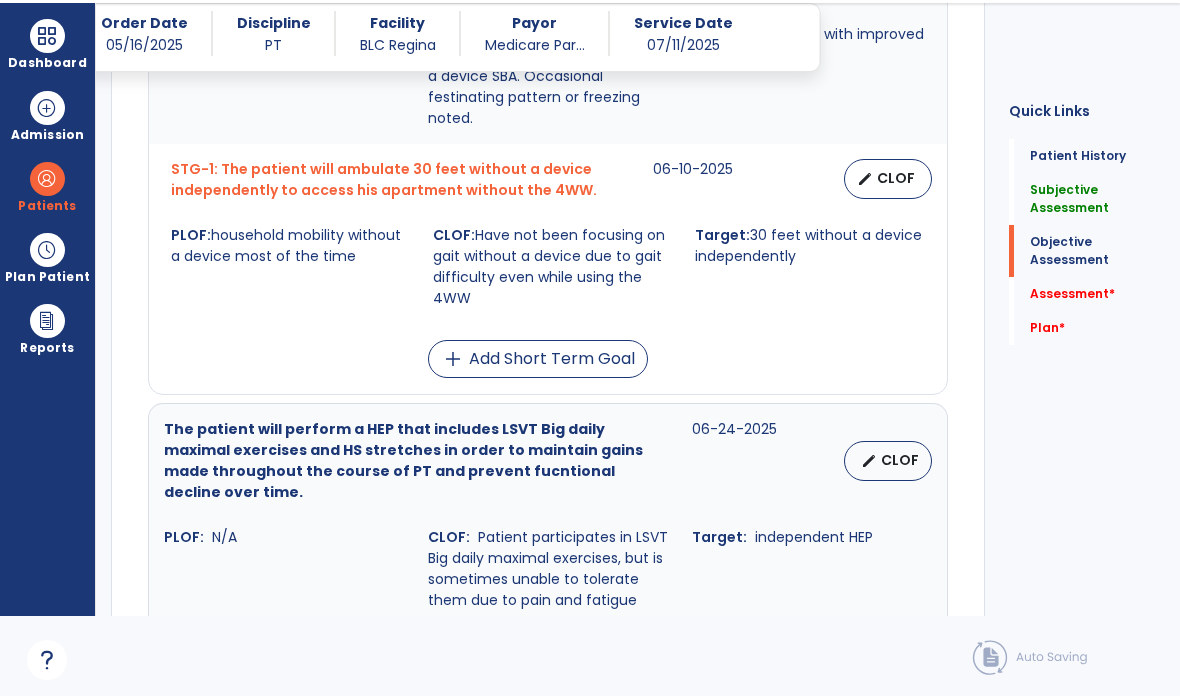 click on "edit   CLOF" at bounding box center [888, 179] 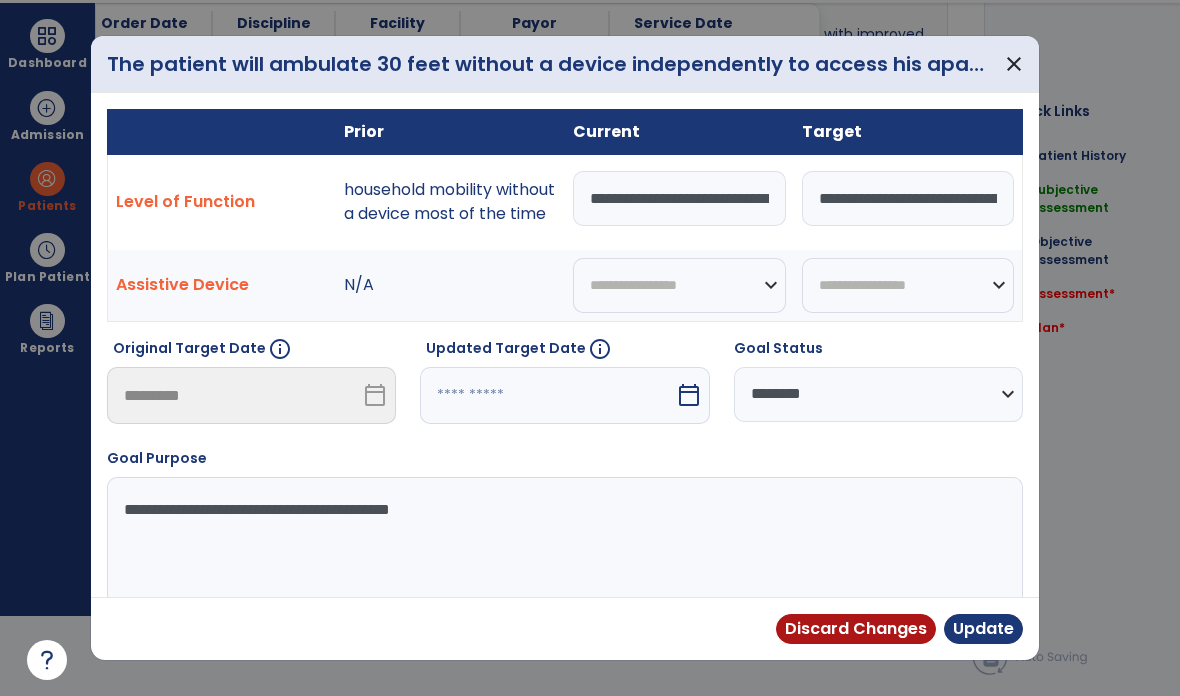 scroll, scrollTop: 0, scrollLeft: 0, axis: both 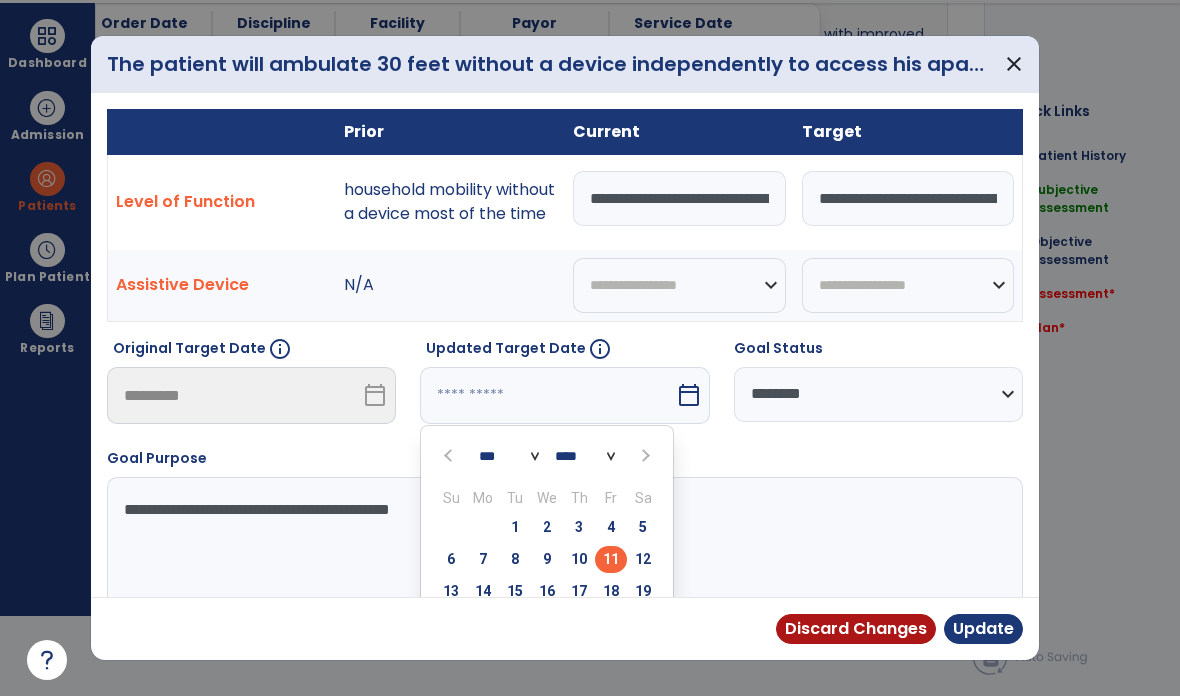 click on "26" at bounding box center (643, 626) 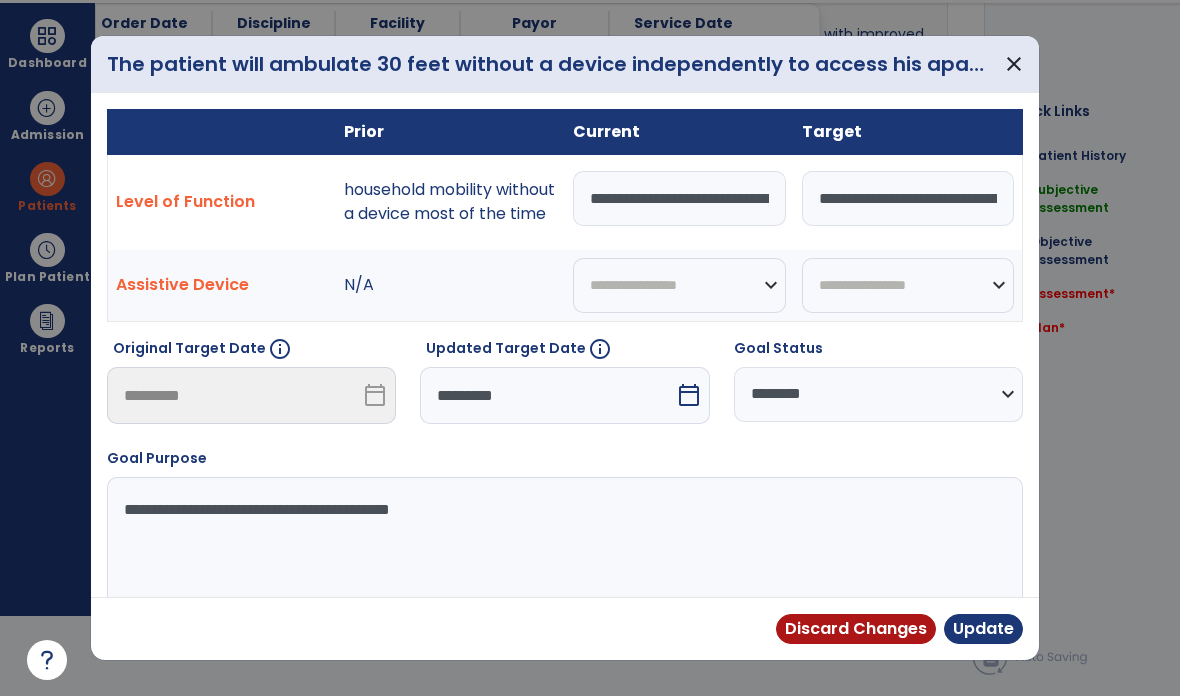 click on "*********" at bounding box center [547, 395] 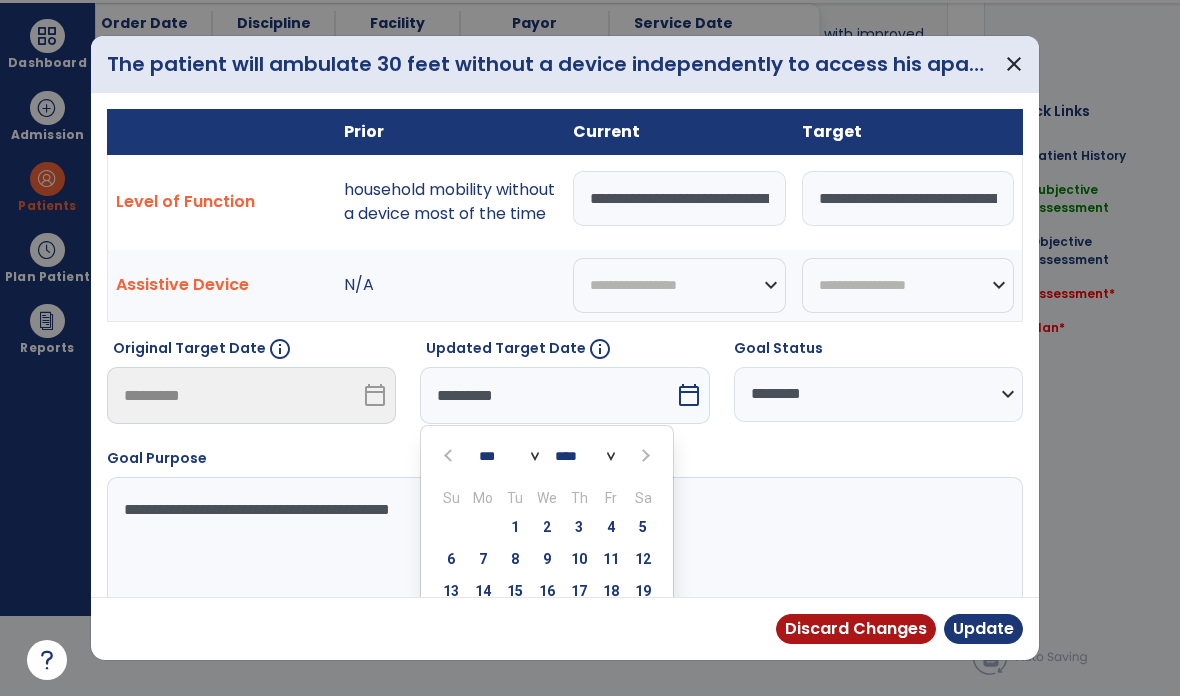 click on "25" at bounding box center (611, 623) 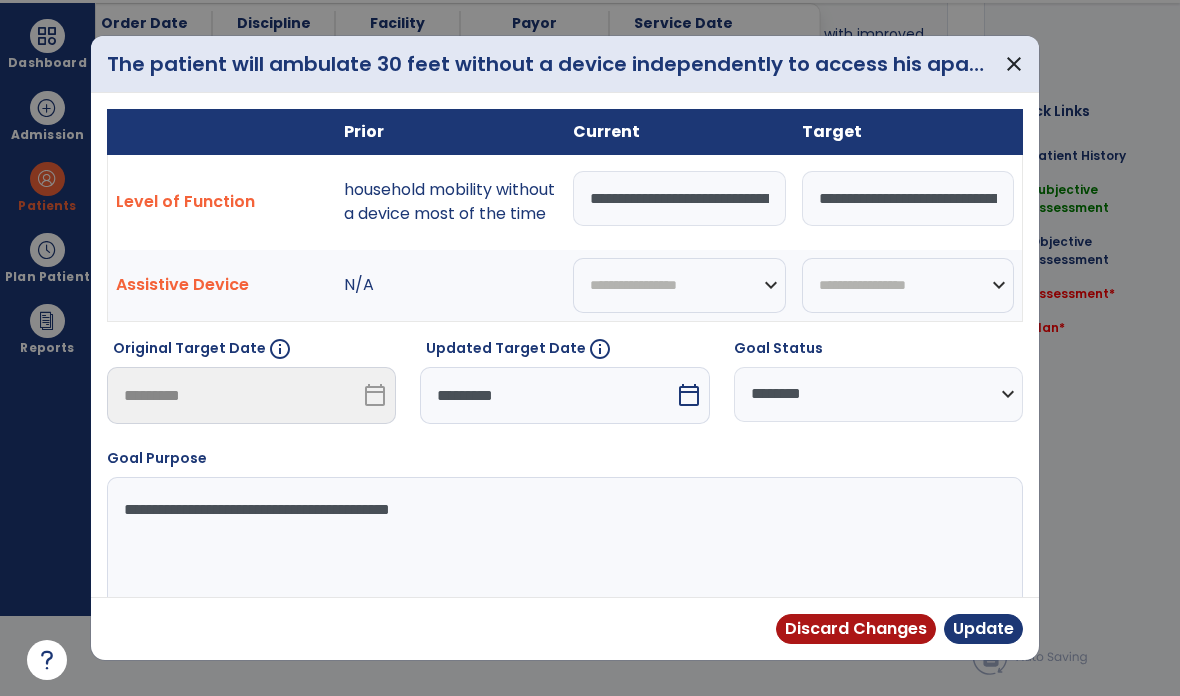 click on "Update" at bounding box center [983, 629] 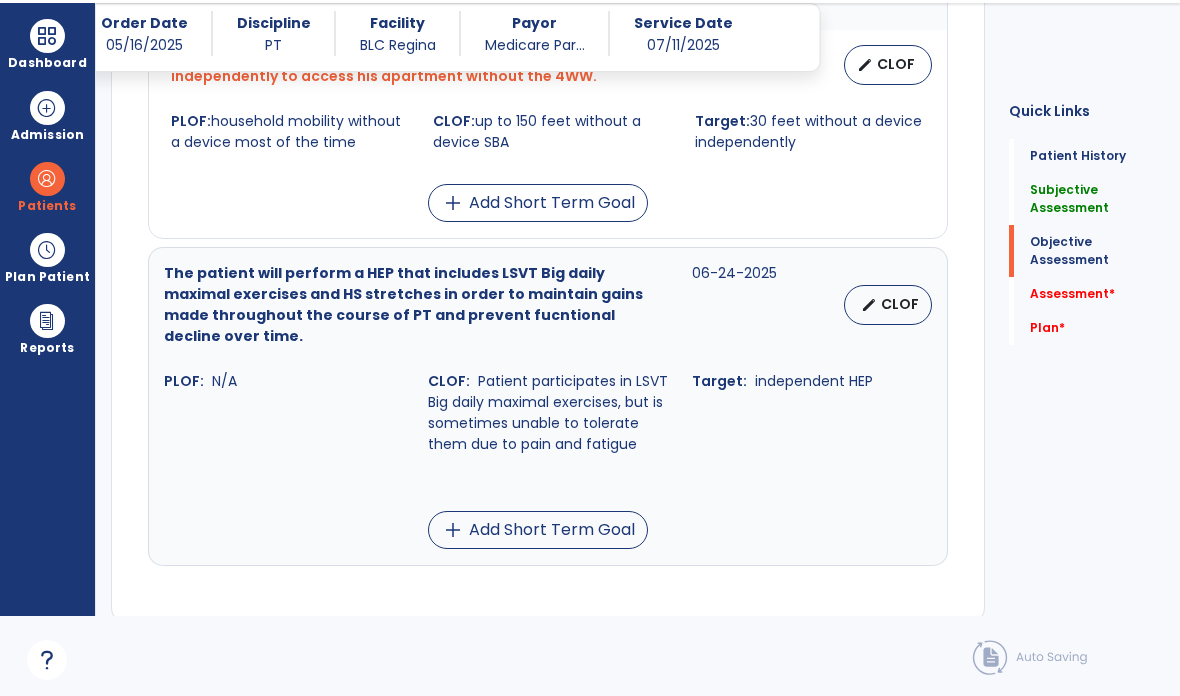 scroll, scrollTop: 1553, scrollLeft: 0, axis: vertical 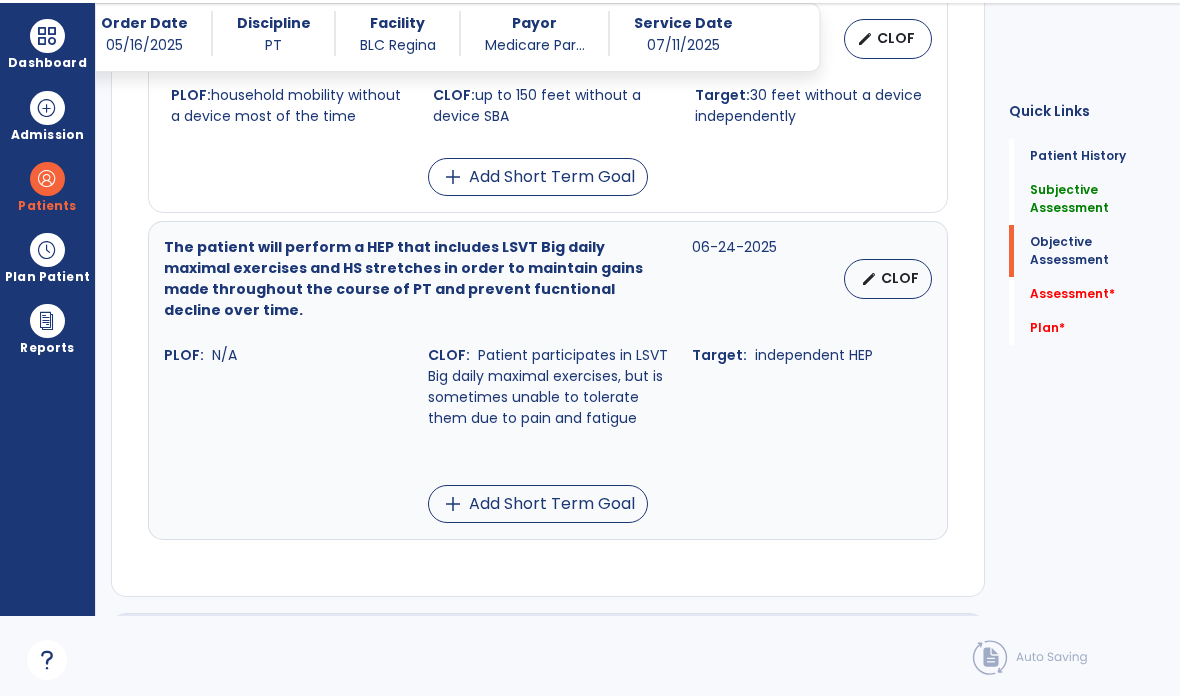 click on "CLOF" at bounding box center (900, 278) 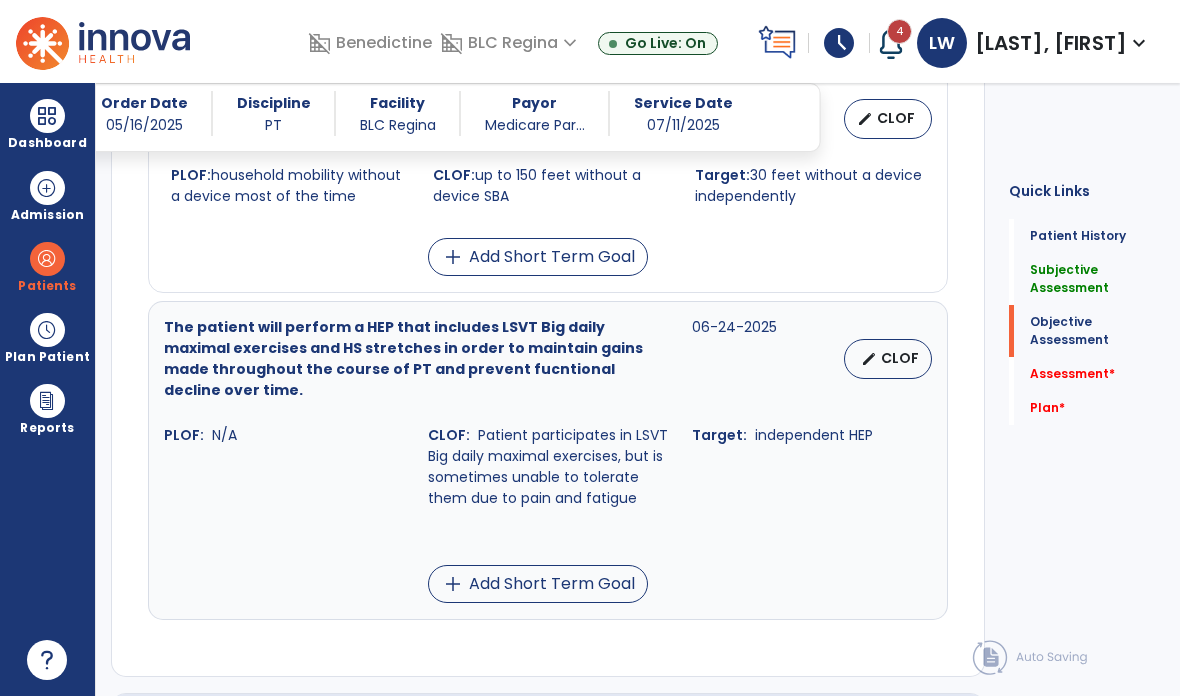 select on "********" 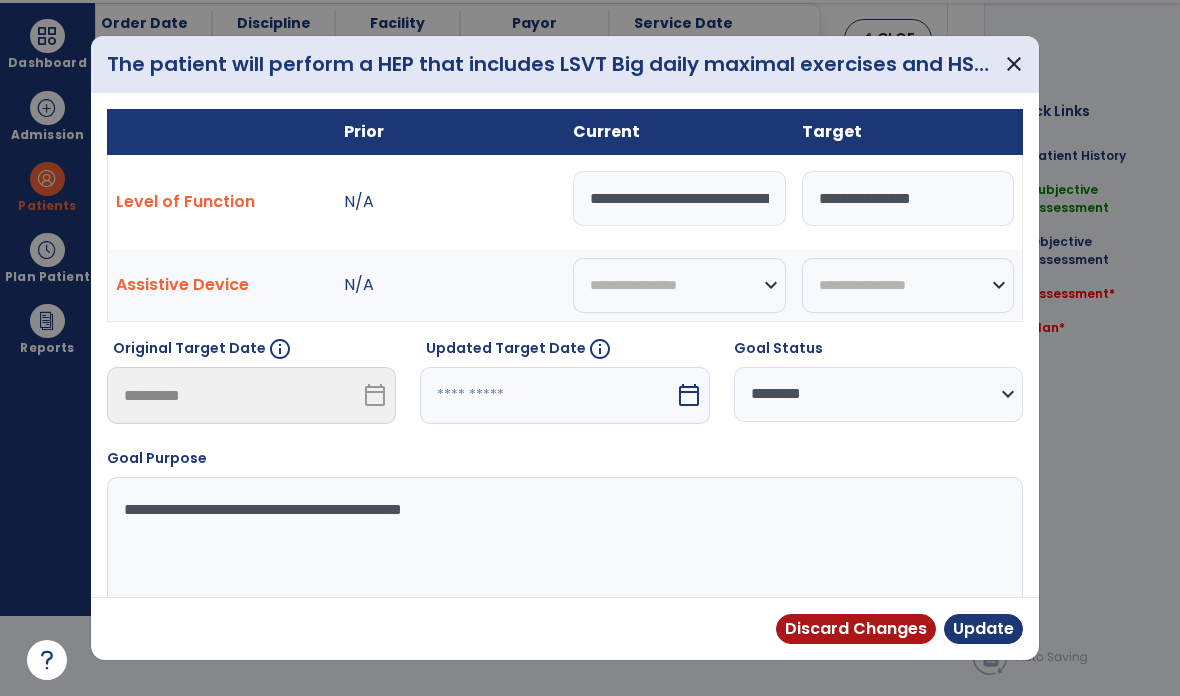 click on "**********" at bounding box center (679, 198) 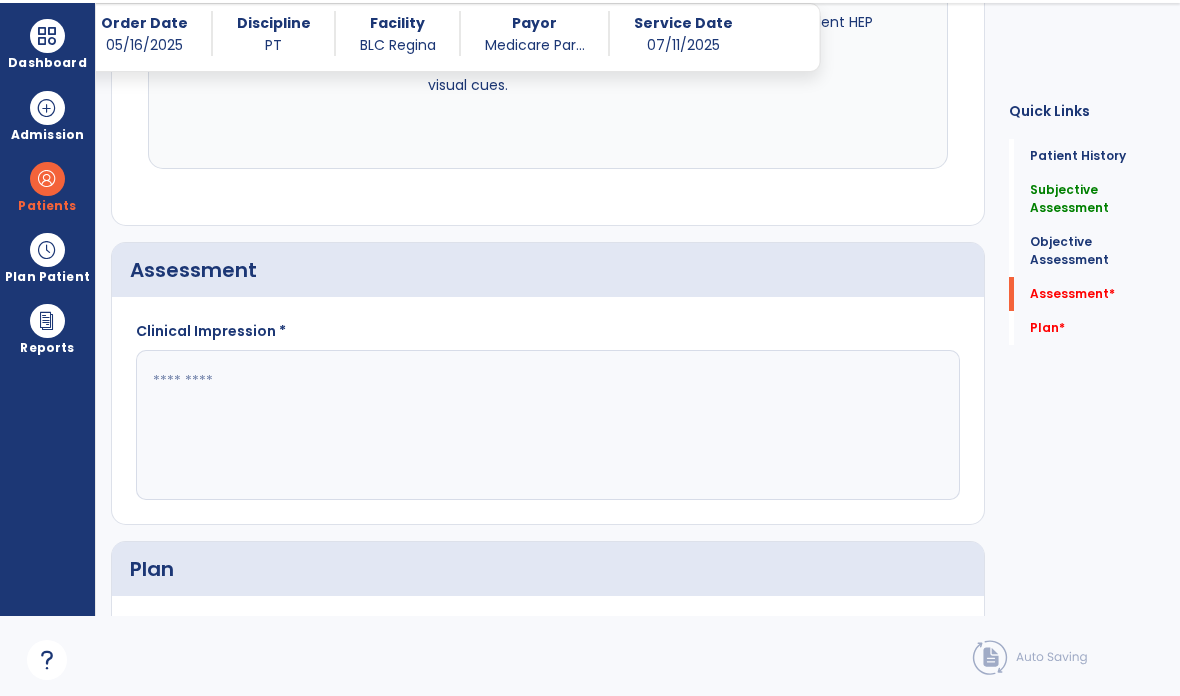 scroll, scrollTop: 1907, scrollLeft: 0, axis: vertical 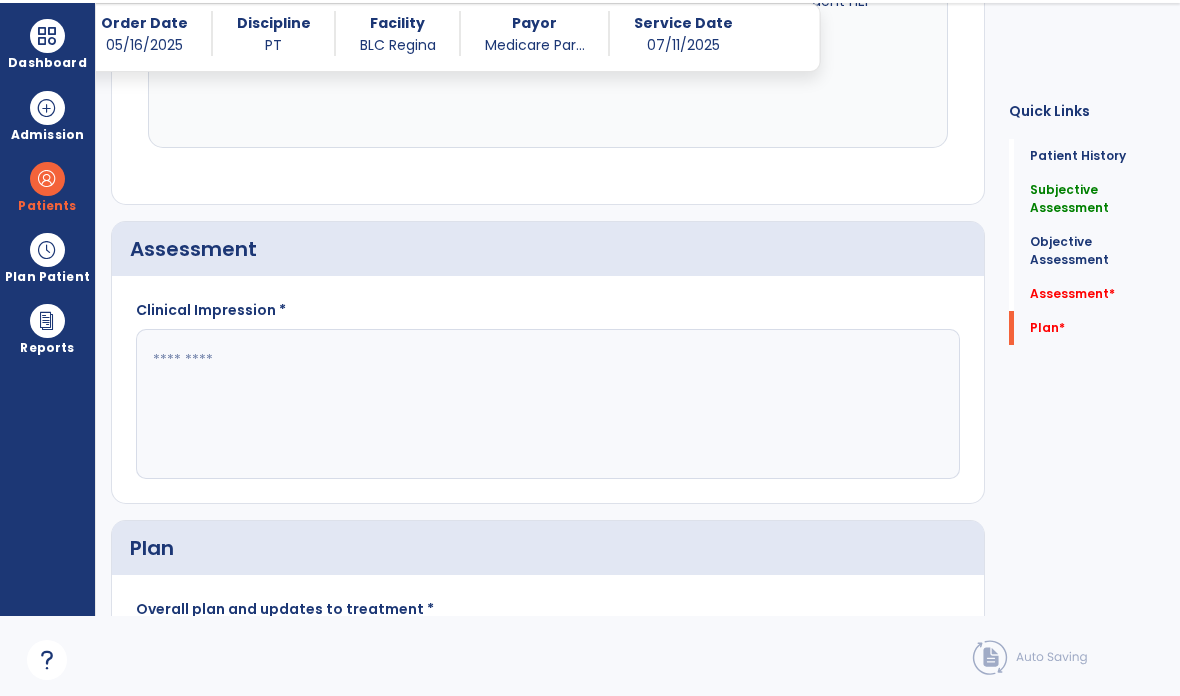 click 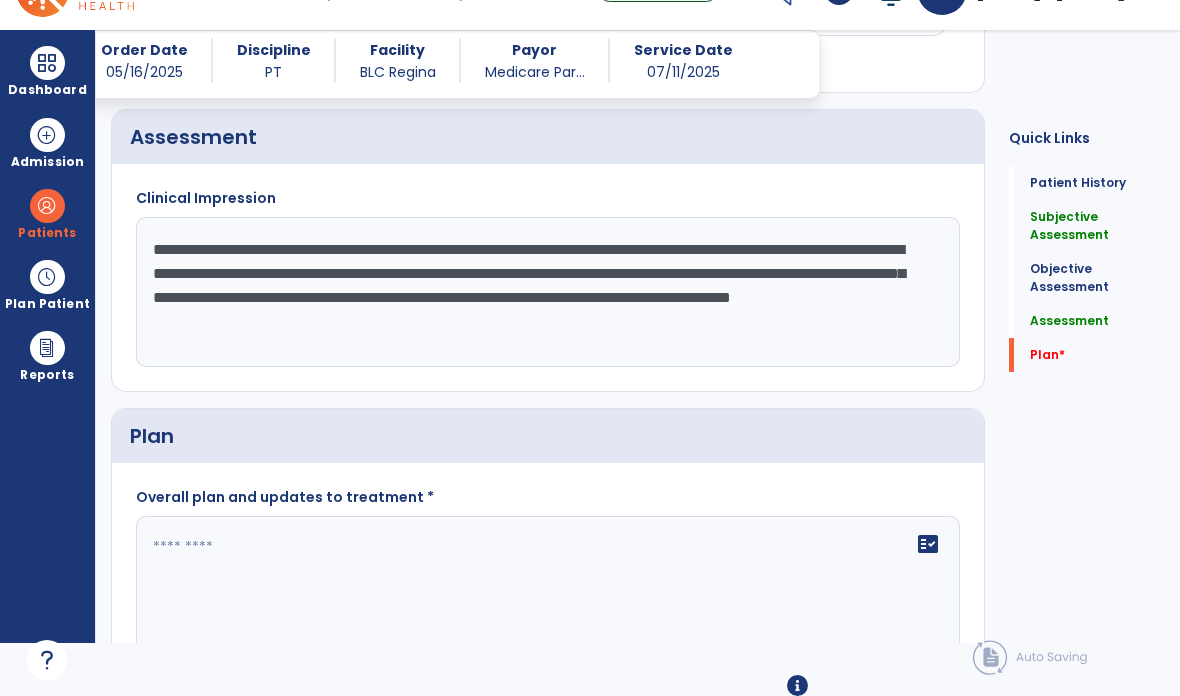 scroll, scrollTop: 2044, scrollLeft: 0, axis: vertical 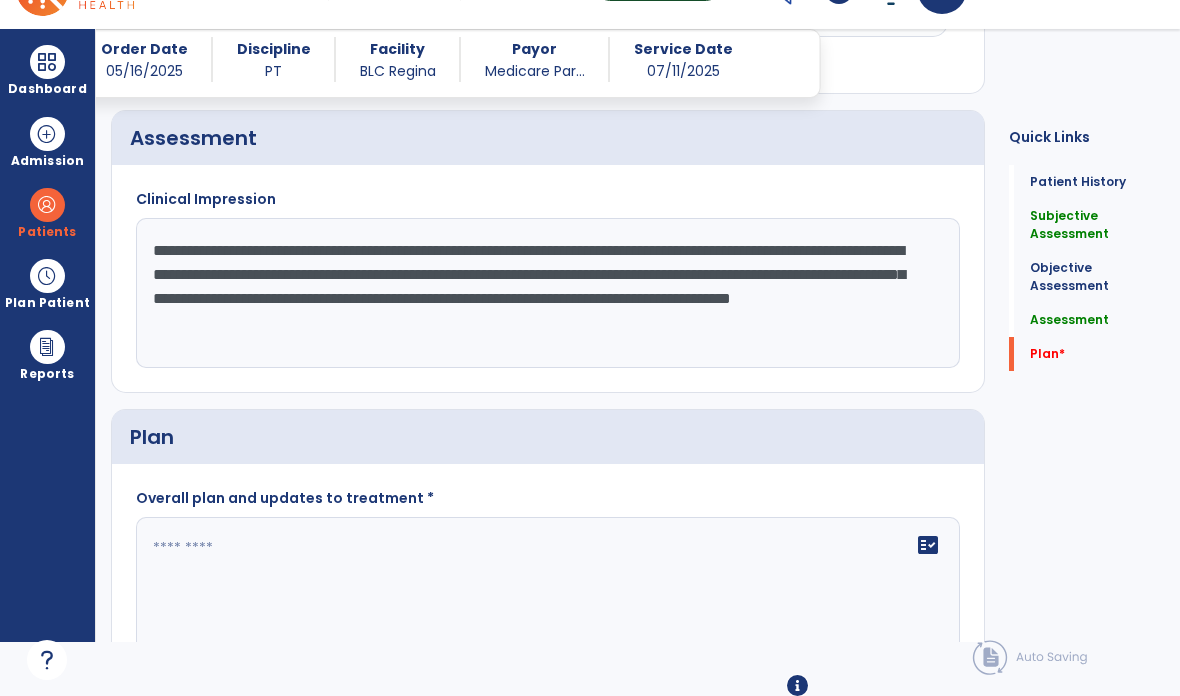 type on "**********" 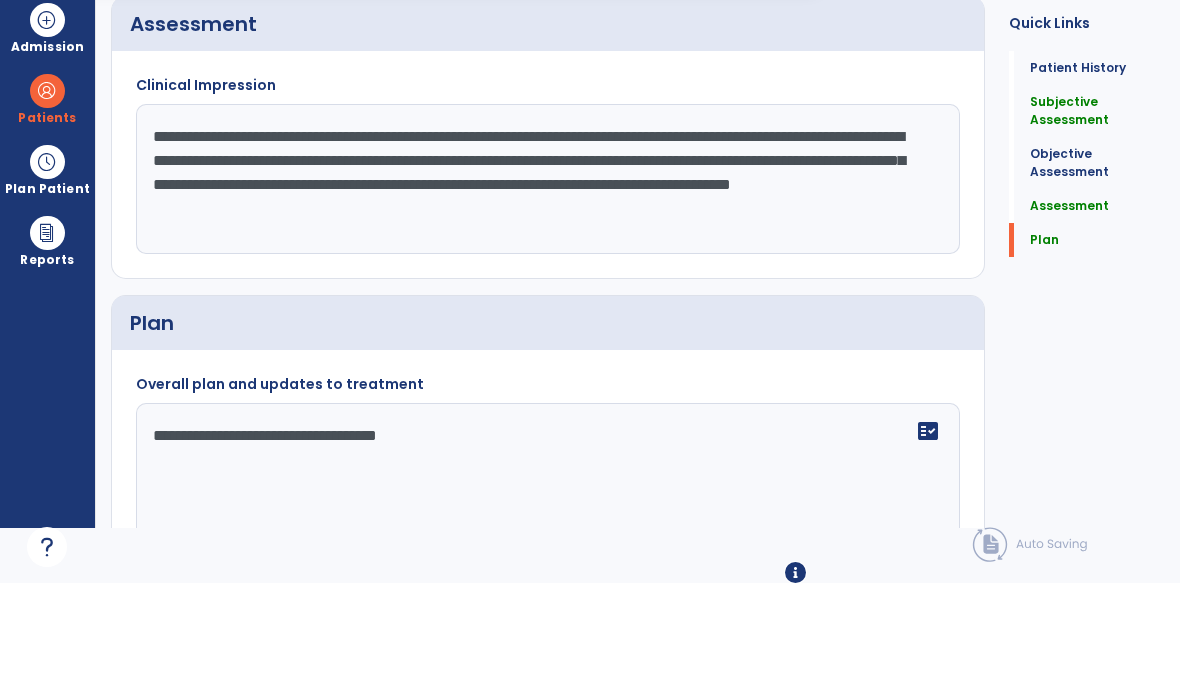 type on "**********" 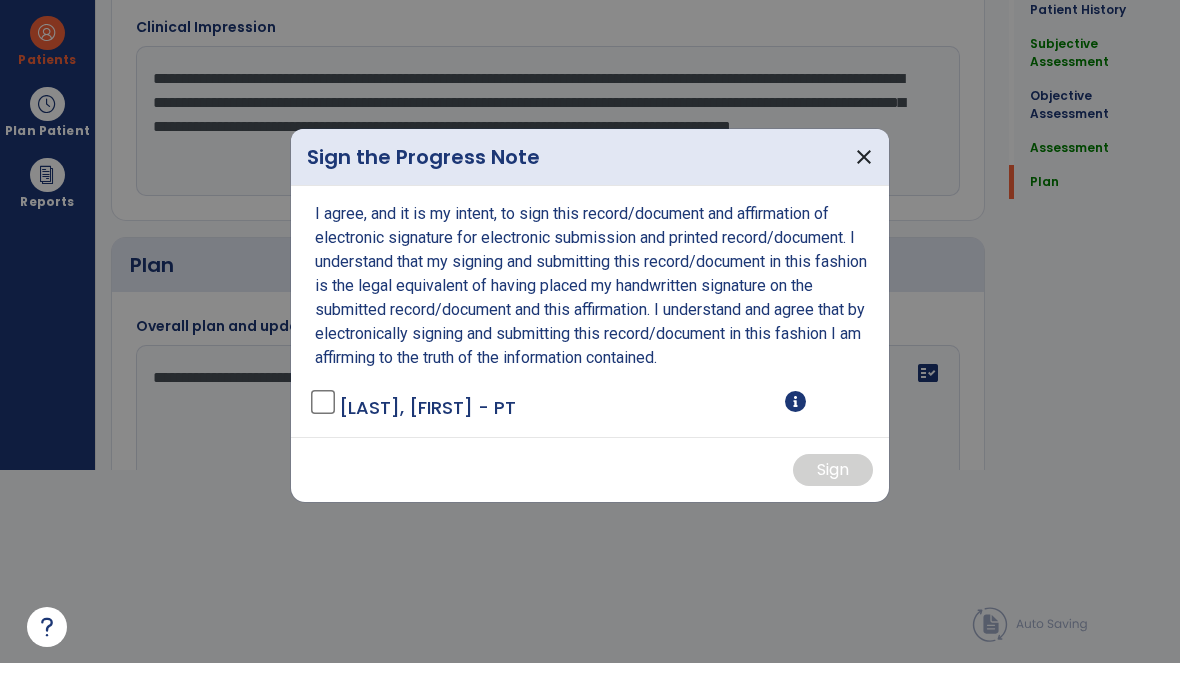 scroll, scrollTop: 0, scrollLeft: 0, axis: both 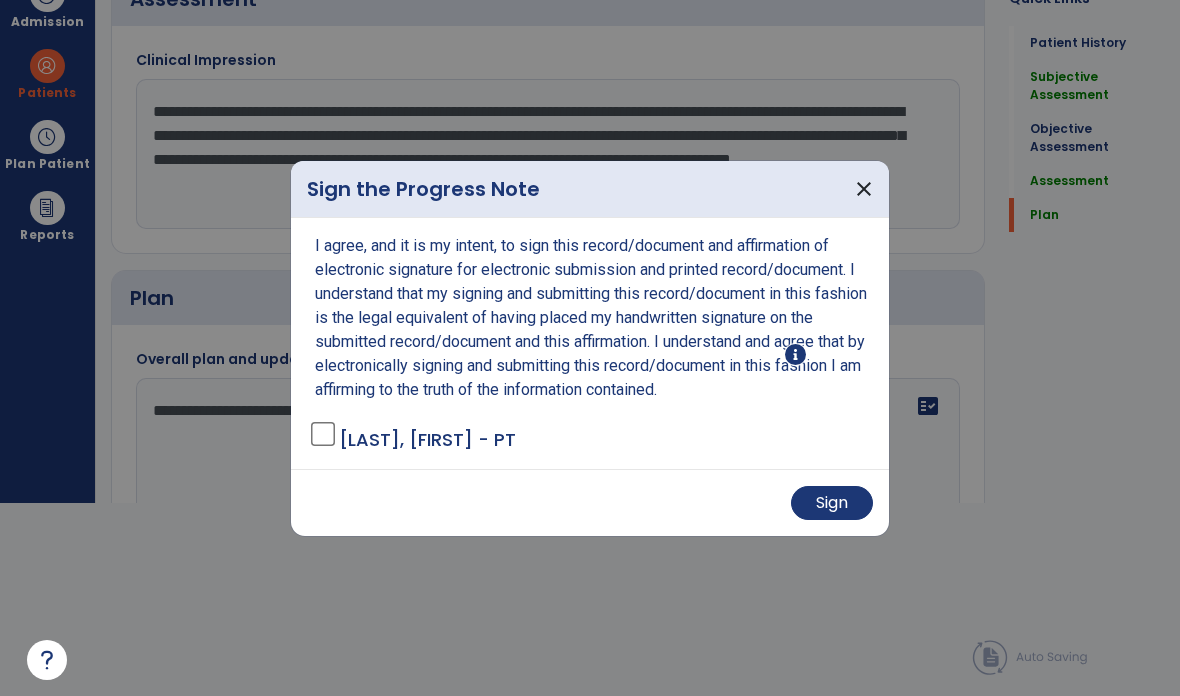 click on "Sign" at bounding box center [832, 503] 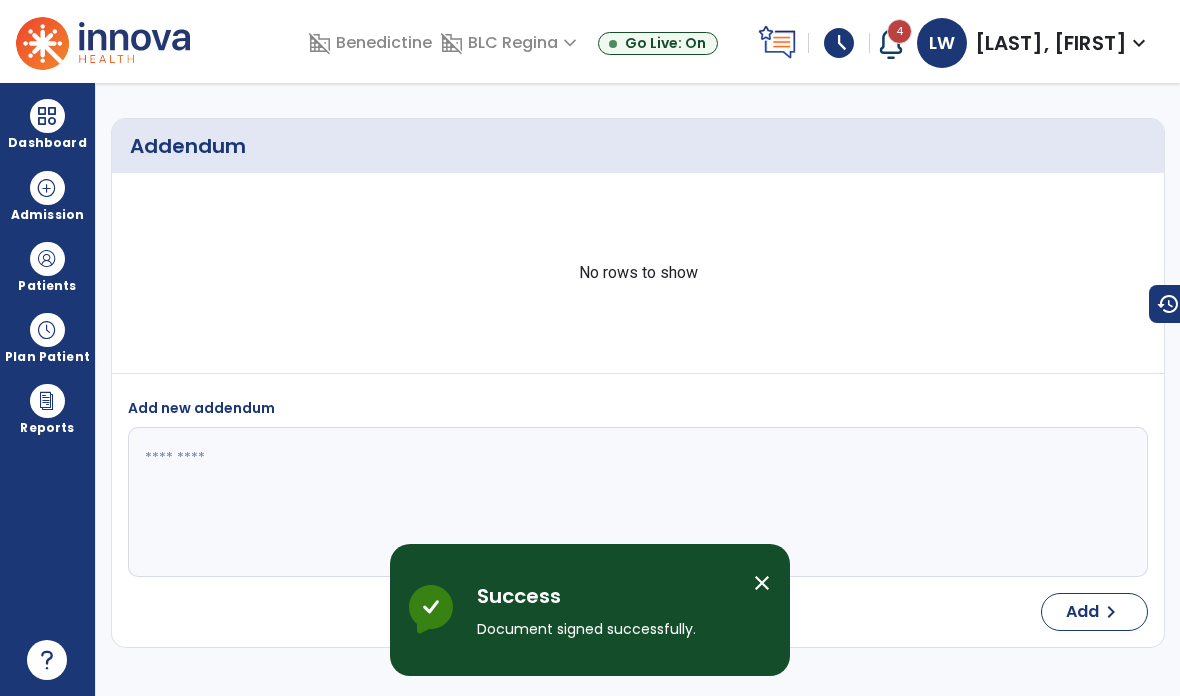 scroll, scrollTop: 80, scrollLeft: 0, axis: vertical 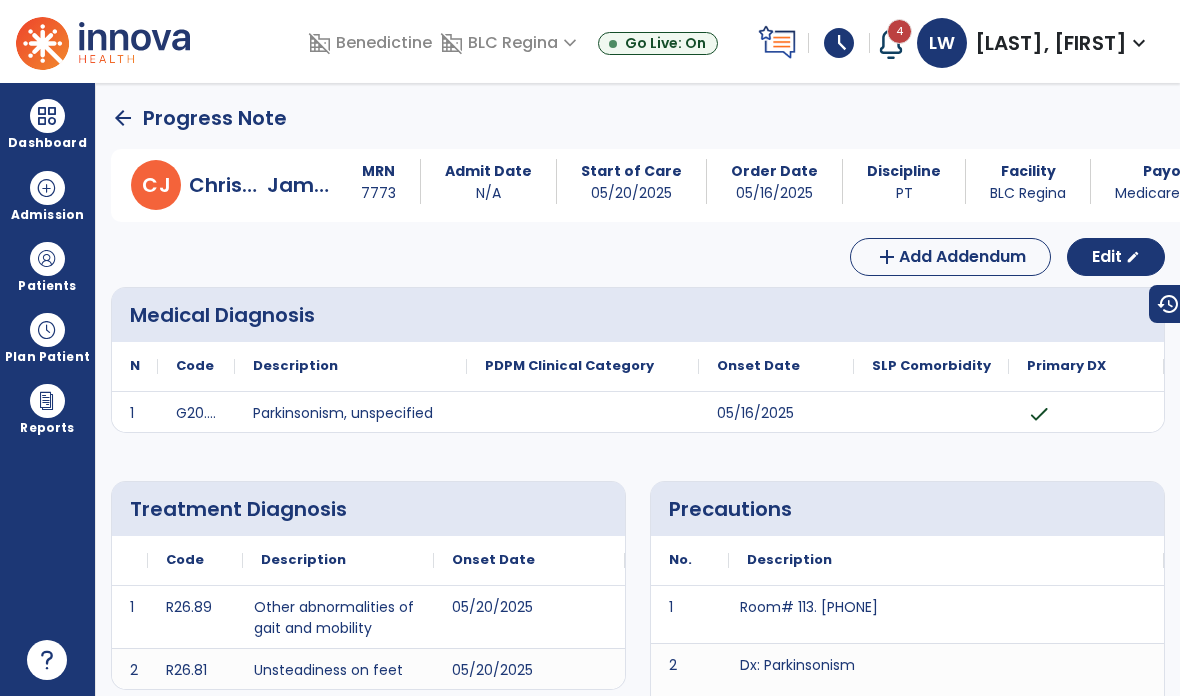 click on "arrow_back" 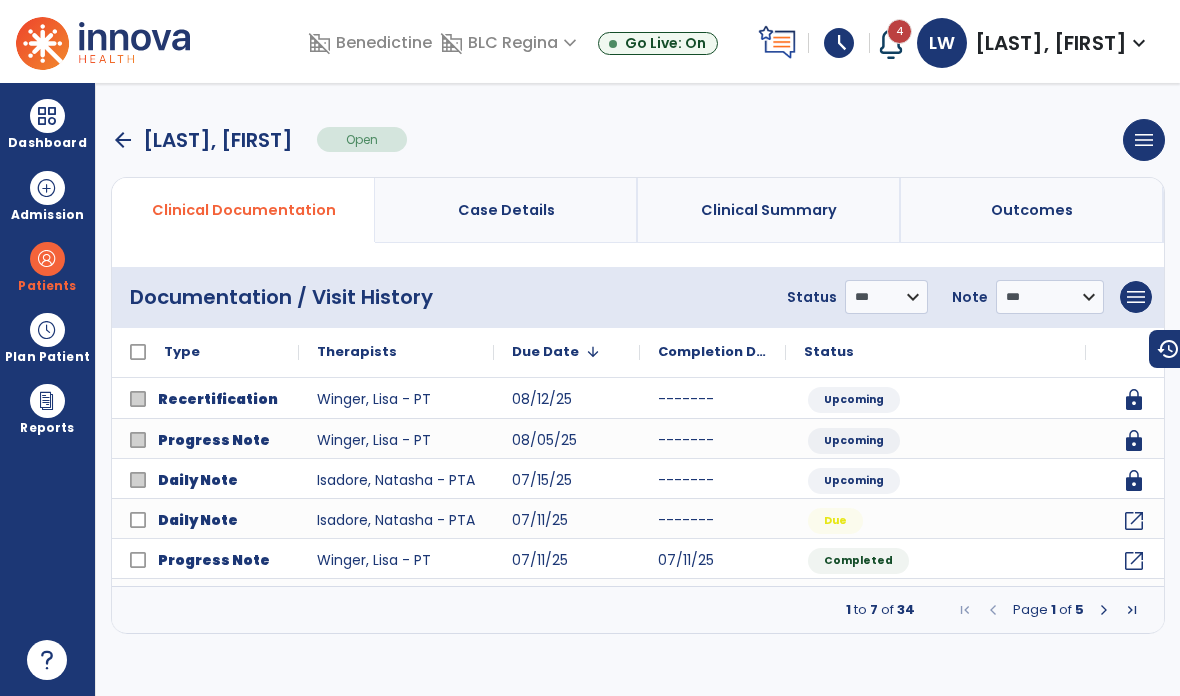 click on "arrow_back" at bounding box center (123, 140) 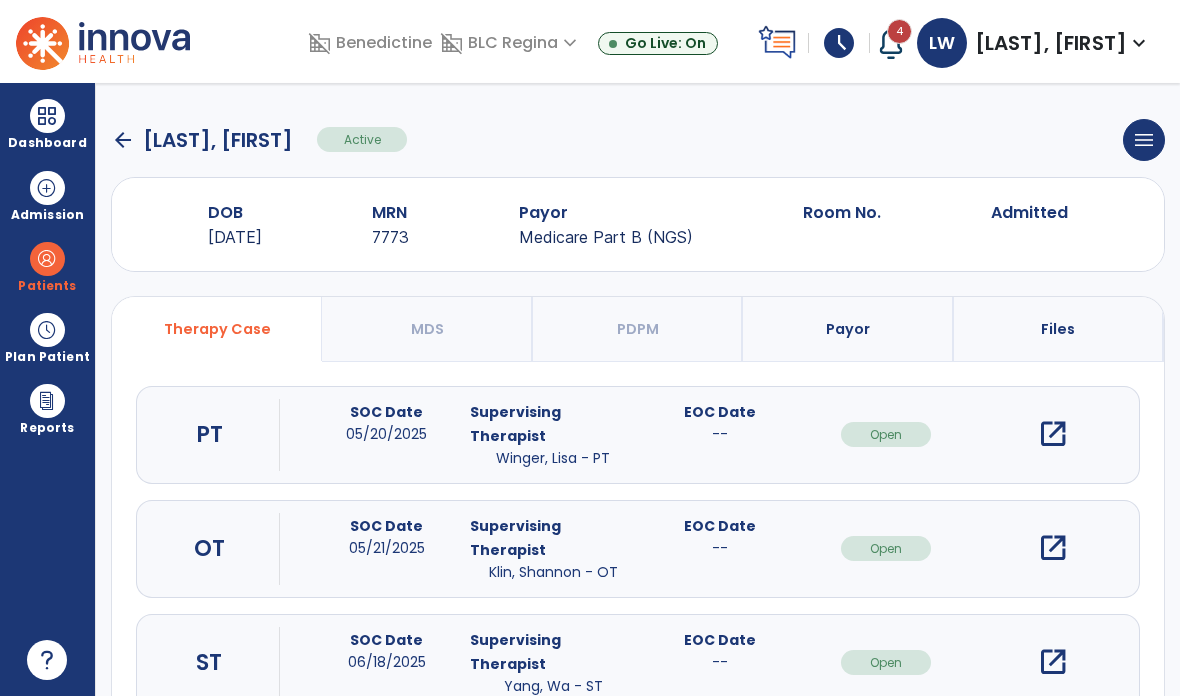 click at bounding box center (47, 116) 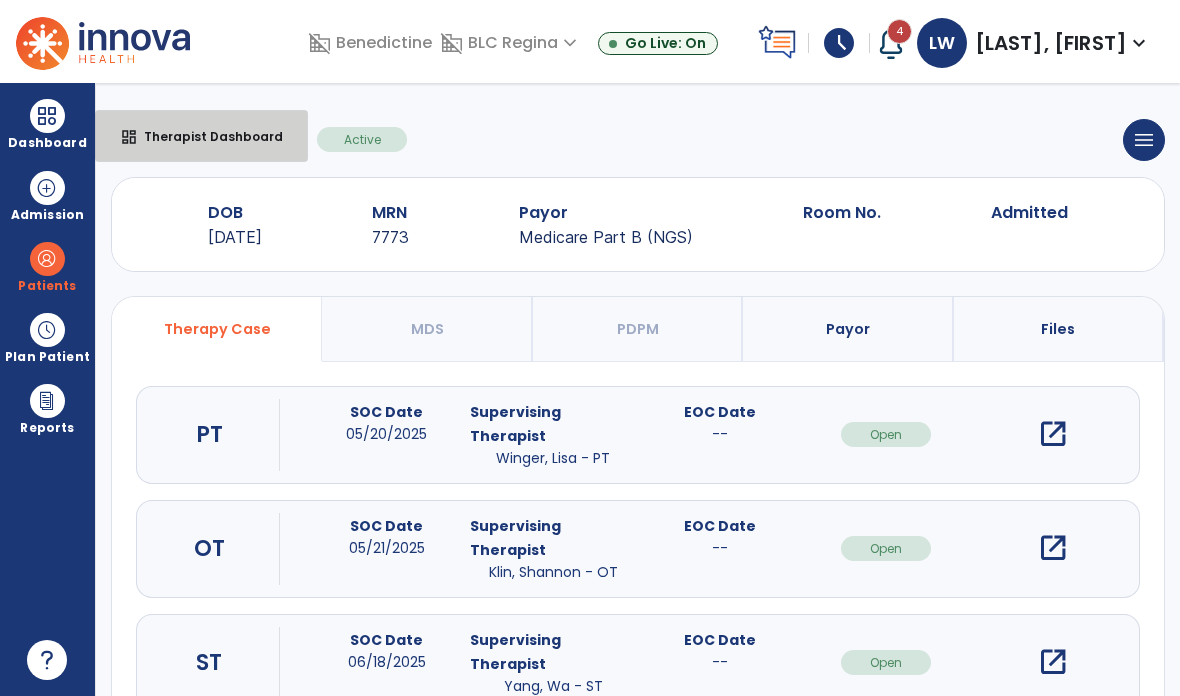 click on "Therapist Dashboard" at bounding box center [205, 136] 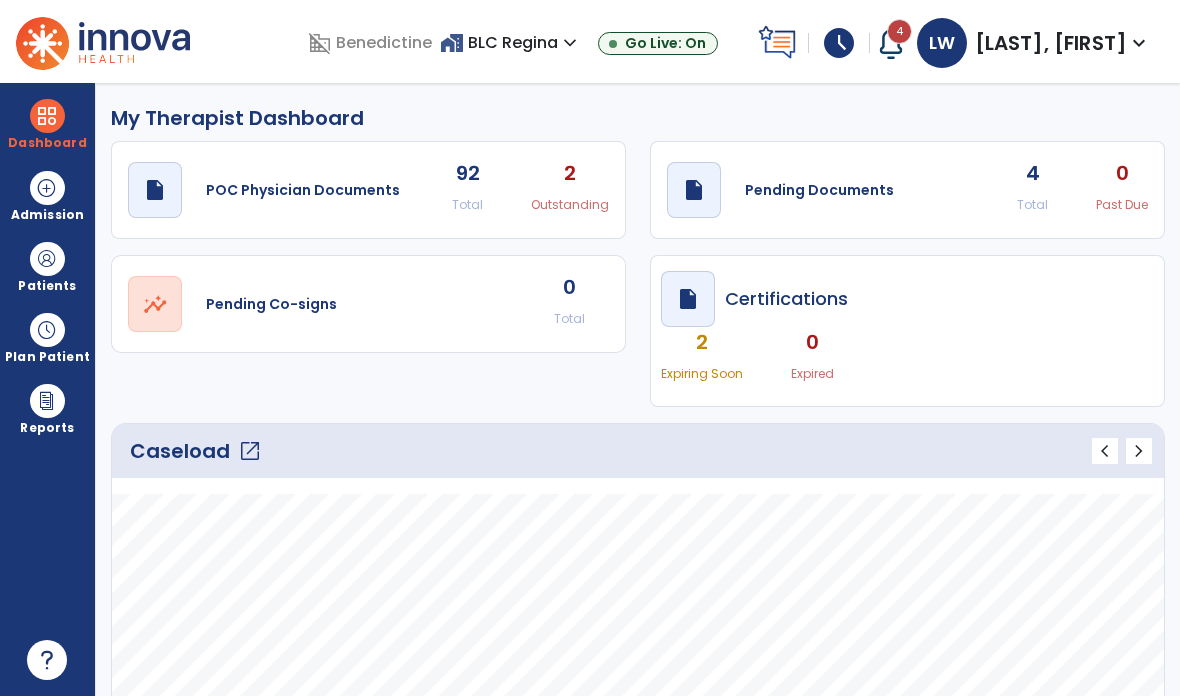 click on "open_in_new" 